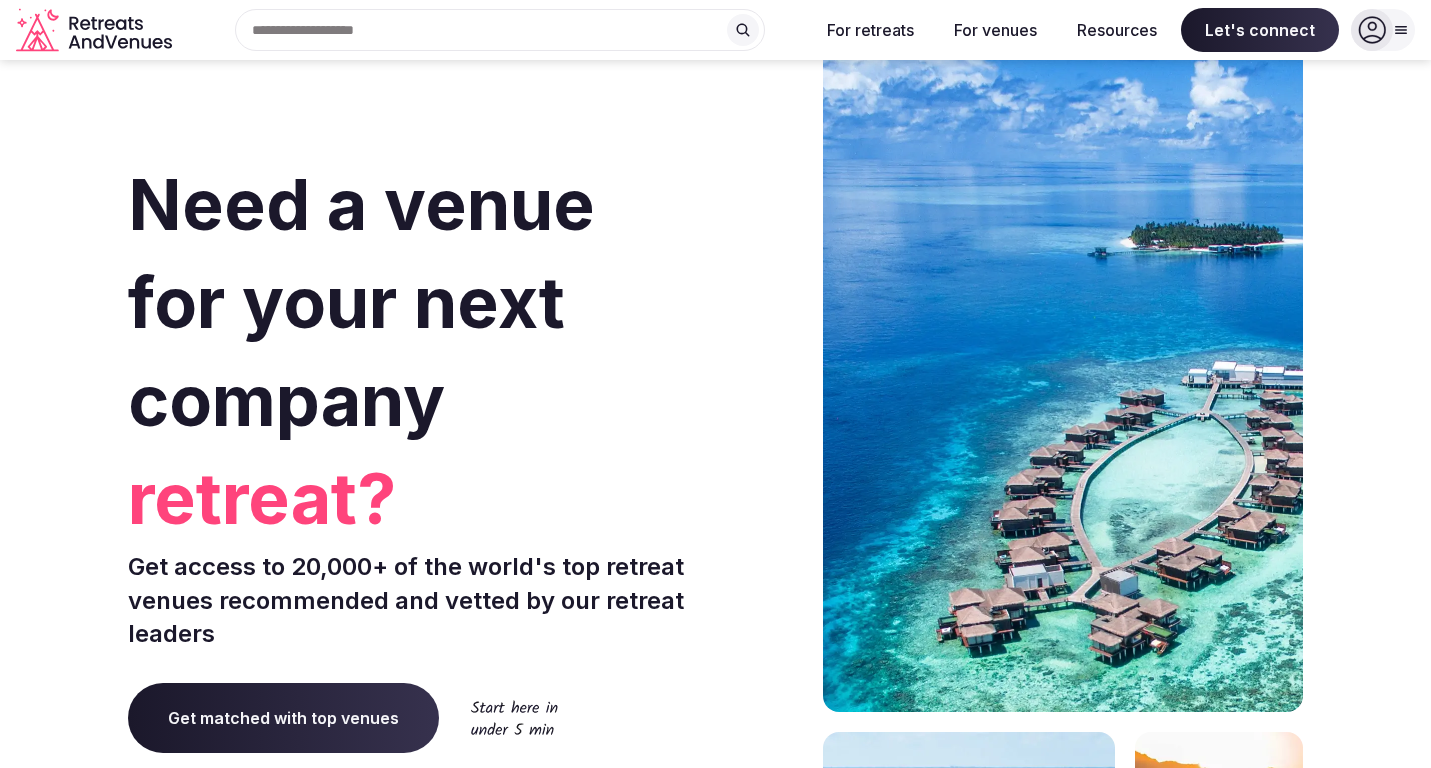 scroll, scrollTop: 0, scrollLeft: 0, axis: both 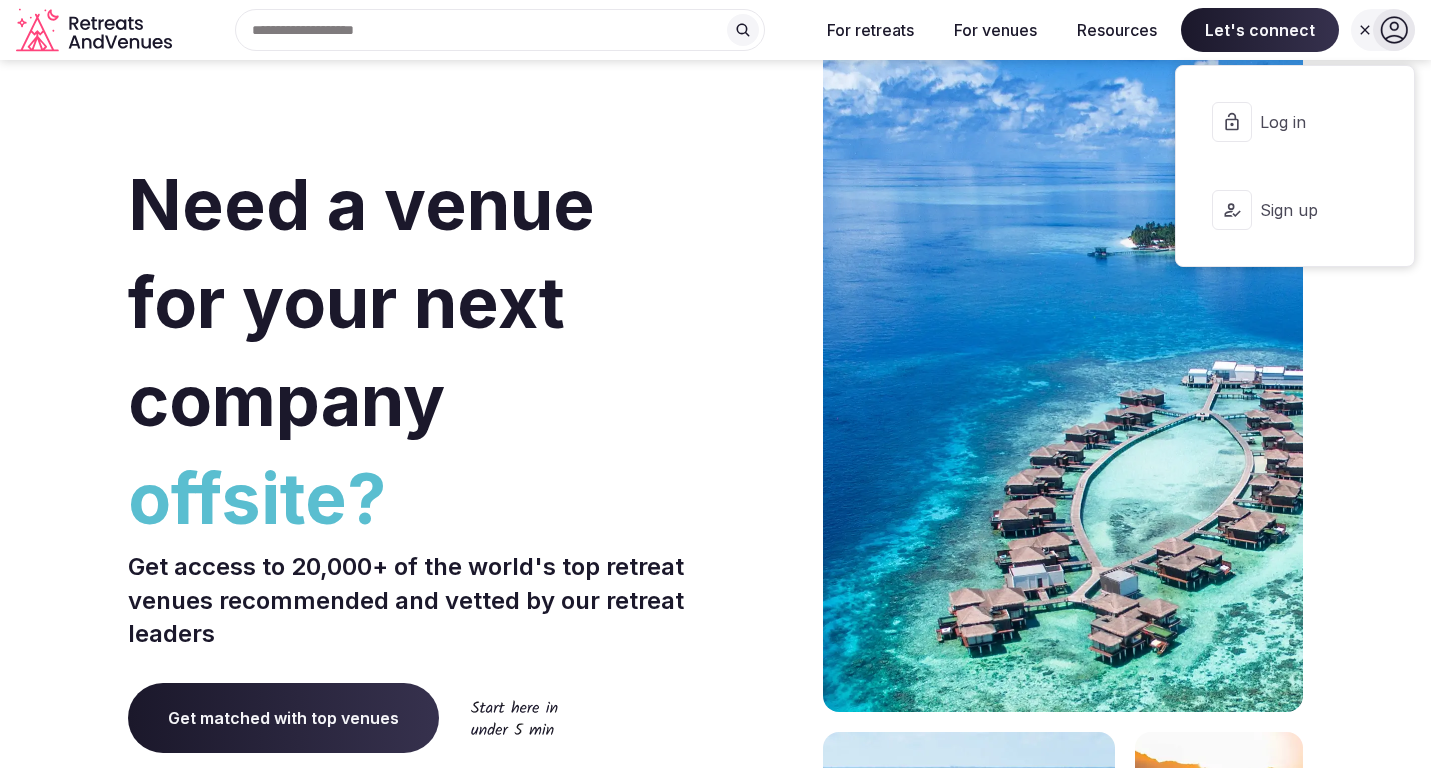 click on "Log in" at bounding box center (1295, 122) 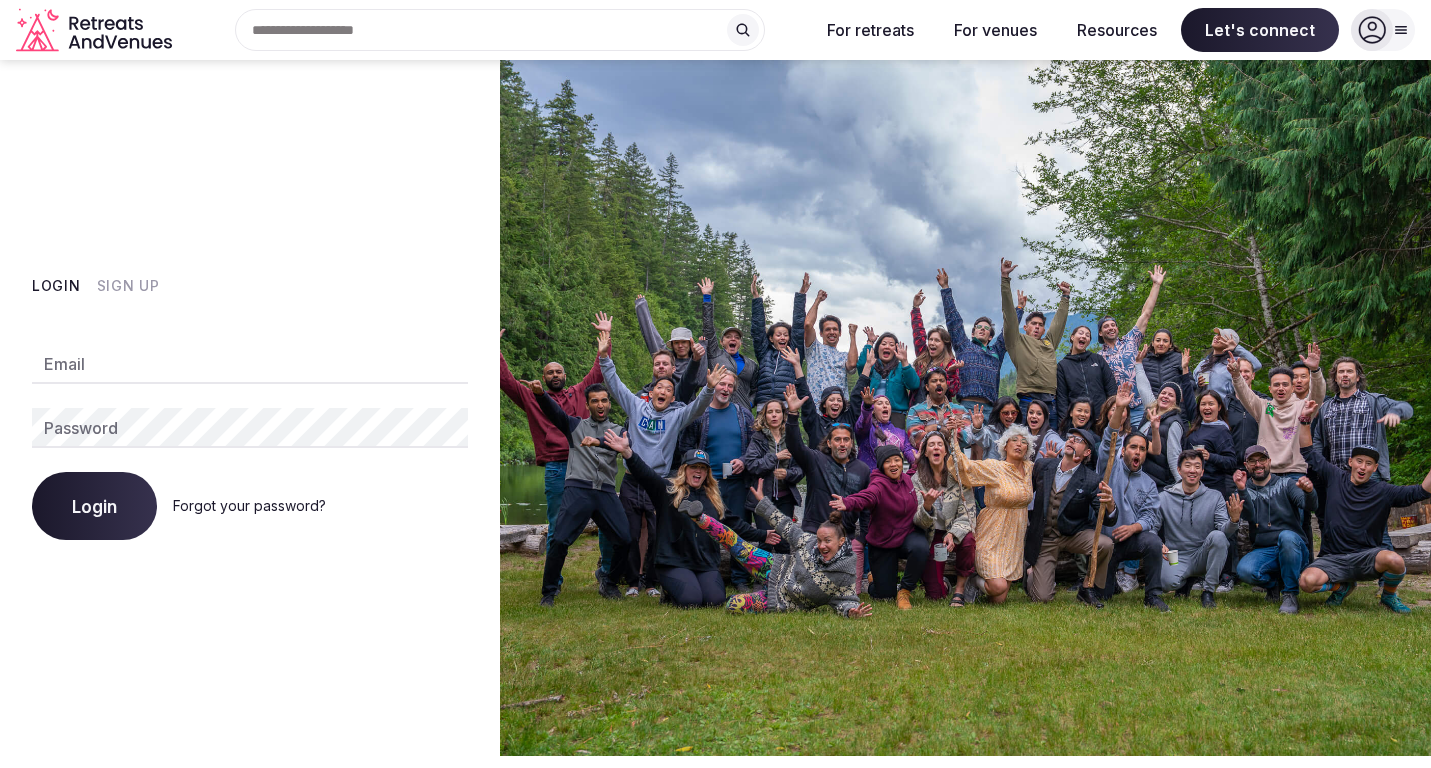 type on "**********" 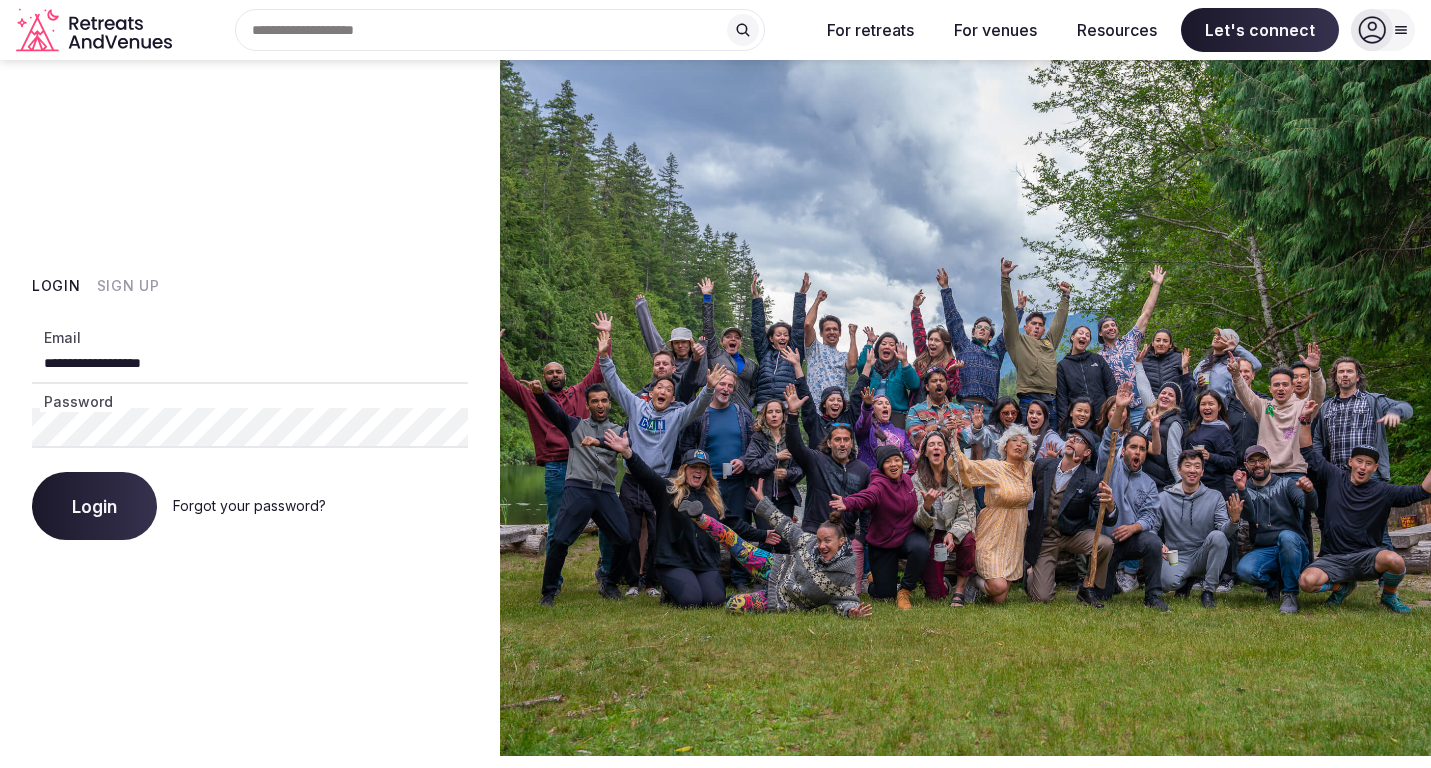 click on "Login" at bounding box center [94, 506] 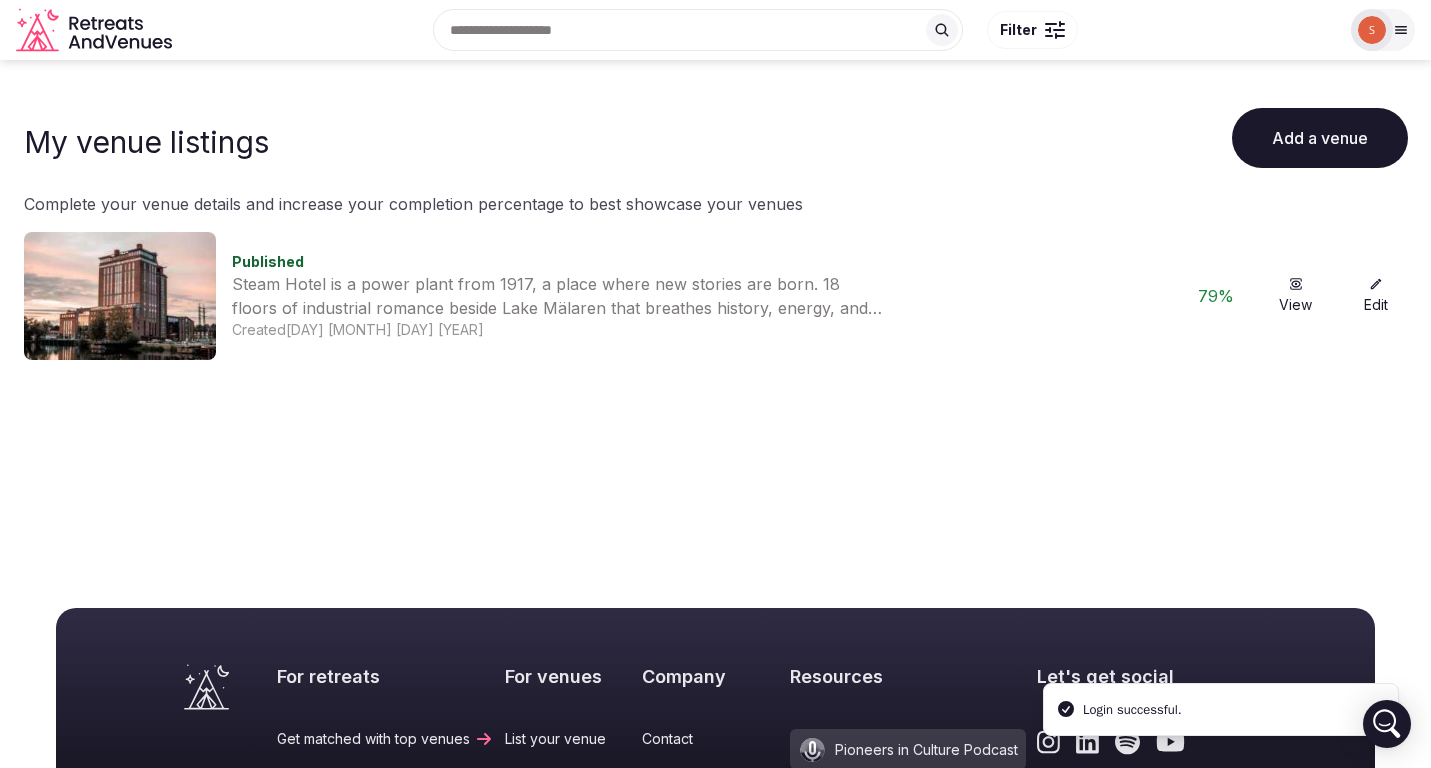 click at bounding box center (120, 296) 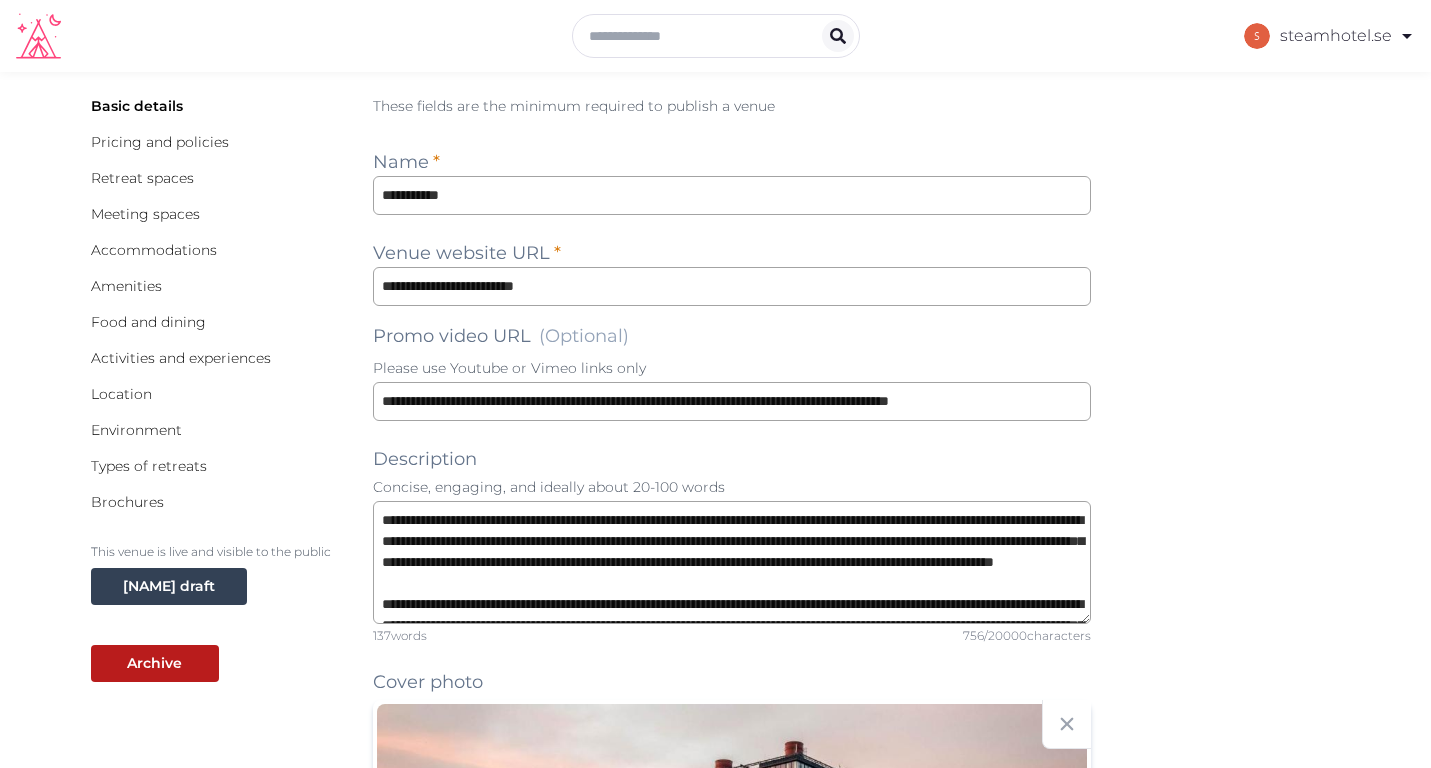 scroll, scrollTop: 86, scrollLeft: 0, axis: vertical 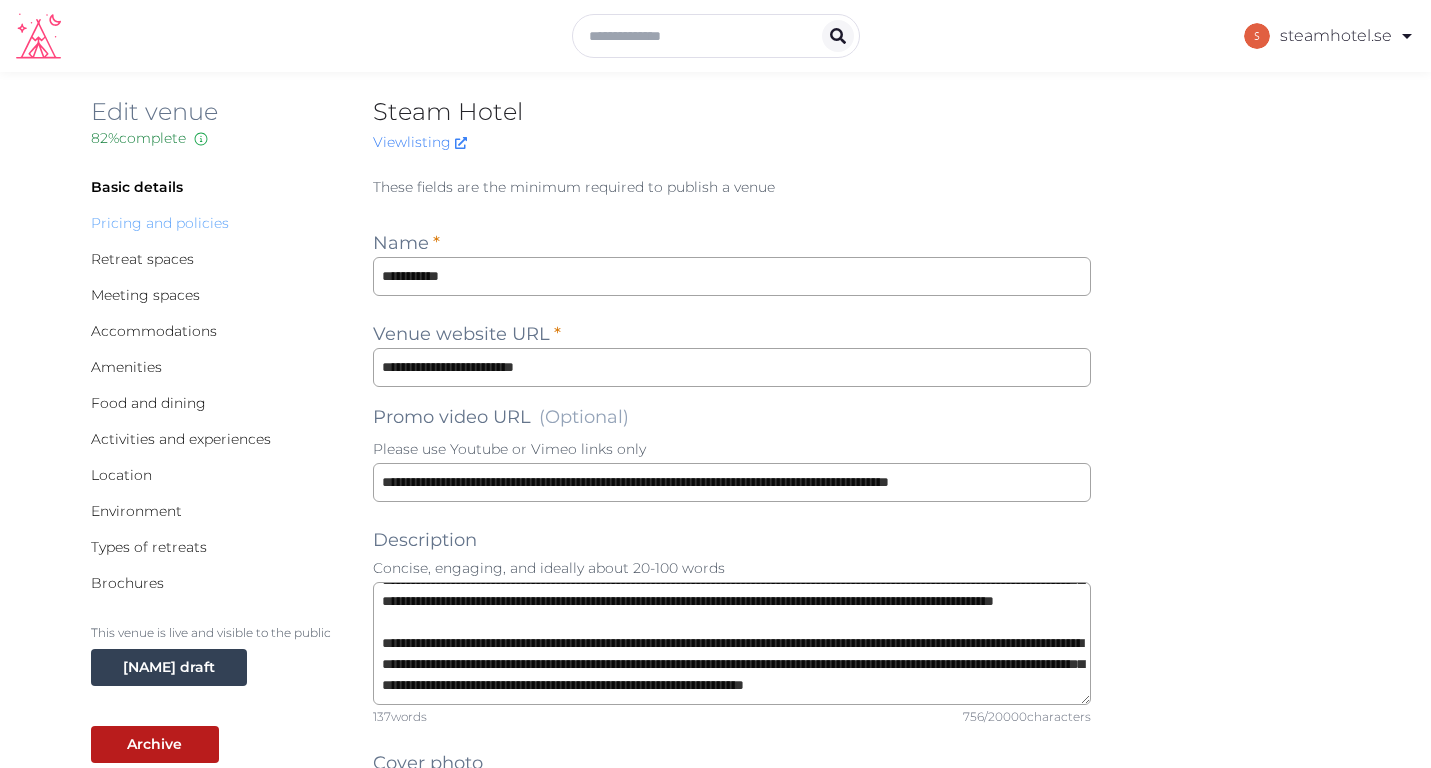 click on "Pricing and policies" at bounding box center (160, 223) 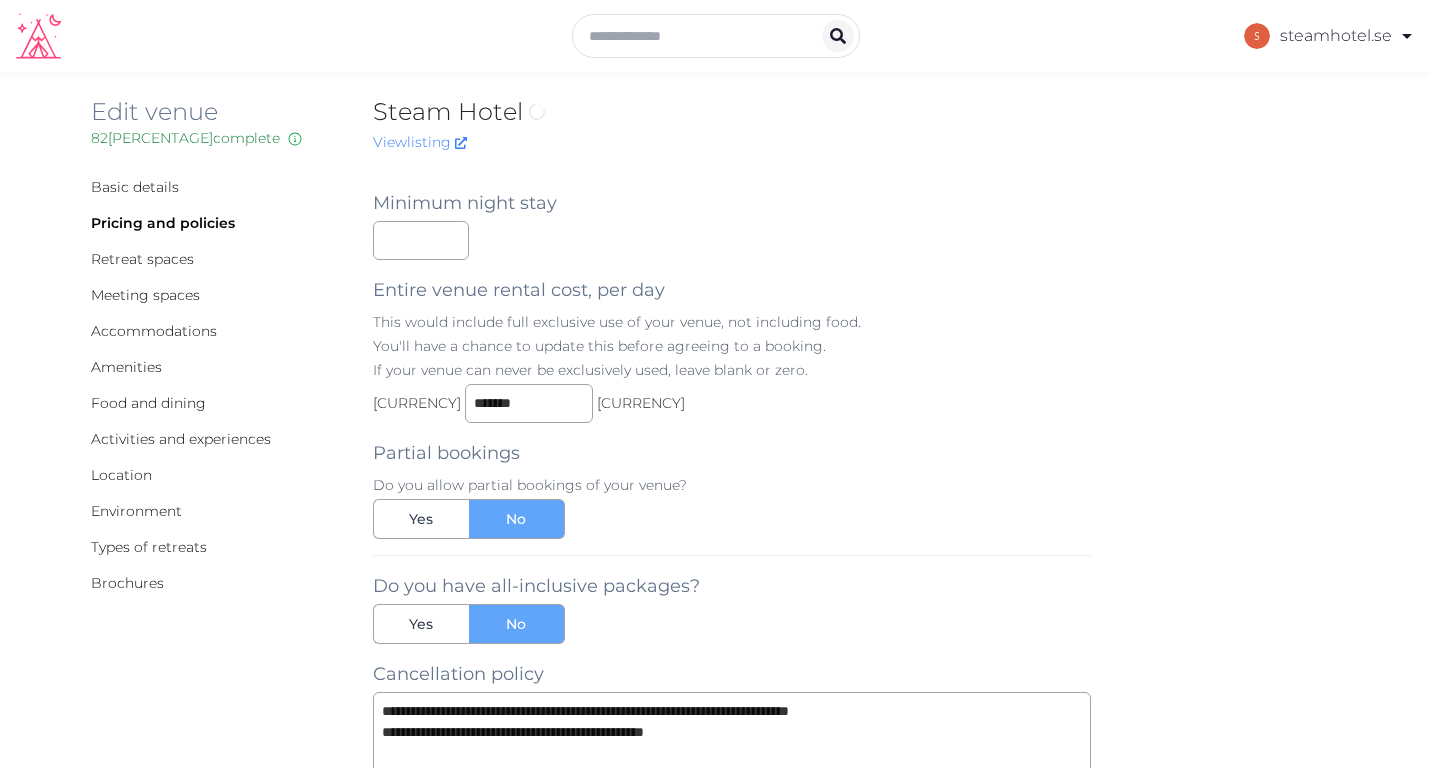 scroll, scrollTop: 0, scrollLeft: 0, axis: both 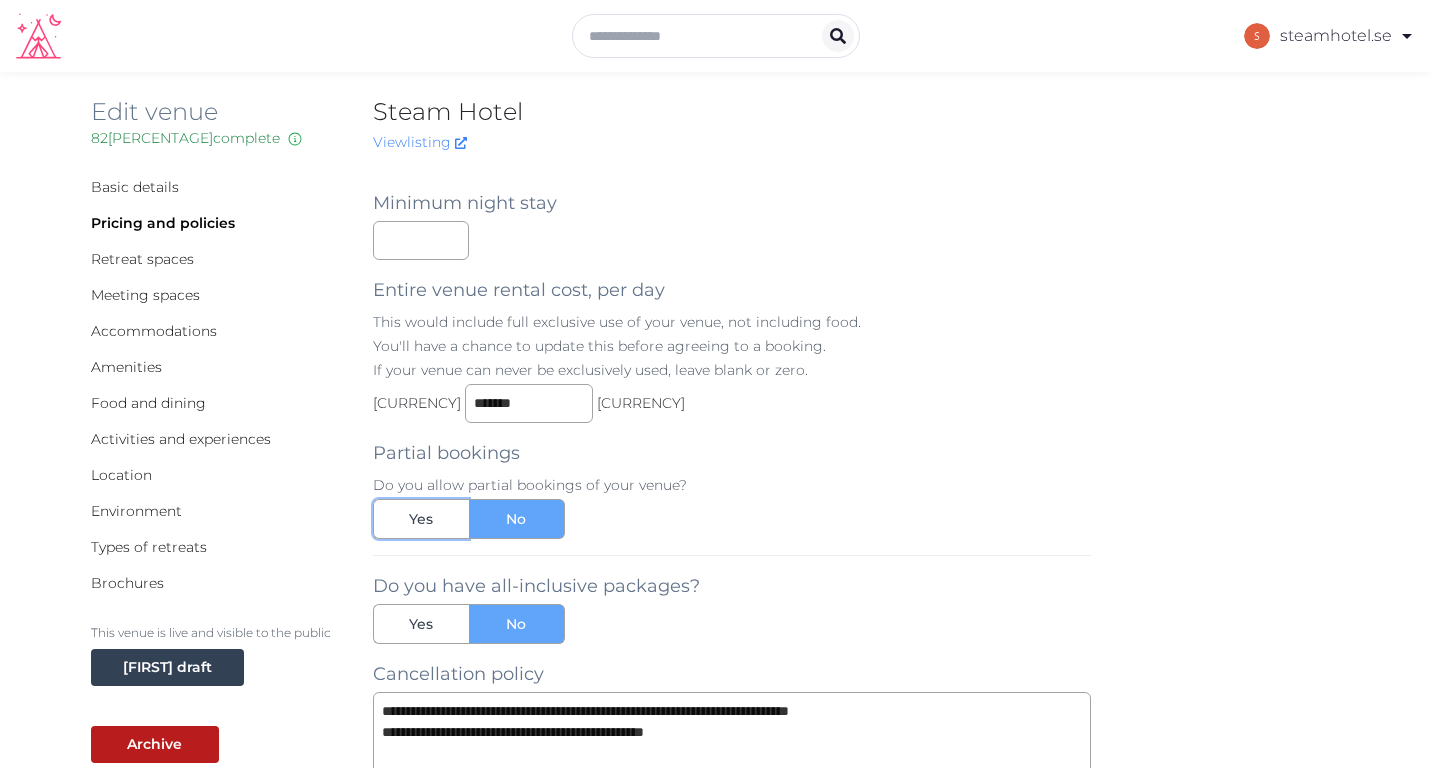 click on "Yes" at bounding box center [421, 519] 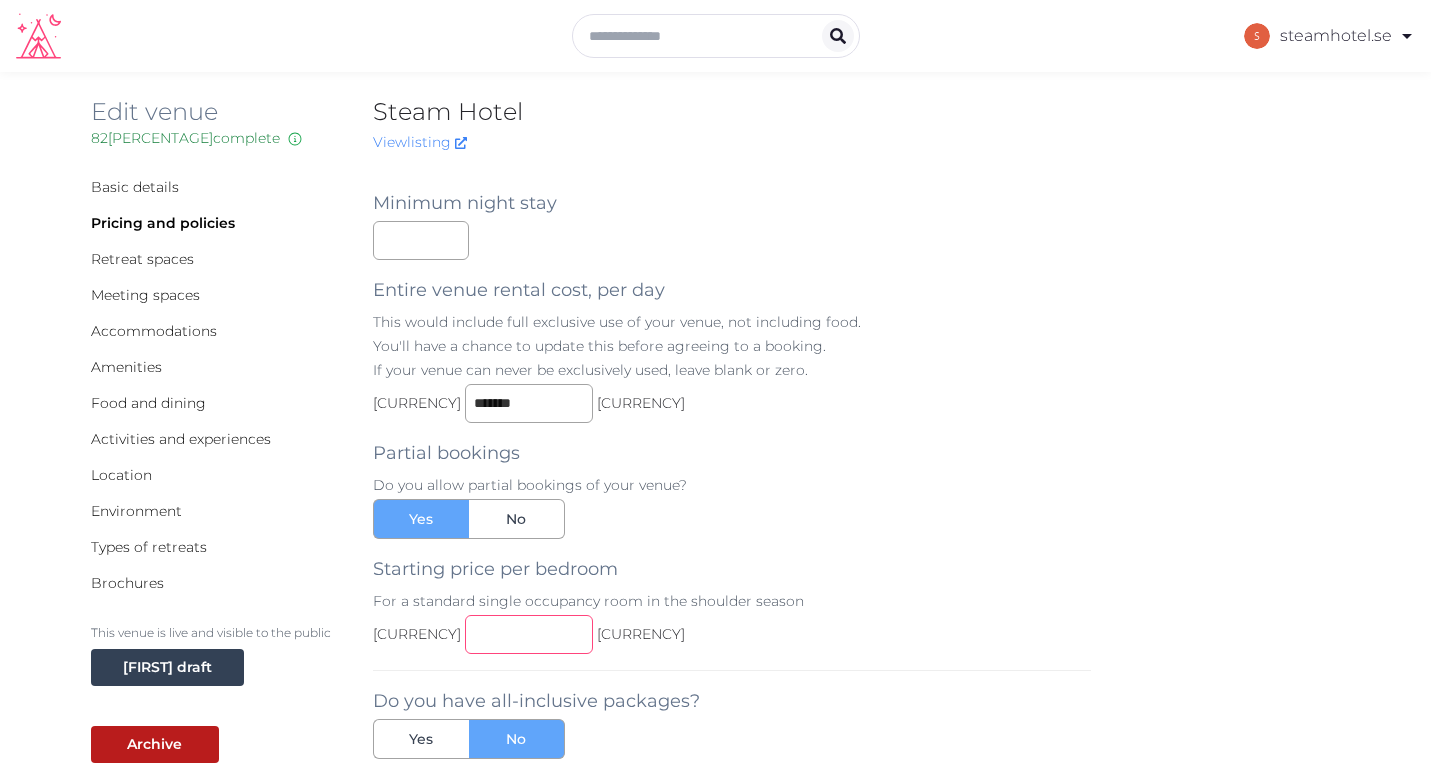 click at bounding box center (529, 634) 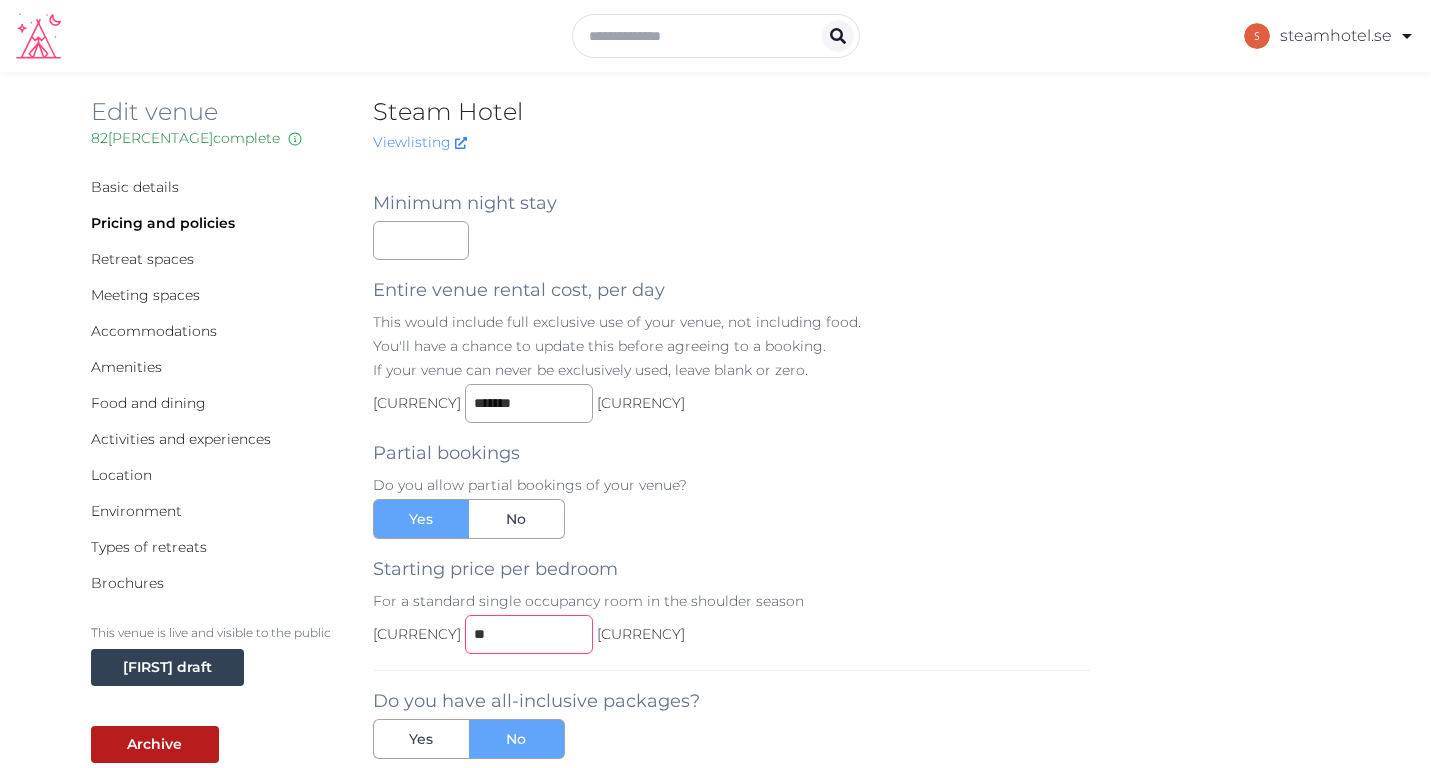 type on "*" 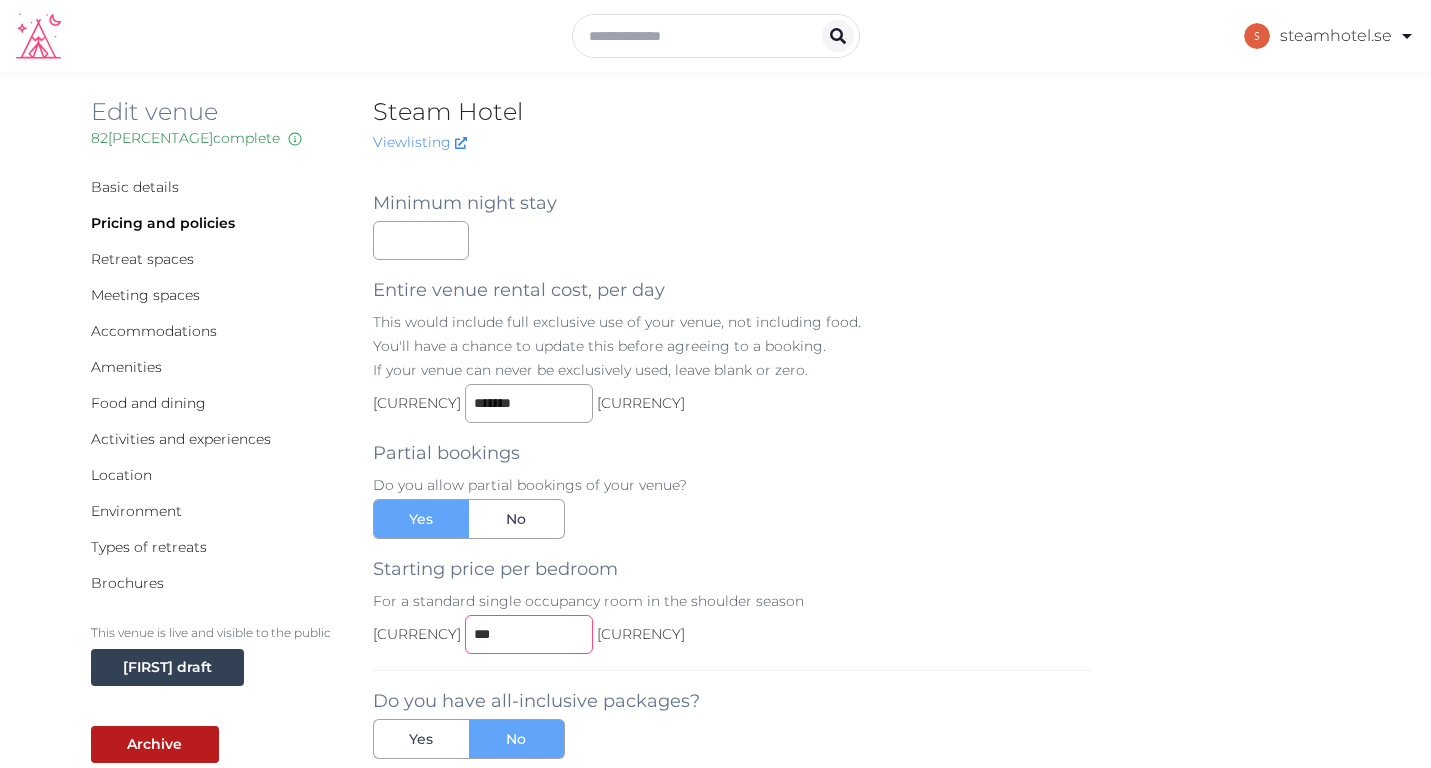 type on "***" 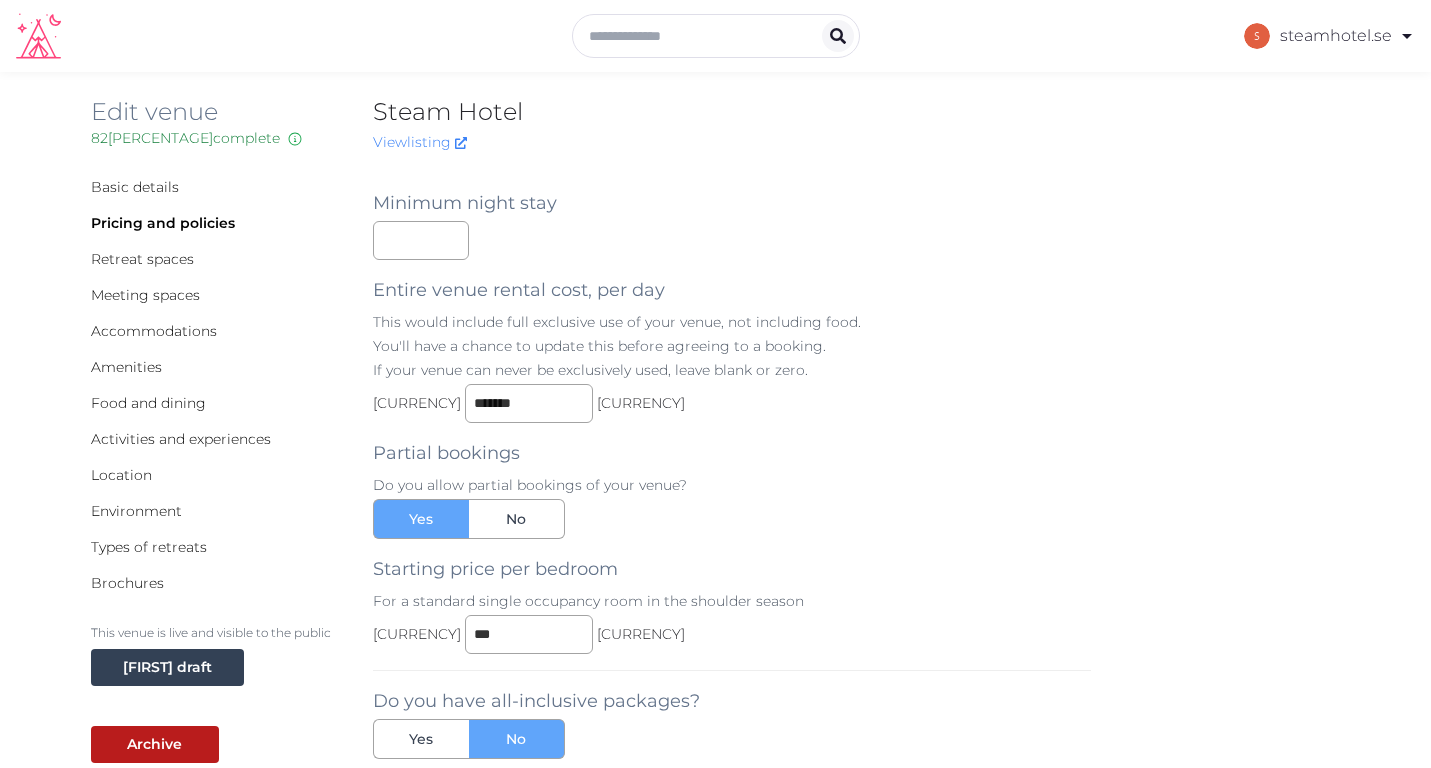 click on "Starting price per bedroom For a standard single occupancy room in the shoulder season $ *** USD" at bounding box center (732, 596) 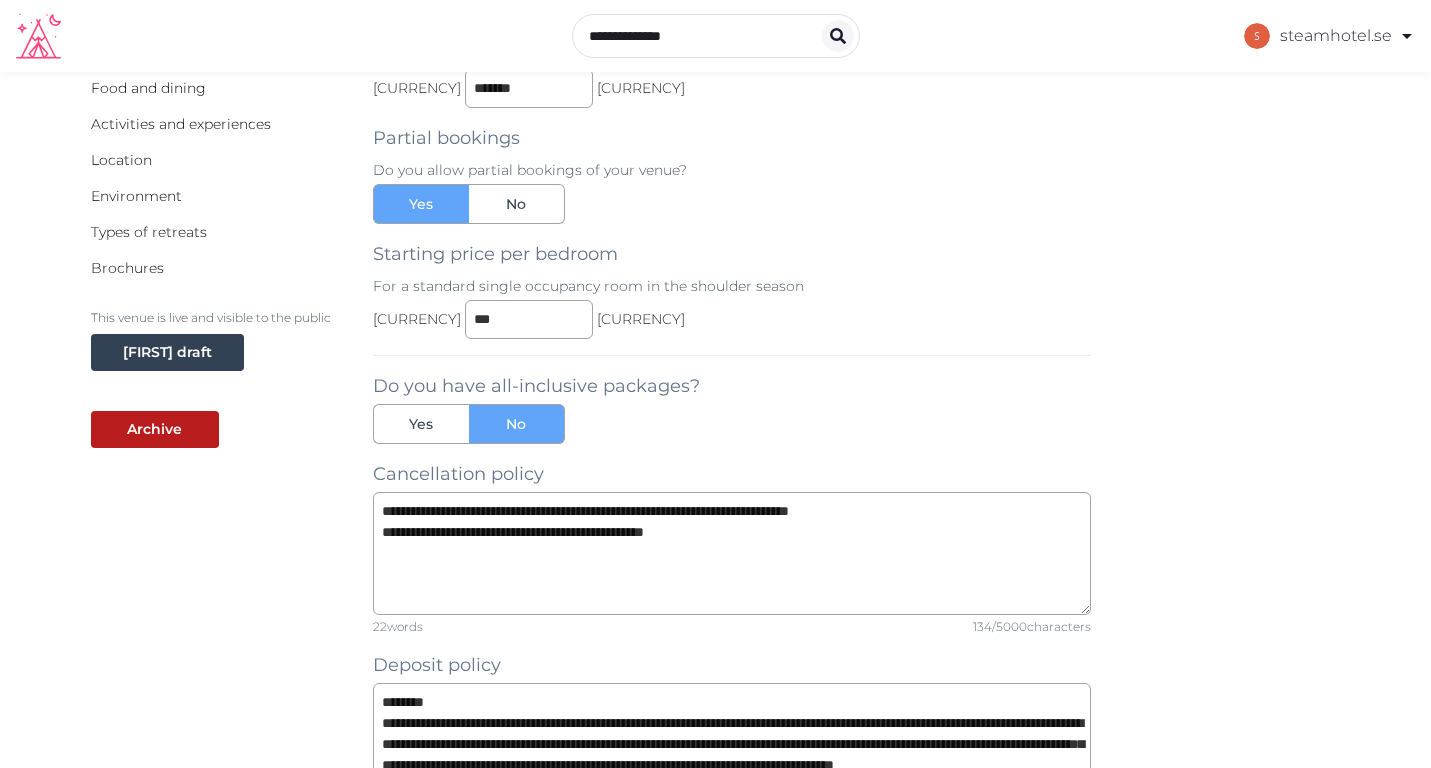scroll, scrollTop: 342, scrollLeft: 0, axis: vertical 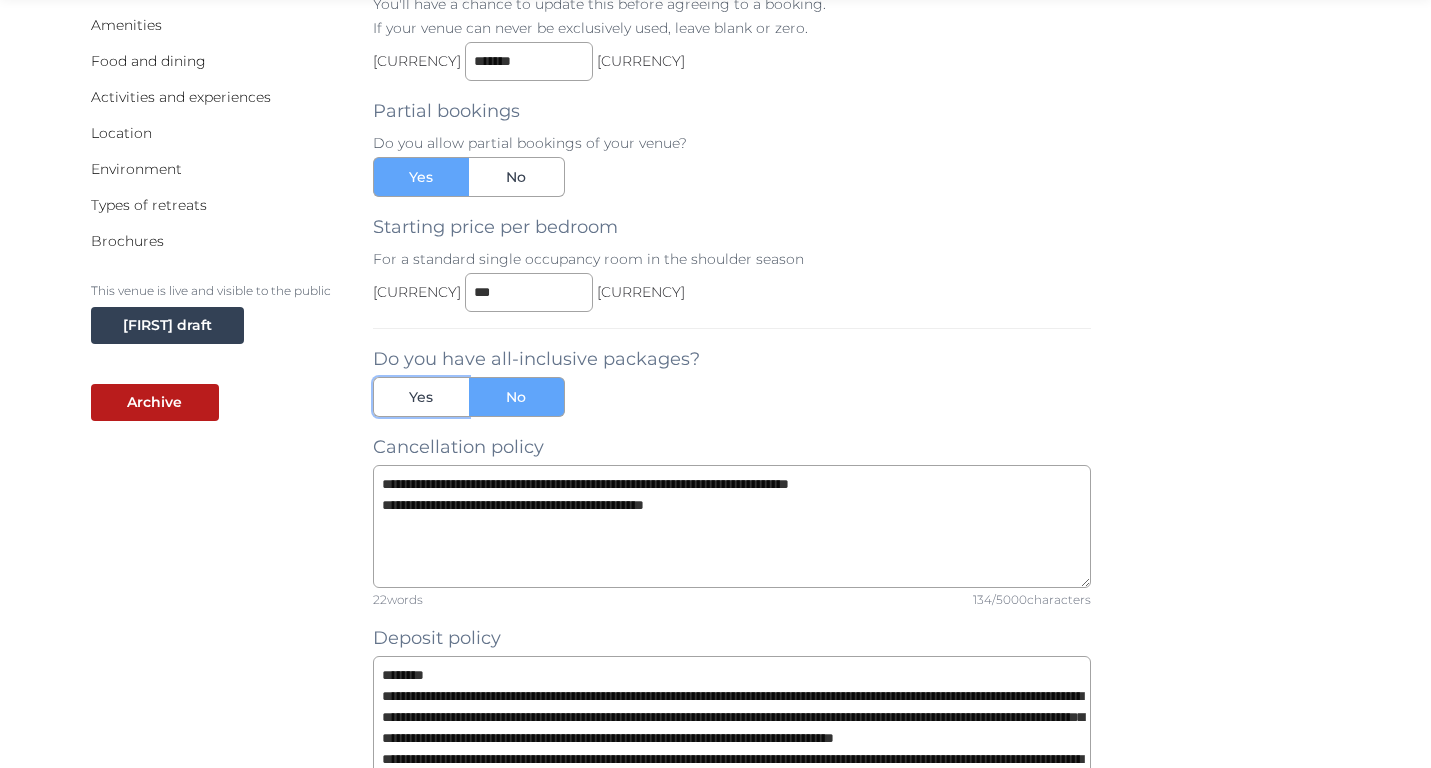click on "Yes" at bounding box center [421, 397] 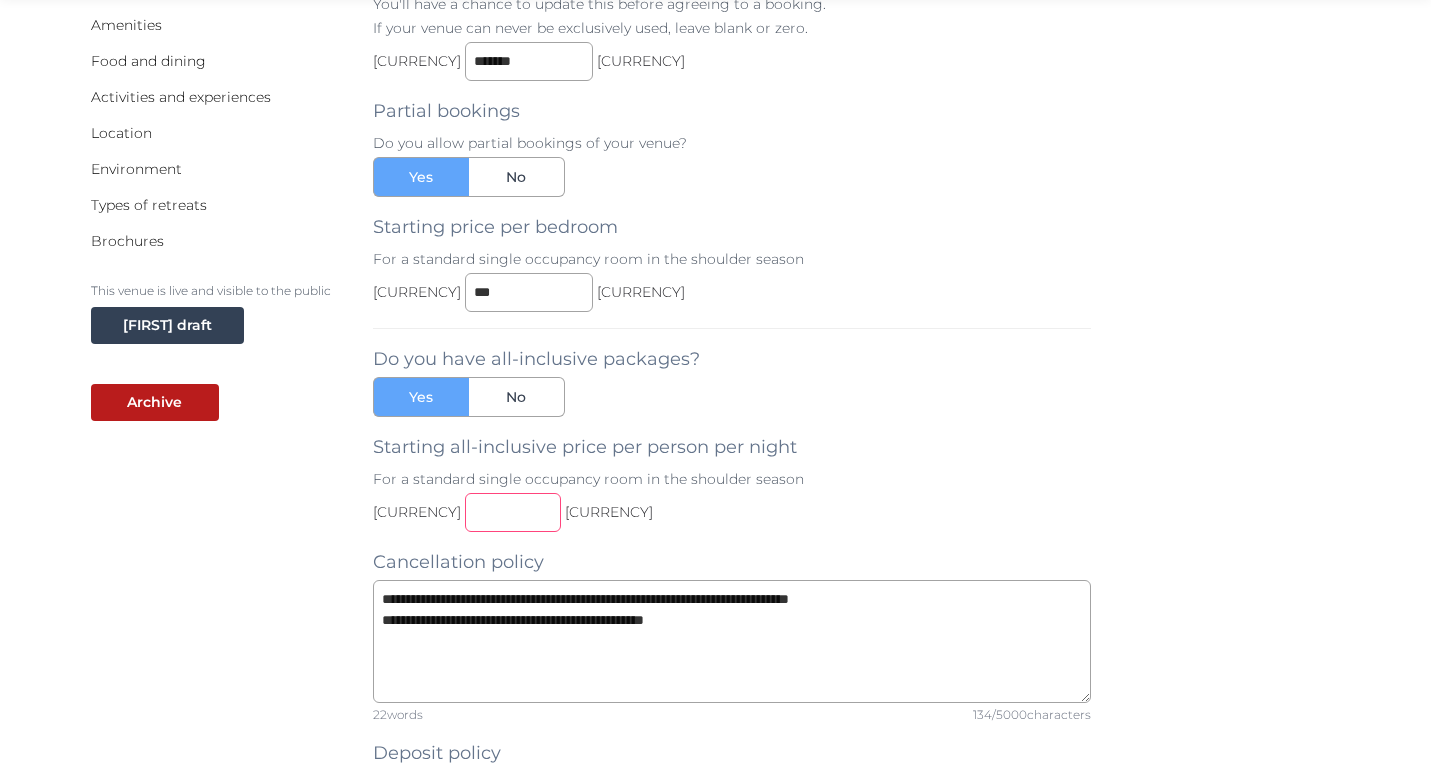 click at bounding box center [513, 512] 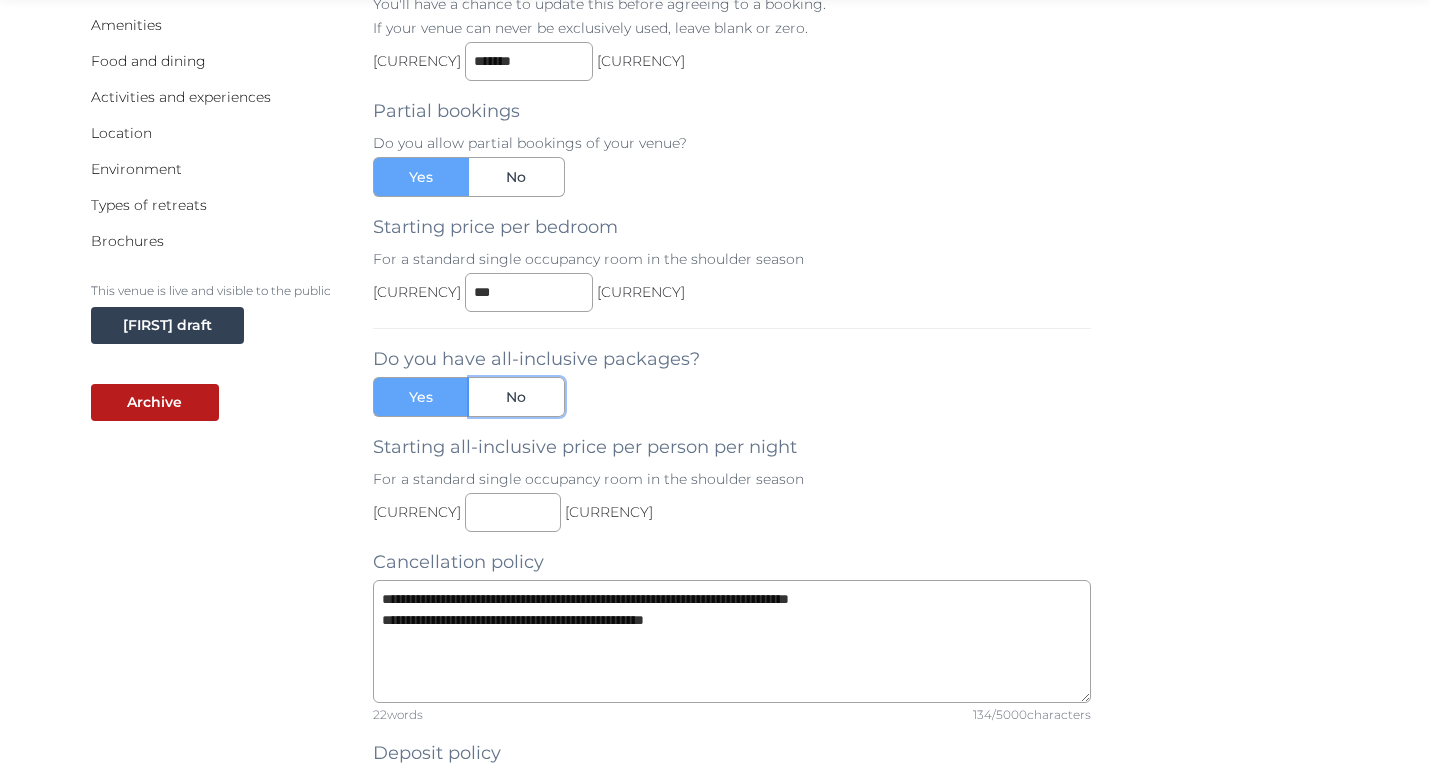 click on "No" at bounding box center (517, 397) 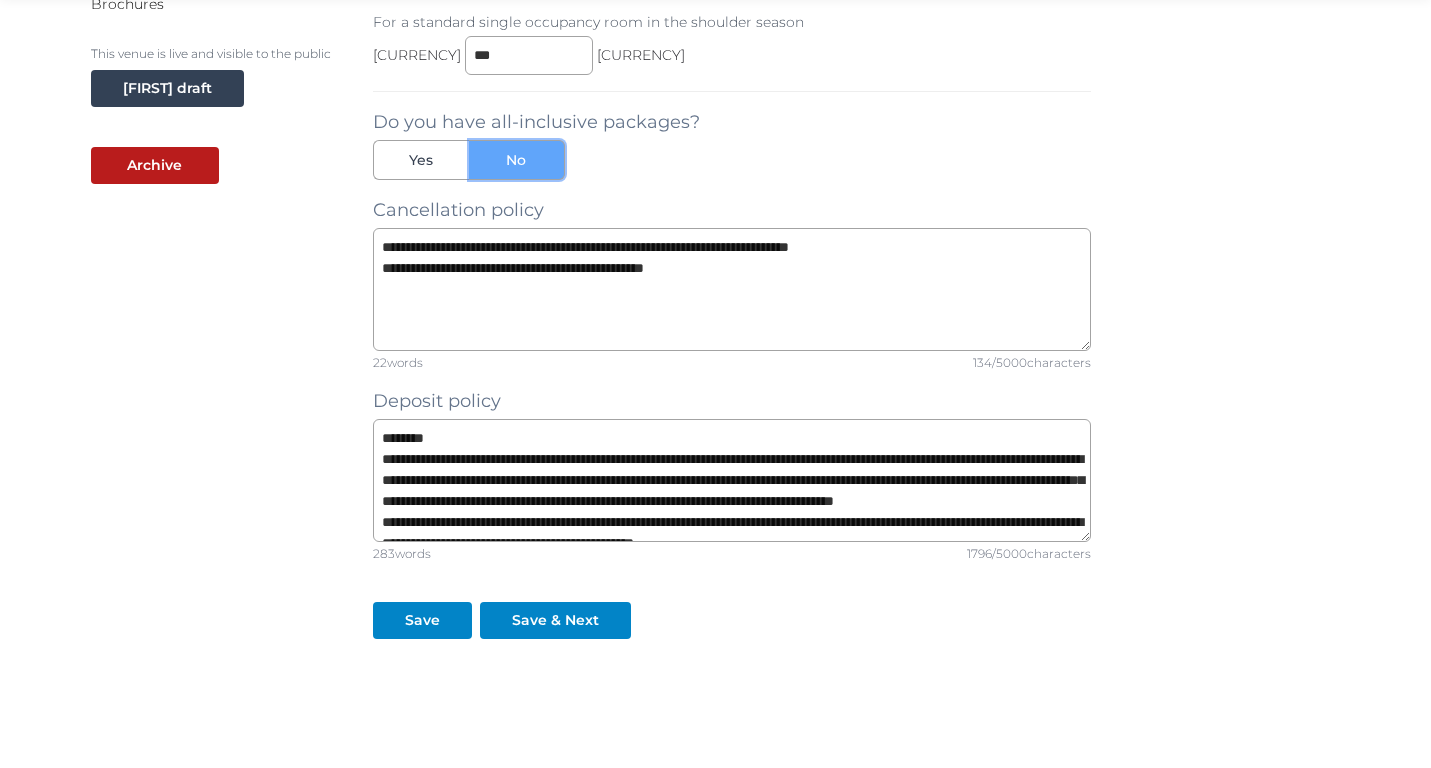 scroll, scrollTop: 642, scrollLeft: 0, axis: vertical 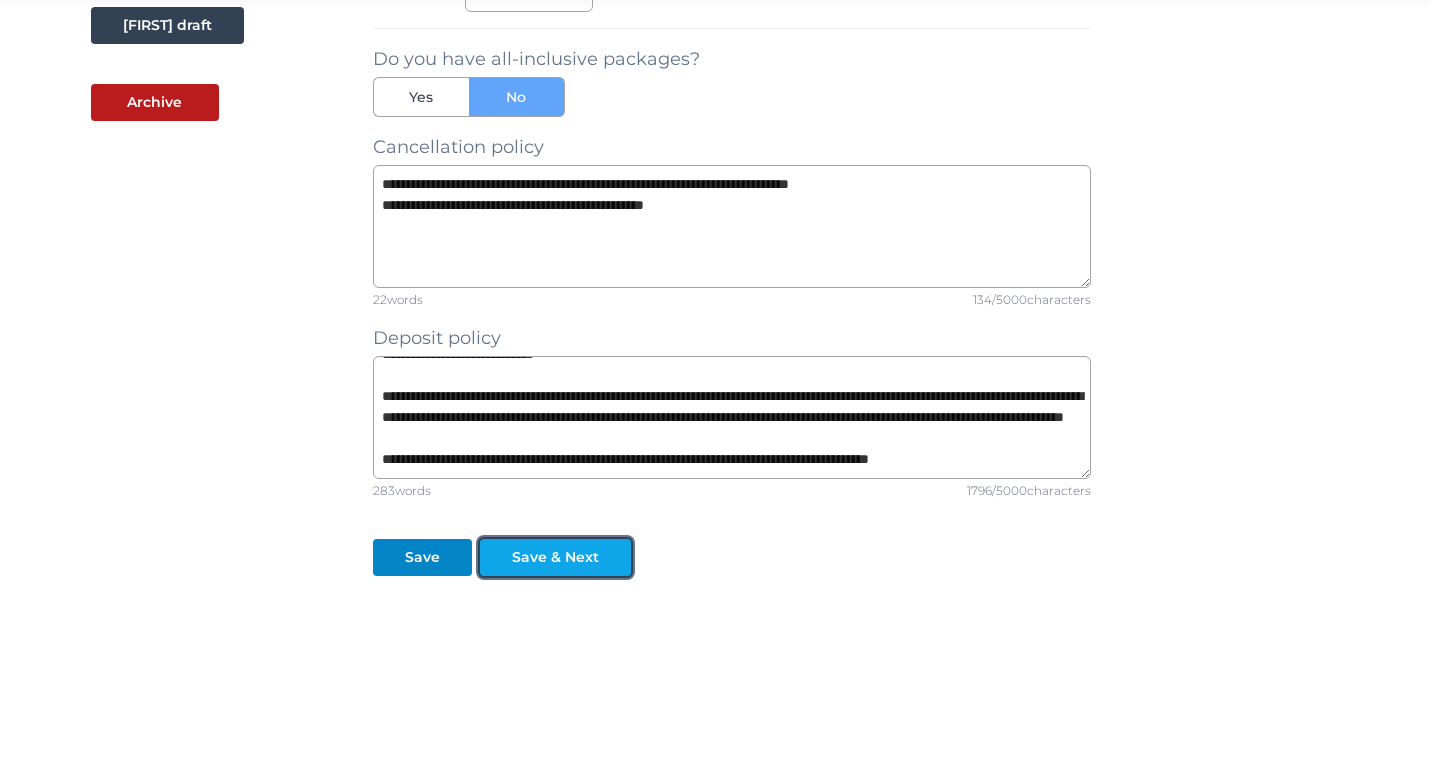 click on "Save & Next" at bounding box center (555, 557) 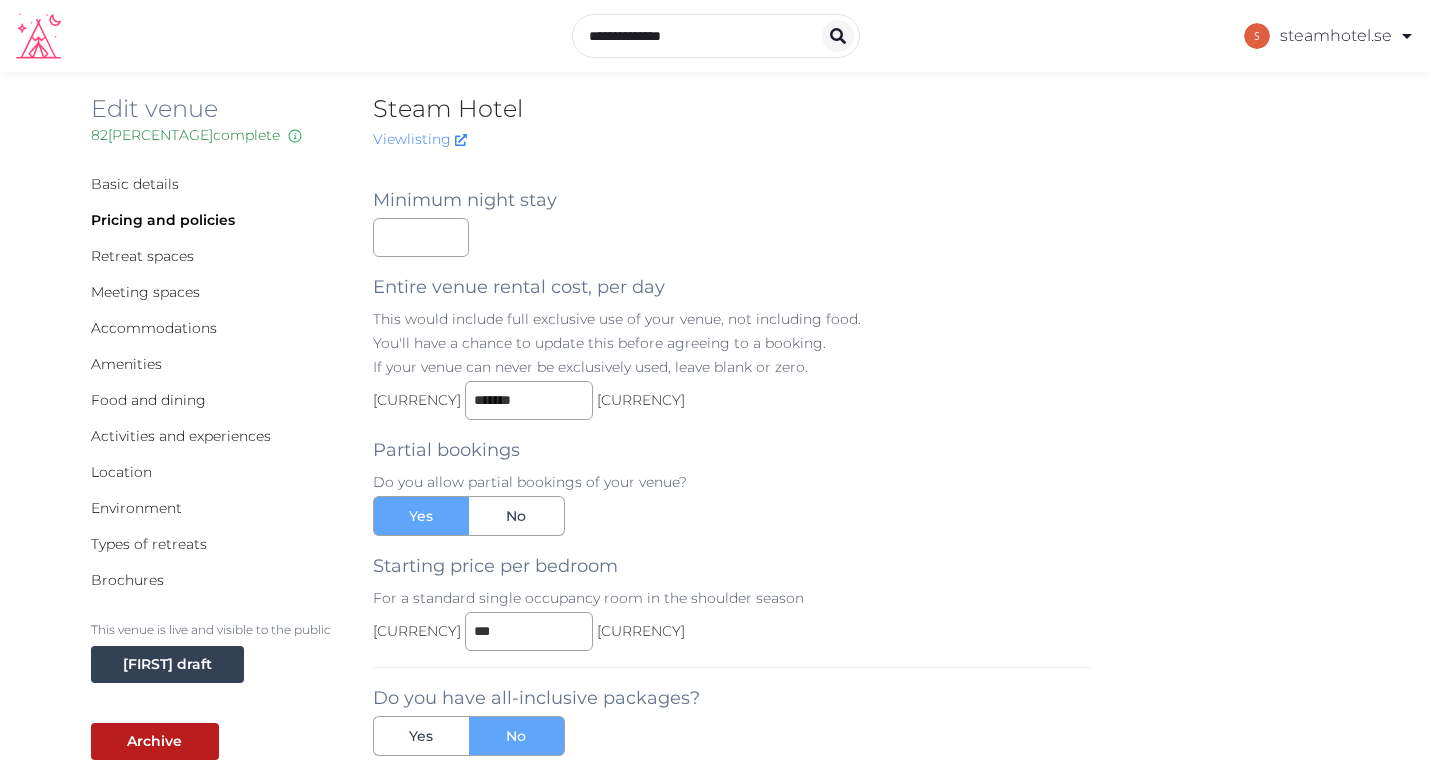 scroll, scrollTop: 0, scrollLeft: 0, axis: both 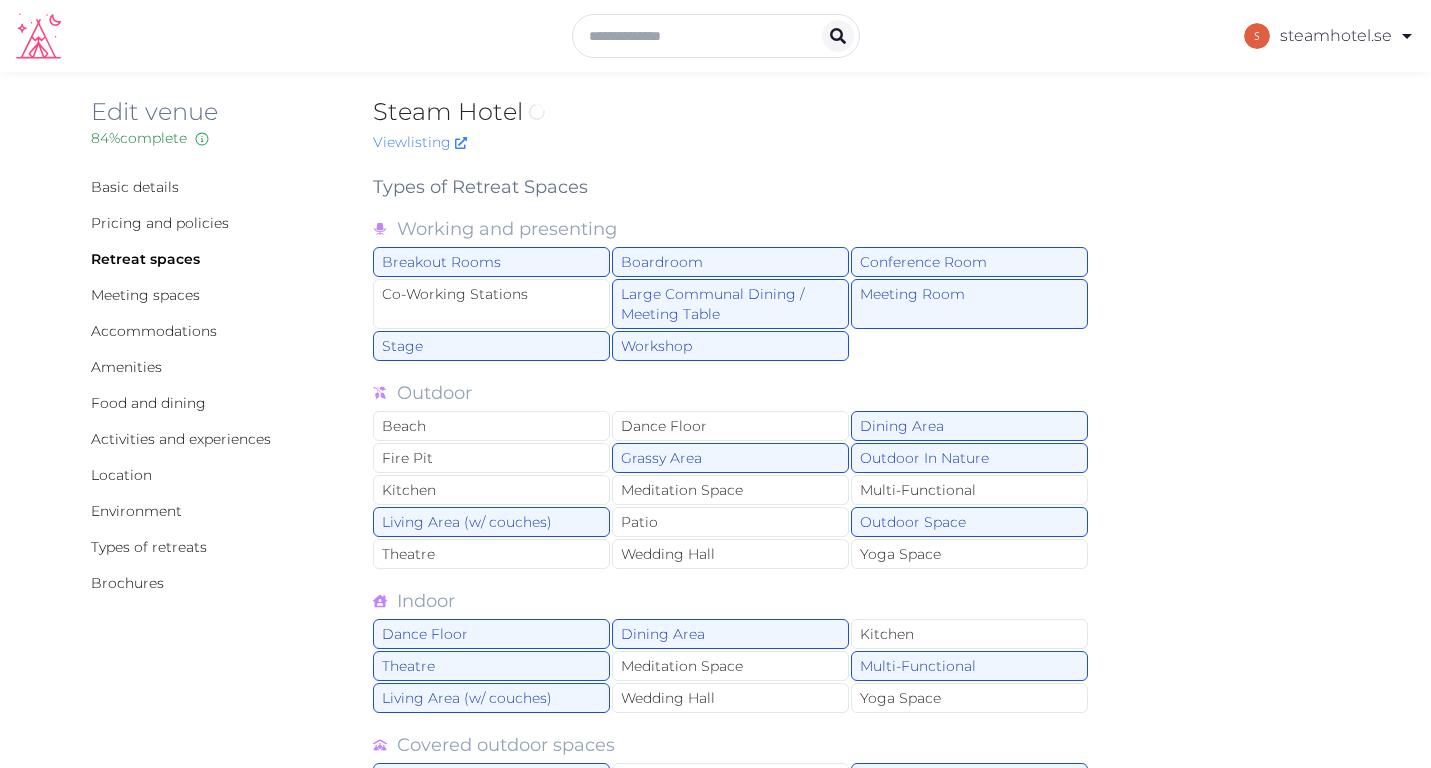 click on "Retreat spaces" at bounding box center (145, 259) 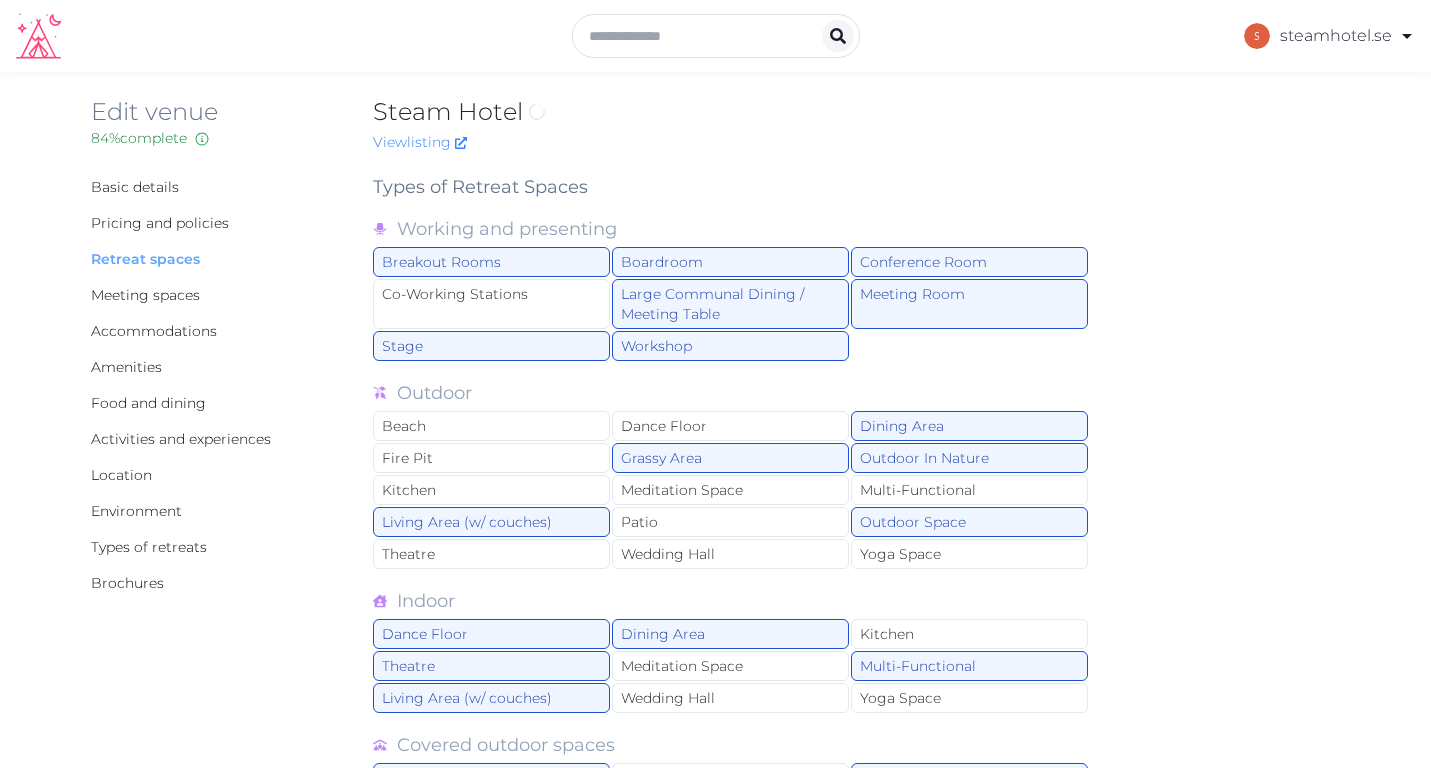 scroll, scrollTop: 0, scrollLeft: 0, axis: both 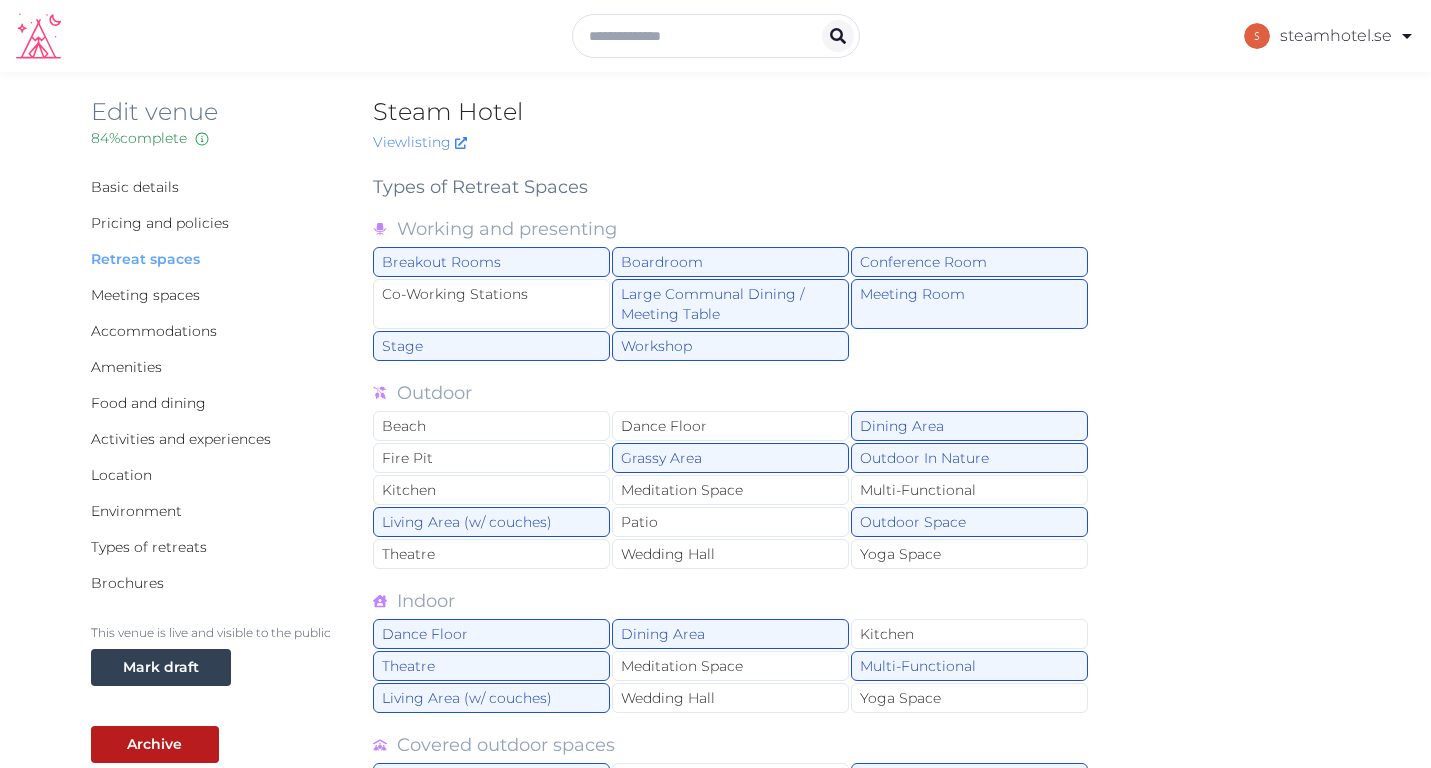 click on "Retreat spaces" at bounding box center [145, 259] 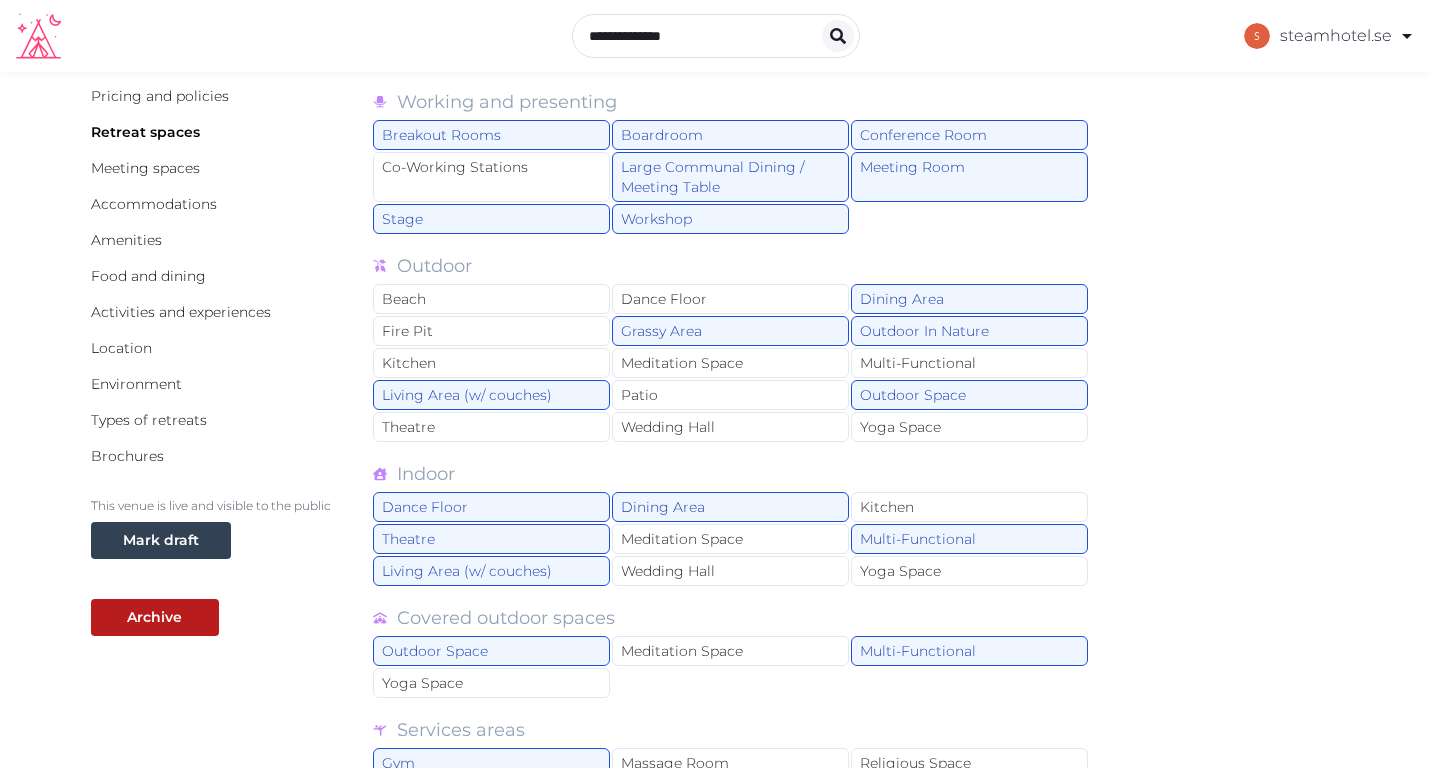scroll, scrollTop: 119, scrollLeft: 0, axis: vertical 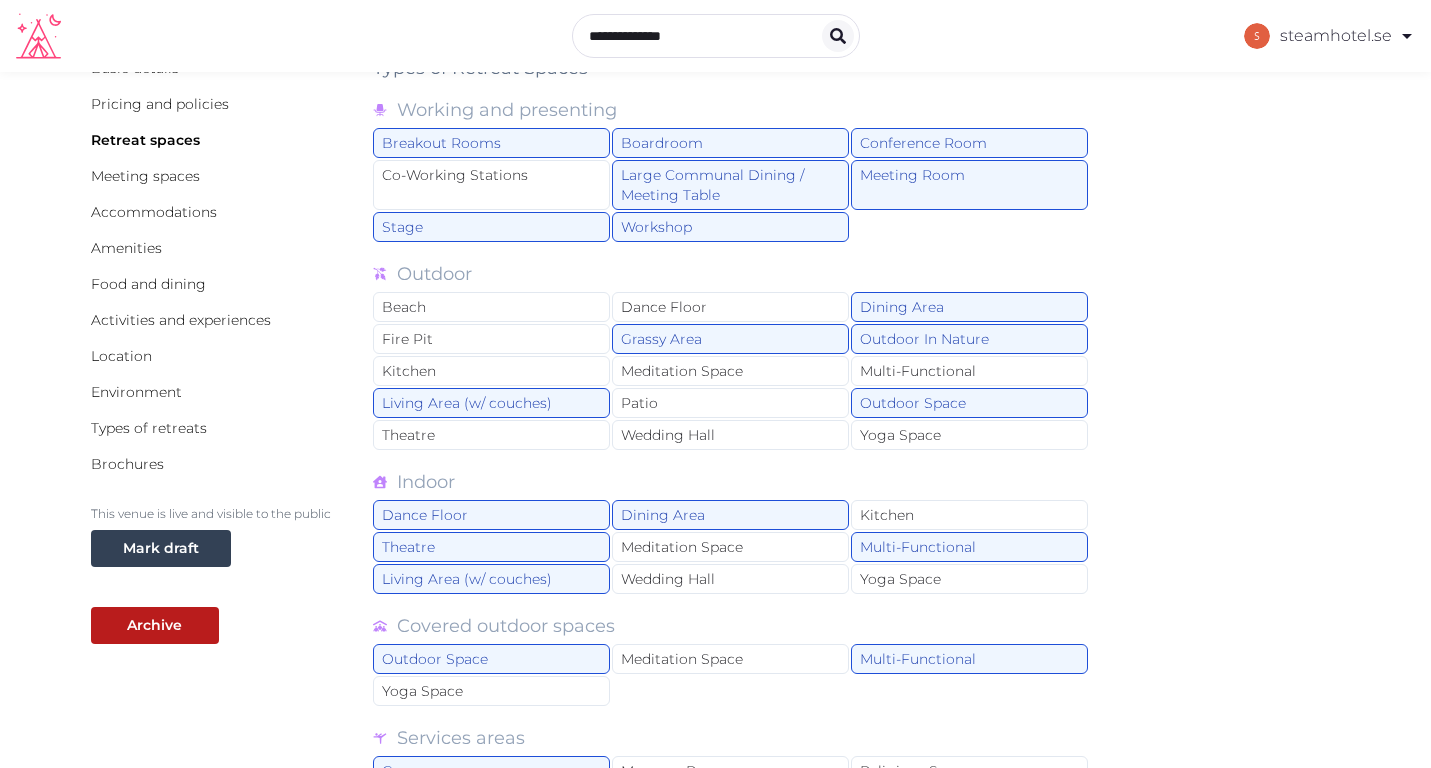 click on "Basic details Pricing and policies Retreat spaces Meeting spaces Accommodations Amenities Food and dining Activities and experiences Location Environment Types of retreats Brochures" at bounding box center (216, 266) 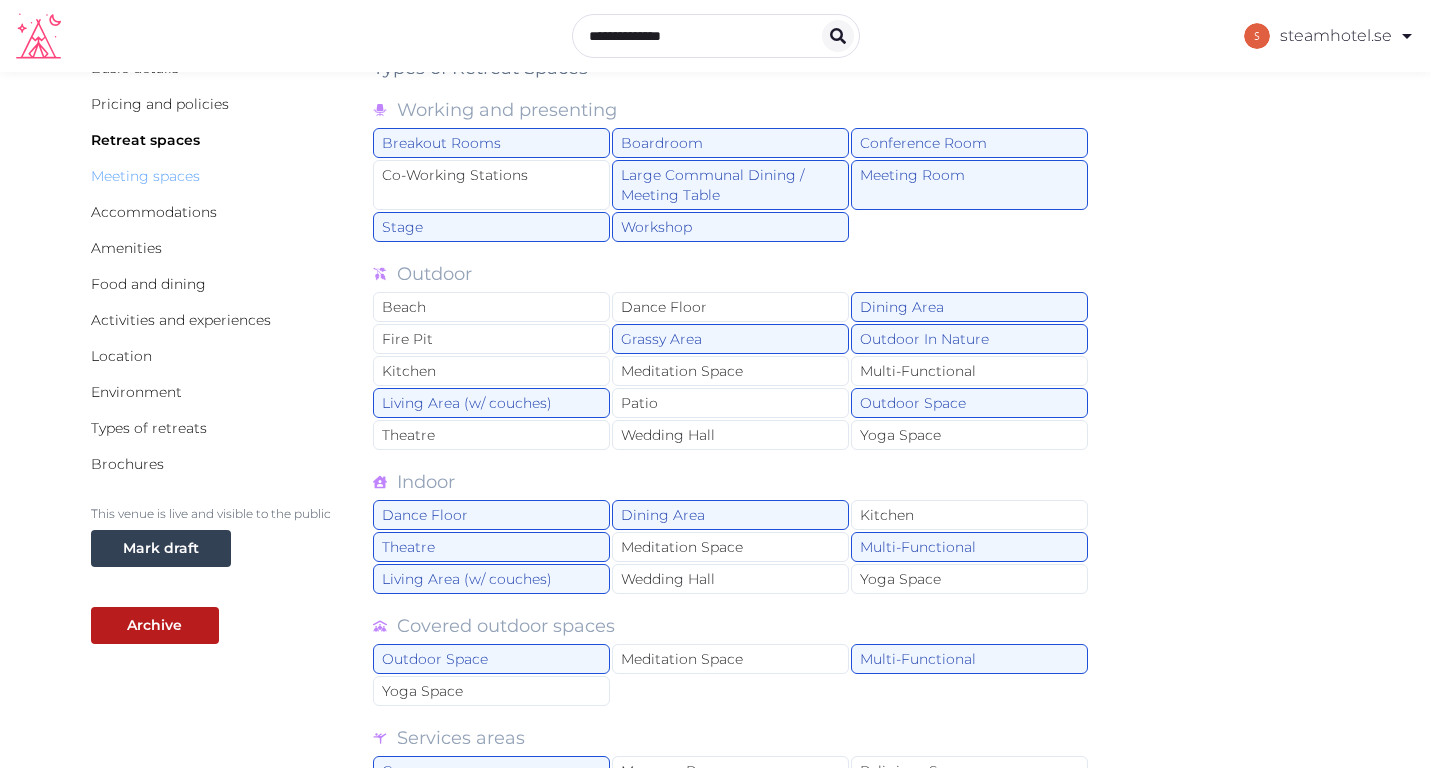 click on "Meeting spaces" at bounding box center [145, 176] 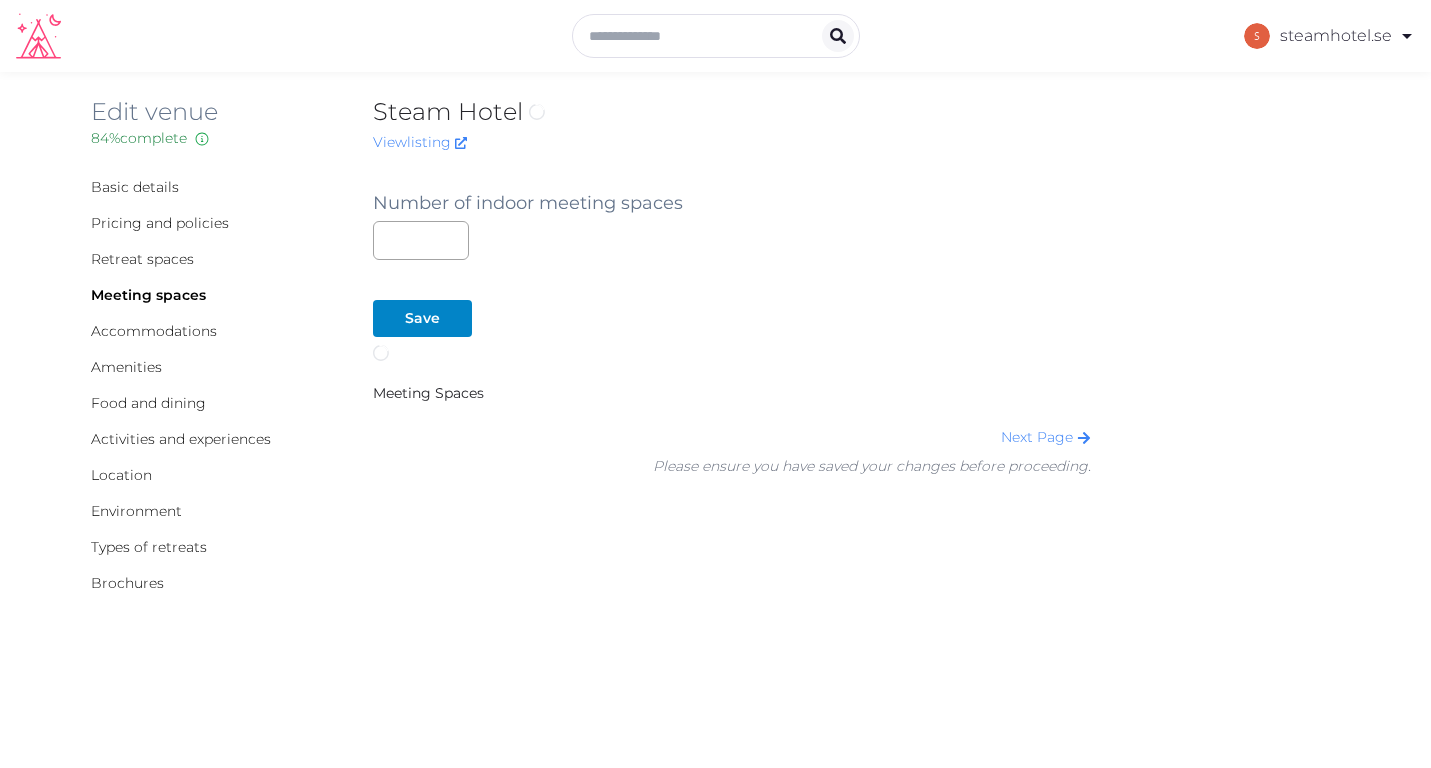 scroll, scrollTop: 0, scrollLeft: 0, axis: both 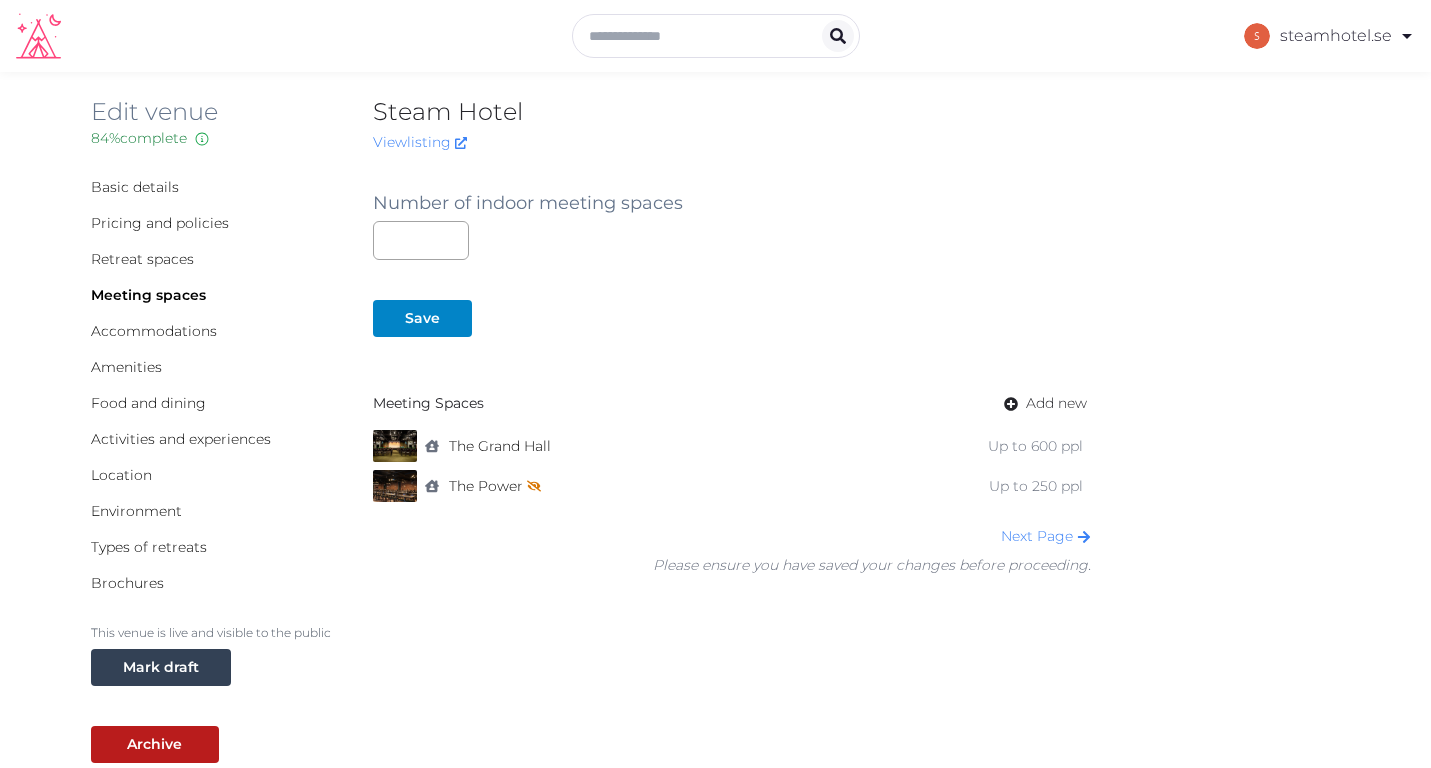 click on "Number of indoor meeting spaces ** Save  Meeting Spaces Add new indoor The Grand Hall Up to 600 ppl indoor The Power   Not shown on profile until a name, description, and photo are added. Up to 250 ppl
To pick up a draggable item, press the space bar.
While dragging, use the arrow keys to move the item.
Press space again to drop the item in its new position, or press escape to cancel.
Next Page  Please ensure you have saved your changes before proceeding." at bounding box center (732, 374) 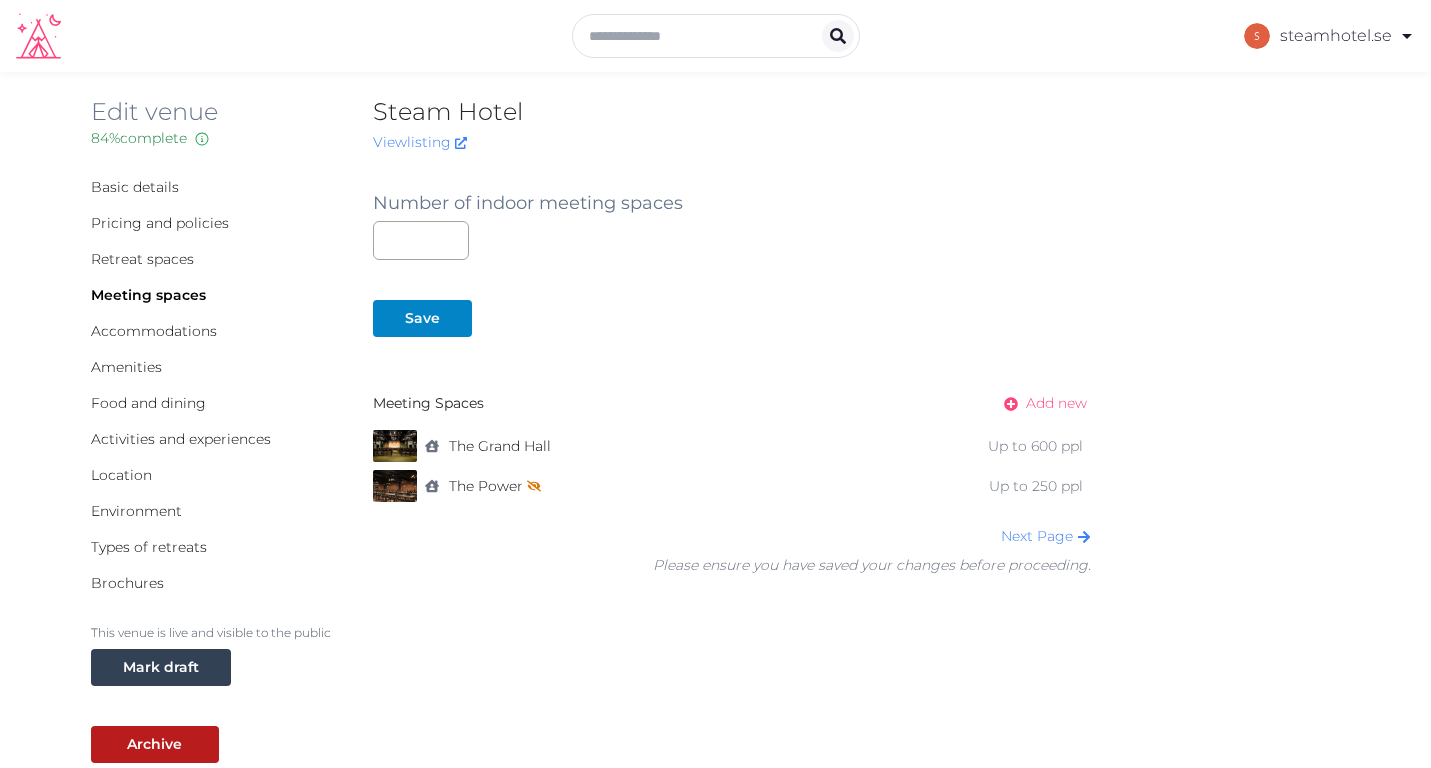 click 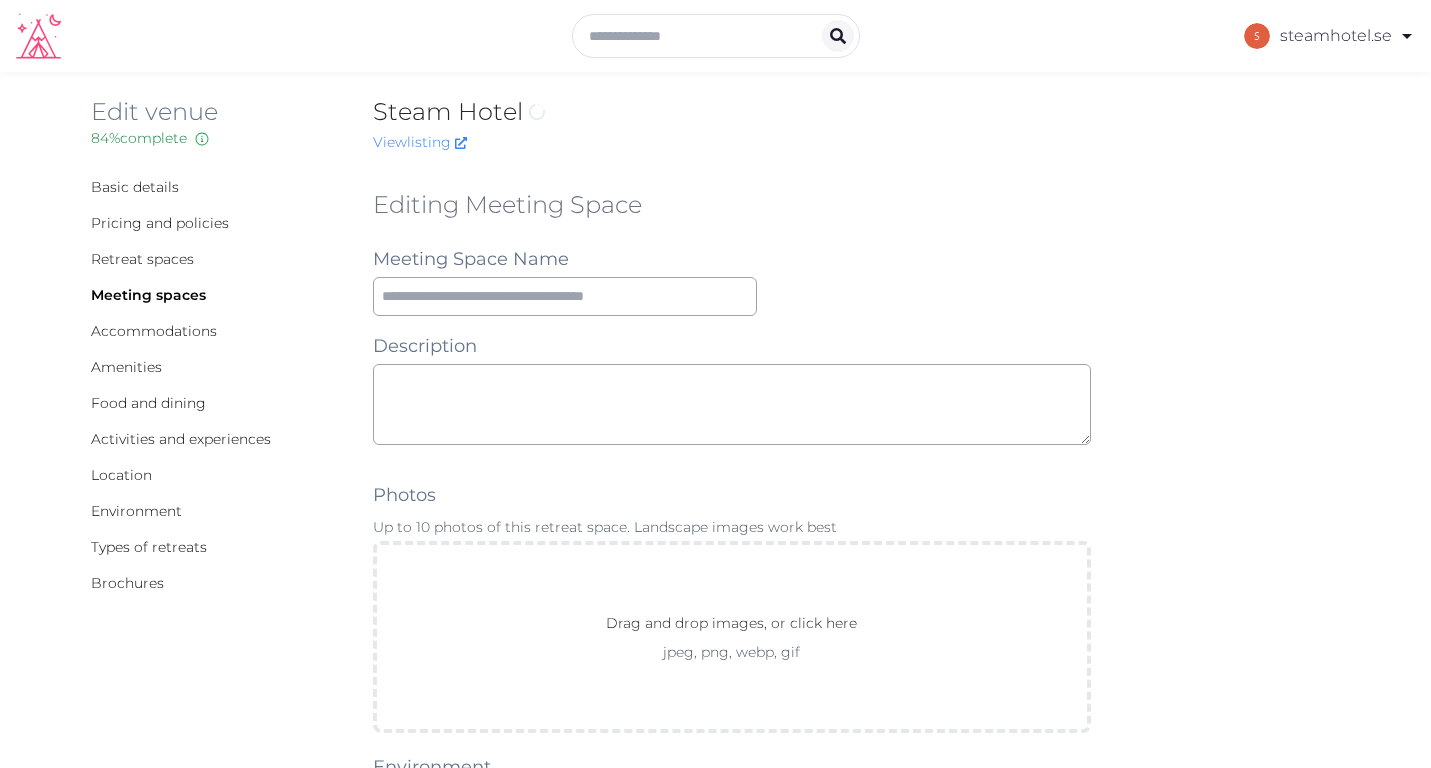 scroll, scrollTop: 0, scrollLeft: 0, axis: both 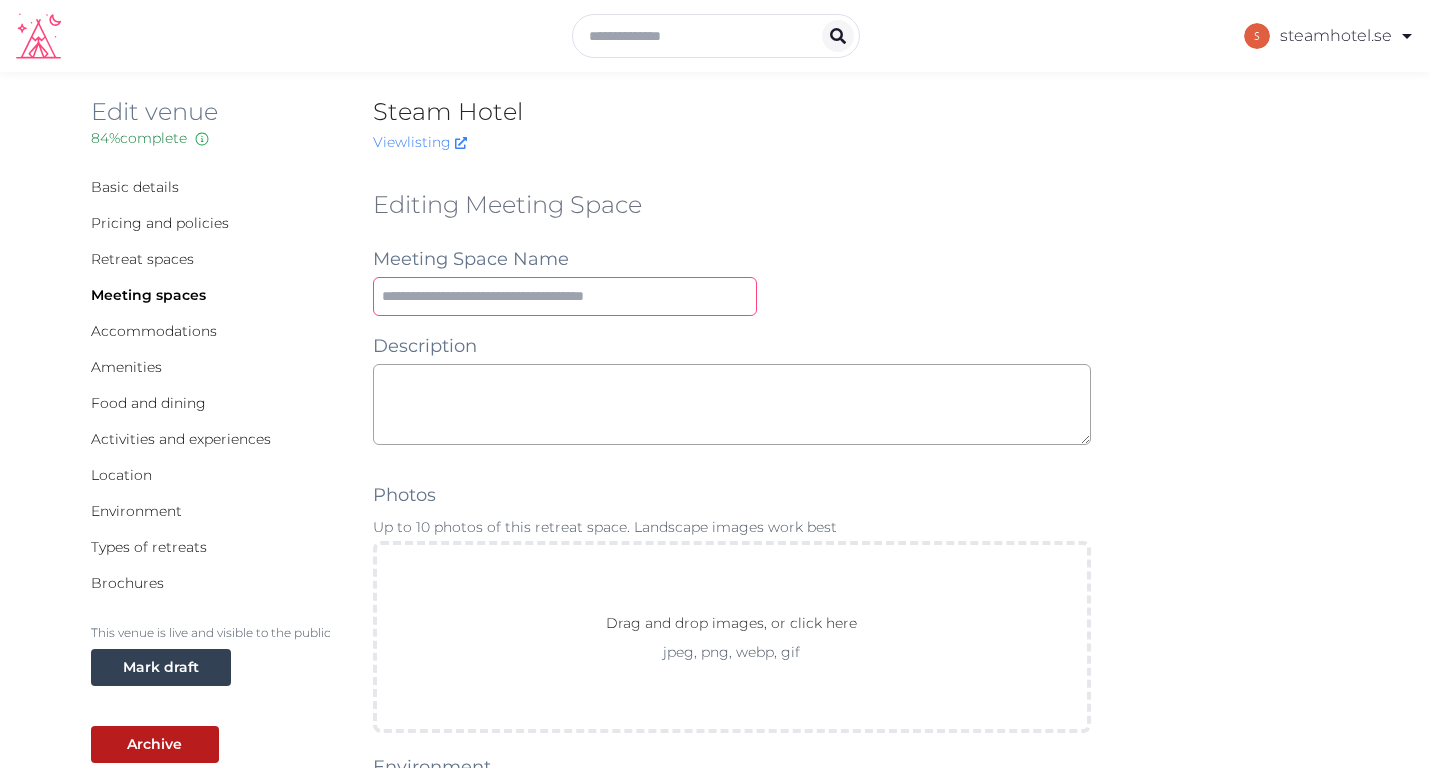 click at bounding box center [565, 296] 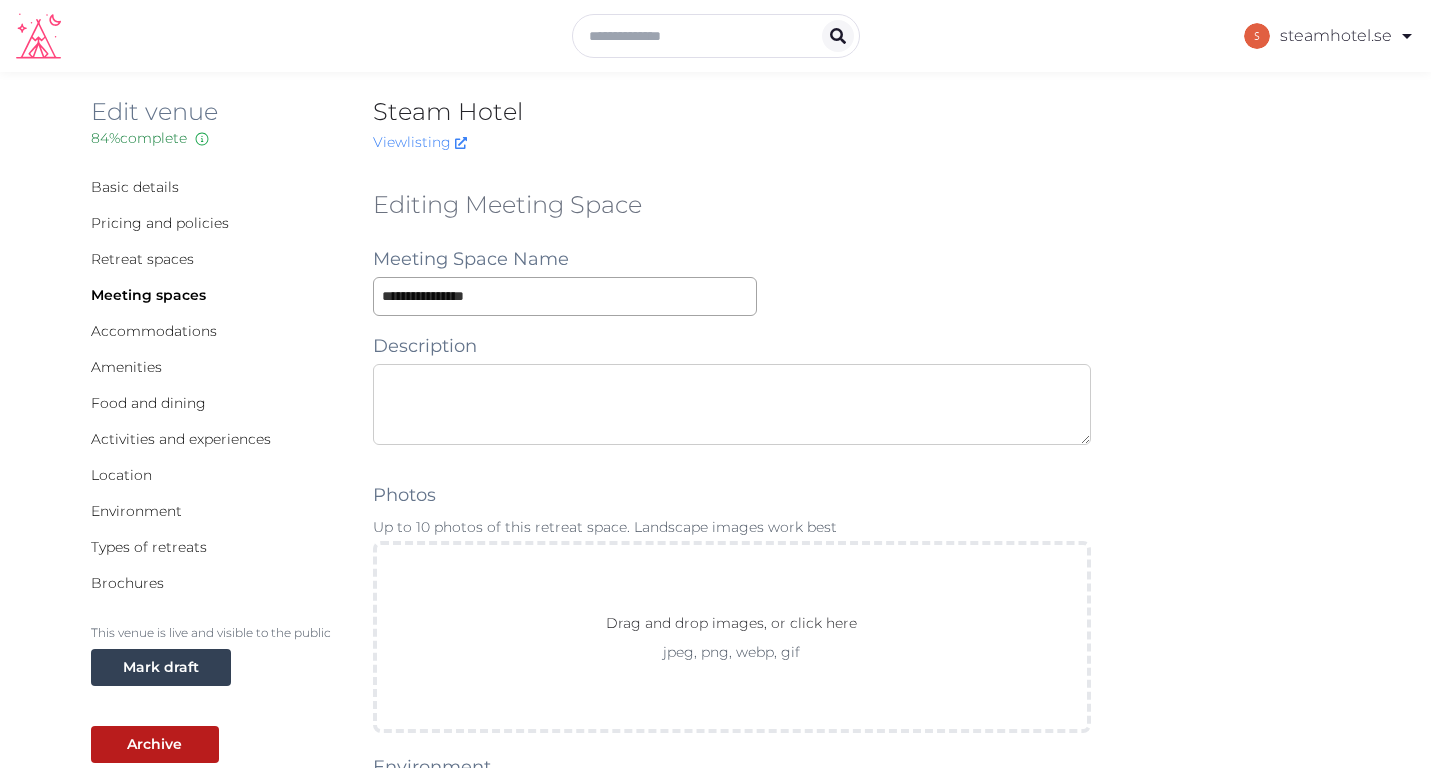 click at bounding box center (732, 404) 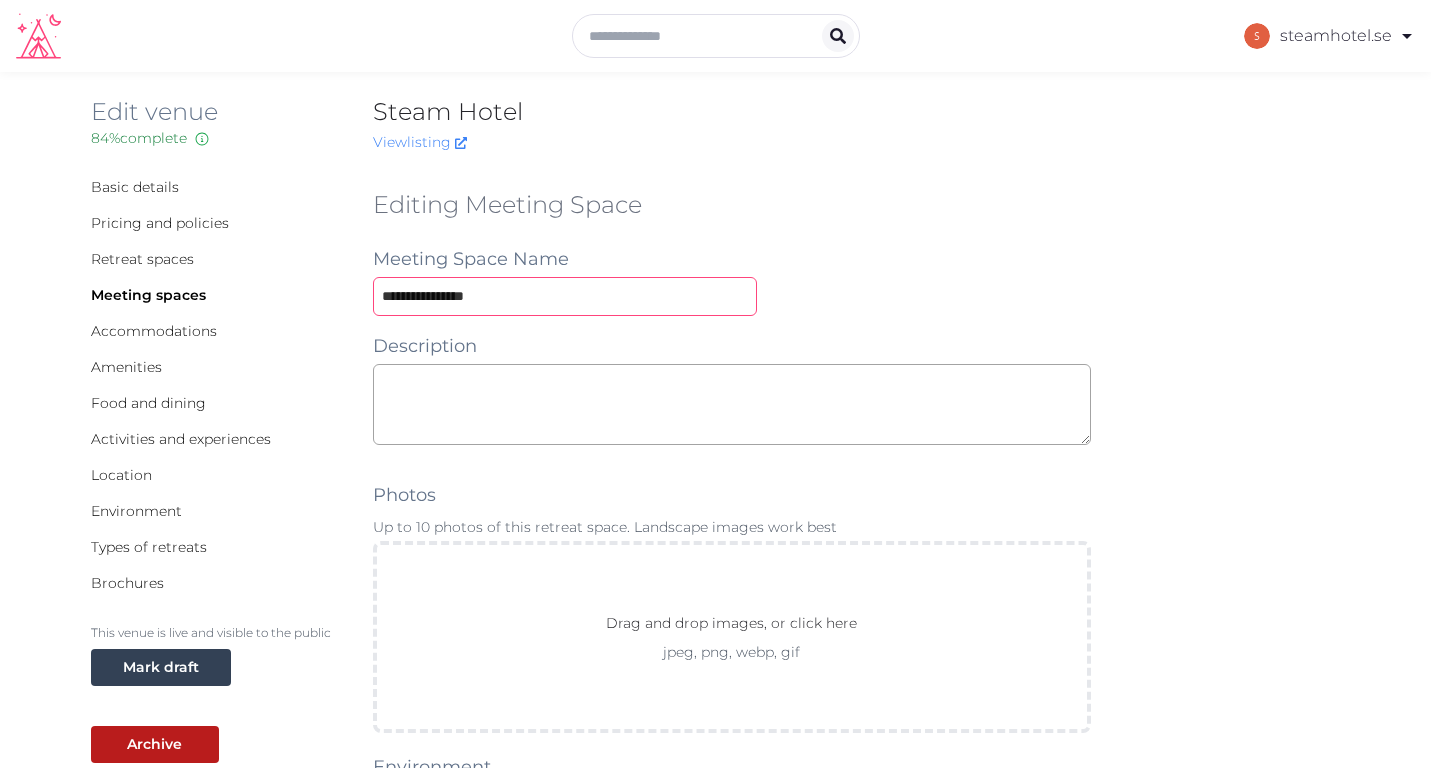 click on "**********" at bounding box center [565, 296] 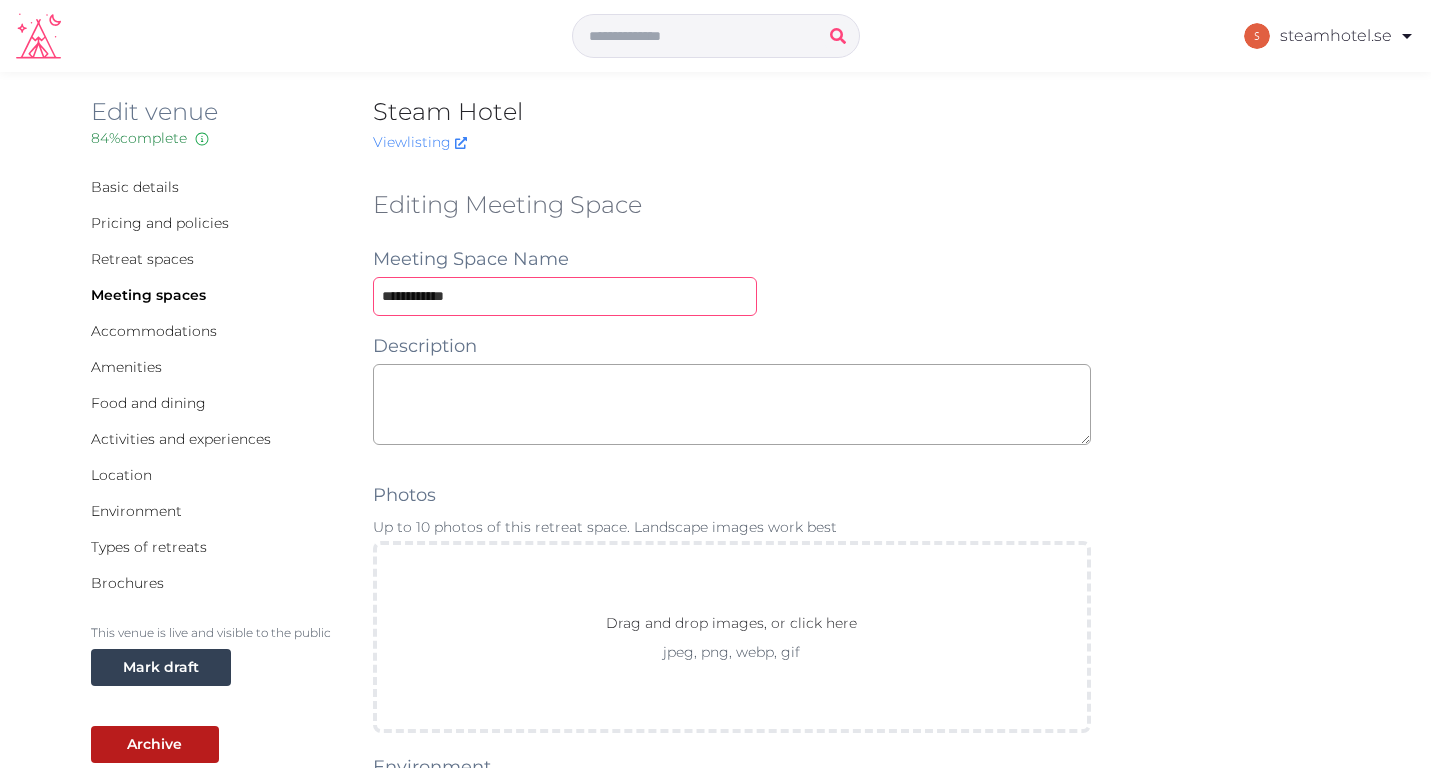 type on "**********" 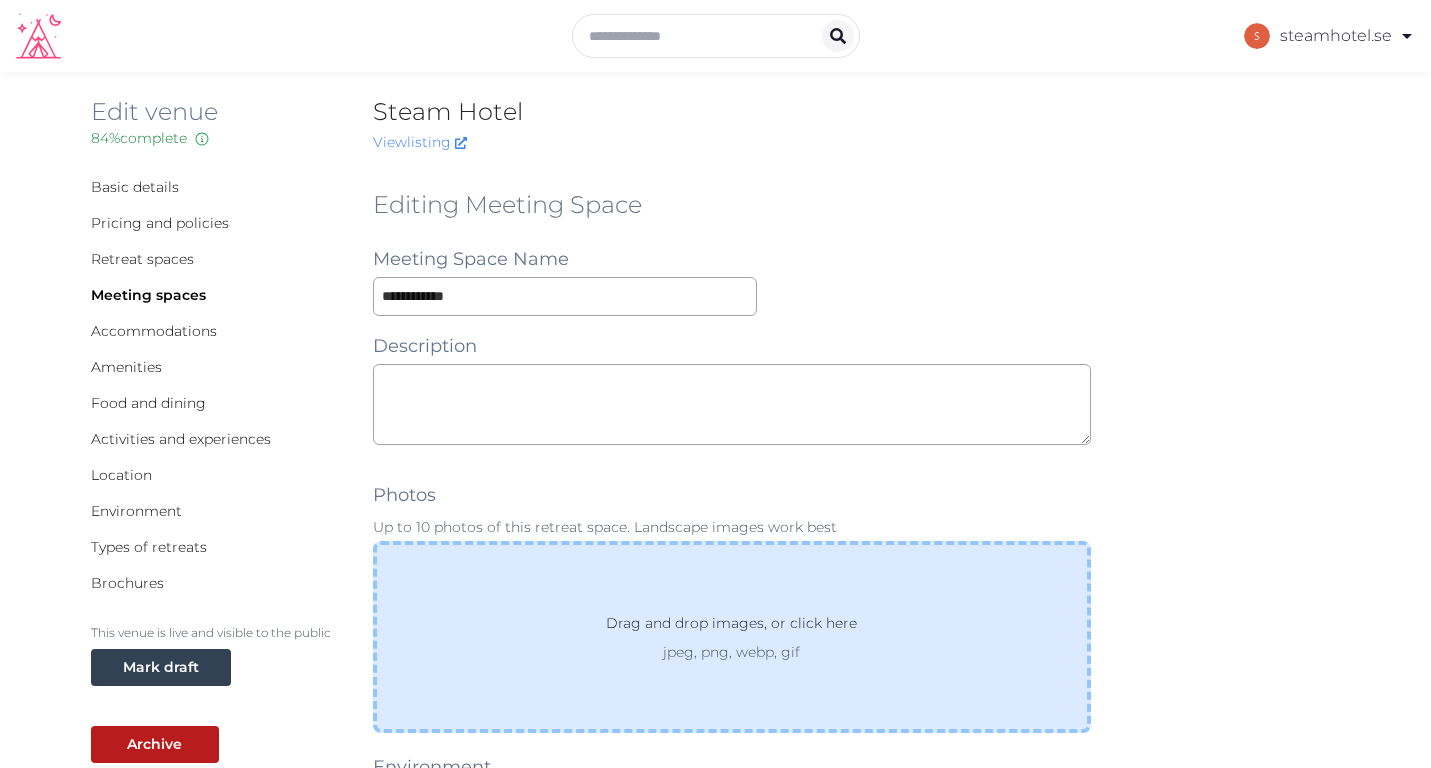 click on "Drag and drop images, or click here" at bounding box center (731, 627) 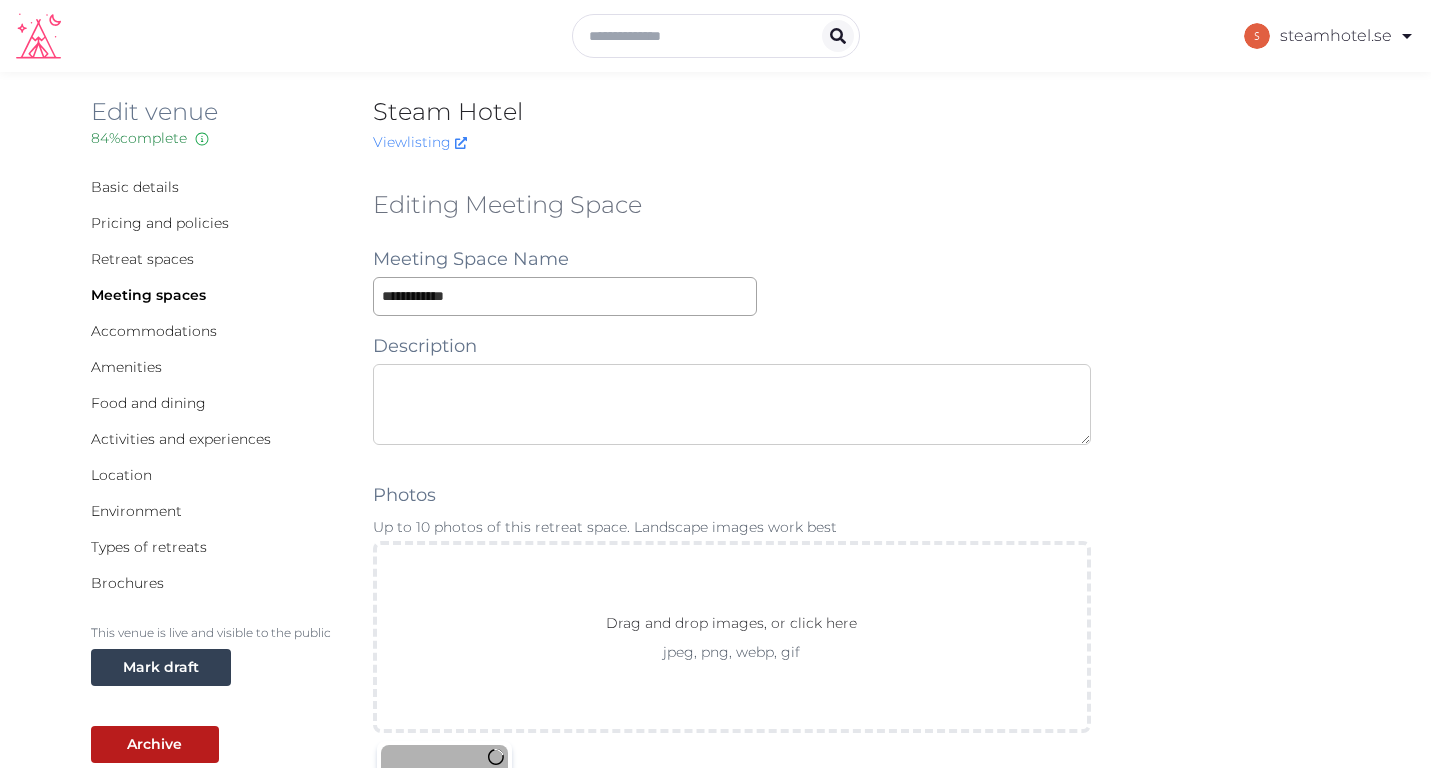 click at bounding box center (732, 404) 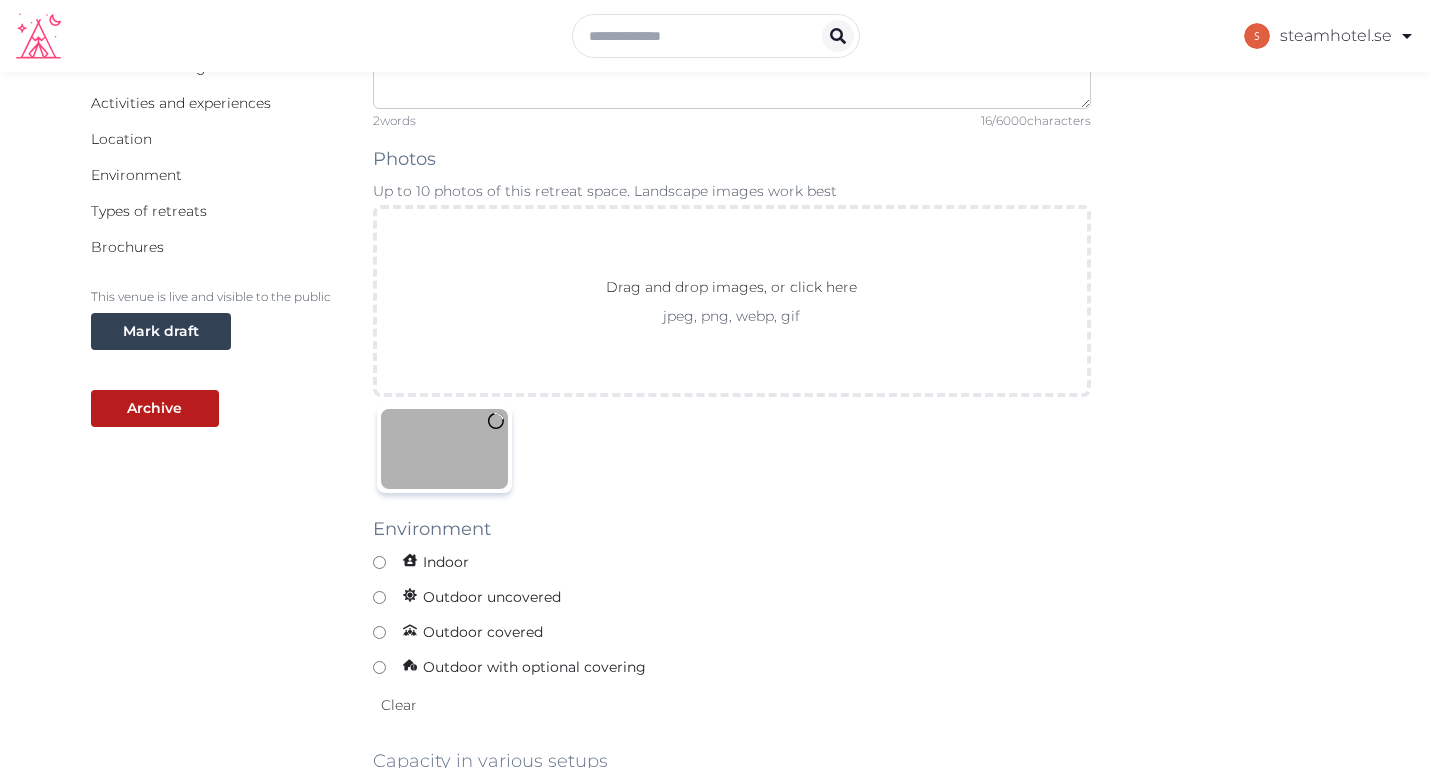 scroll, scrollTop: 549, scrollLeft: 0, axis: vertical 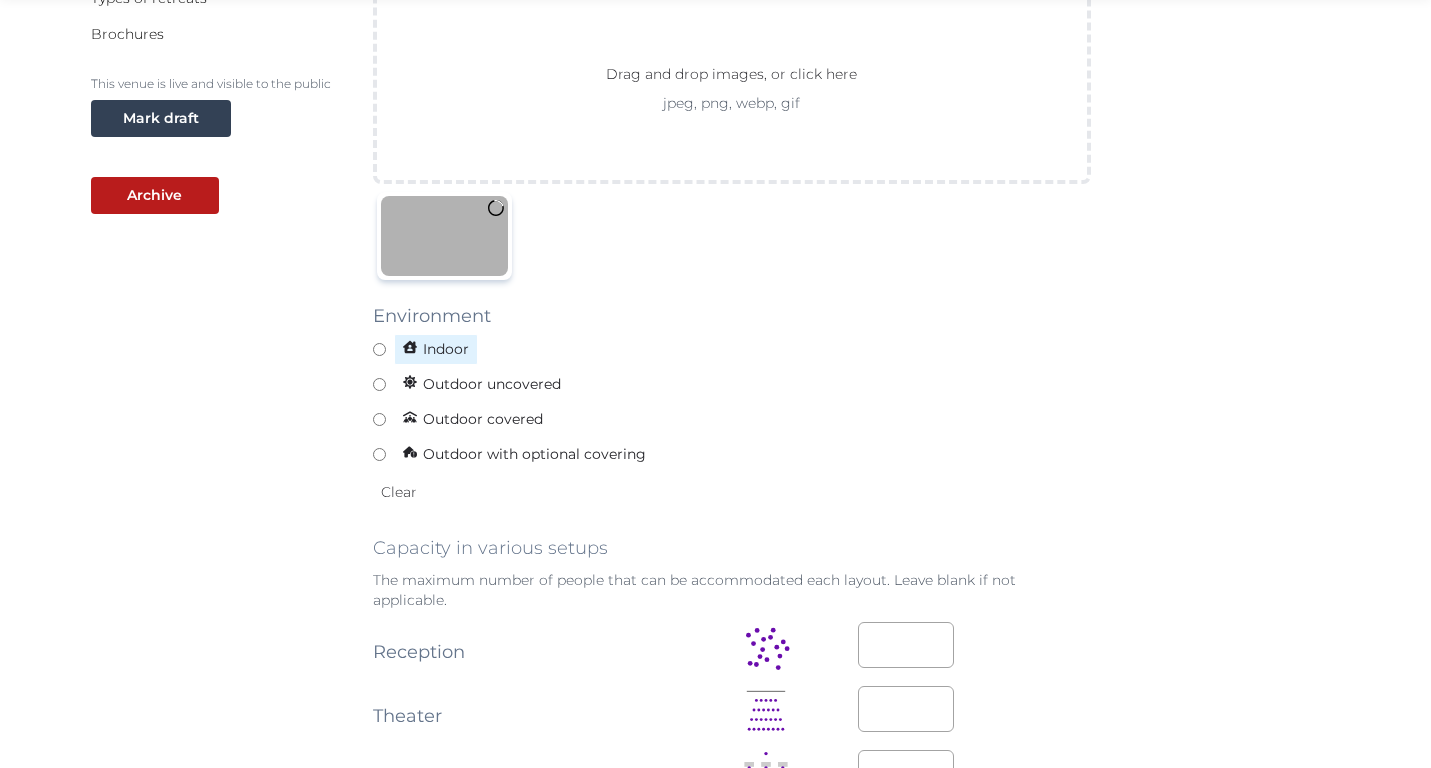 type on "**********" 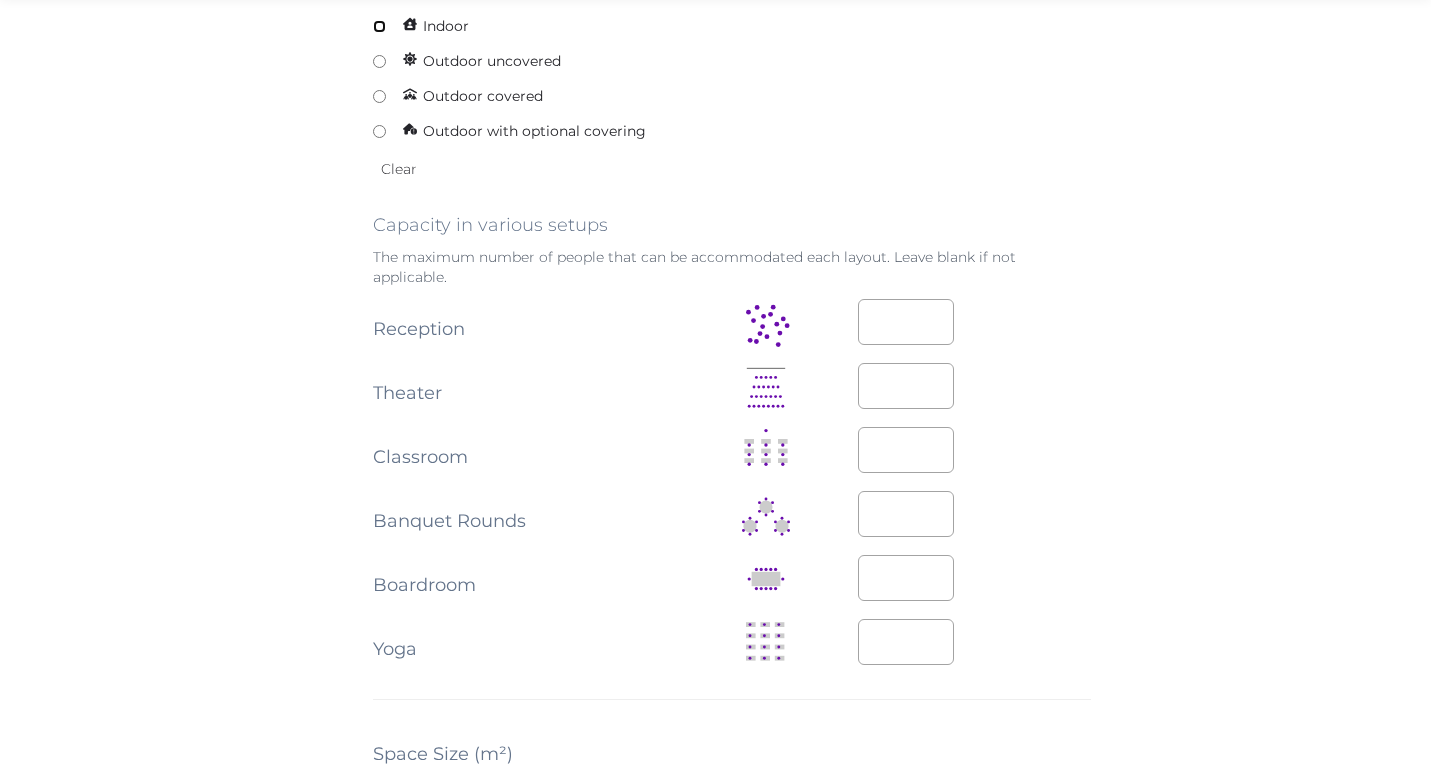scroll, scrollTop: 873, scrollLeft: 0, axis: vertical 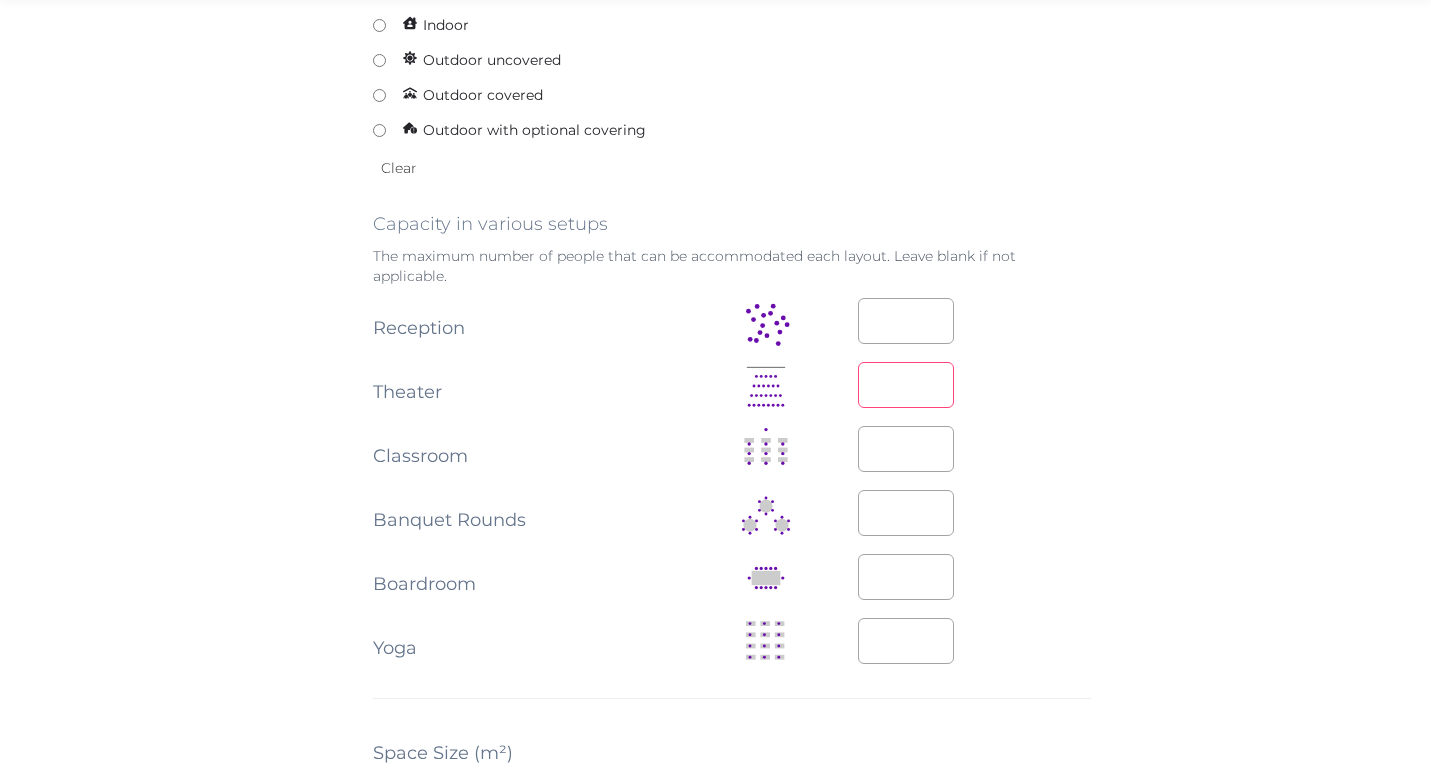 click at bounding box center (906, 385) 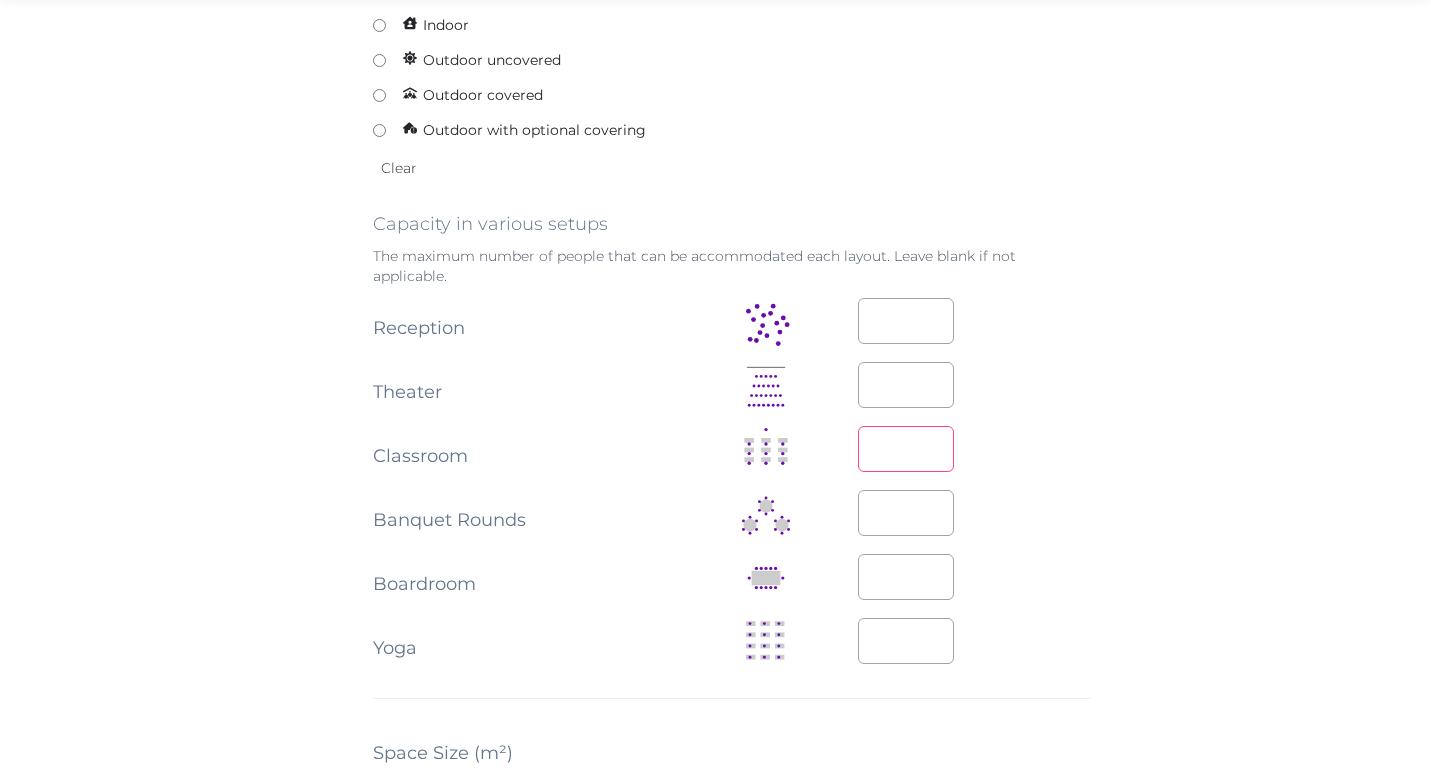 click at bounding box center (906, 449) 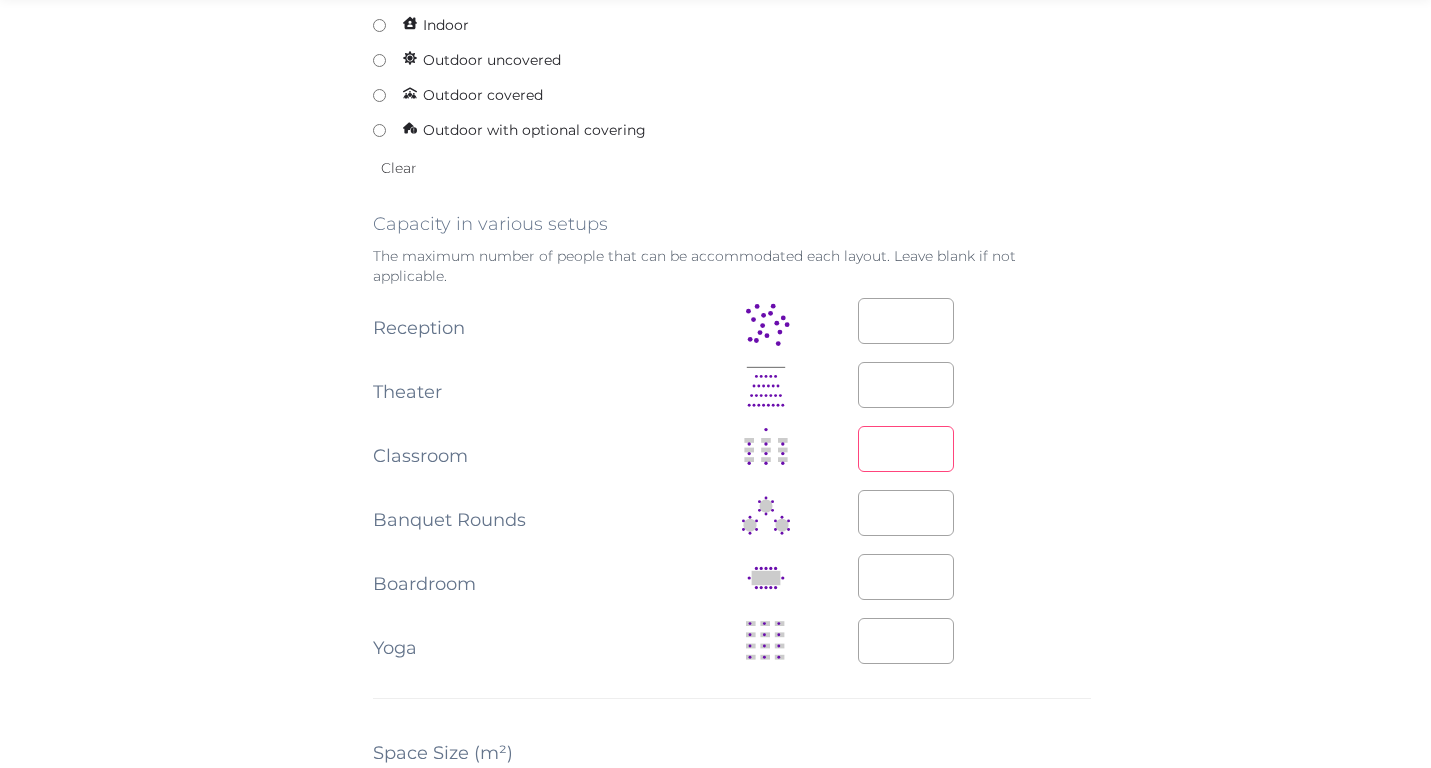 type on "**" 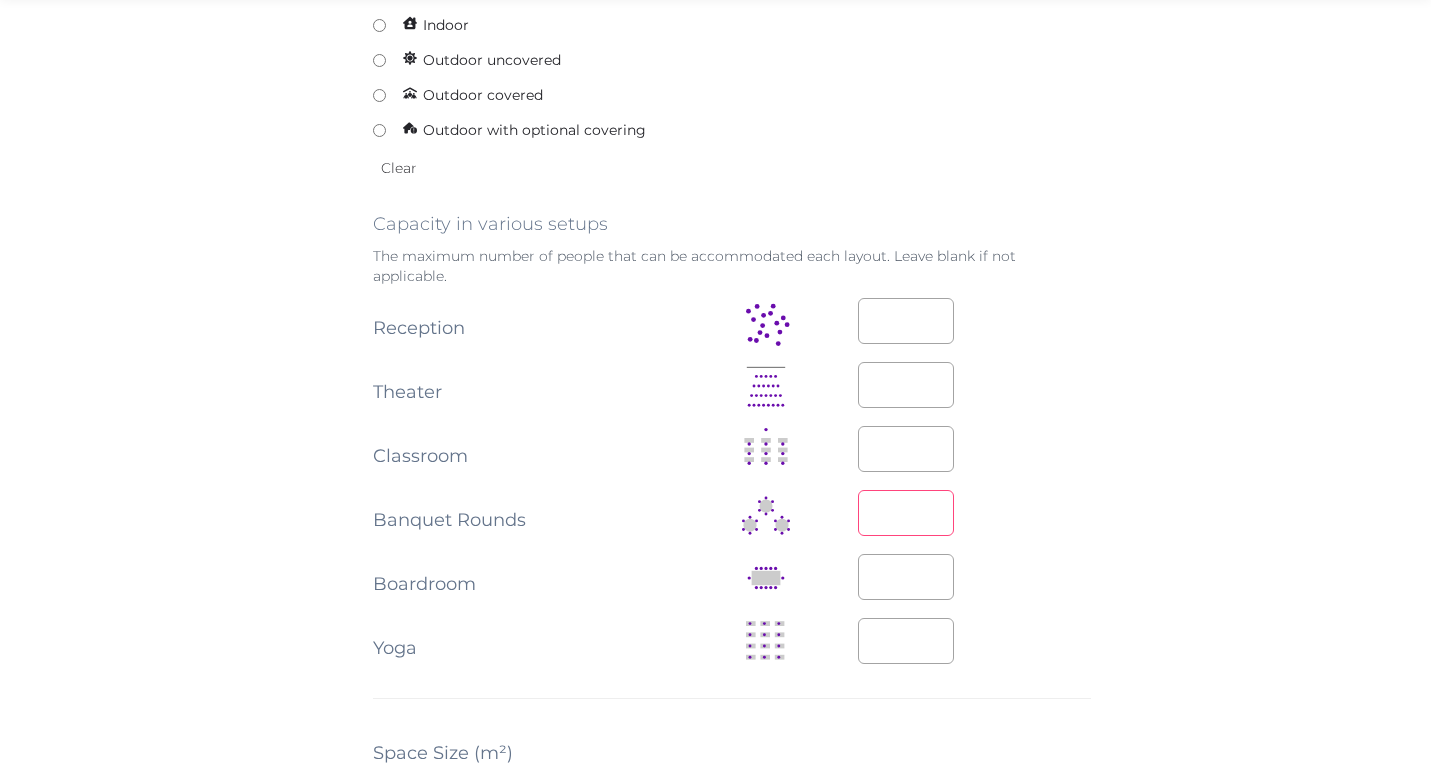 click at bounding box center [906, 513] 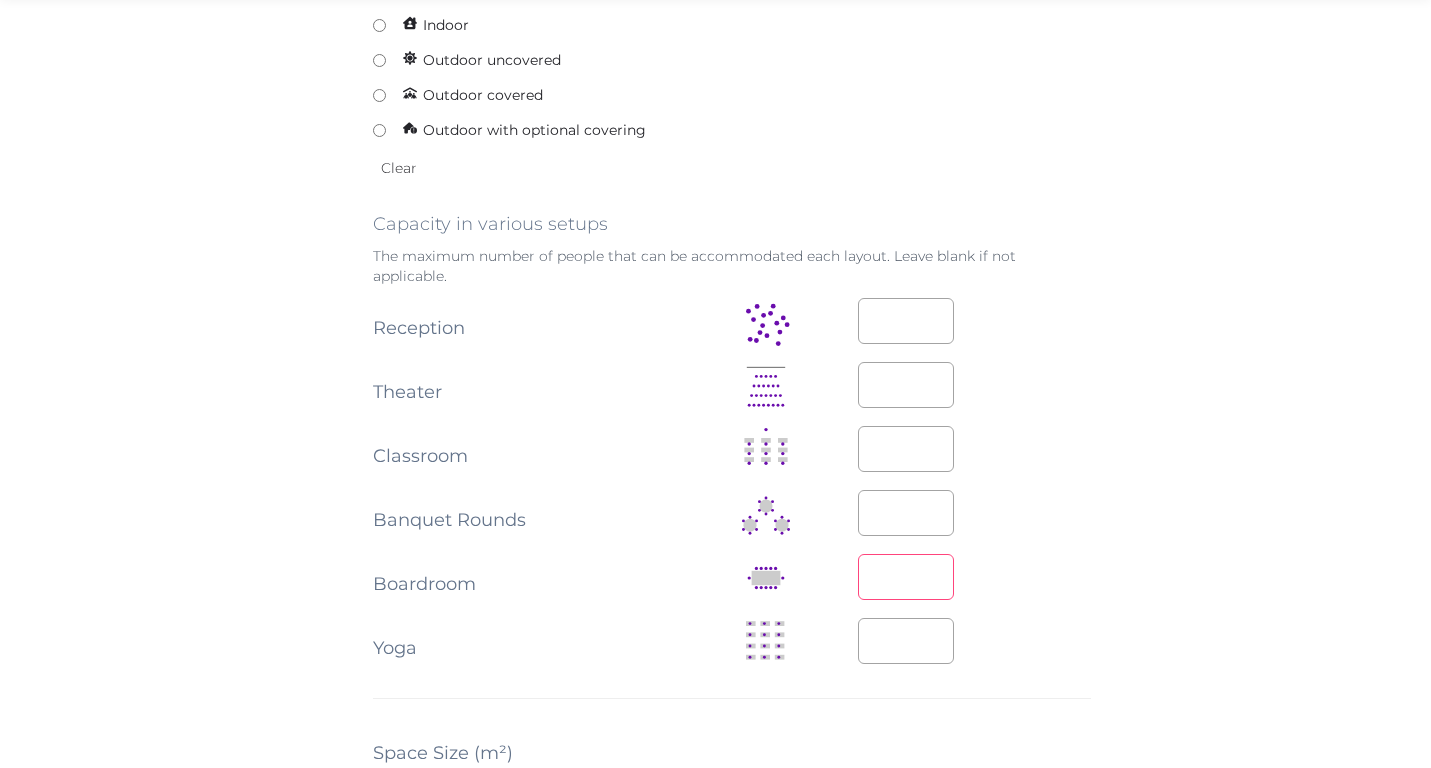 click at bounding box center (906, 577) 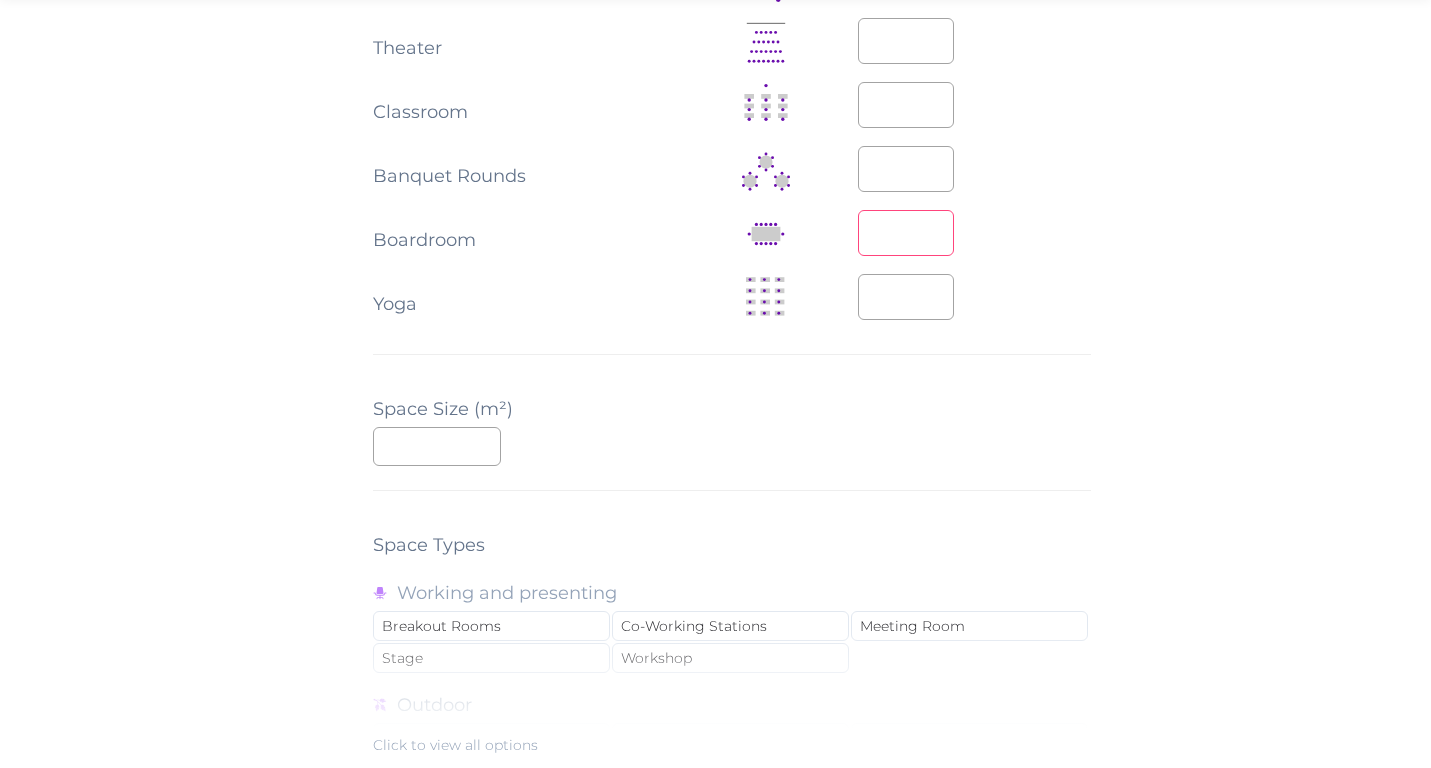 scroll, scrollTop: 1232, scrollLeft: 0, axis: vertical 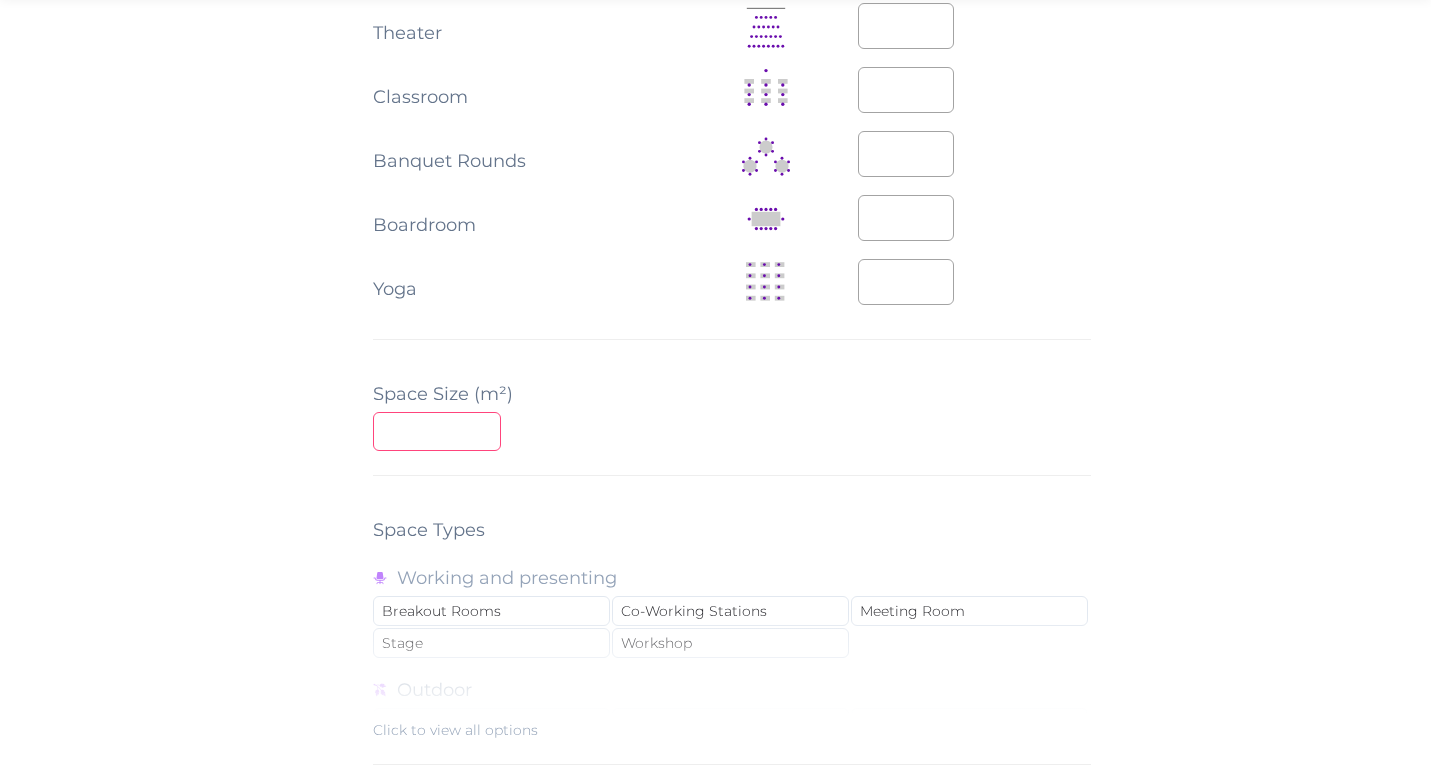 click at bounding box center (437, 431) 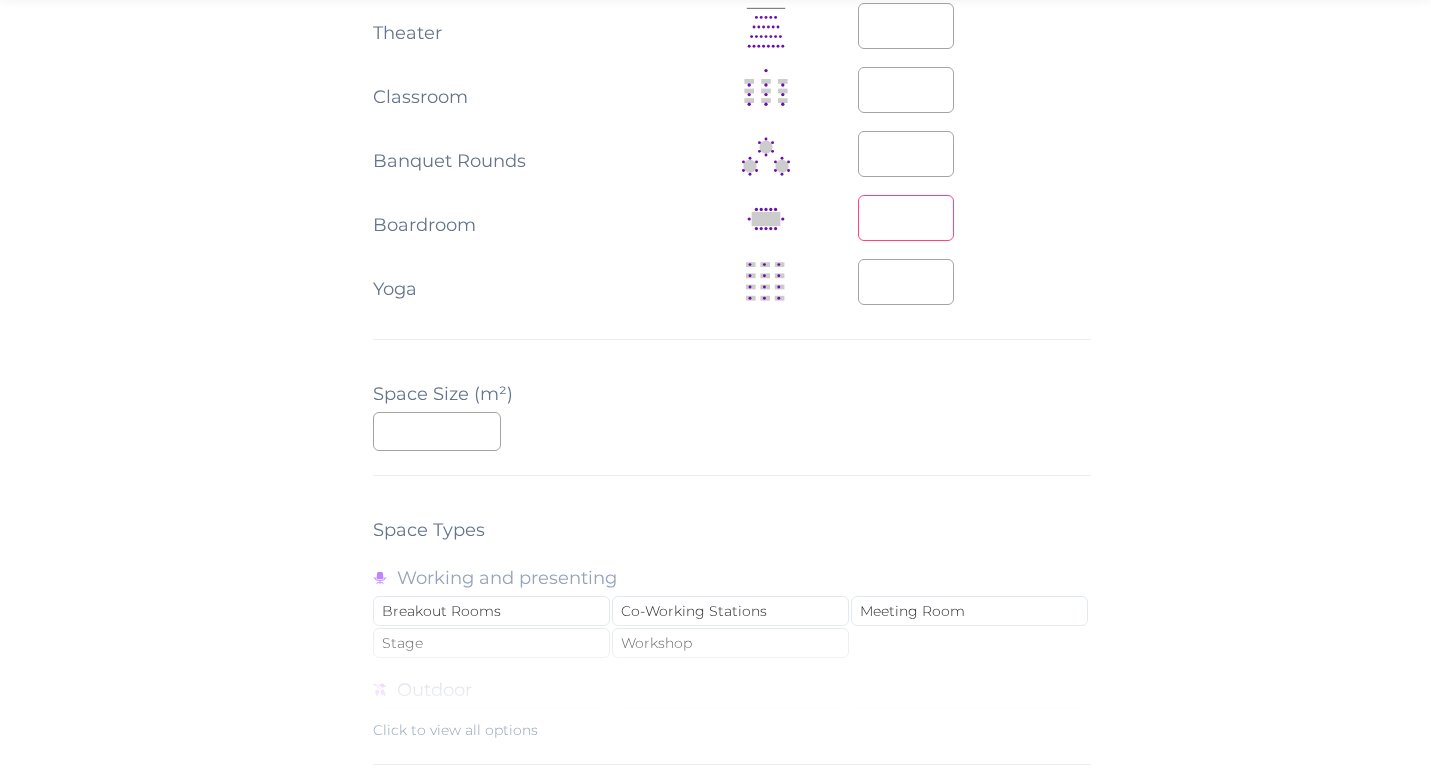 click at bounding box center (906, 218) 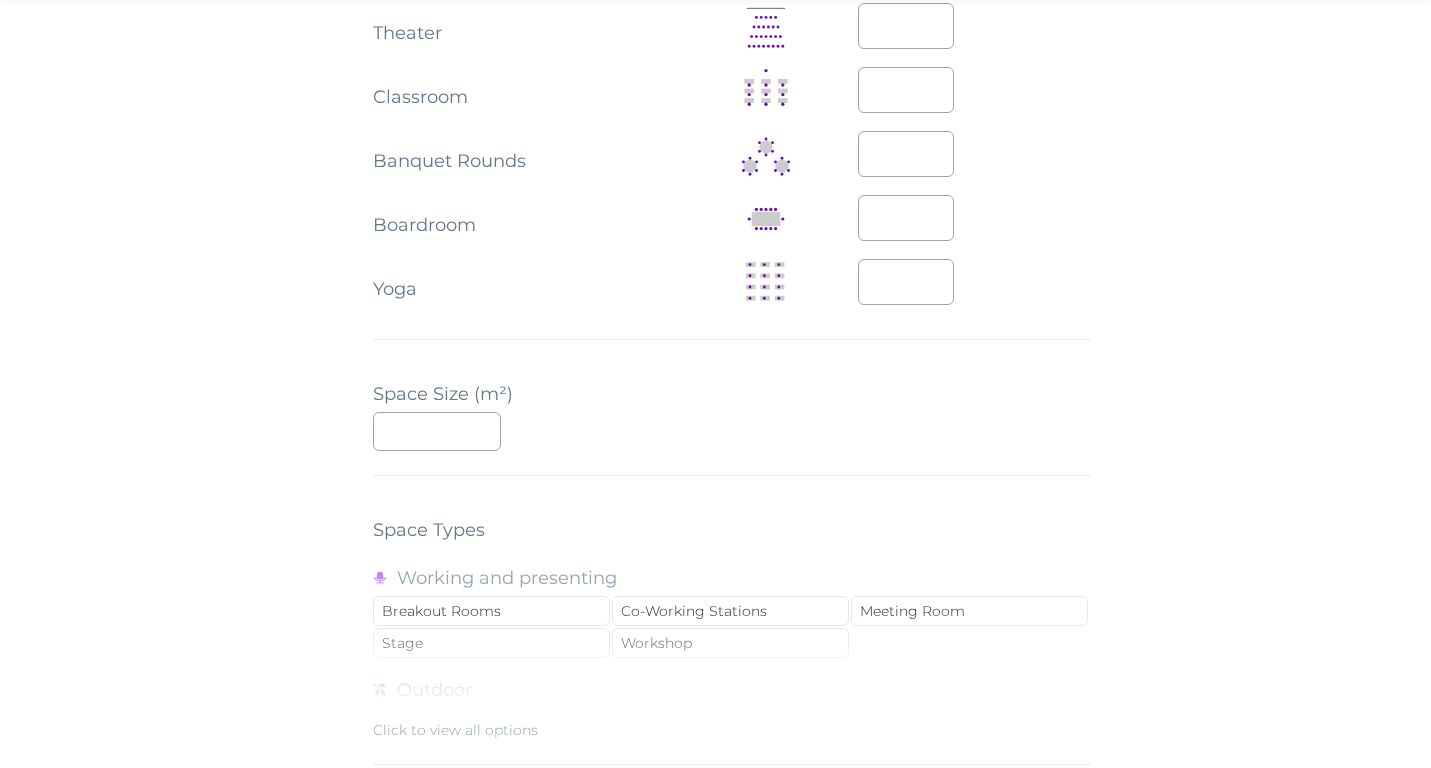 click on "**********" at bounding box center (732, 134) 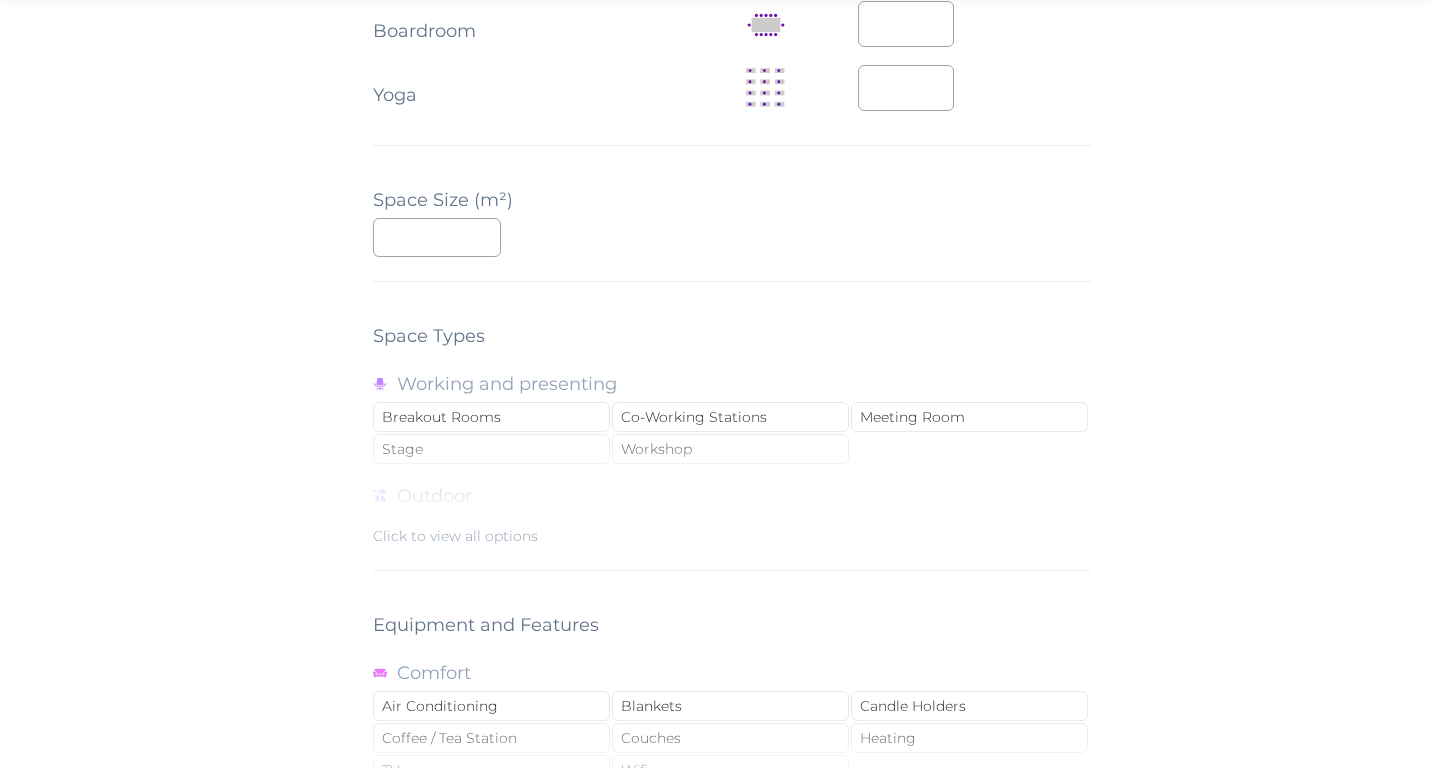 scroll, scrollTop: 1433, scrollLeft: 0, axis: vertical 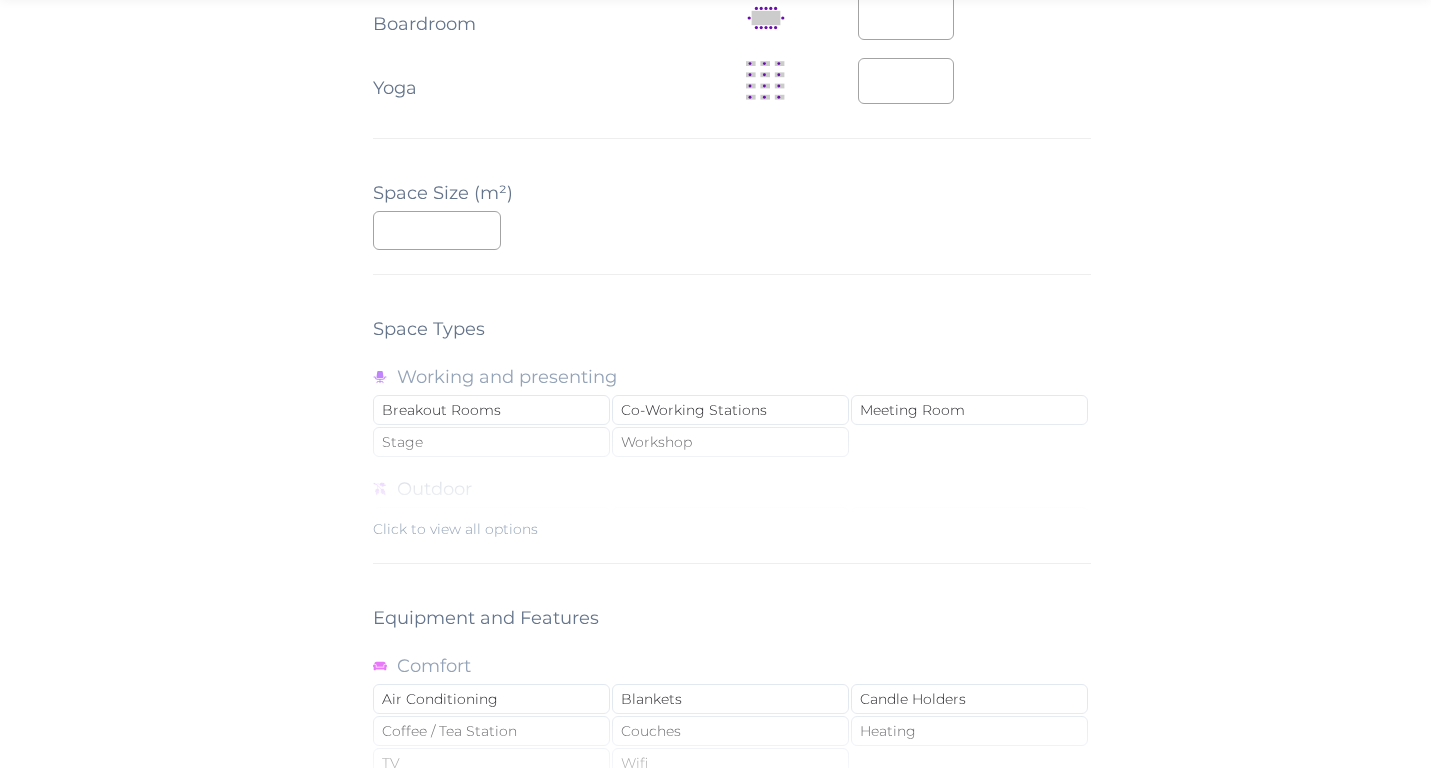 click on "Click to view all options" at bounding box center (732, 475) 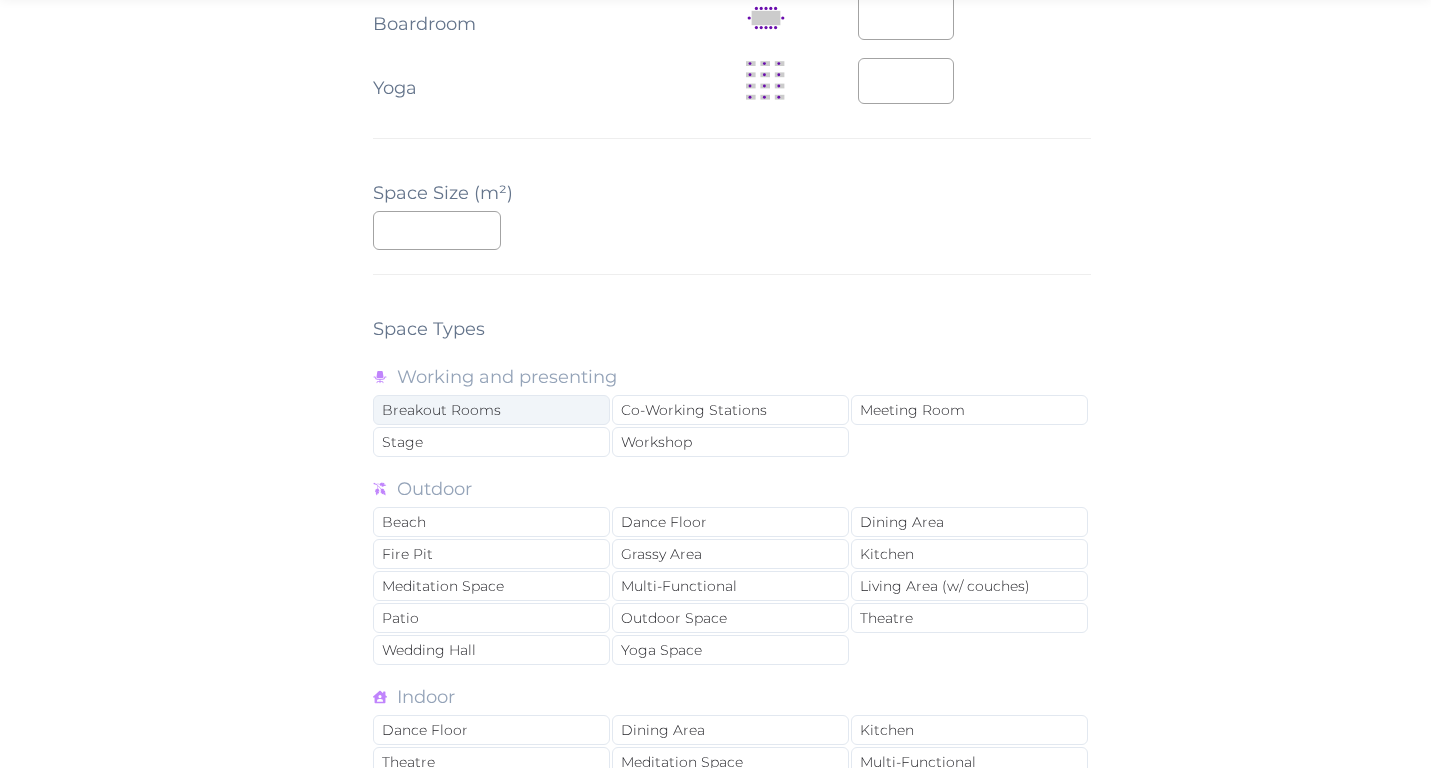 click on "Breakout Rooms" at bounding box center [491, 410] 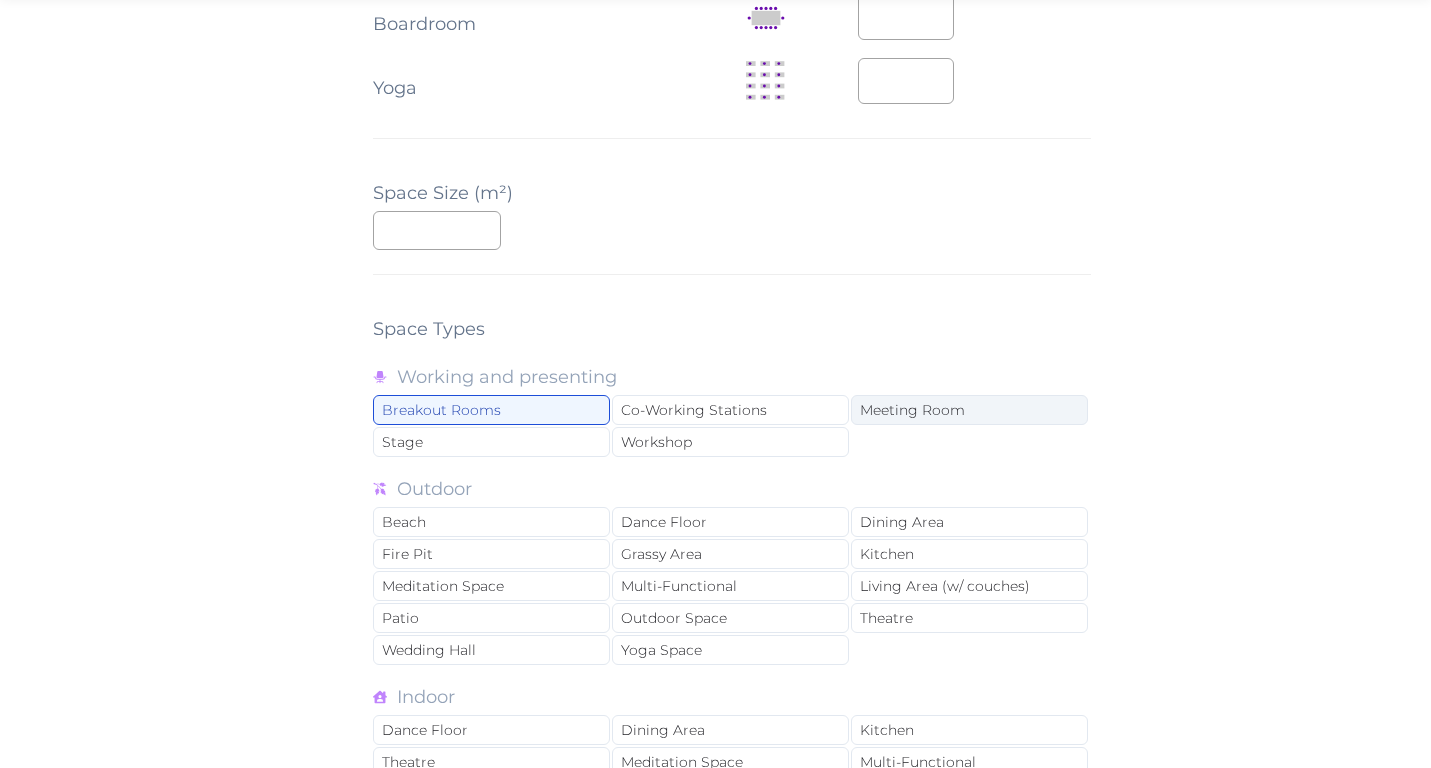 click on "Meeting Room" at bounding box center [969, 410] 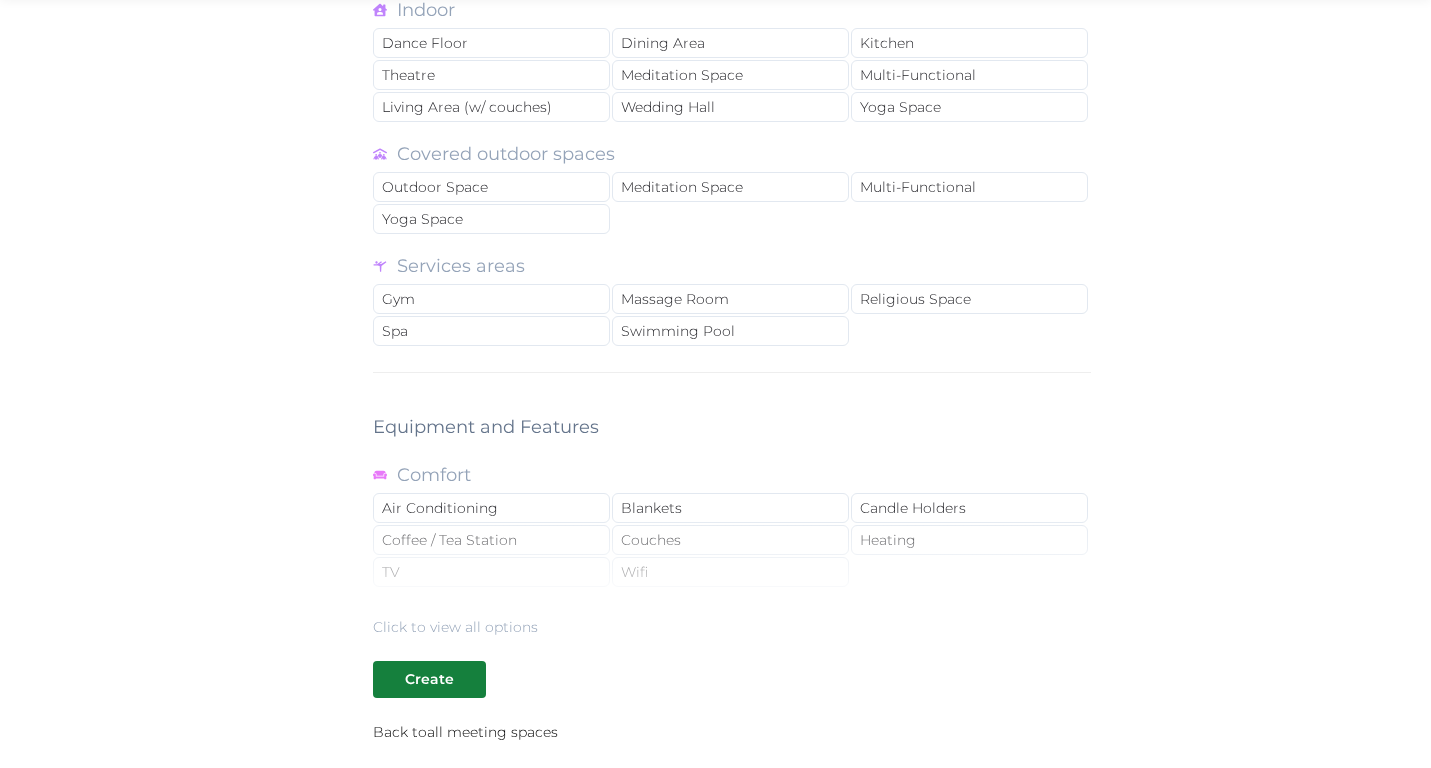 scroll, scrollTop: 2286, scrollLeft: 0, axis: vertical 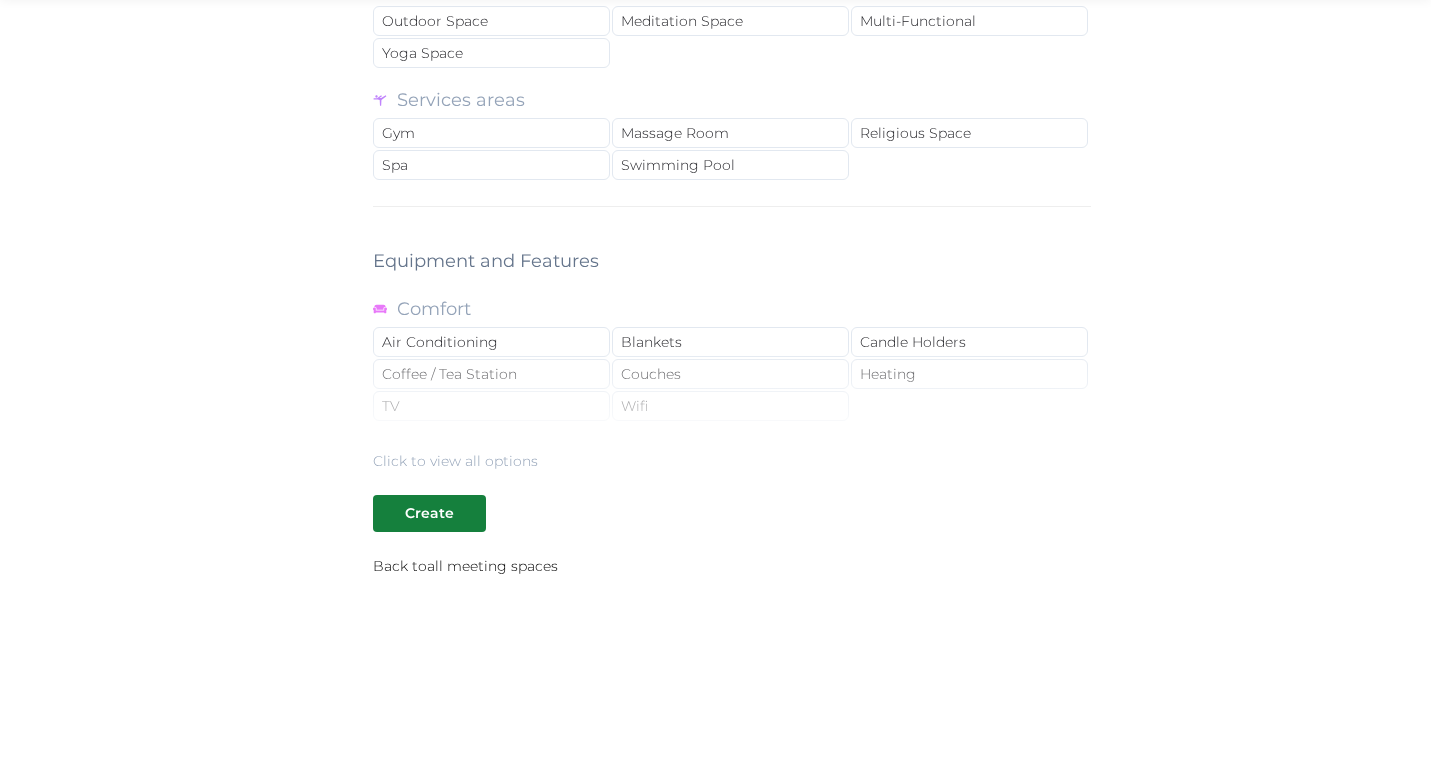 click on "Click to view all options" at bounding box center (732, 407) 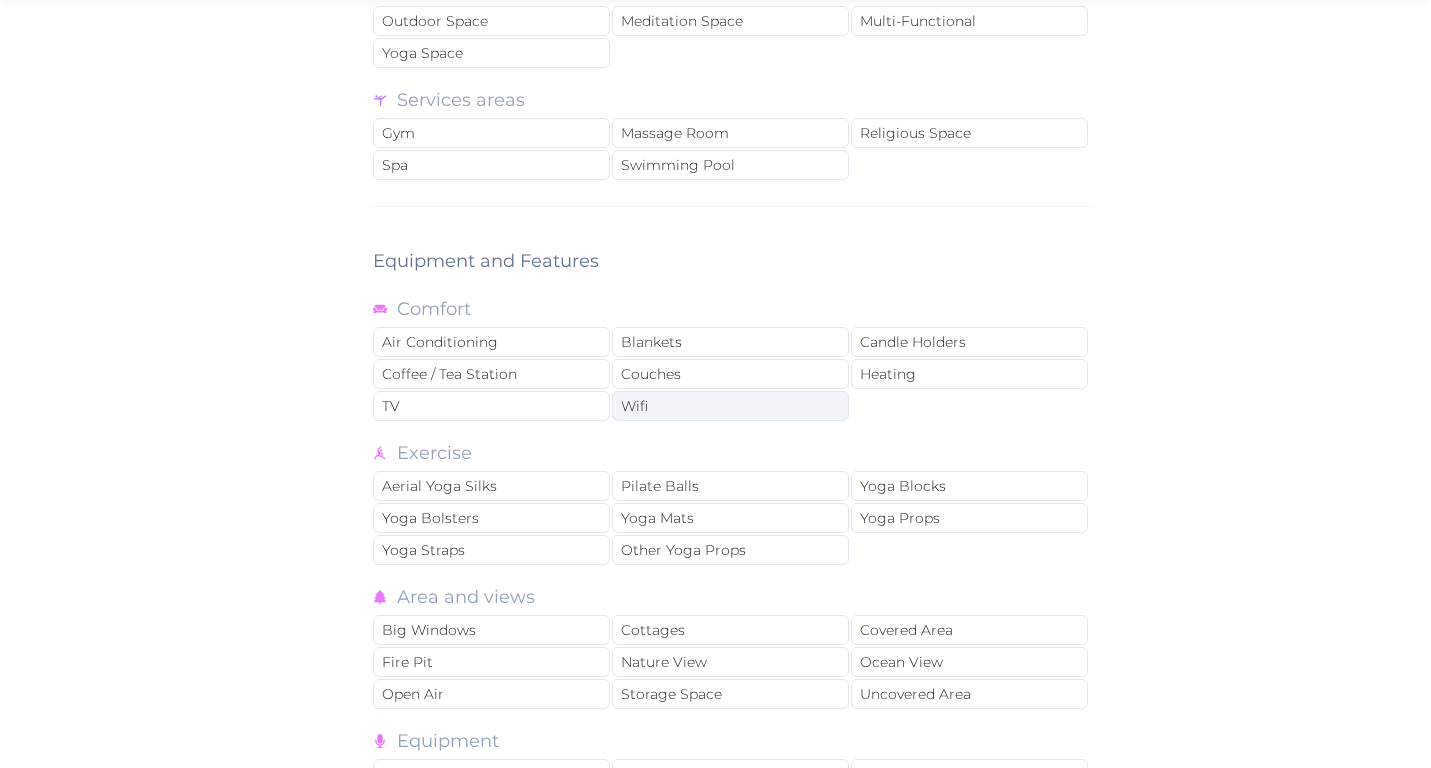 click on "Wifi" at bounding box center (730, 406) 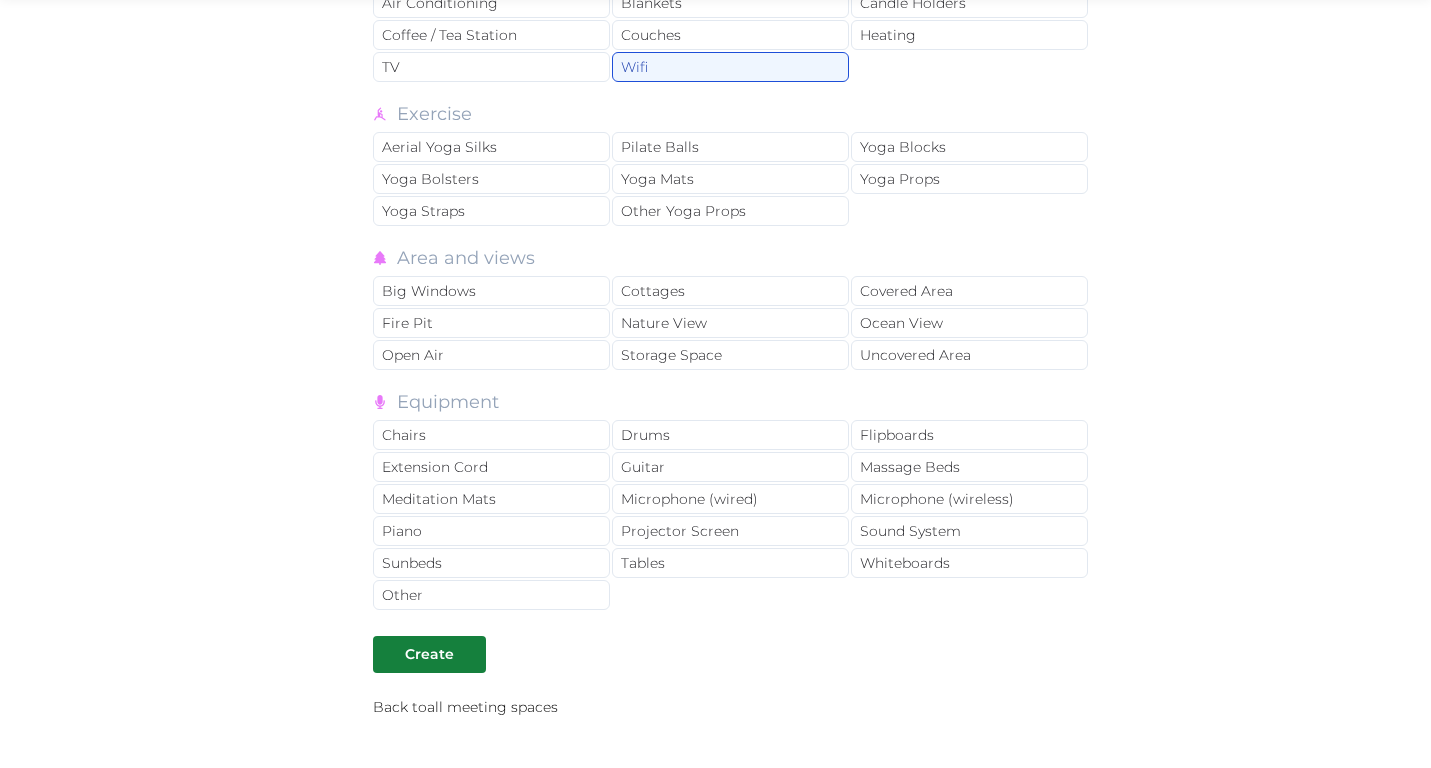 scroll, scrollTop: 2629, scrollLeft: 0, axis: vertical 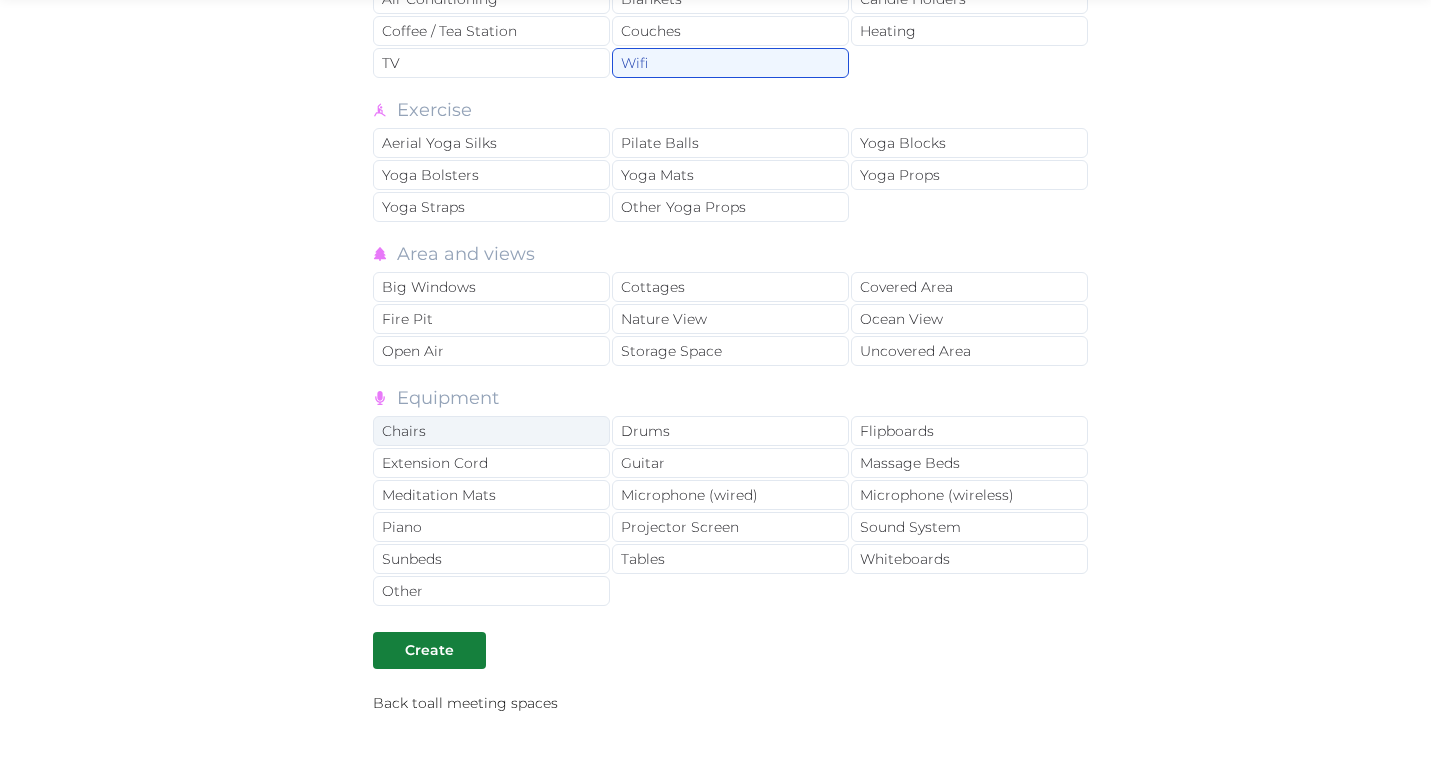 click on "Chairs" at bounding box center (491, 431) 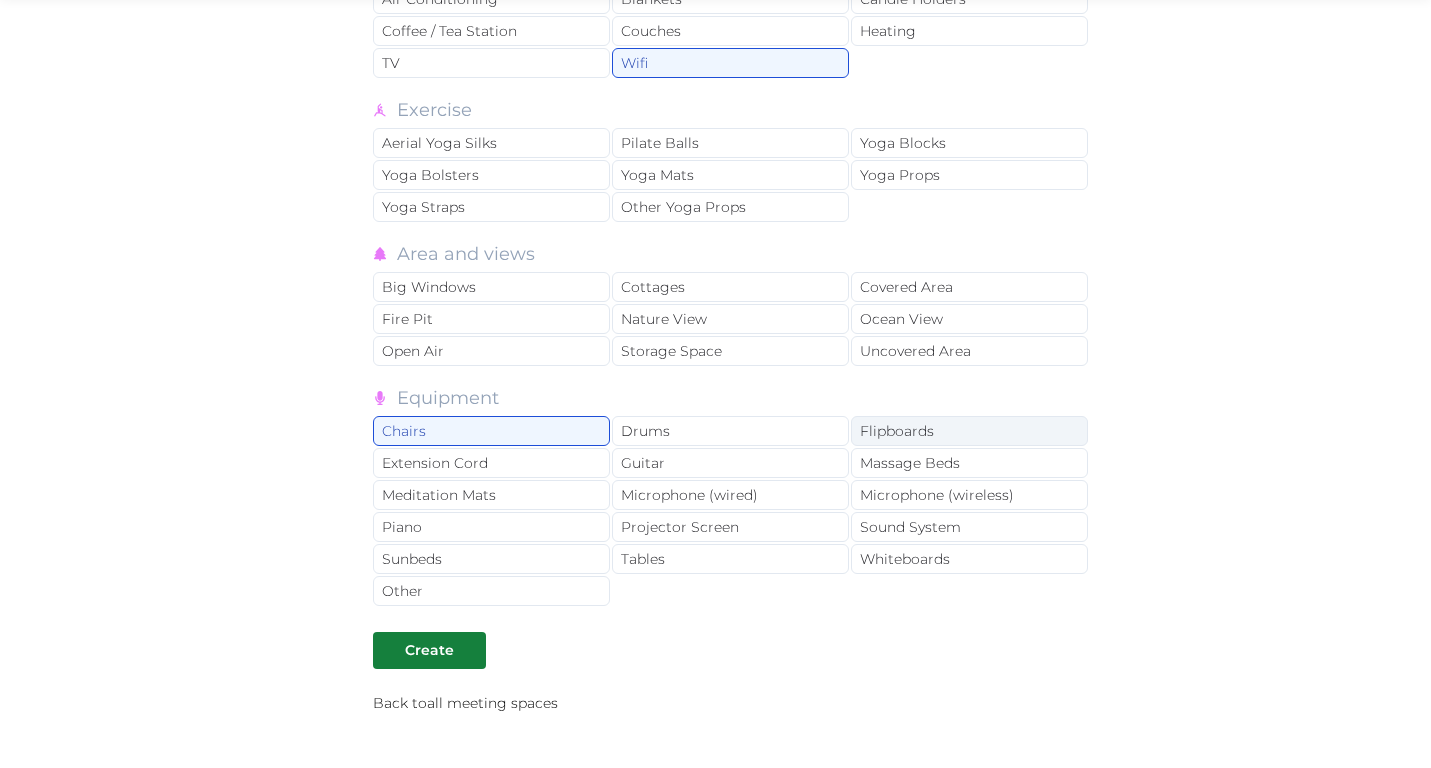 click on "Flipboards" at bounding box center (969, 431) 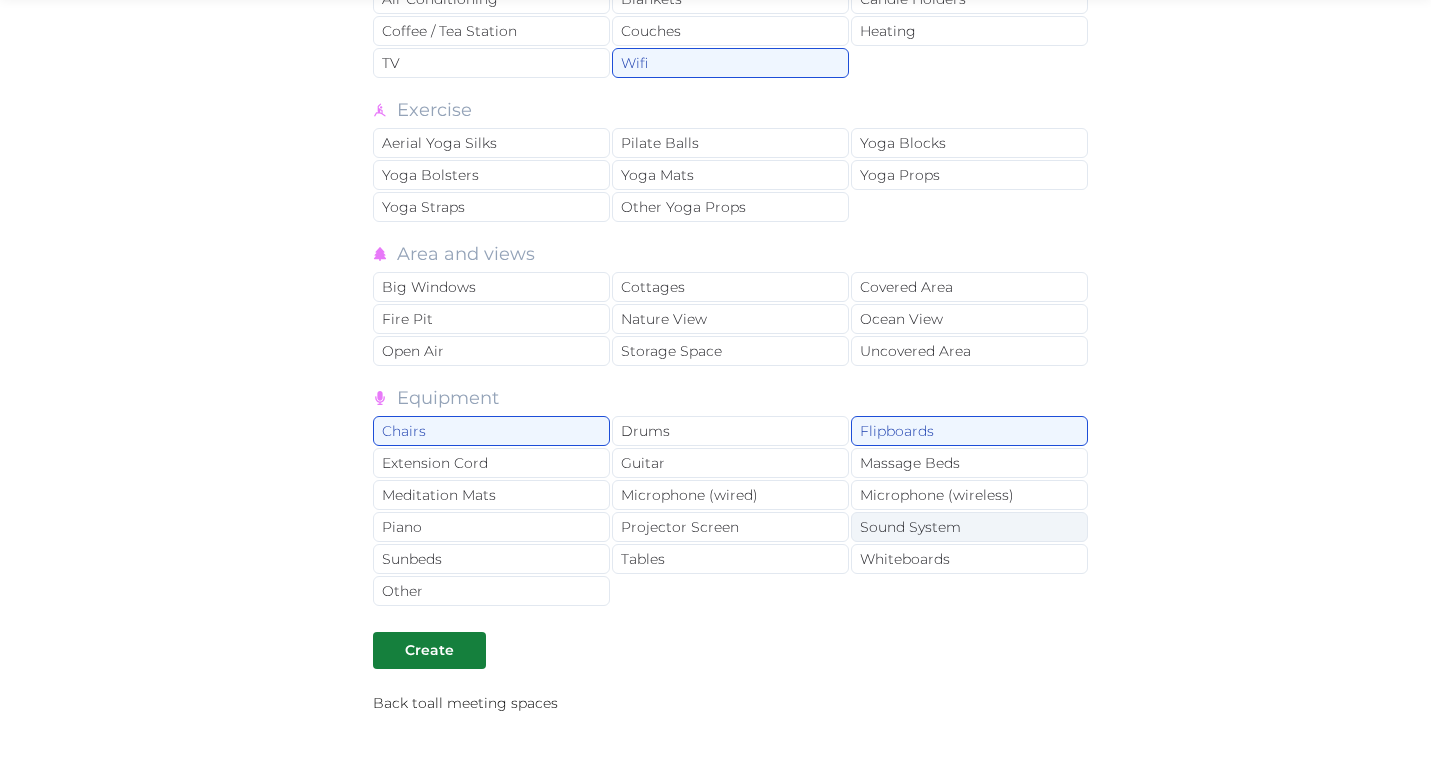 click on "Sound System" at bounding box center (969, 527) 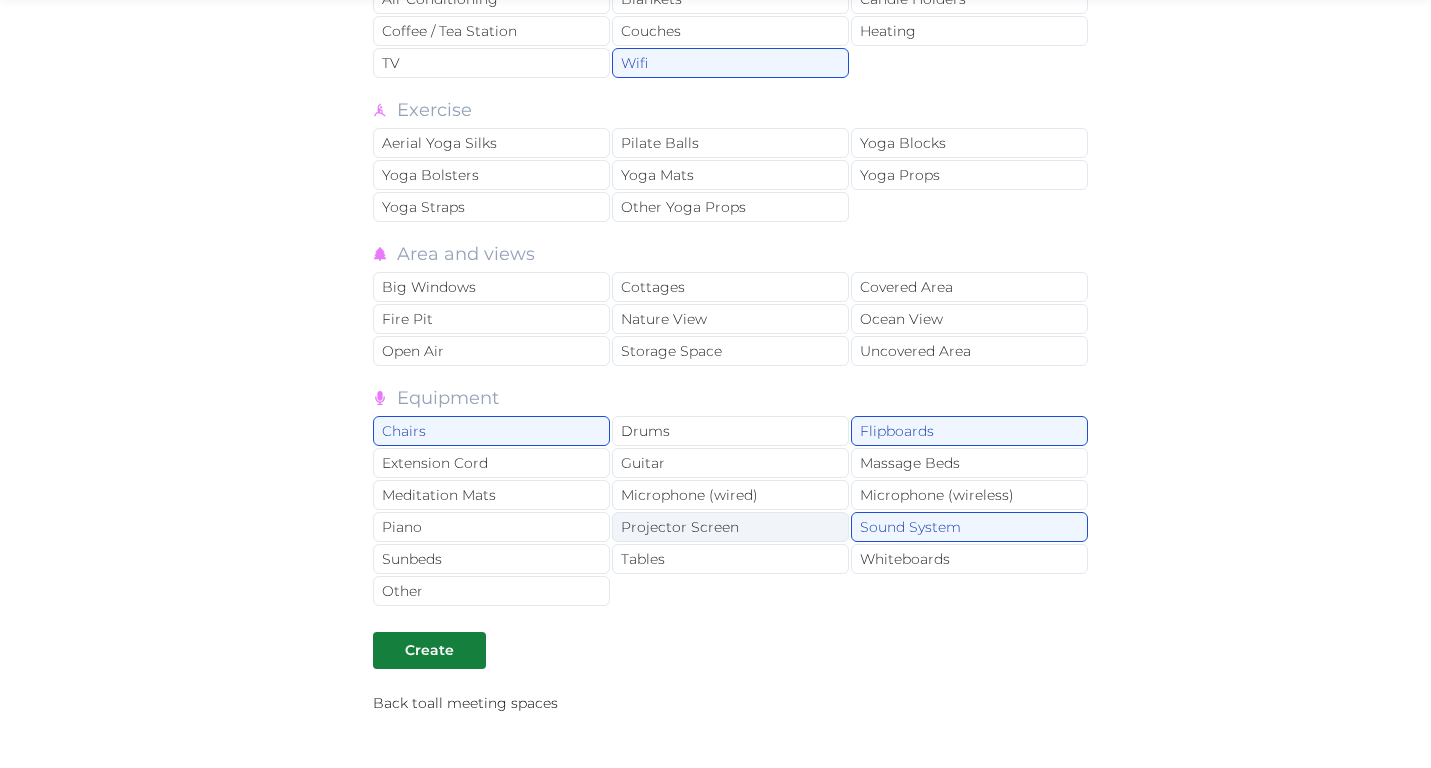 click on "Projector Screen" at bounding box center [730, 527] 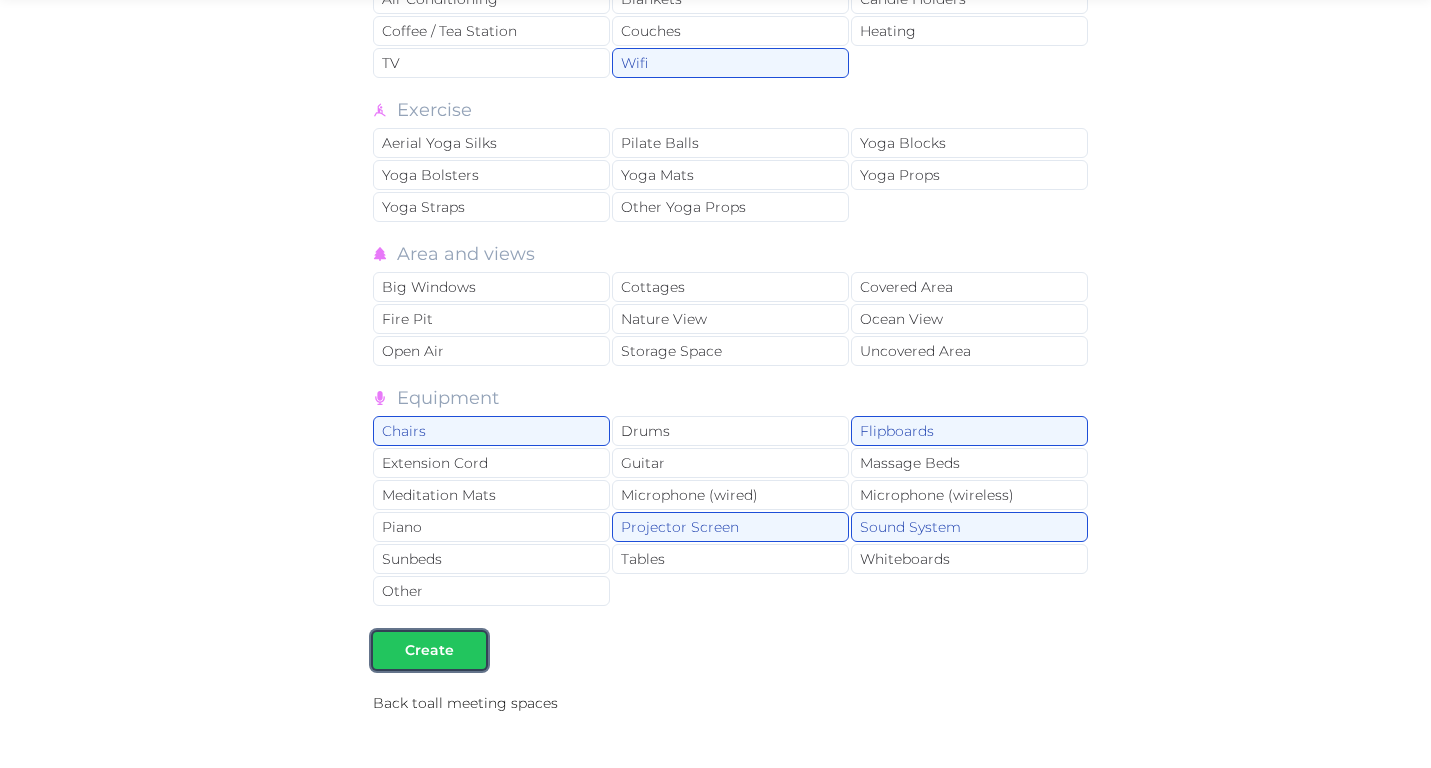 click on "Create" at bounding box center (429, 650) 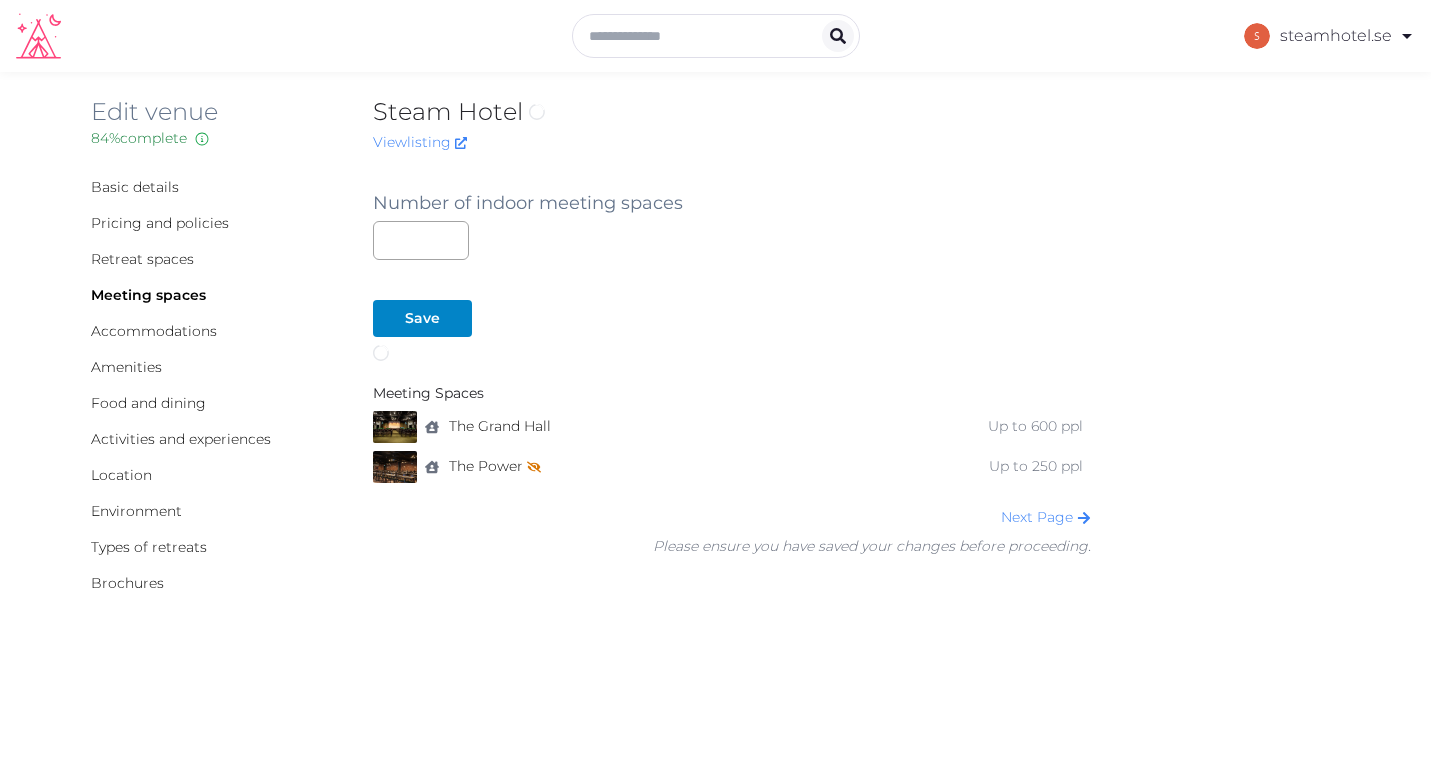 scroll, scrollTop: 0, scrollLeft: 0, axis: both 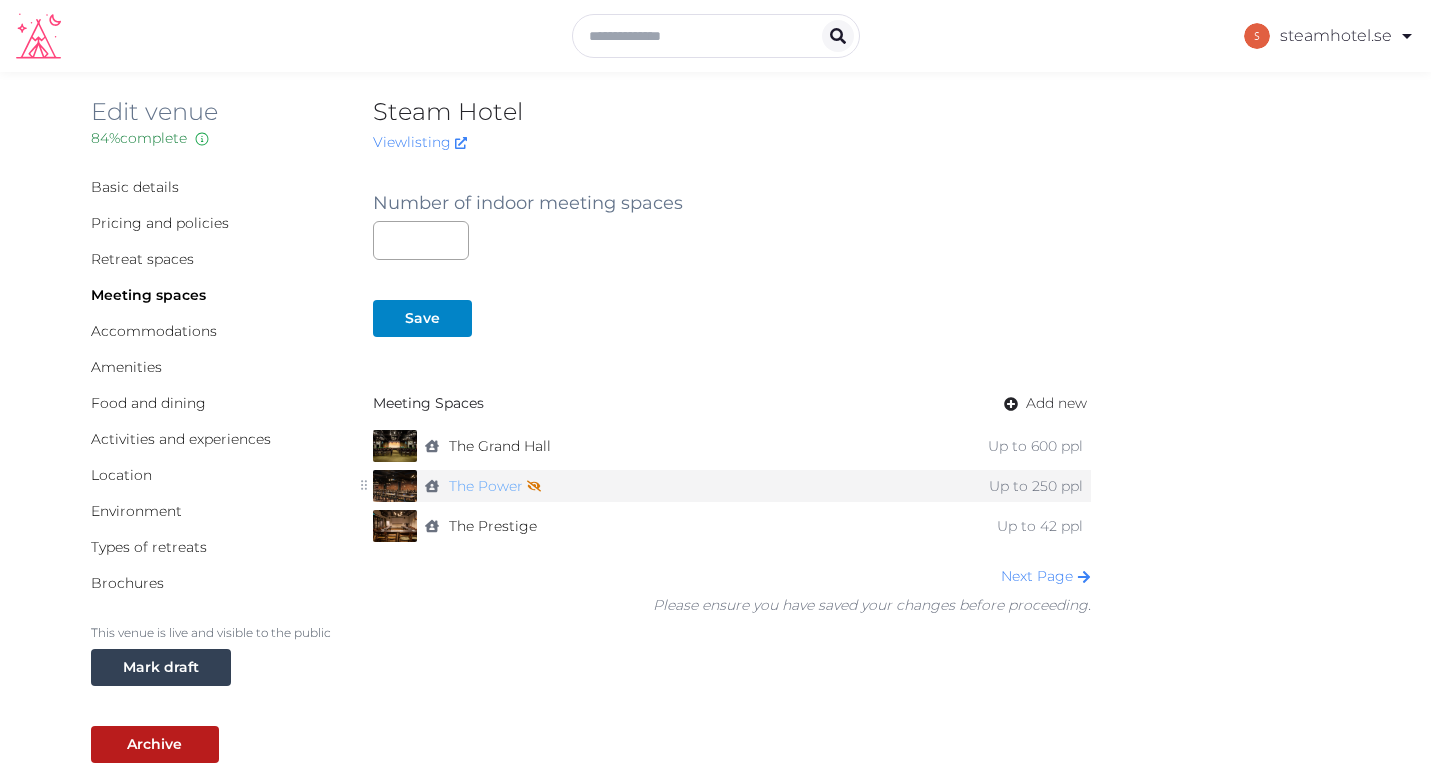 click on "The Power   Not shown on profile until a name, description, and photo are added." at bounding box center (495, 486) 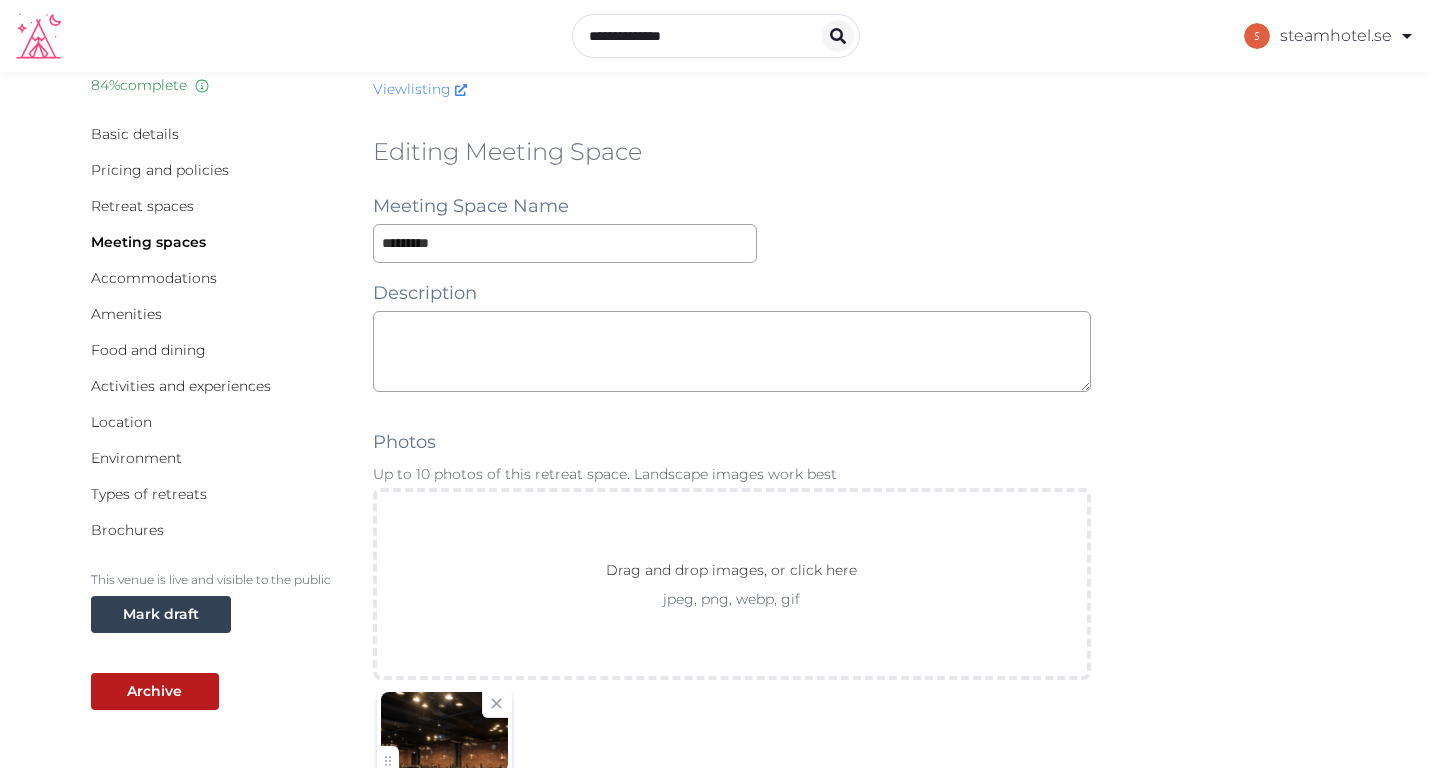 scroll, scrollTop: 35, scrollLeft: 0, axis: vertical 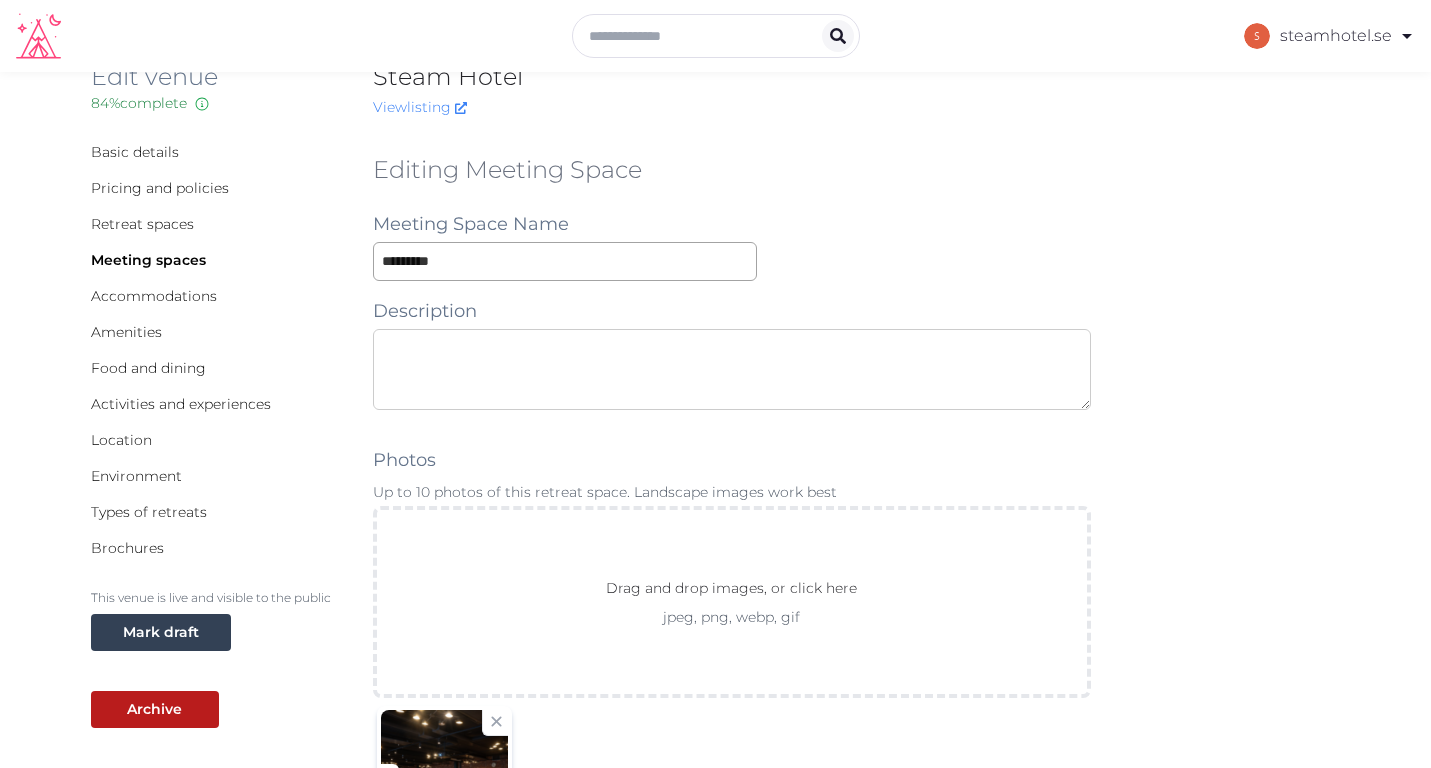 click at bounding box center [732, 369] 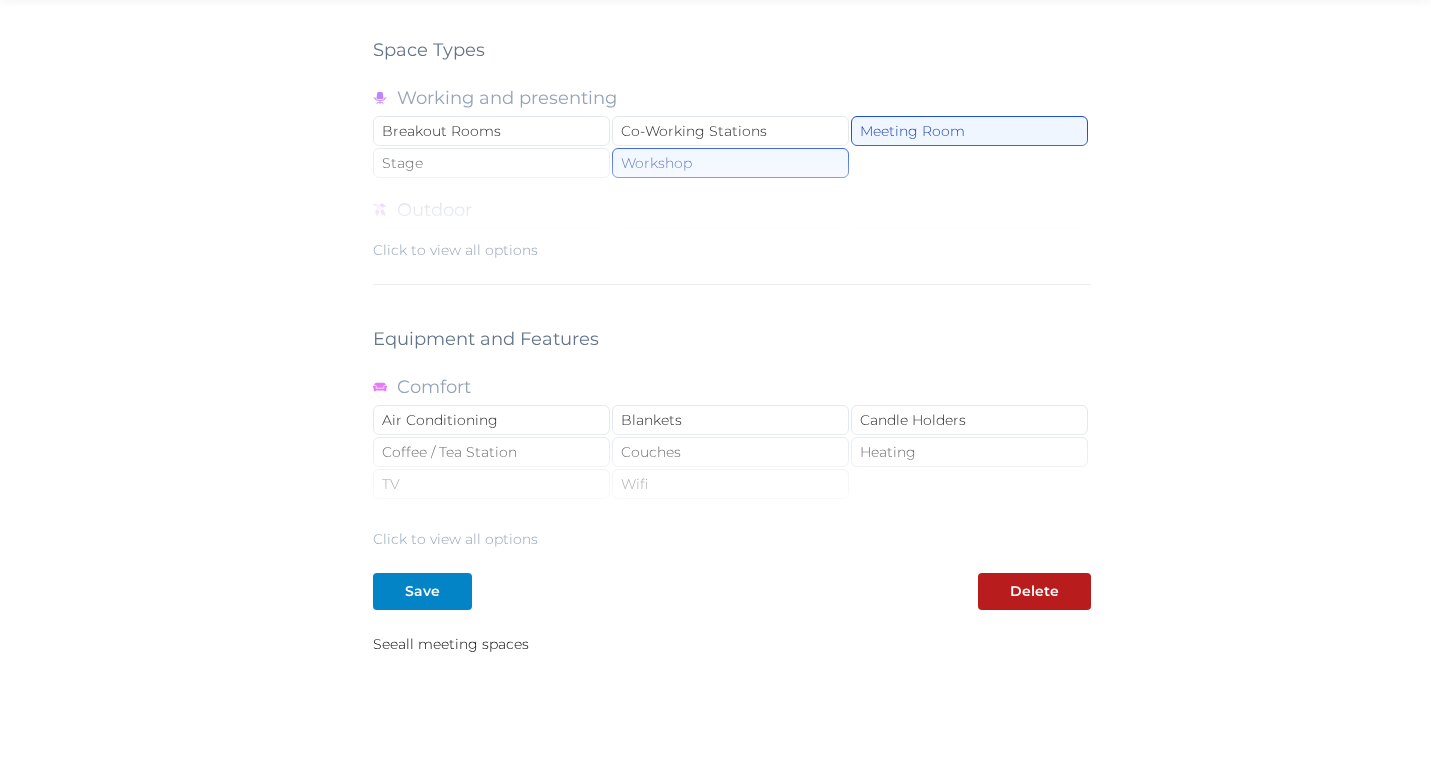 scroll, scrollTop: 1790, scrollLeft: 0, axis: vertical 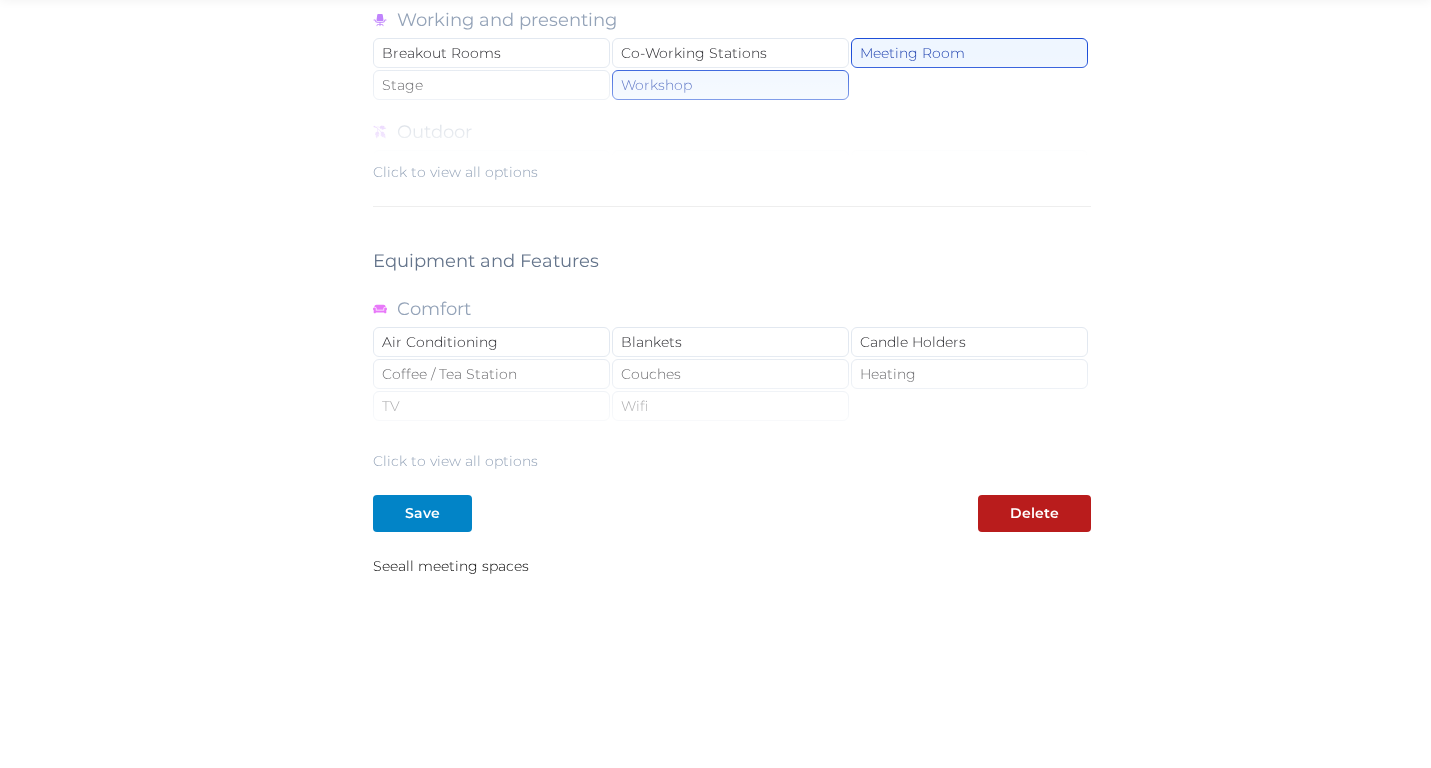 type on "**********" 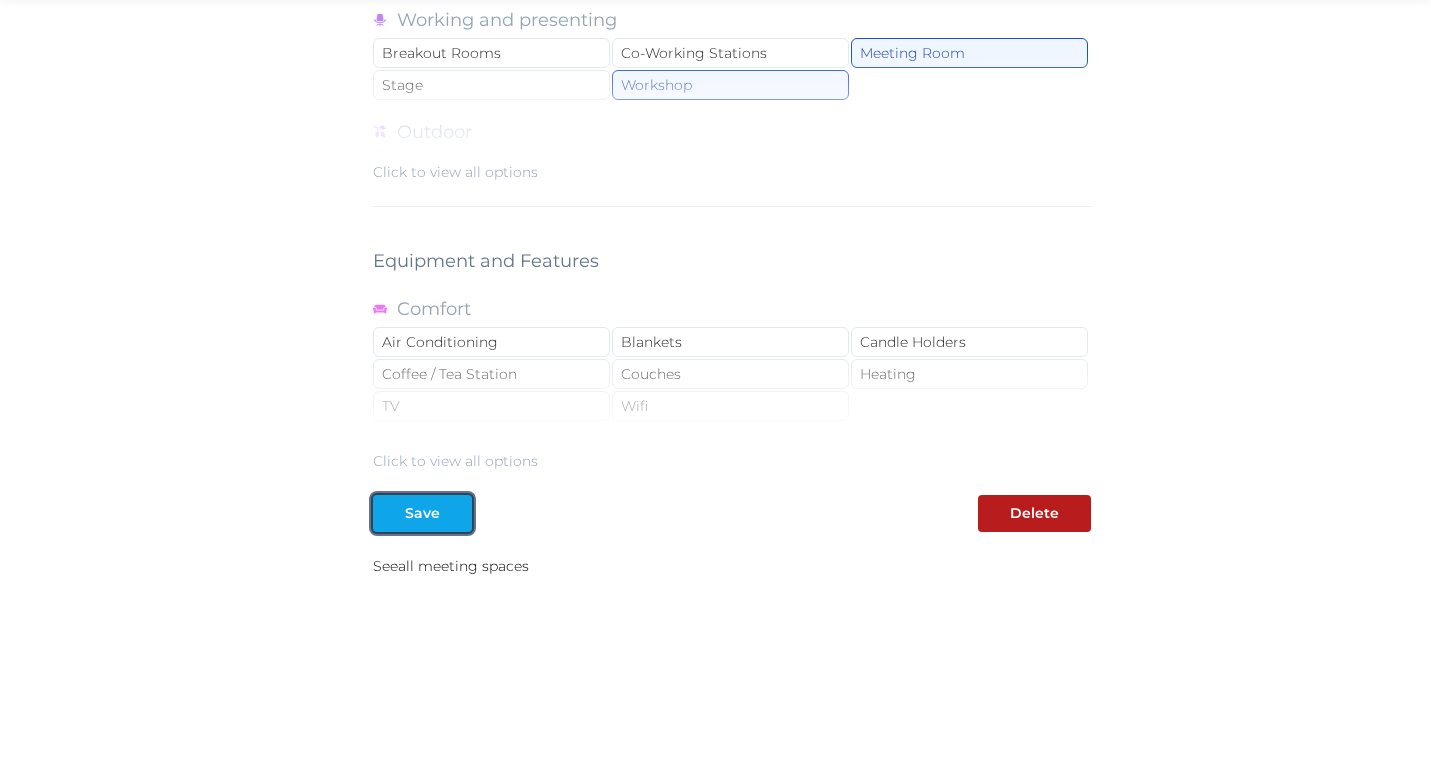 click on "Save" at bounding box center (422, 513) 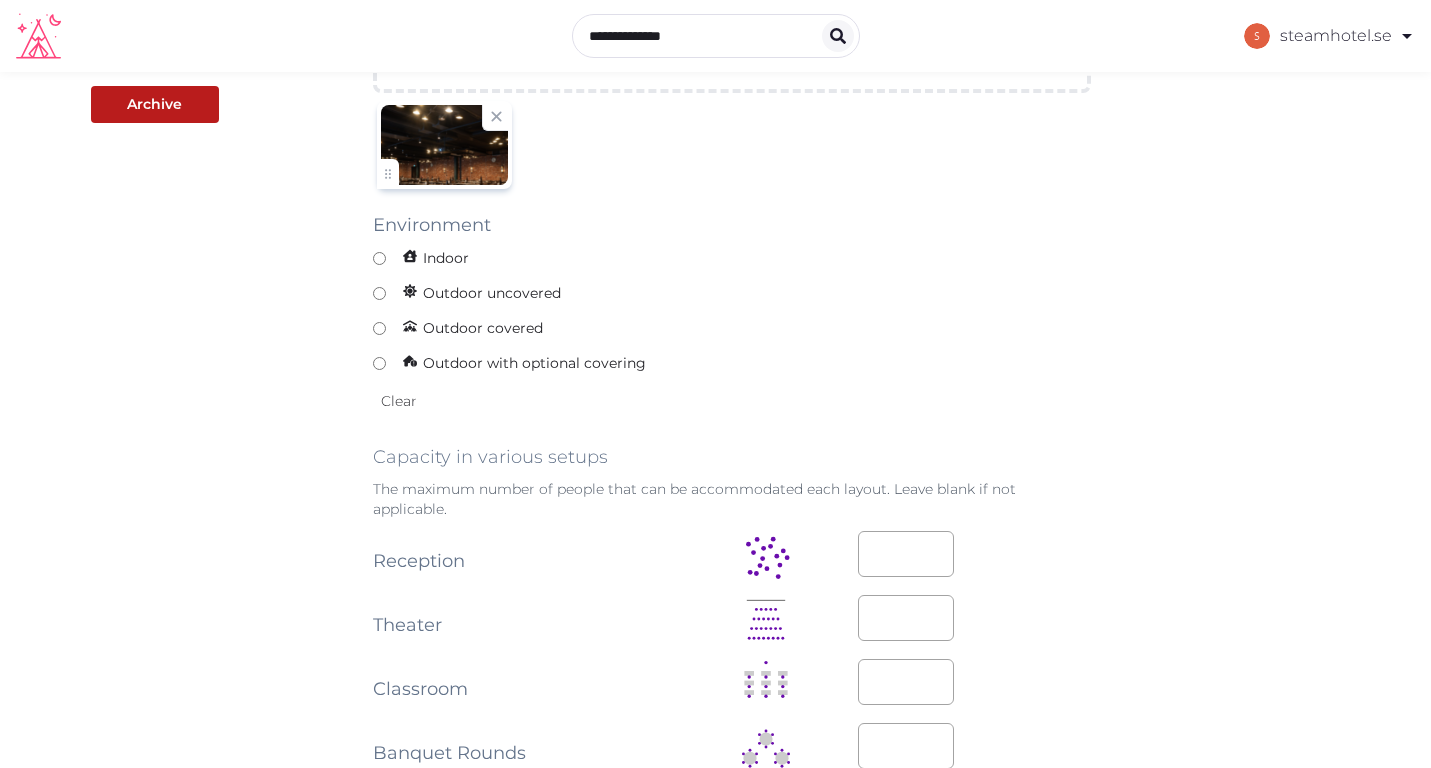 scroll, scrollTop: 0, scrollLeft: 0, axis: both 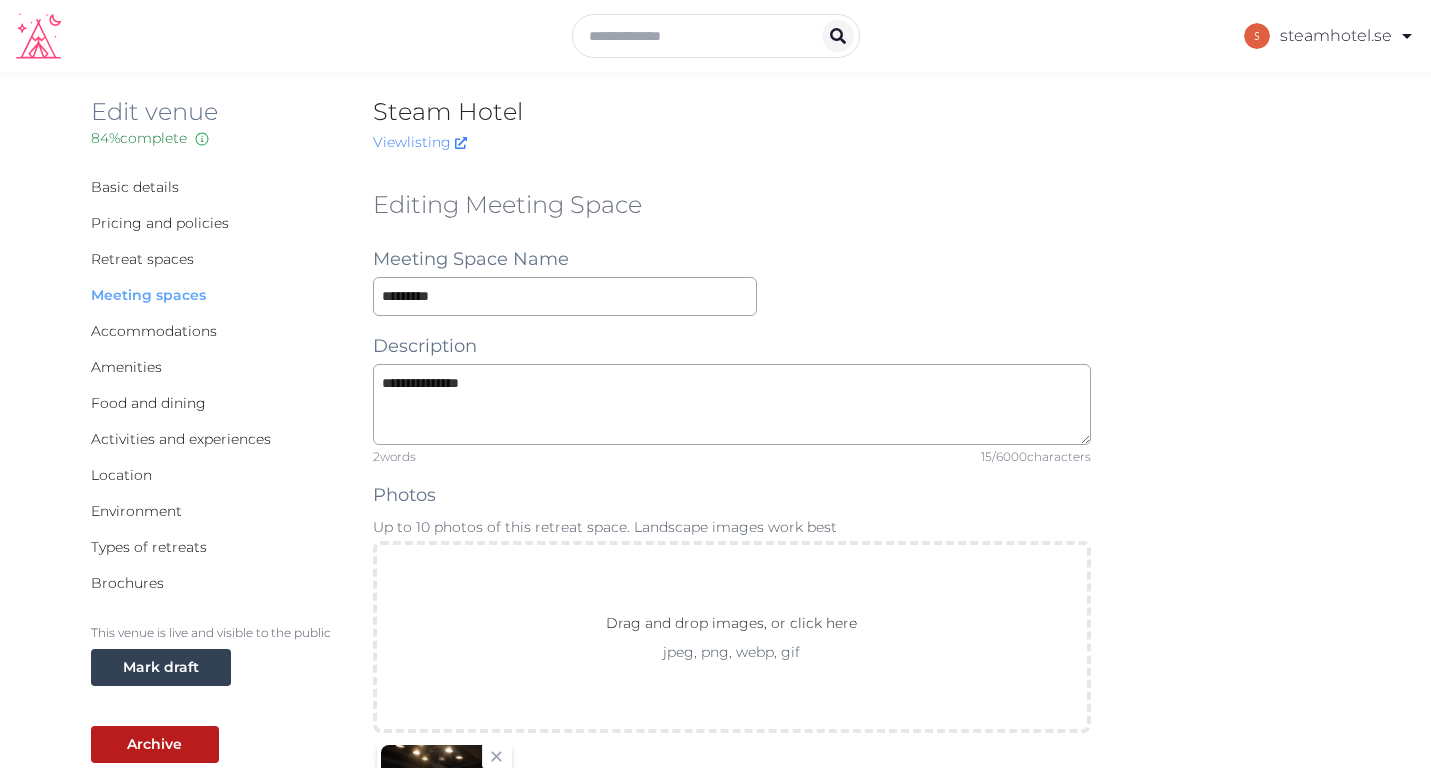 click on "Meeting spaces" at bounding box center [148, 295] 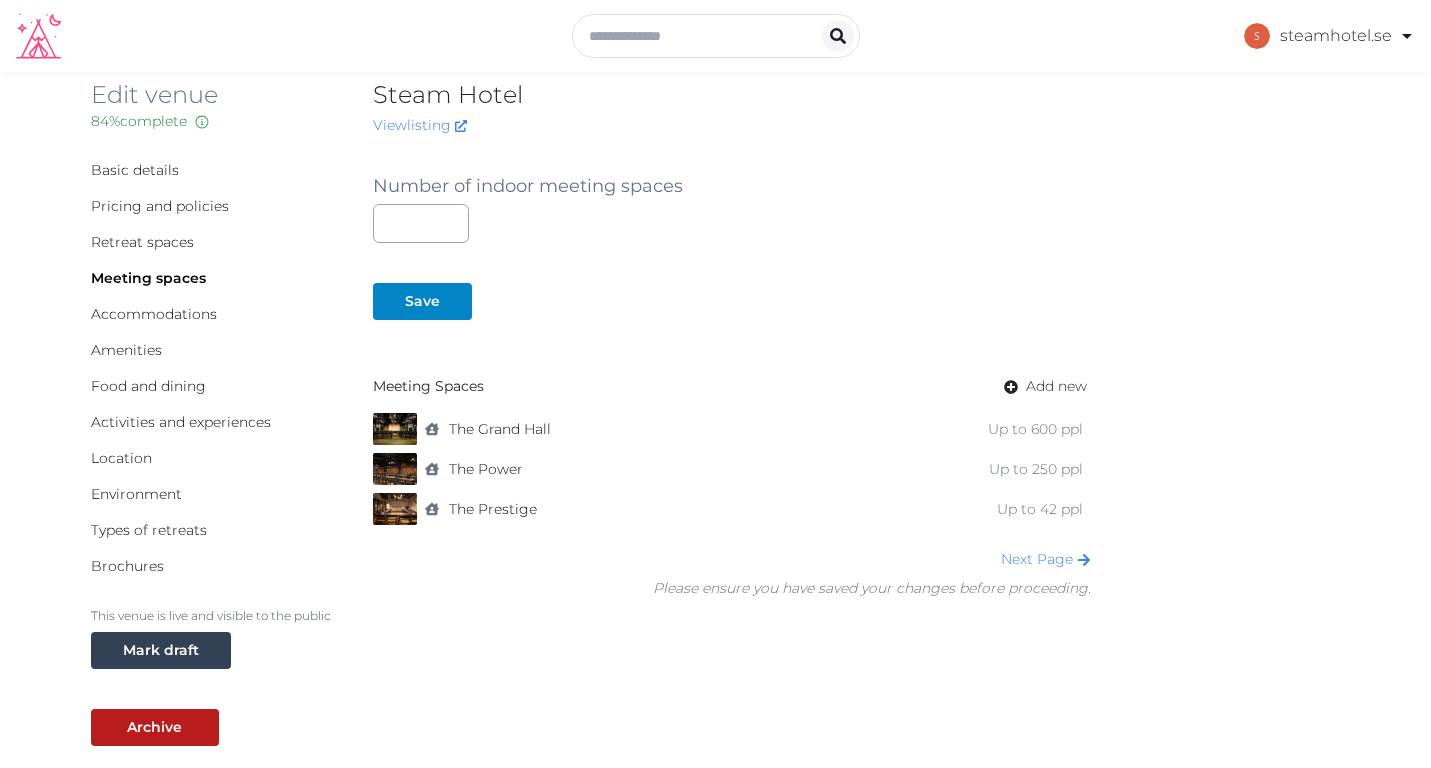 scroll, scrollTop: 21, scrollLeft: 0, axis: vertical 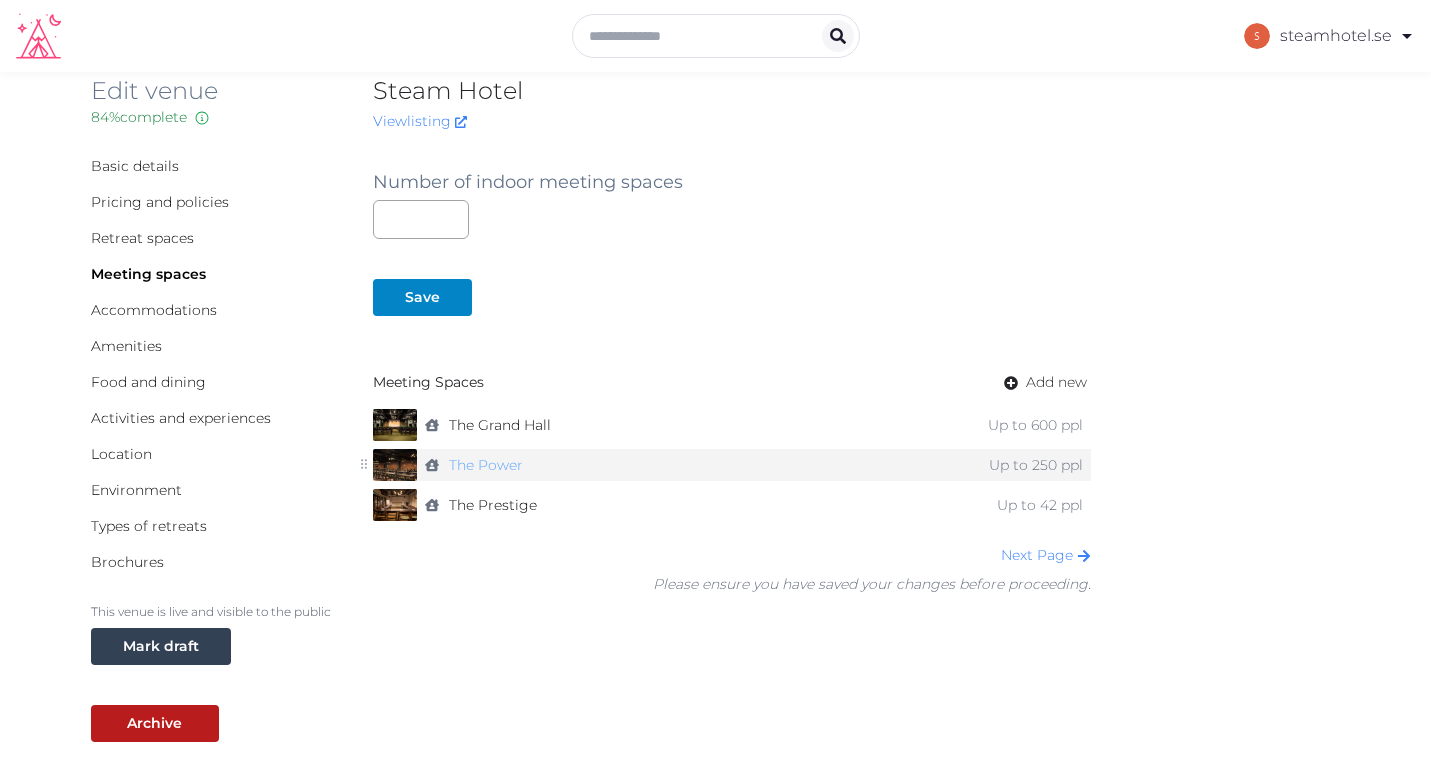 click on "The Power" at bounding box center (486, 465) 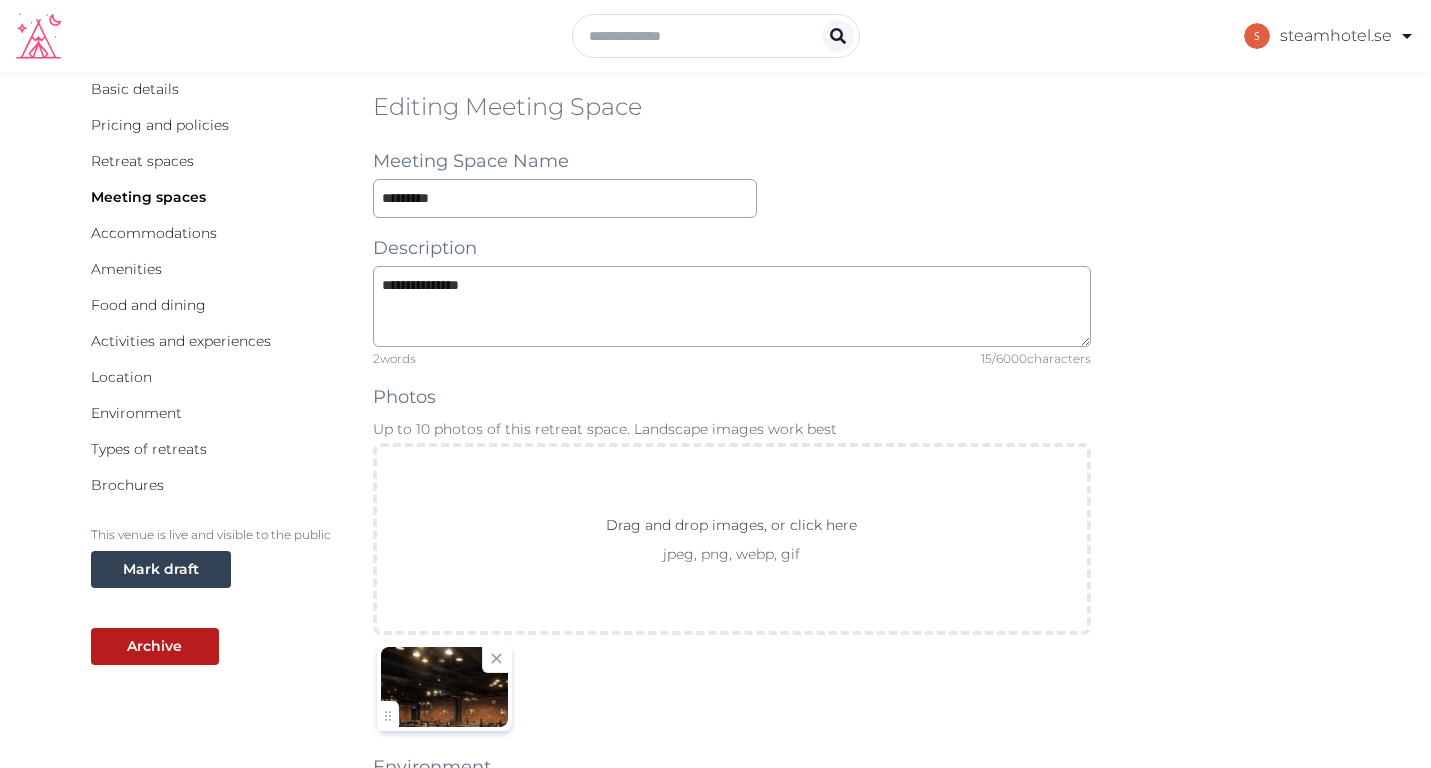 scroll, scrollTop: 70, scrollLeft: 0, axis: vertical 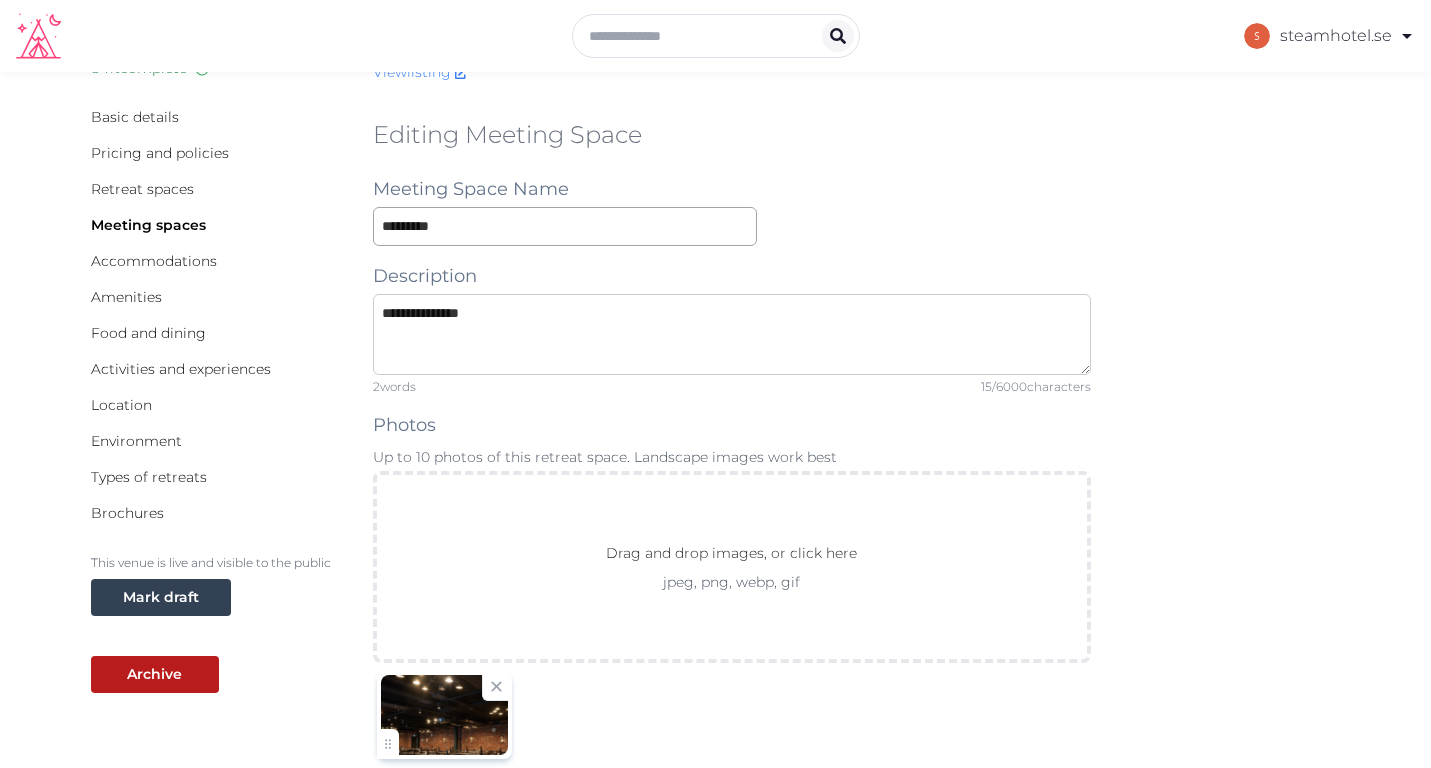 click on "**********" at bounding box center [732, 334] 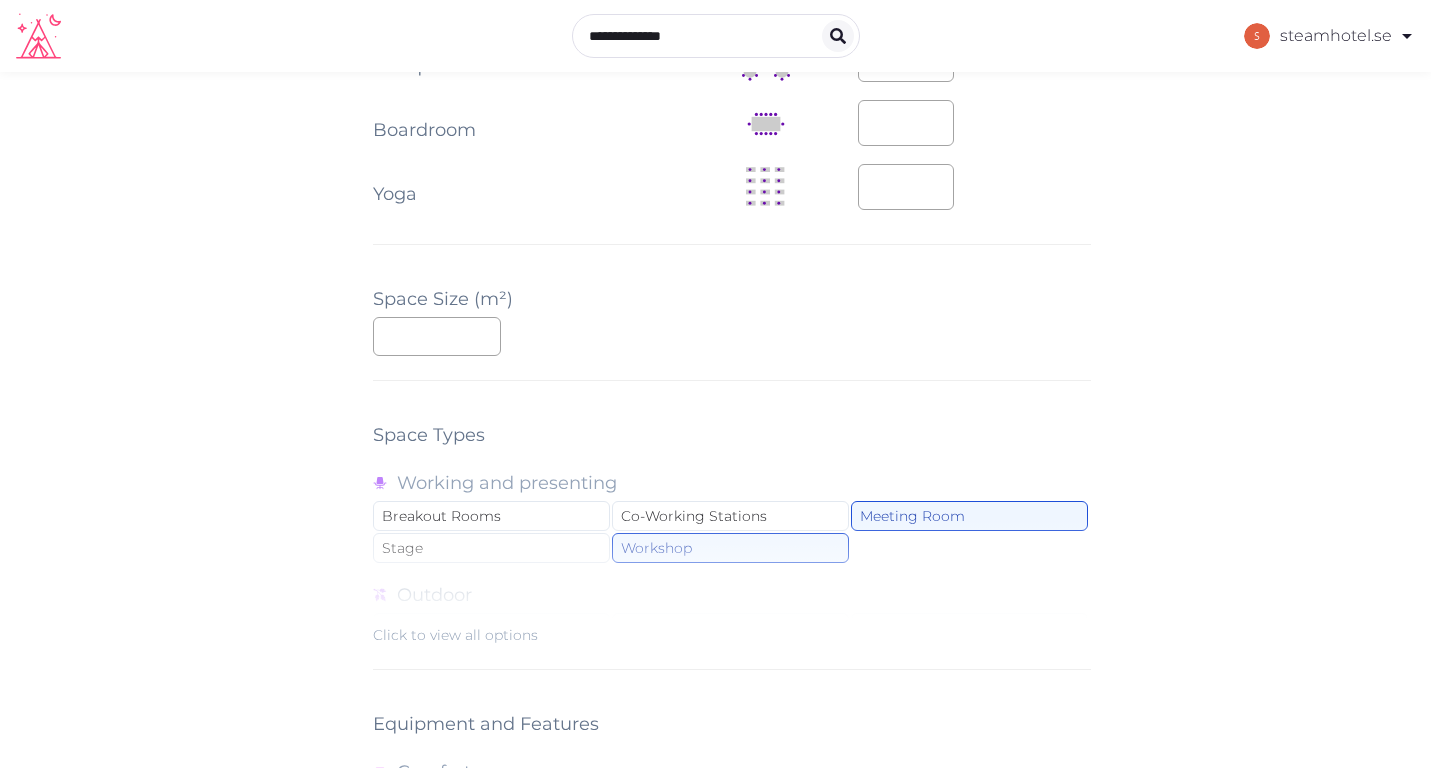scroll, scrollTop: 1790, scrollLeft: 0, axis: vertical 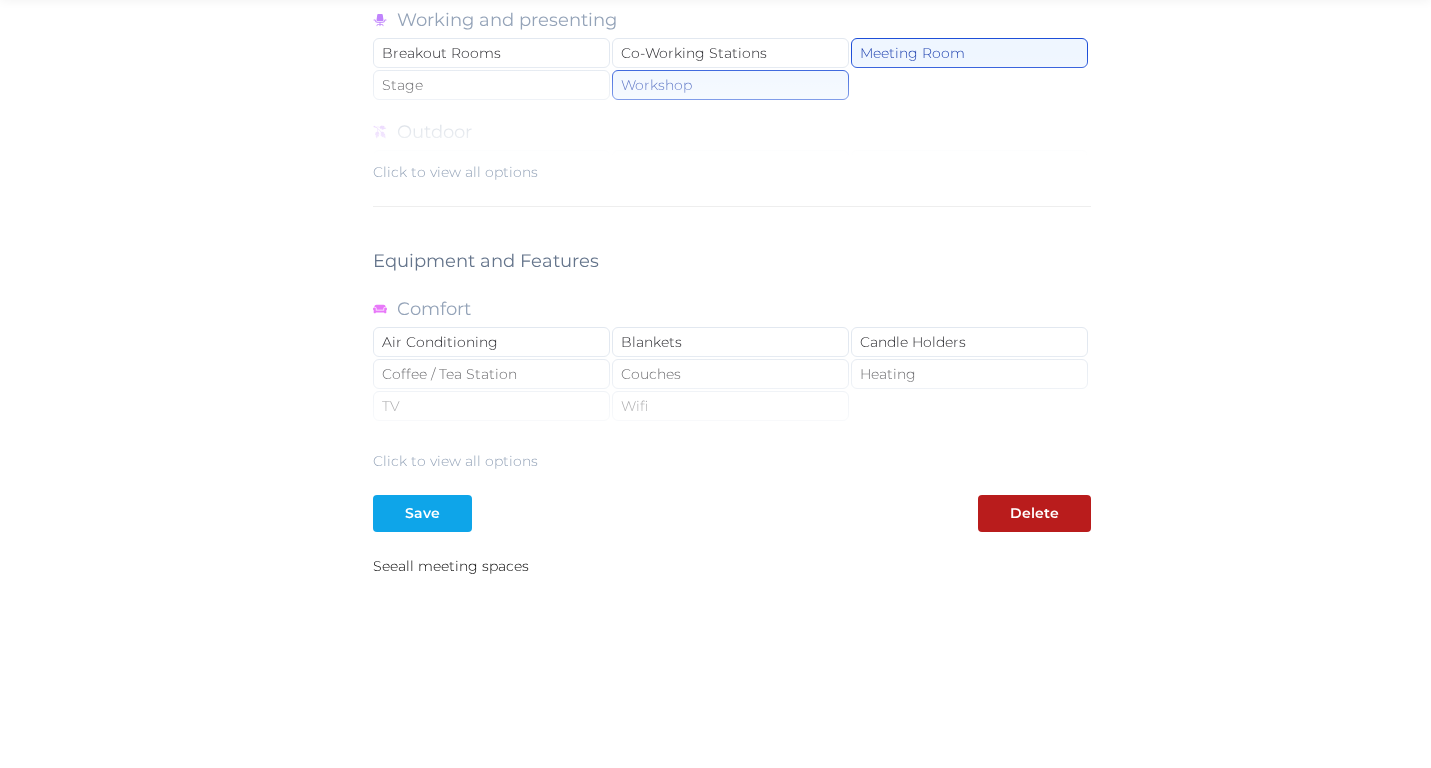 type on "**********" 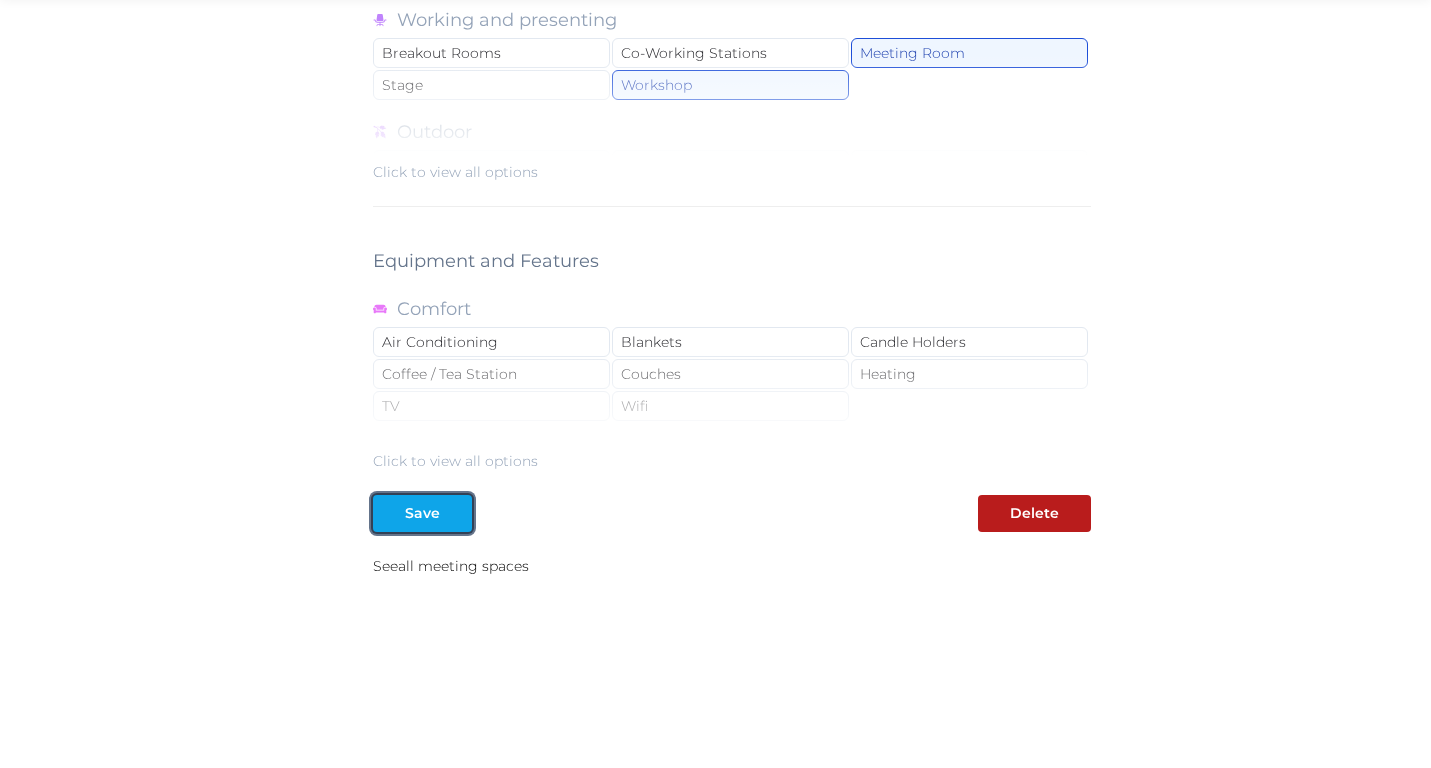 click on "Save" at bounding box center [422, 513] 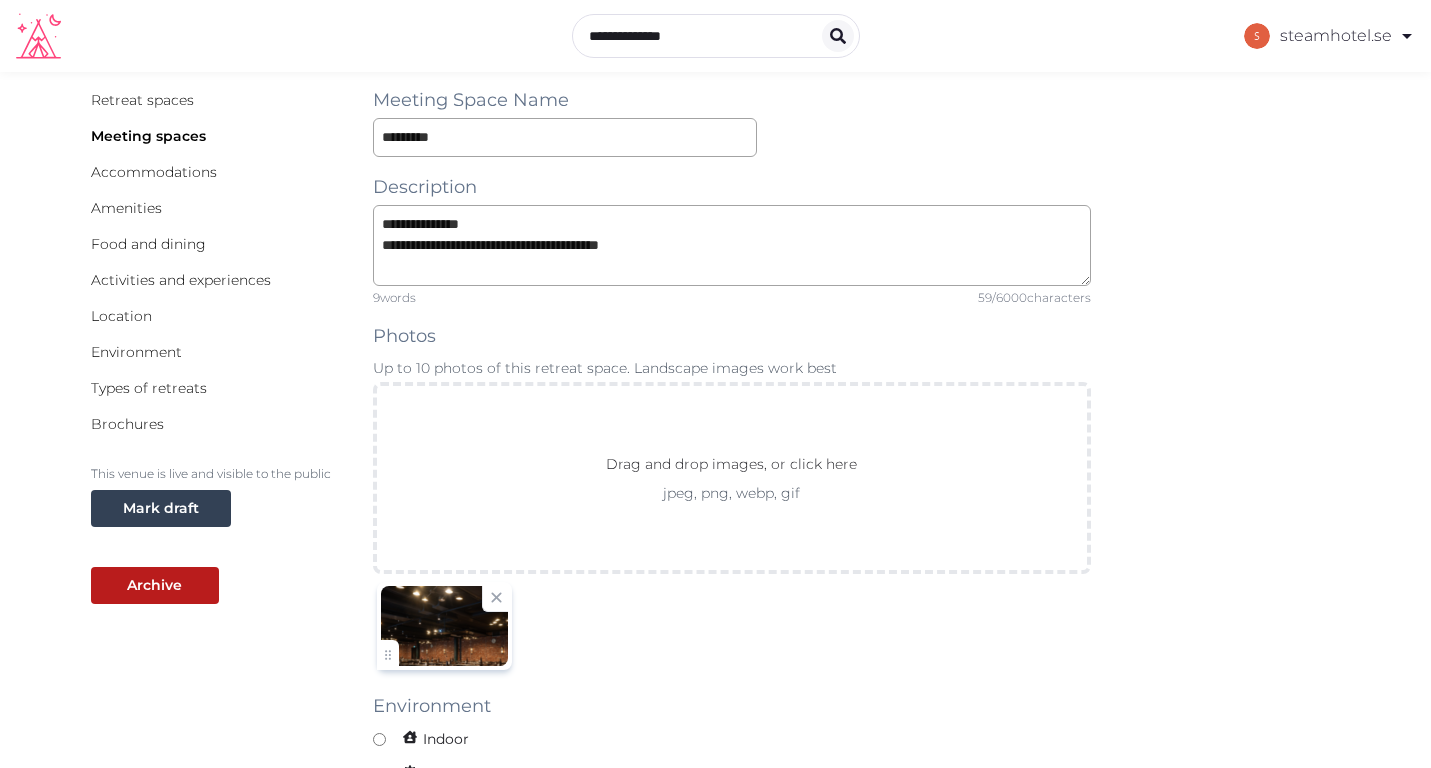 scroll, scrollTop: 0, scrollLeft: 0, axis: both 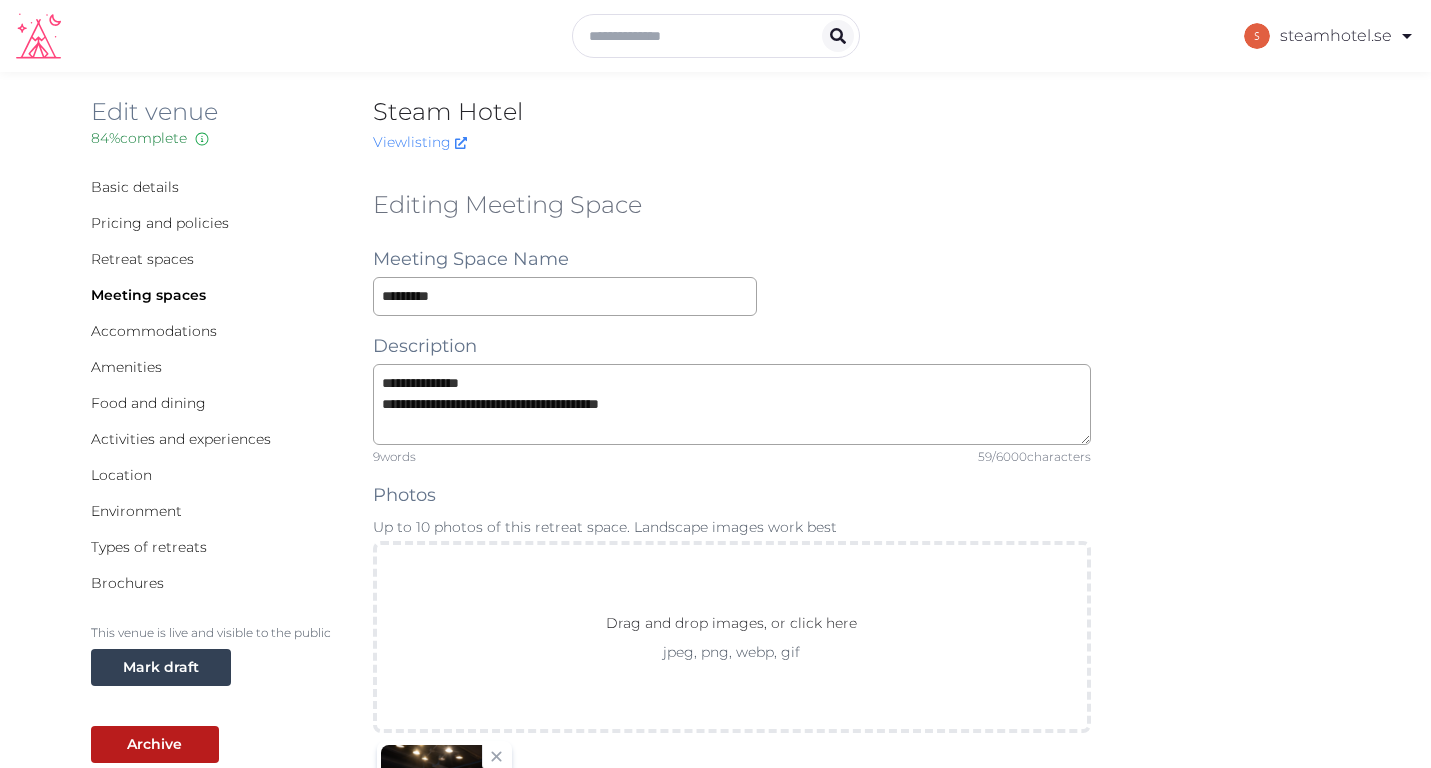 click on "Meeting spaces" at bounding box center (216, 295) 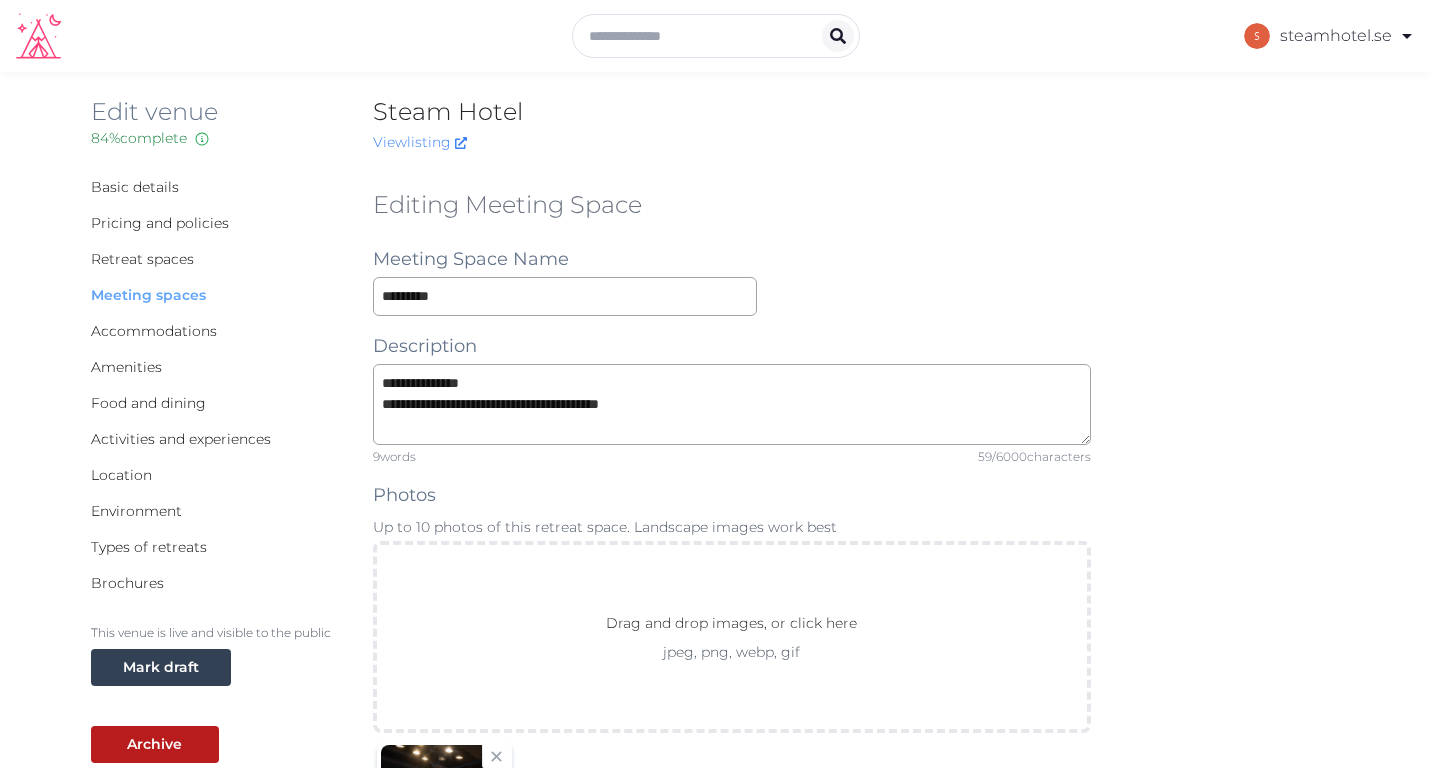click on "Meeting spaces" at bounding box center (148, 295) 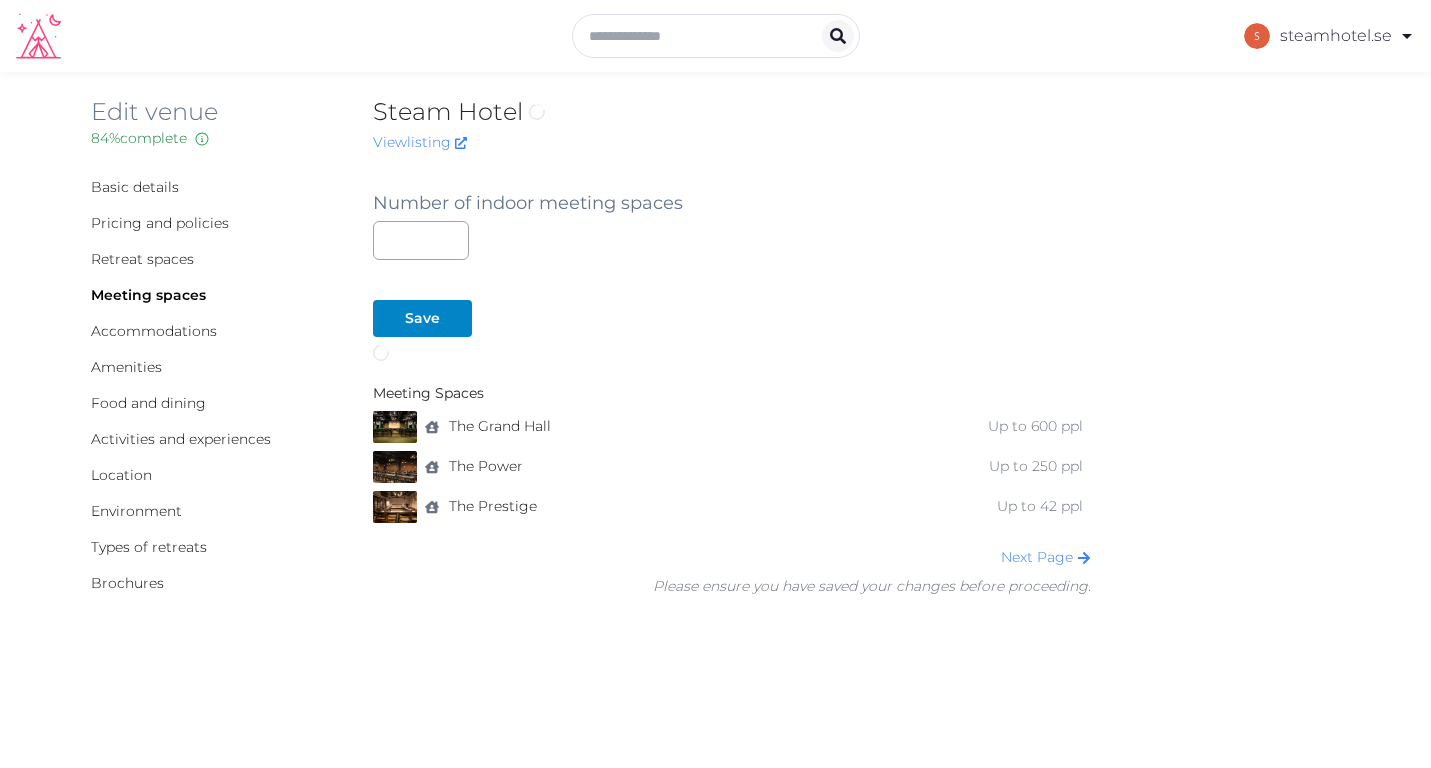 scroll, scrollTop: 0, scrollLeft: 0, axis: both 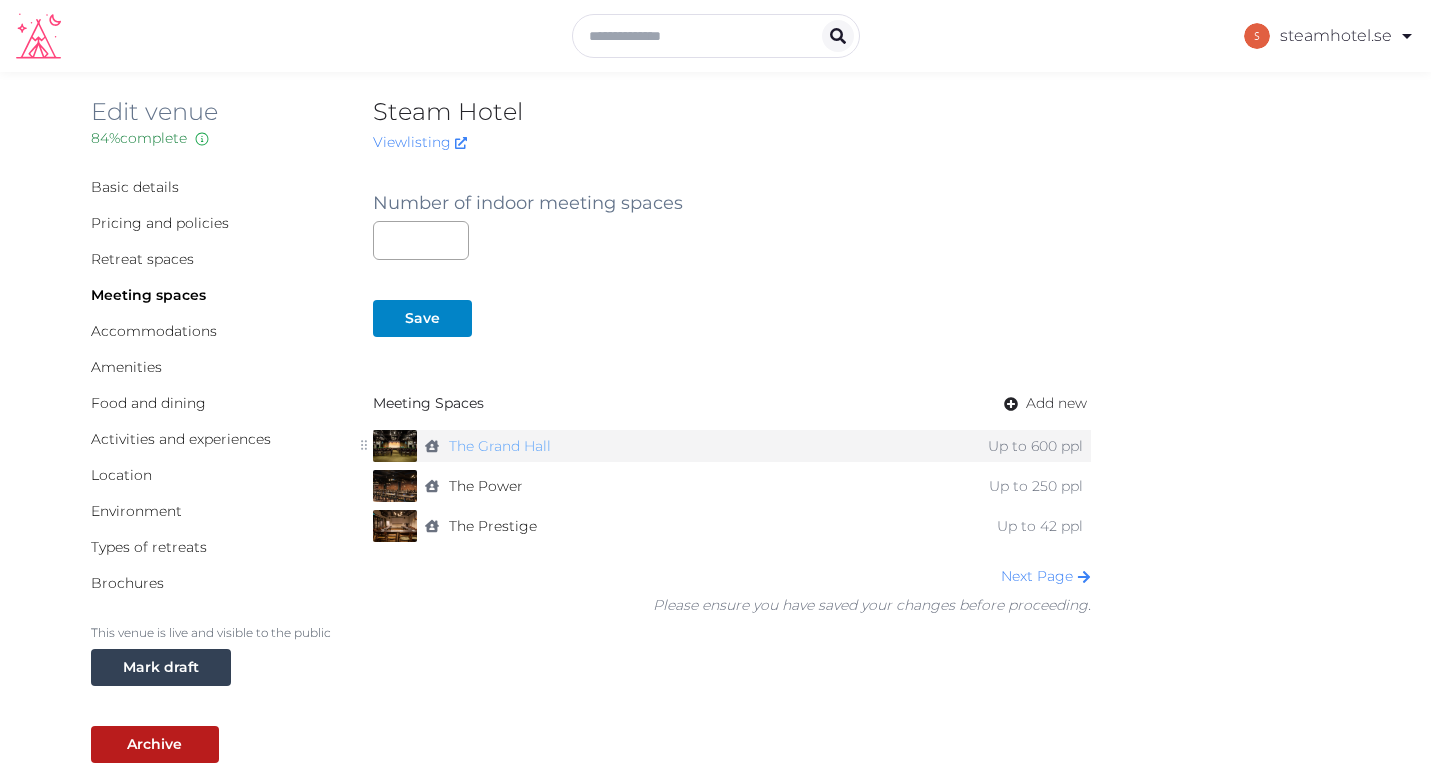 click on "The Grand Hall" at bounding box center (500, 446) 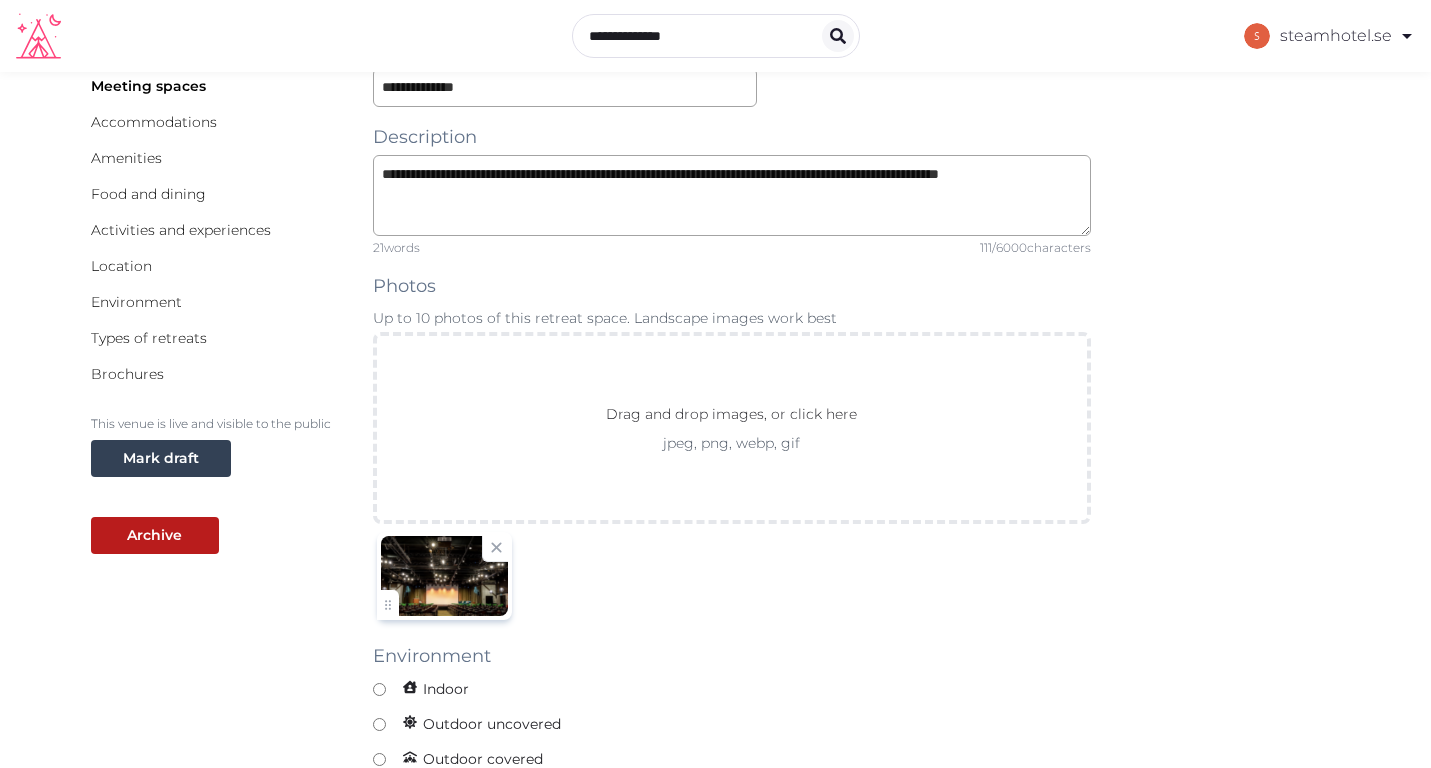 scroll, scrollTop: 203, scrollLeft: 0, axis: vertical 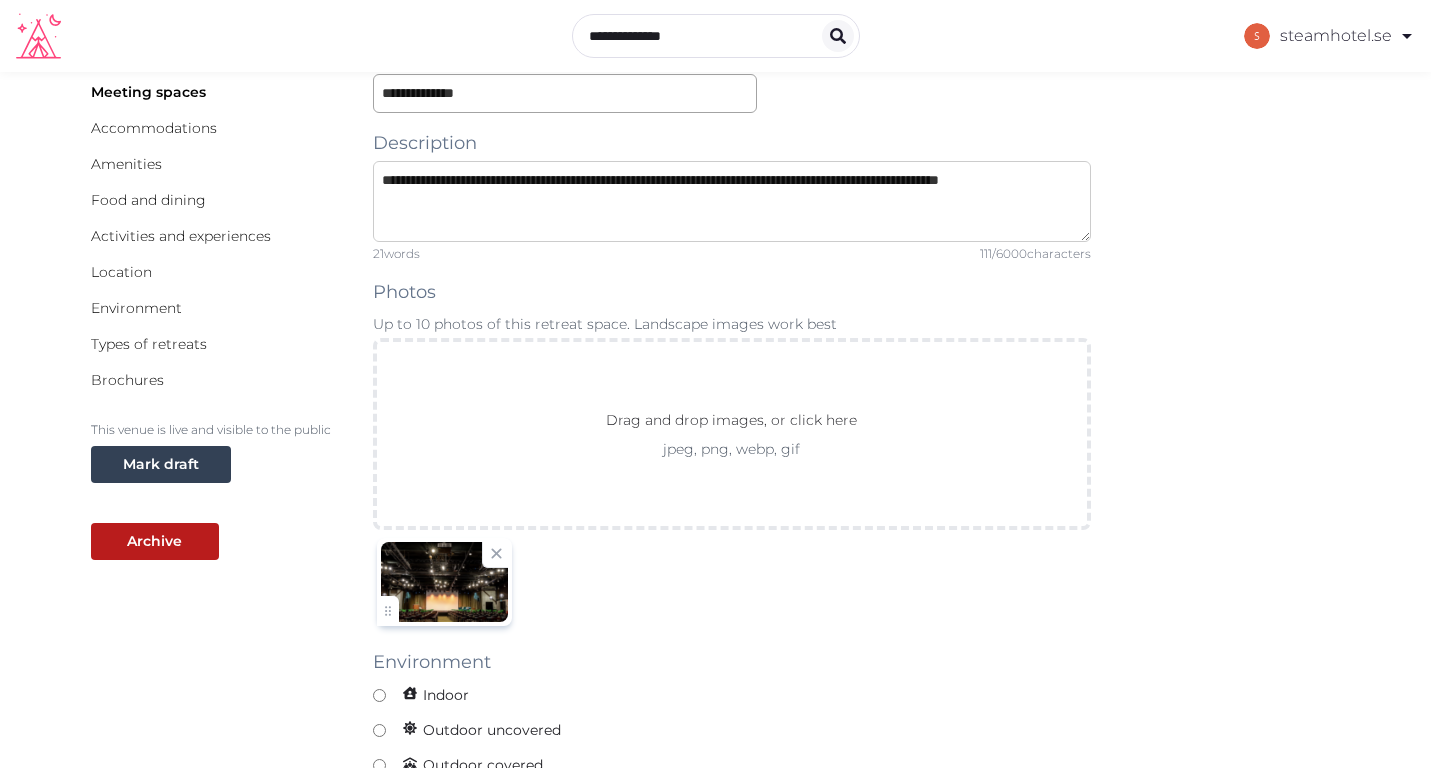 click on "**********" at bounding box center (732, 201) 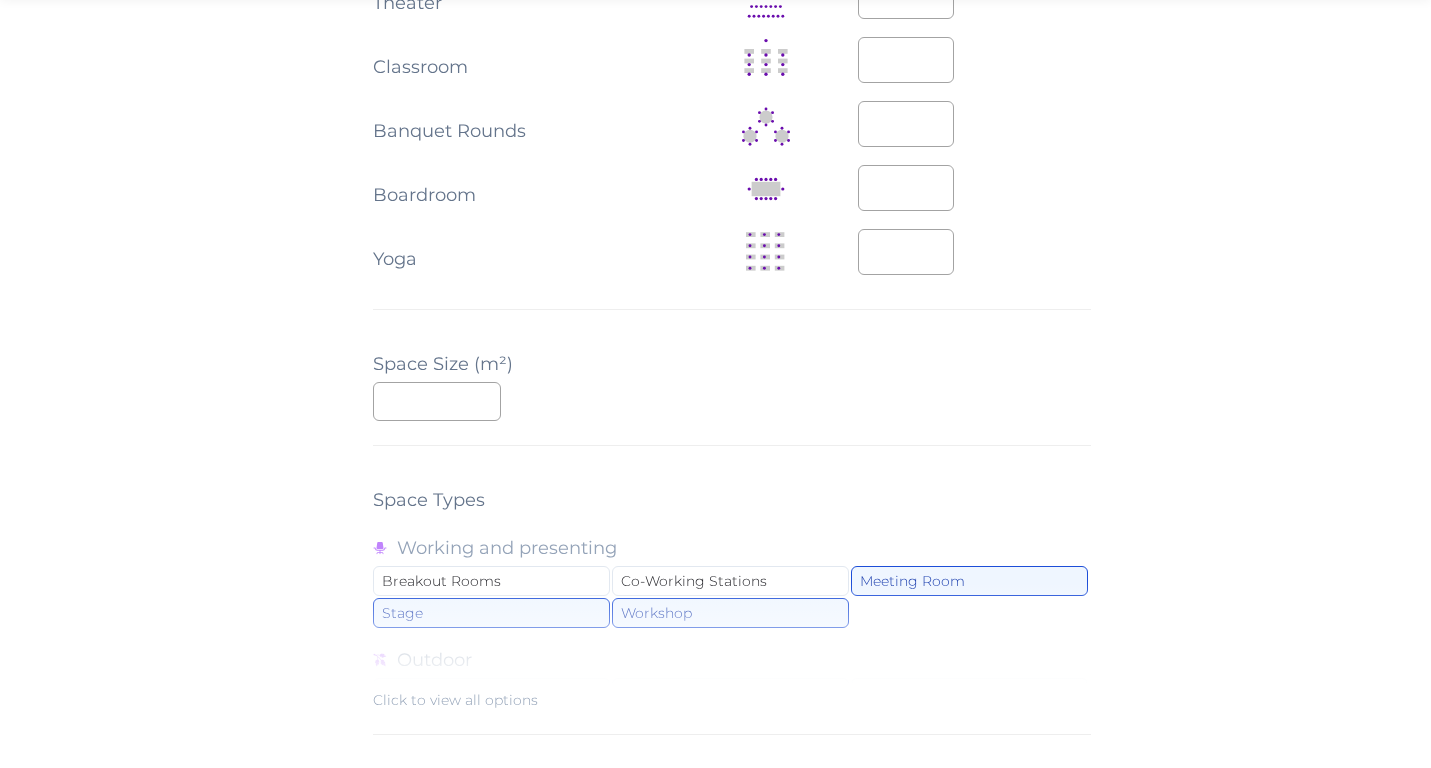 scroll, scrollTop: 1790, scrollLeft: 0, axis: vertical 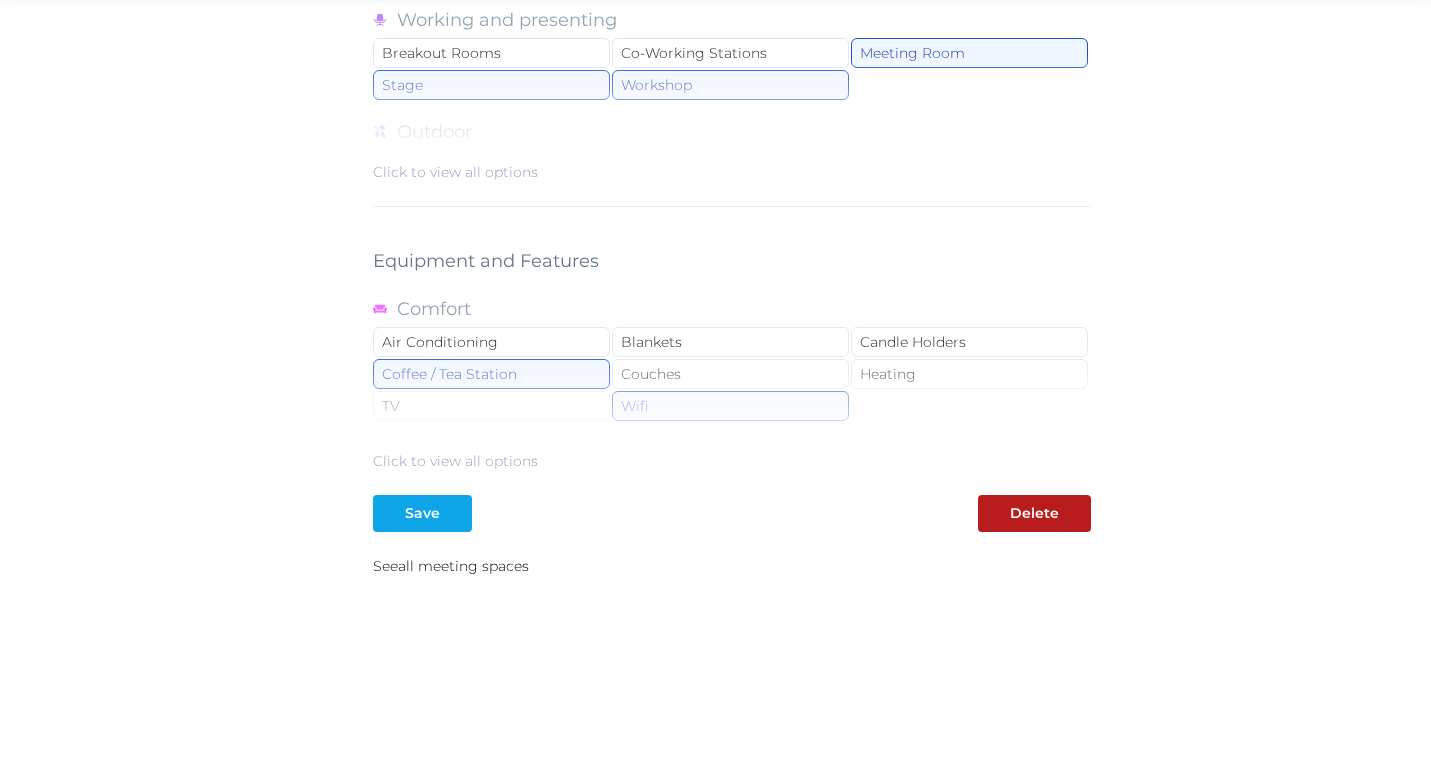 type on "**********" 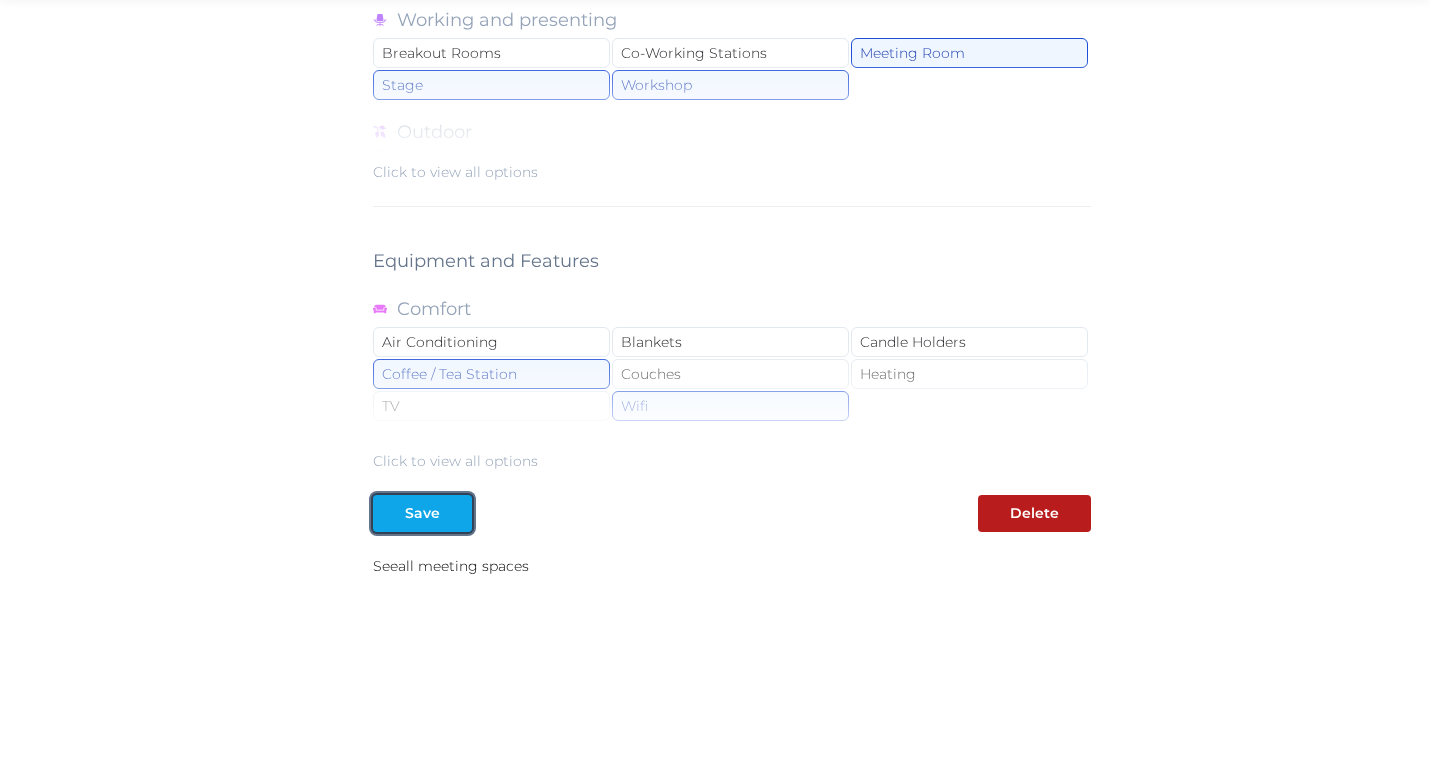 click on "Save" at bounding box center [422, 513] 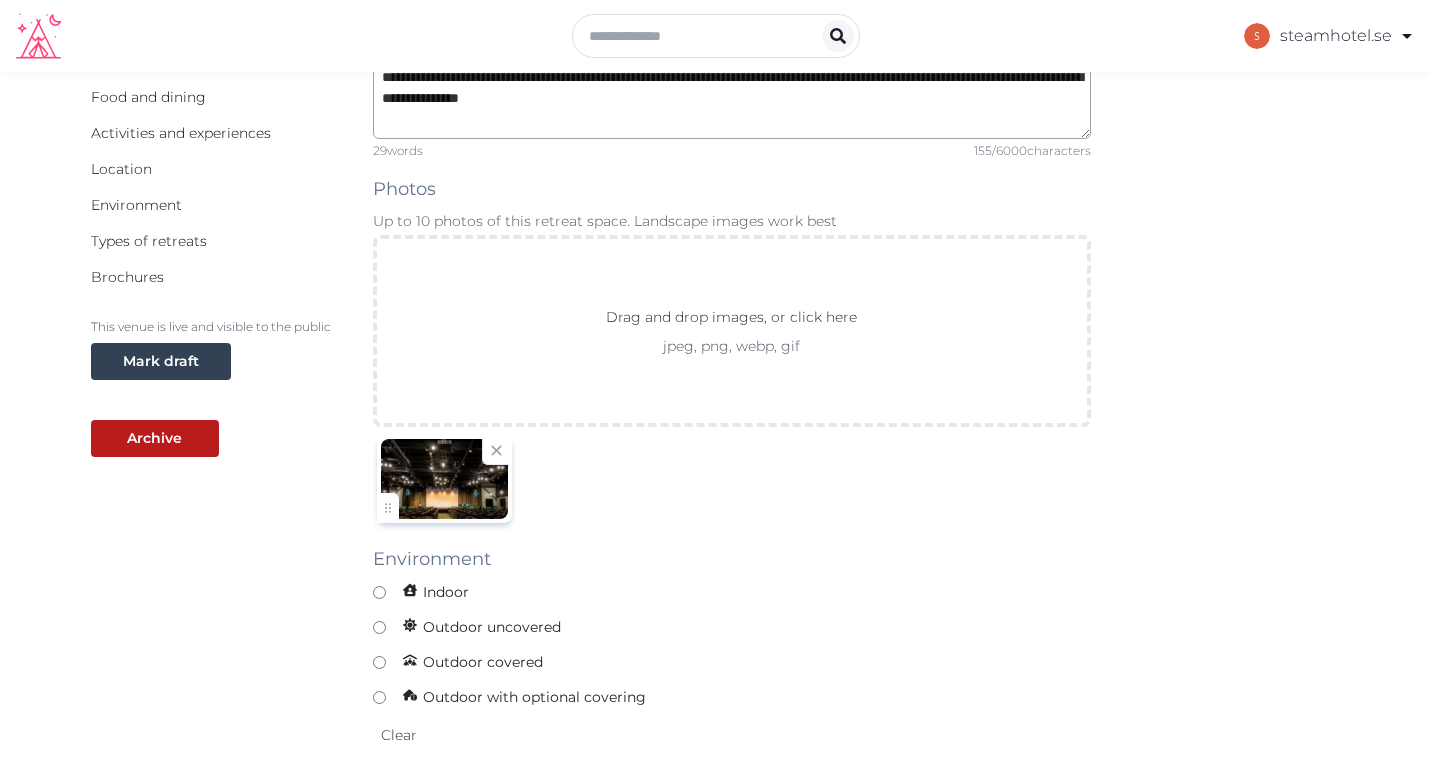 scroll, scrollTop: 0, scrollLeft: 0, axis: both 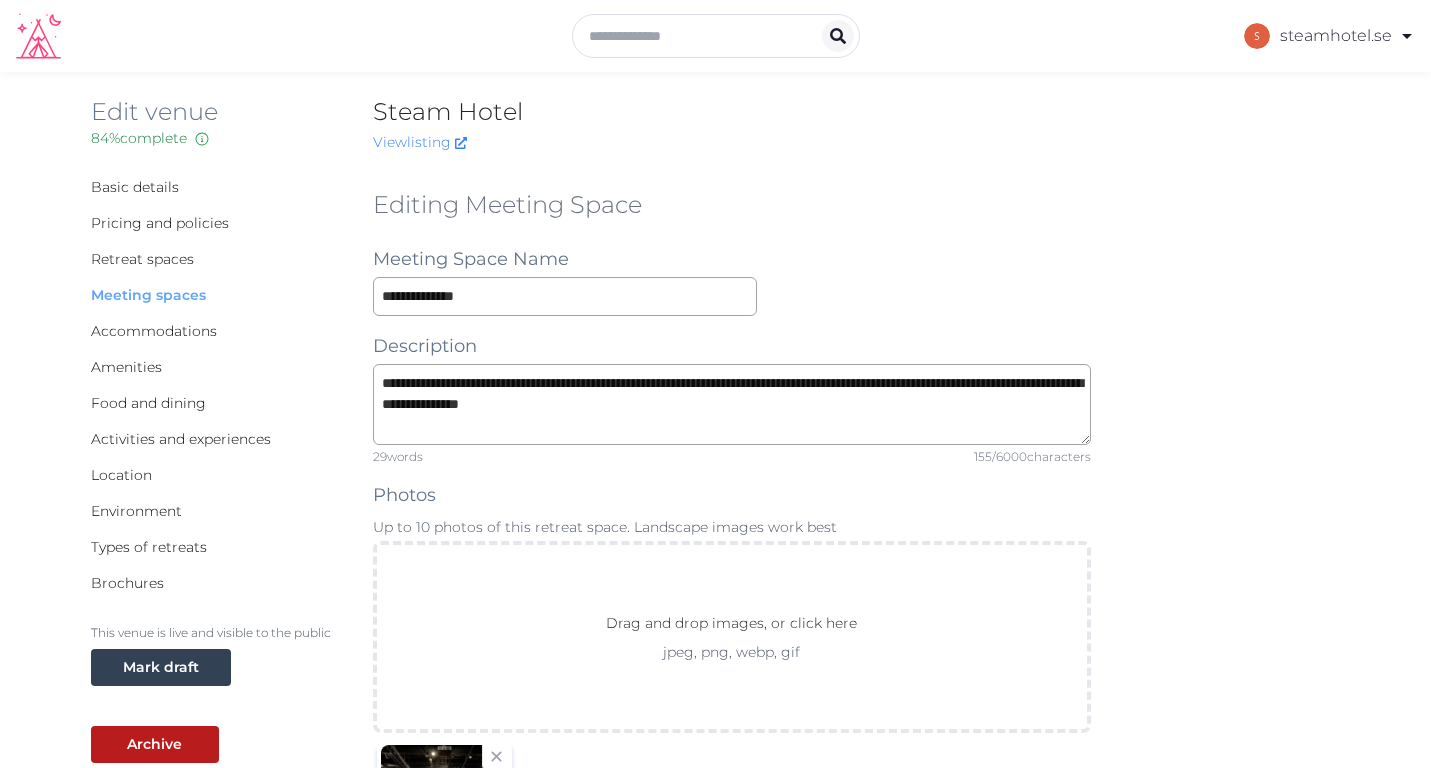 click on "Meeting spaces" at bounding box center [148, 295] 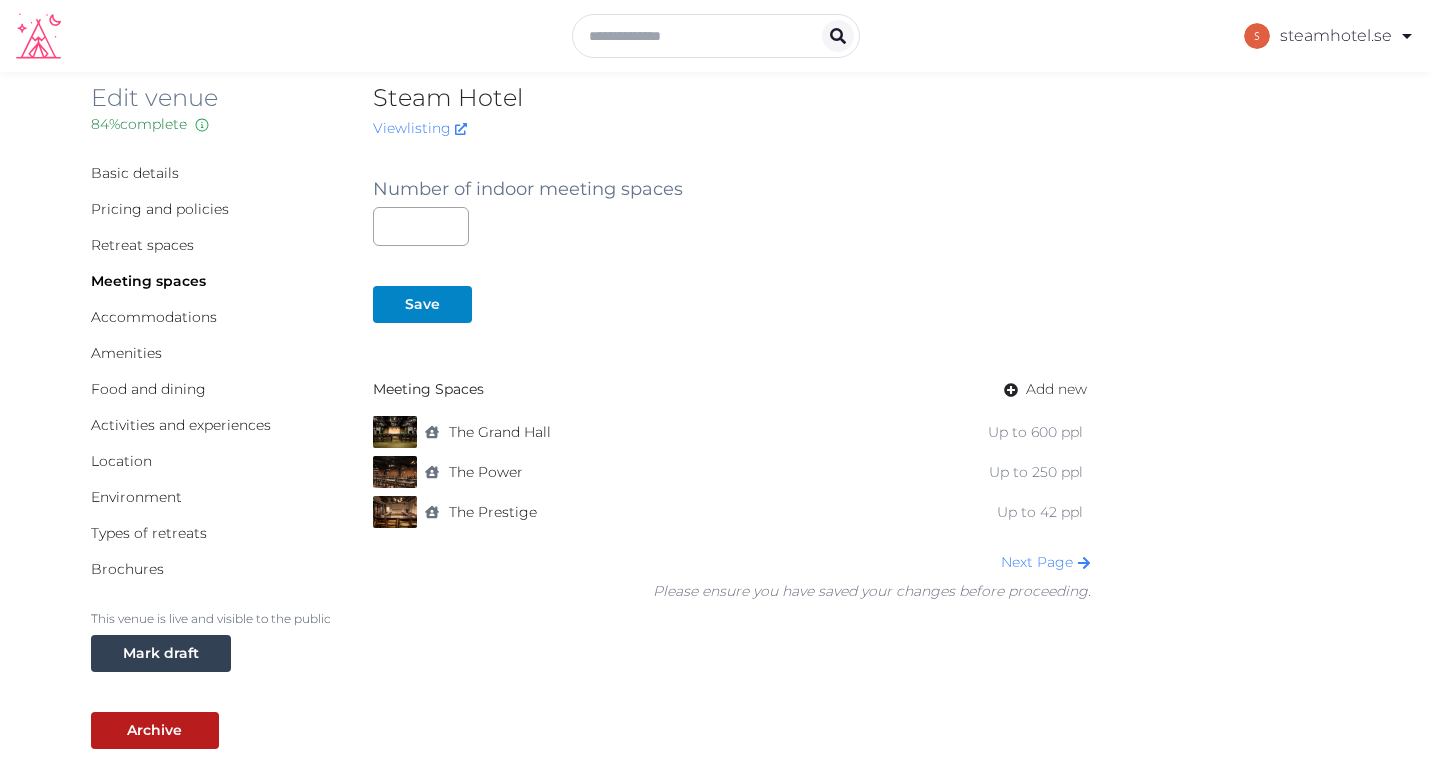scroll, scrollTop: 34, scrollLeft: 0, axis: vertical 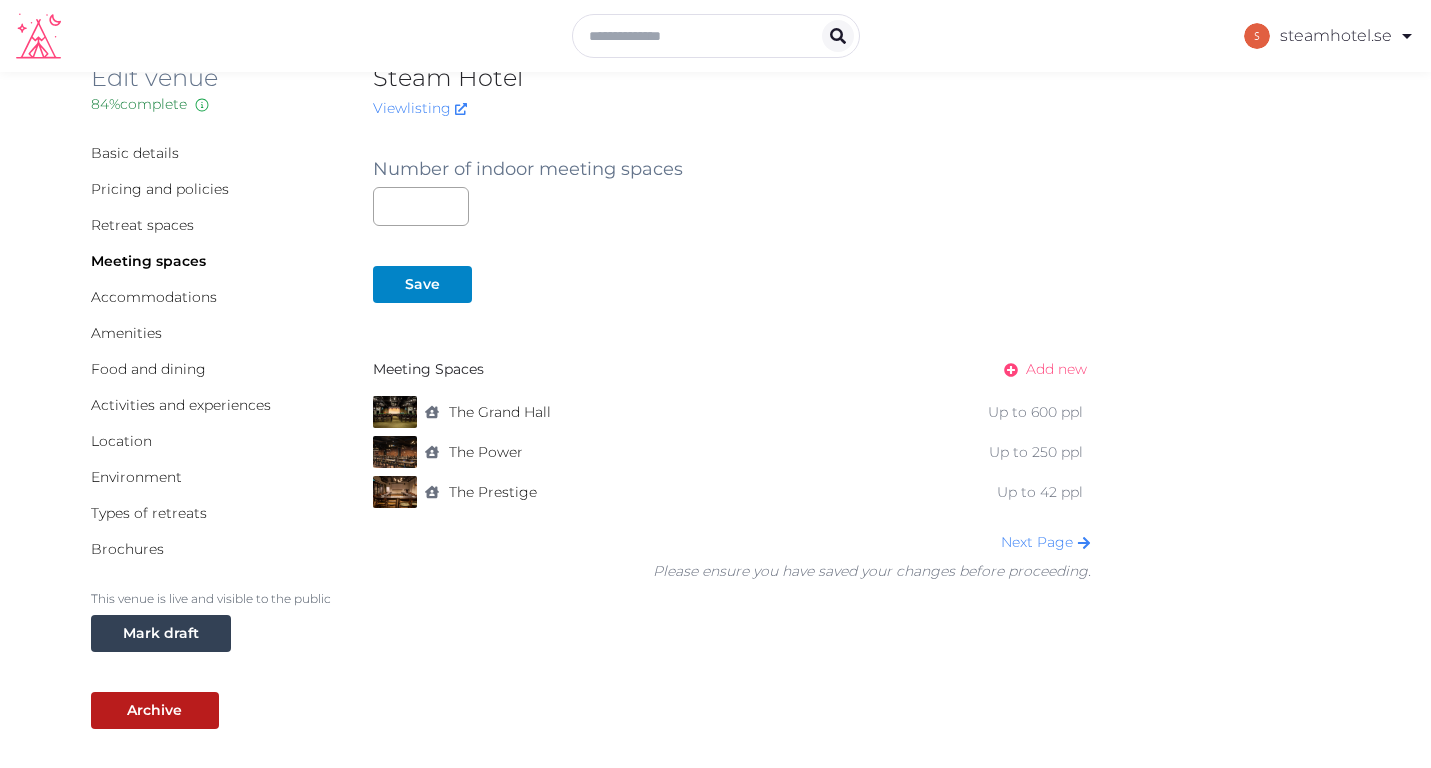 click on "Add new" at bounding box center [1056, 369] 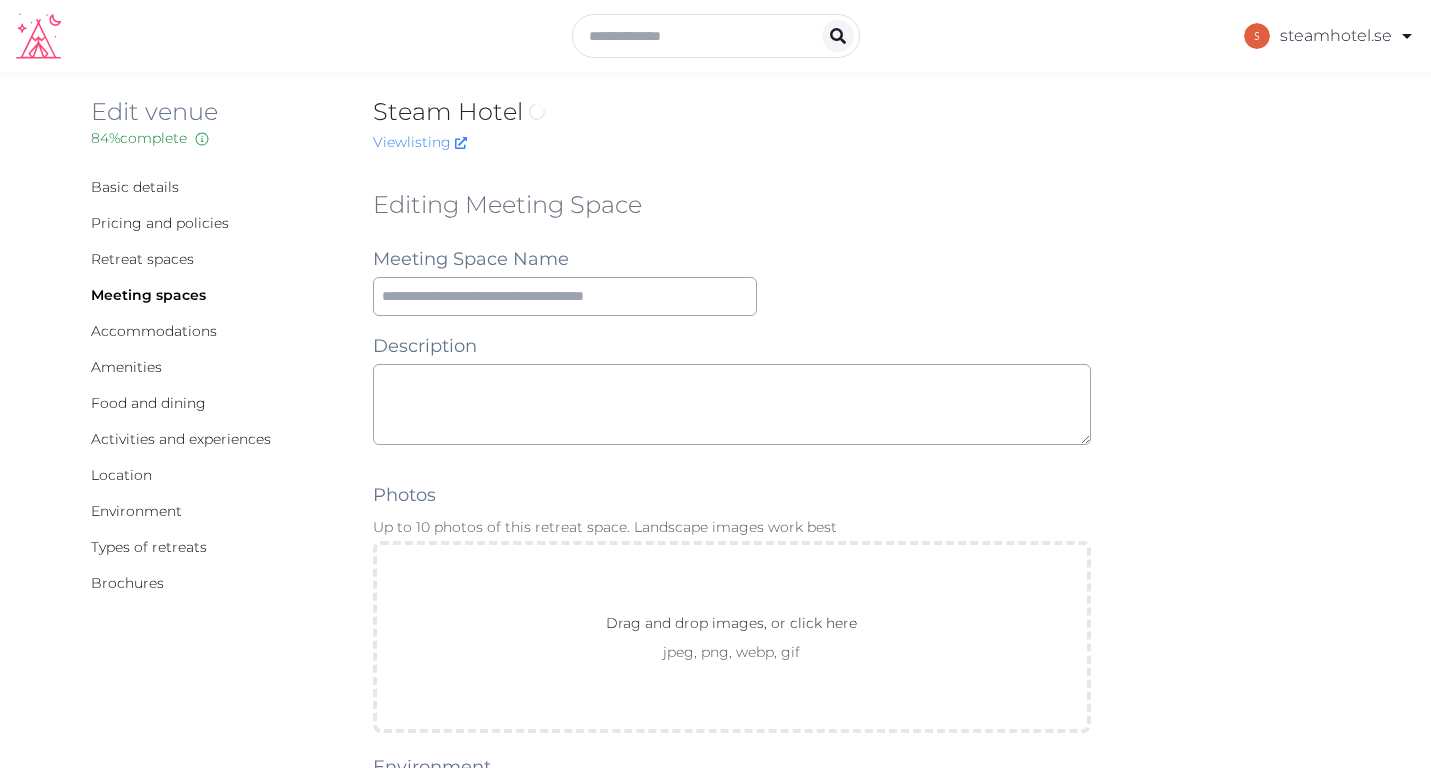 scroll, scrollTop: 0, scrollLeft: 0, axis: both 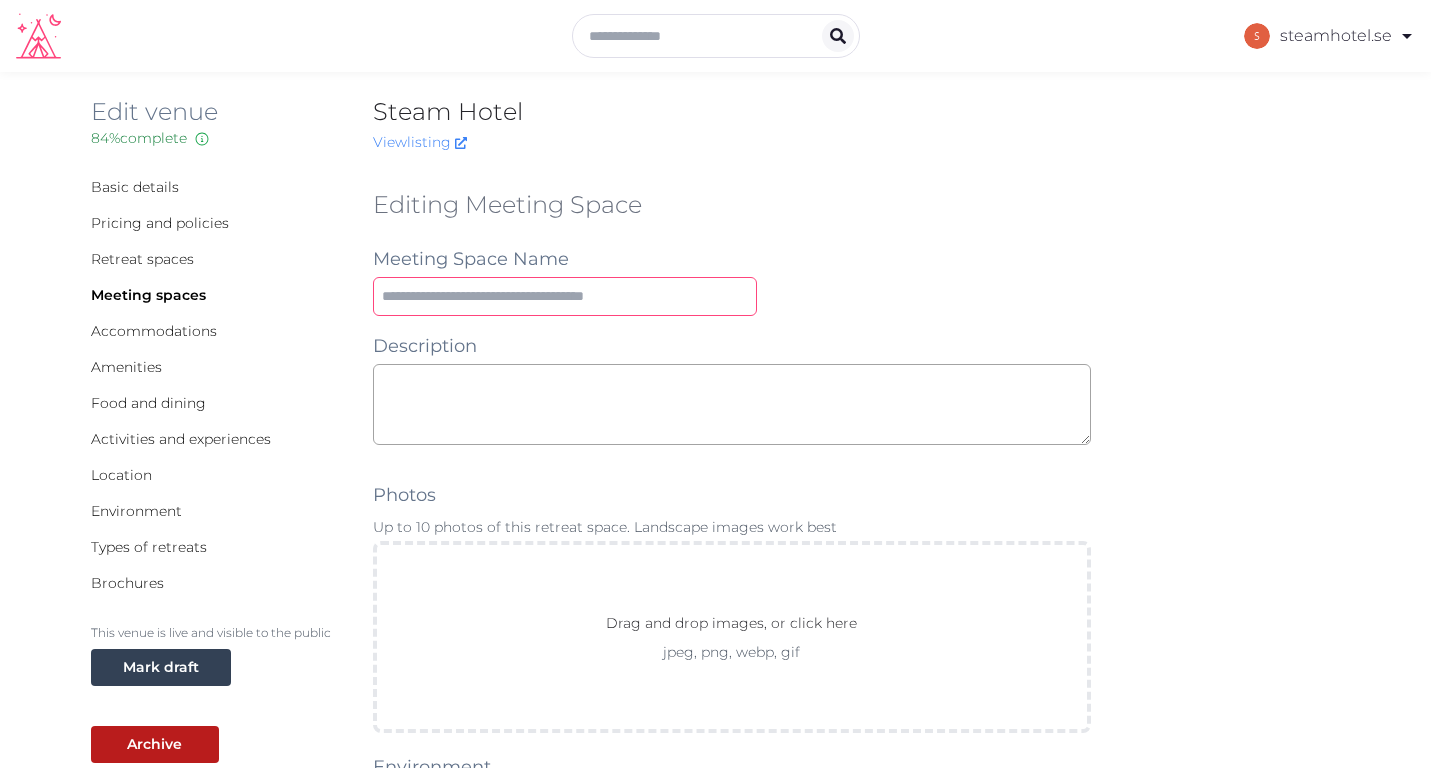 click at bounding box center (565, 296) 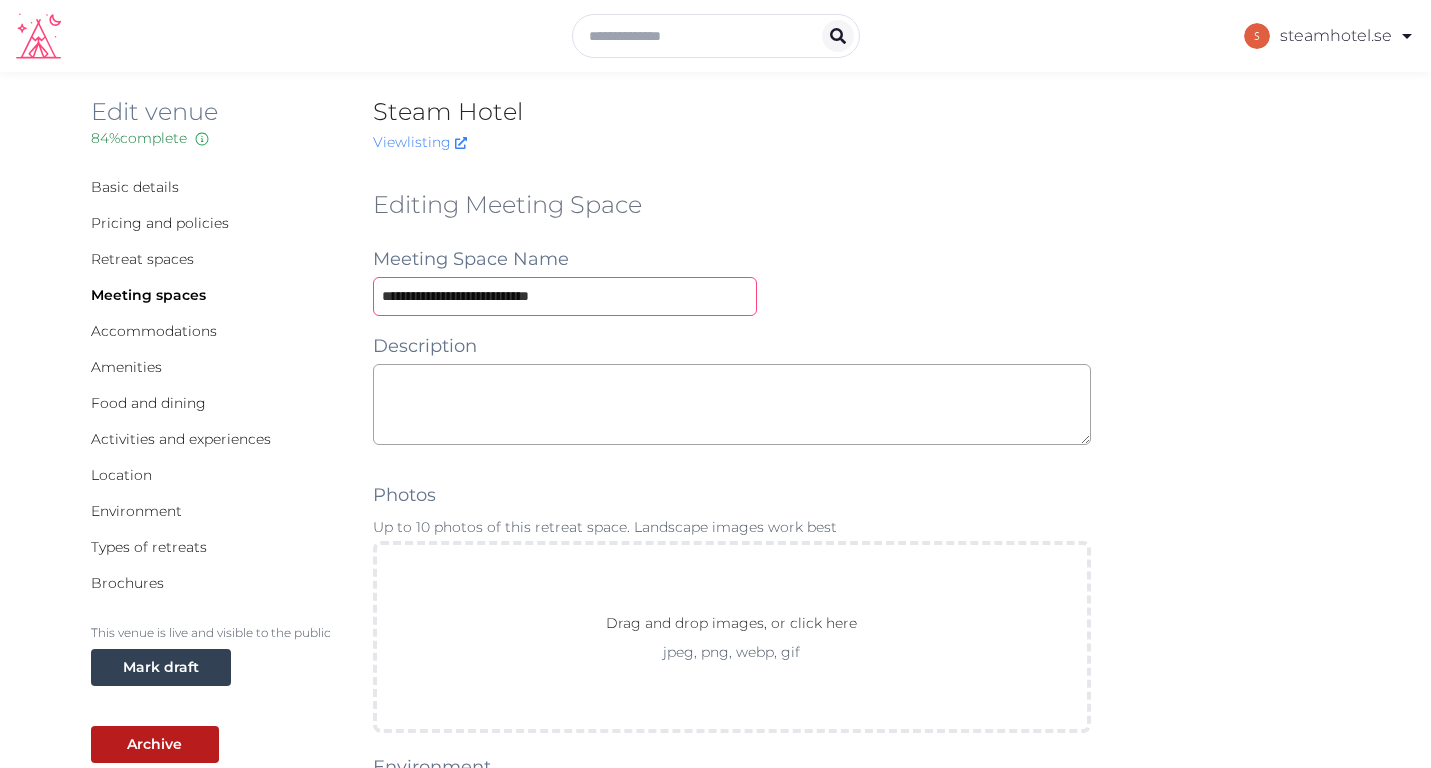 type on "**********" 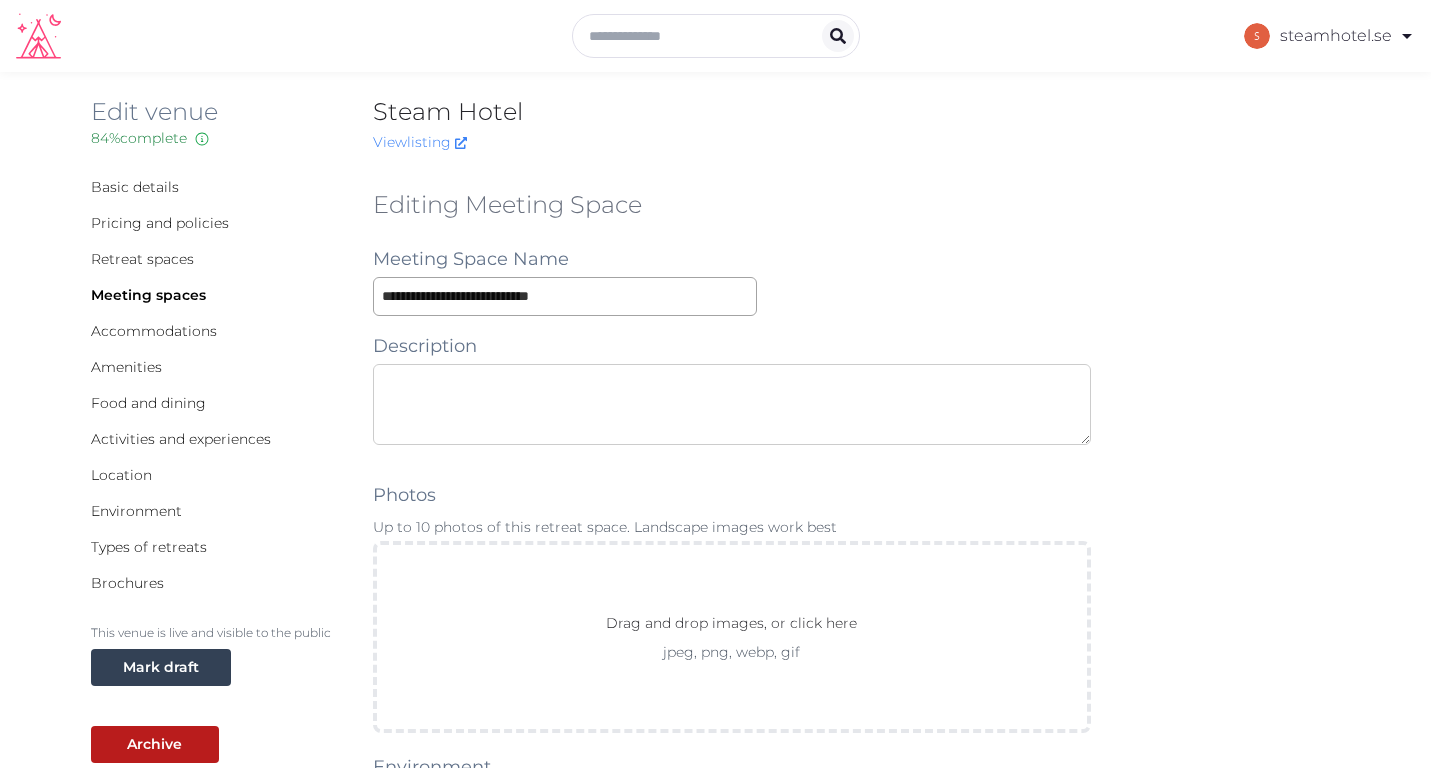 click at bounding box center [732, 404] 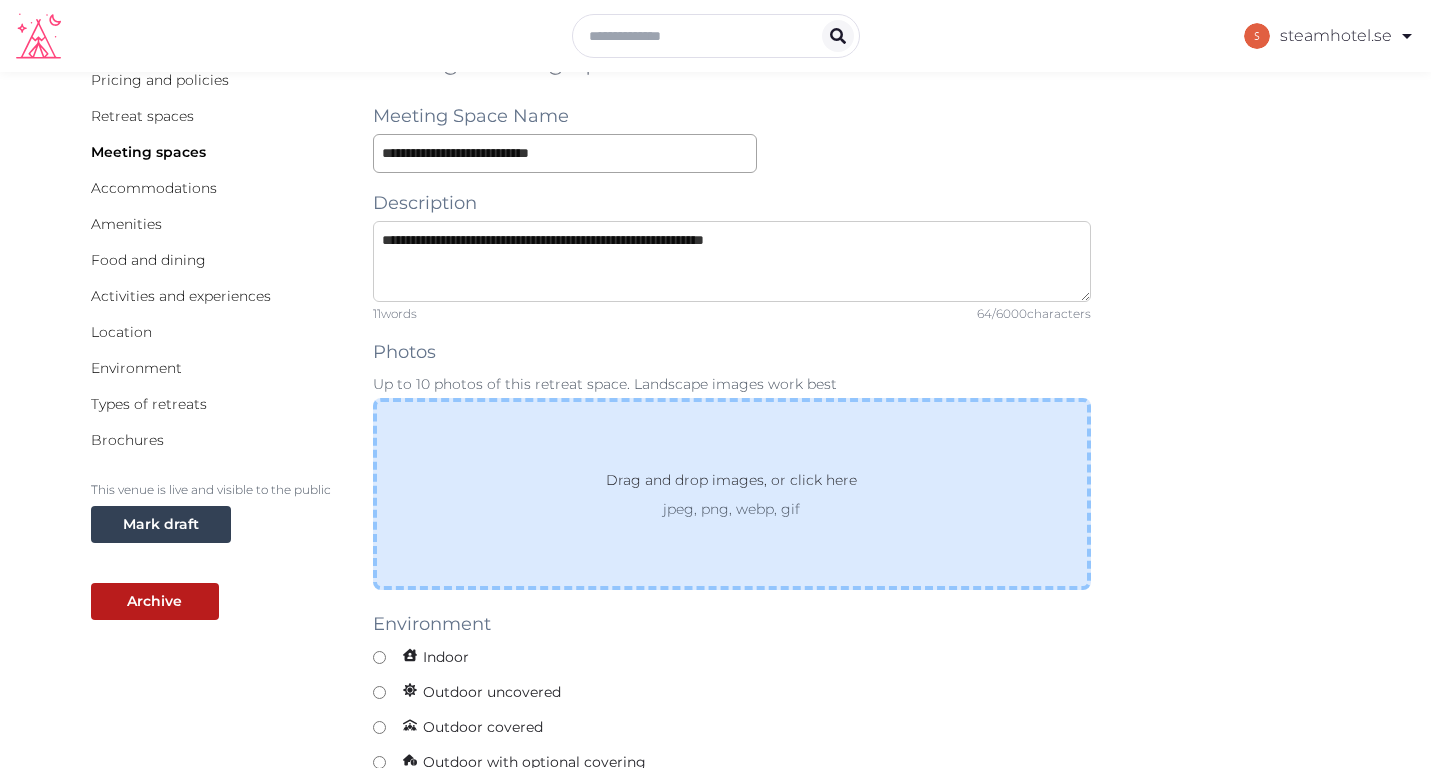 scroll, scrollTop: 199, scrollLeft: 0, axis: vertical 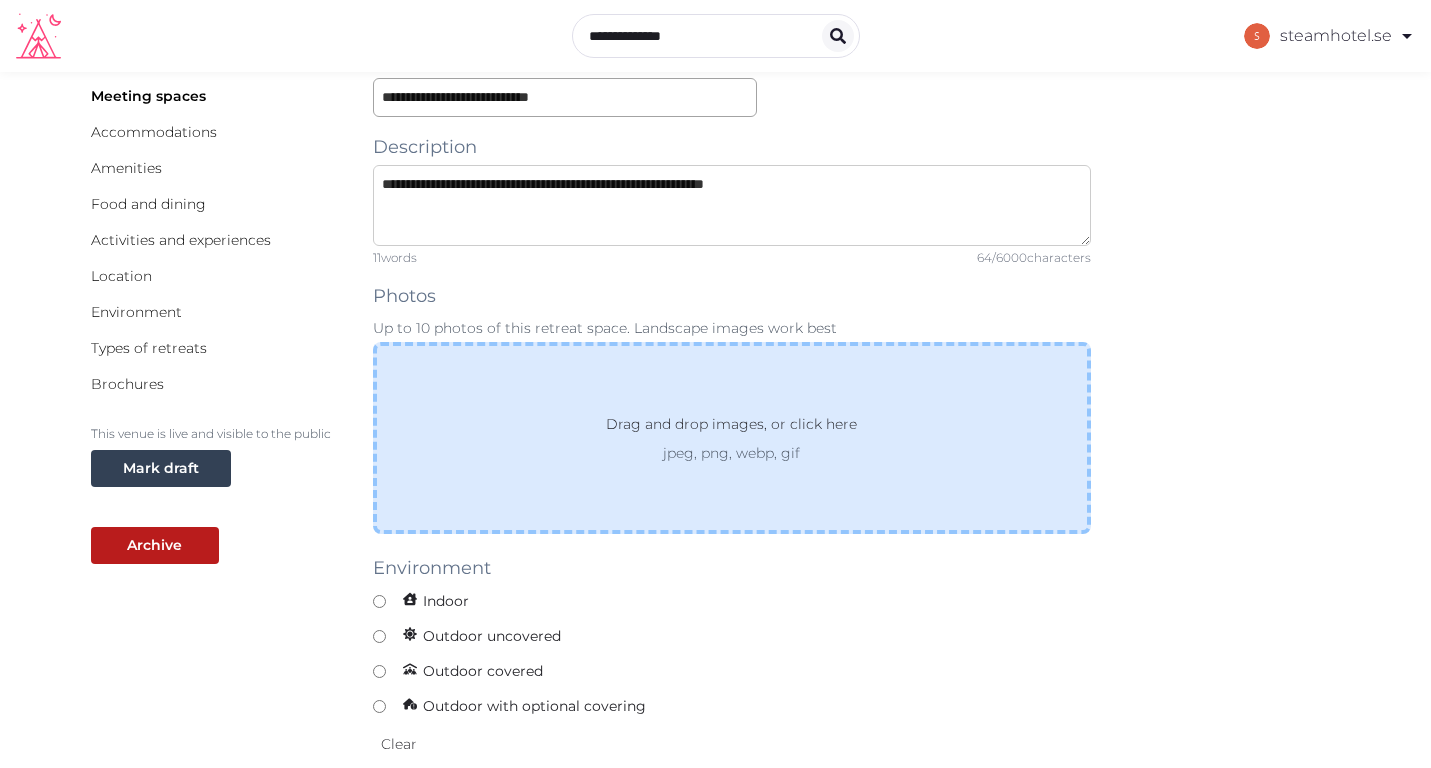 type on "**********" 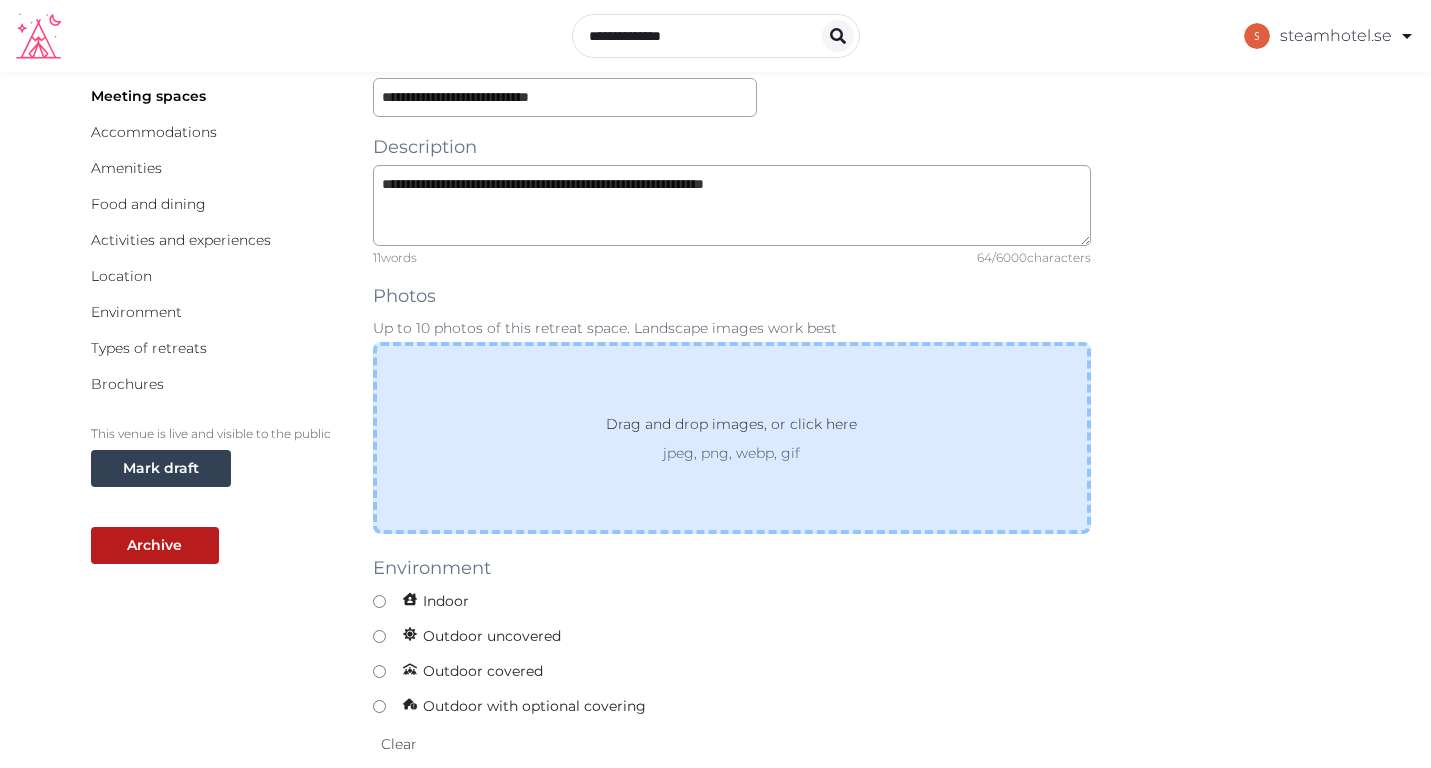 click on "Drag and drop images, or click here jpeg, png, webp, gif" at bounding box center [732, 438] 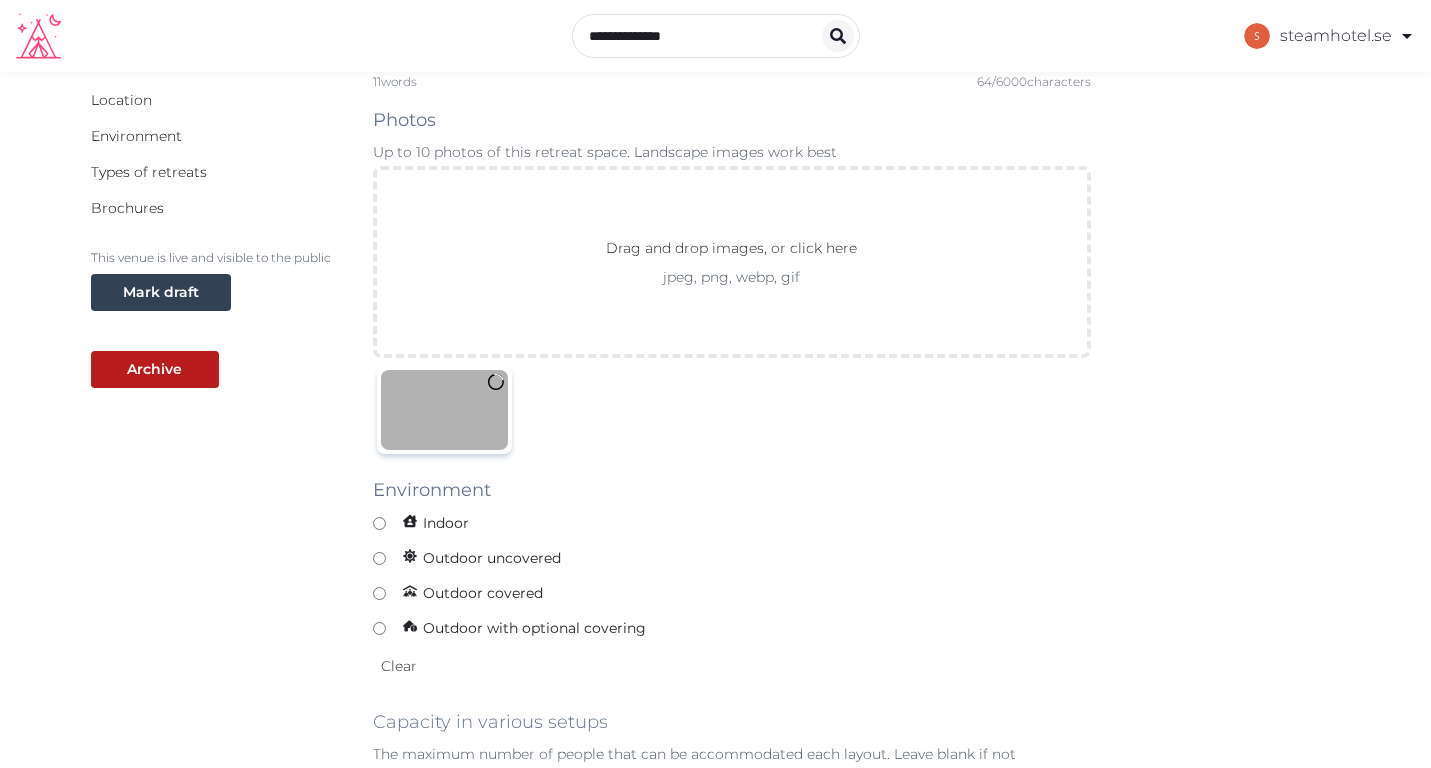 scroll, scrollTop: 412, scrollLeft: 0, axis: vertical 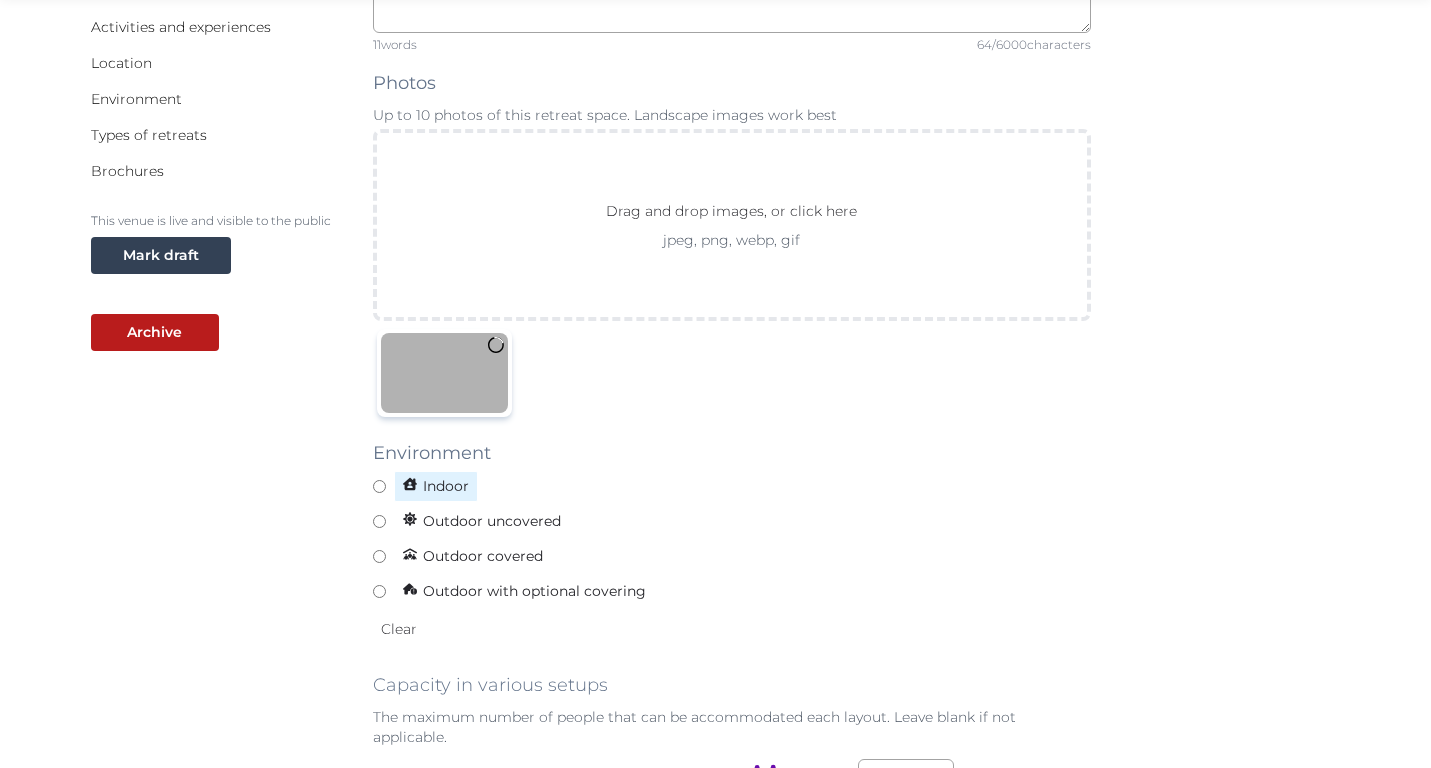 click on "Indoor" at bounding box center [436, 486] 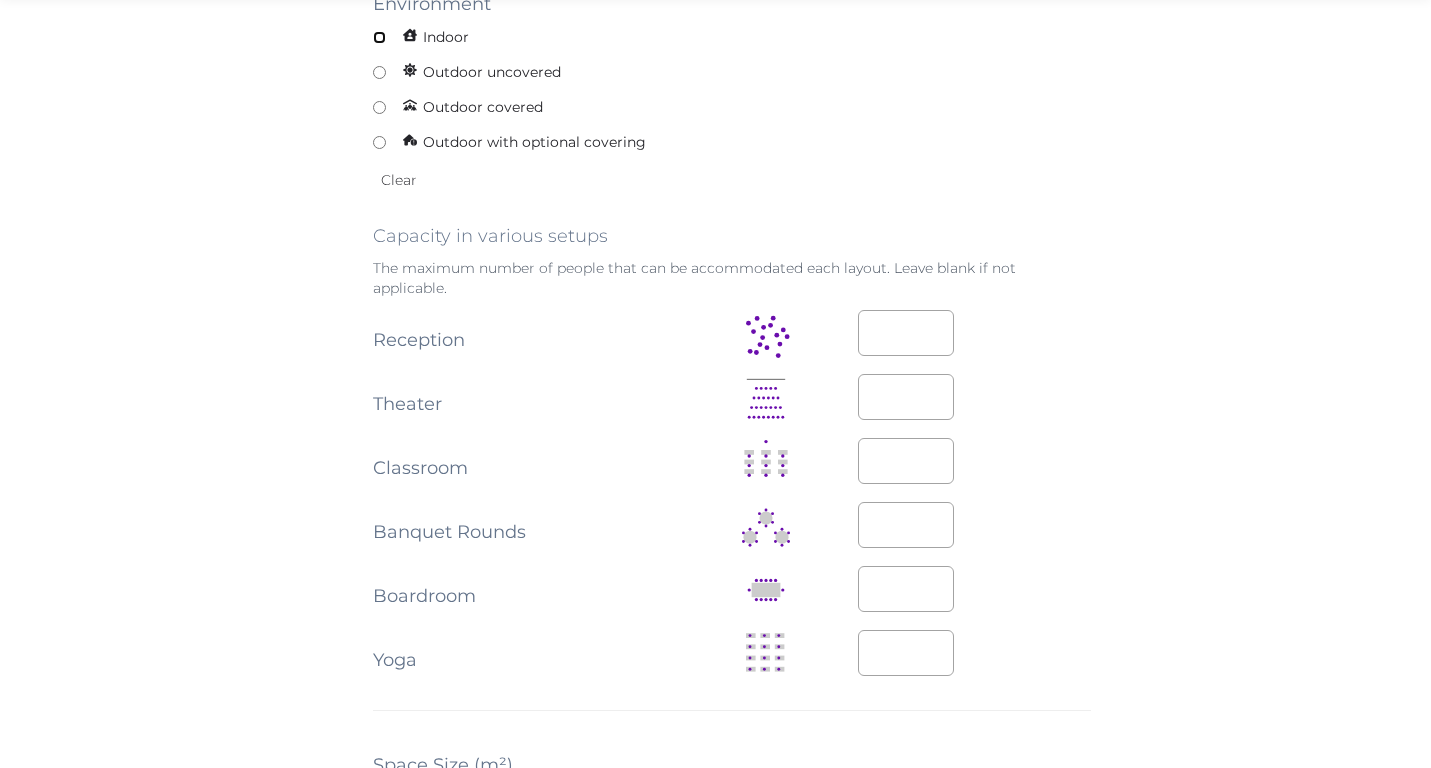 scroll, scrollTop: 1014, scrollLeft: 0, axis: vertical 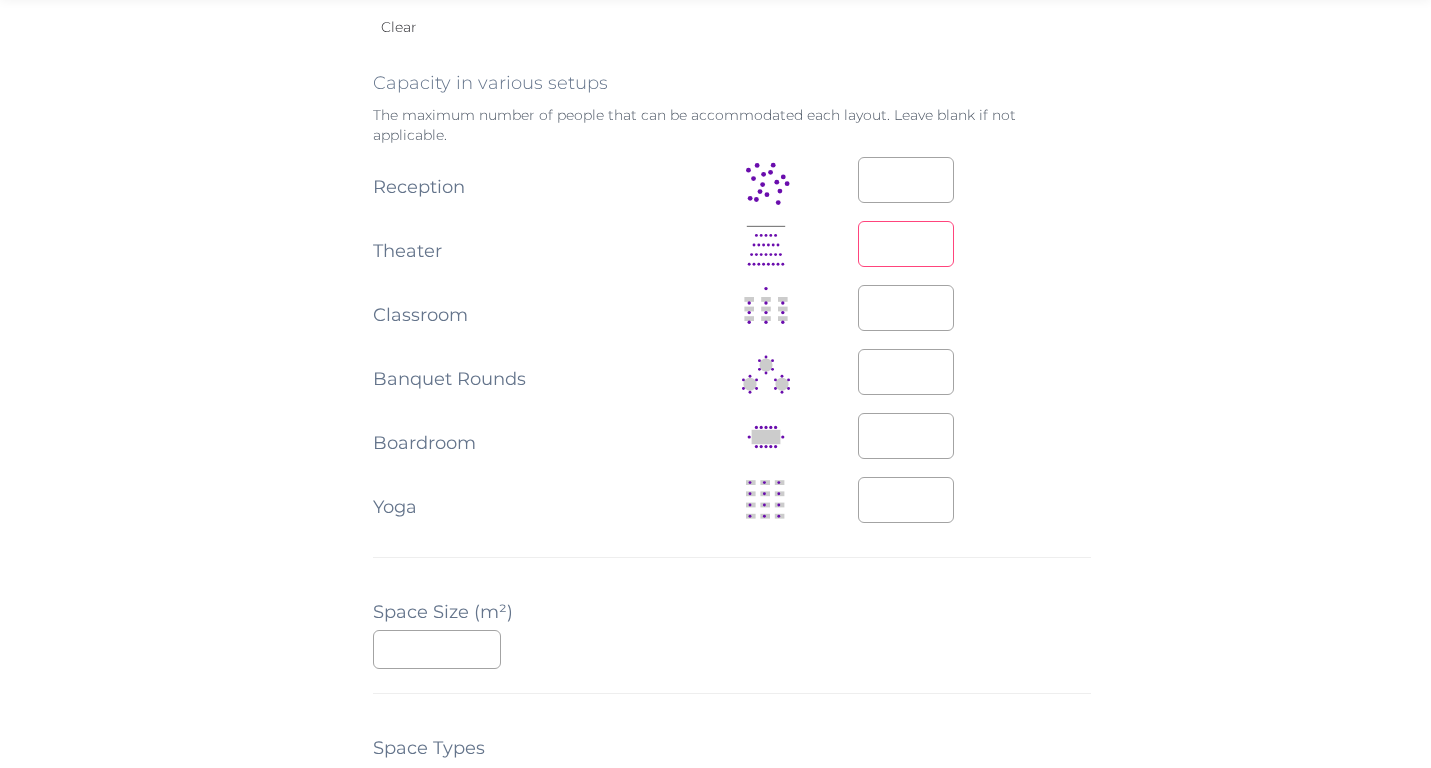 click at bounding box center [906, 244] 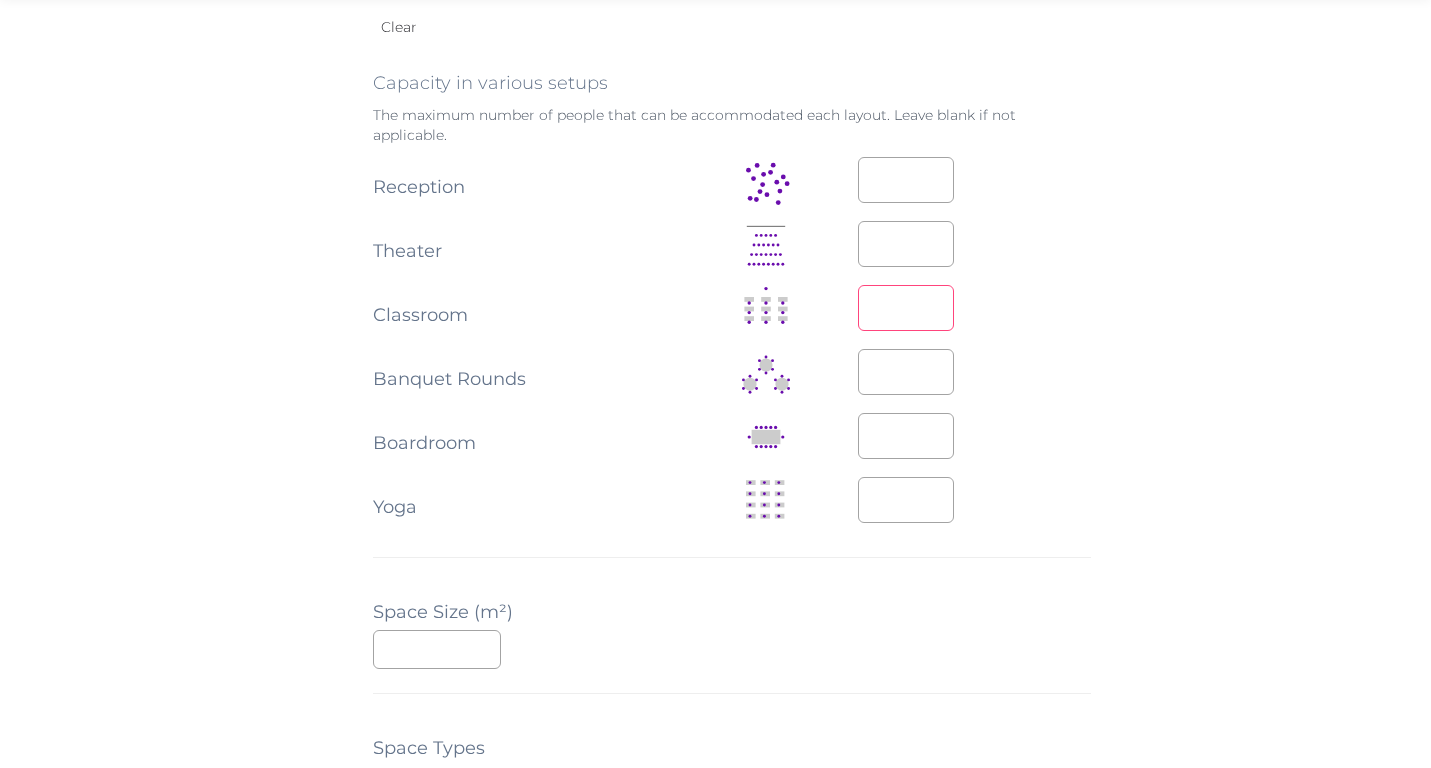 click at bounding box center (906, 308) 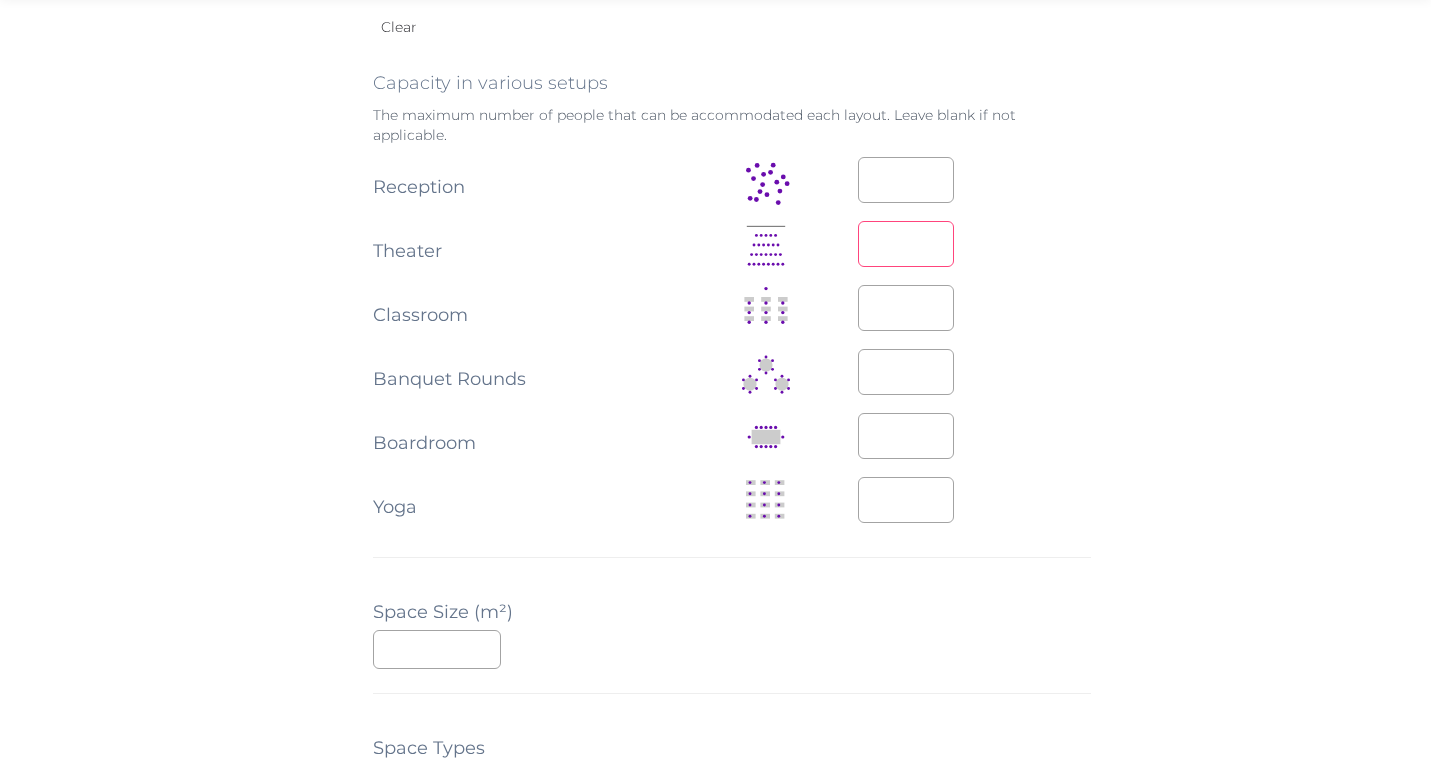 click on "**" at bounding box center (906, 244) 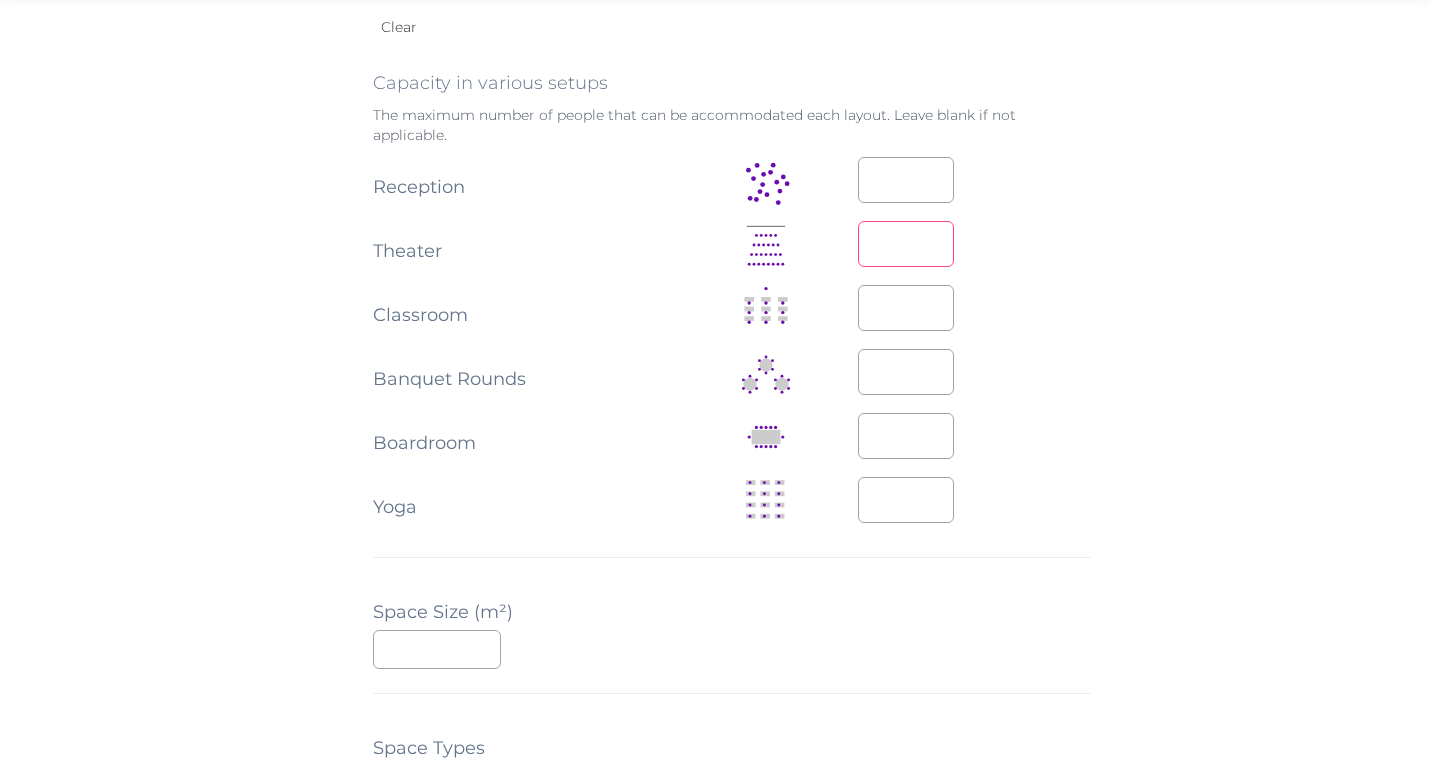 type on "**" 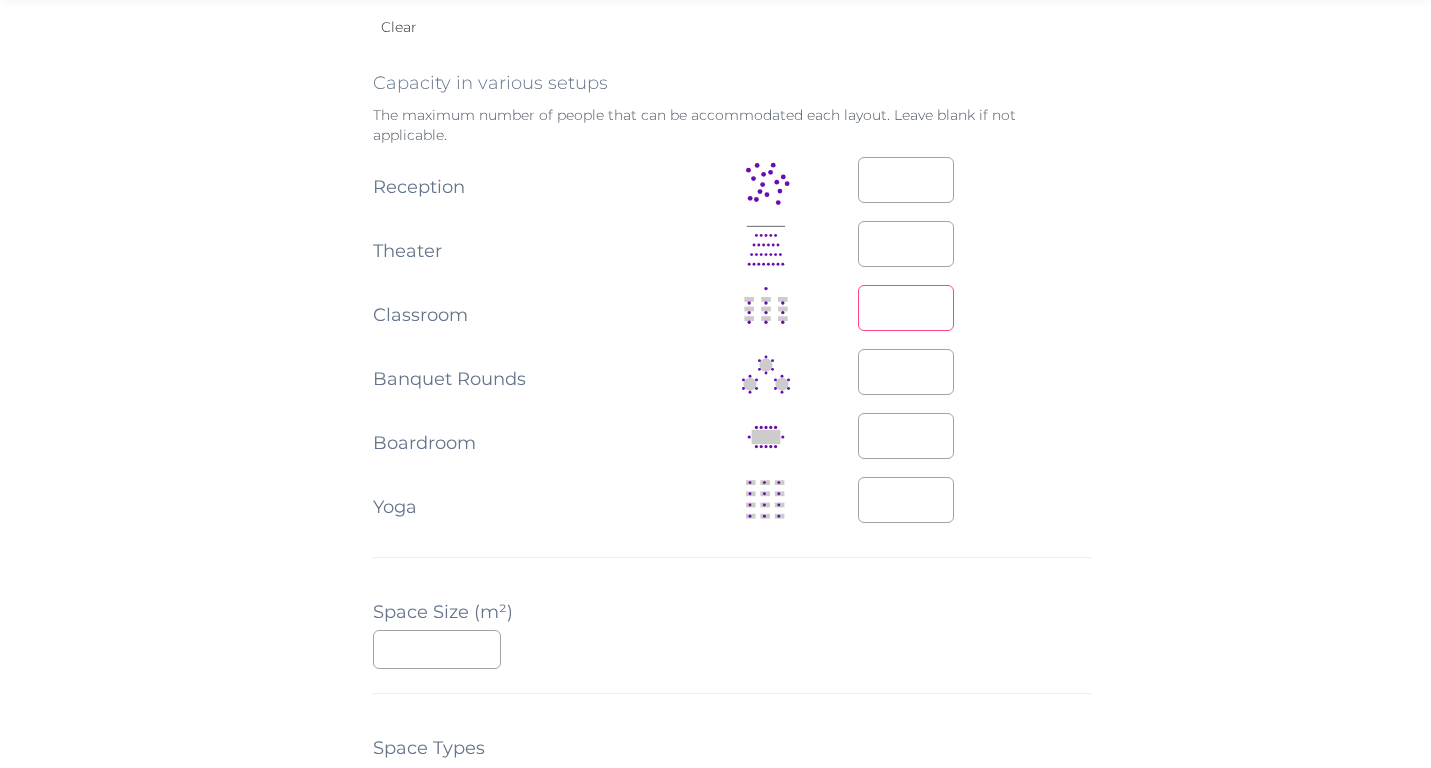 click at bounding box center (906, 308) 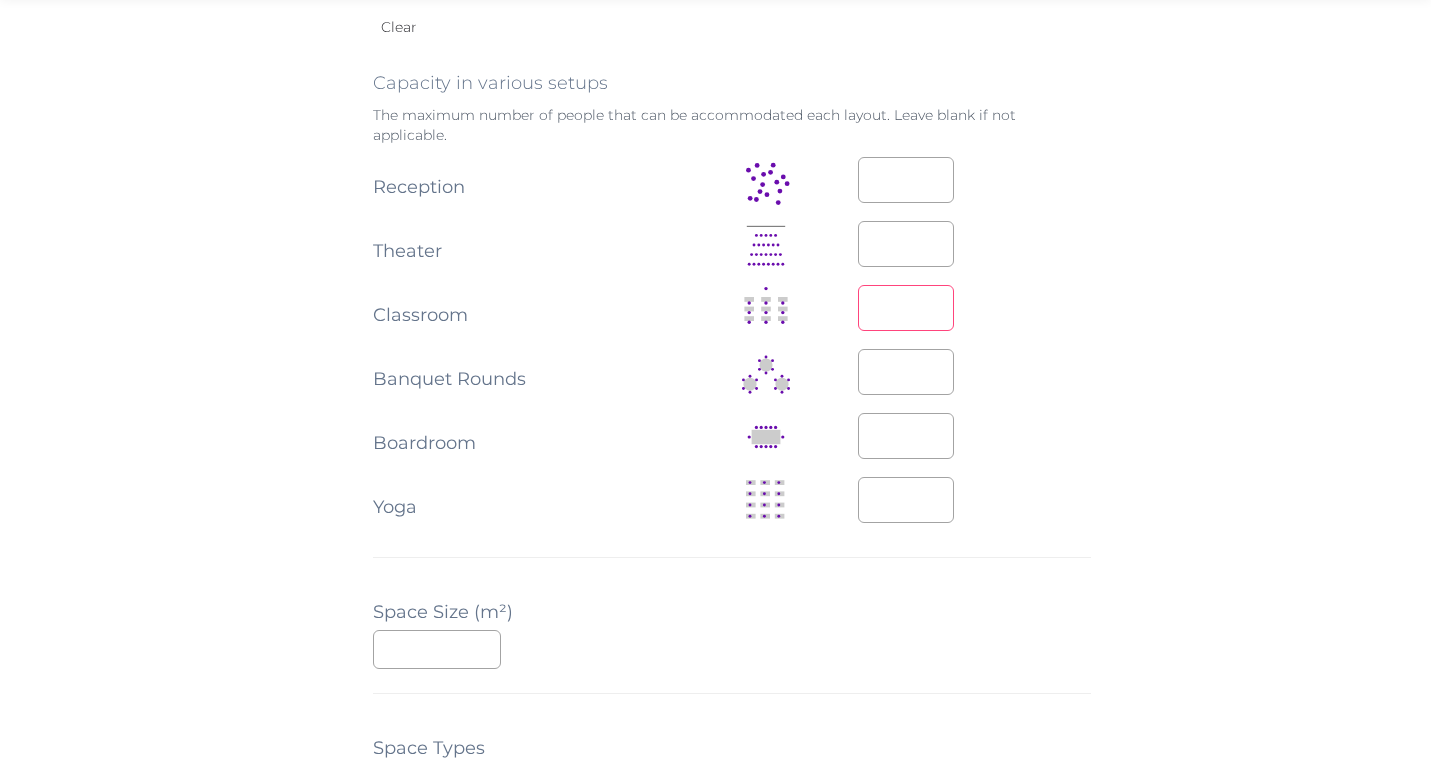 type on "**" 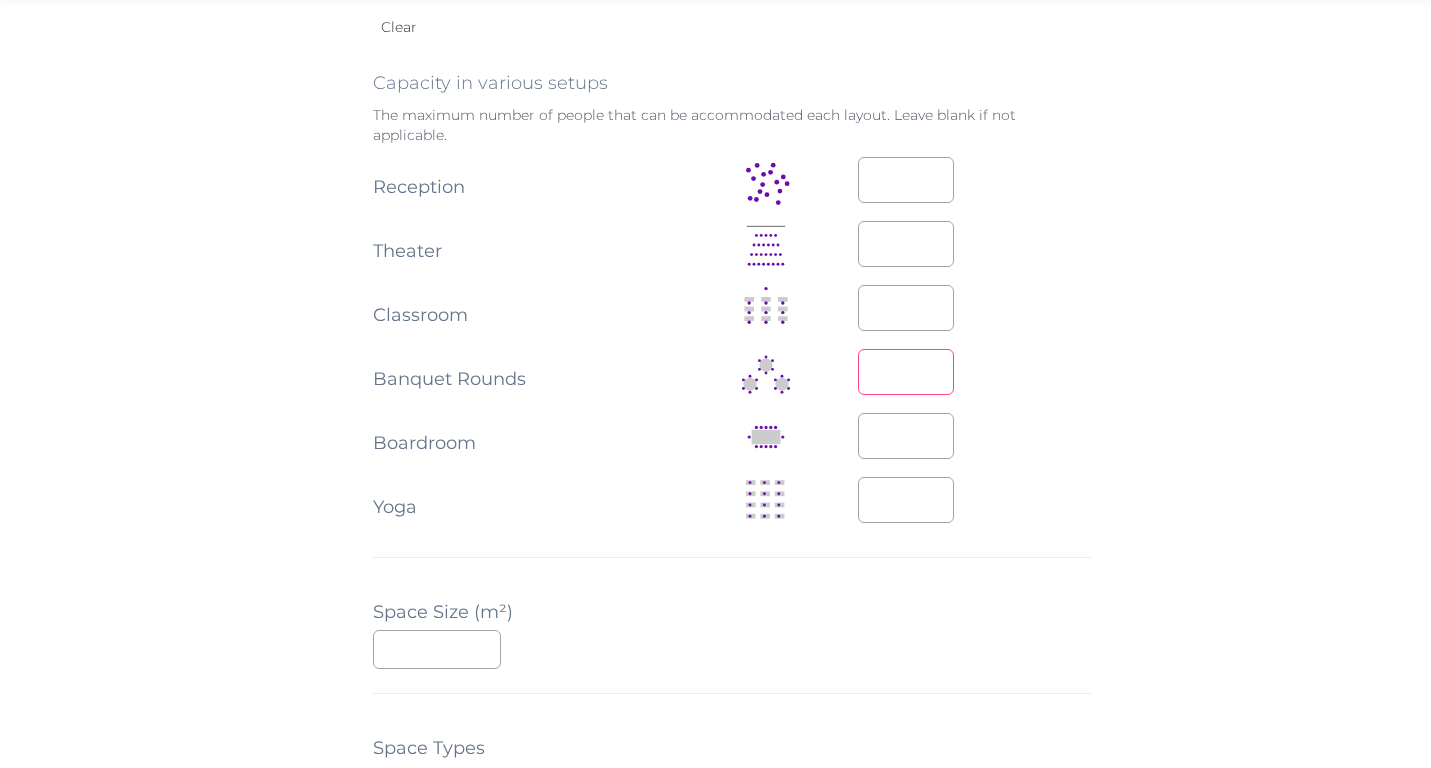 click at bounding box center (906, 372) 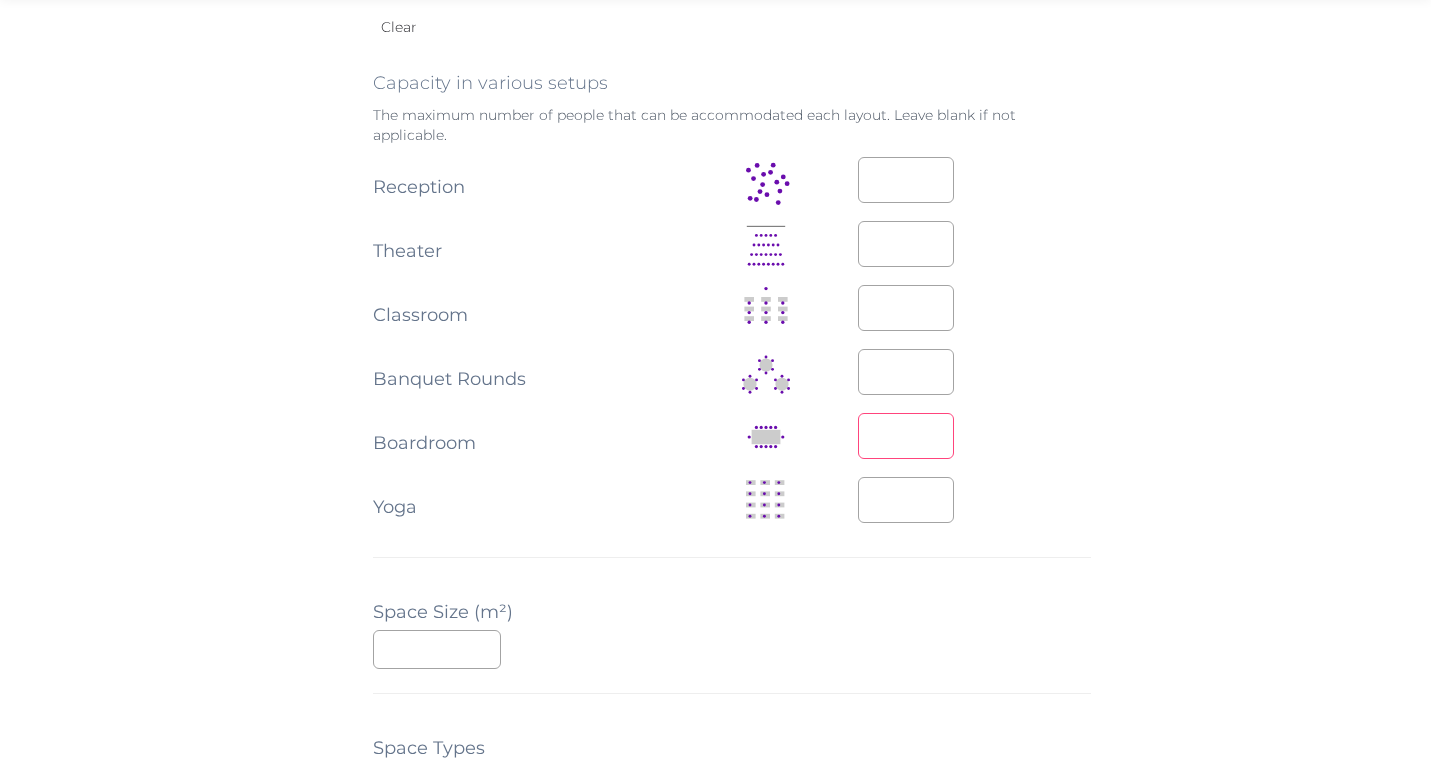 click at bounding box center [906, 436] 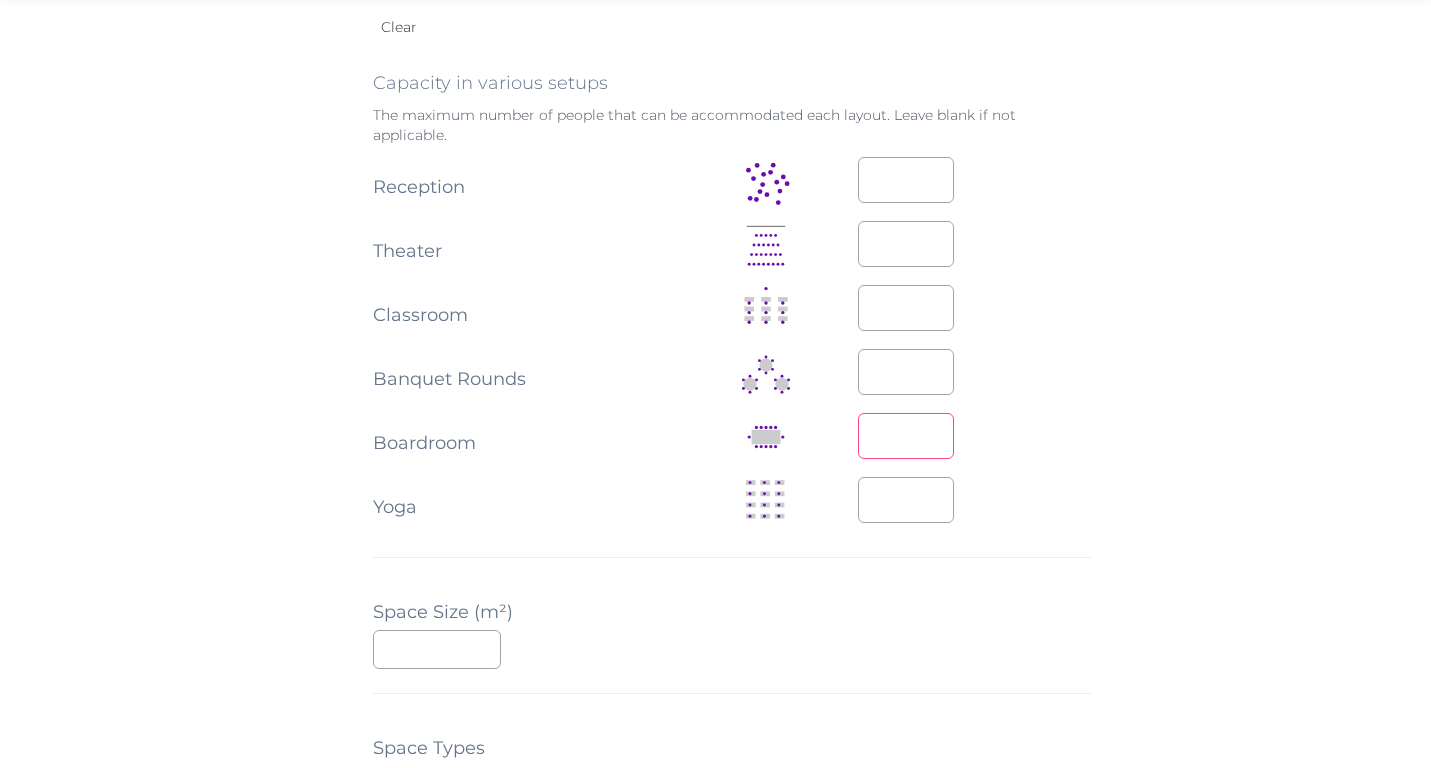 click at bounding box center [906, 436] 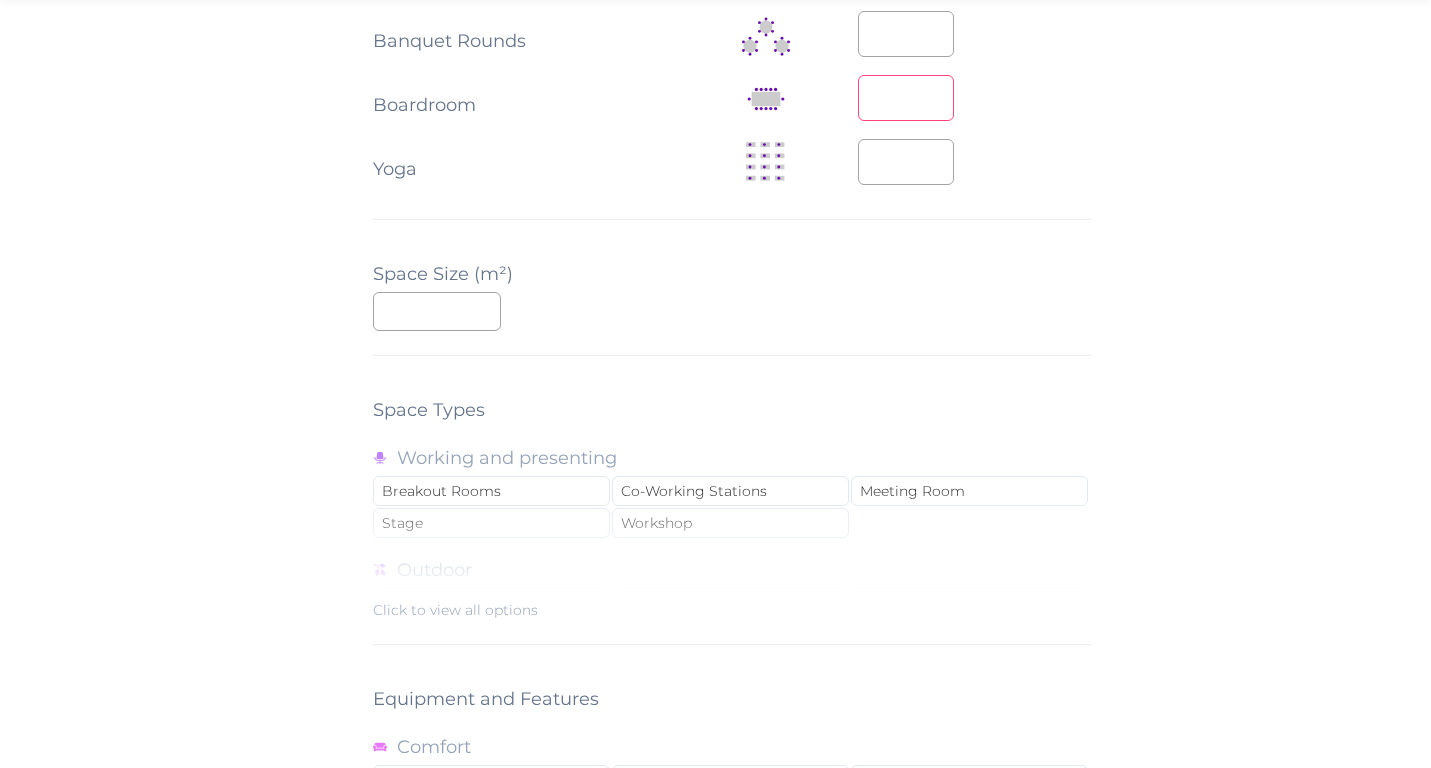 scroll, scrollTop: 1392, scrollLeft: 0, axis: vertical 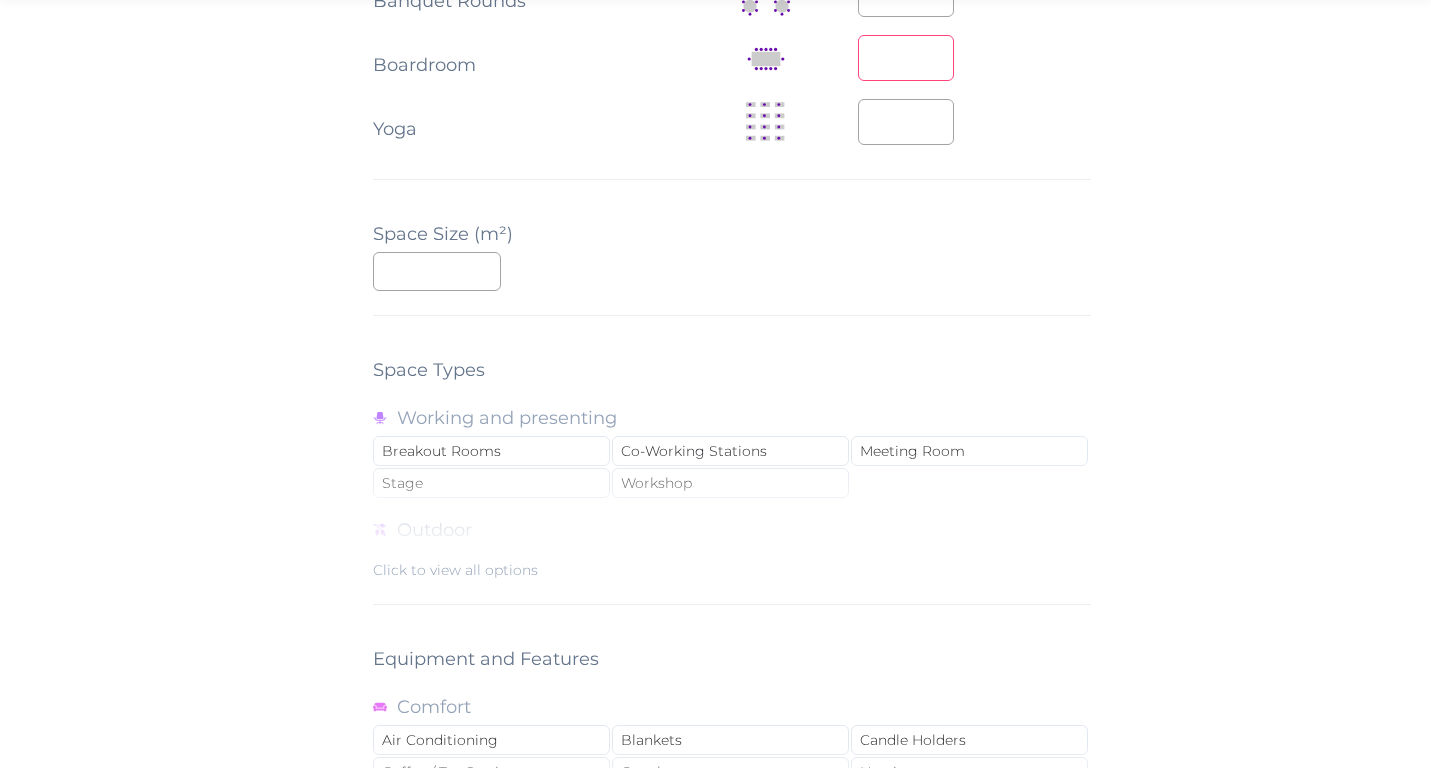 type on "**" 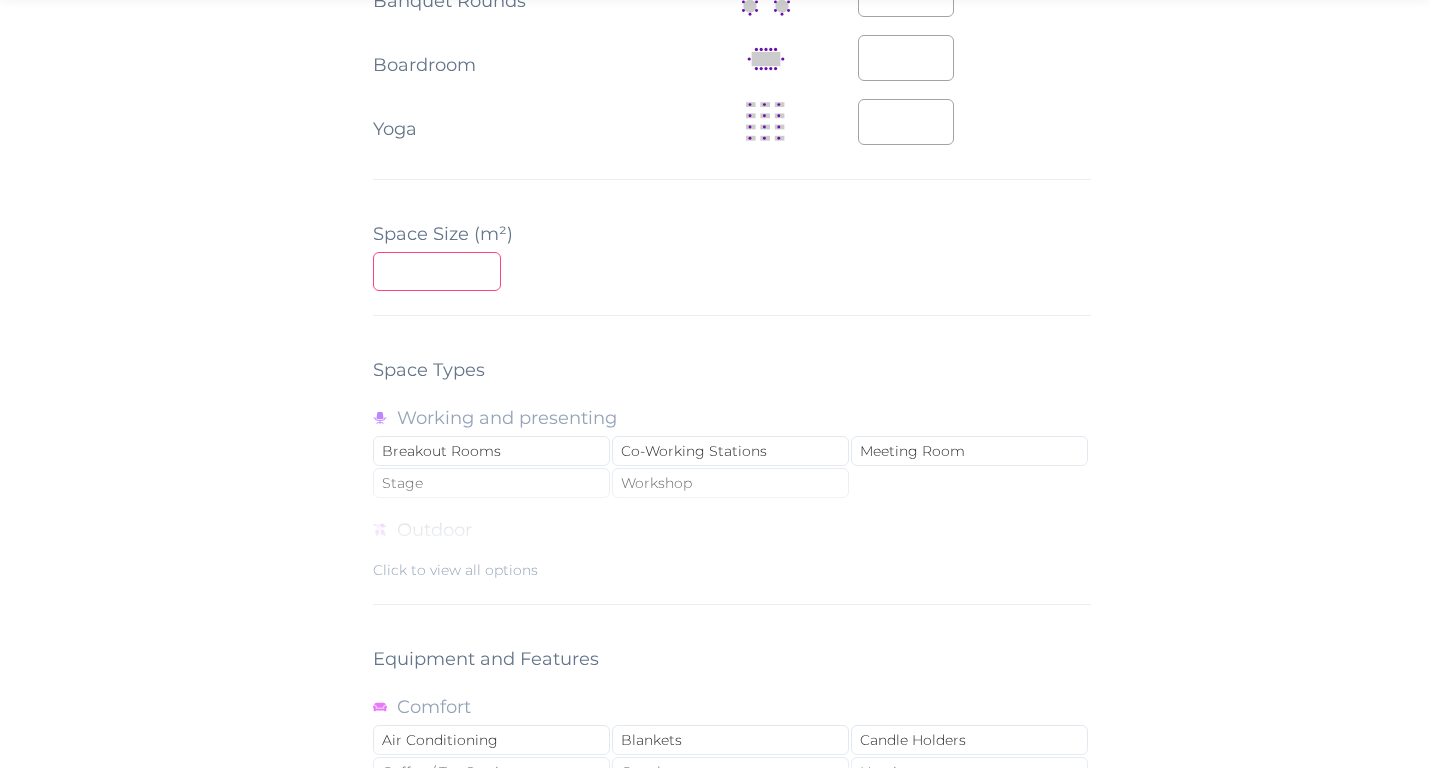 click at bounding box center [437, 271] 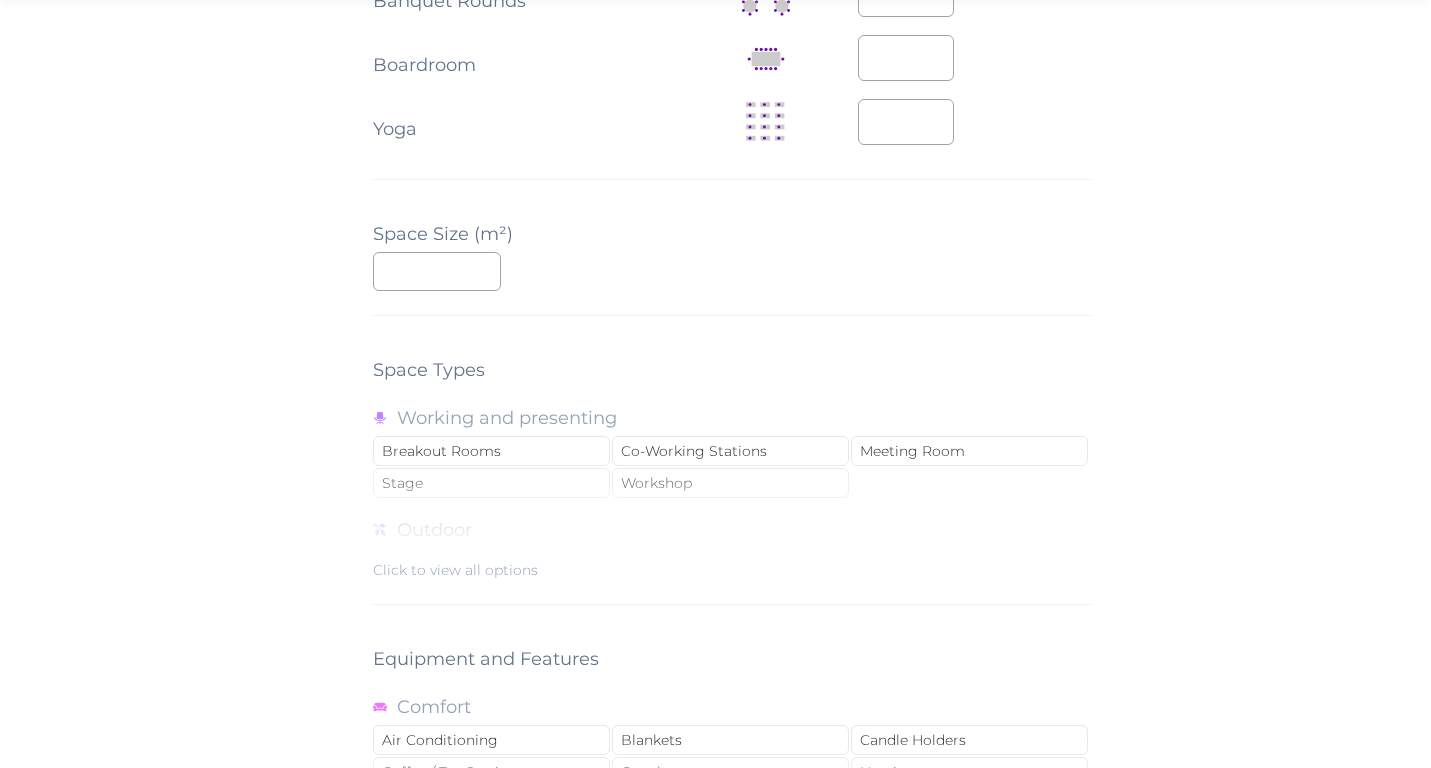 scroll, scrollTop: 1790, scrollLeft: 0, axis: vertical 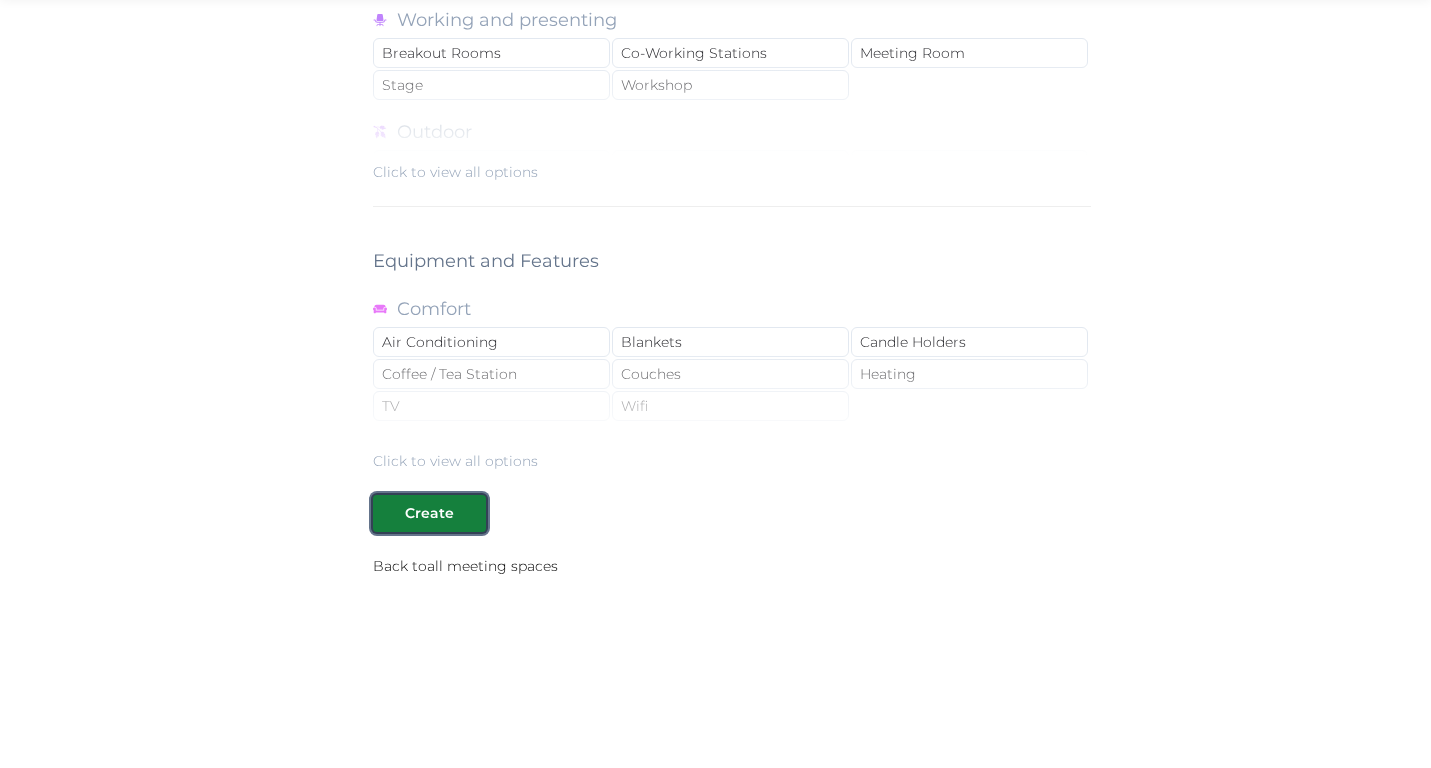 type 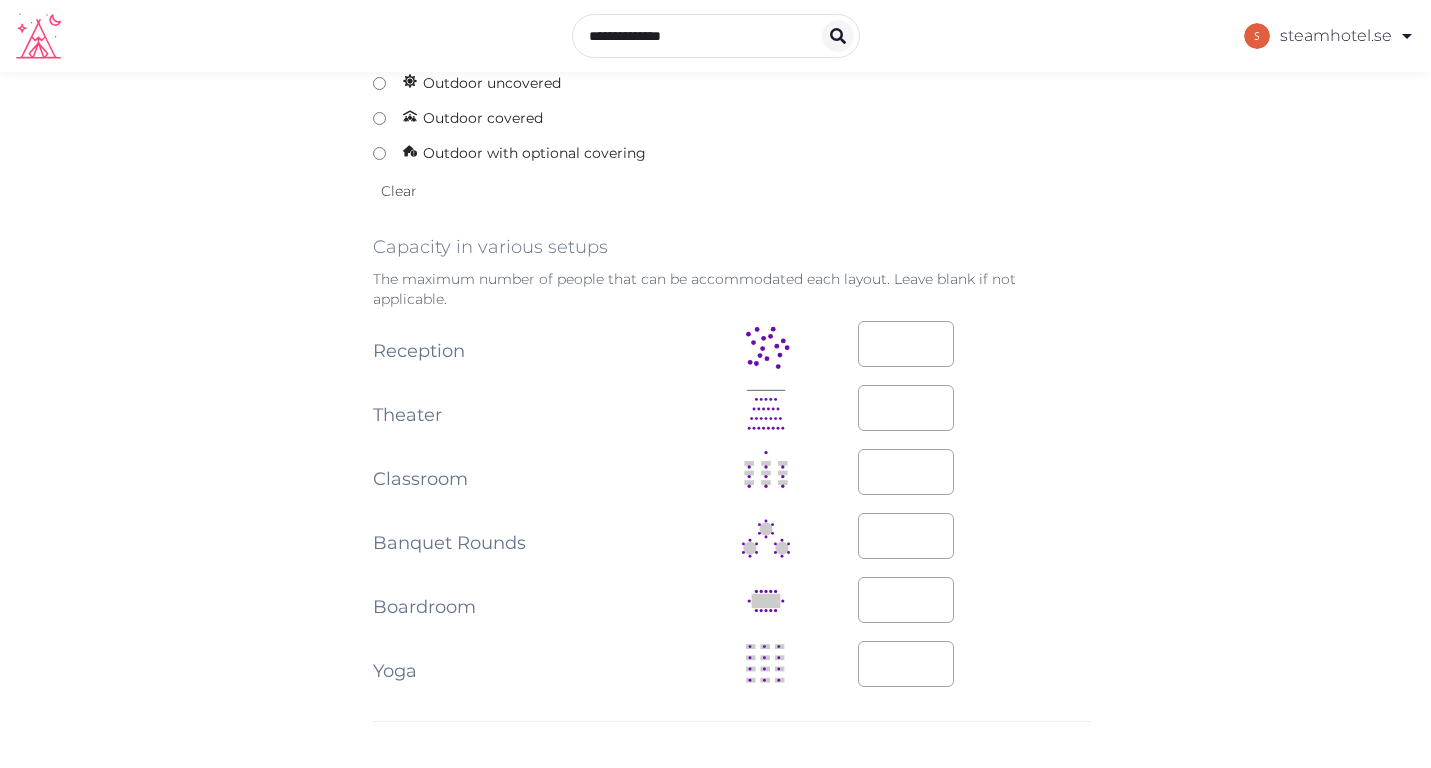 scroll, scrollTop: 832, scrollLeft: 0, axis: vertical 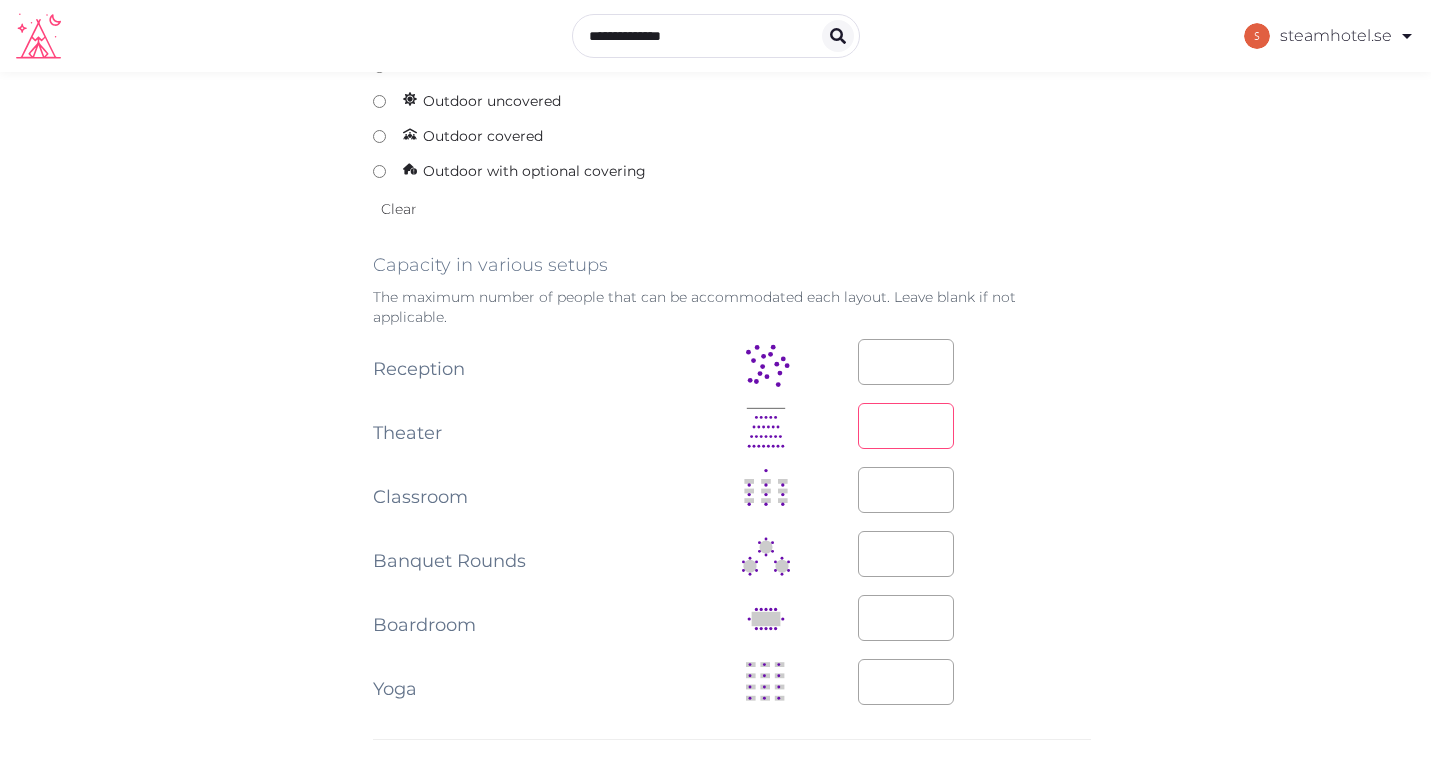 click on "**" at bounding box center [906, 426] 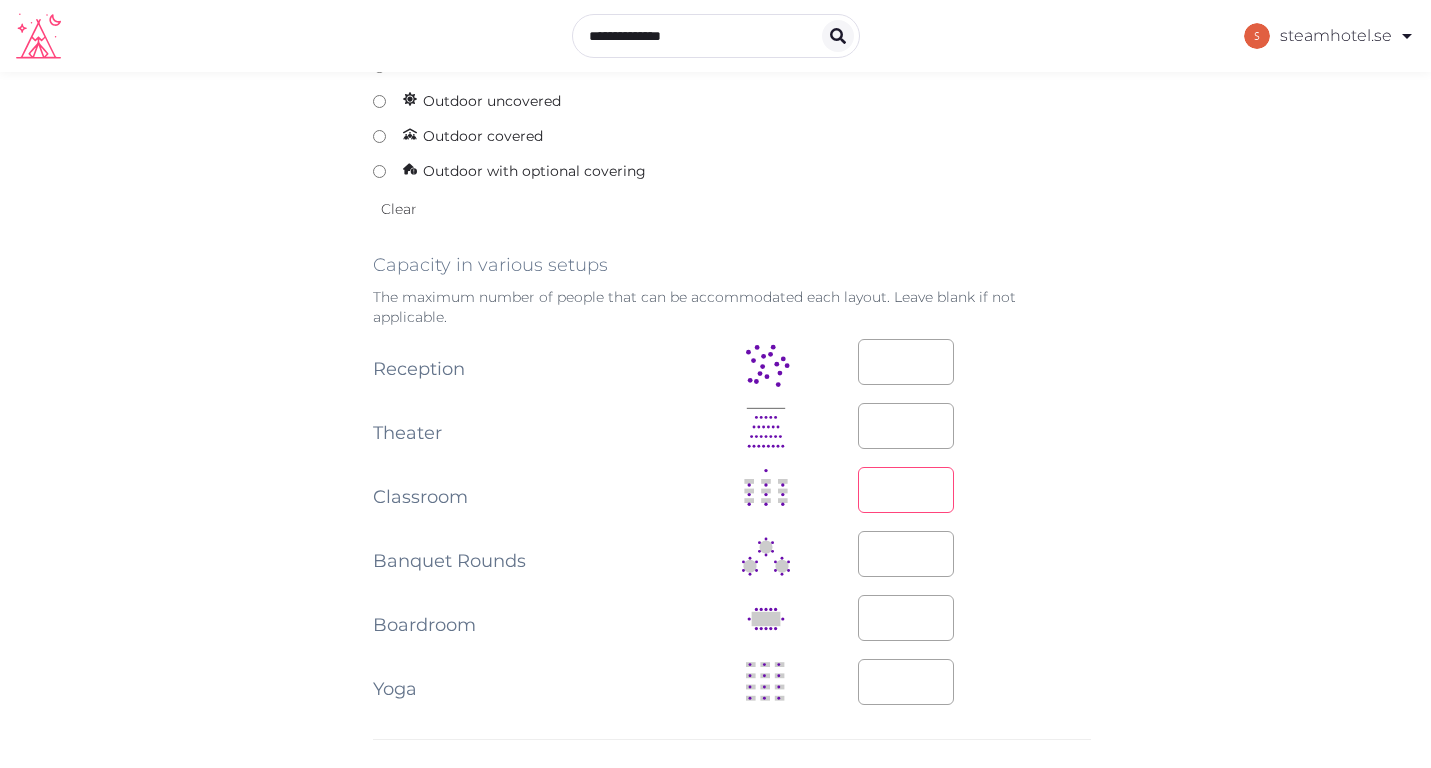 click on "**" at bounding box center [974, 490] 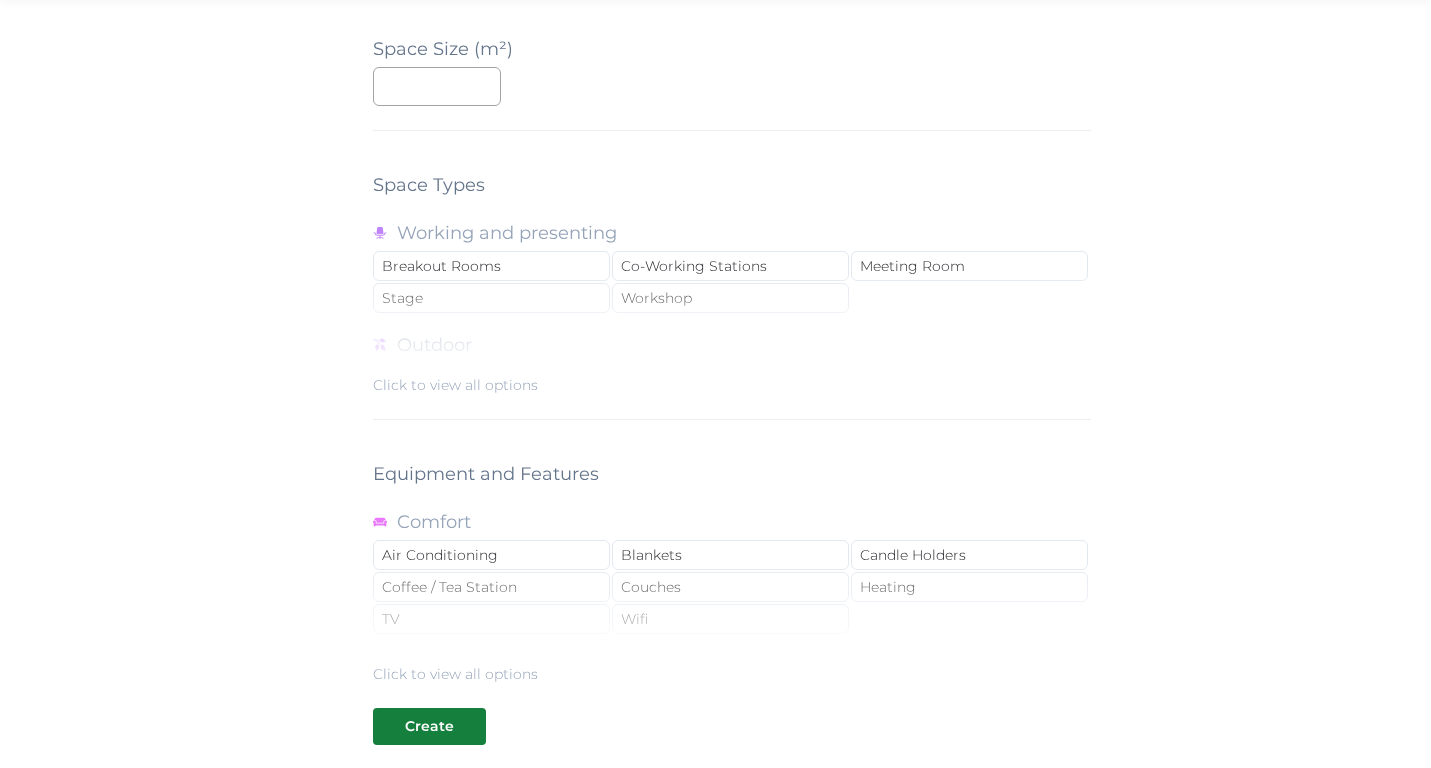 scroll, scrollTop: 1618, scrollLeft: 0, axis: vertical 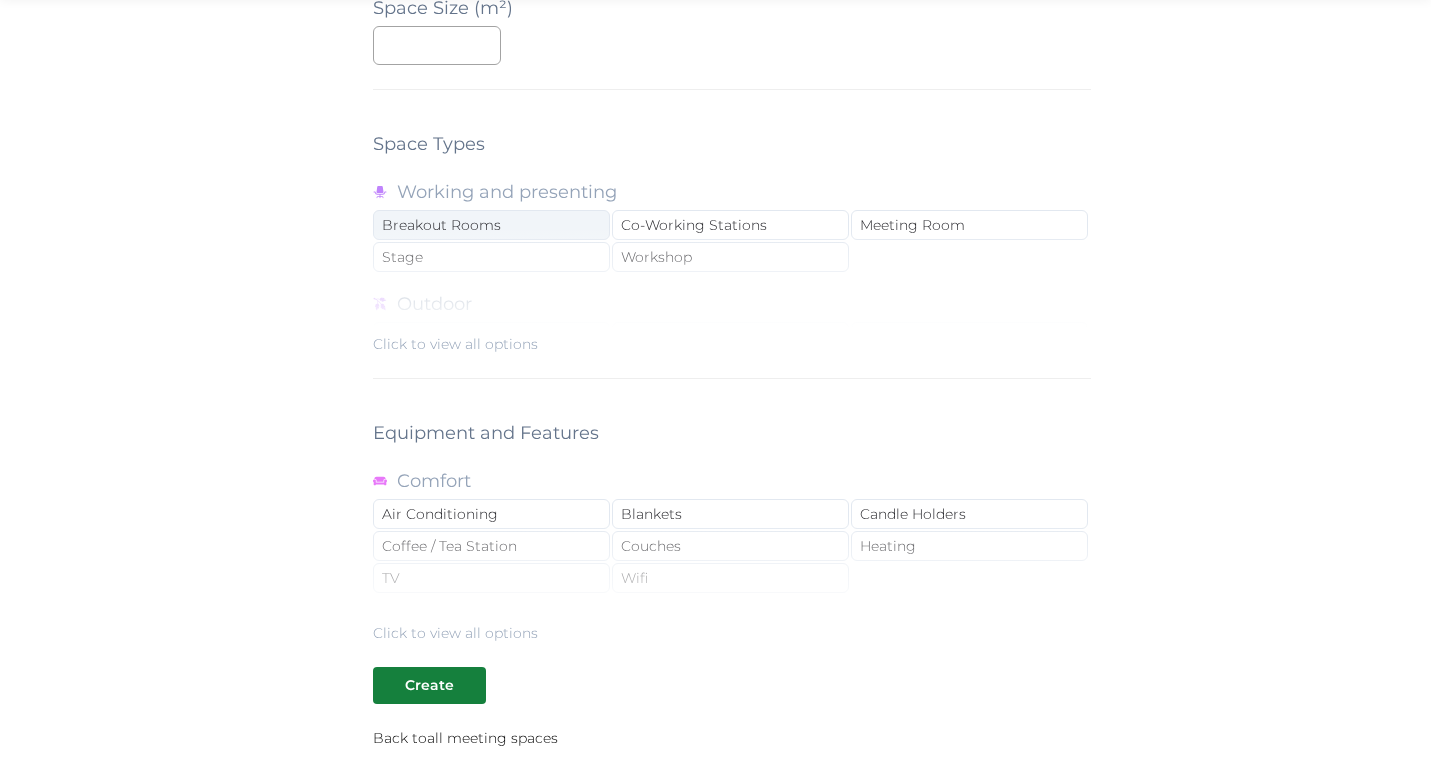 click on "Breakout Rooms" at bounding box center [491, 225] 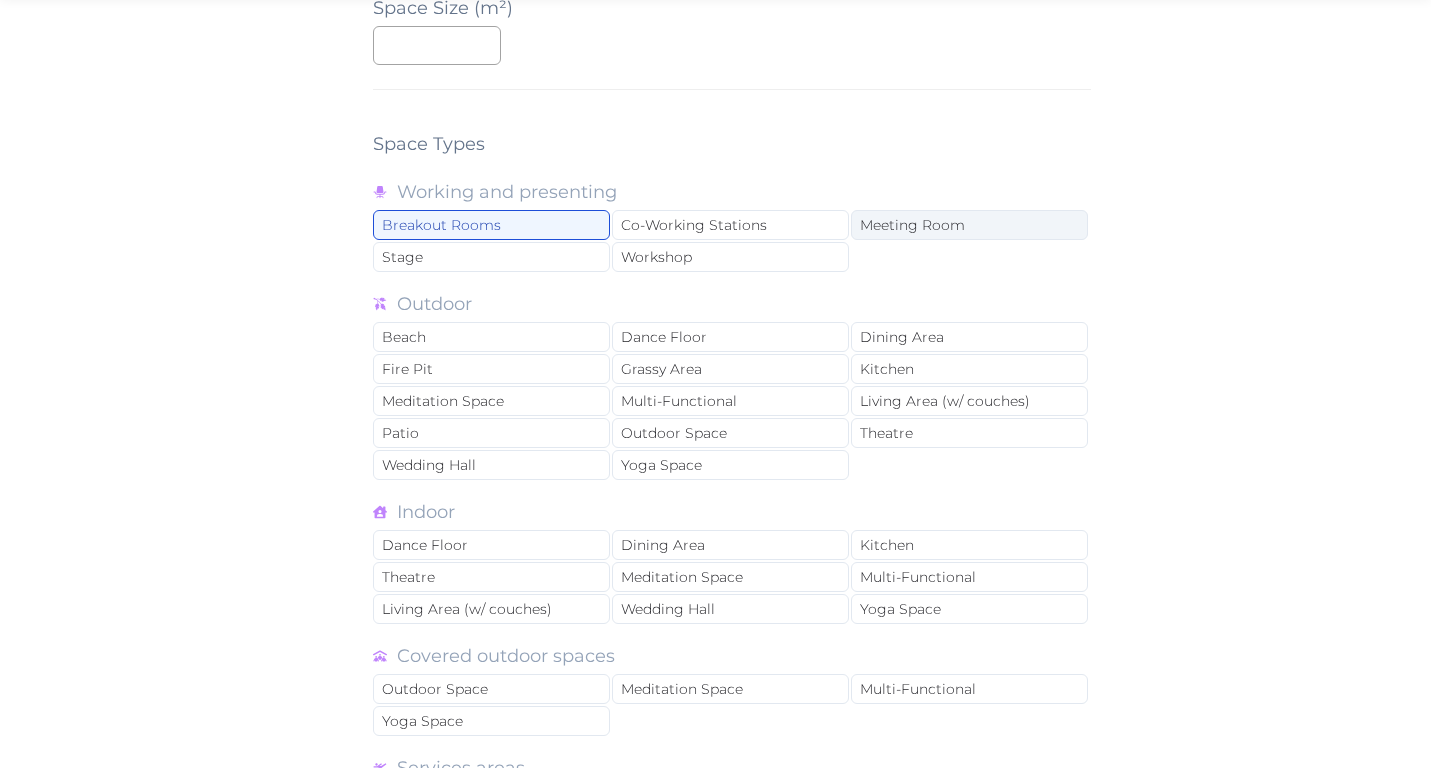 click on "Meeting Room" at bounding box center (969, 225) 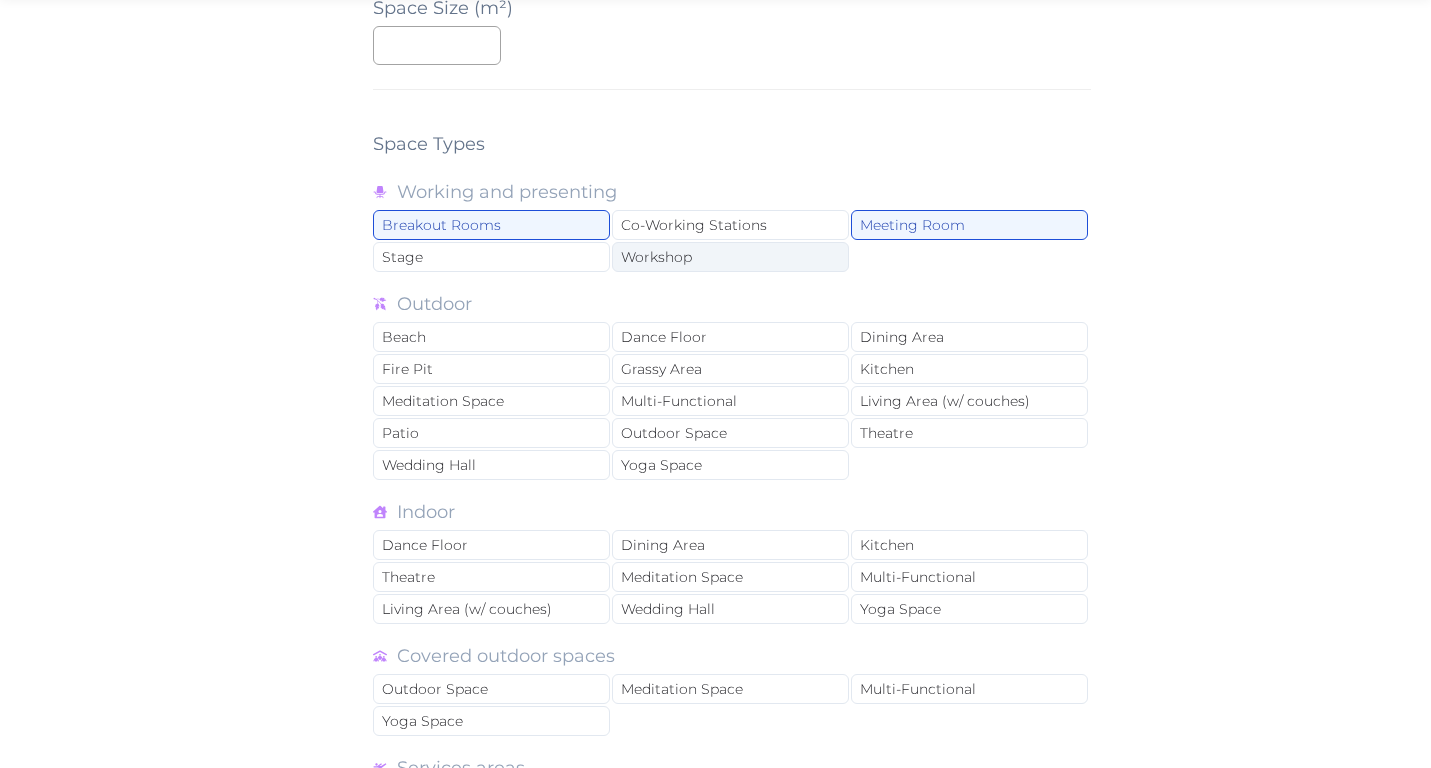 click on "Workshop" at bounding box center [730, 257] 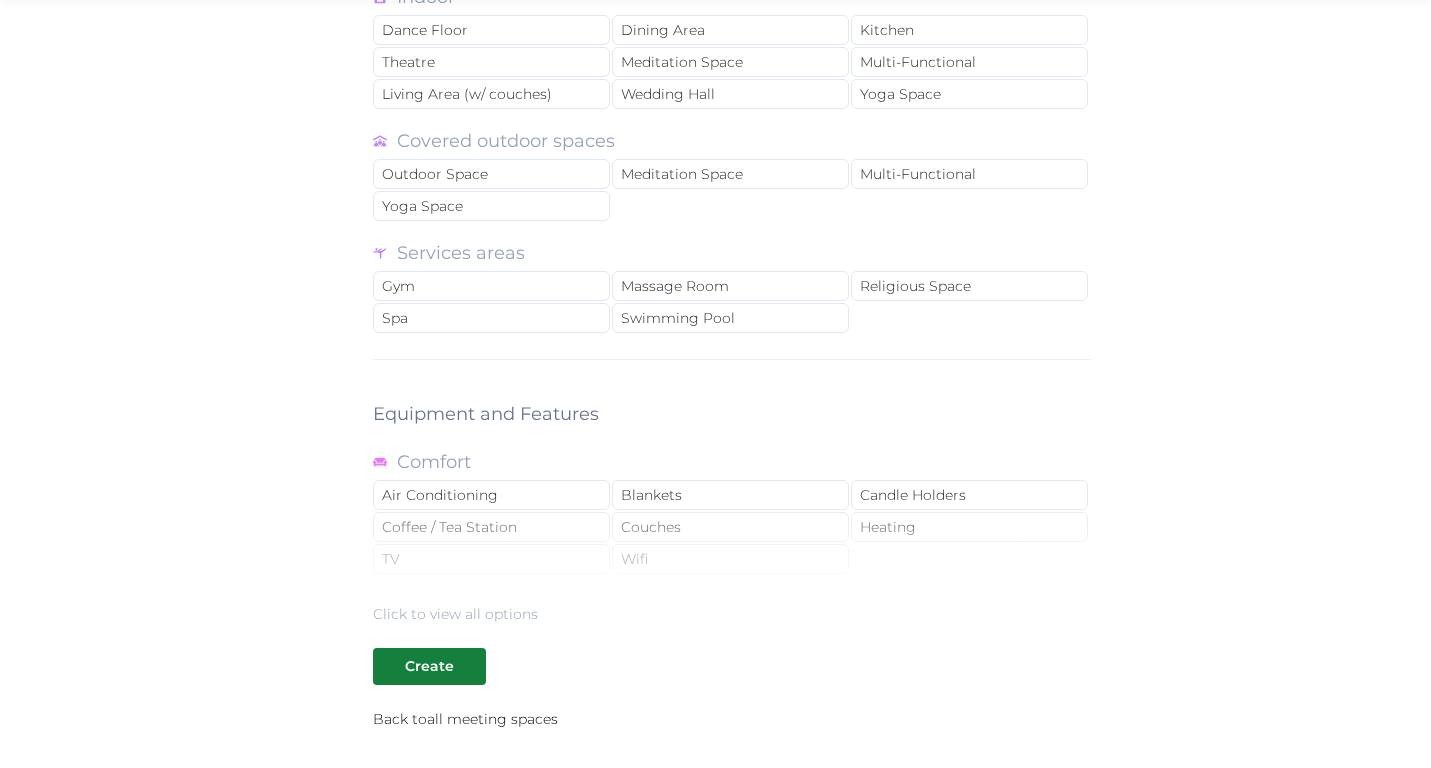 scroll, scrollTop: 2148, scrollLeft: 0, axis: vertical 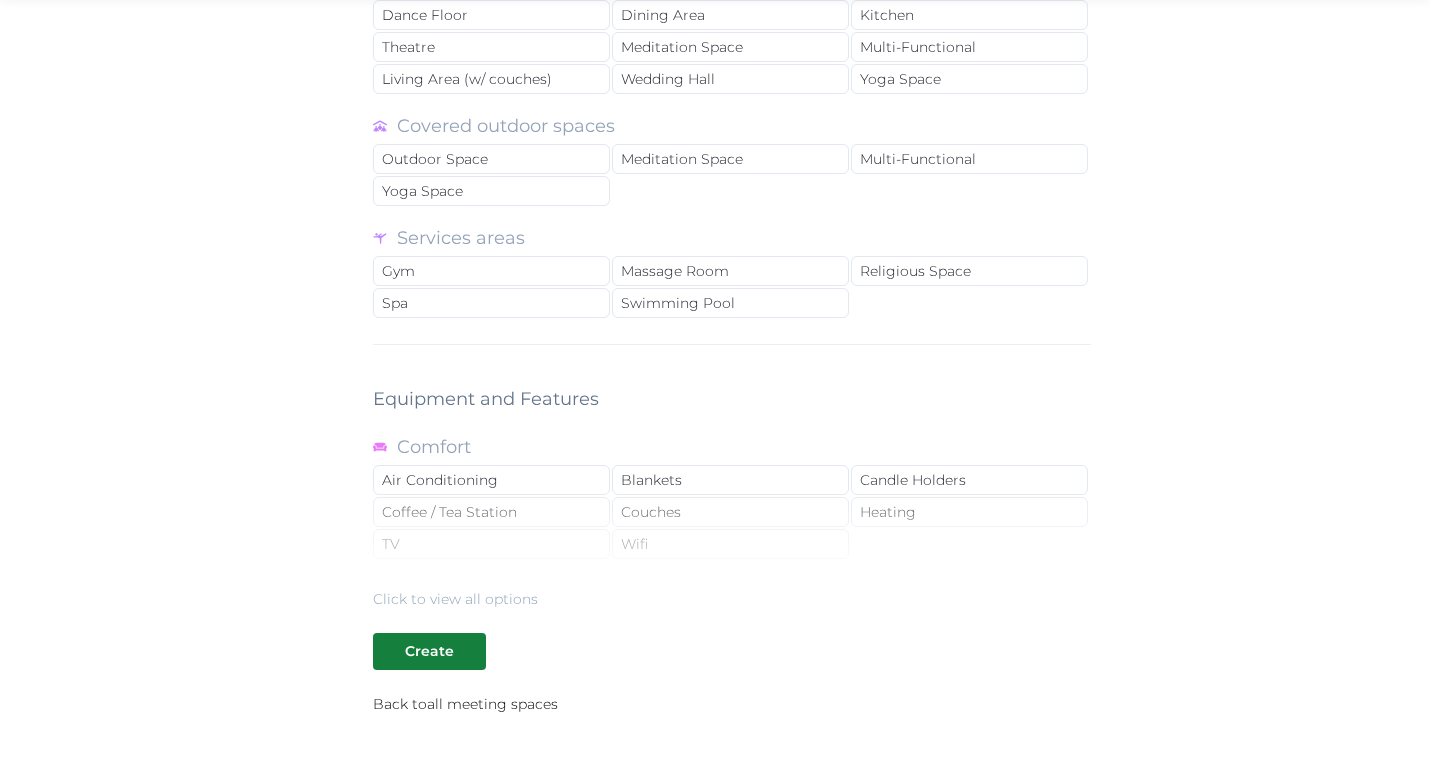 click on "Click to view all options" at bounding box center [732, 545] 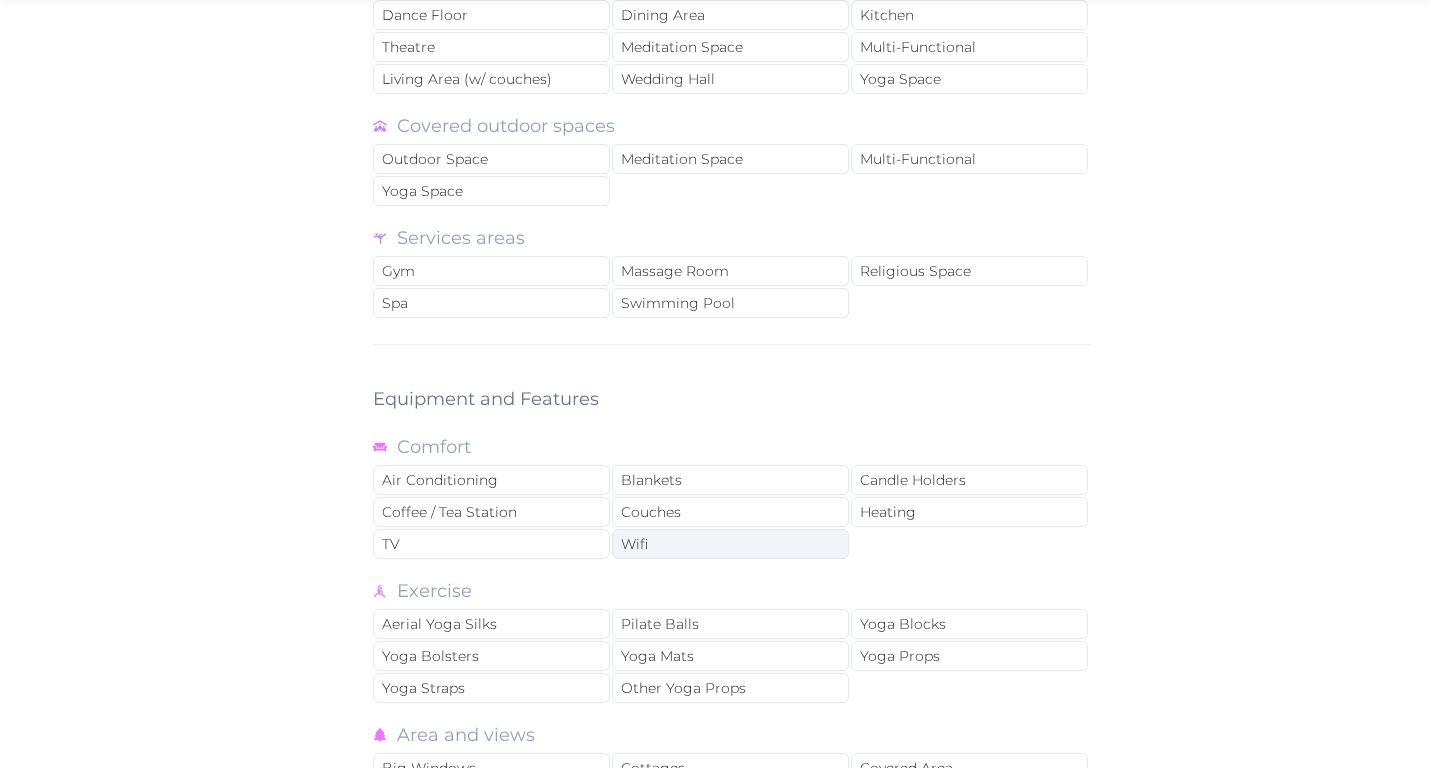 click on "Wifi" at bounding box center (730, 544) 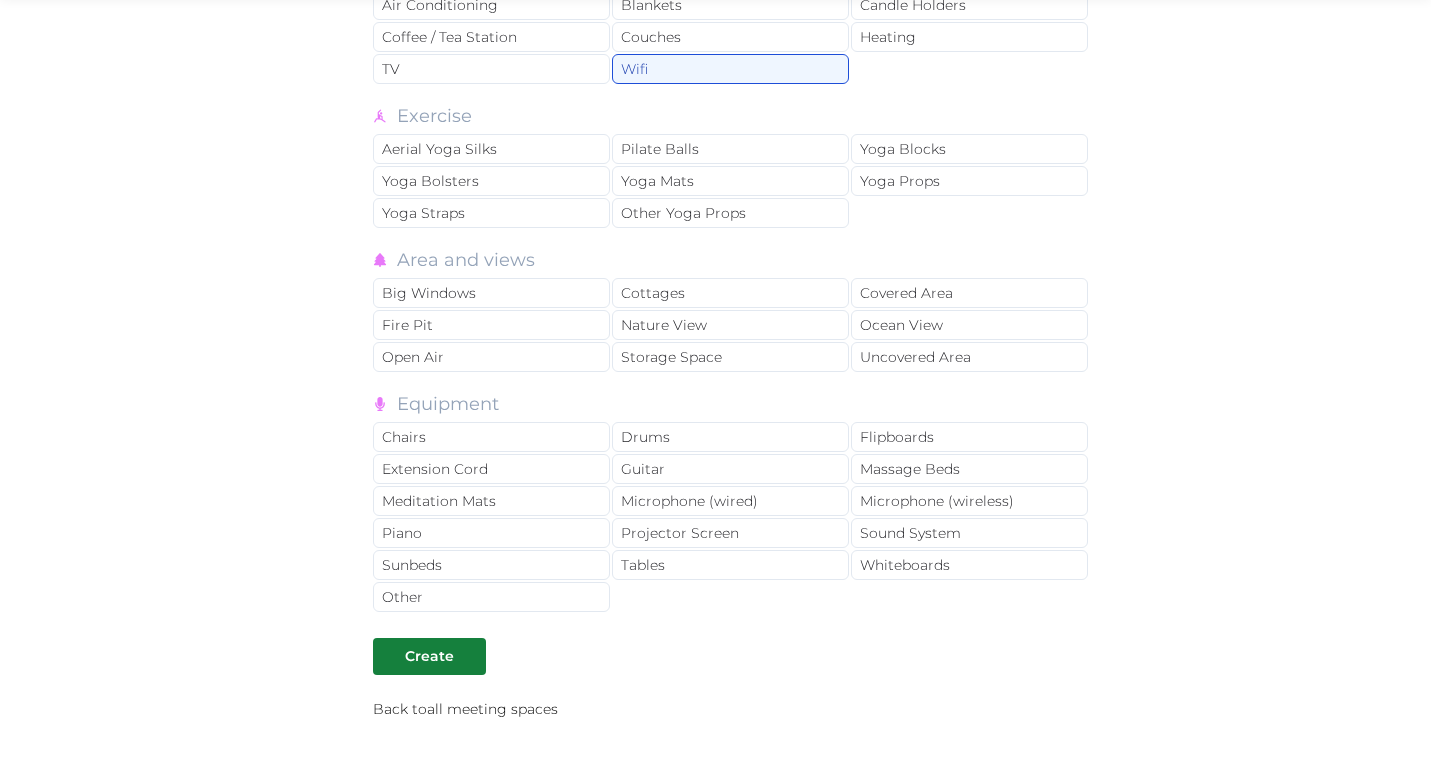 scroll, scrollTop: 2634, scrollLeft: 0, axis: vertical 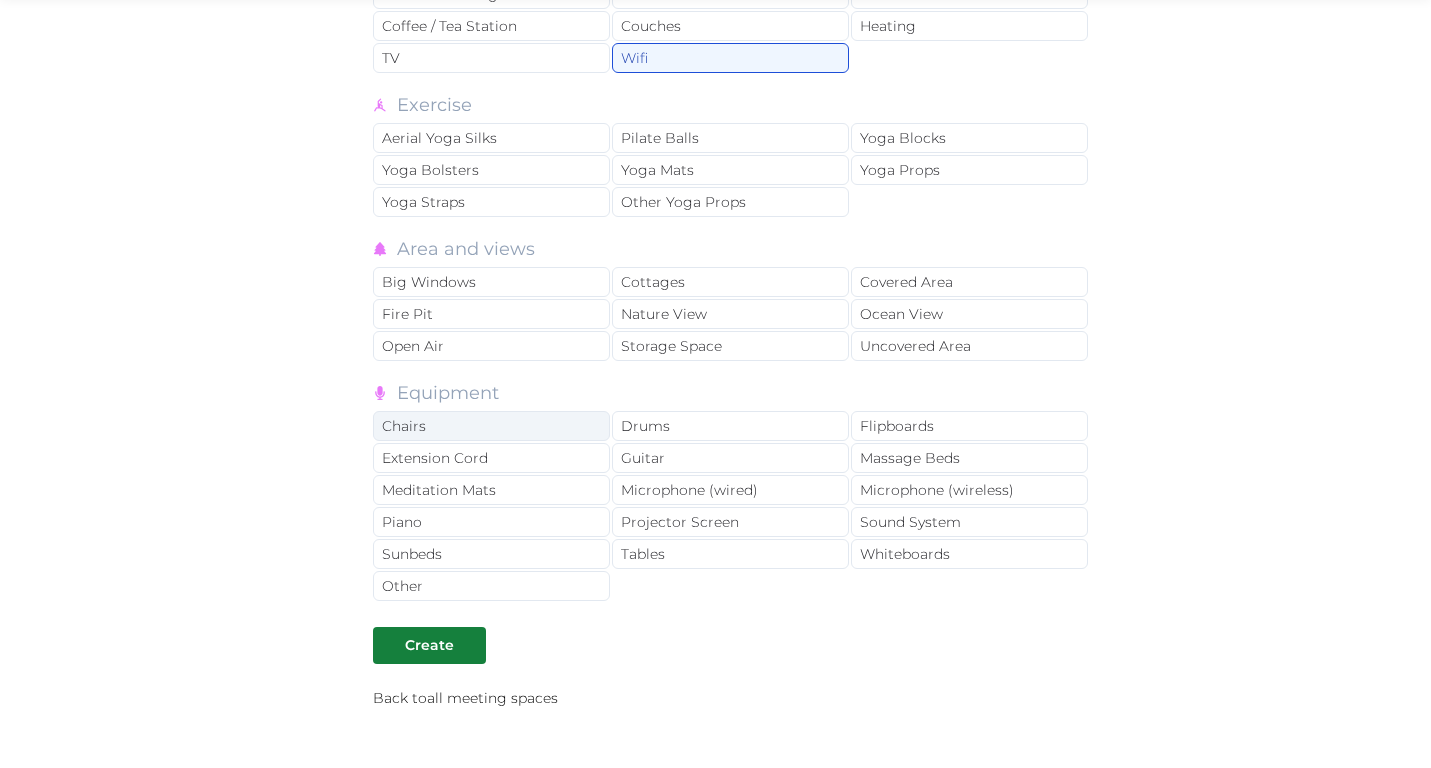 click on "Chairs" at bounding box center (491, 426) 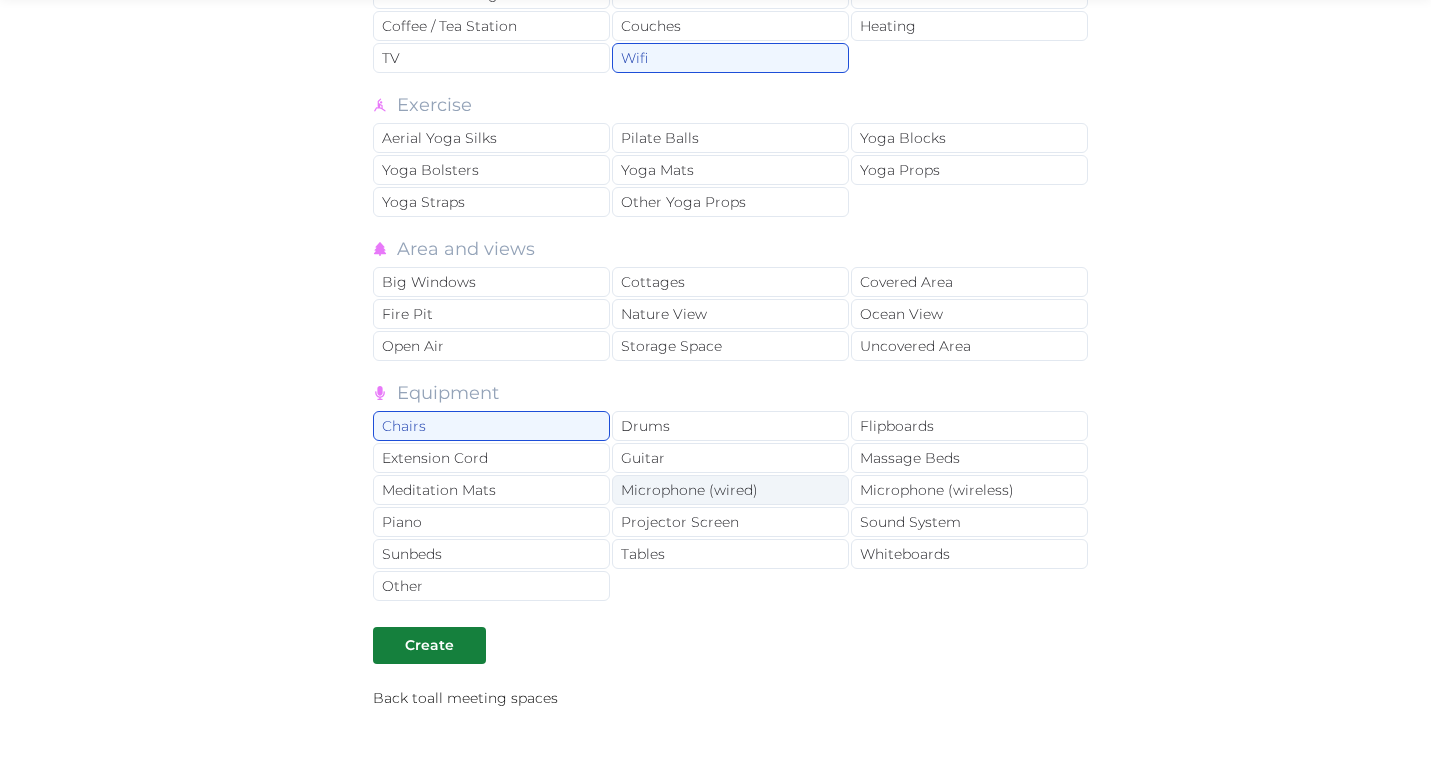 click on "Microphone (wired)" at bounding box center (730, 490) 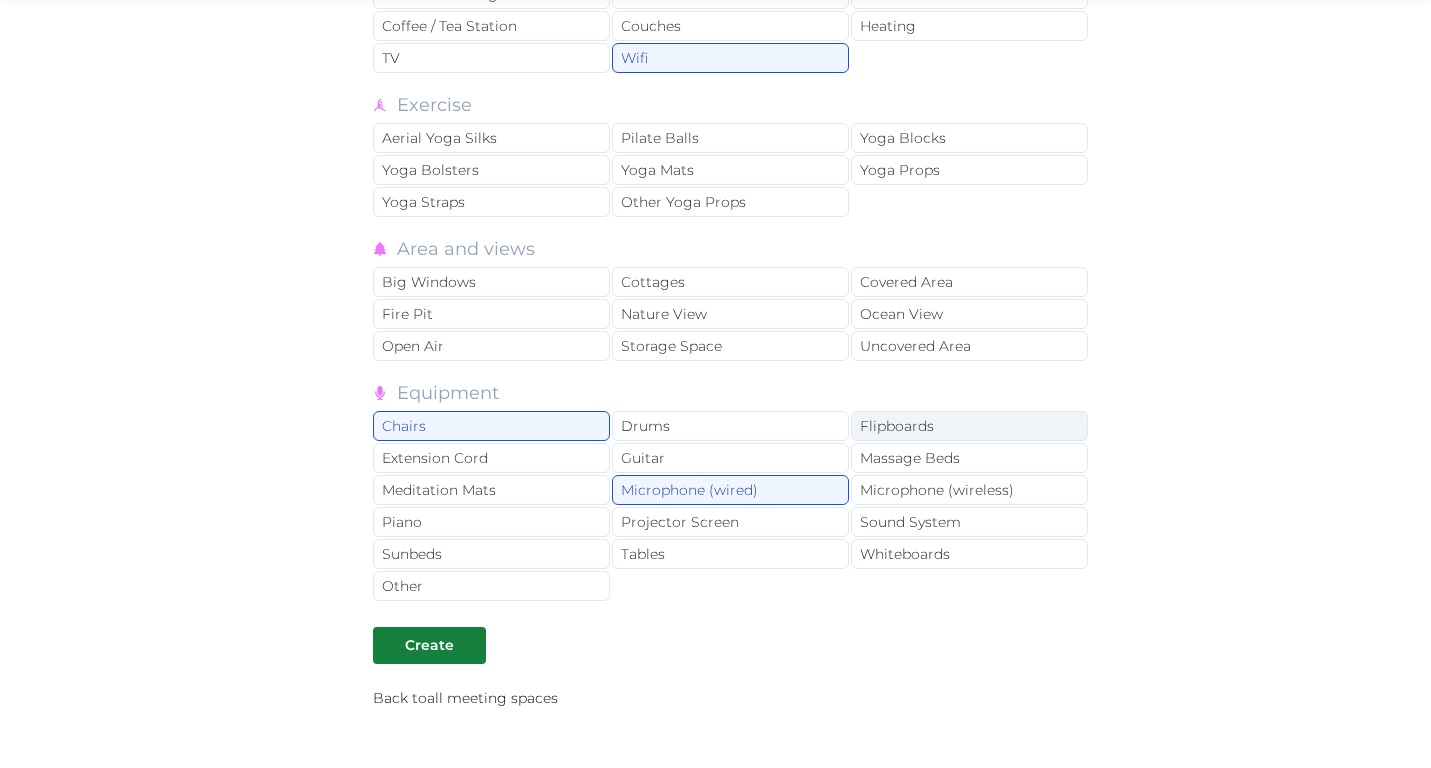 click on "Flipboards" at bounding box center (969, 426) 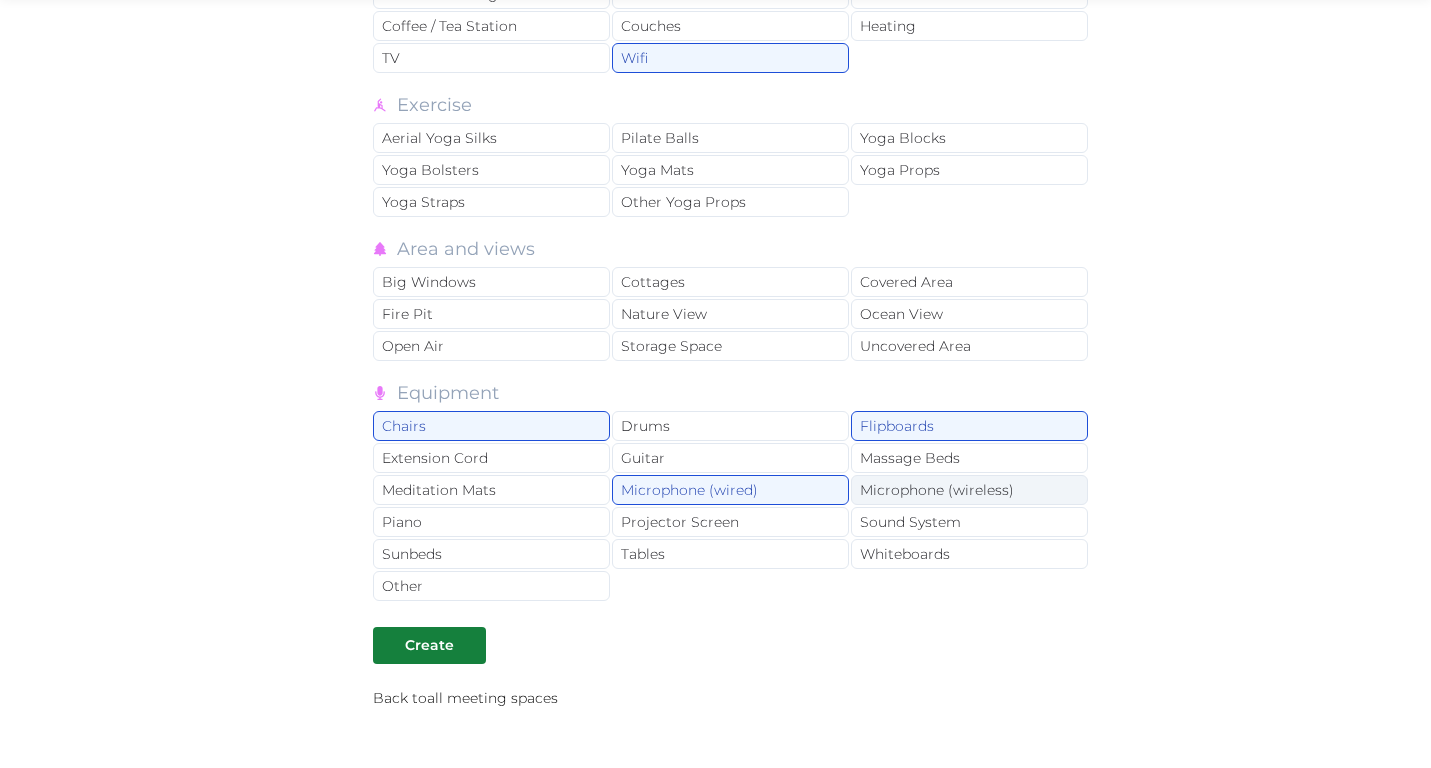 click on "Microphone (wireless)" at bounding box center [969, 490] 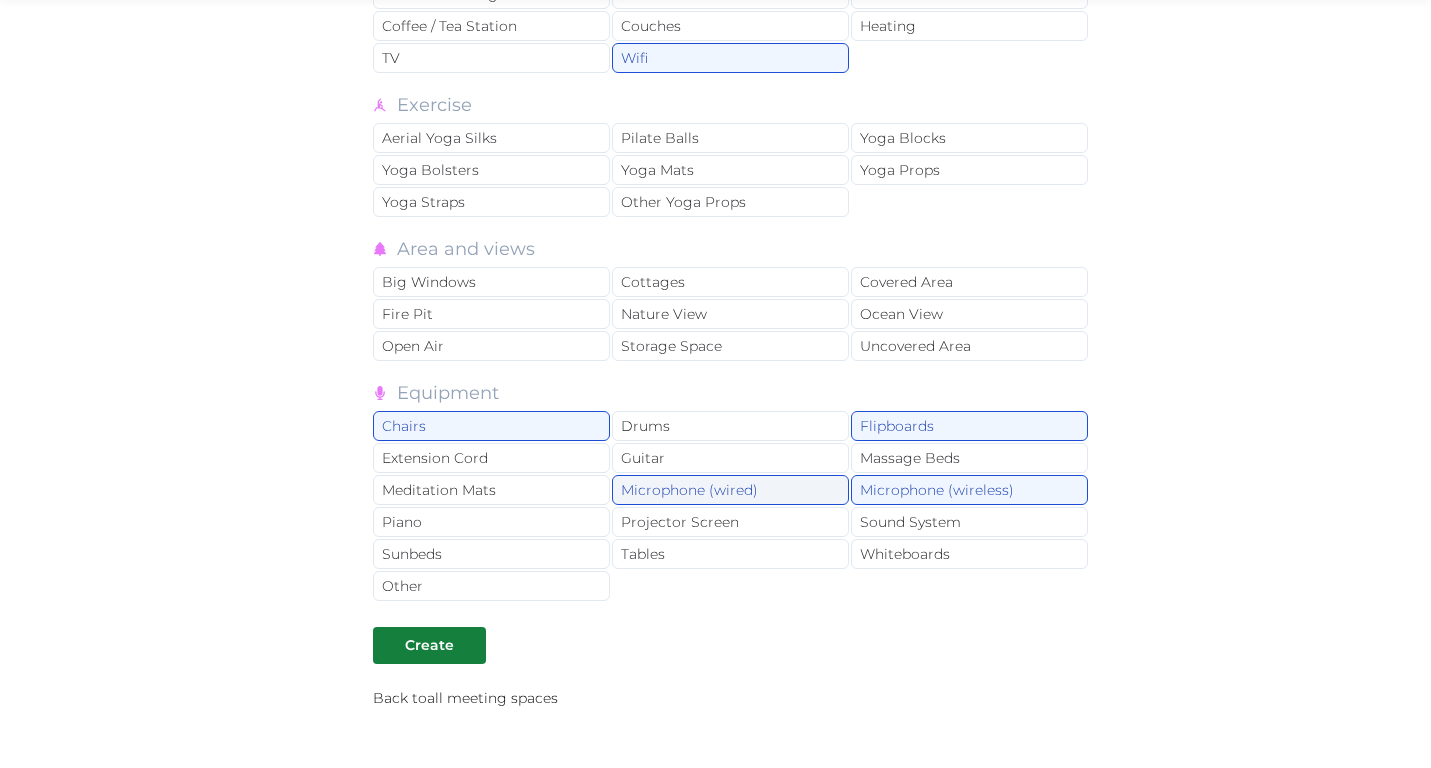 click on "Microphone (wired)" at bounding box center [730, 490] 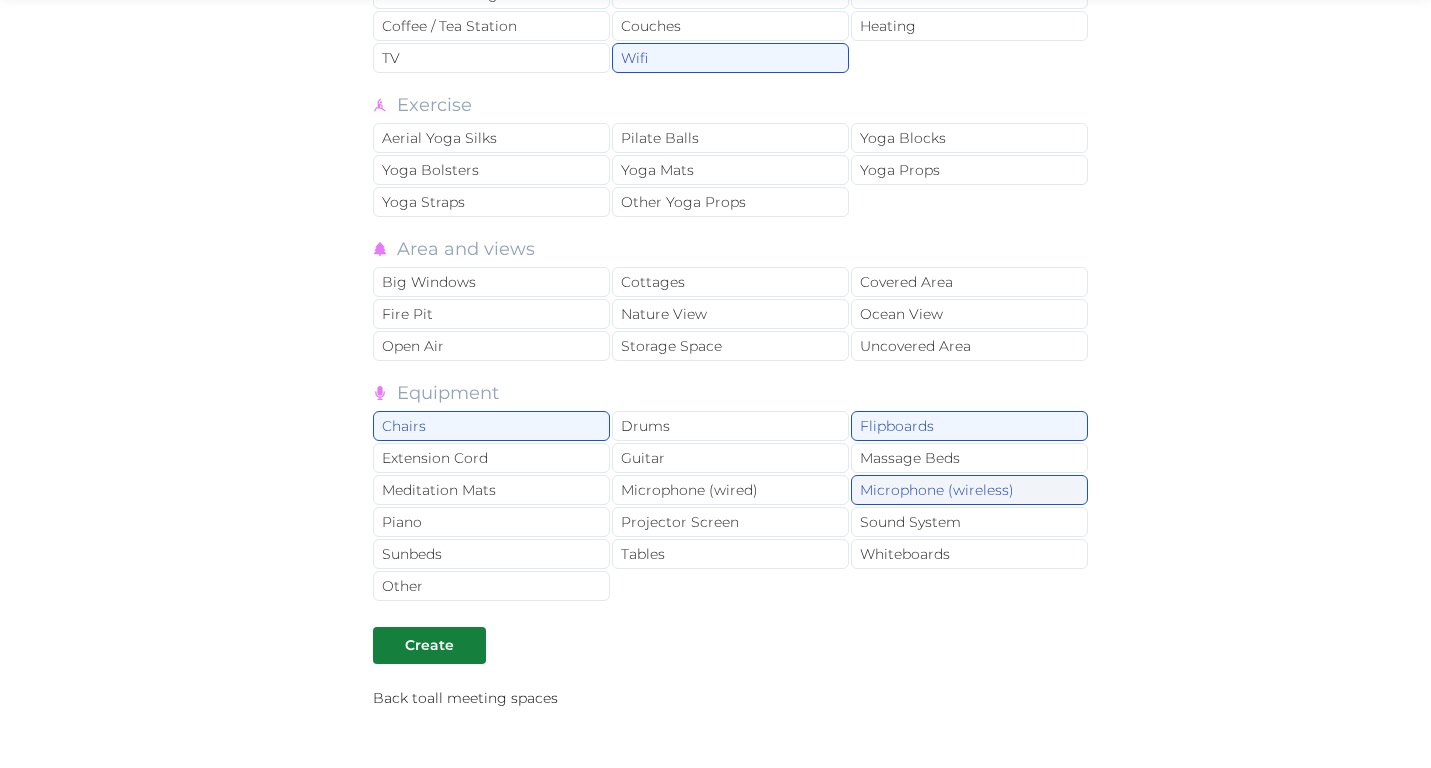 click on "Microphone (wireless)" at bounding box center [969, 490] 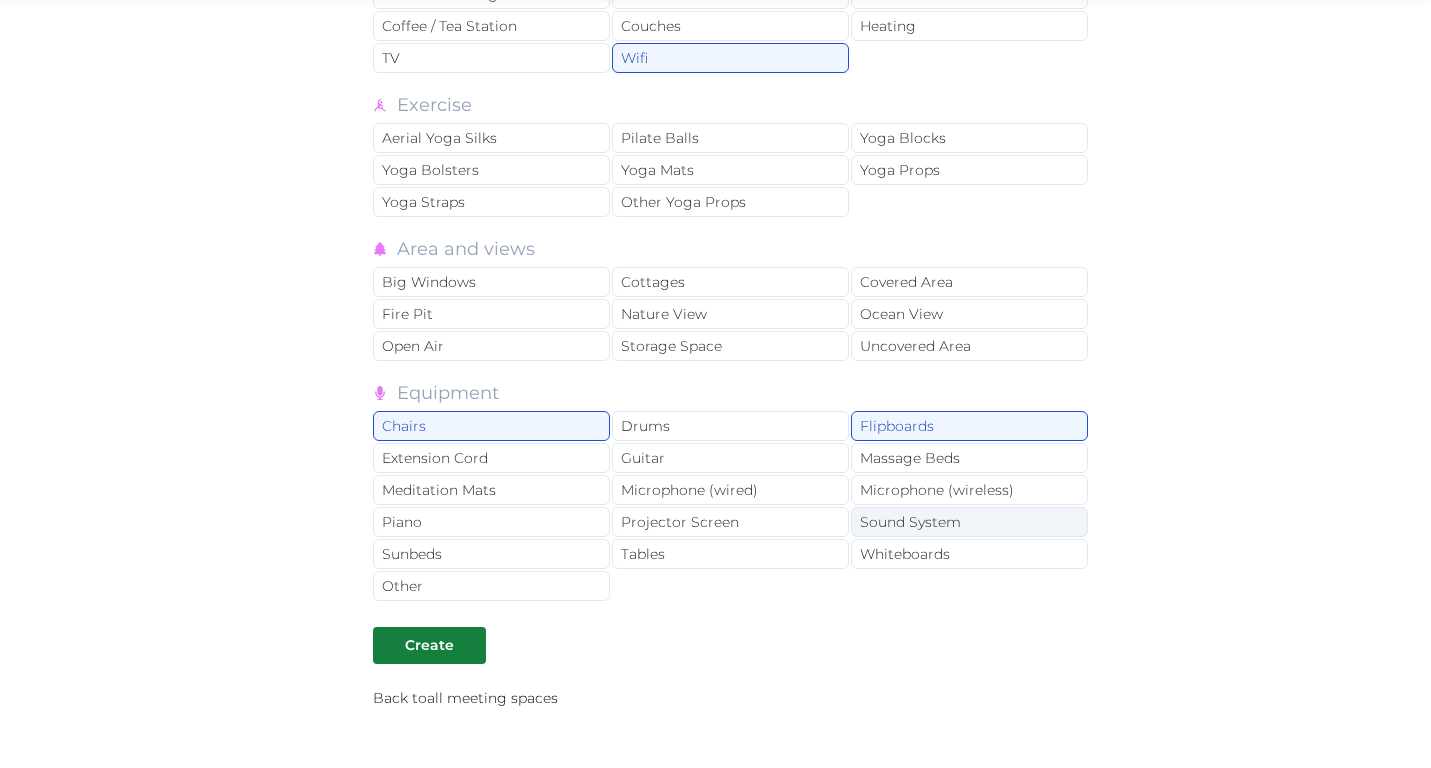 click on "Sound System" at bounding box center (969, 522) 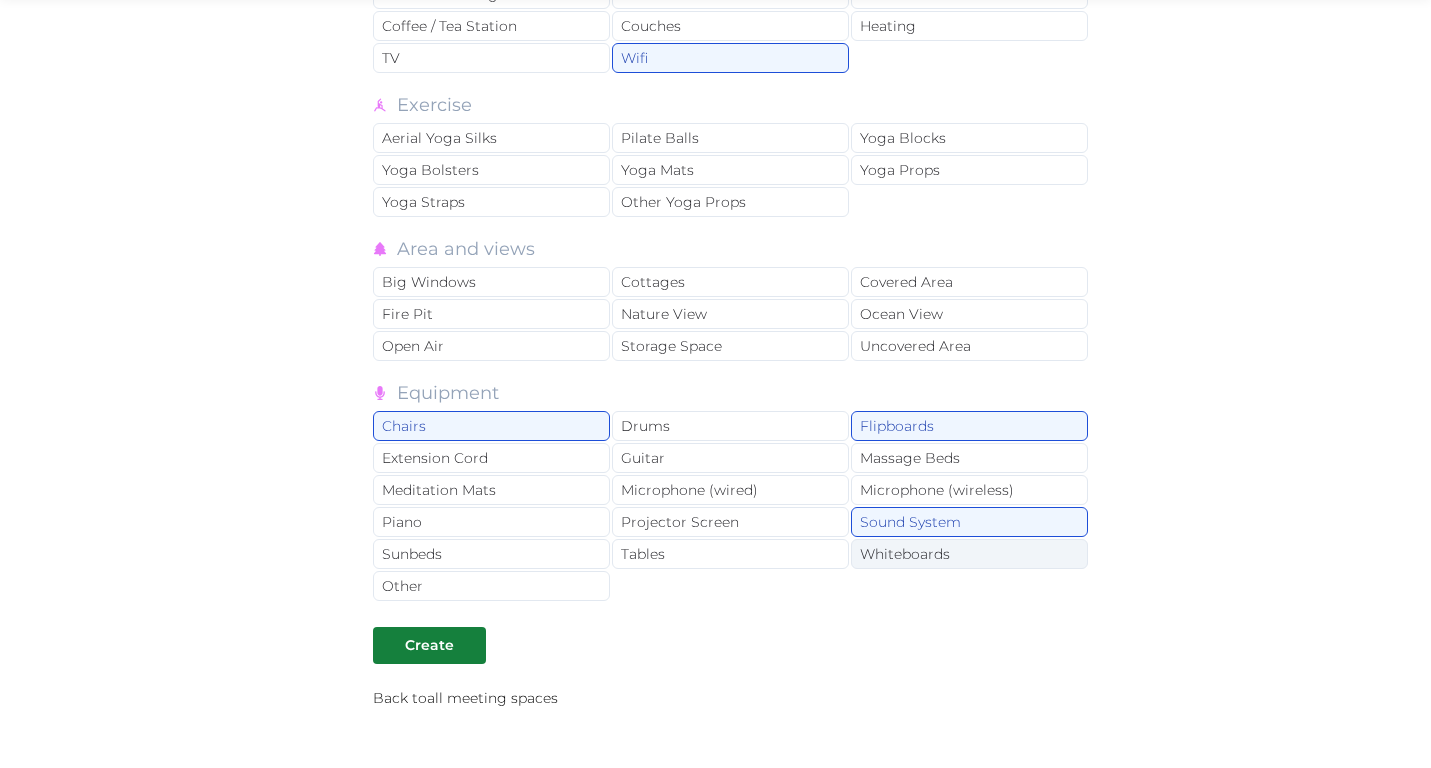 click on "Whiteboards" at bounding box center (969, 554) 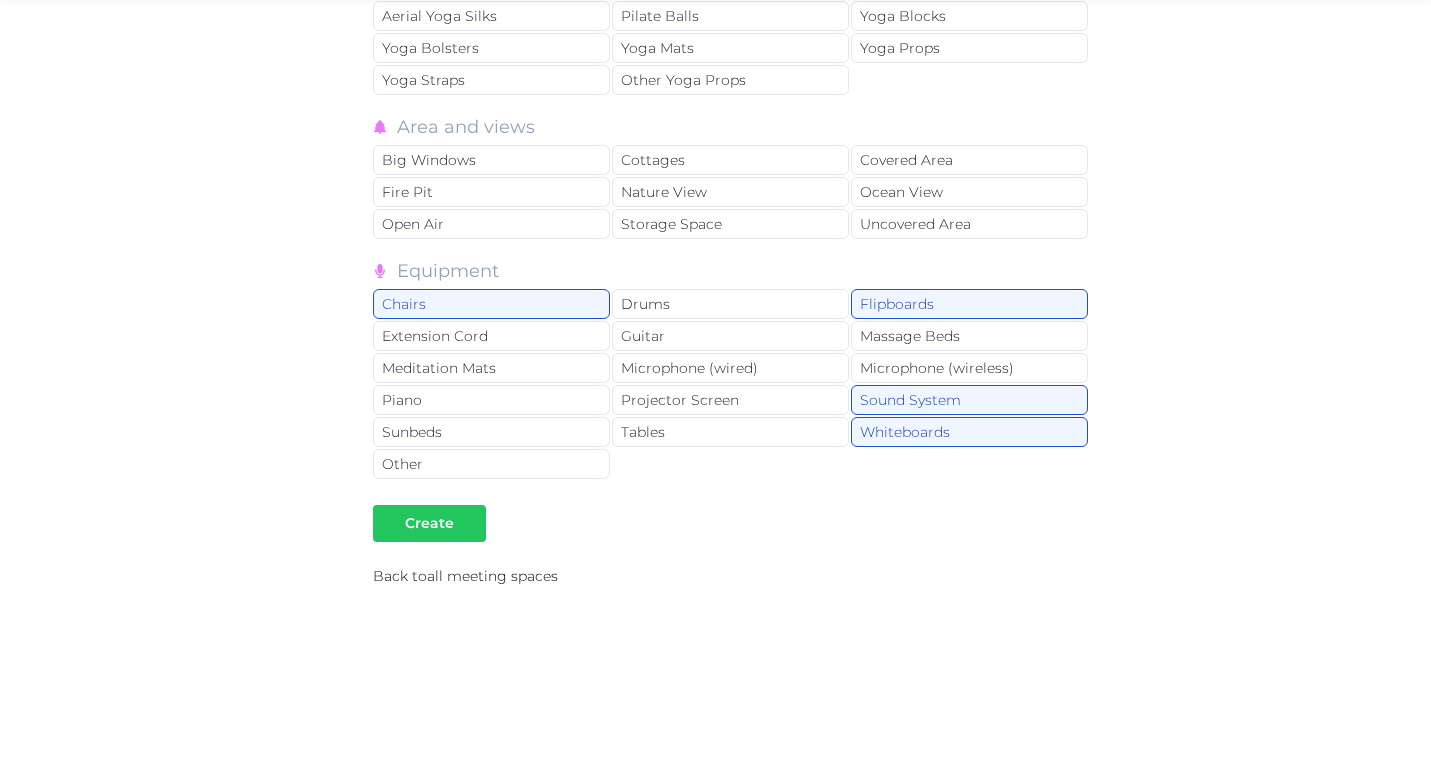 scroll, scrollTop: 2766, scrollLeft: 0, axis: vertical 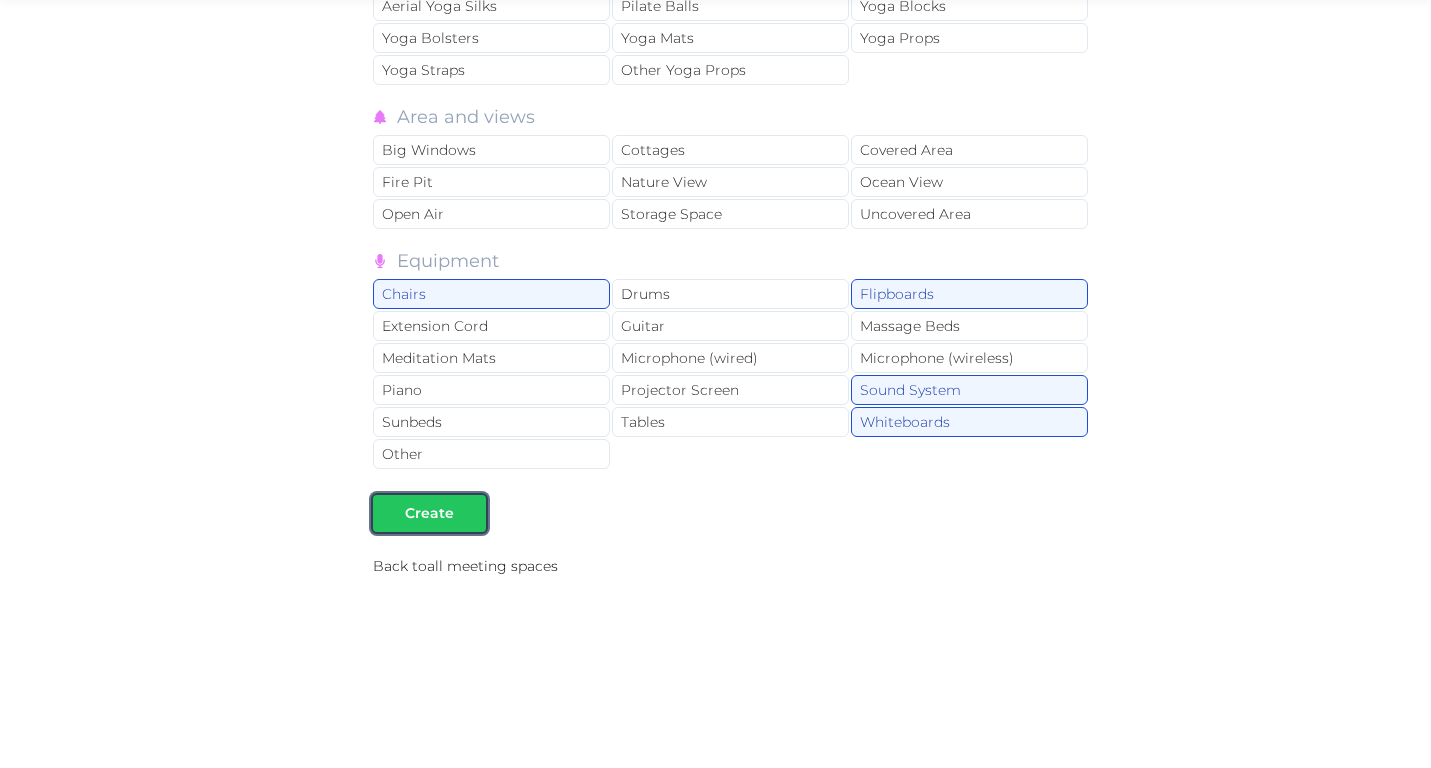 click on "Create" at bounding box center (429, 513) 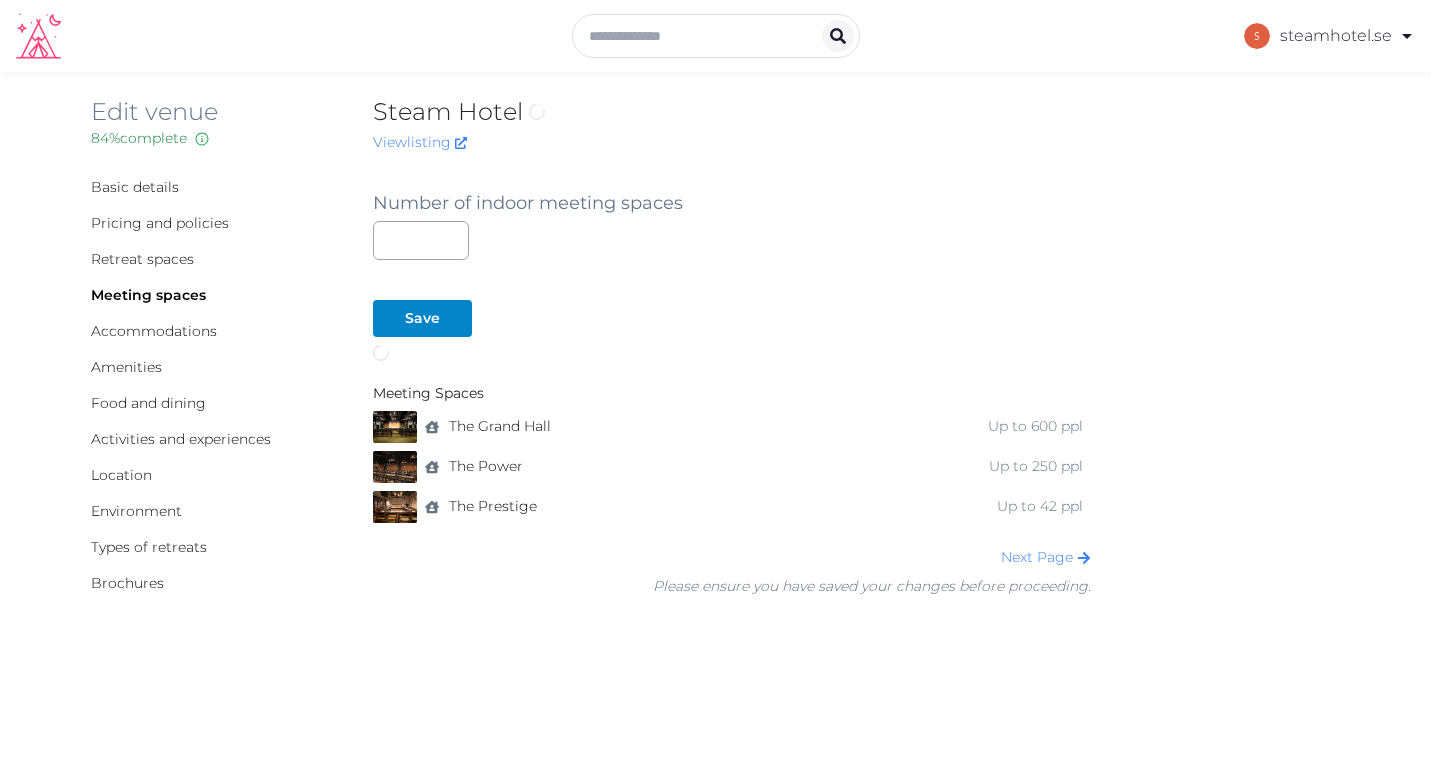 scroll, scrollTop: 0, scrollLeft: 0, axis: both 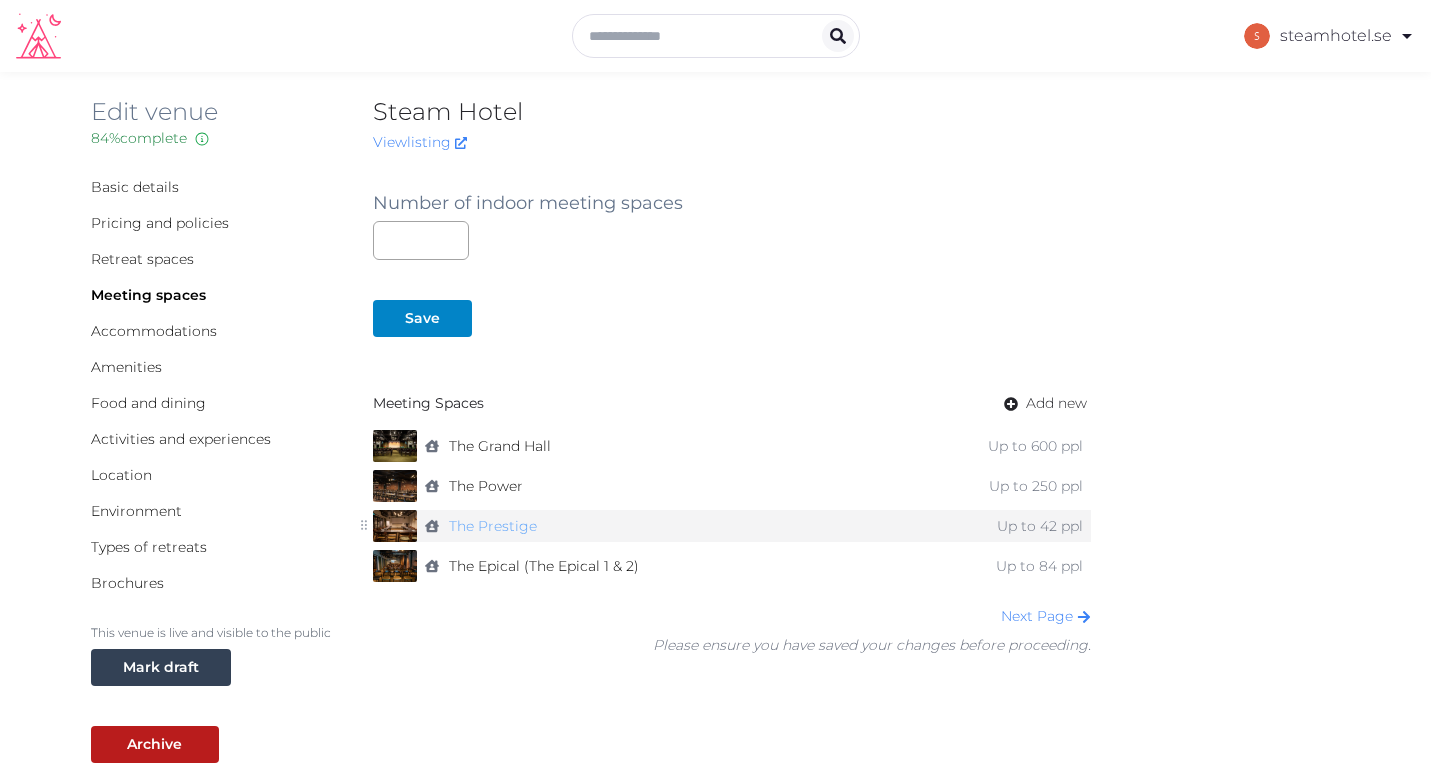 click on "The Prestige" at bounding box center [493, 526] 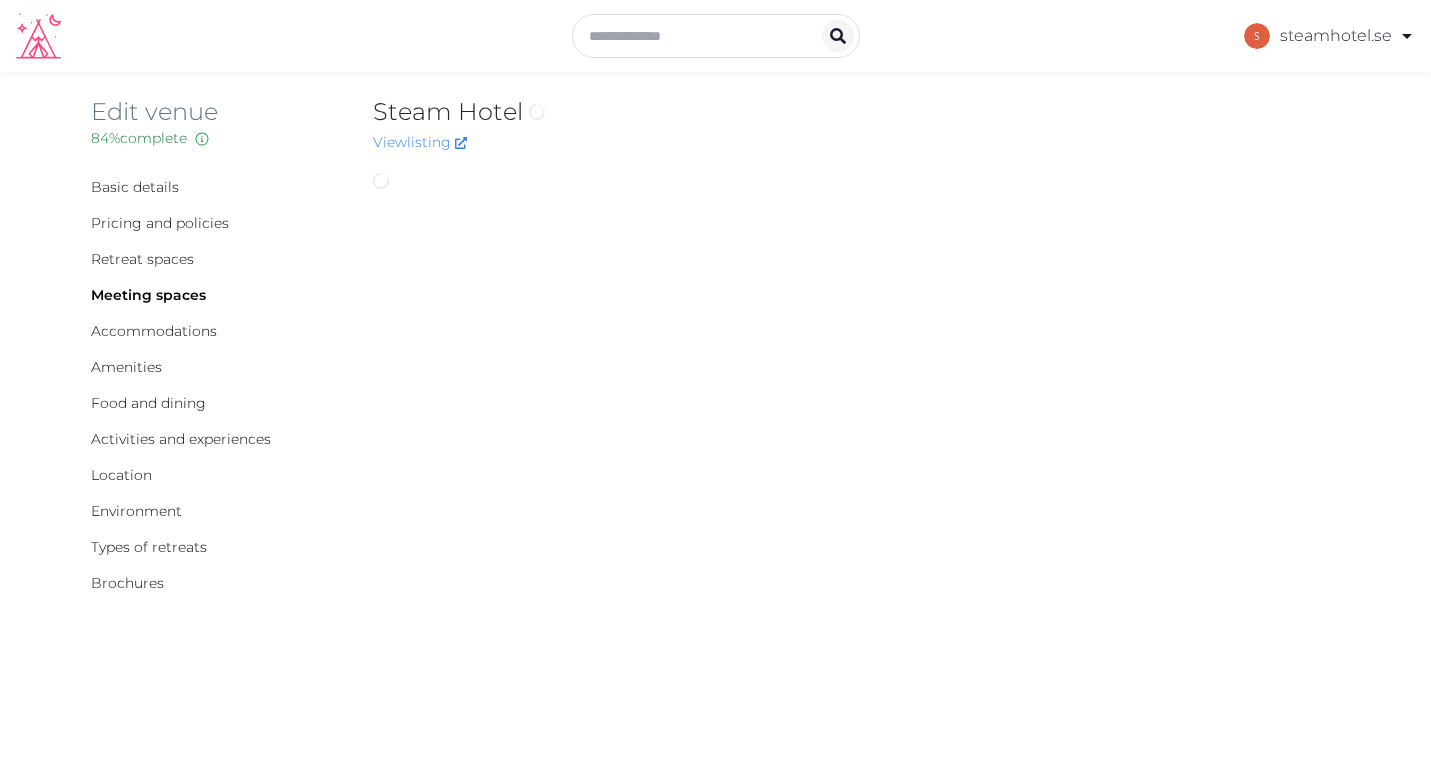 scroll, scrollTop: 0, scrollLeft: 0, axis: both 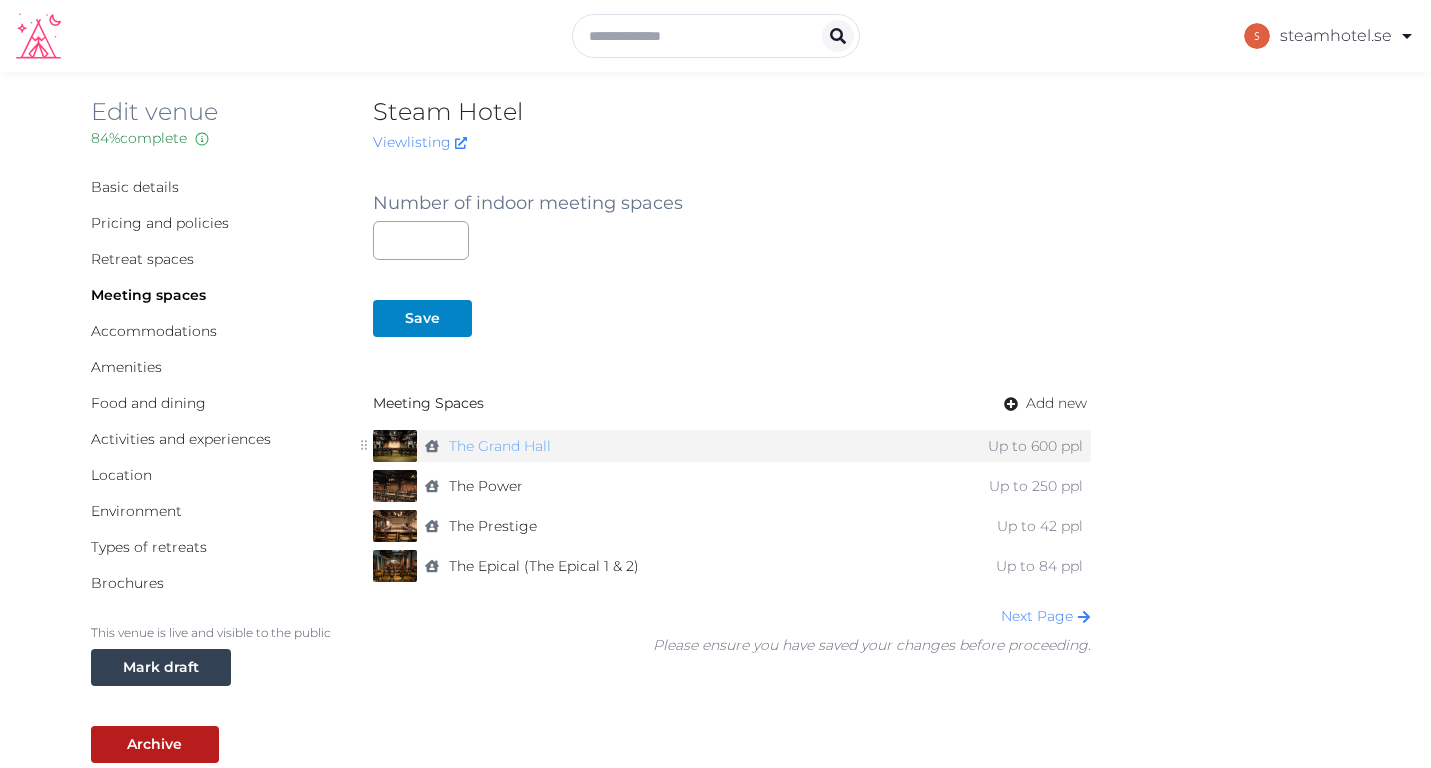 click on "The Grand Hall" at bounding box center [500, 446] 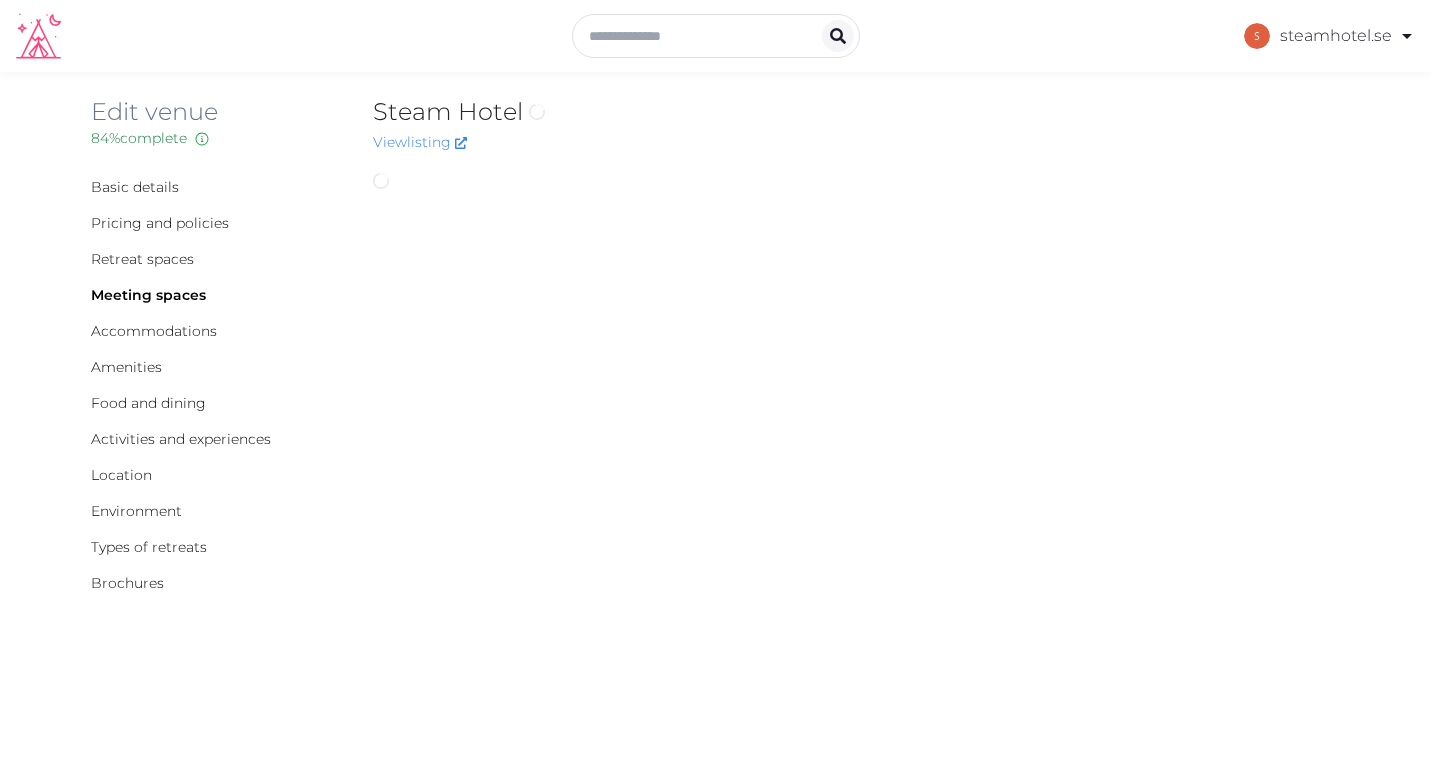 scroll, scrollTop: 0, scrollLeft: 0, axis: both 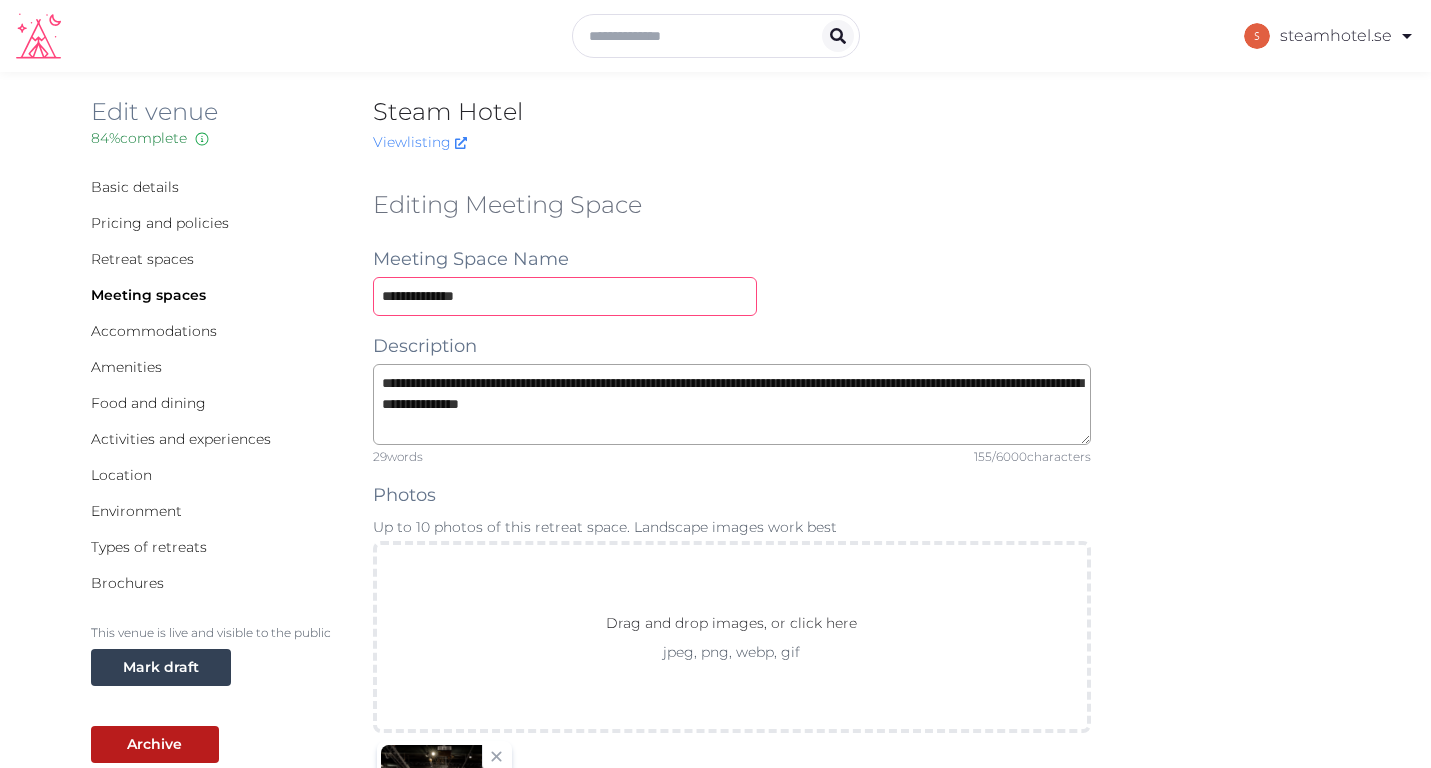 click on "**********" at bounding box center [565, 296] 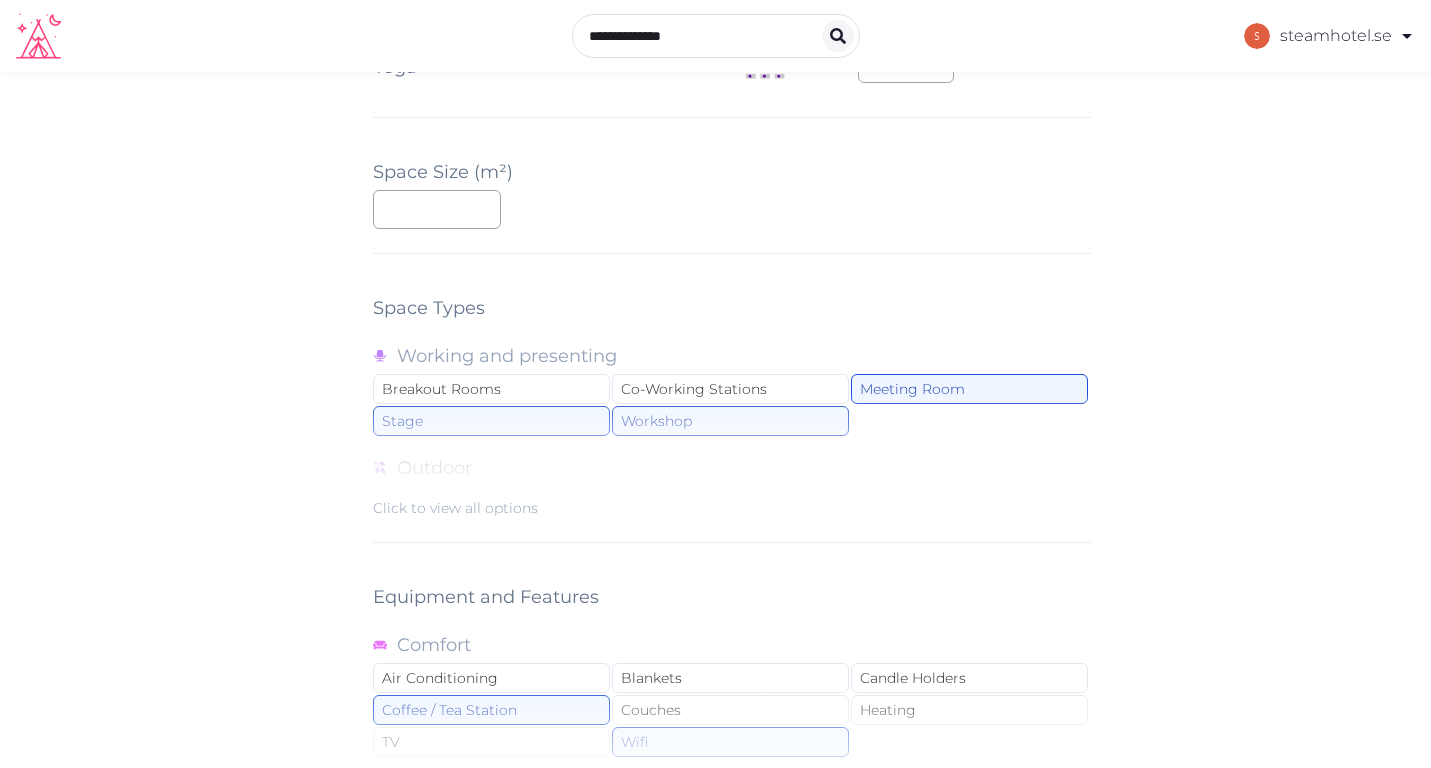 scroll, scrollTop: 1790, scrollLeft: 0, axis: vertical 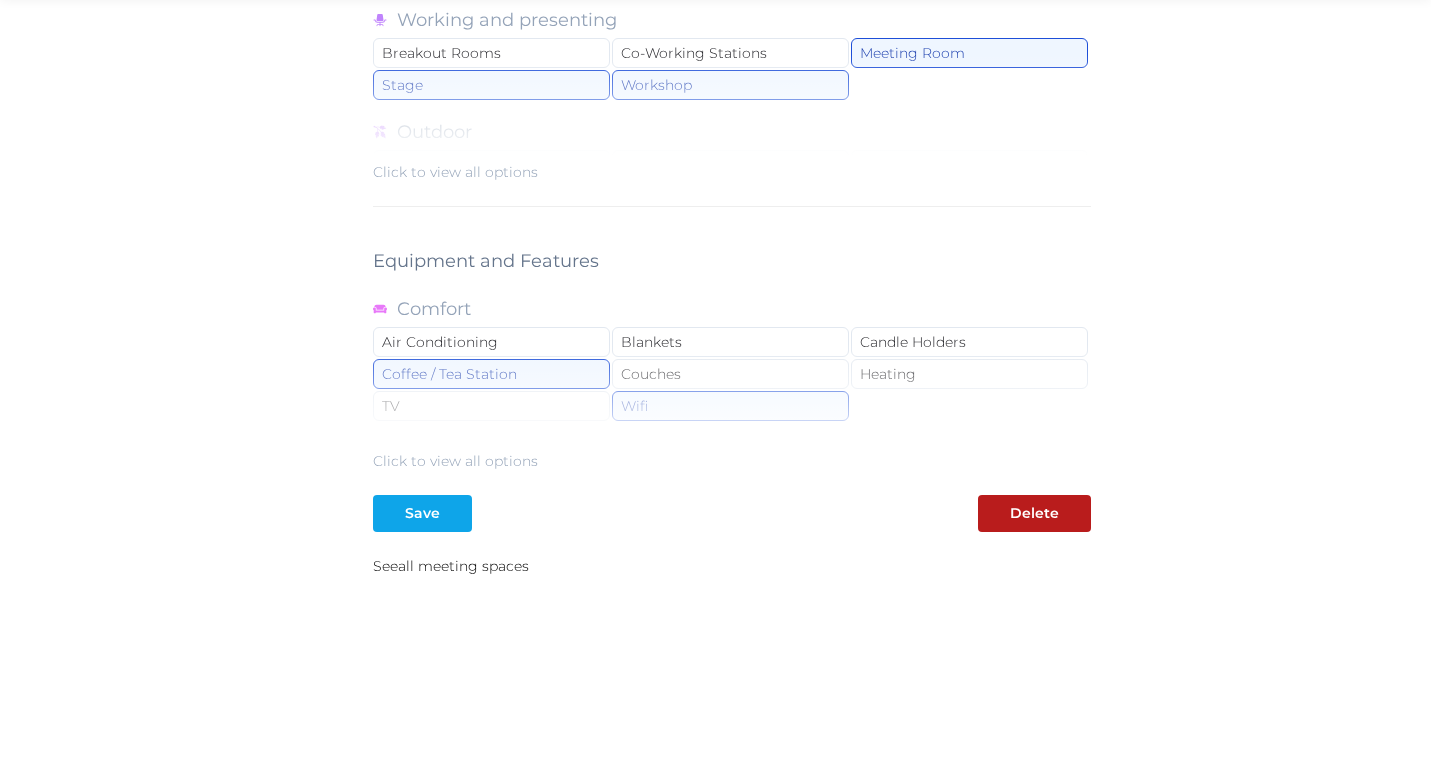 type on "**********" 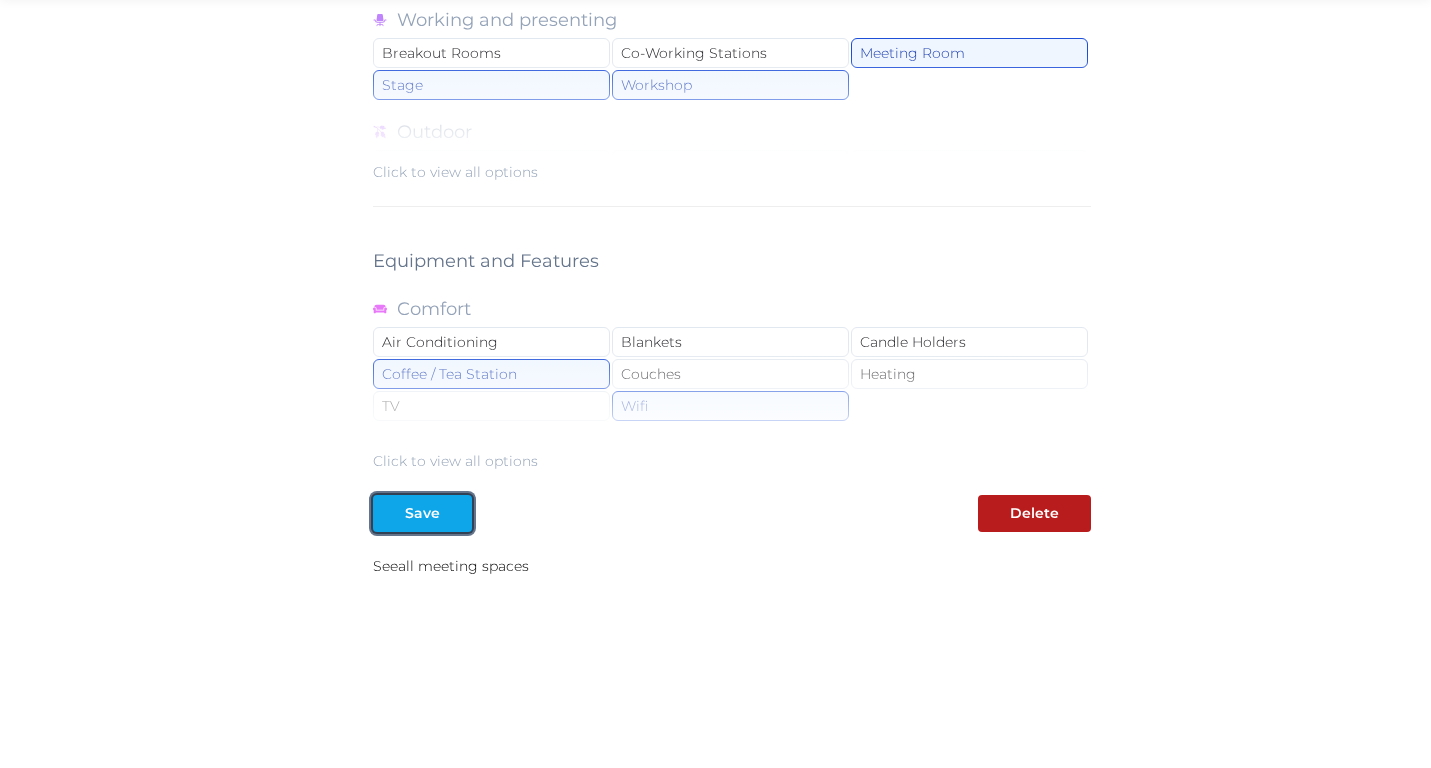 click on "Save" at bounding box center [422, 513] 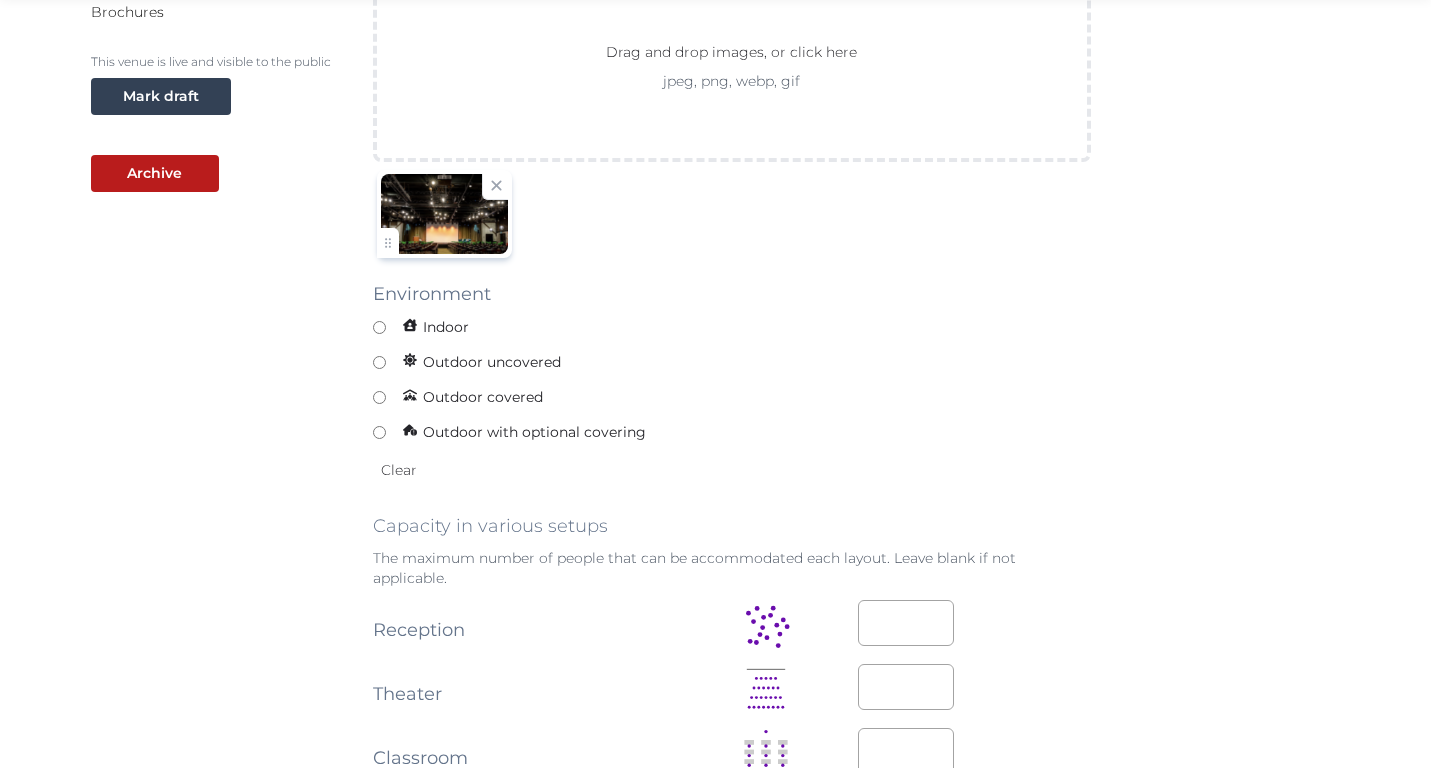 scroll, scrollTop: 0, scrollLeft: 0, axis: both 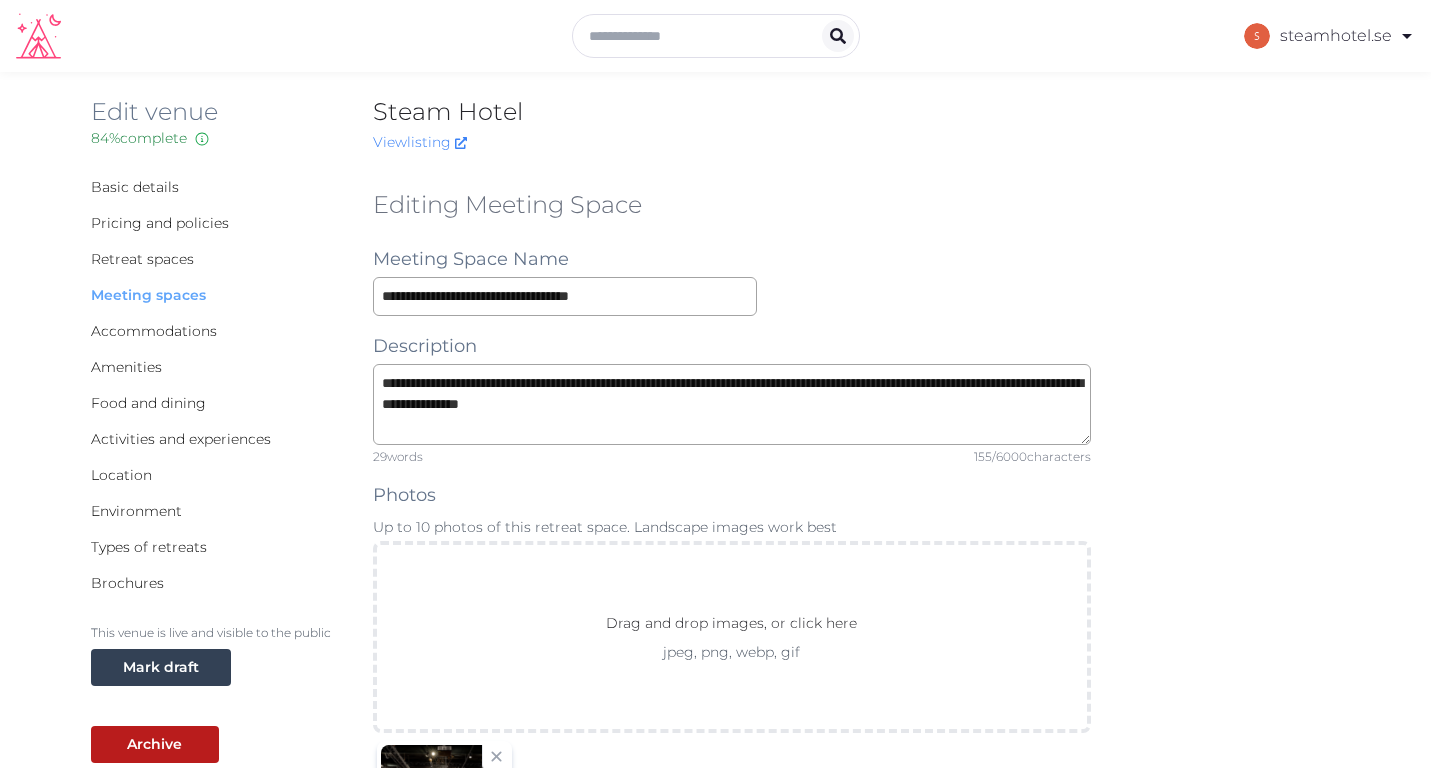 click on "Meeting spaces" at bounding box center (148, 295) 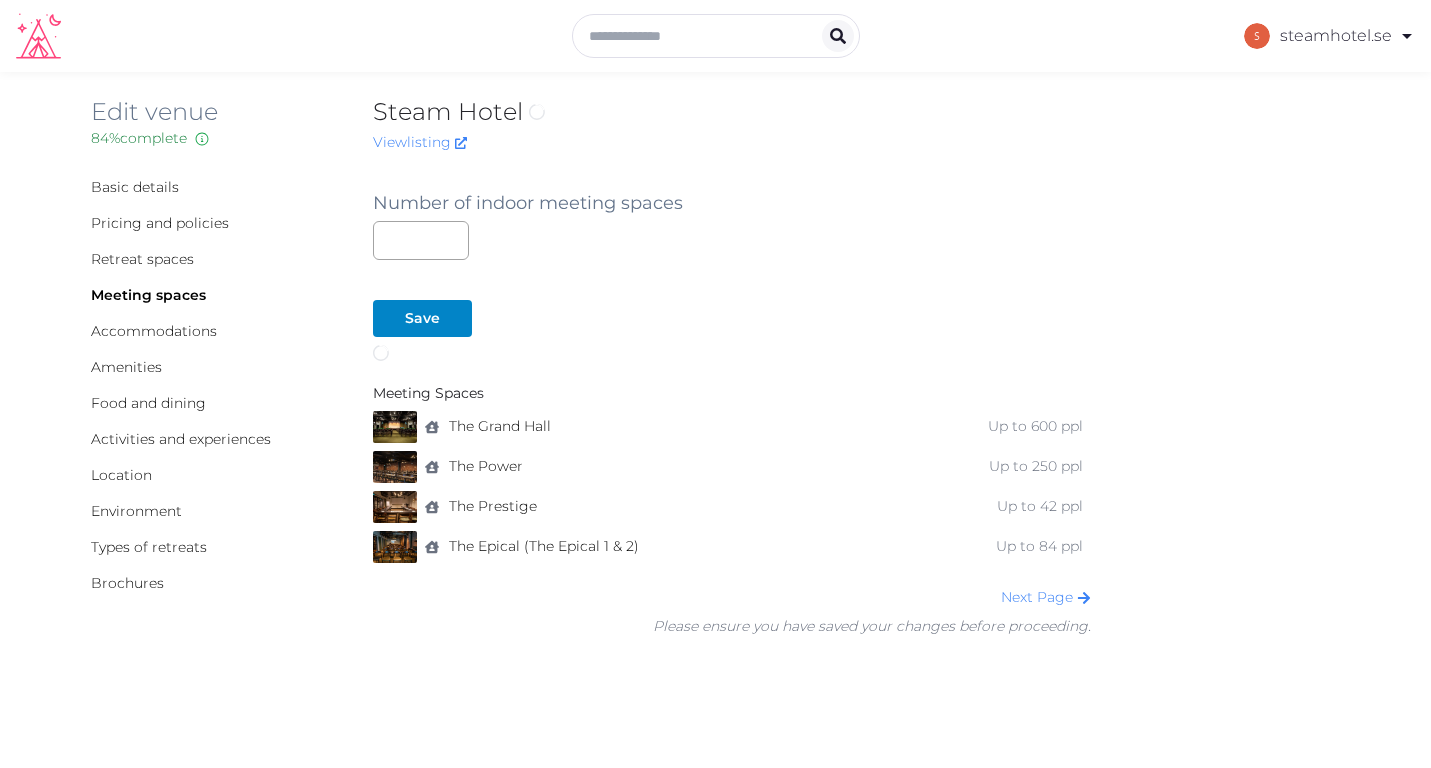 scroll, scrollTop: 0, scrollLeft: 0, axis: both 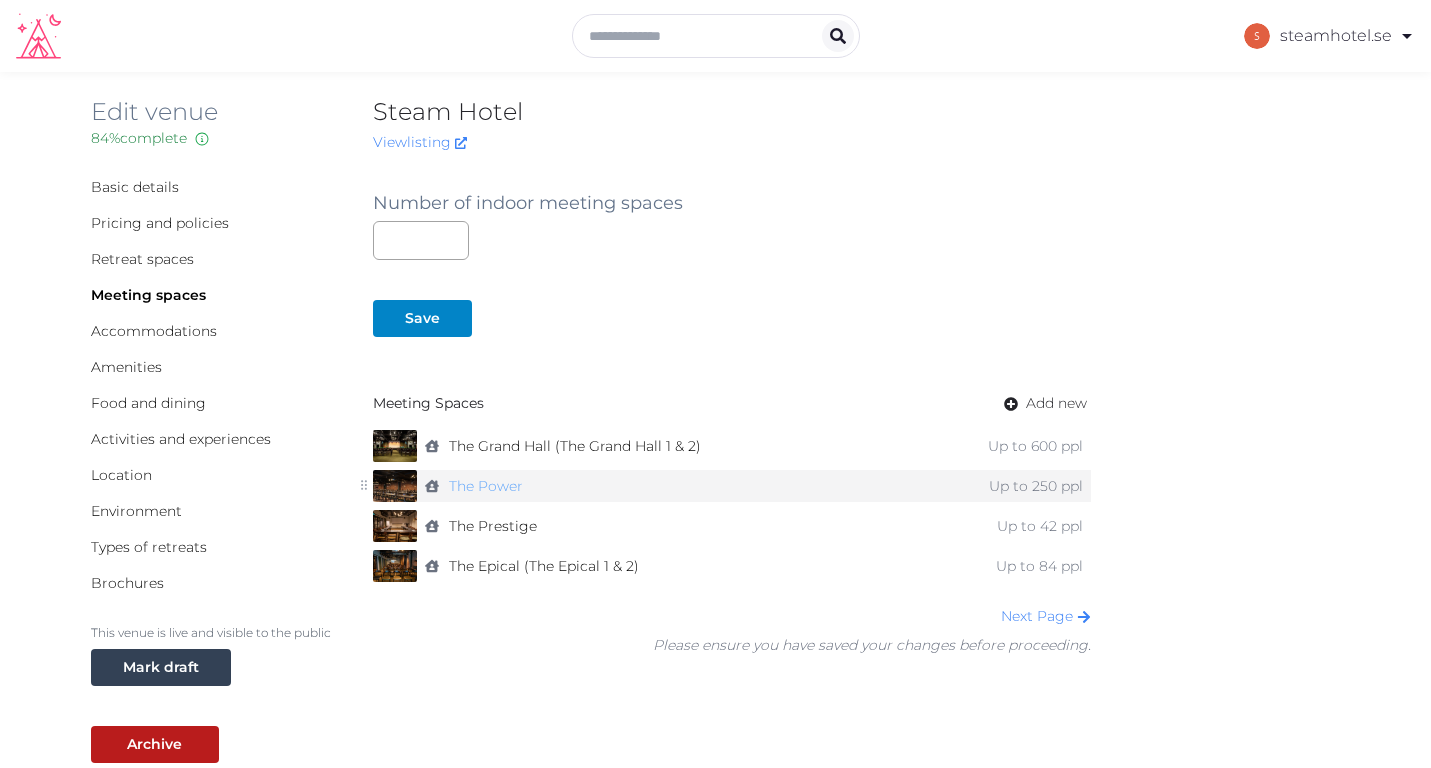 click on "The Power" at bounding box center [486, 486] 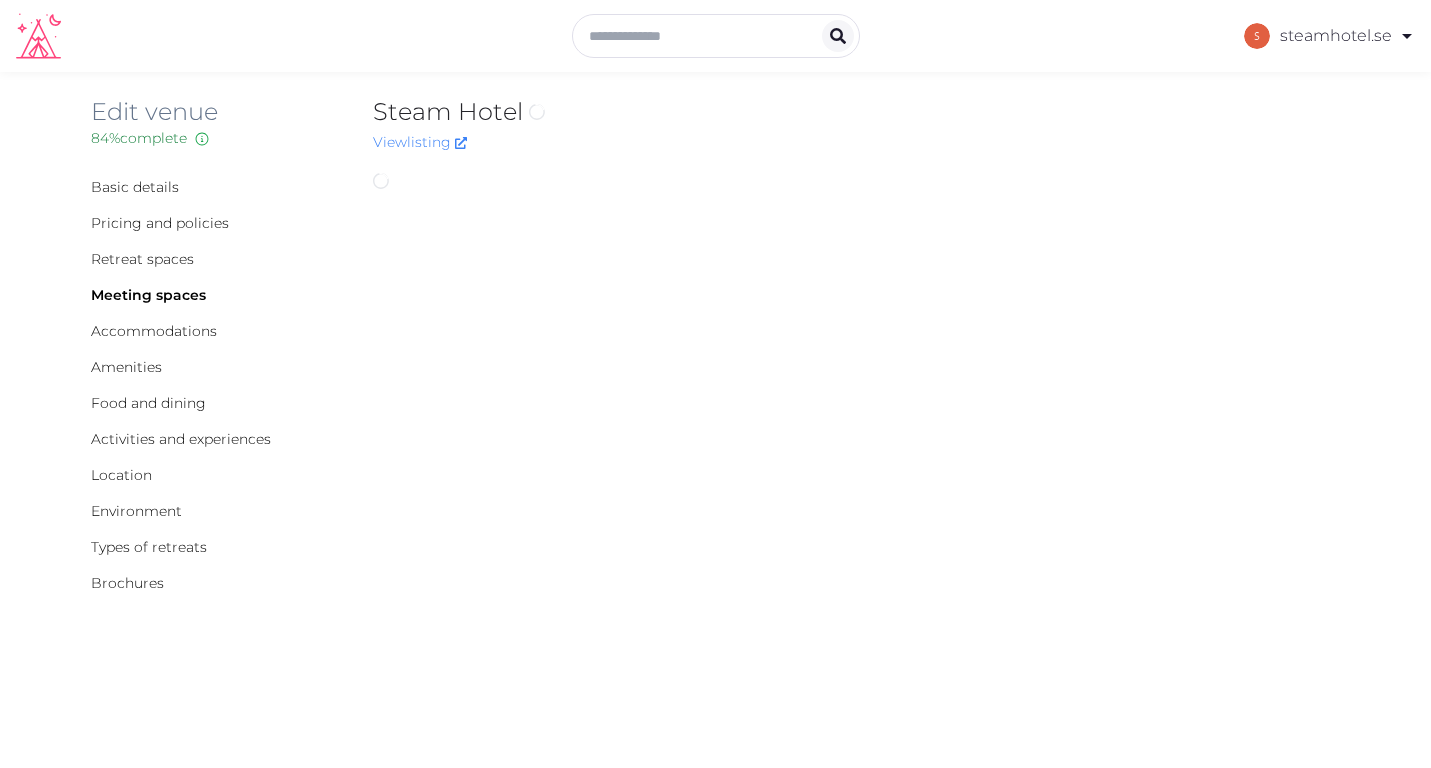 scroll, scrollTop: 0, scrollLeft: 0, axis: both 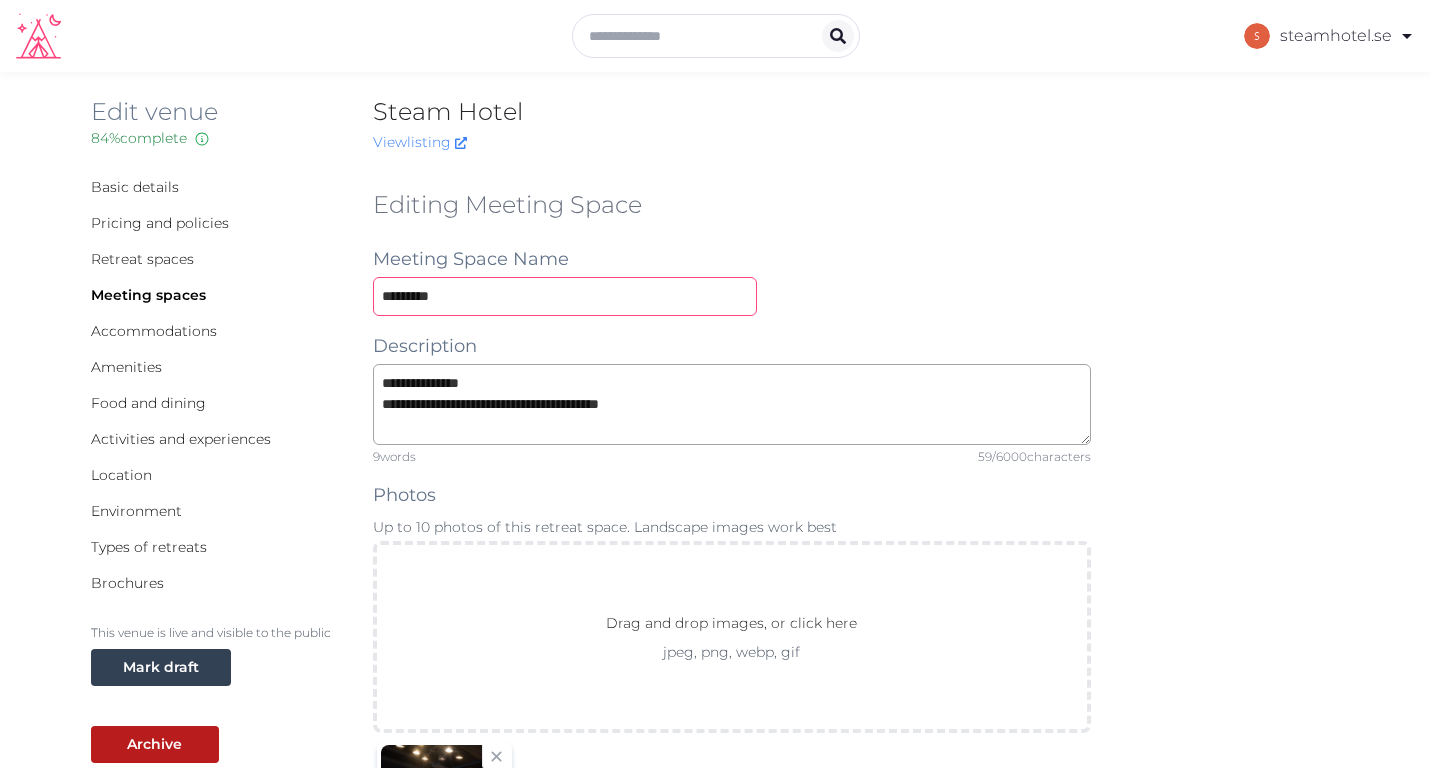 click on "*********" at bounding box center [565, 296] 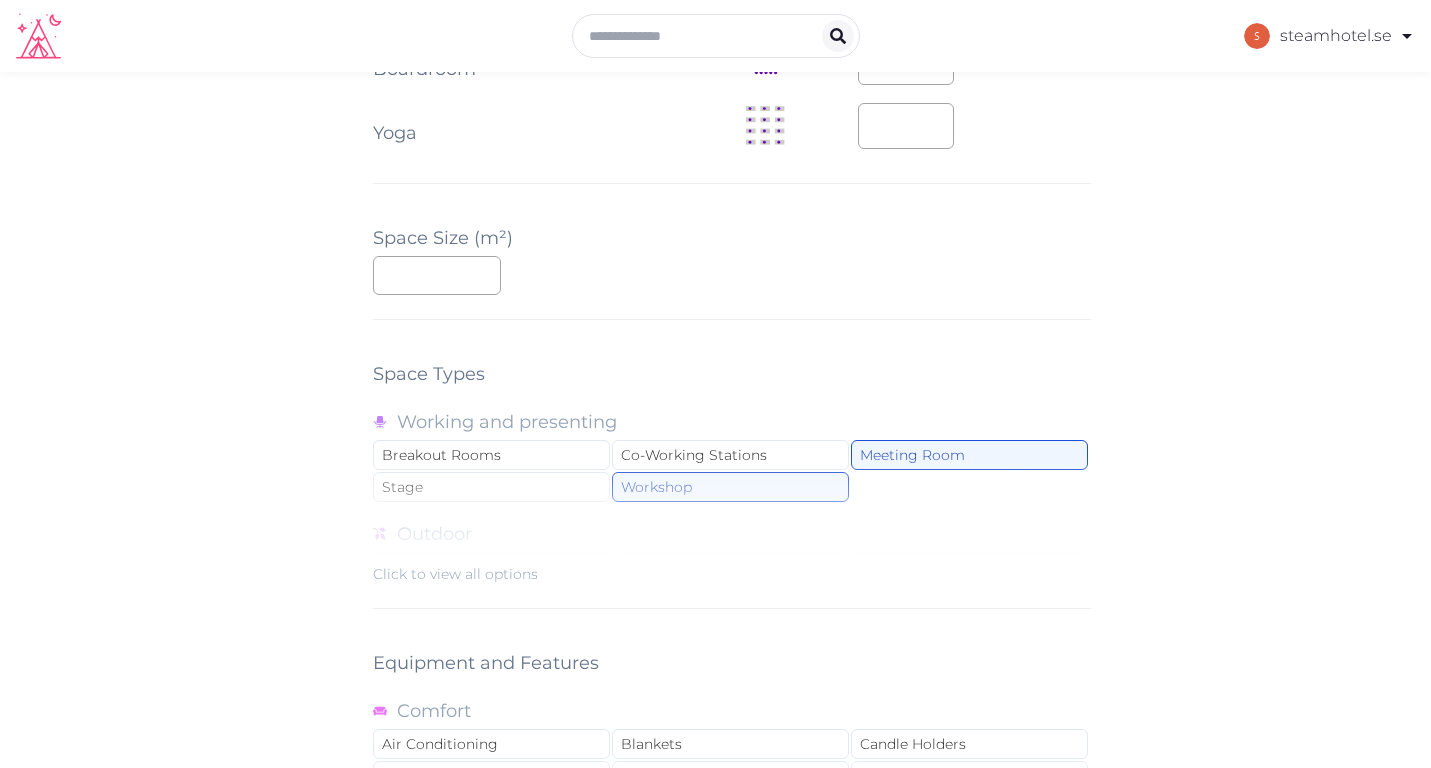 scroll, scrollTop: 1790, scrollLeft: 0, axis: vertical 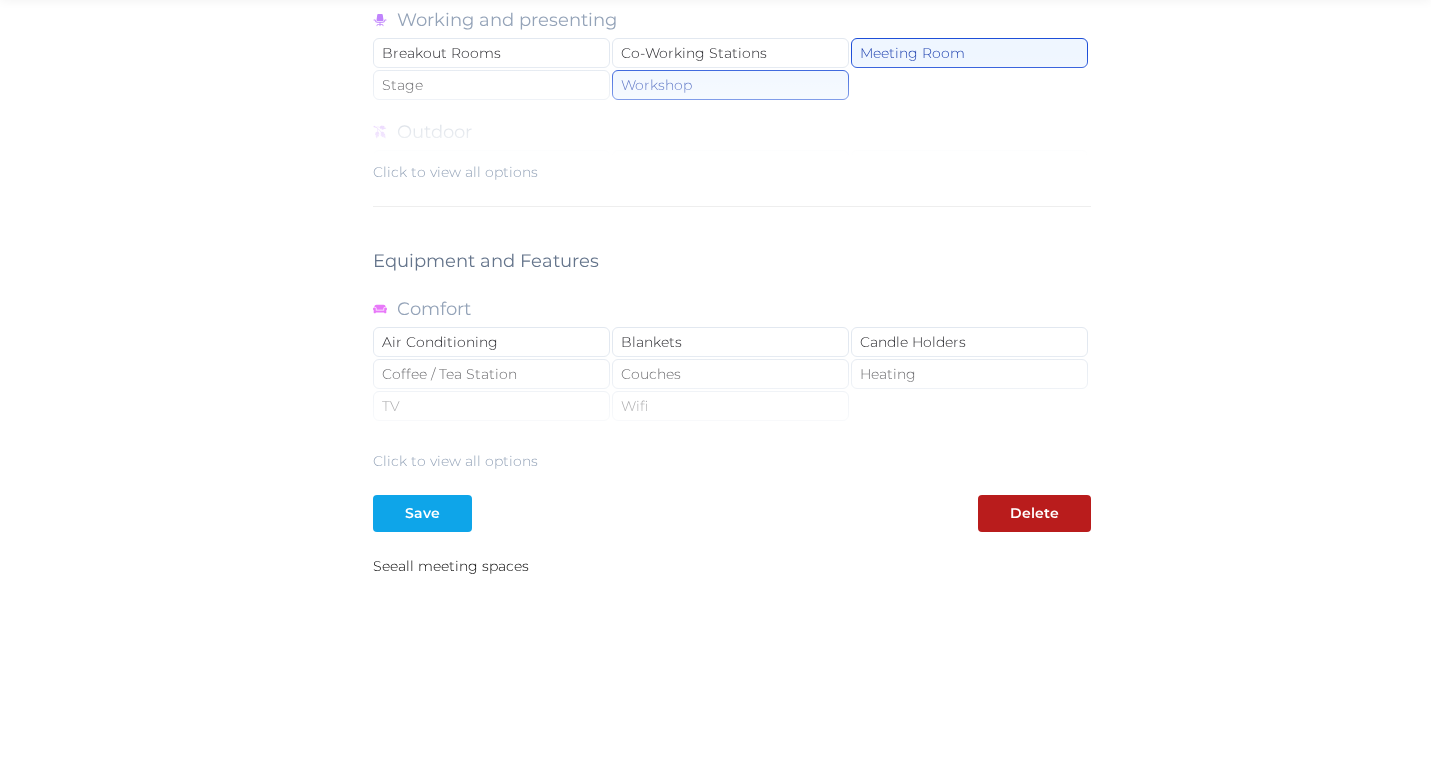 type on "**********" 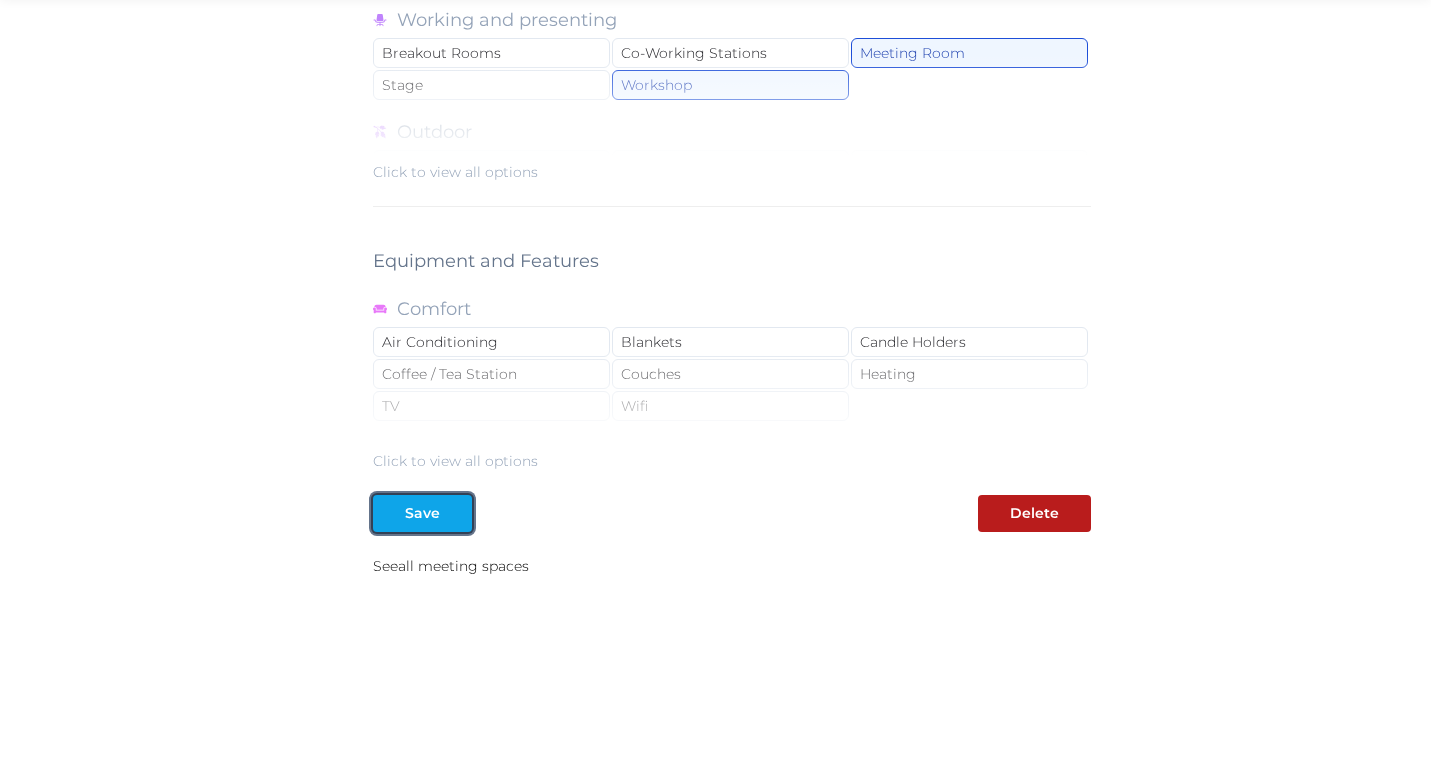 click on "Save" at bounding box center (422, 513) 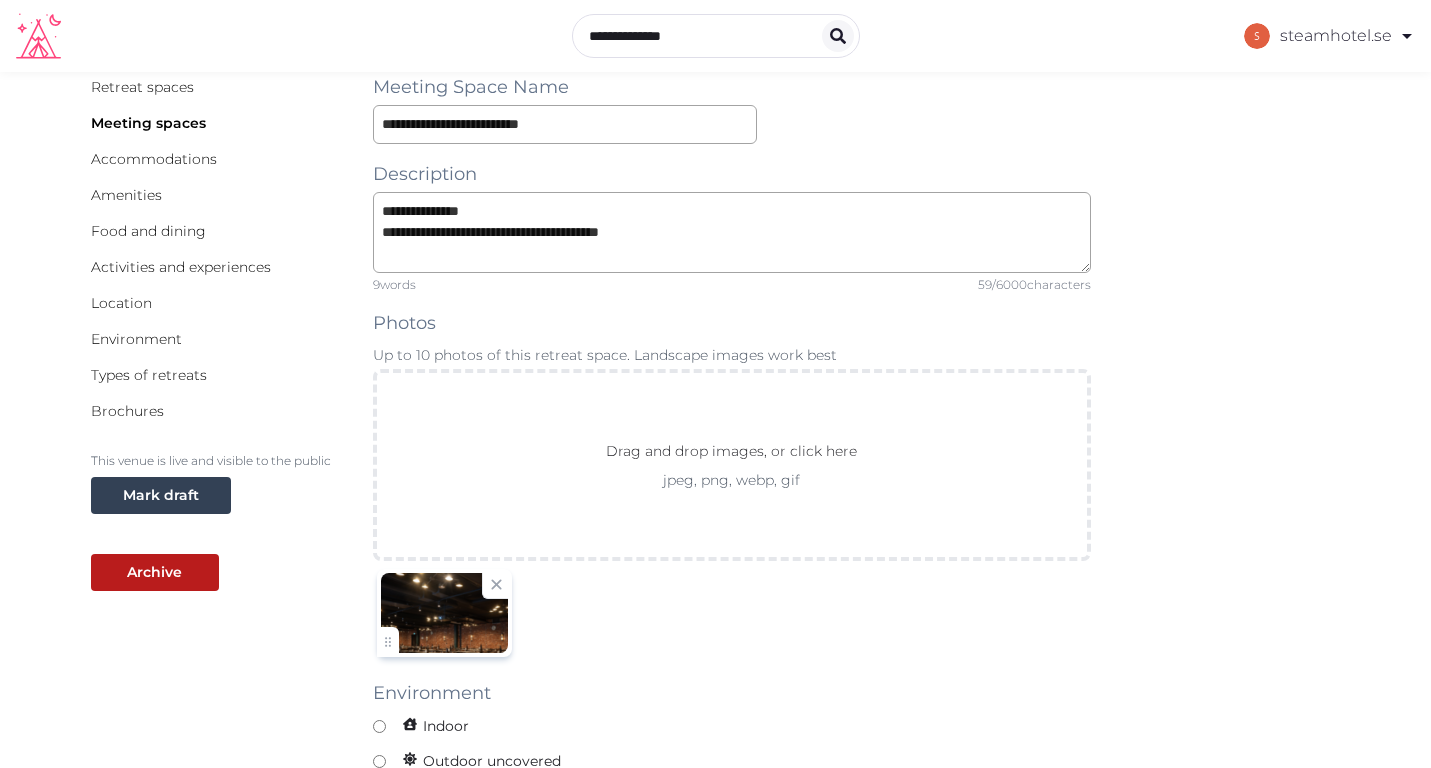 scroll, scrollTop: 0, scrollLeft: 0, axis: both 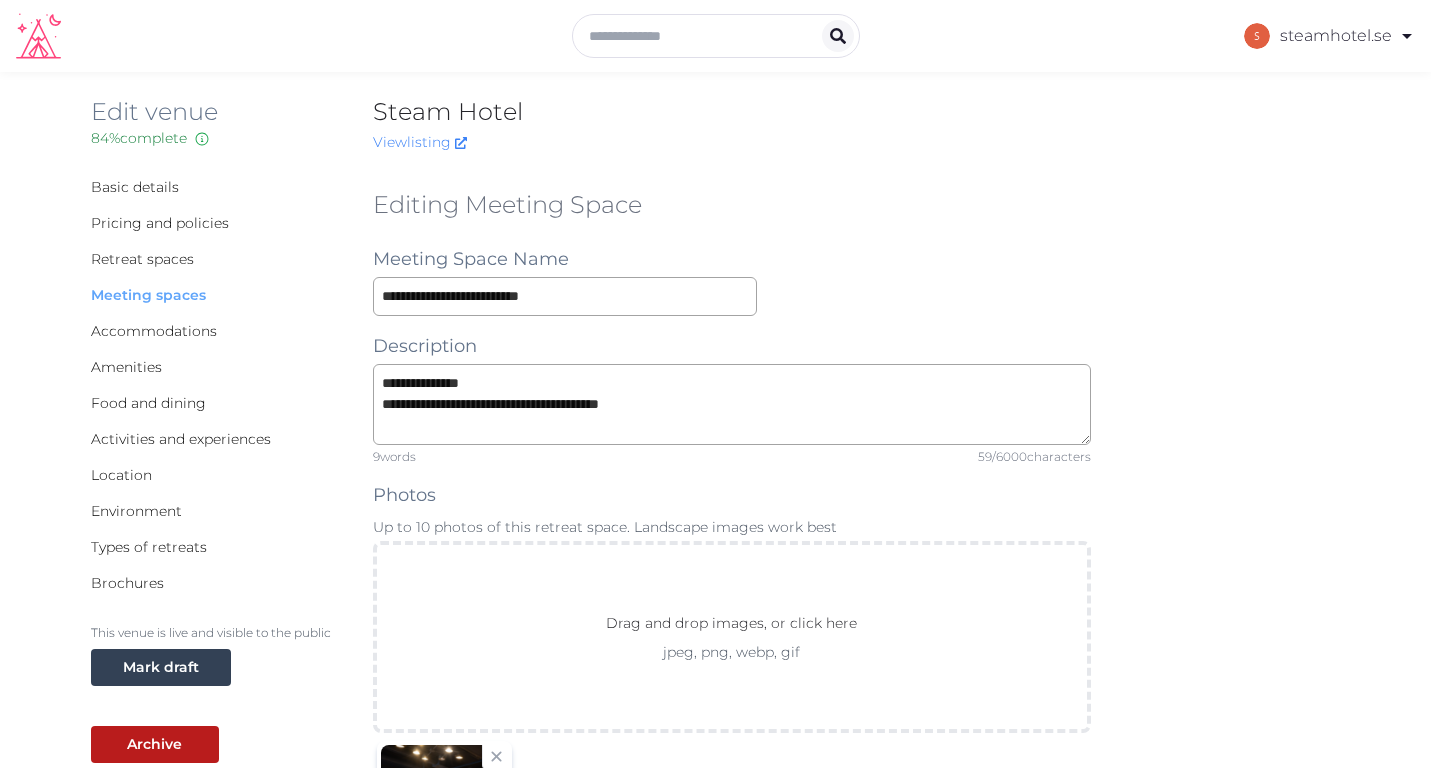 click on "Meeting spaces" at bounding box center (148, 295) 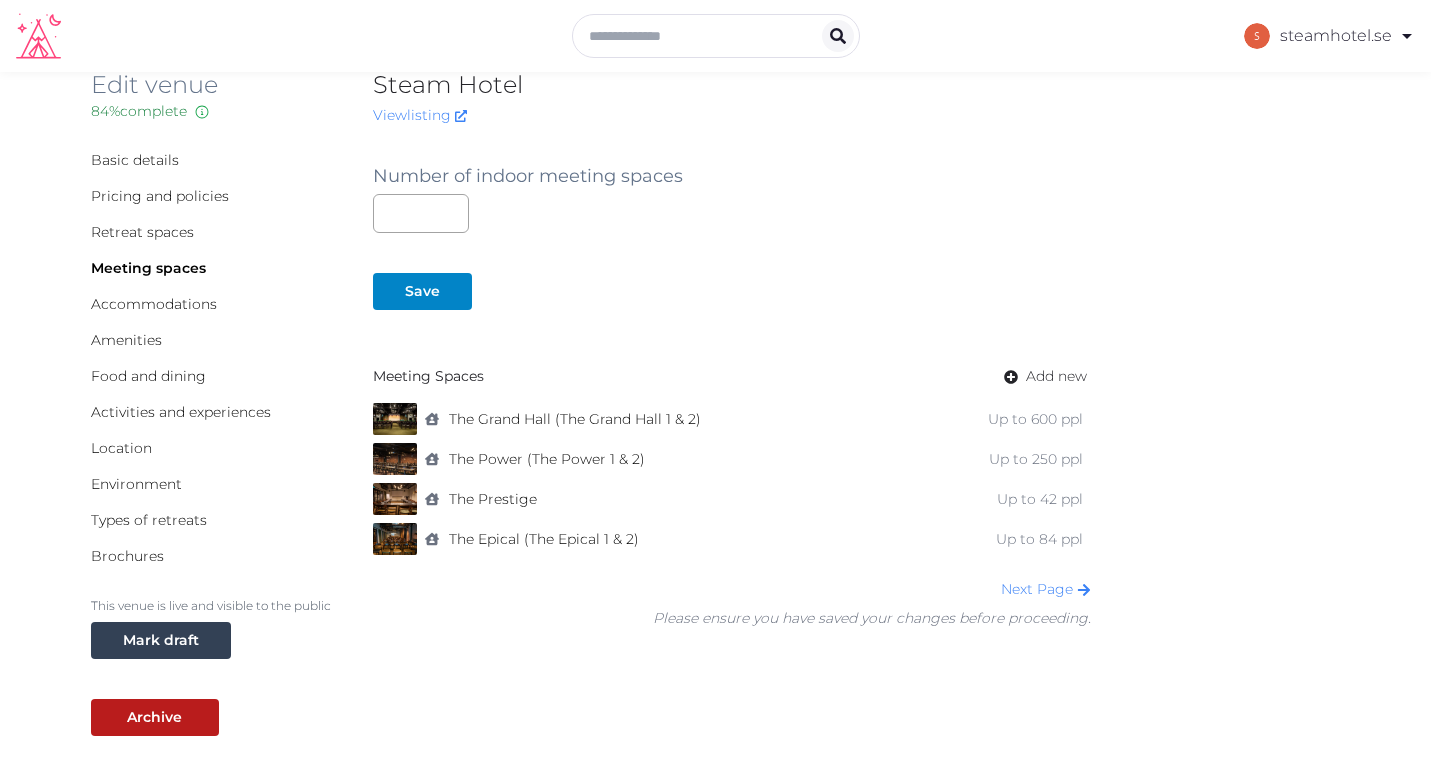 scroll, scrollTop: 45, scrollLeft: 0, axis: vertical 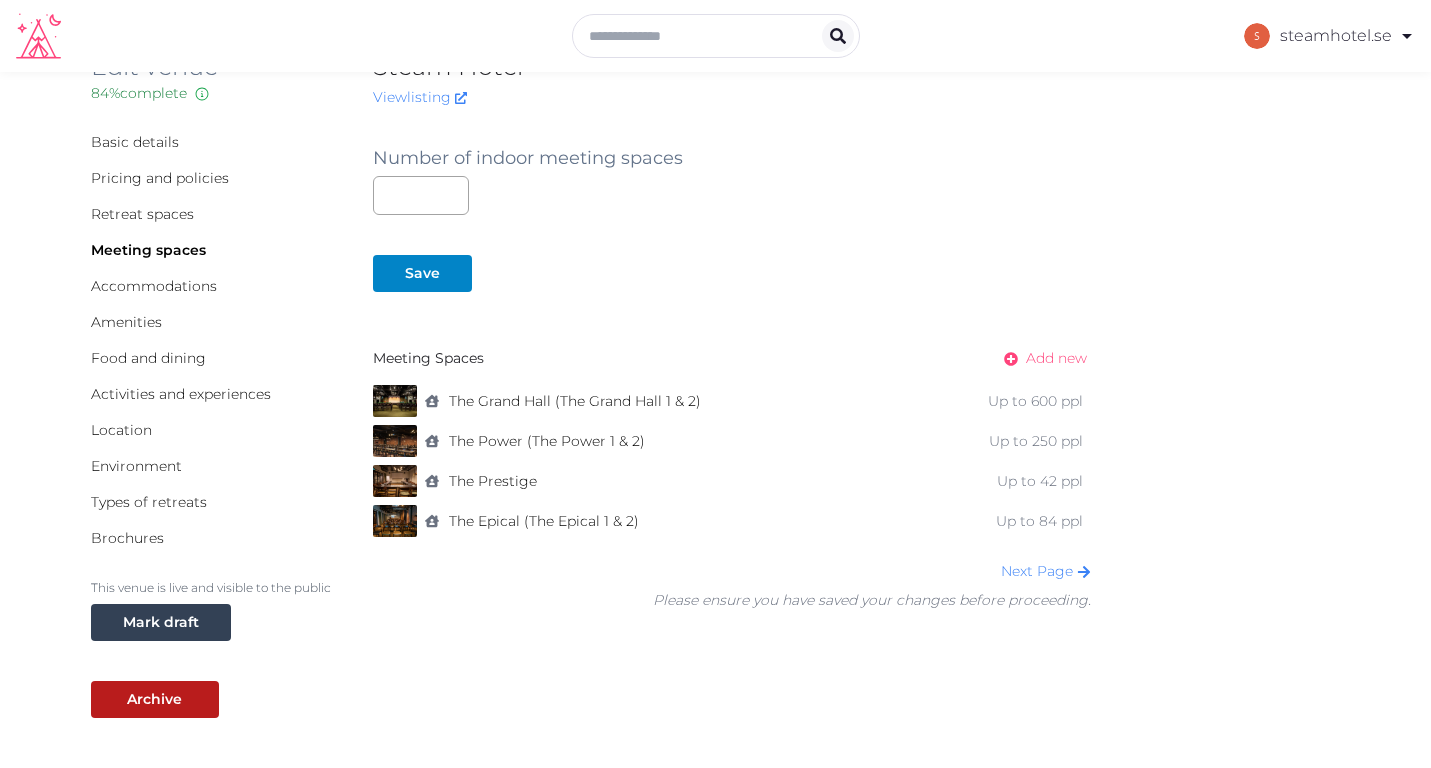click on "Add new" at bounding box center [1056, 358] 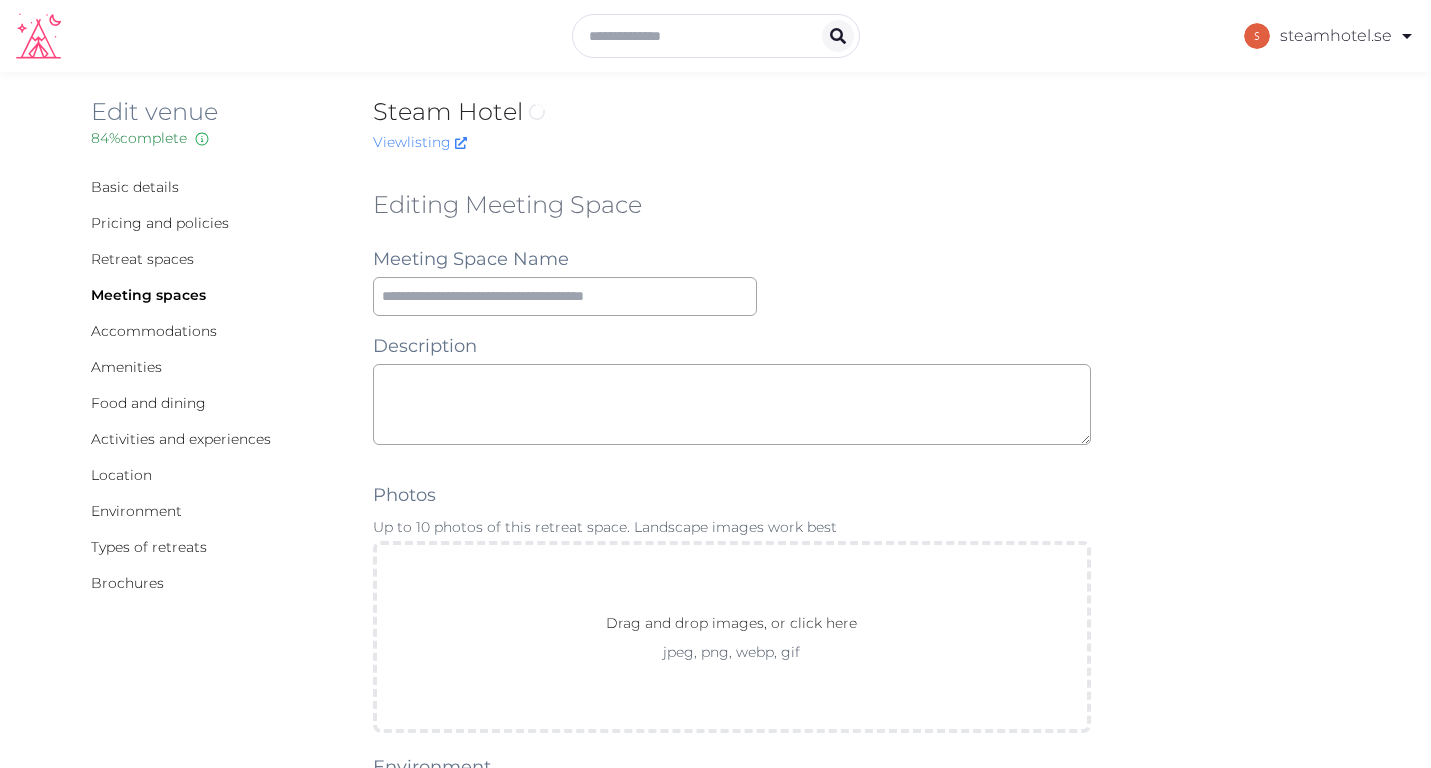scroll, scrollTop: 0, scrollLeft: 0, axis: both 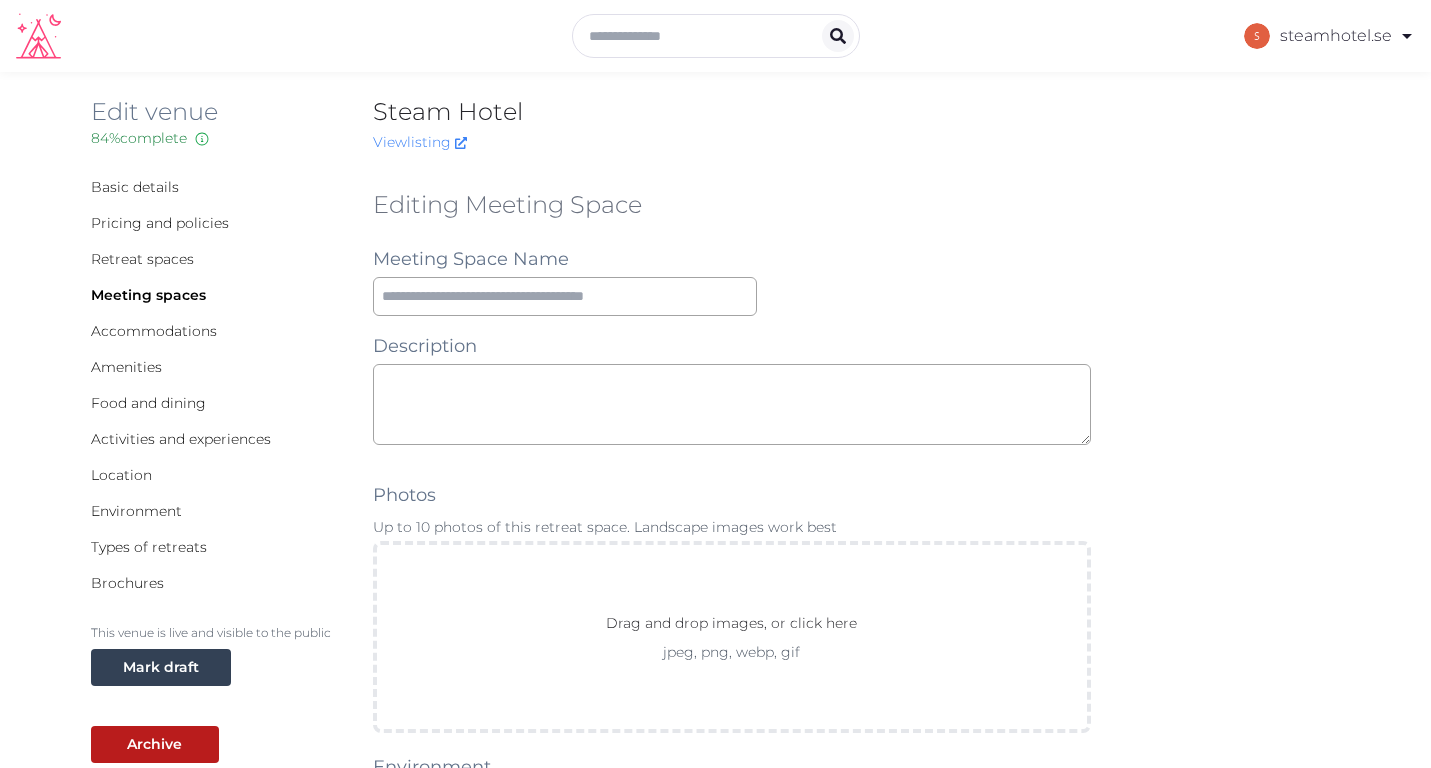 click on "Editing Meeting Space  Meeting Space Name Description Photos Up to 10 photos of this retreat space. Landscape images work best Drag and drop images, or click here jpeg, png, webp, gif
To pick up a draggable item, press the space bar.
While dragging, use the arrow keys to move the item.
Press space again to drop the item in its new position, or press escape to cancel.
Environment Indoor Outdoor uncovered Outdoor covered Outdoor with optional covering Clear Capacity in various setups The maximum number of people that can be accommodated each layout. Leave blank if not applicable. Reception Theater Classroom Banquet Rounds Boardroom Yoga Space Size (m²) Space Types Working and presenting Breakout Rooms Co-Working Stations Meeting Room Stage Workshop Outdoor Beach Dance Floor Dining Area Fire Pit Grassy Area Kitchen Meditation Space Multi-Functional Living Area (w/ couches) Patio Outdoor Space Theatre Wedding Hall Yoga Space Indoor Dance Floor Dining Area Kitchen Theatre Meditation Space Gym Spa" at bounding box center [732, 1317] 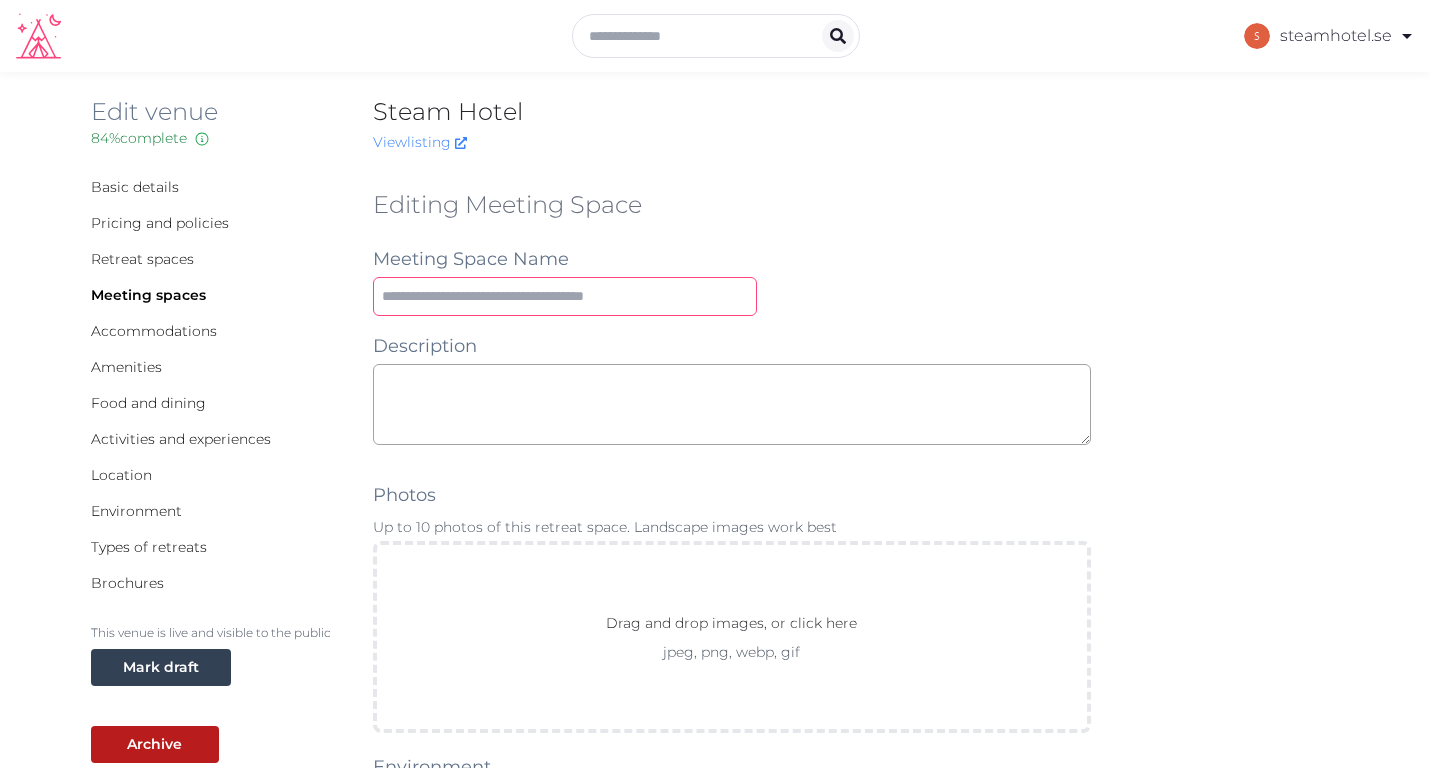 click at bounding box center (565, 296) 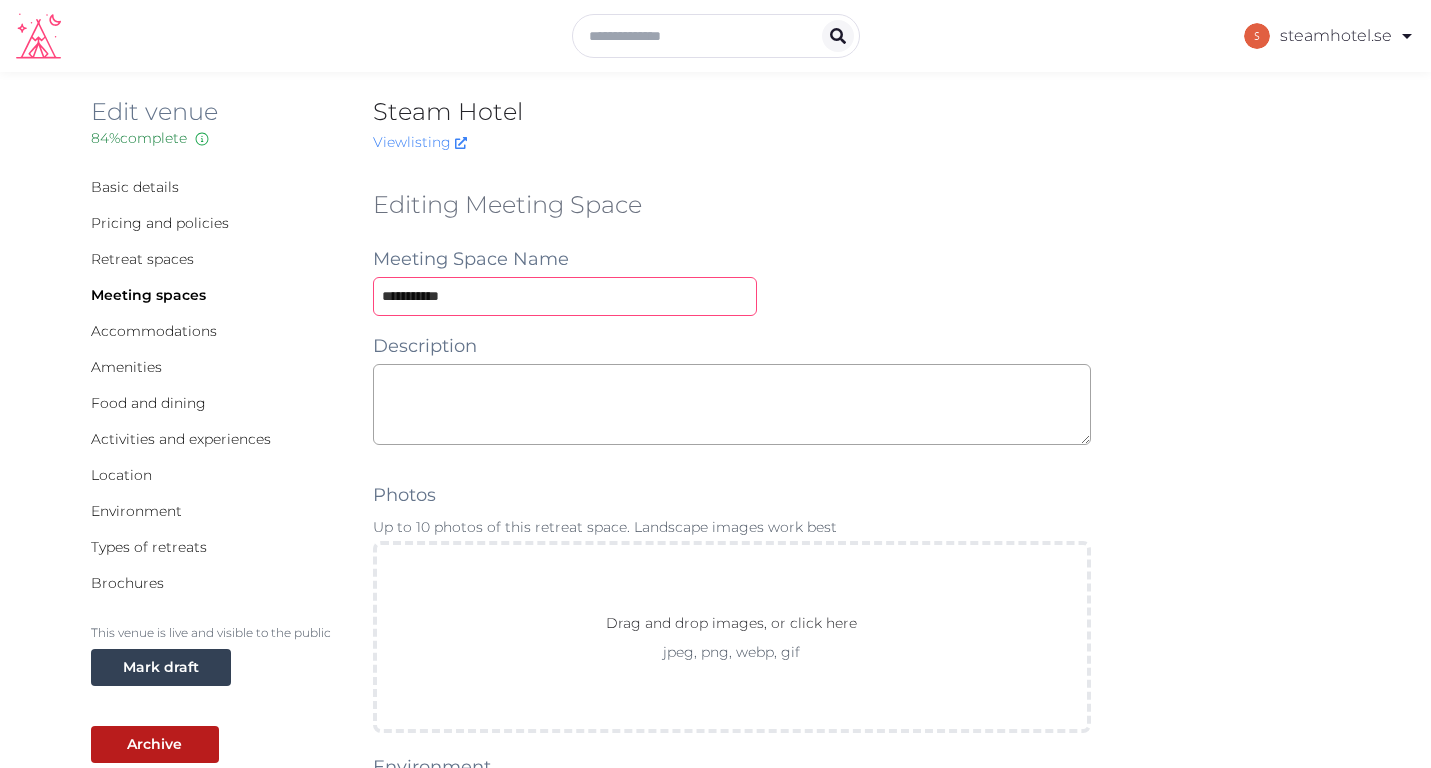 type on "**********" 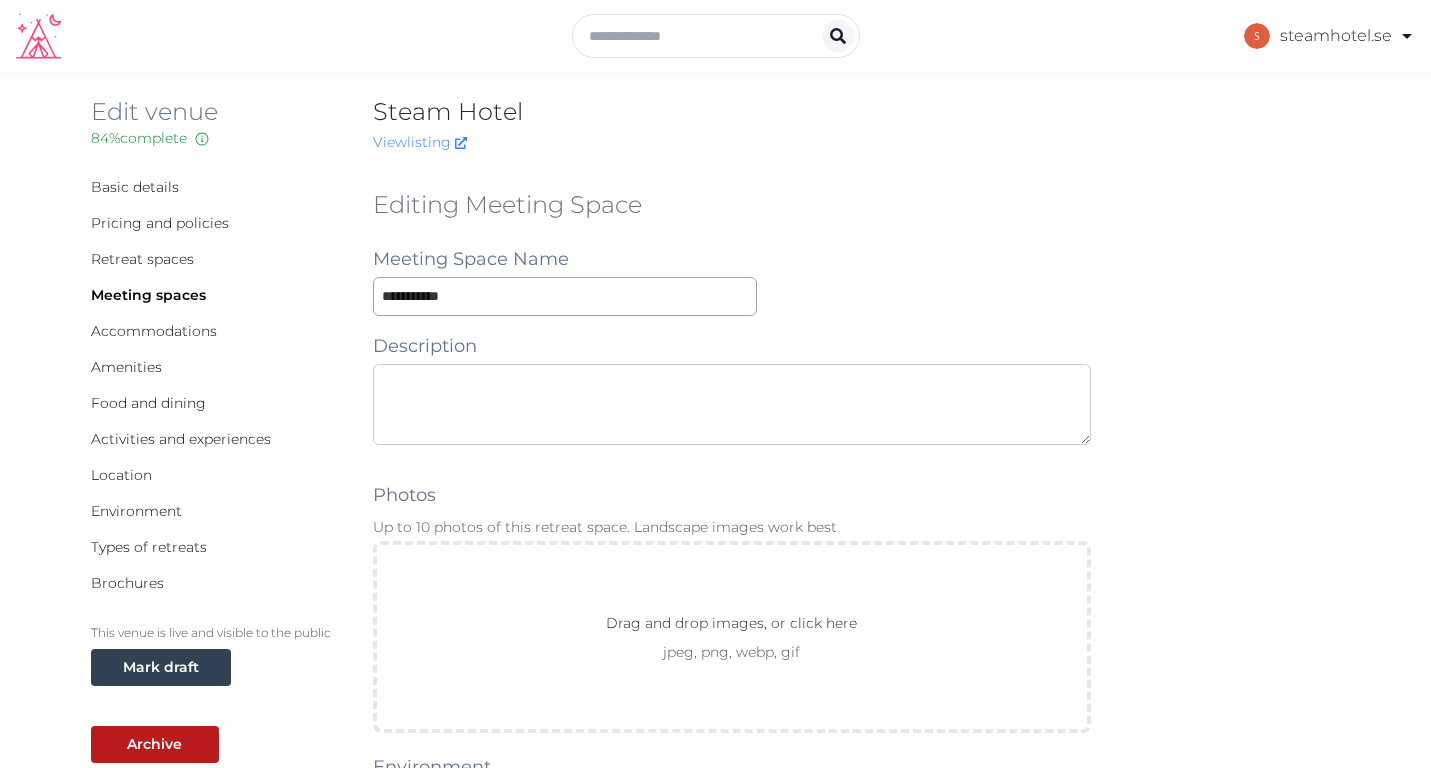click at bounding box center [732, 404] 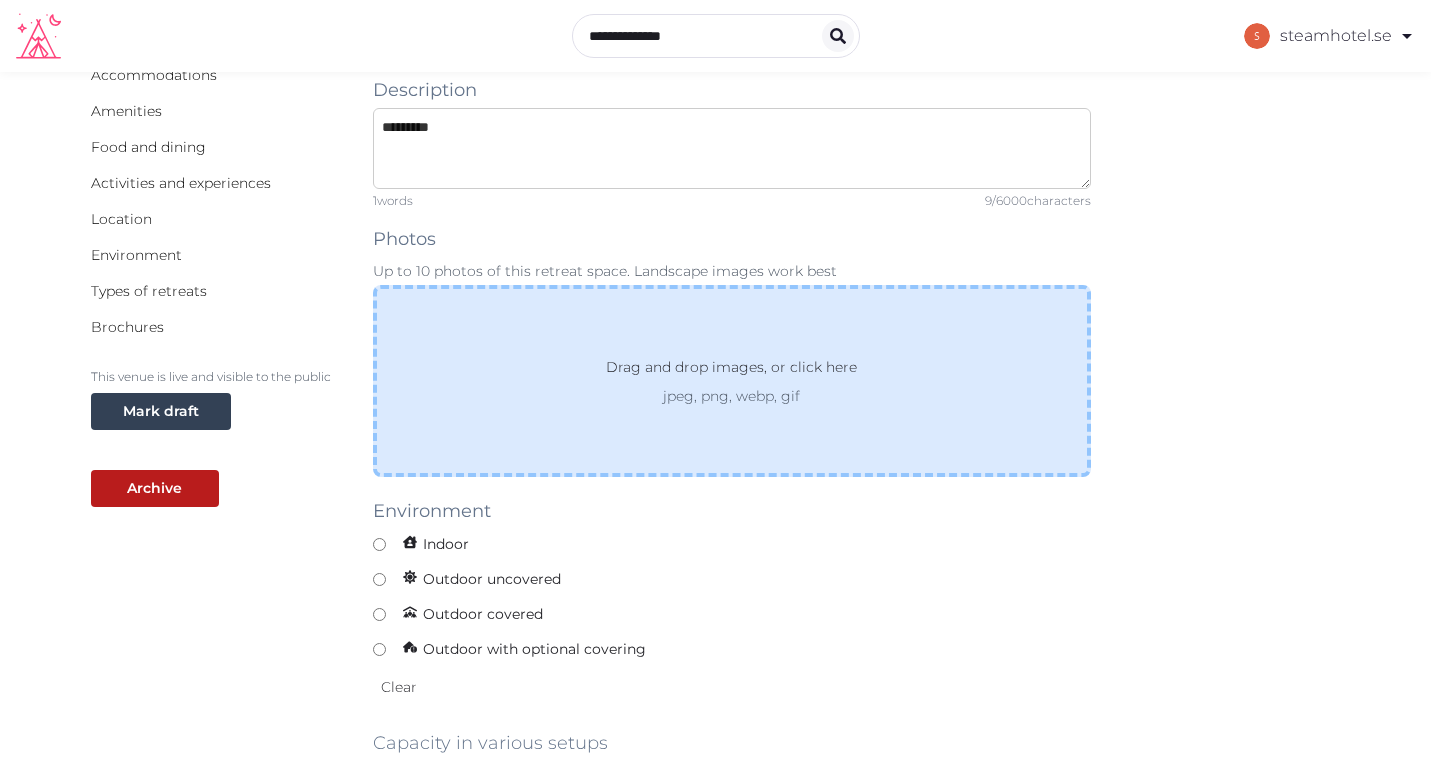 scroll, scrollTop: 259, scrollLeft: 0, axis: vertical 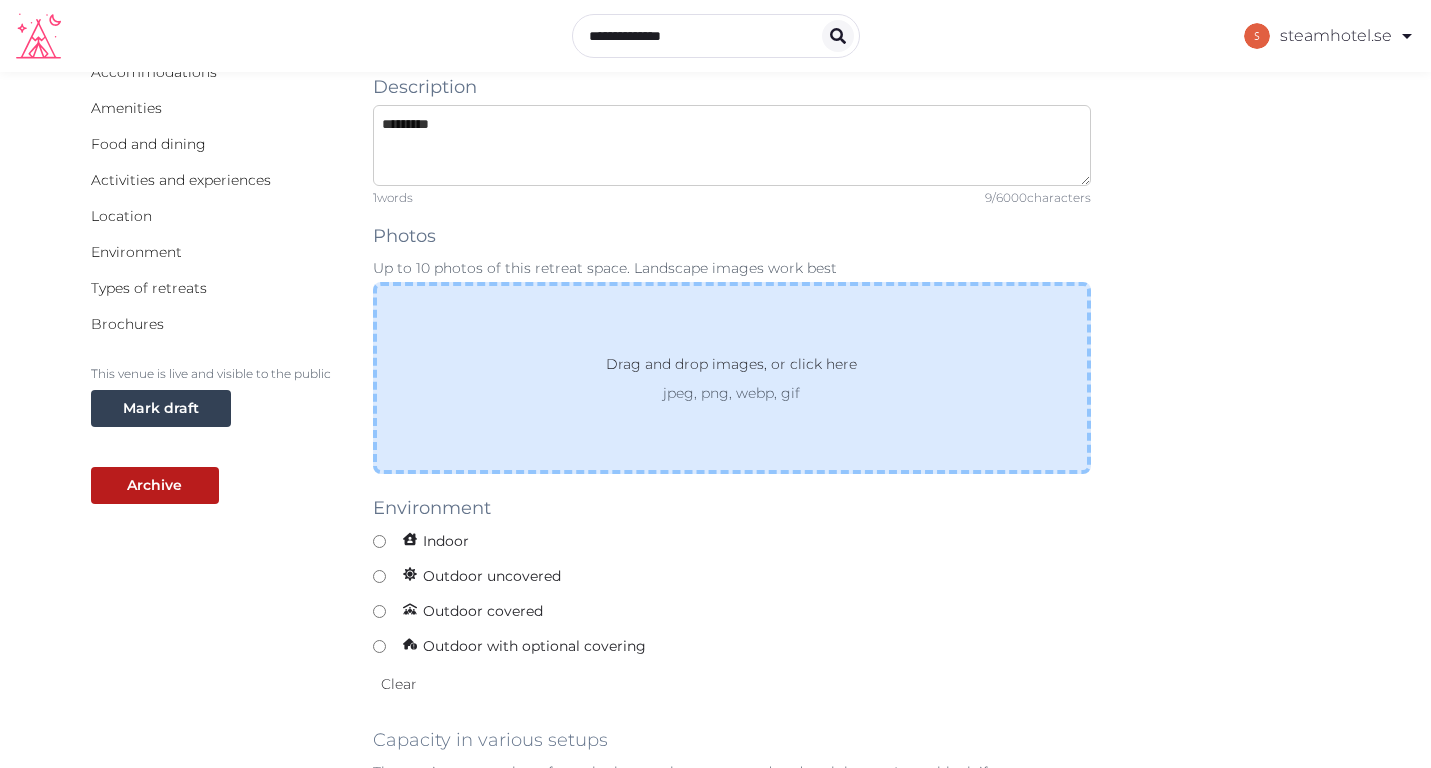 type on "*********" 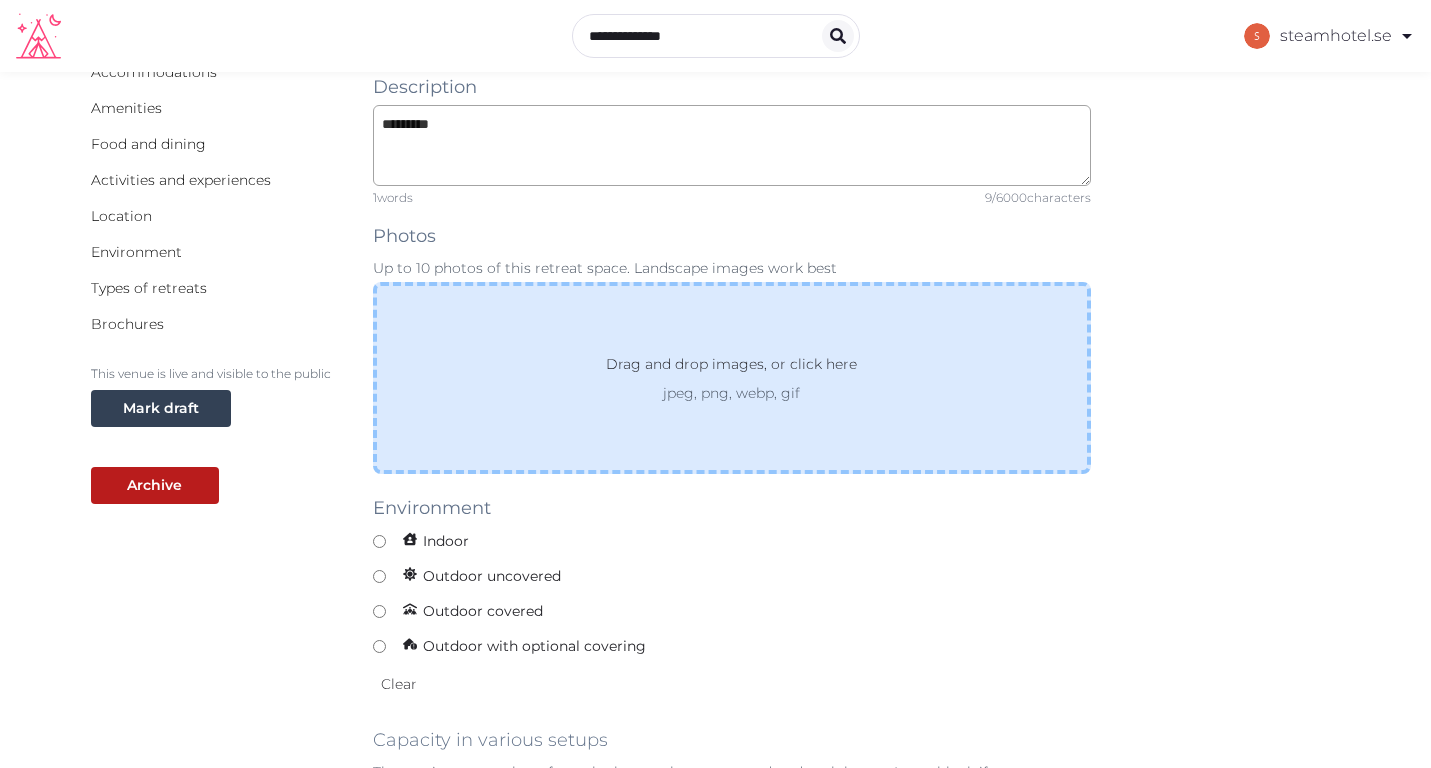 click on "Drag and drop images, or click here jpeg, png, webp, gif" at bounding box center (732, 378) 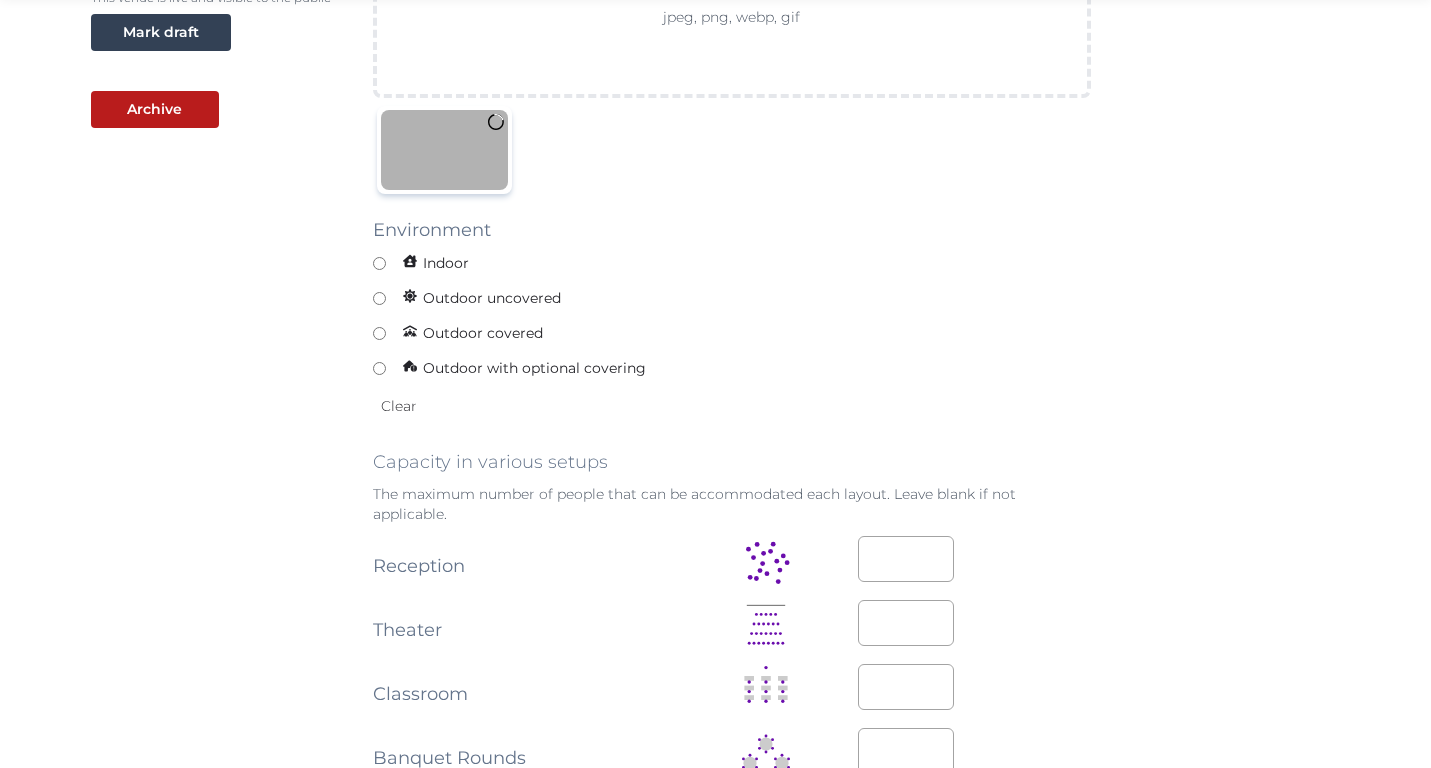 scroll, scrollTop: 636, scrollLeft: 0, axis: vertical 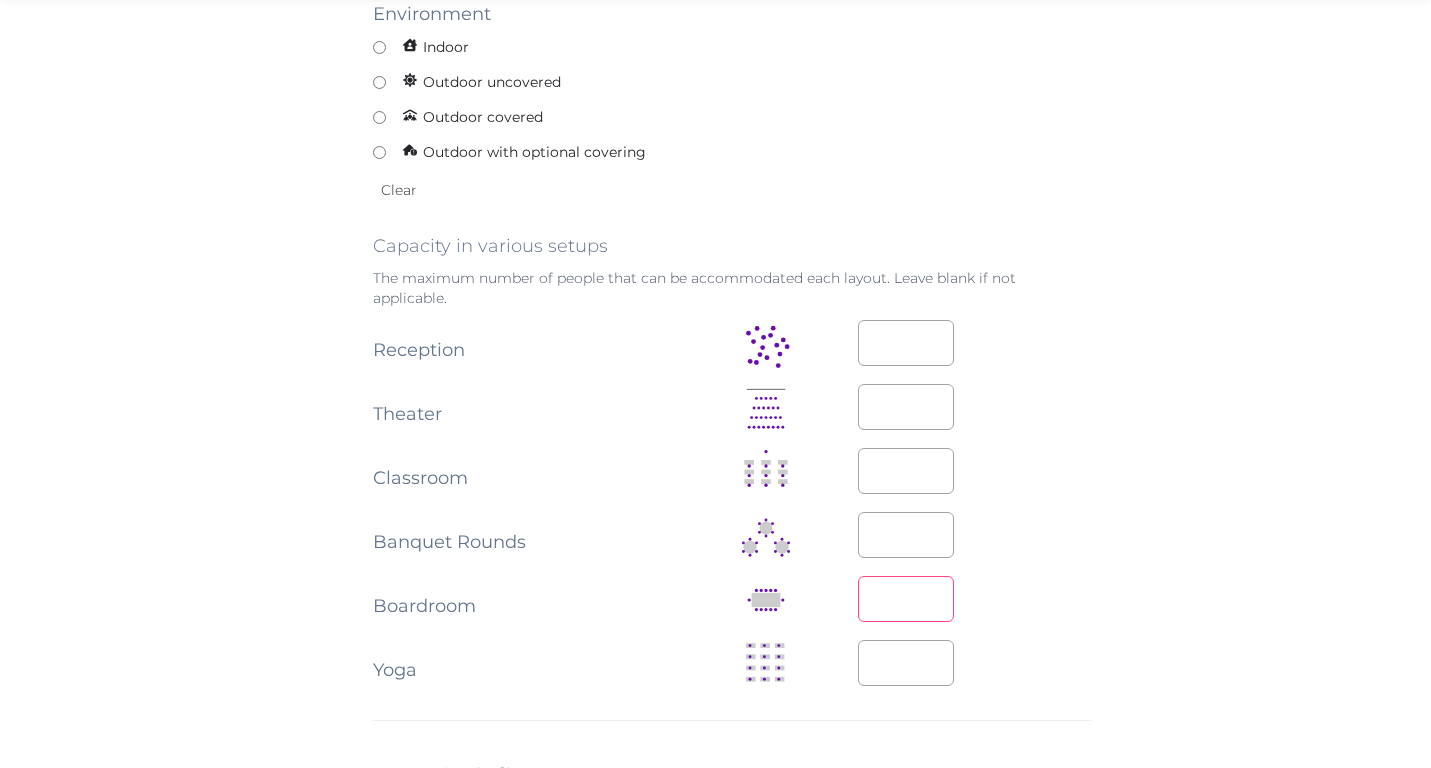 click at bounding box center [906, 599] 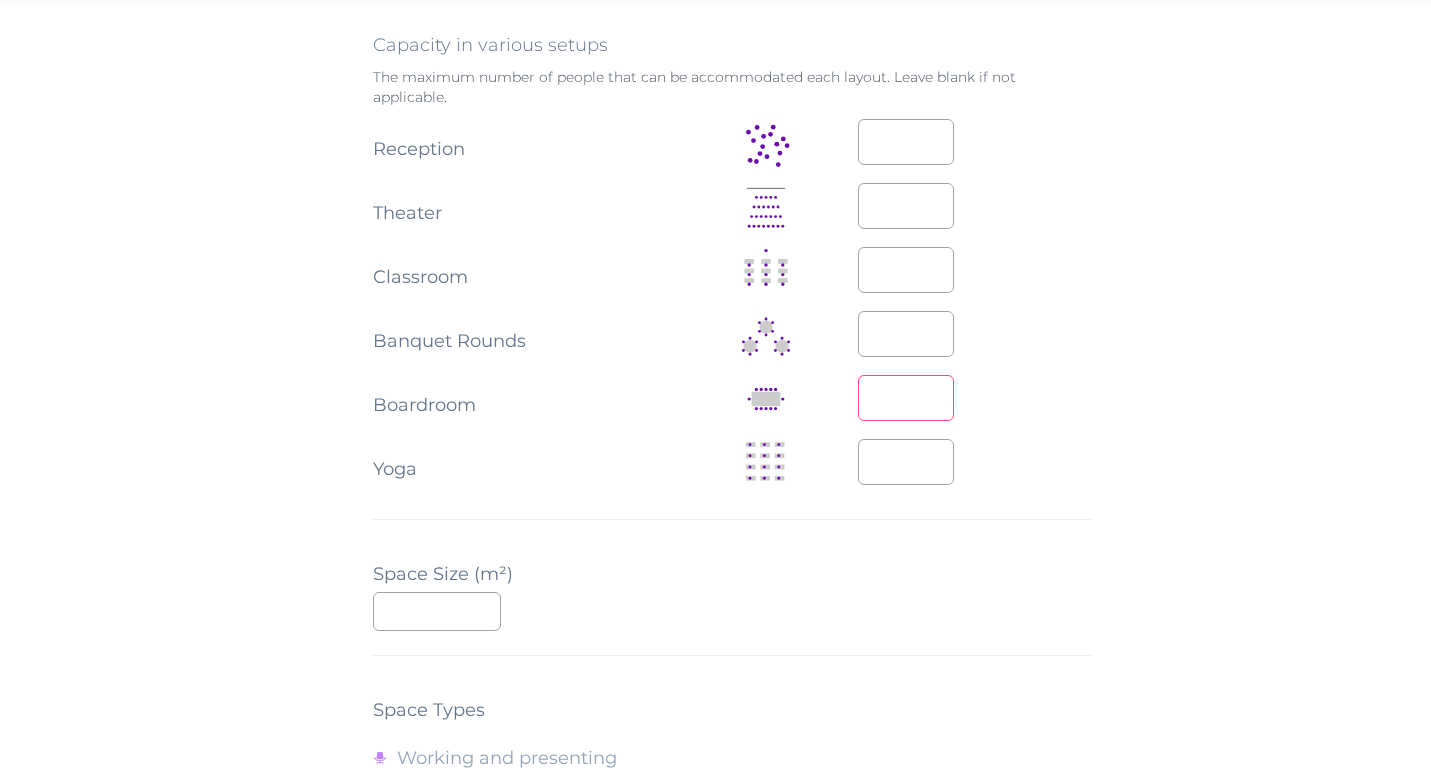 scroll, scrollTop: 1096, scrollLeft: 0, axis: vertical 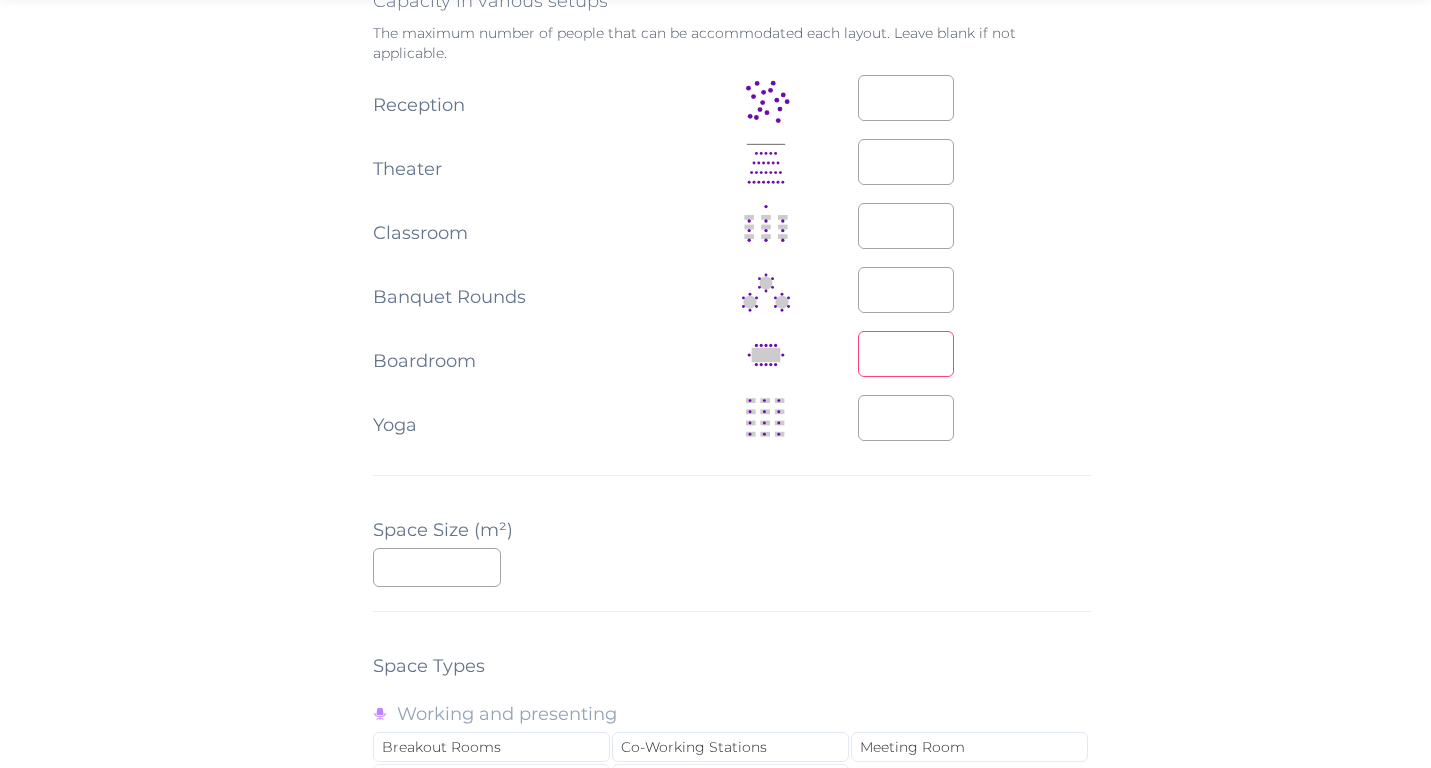 type on "*" 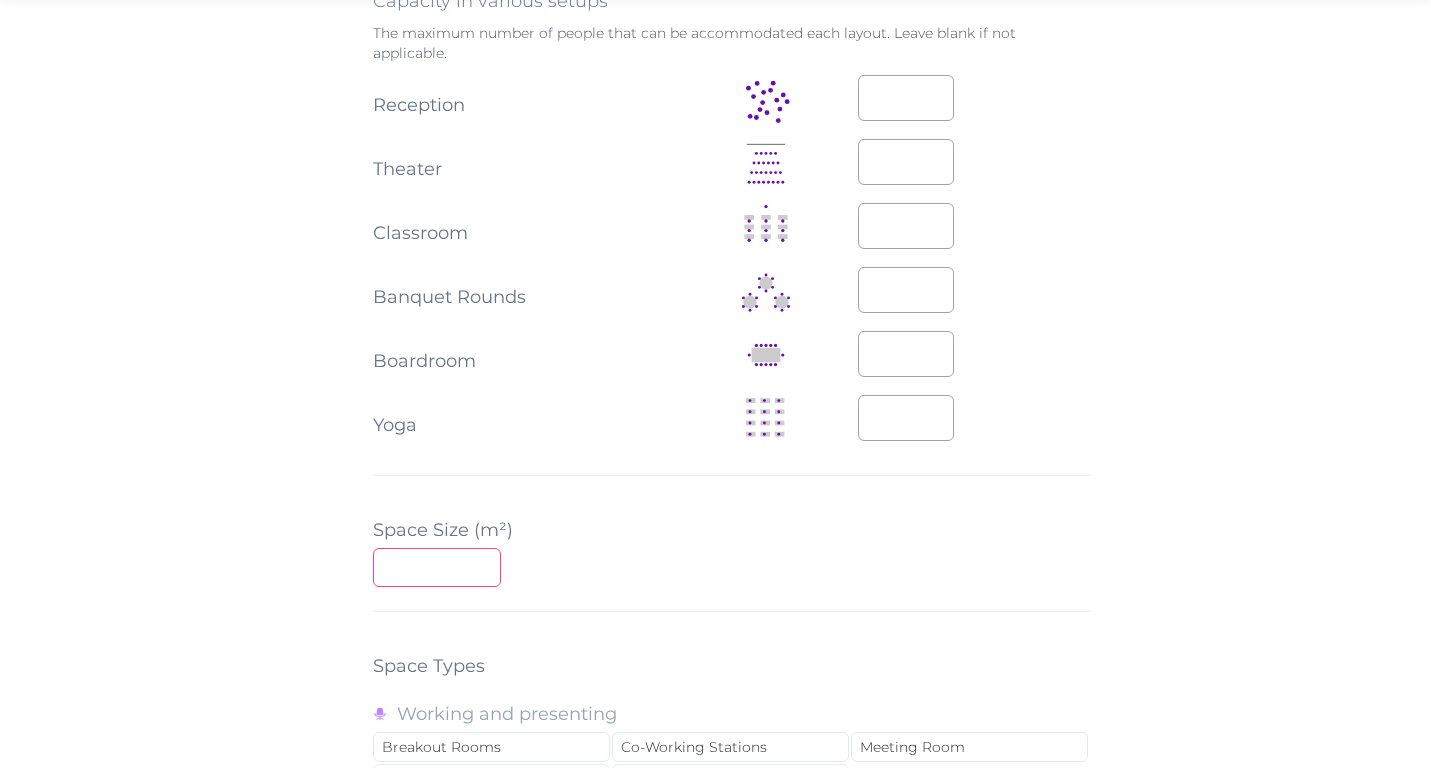 click at bounding box center (437, 567) 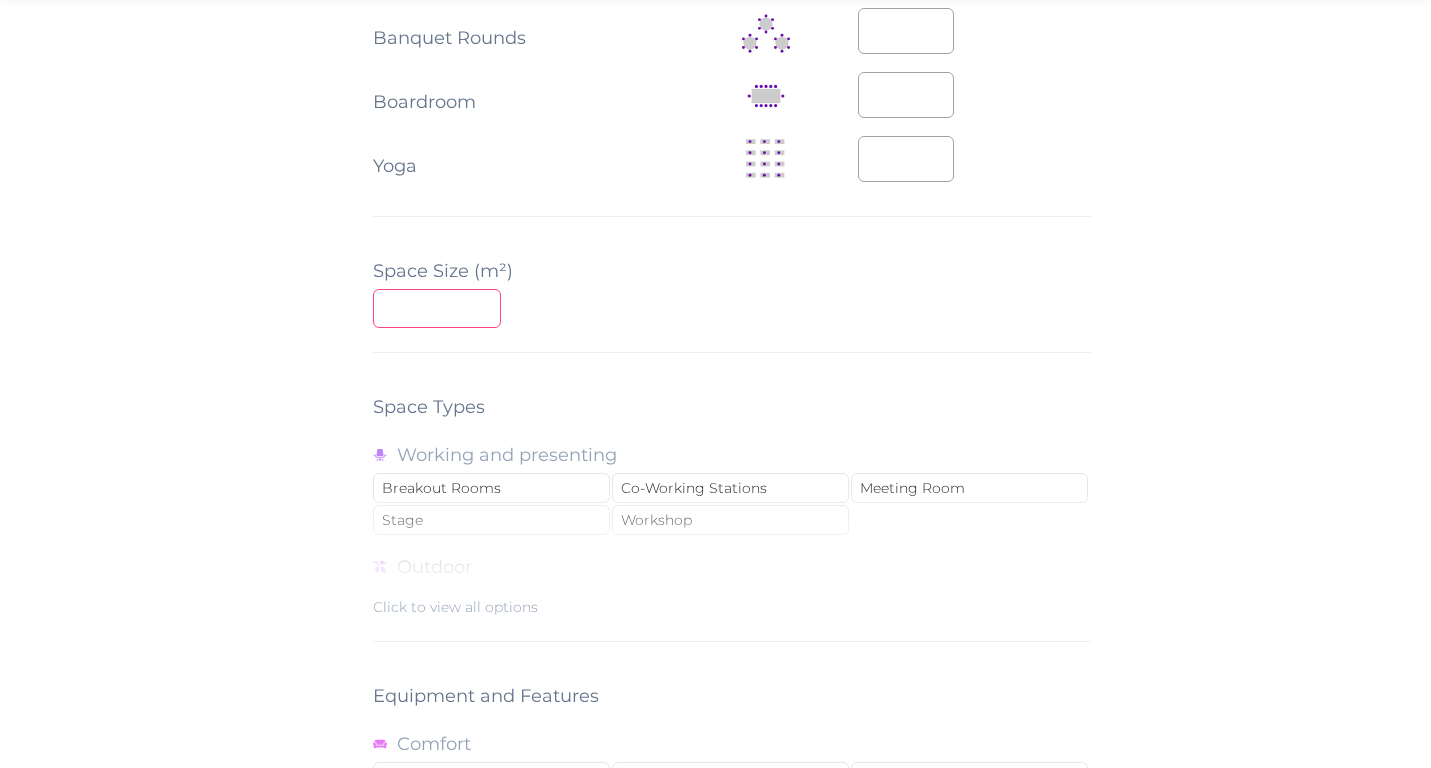 scroll, scrollTop: 1372, scrollLeft: 0, axis: vertical 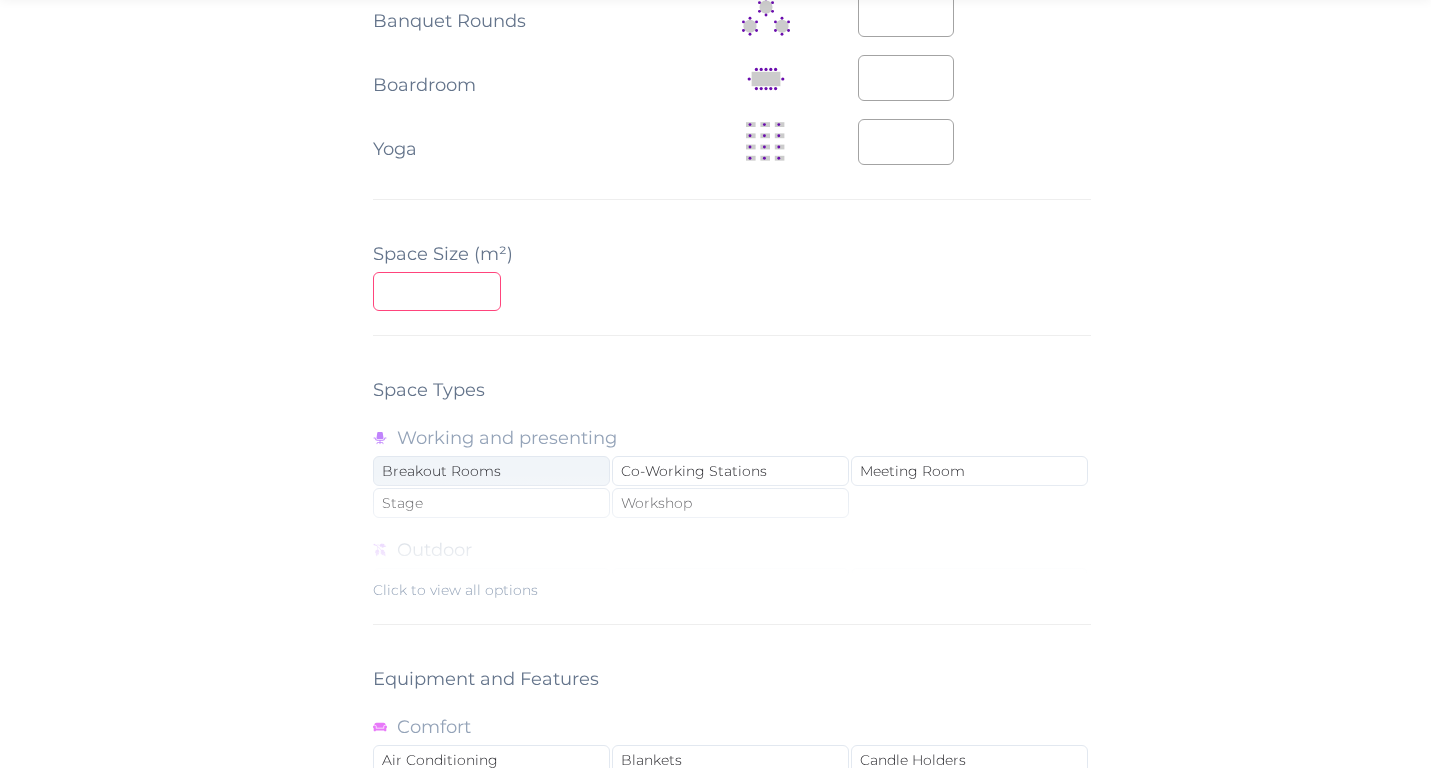 type on "**" 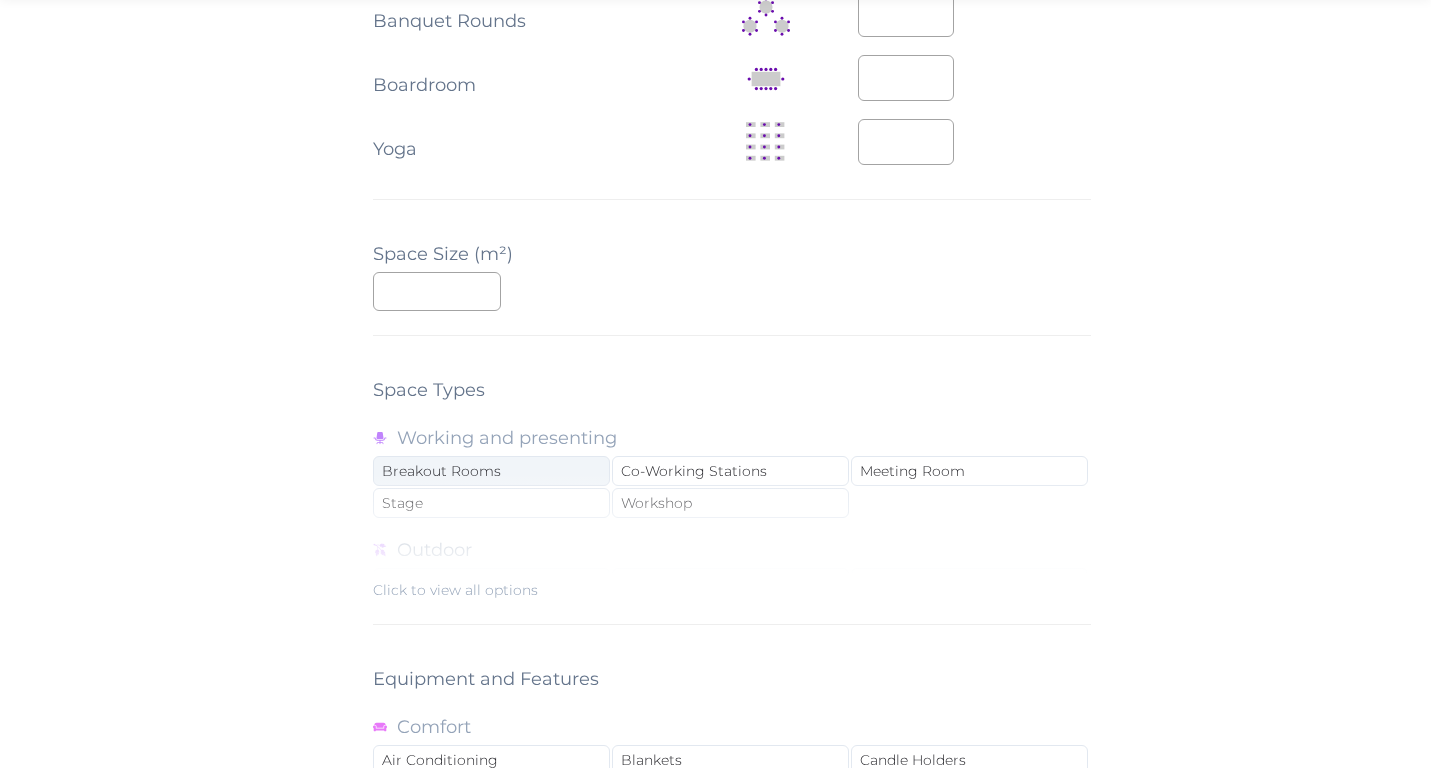 click on "Breakout Rooms" at bounding box center (491, 471) 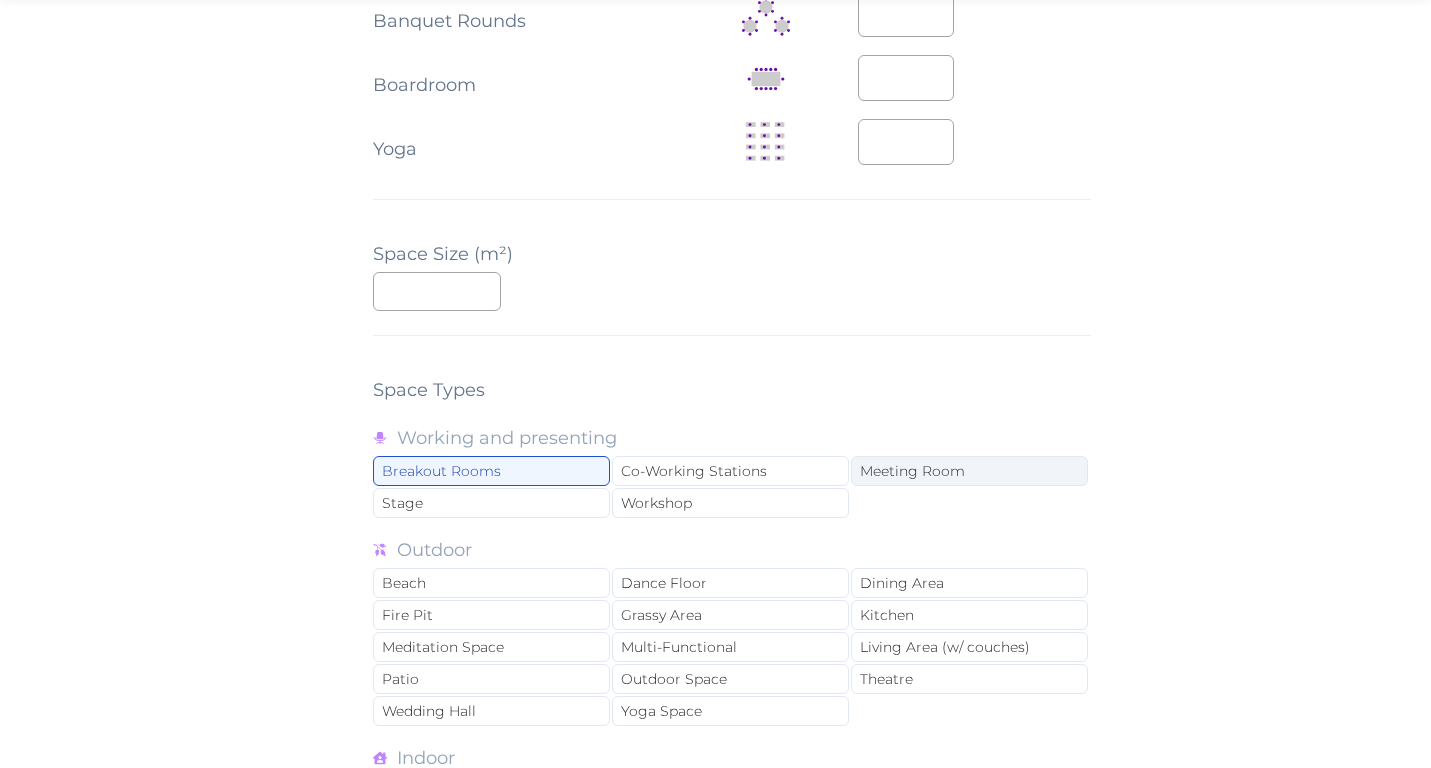 click on "Meeting Room" at bounding box center (969, 471) 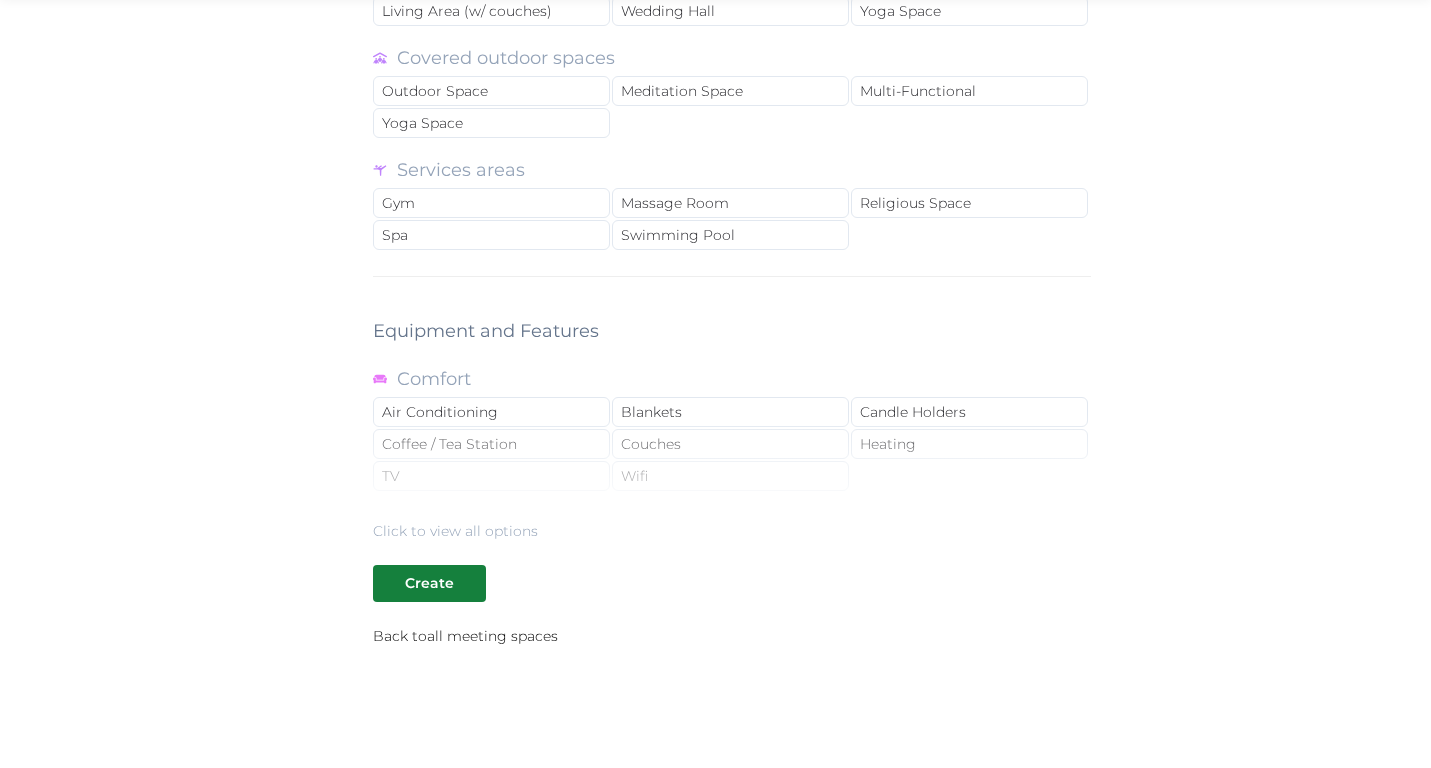 scroll, scrollTop: 2227, scrollLeft: 0, axis: vertical 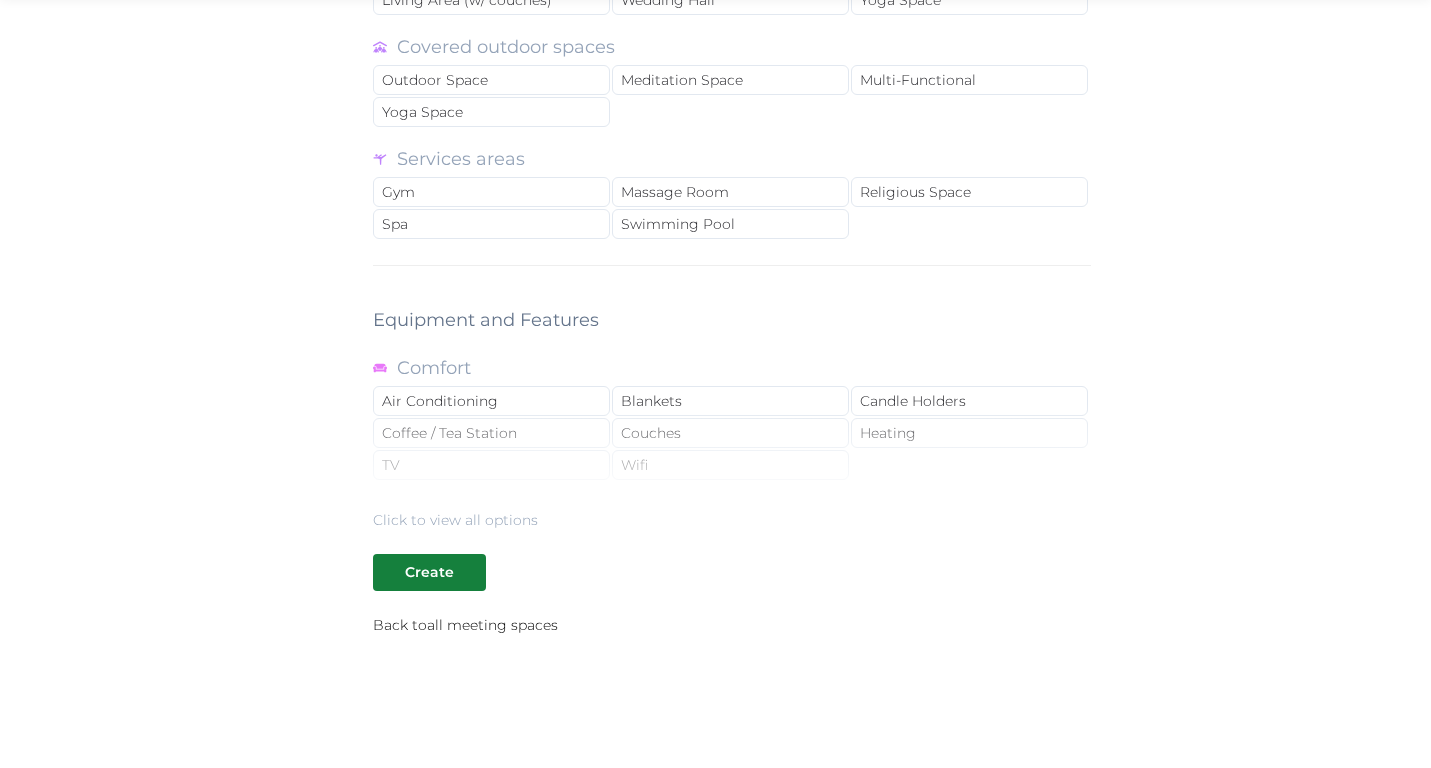 click on "Click to view all options" at bounding box center [455, 520] 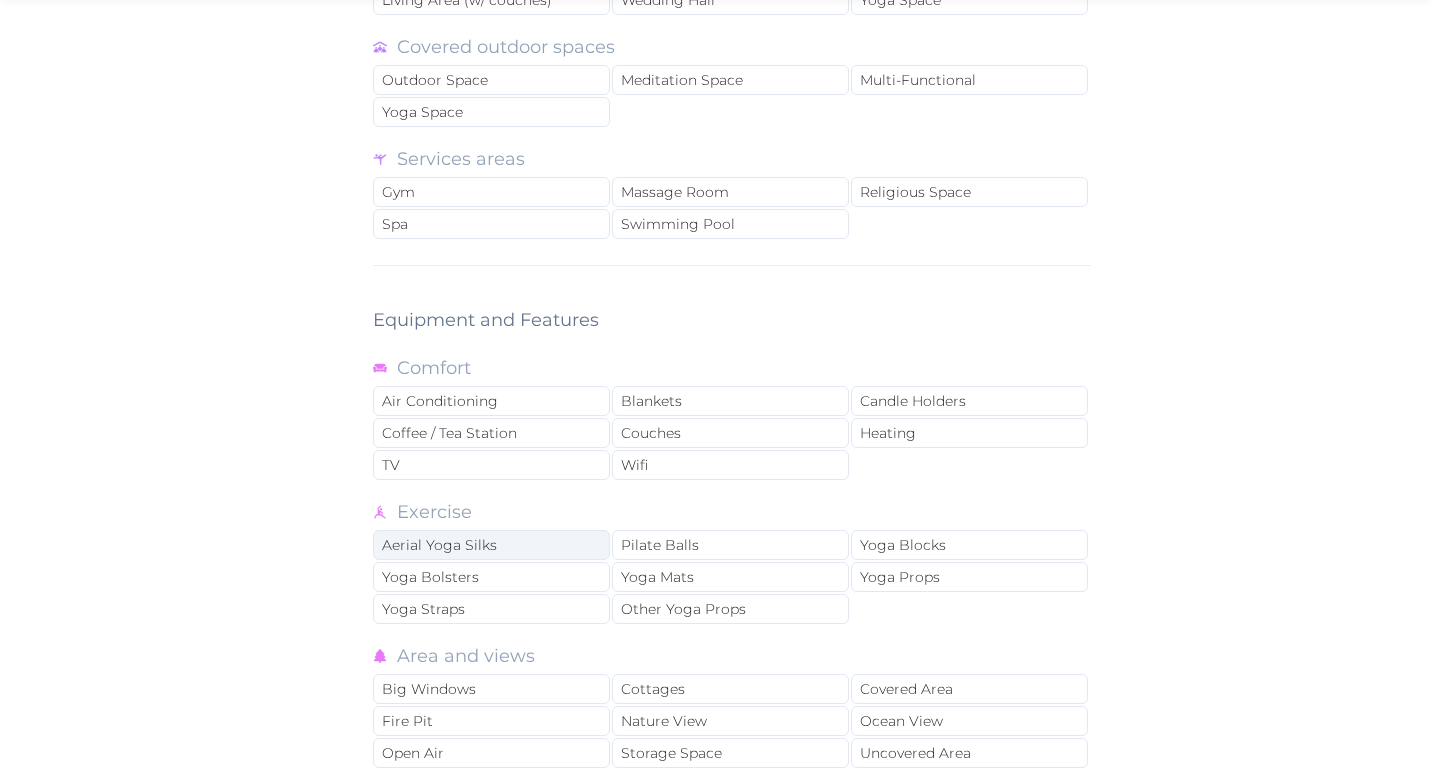 scroll, scrollTop: 2228, scrollLeft: 0, axis: vertical 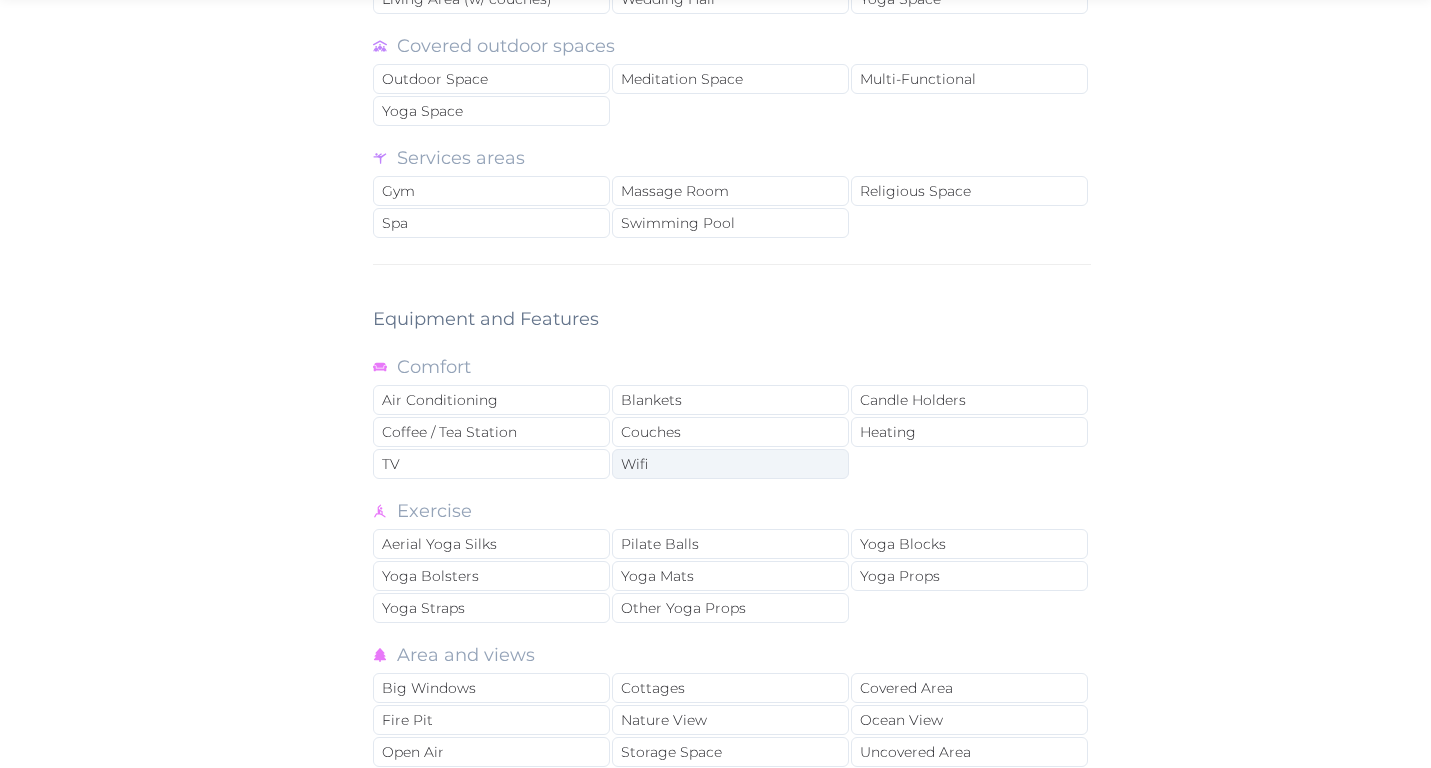 click on "Wifi" at bounding box center [730, 464] 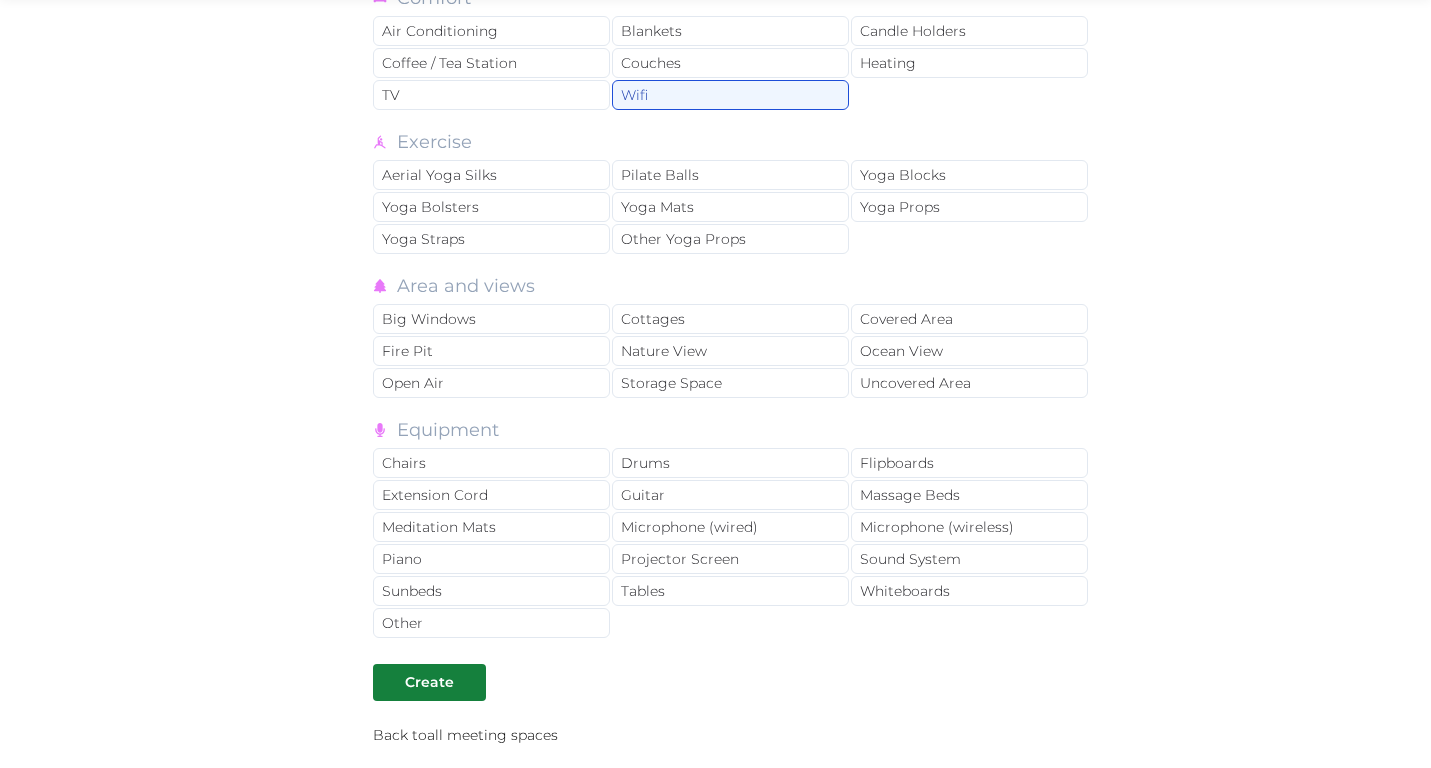 scroll, scrollTop: 2612, scrollLeft: 0, axis: vertical 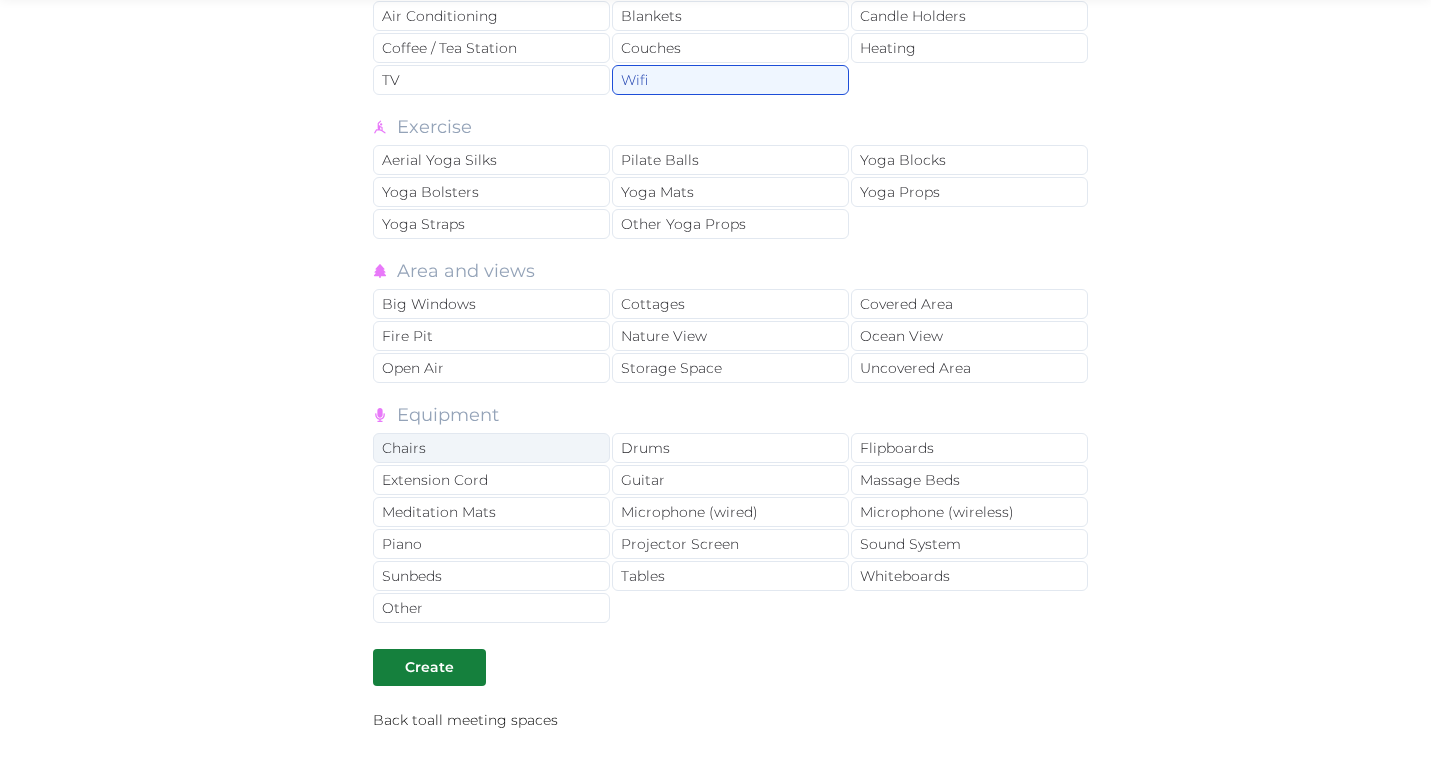 click on "Chairs" at bounding box center [491, 448] 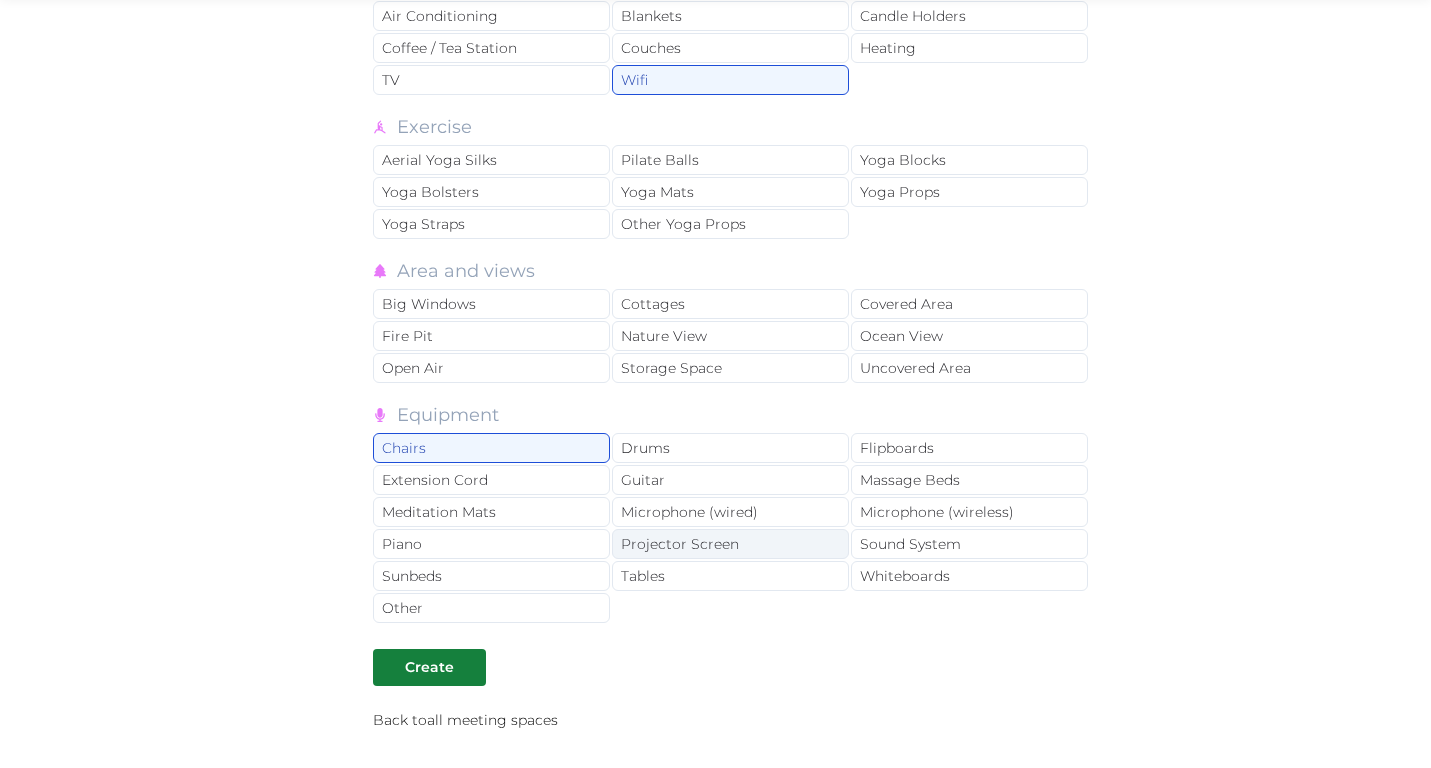 click on "Projector Screen" at bounding box center [730, 544] 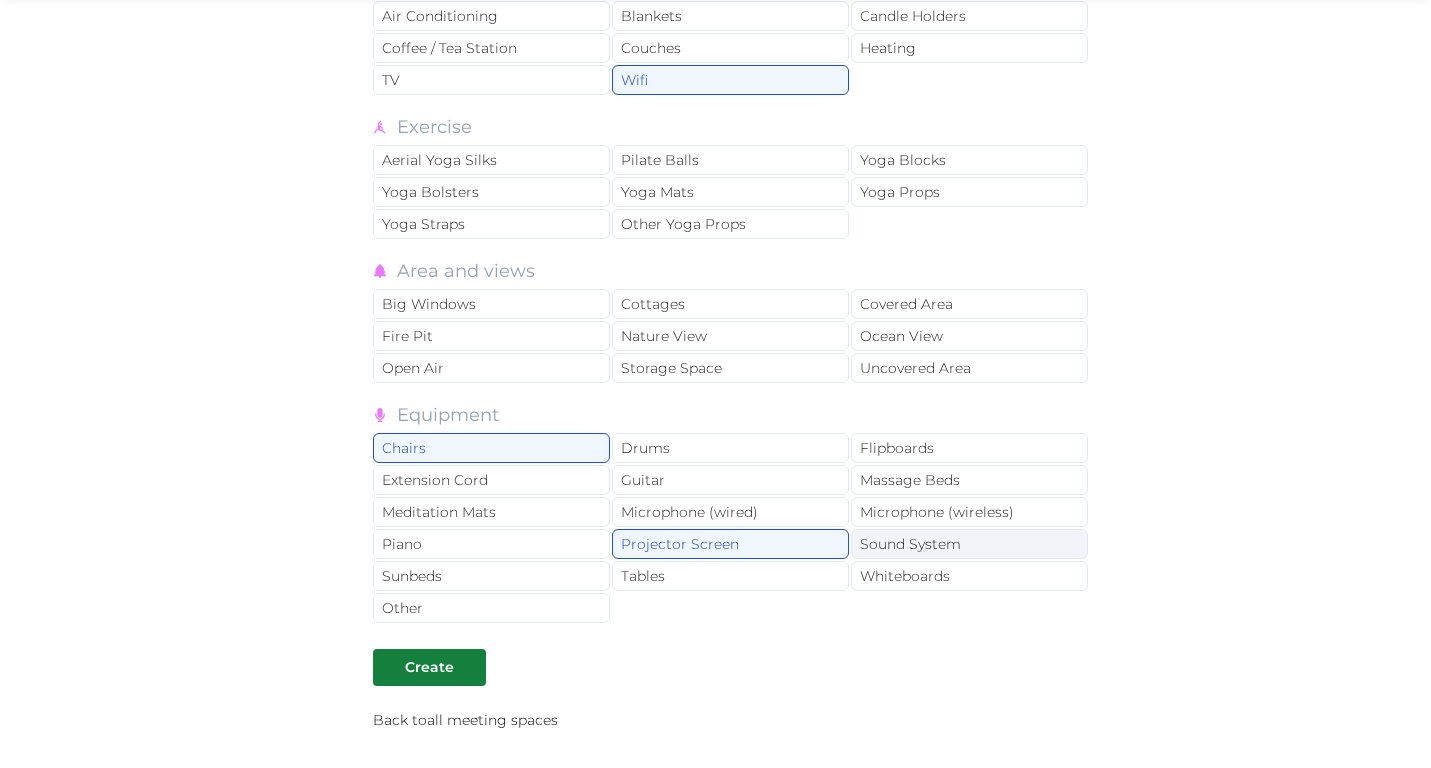 click on "Sound System" at bounding box center (969, 544) 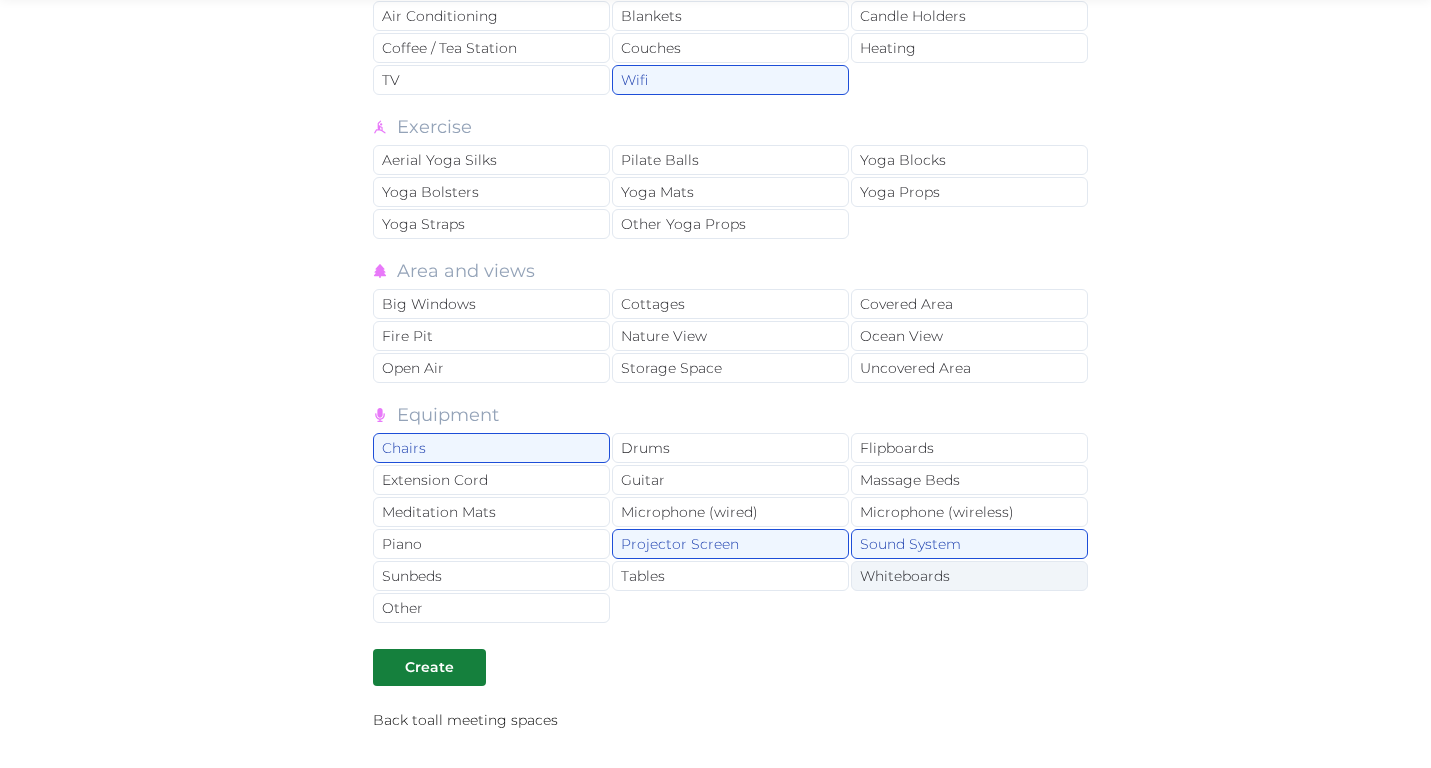 click on "Whiteboards" at bounding box center (969, 576) 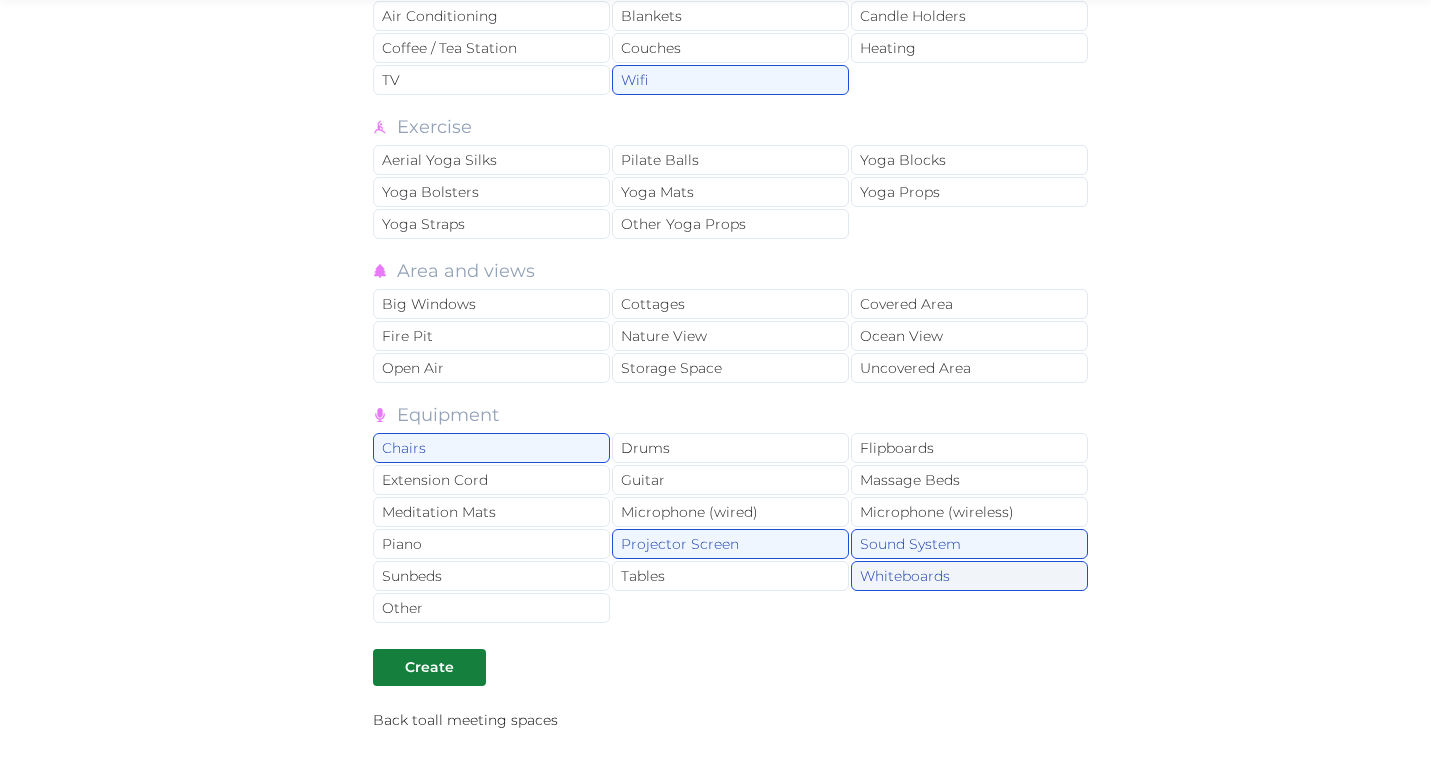 click on "Whiteboards" at bounding box center (969, 576) 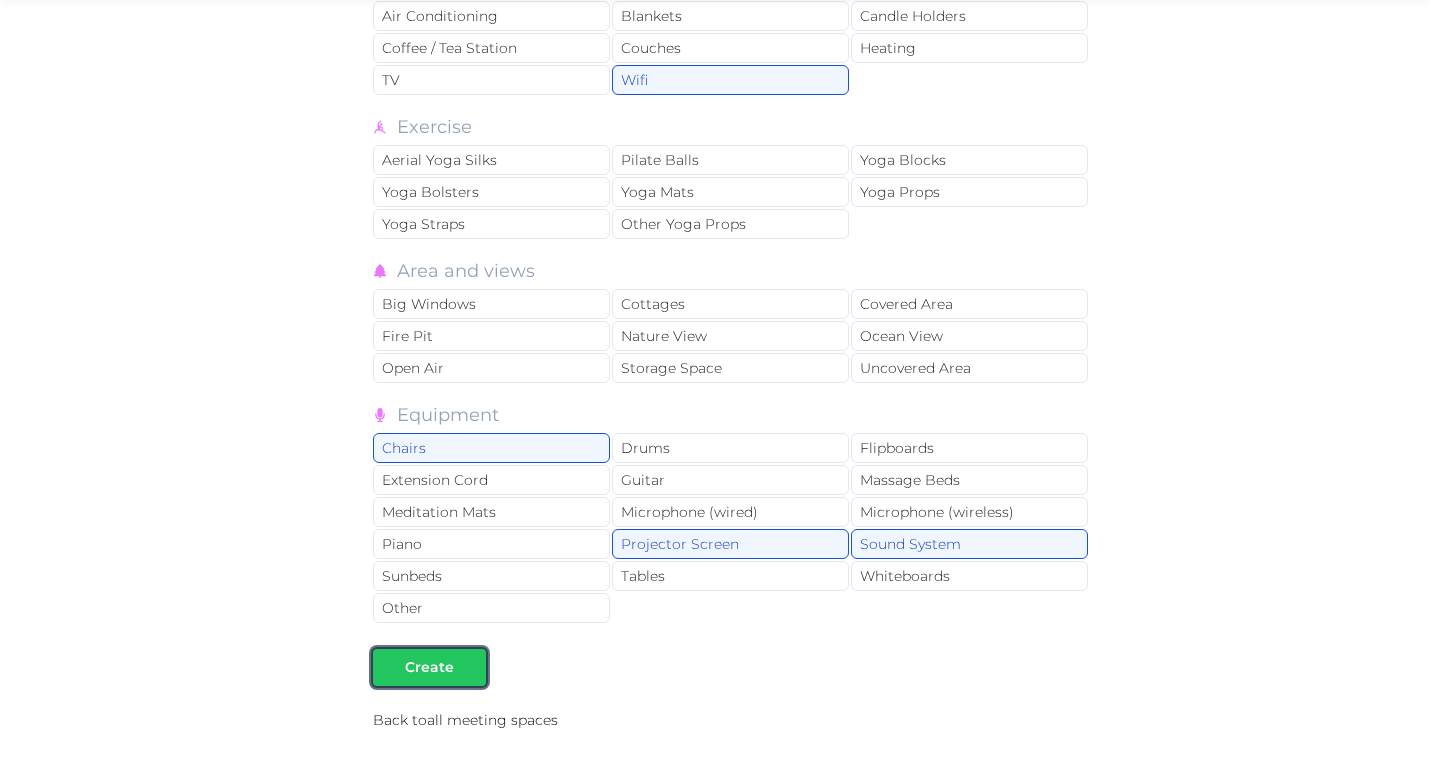 click on "Create" at bounding box center (429, 667) 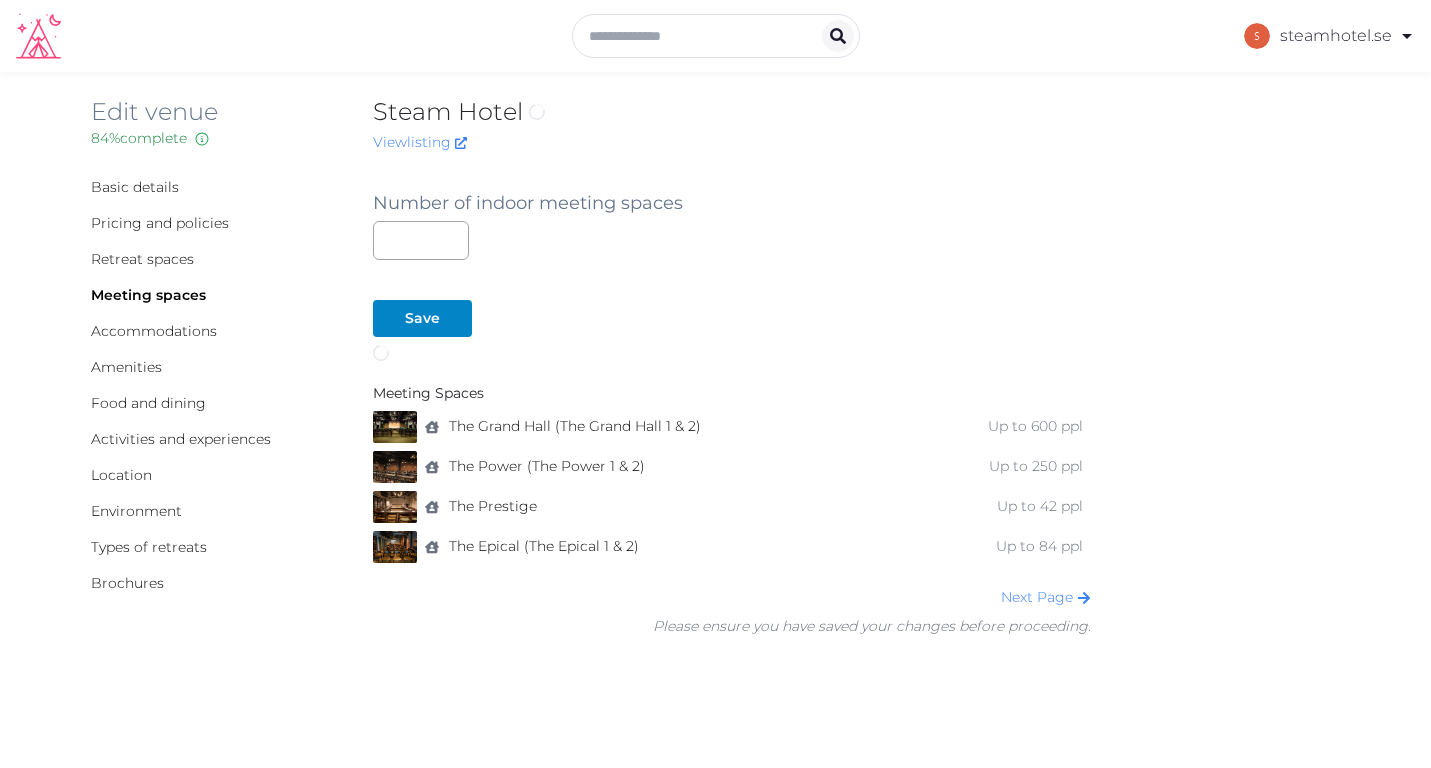 scroll, scrollTop: 0, scrollLeft: 0, axis: both 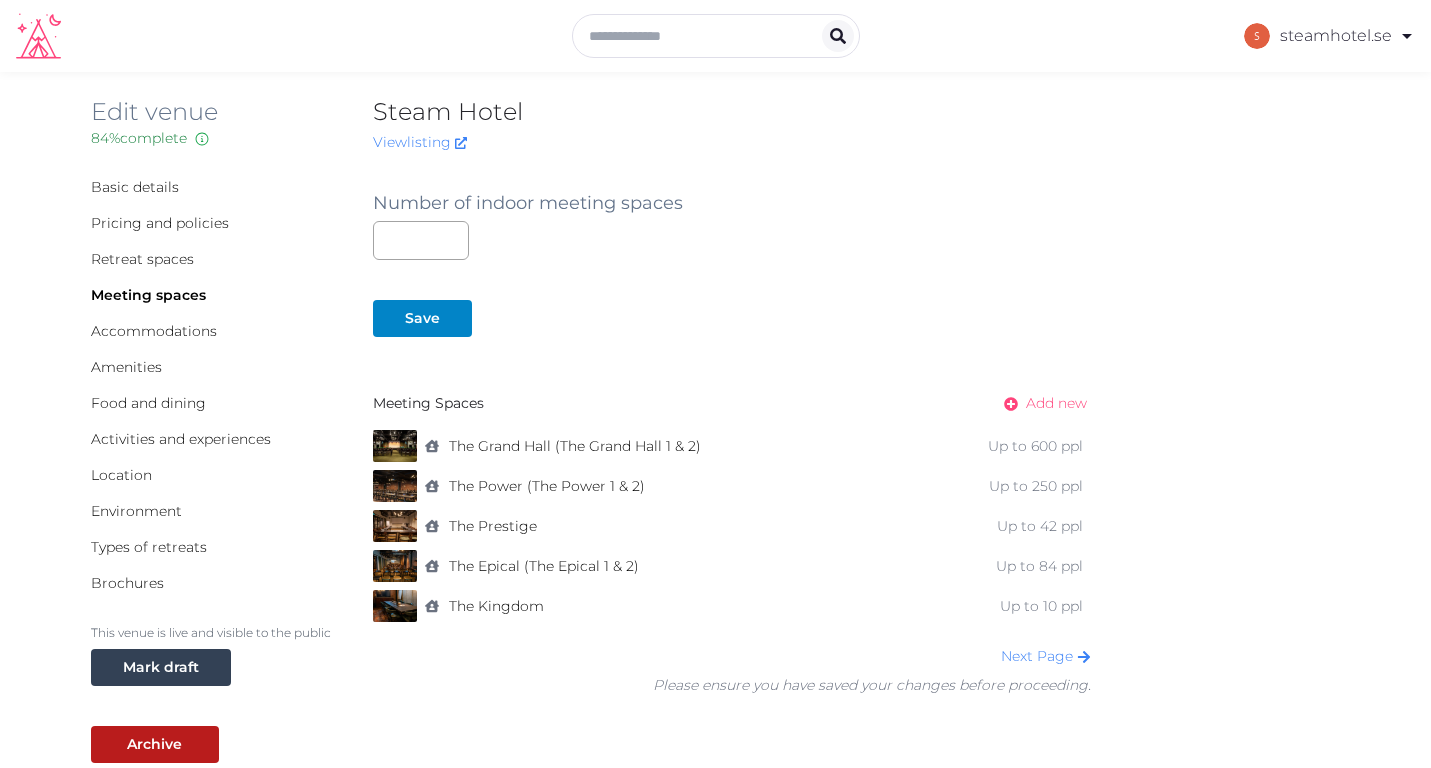 click on "Add new" at bounding box center [1056, 403] 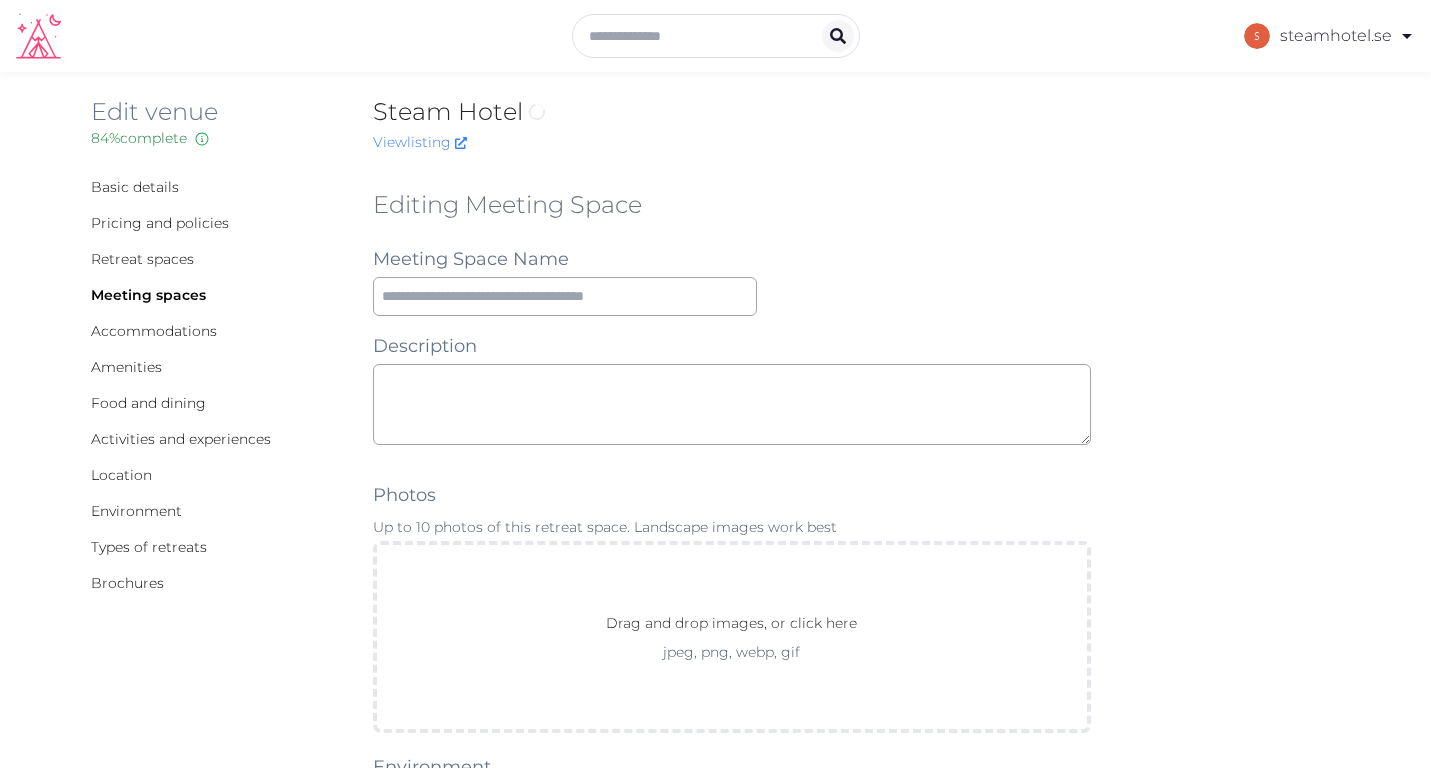 scroll, scrollTop: 0, scrollLeft: 0, axis: both 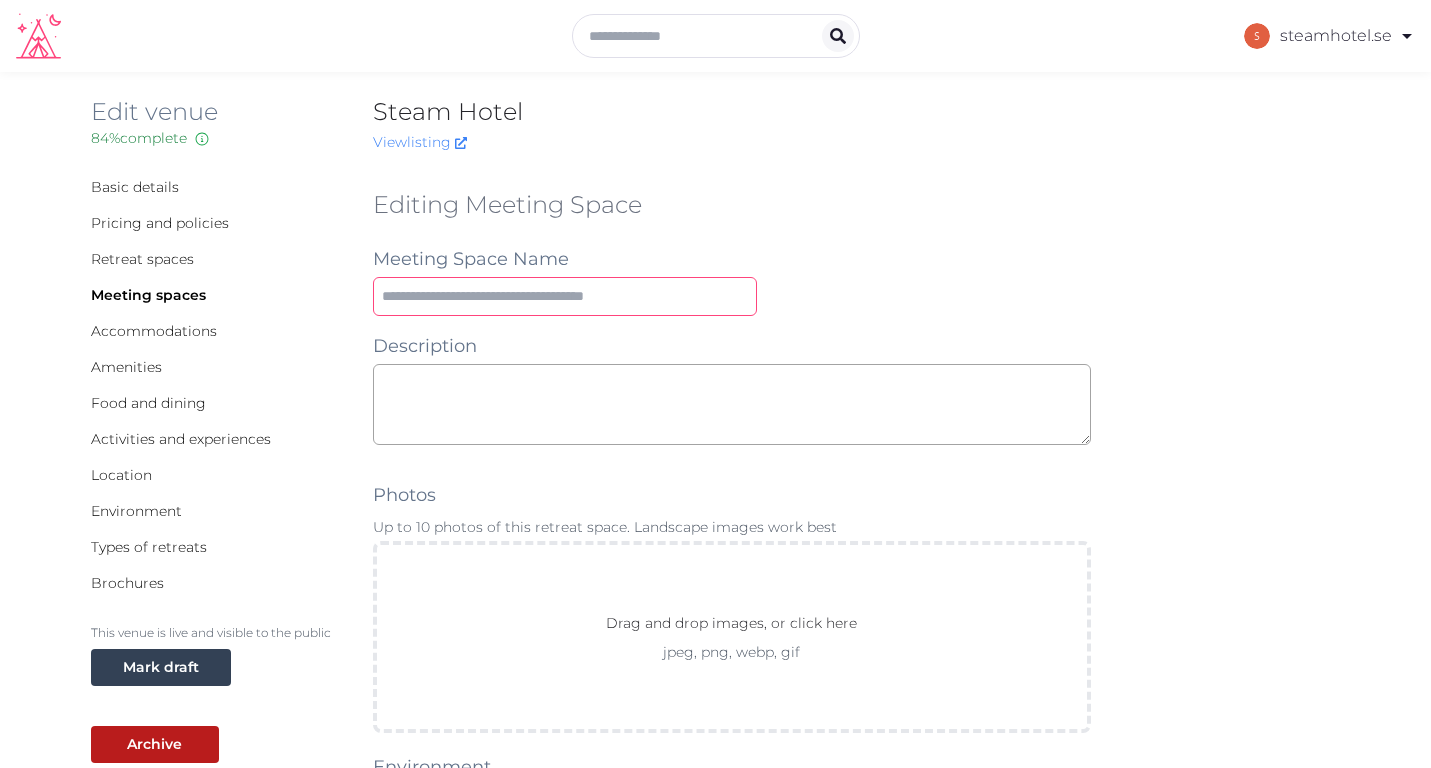 click at bounding box center [565, 296] 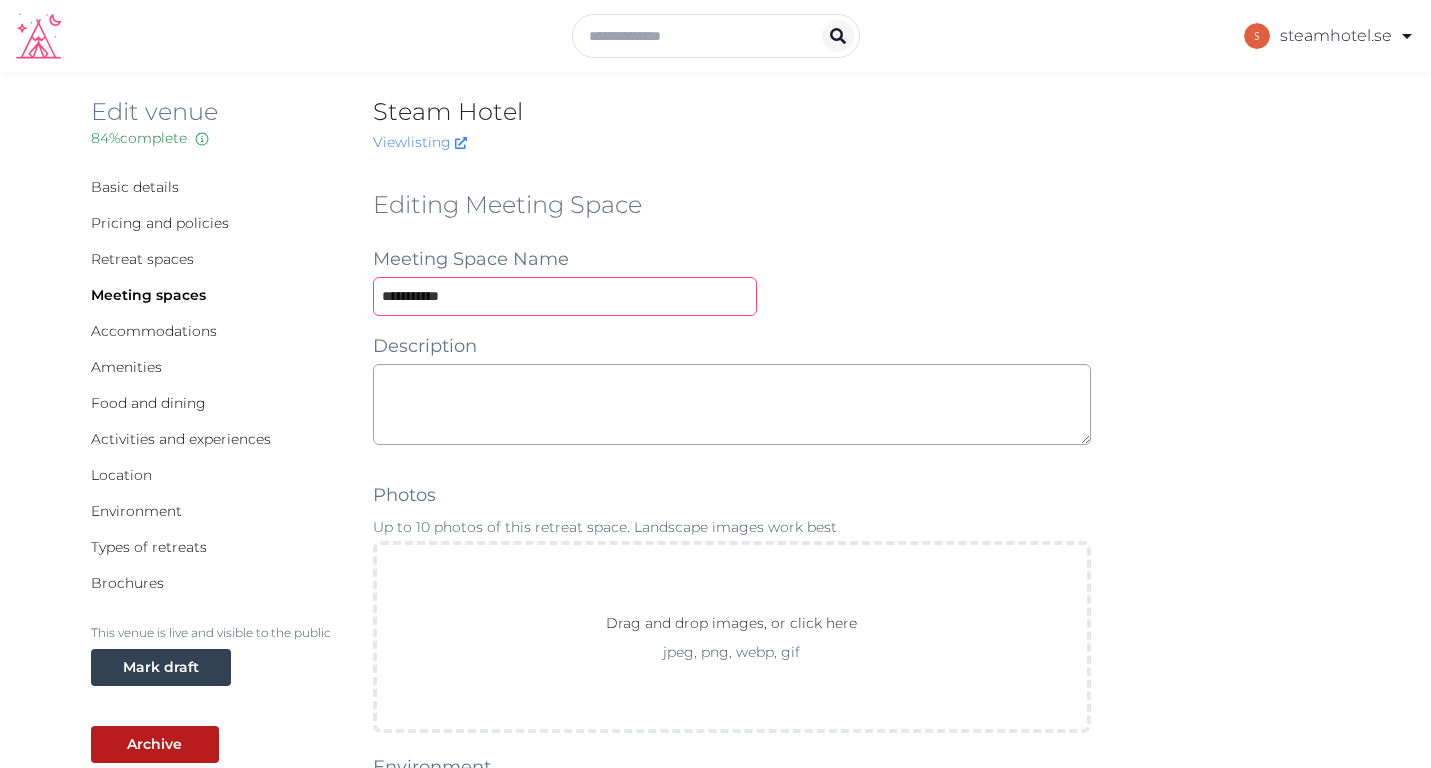 type on "**********" 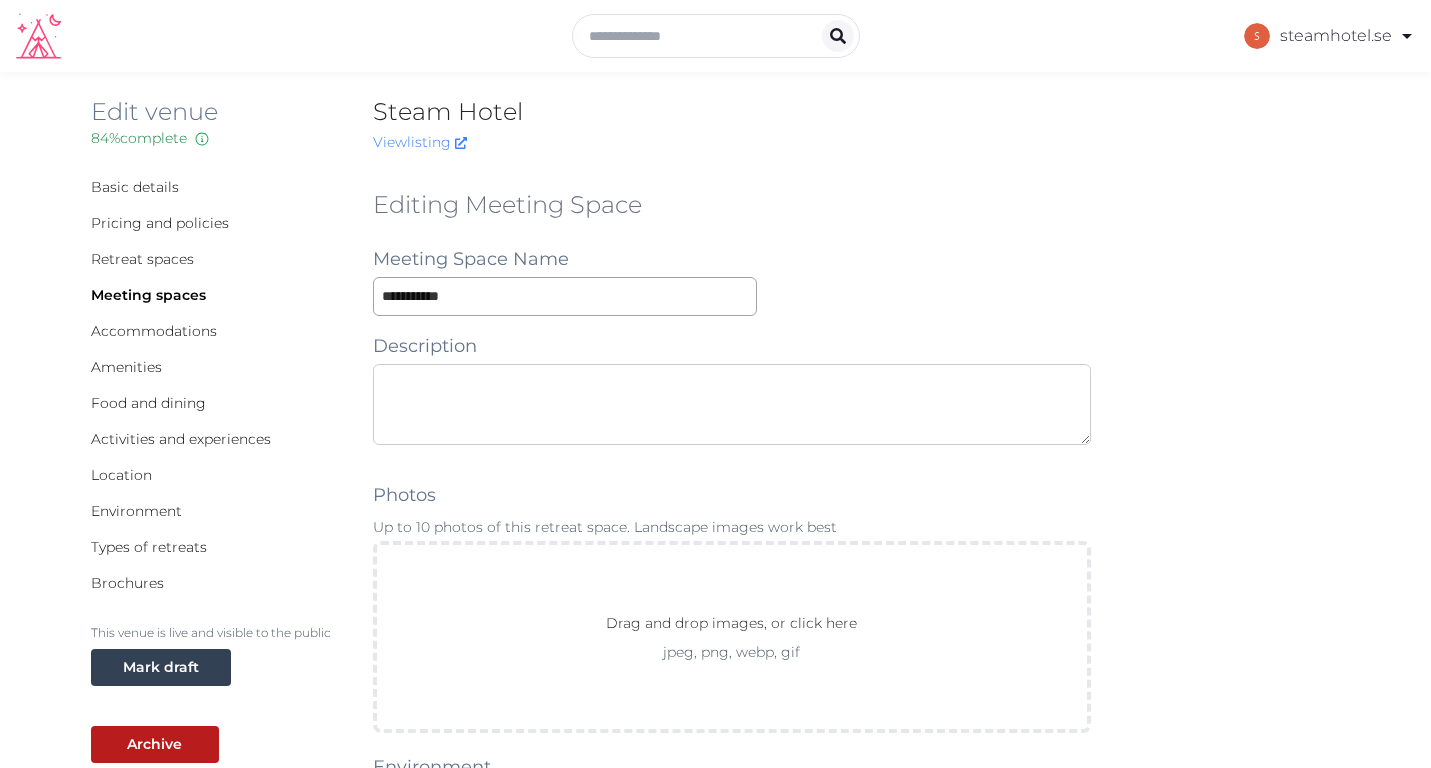 drag, startPoint x: 572, startPoint y: 407, endPoint x: 582, endPoint y: 401, distance: 11.661903 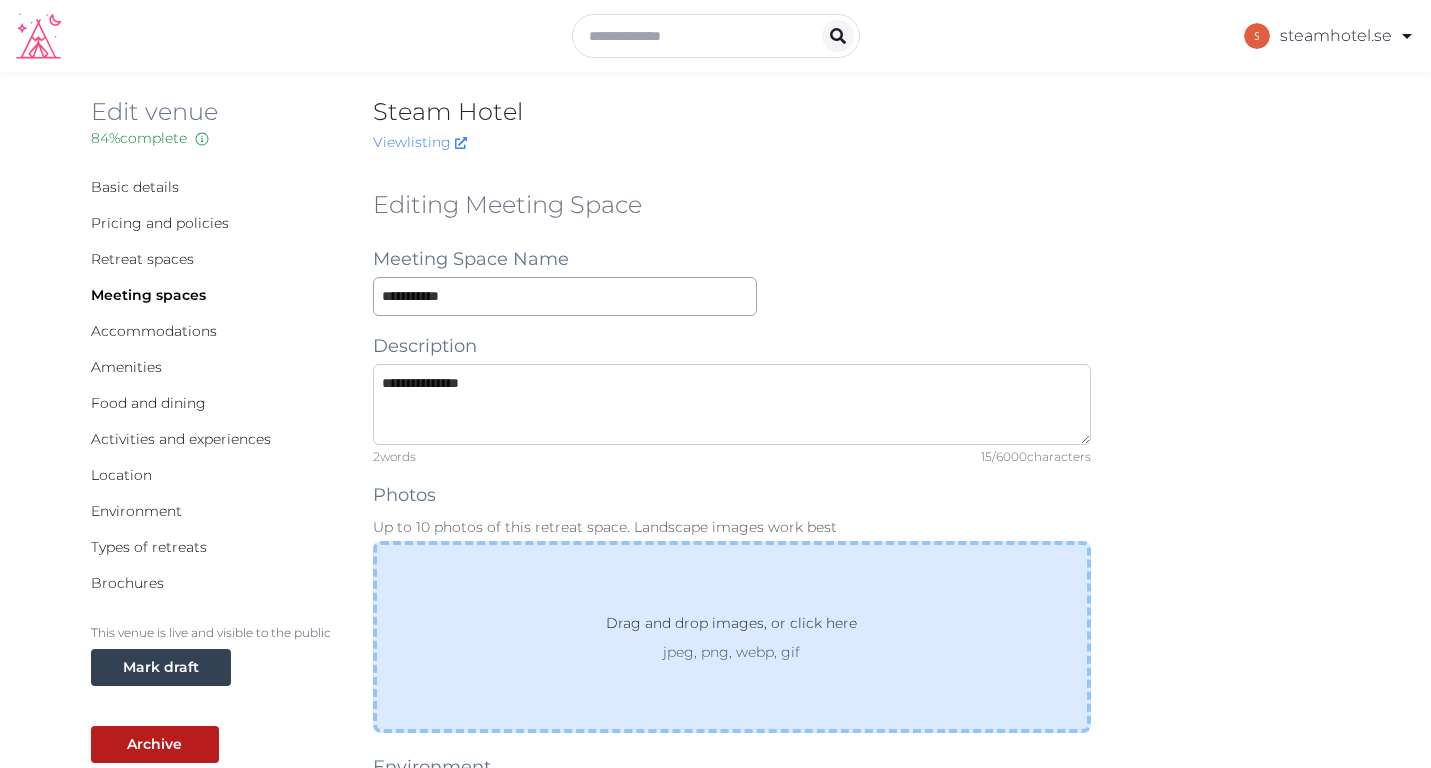type on "**********" 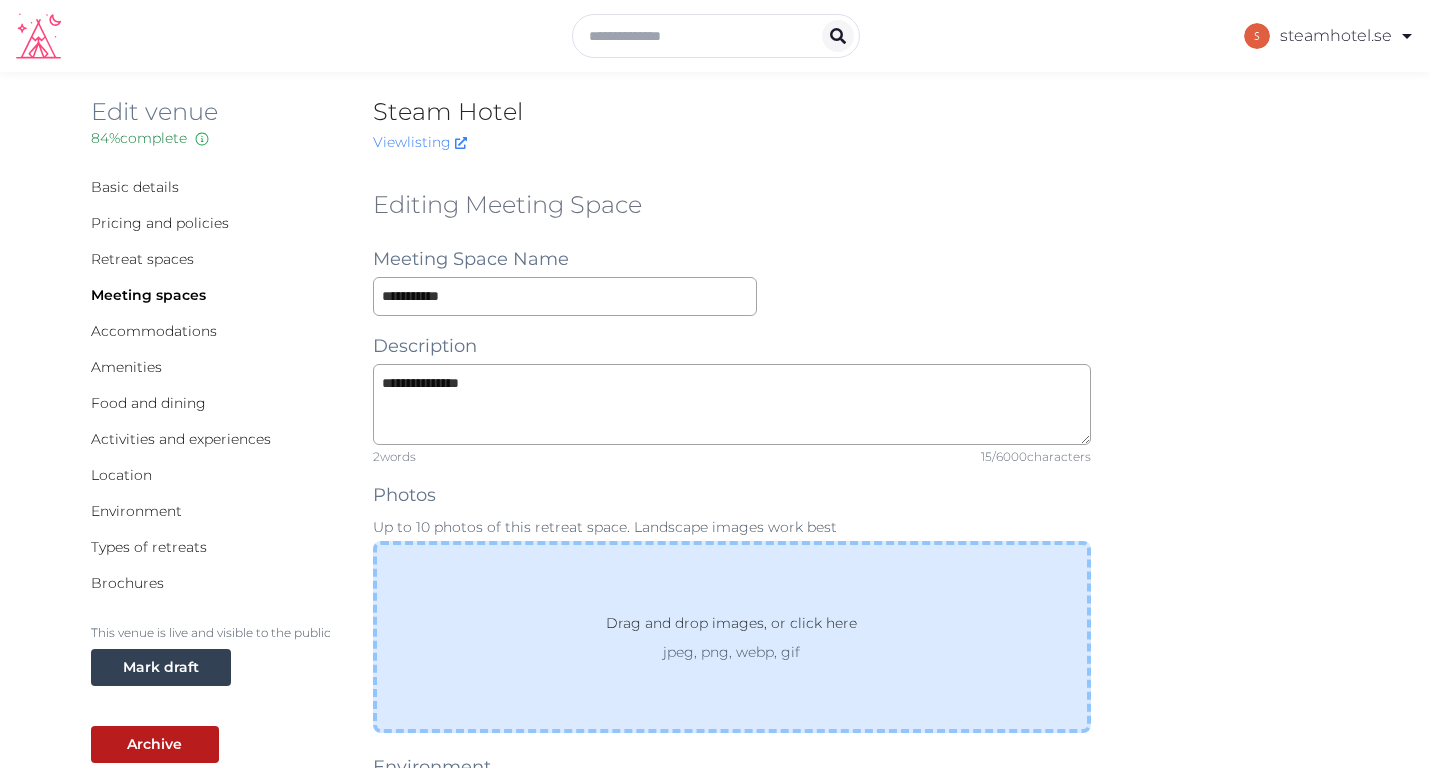 click on "Drag and drop images, or click here" at bounding box center [731, 627] 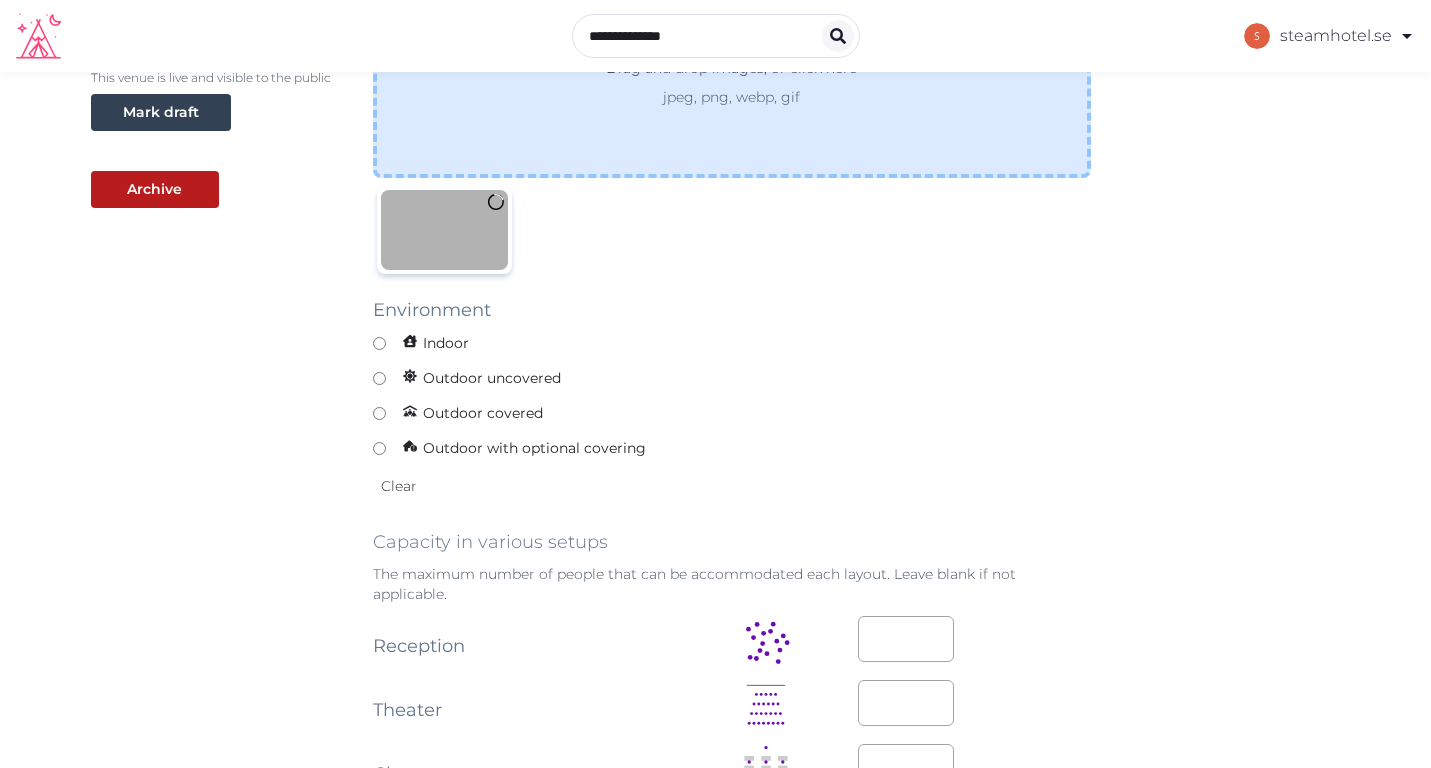 scroll, scrollTop: 553, scrollLeft: 0, axis: vertical 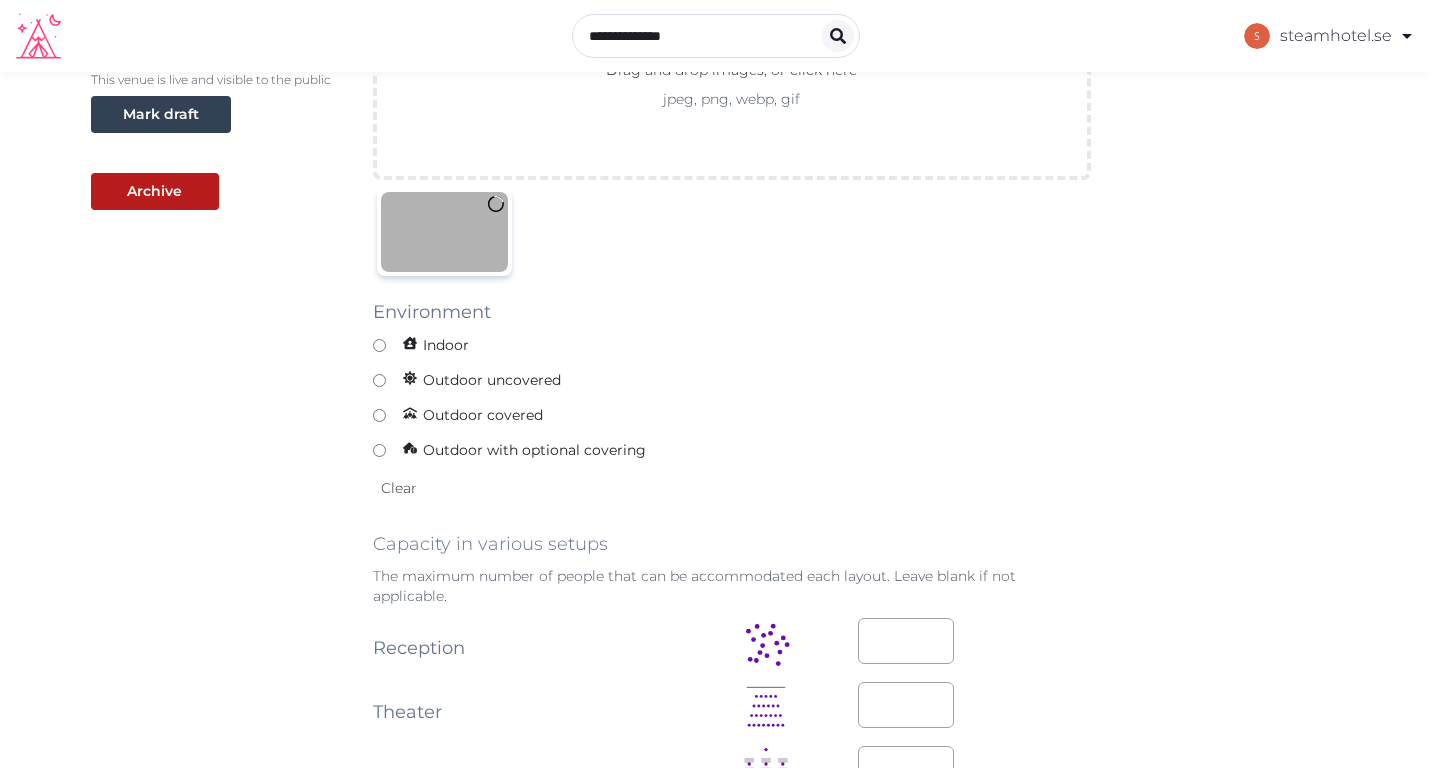 click on "**********" at bounding box center [716, 813] 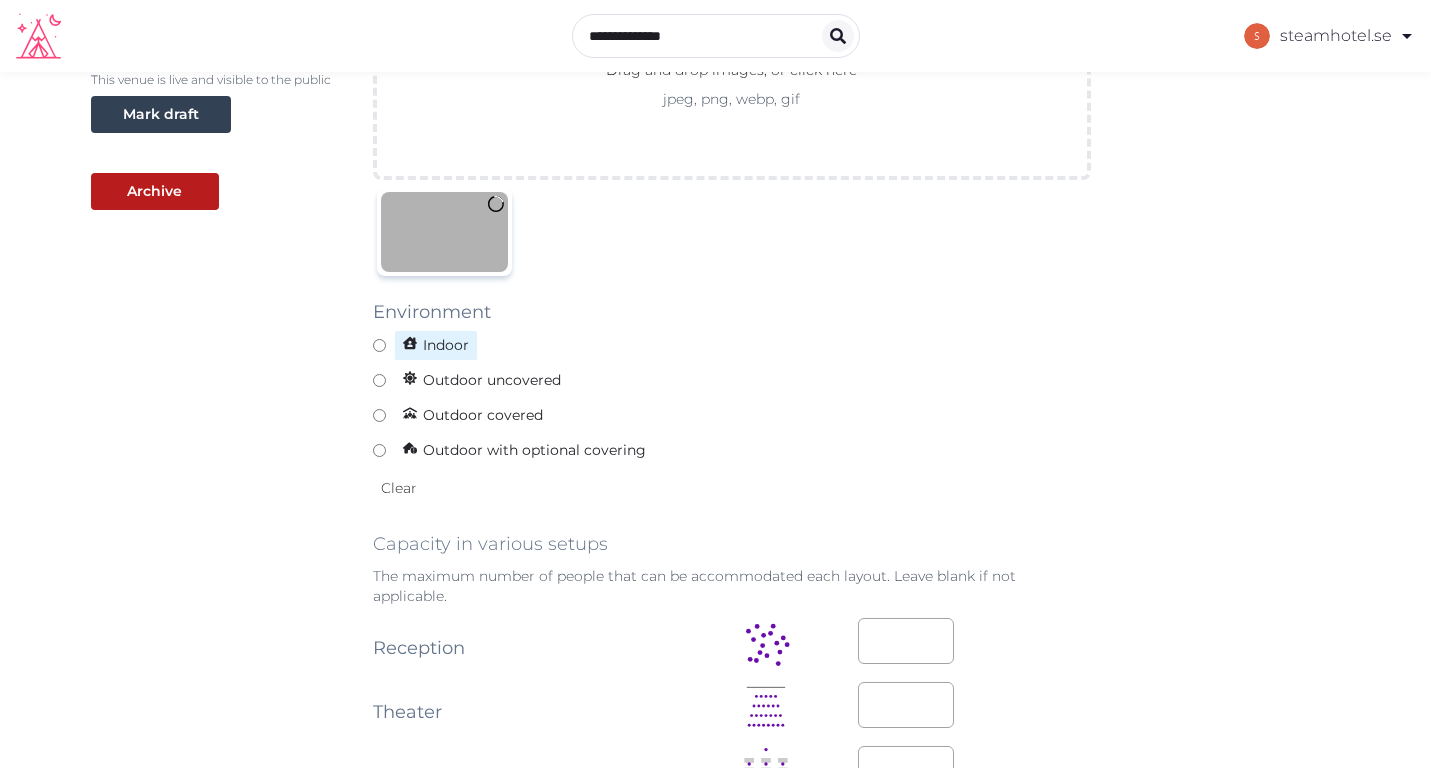 click on "Indoor" at bounding box center (732, 345) 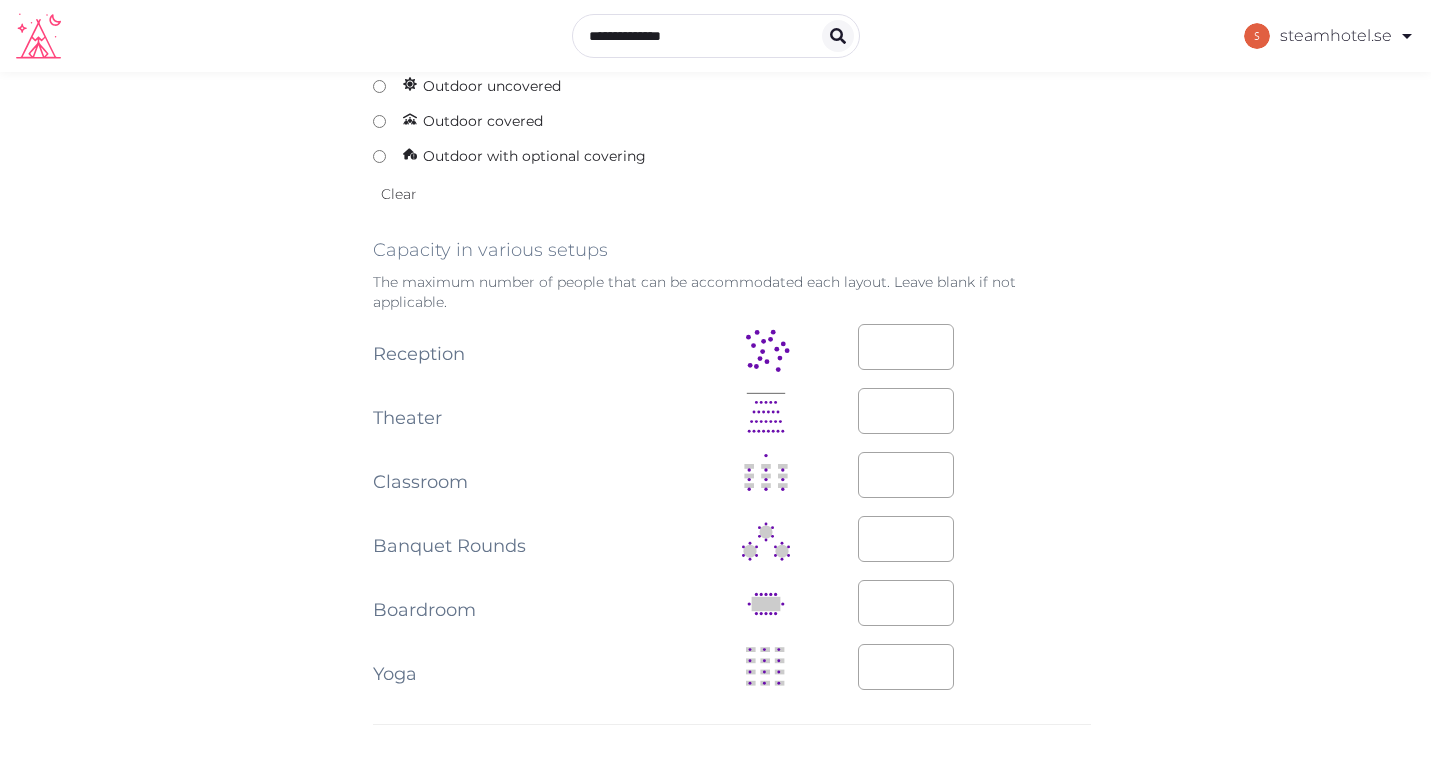 scroll, scrollTop: 1045, scrollLeft: 0, axis: vertical 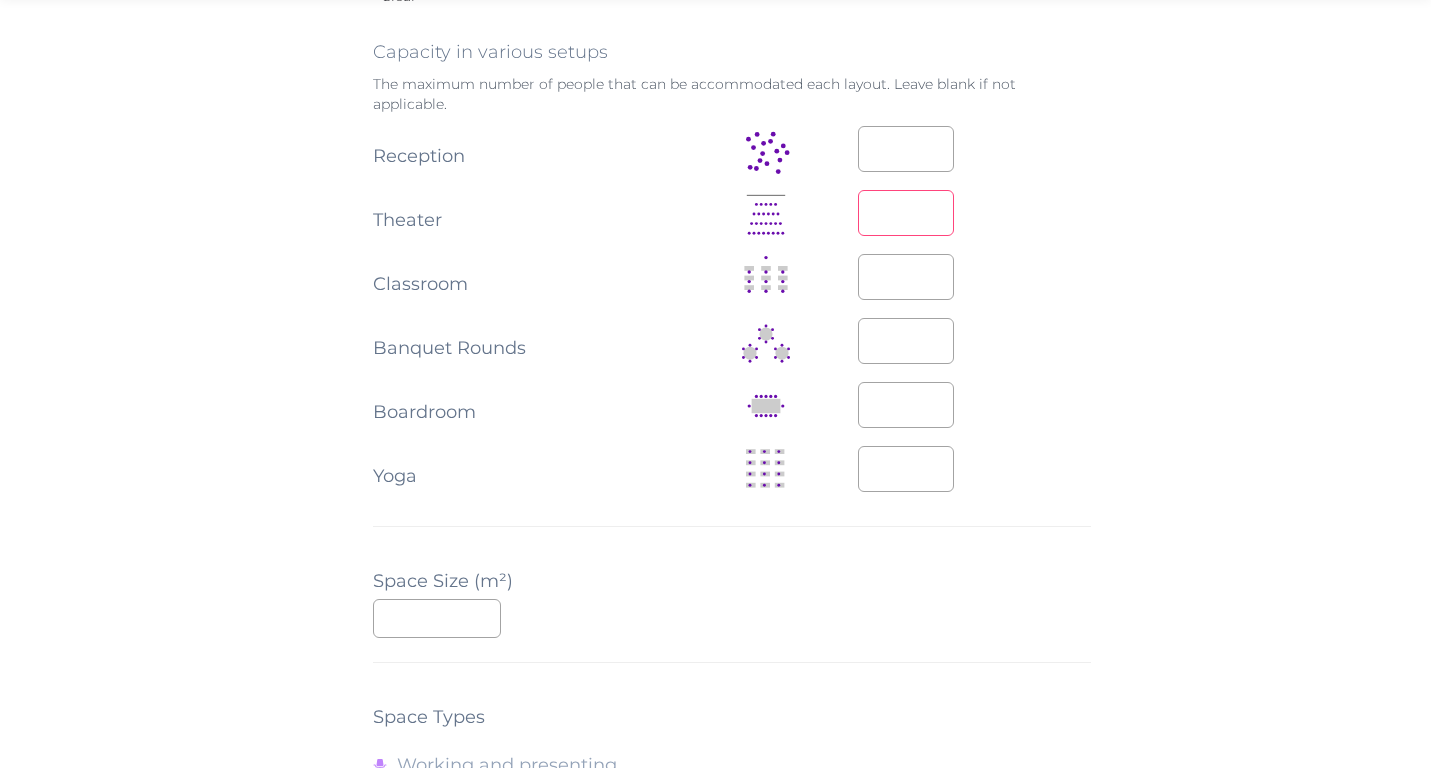 click at bounding box center [906, 213] 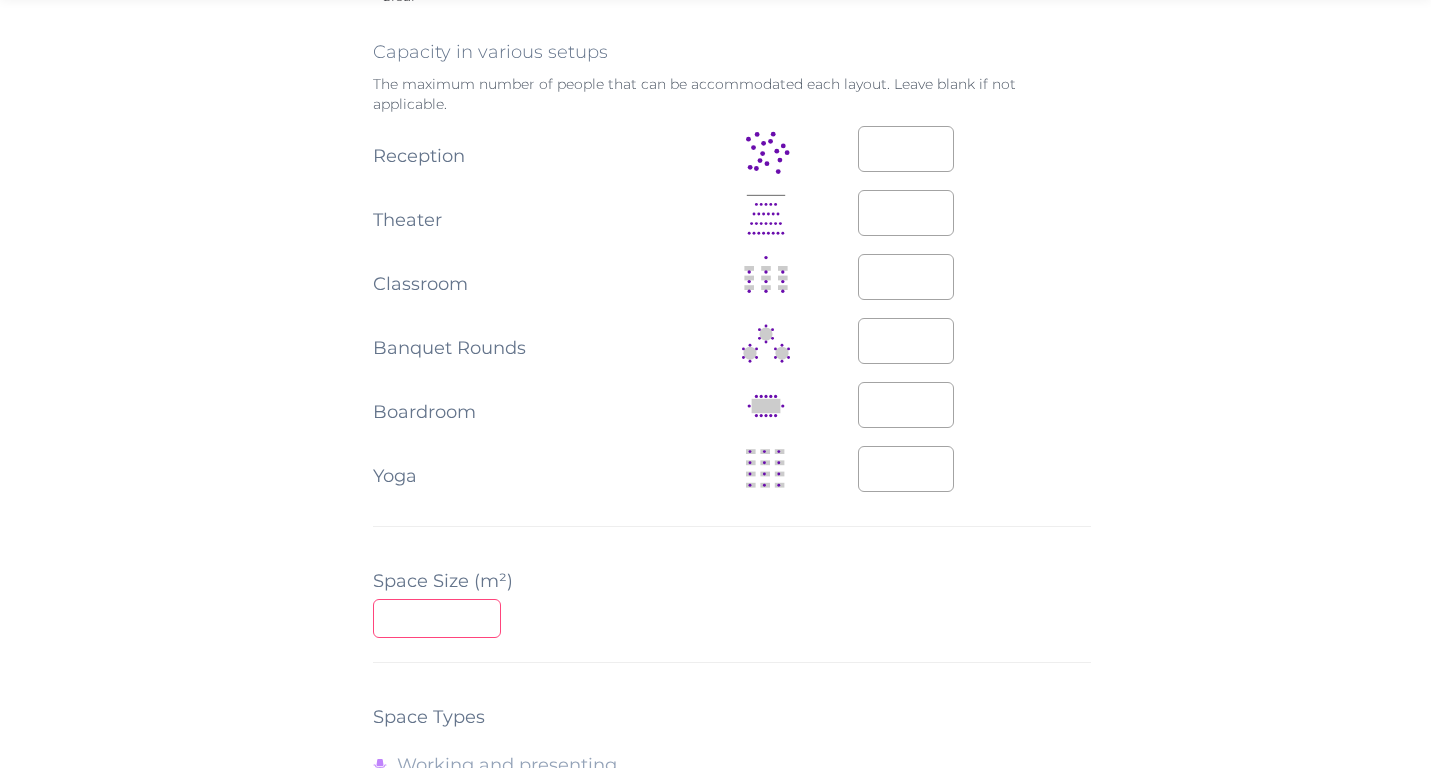 click at bounding box center [437, 618] 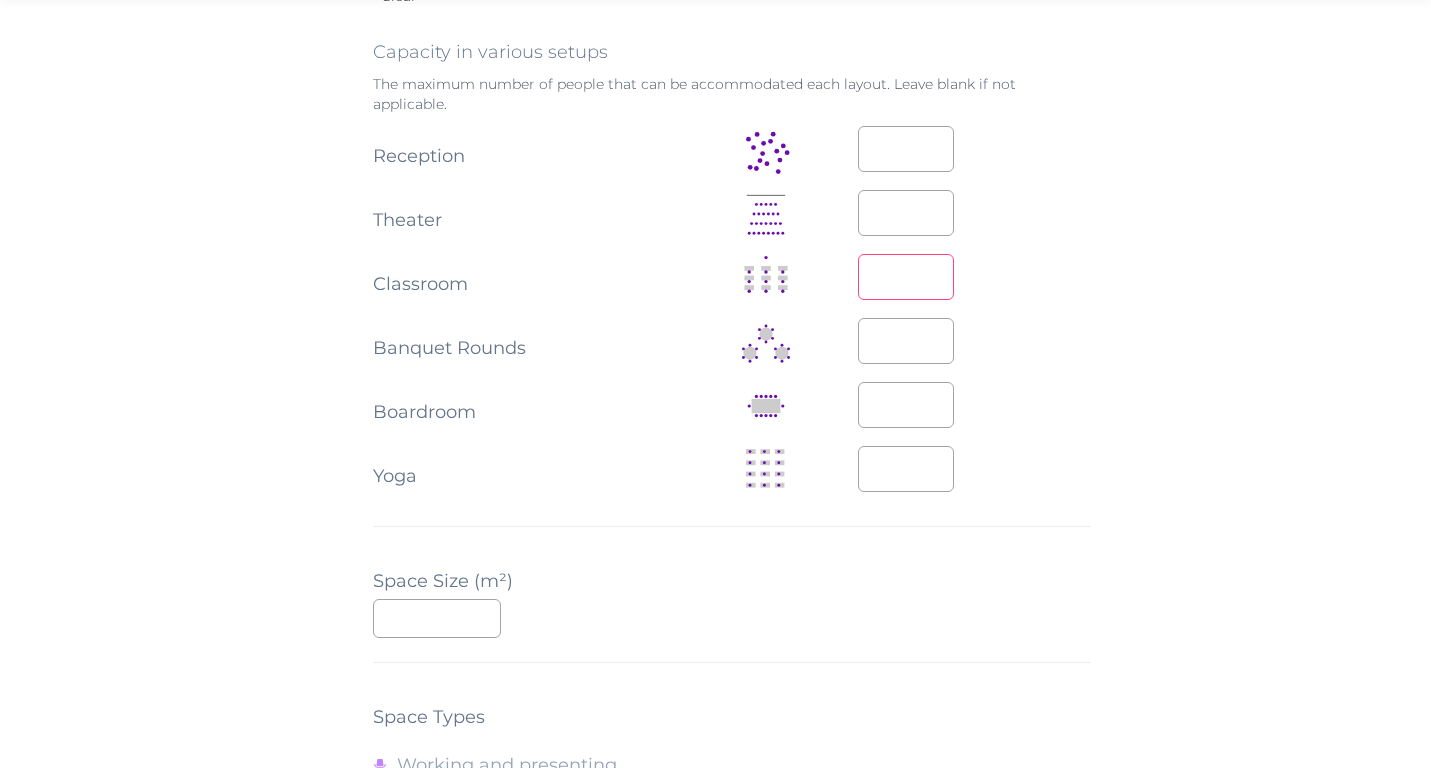 click at bounding box center [906, 277] 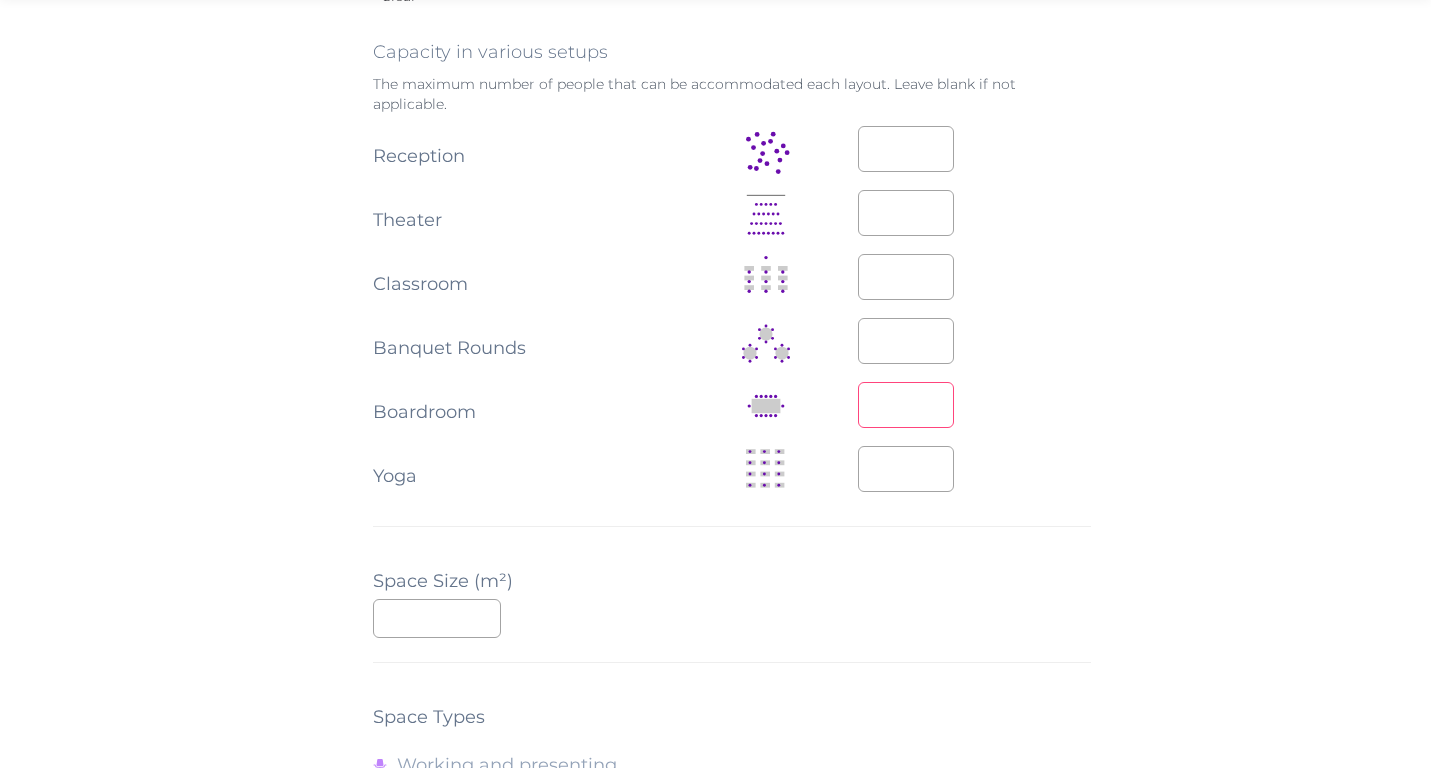 click at bounding box center (906, 405) 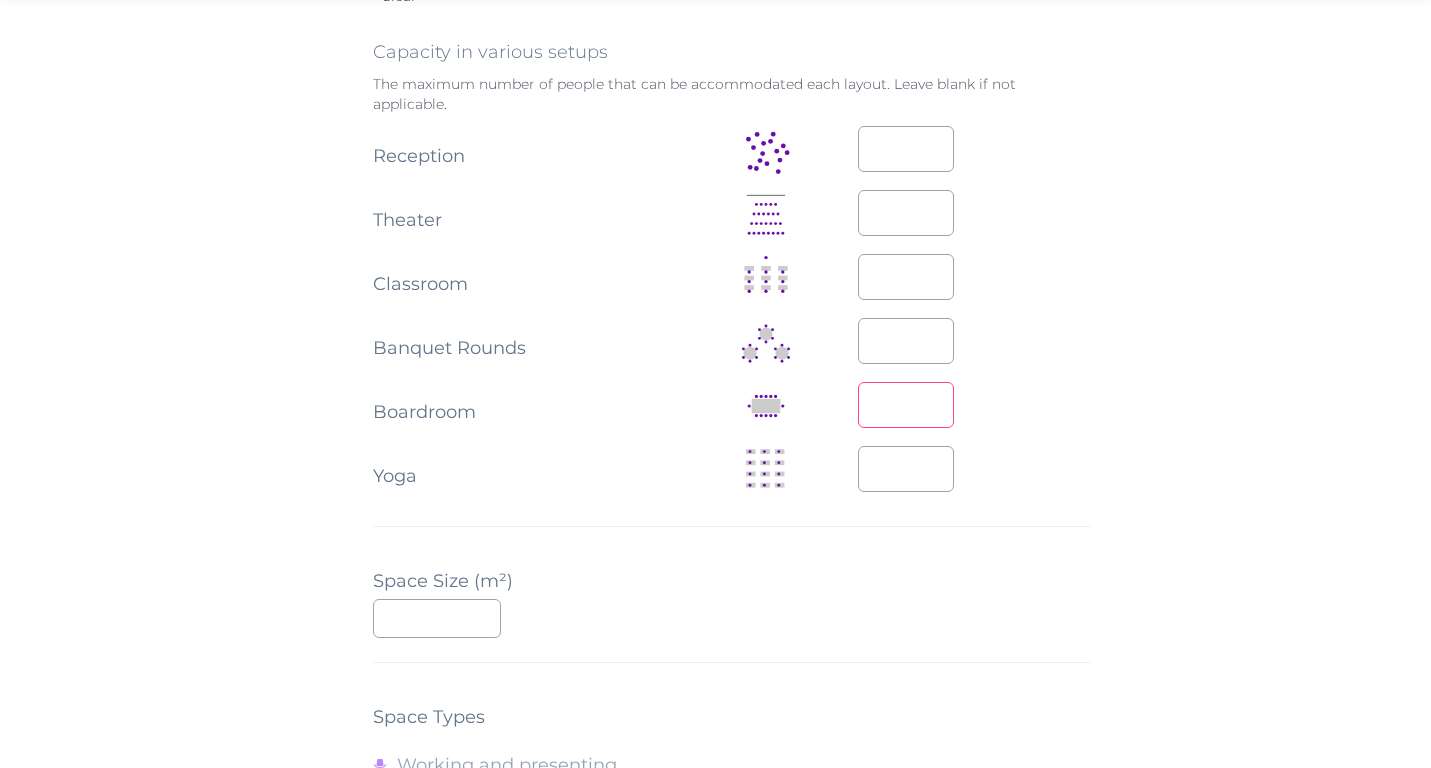 type on "**" 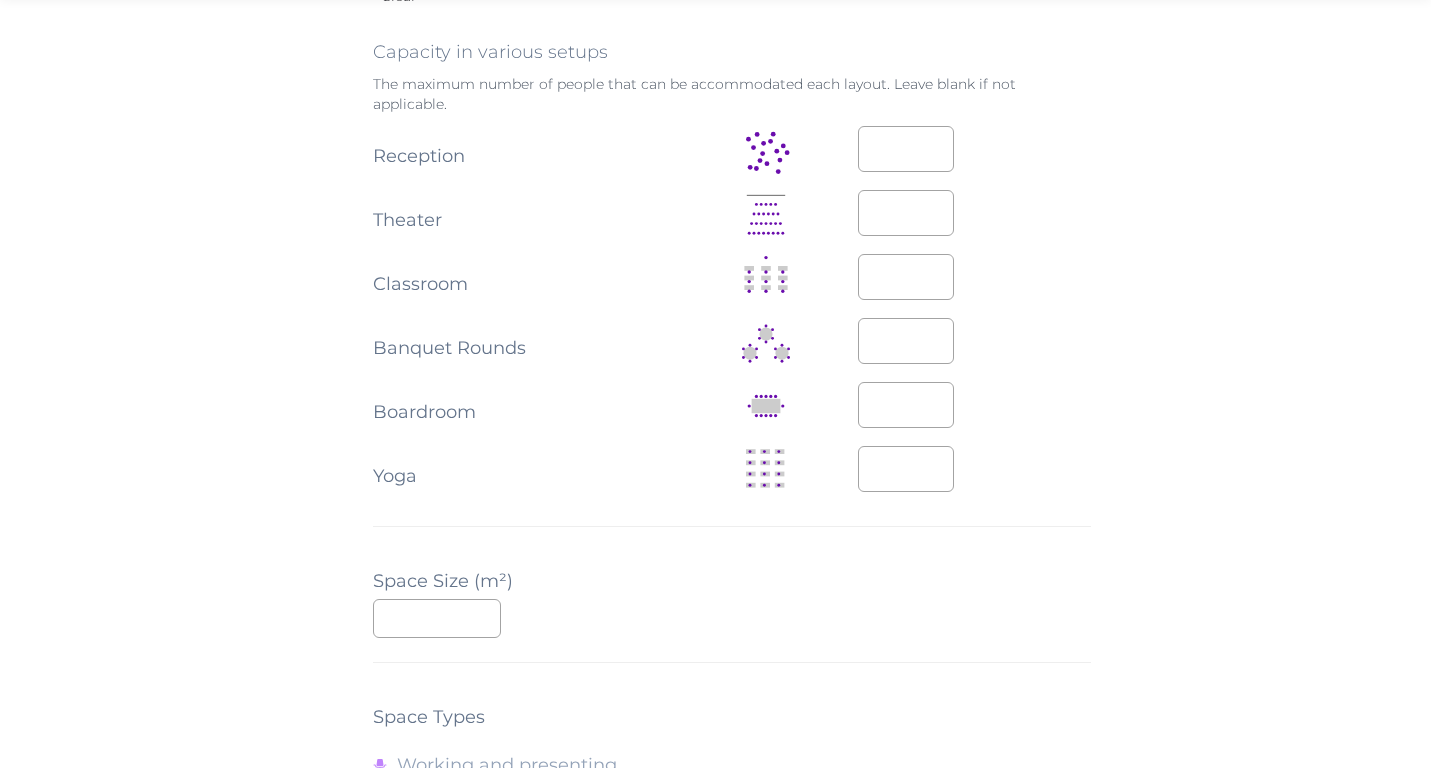 click on "**********" at bounding box center [732, 321] 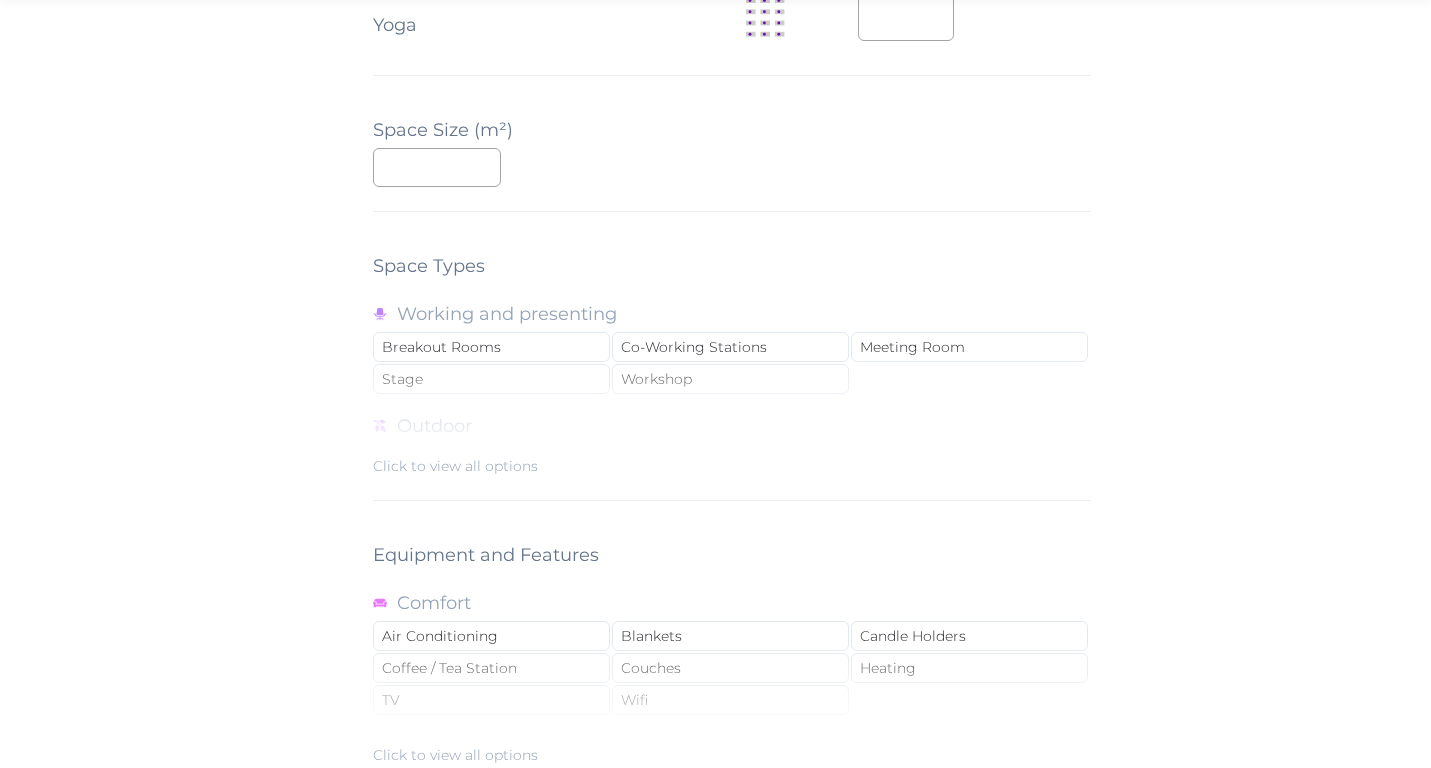 scroll, scrollTop: 1576, scrollLeft: 0, axis: vertical 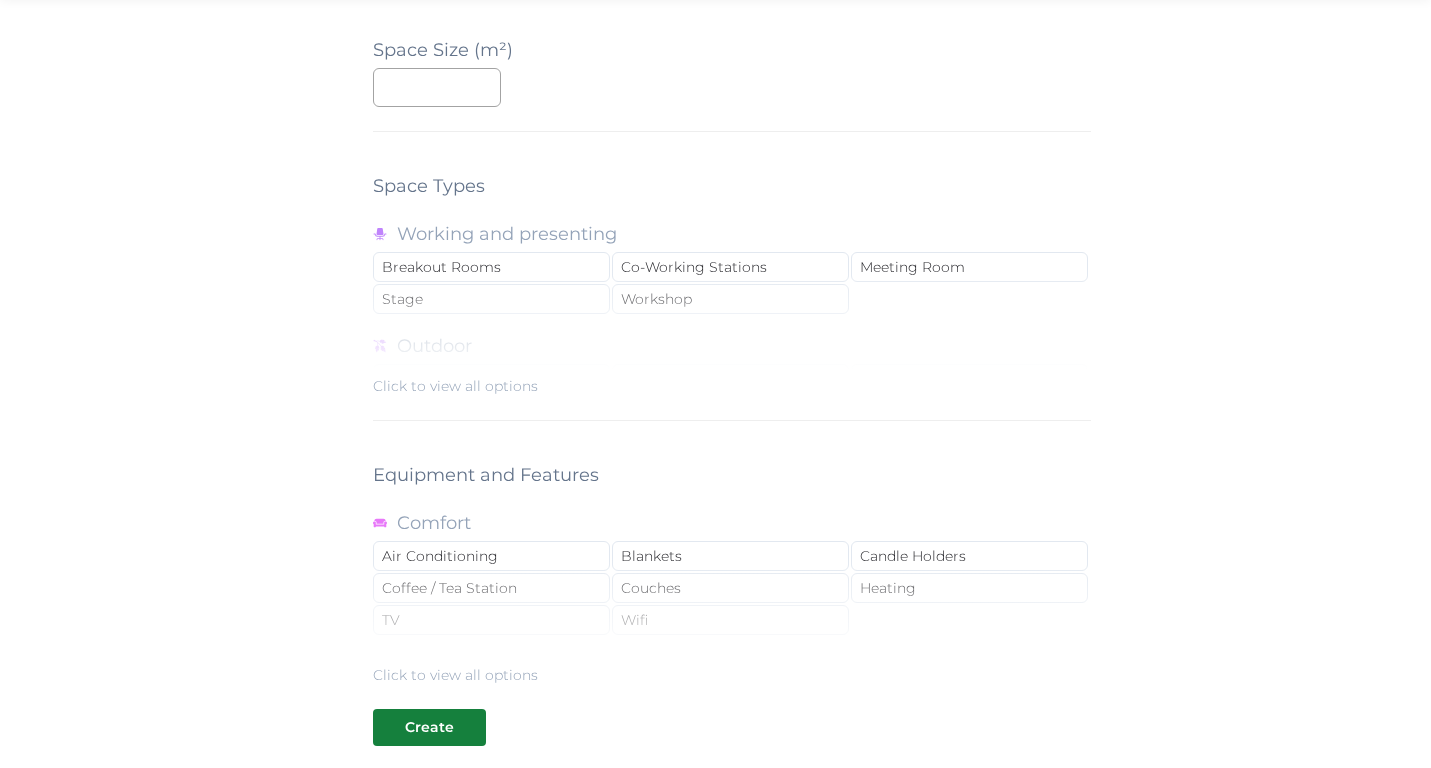 click on "Click to view all options" at bounding box center (732, 332) 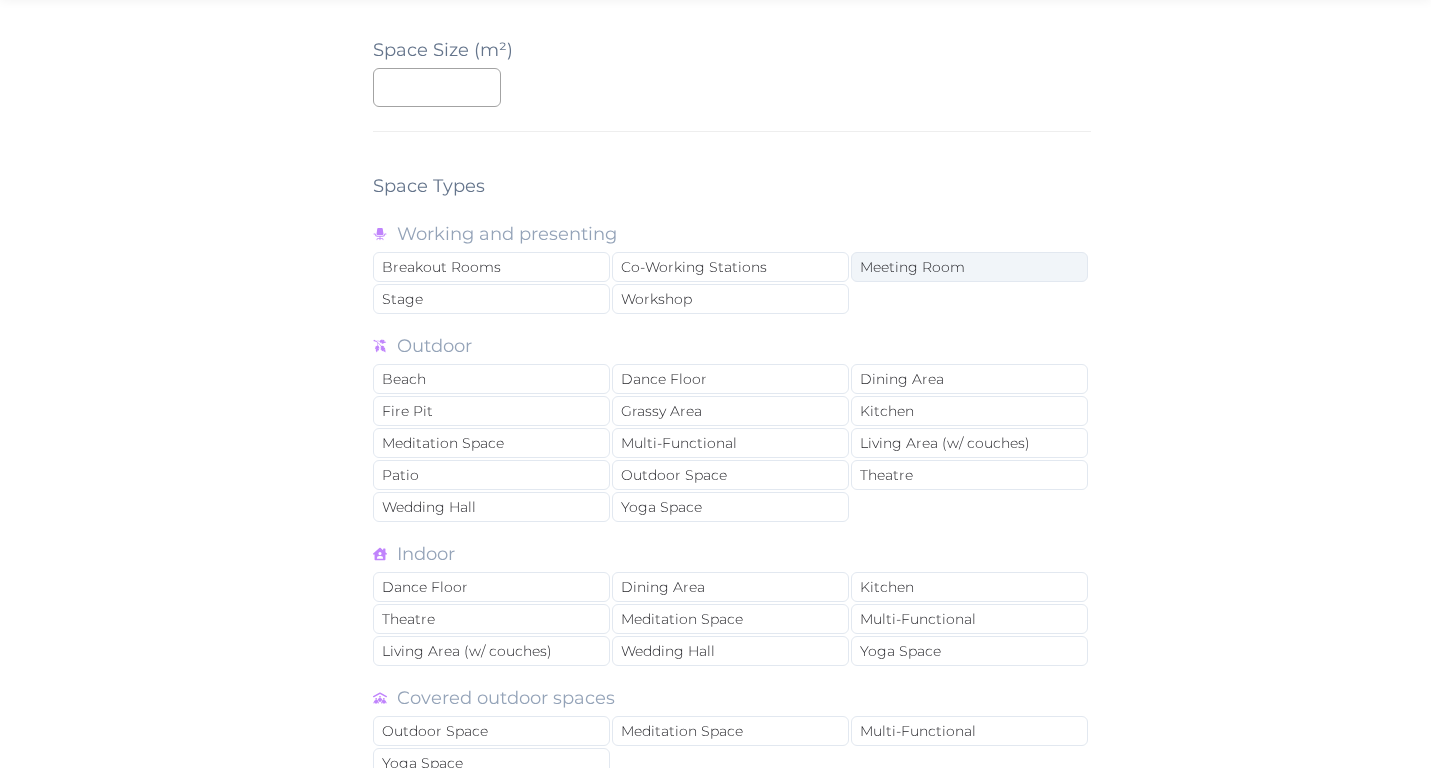 click on "Meeting Room" at bounding box center (969, 267) 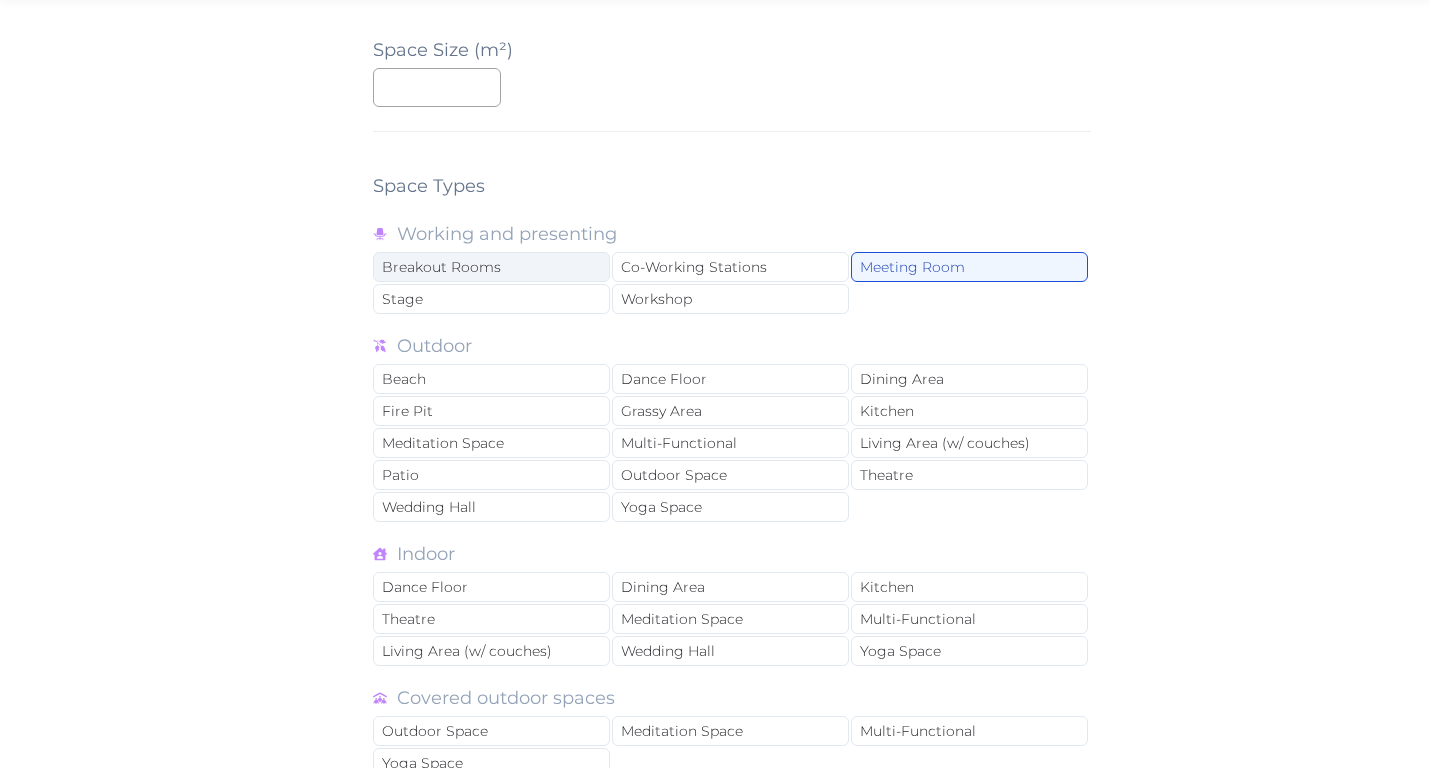 click on "Breakout Rooms" at bounding box center [491, 267] 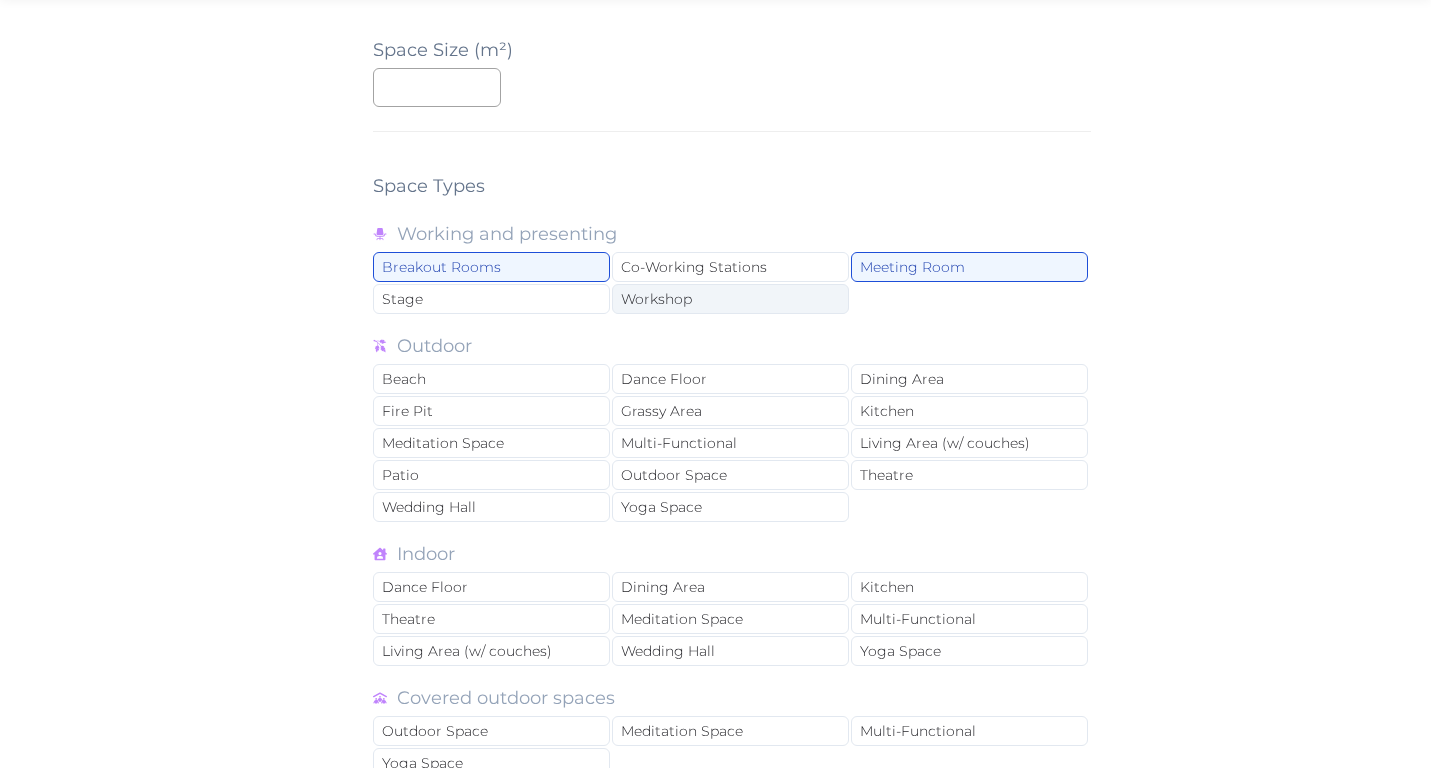click on "Workshop" at bounding box center [730, 299] 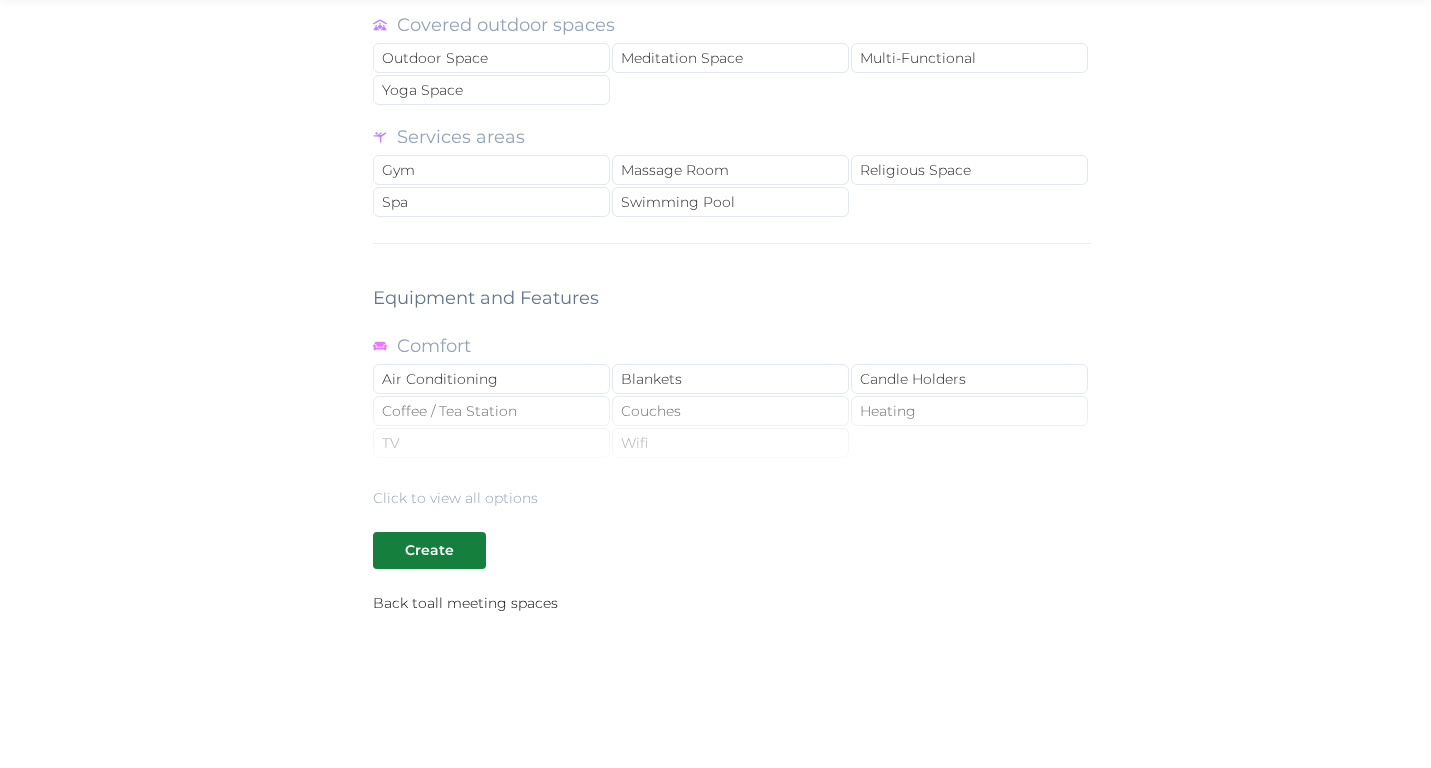 scroll, scrollTop: 2286, scrollLeft: 0, axis: vertical 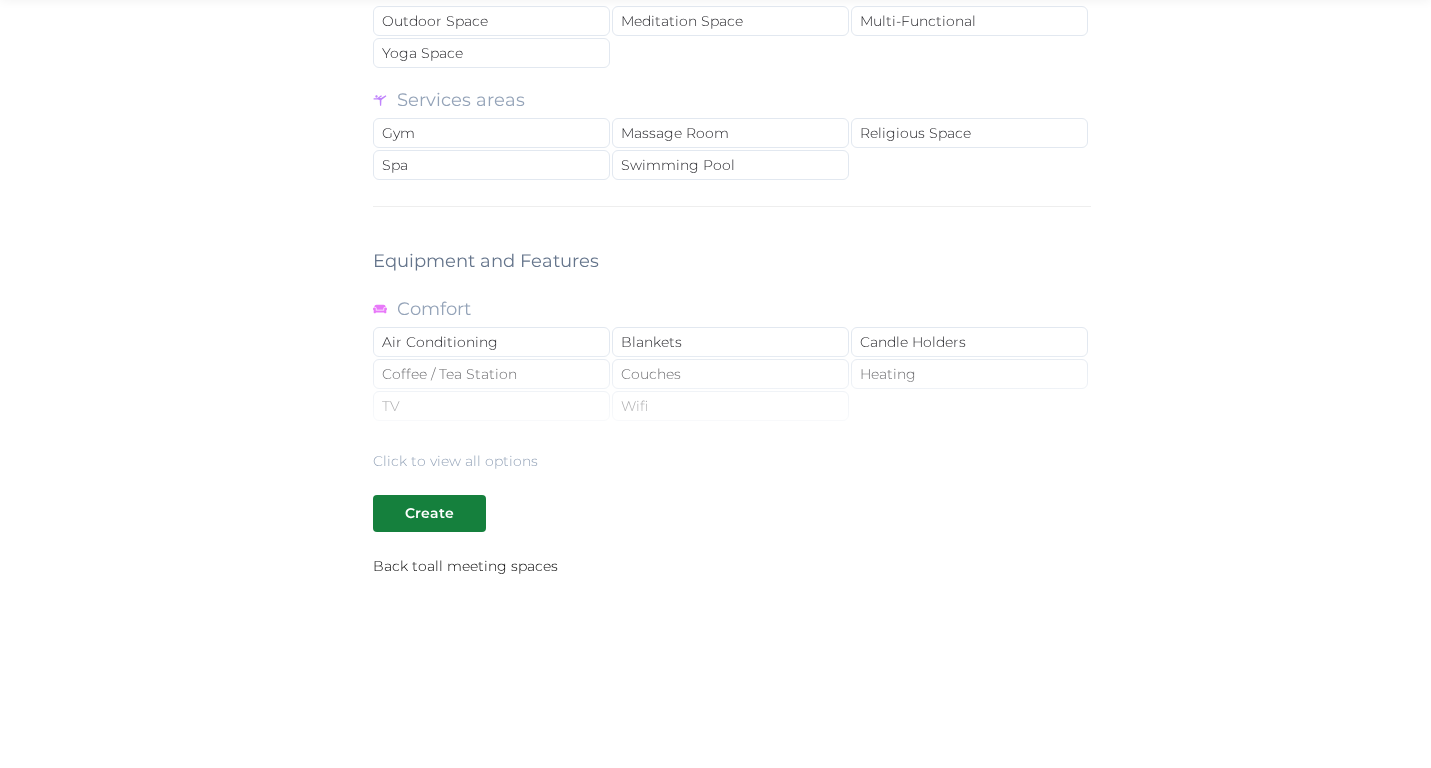 click on "Click to view all options" at bounding box center (732, 407) 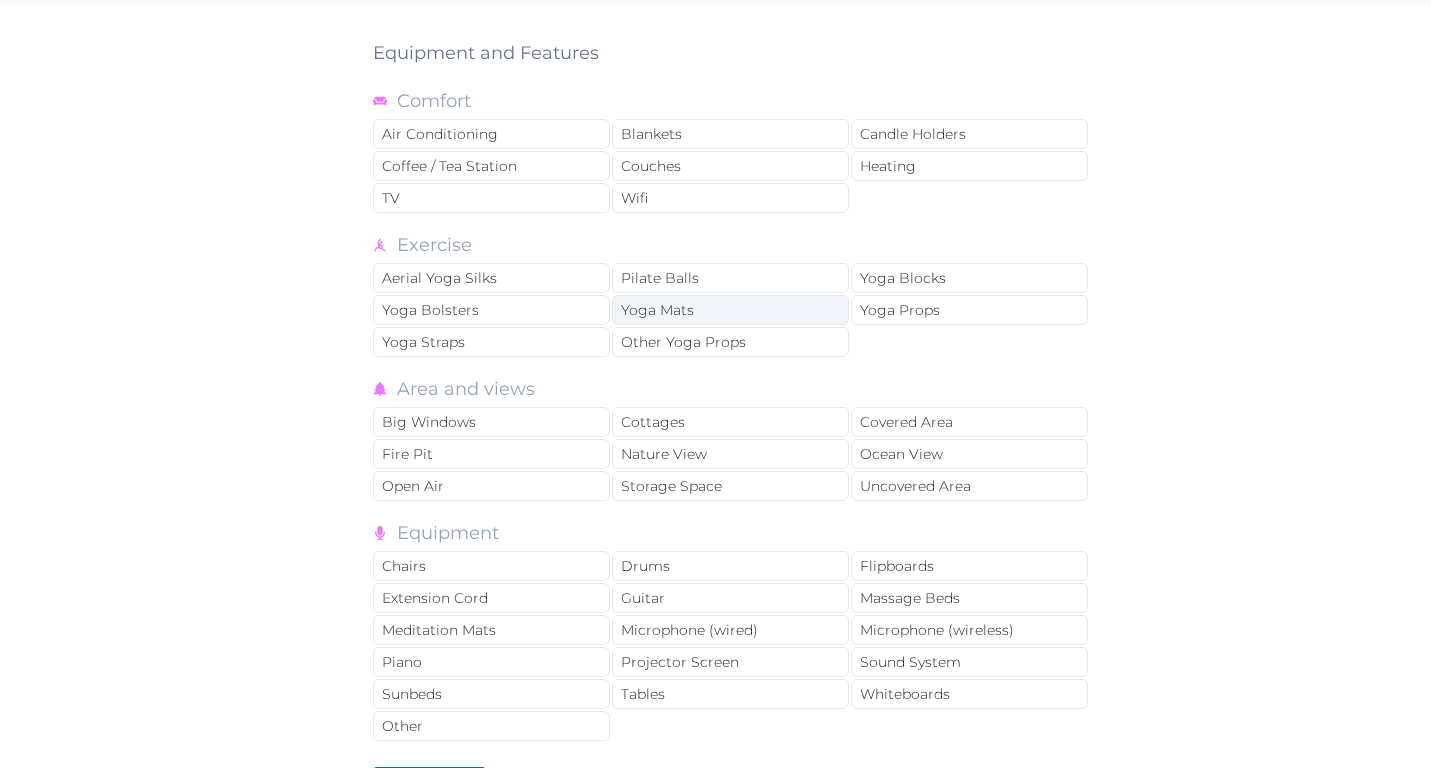 scroll, scrollTop: 2498, scrollLeft: 0, axis: vertical 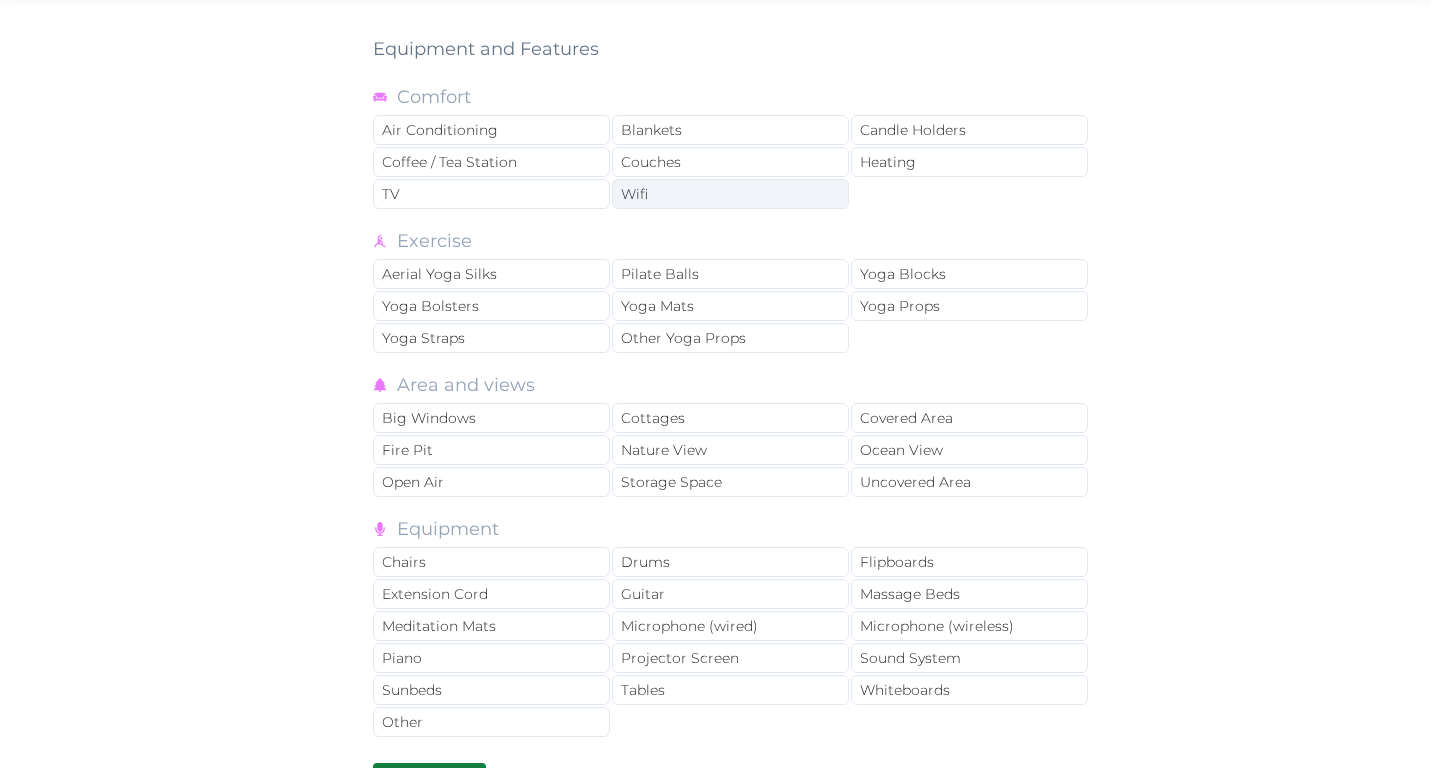 click on "Wifi" at bounding box center [730, 194] 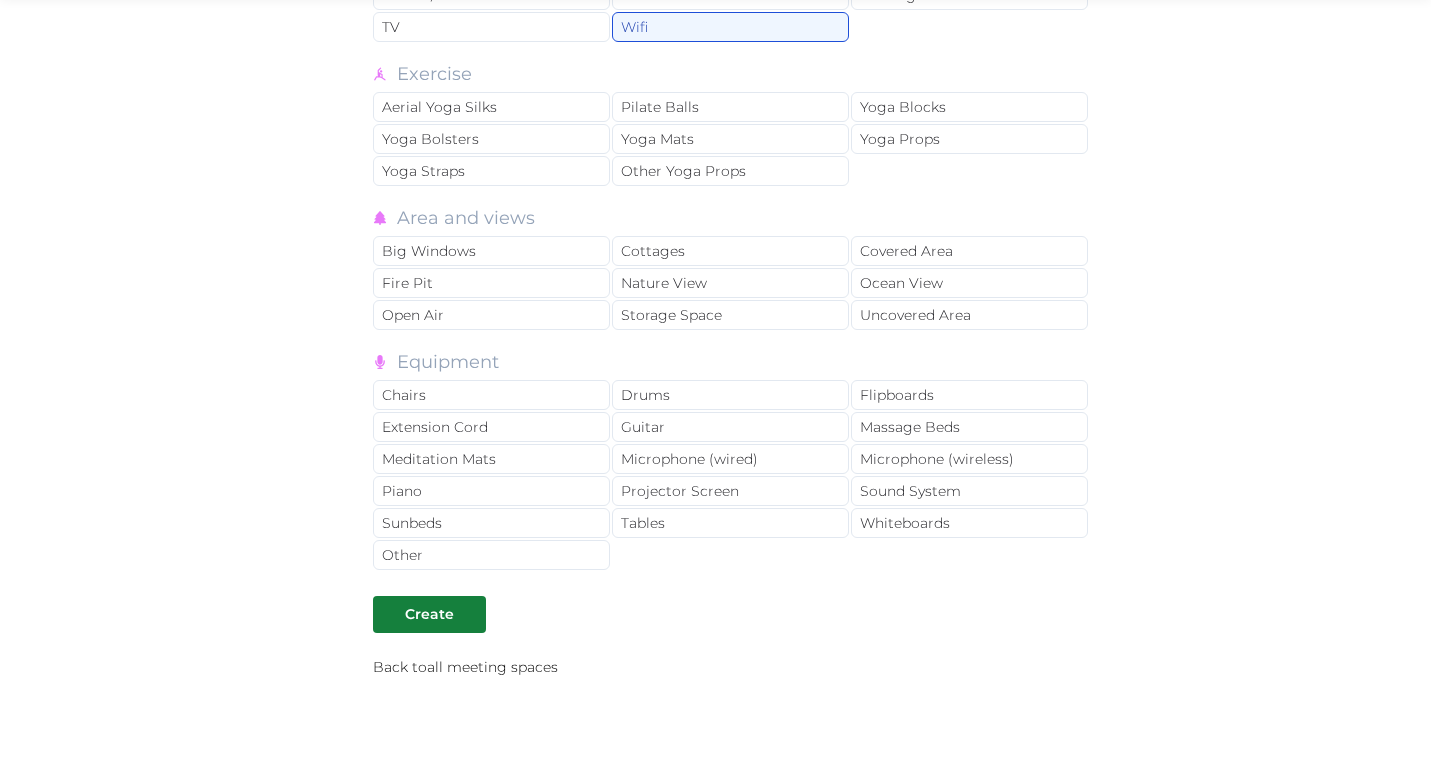 scroll, scrollTop: 2667, scrollLeft: 0, axis: vertical 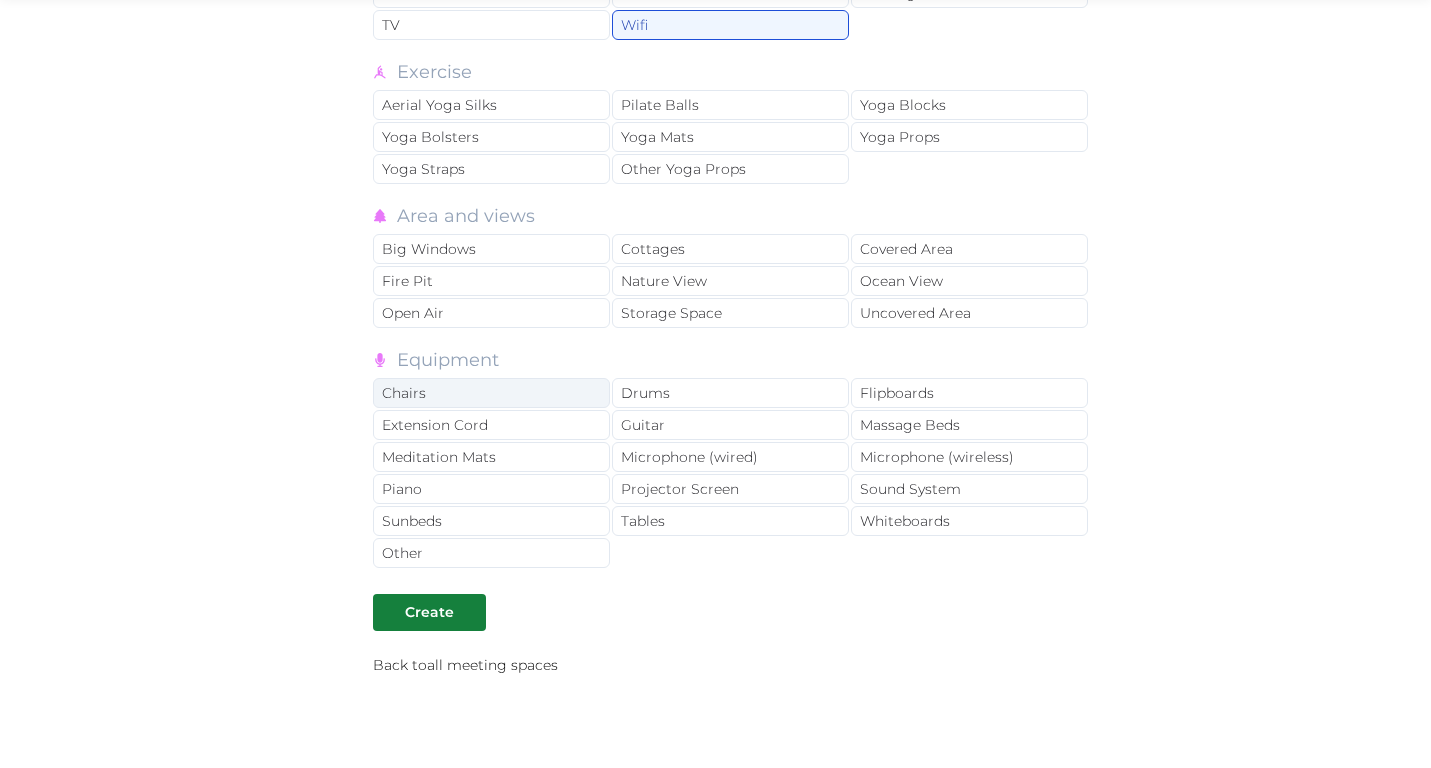 click on "Chairs" at bounding box center [491, 393] 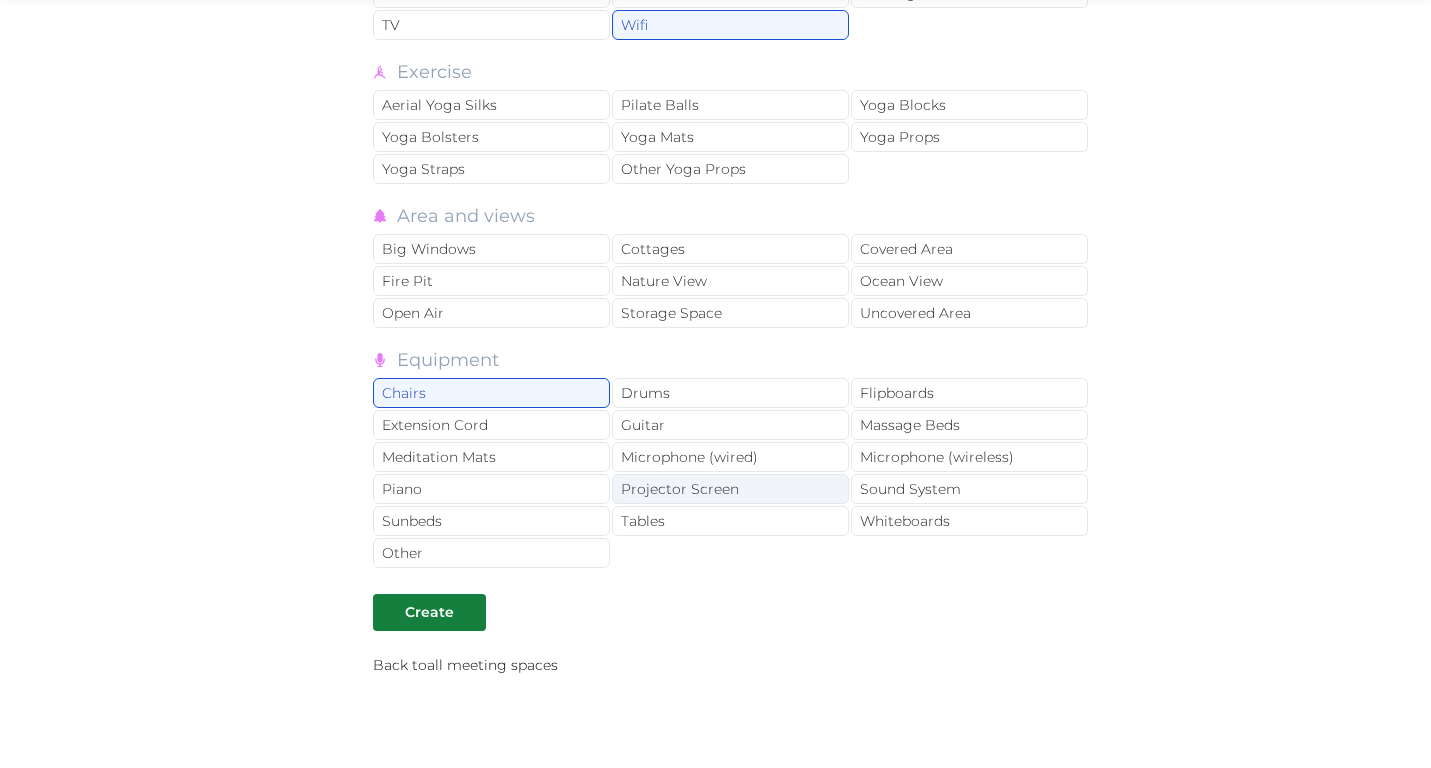 click on "Projector Screen" at bounding box center (730, 489) 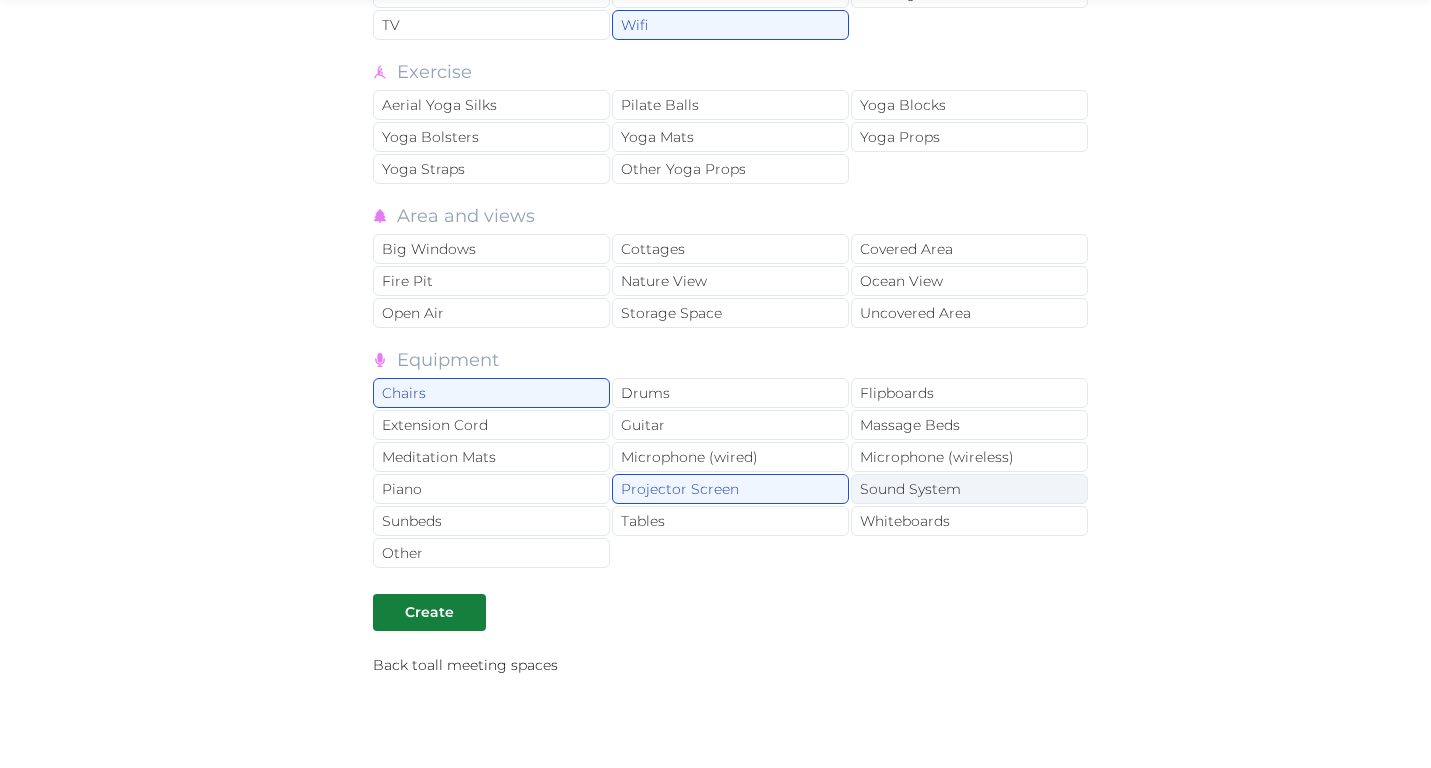 click on "Sound System" at bounding box center (969, 489) 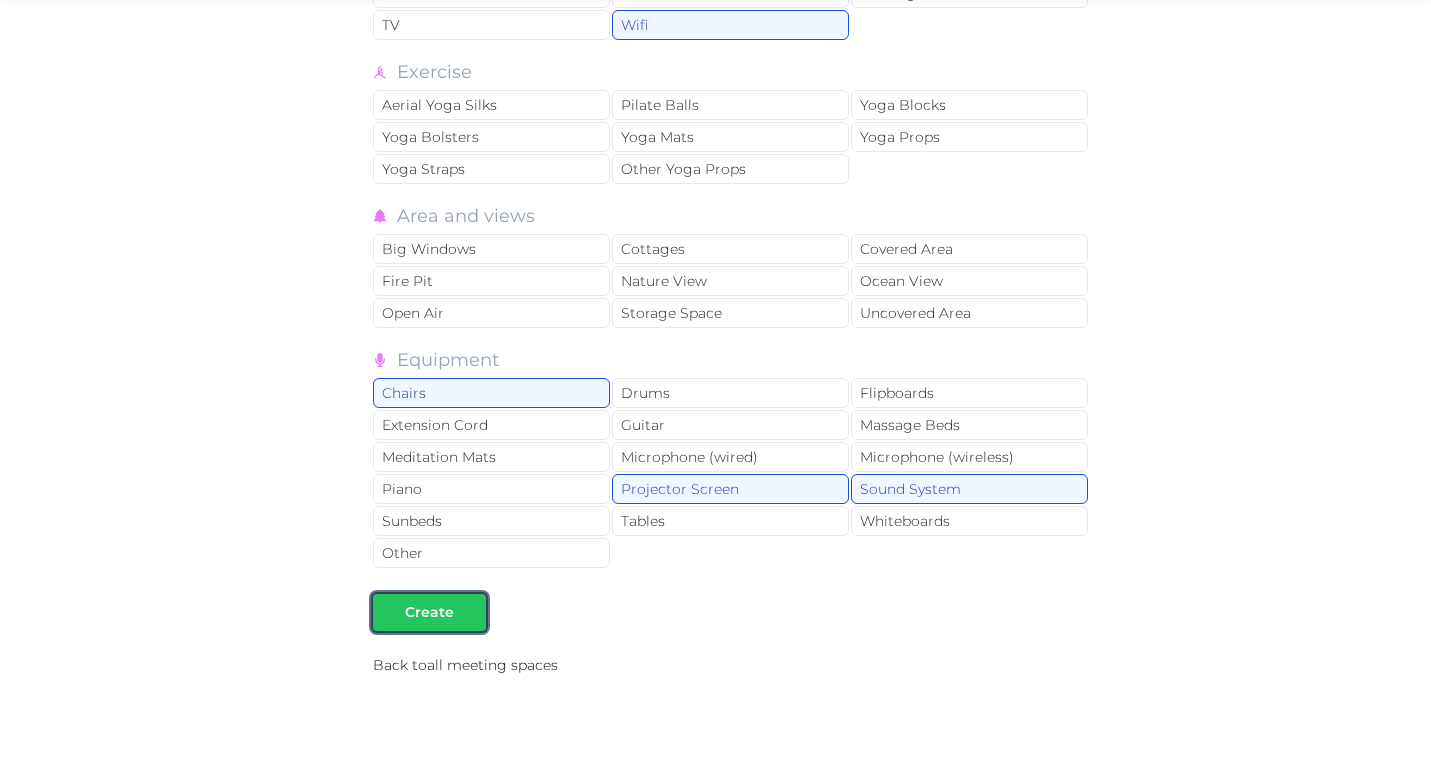click on "Create" at bounding box center [429, 612] 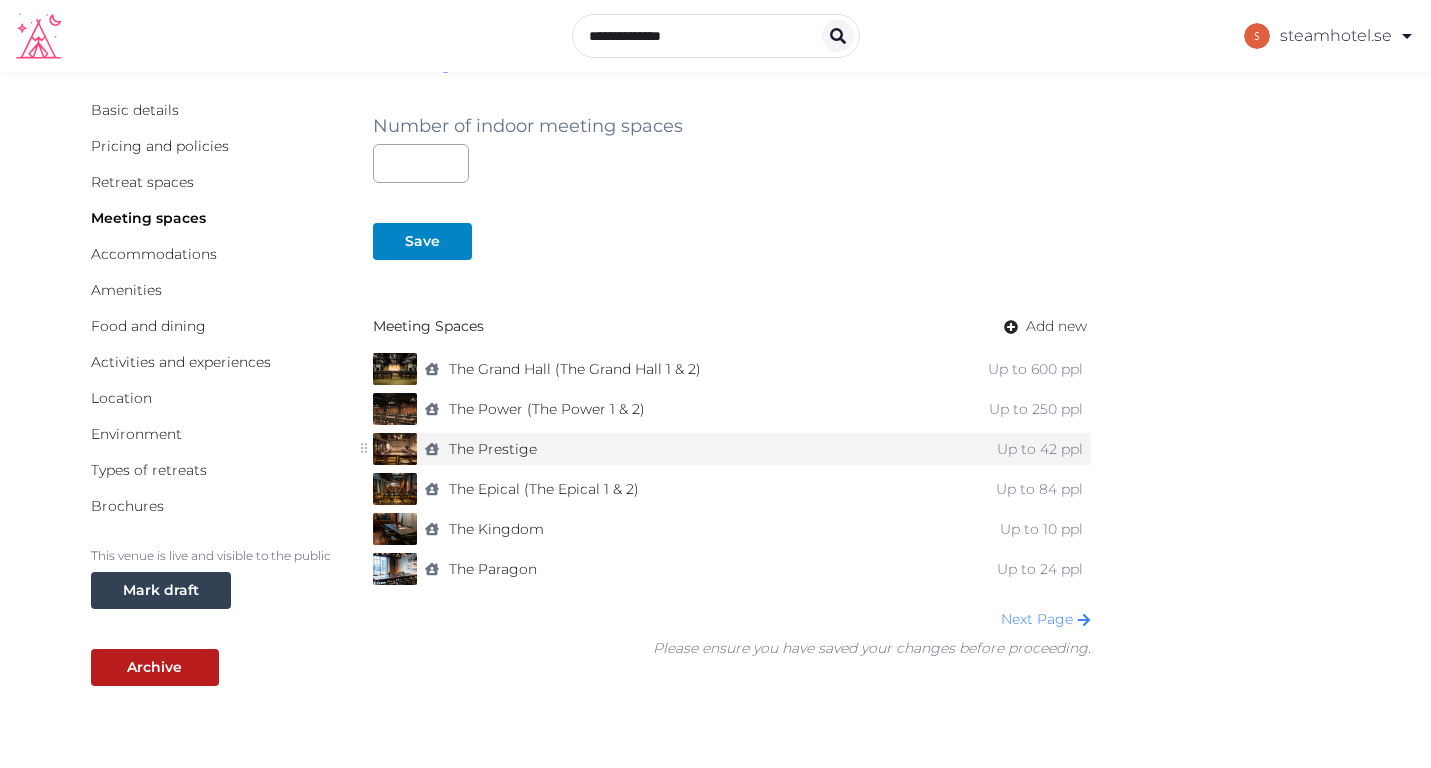 scroll, scrollTop: 42, scrollLeft: 0, axis: vertical 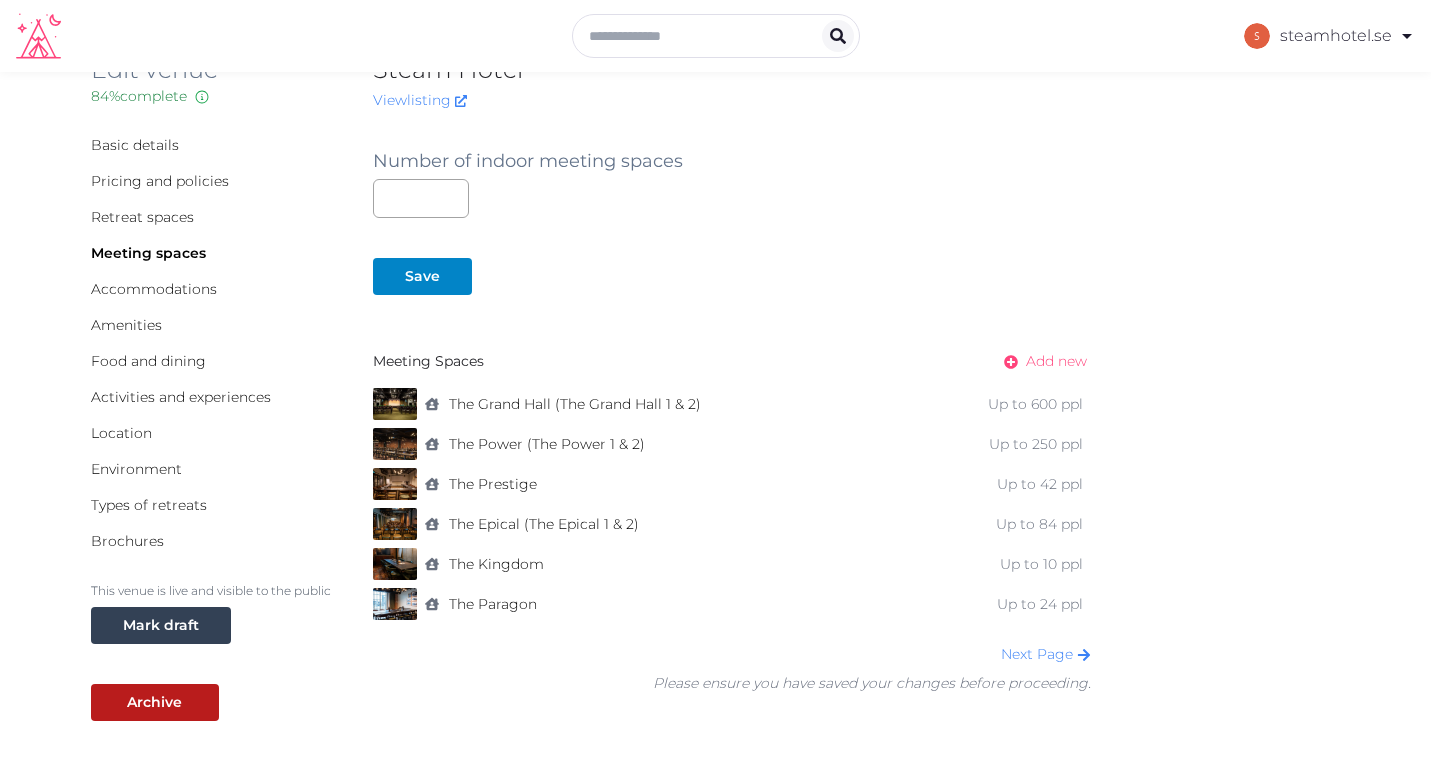 click on "Add new" at bounding box center [1056, 361] 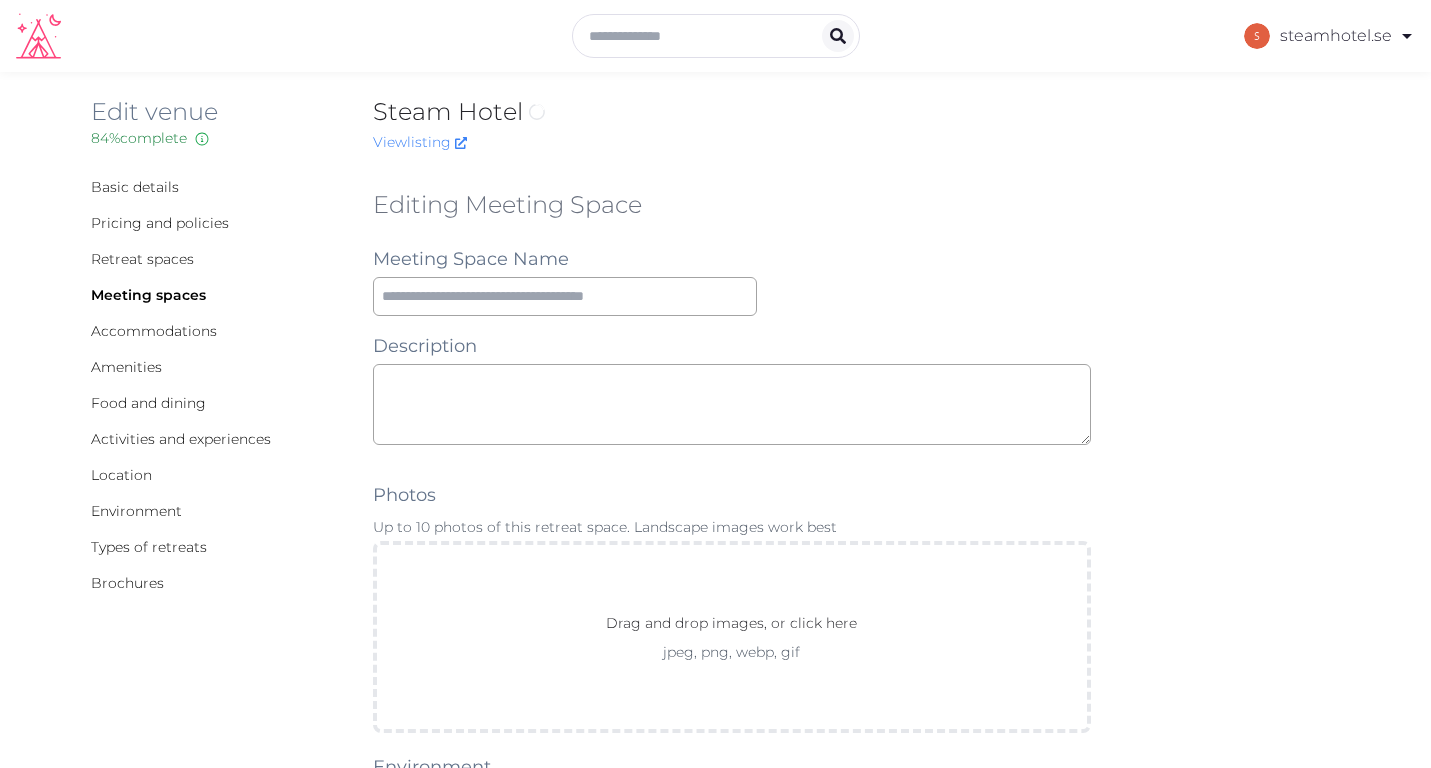 scroll, scrollTop: 0, scrollLeft: 0, axis: both 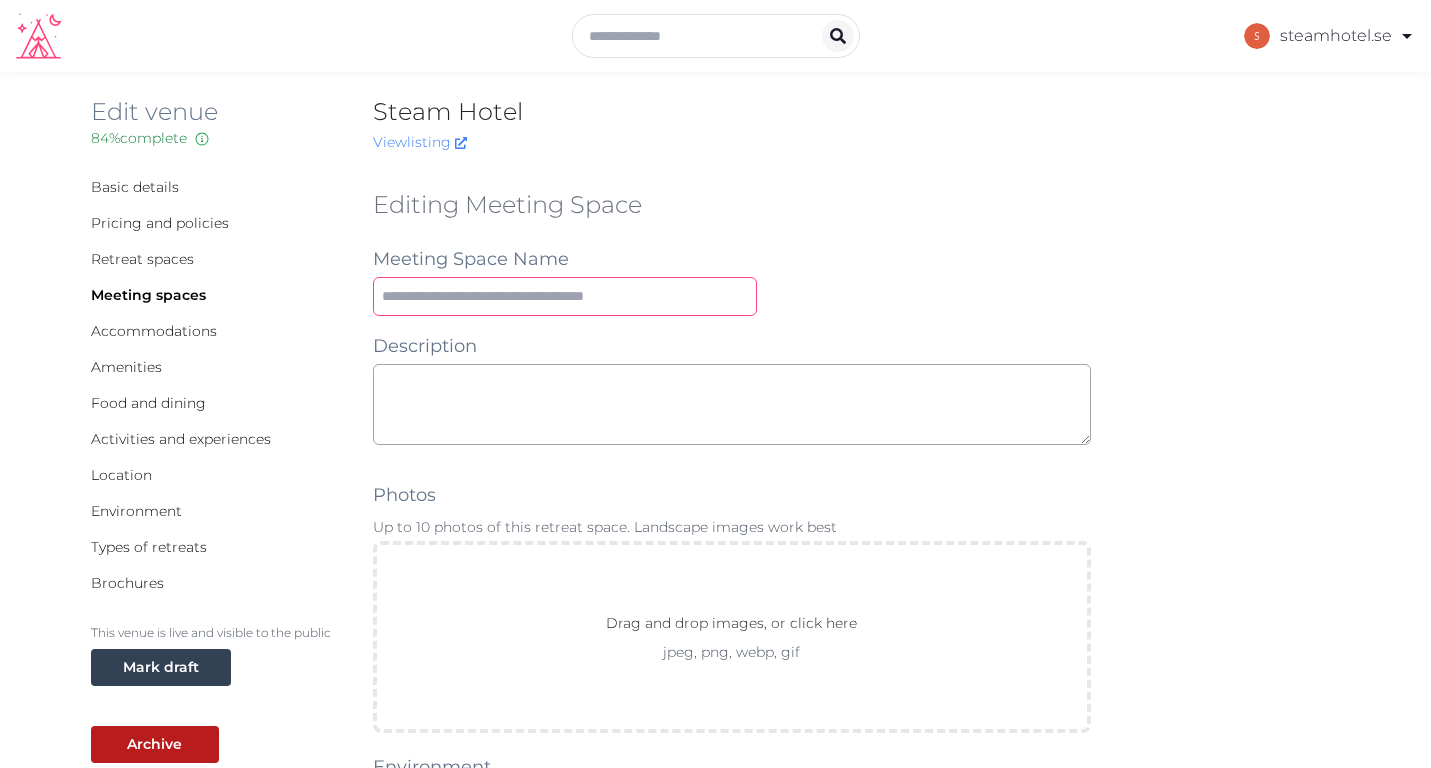 click at bounding box center [565, 296] 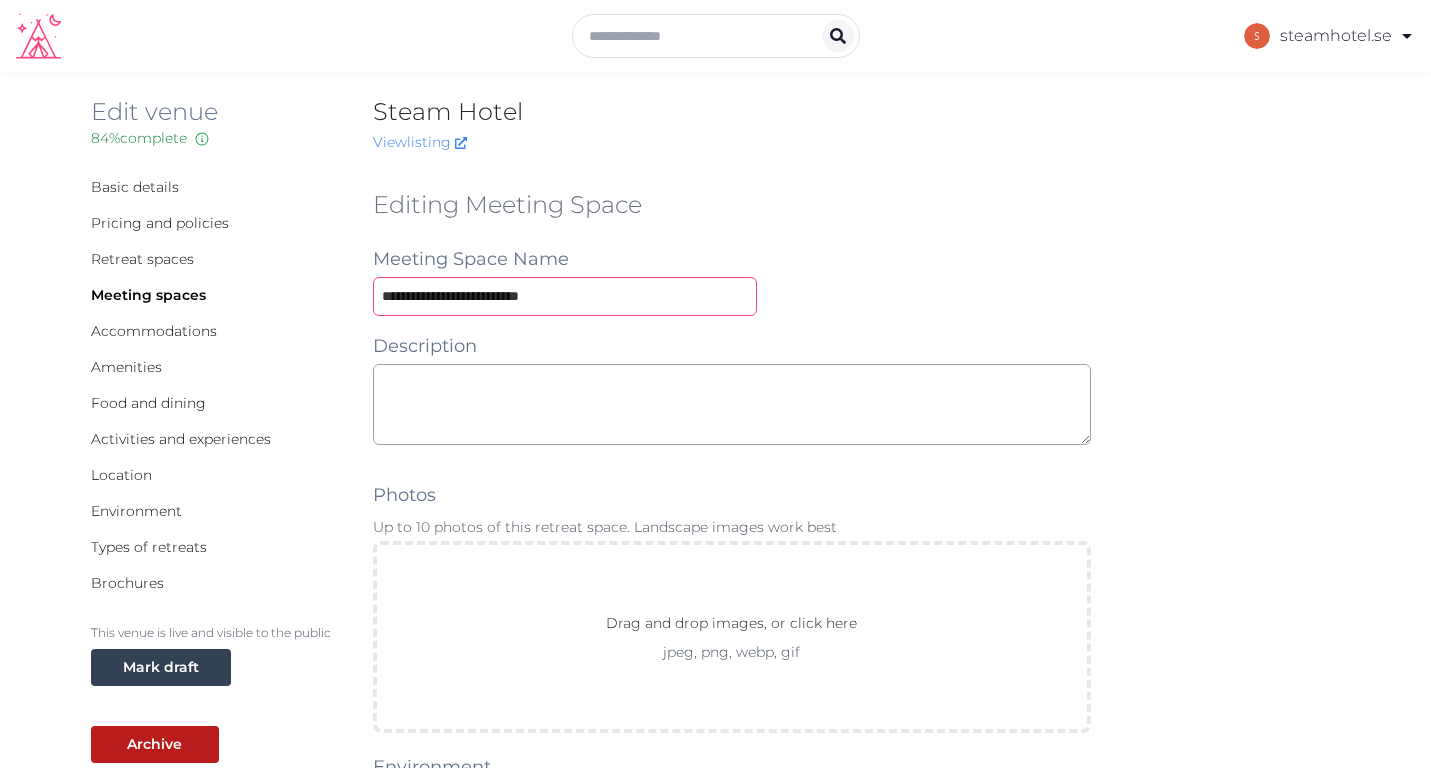 type on "**********" 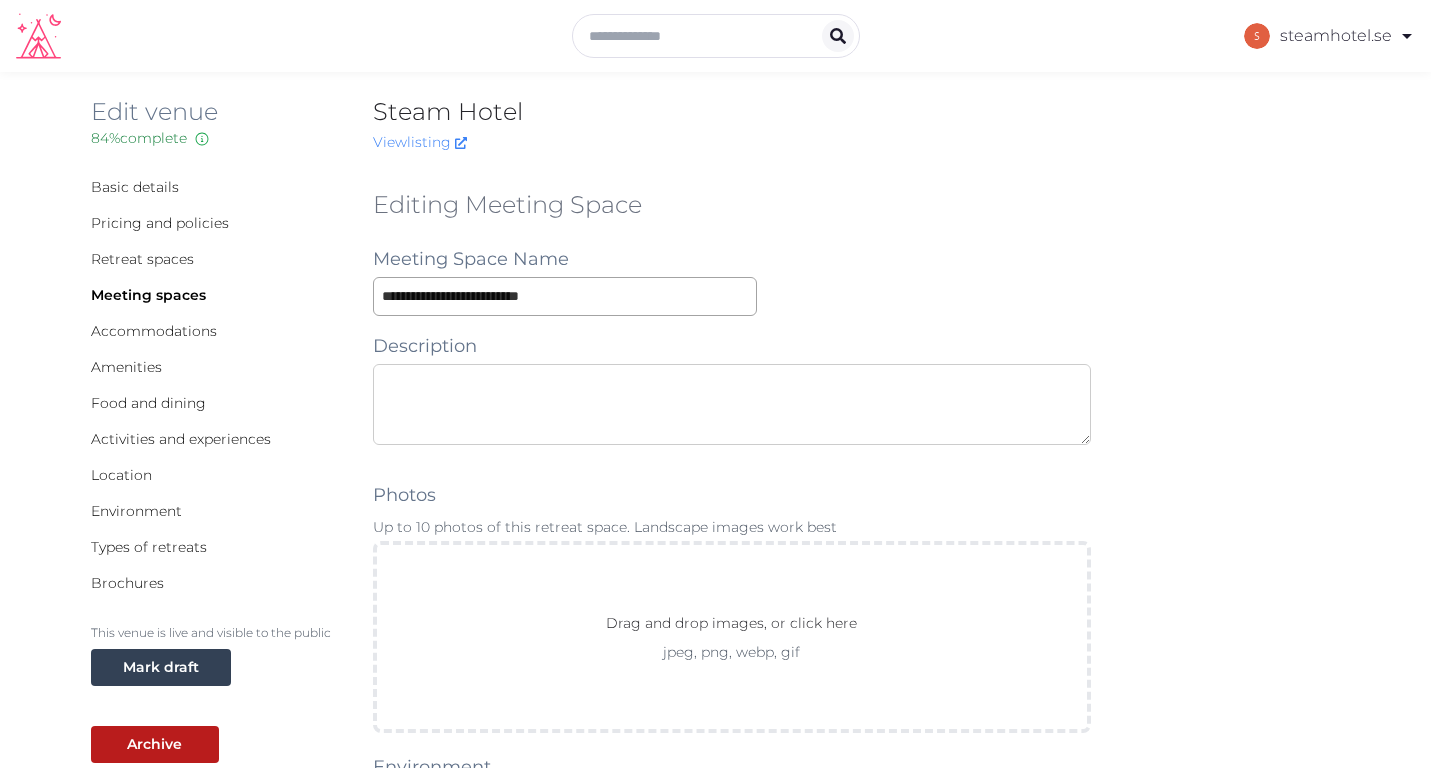 click at bounding box center [732, 404] 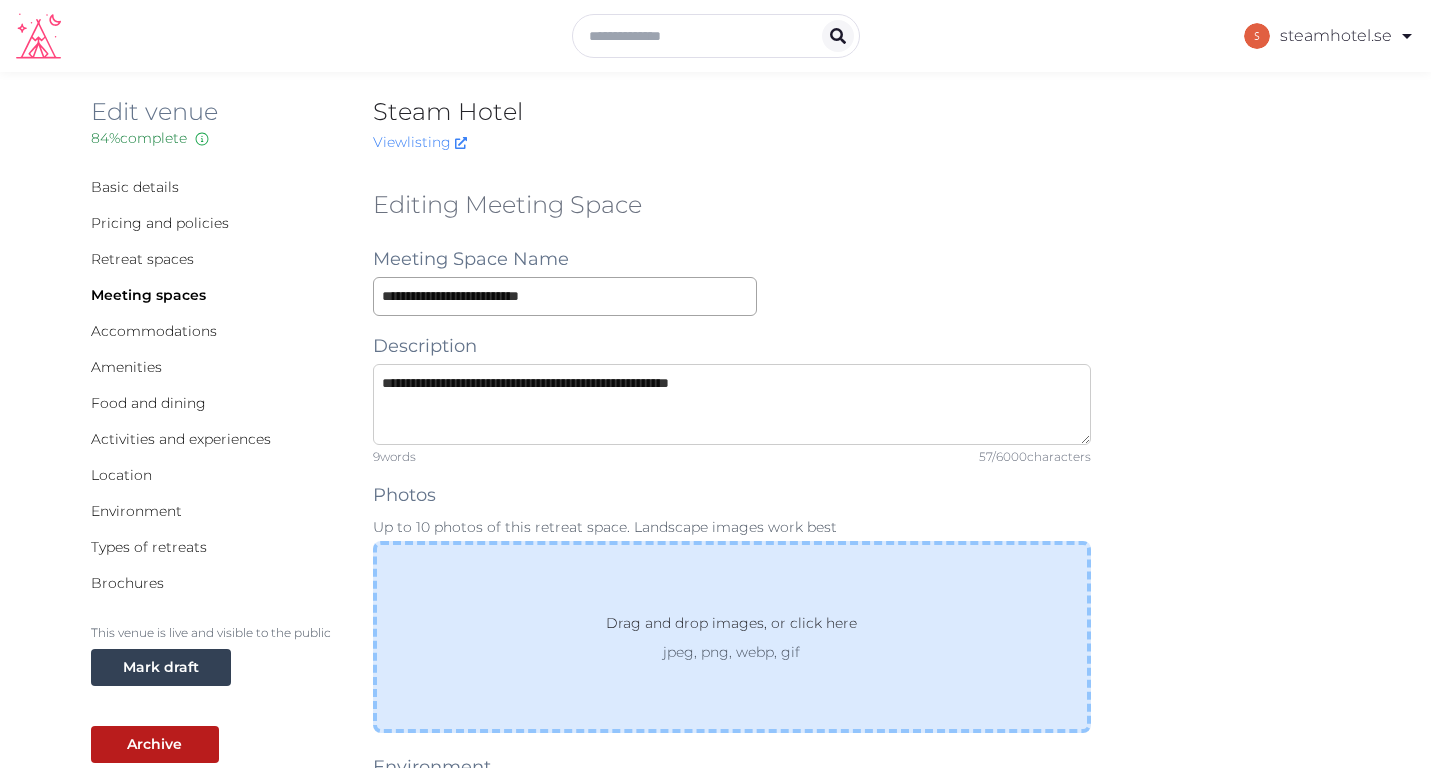 scroll, scrollTop: 18, scrollLeft: 0, axis: vertical 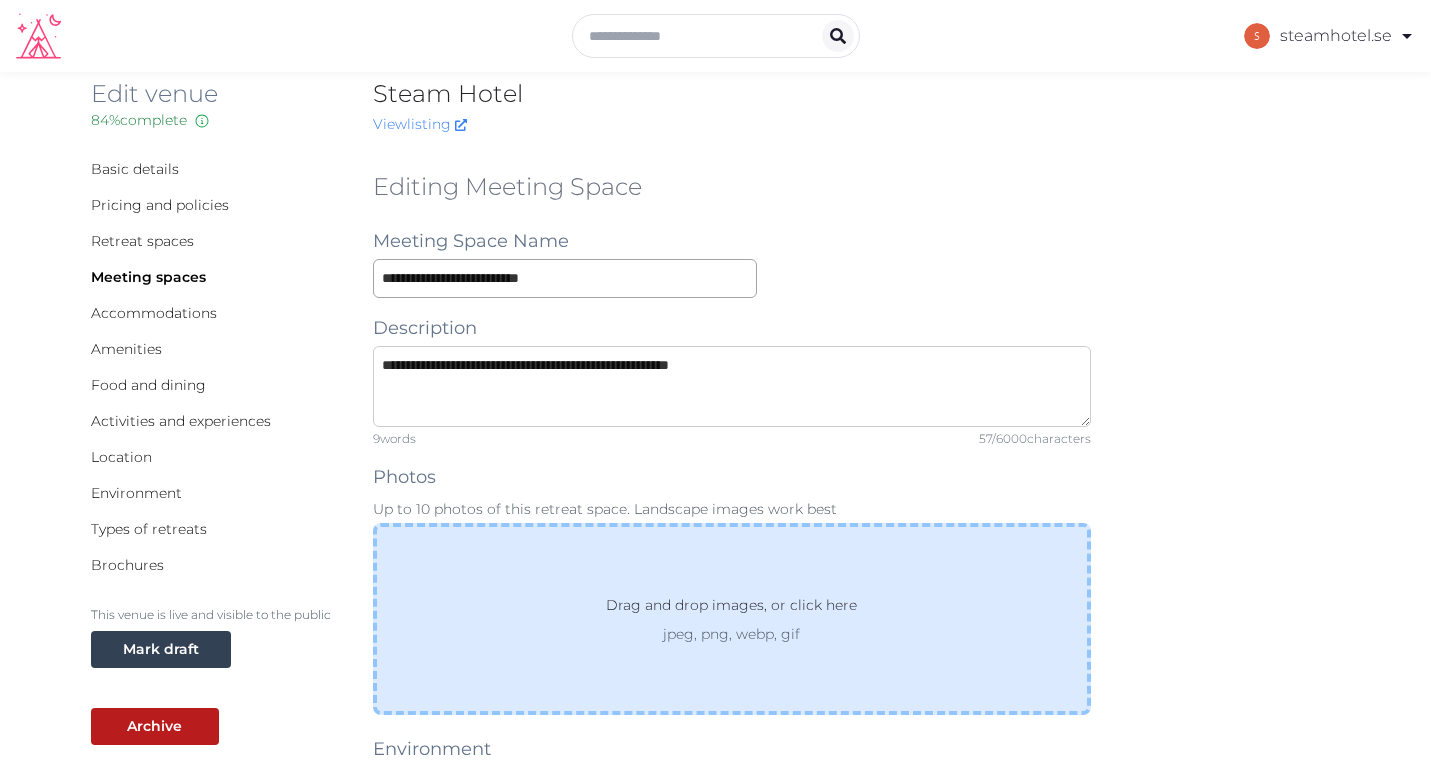 type on "**********" 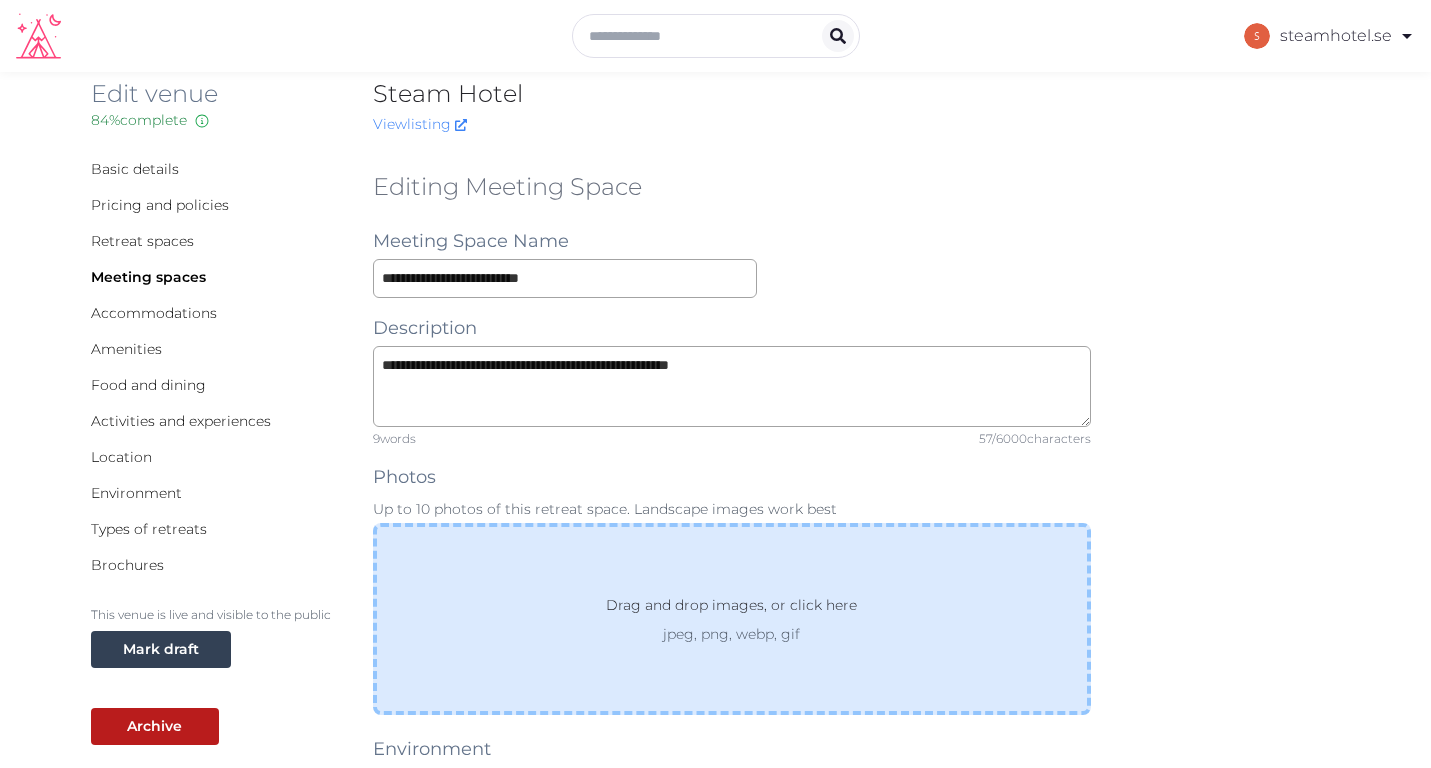 click on "Drag and drop images, or click here jpeg, png, webp, gif" at bounding box center [732, 619] 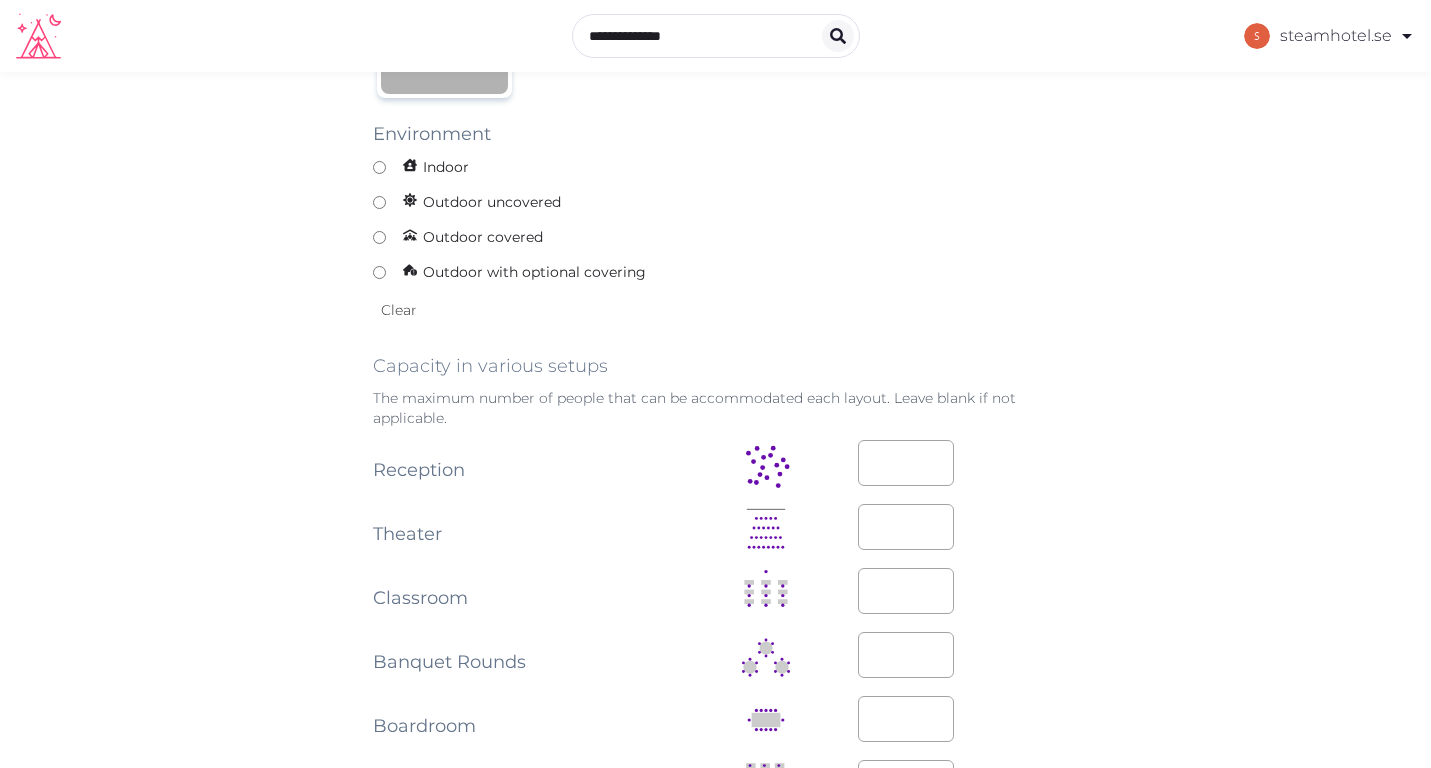 scroll, scrollTop: 720, scrollLeft: 0, axis: vertical 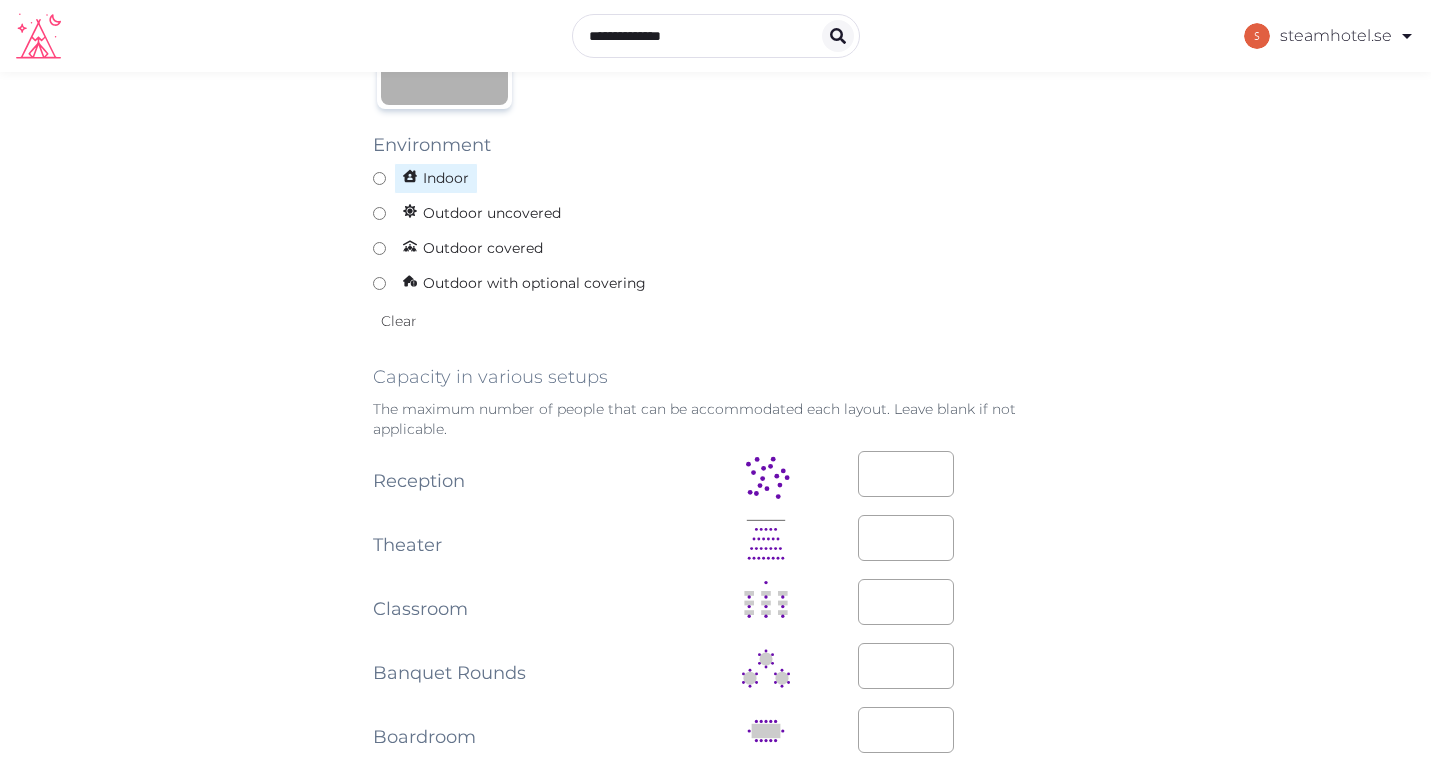 click 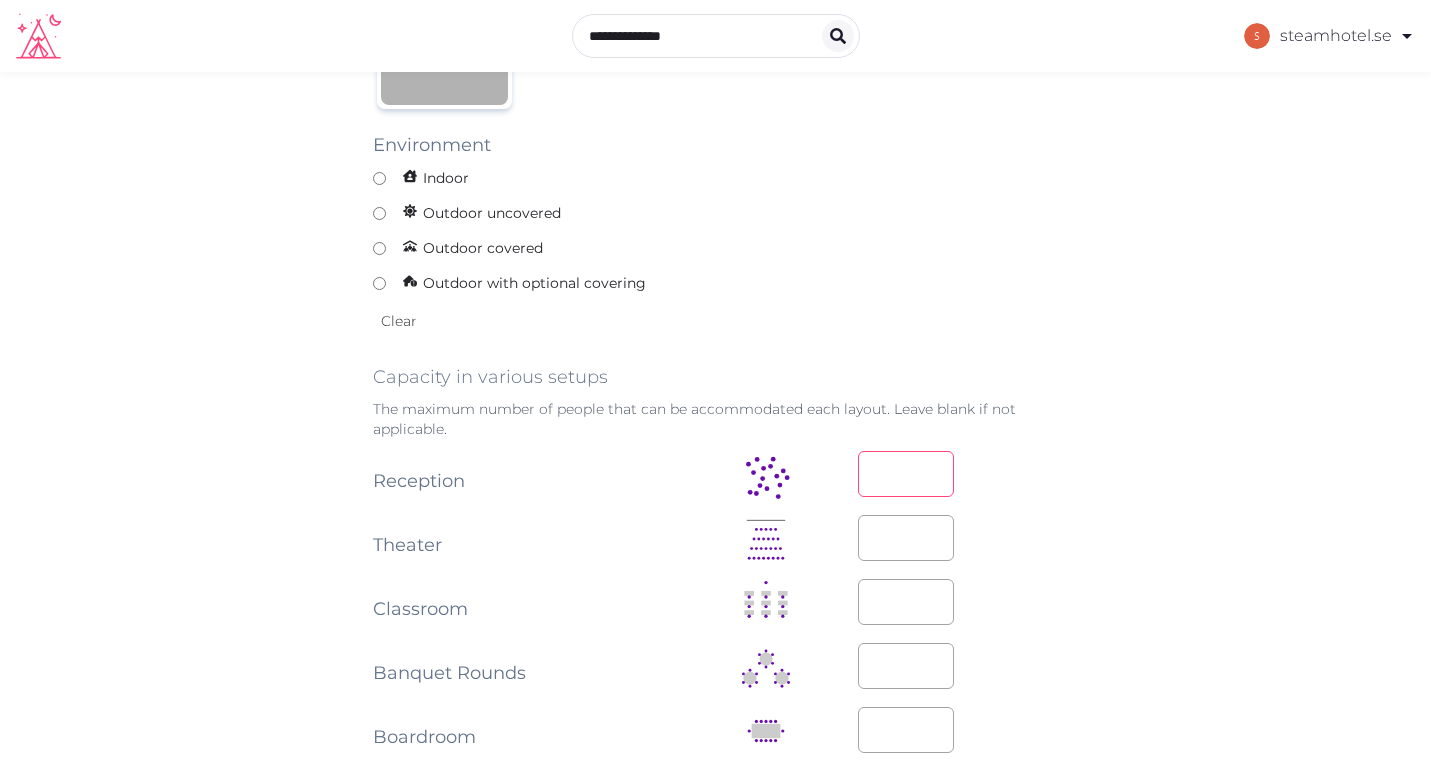 click at bounding box center [906, 474] 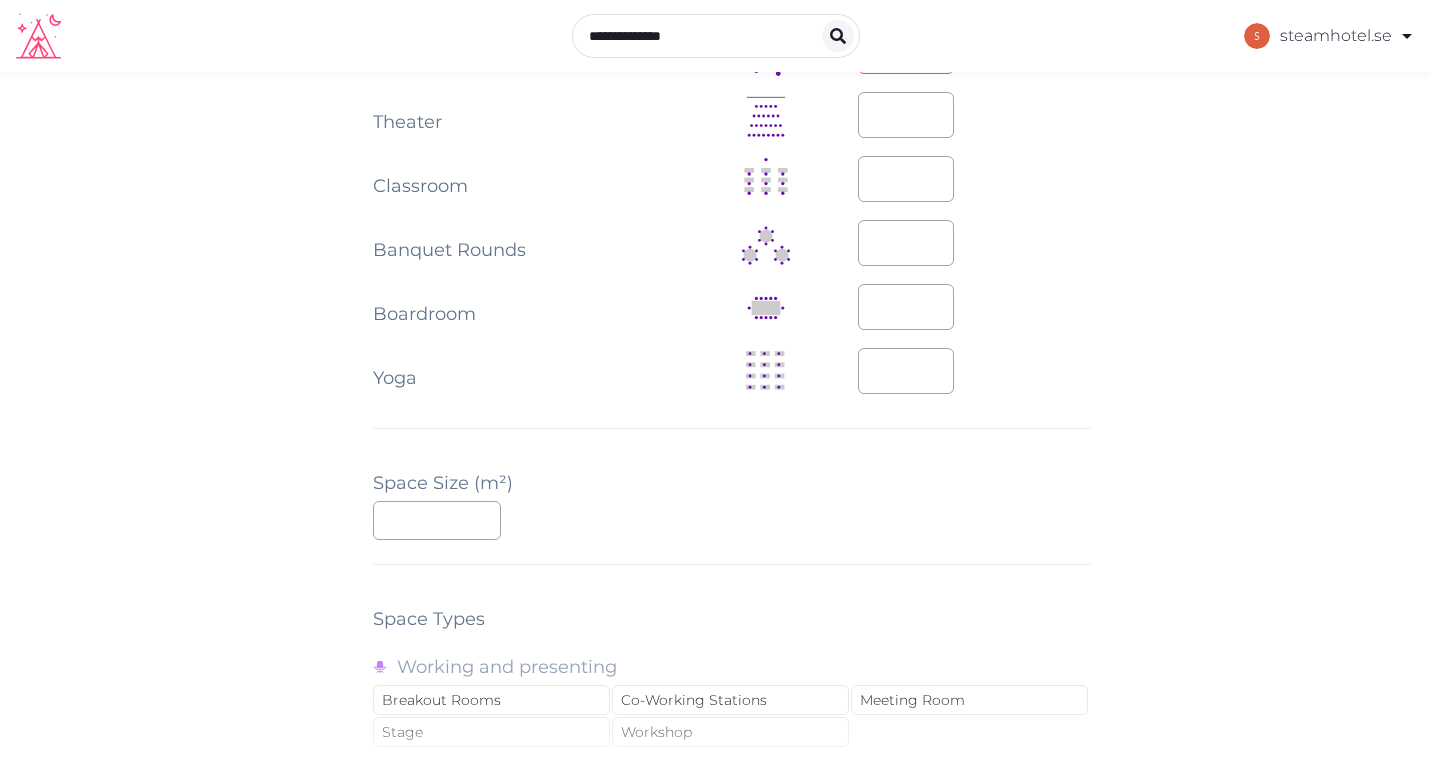 scroll, scrollTop: 1276, scrollLeft: 0, axis: vertical 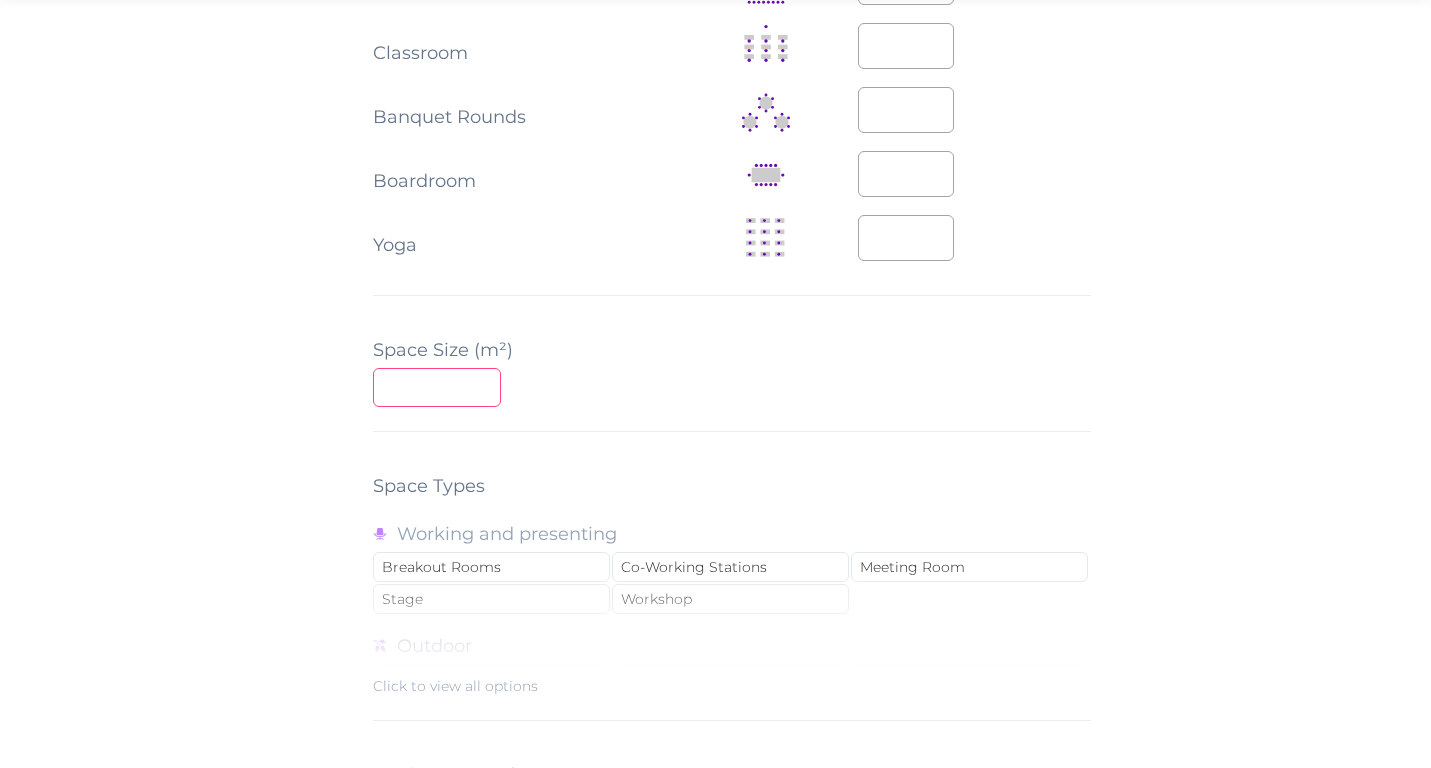 click at bounding box center [437, 387] 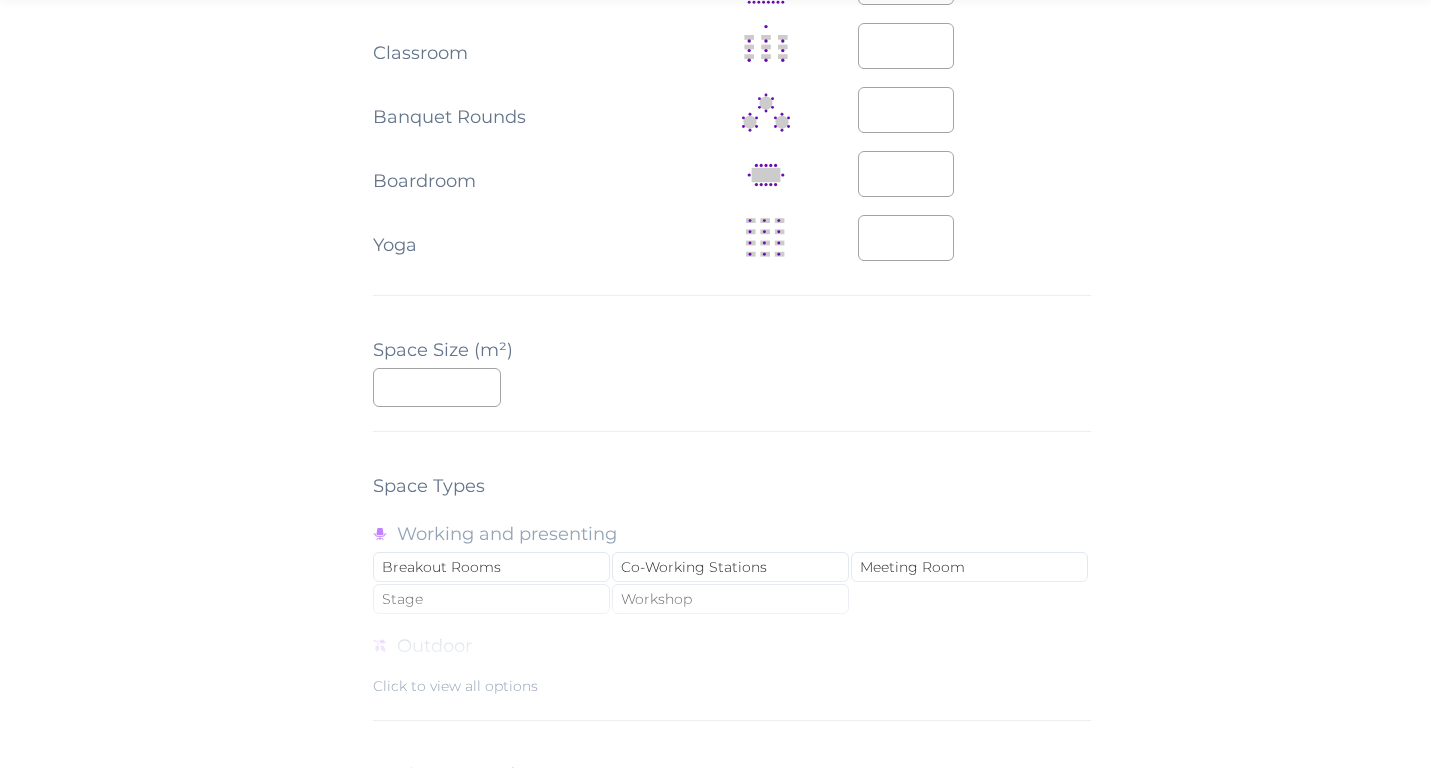 click on "**" at bounding box center [732, 387] 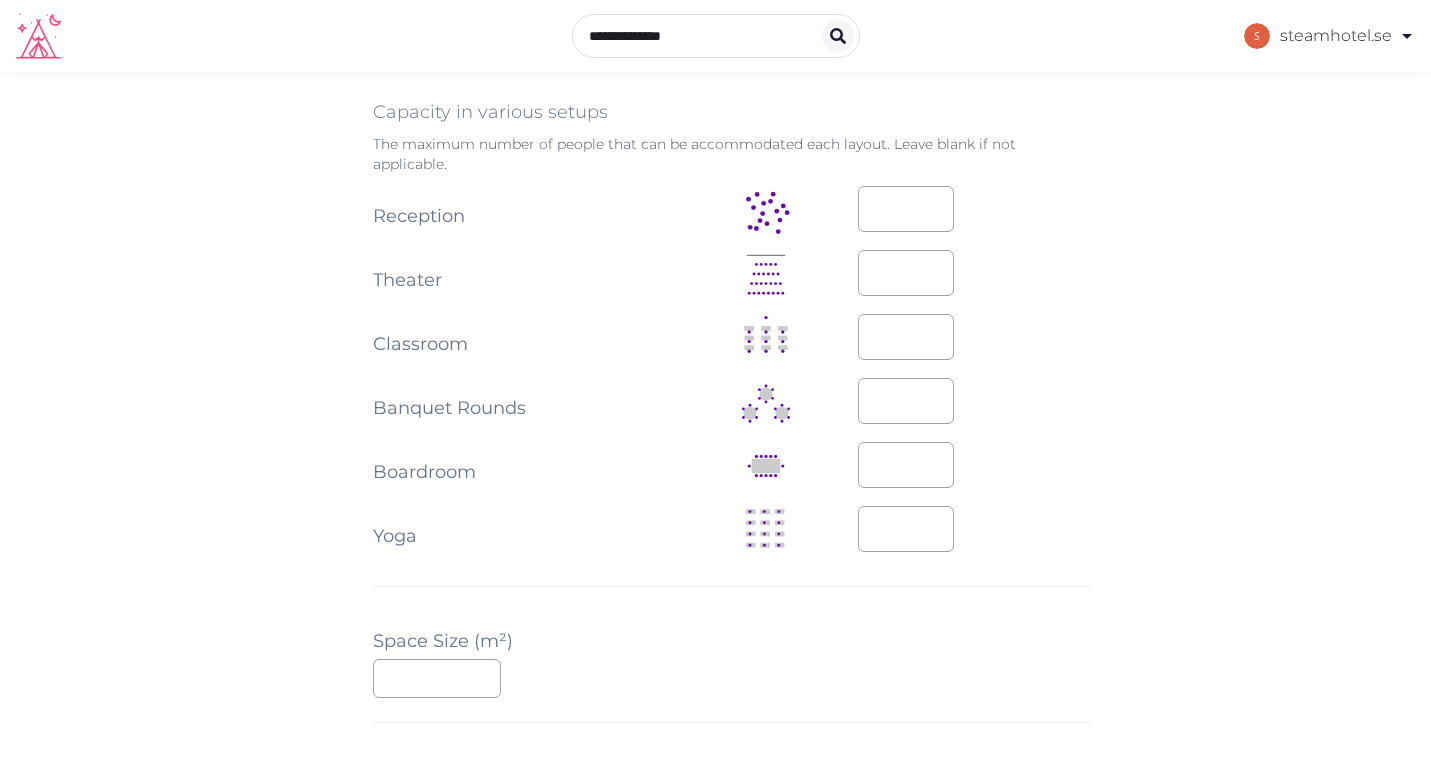 scroll, scrollTop: 983, scrollLeft: 0, axis: vertical 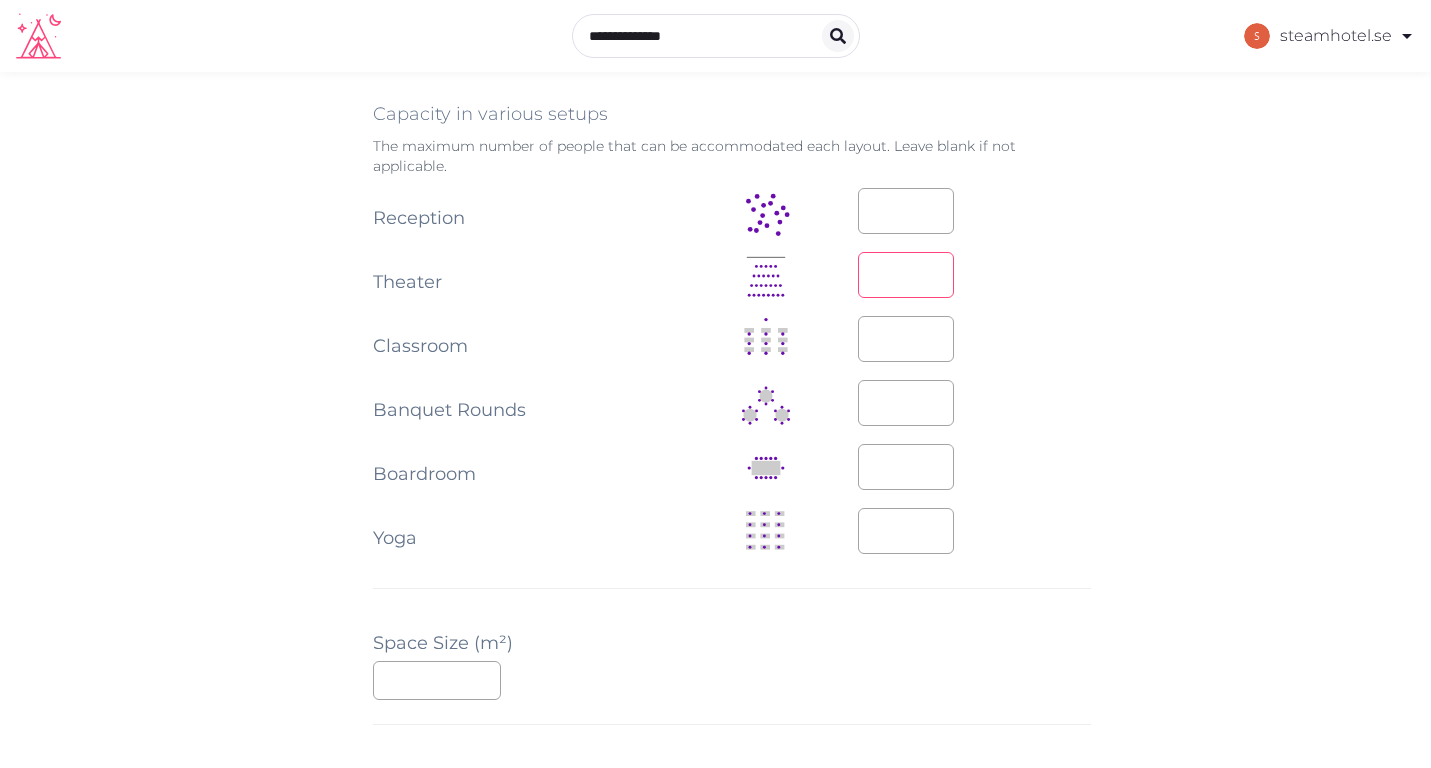click at bounding box center (906, 275) 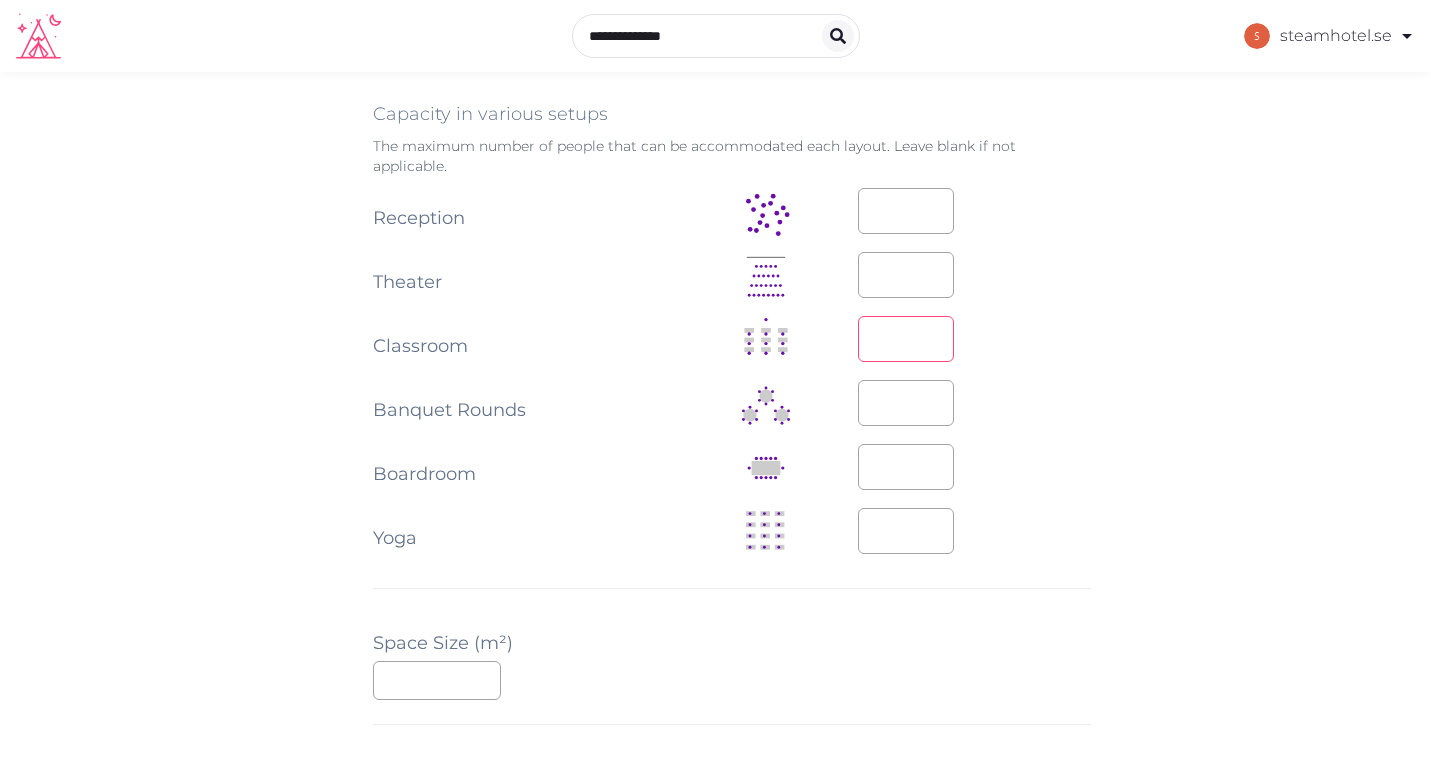 click at bounding box center (906, 339) 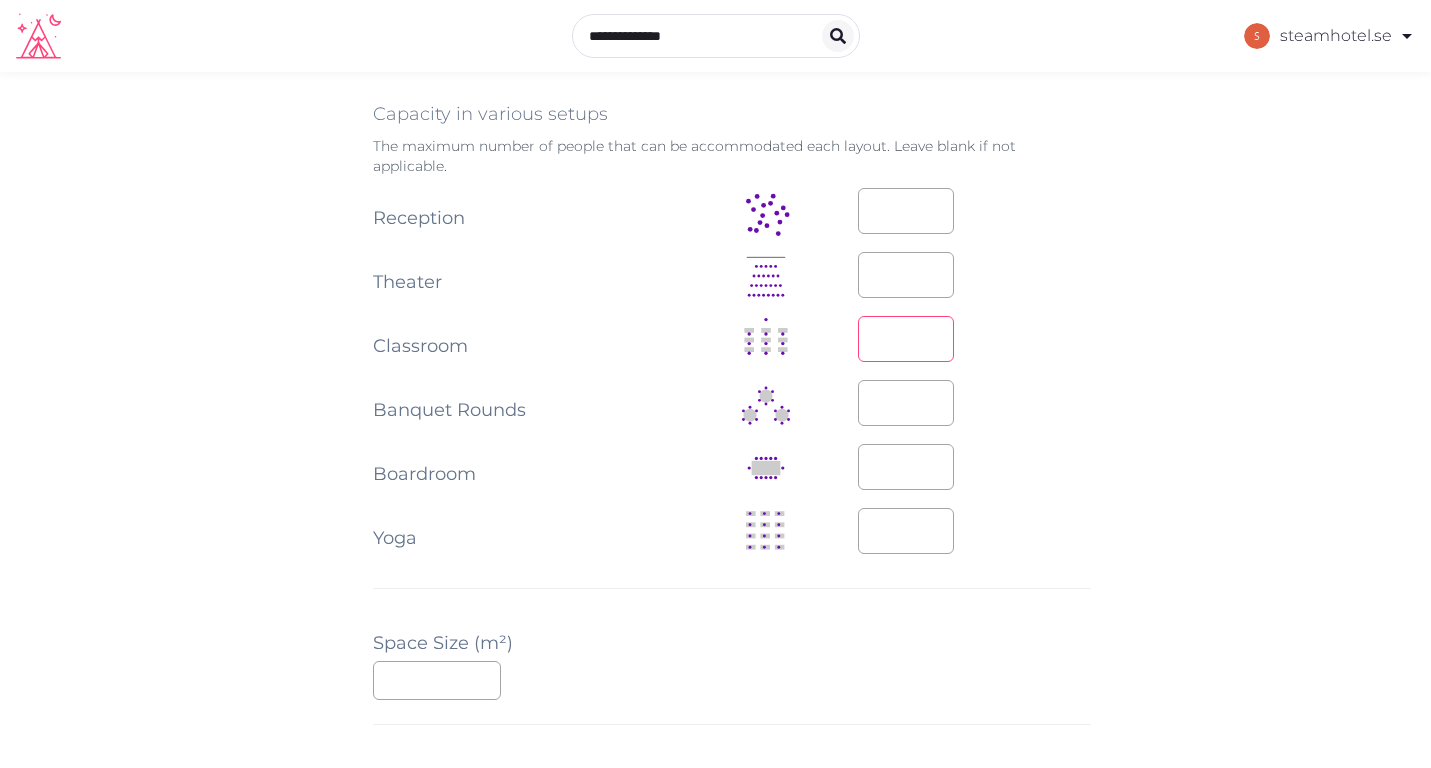 type on "**" 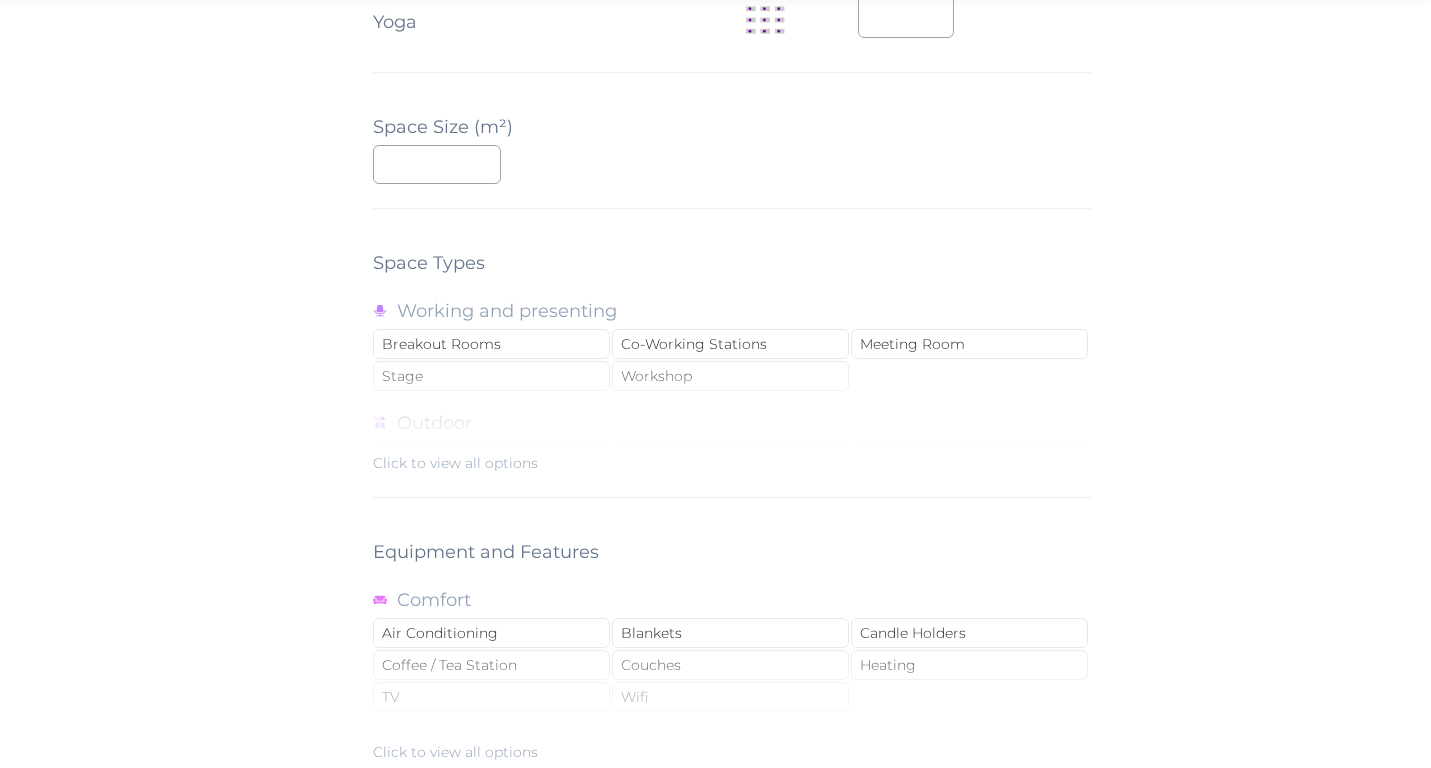 scroll, scrollTop: 1541, scrollLeft: 0, axis: vertical 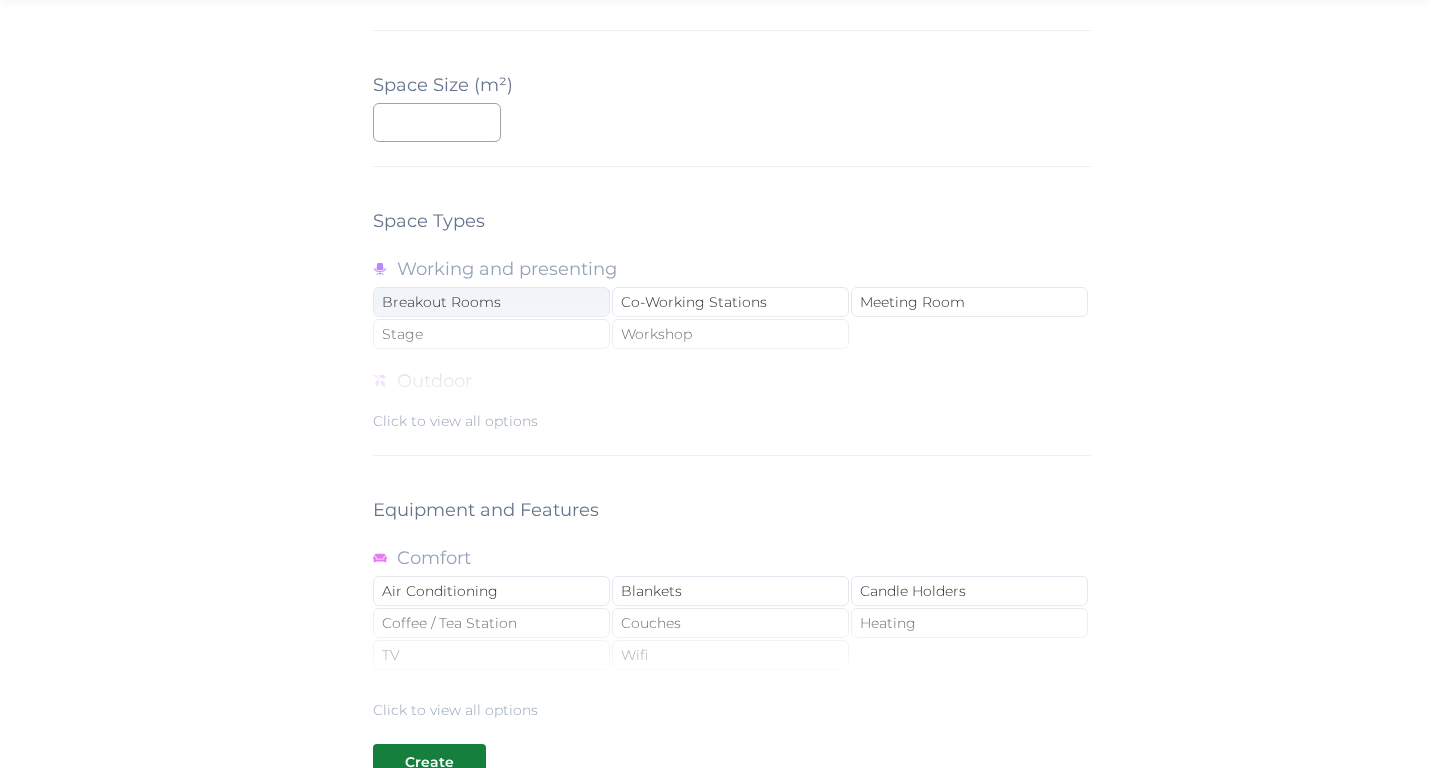click on "Breakout Rooms" at bounding box center (491, 302) 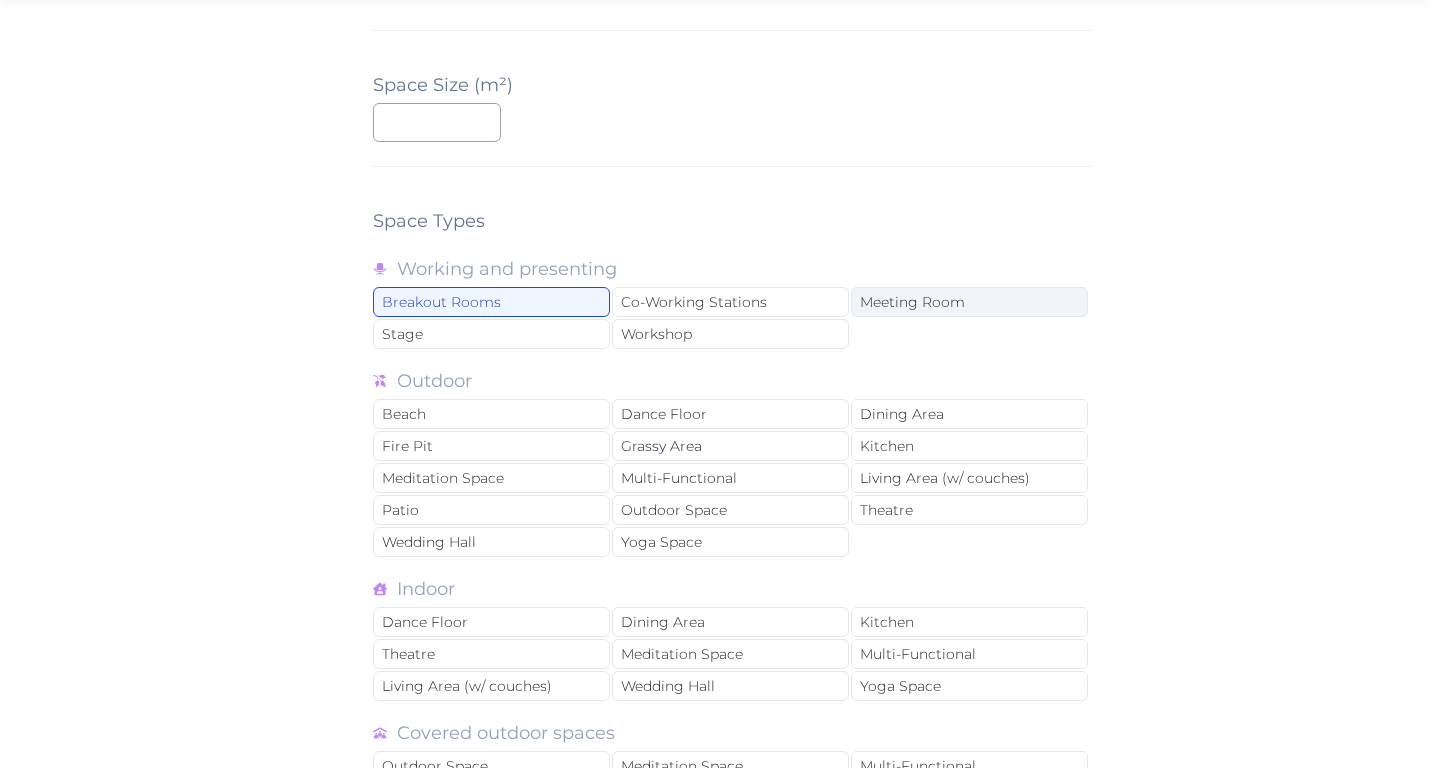click on "Meeting Room" at bounding box center [969, 302] 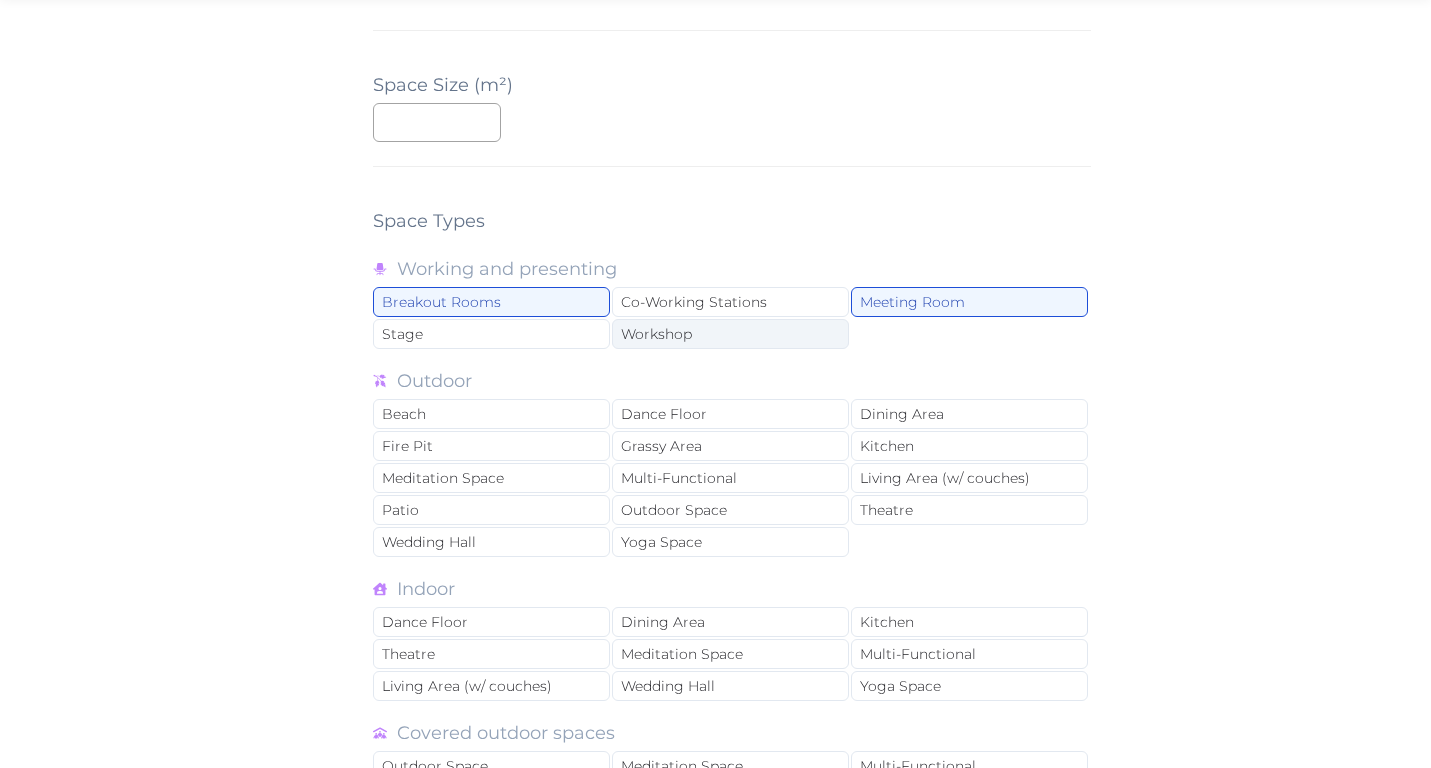click on "Workshop" at bounding box center [730, 334] 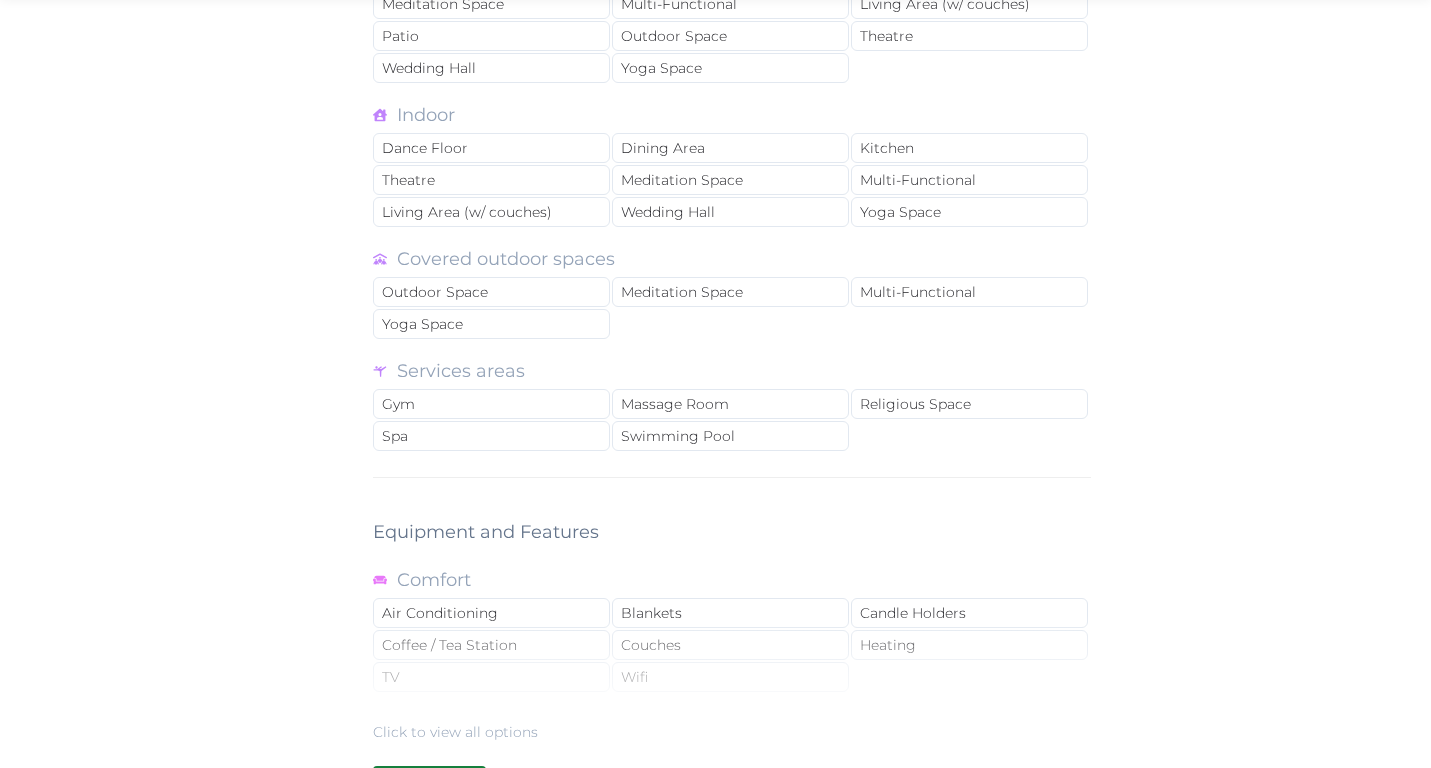 scroll, scrollTop: 2102, scrollLeft: 0, axis: vertical 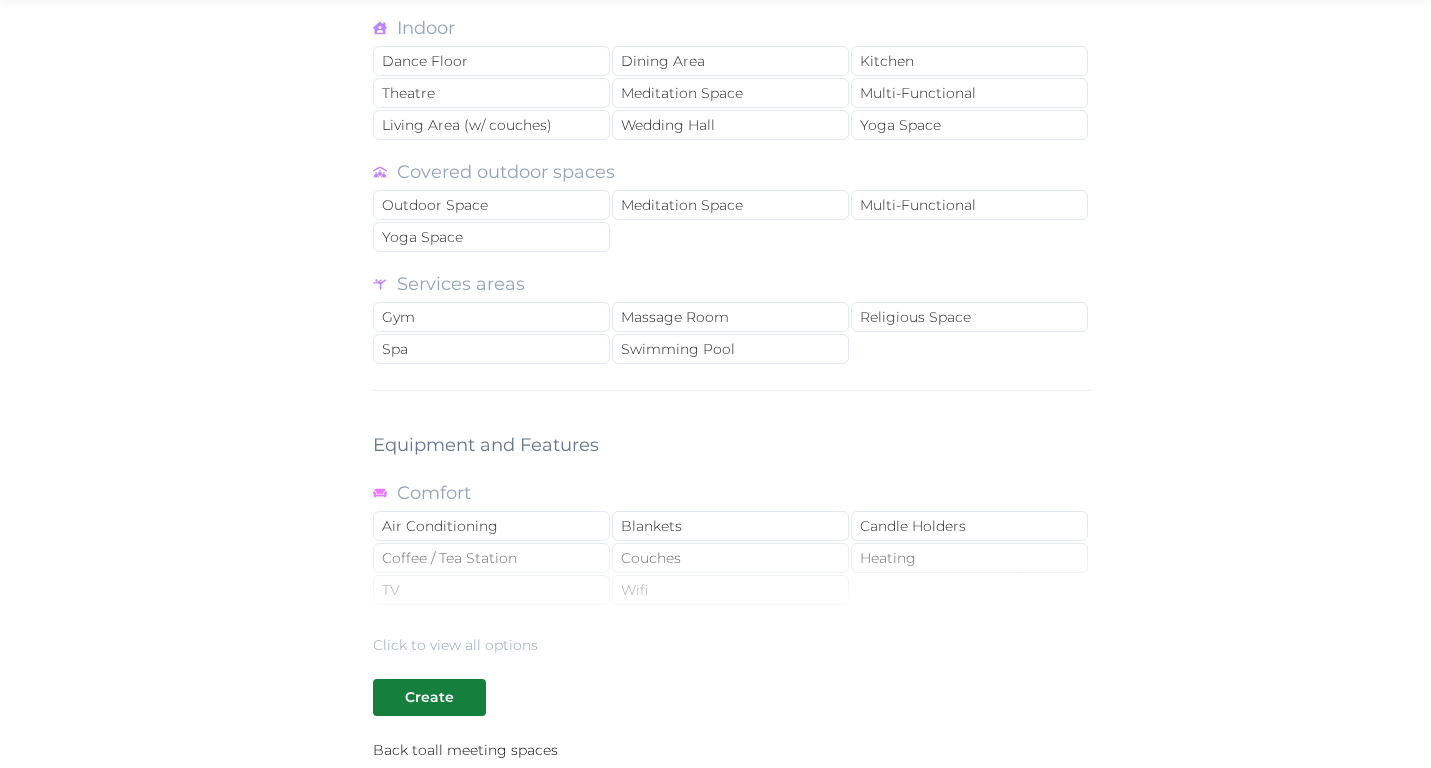 click on "Click to view all options" at bounding box center [732, 591] 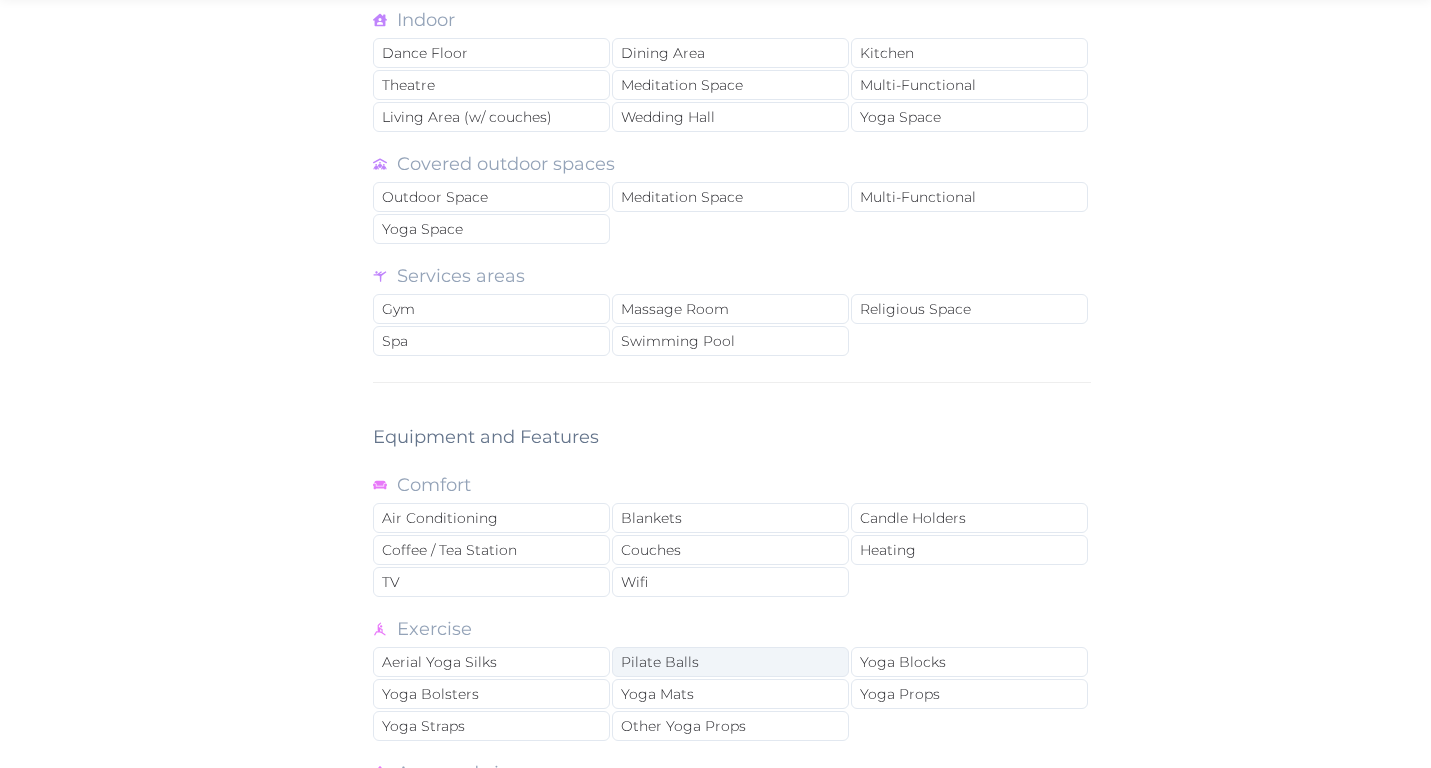 scroll, scrollTop: 2112, scrollLeft: 0, axis: vertical 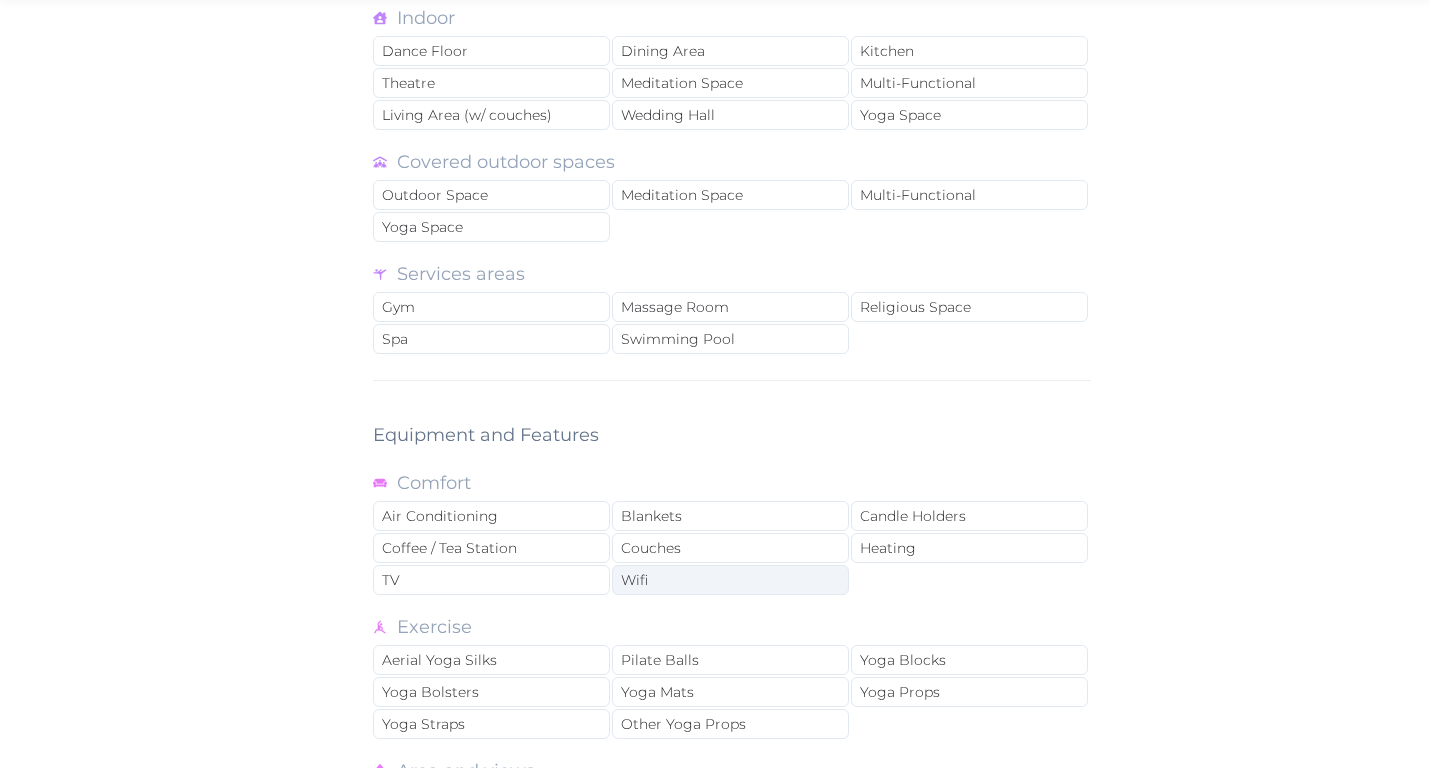 click on "Wifi" at bounding box center [730, 580] 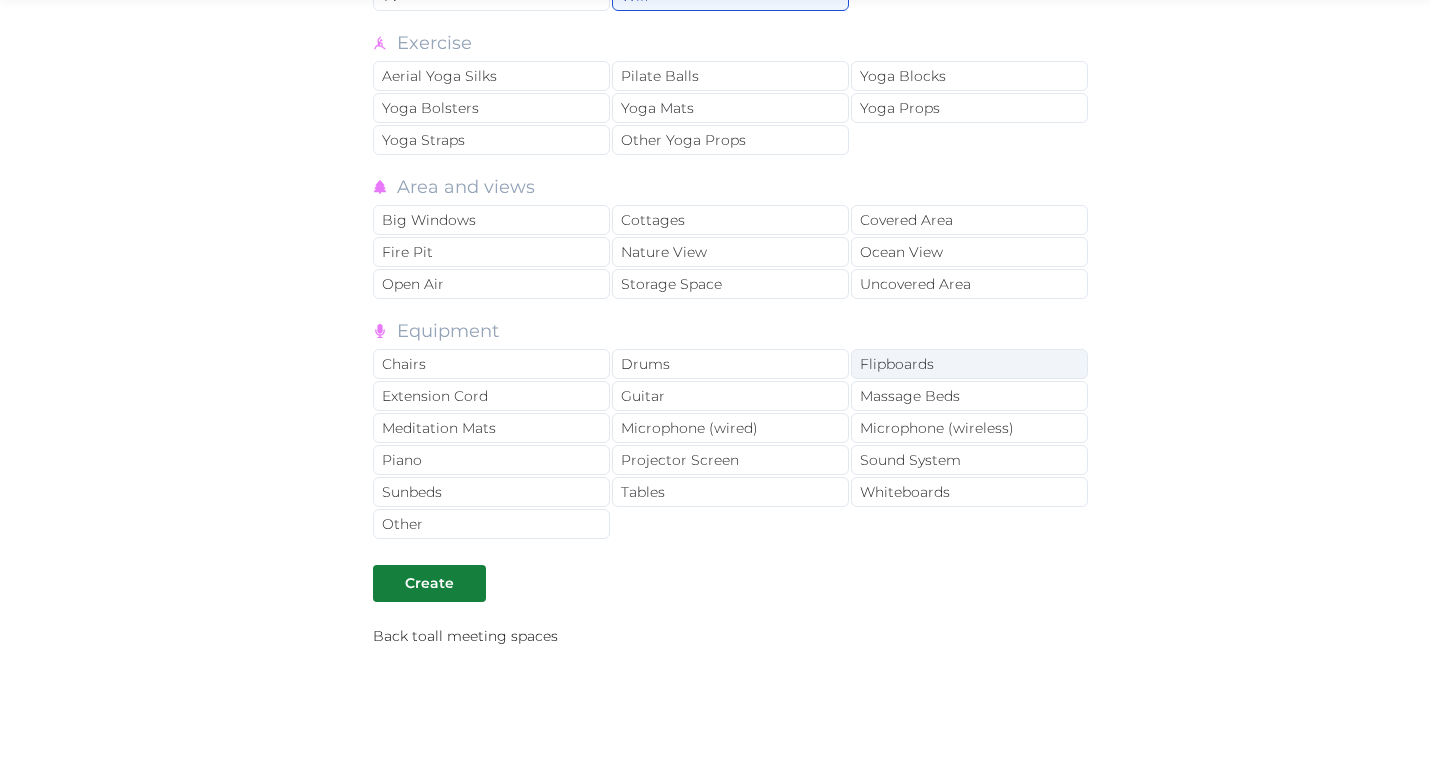 scroll, scrollTop: 2727, scrollLeft: 0, axis: vertical 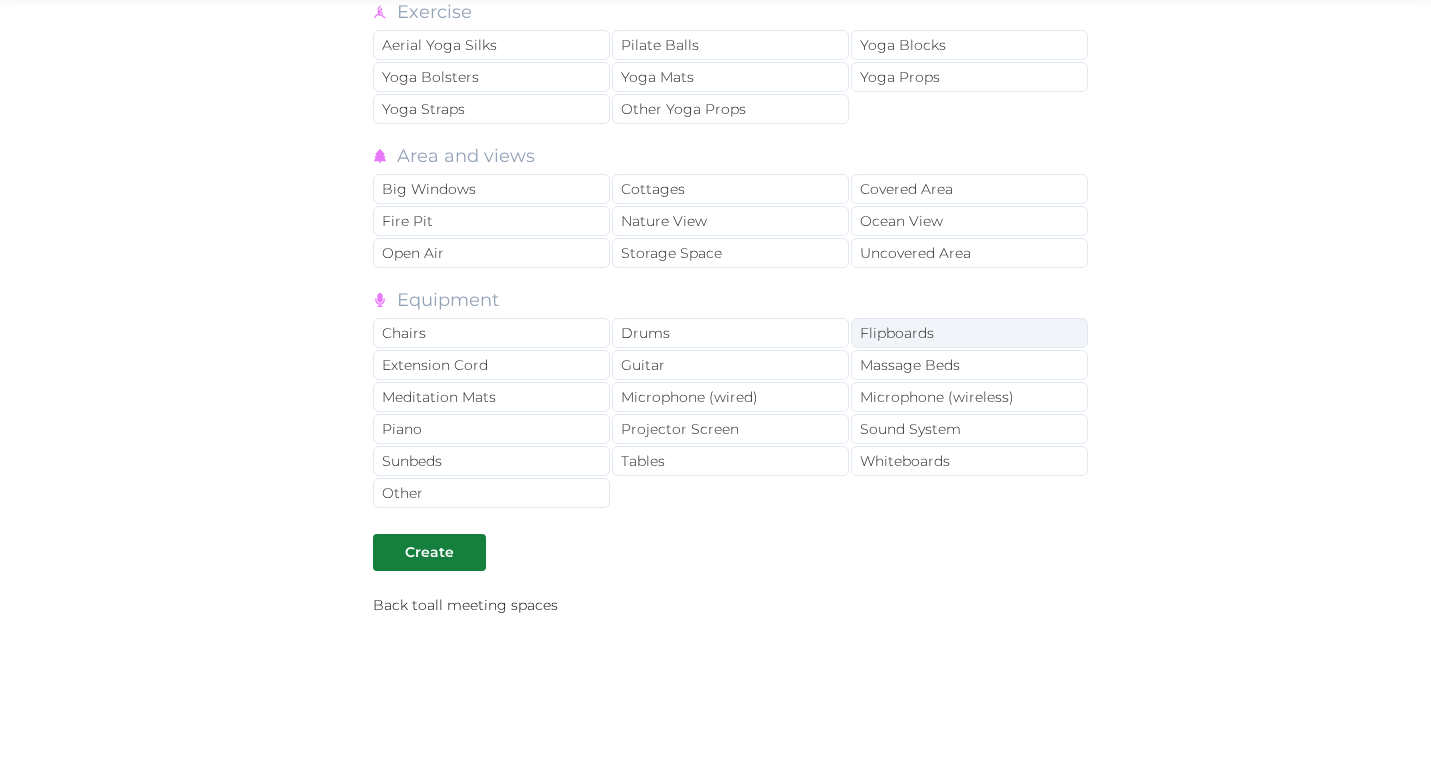 click on "Flipboards" at bounding box center (969, 333) 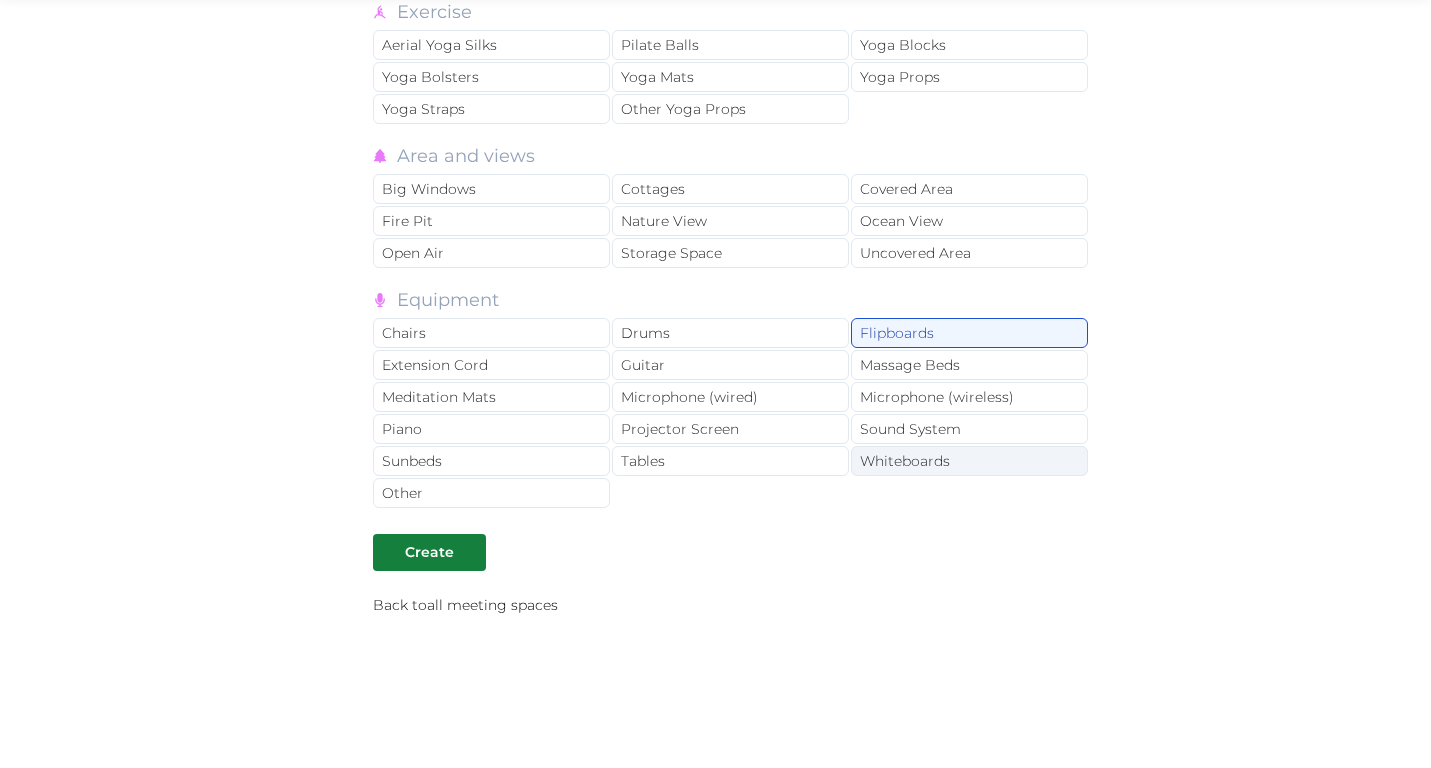click on "Whiteboards" at bounding box center [969, 461] 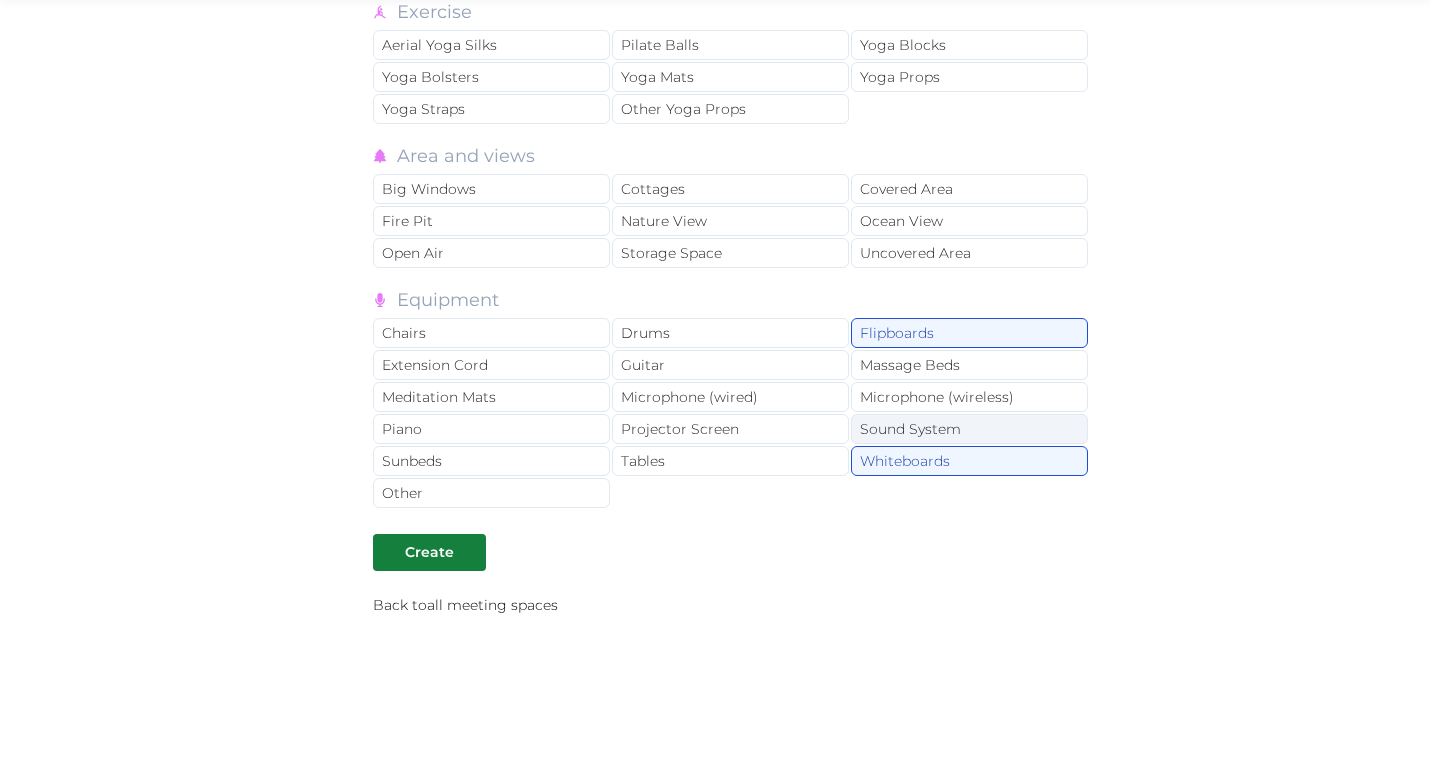 click on "Sound System" at bounding box center [969, 429] 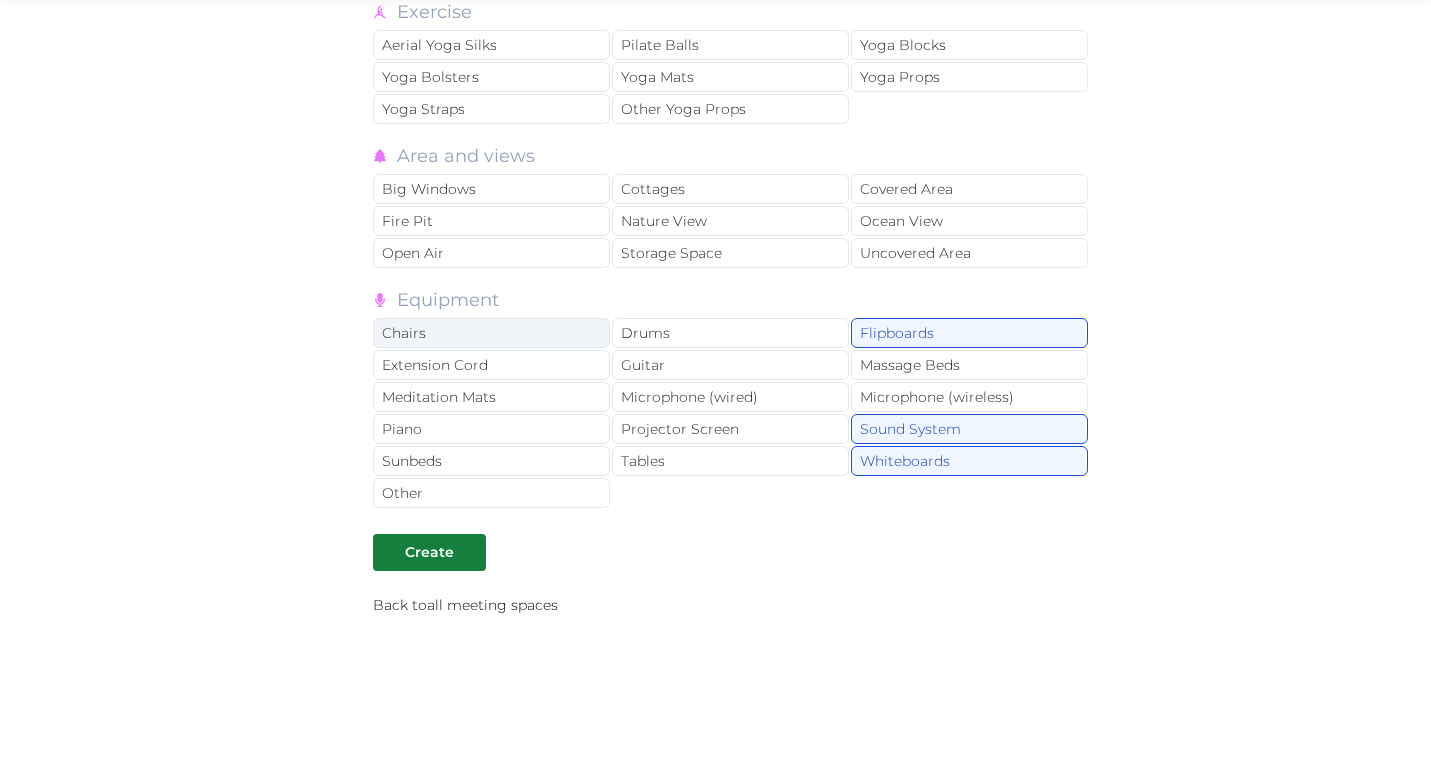 click on "Chairs" at bounding box center [491, 333] 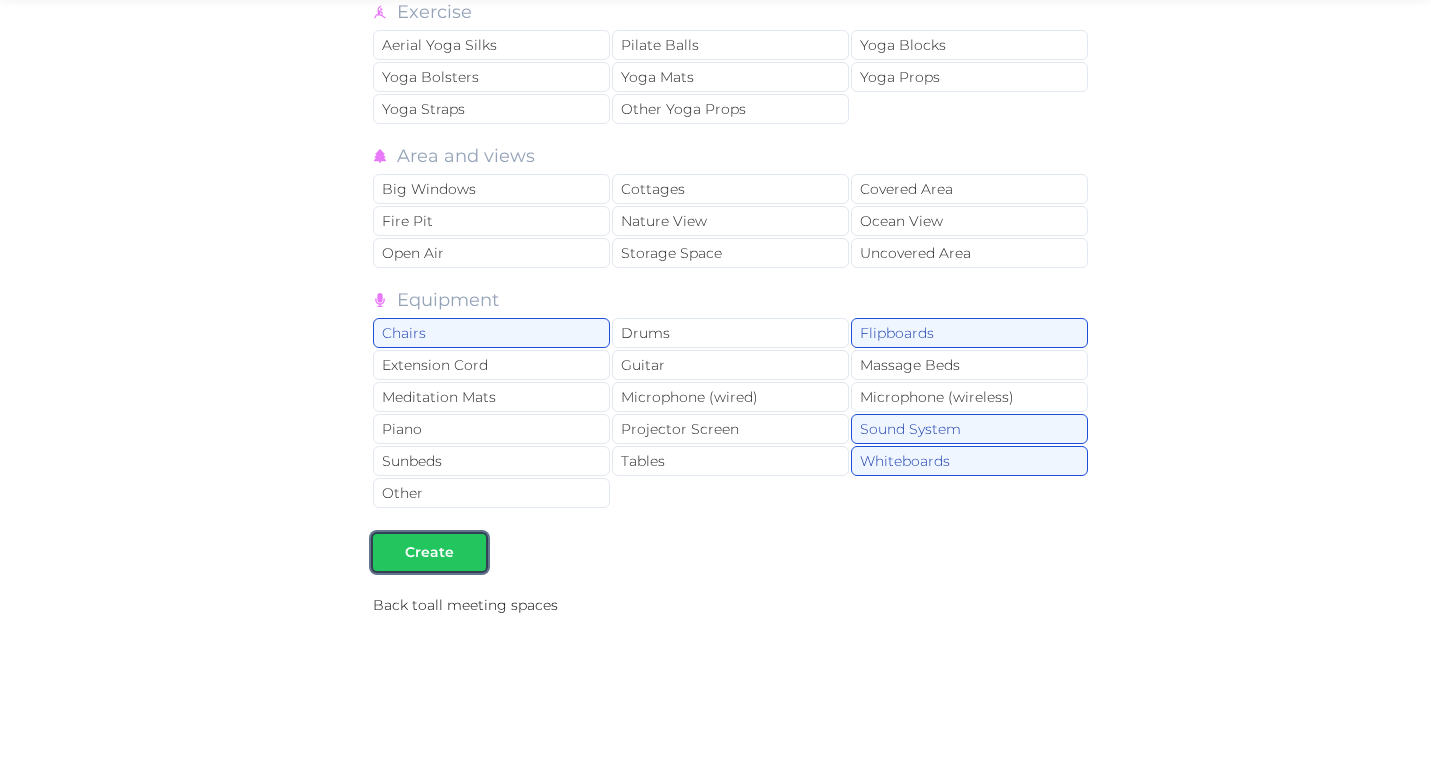 click at bounding box center [470, 552] 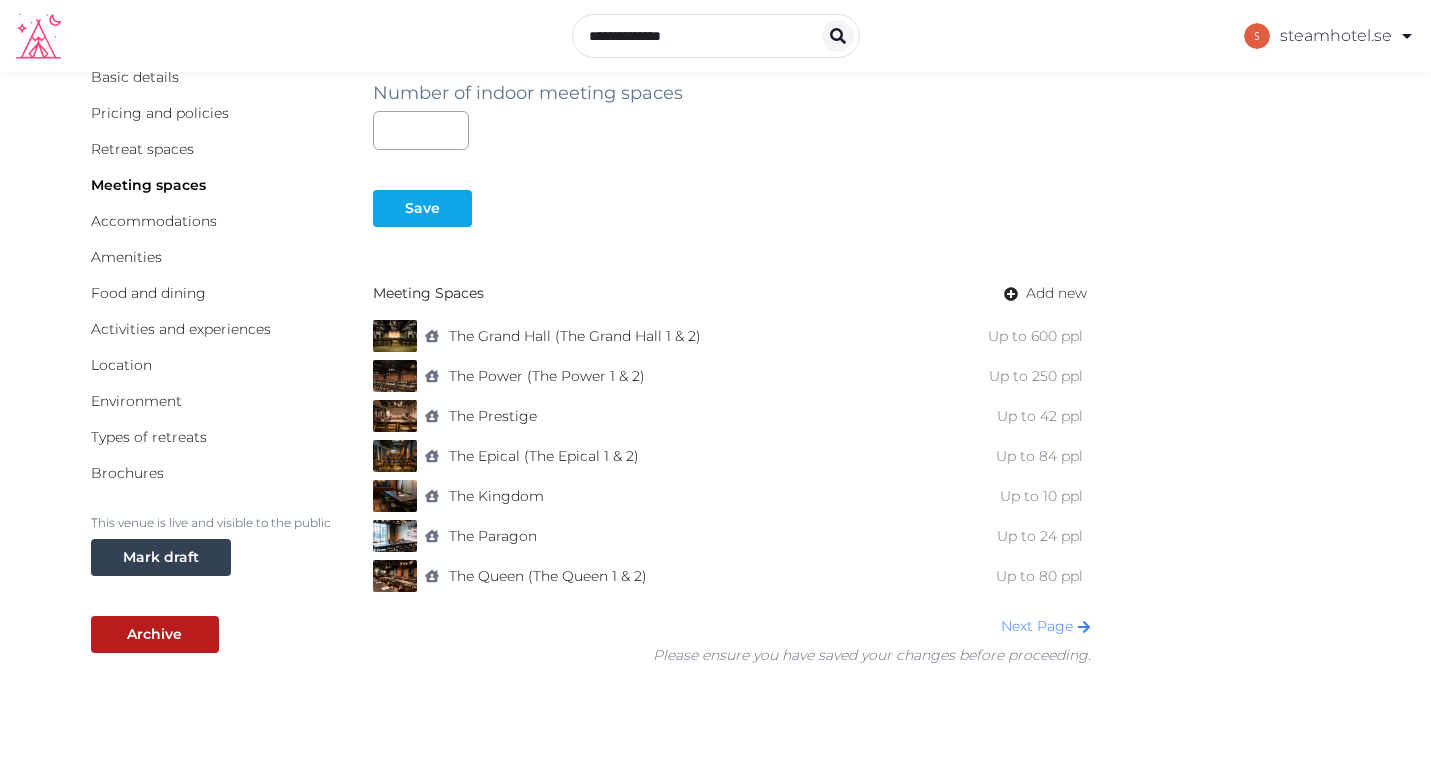 scroll, scrollTop: 111, scrollLeft: 0, axis: vertical 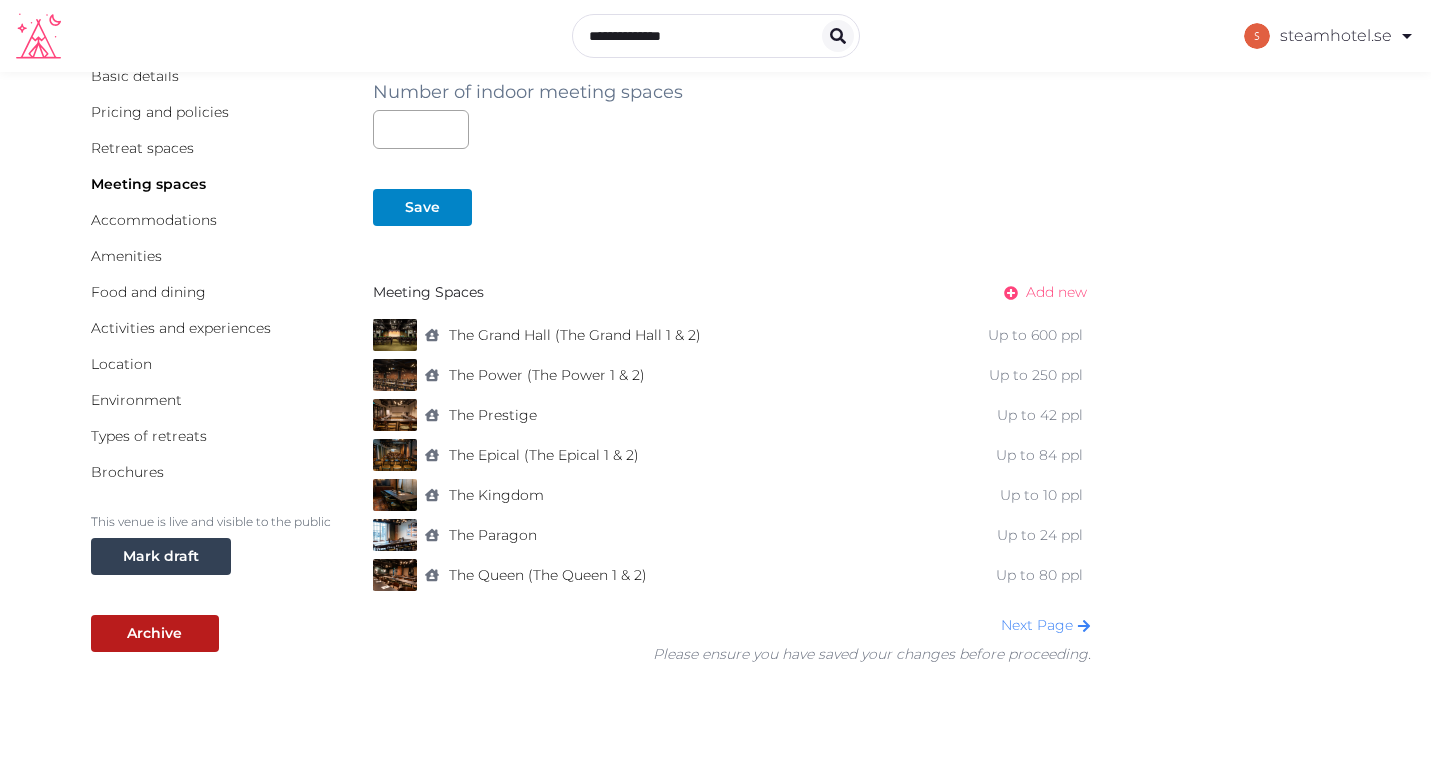 click on "Add new" at bounding box center (1056, 292) 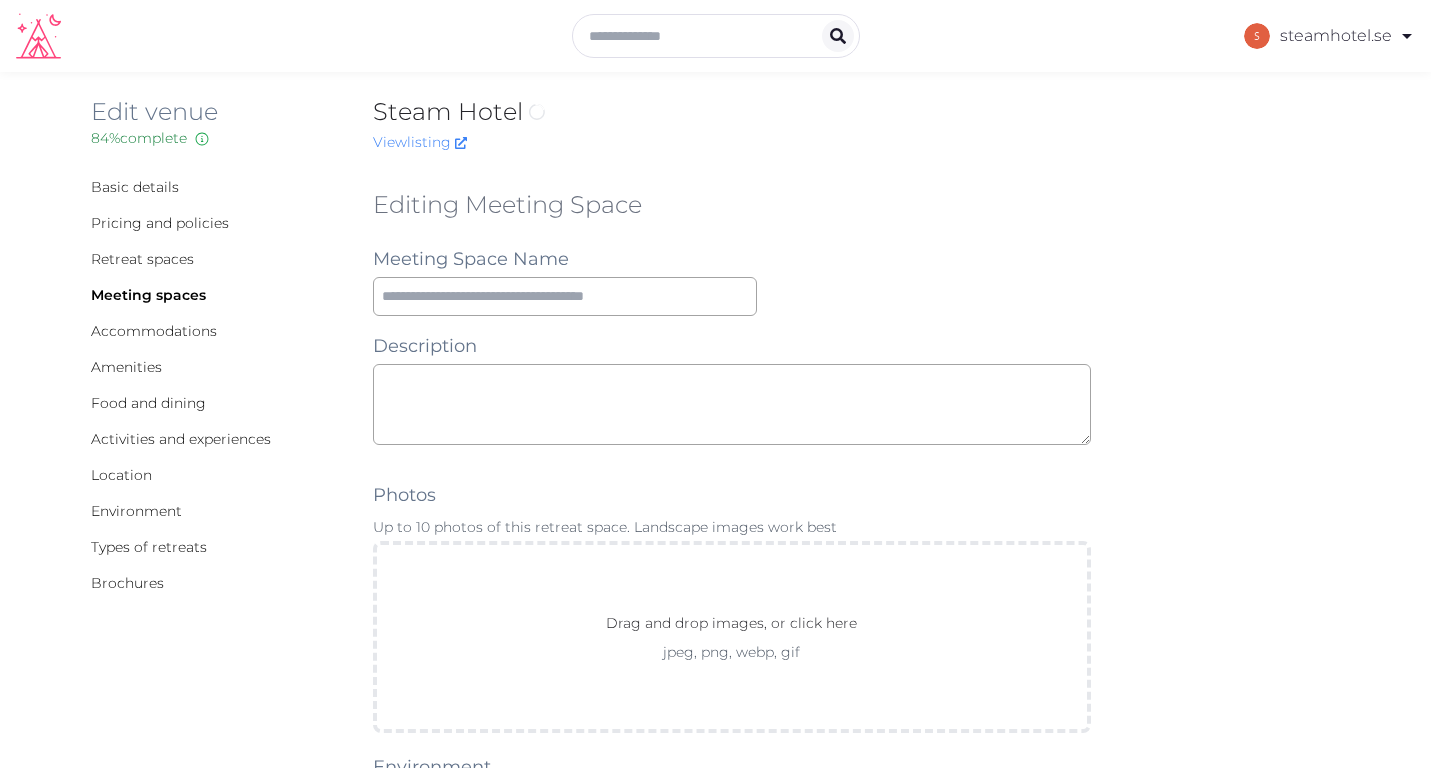 scroll, scrollTop: 0, scrollLeft: 0, axis: both 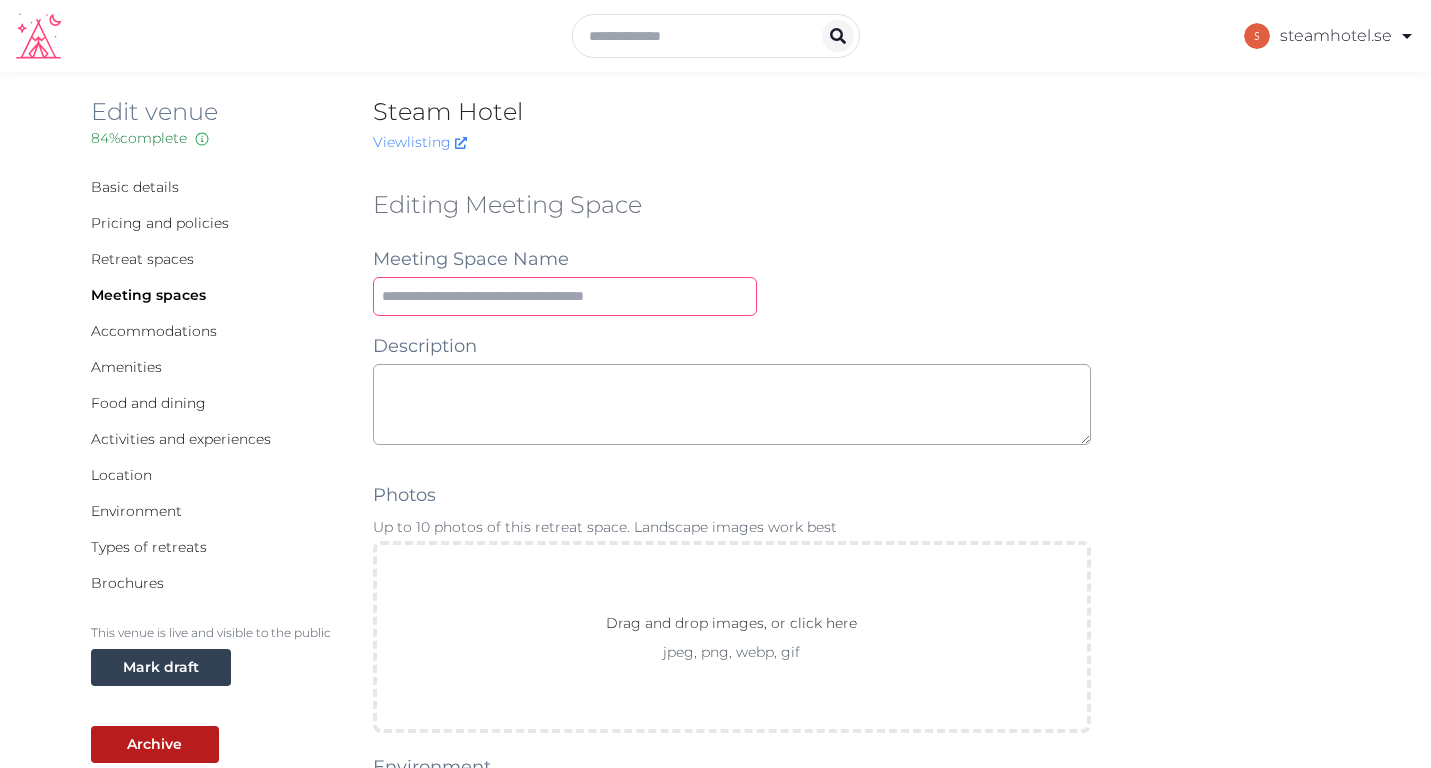 click at bounding box center [565, 296] 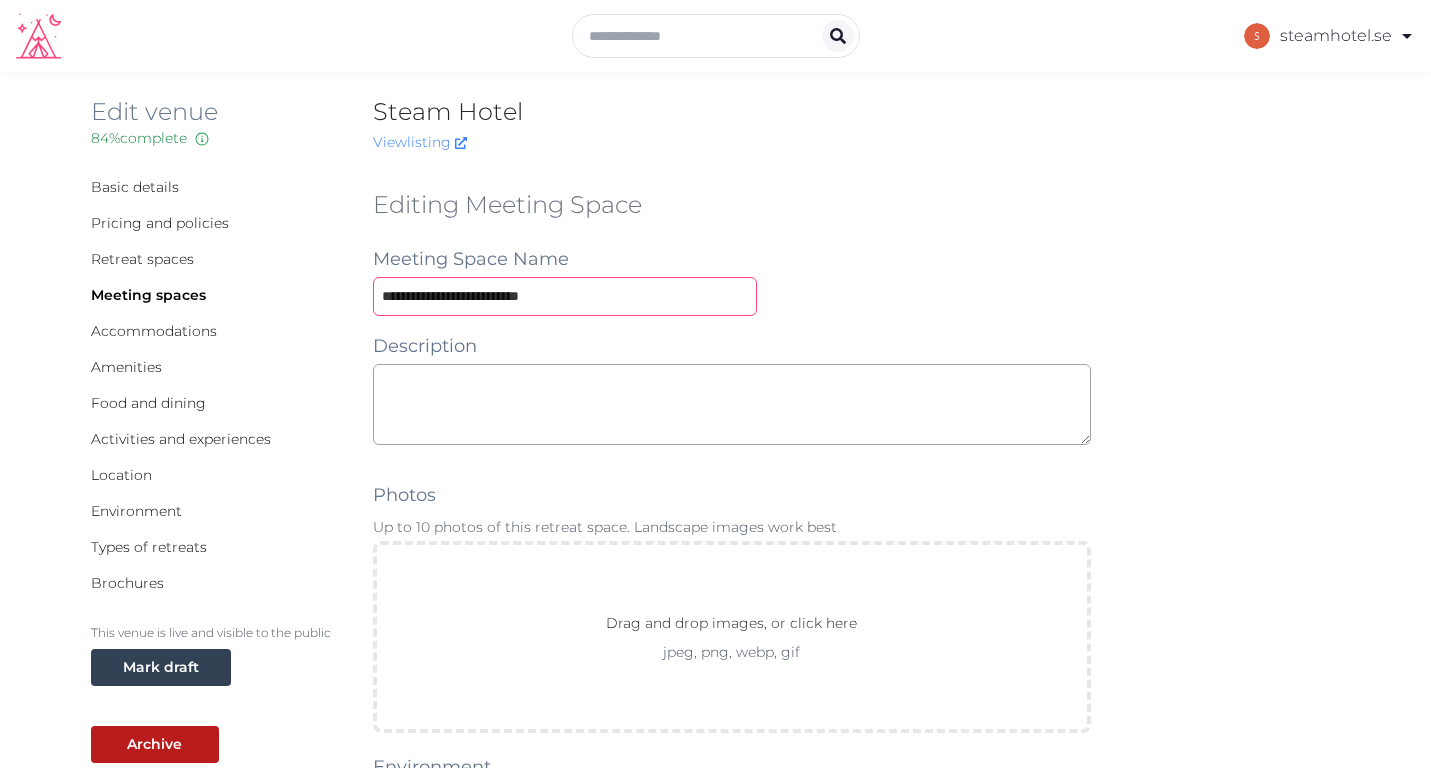 type on "**********" 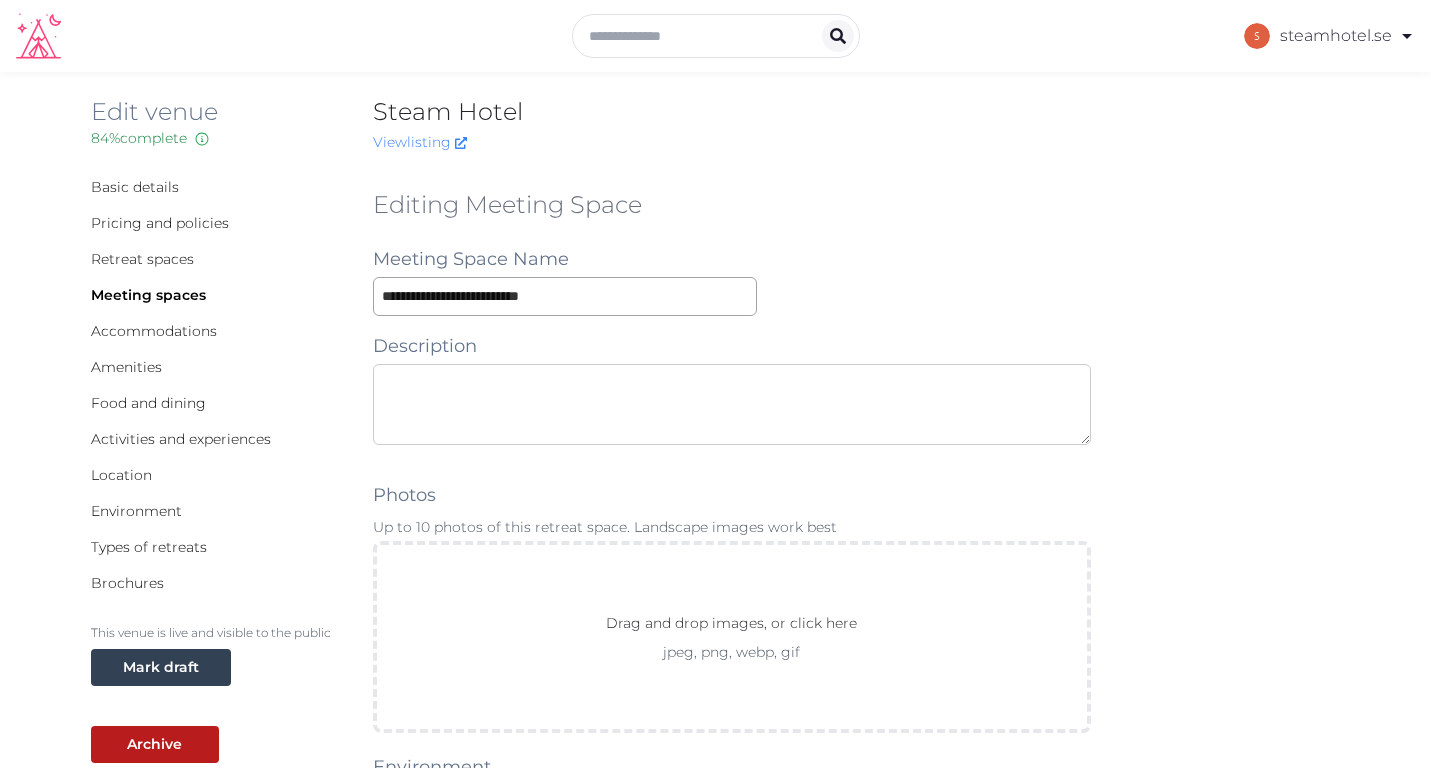 click at bounding box center (732, 404) 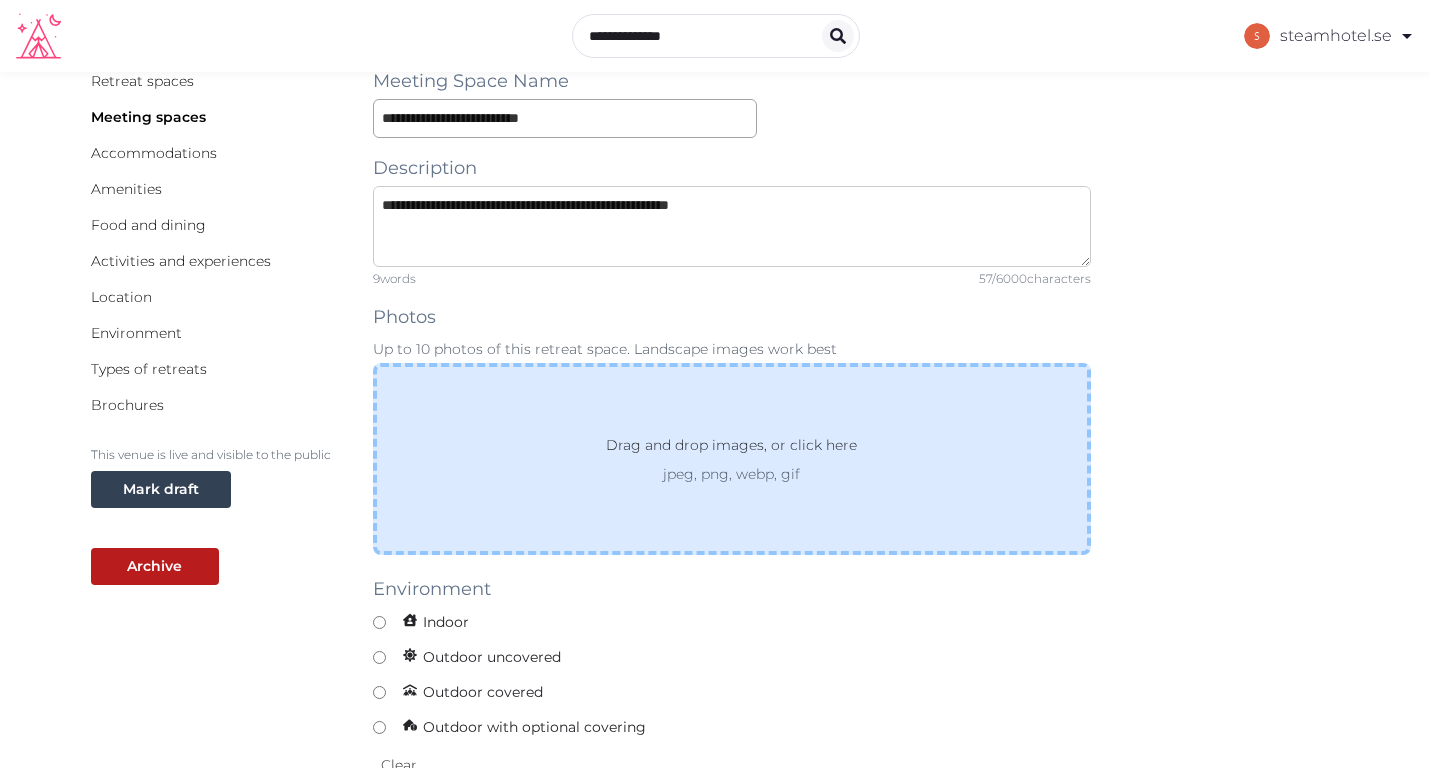 scroll, scrollTop: 182, scrollLeft: 0, axis: vertical 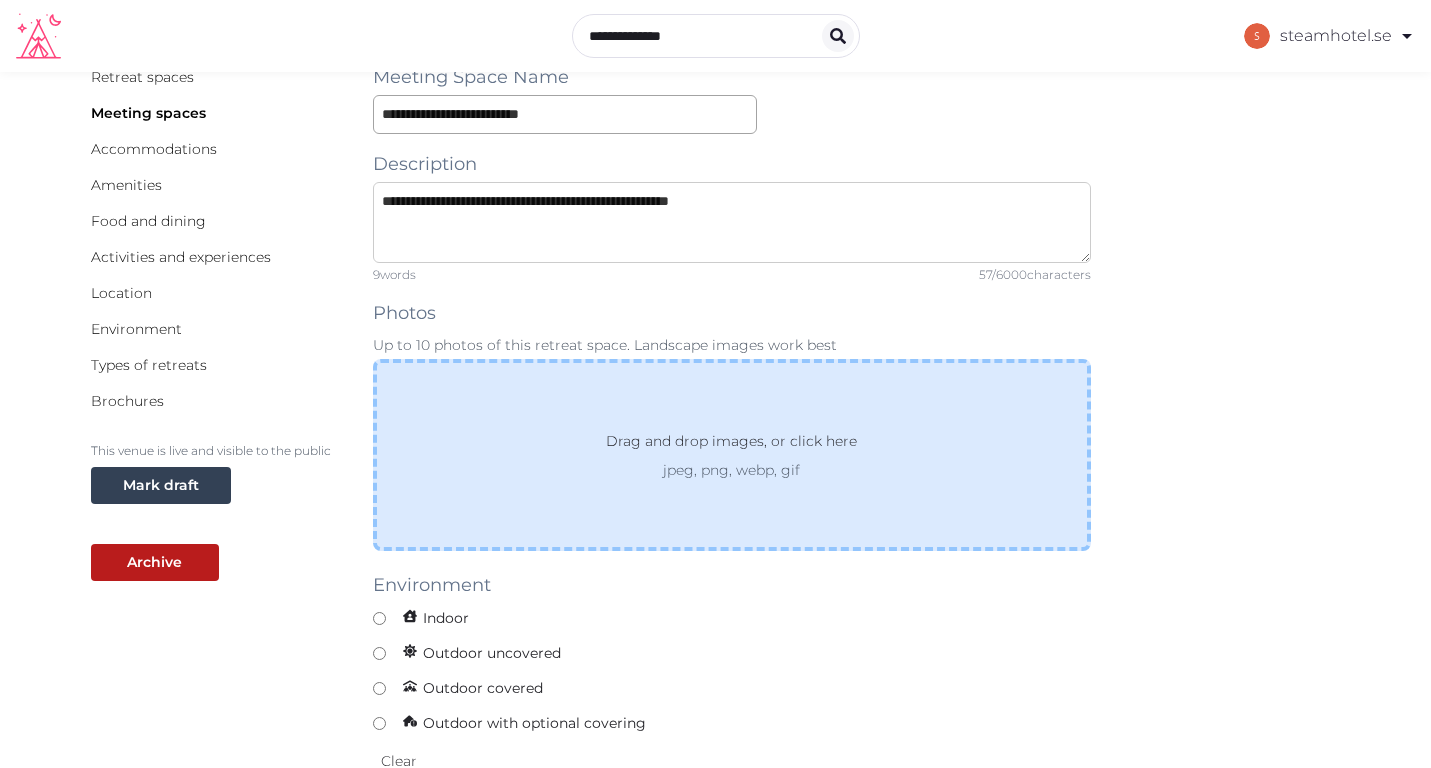type on "**********" 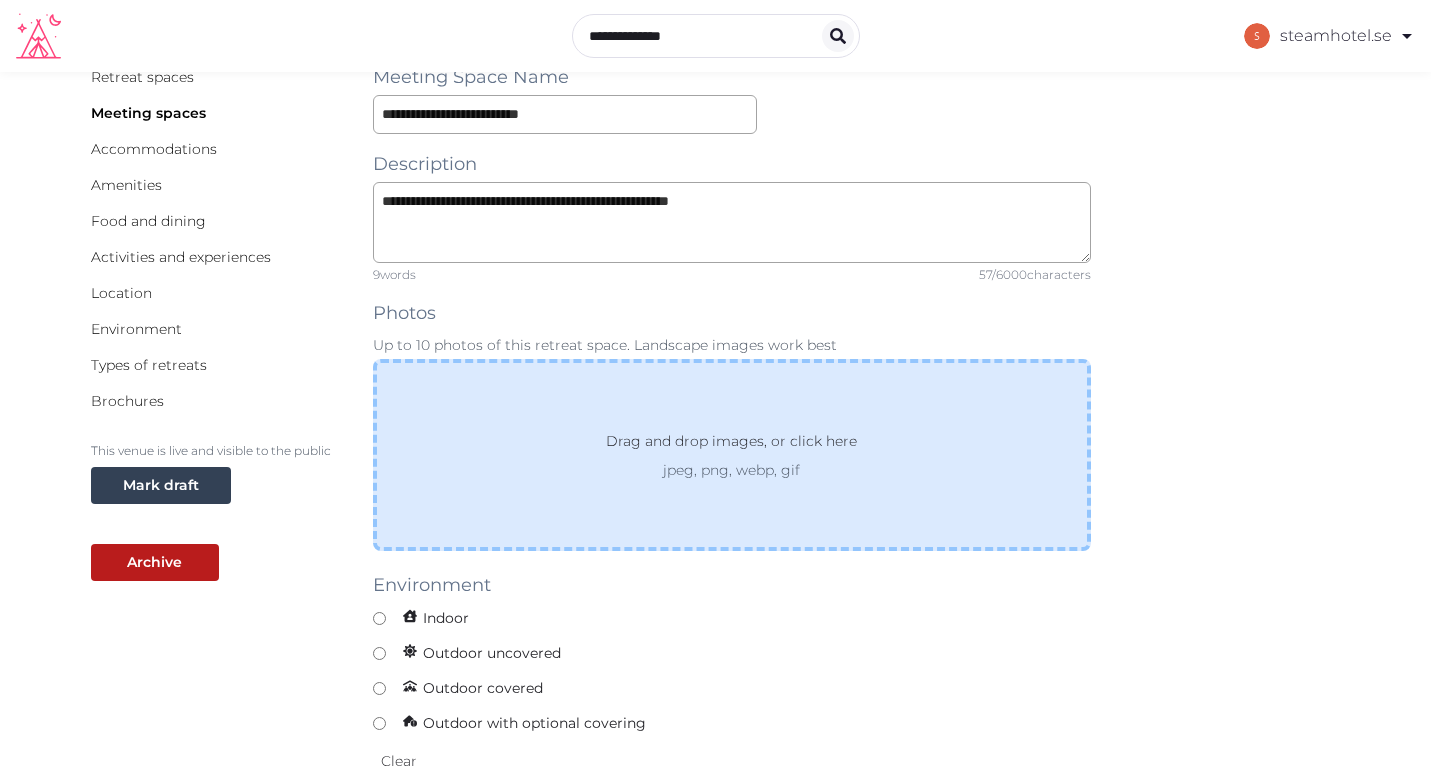 click on "Drag and drop images, or click here" at bounding box center (731, 445) 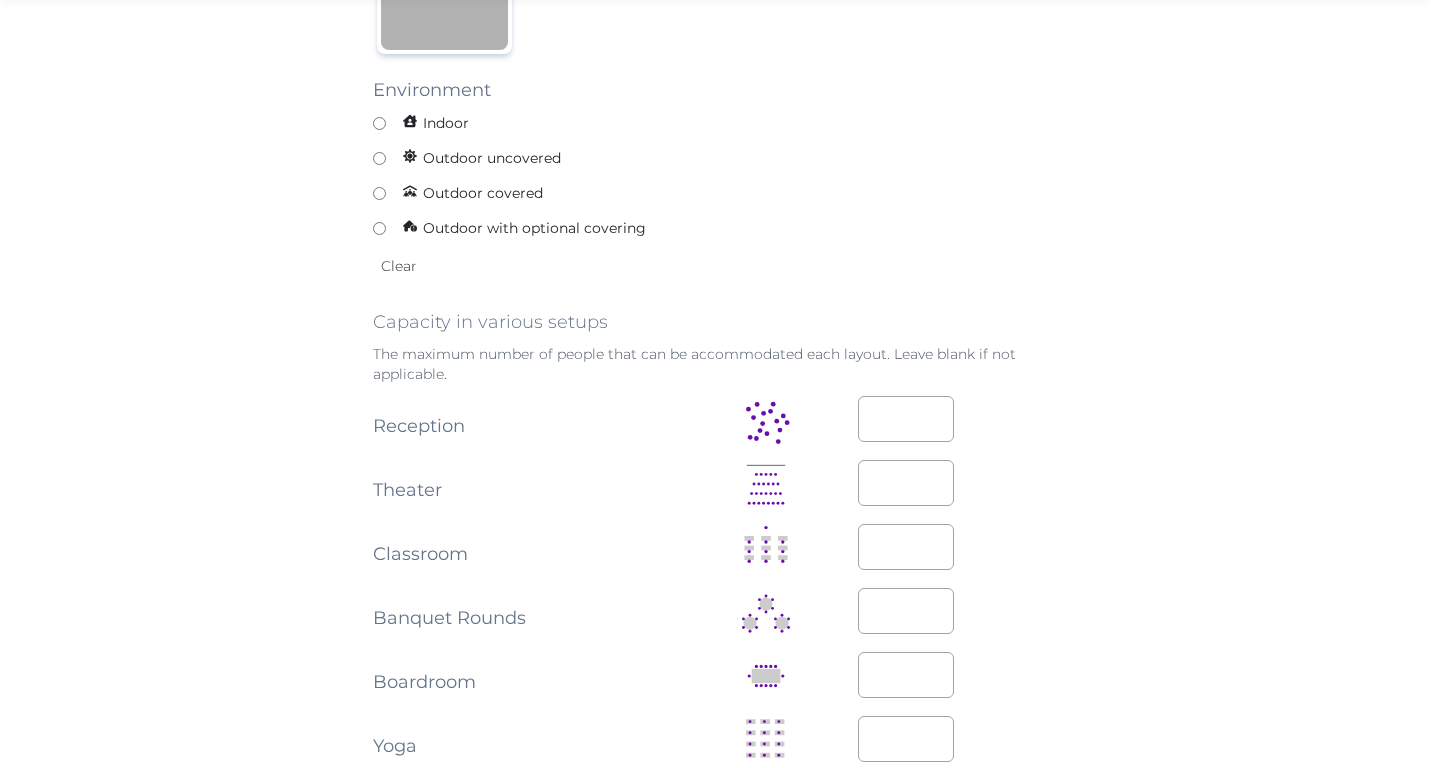 scroll, scrollTop: 751, scrollLeft: 0, axis: vertical 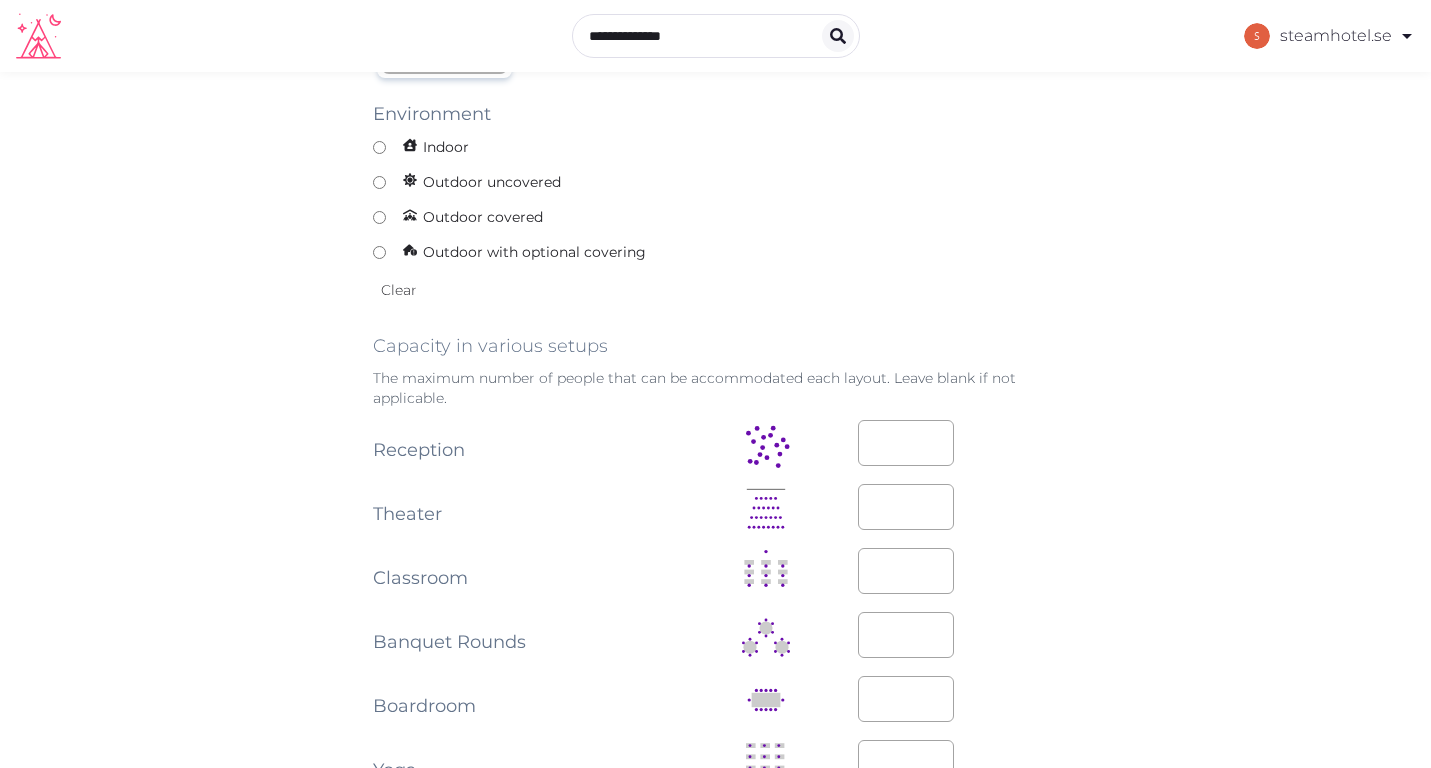 click at bounding box center (974, 508) 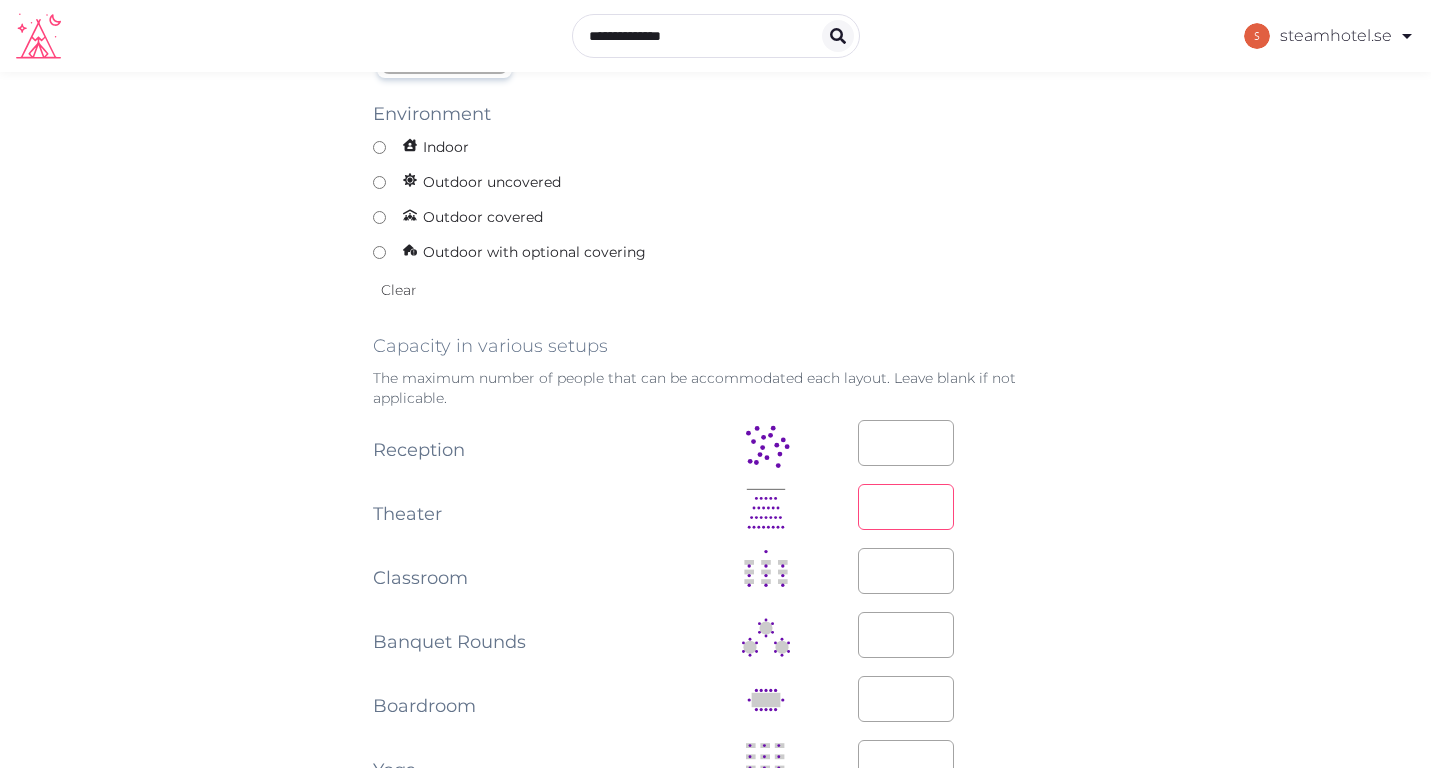 click at bounding box center (906, 507) 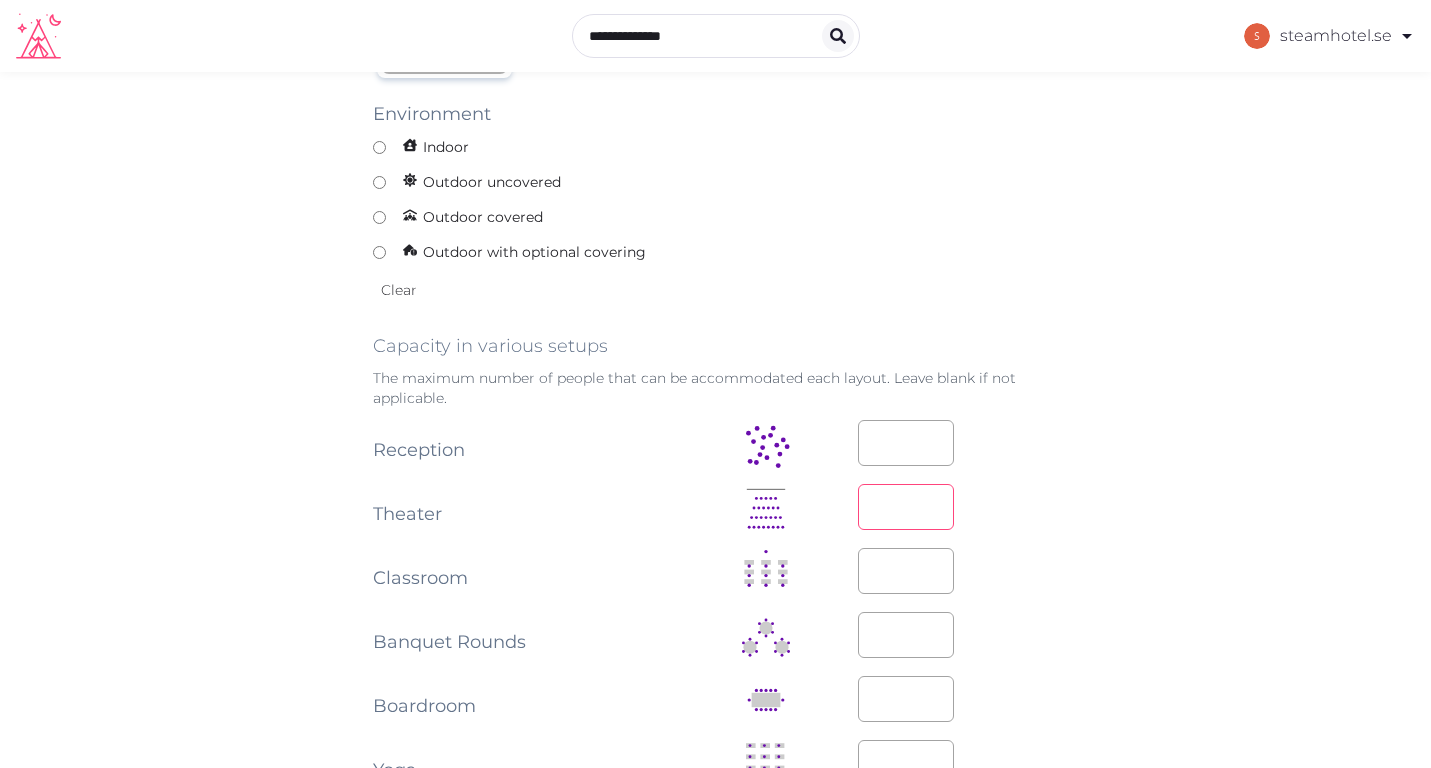 type on "**" 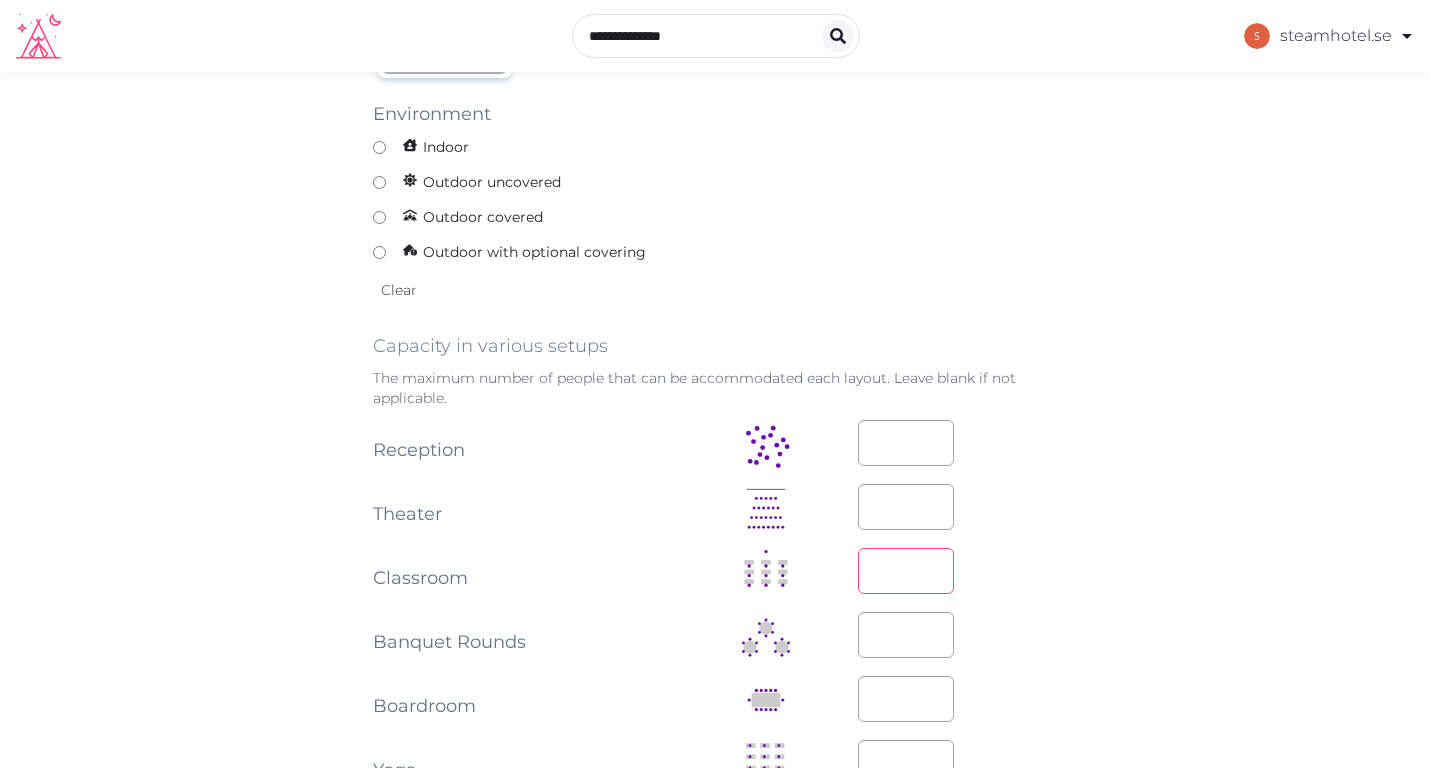 click at bounding box center [906, 571] 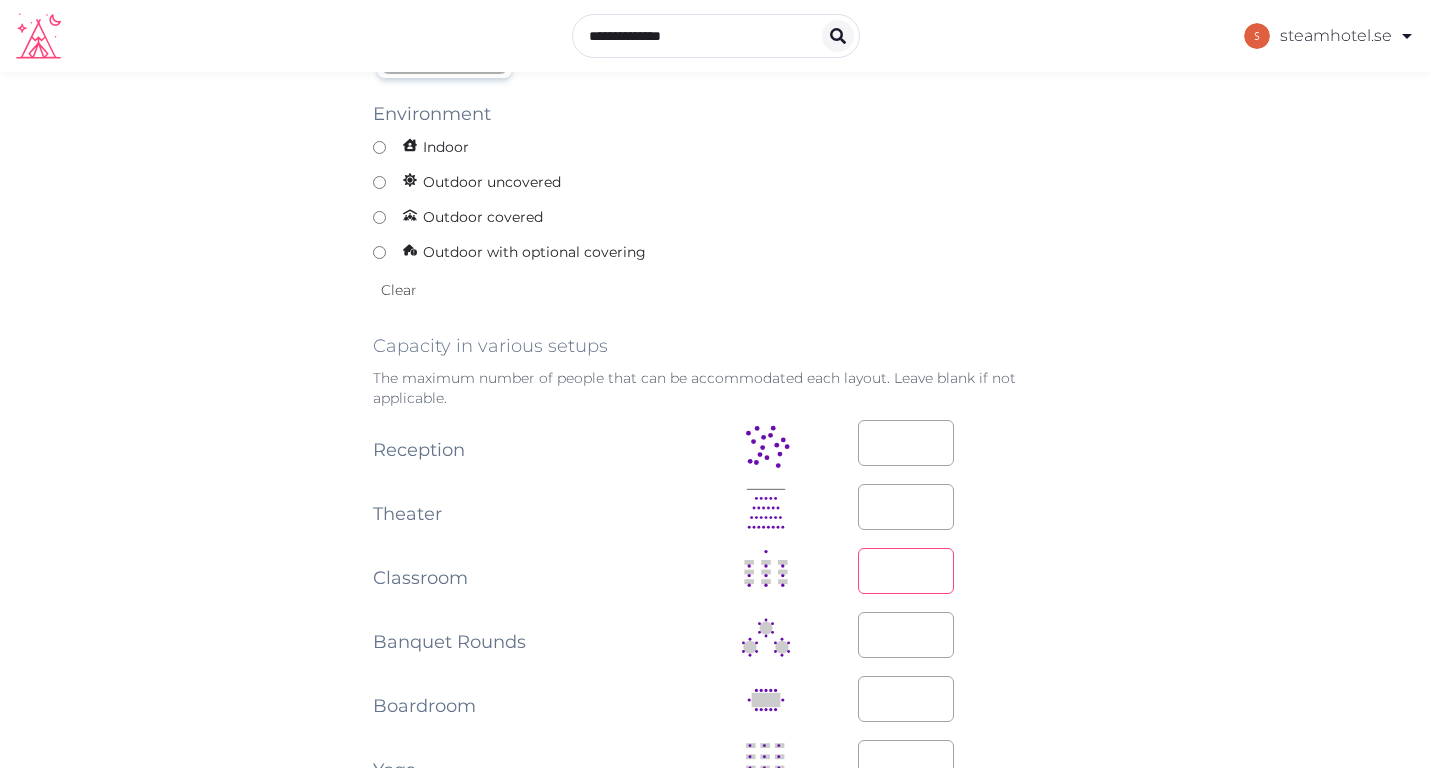 type on "**" 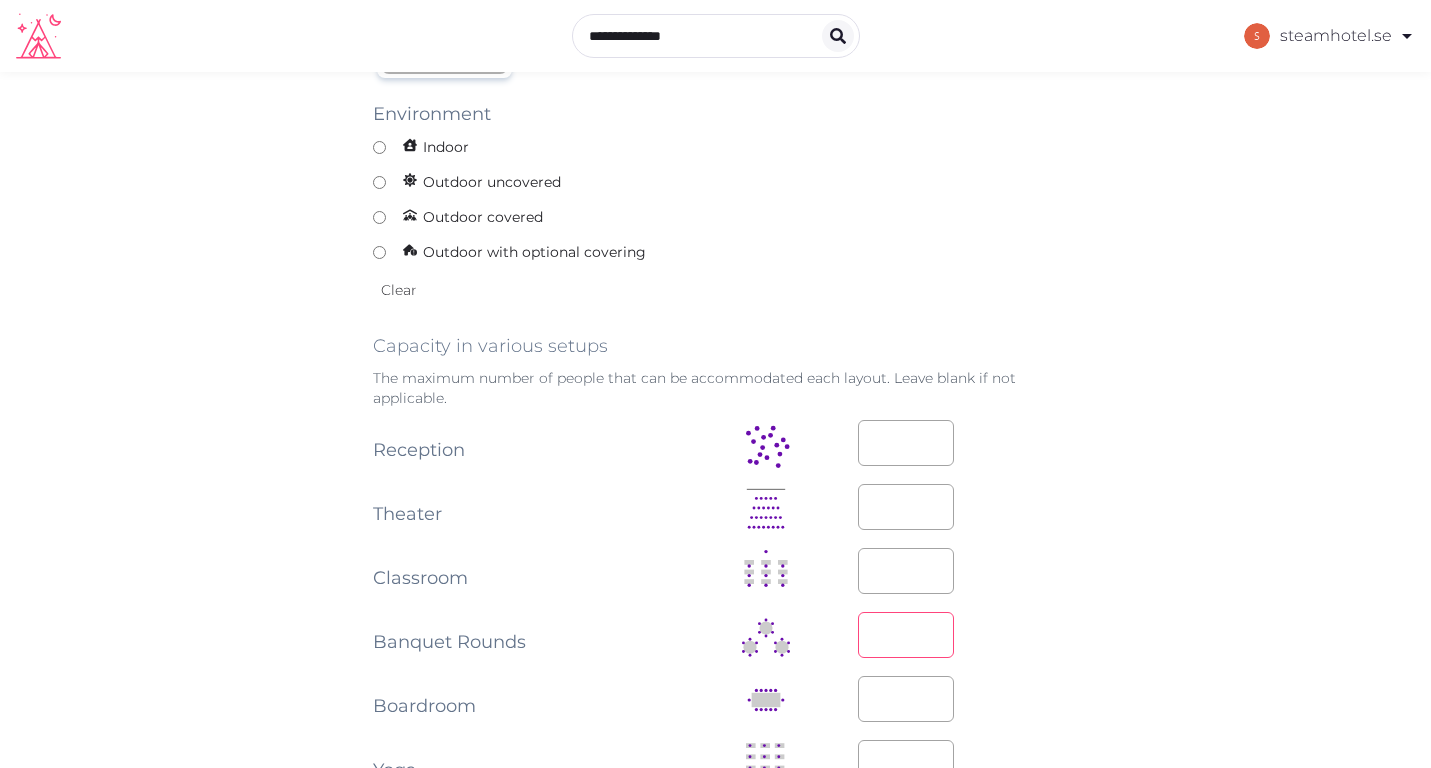 click at bounding box center (906, 635) 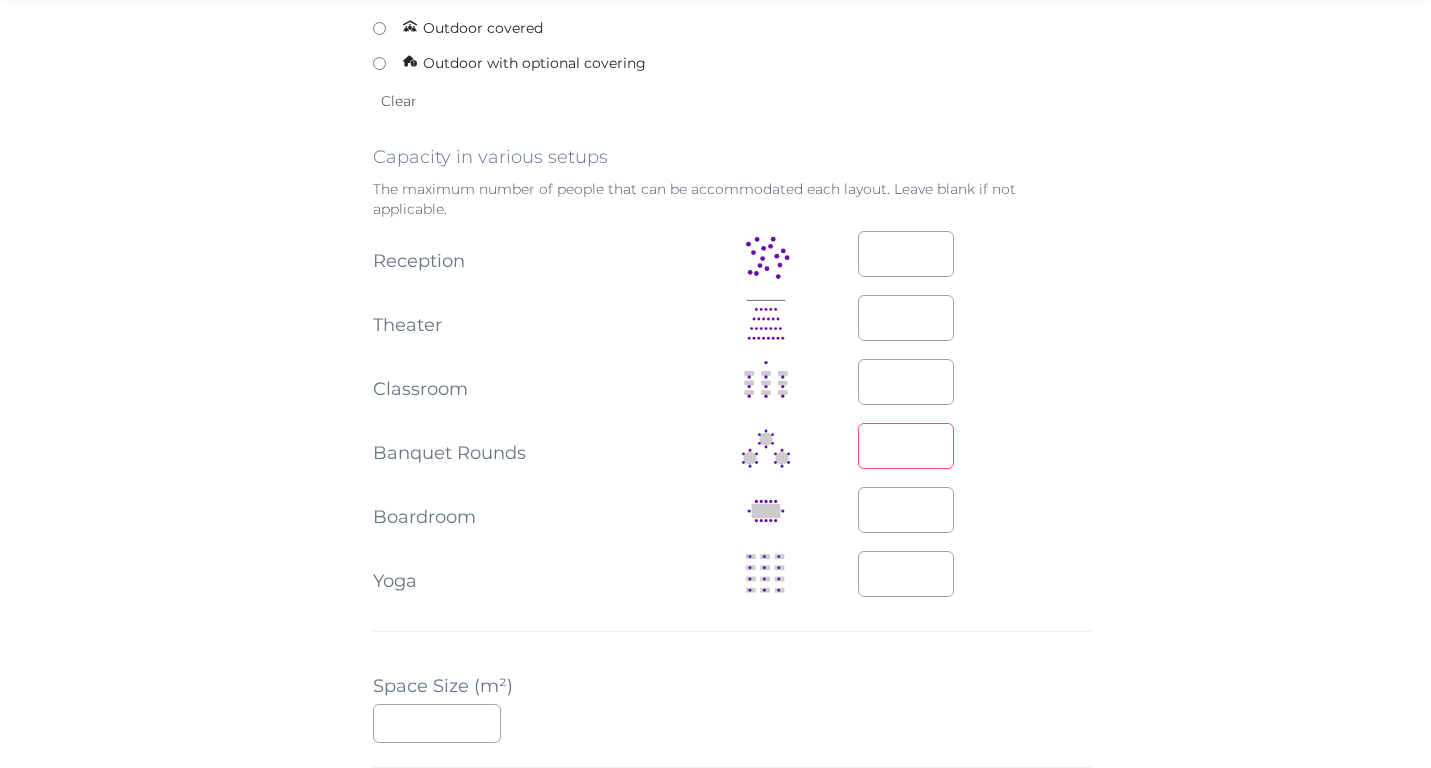 scroll, scrollTop: 945, scrollLeft: 0, axis: vertical 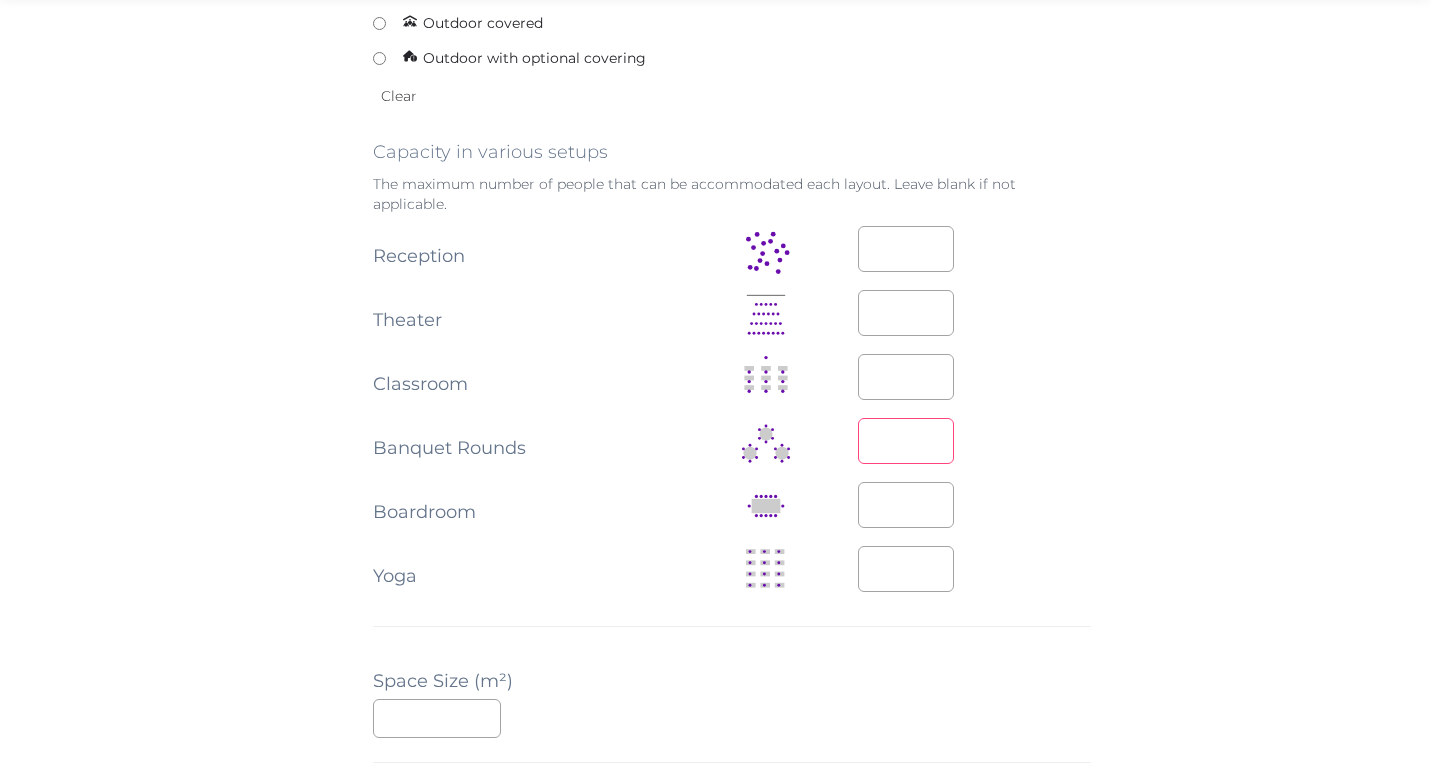 type on "*" 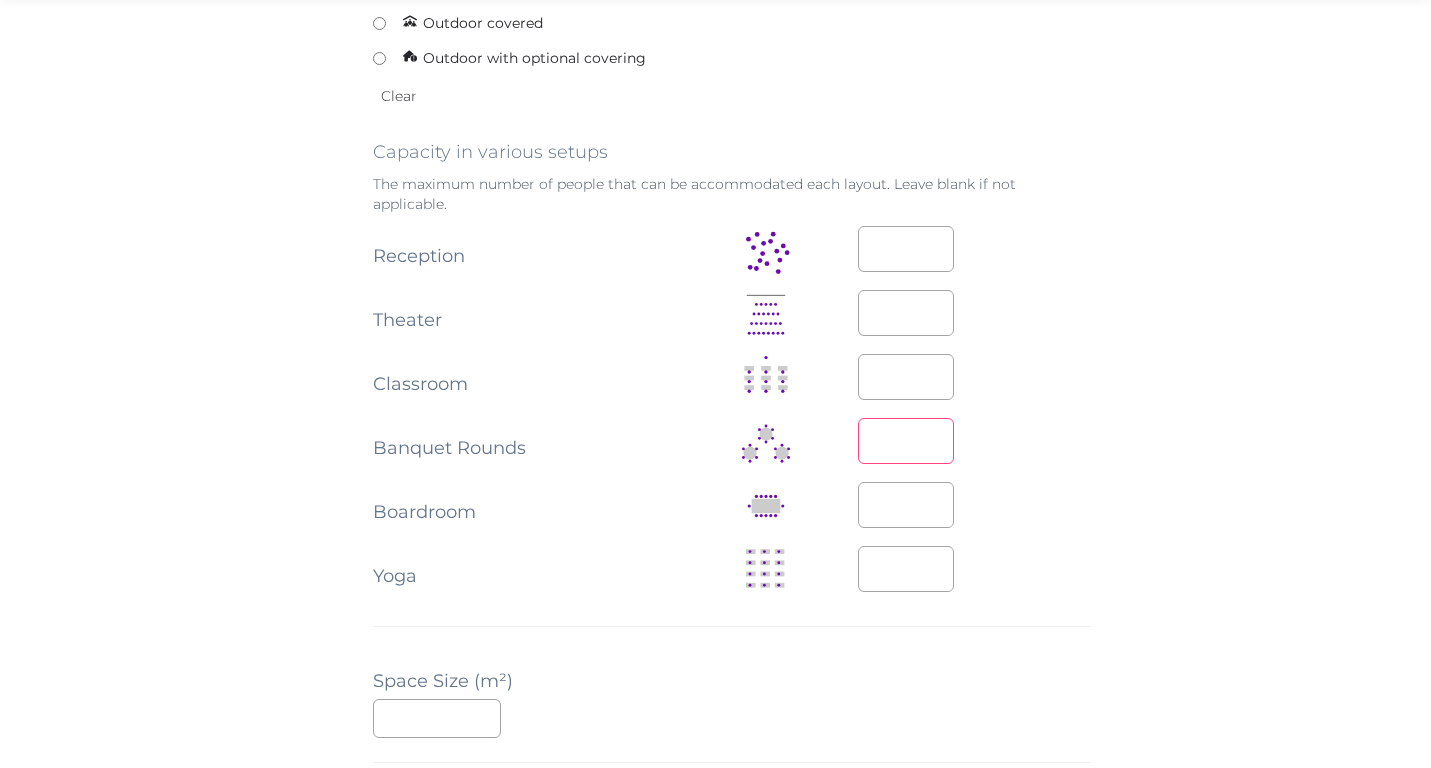 click on "*" at bounding box center [906, 441] 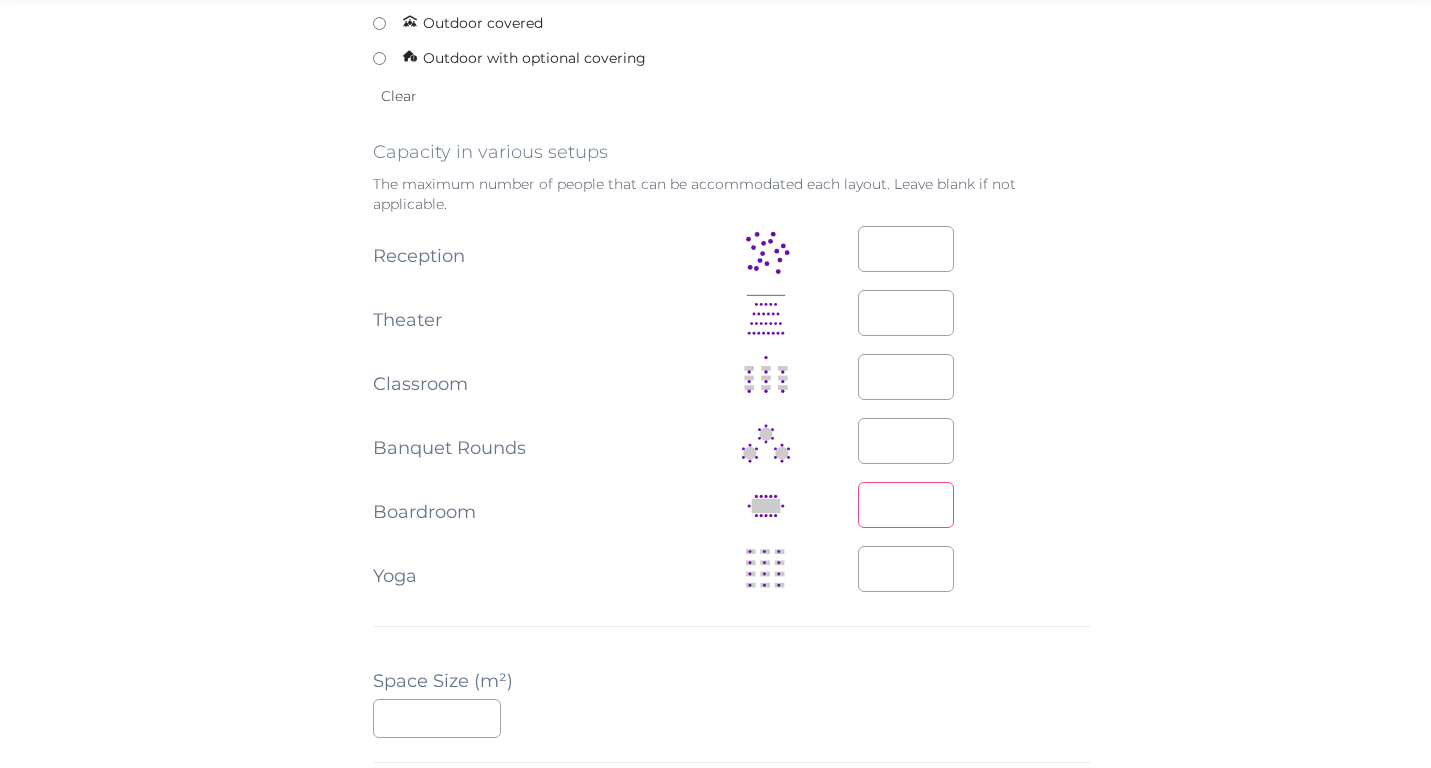 click at bounding box center [906, 505] 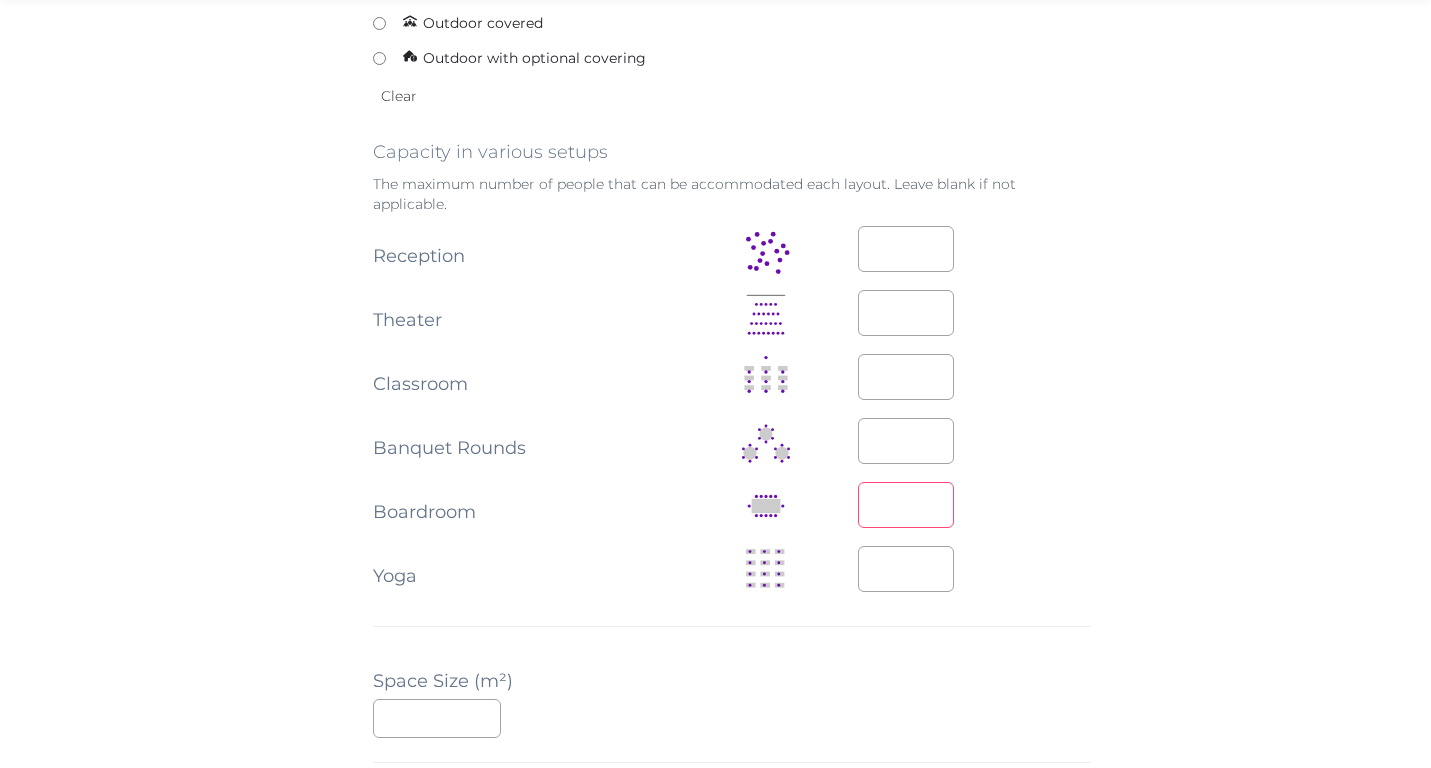 type on "**" 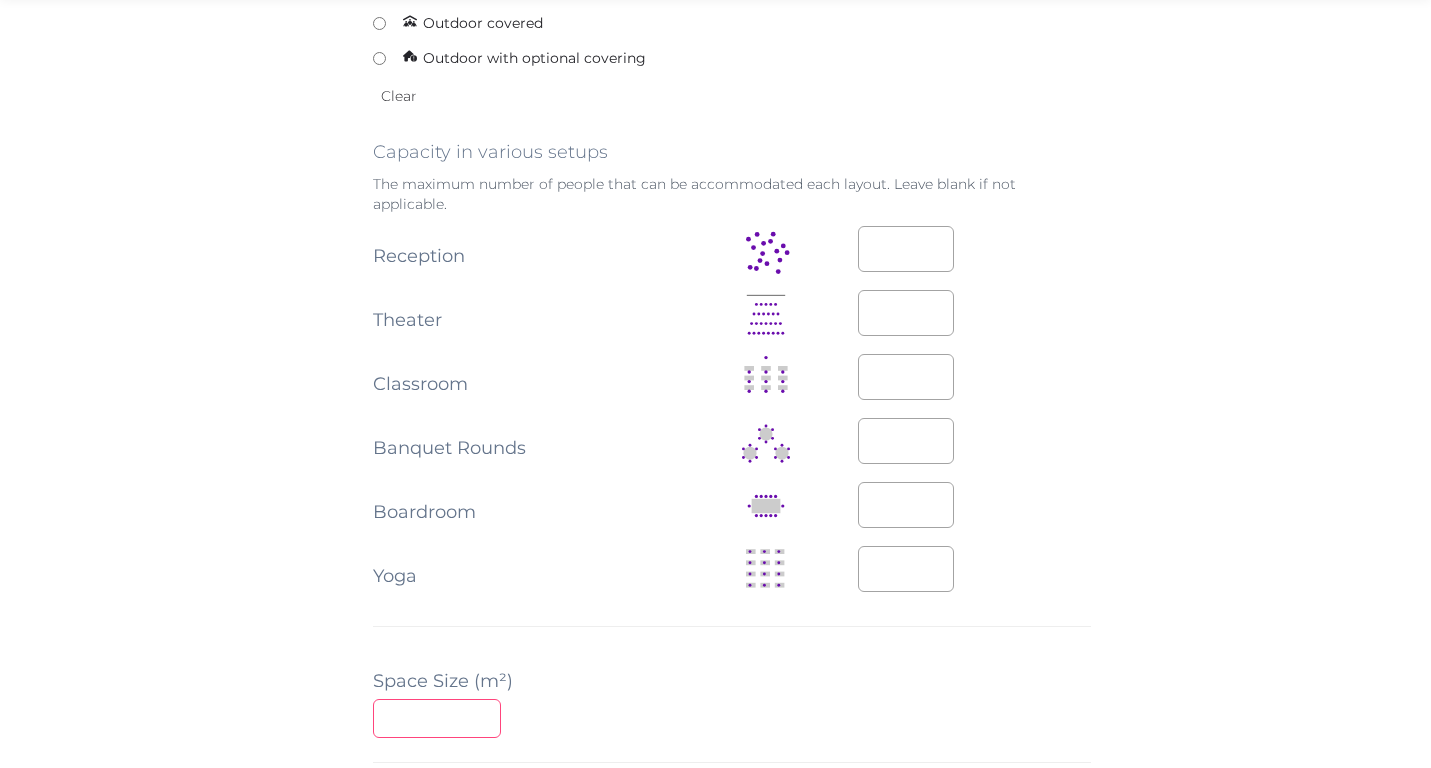 click at bounding box center (437, 718) 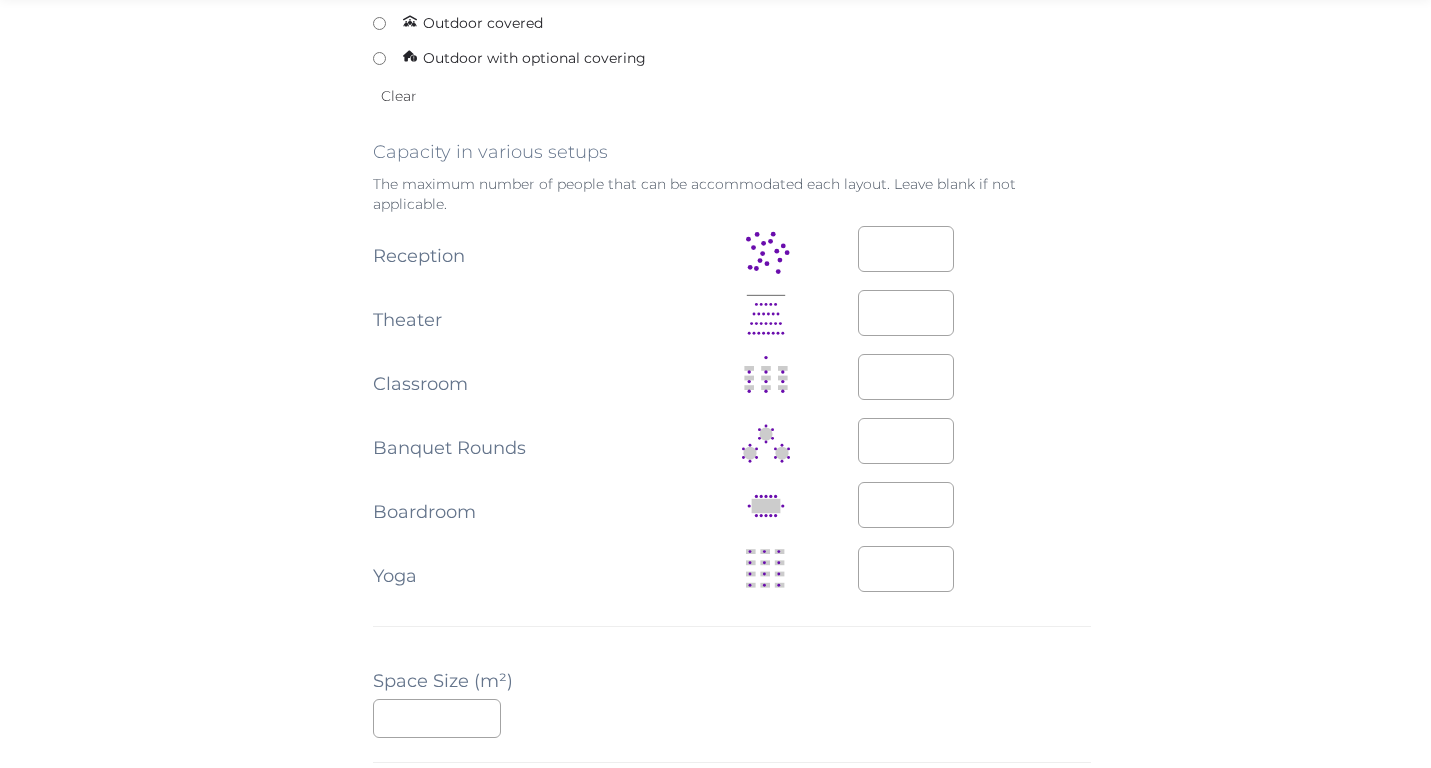 click on "**********" at bounding box center (732, 421) 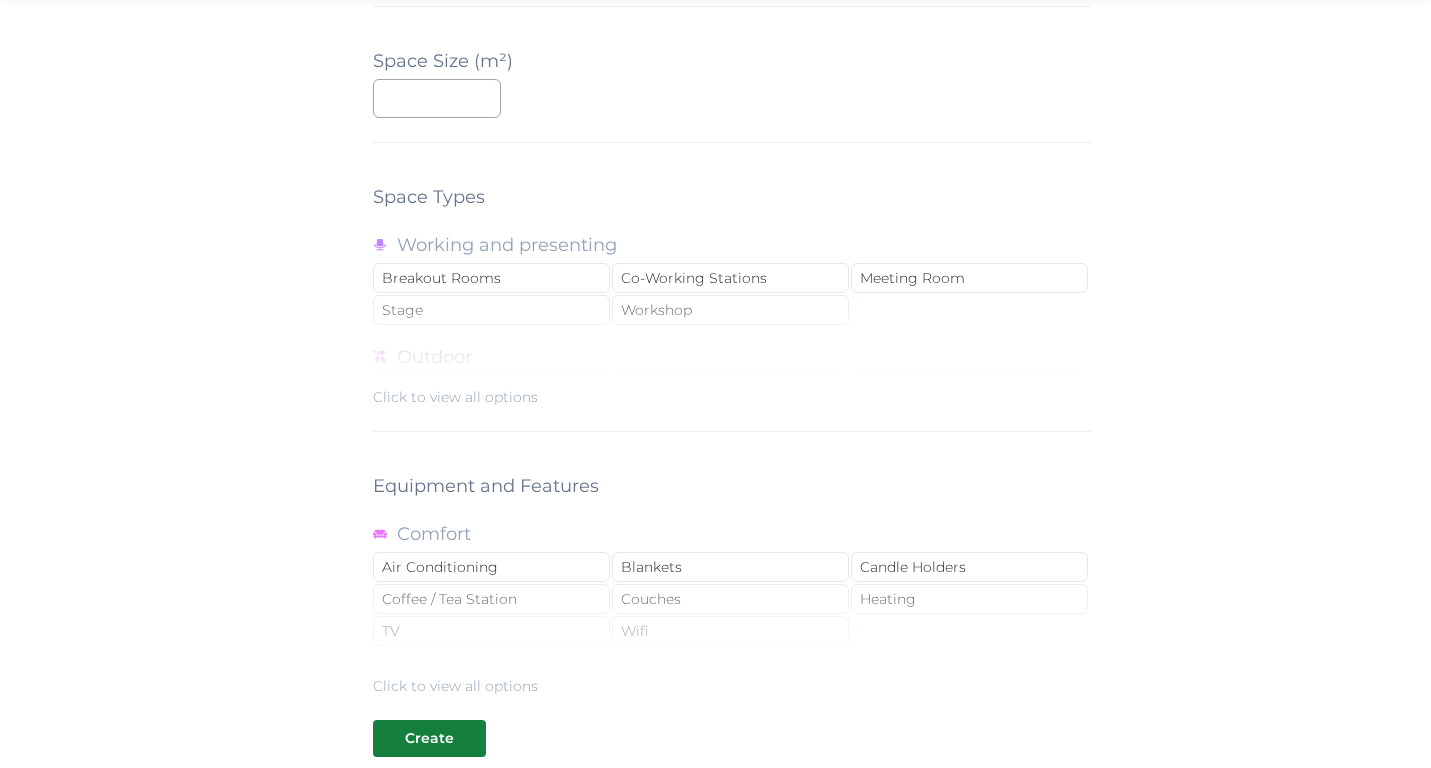 scroll, scrollTop: 1588, scrollLeft: 0, axis: vertical 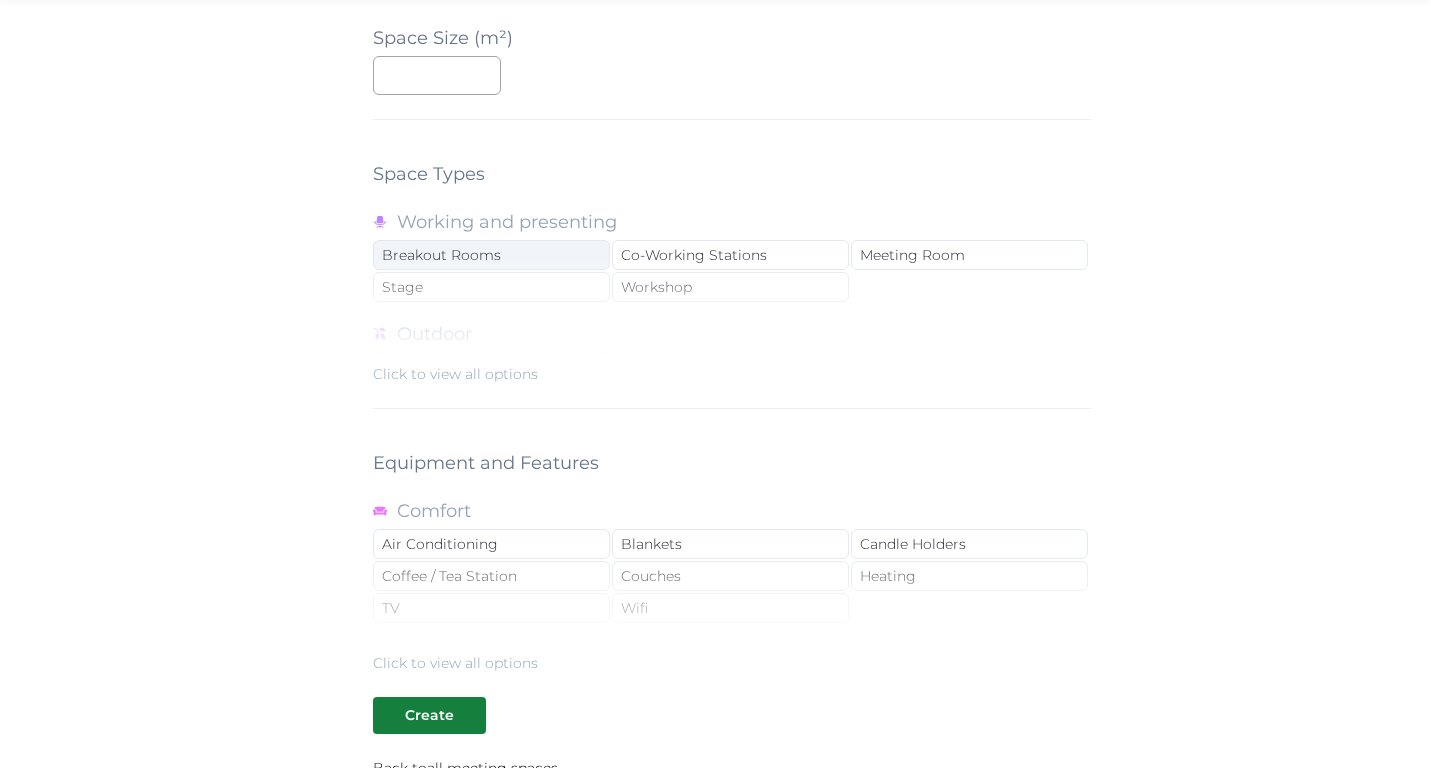 click on "Breakout Rooms" at bounding box center [491, 255] 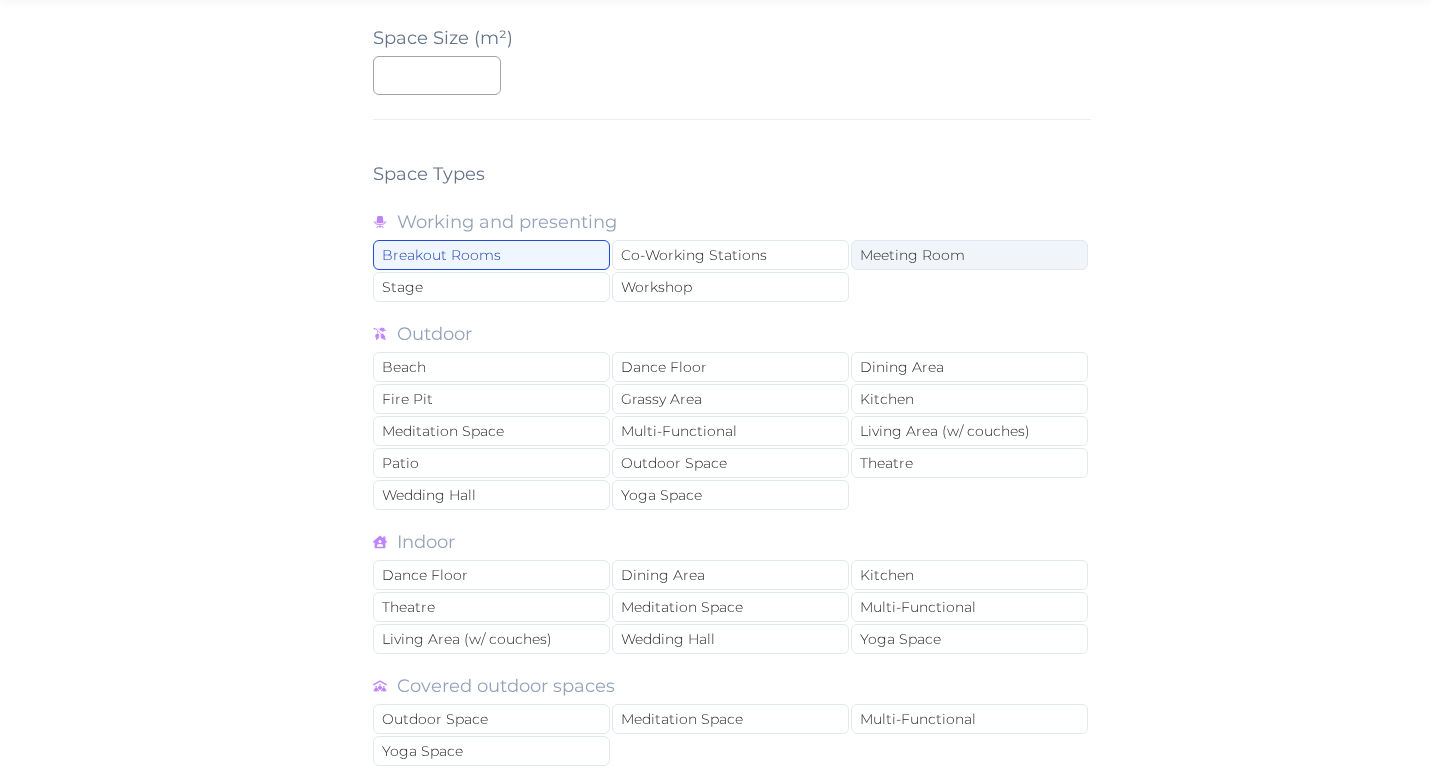 click on "Meeting Room" at bounding box center [969, 255] 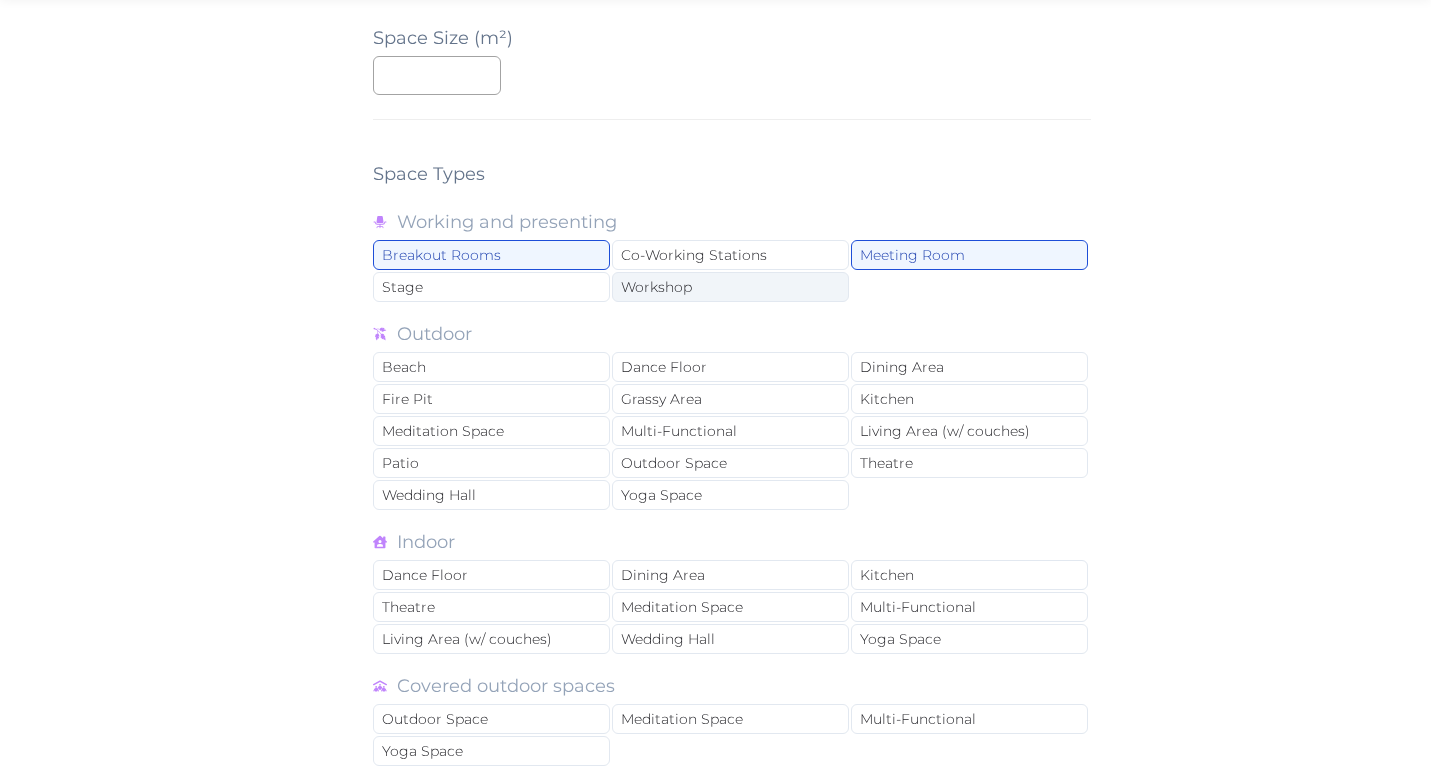 click on "Workshop" at bounding box center [730, 287] 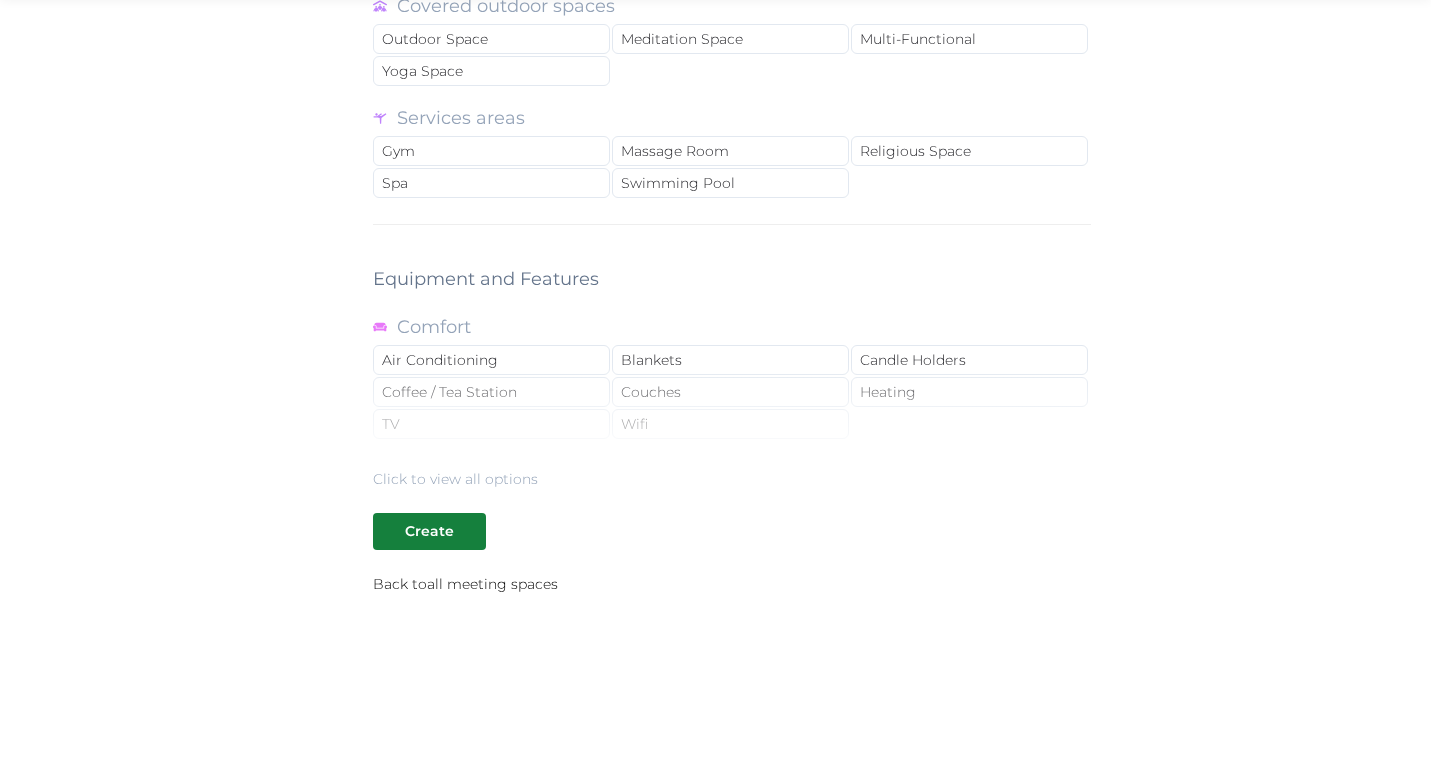 scroll, scrollTop: 2264, scrollLeft: 0, axis: vertical 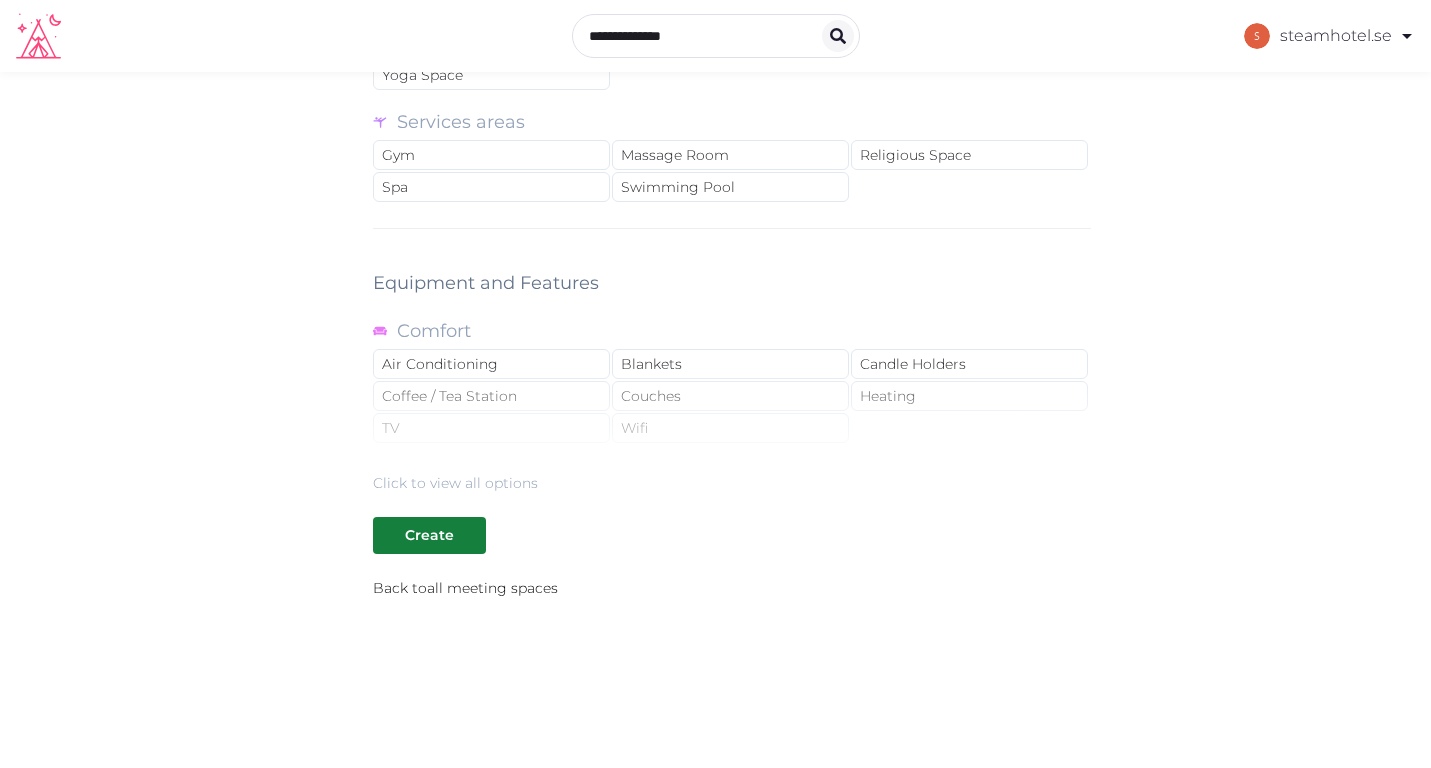 click on "Click to view all options" at bounding box center (732, 429) 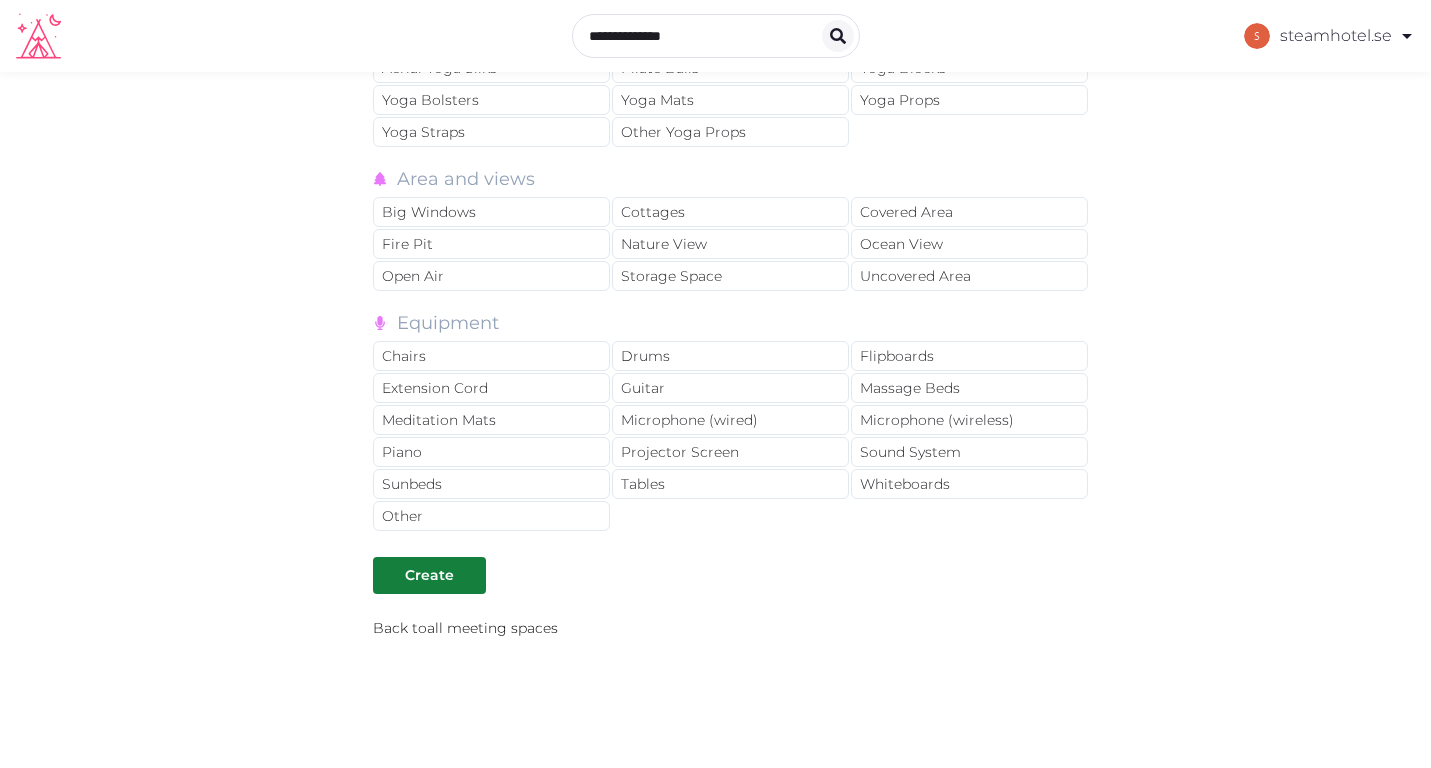 scroll, scrollTop: 2766, scrollLeft: 0, axis: vertical 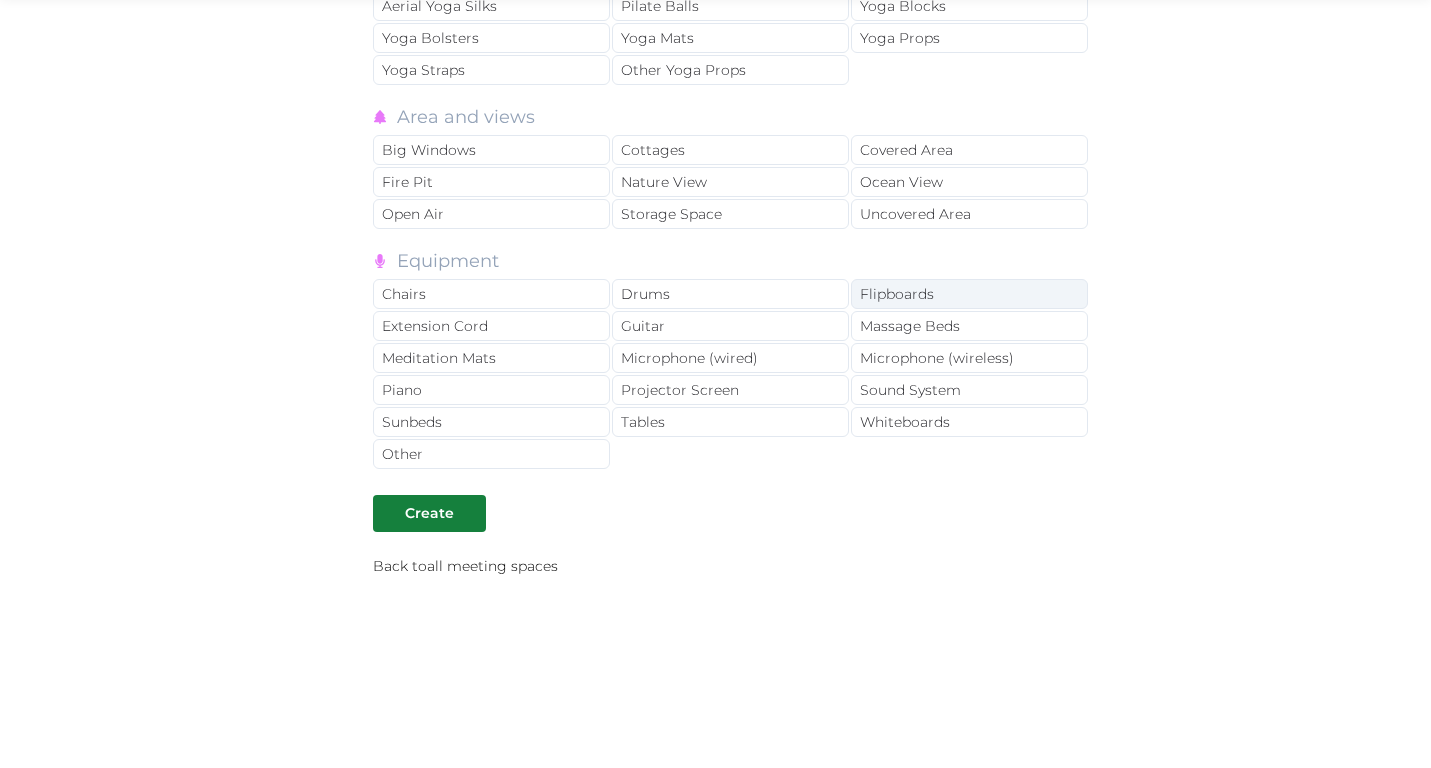 click on "Flipboards" at bounding box center [969, 294] 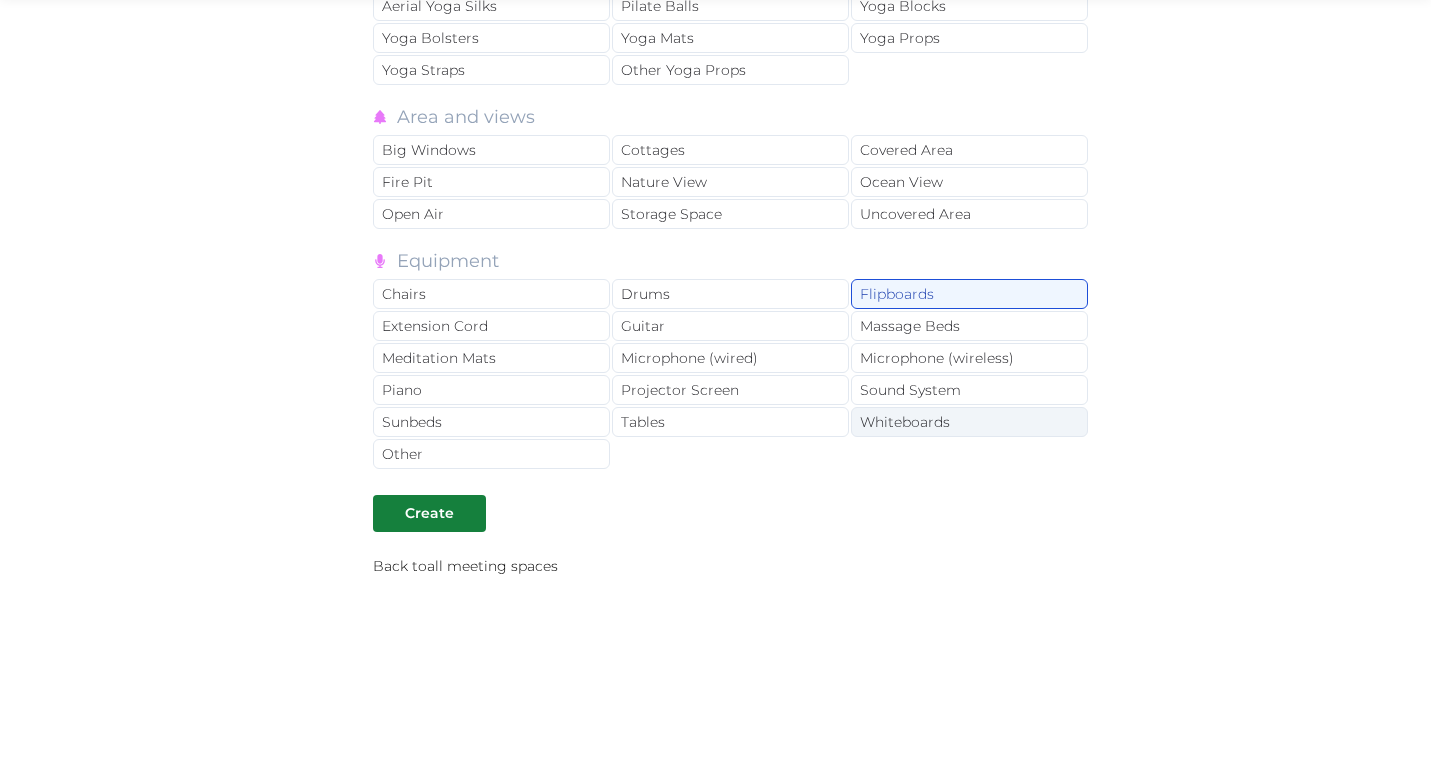 click on "Whiteboards" at bounding box center [969, 422] 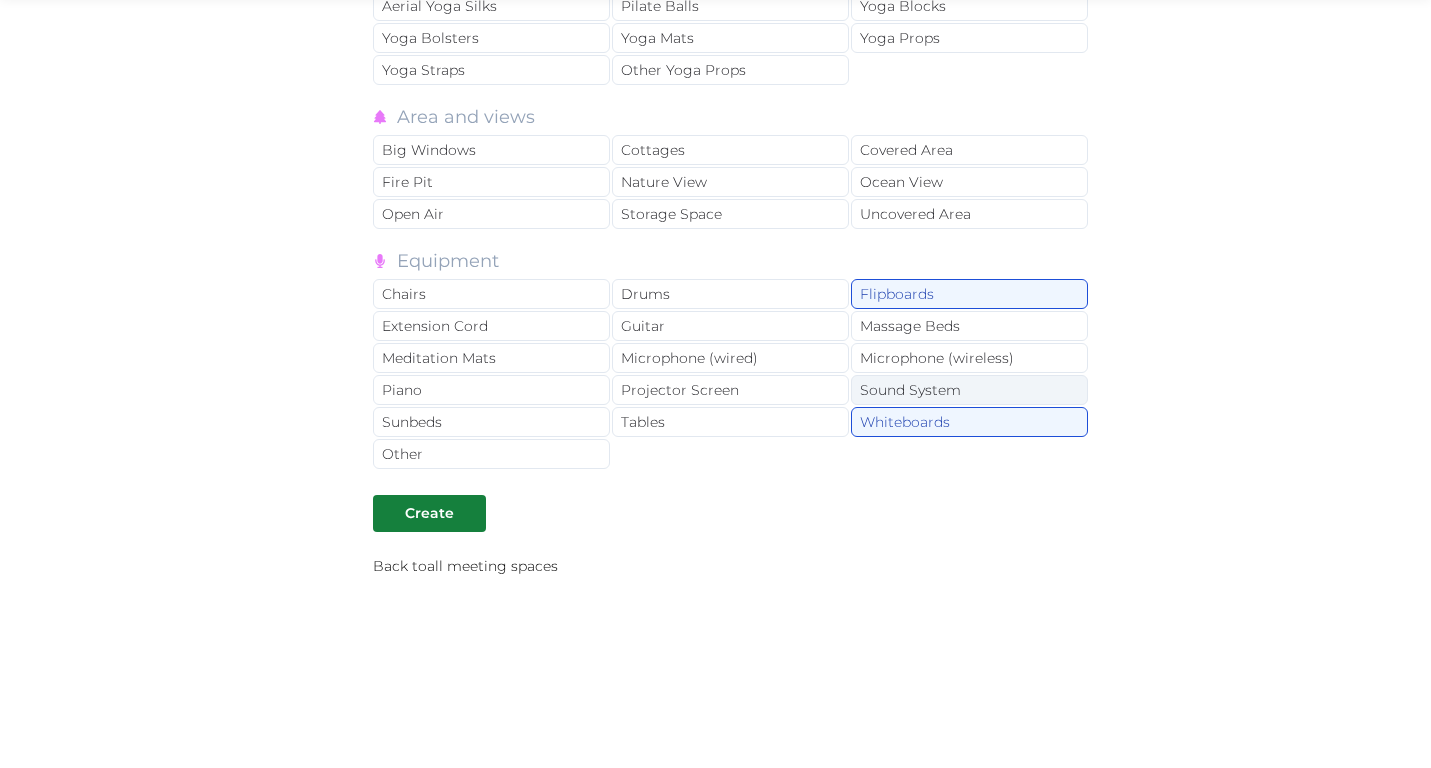 click on "Sound System" at bounding box center (969, 390) 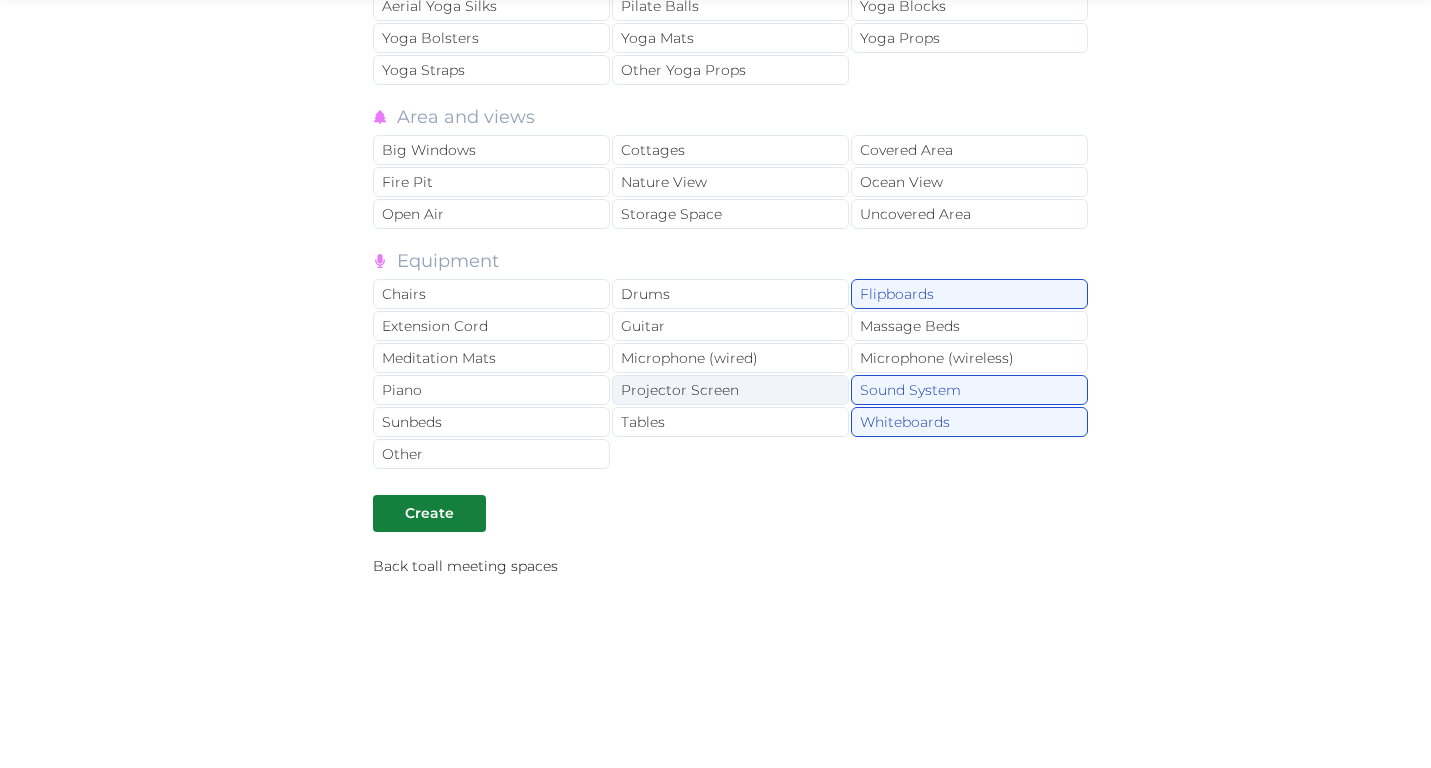 click on "Projector Screen" at bounding box center (730, 390) 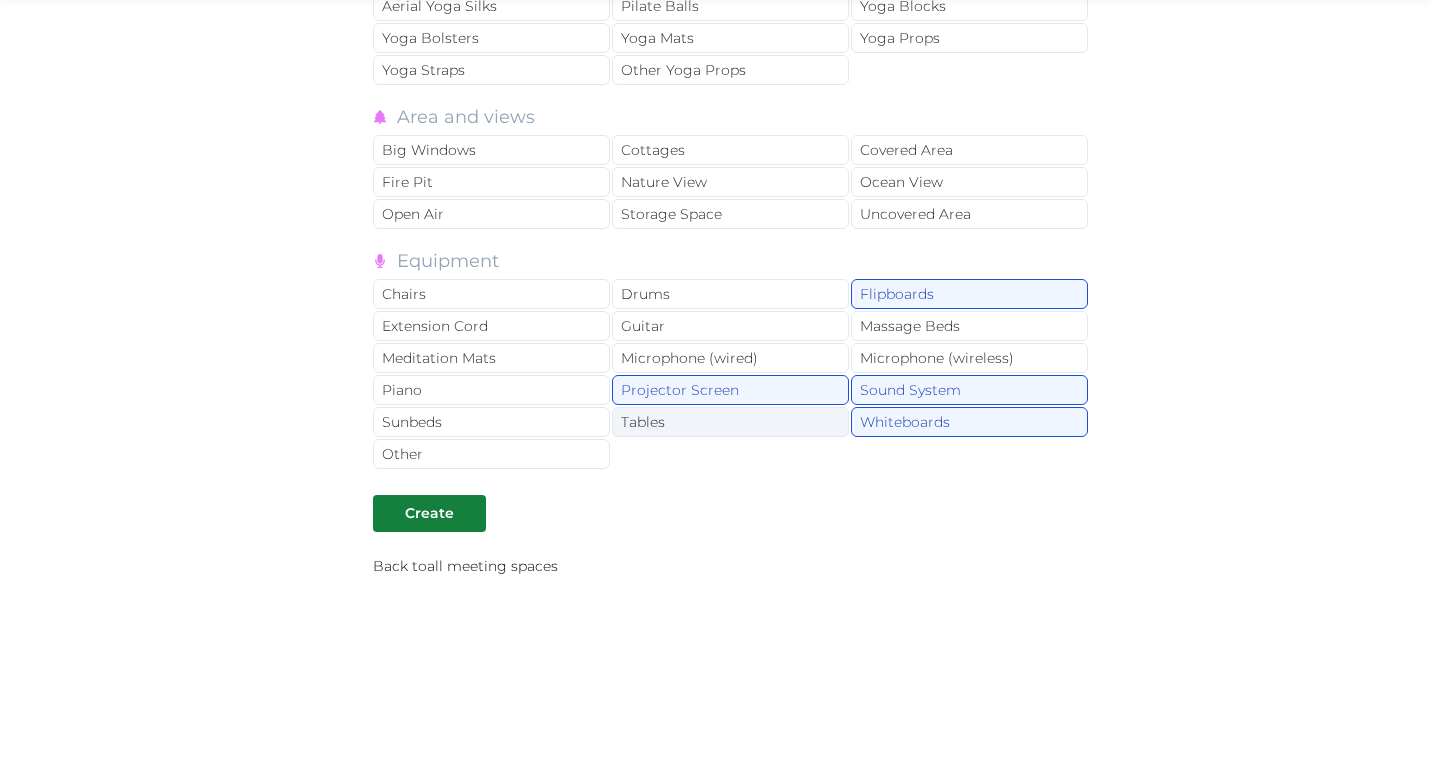 click on "Tables" at bounding box center [730, 422] 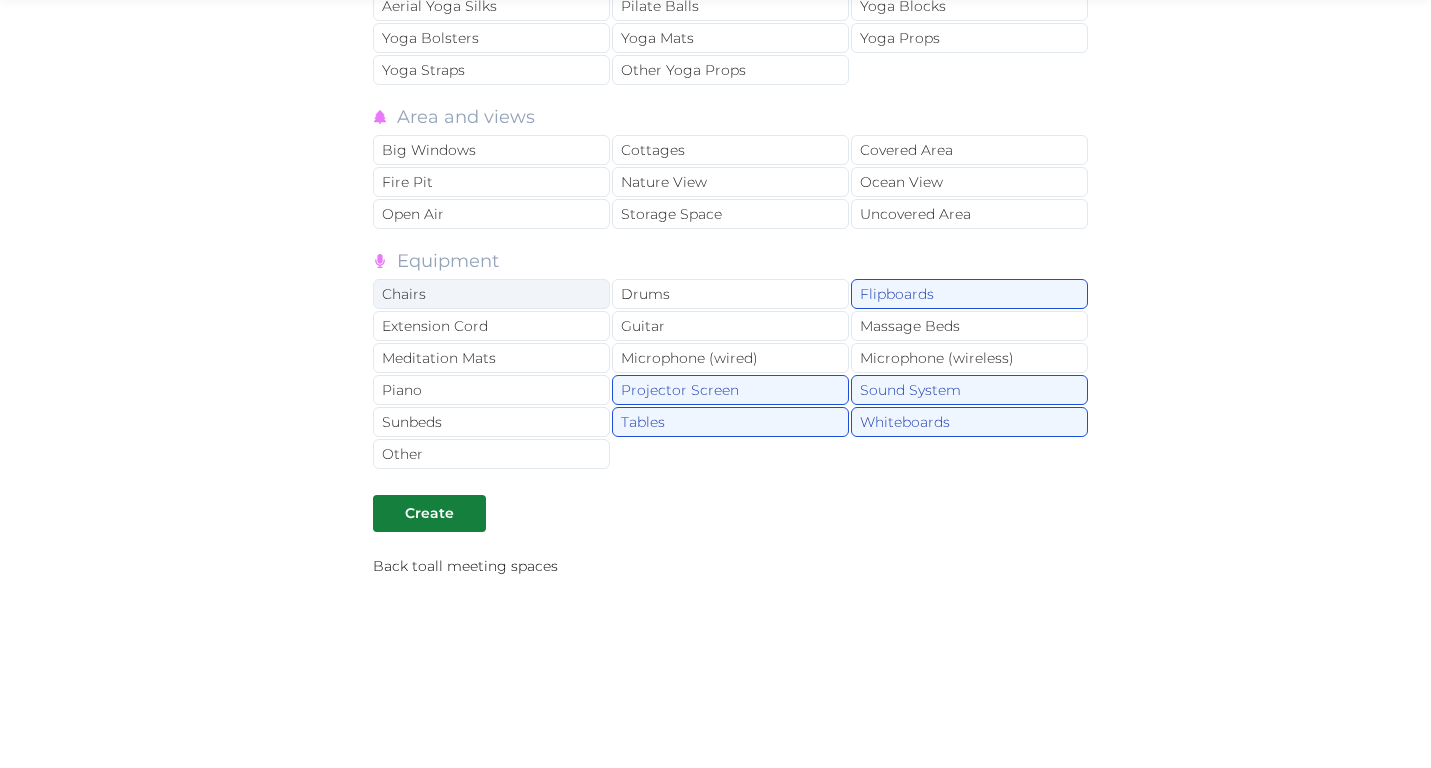 click on "Chairs" at bounding box center (491, 294) 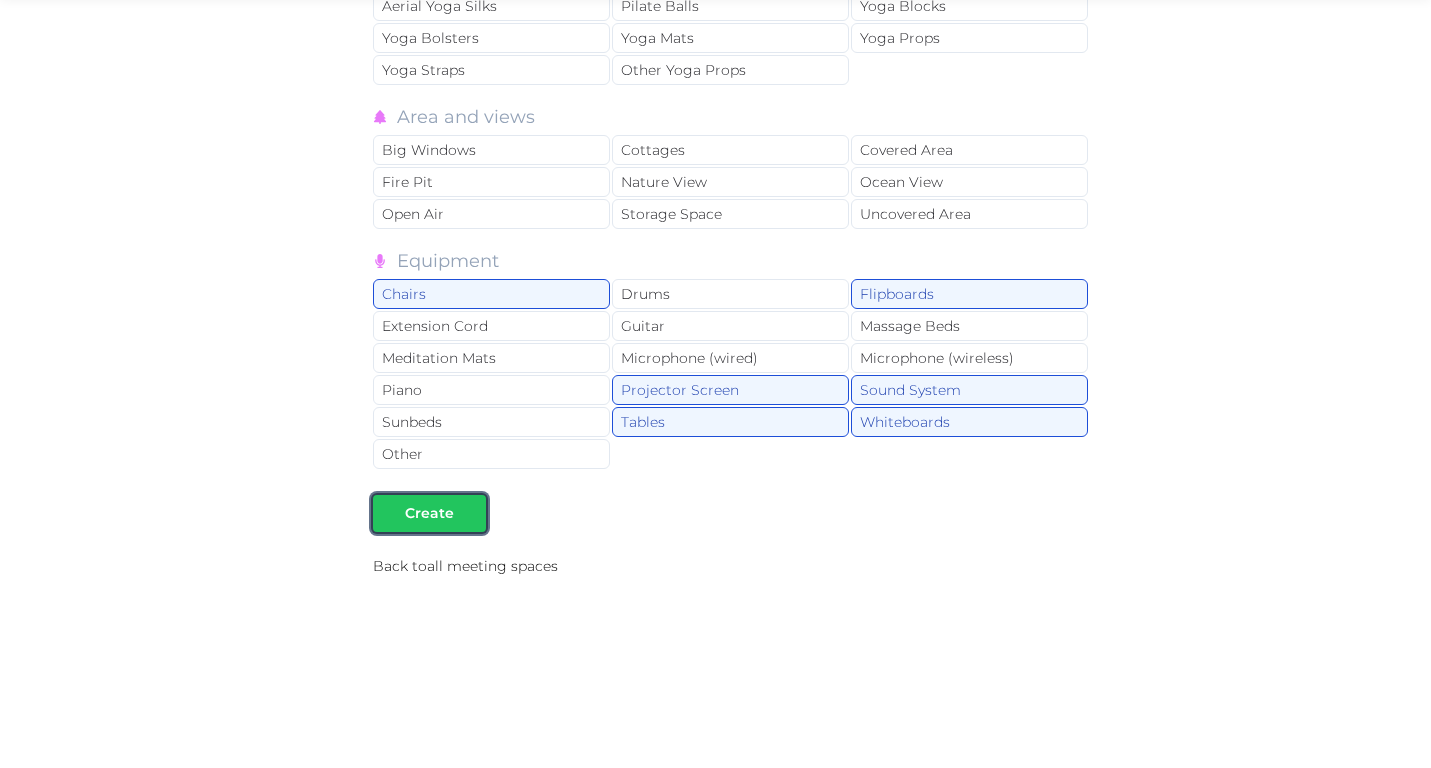 click on "Create" at bounding box center (429, 513) 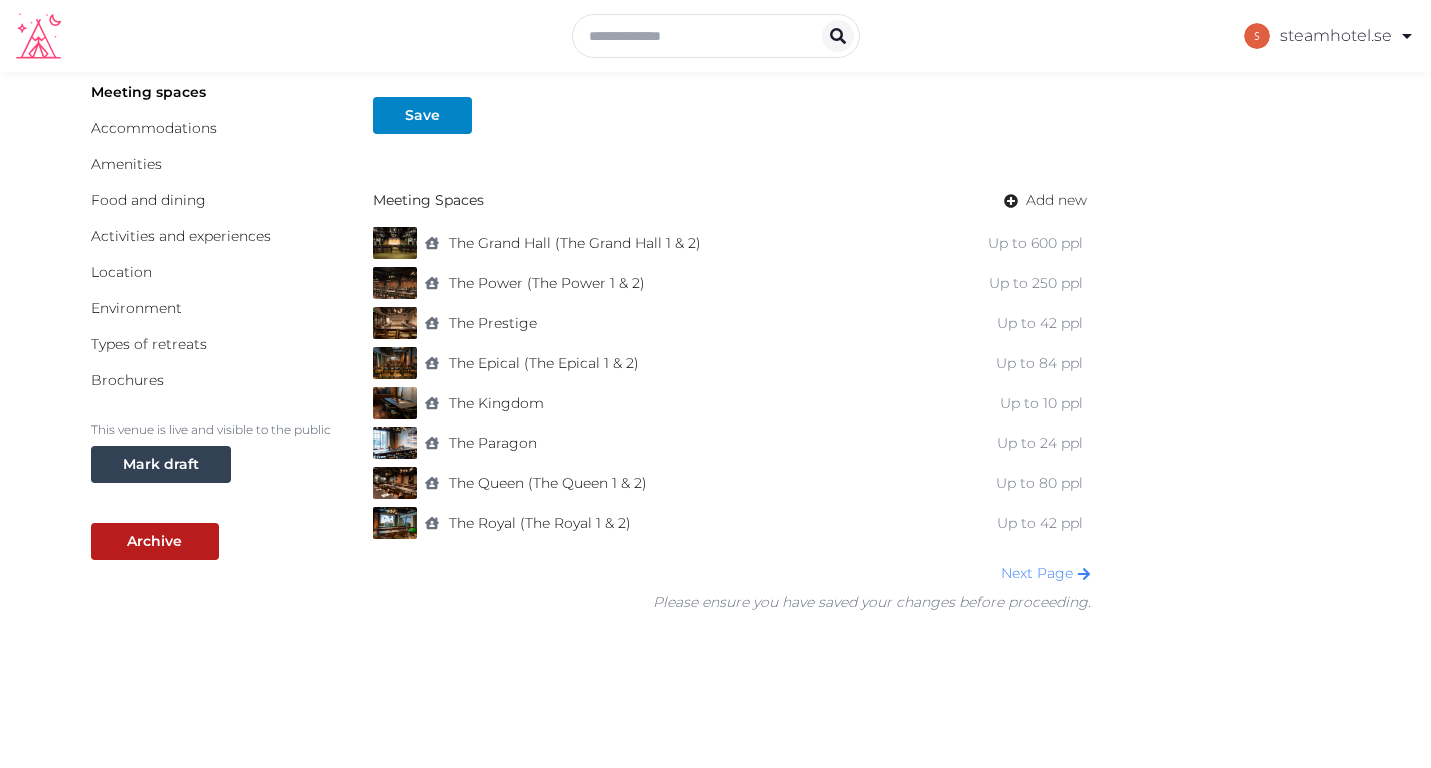 scroll, scrollTop: 240, scrollLeft: 0, axis: vertical 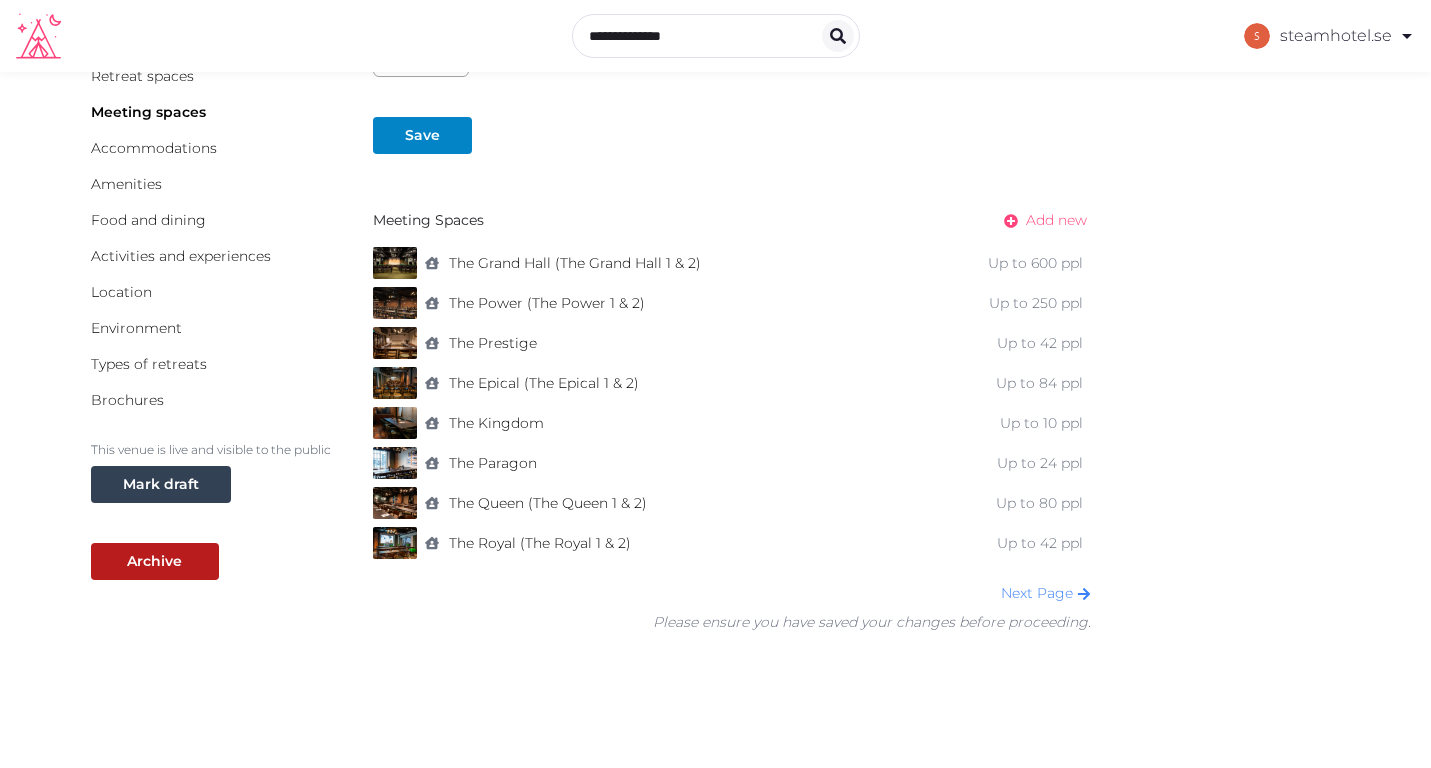 click on "Add new" at bounding box center [1056, 220] 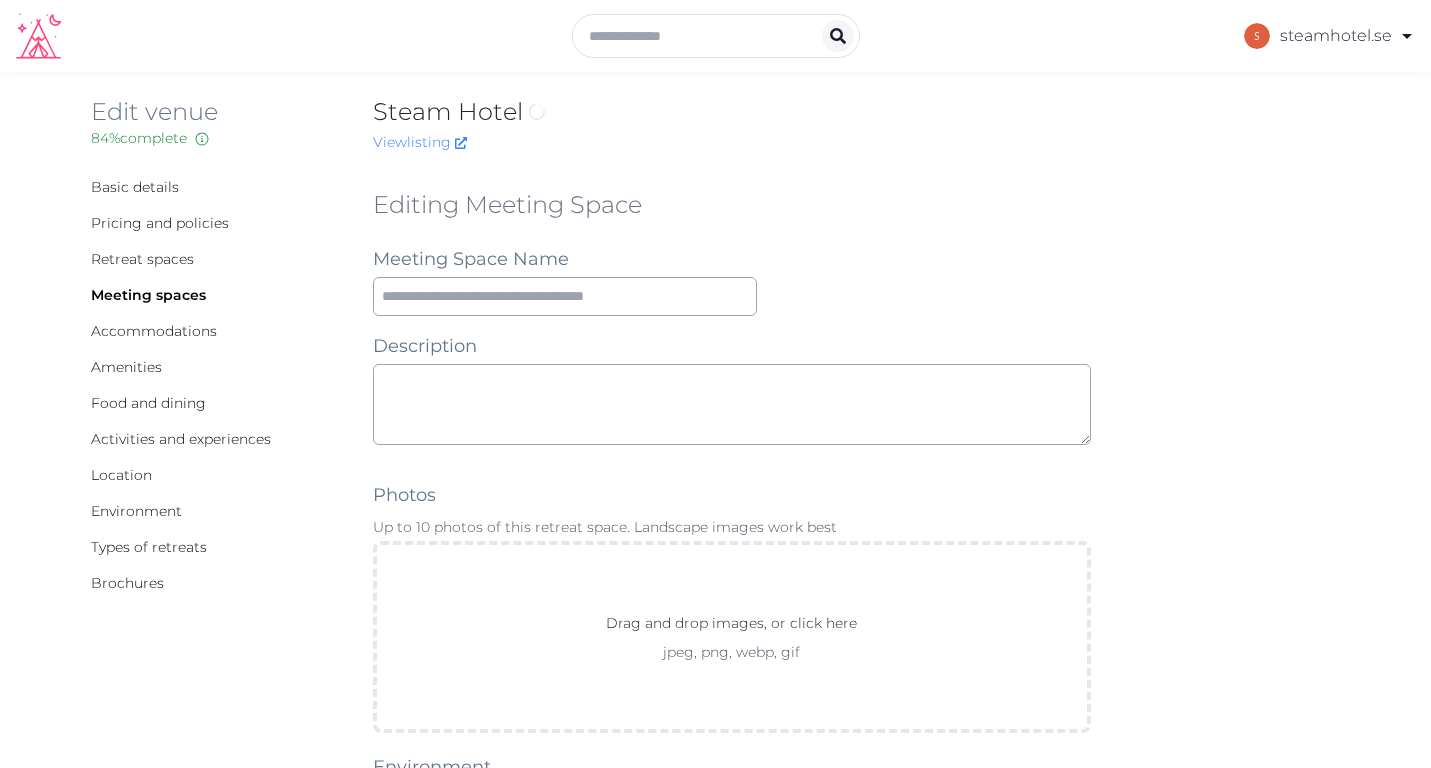 scroll, scrollTop: 0, scrollLeft: 0, axis: both 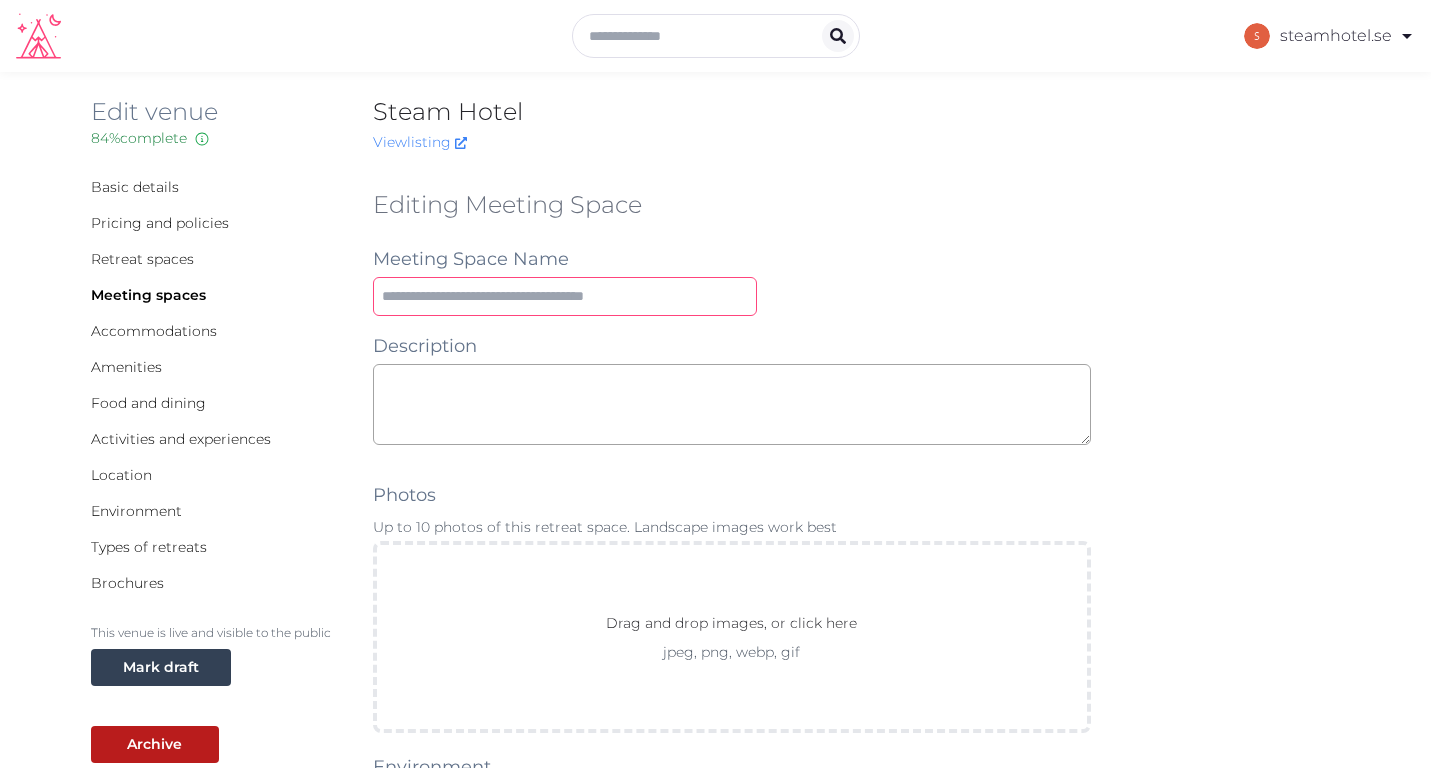 click at bounding box center (565, 296) 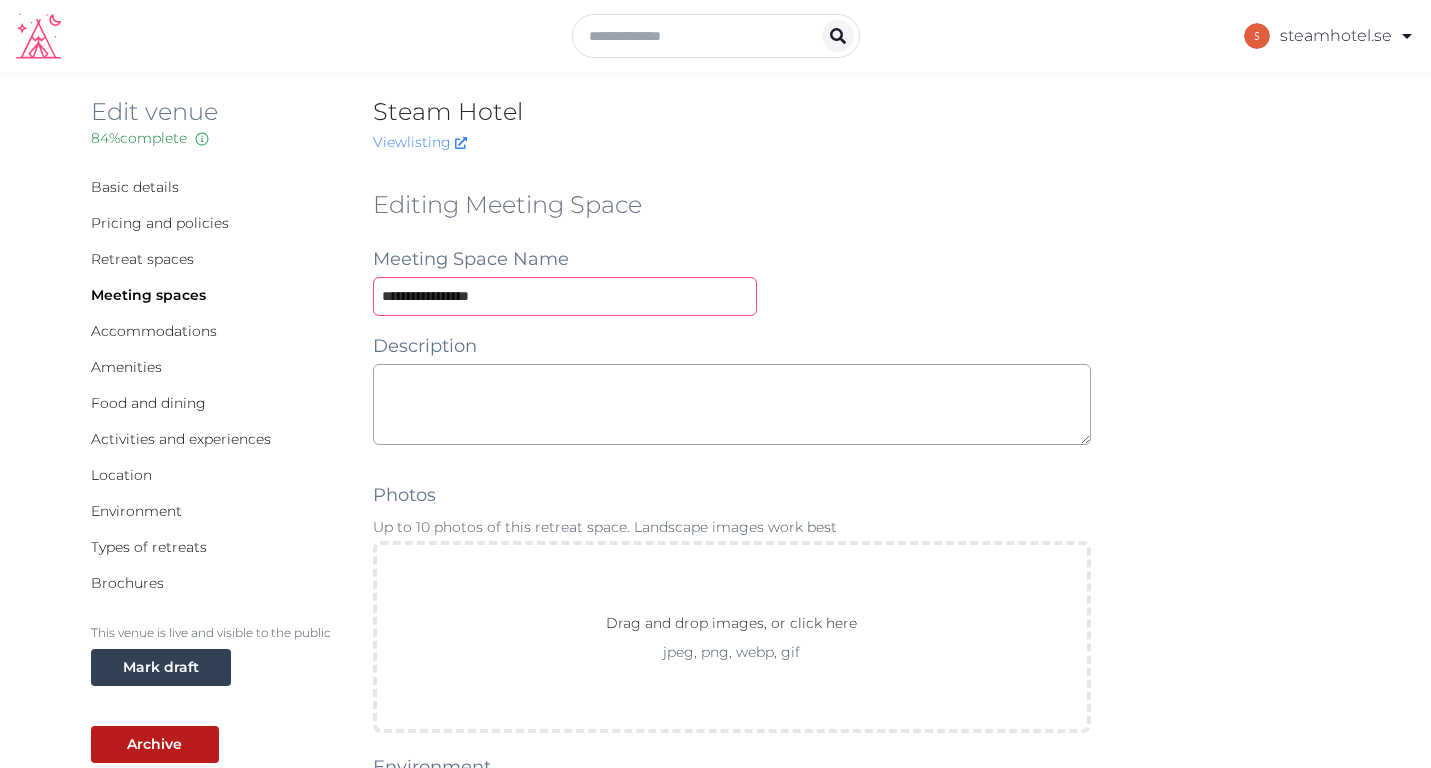type on "**********" 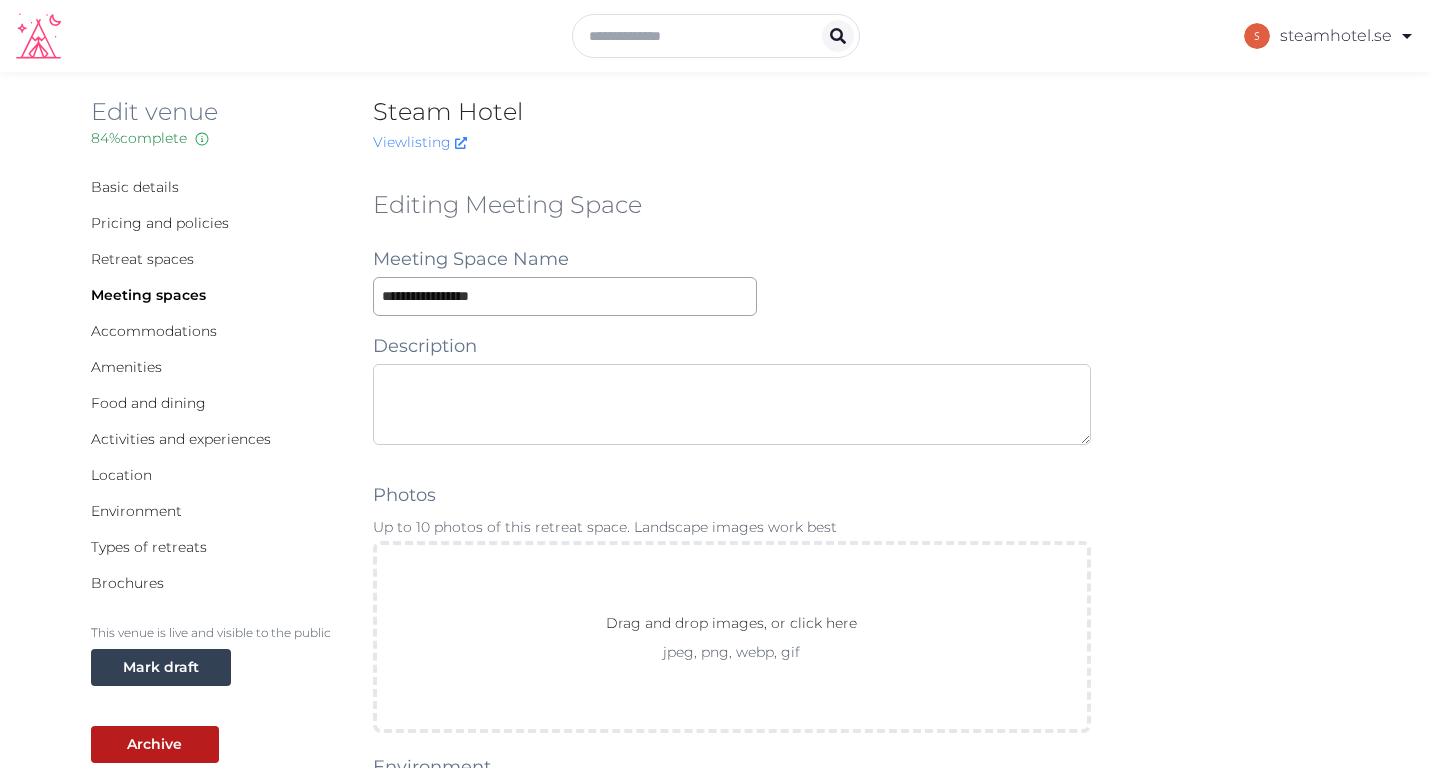 click at bounding box center [732, 404] 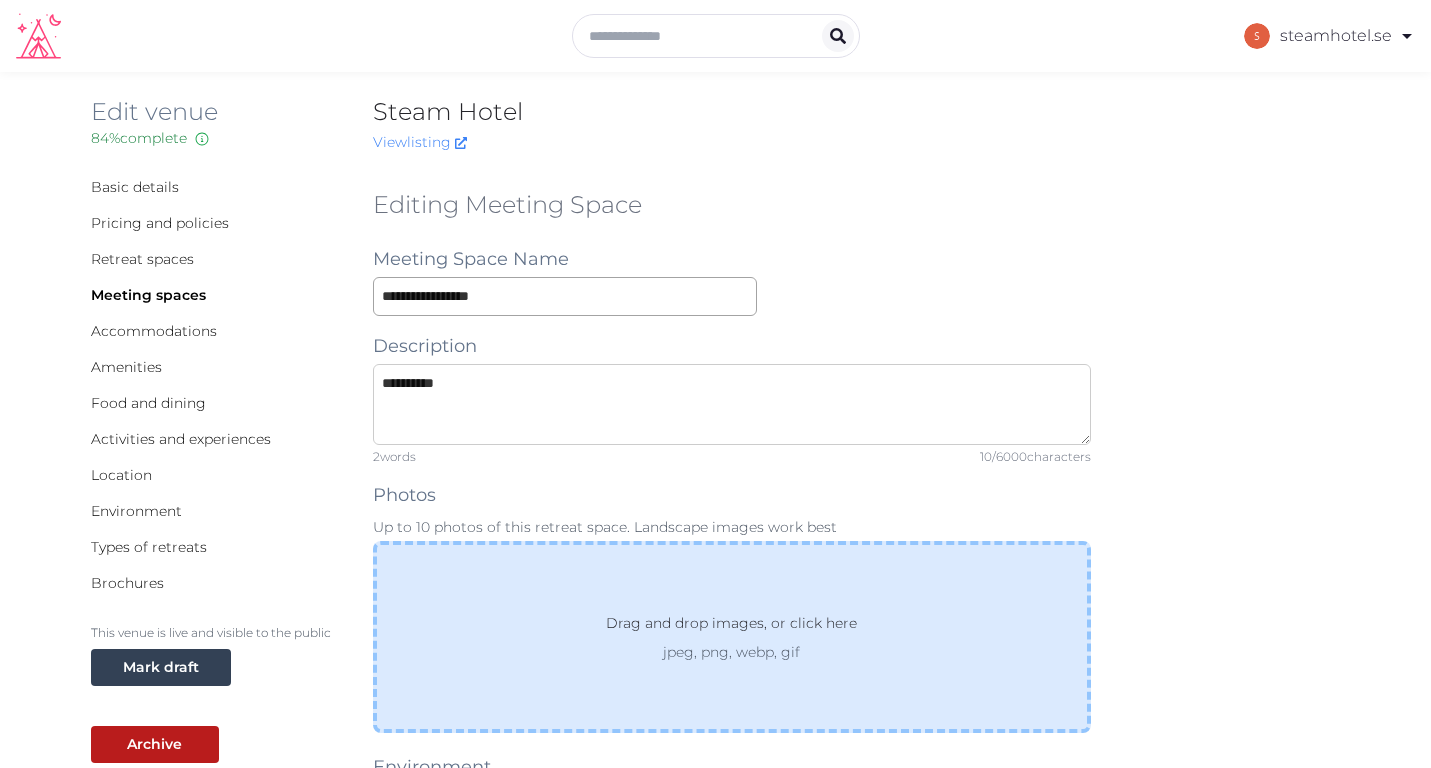 type on "**********" 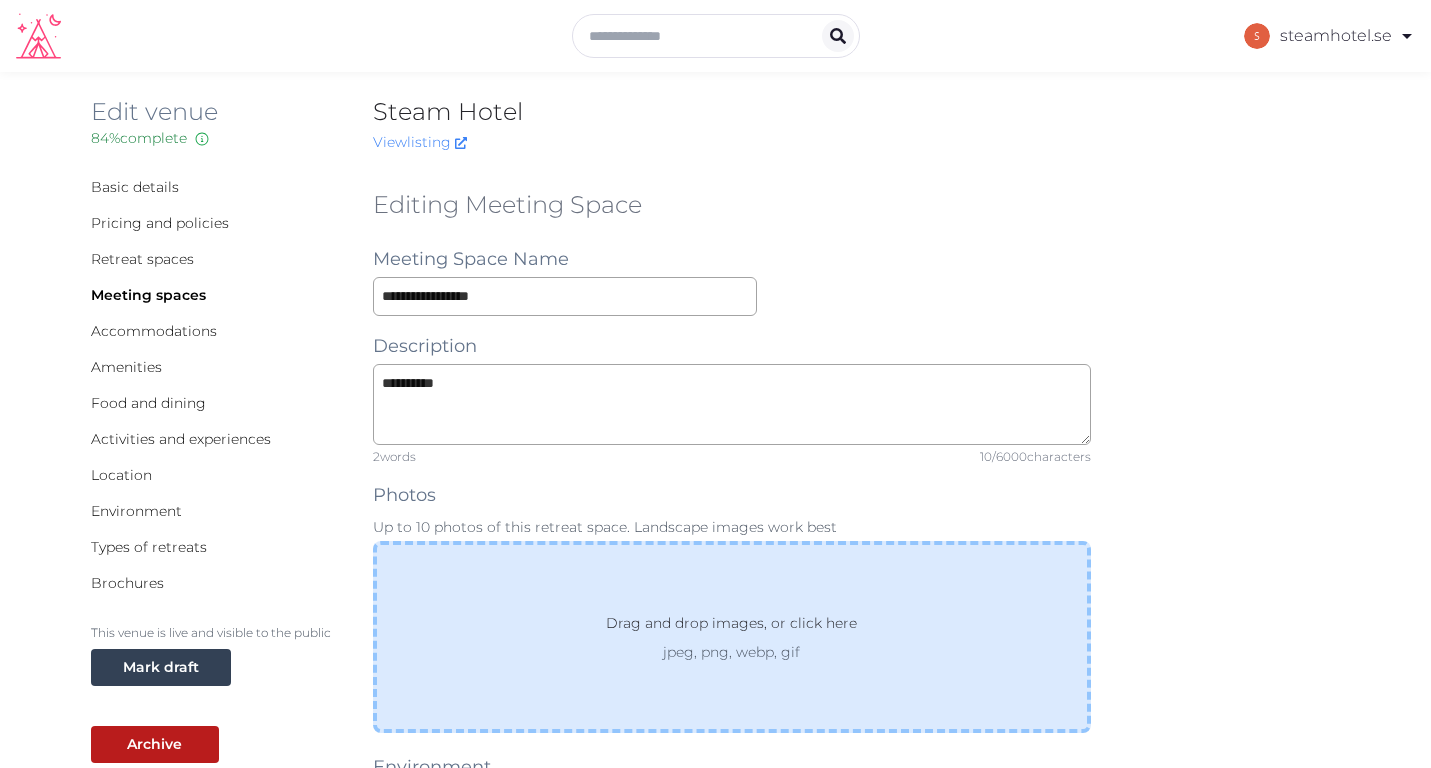 click on "Drag and drop images, or click here" at bounding box center [731, 627] 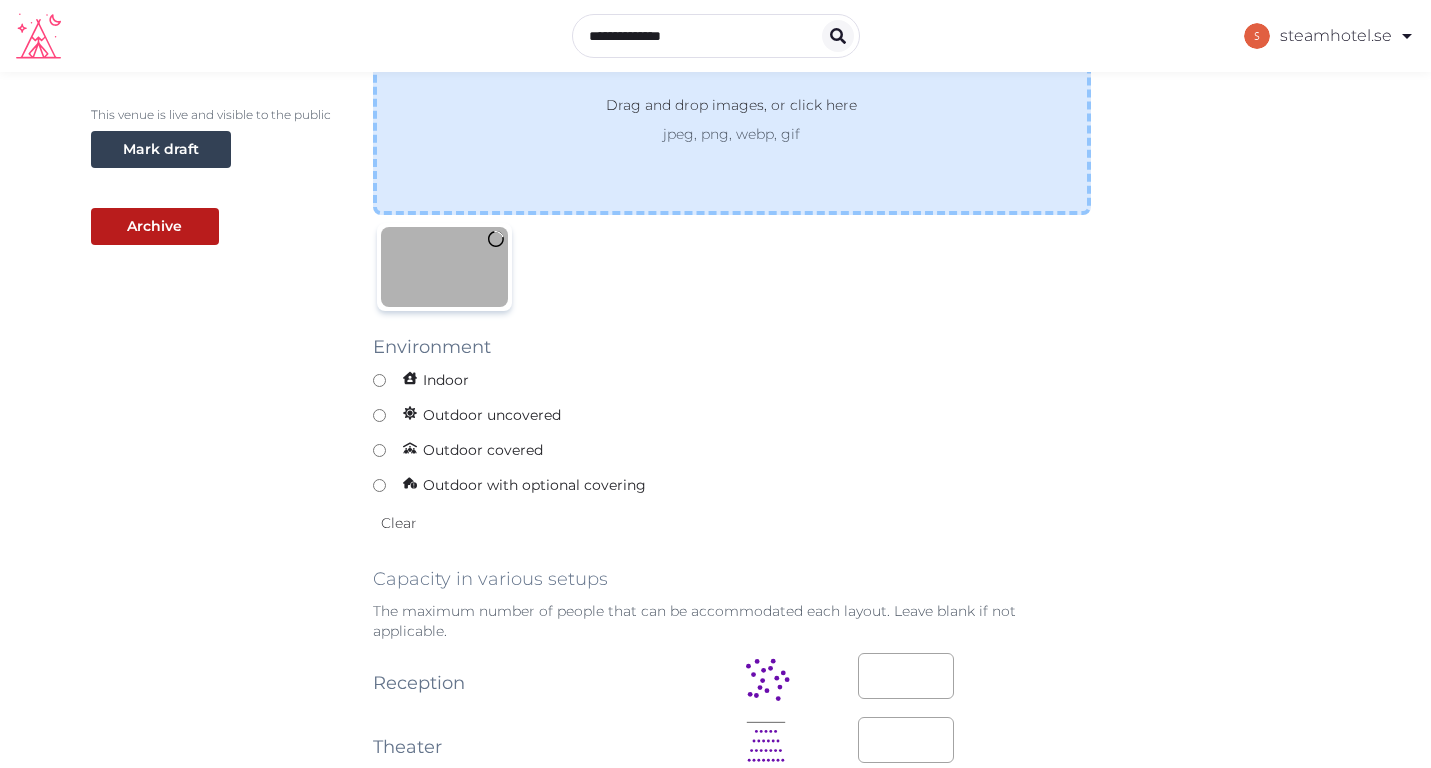 scroll, scrollTop: 487, scrollLeft: 0, axis: vertical 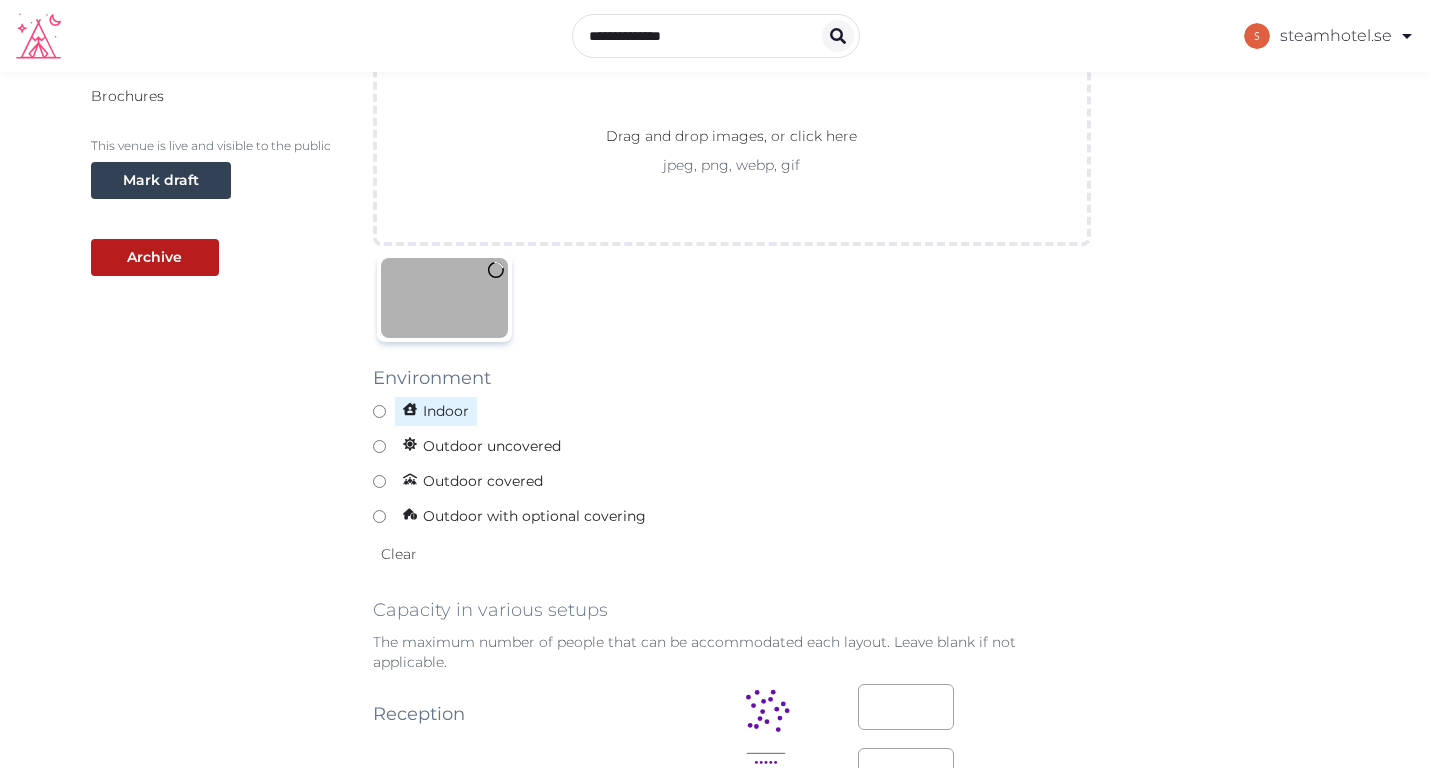 click on "Indoor" at bounding box center (436, 411) 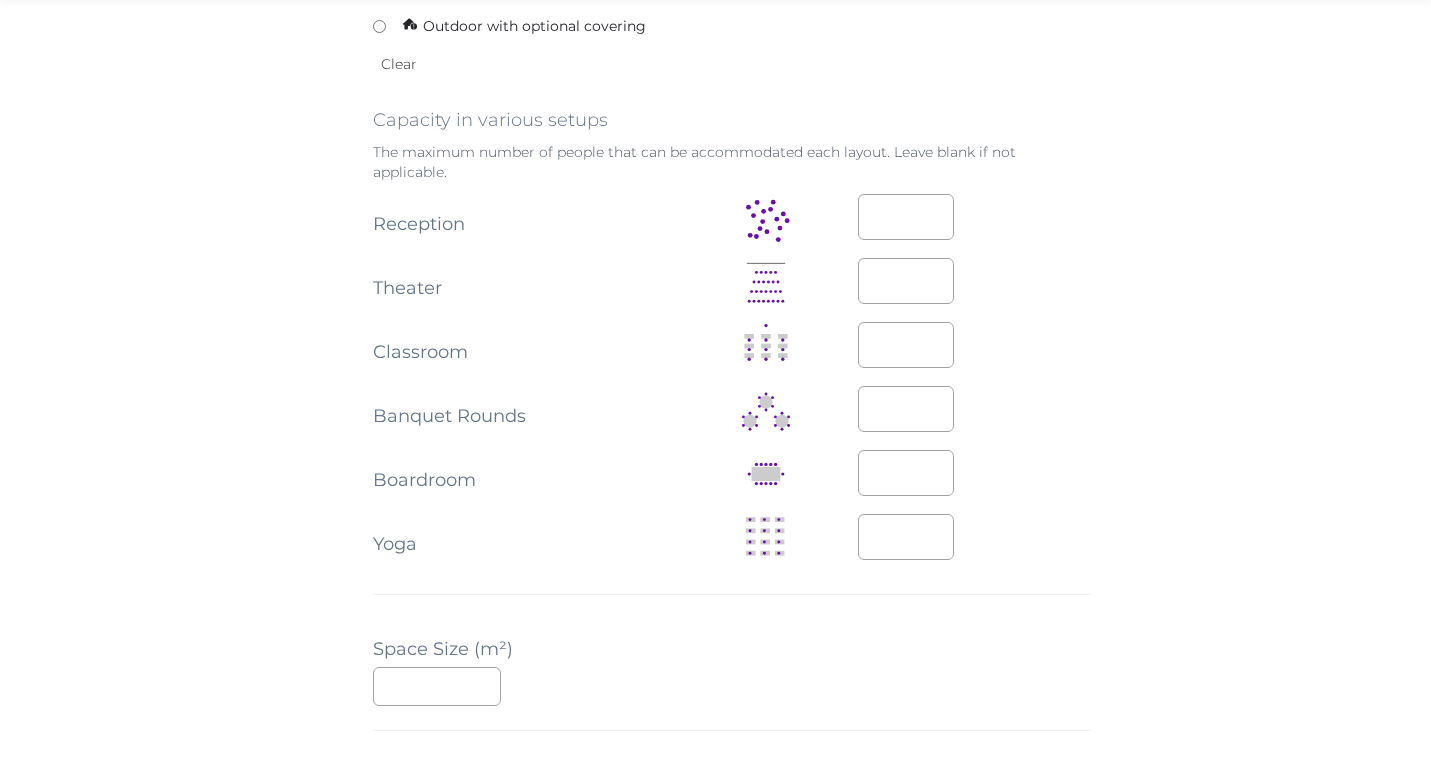 scroll, scrollTop: 989, scrollLeft: 0, axis: vertical 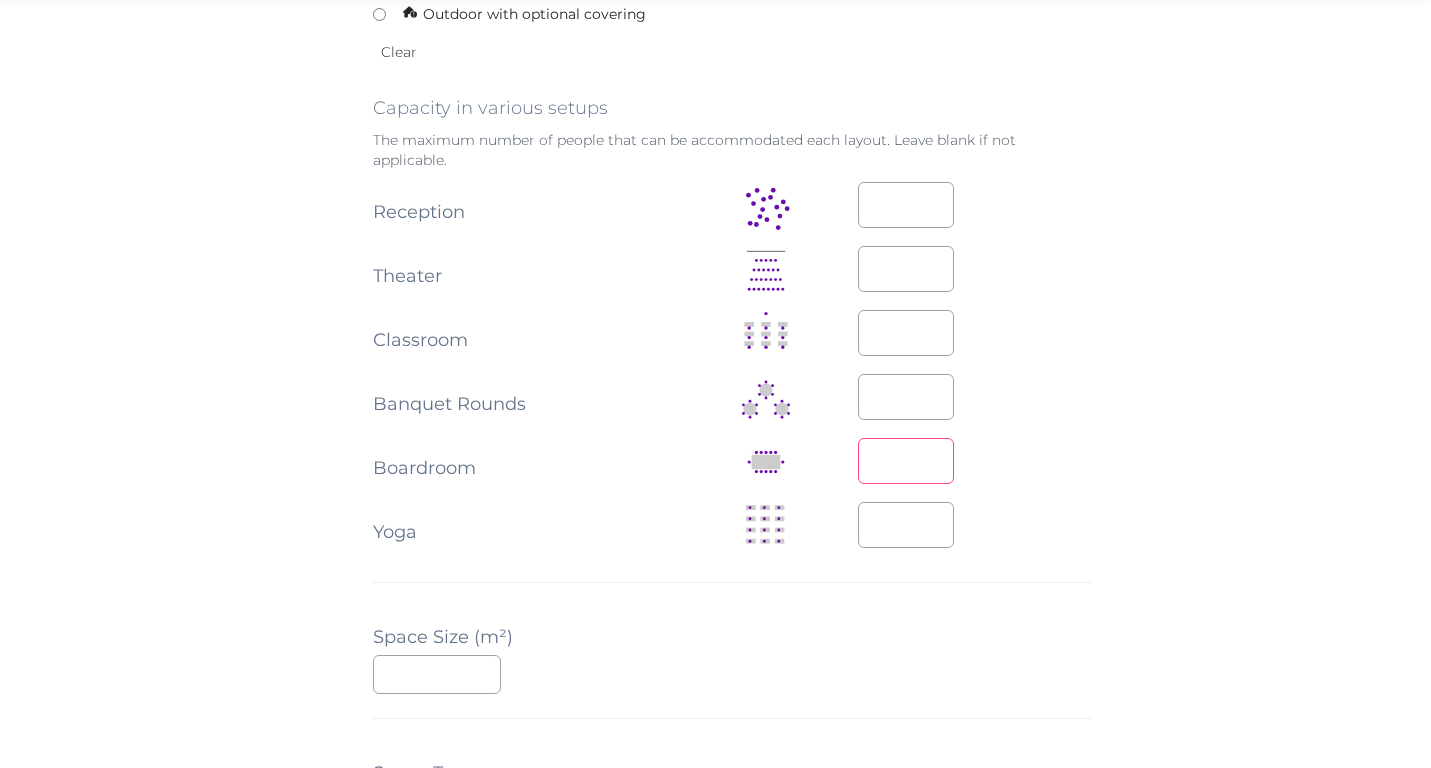 click at bounding box center [906, 461] 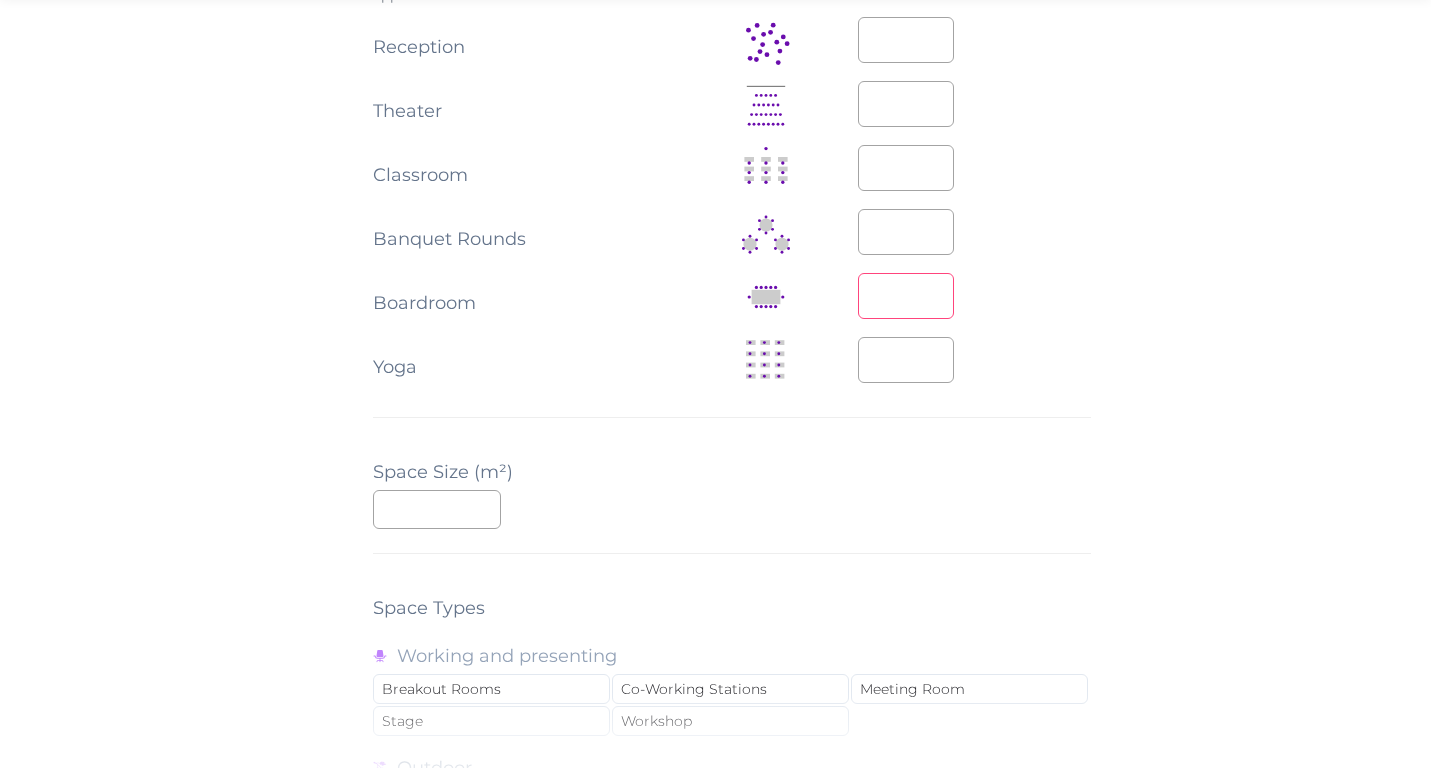 scroll, scrollTop: 1195, scrollLeft: 0, axis: vertical 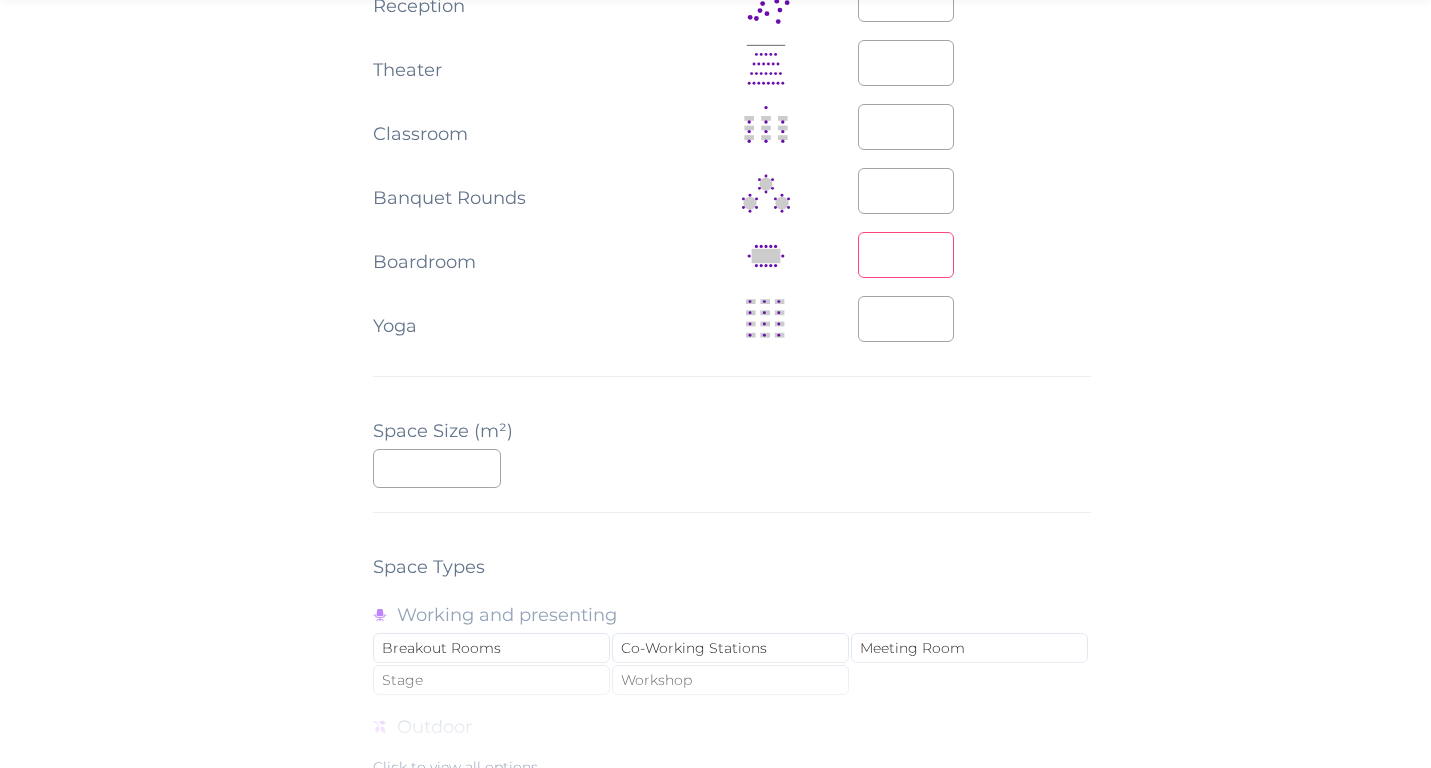 type on "**" 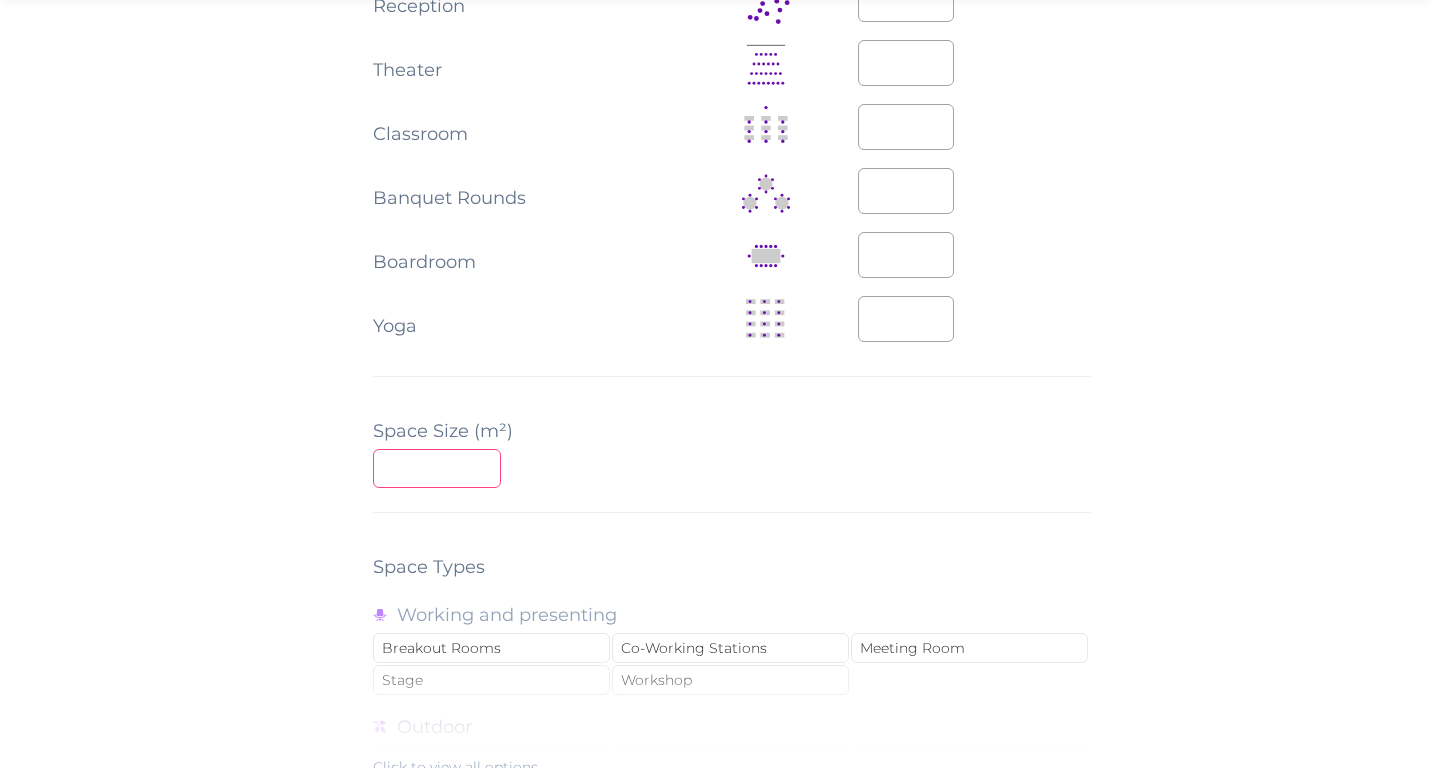 click at bounding box center [437, 468] 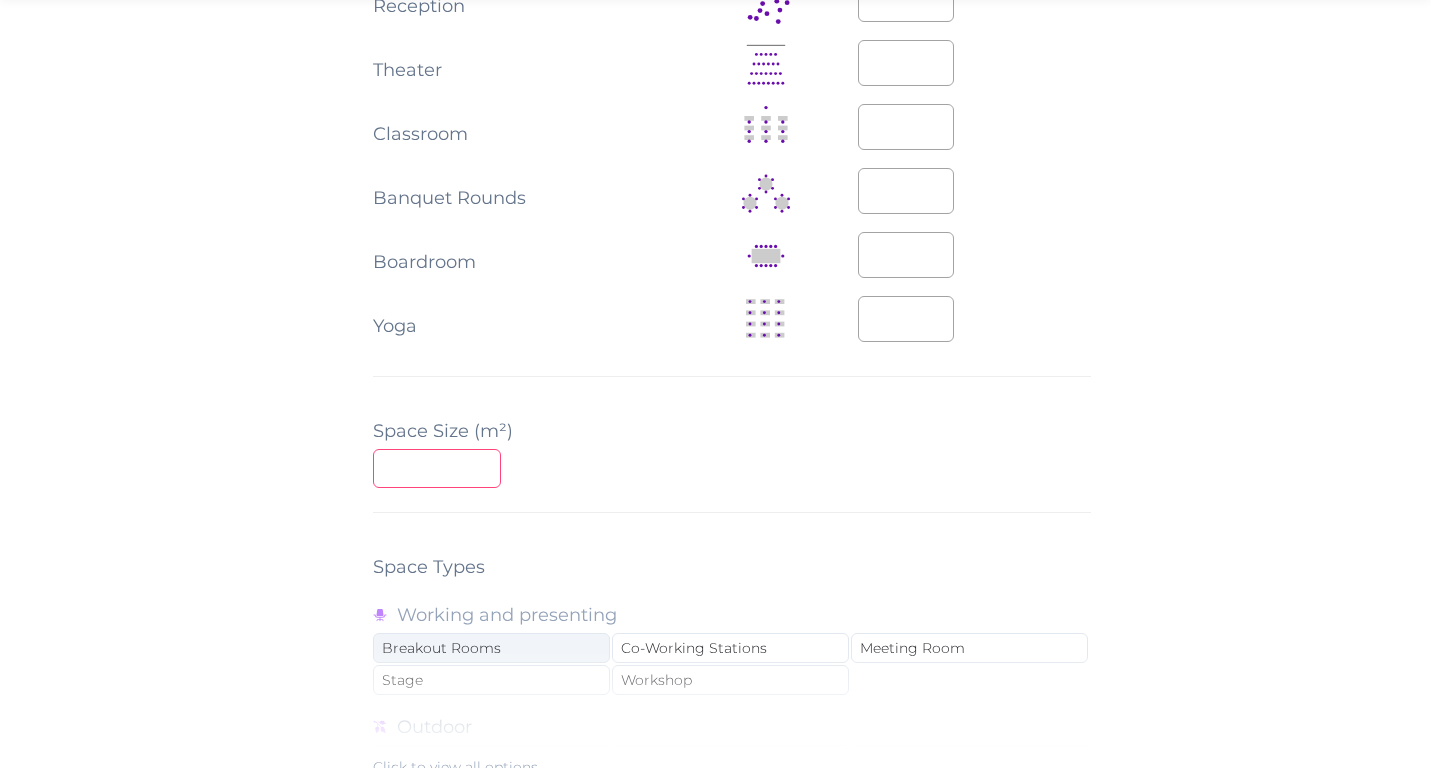 type on "**" 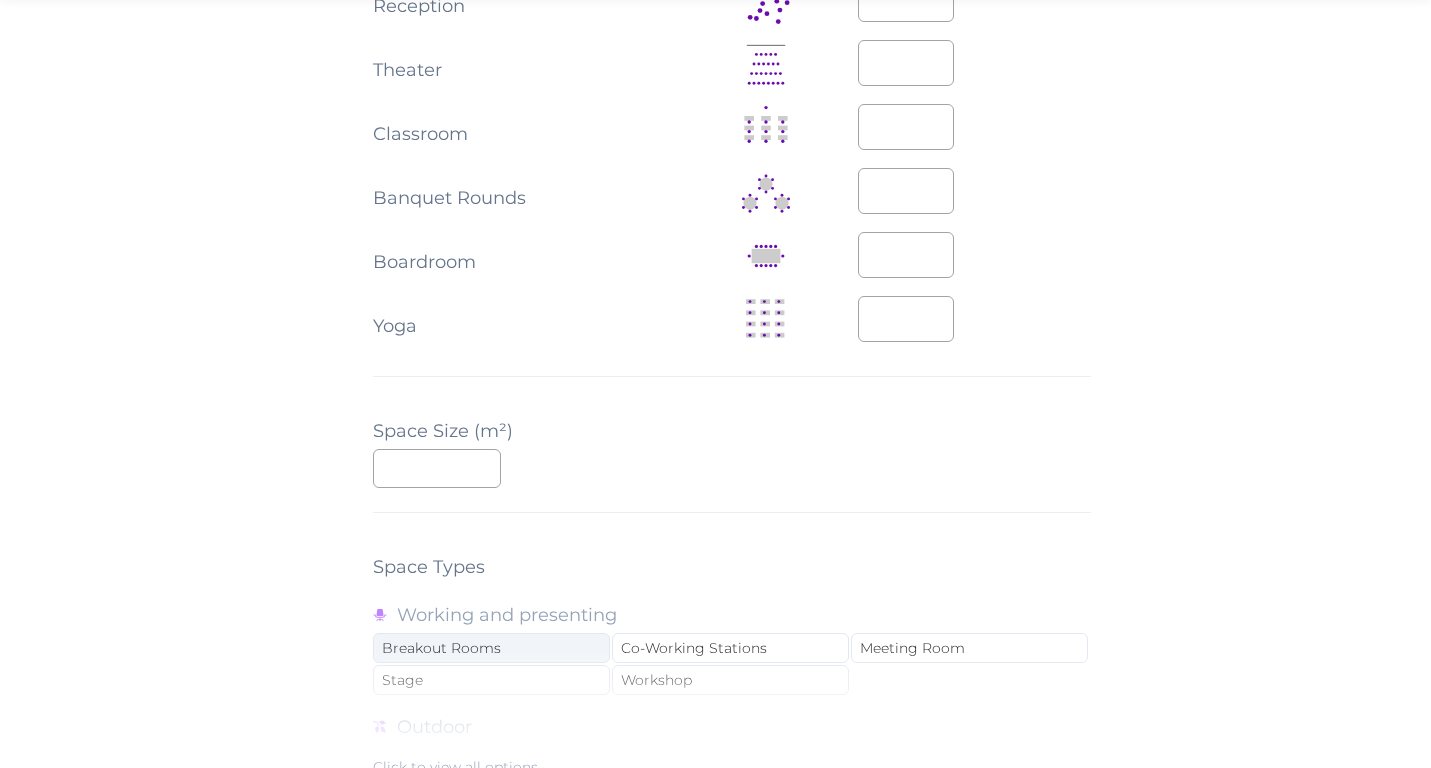 click on "Breakout Rooms" at bounding box center (491, 648) 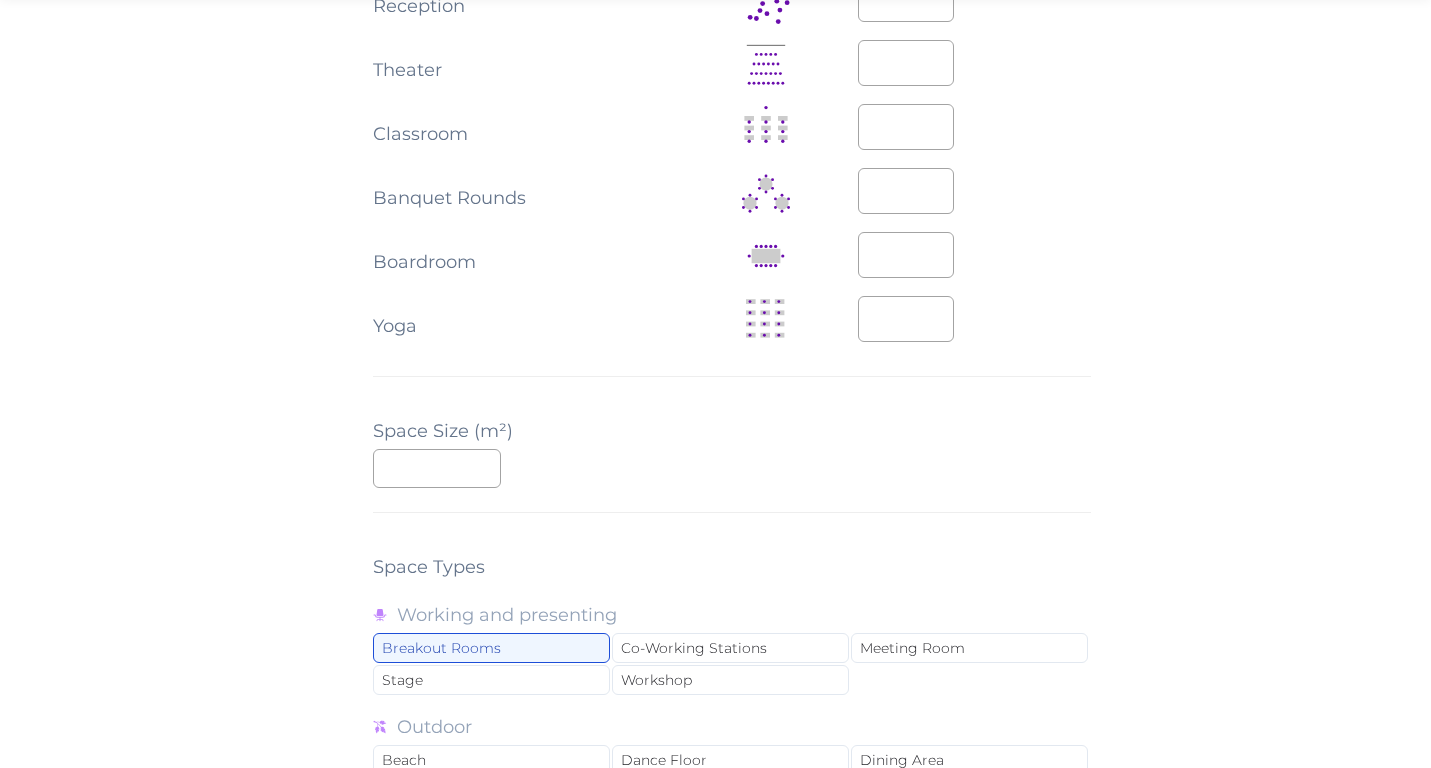 click on "Working and presenting Breakout Rooms Co-Working Stations Meeting Room Stage Workshop" at bounding box center [732, 649] 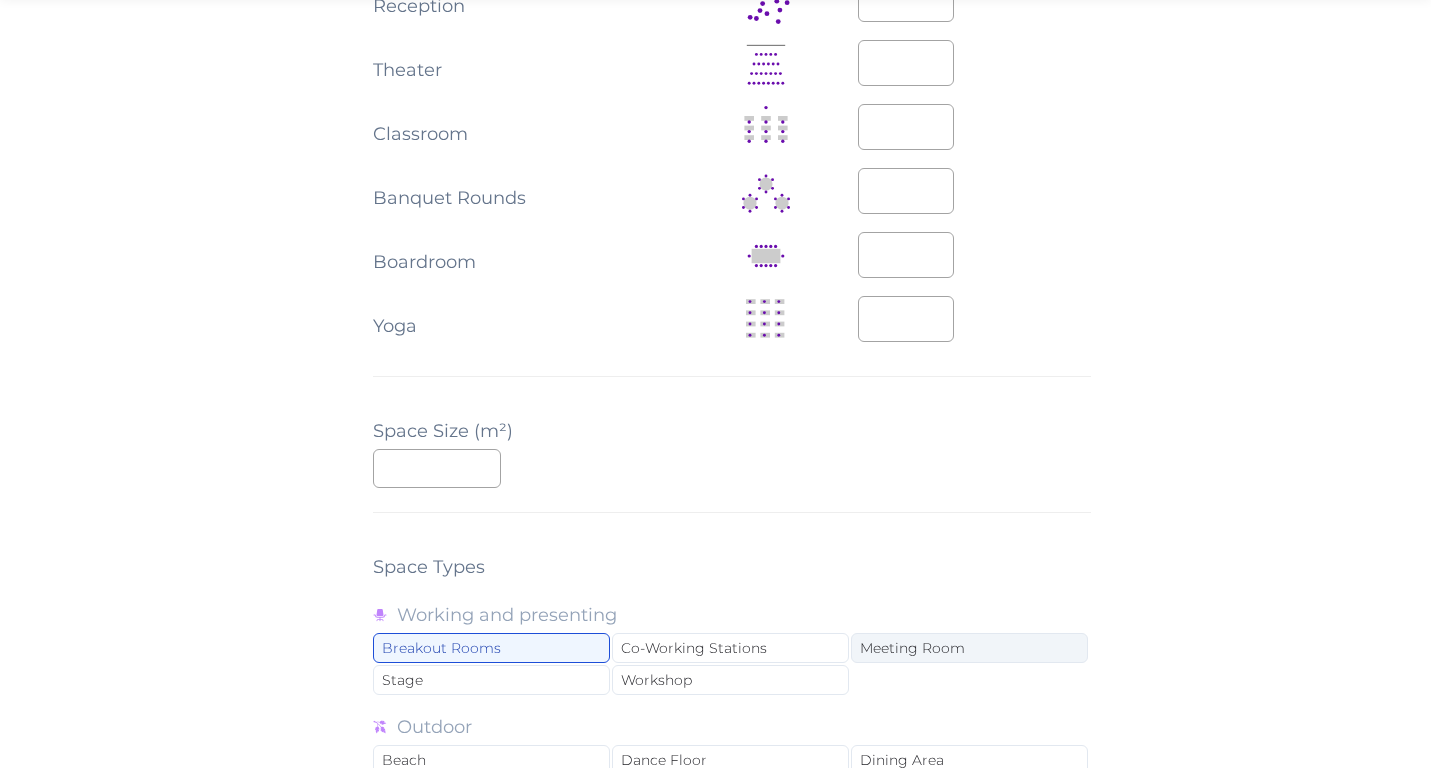 click on "Meeting Room" at bounding box center (969, 648) 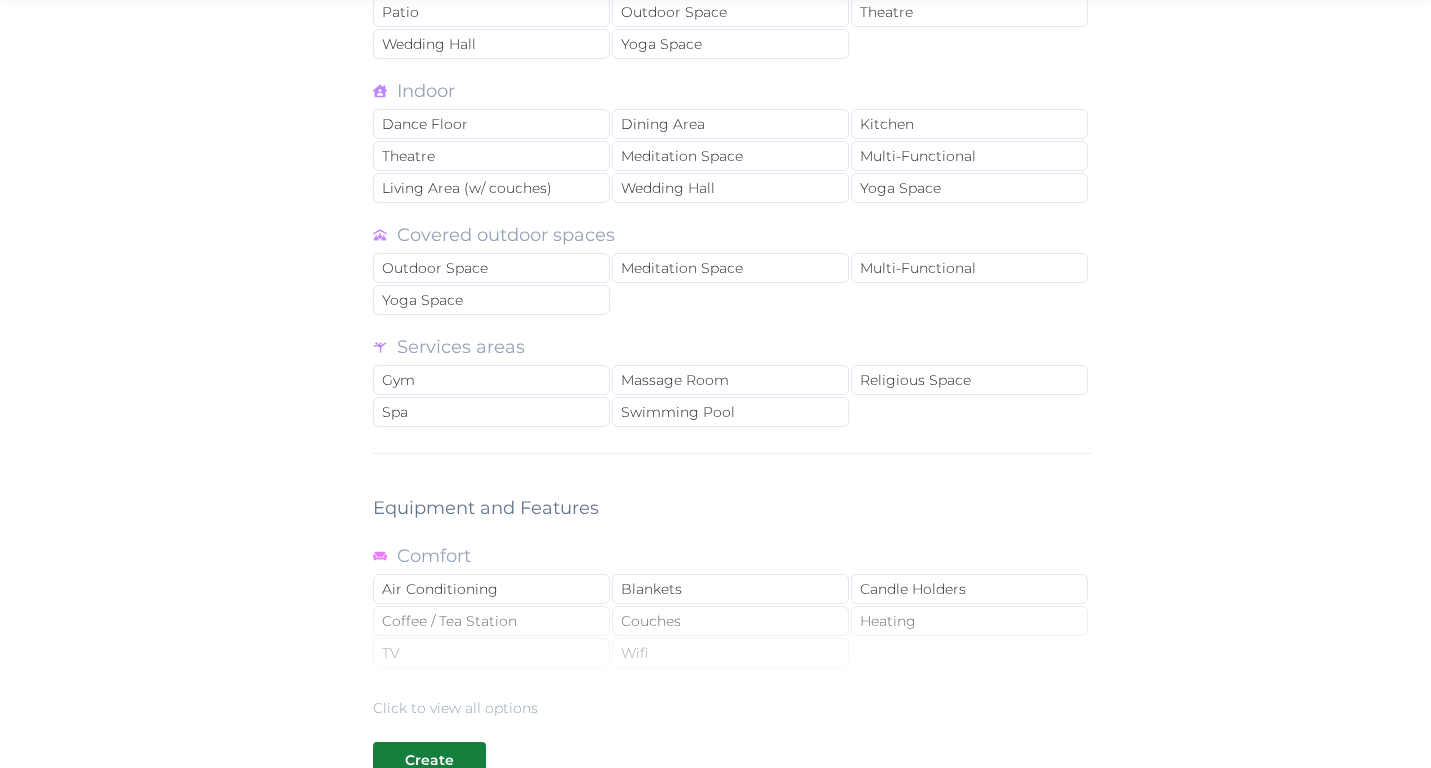 scroll, scrollTop: 2207, scrollLeft: 0, axis: vertical 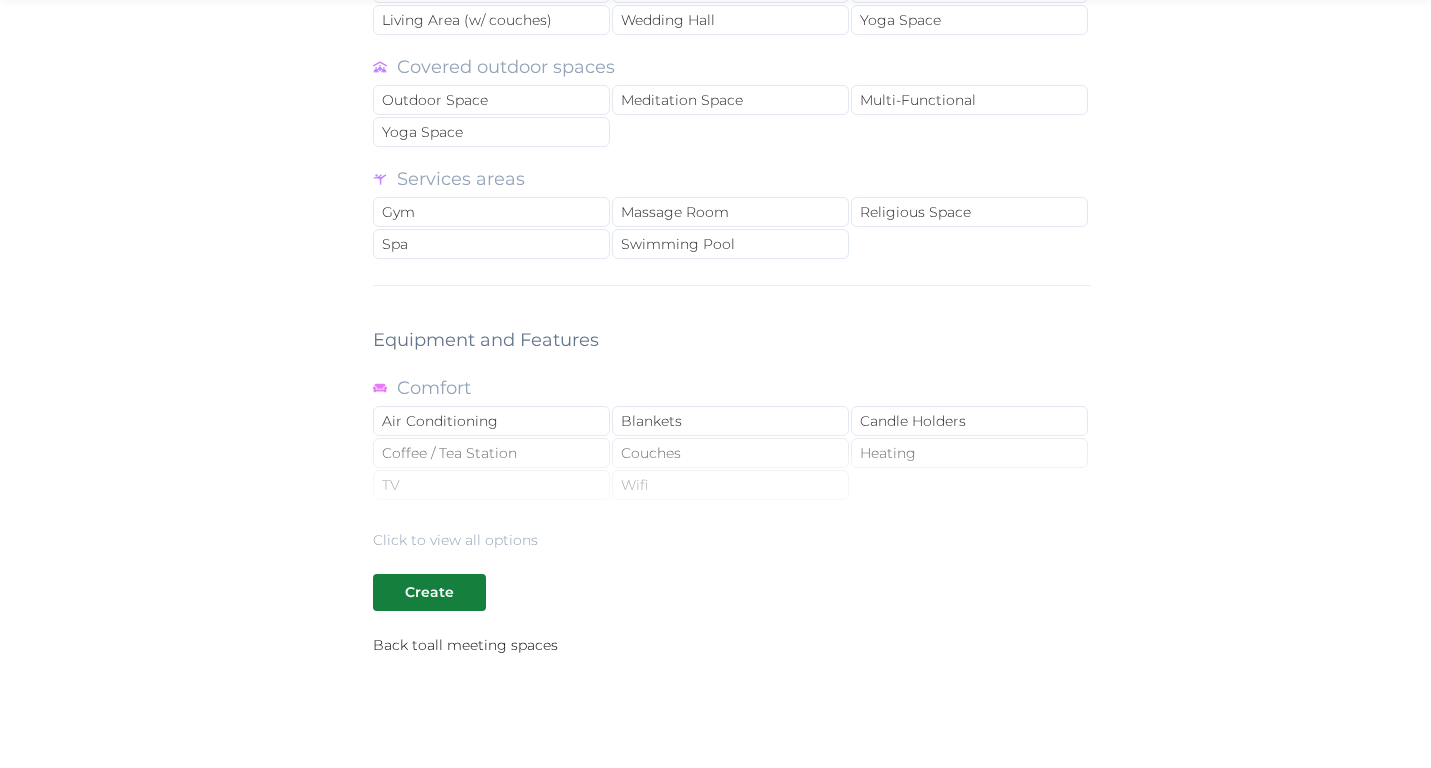 click on "Click to view all options" at bounding box center [732, 486] 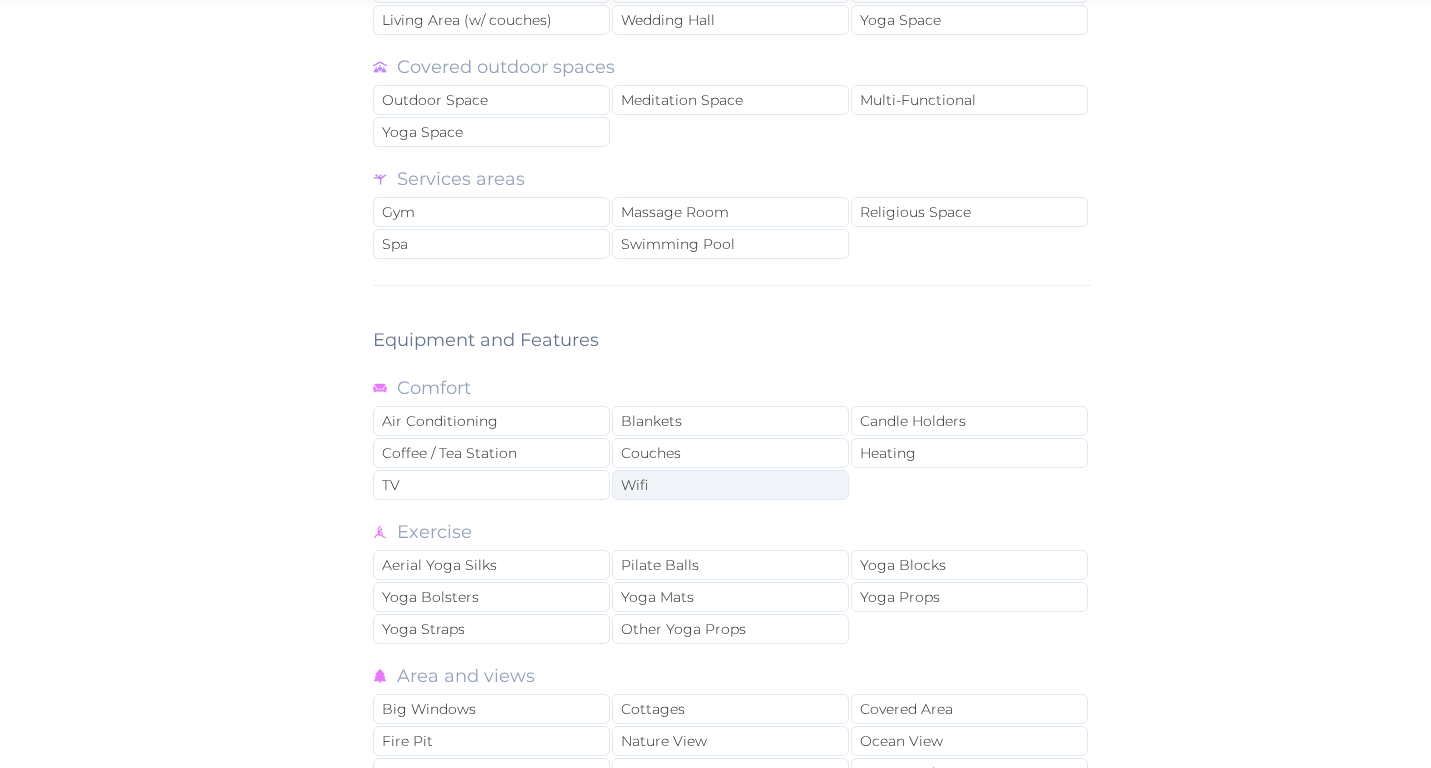 click on "Wifi" at bounding box center [730, 485] 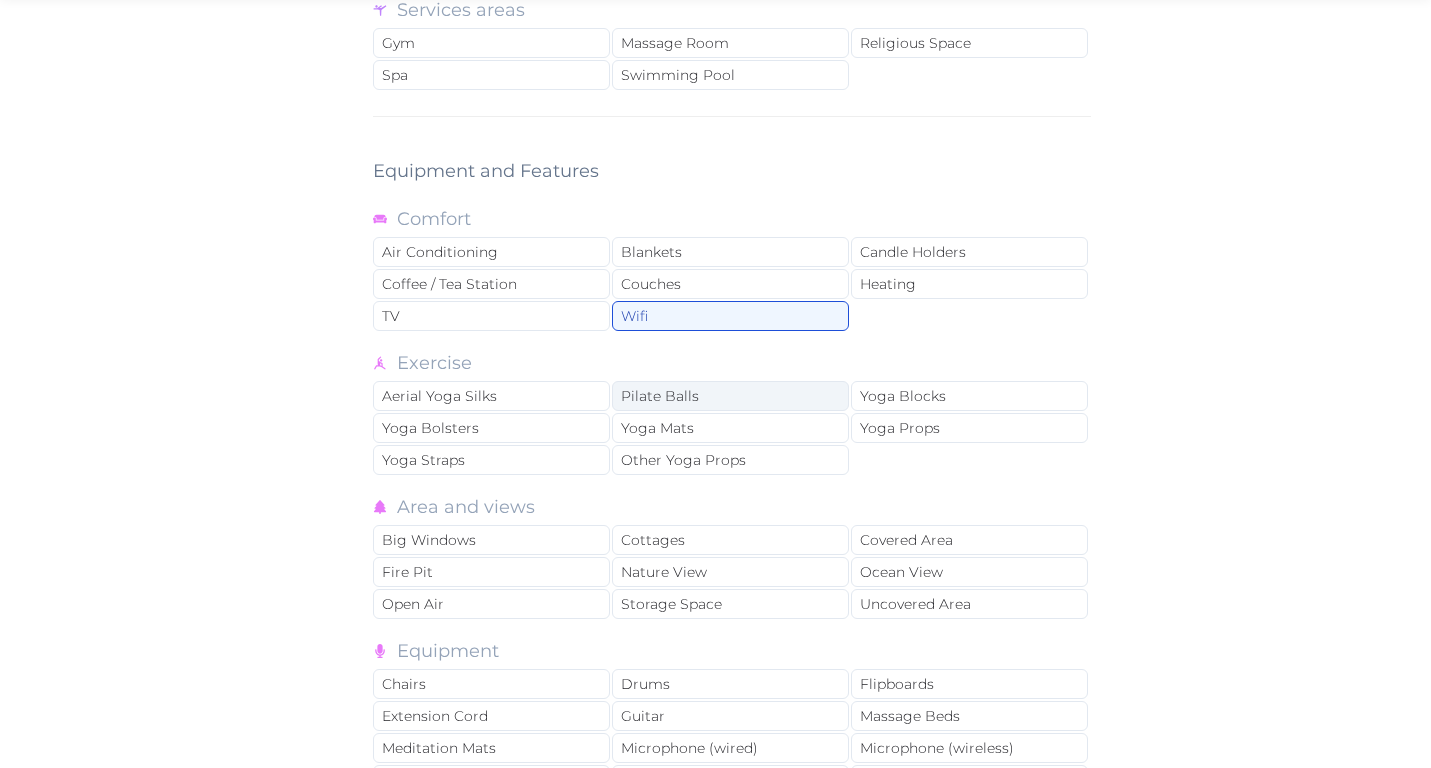 scroll, scrollTop: 2766, scrollLeft: 0, axis: vertical 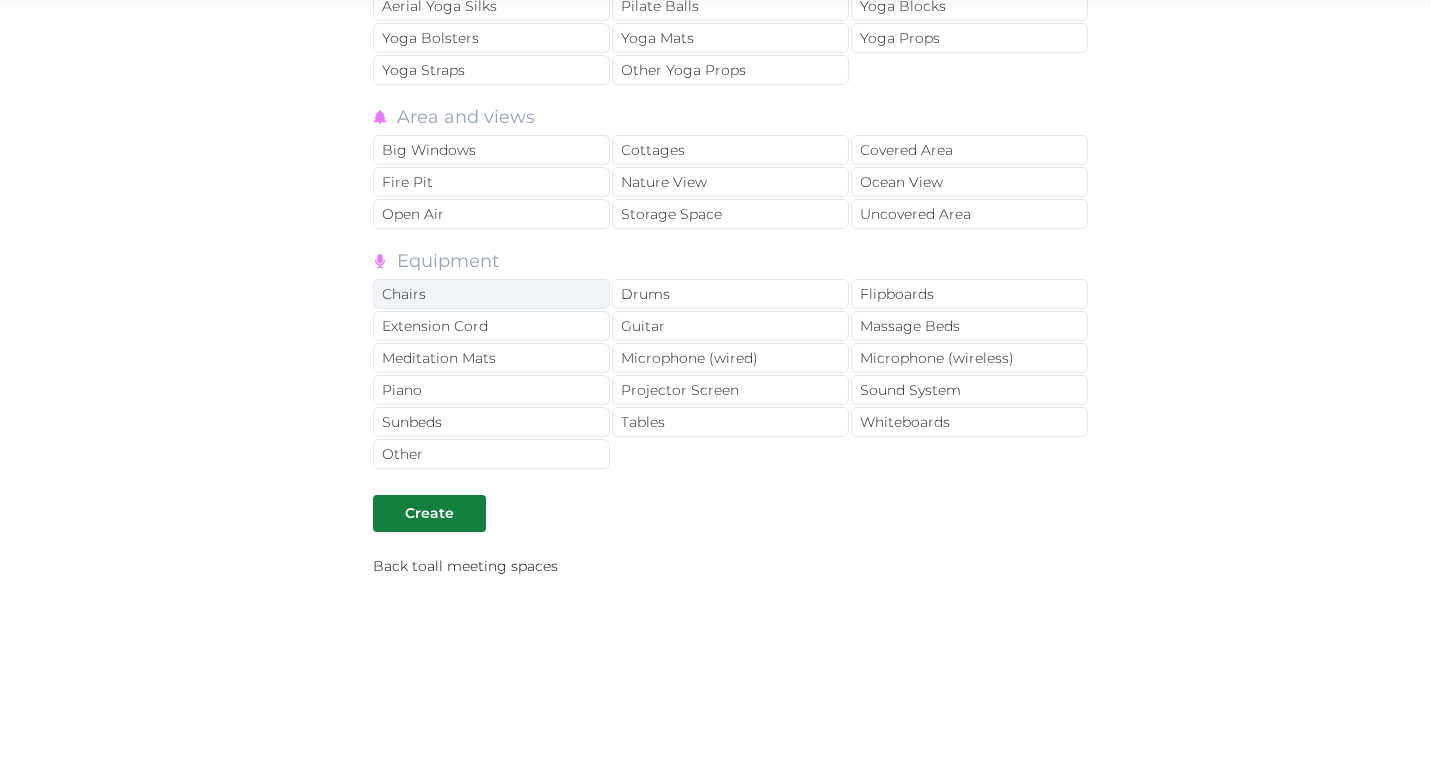click on "Chairs" at bounding box center [491, 294] 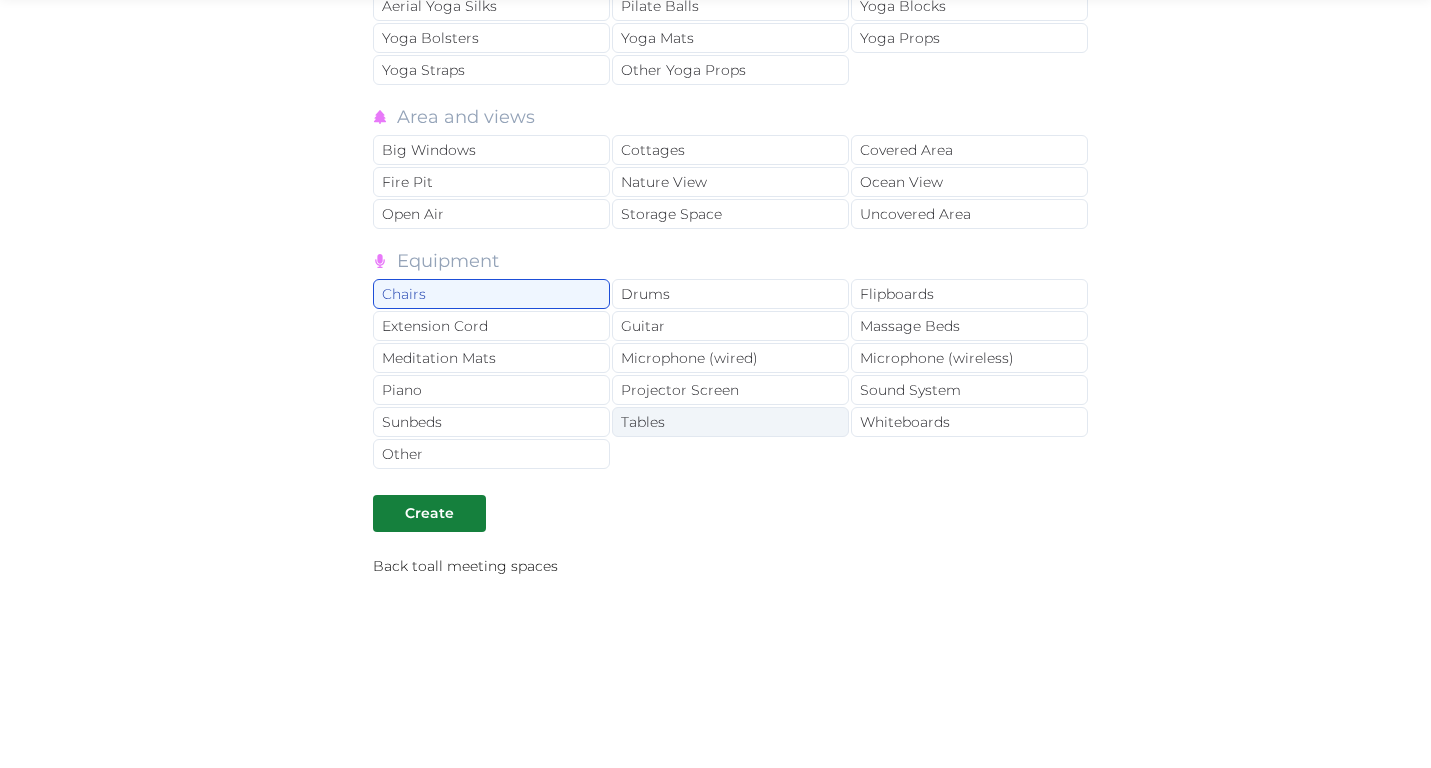 click on "Tables" at bounding box center (730, 422) 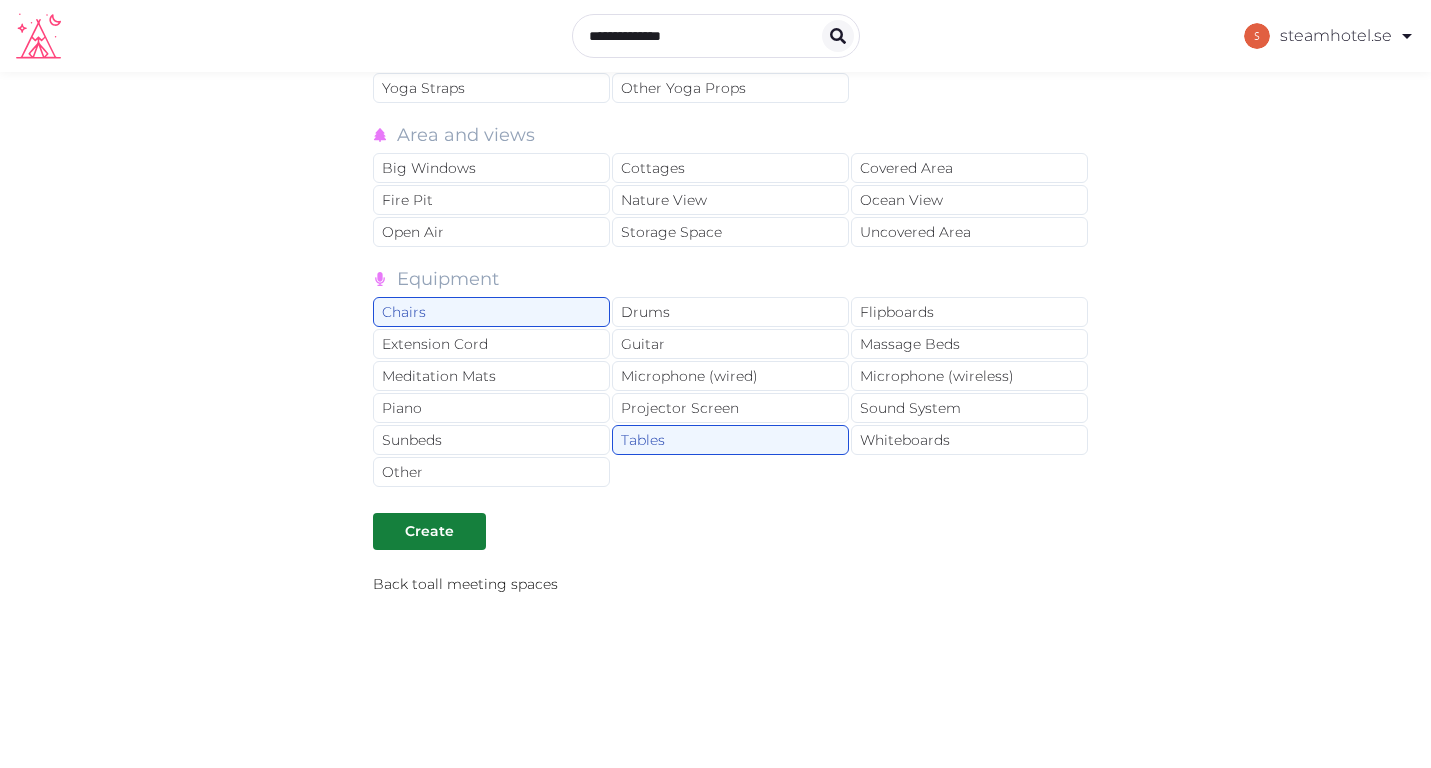 scroll, scrollTop: 2741, scrollLeft: 0, axis: vertical 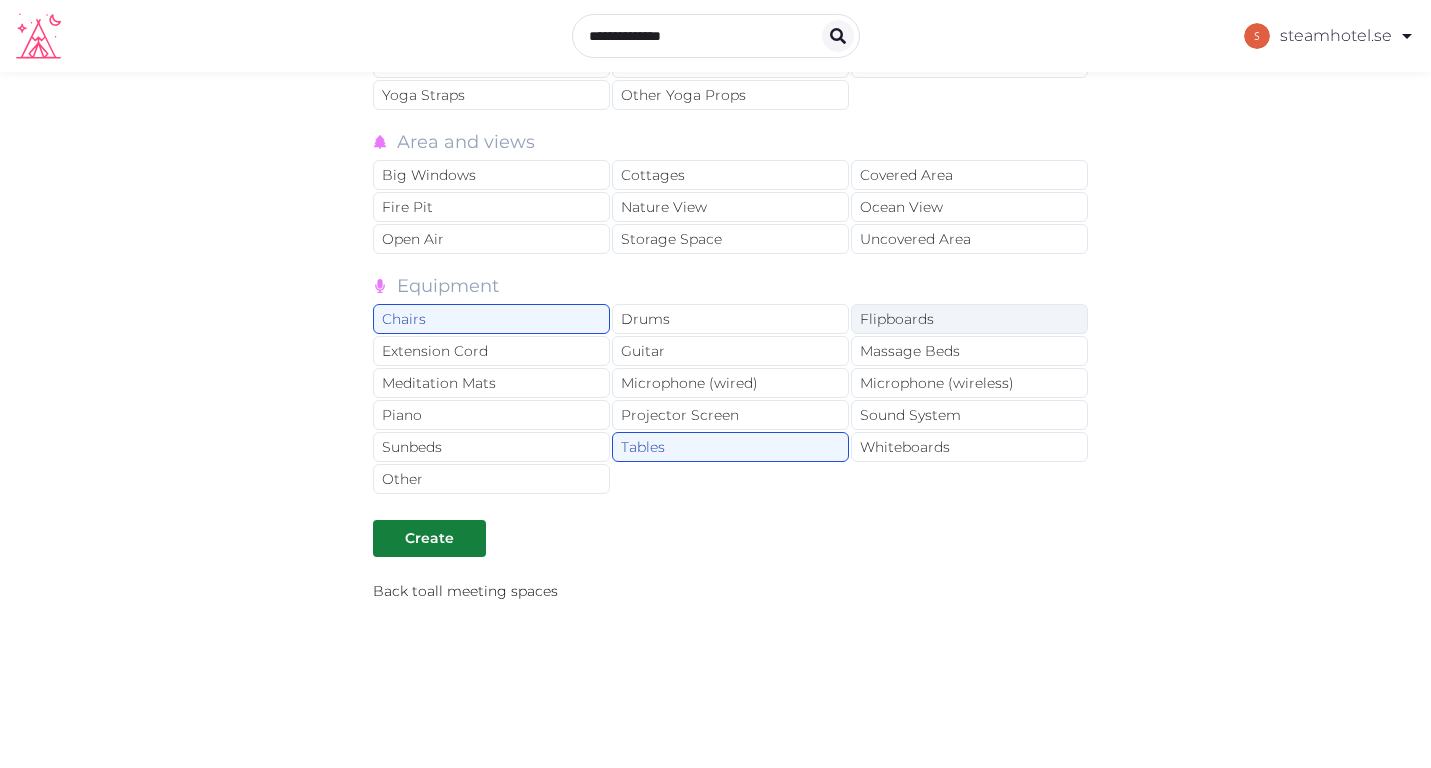 click on "Flipboards" at bounding box center [969, 319] 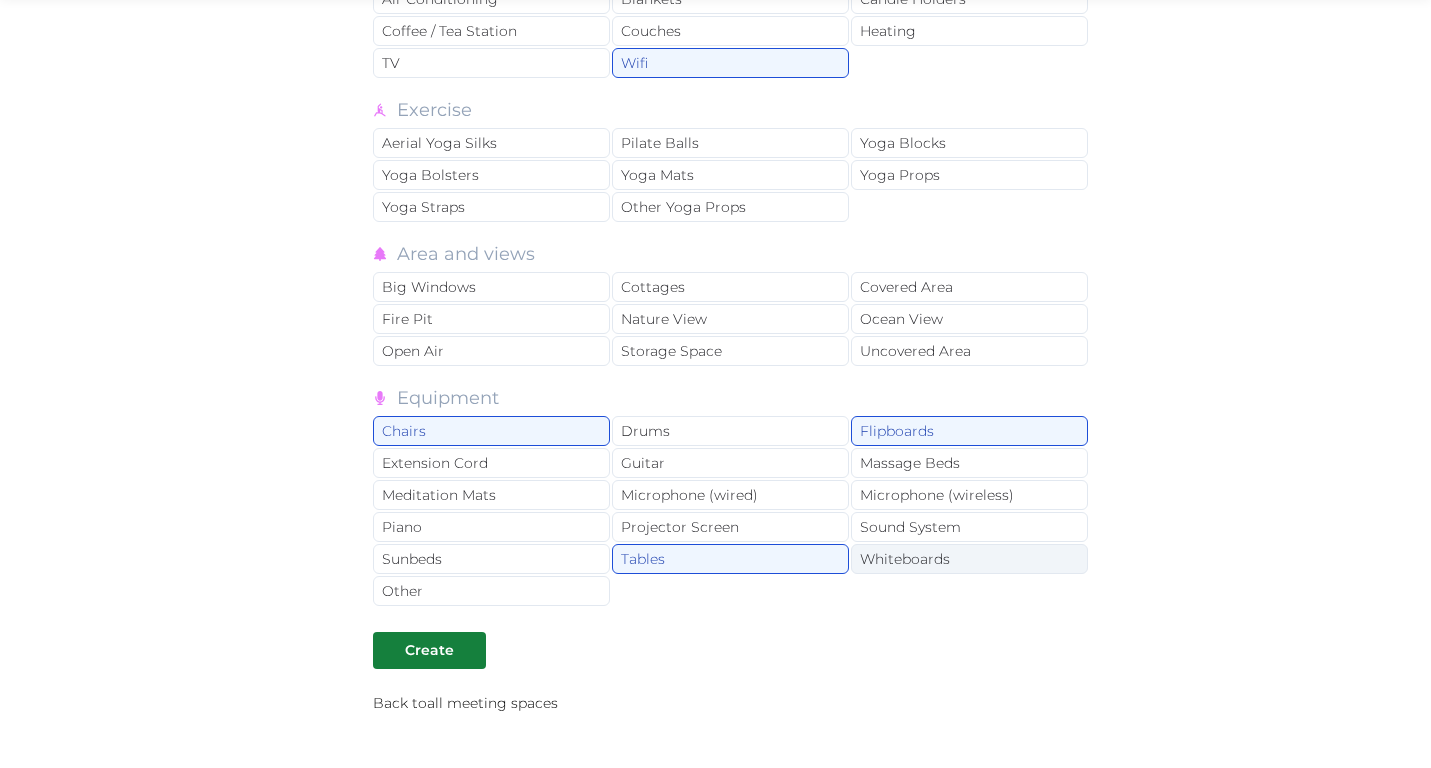 scroll, scrollTop: 2630, scrollLeft: 0, axis: vertical 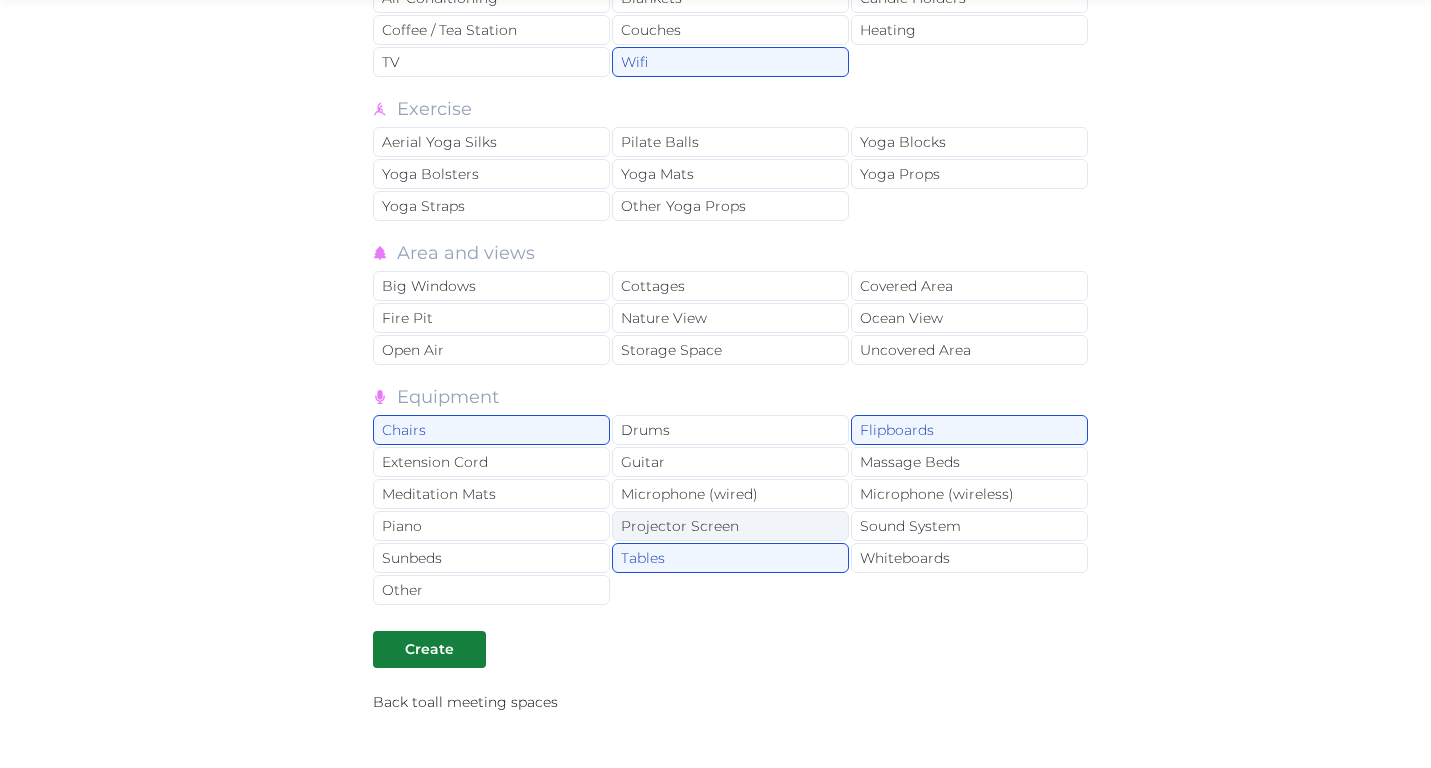 click on "Projector Screen" at bounding box center [730, 526] 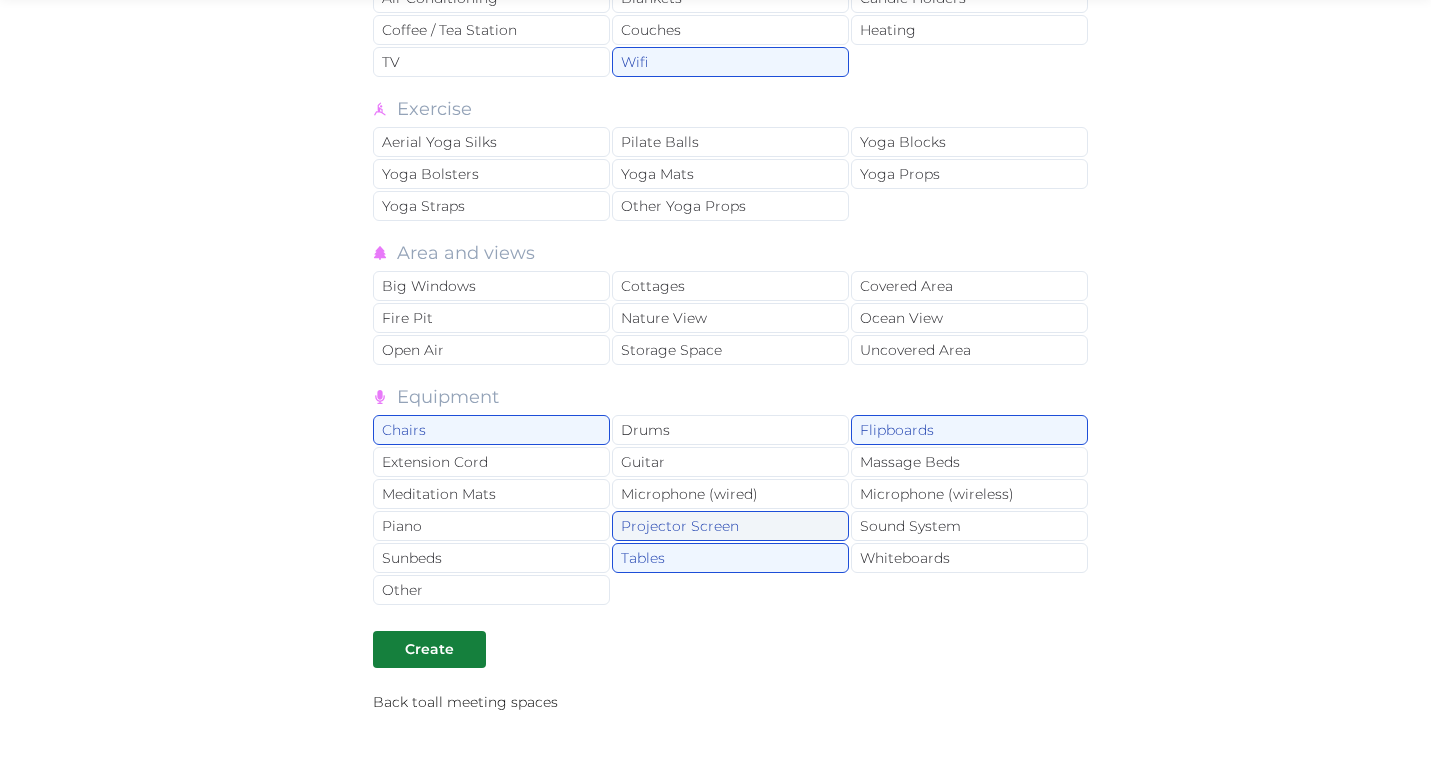 click on "Projector Screen" at bounding box center [730, 526] 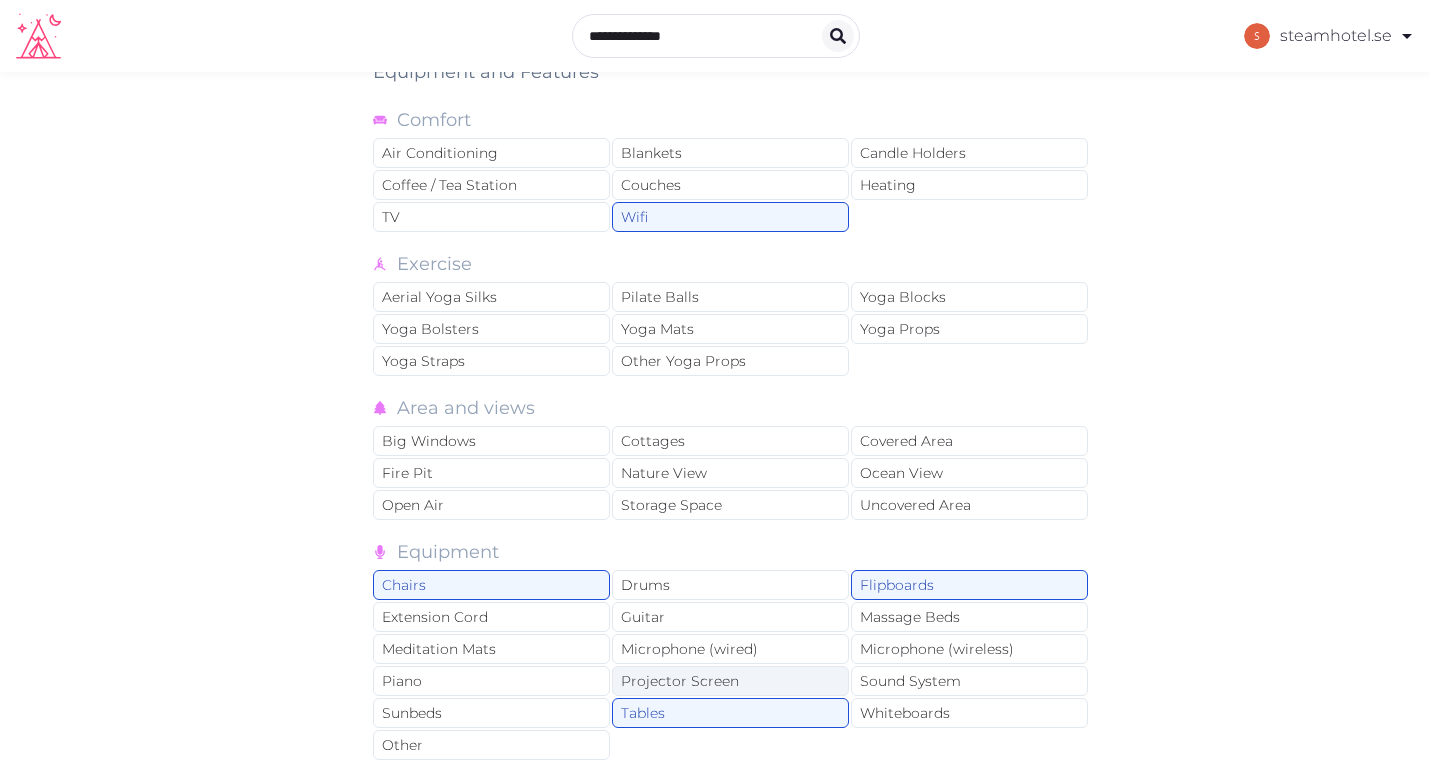 scroll, scrollTop: 2456, scrollLeft: 0, axis: vertical 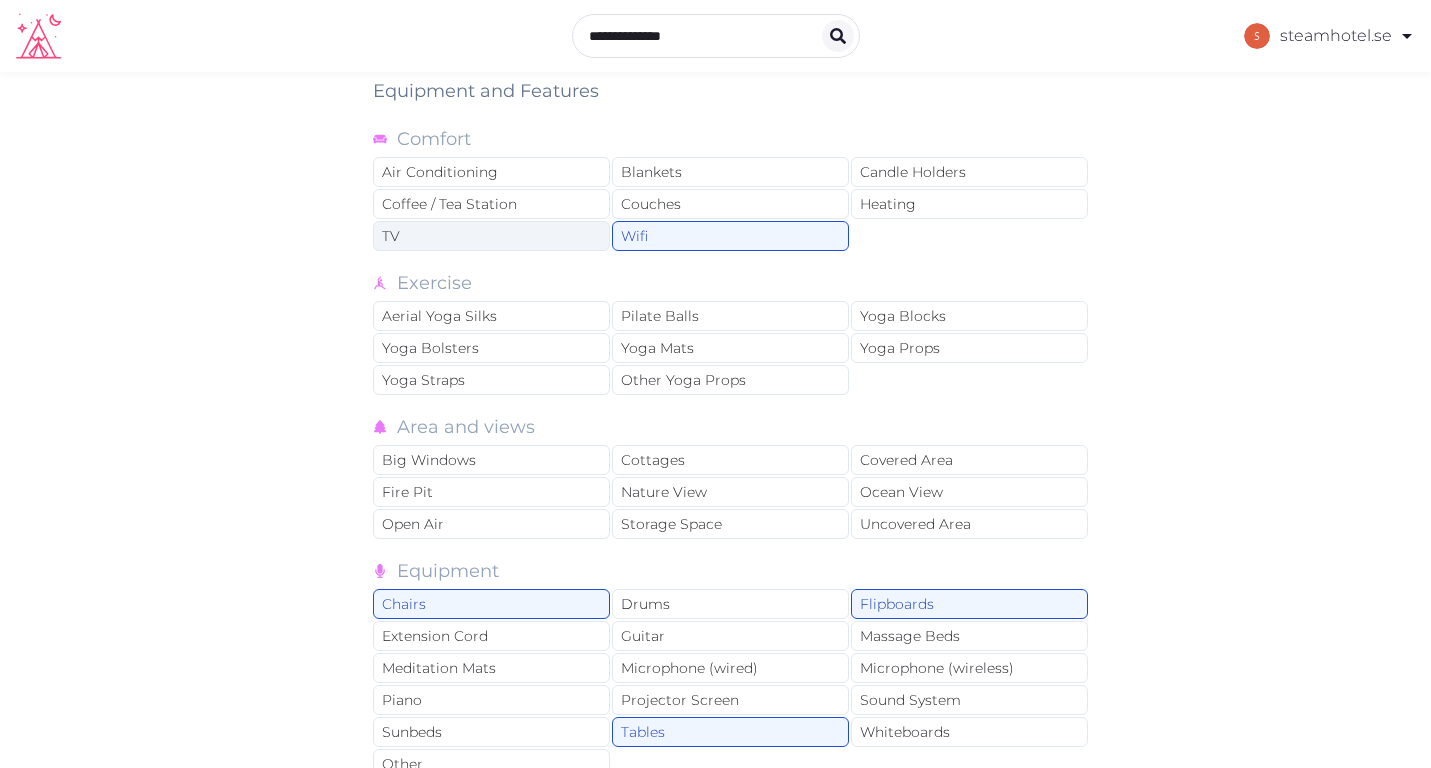 click on "TV" at bounding box center (491, 236) 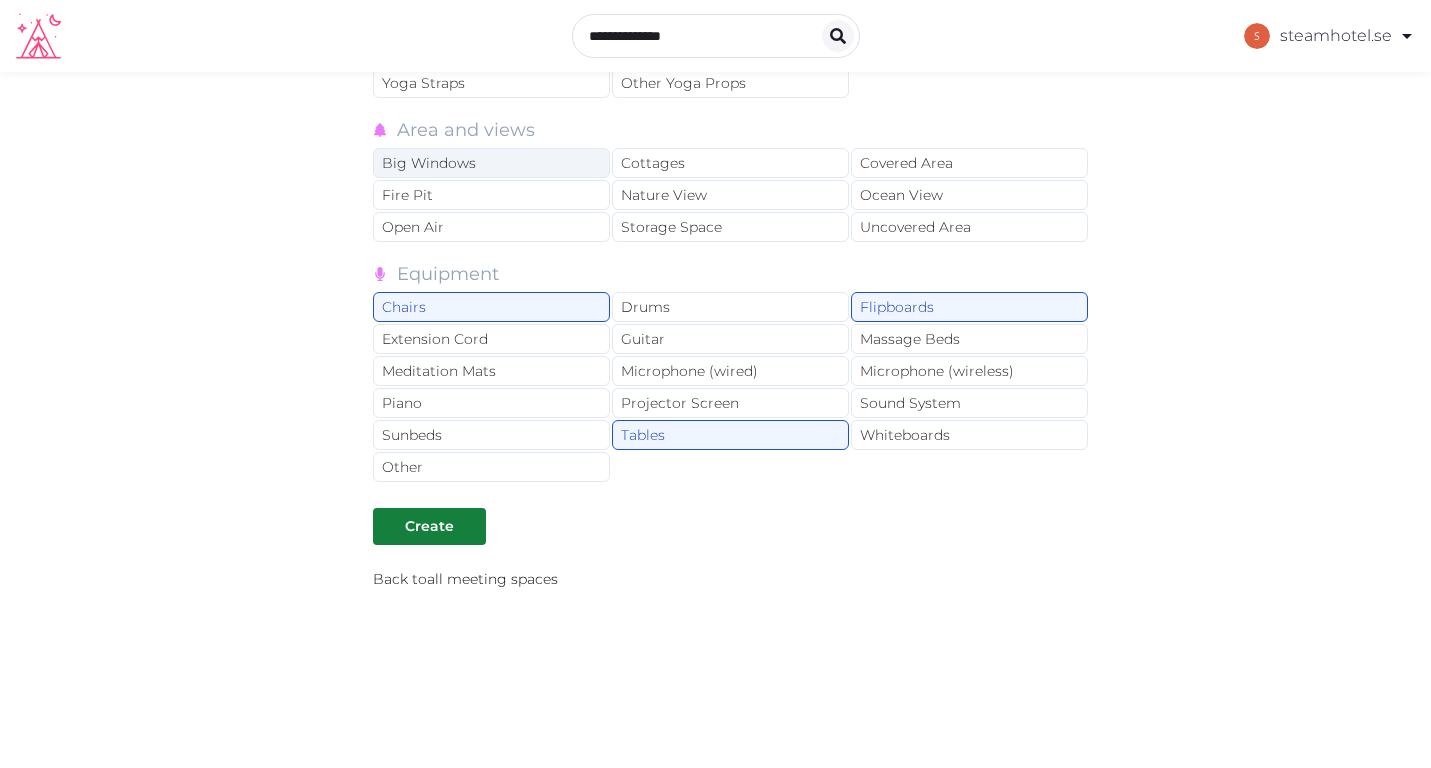scroll, scrollTop: 2766, scrollLeft: 0, axis: vertical 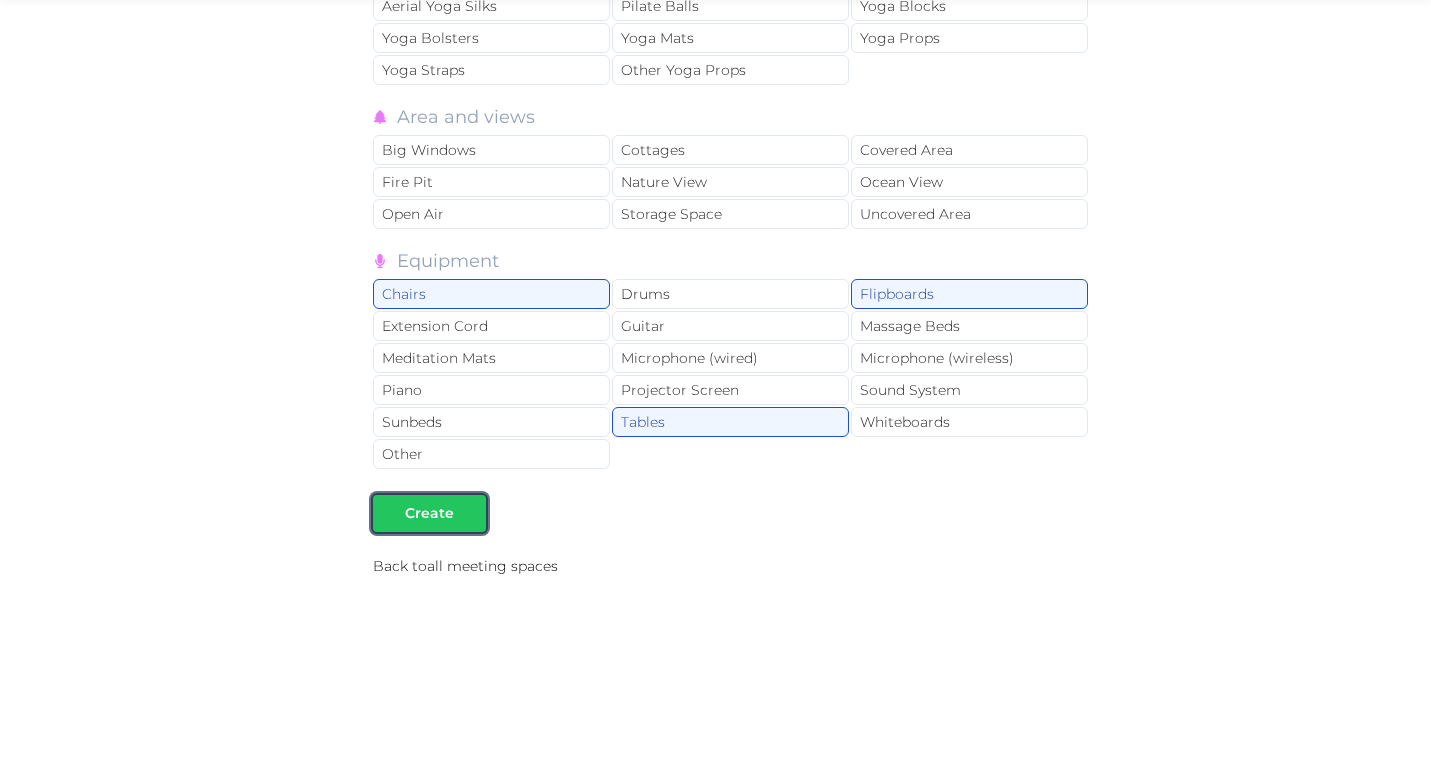 click on "Create" at bounding box center (429, 513) 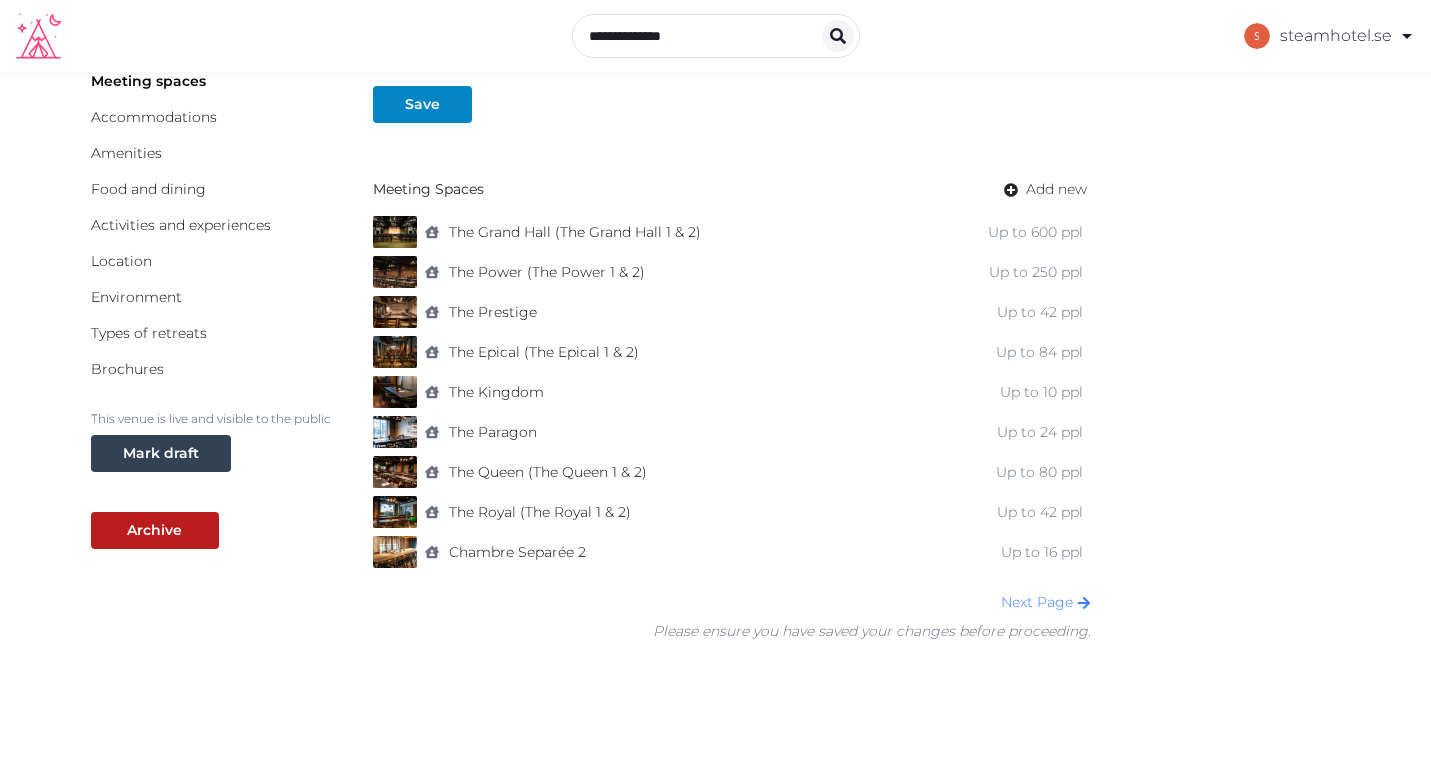 scroll, scrollTop: 215, scrollLeft: 0, axis: vertical 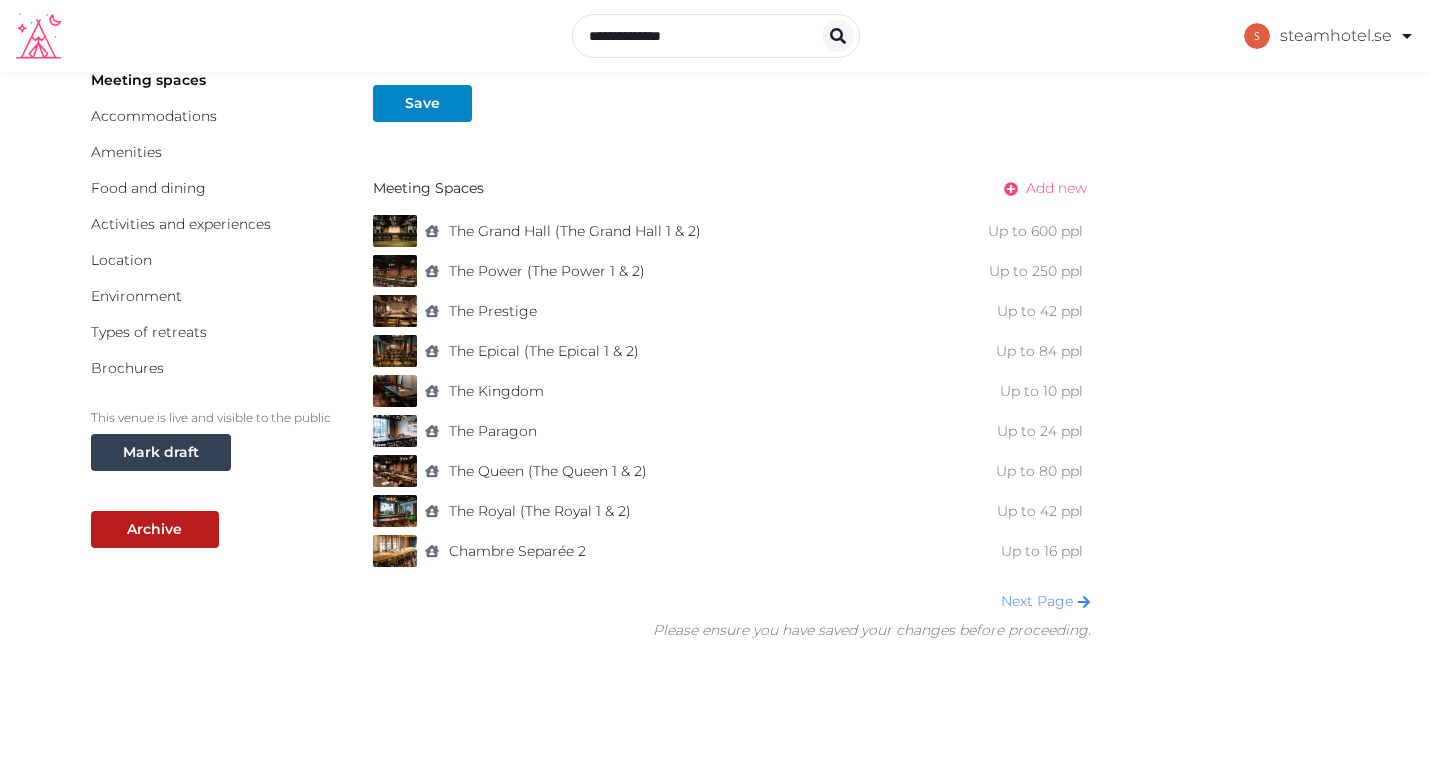 click on "Add new" at bounding box center (1056, 188) 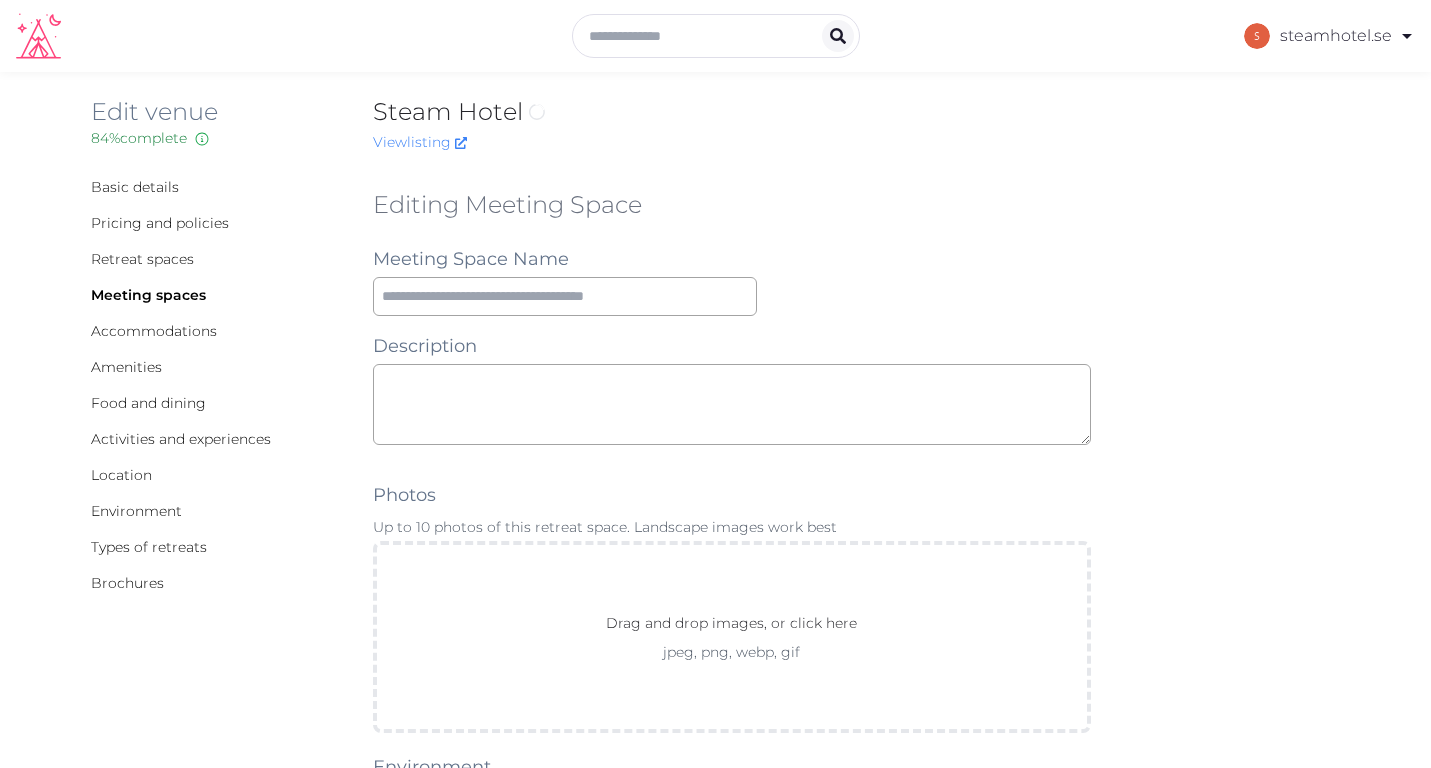 scroll, scrollTop: 0, scrollLeft: 0, axis: both 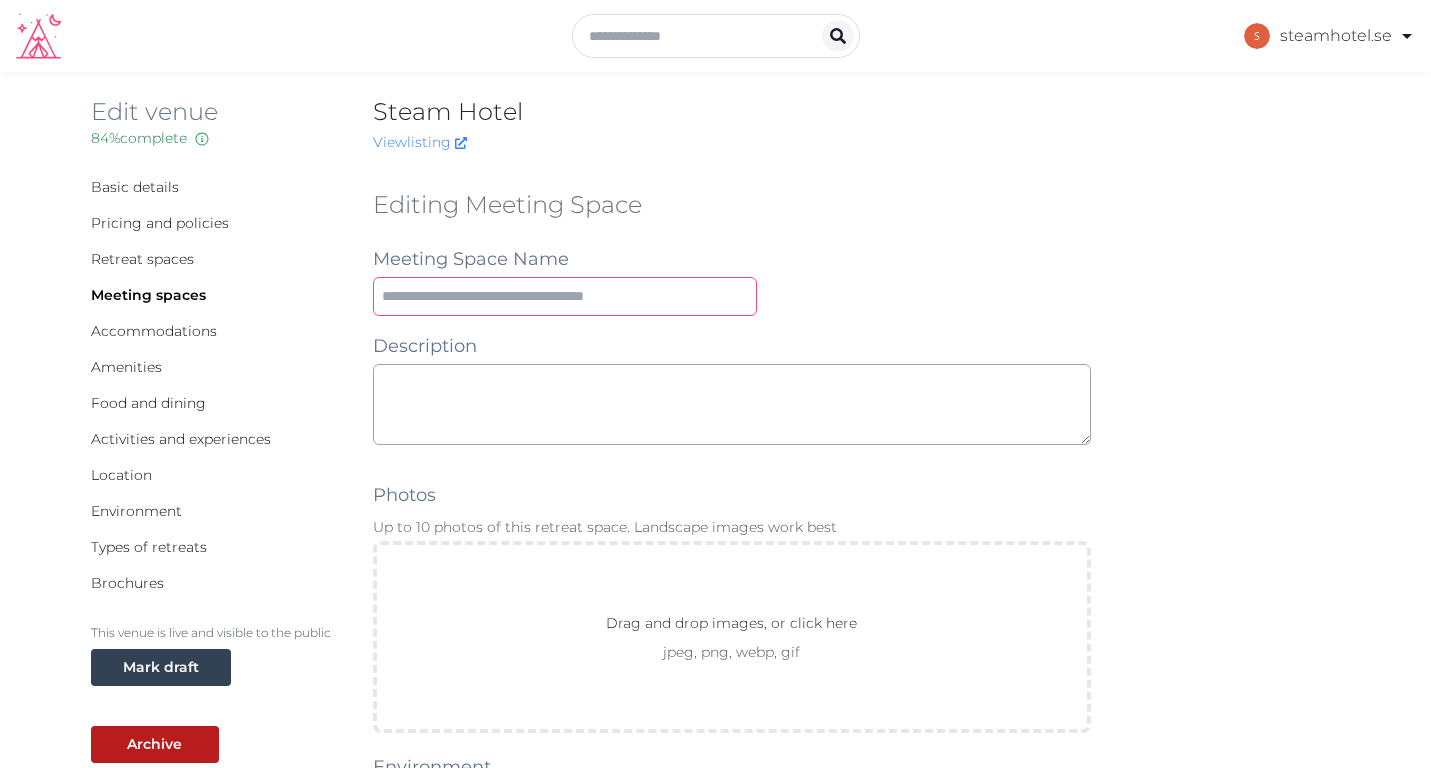 click at bounding box center [565, 296] 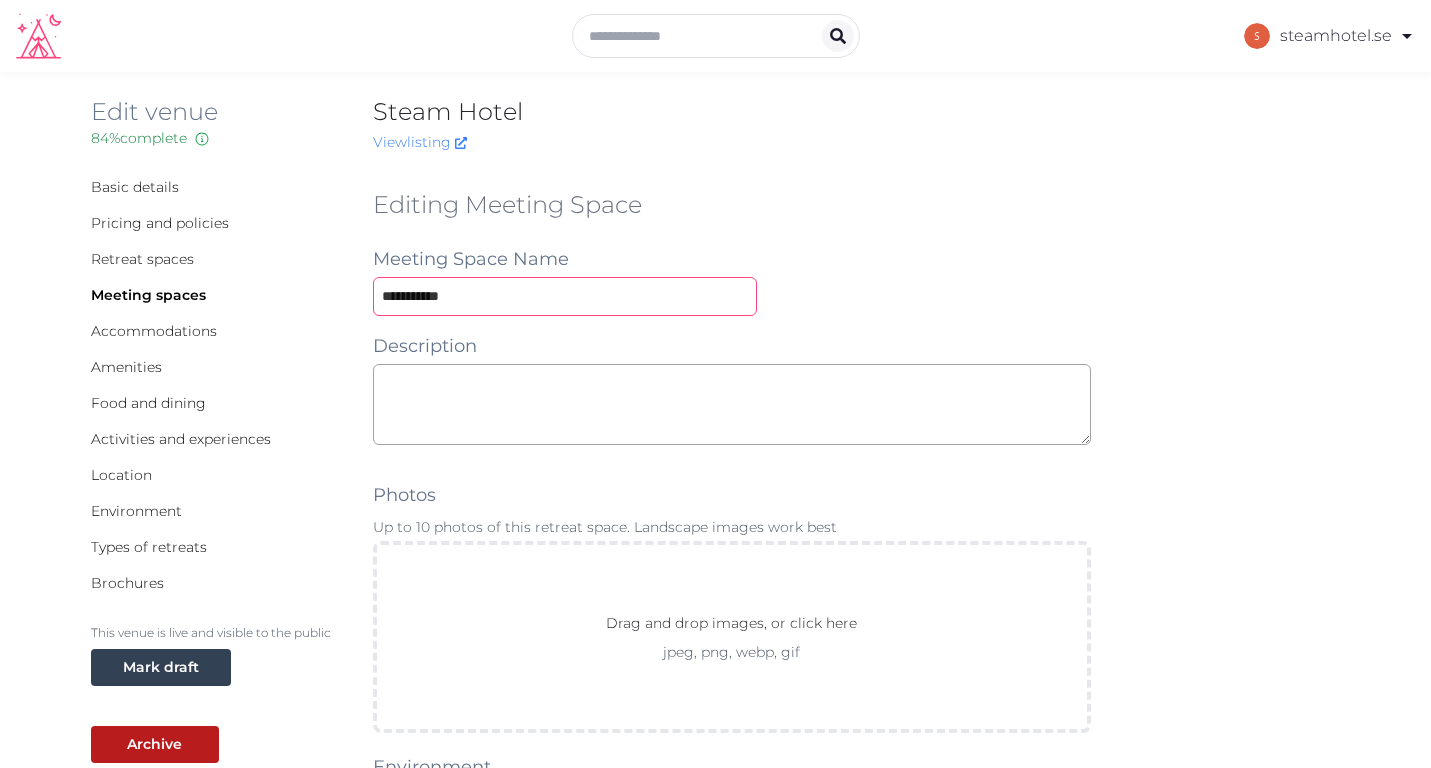 type on "**********" 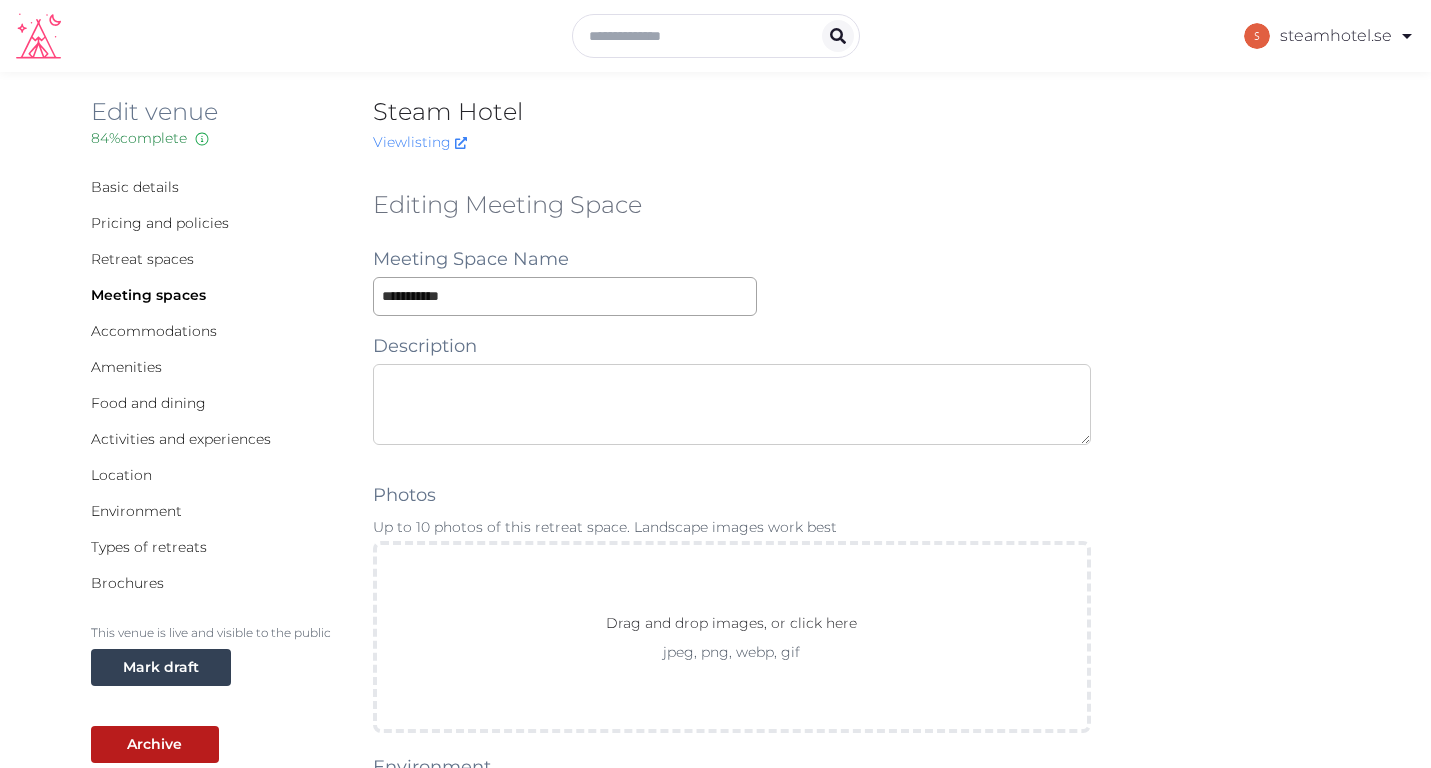 click at bounding box center [732, 404] 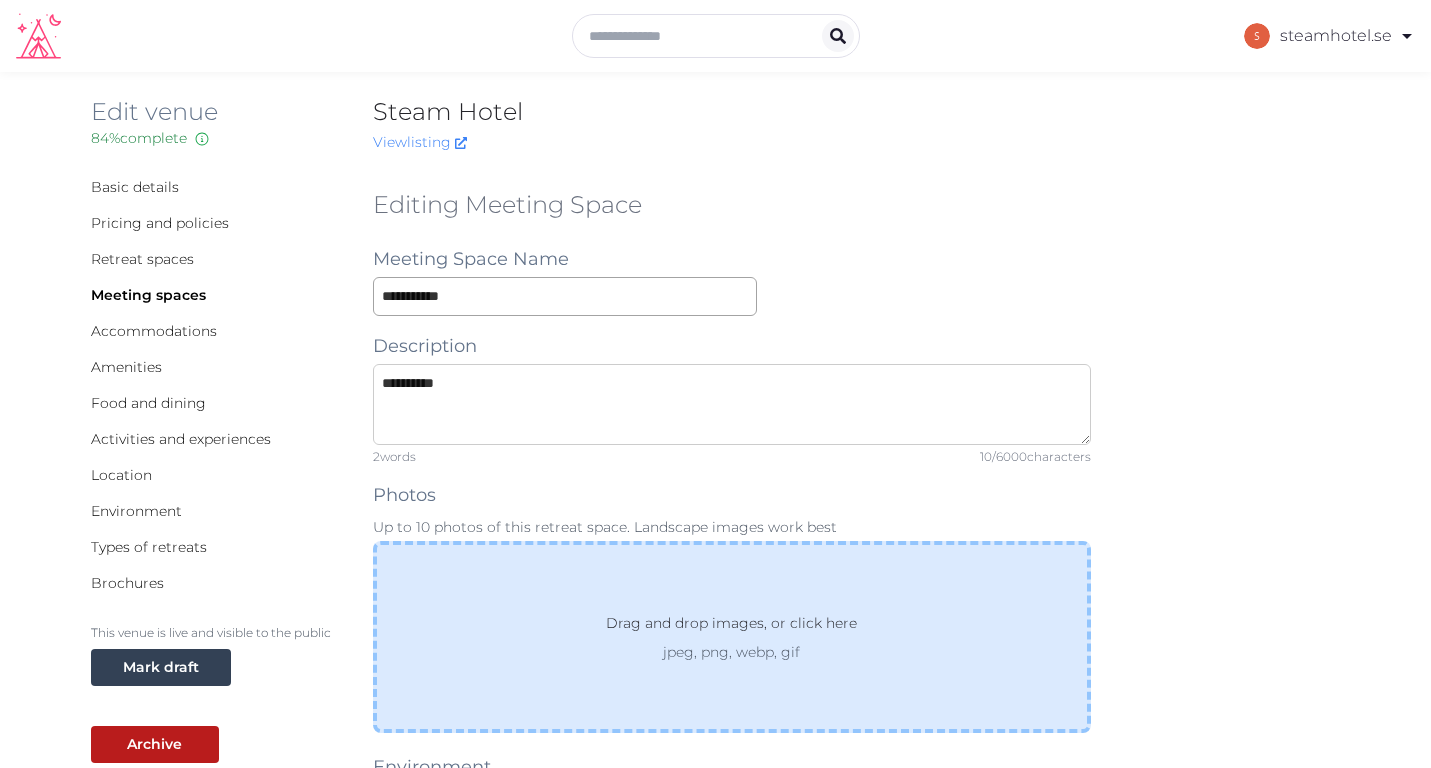 type on "**********" 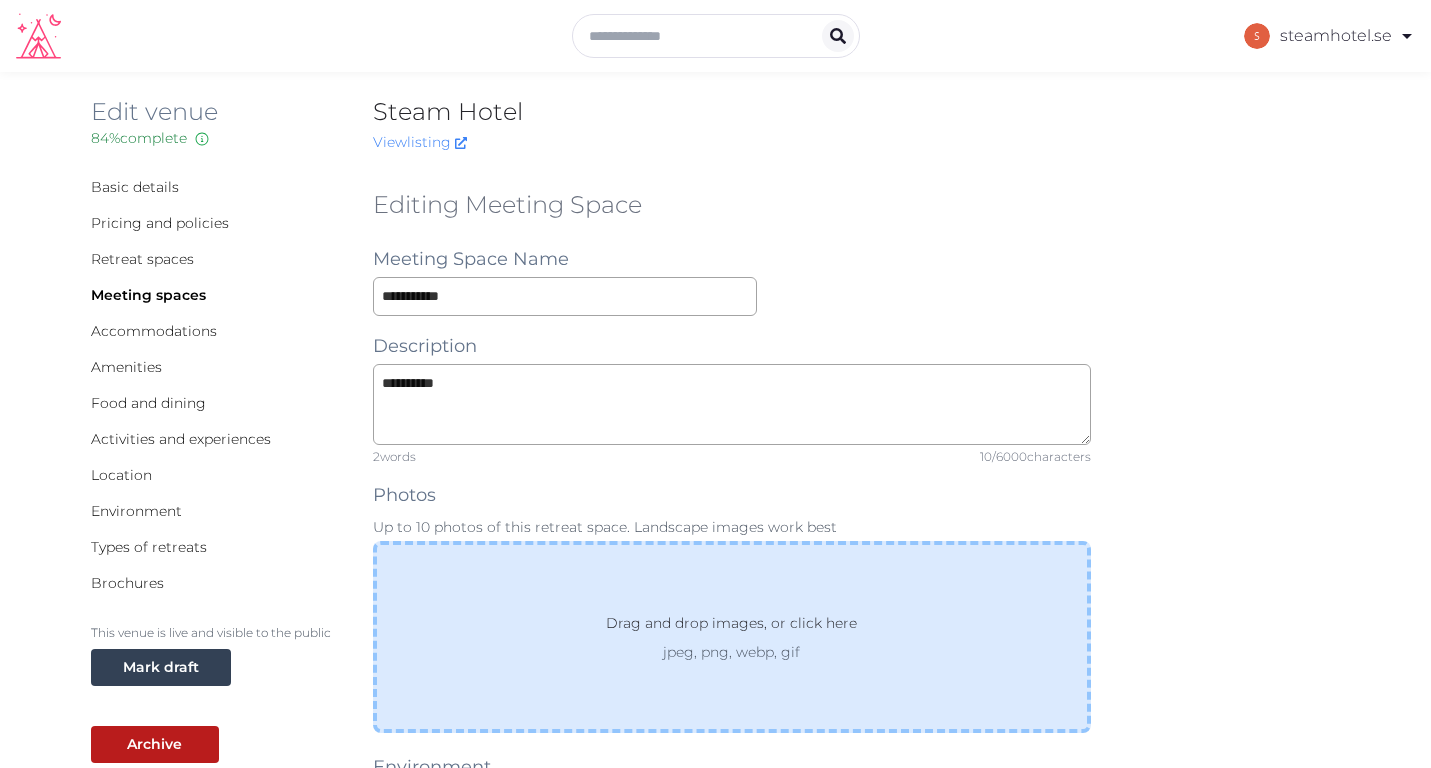 click on "Drag and drop images, or click here jpeg, png, webp, gif" at bounding box center [732, 637] 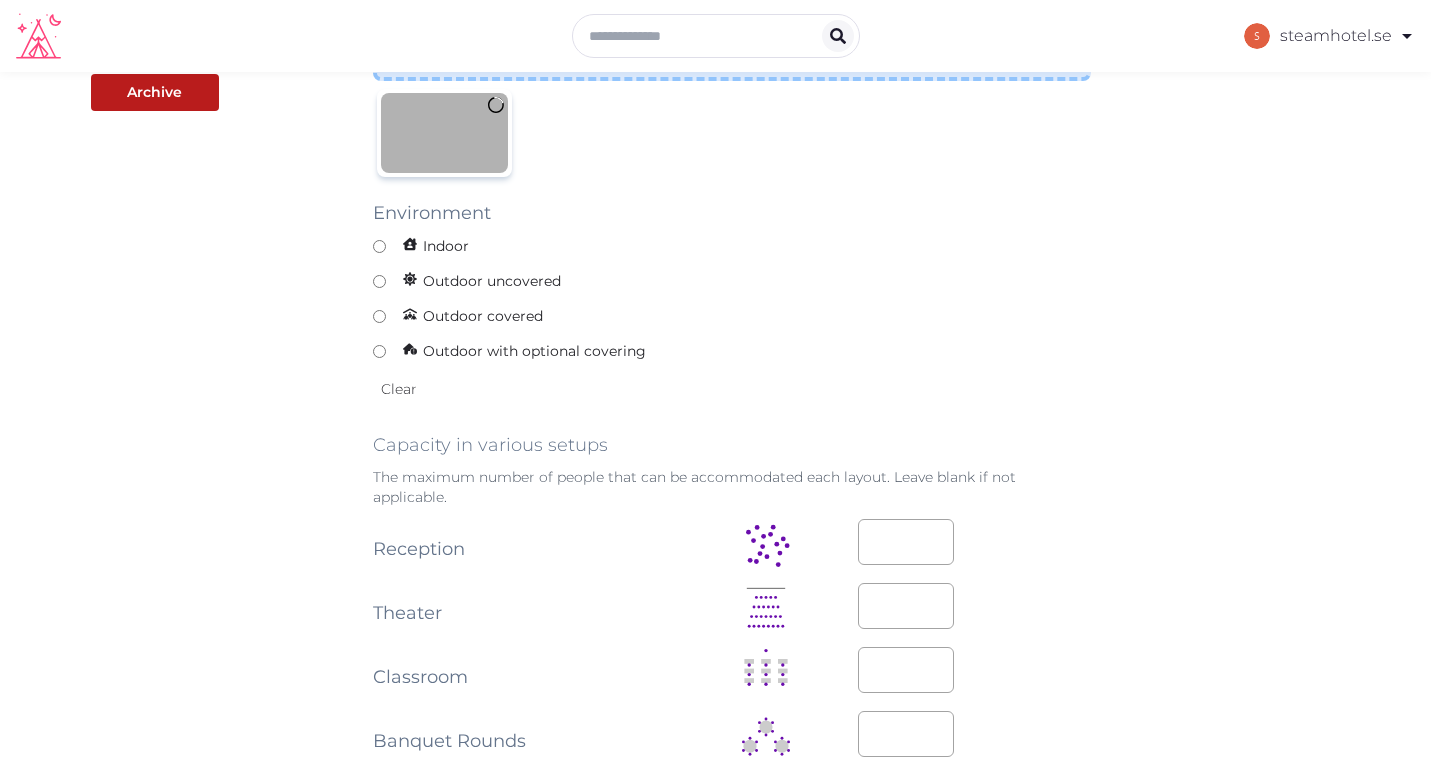 scroll, scrollTop: 843, scrollLeft: 0, axis: vertical 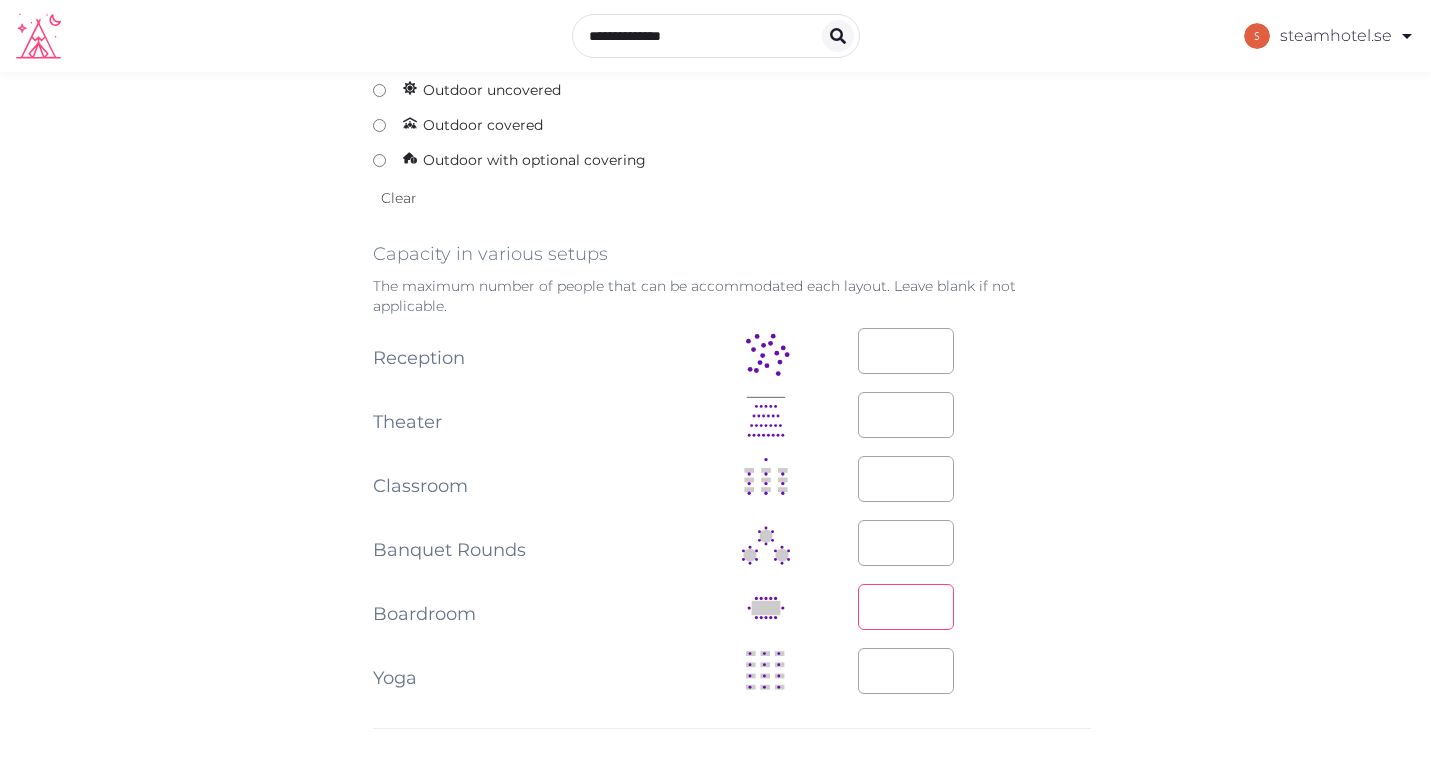 click at bounding box center [906, 607] 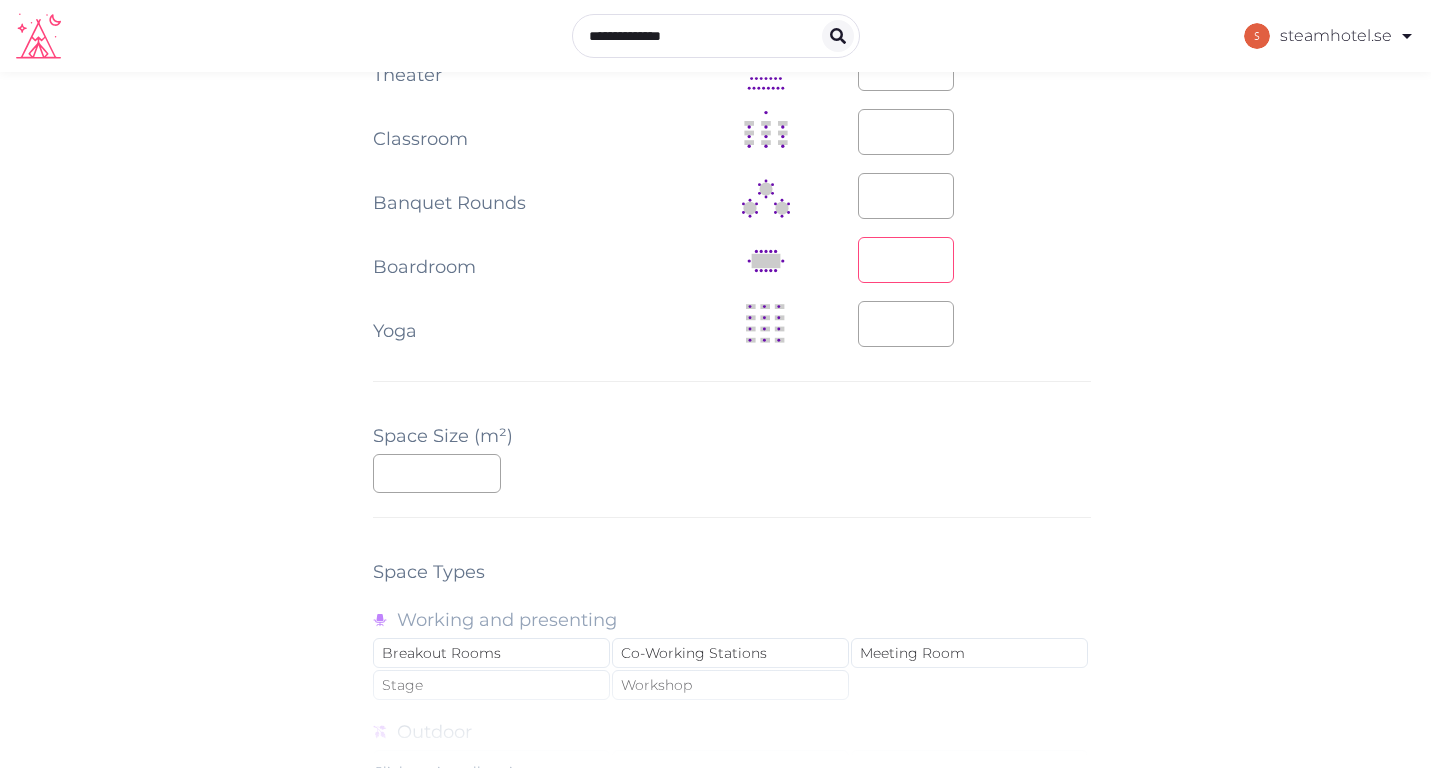 scroll, scrollTop: 1345, scrollLeft: 0, axis: vertical 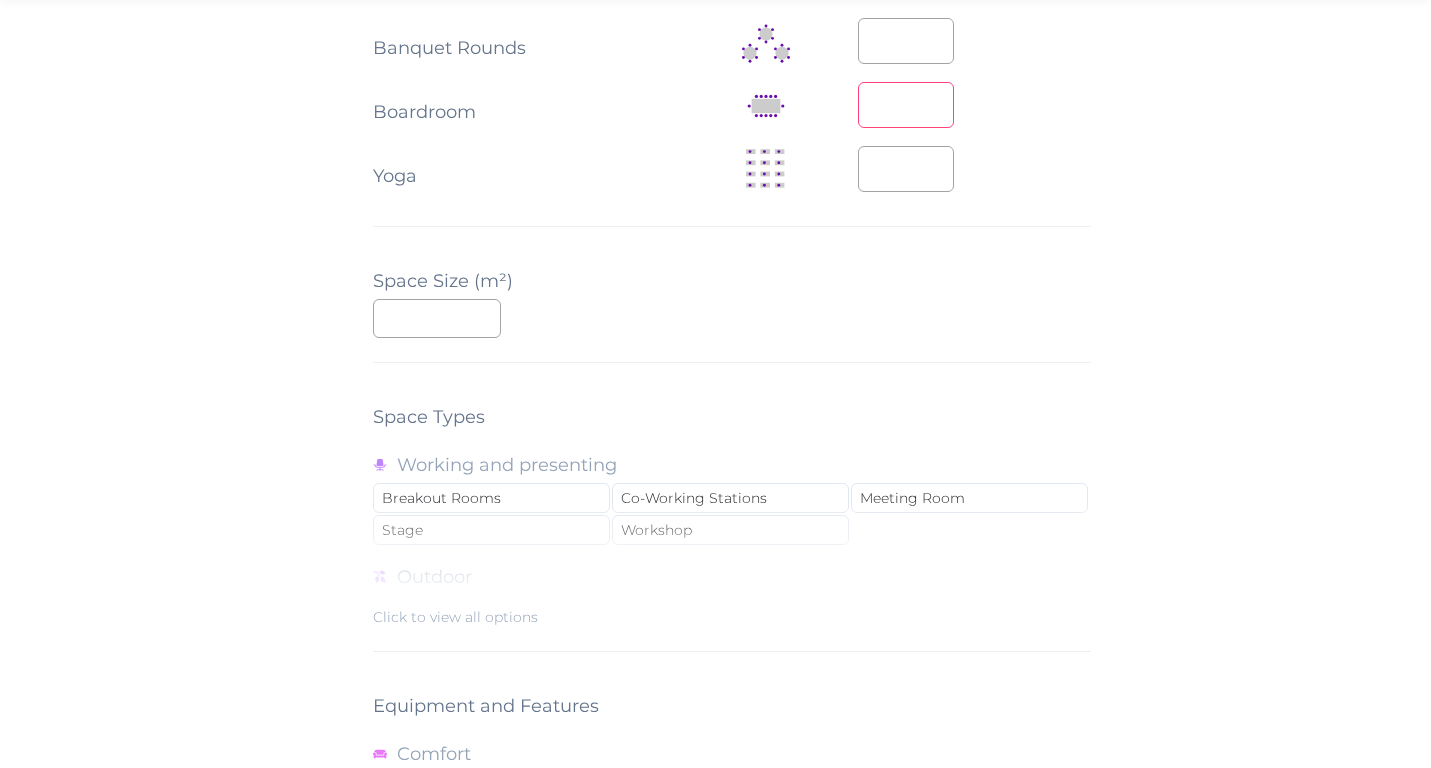 type on "**" 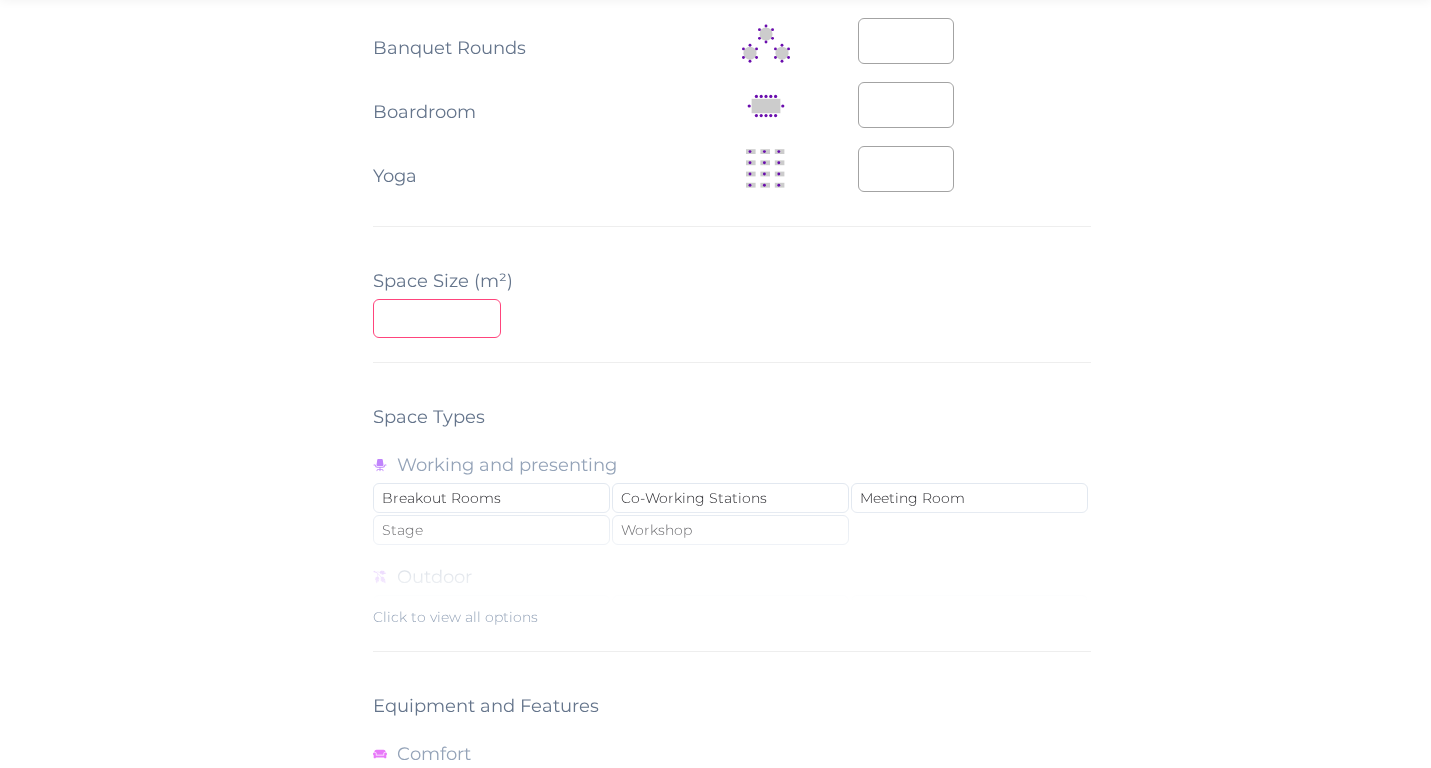 click at bounding box center (437, 318) 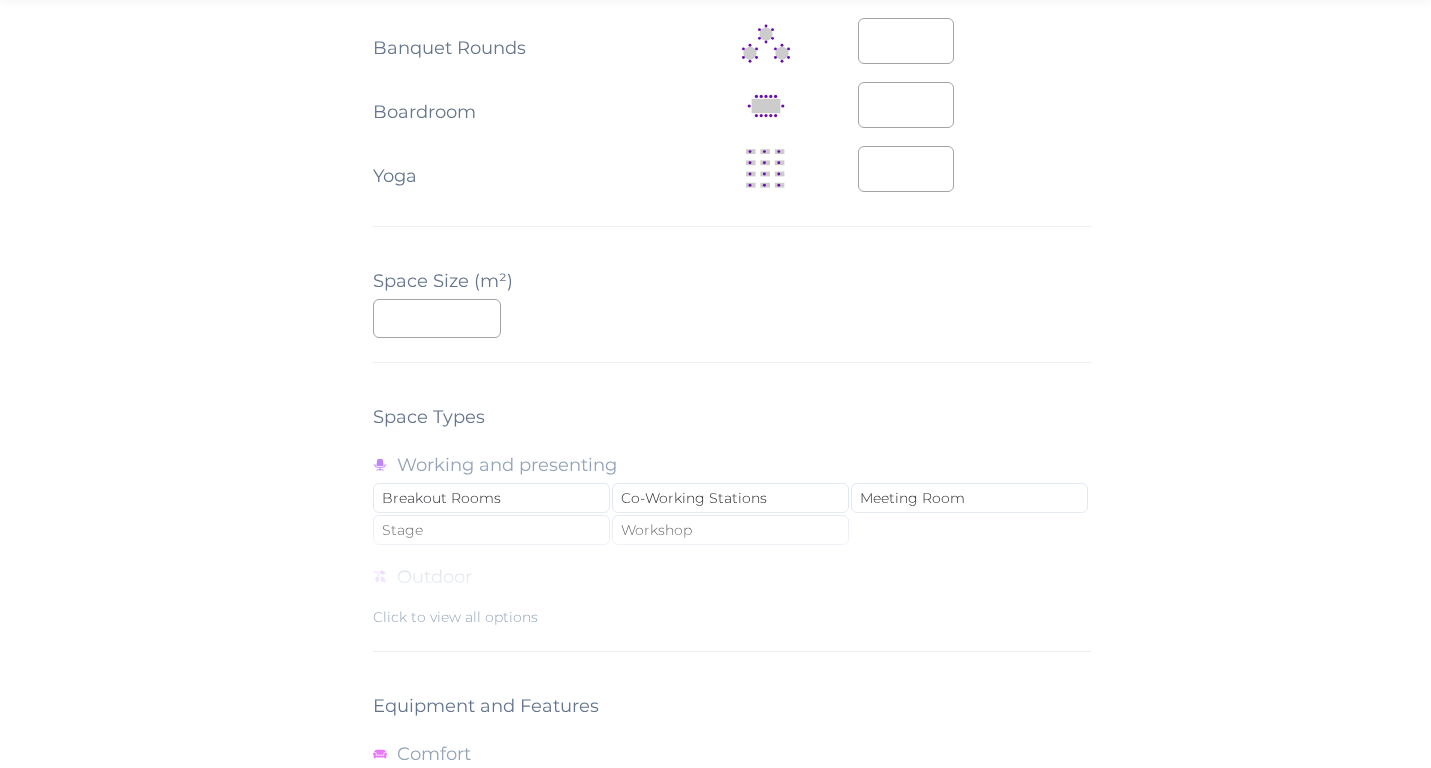 click on "**********" at bounding box center [732, 21] 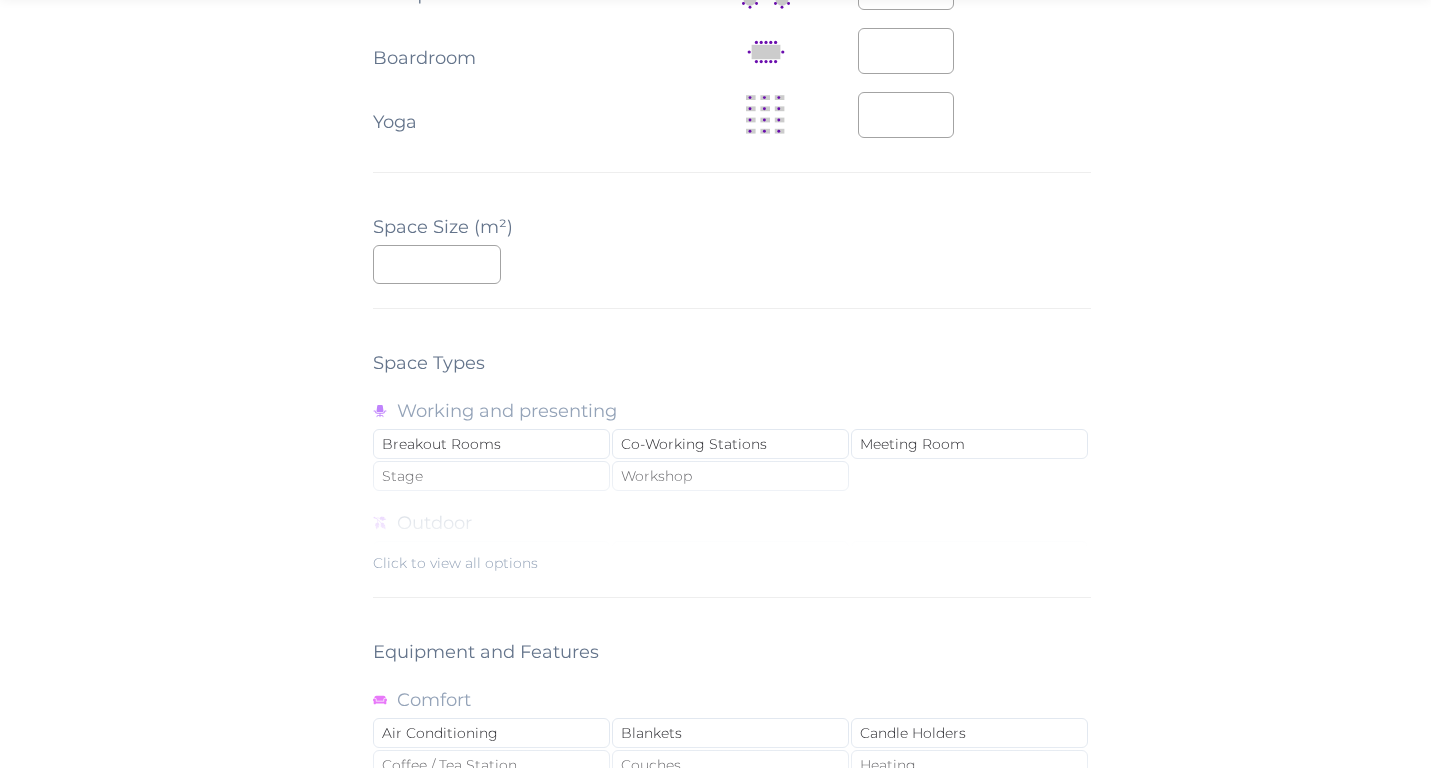 scroll, scrollTop: 1411, scrollLeft: 0, axis: vertical 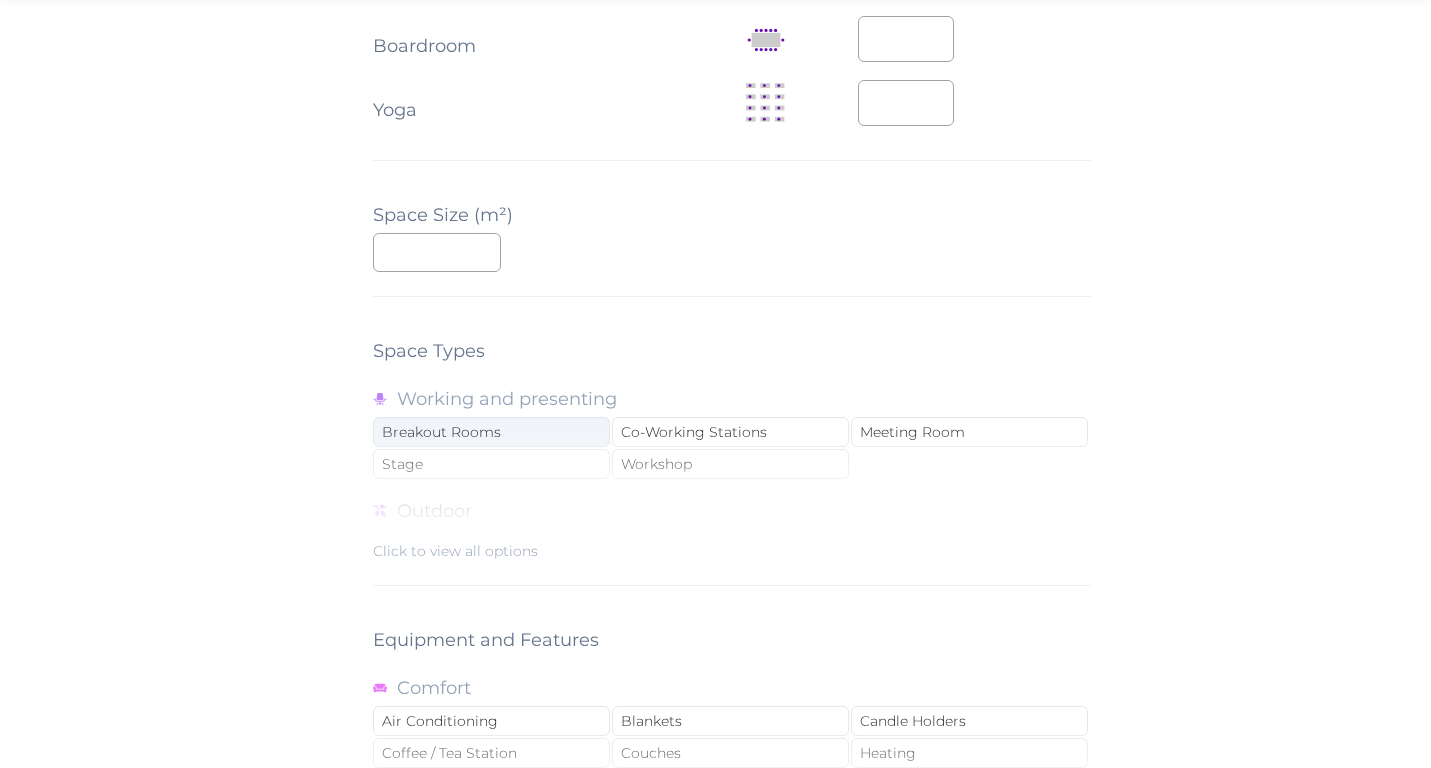 click on "Breakout Rooms" at bounding box center (491, 432) 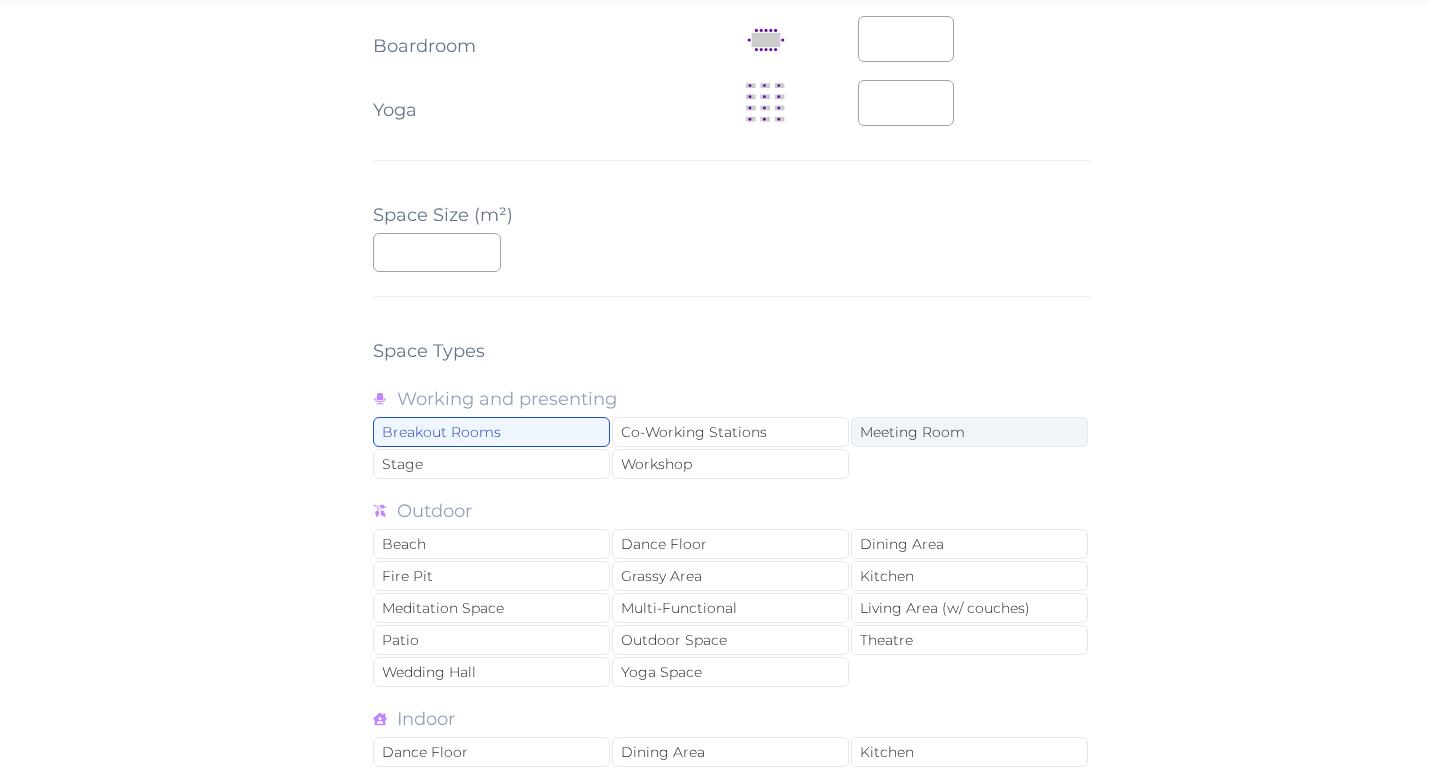 click on "Meeting Room" at bounding box center (969, 432) 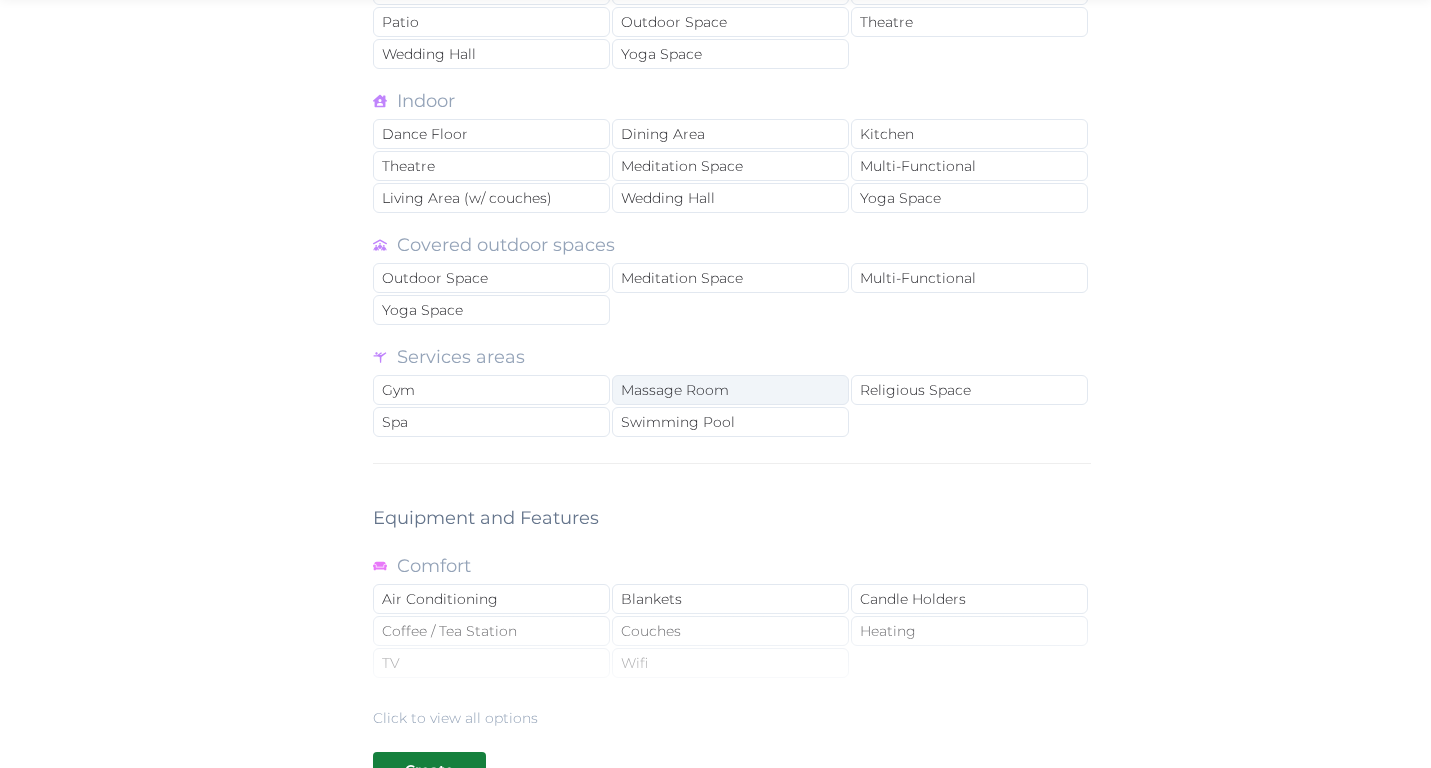 scroll, scrollTop: 2103, scrollLeft: 0, axis: vertical 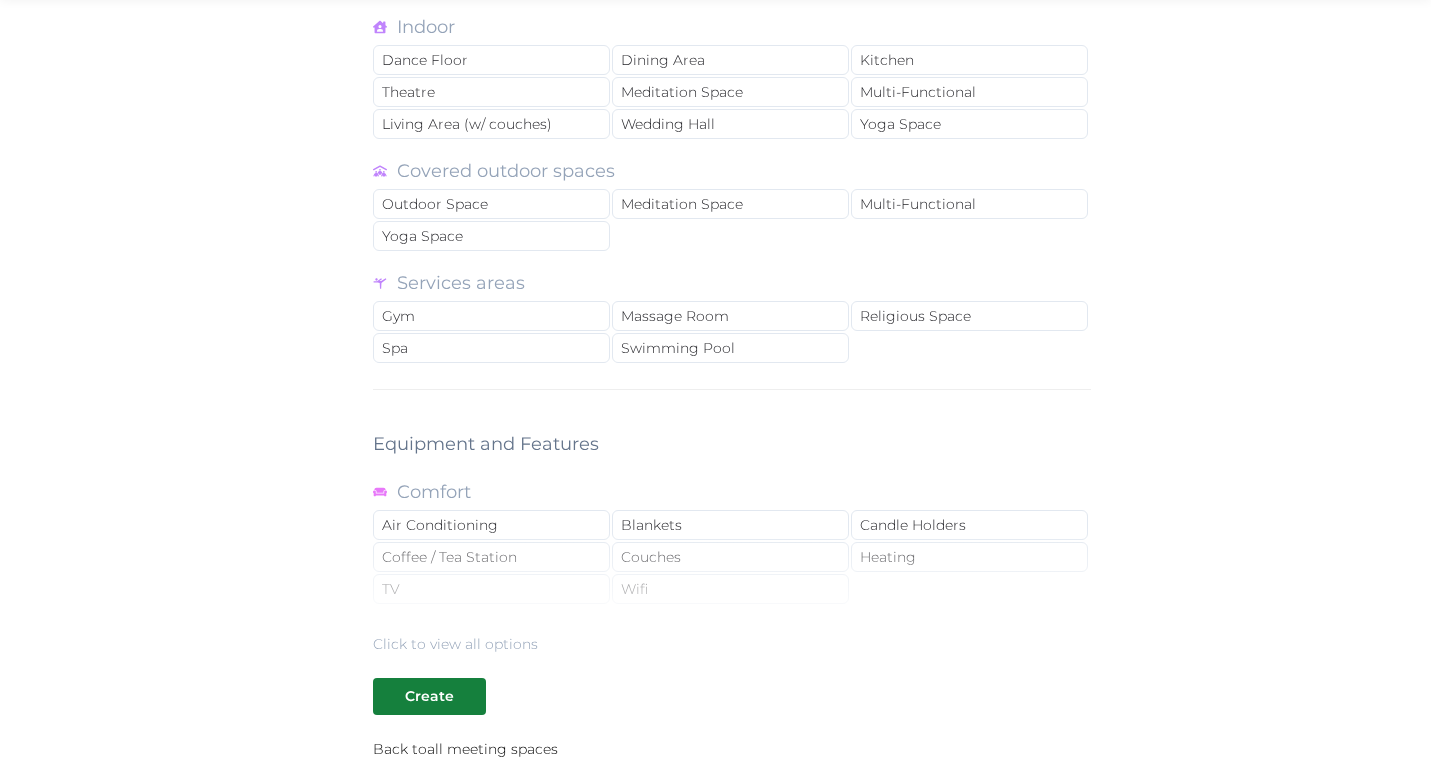 click on "Click to view all options" at bounding box center [732, 590] 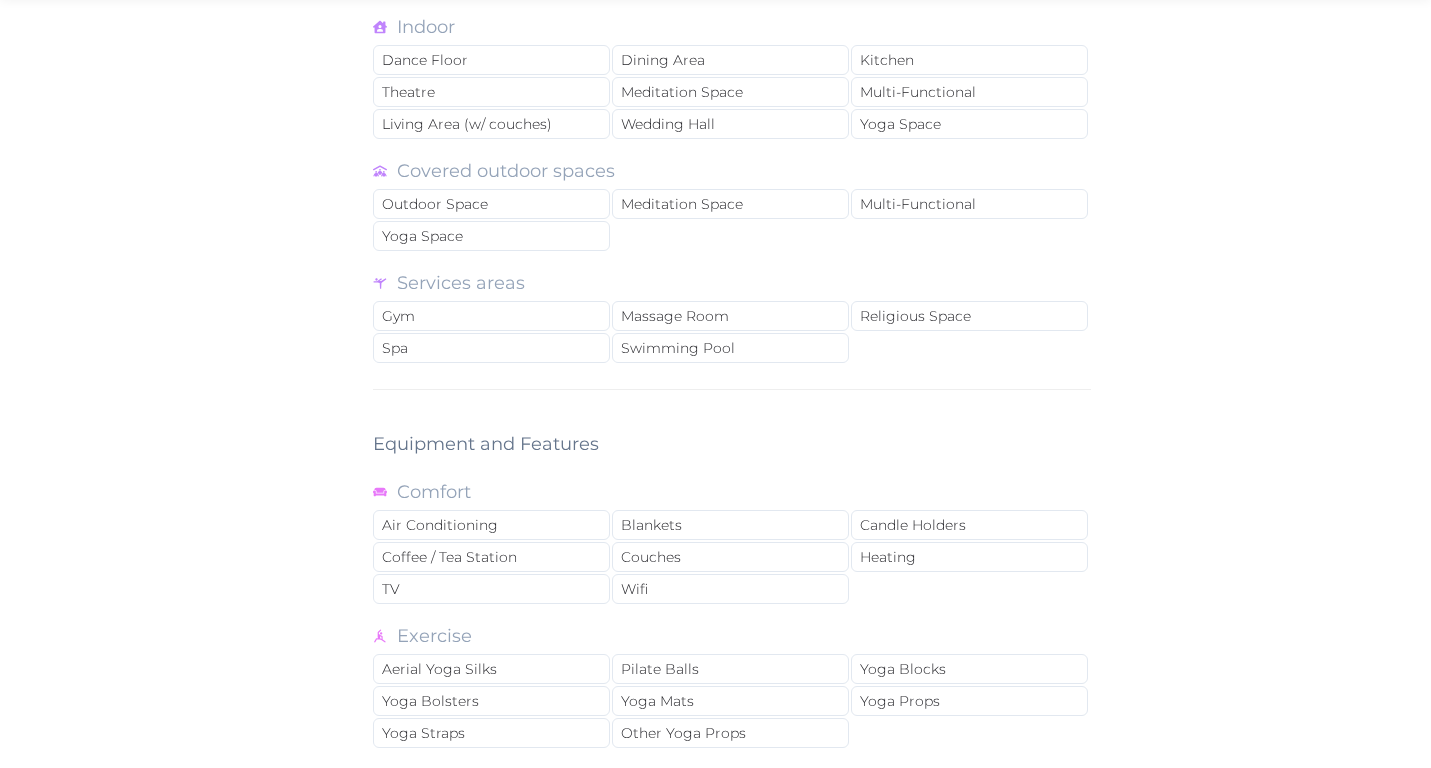 click on "Exercise" at bounding box center (732, 636) 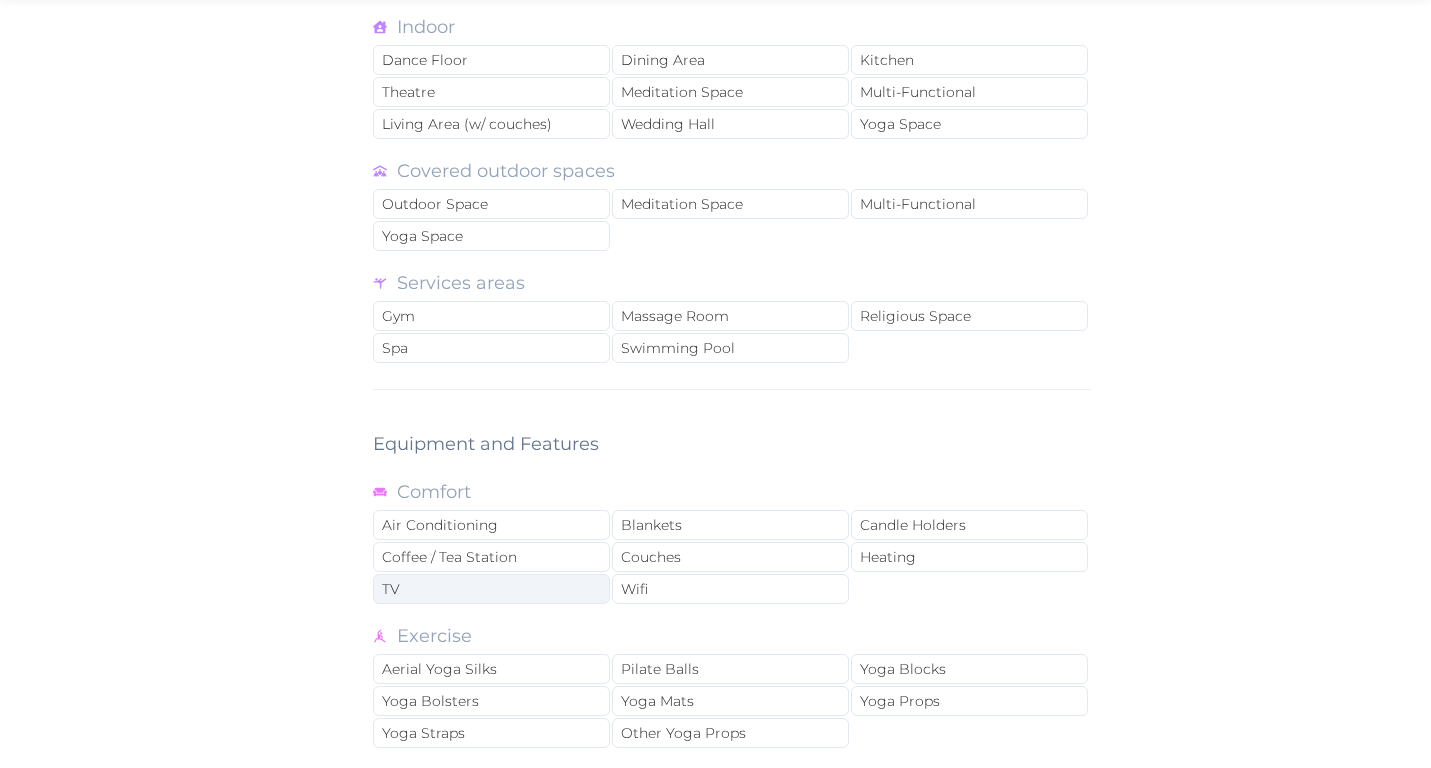 click on "TV" at bounding box center [491, 589] 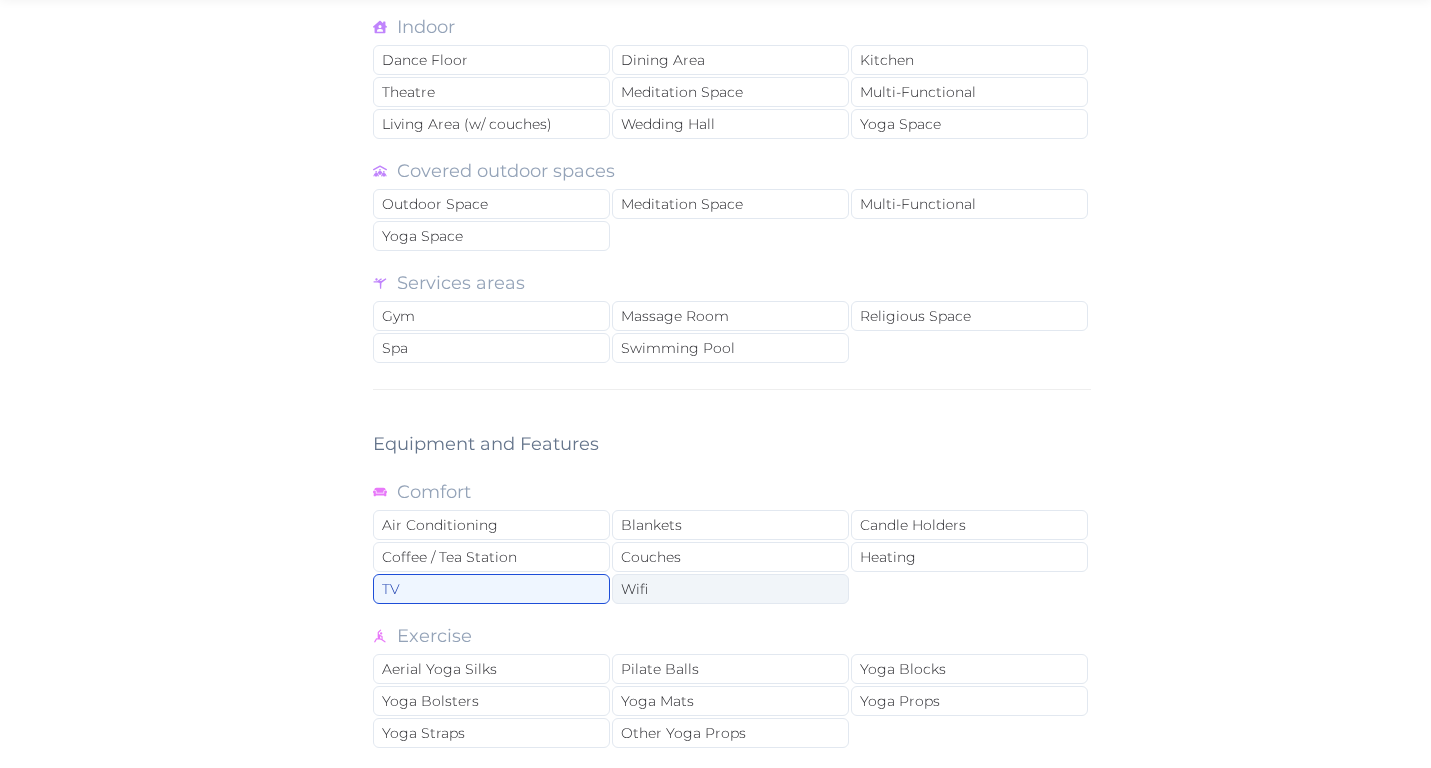 click on "Wifi" at bounding box center (730, 589) 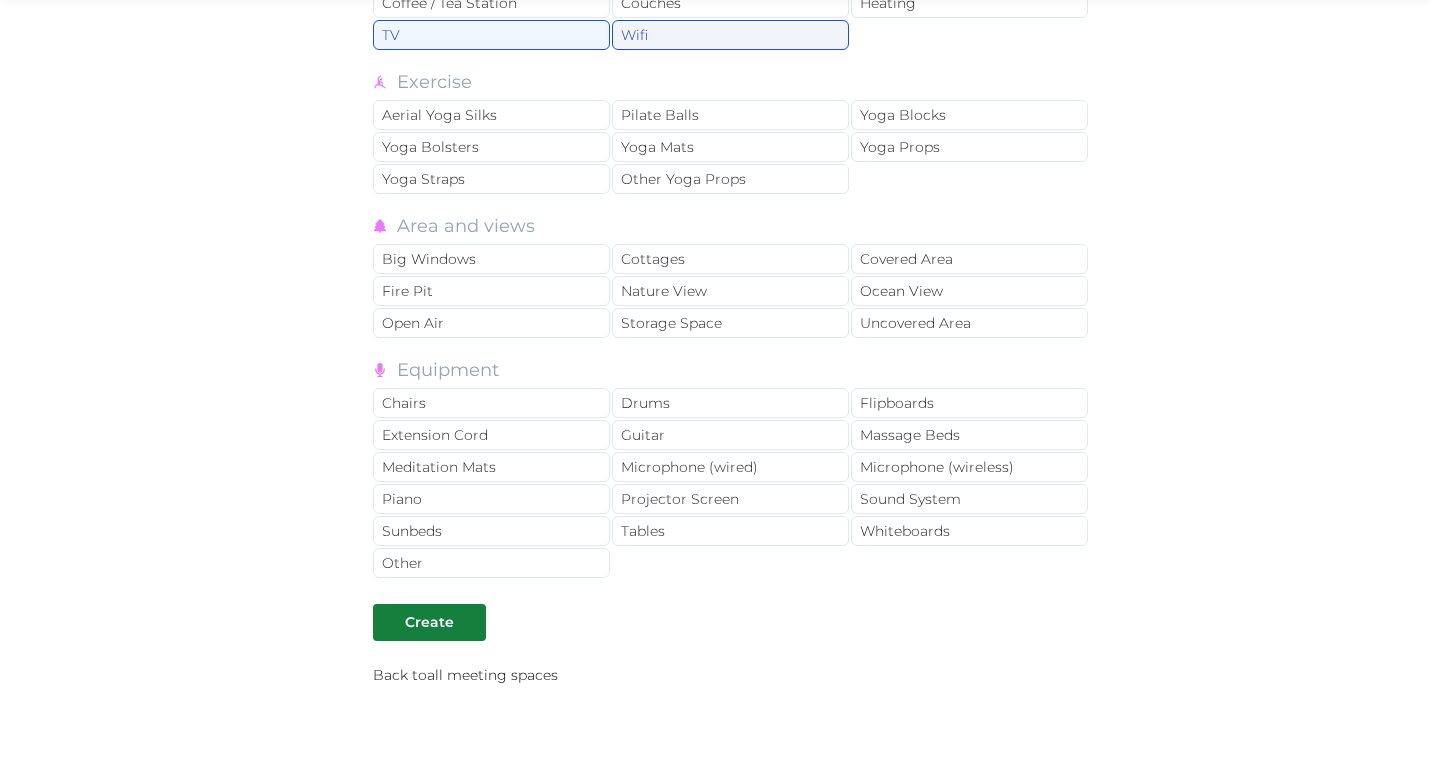 scroll, scrollTop: 2661, scrollLeft: 0, axis: vertical 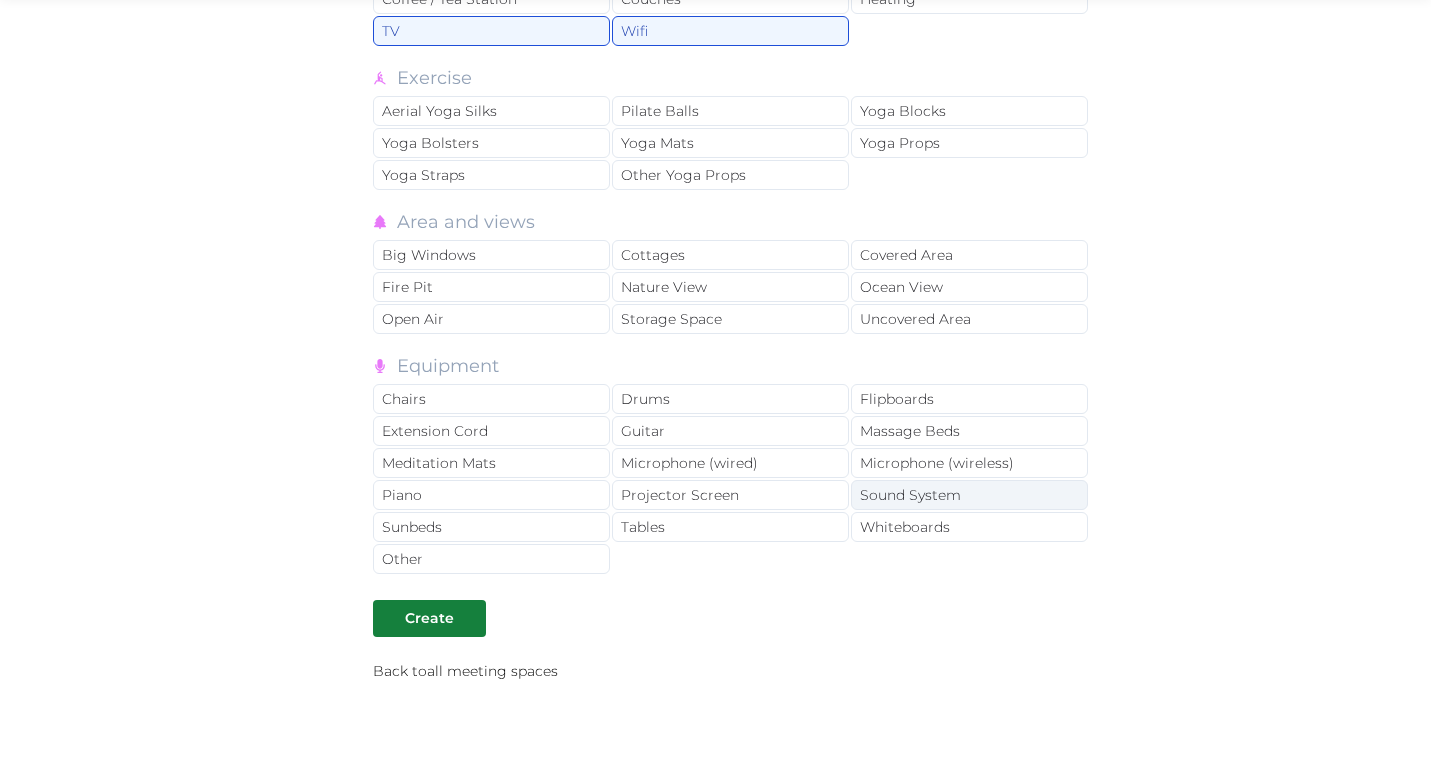 click on "Sound System" at bounding box center [969, 495] 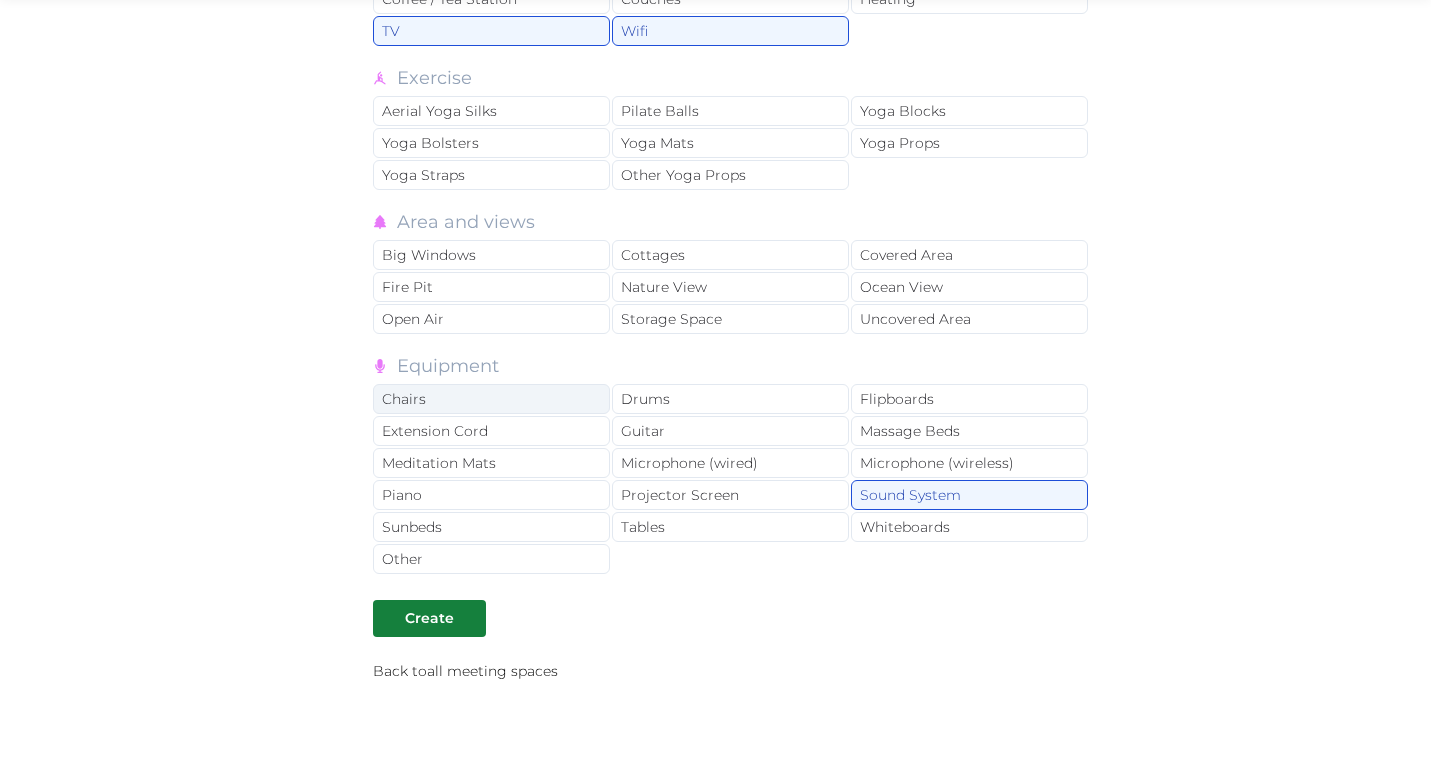 click on "Chairs" at bounding box center [491, 399] 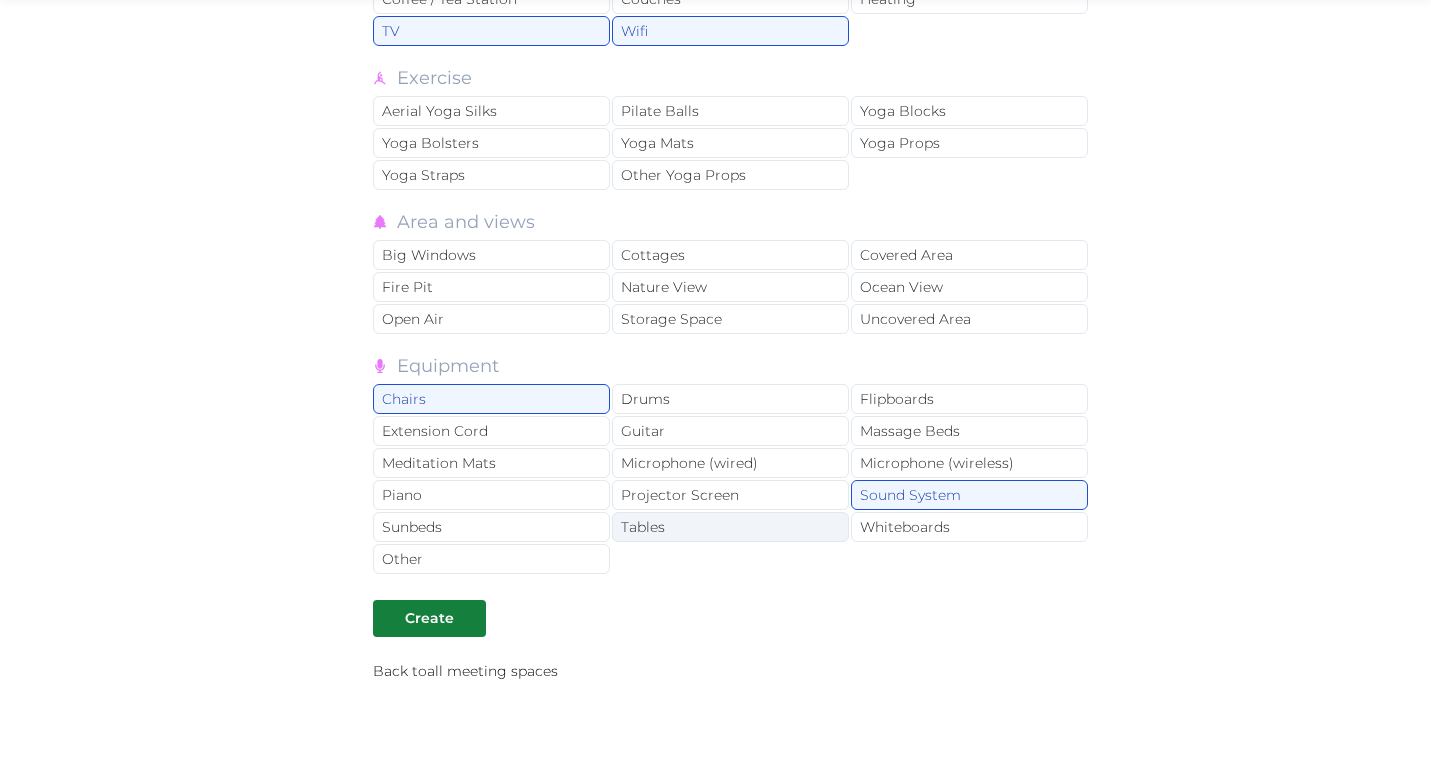 click on "Tables" at bounding box center (730, 527) 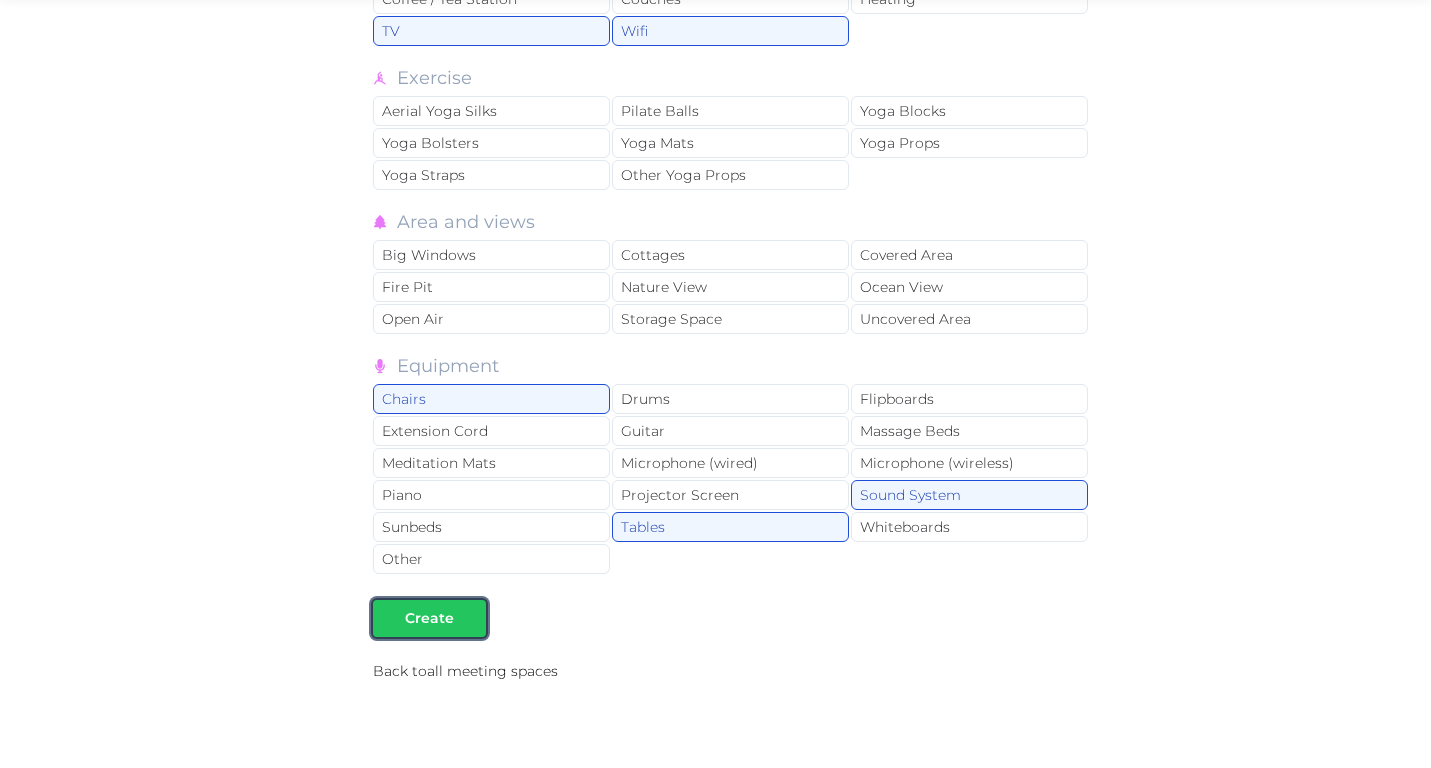click on "Create" at bounding box center (429, 618) 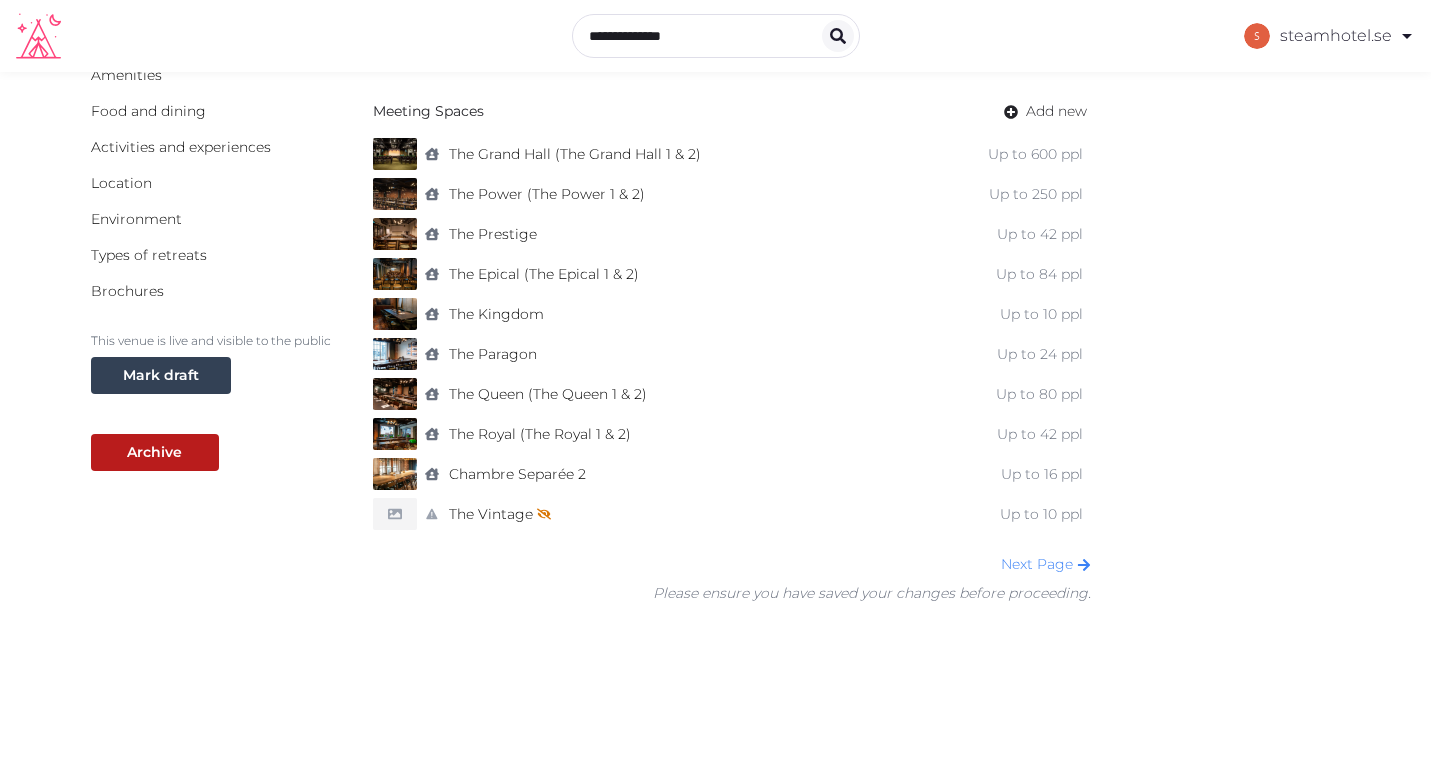 scroll, scrollTop: 285, scrollLeft: 0, axis: vertical 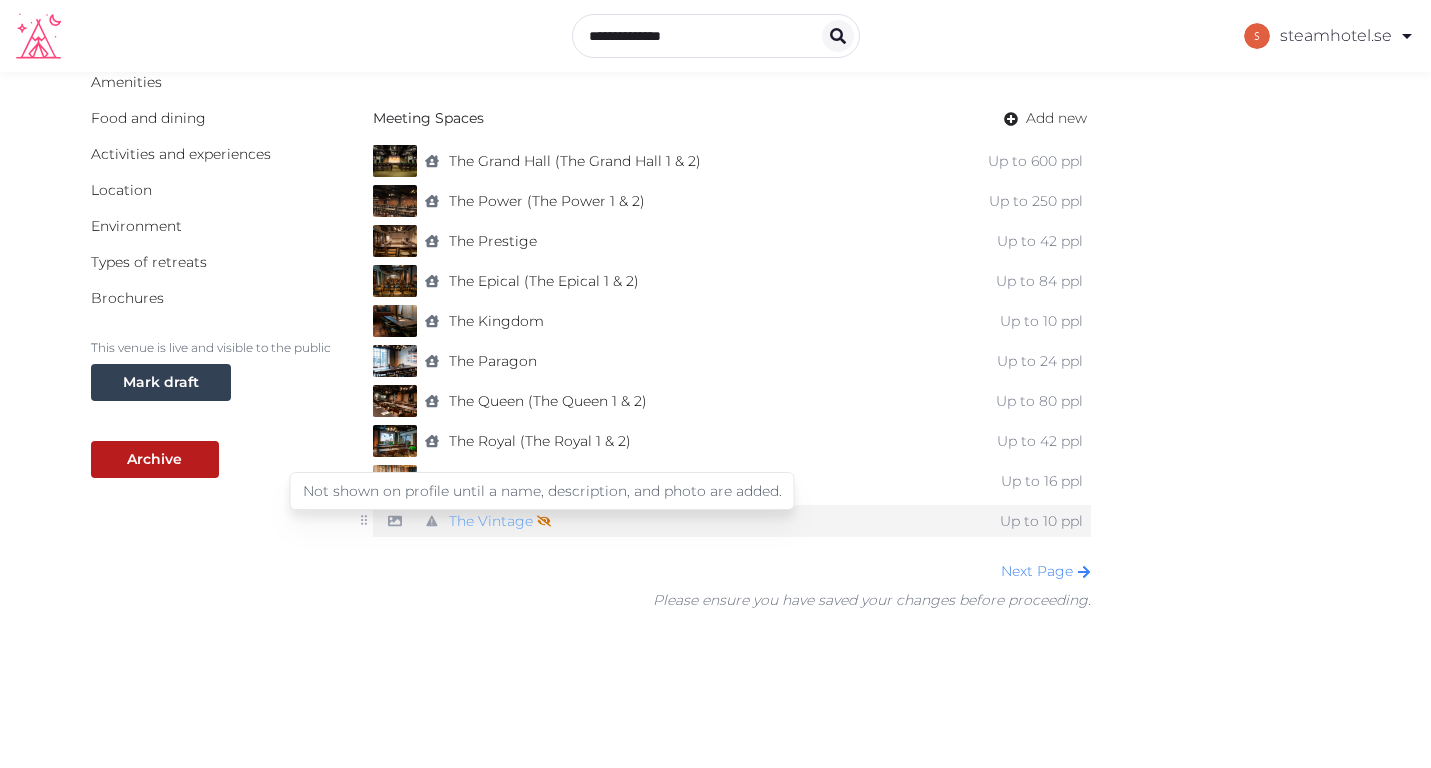 click 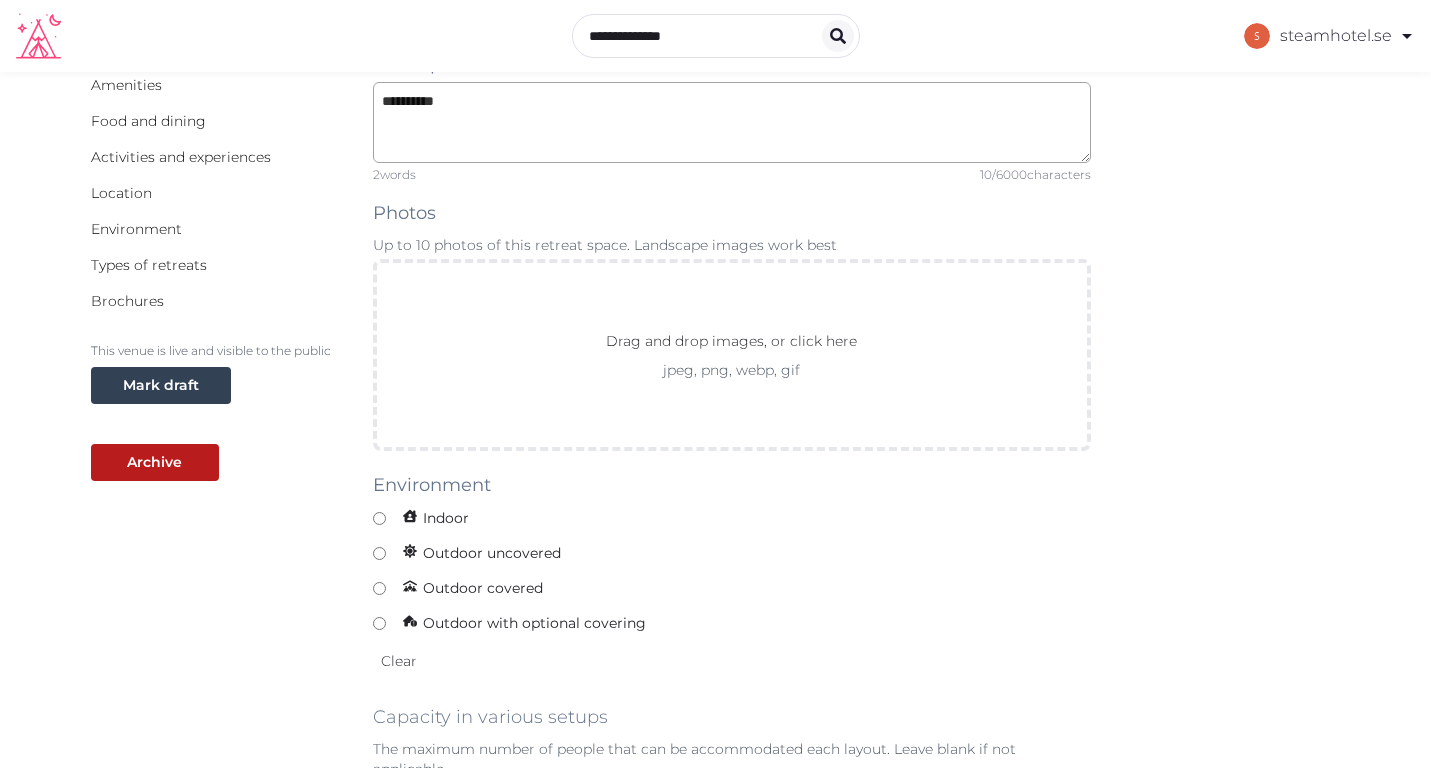 scroll, scrollTop: 442, scrollLeft: 0, axis: vertical 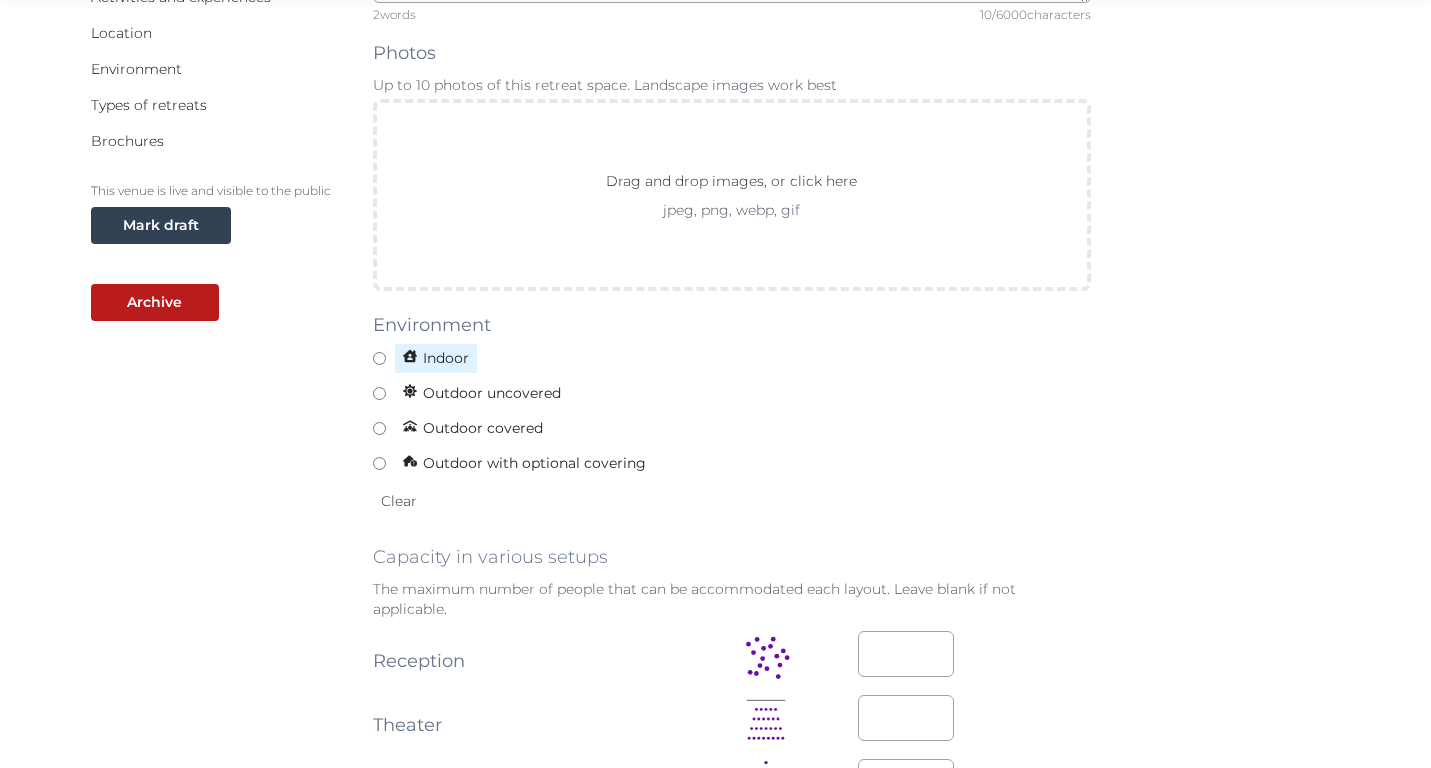 click on "Indoor" at bounding box center (436, 358) 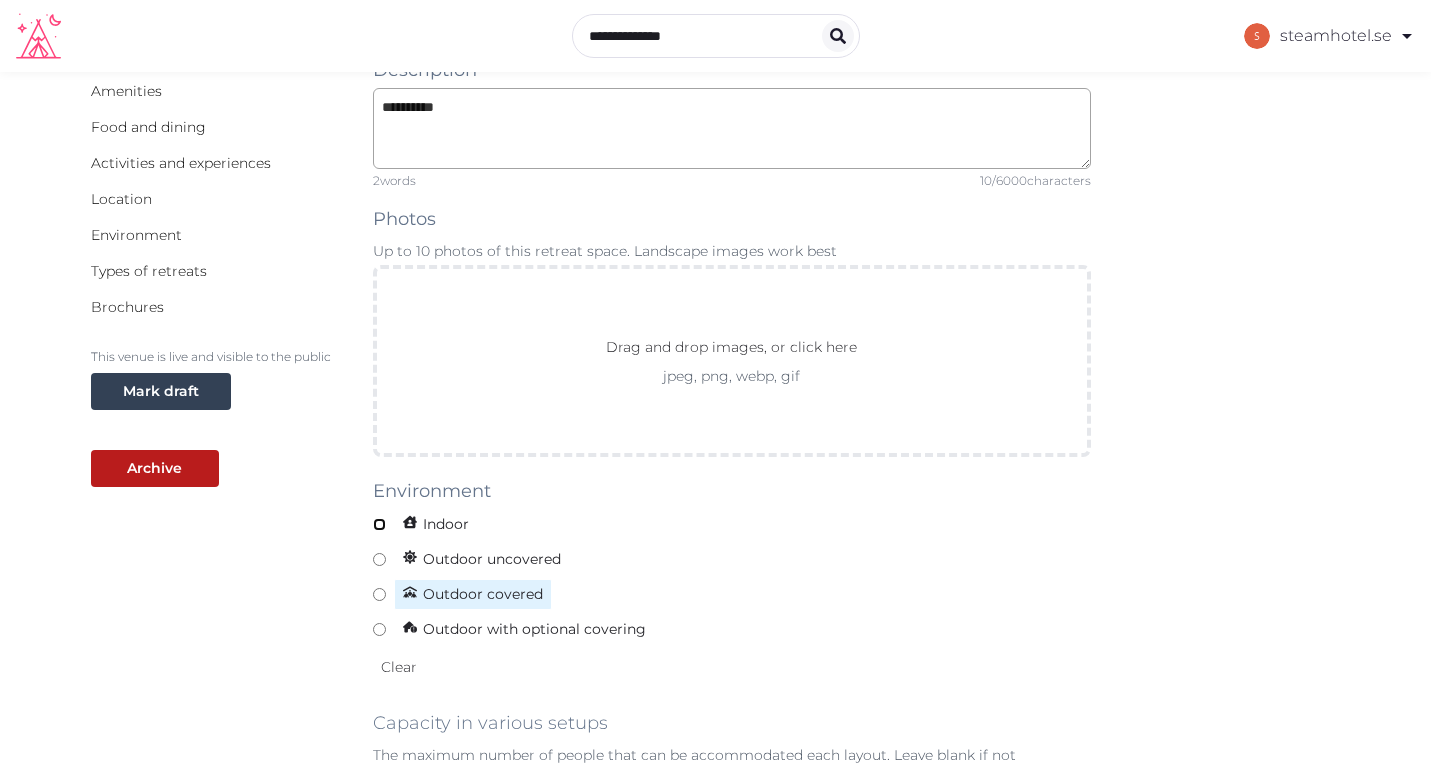 scroll, scrollTop: 271, scrollLeft: 0, axis: vertical 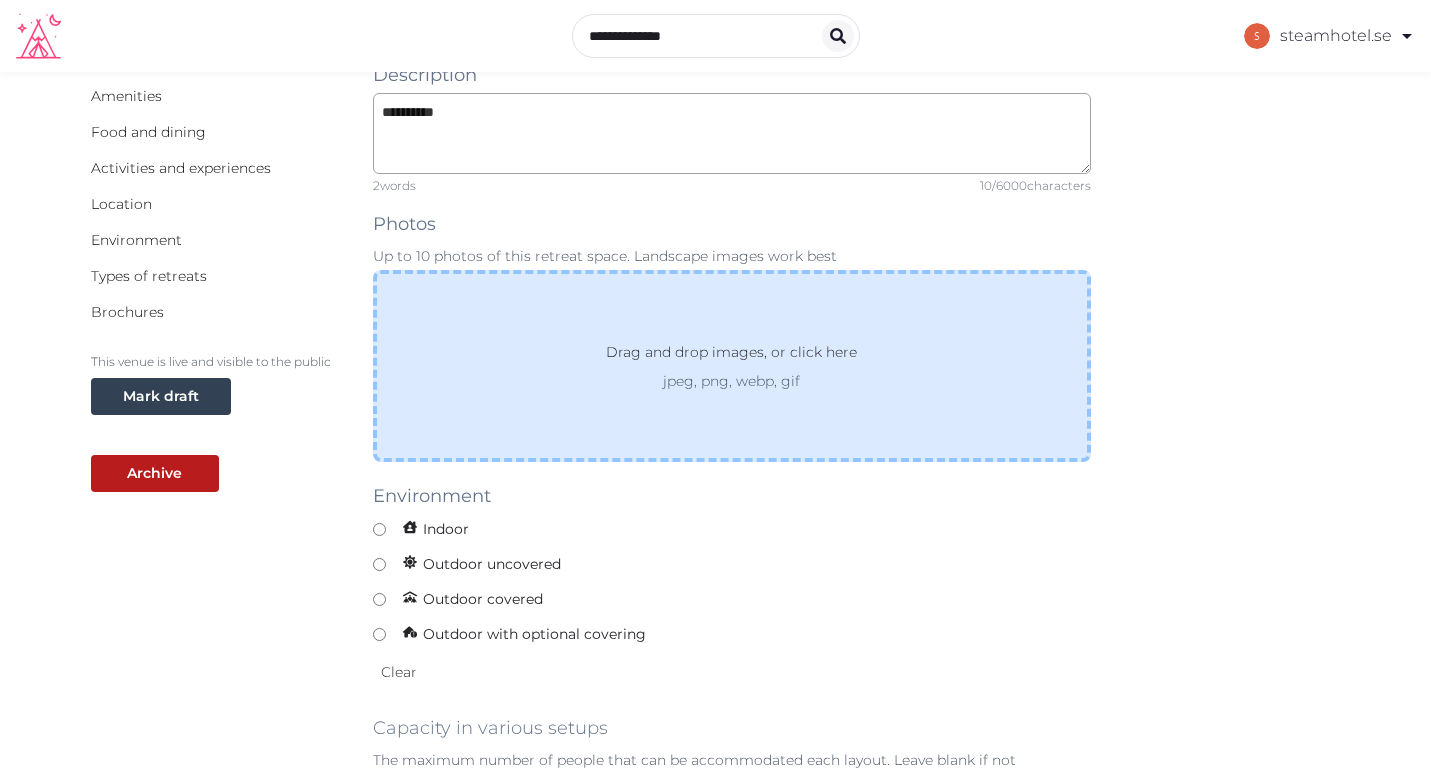 click on "Drag and drop images, or click here" at bounding box center [731, 356] 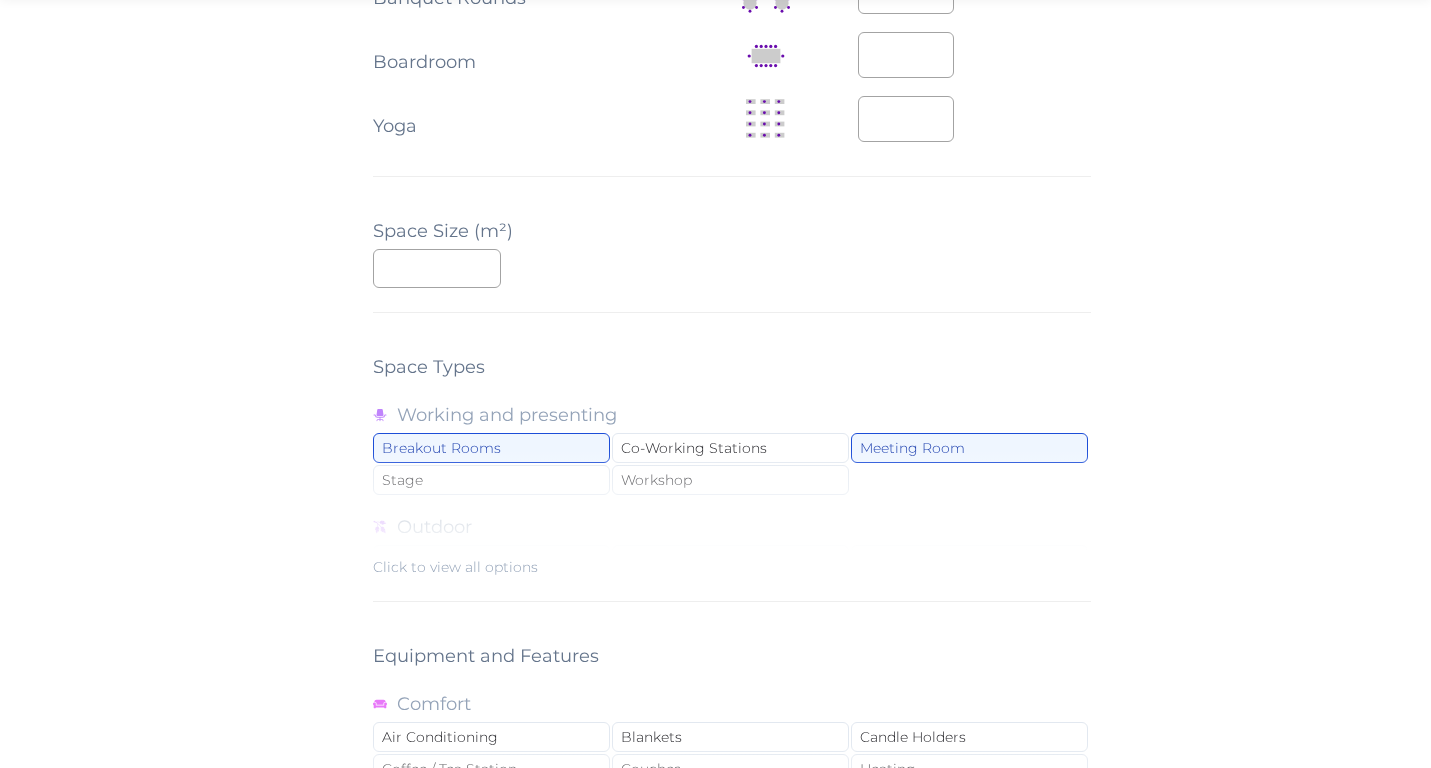scroll, scrollTop: 1790, scrollLeft: 0, axis: vertical 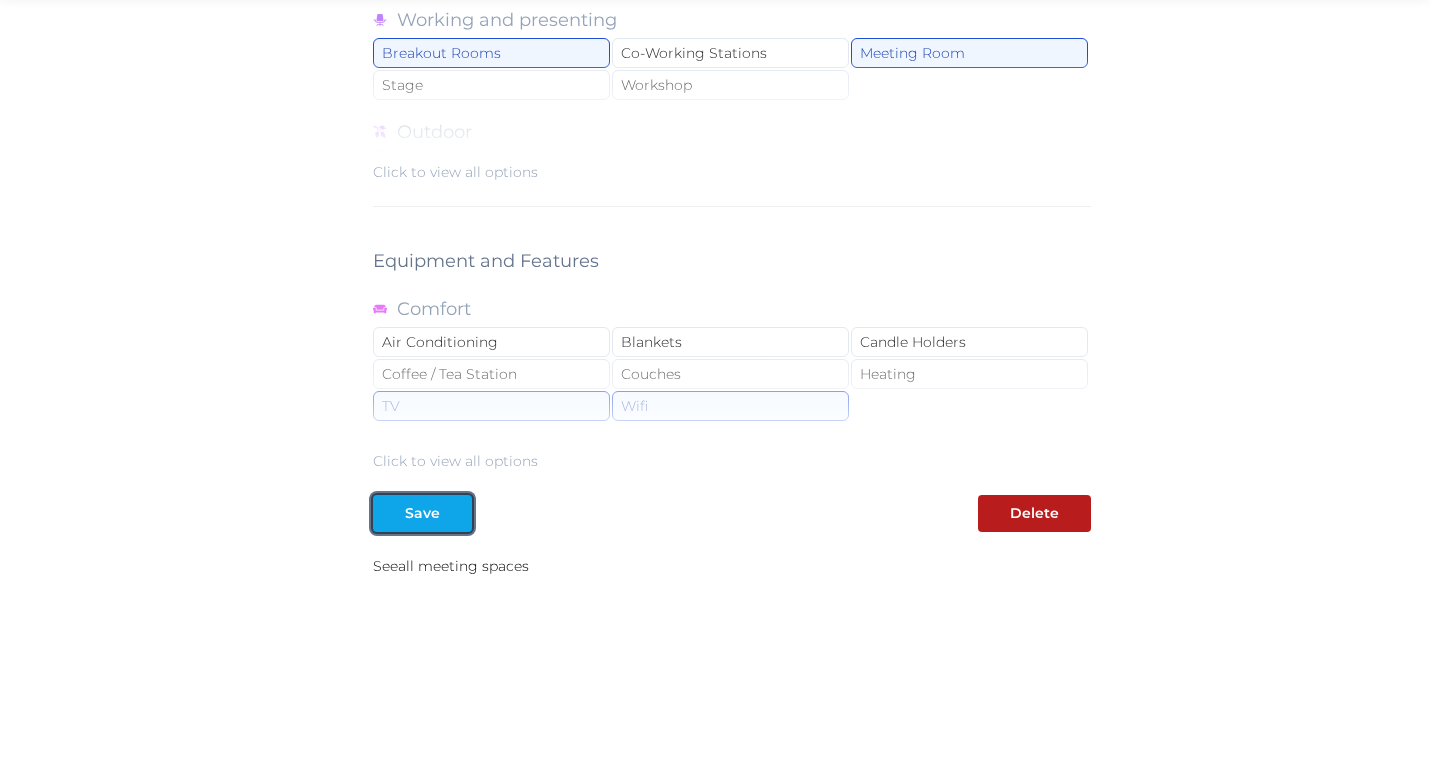click at bounding box center (456, 513) 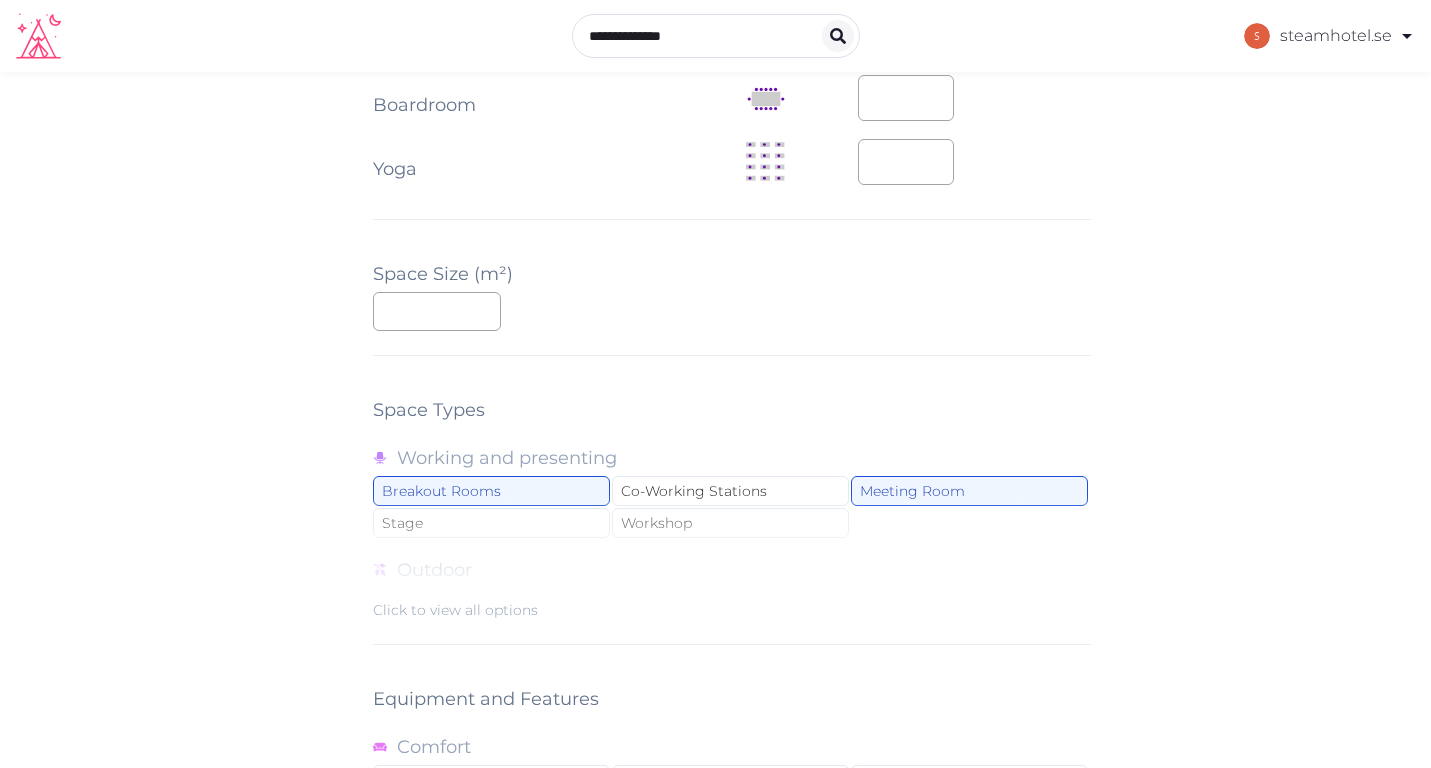 scroll, scrollTop: 0, scrollLeft: 0, axis: both 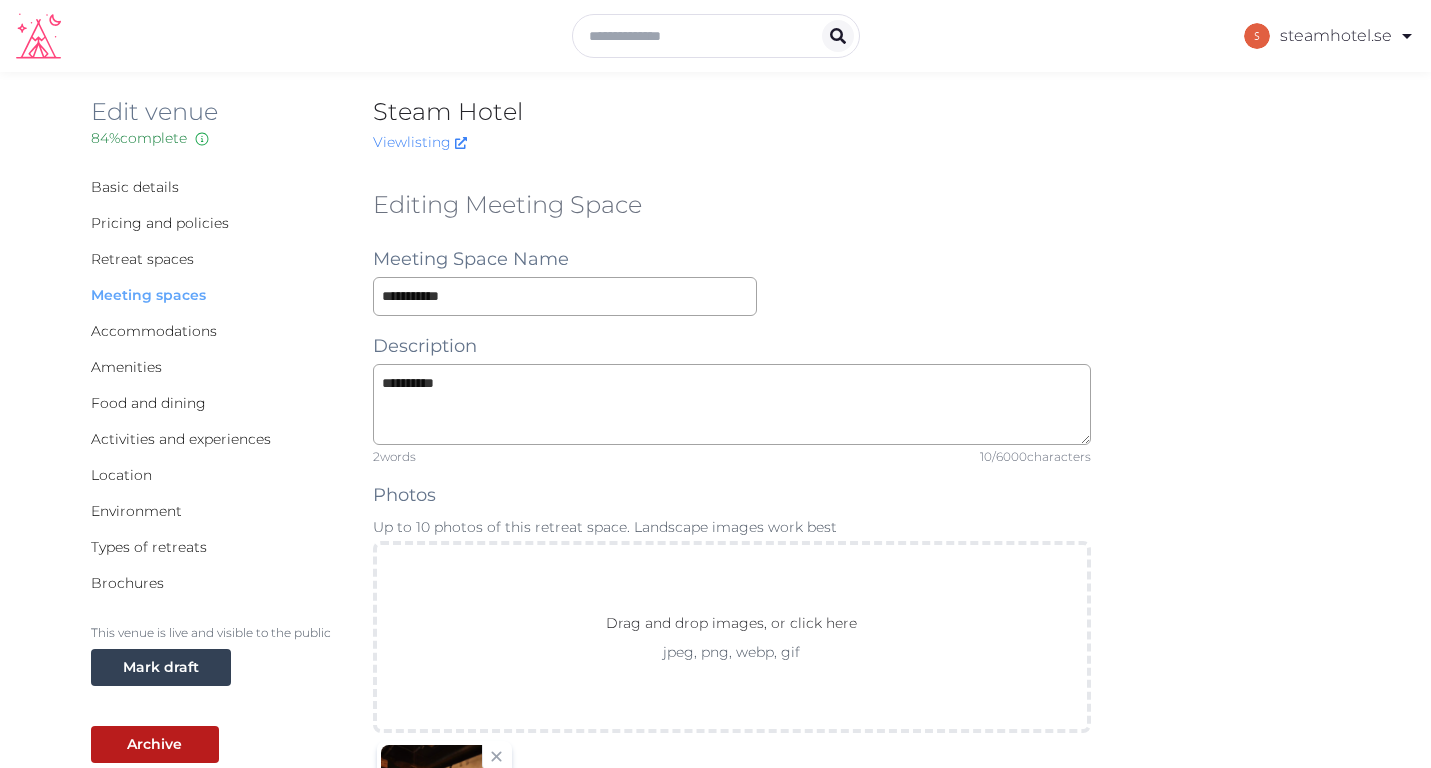 click on "Meeting spaces" at bounding box center (148, 295) 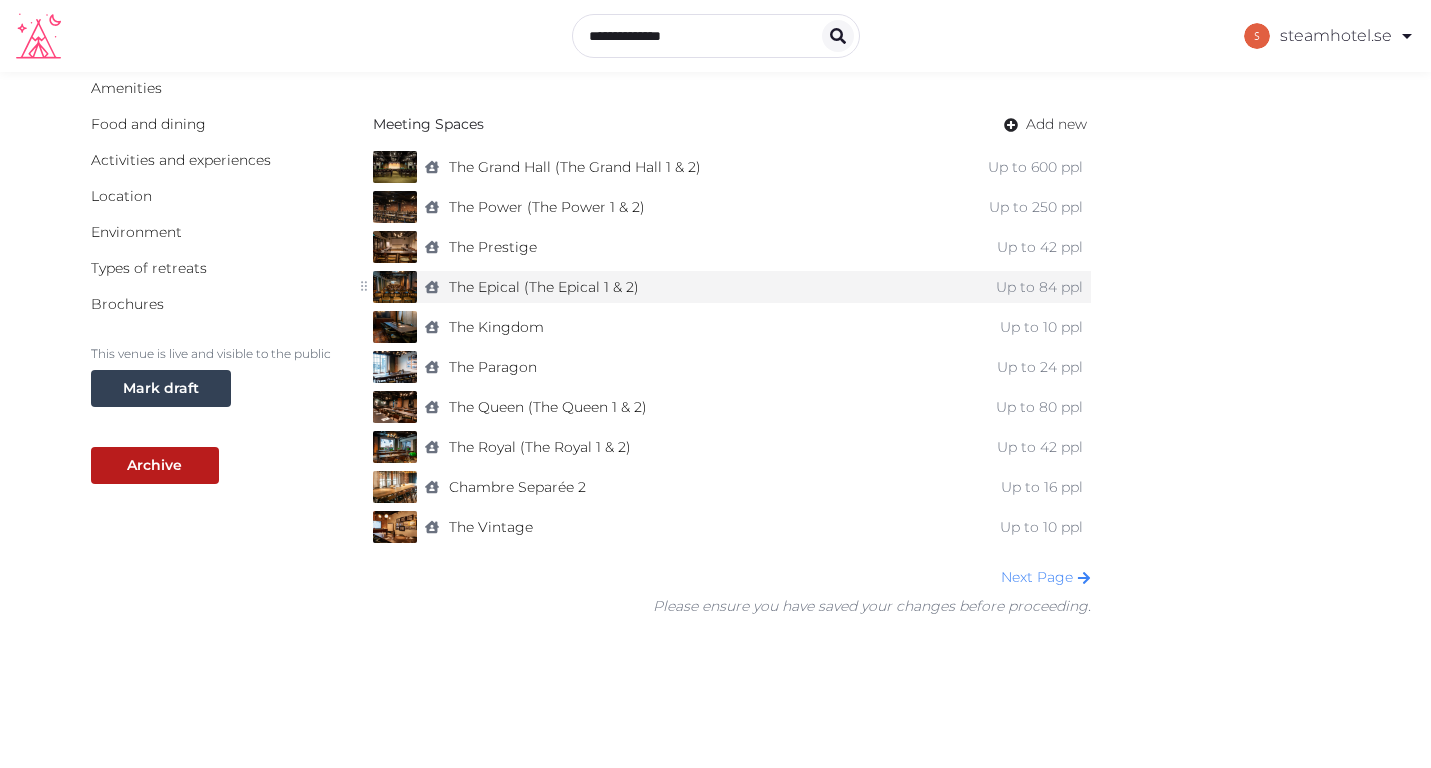 scroll, scrollTop: 276, scrollLeft: 0, axis: vertical 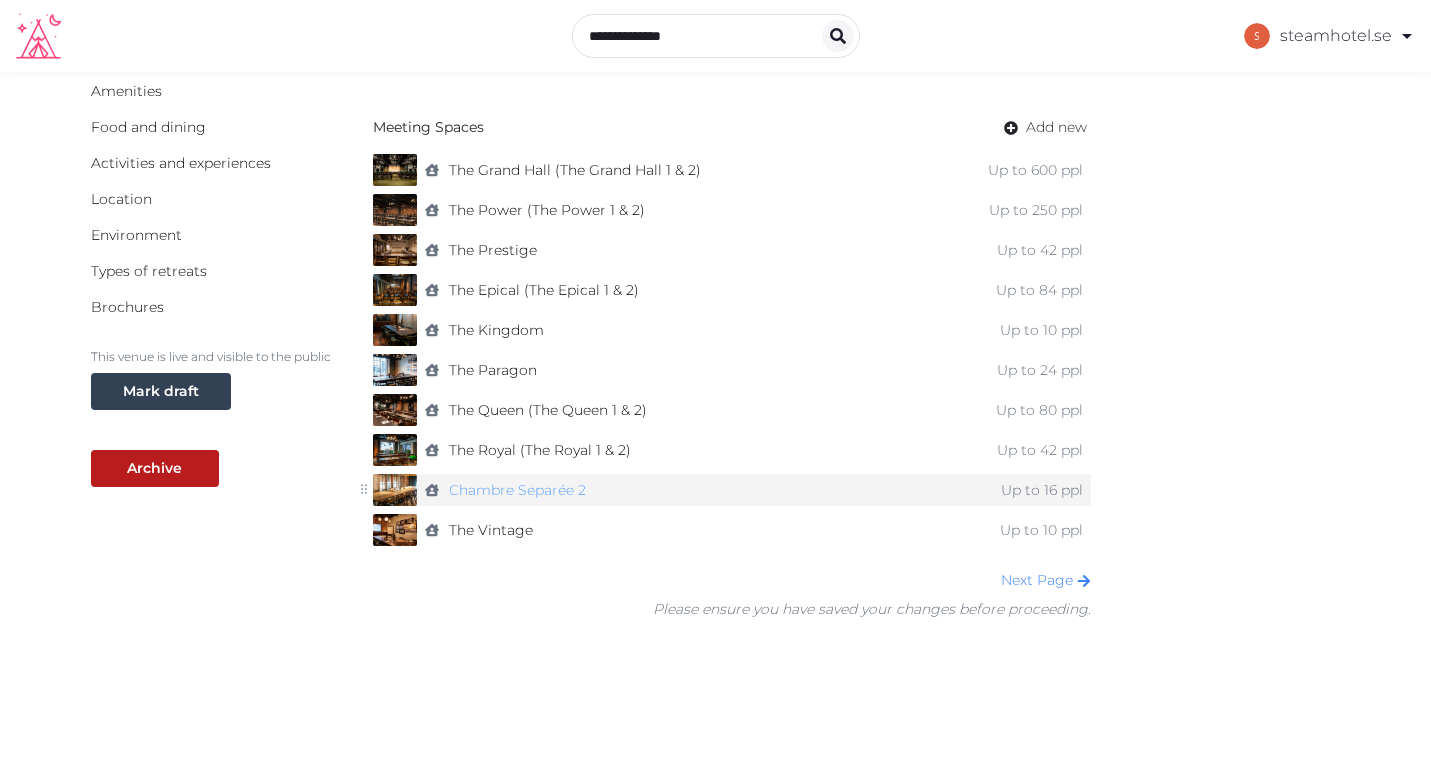 click on "Chambre Separée 2" at bounding box center [517, 490] 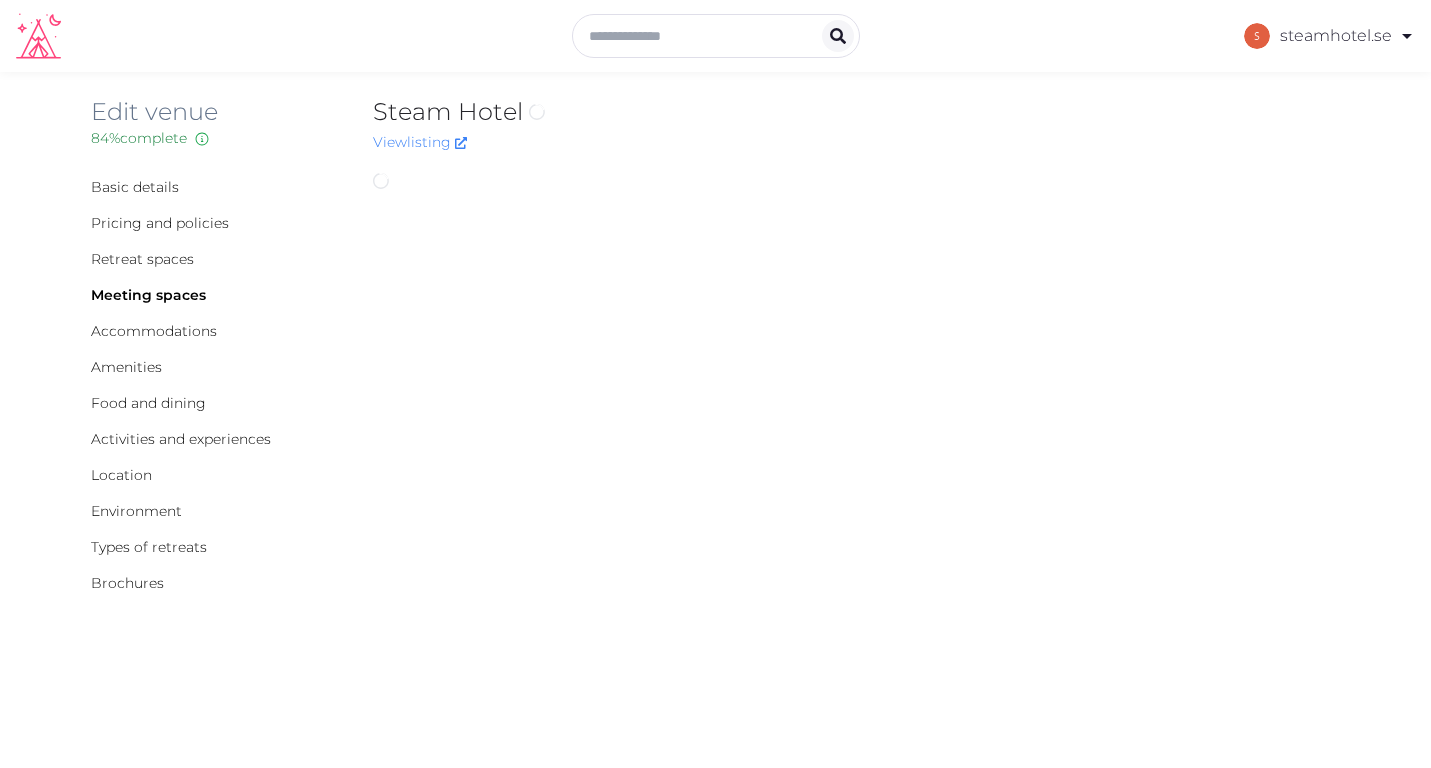 scroll, scrollTop: 0, scrollLeft: 0, axis: both 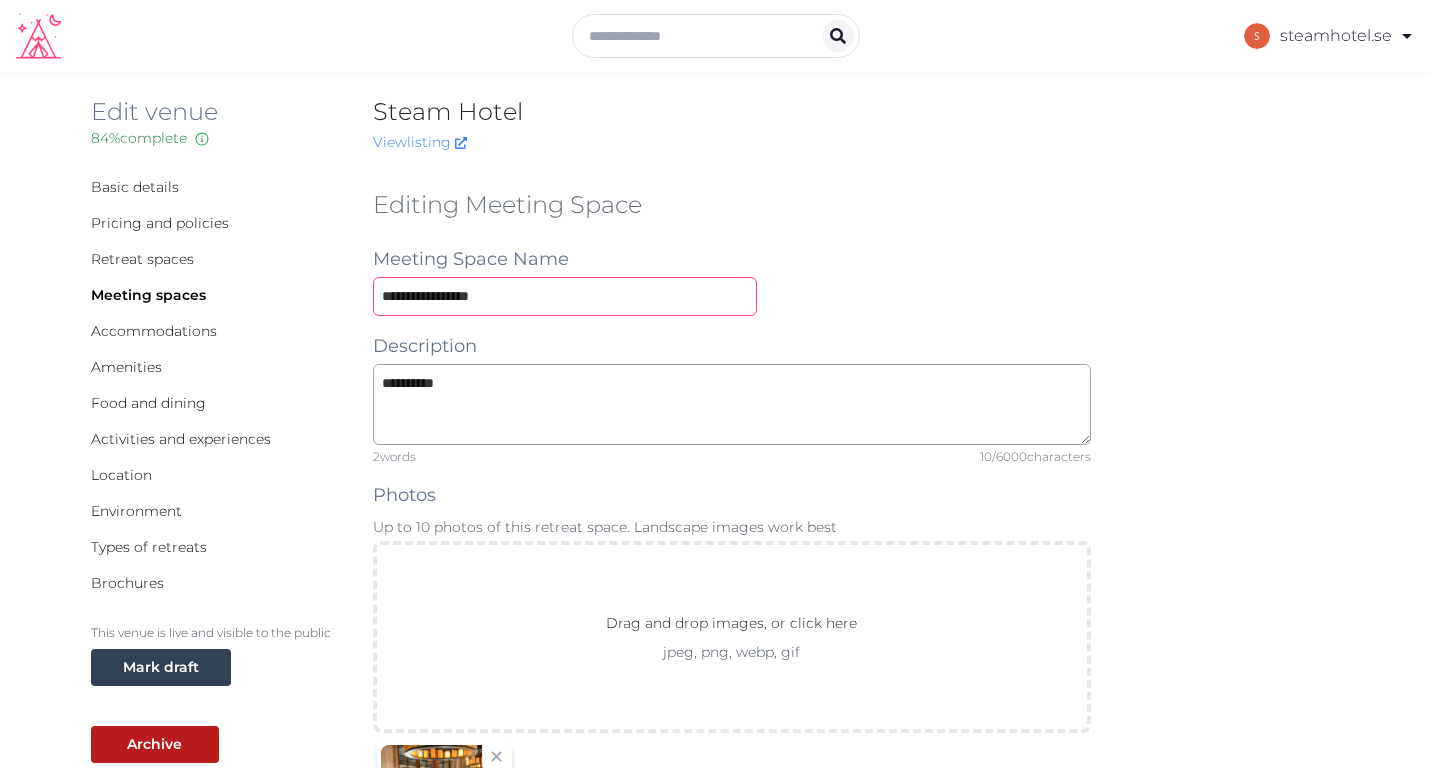 click on "**********" at bounding box center (565, 296) 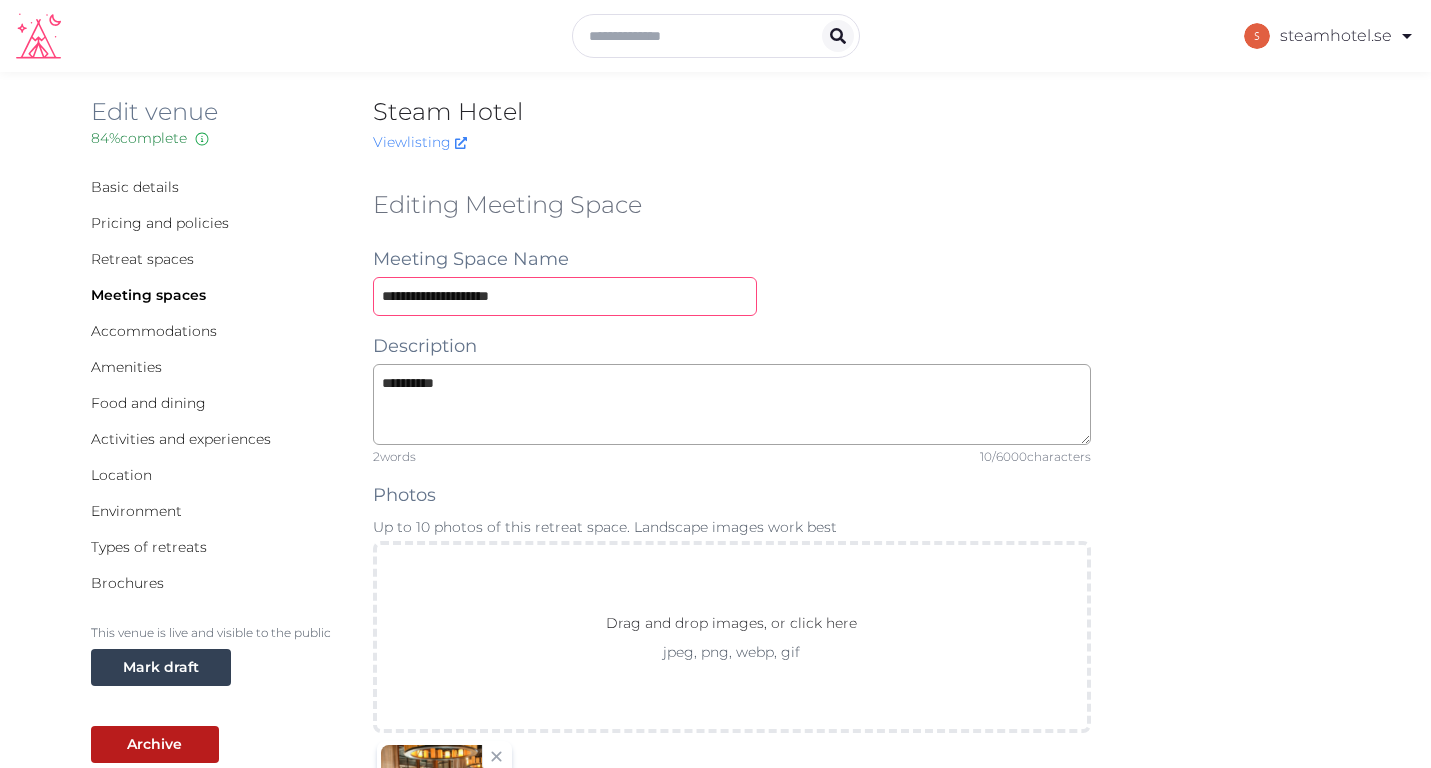 type on "**********" 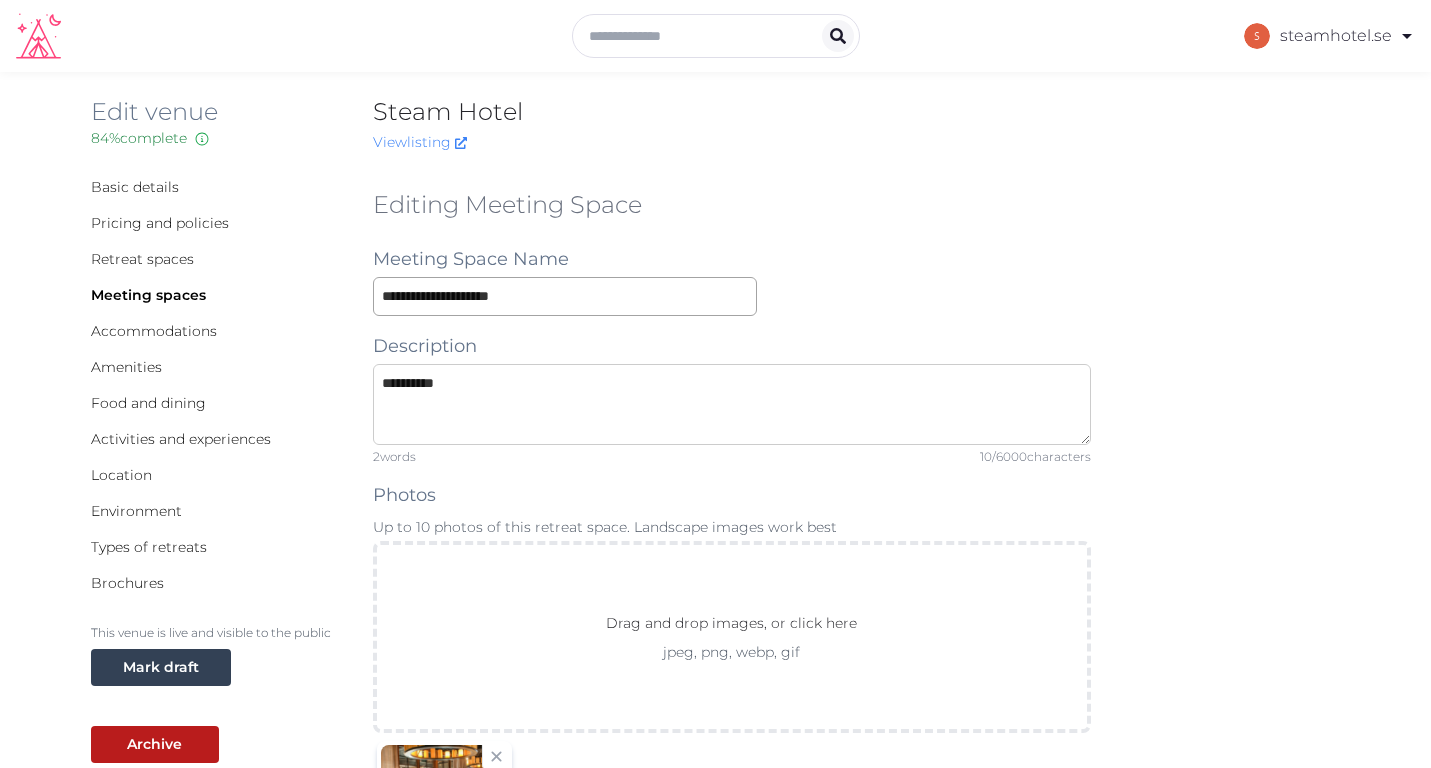 click on "**********" at bounding box center (732, 404) 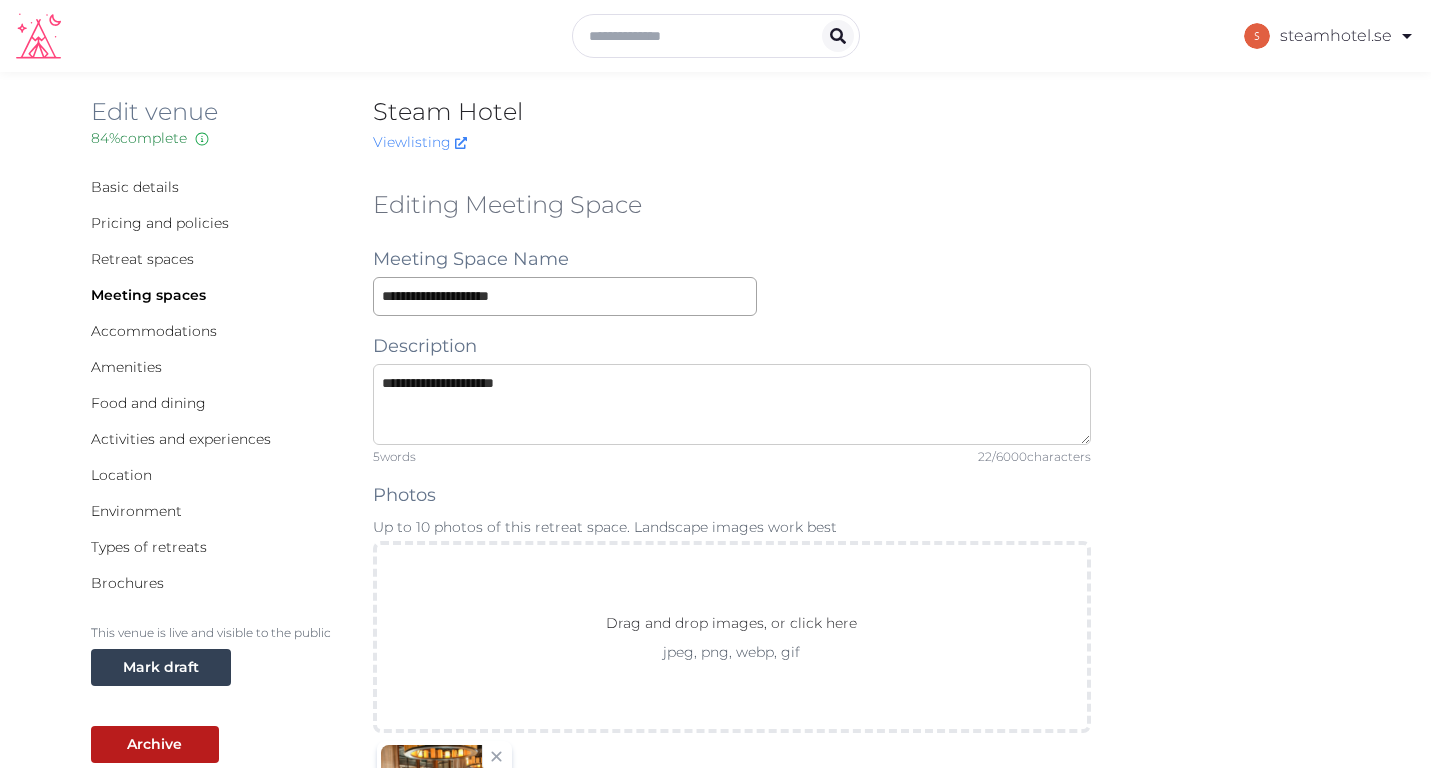 click on "**********" at bounding box center [732, 404] 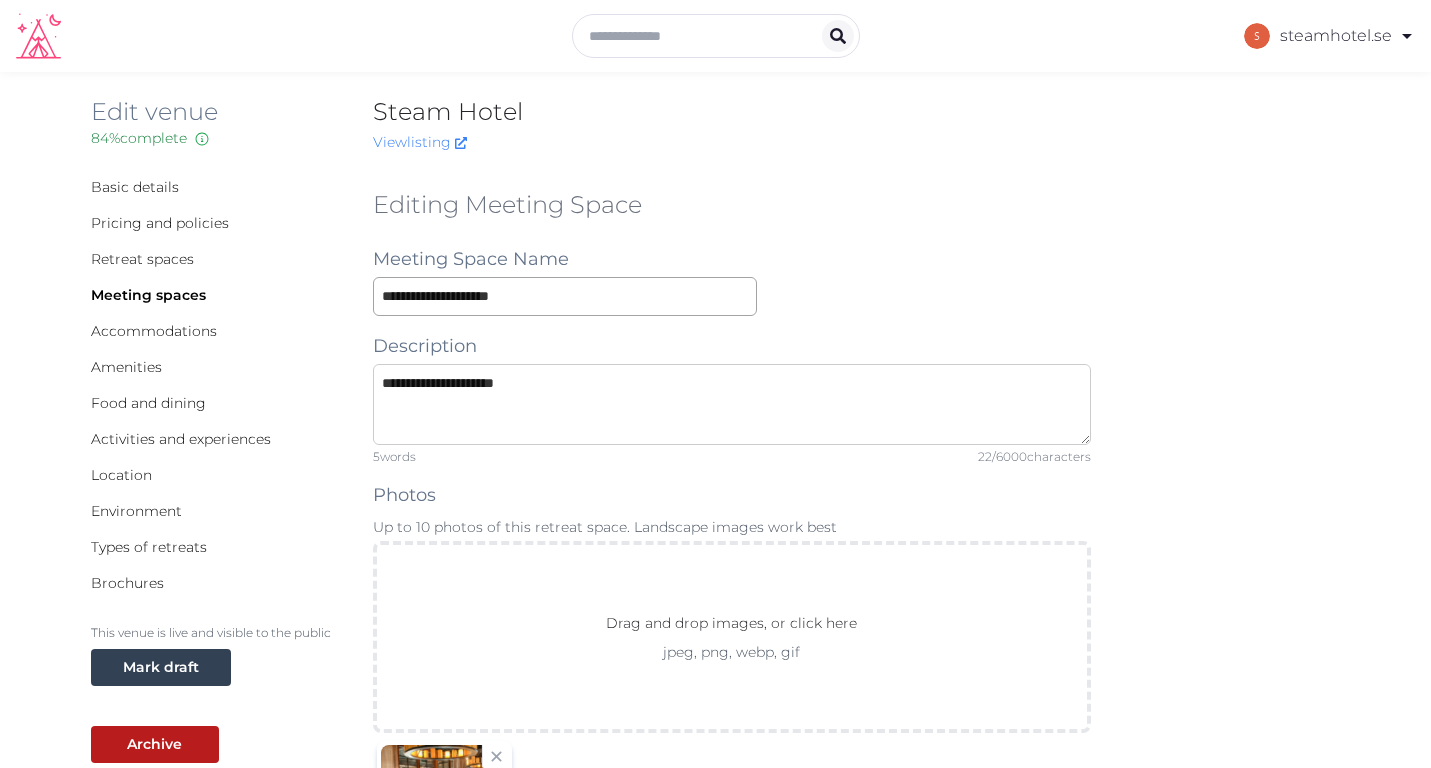 click on "**********" at bounding box center [732, 404] 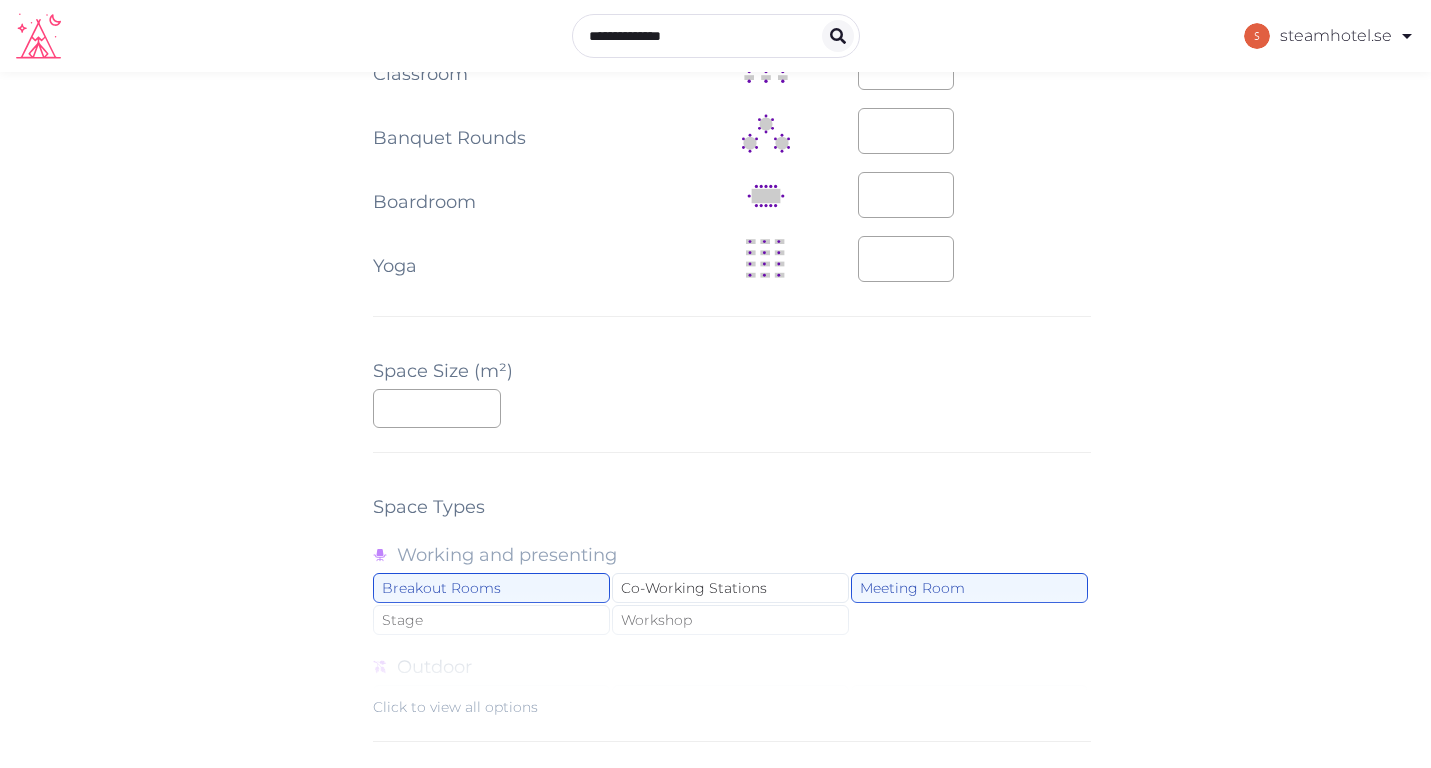 scroll, scrollTop: 1790, scrollLeft: 0, axis: vertical 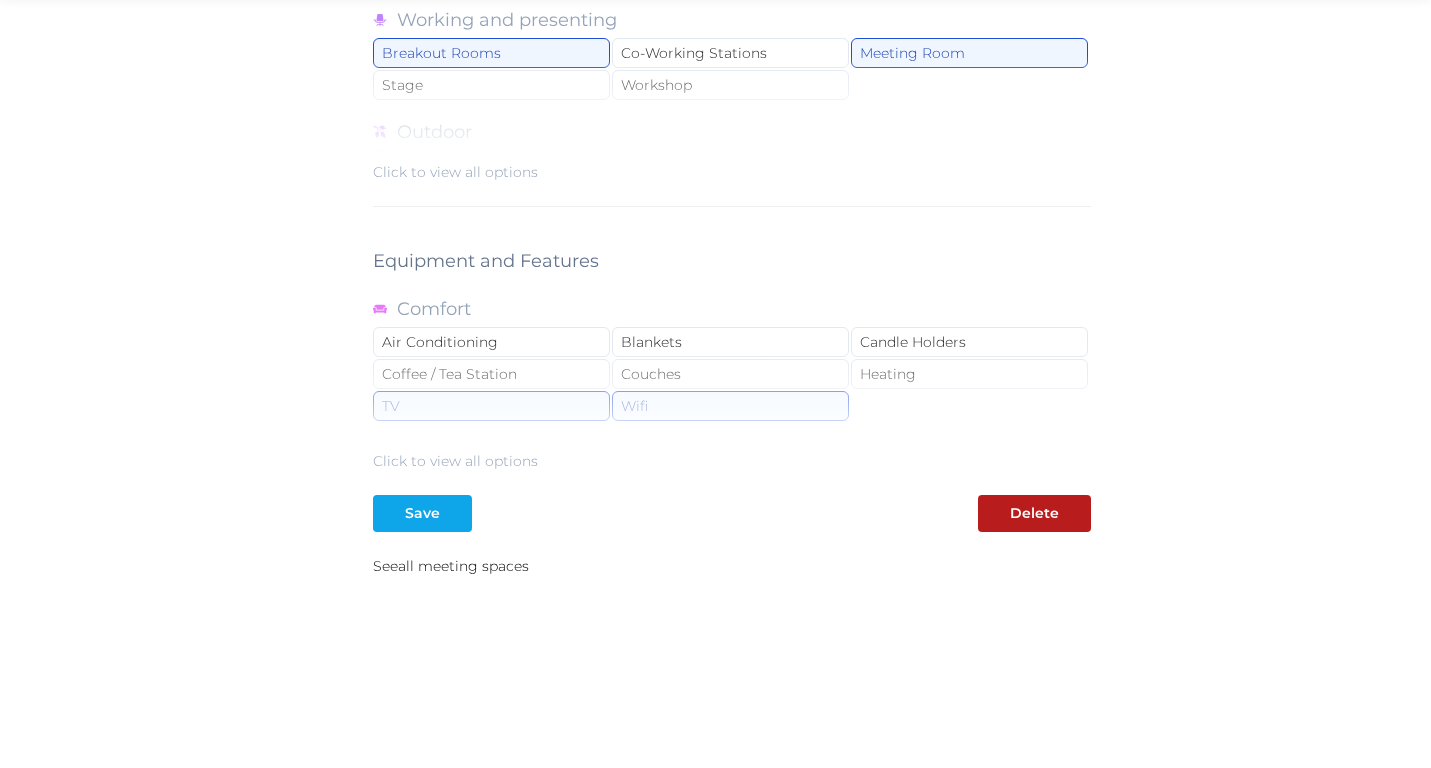 type on "**********" 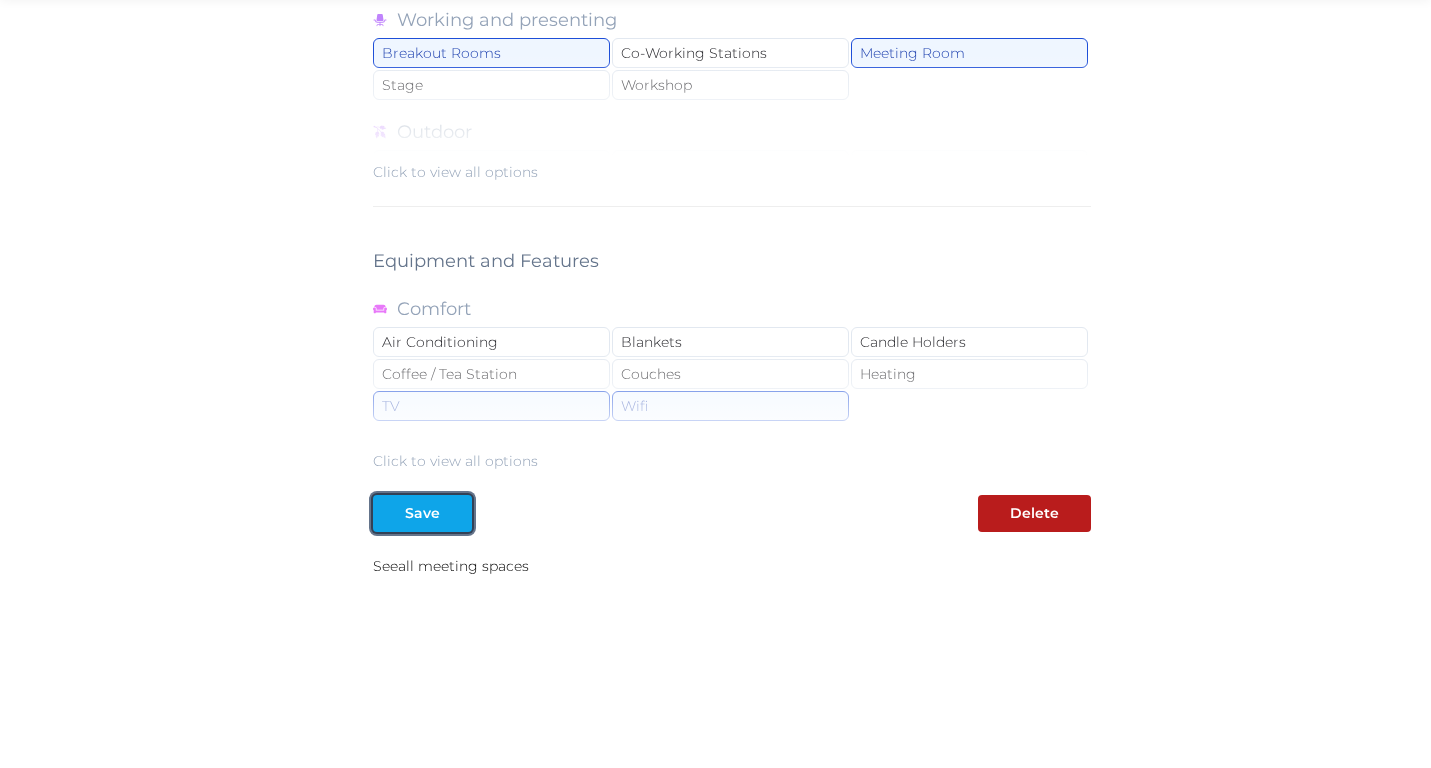 click on "Save" at bounding box center [422, 513] 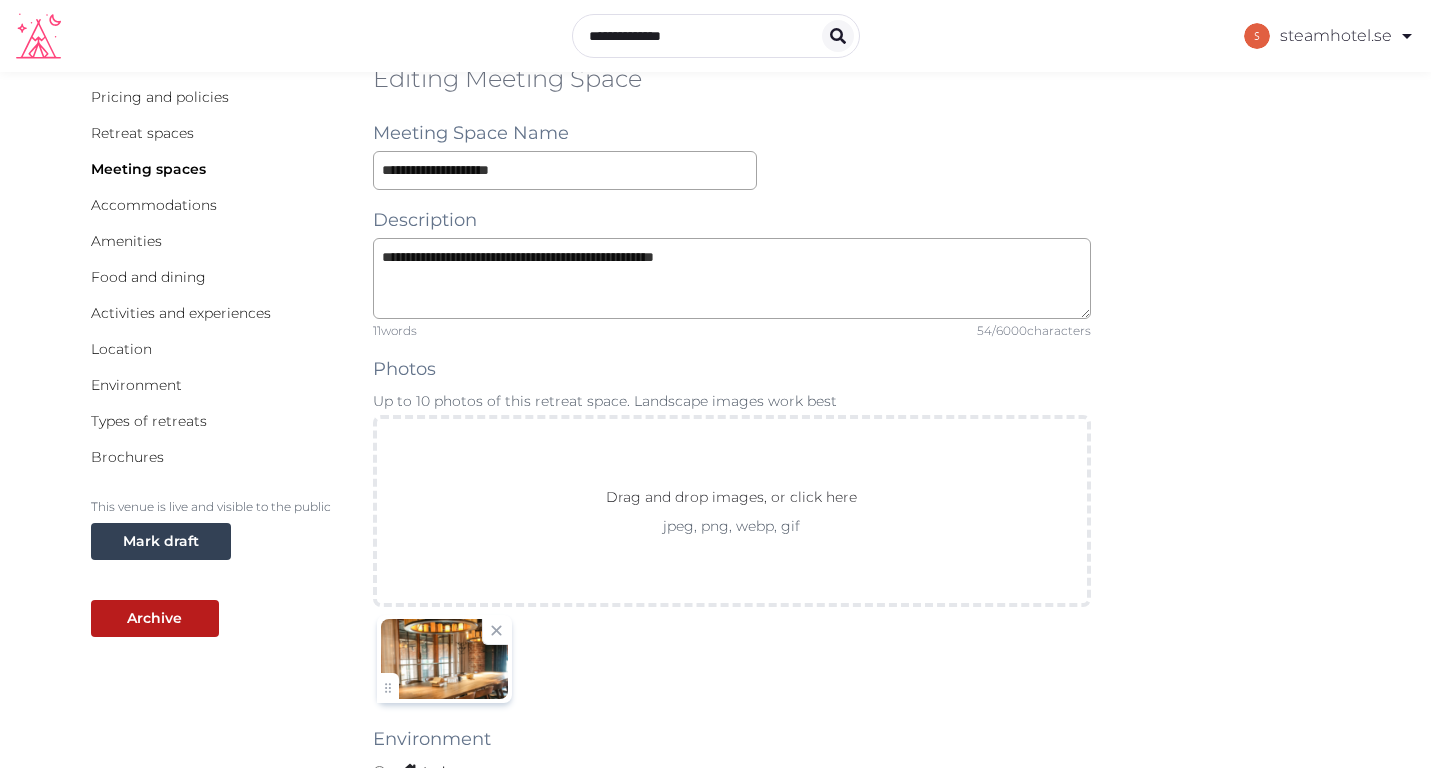 scroll, scrollTop: 0, scrollLeft: 0, axis: both 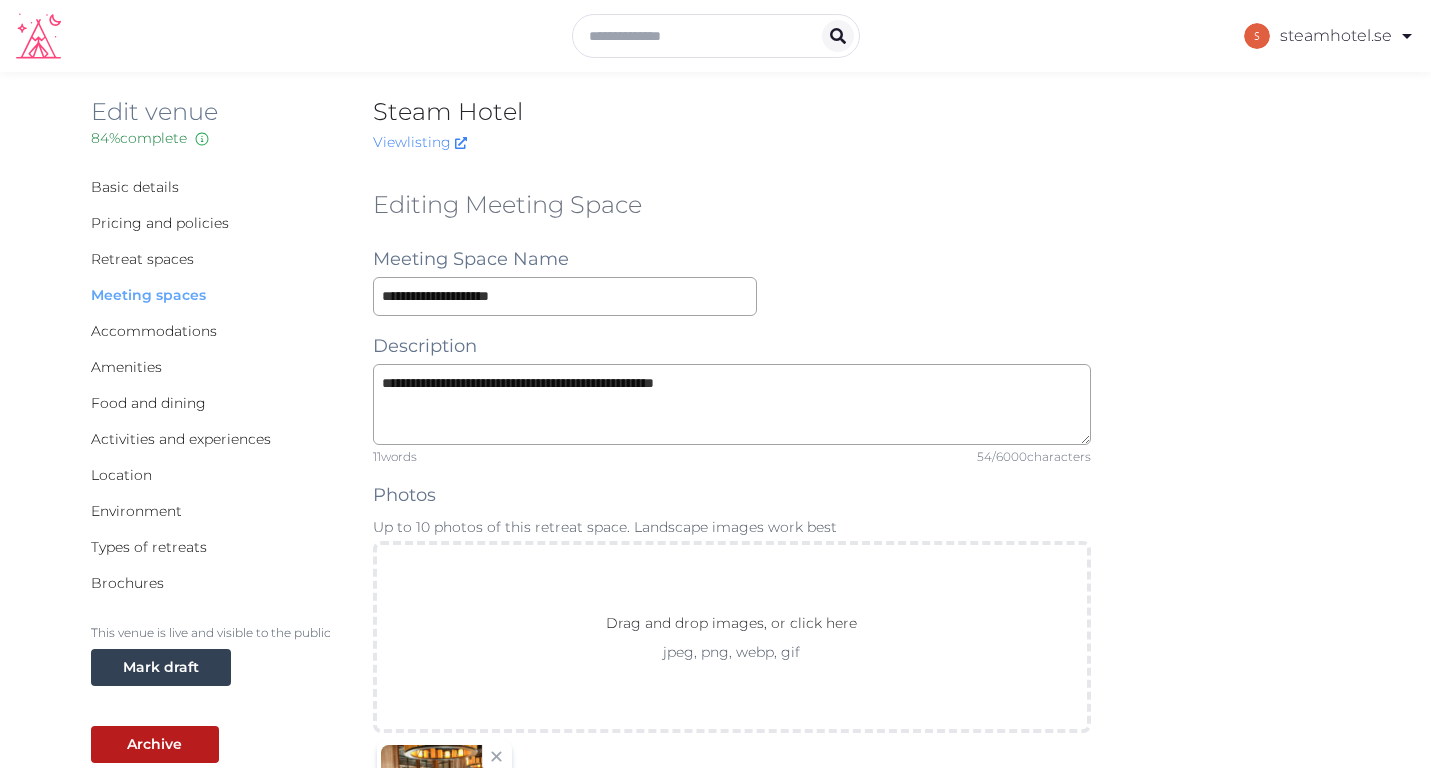 click on "Meeting spaces" at bounding box center [148, 295] 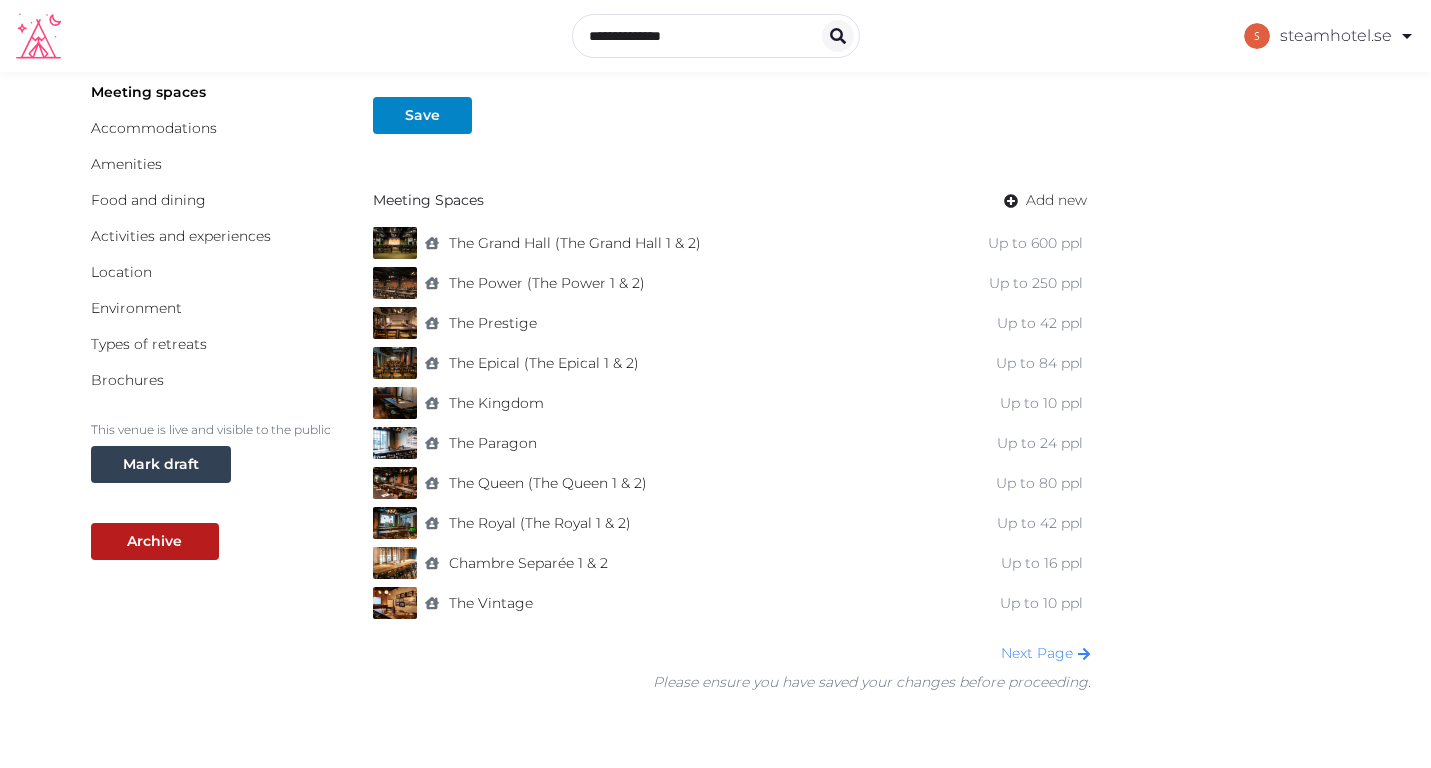 scroll, scrollTop: 205, scrollLeft: 0, axis: vertical 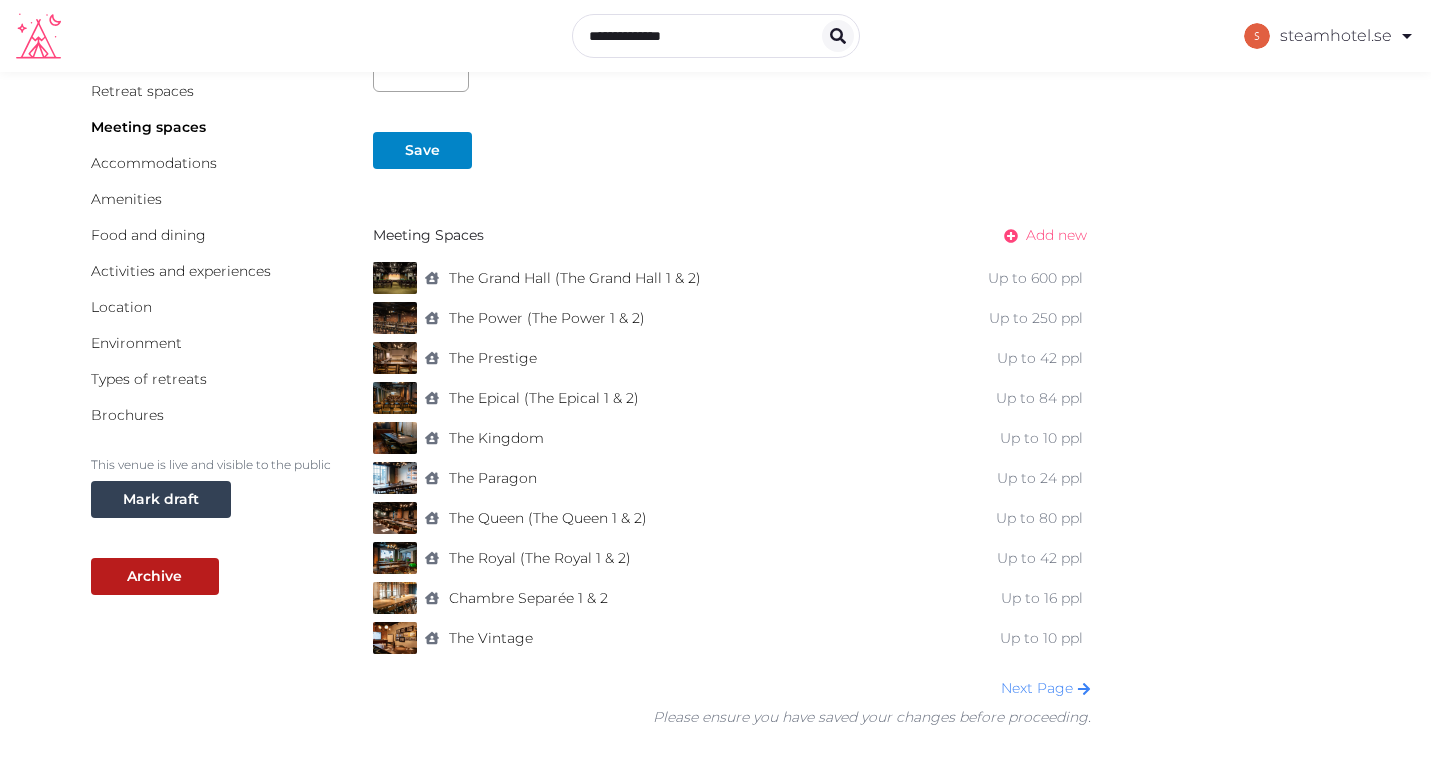 click on "Add new" at bounding box center [1056, 235] 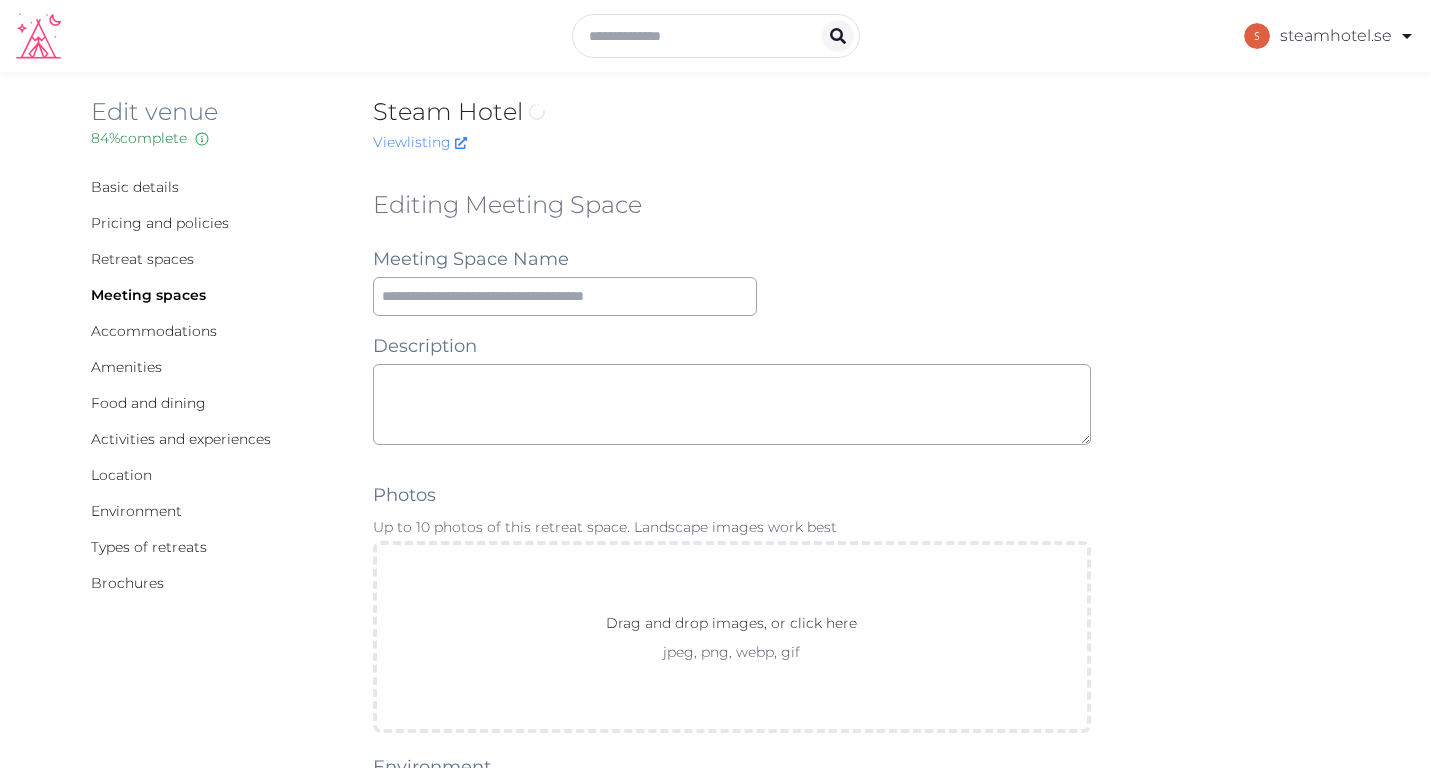 scroll, scrollTop: 0, scrollLeft: 0, axis: both 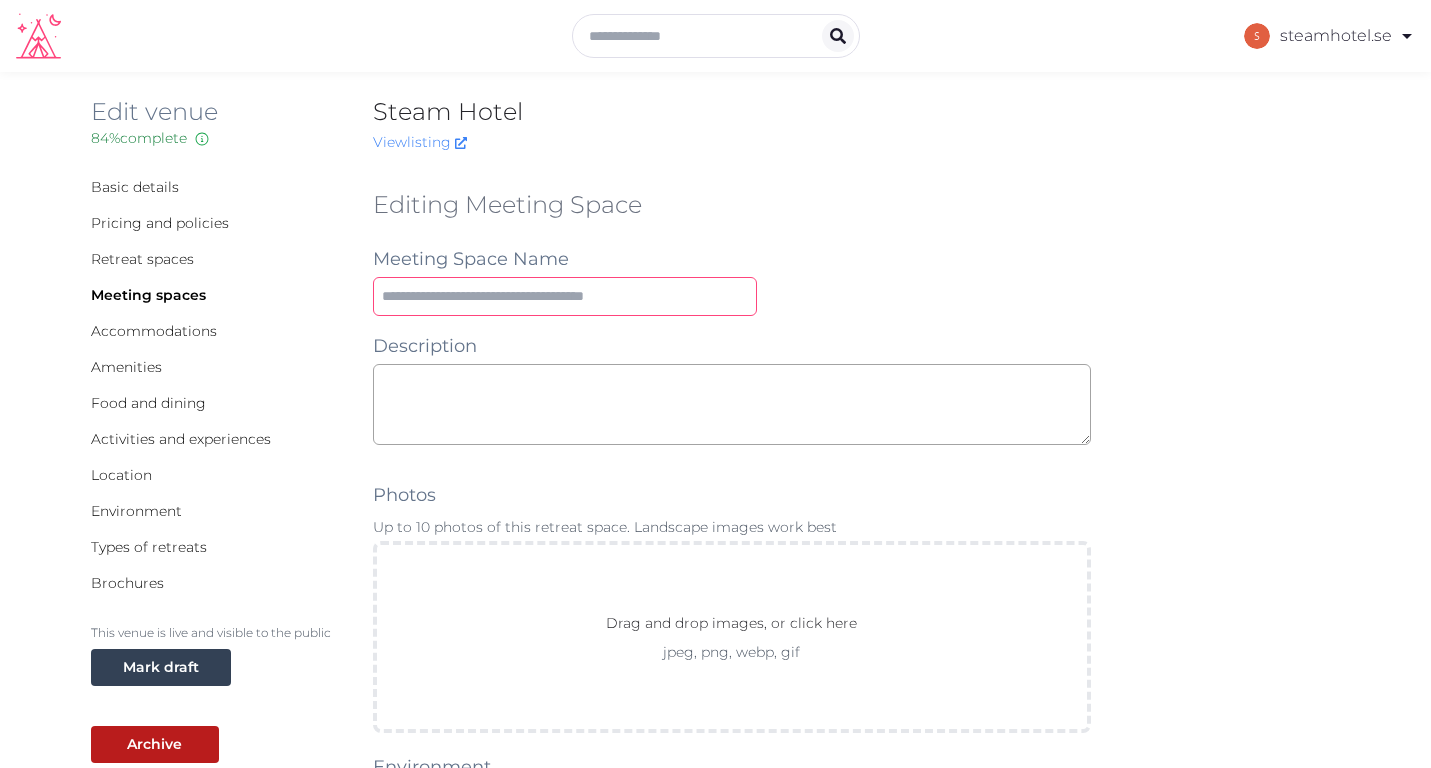 click at bounding box center [565, 296] 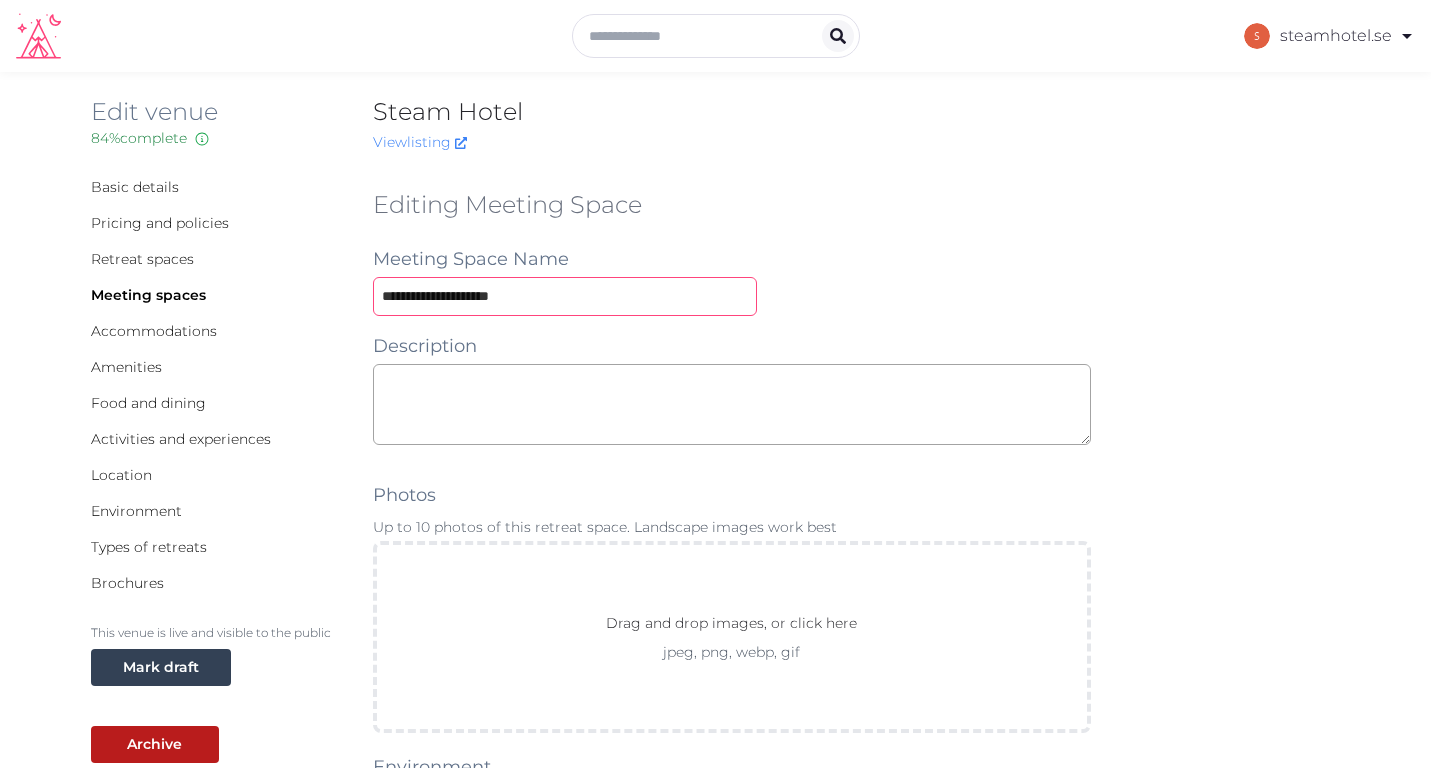 type on "**********" 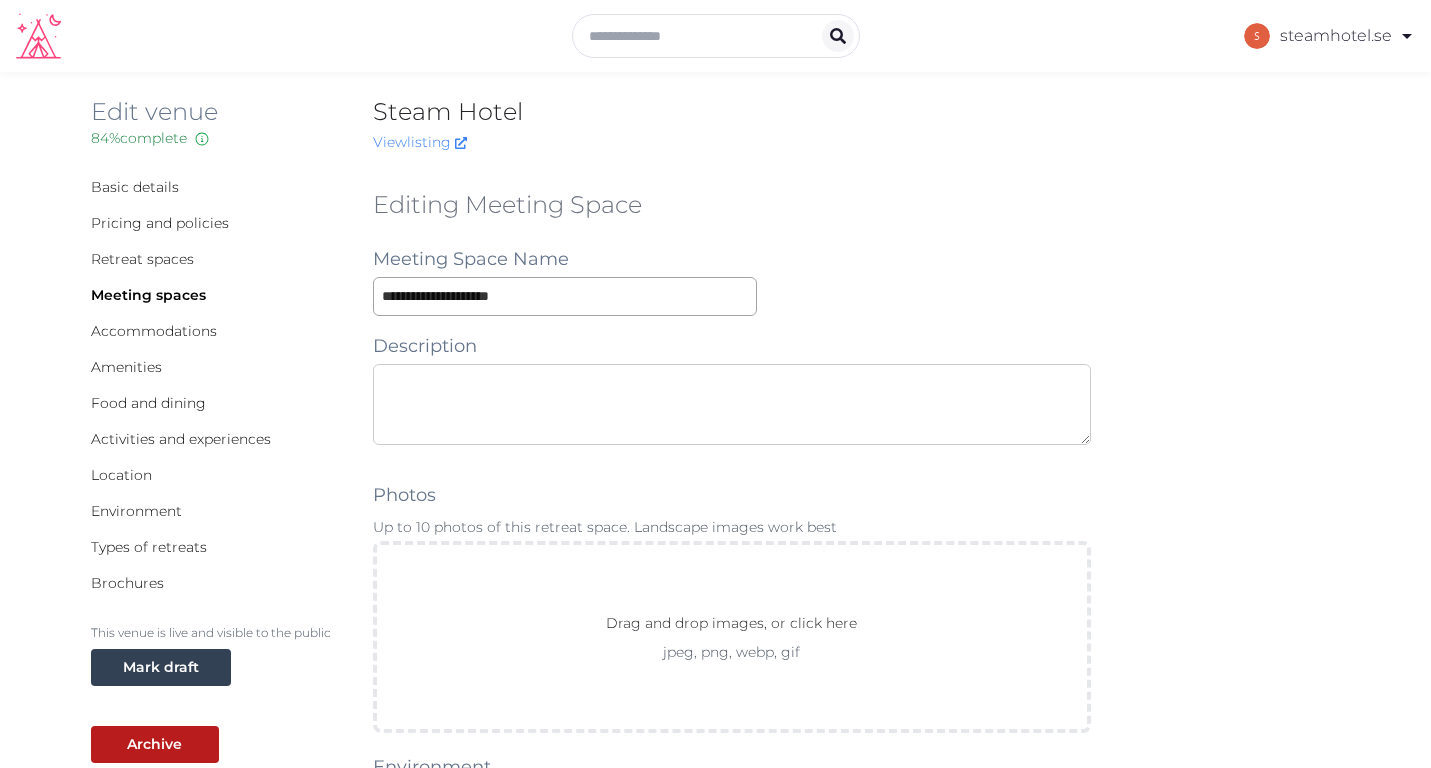 click at bounding box center [732, 404] 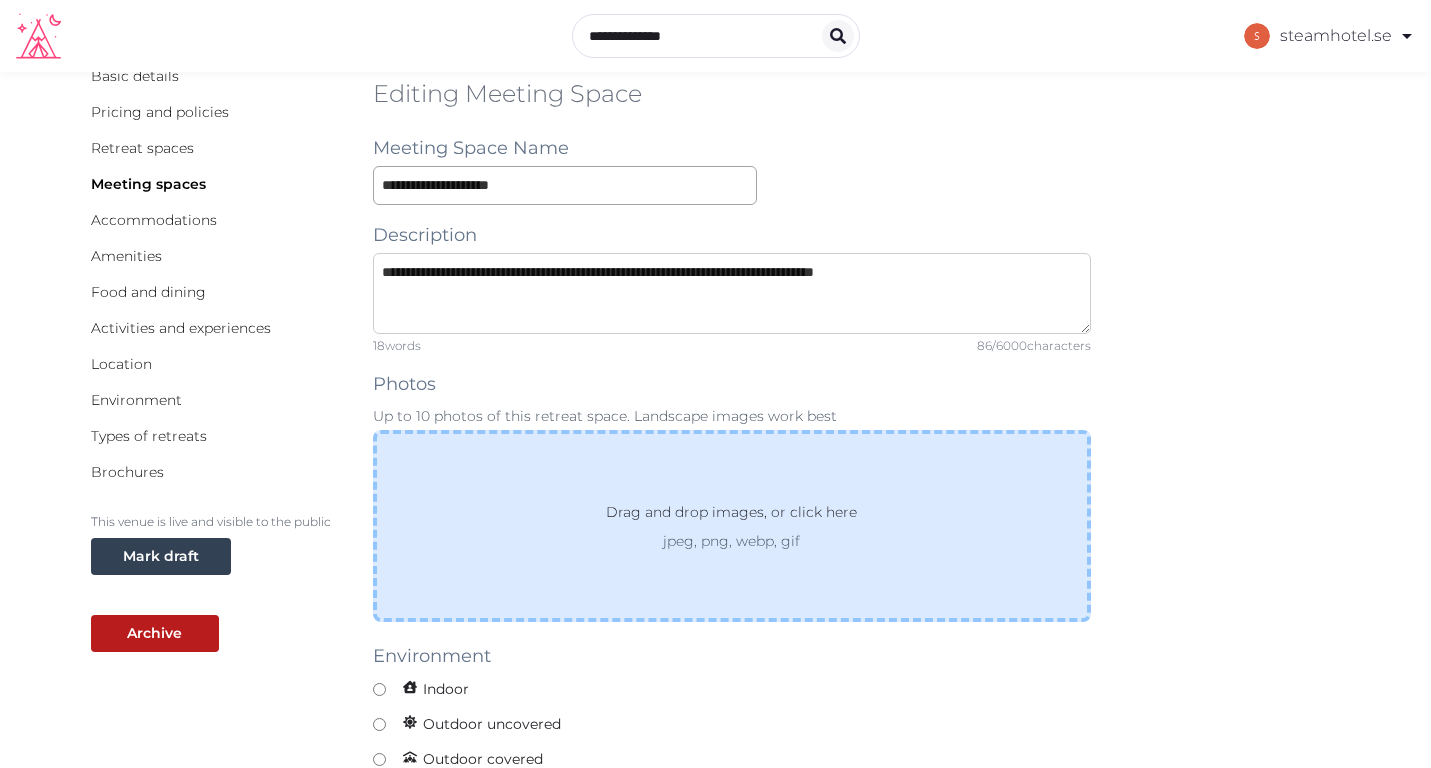 scroll, scrollTop: 137, scrollLeft: 0, axis: vertical 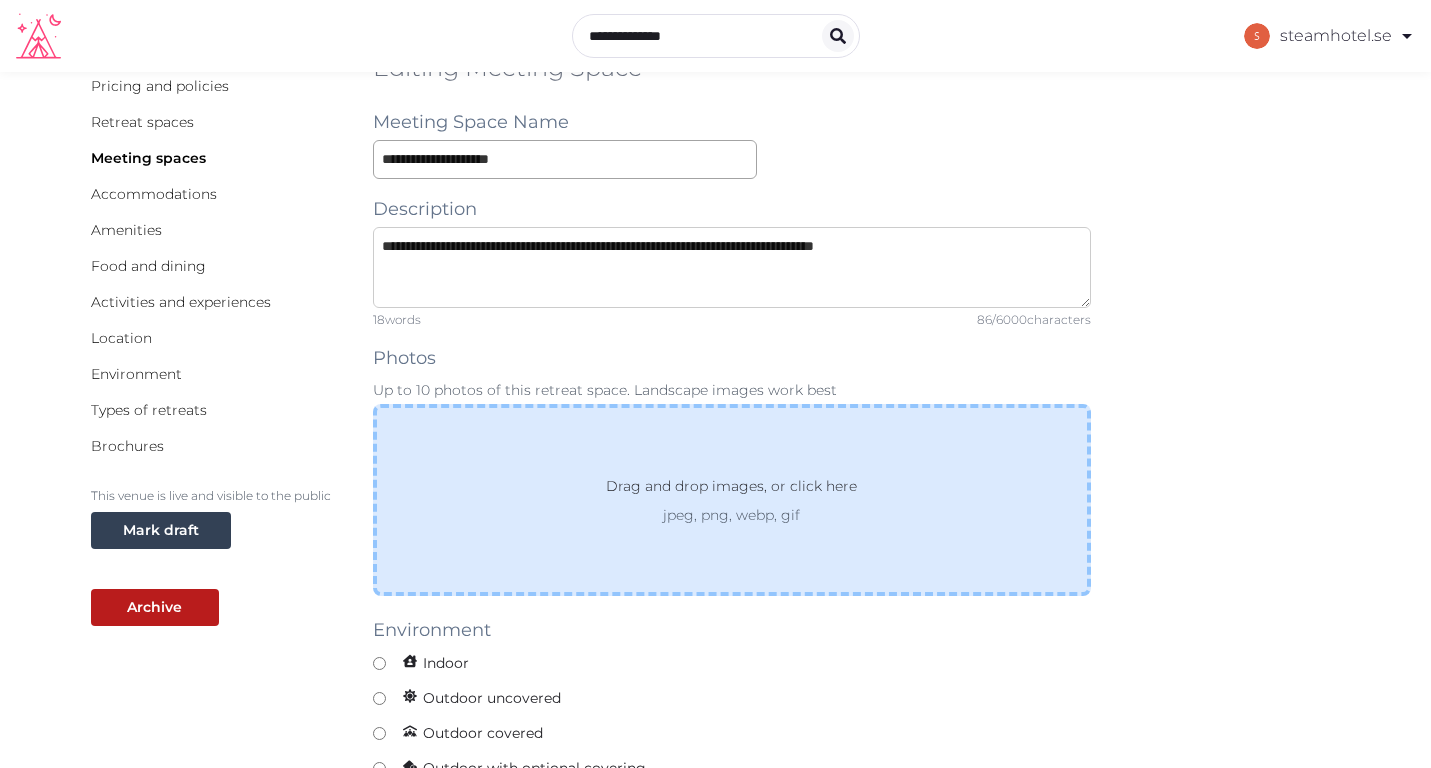 type on "**********" 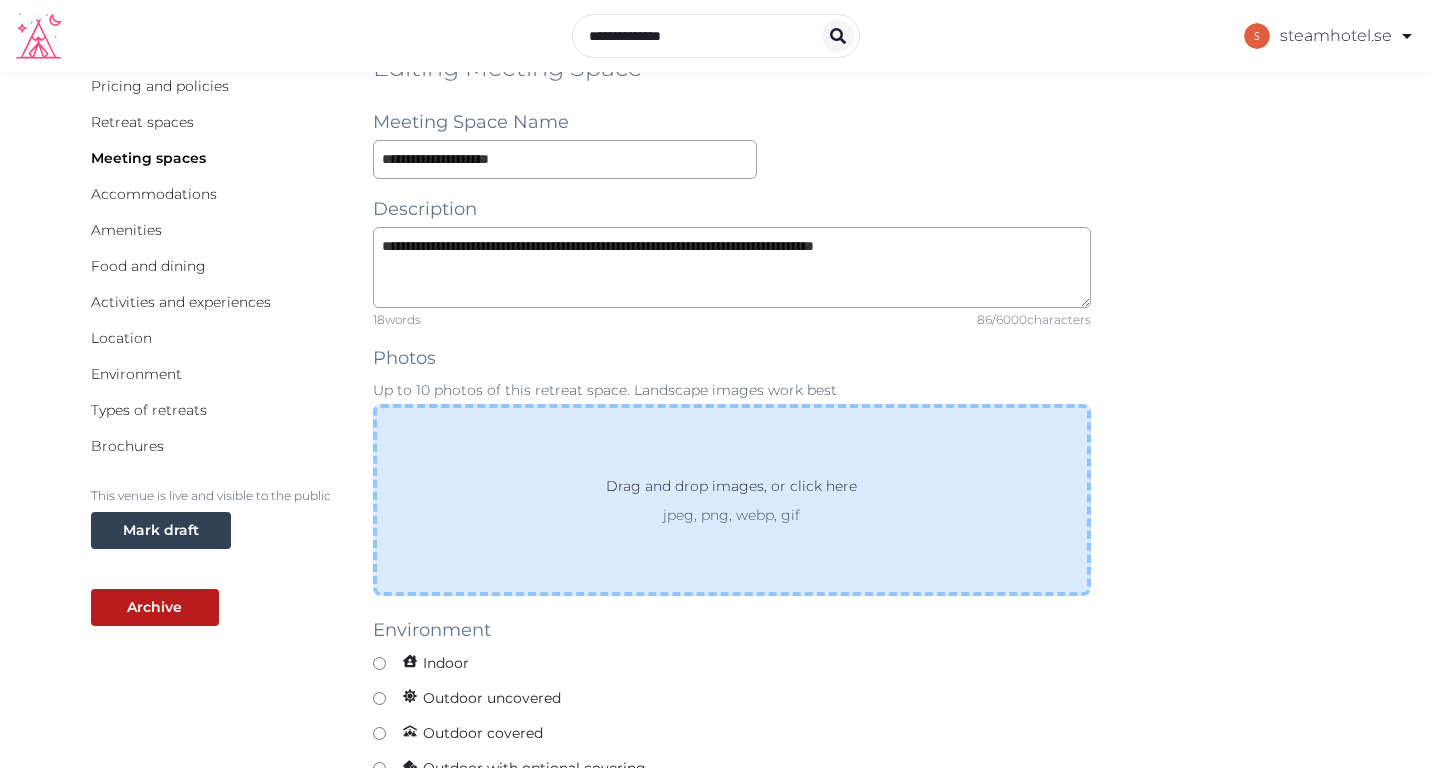 click on "Drag and drop images, or click here" at bounding box center (731, 490) 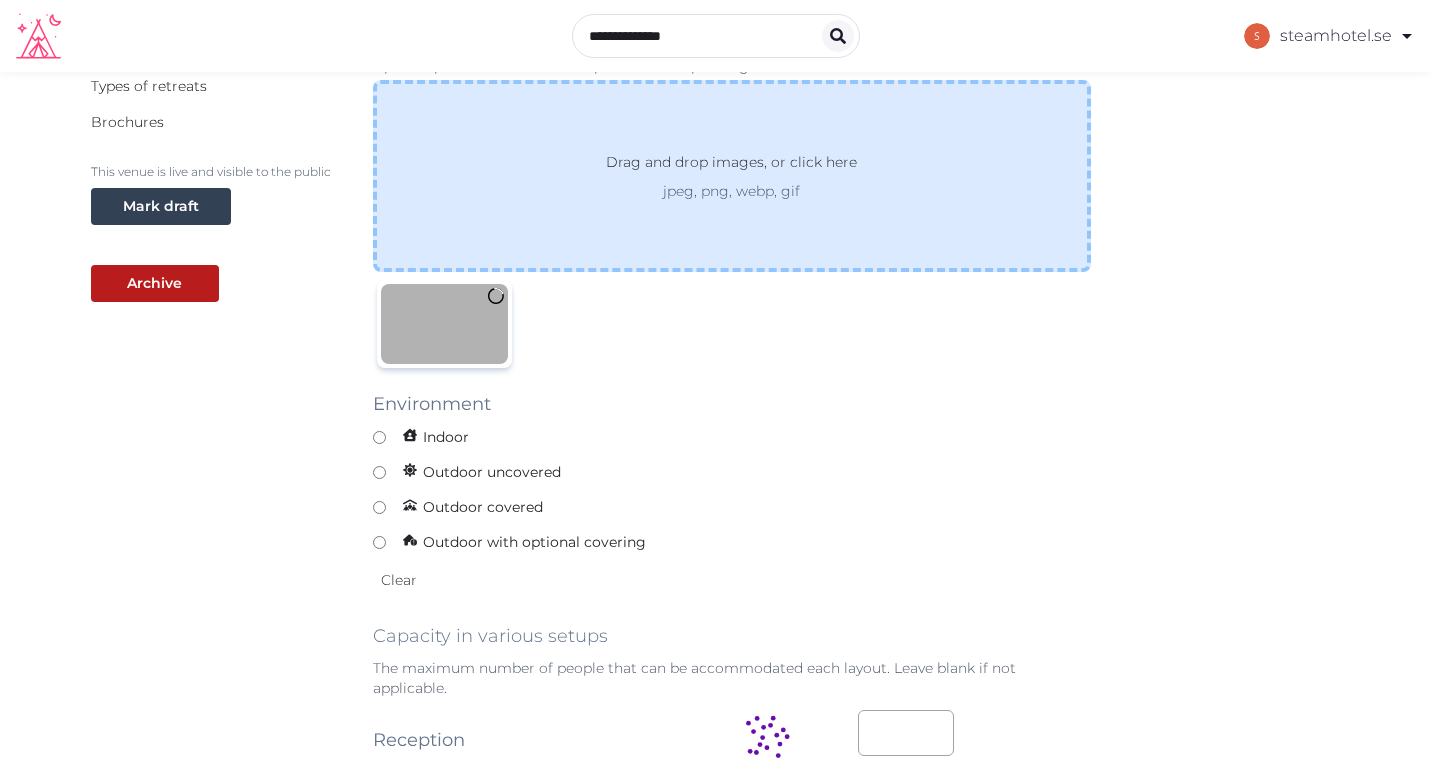 scroll, scrollTop: 528, scrollLeft: 0, axis: vertical 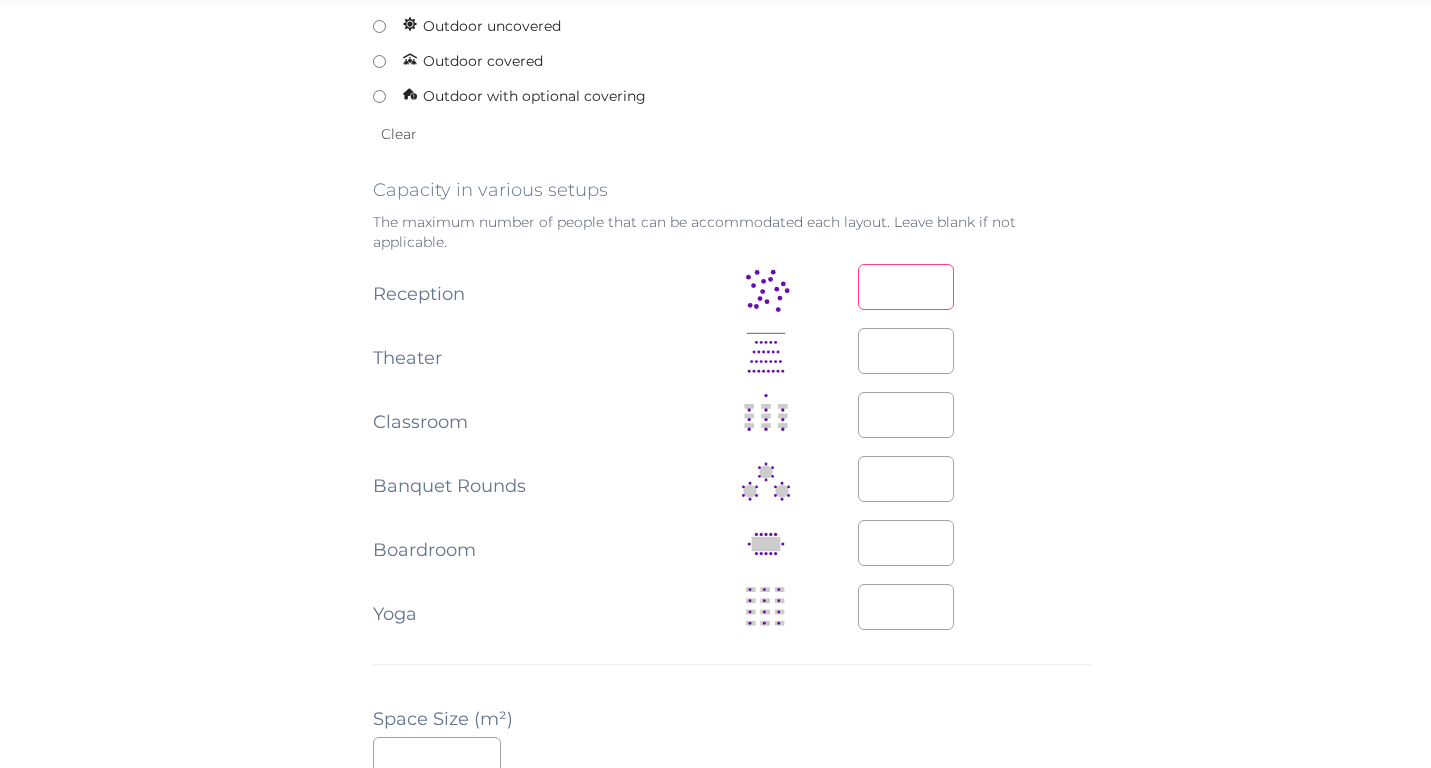 click at bounding box center (906, 287) 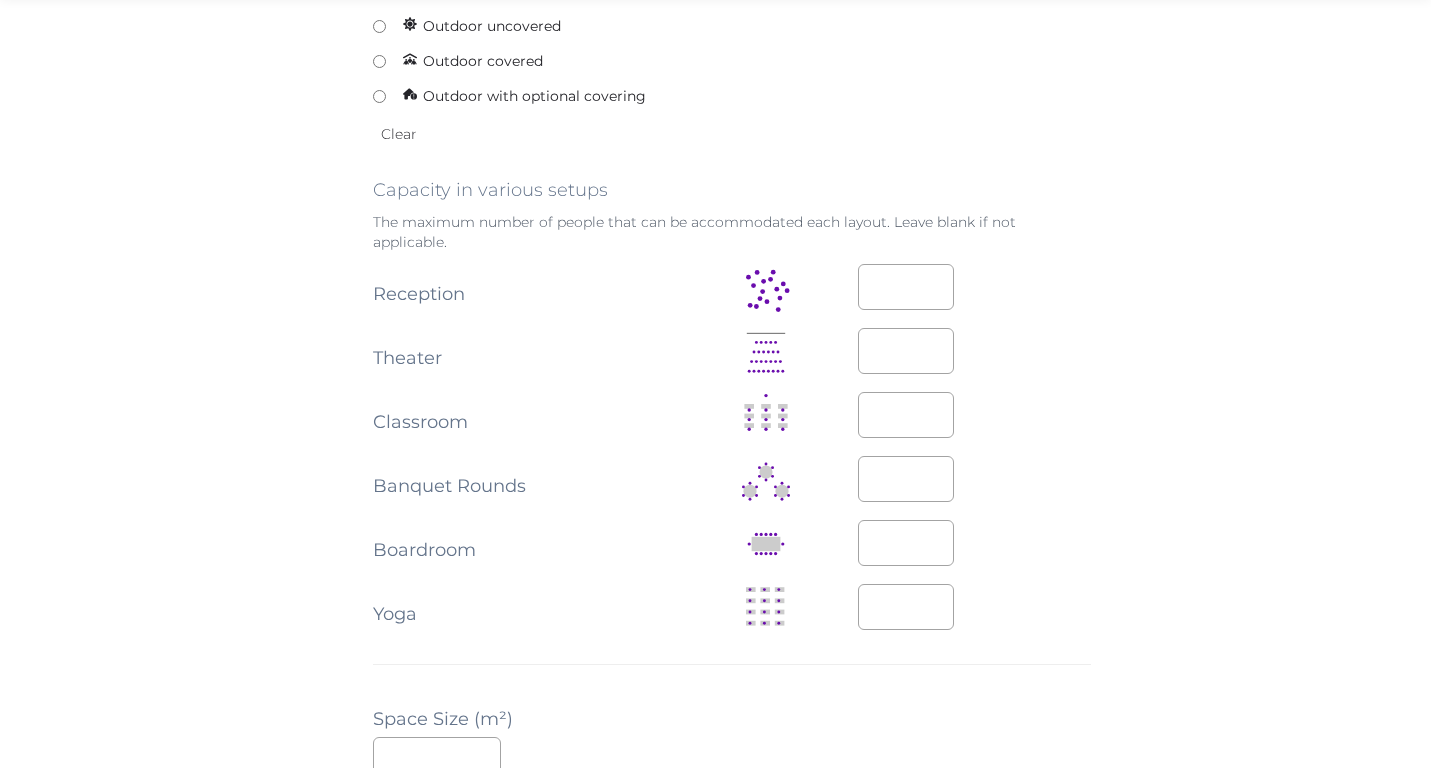 click on "**********" at bounding box center [716, 459] 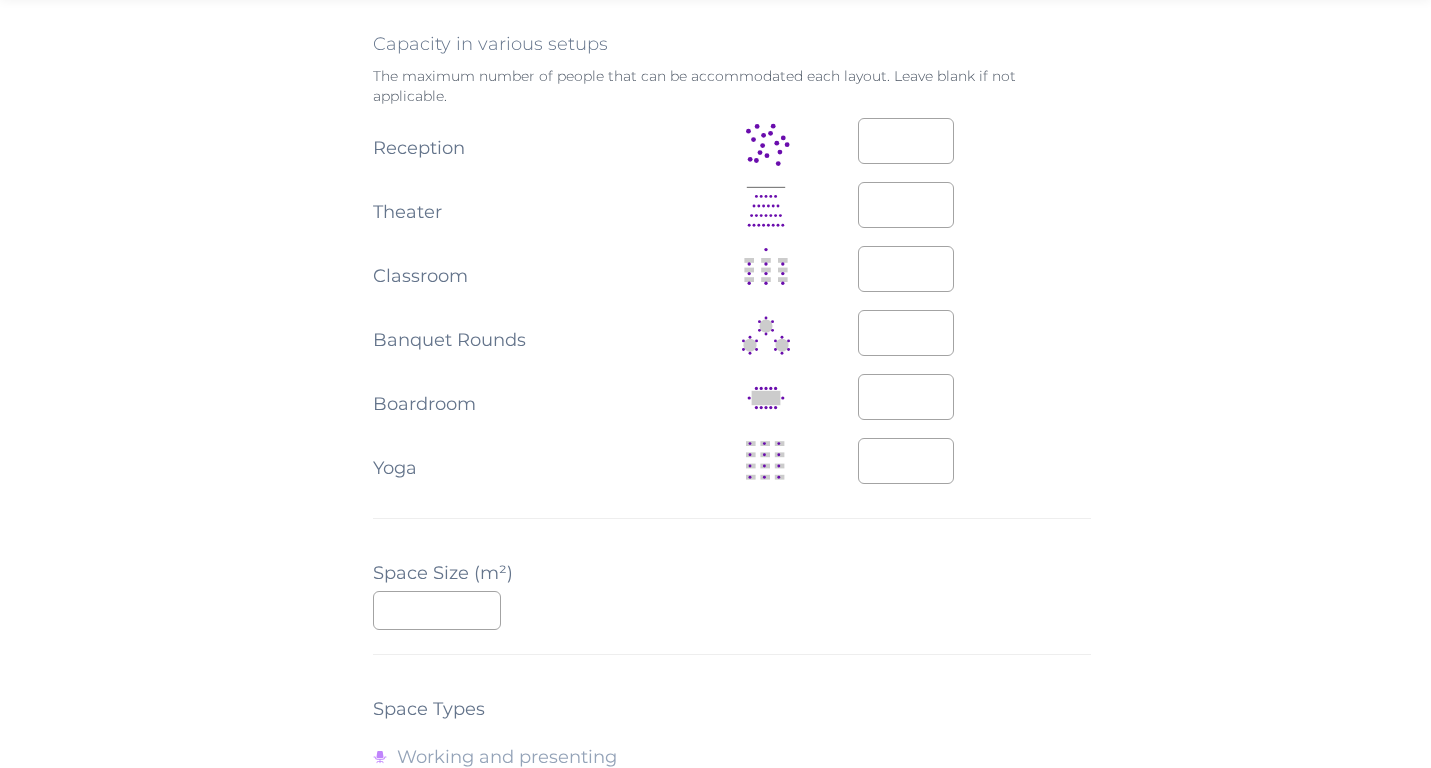 scroll, scrollTop: 1254, scrollLeft: 0, axis: vertical 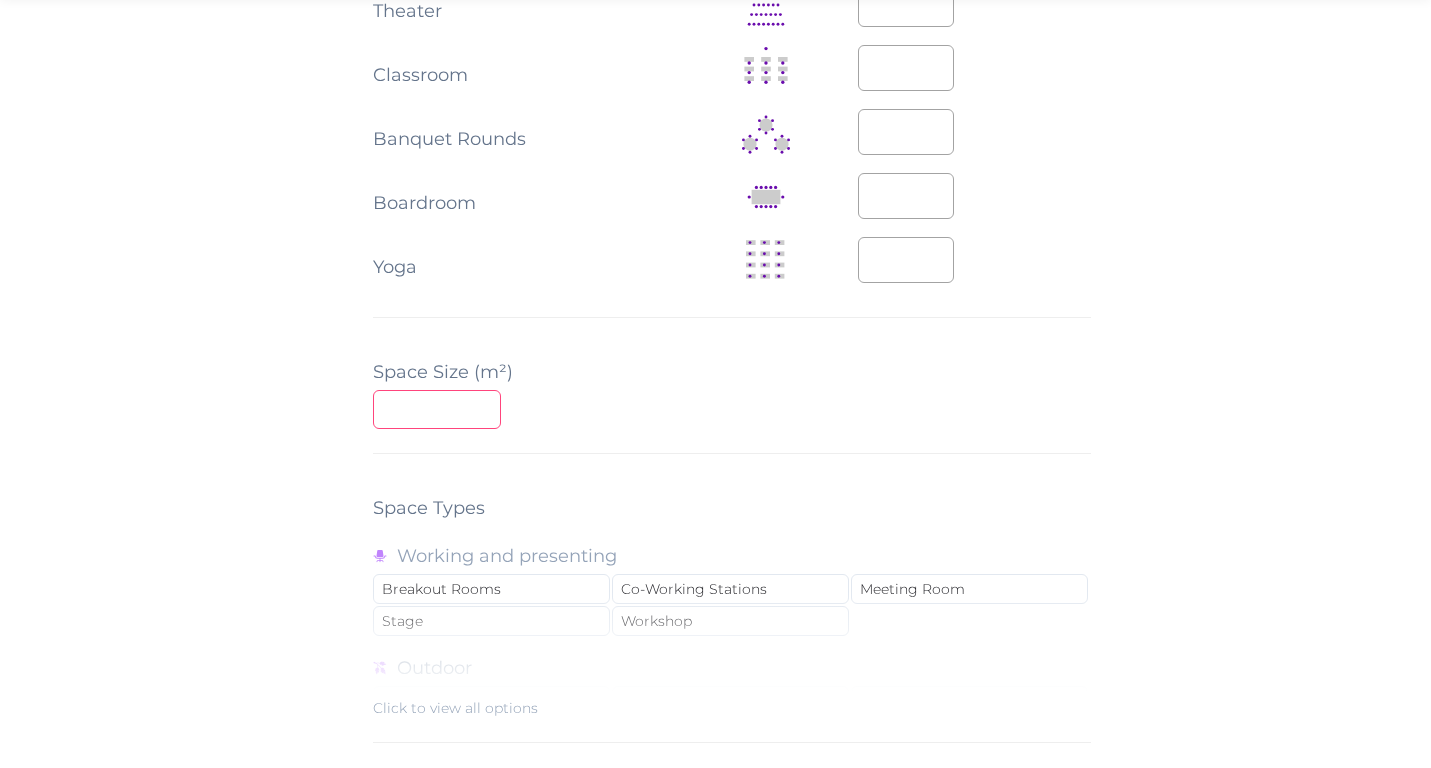 click at bounding box center [437, 409] 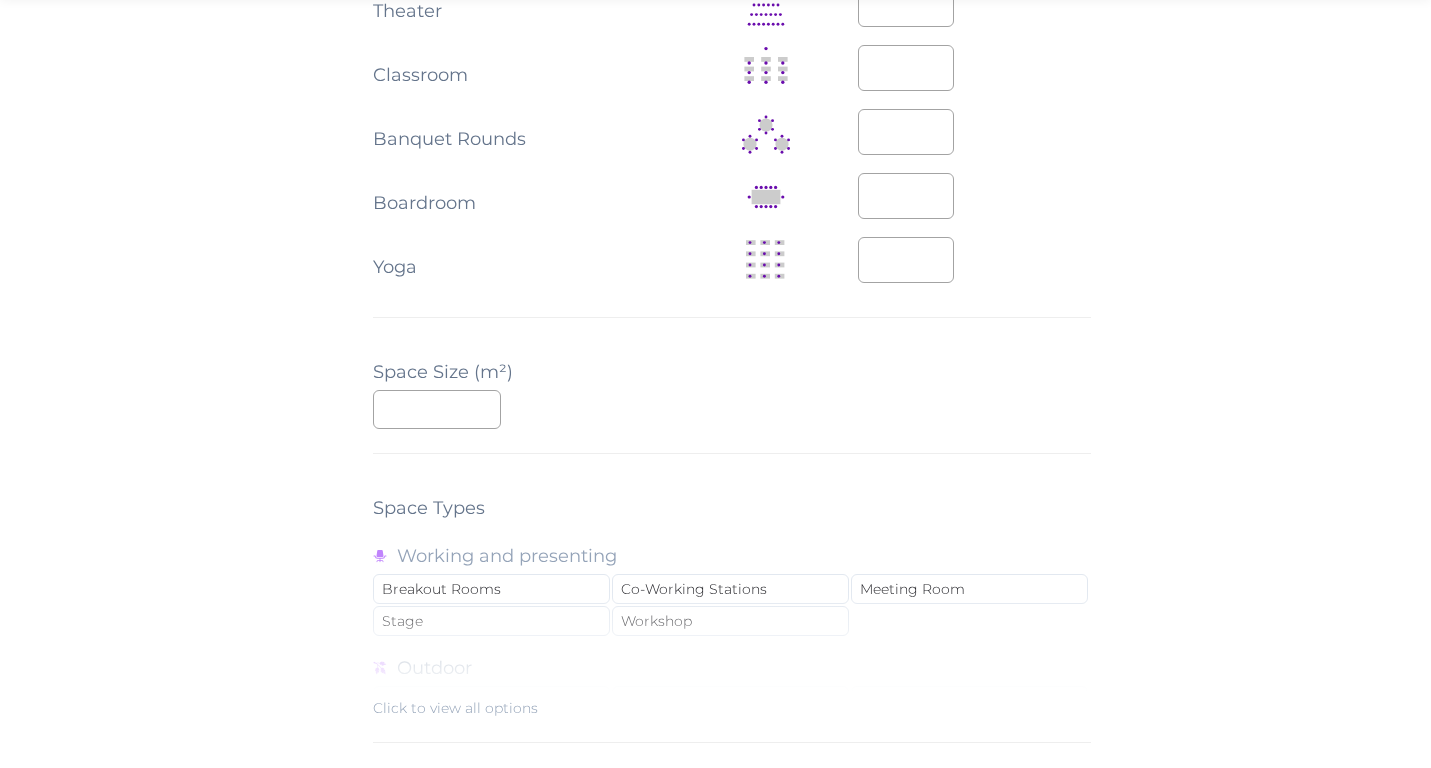 click on "**********" at bounding box center [732, 112] 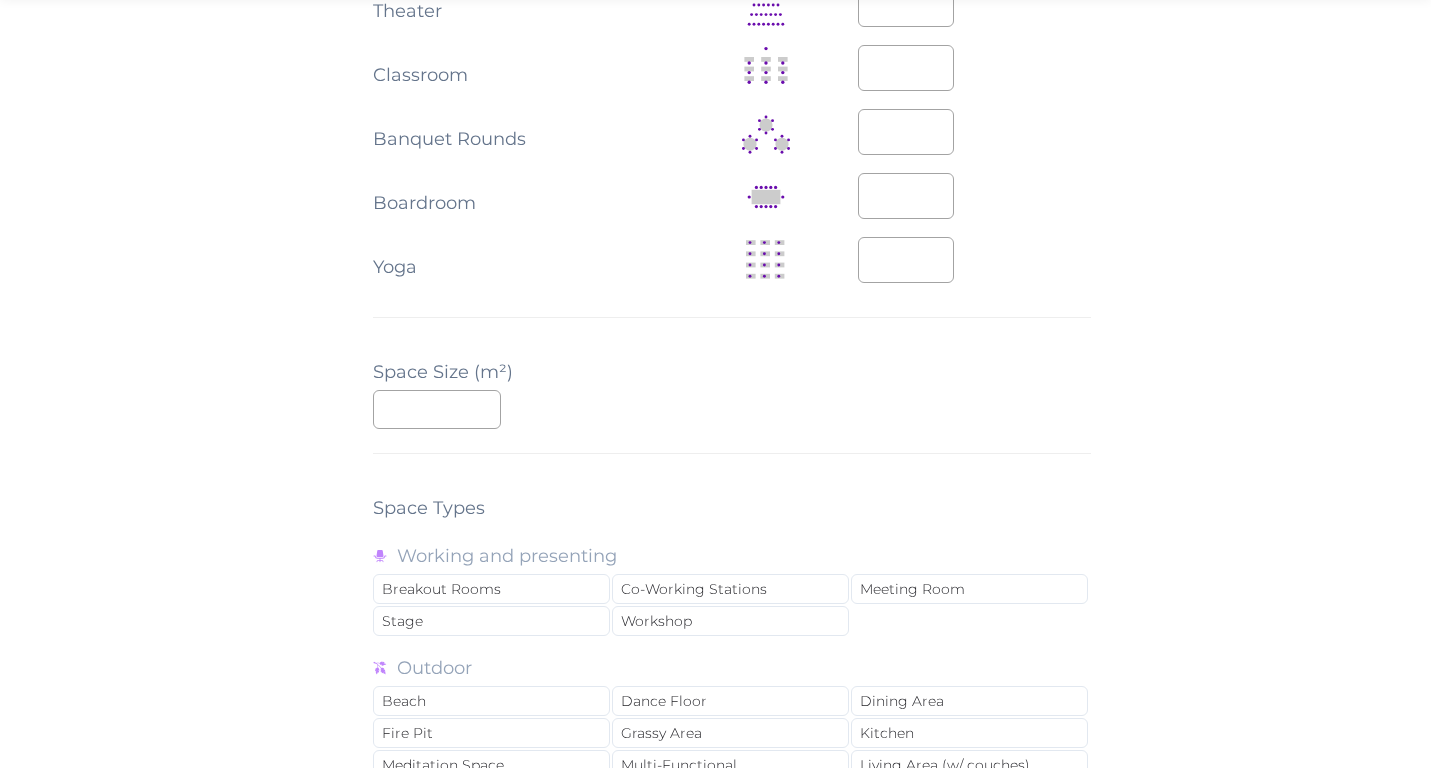 scroll, scrollTop: 1299, scrollLeft: 0, axis: vertical 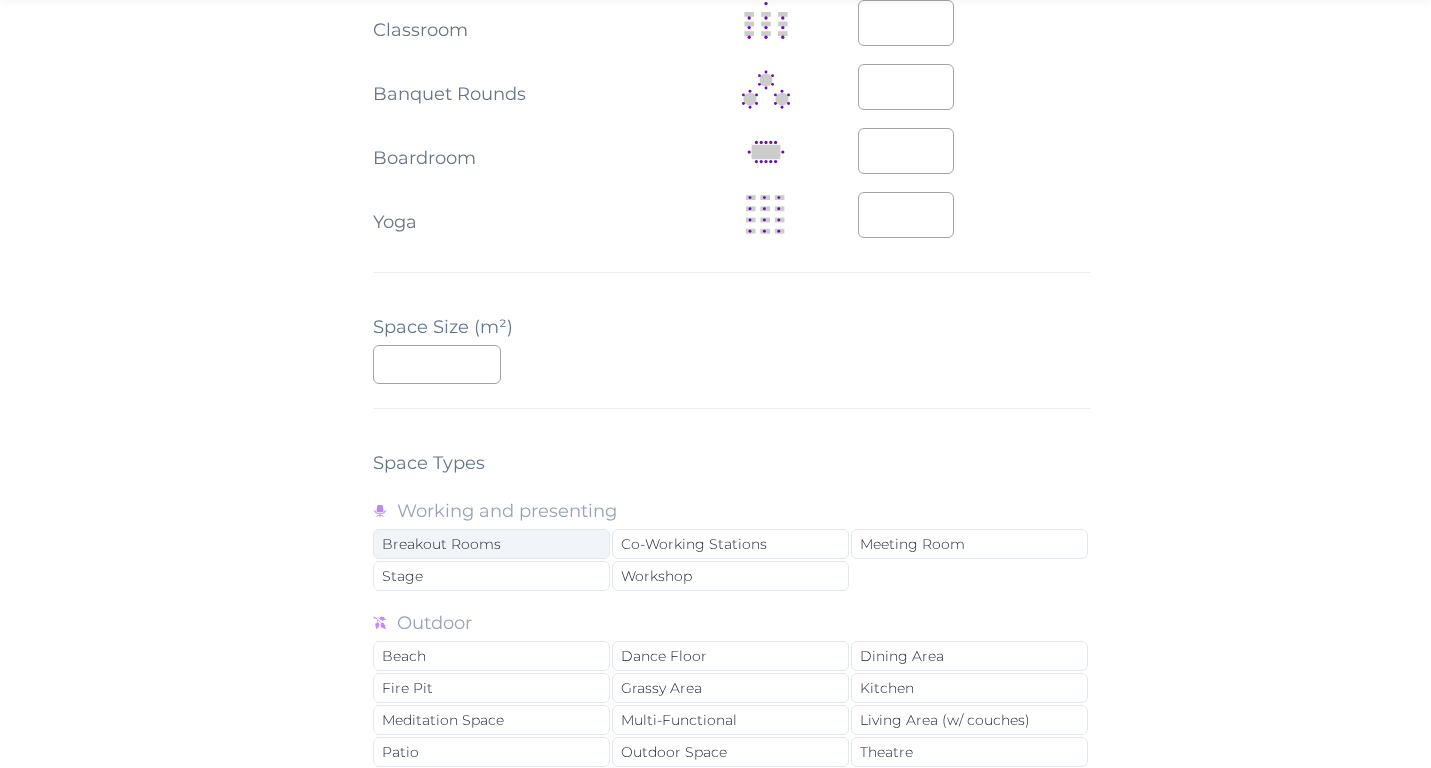 click on "Breakout Rooms" at bounding box center (491, 544) 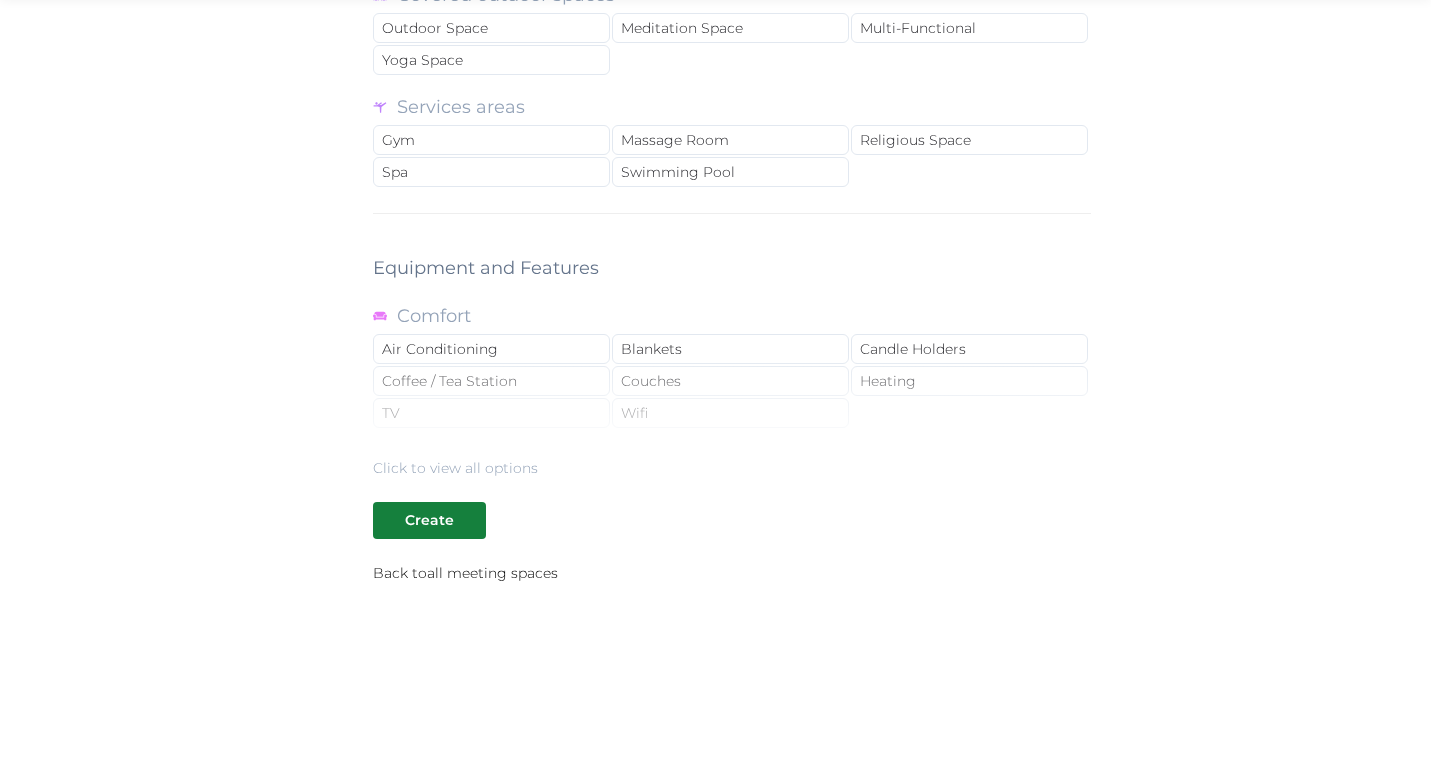 scroll, scrollTop: 2286, scrollLeft: 0, axis: vertical 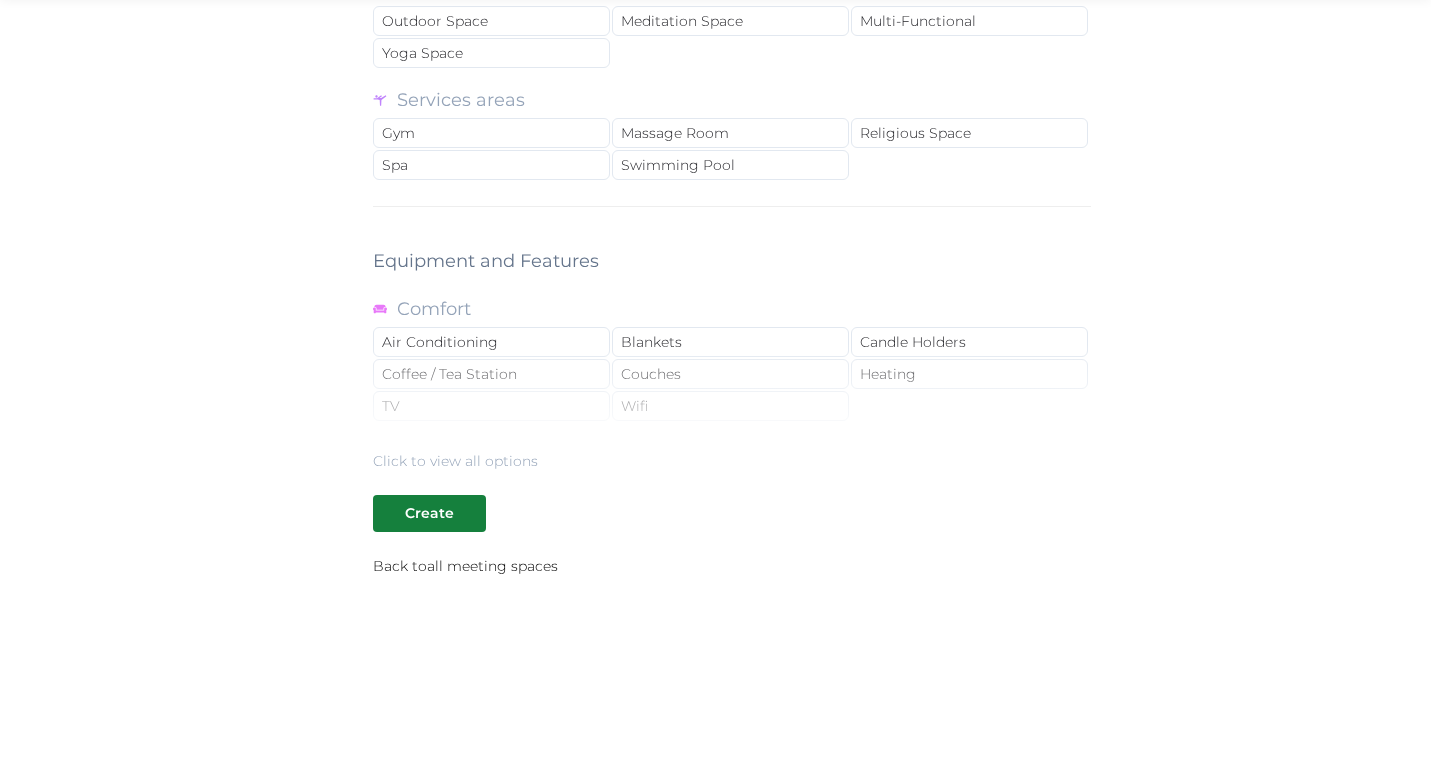 click on "Click to view all options" at bounding box center [732, 407] 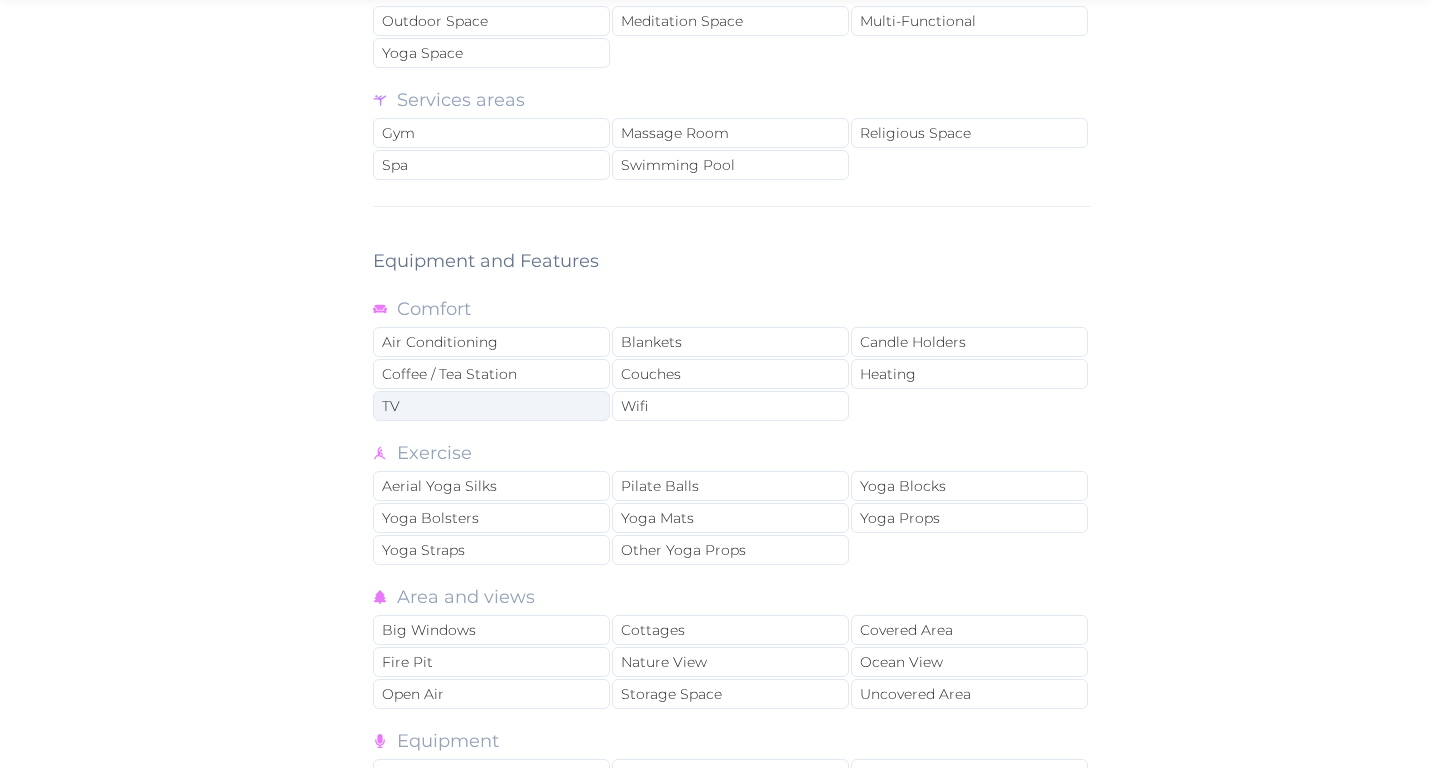 click on "TV" at bounding box center [491, 406] 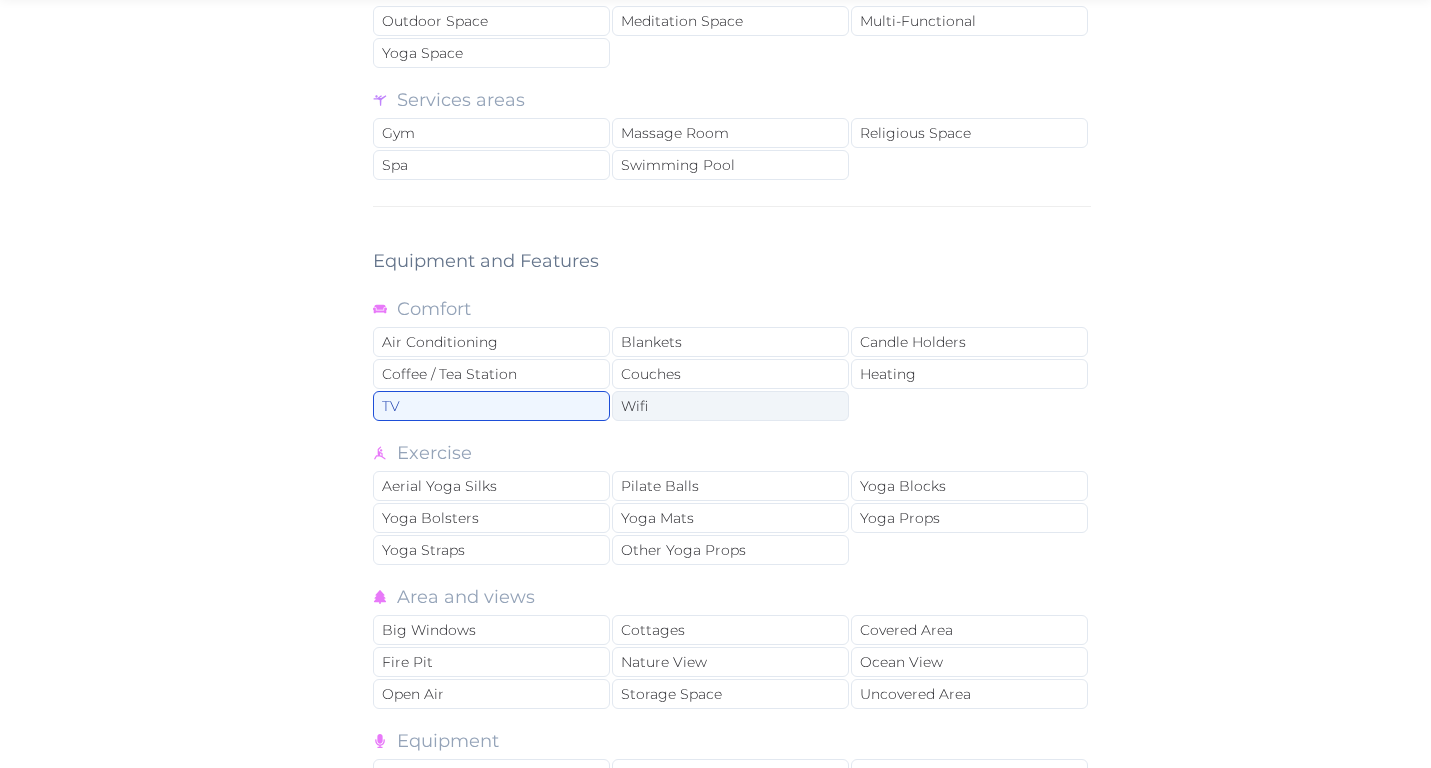 click on "Wifi" at bounding box center (730, 406) 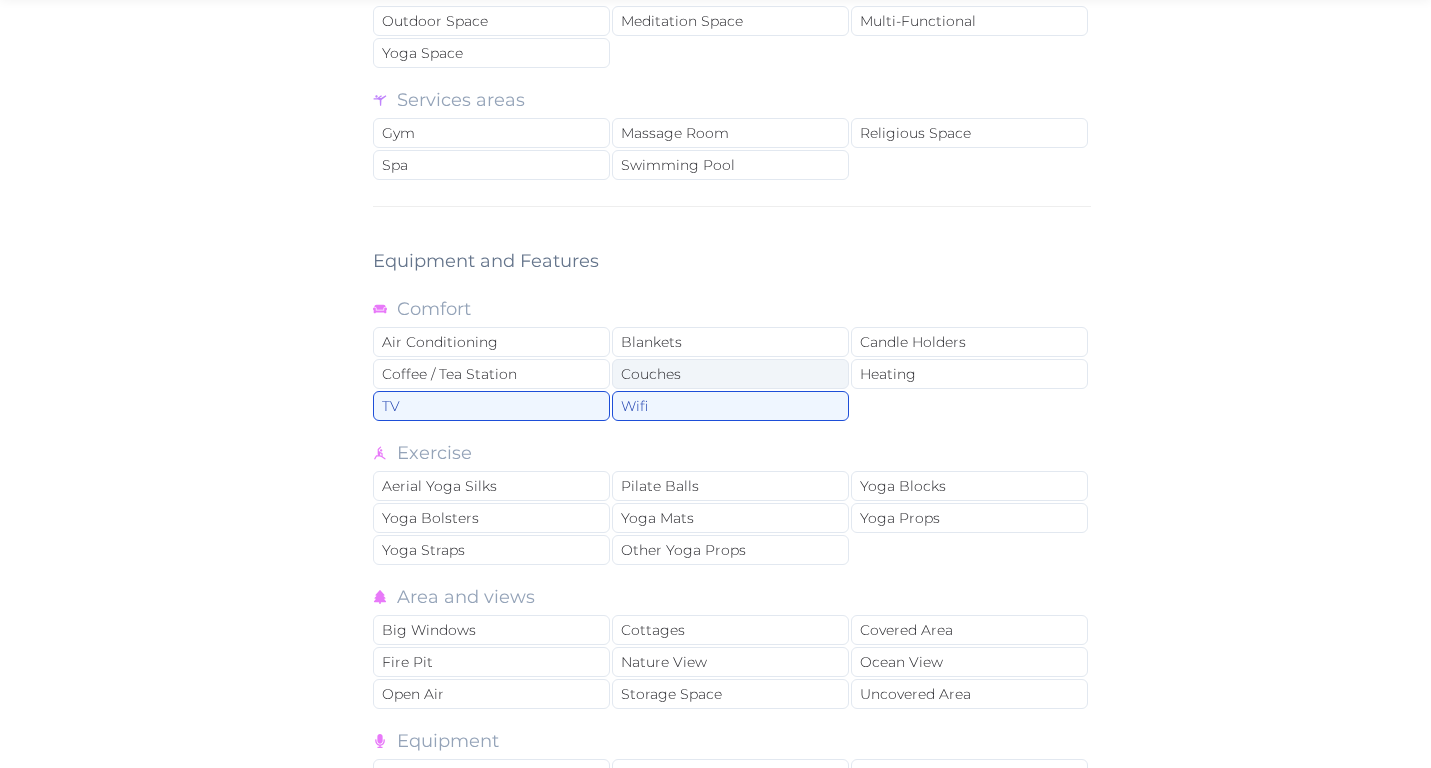 click on "Couches" at bounding box center (730, 374) 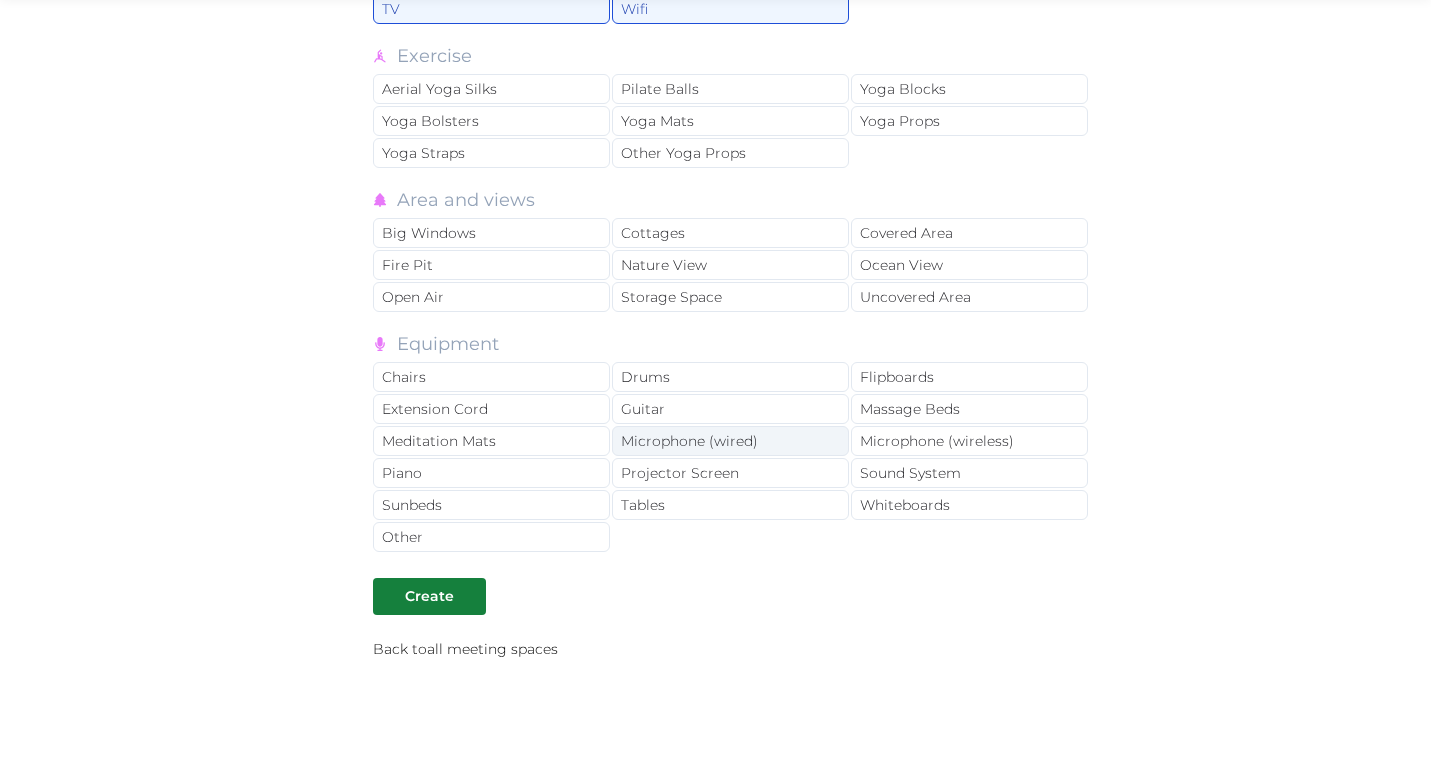 scroll, scrollTop: 2691, scrollLeft: 0, axis: vertical 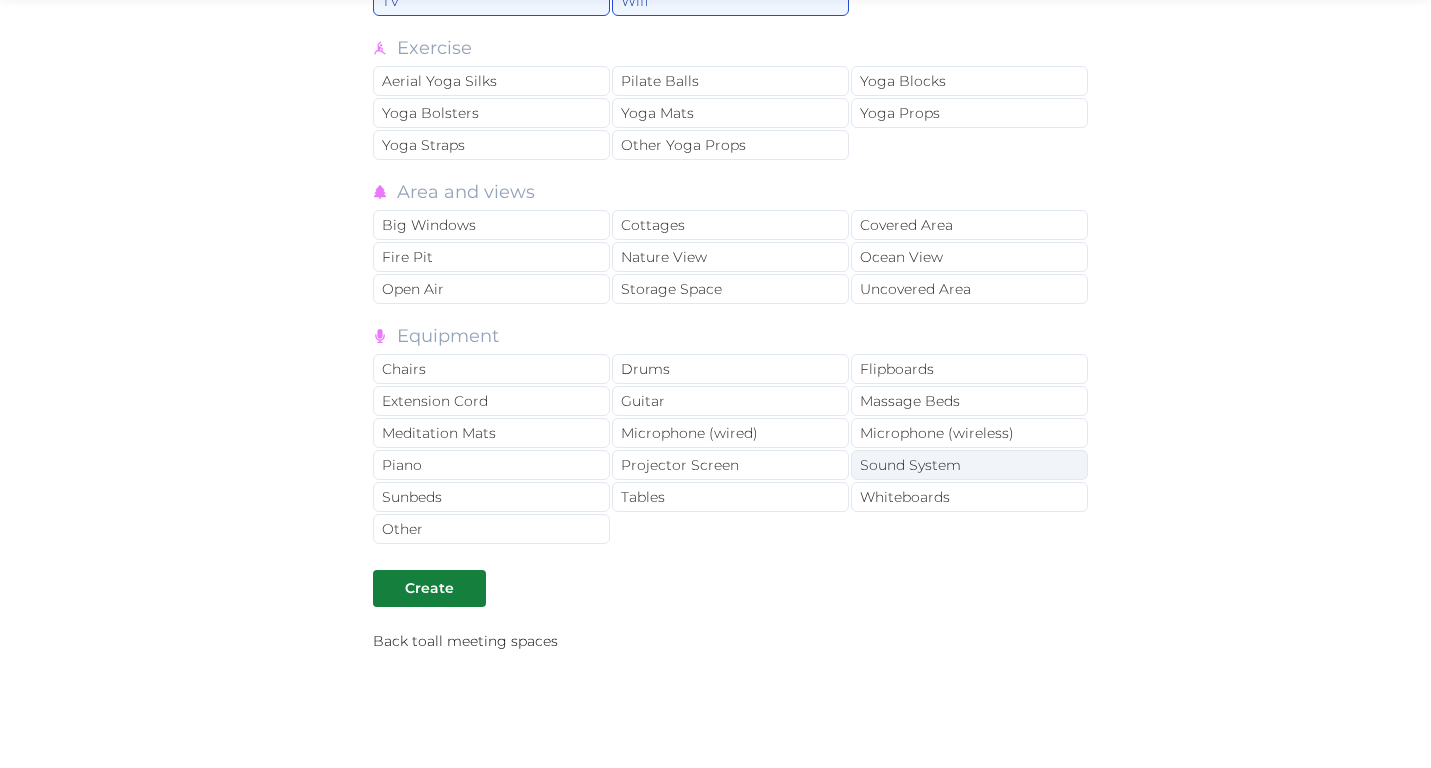 click on "Sound System" at bounding box center (969, 465) 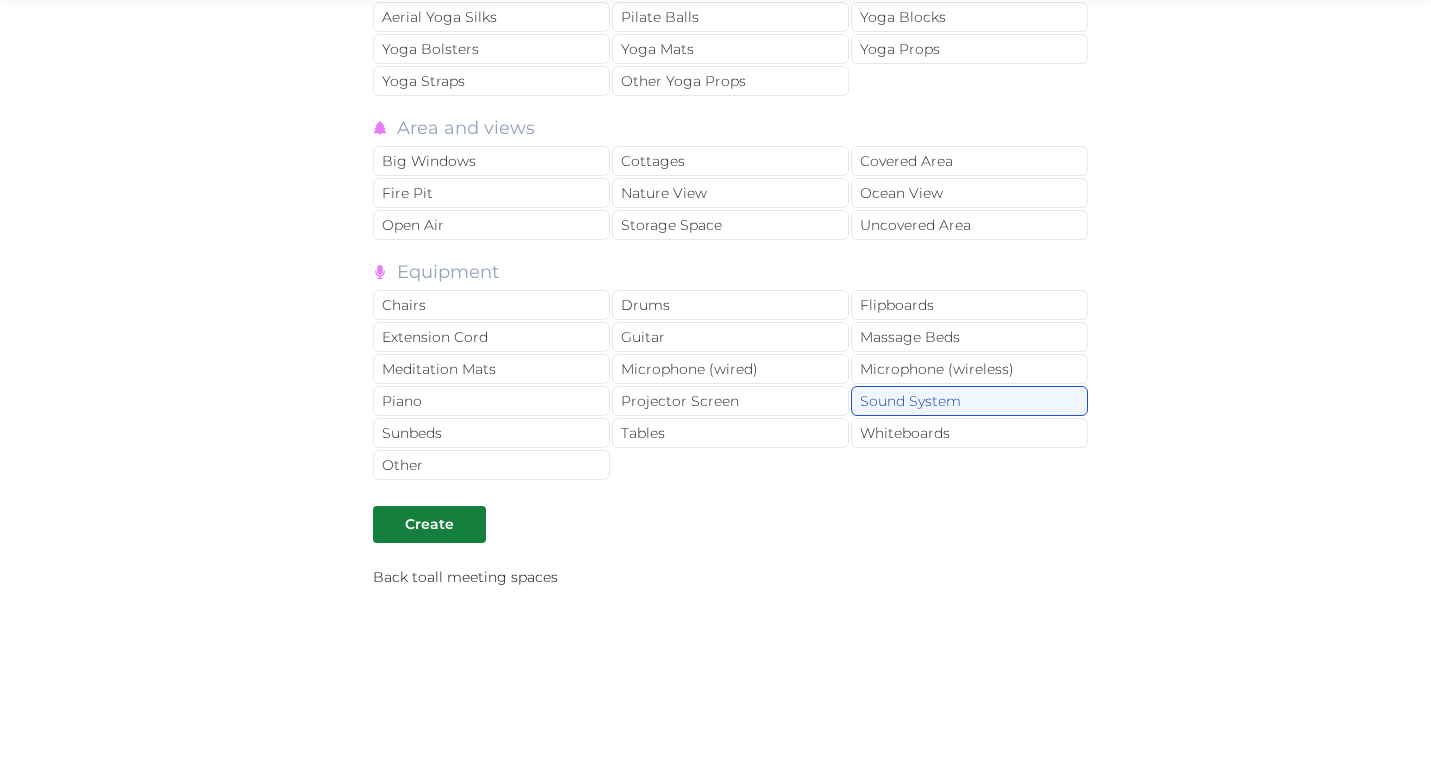 scroll, scrollTop: 2766, scrollLeft: 0, axis: vertical 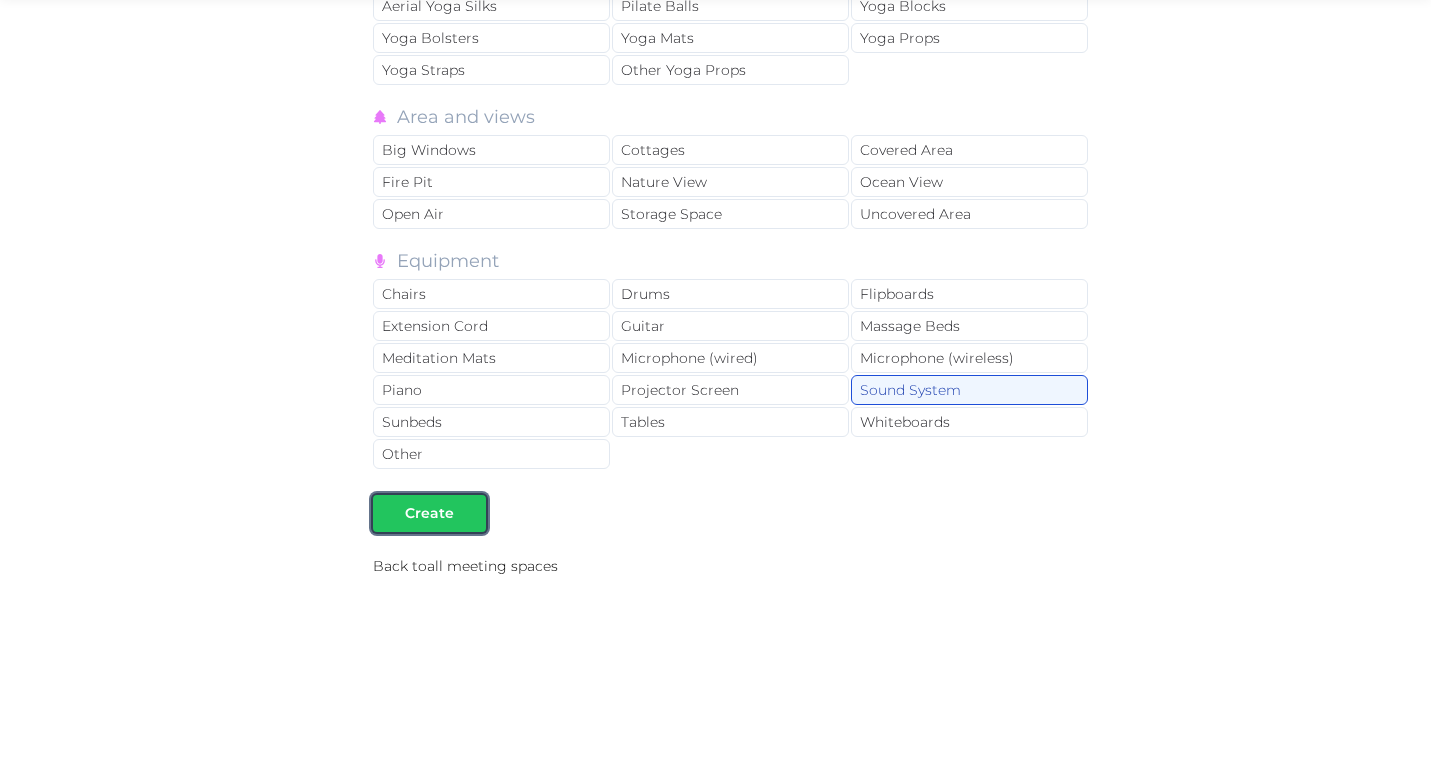 click at bounding box center [470, 513] 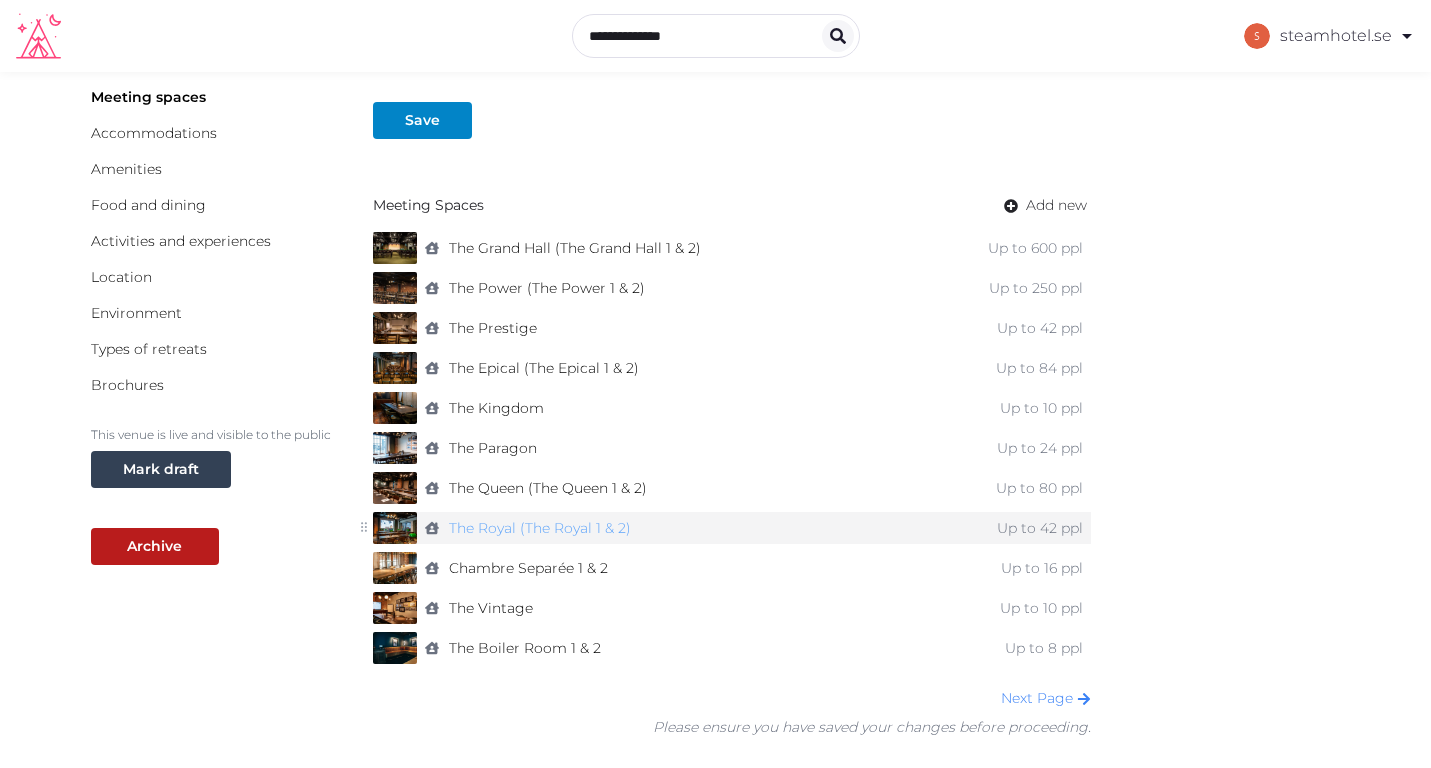 scroll, scrollTop: 215, scrollLeft: 0, axis: vertical 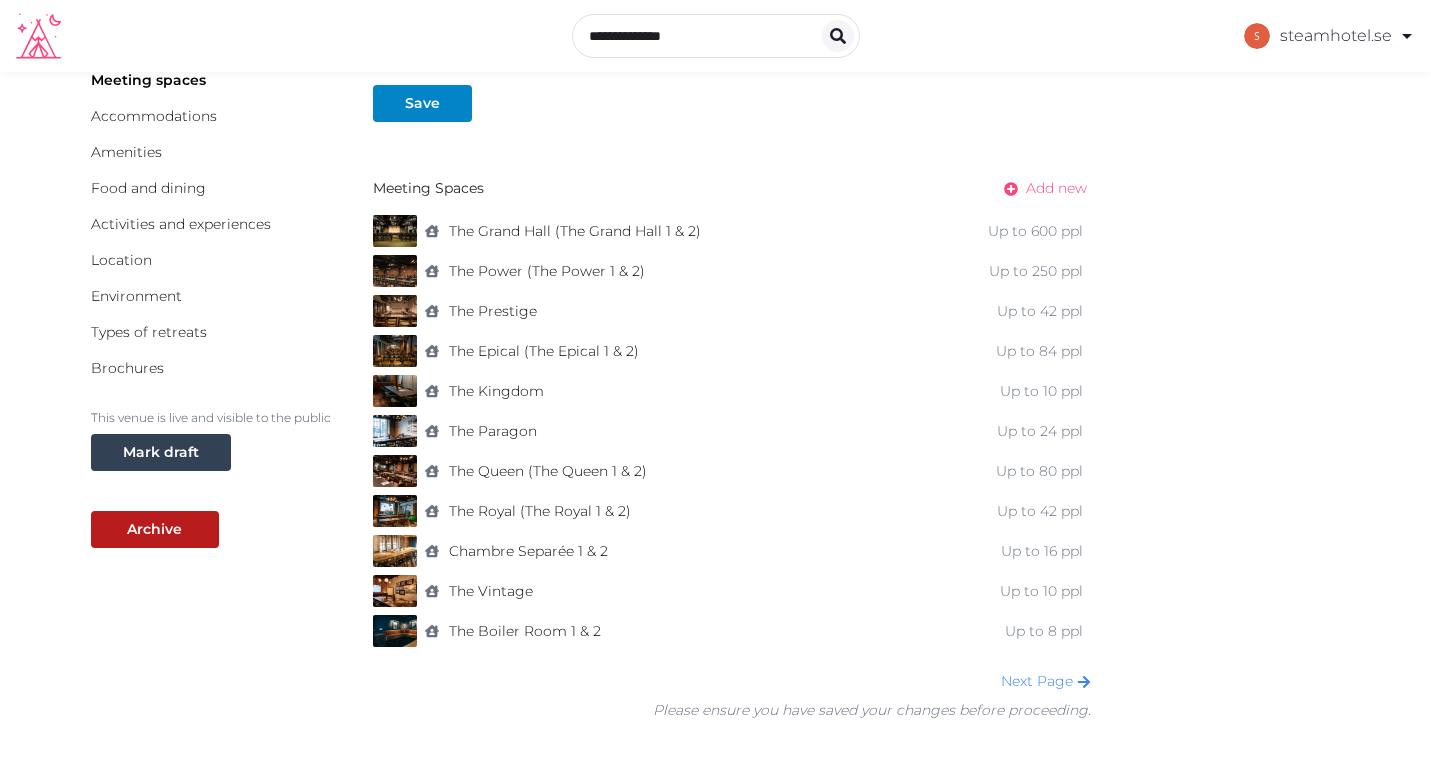click on "Add new" at bounding box center (1056, 188) 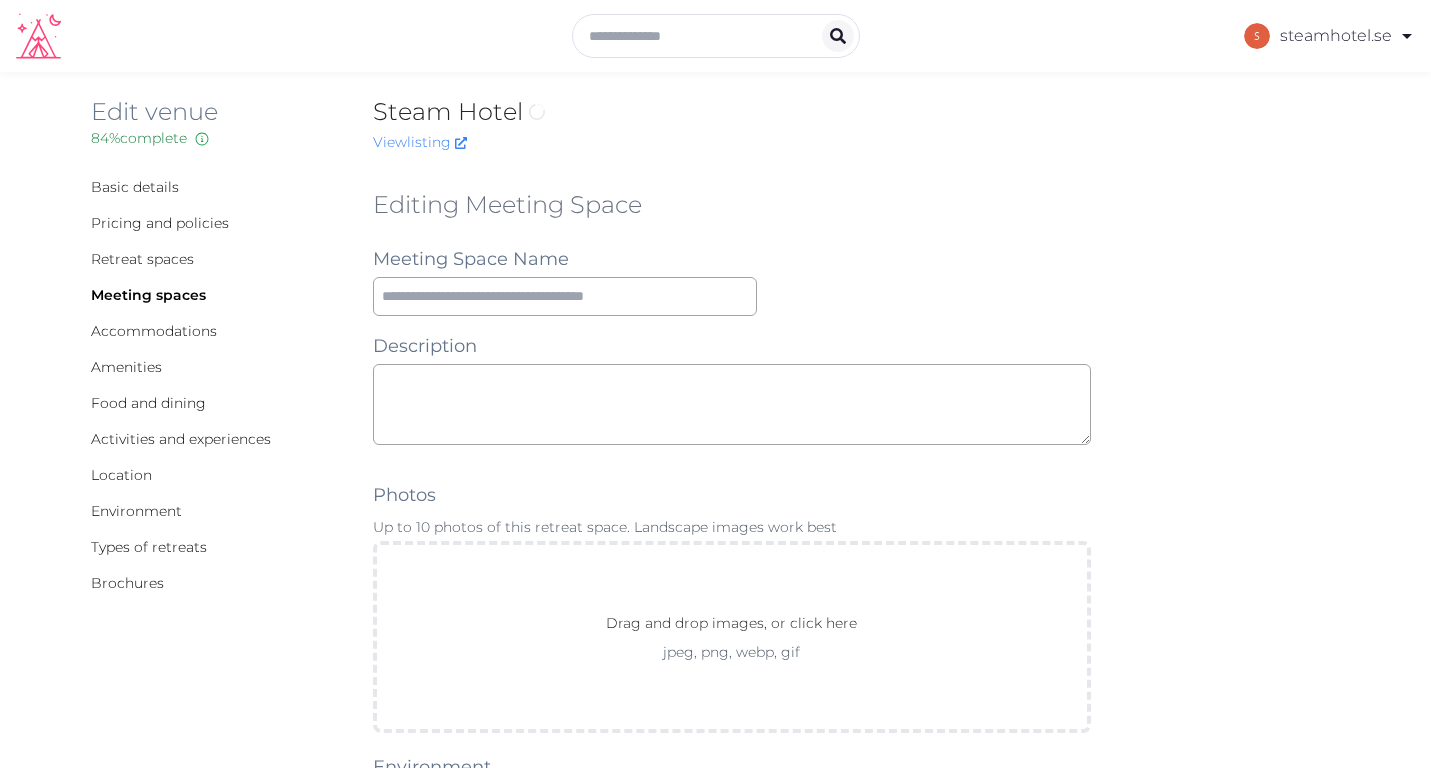 scroll, scrollTop: 0, scrollLeft: 0, axis: both 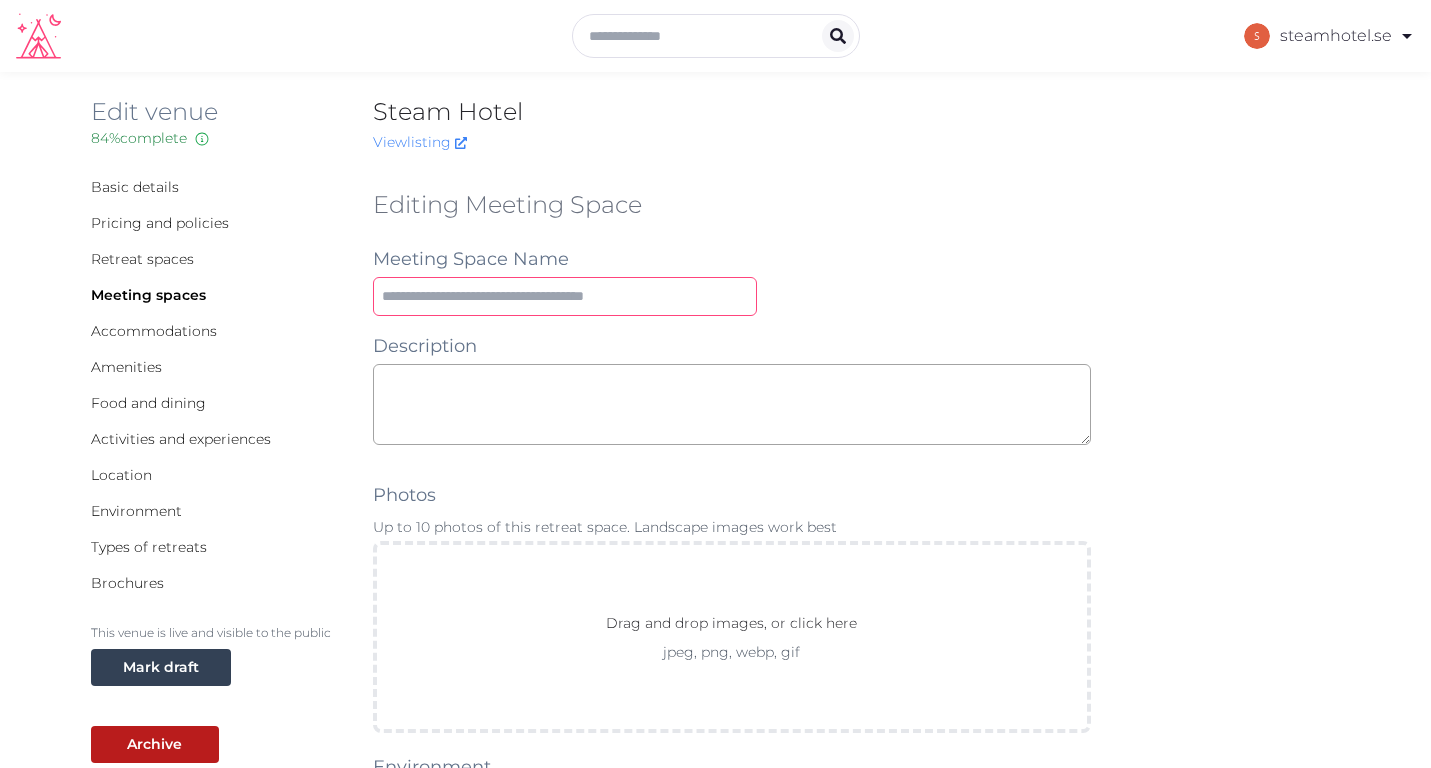 click at bounding box center (565, 296) 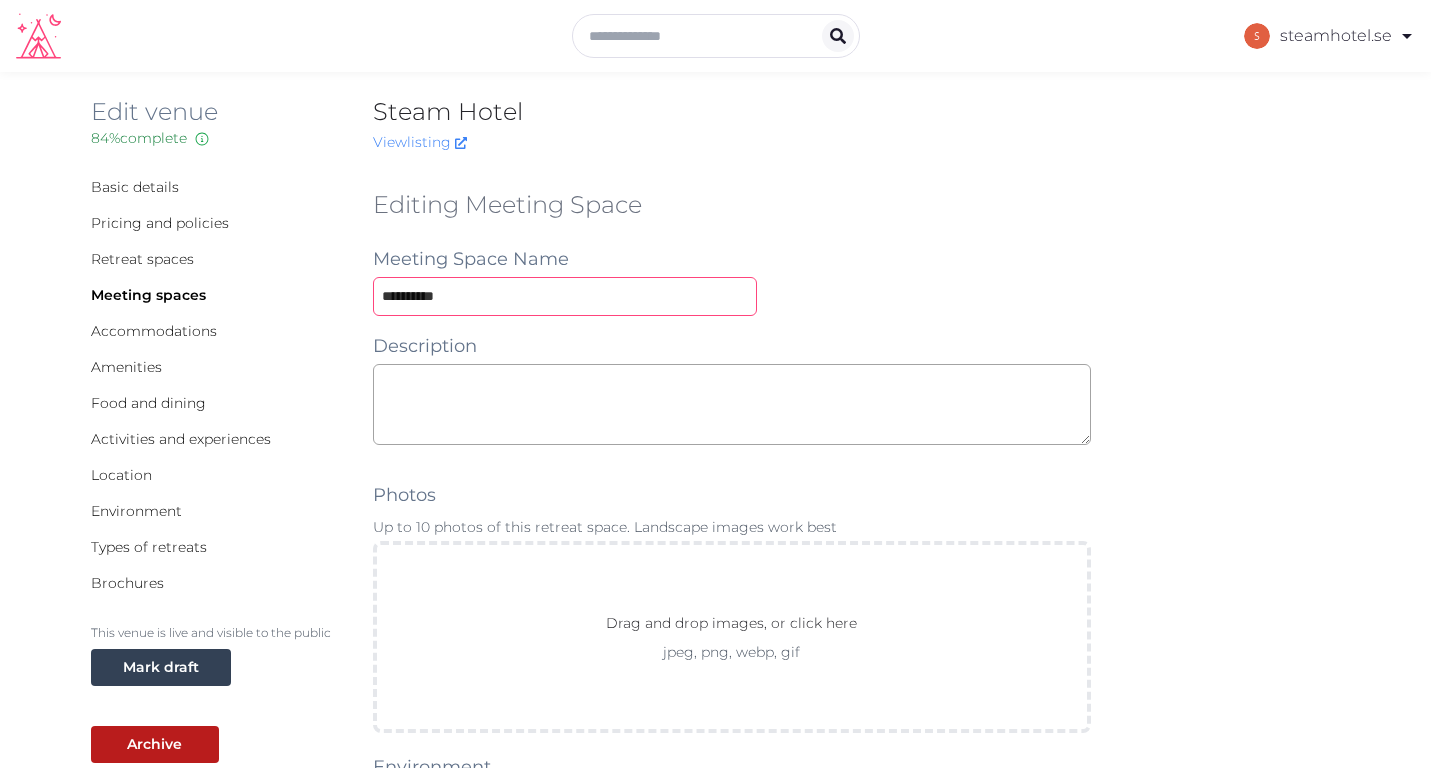 type on "**********" 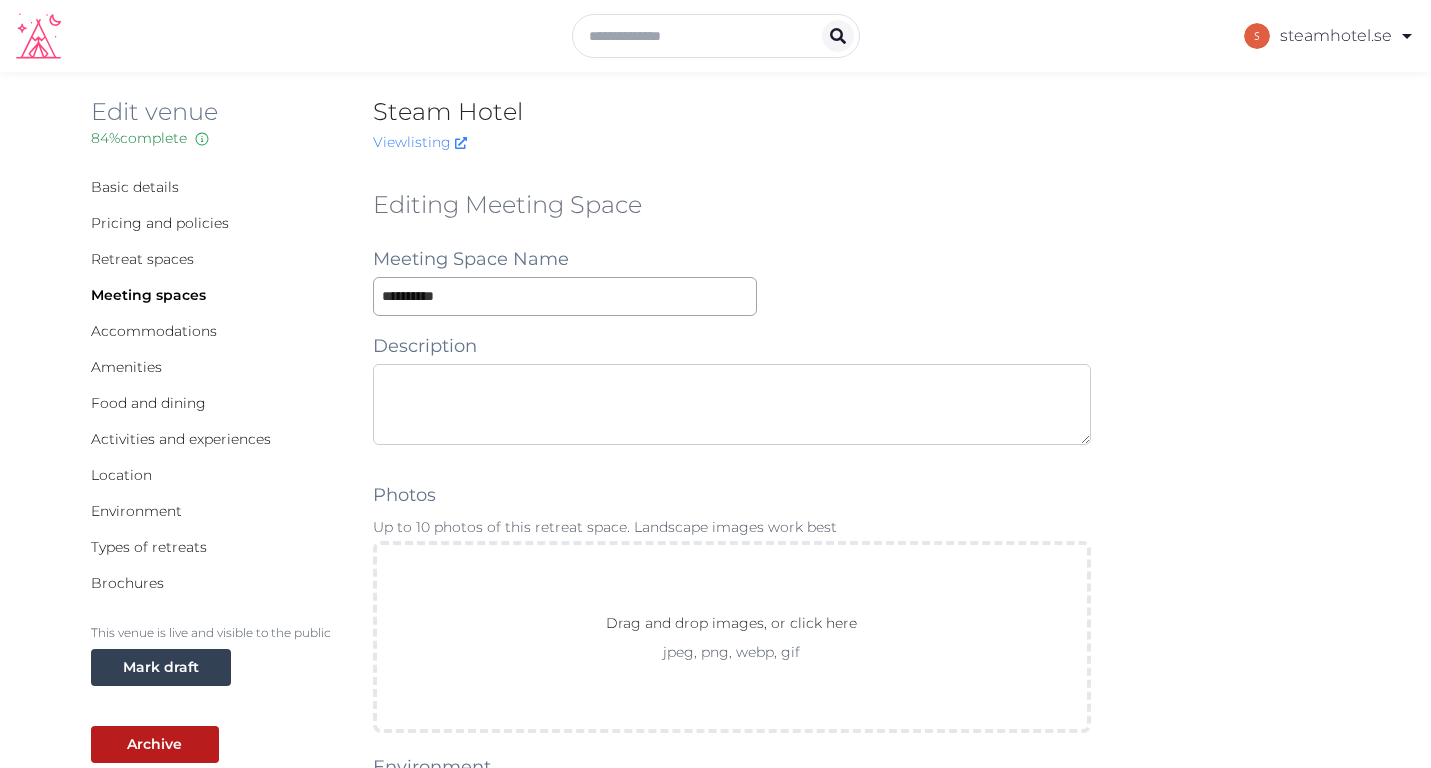 click at bounding box center [732, 404] 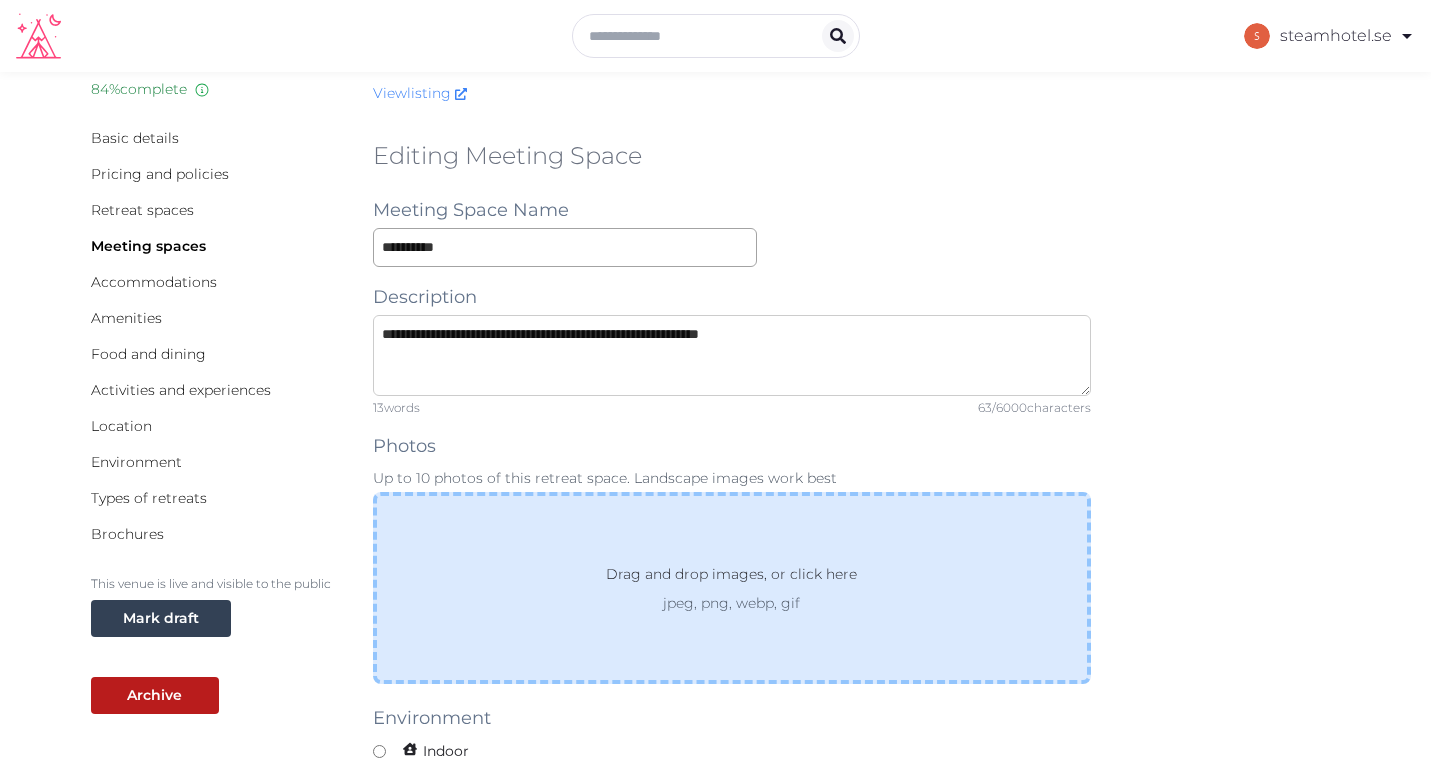 scroll, scrollTop: 52, scrollLeft: 0, axis: vertical 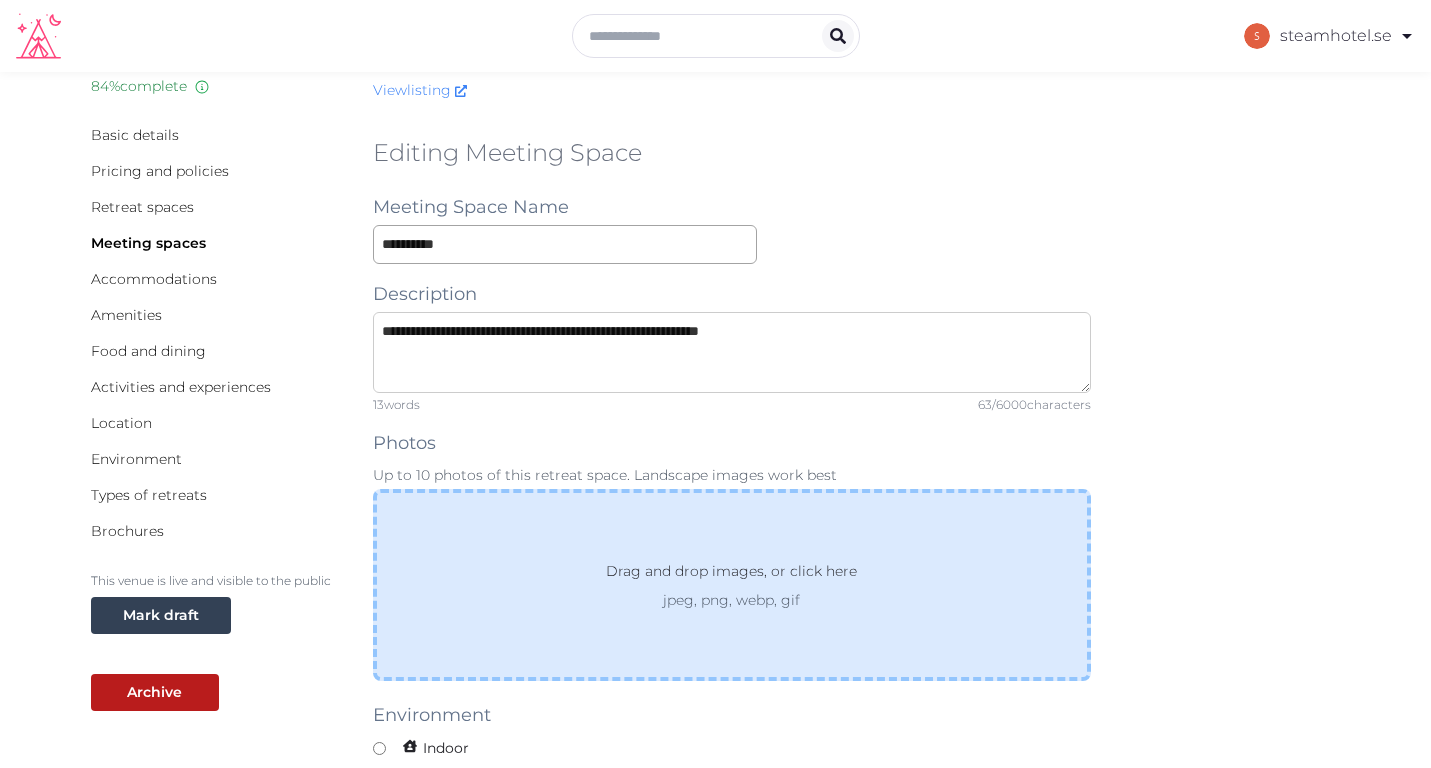 type on "**********" 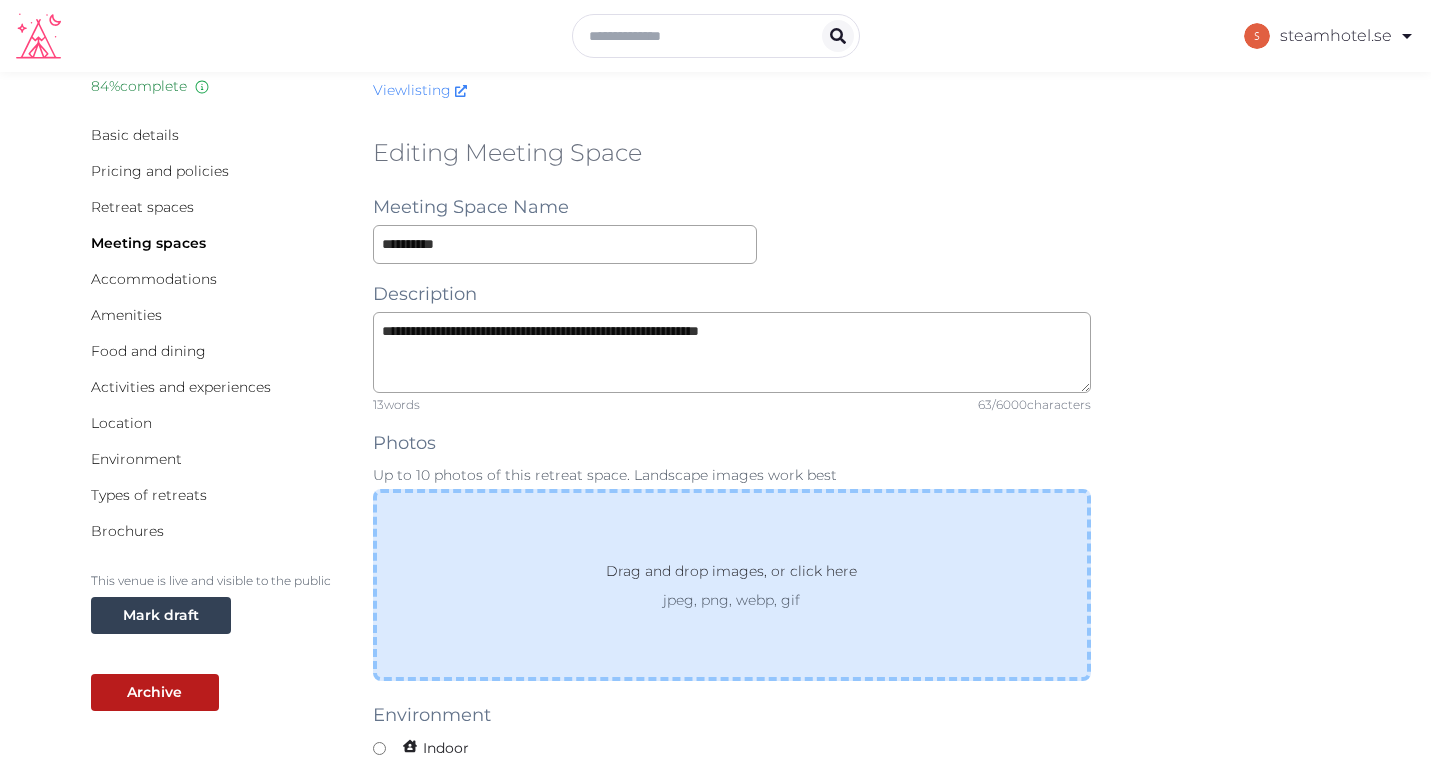 click on "Drag and drop images, or click here" at bounding box center (731, 575) 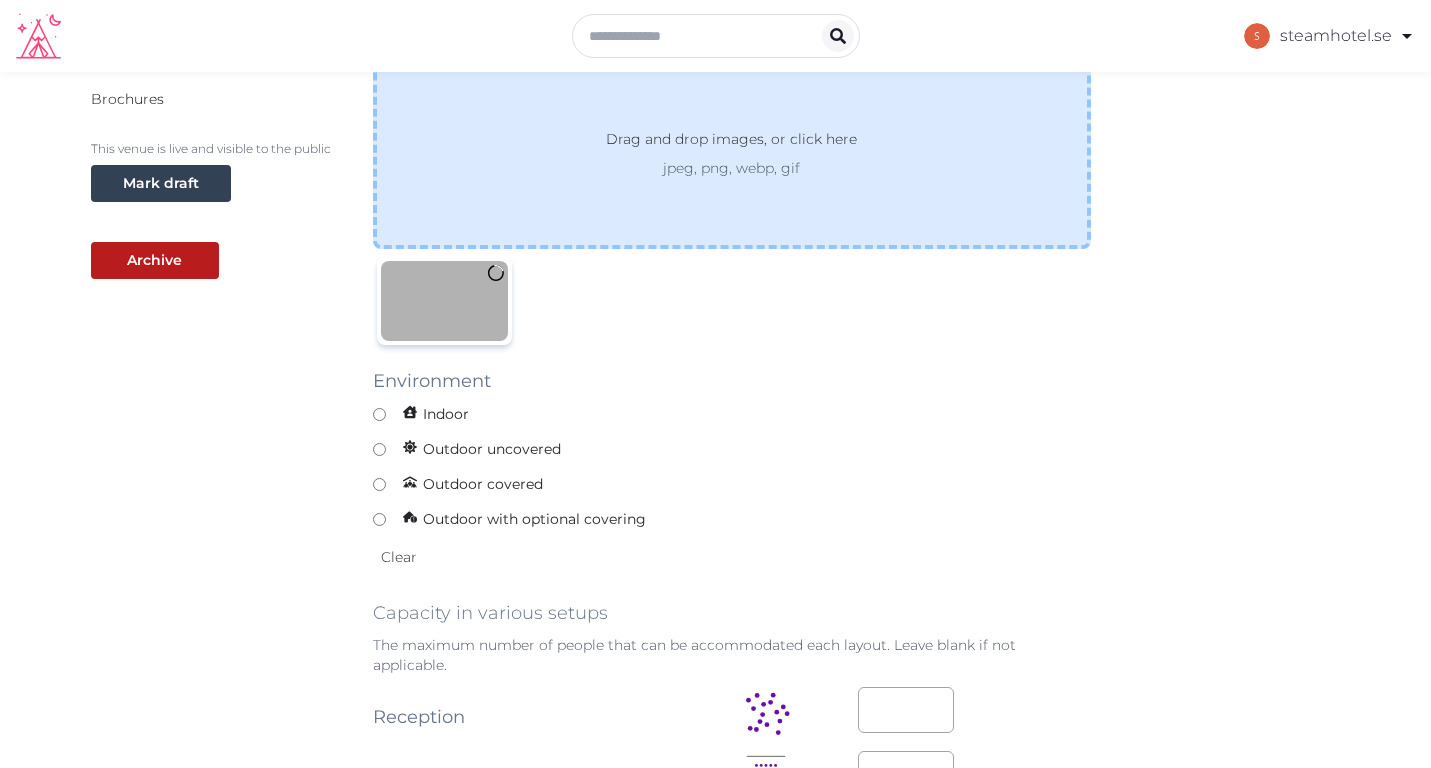 scroll, scrollTop: 605, scrollLeft: 0, axis: vertical 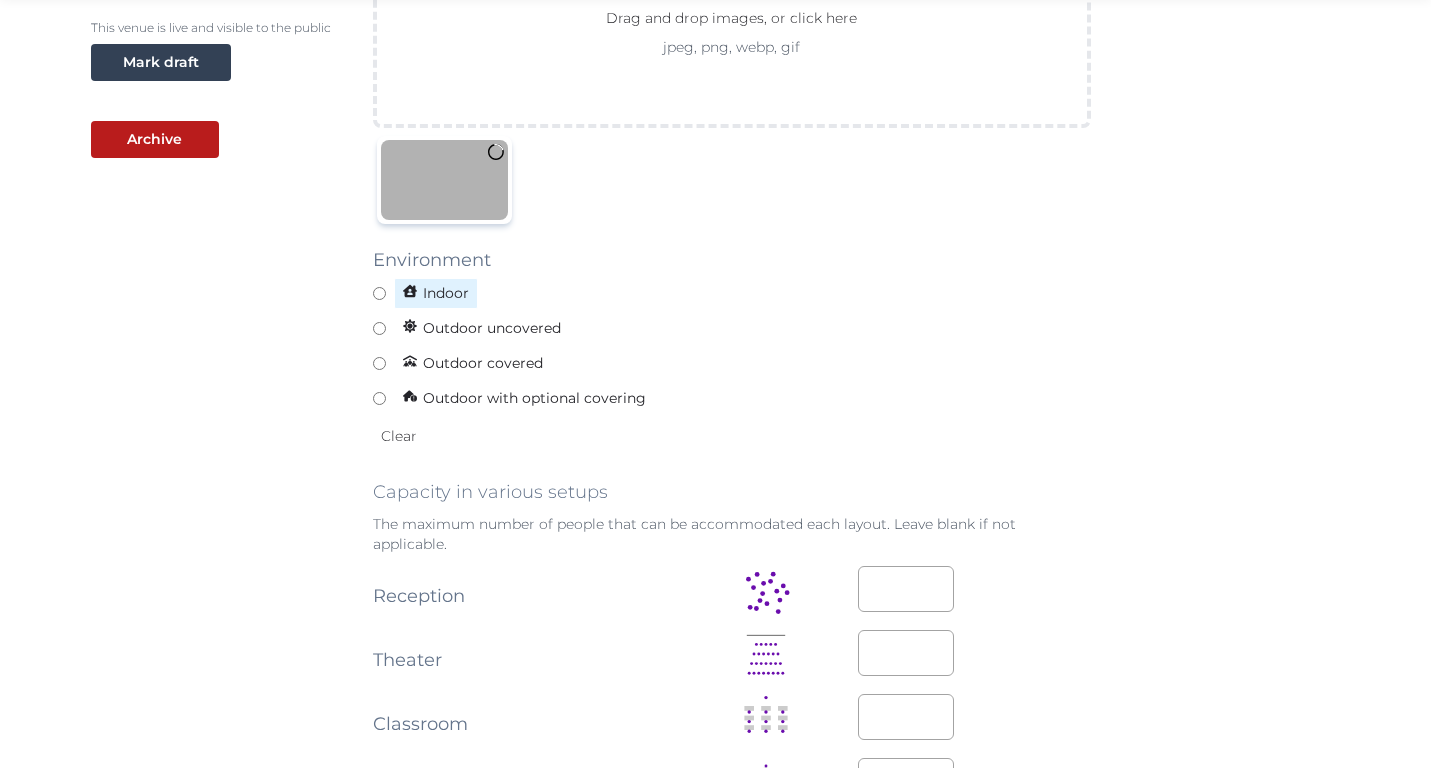 click on "Indoor" at bounding box center (436, 293) 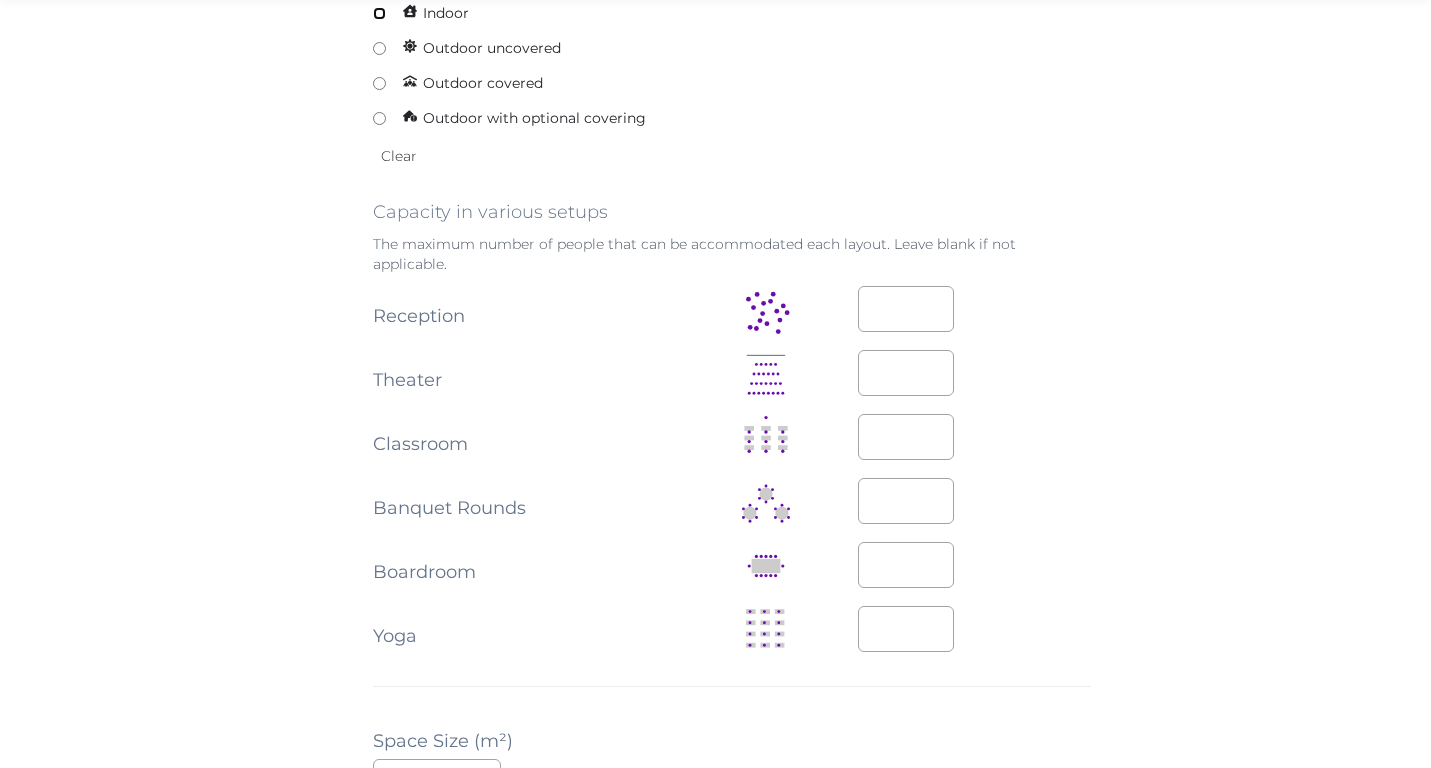 scroll, scrollTop: 896, scrollLeft: 0, axis: vertical 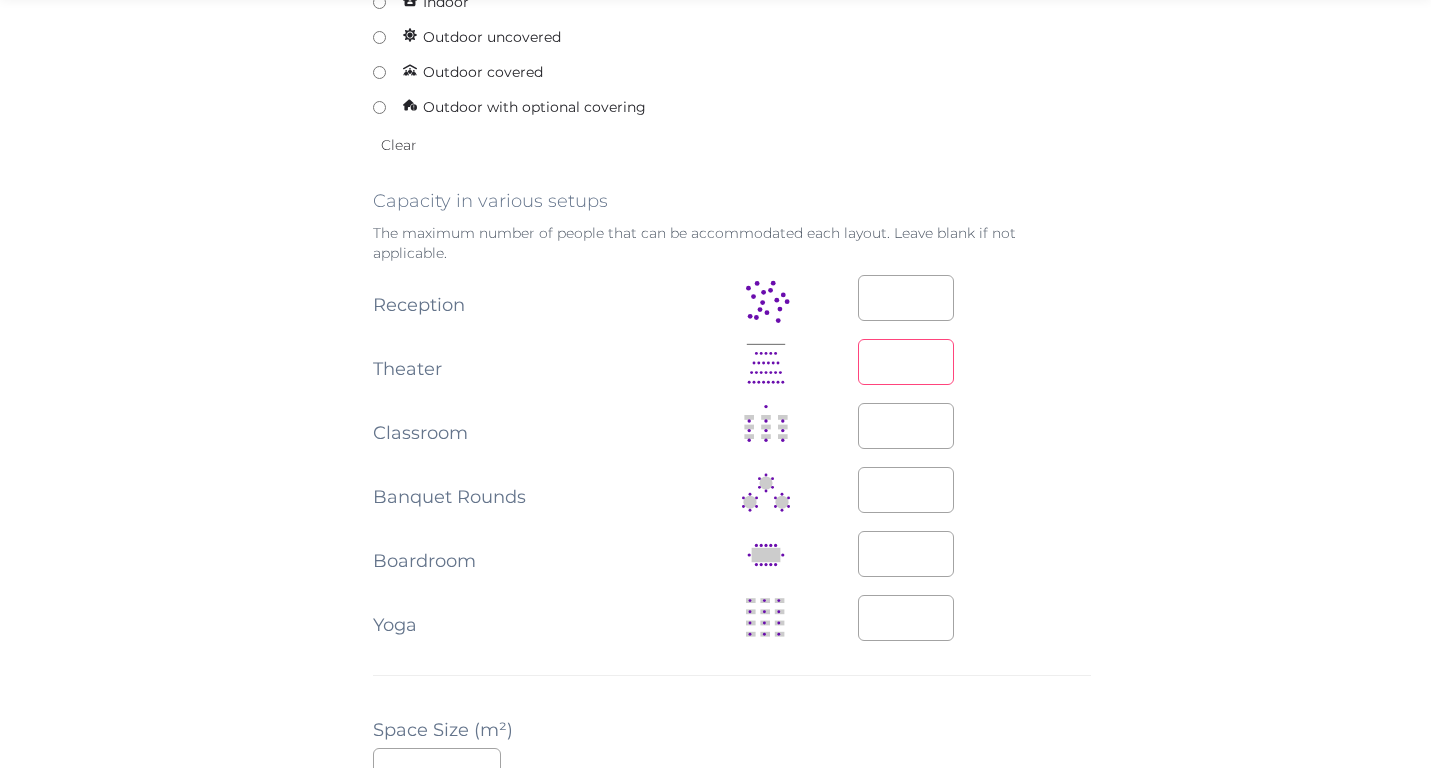 click at bounding box center [906, 362] 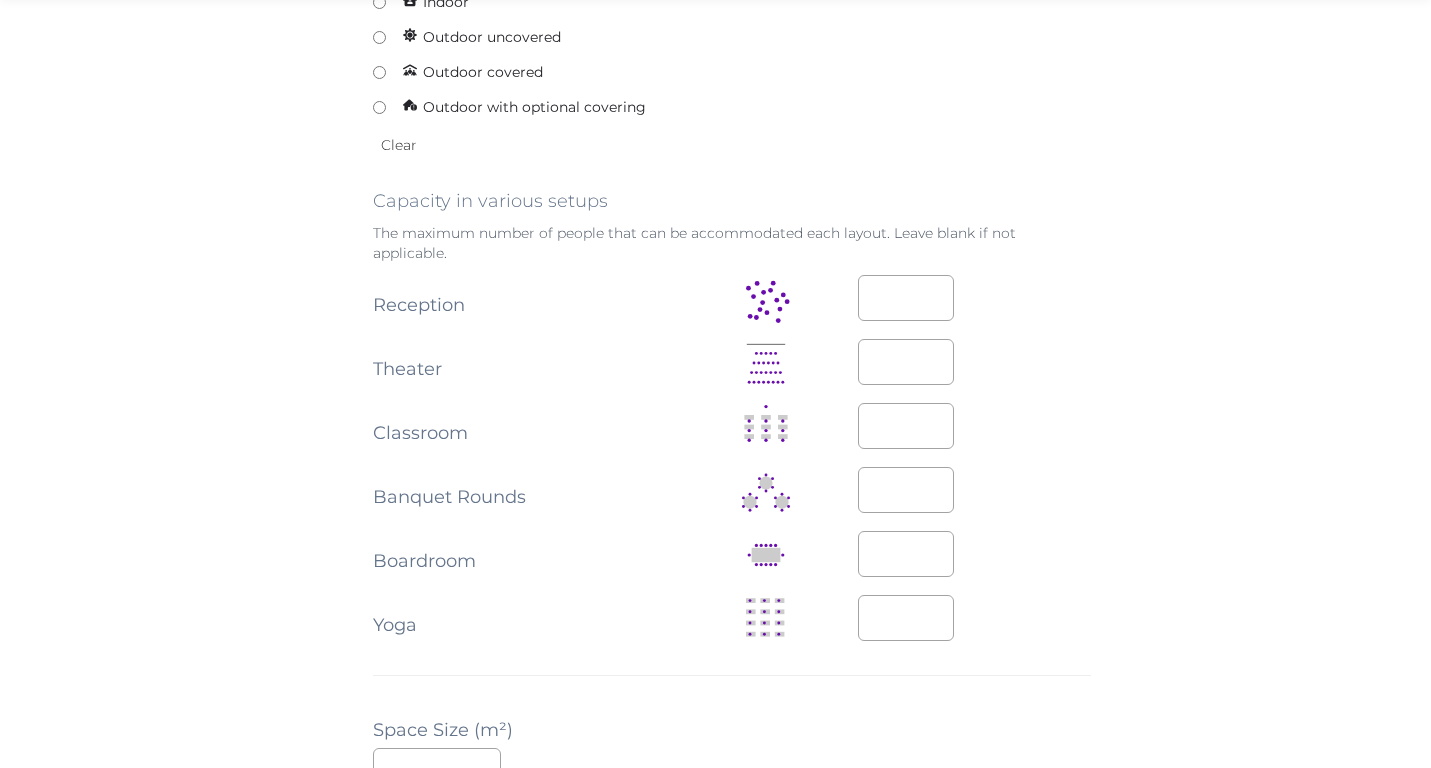 click at bounding box center [974, 554] 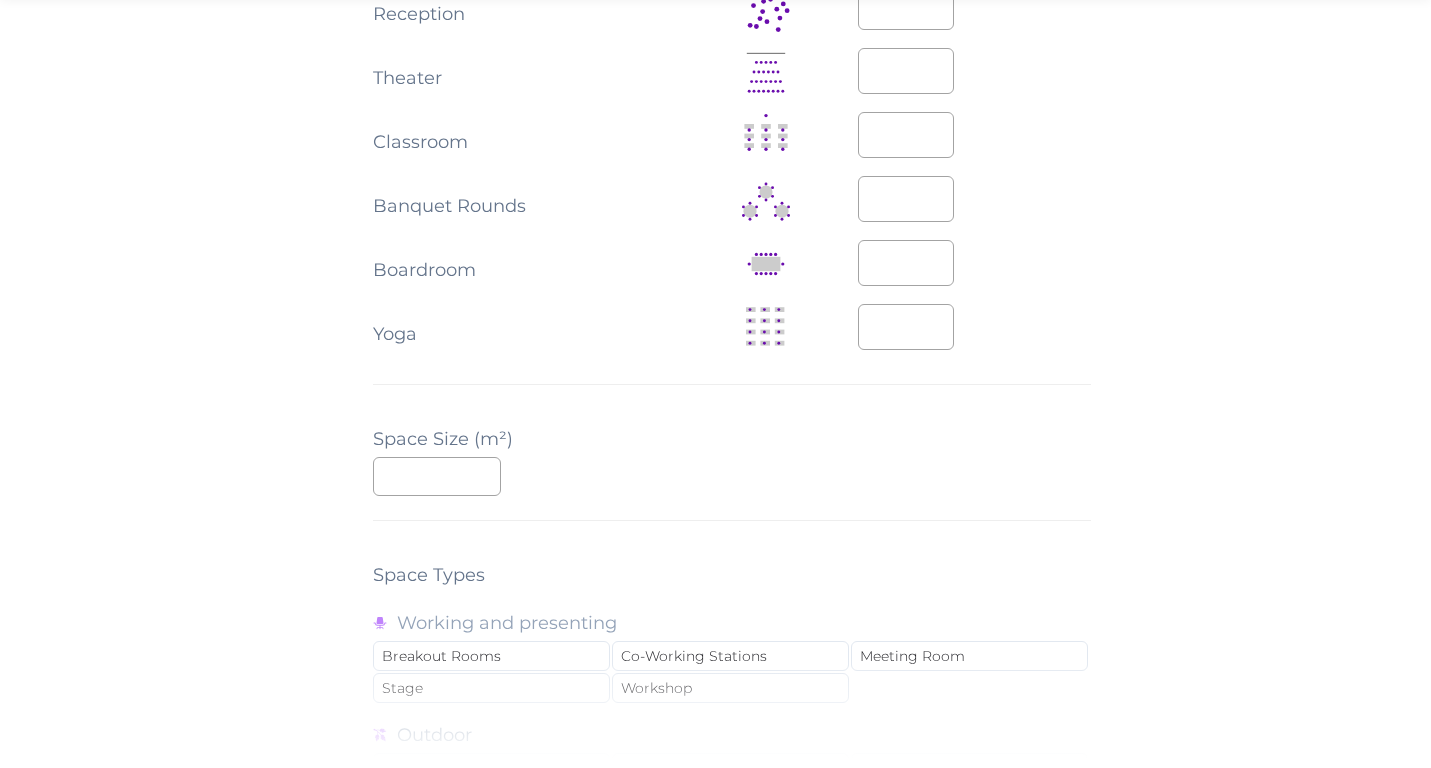 scroll, scrollTop: 1214, scrollLeft: 0, axis: vertical 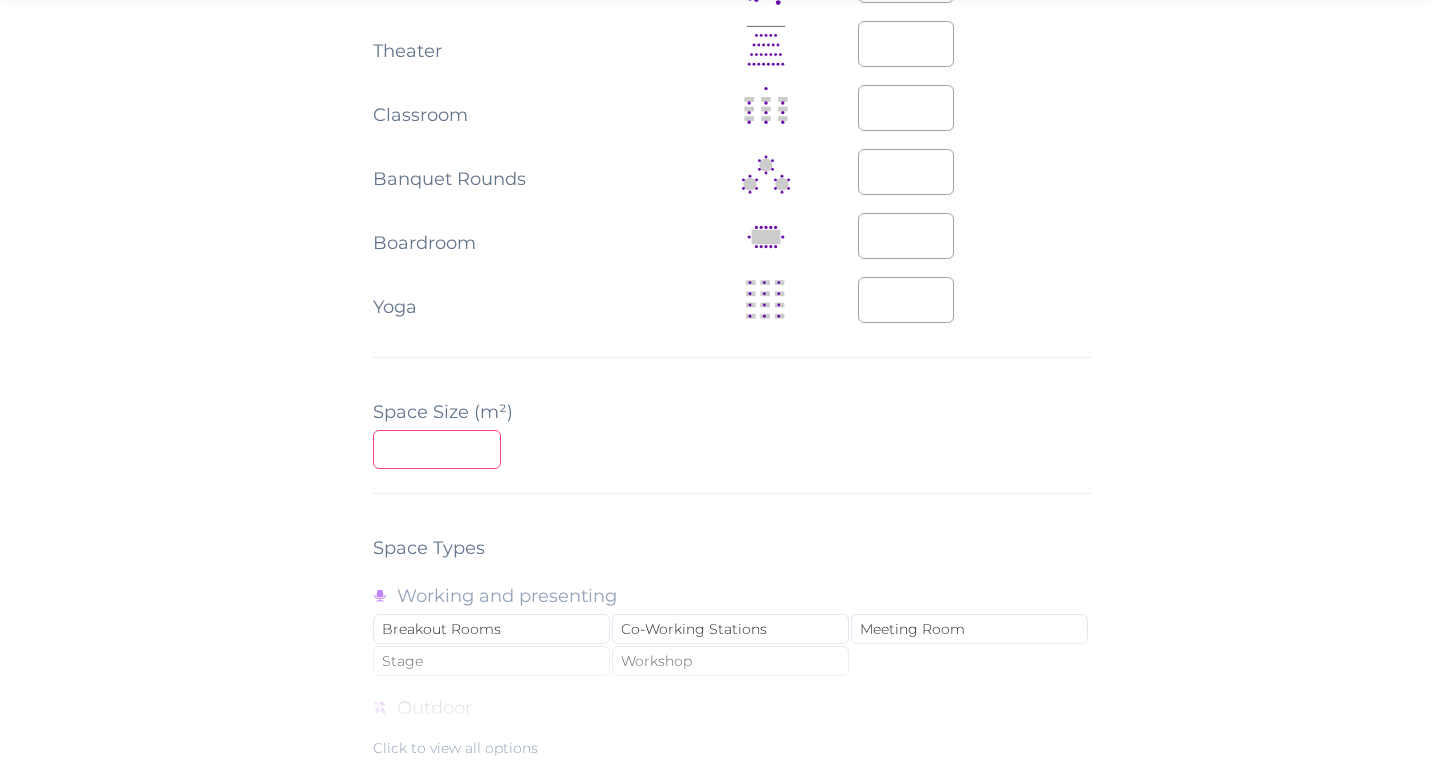 click at bounding box center (437, 449) 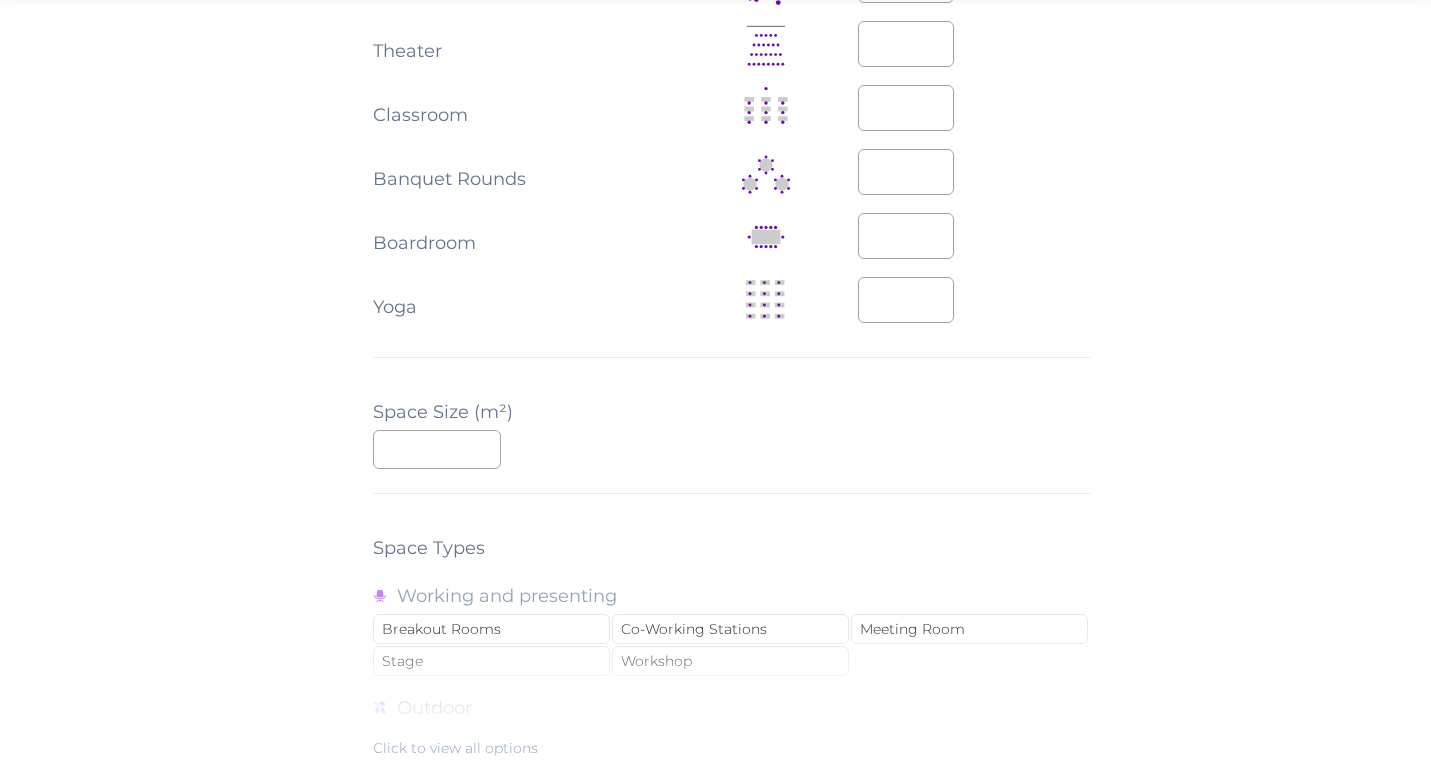scroll, scrollTop: 1790, scrollLeft: 0, axis: vertical 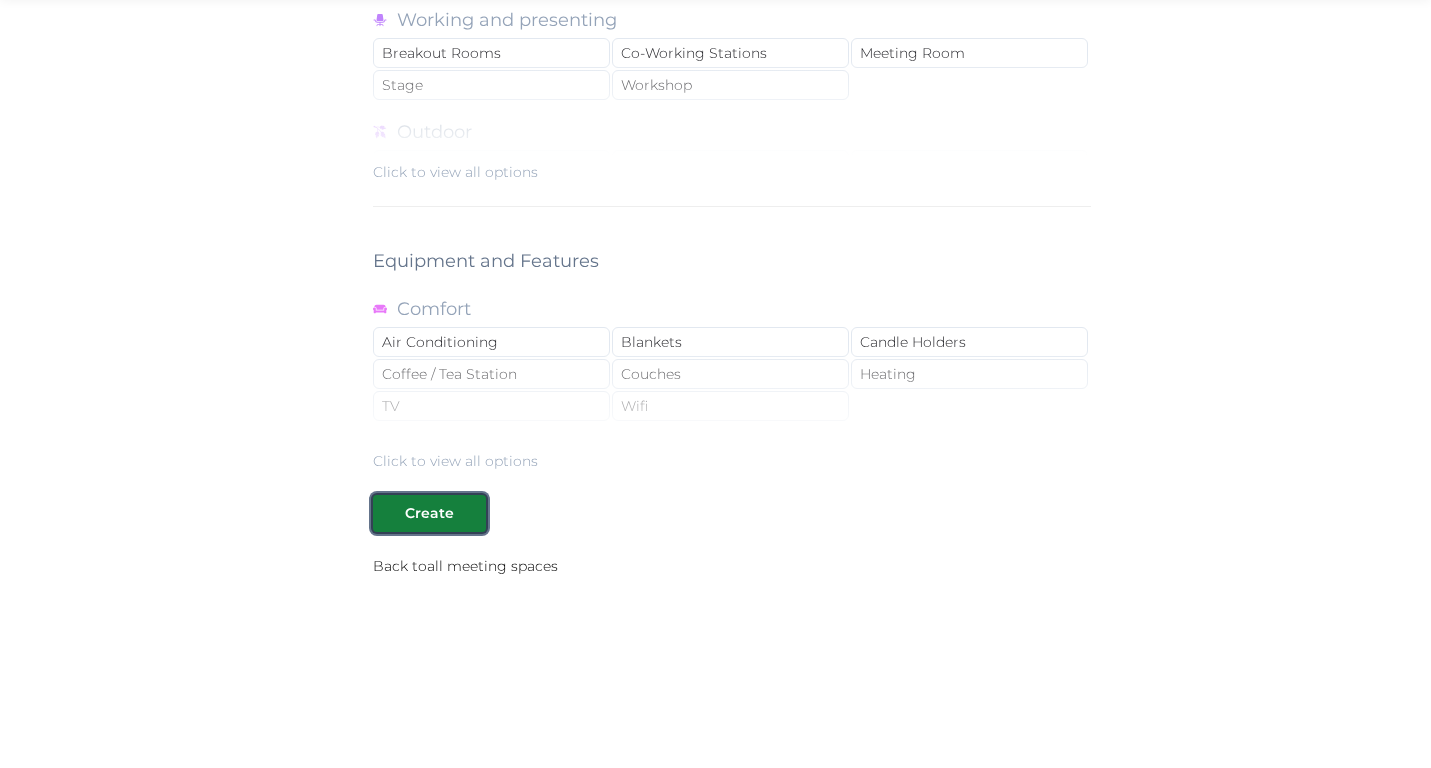 type 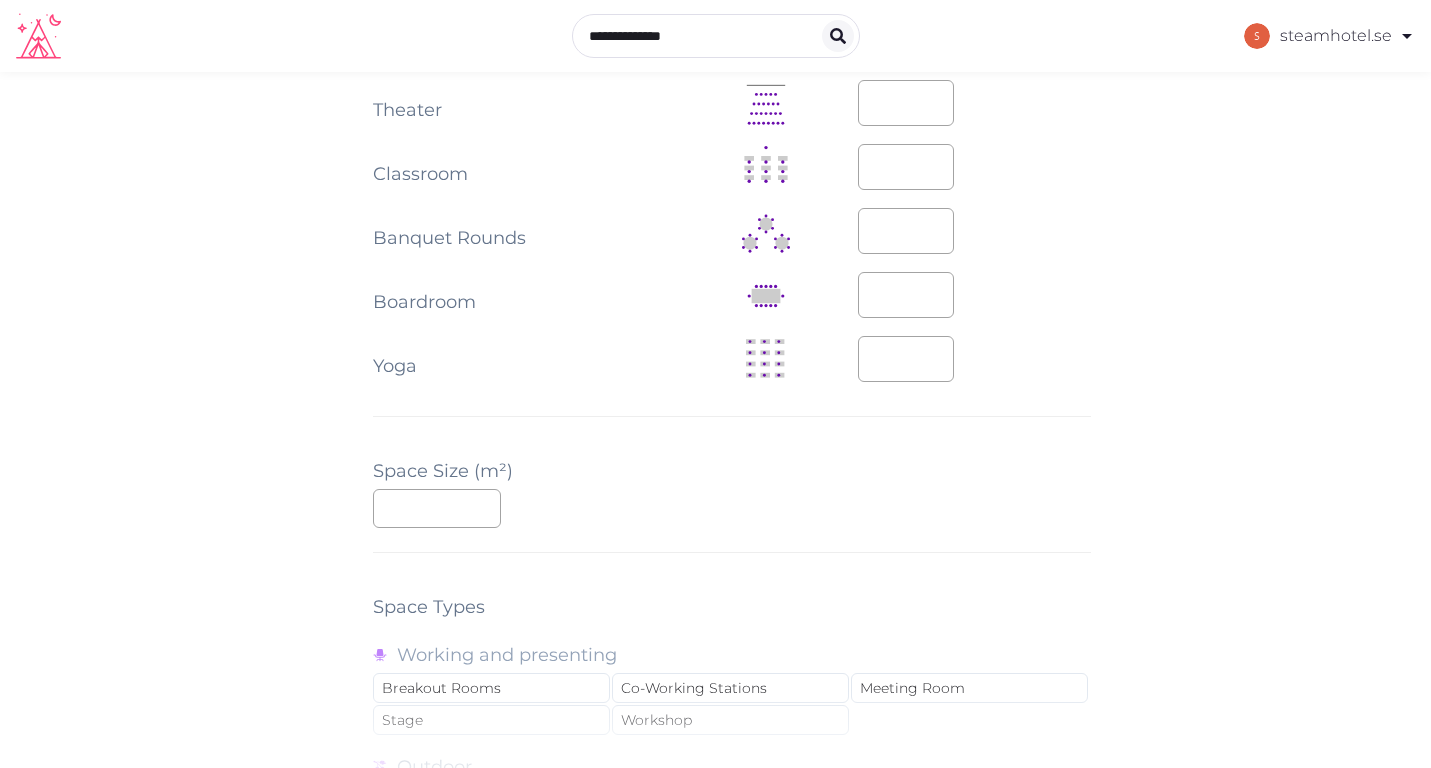 scroll, scrollTop: 1130, scrollLeft: 0, axis: vertical 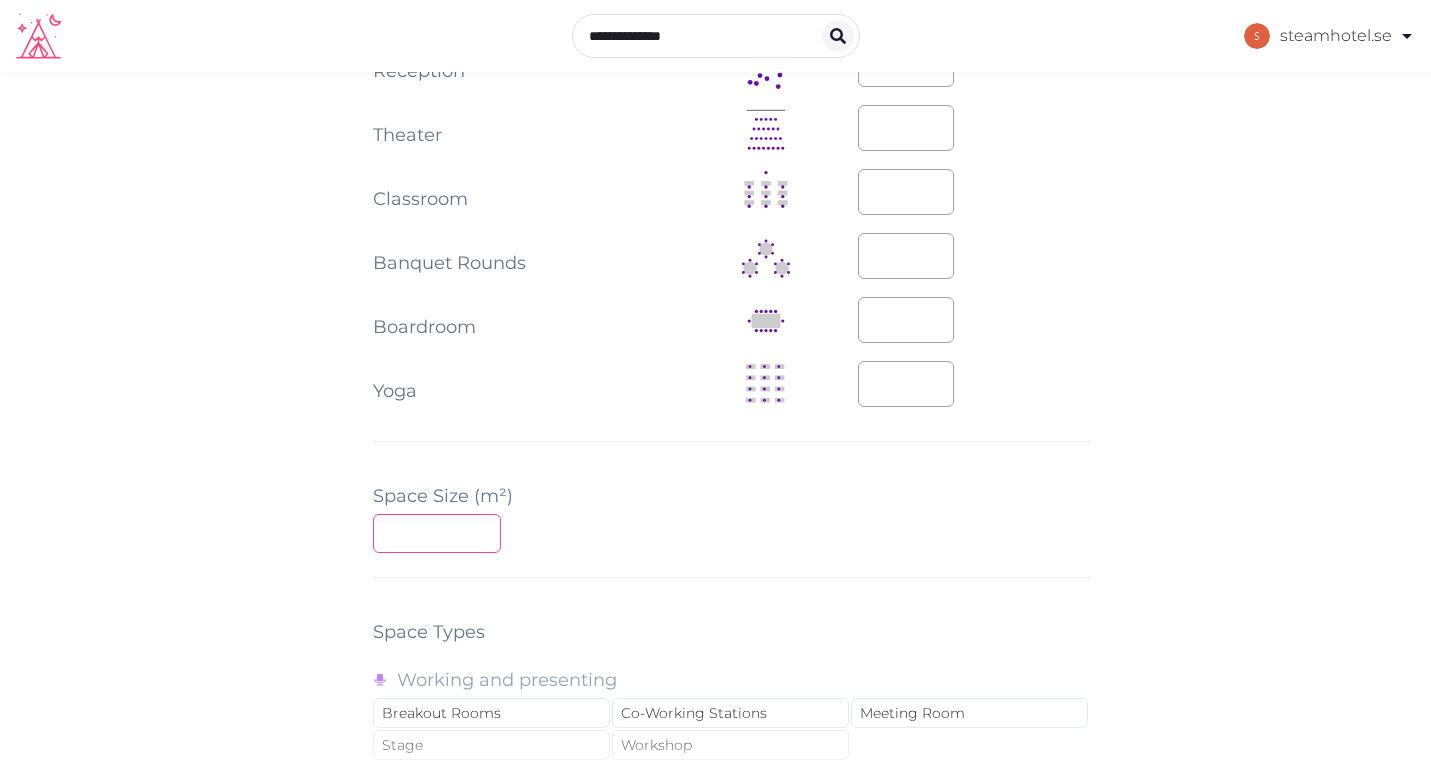 click at bounding box center [437, 533] 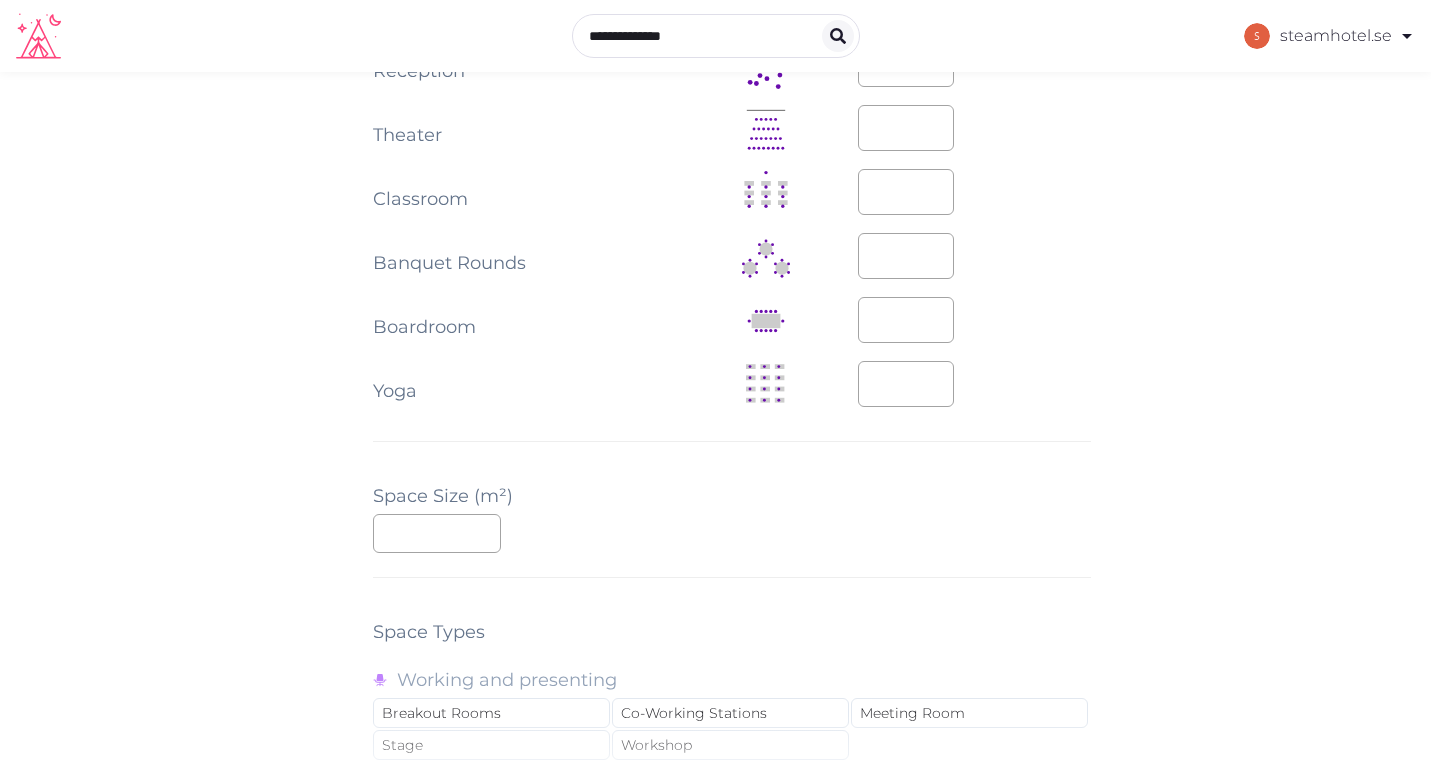 click on "**********" at bounding box center [732, 236] 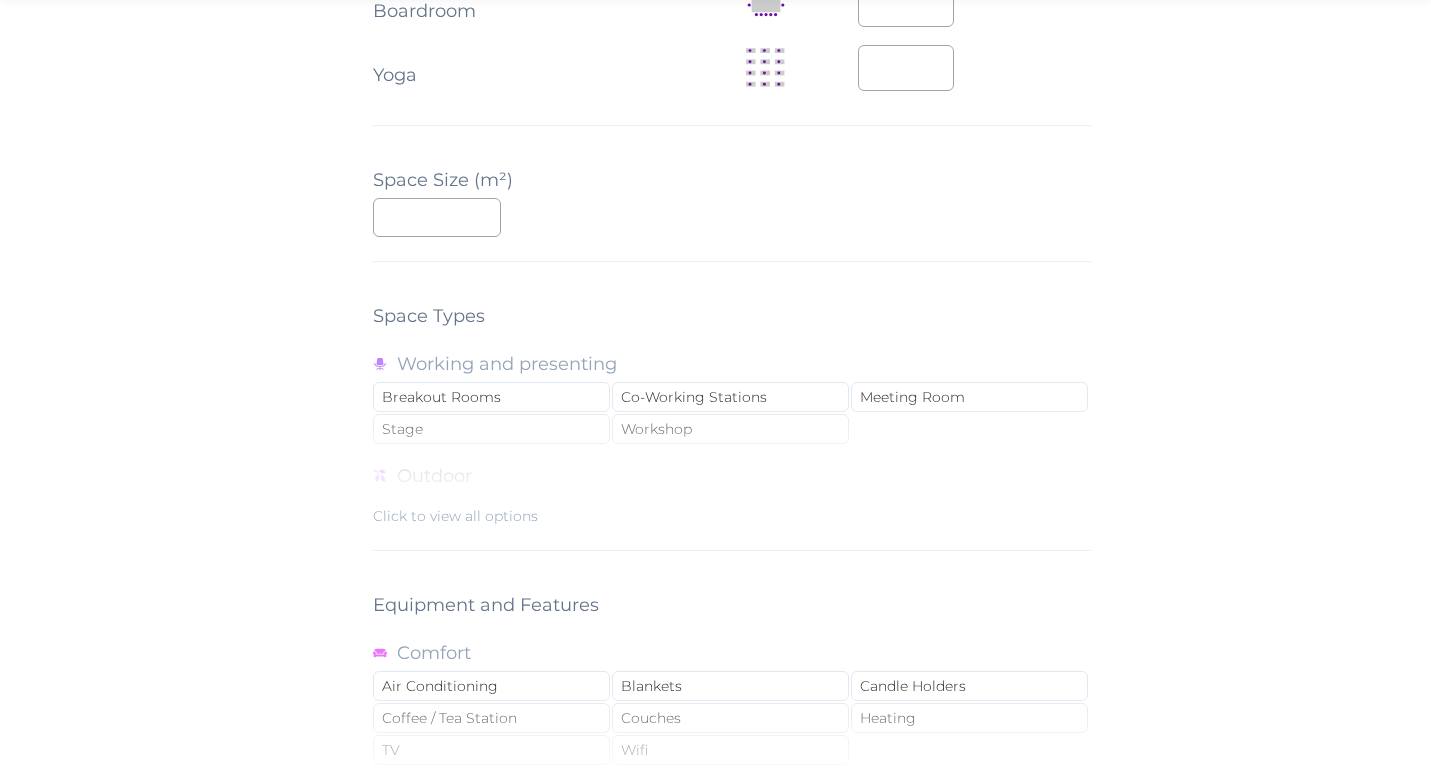 scroll, scrollTop: 1453, scrollLeft: 0, axis: vertical 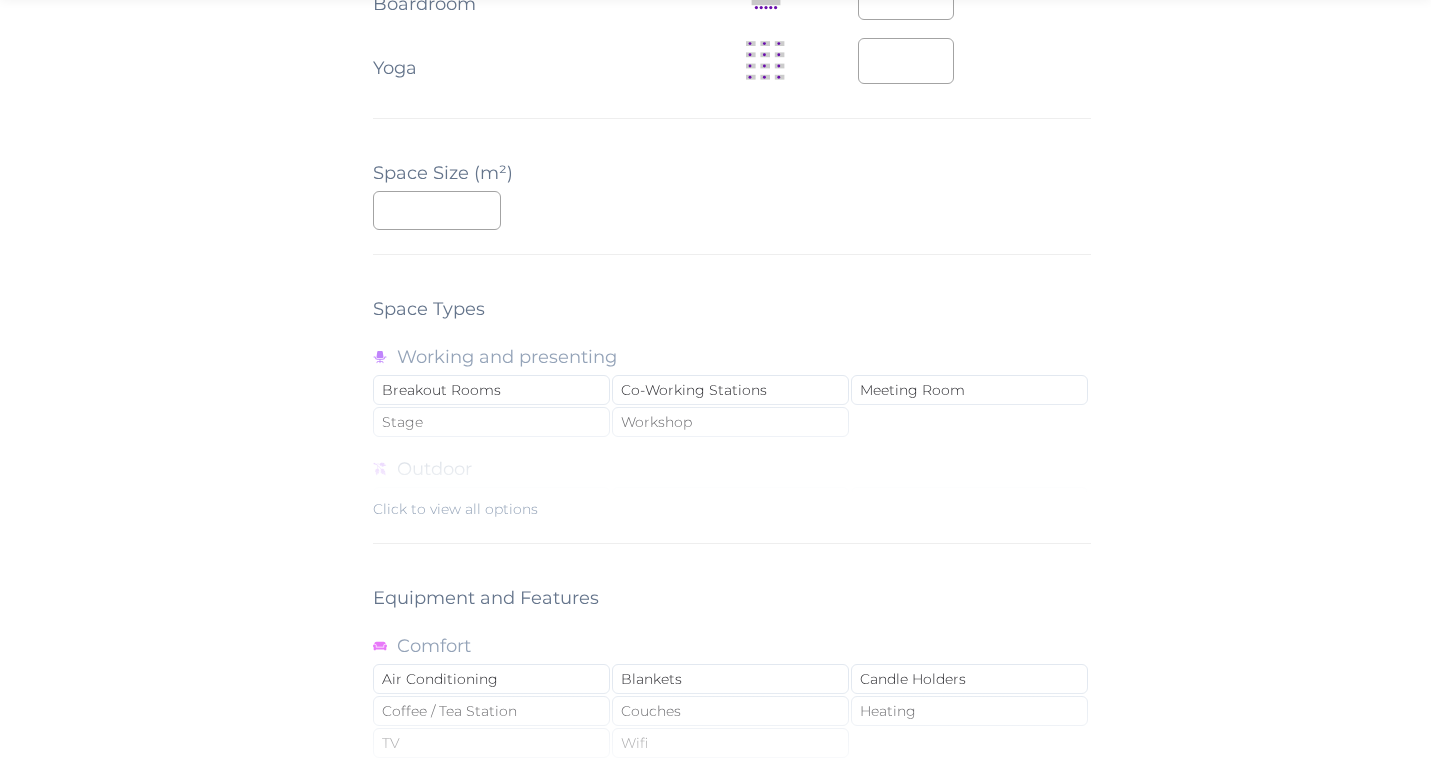 click on "Click to view all options" at bounding box center (732, 455) 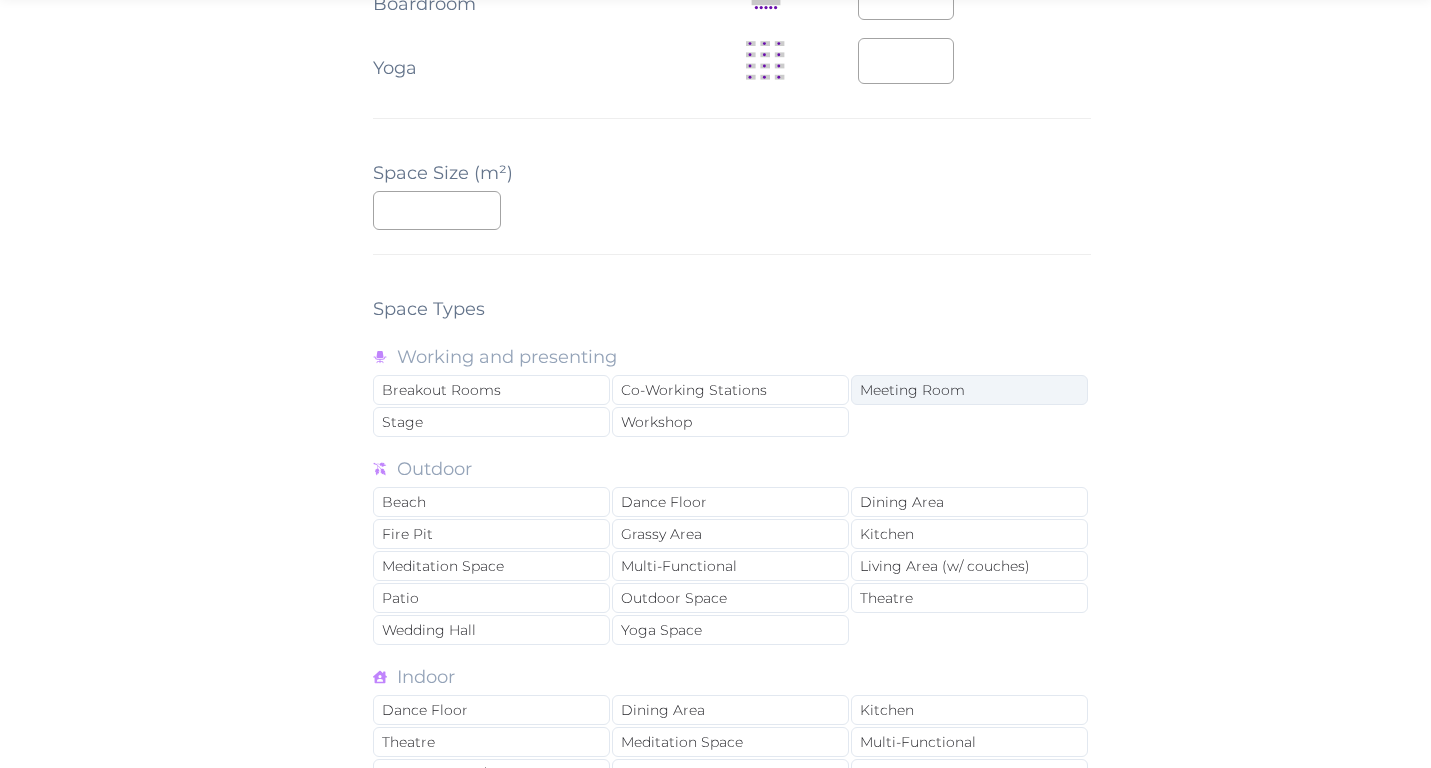 click on "Meeting Room" at bounding box center [969, 390] 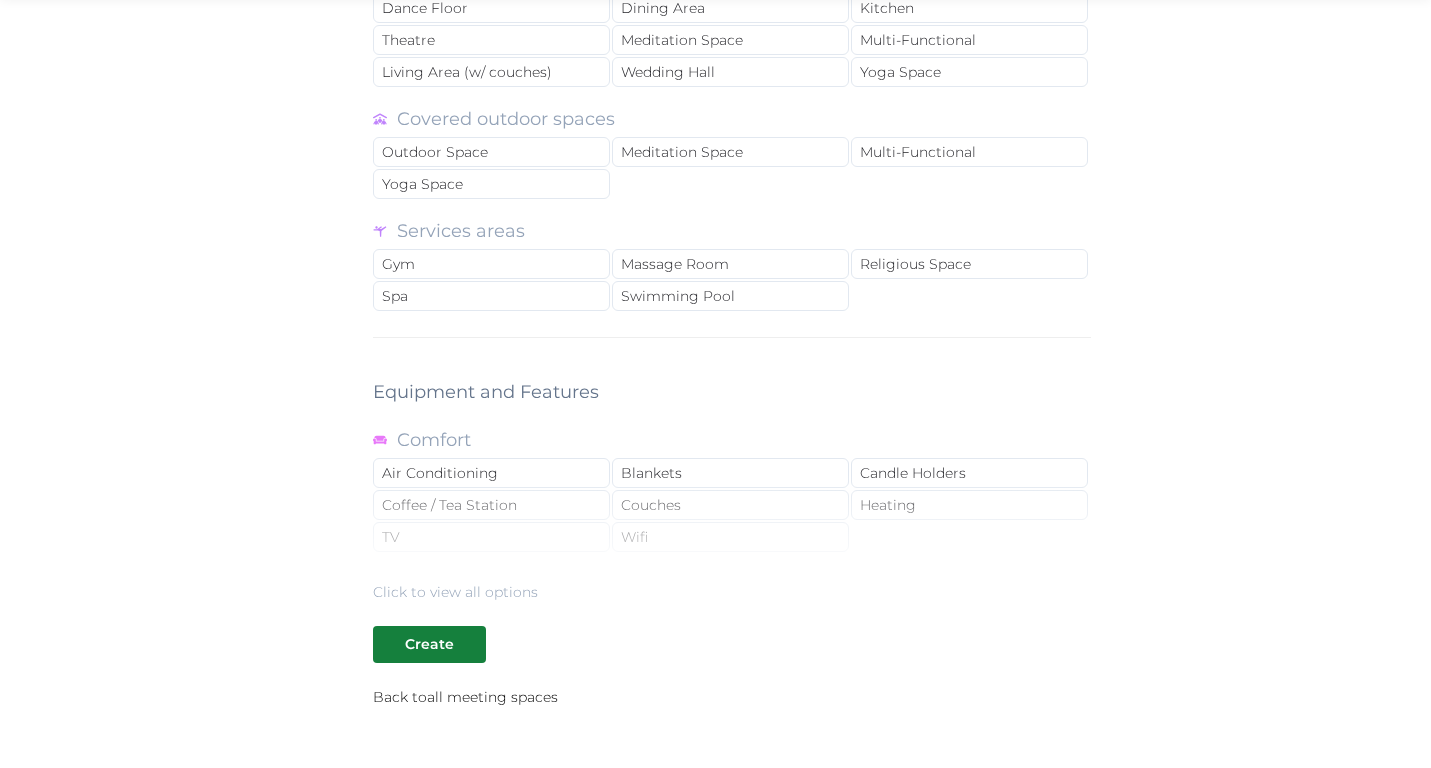 scroll, scrollTop: 2158, scrollLeft: 0, axis: vertical 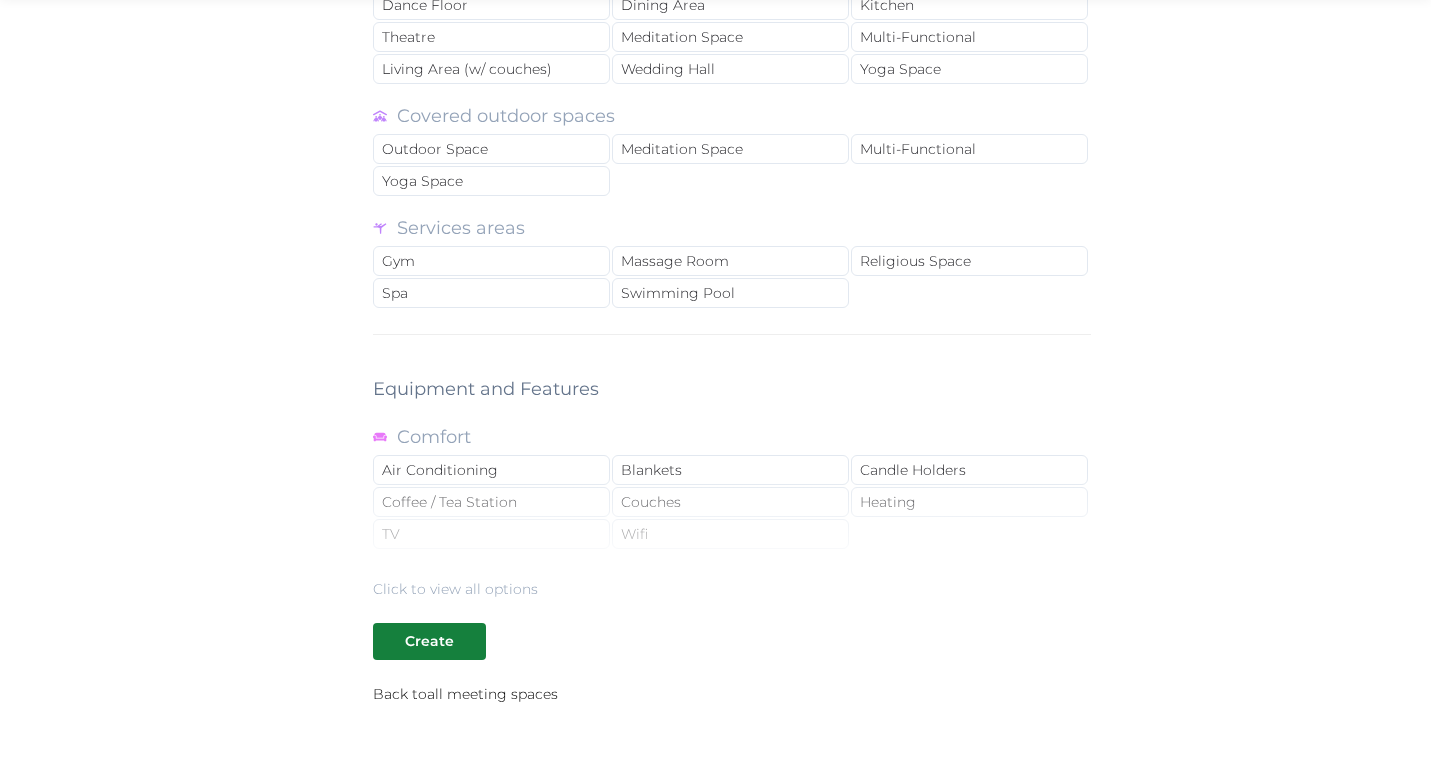 click on "Click to view all options" at bounding box center (732, 535) 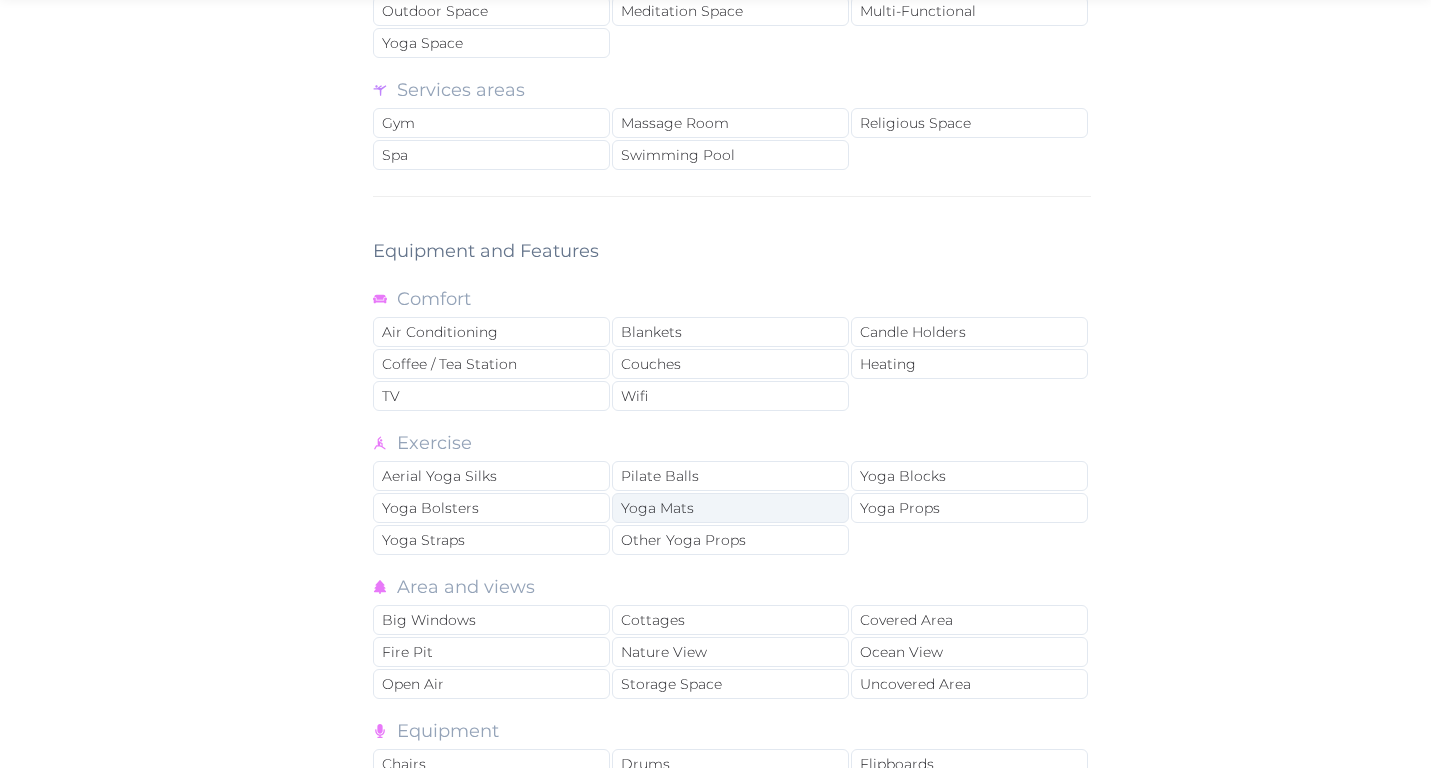 scroll, scrollTop: 2301, scrollLeft: 0, axis: vertical 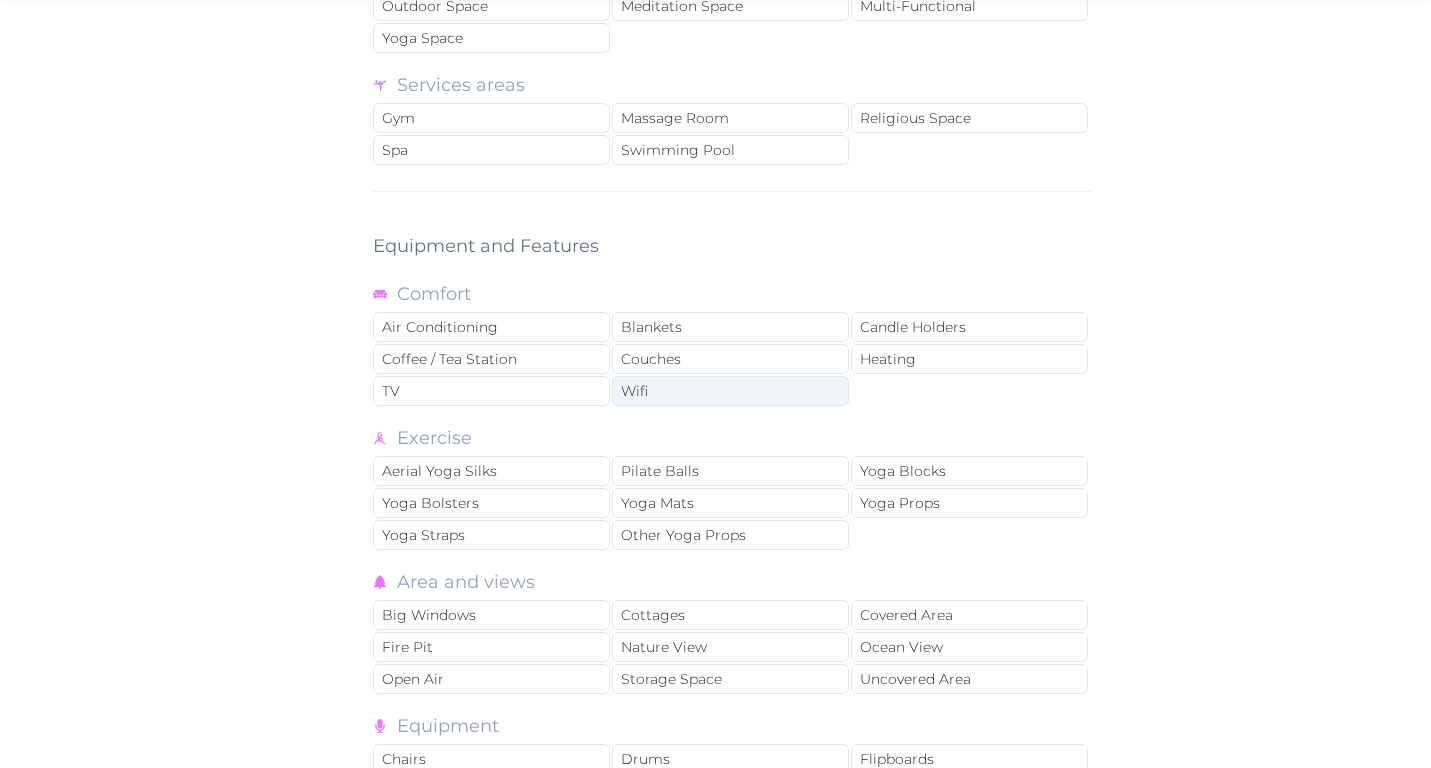 click on "Wifi" at bounding box center (730, 391) 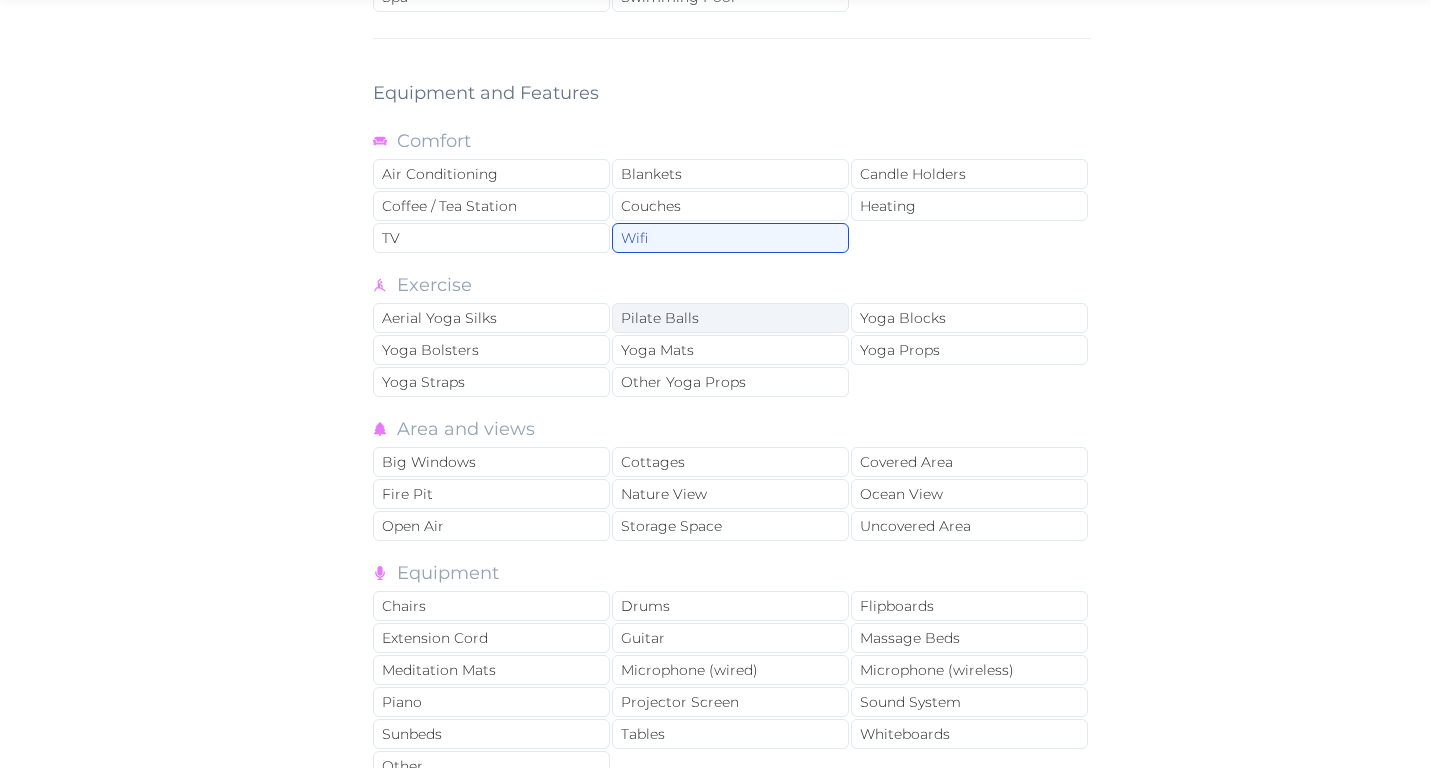 scroll, scrollTop: 2503, scrollLeft: 0, axis: vertical 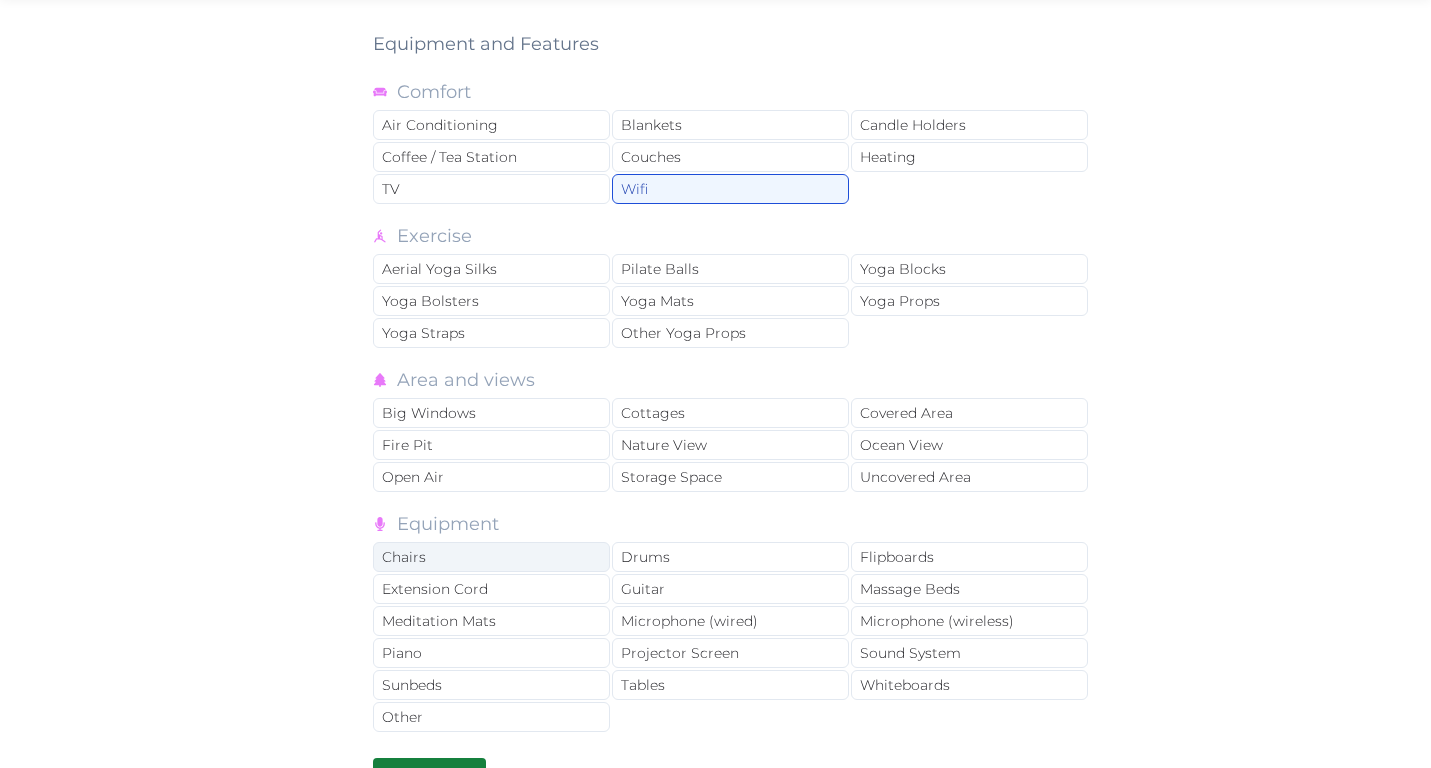click on "Chairs" at bounding box center [491, 557] 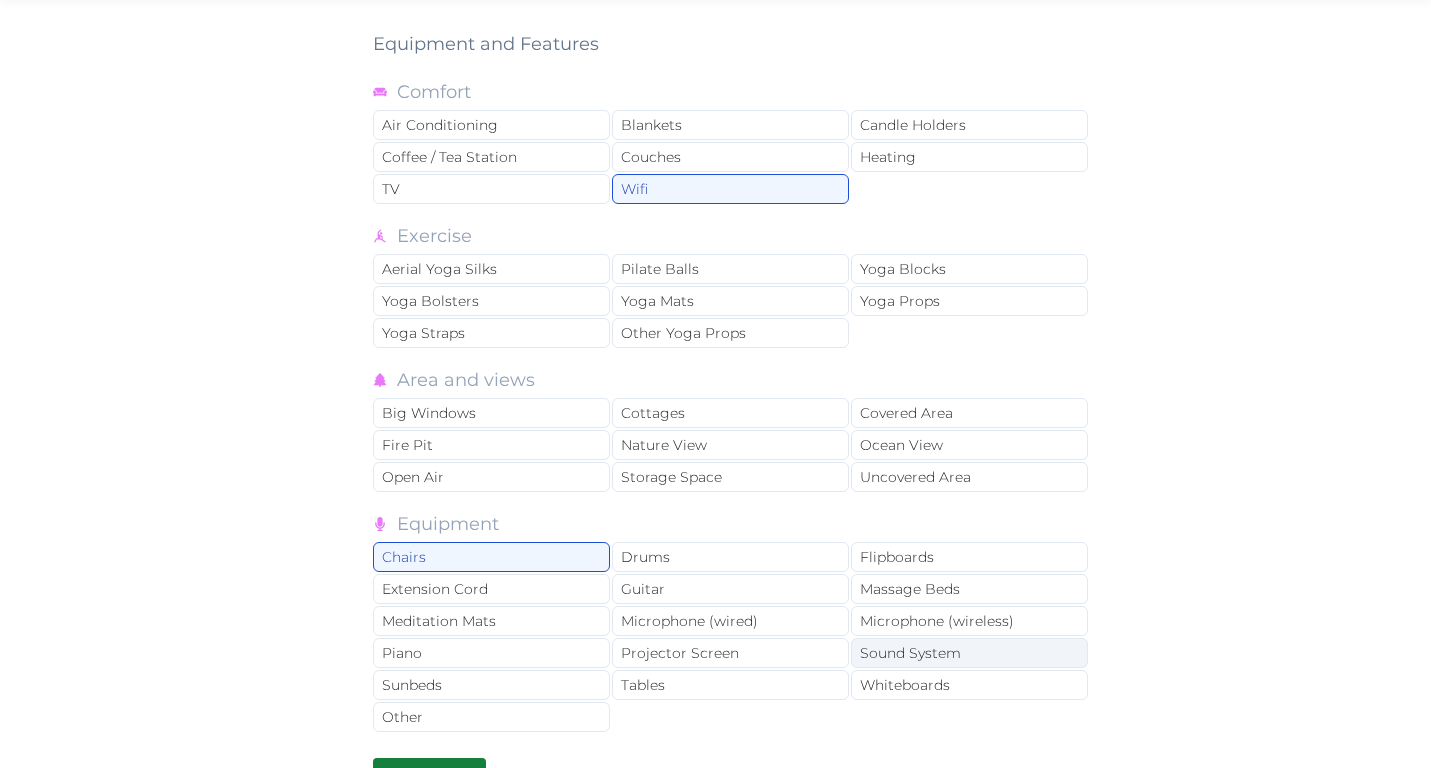 click on "Sound System" at bounding box center (969, 653) 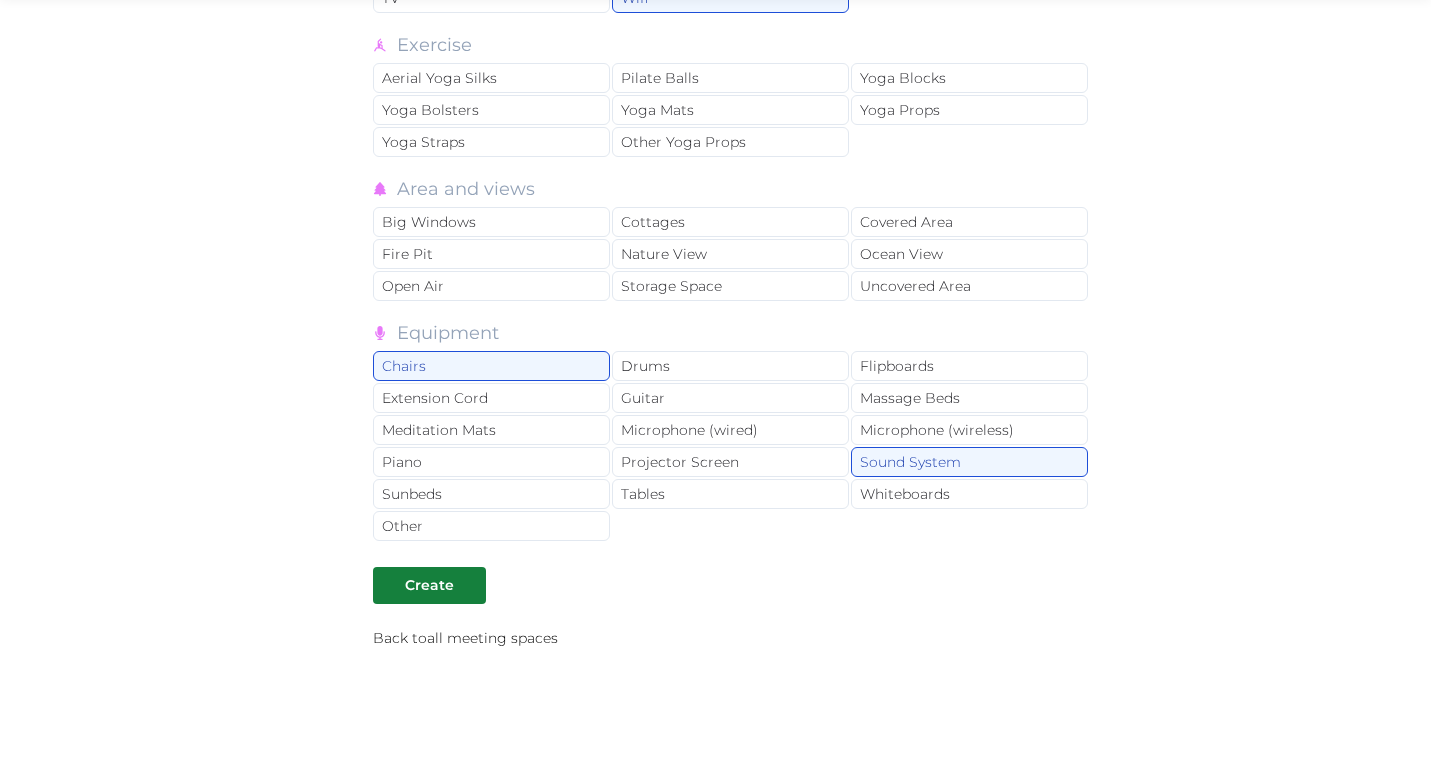 scroll, scrollTop: 2711, scrollLeft: 0, axis: vertical 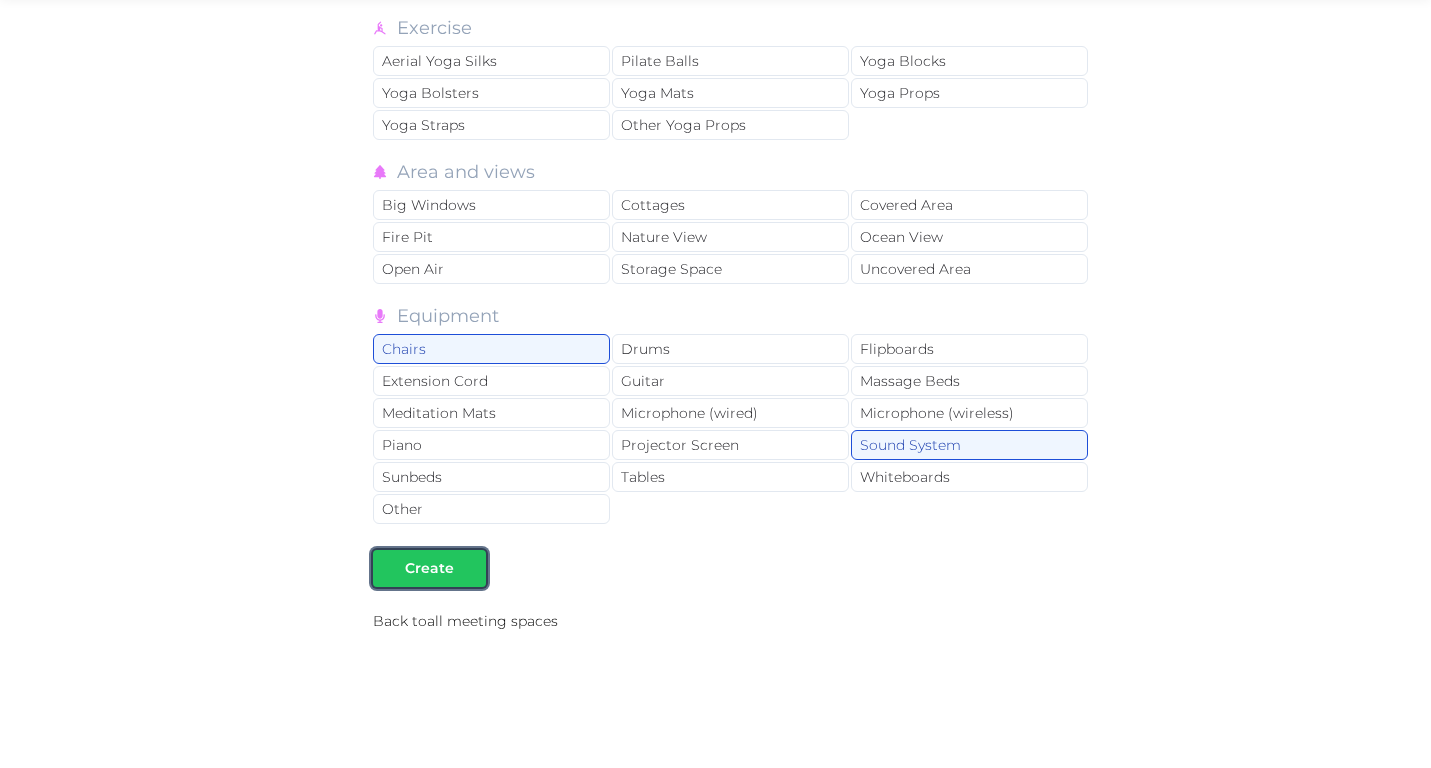 click on "Create" at bounding box center [429, 568] 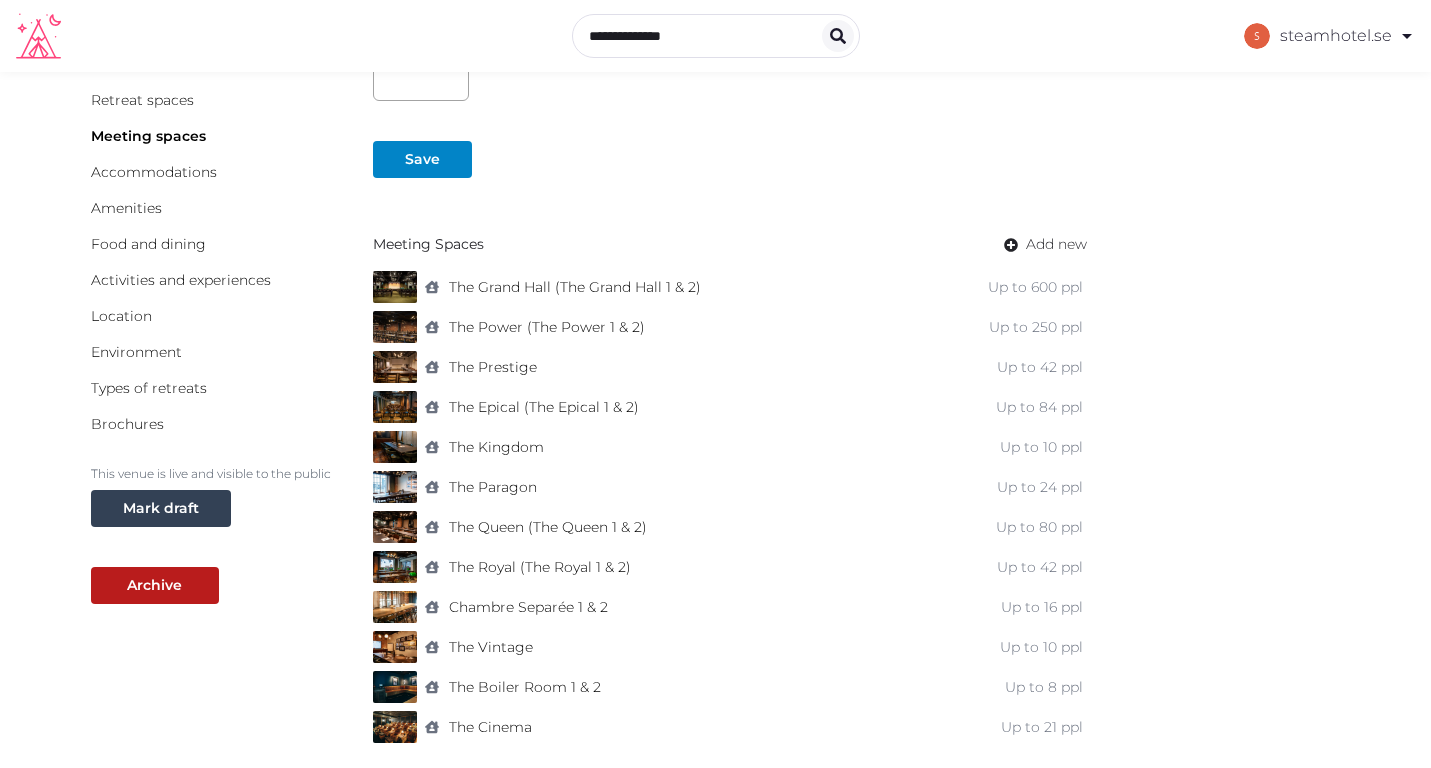 scroll, scrollTop: 115, scrollLeft: 0, axis: vertical 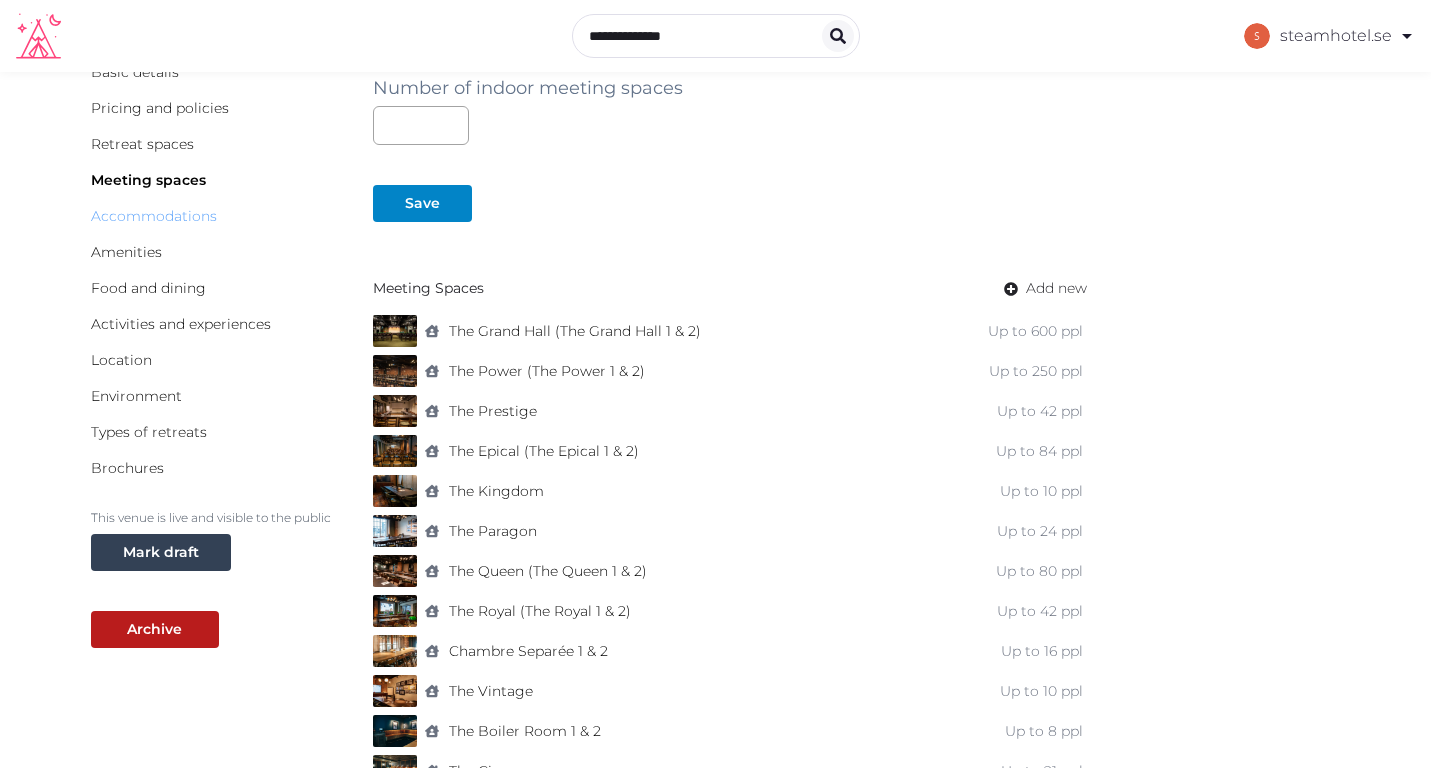 click on "Accommodations" at bounding box center [154, 216] 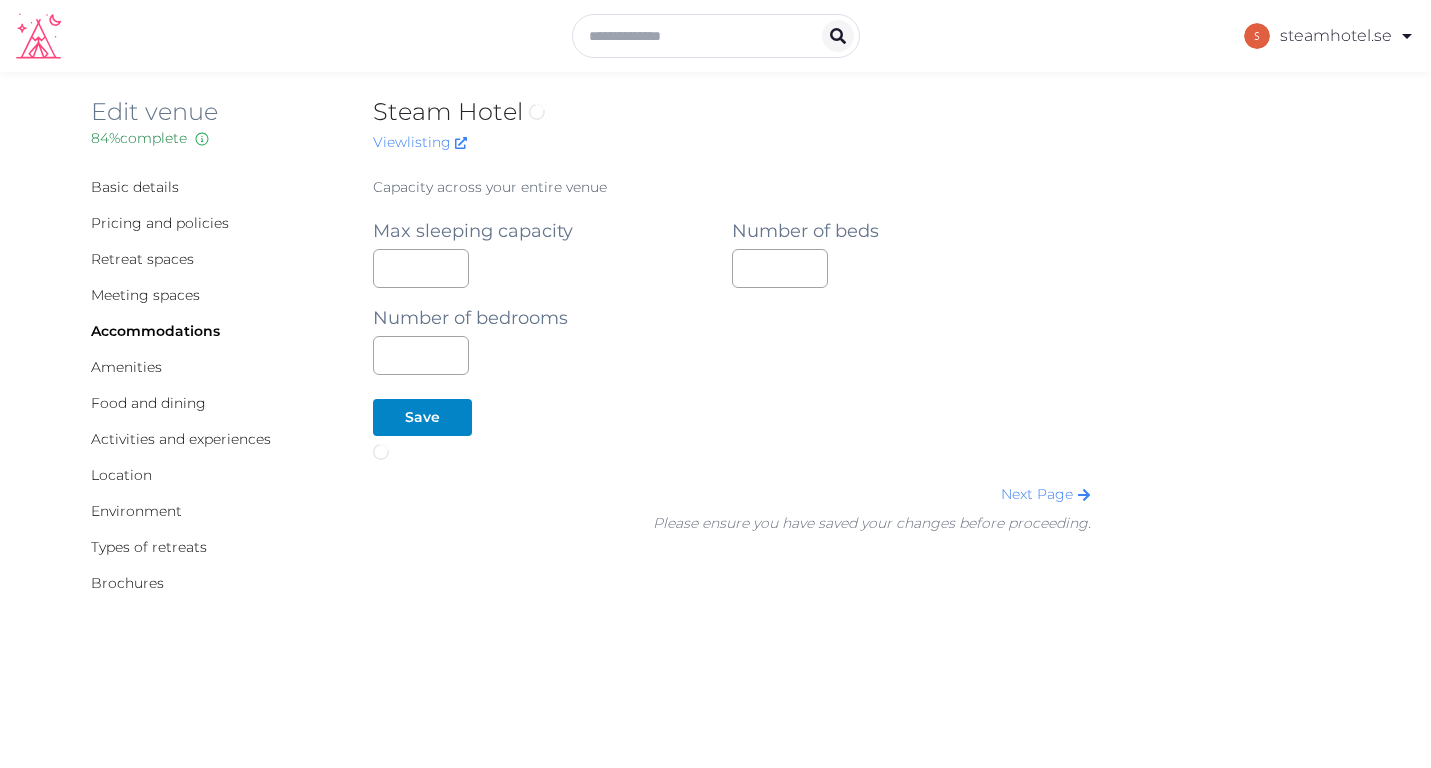 scroll, scrollTop: 0, scrollLeft: 0, axis: both 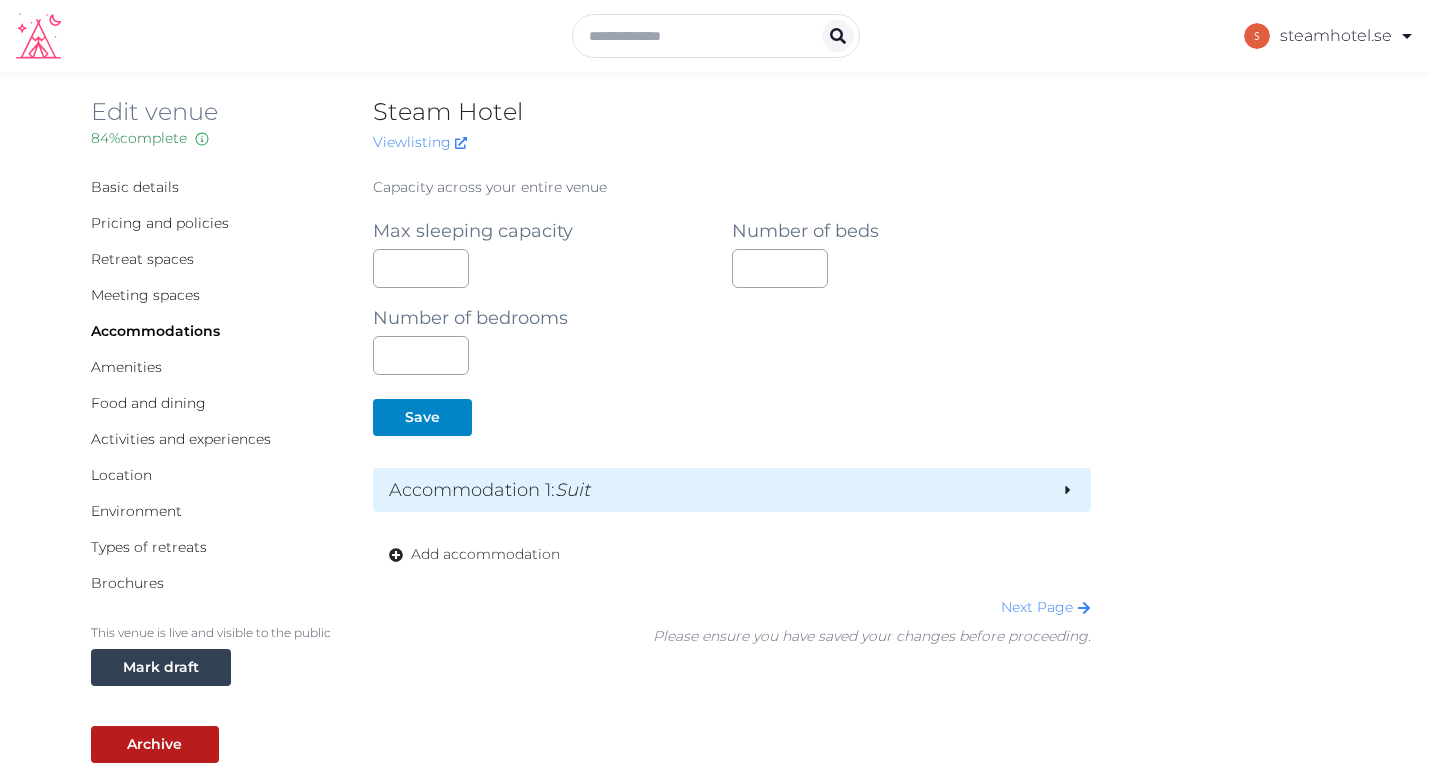 click on "Accommodation 1 :  Suit" at bounding box center (732, 490) 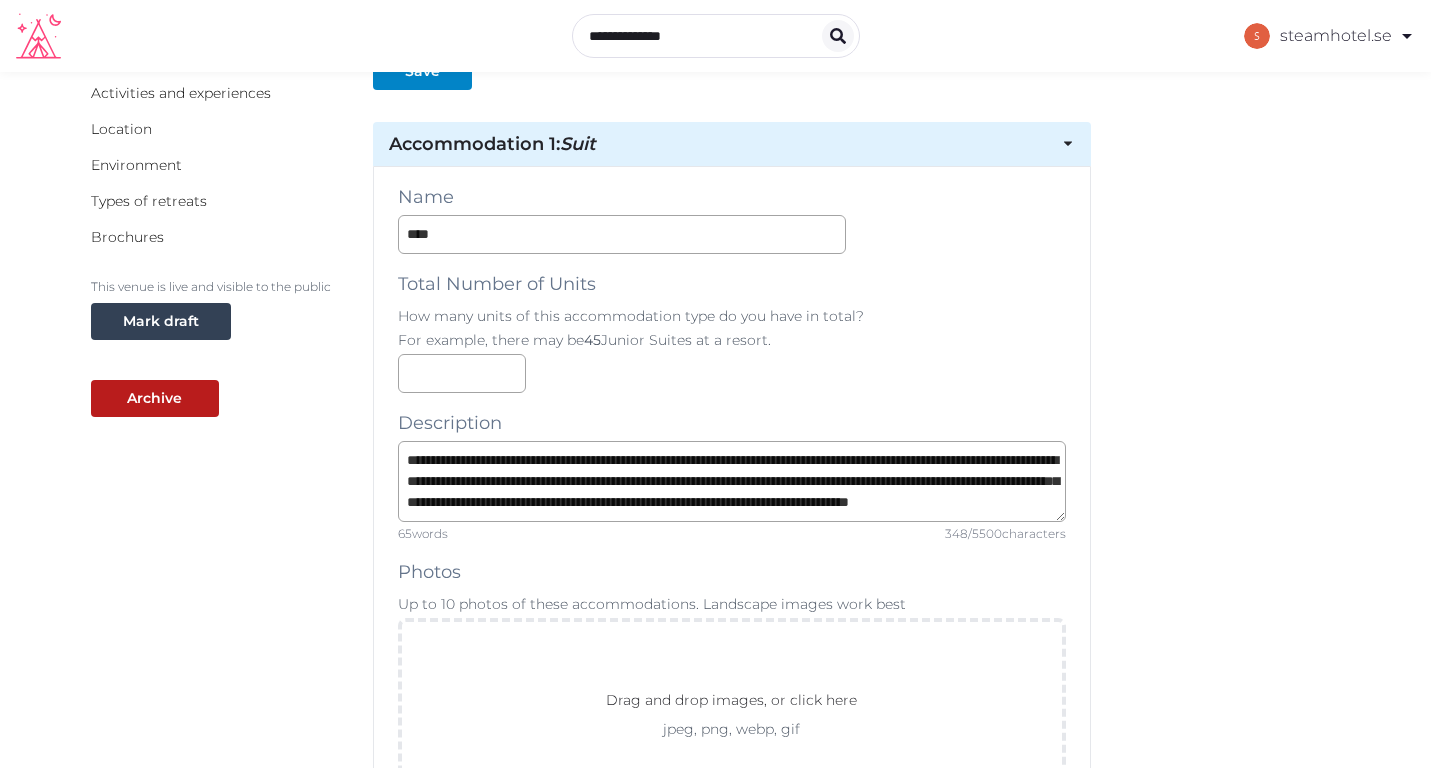 scroll, scrollTop: 339, scrollLeft: 0, axis: vertical 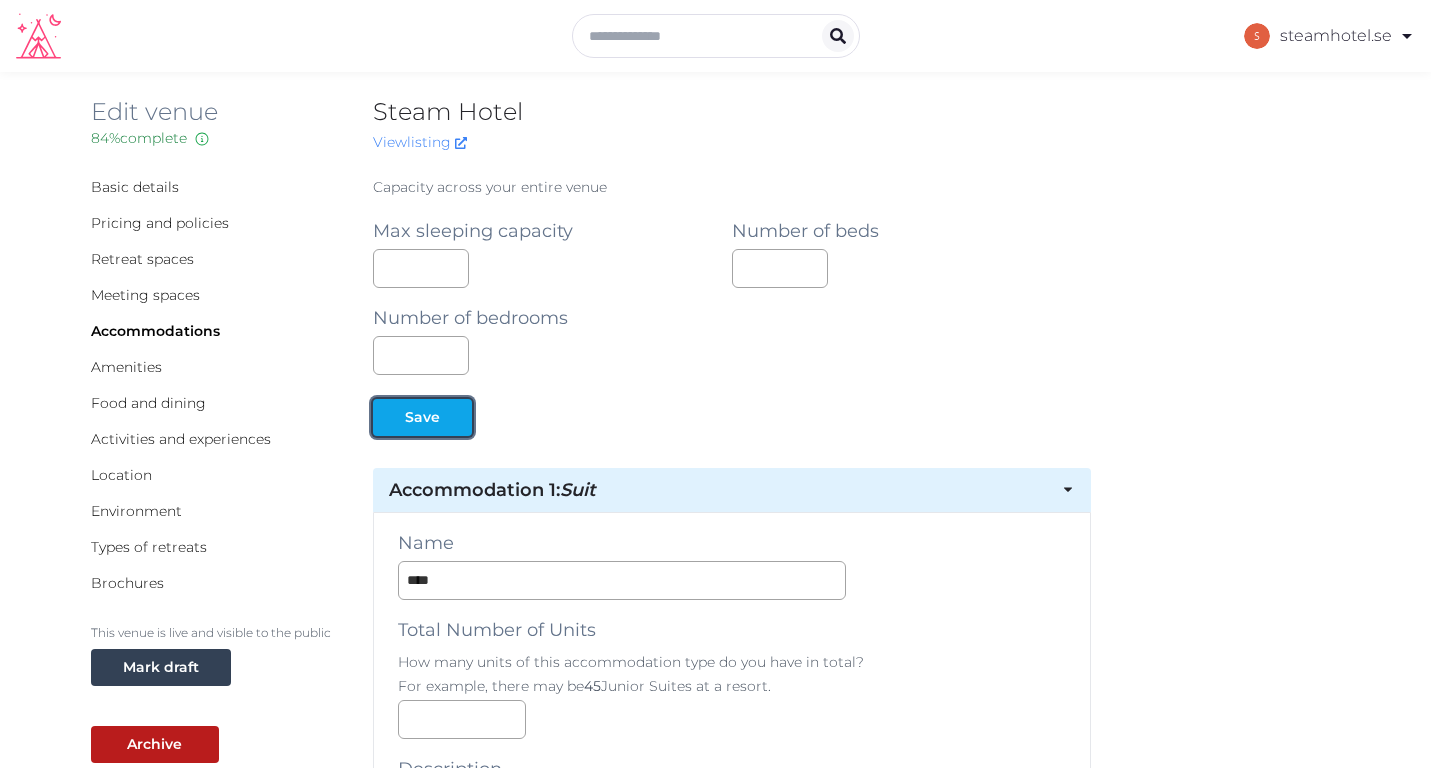 click on "Save" at bounding box center (422, 417) 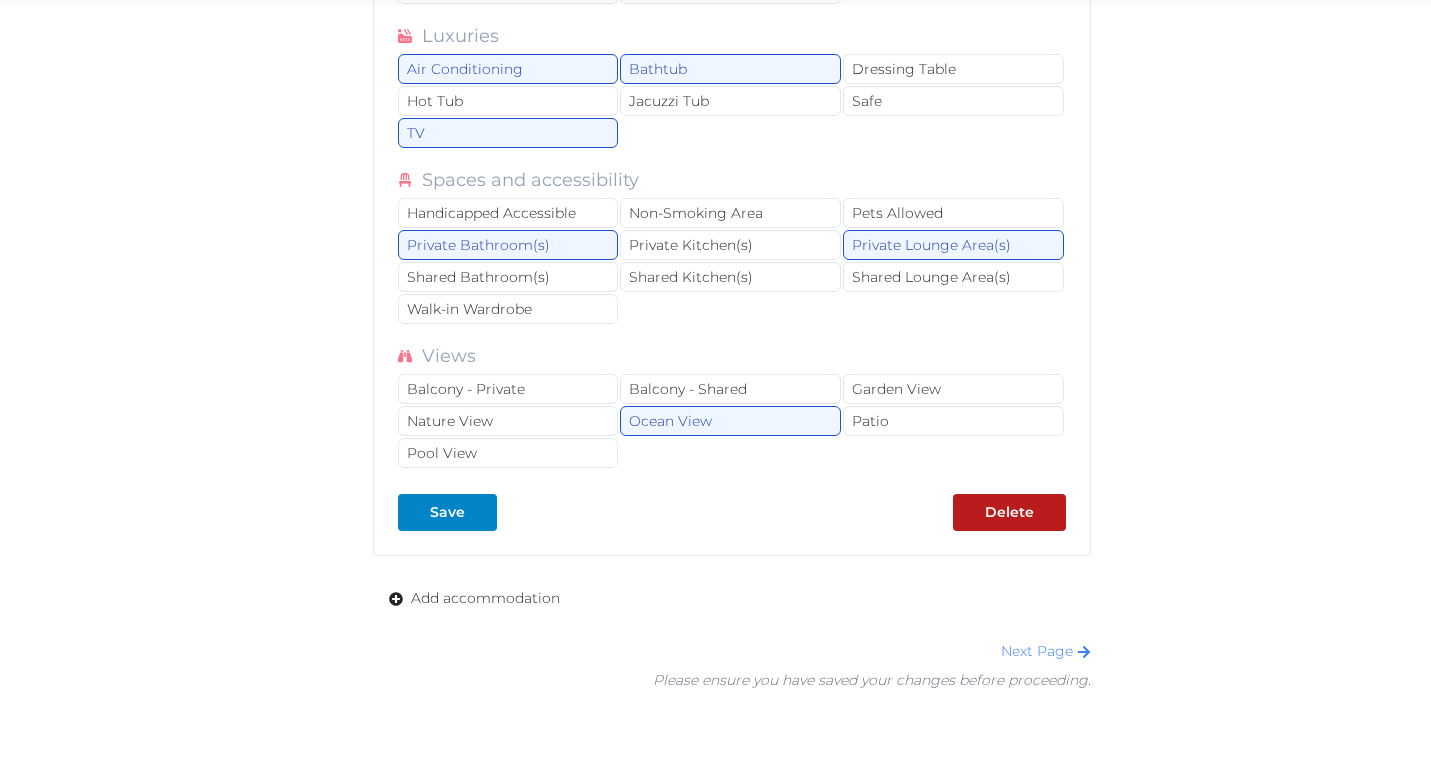scroll, scrollTop: 3016, scrollLeft: 0, axis: vertical 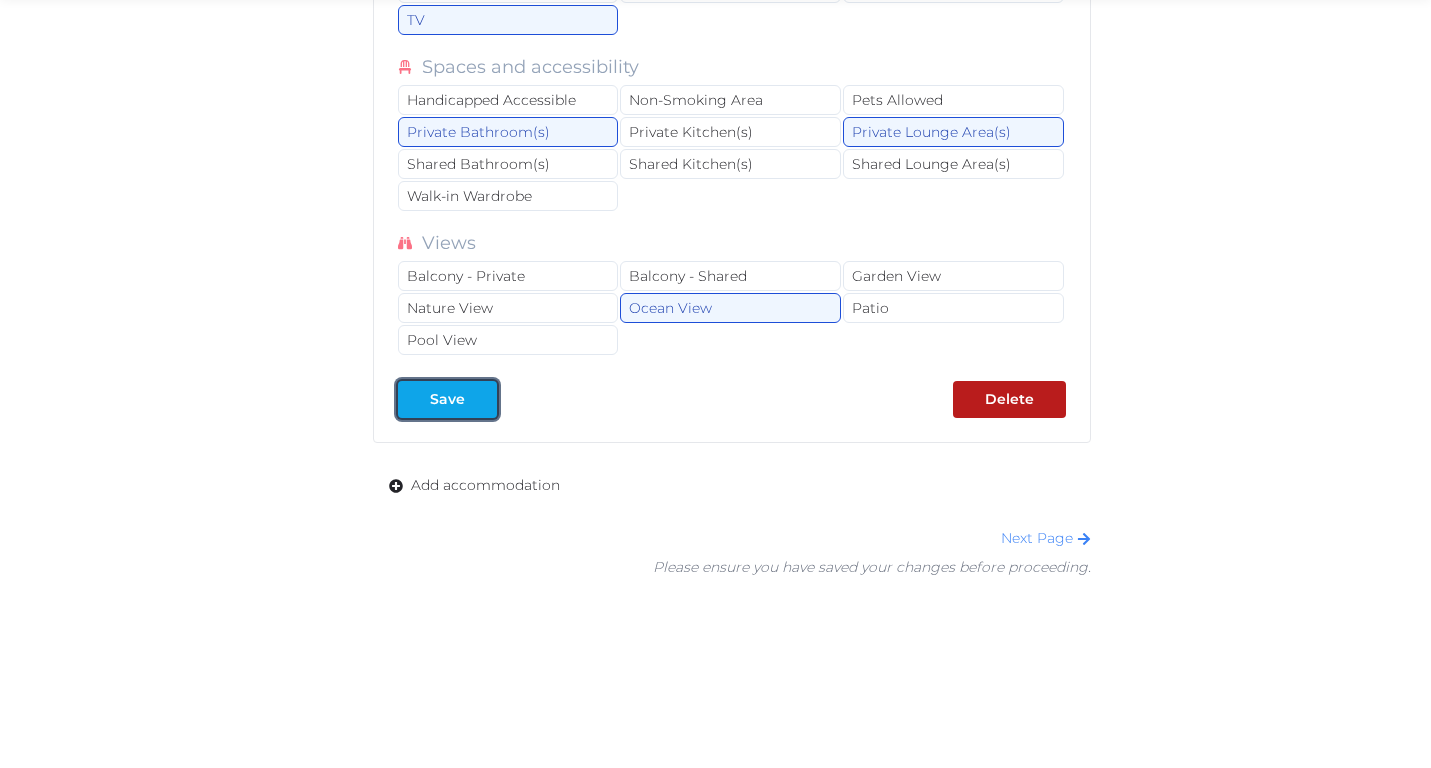 click at bounding box center [481, 399] 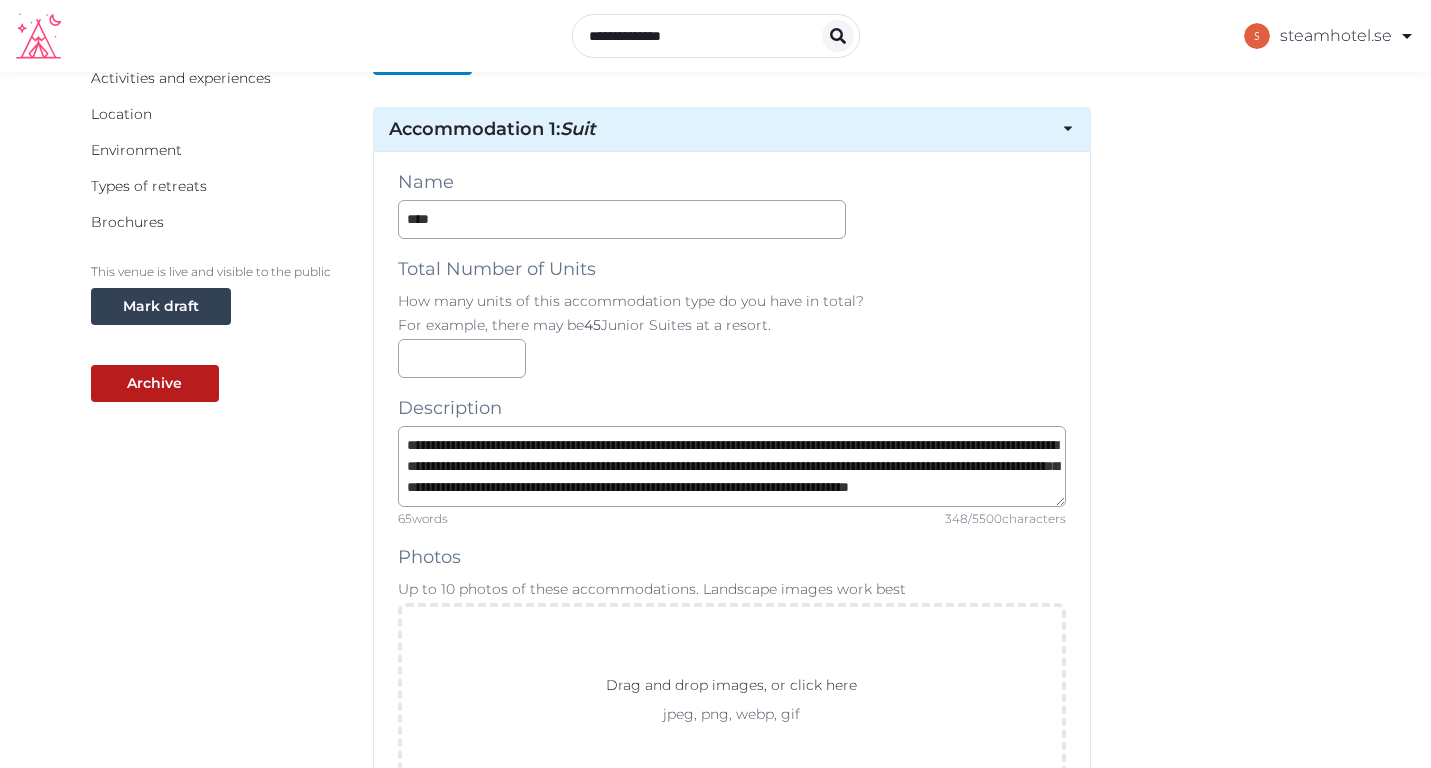 scroll, scrollTop: 0, scrollLeft: 0, axis: both 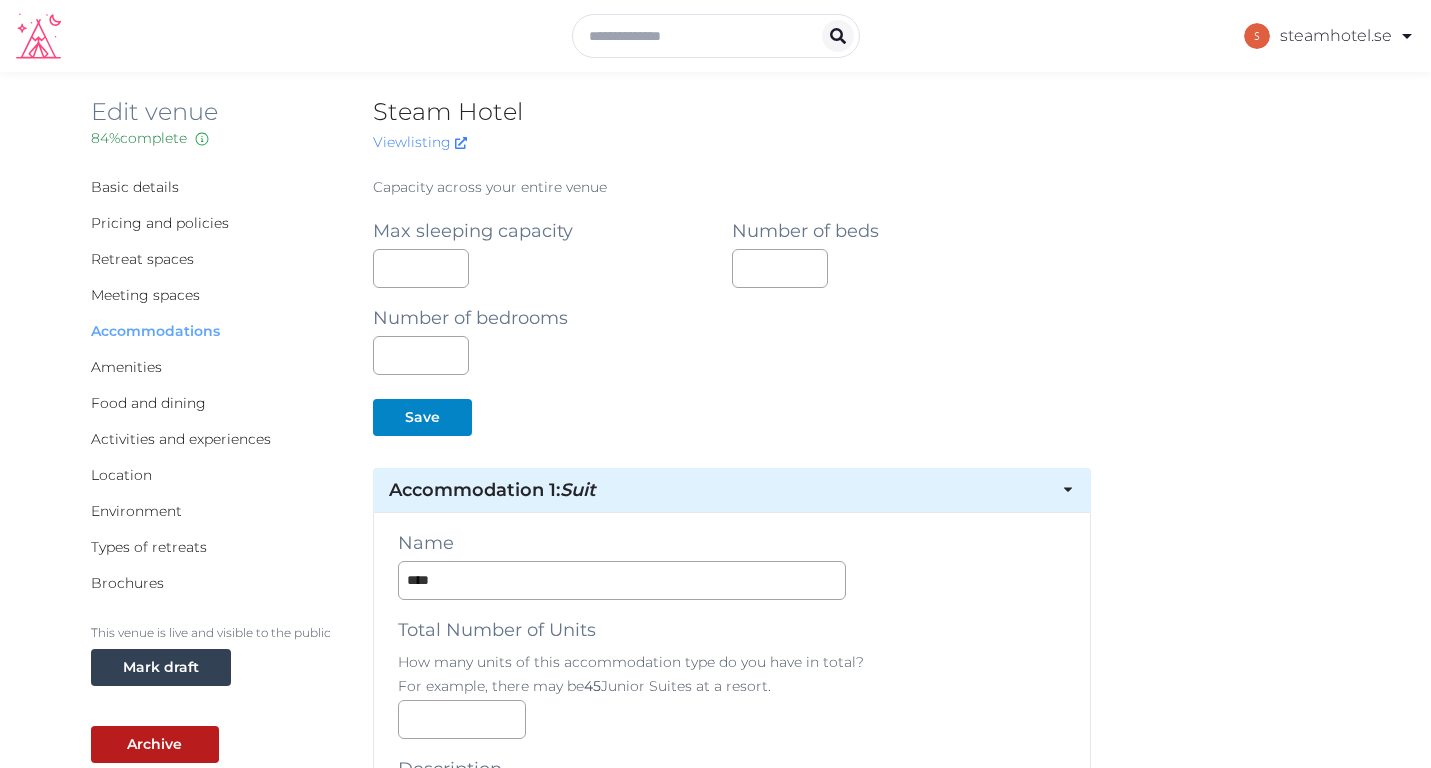 click on "Accommodations" at bounding box center (155, 331) 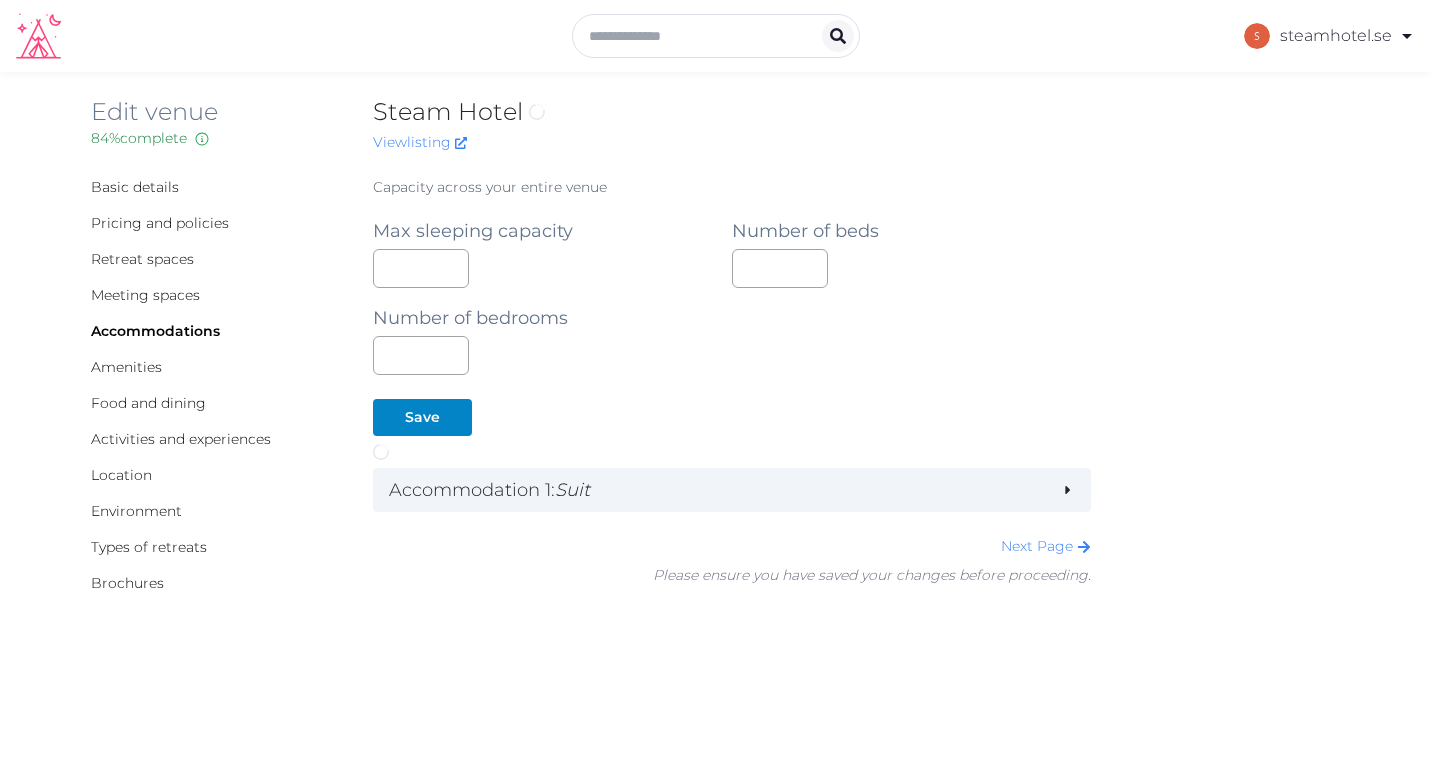 scroll, scrollTop: 0, scrollLeft: 0, axis: both 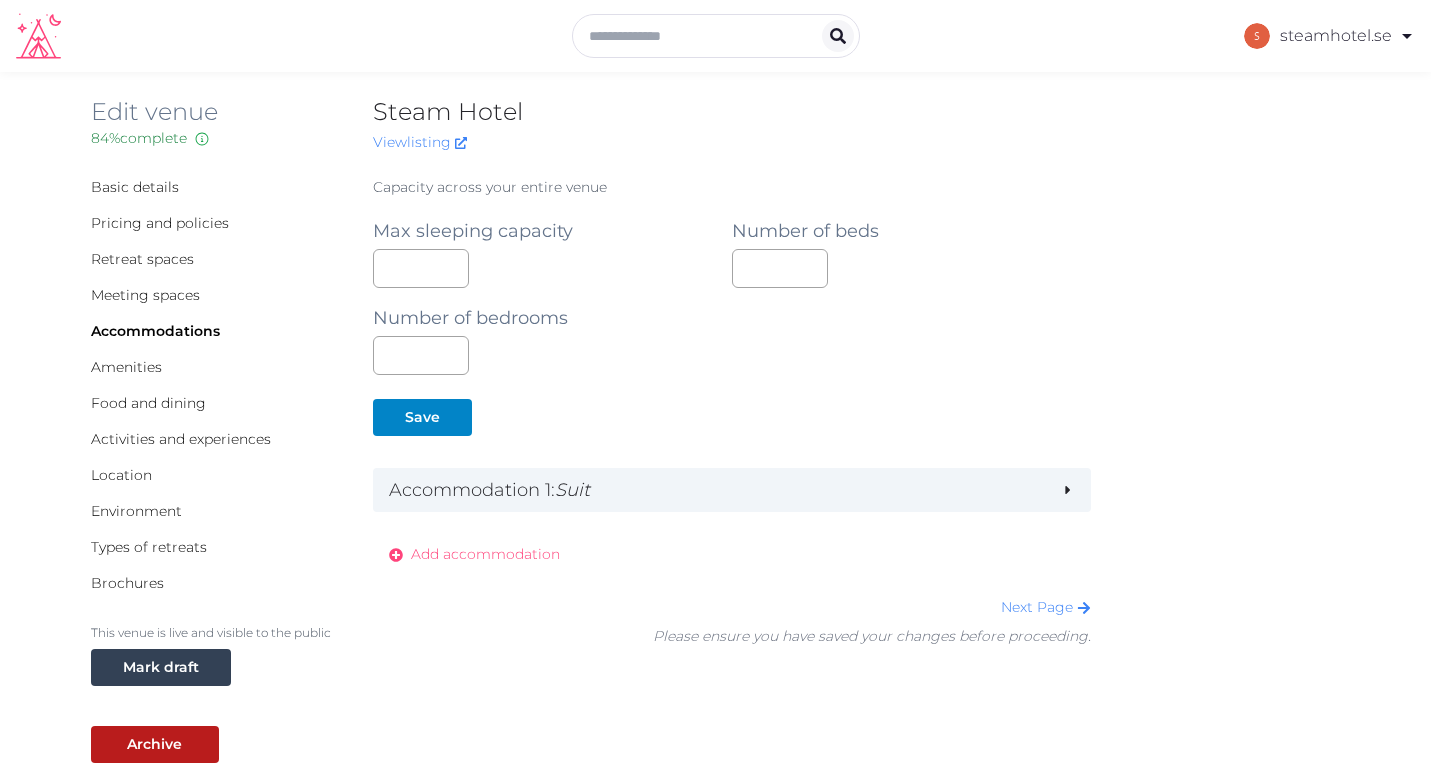 click on "Add accommodation" at bounding box center (485, 554) 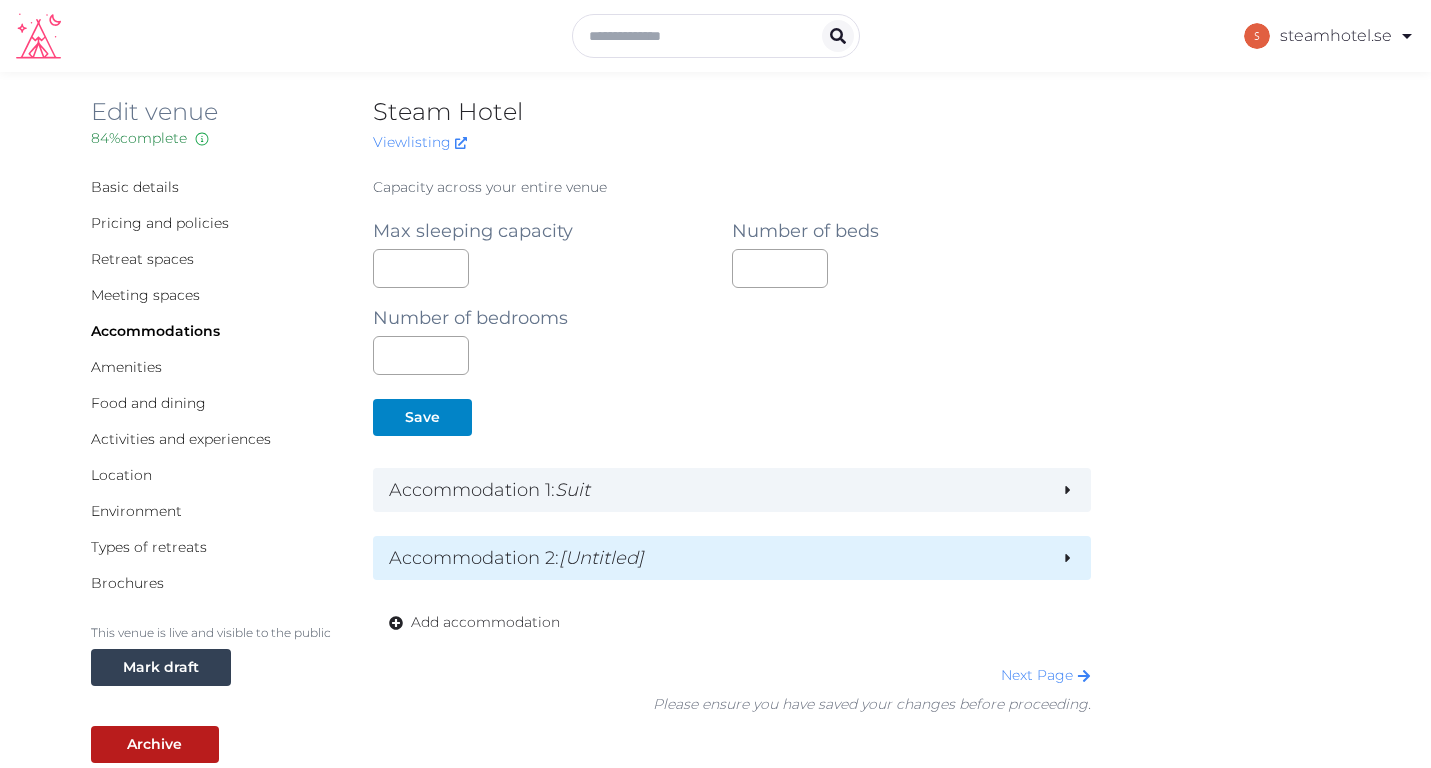 click on "Accommodation 2 :  [Untitled]" at bounding box center (732, 558) 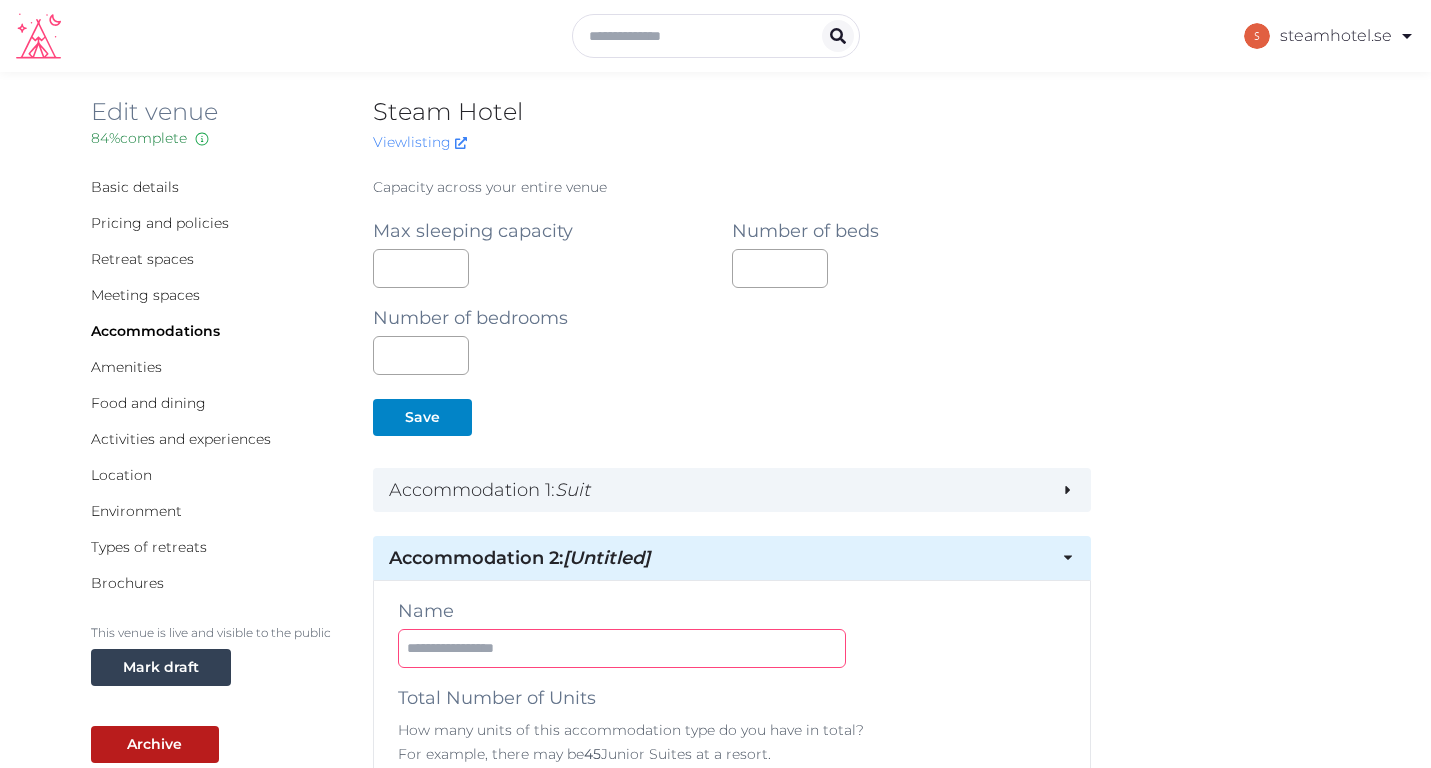 click at bounding box center [622, 648] 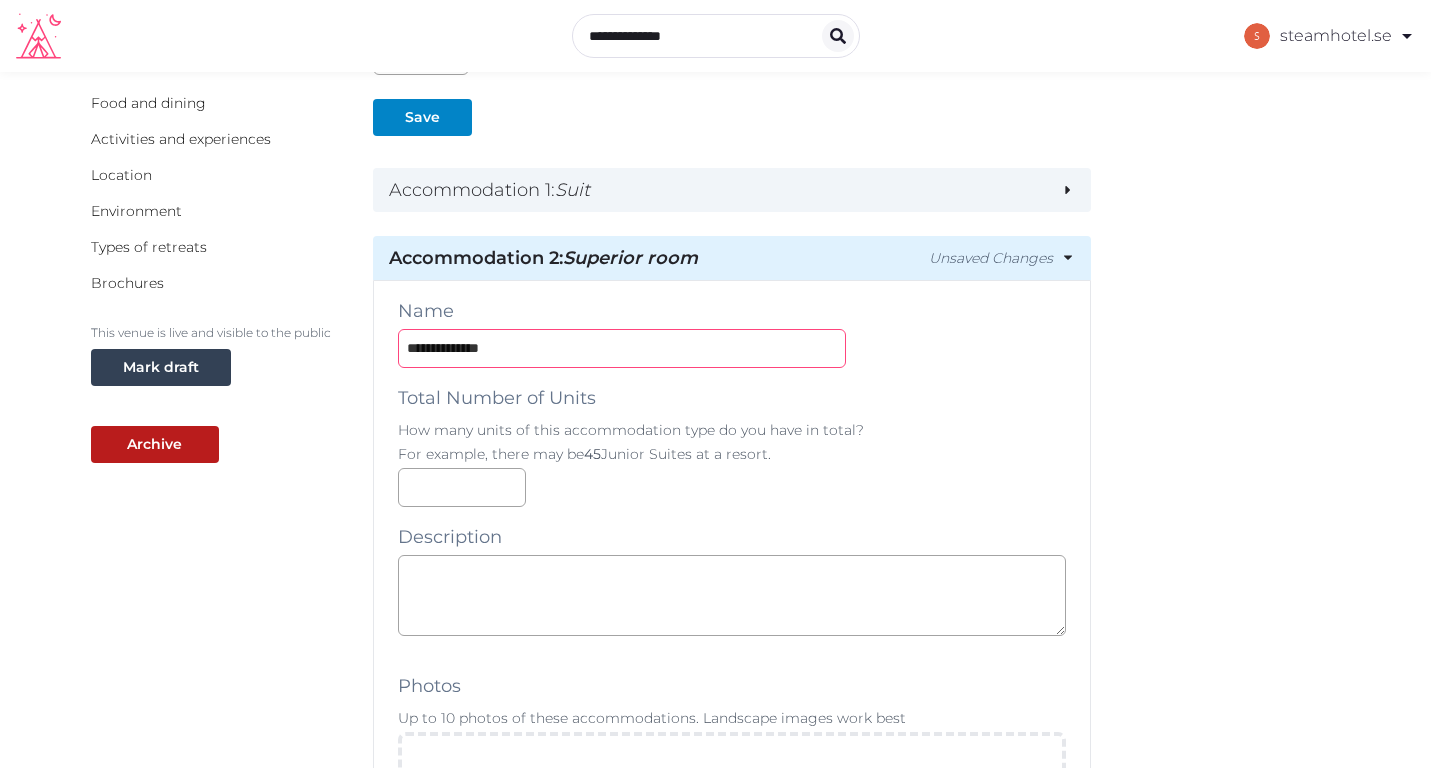 scroll, scrollTop: 311, scrollLeft: 0, axis: vertical 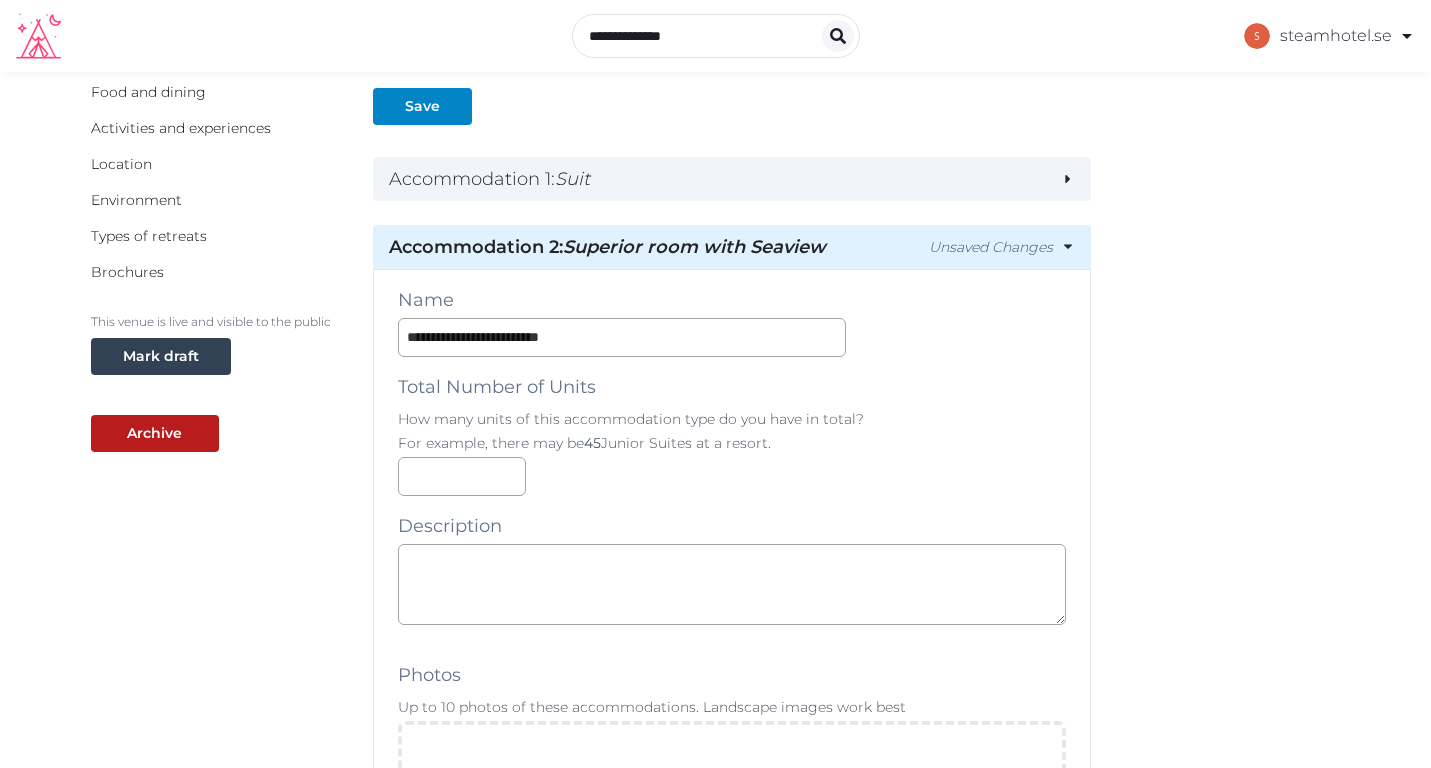 click on "**********" at bounding box center (732, 1563) 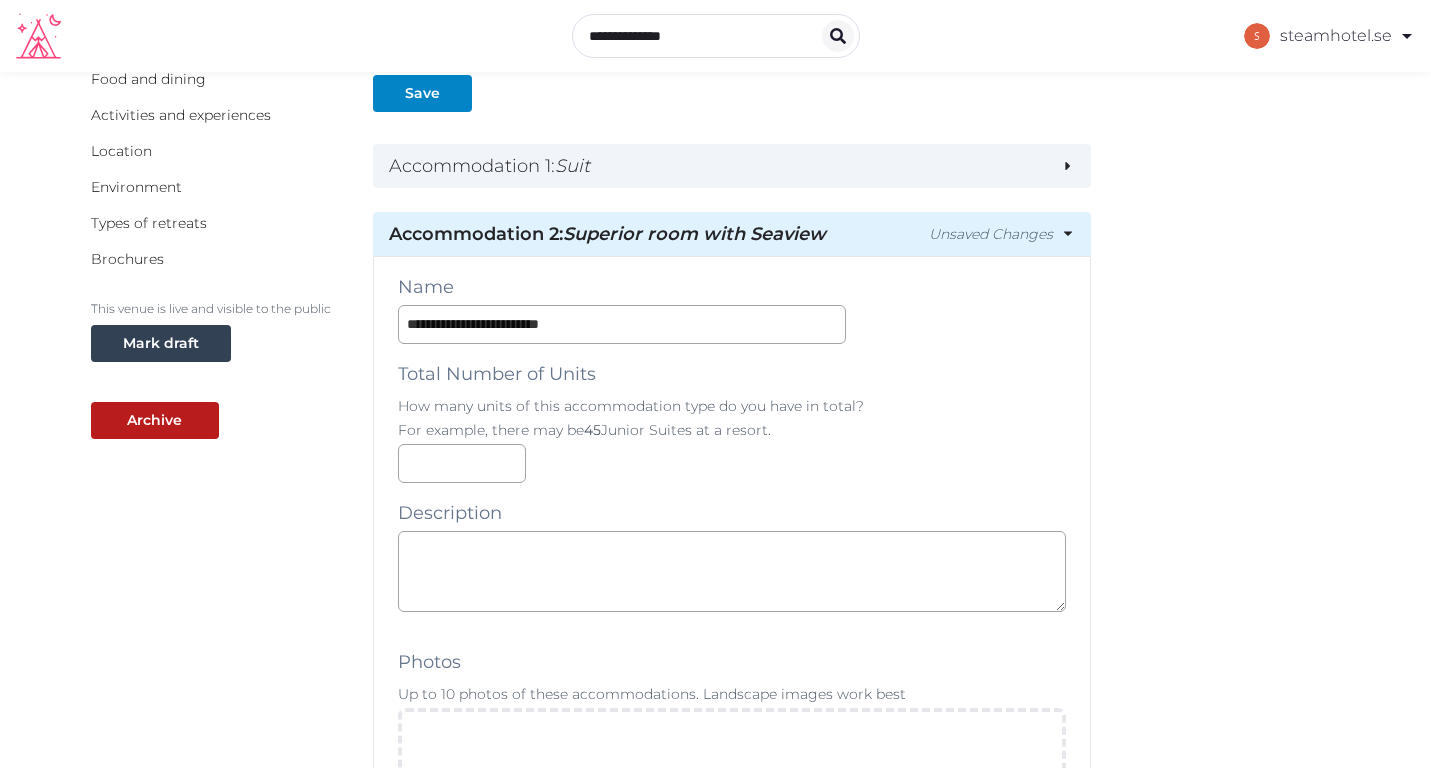 scroll, scrollTop: 297, scrollLeft: 0, axis: vertical 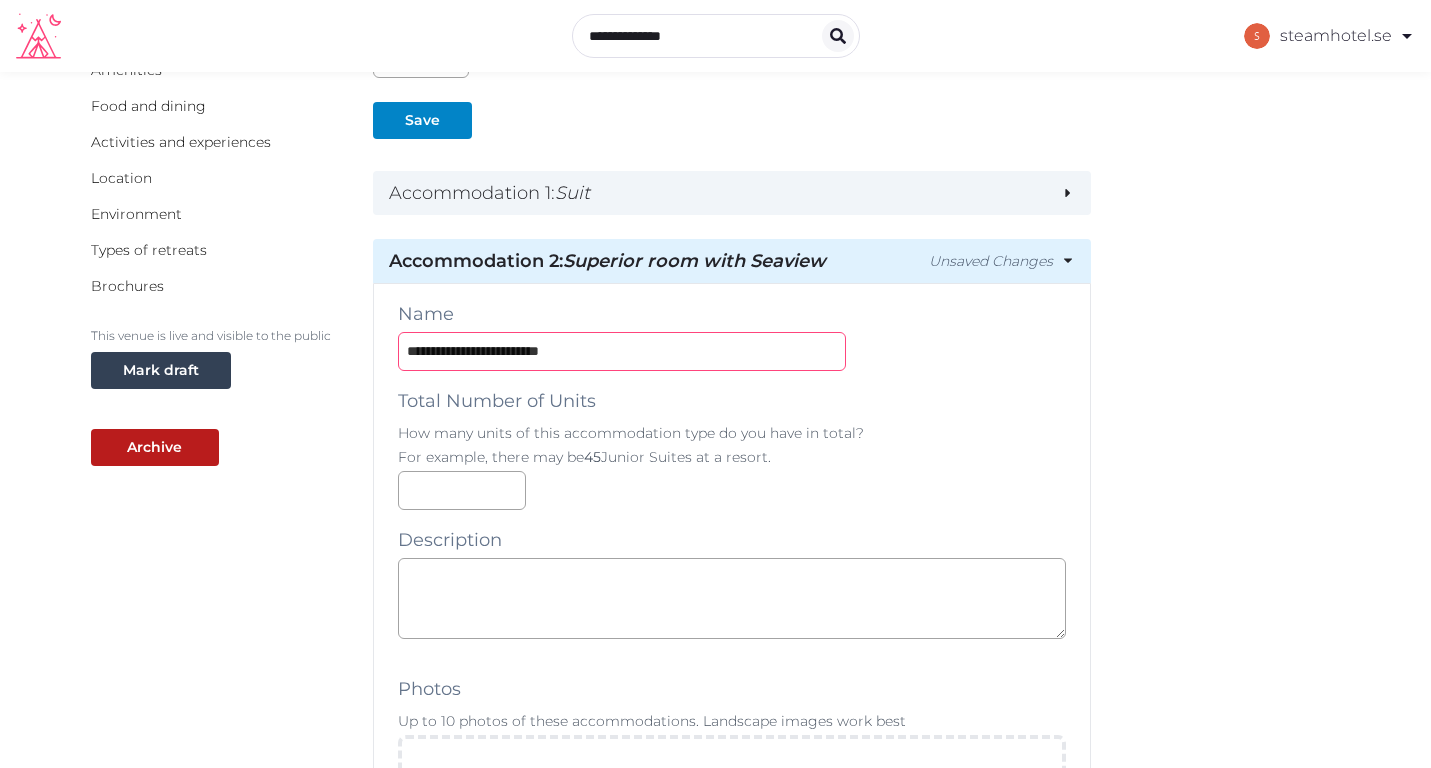 drag, startPoint x: 636, startPoint y: 358, endPoint x: 376, endPoint y: 354, distance: 260.03076 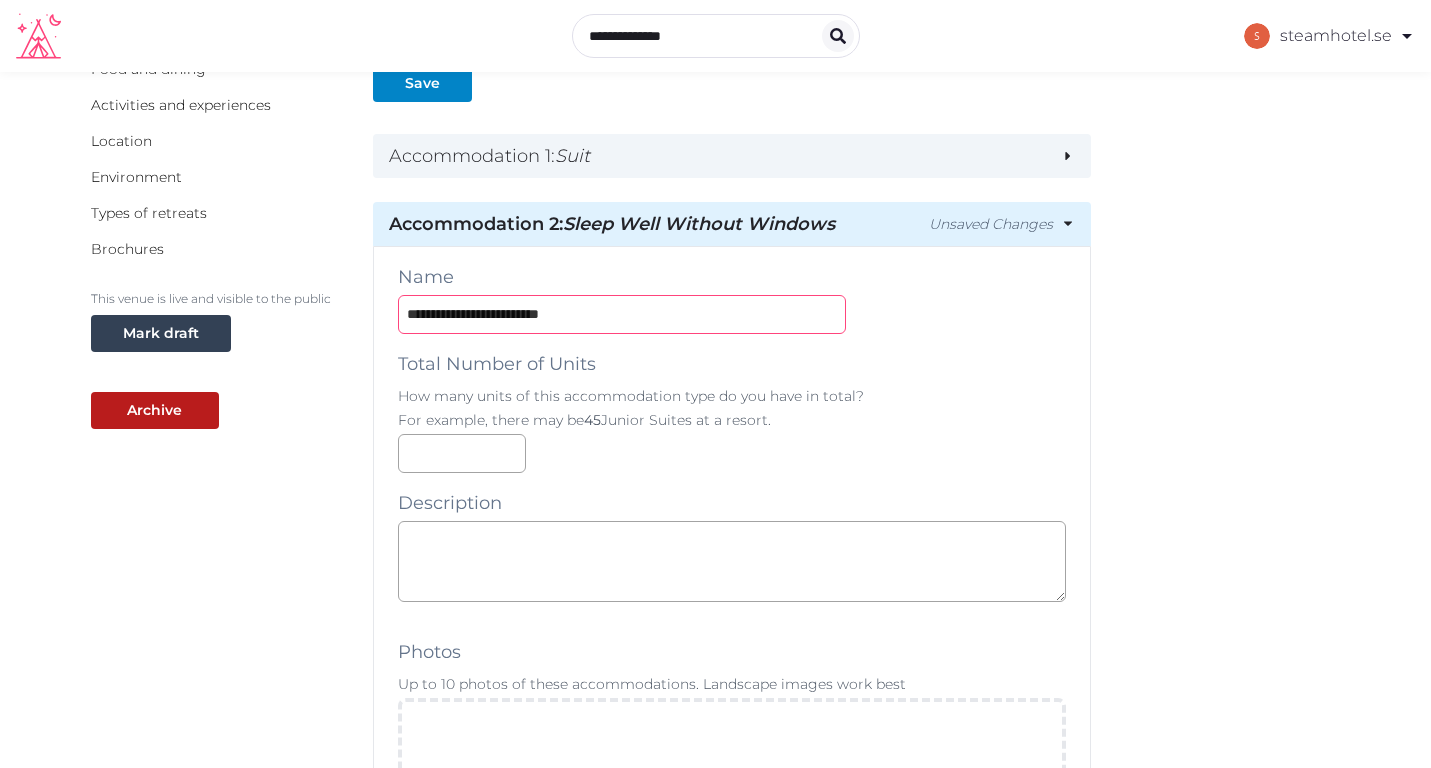 scroll, scrollTop: 337, scrollLeft: 0, axis: vertical 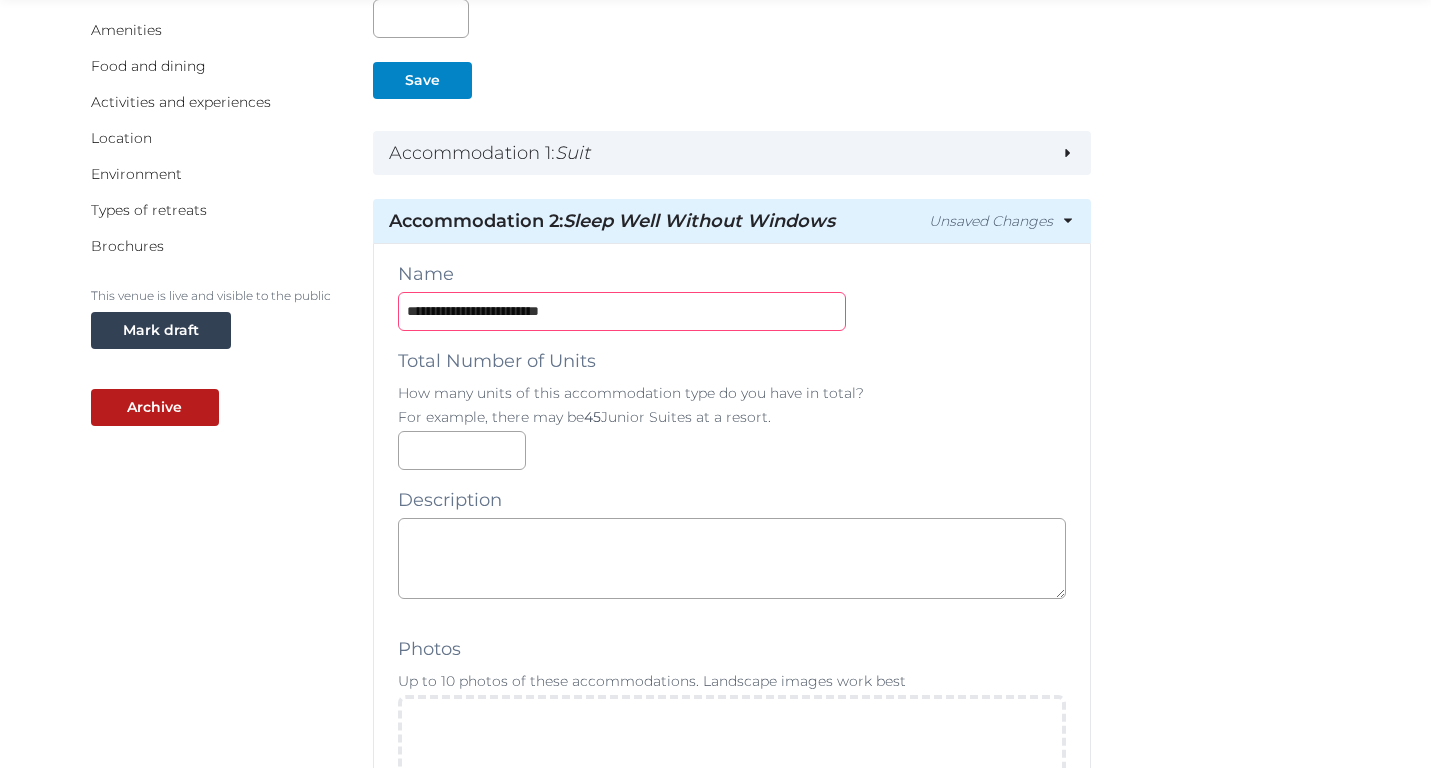 type on "**********" 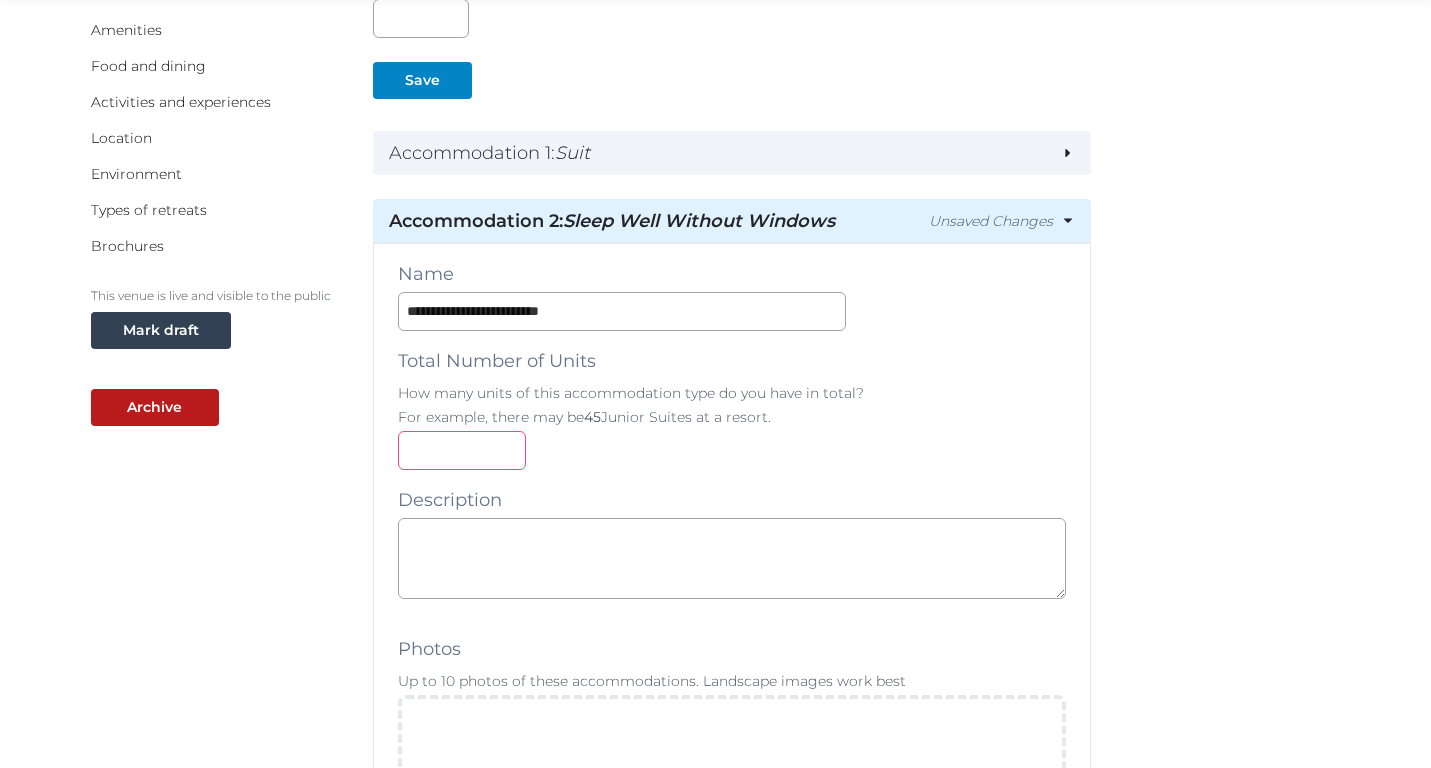 click at bounding box center (462, 450) 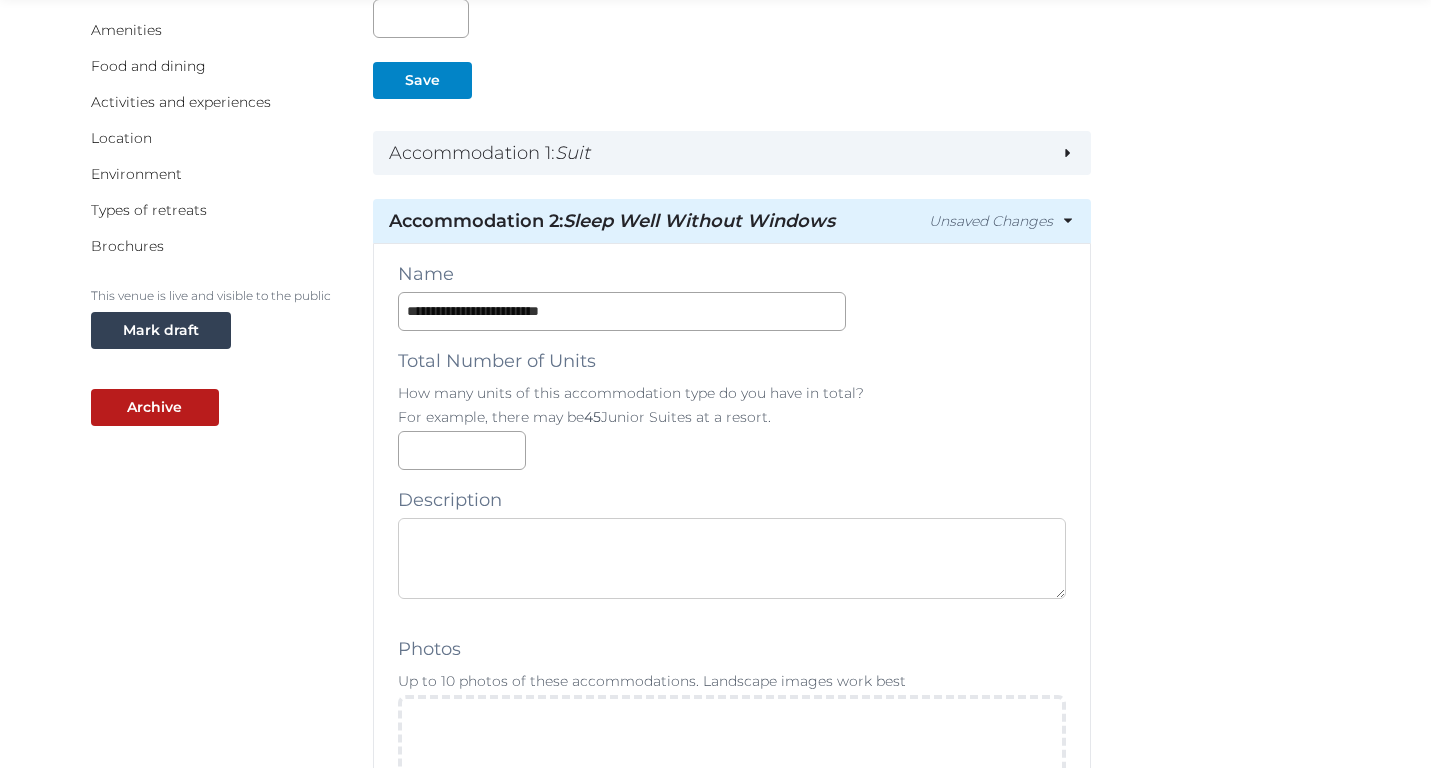 click at bounding box center (732, 558) 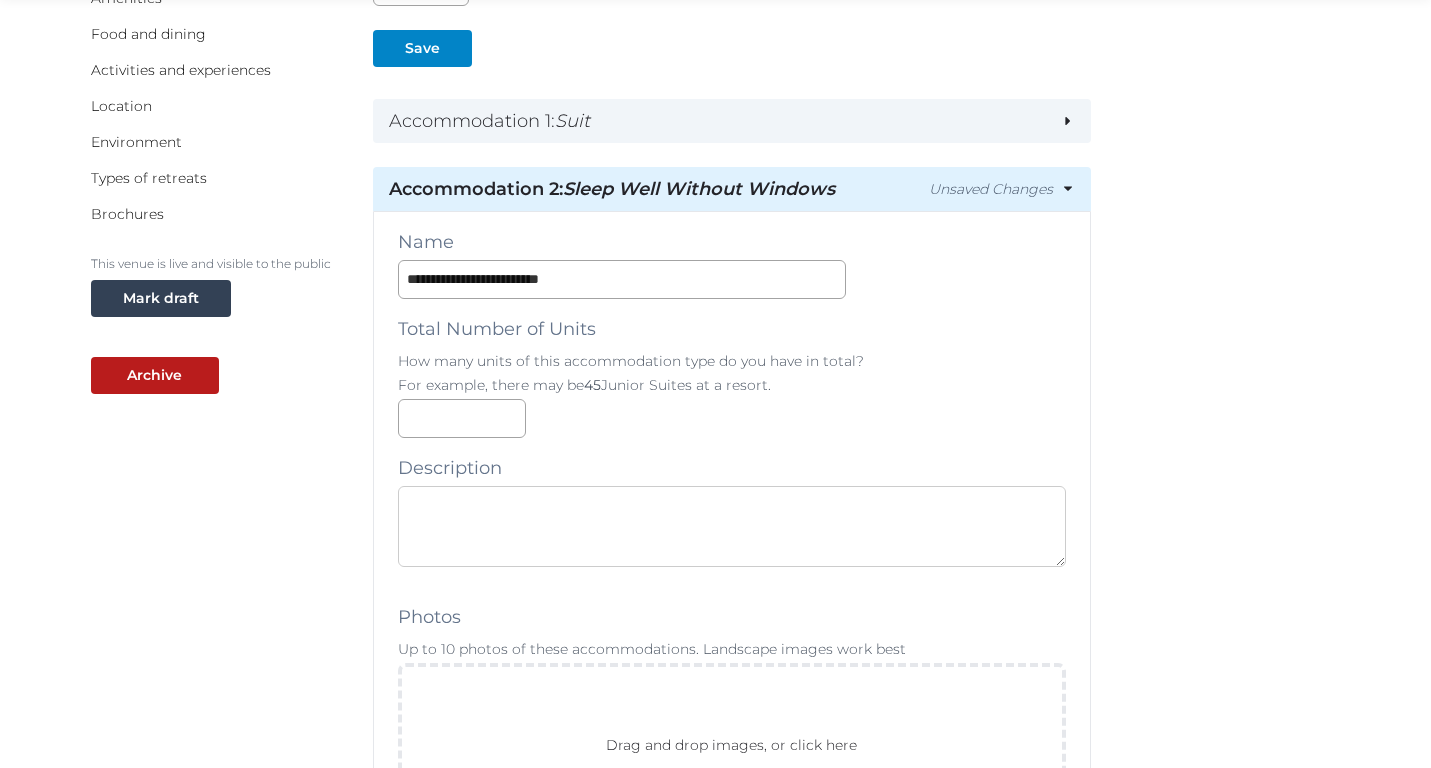 scroll, scrollTop: 379, scrollLeft: 0, axis: vertical 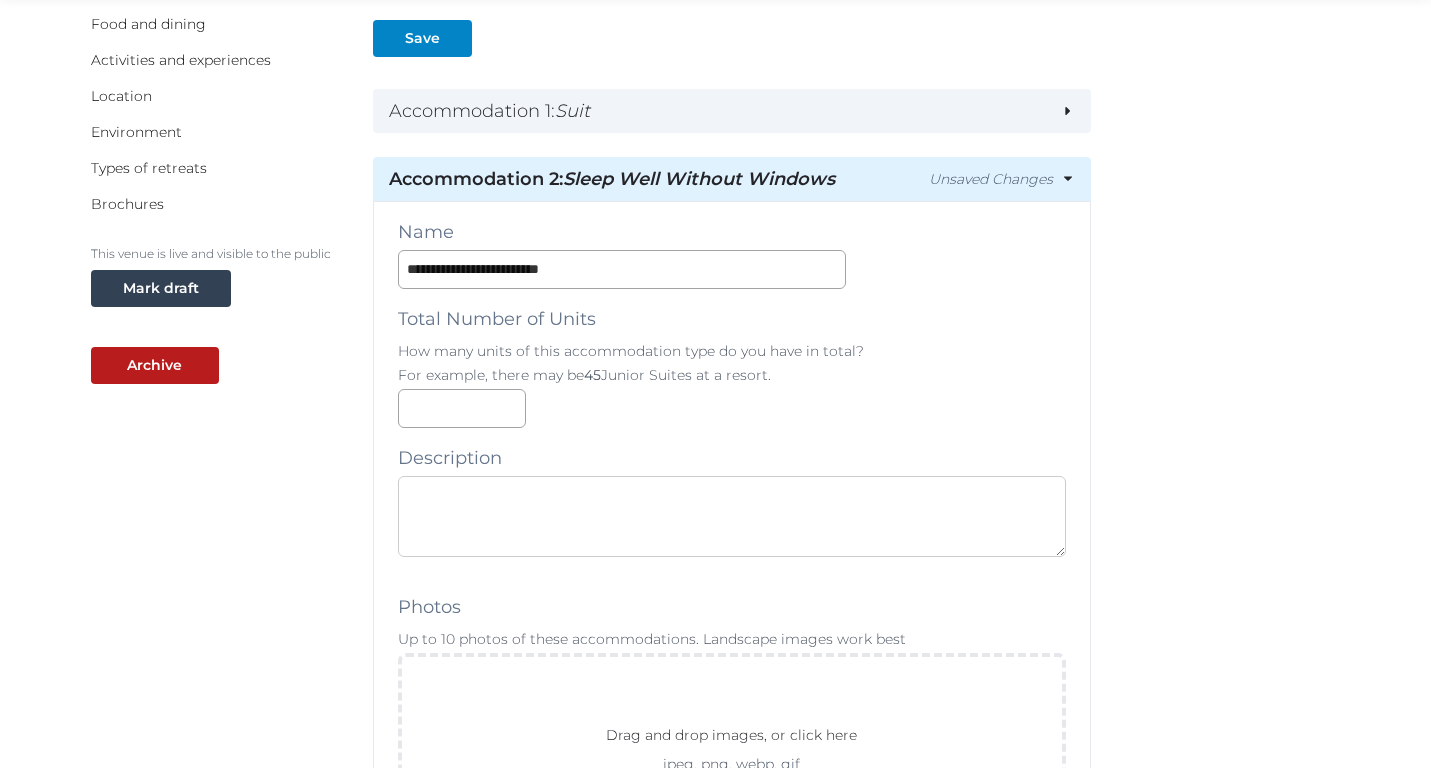 paste on "**********" 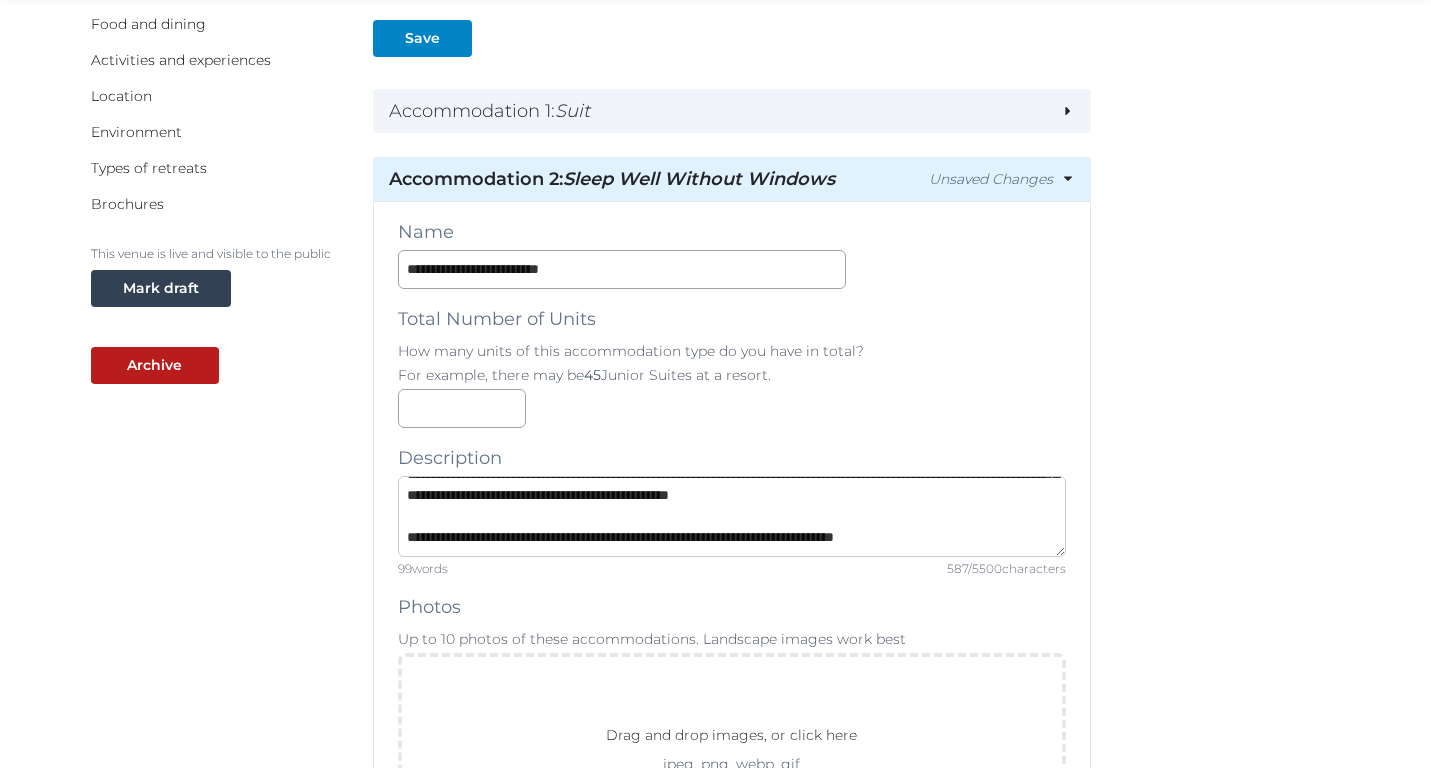 scroll, scrollTop: 126, scrollLeft: 0, axis: vertical 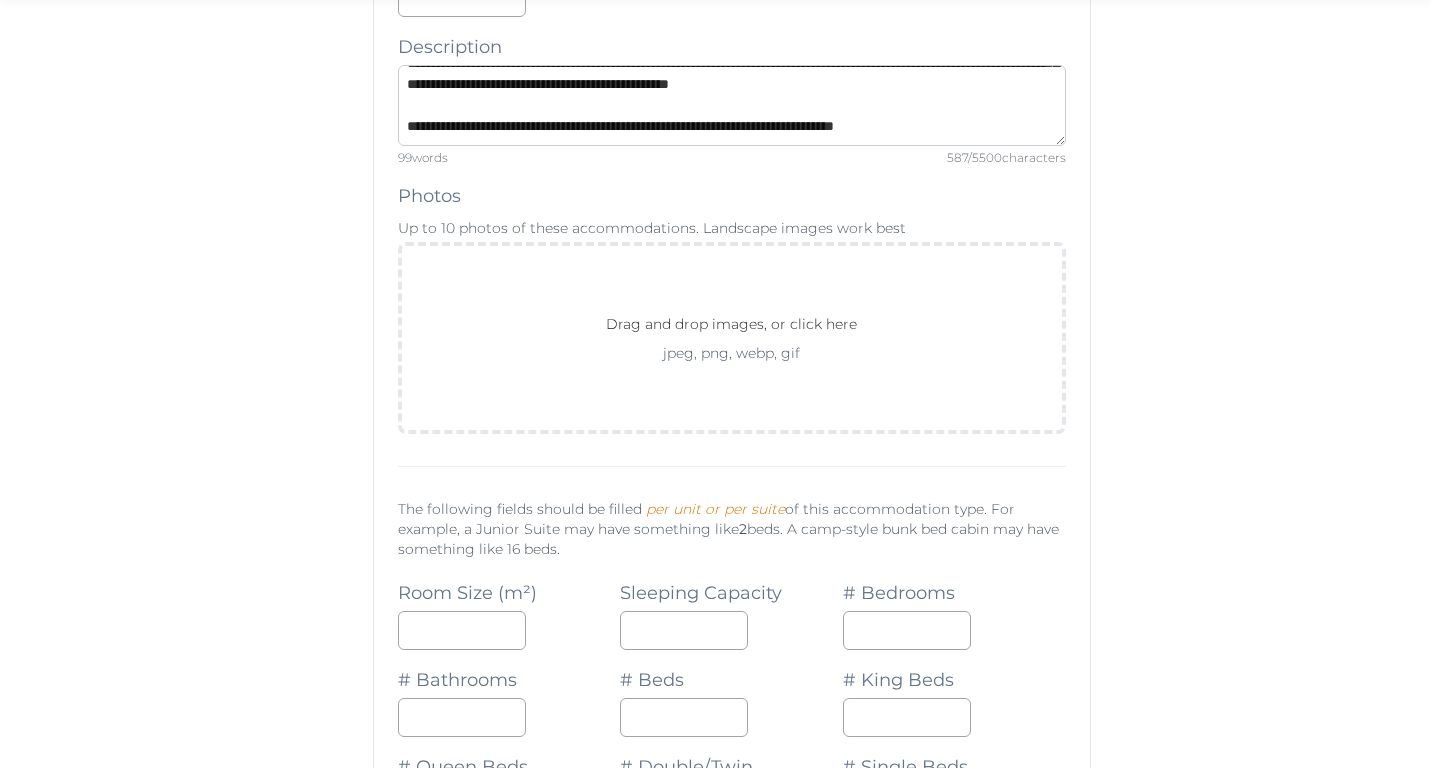 type on "**********" 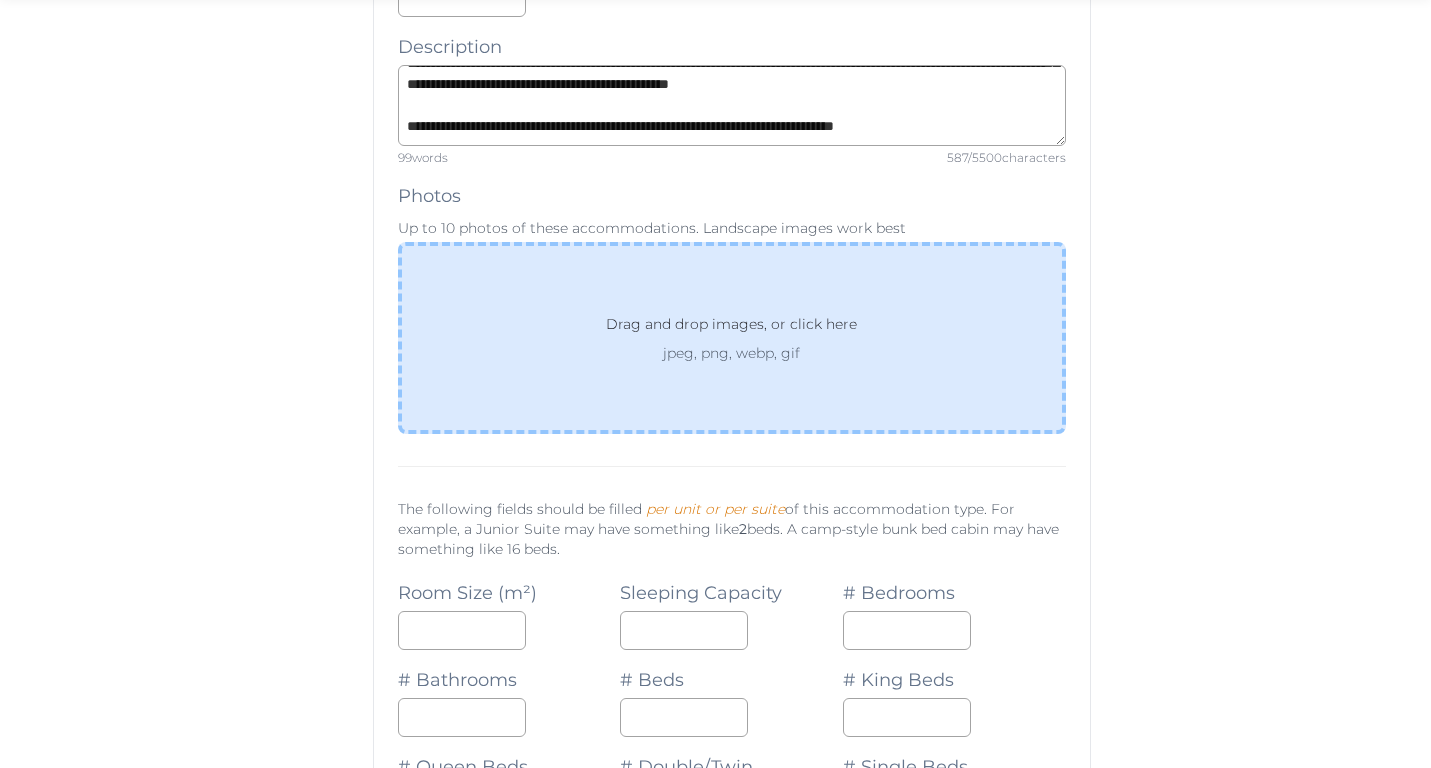 click on "Drag and drop images, or click here" at bounding box center (731, 328) 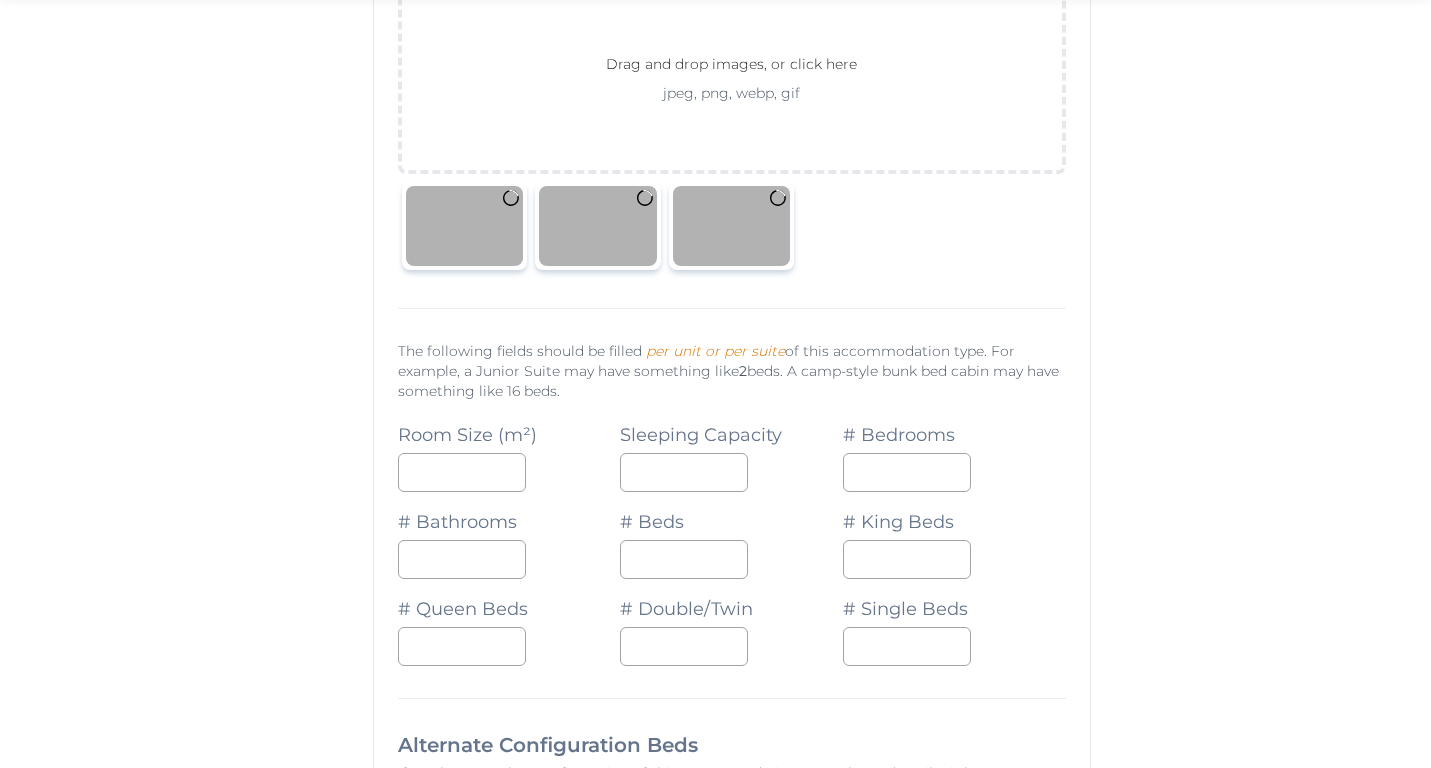 scroll, scrollTop: 1083, scrollLeft: 0, axis: vertical 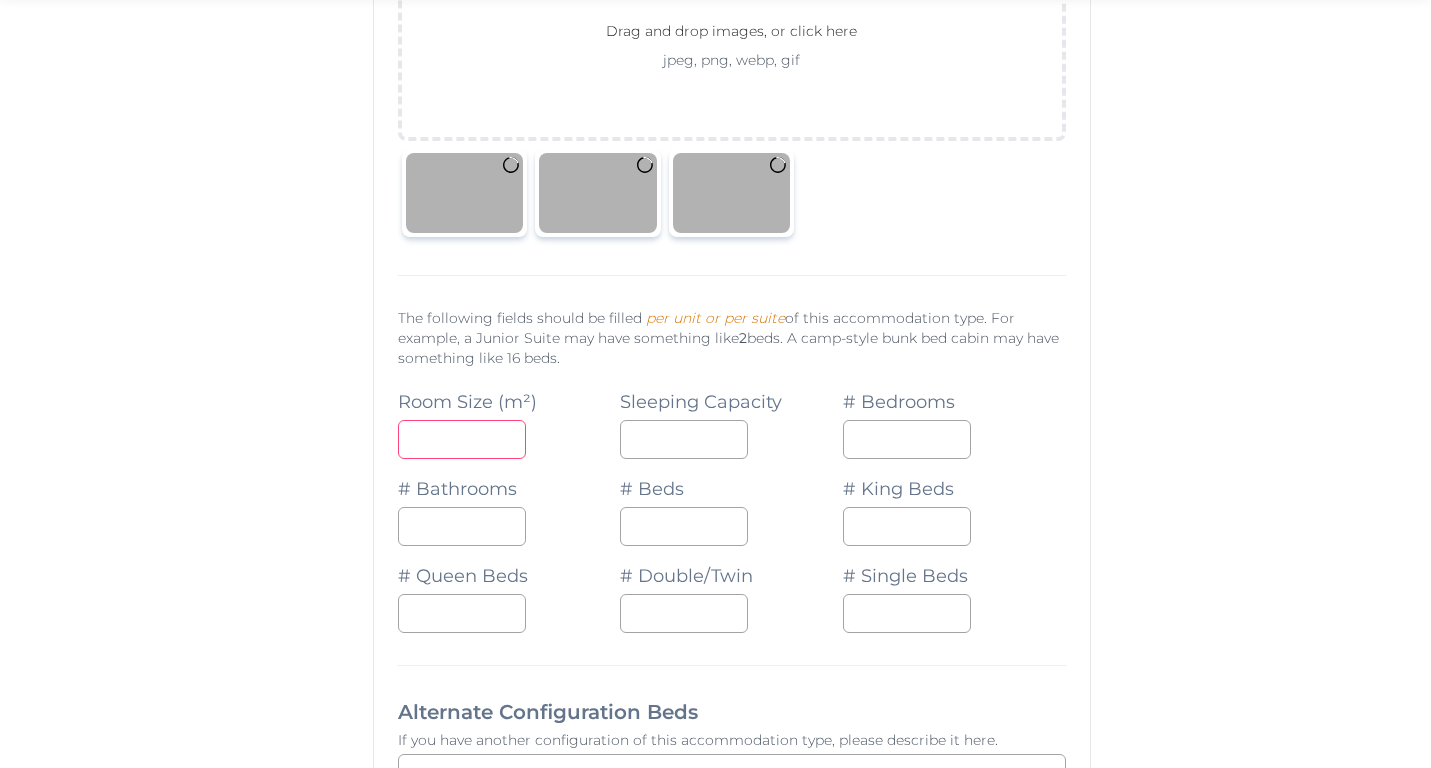 click at bounding box center [462, 439] 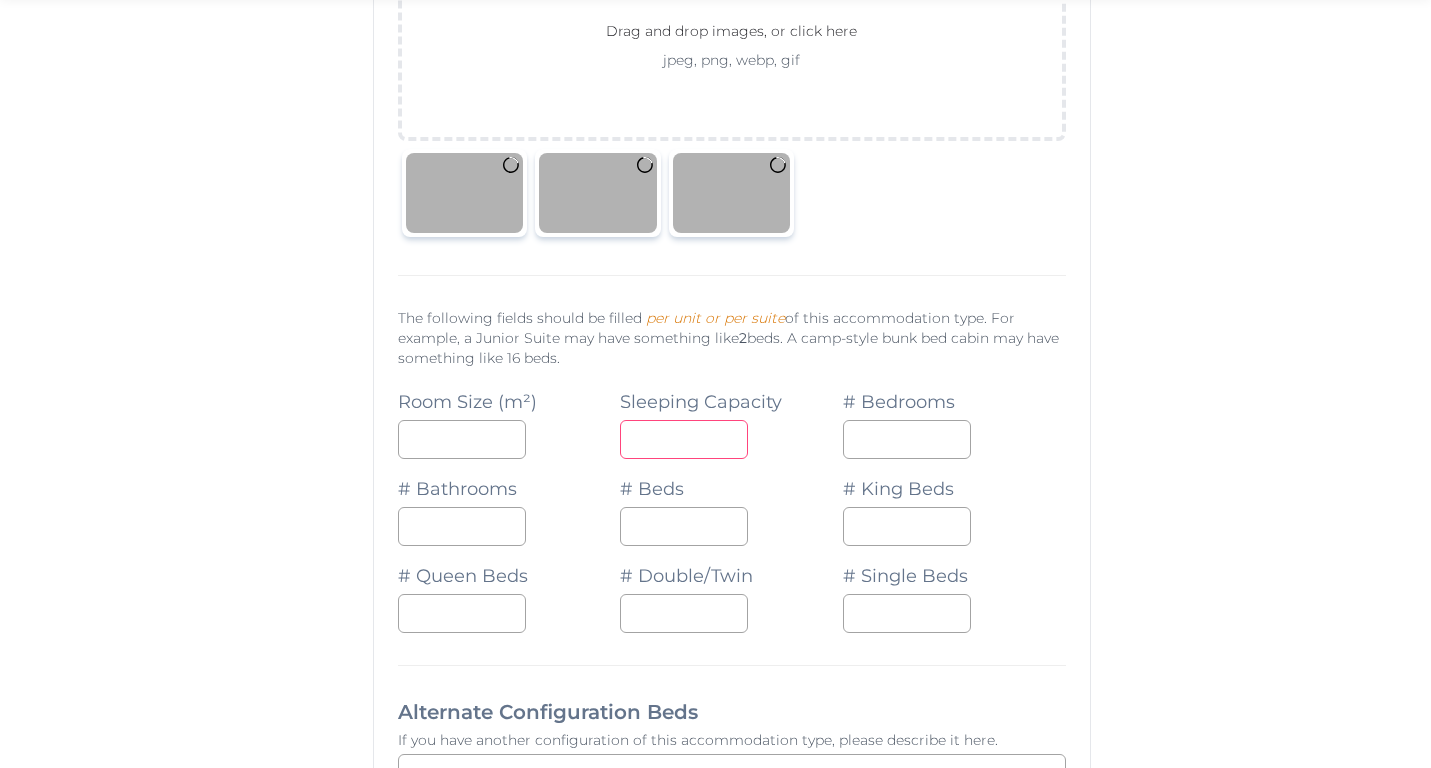 click at bounding box center [684, 439] 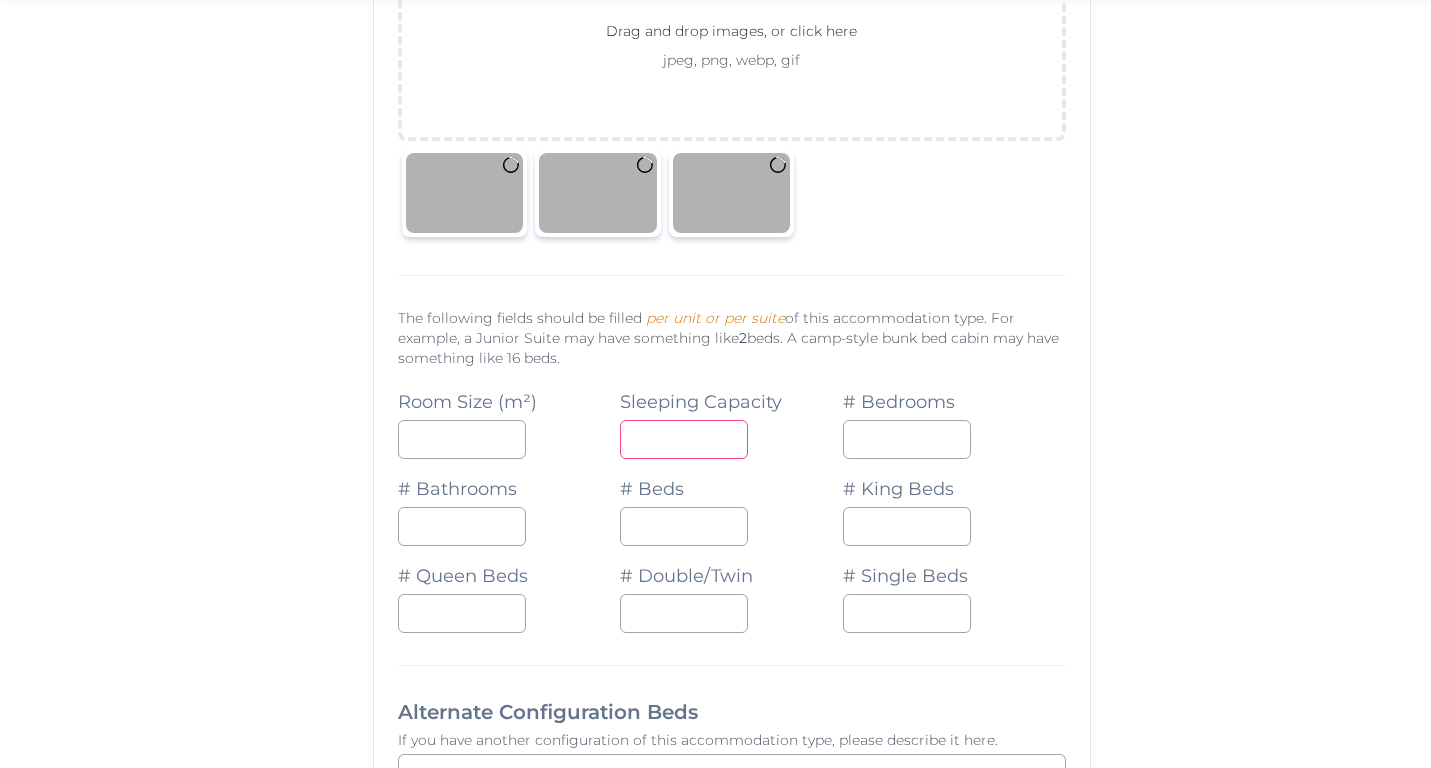 type on "*" 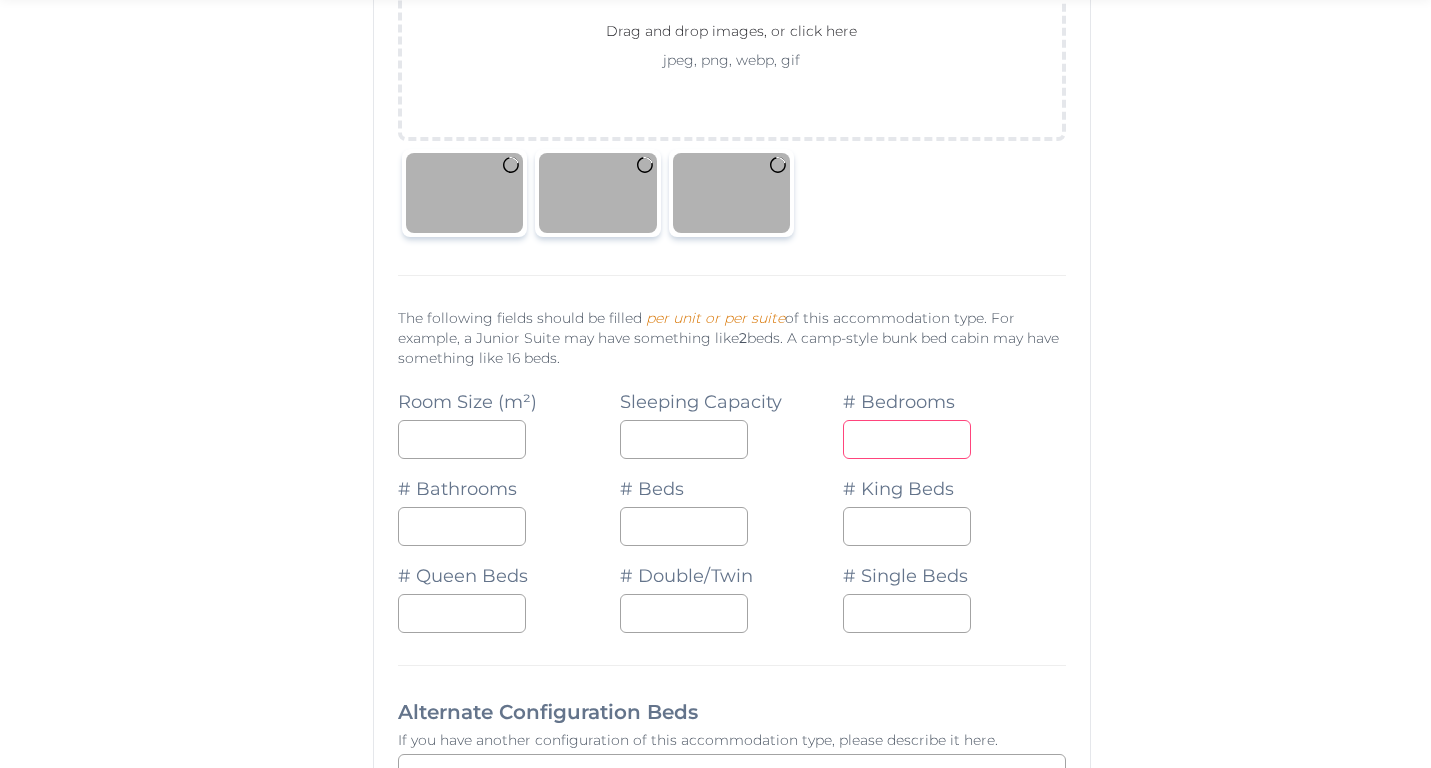 click at bounding box center (907, 439) 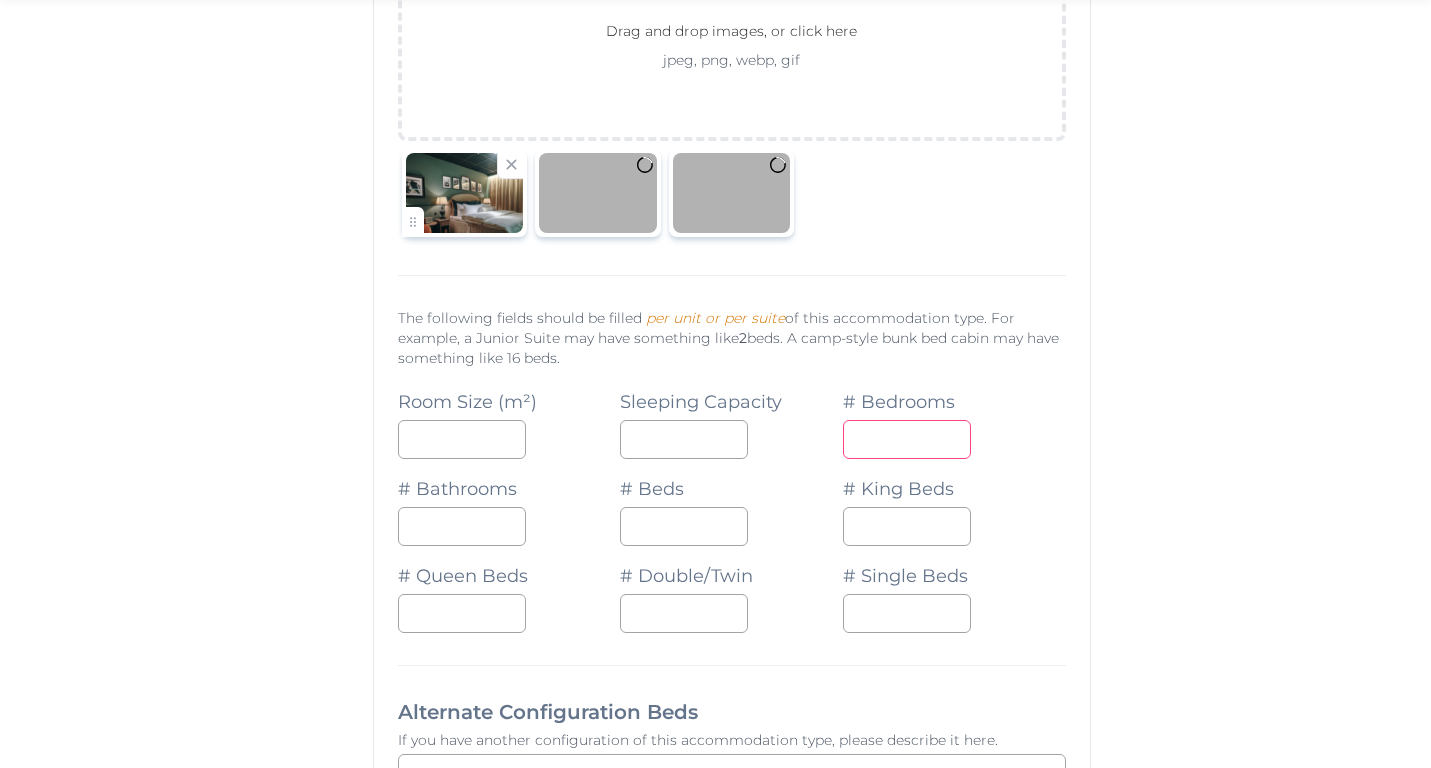 type on "*" 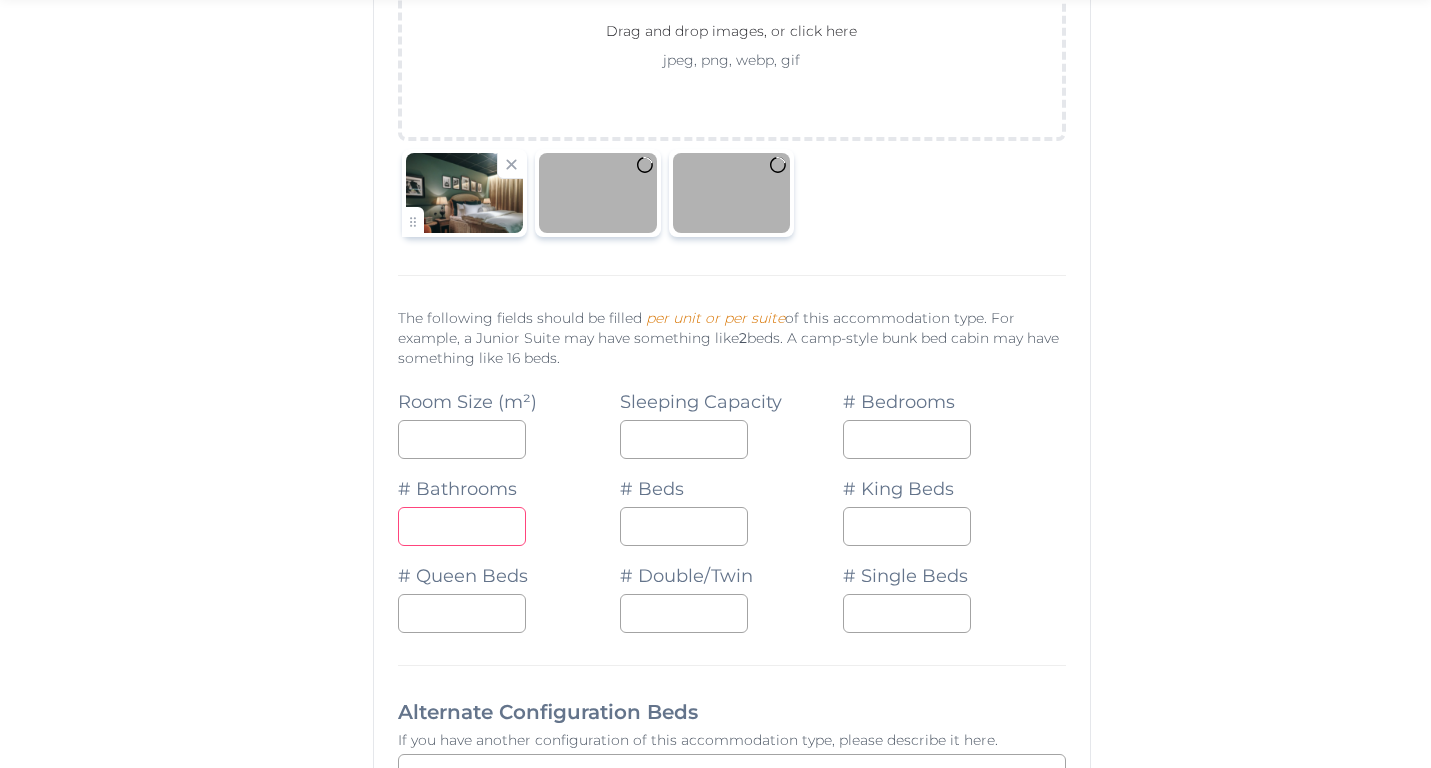 type on "*" 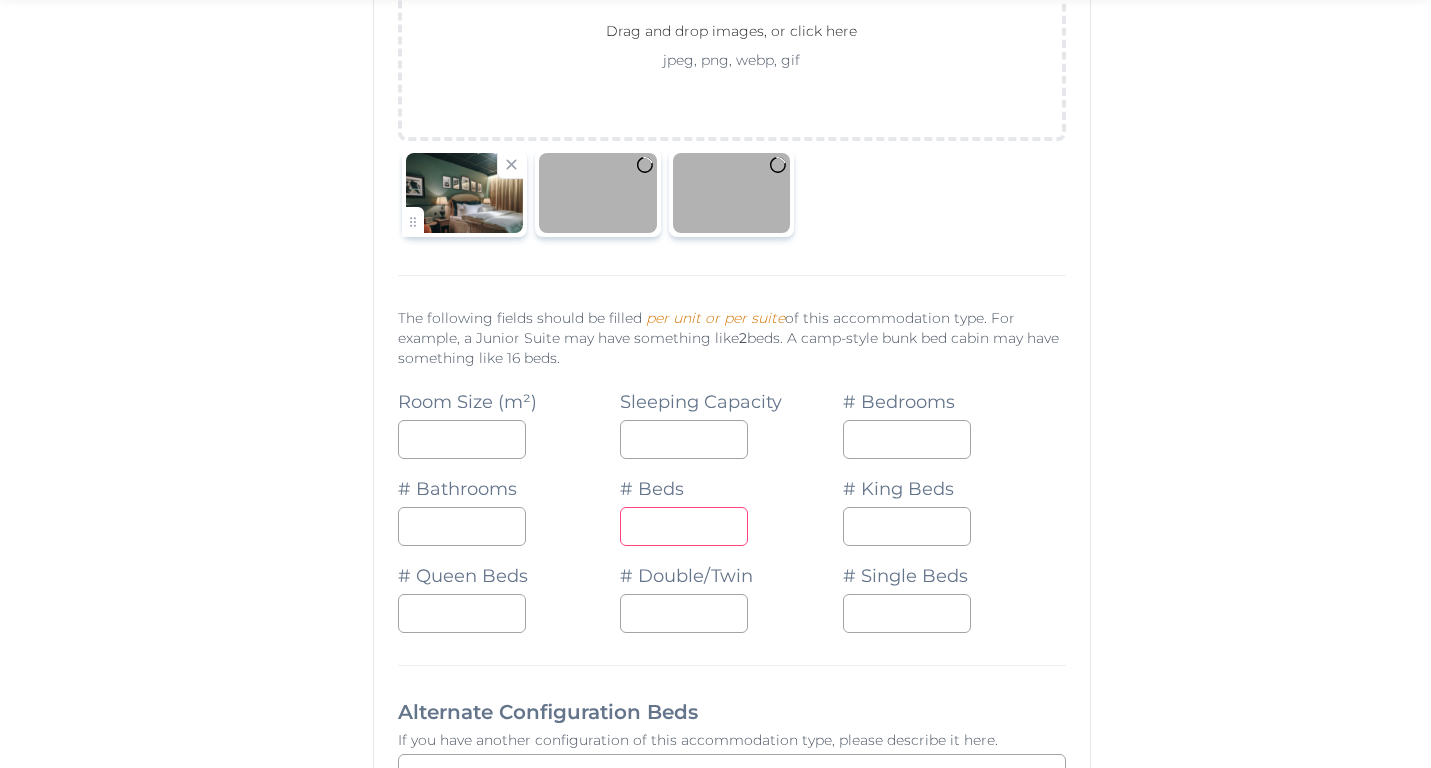 click at bounding box center [684, 526] 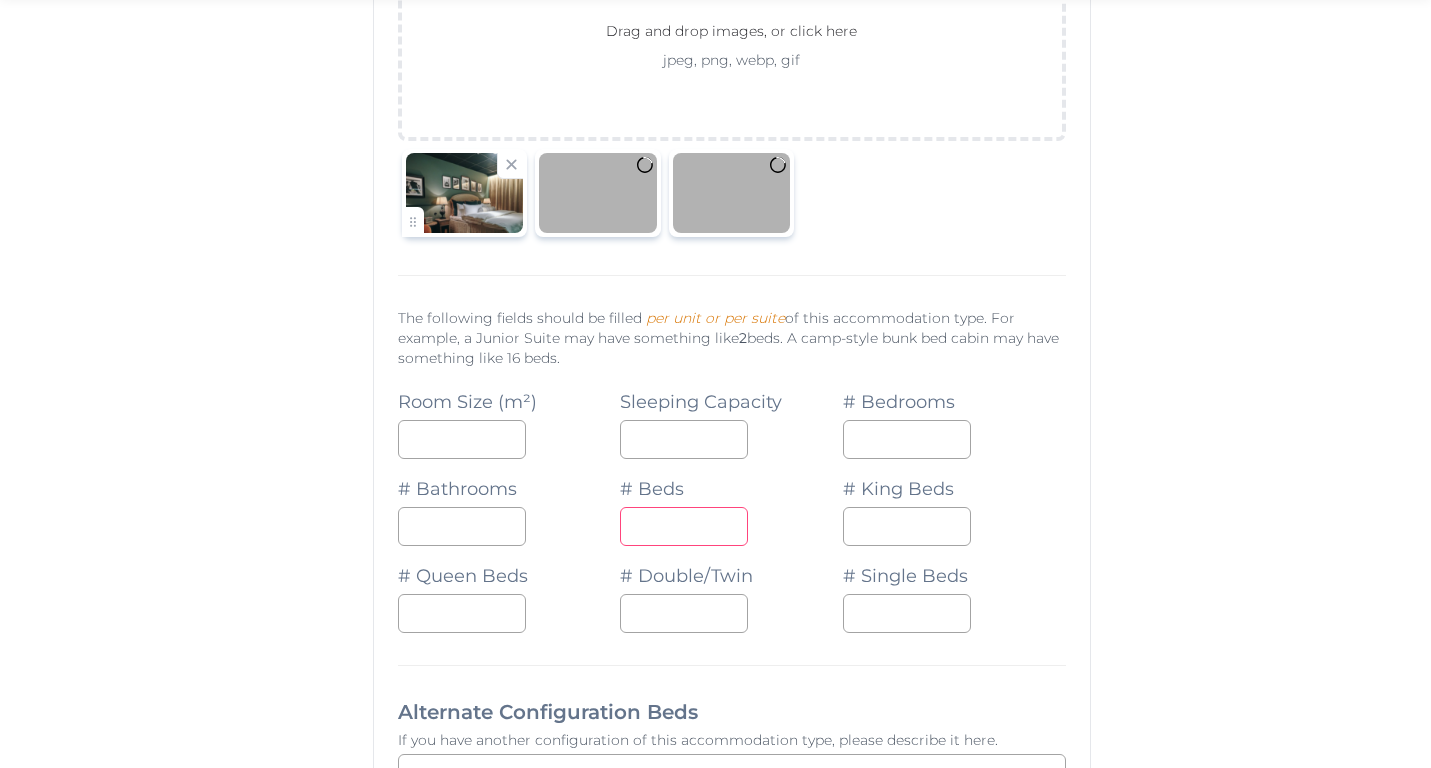 type on "*" 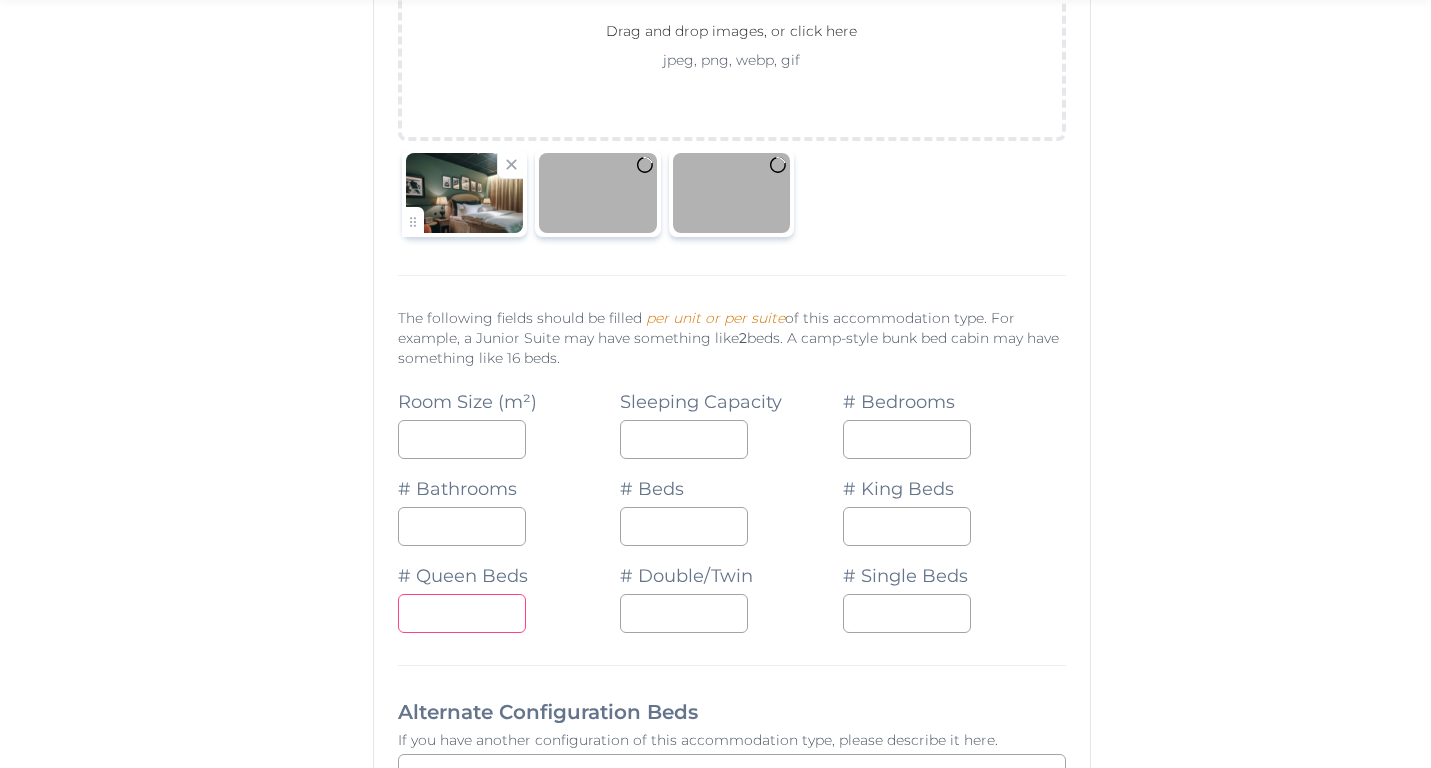 click at bounding box center [462, 613] 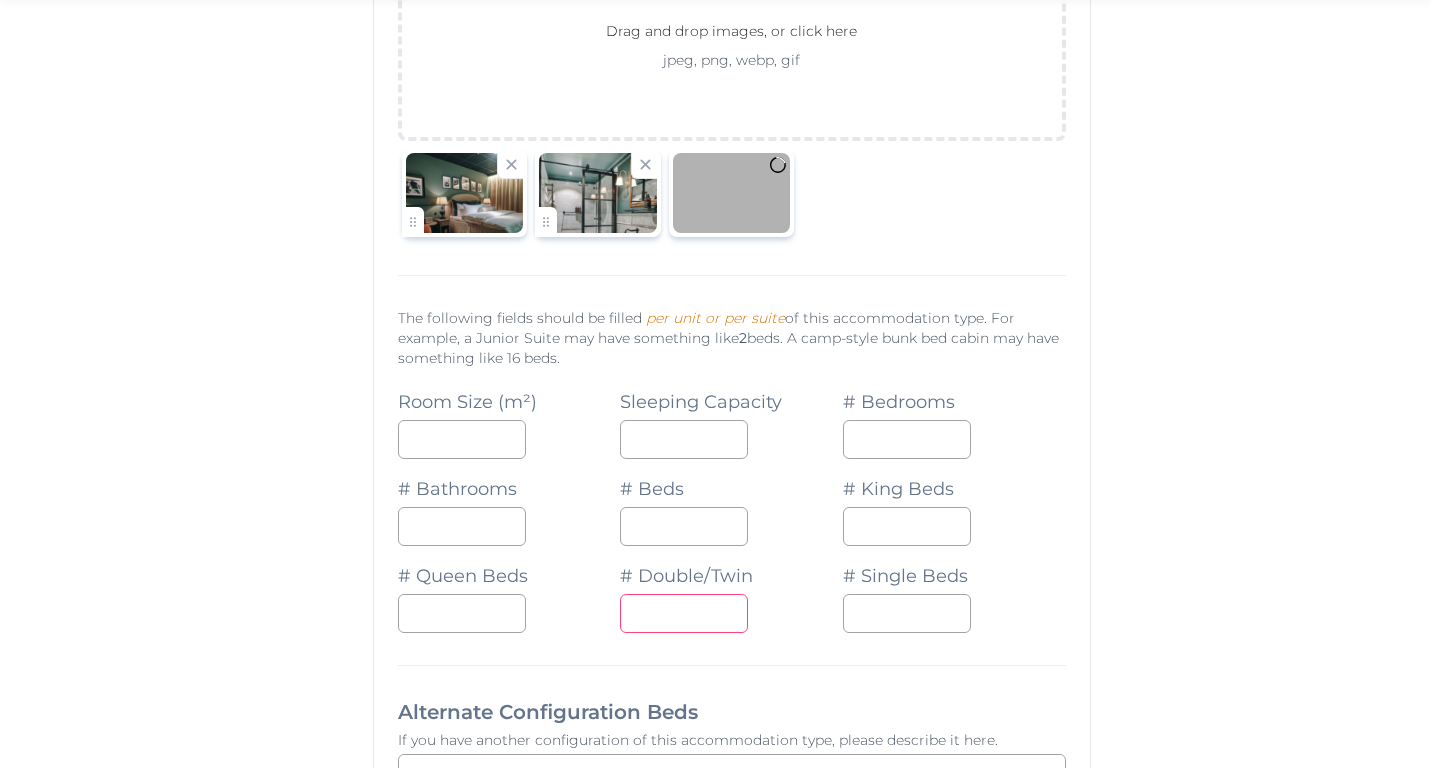 click at bounding box center (684, 613) 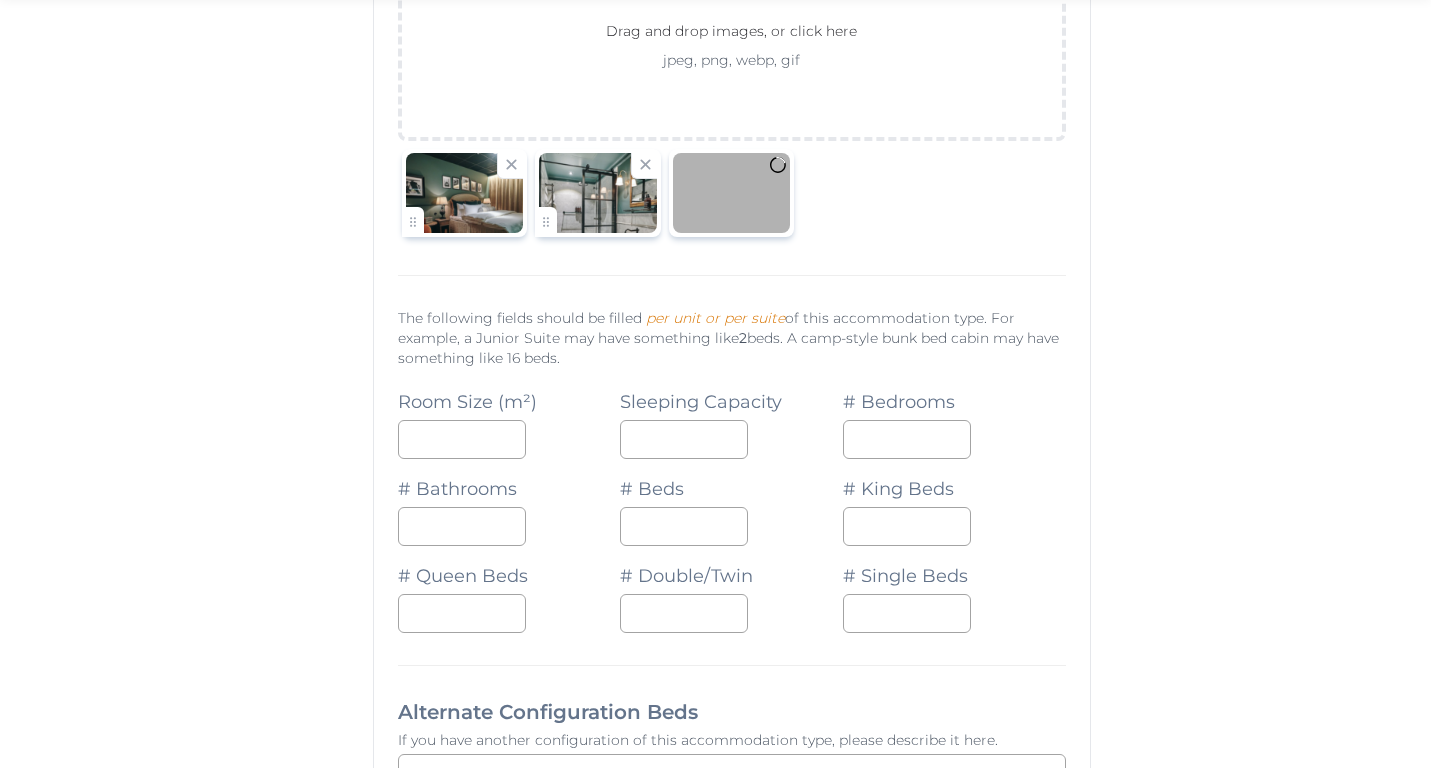 click on "**********" at bounding box center (732, 842) 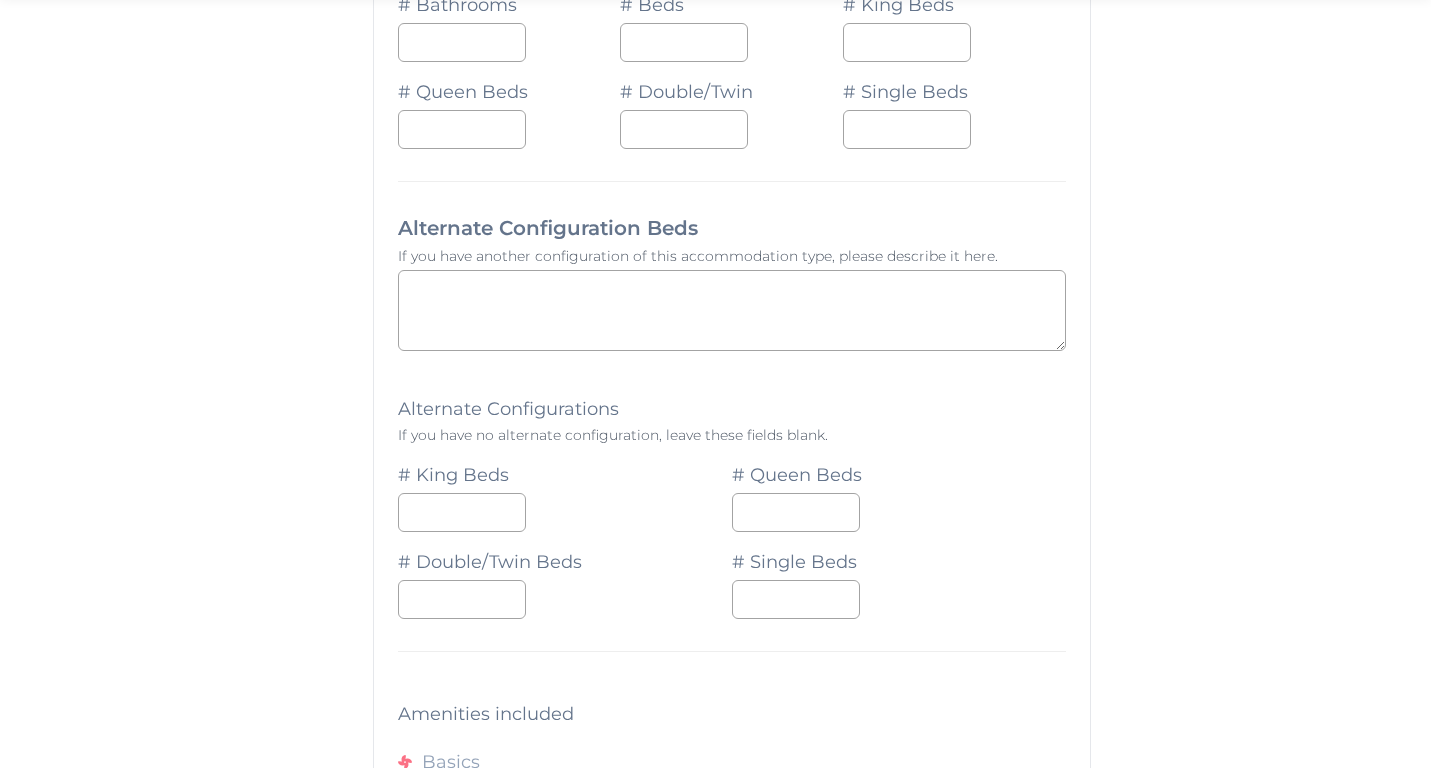 scroll, scrollTop: 1574, scrollLeft: 0, axis: vertical 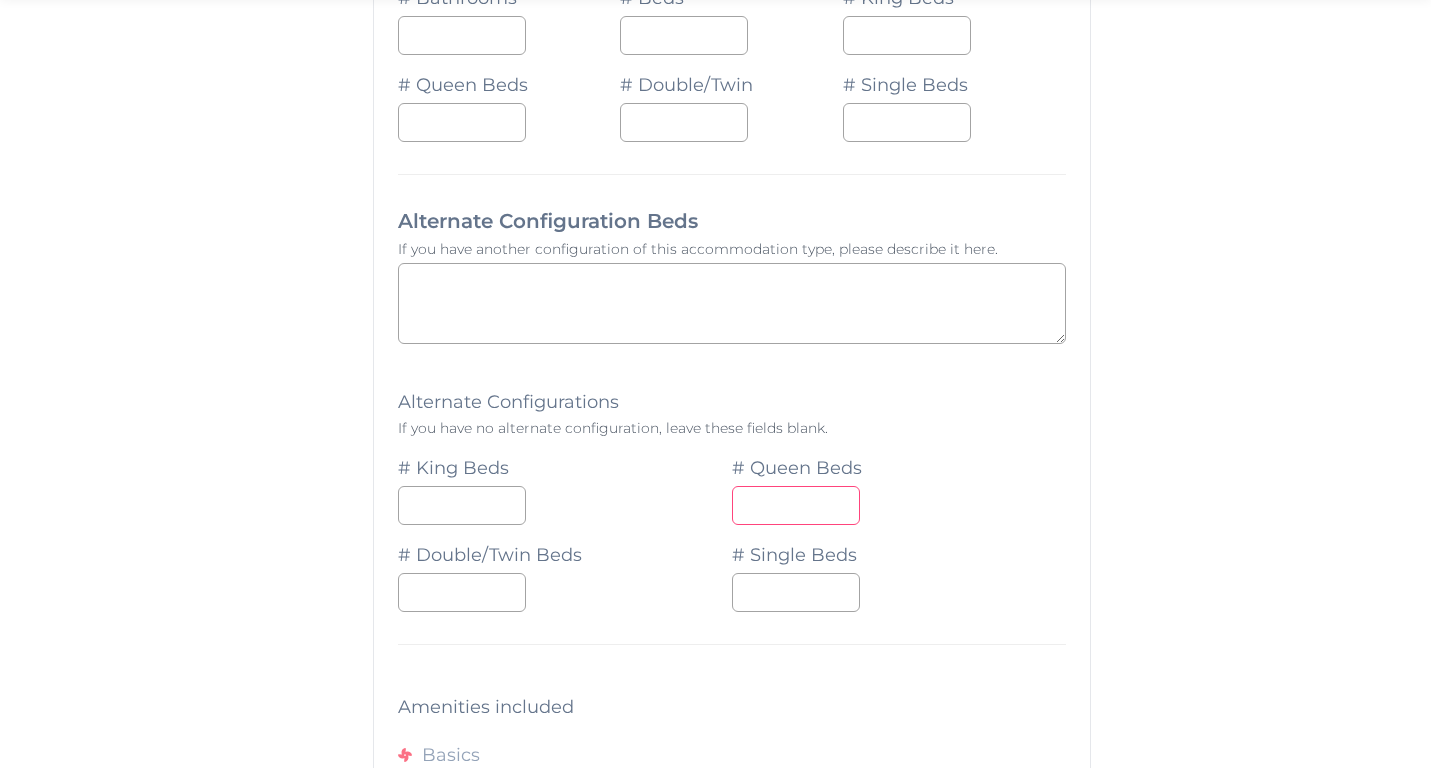 click at bounding box center (796, 505) 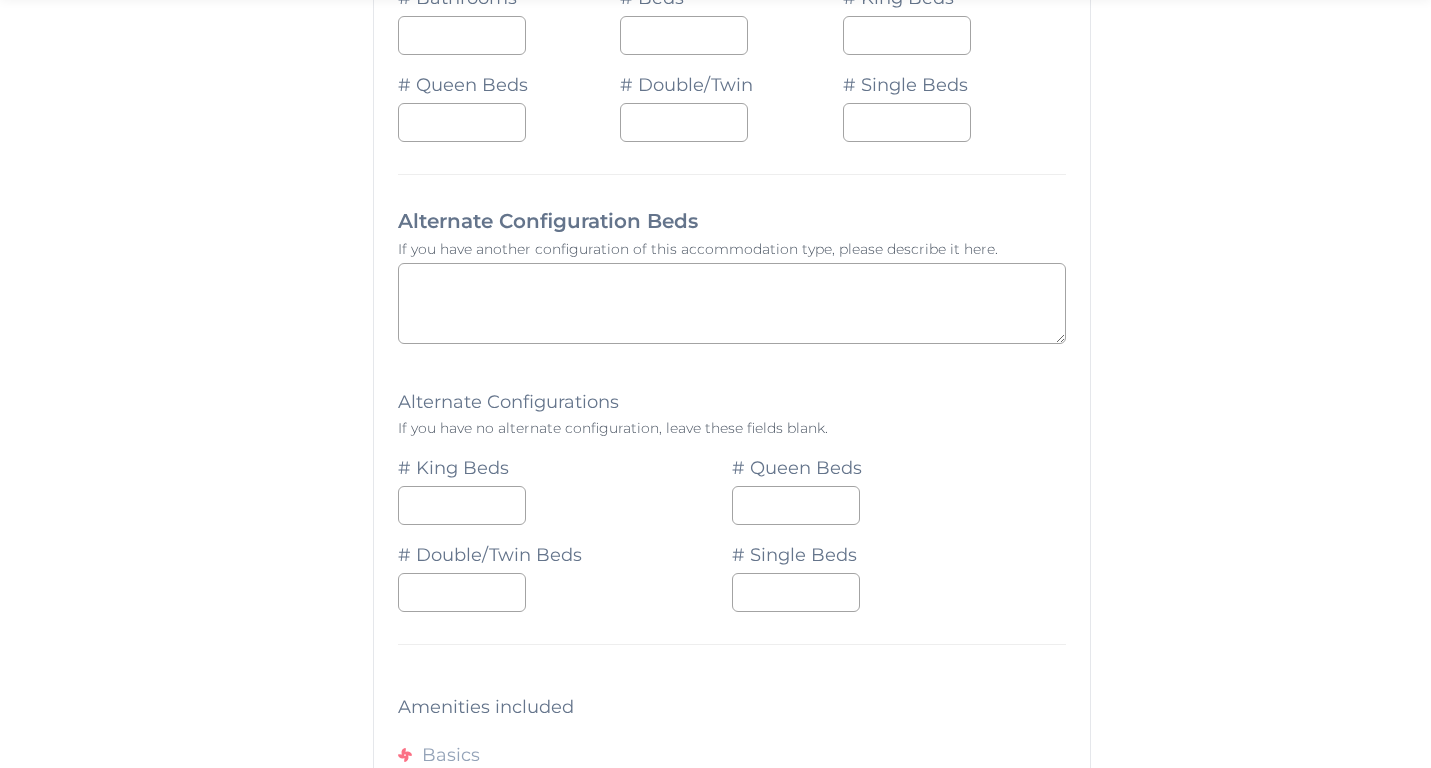 click on "**********" at bounding box center (732, 351) 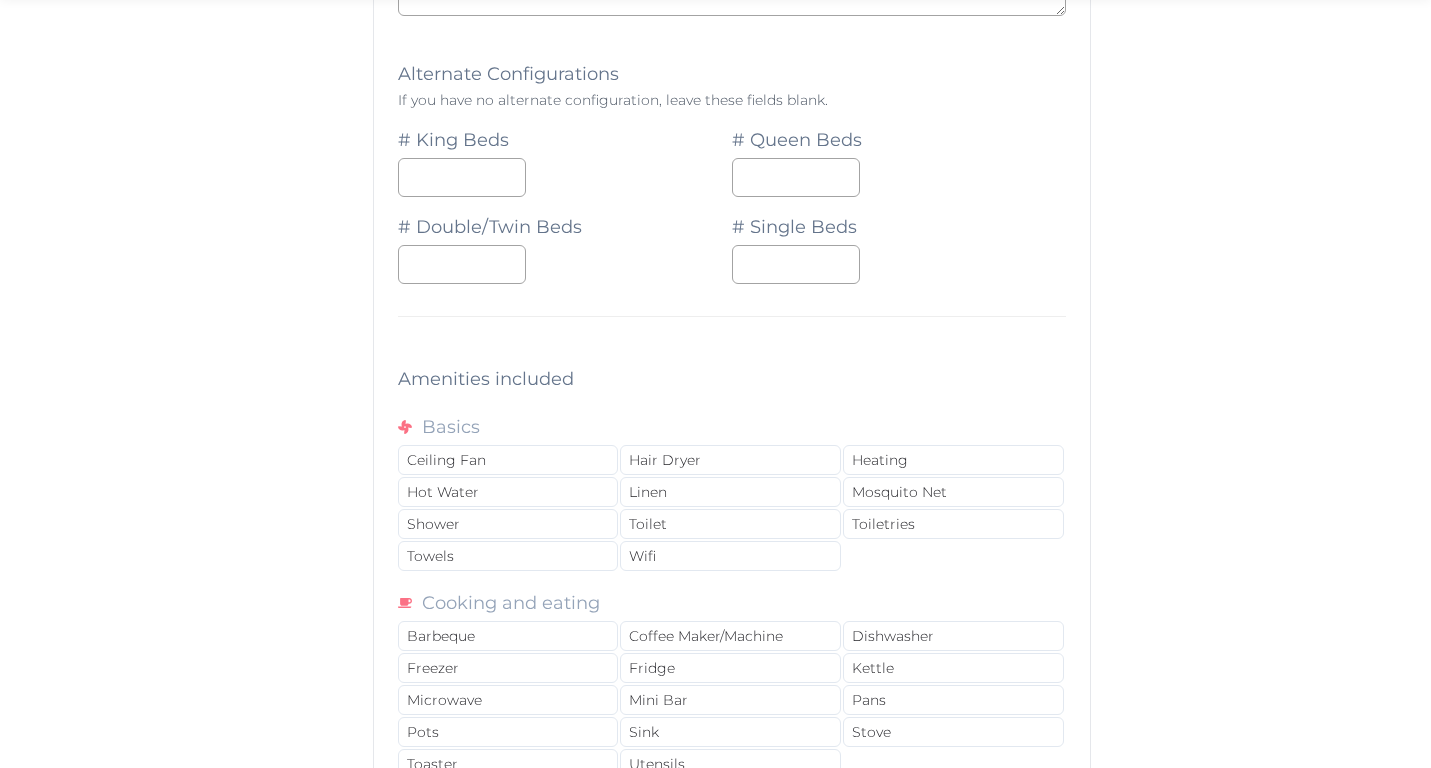 scroll, scrollTop: 1903, scrollLeft: 0, axis: vertical 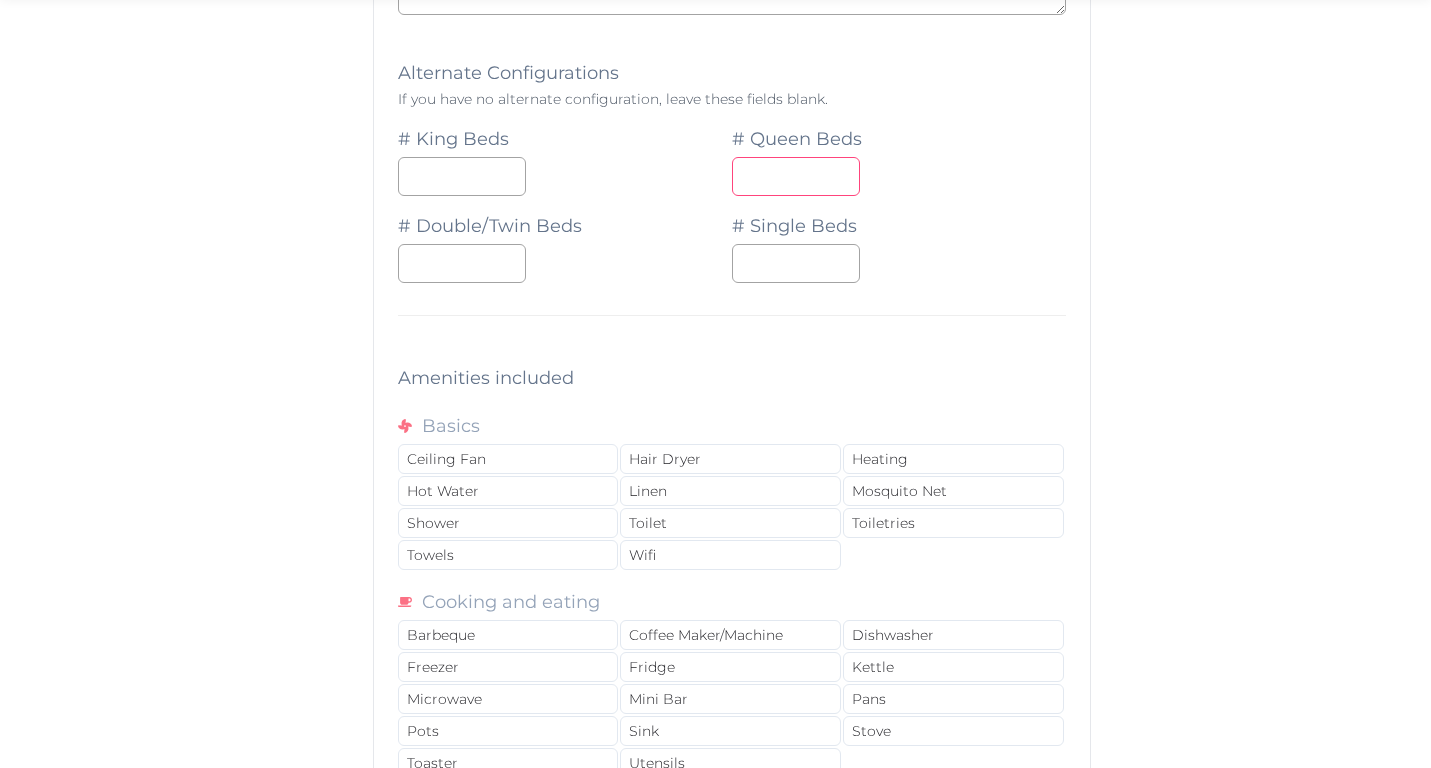 click on "*" at bounding box center (796, 176) 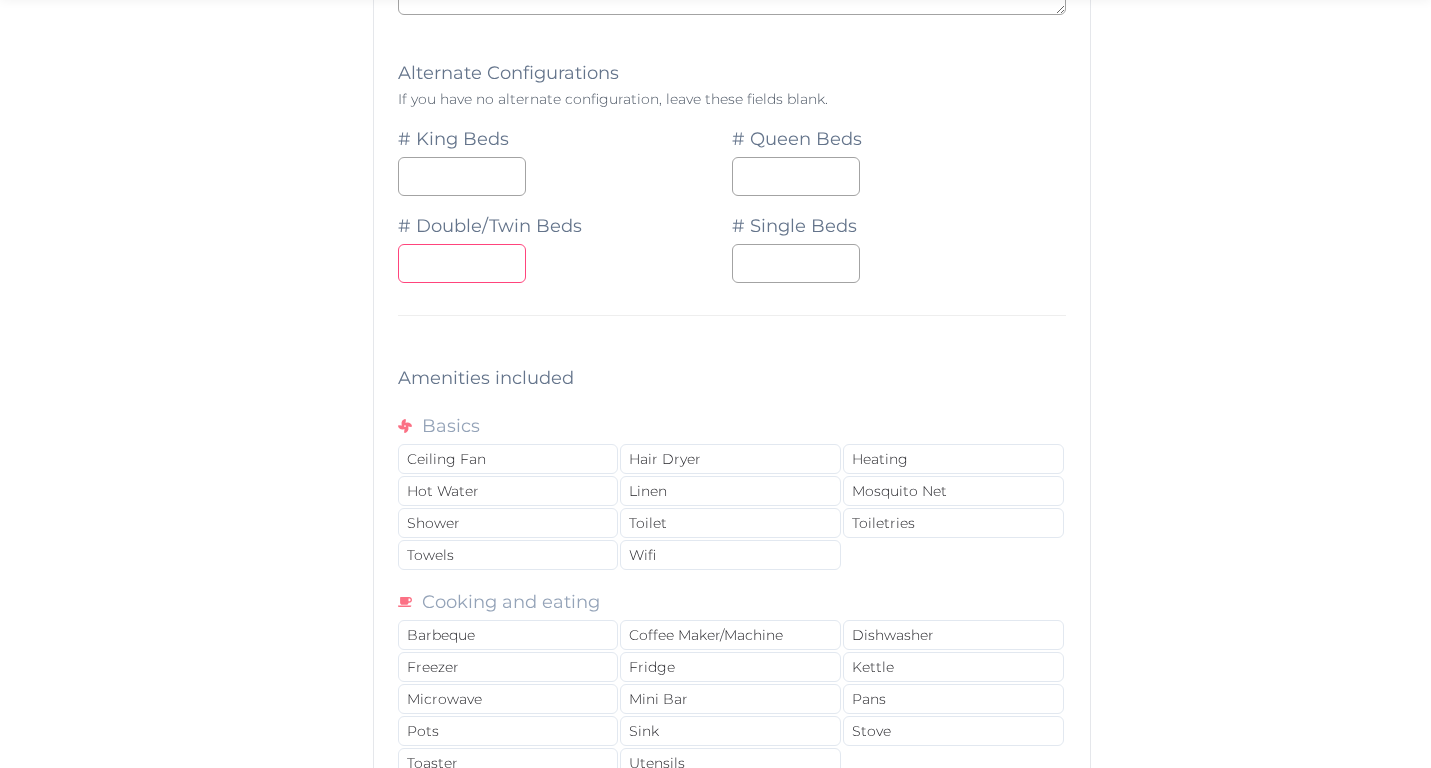 click at bounding box center [462, 263] 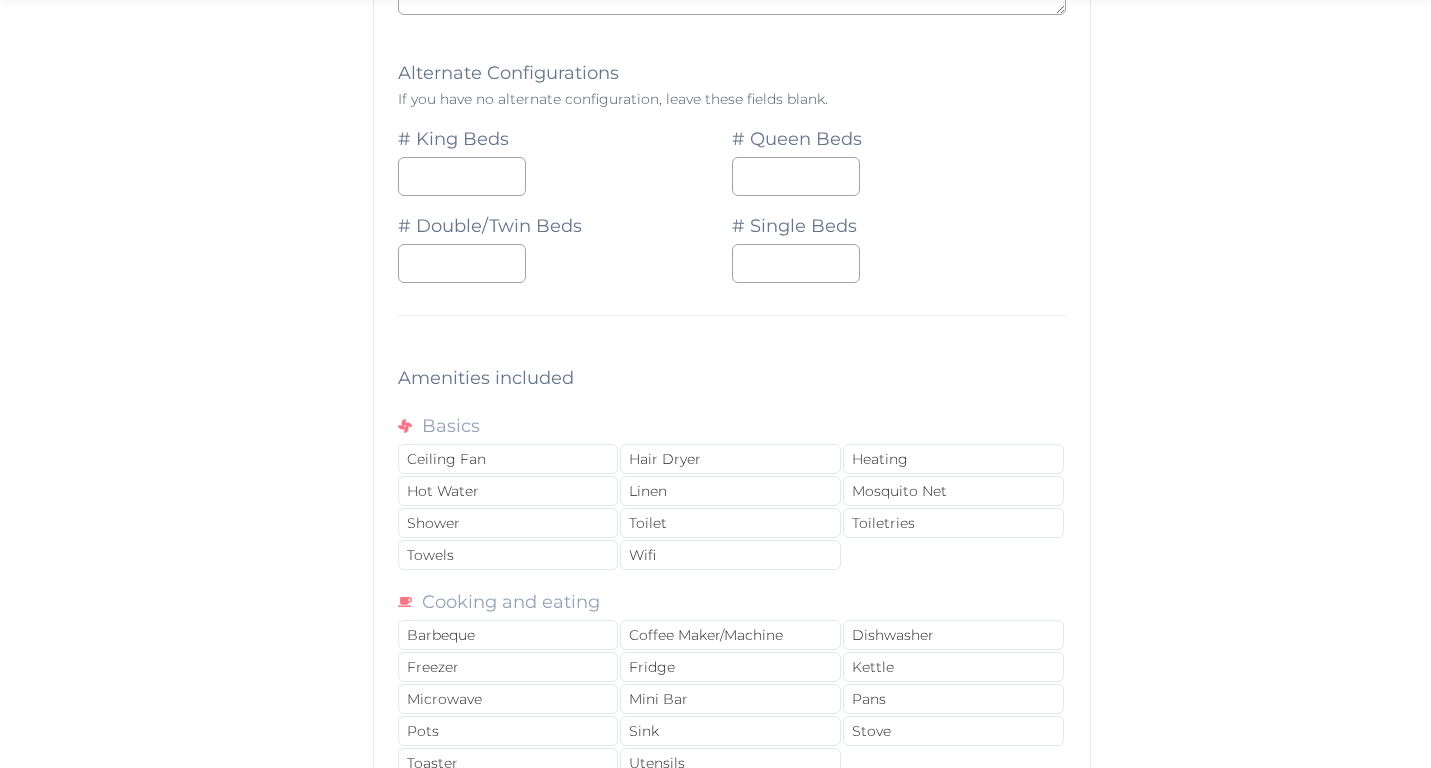 click on "Basics Ceiling Fan Hair Dryer Heating Hot Water Linen Mosquito Net Shower Toilet Toiletries Towels Wifi Cooking and eating Barbeque Coffee Maker/Machine Dishwasher Freezer Fridge Kettle Microwave Mini Bar Pans Pots Sink Stove Toaster Utensils Luxuries Air Conditioning Bathtub Dressing Table Hot Tub Jacuzzi Tub Safe TV Spaces and accessibility Handicapped Accessible Non-Smoking Area Pets Allowed Private Bathroom(s) Private Kitchen(s) Private Lounge Area(s) Shared Bathroom(s) Shared Kitchen(s) Shared Lounge Area(s) Walk-in Wardrobe Views Balcony - Private Balcony - Shared Garden View Nature View Ocean View Patio Pool View" at bounding box center (732, 820) 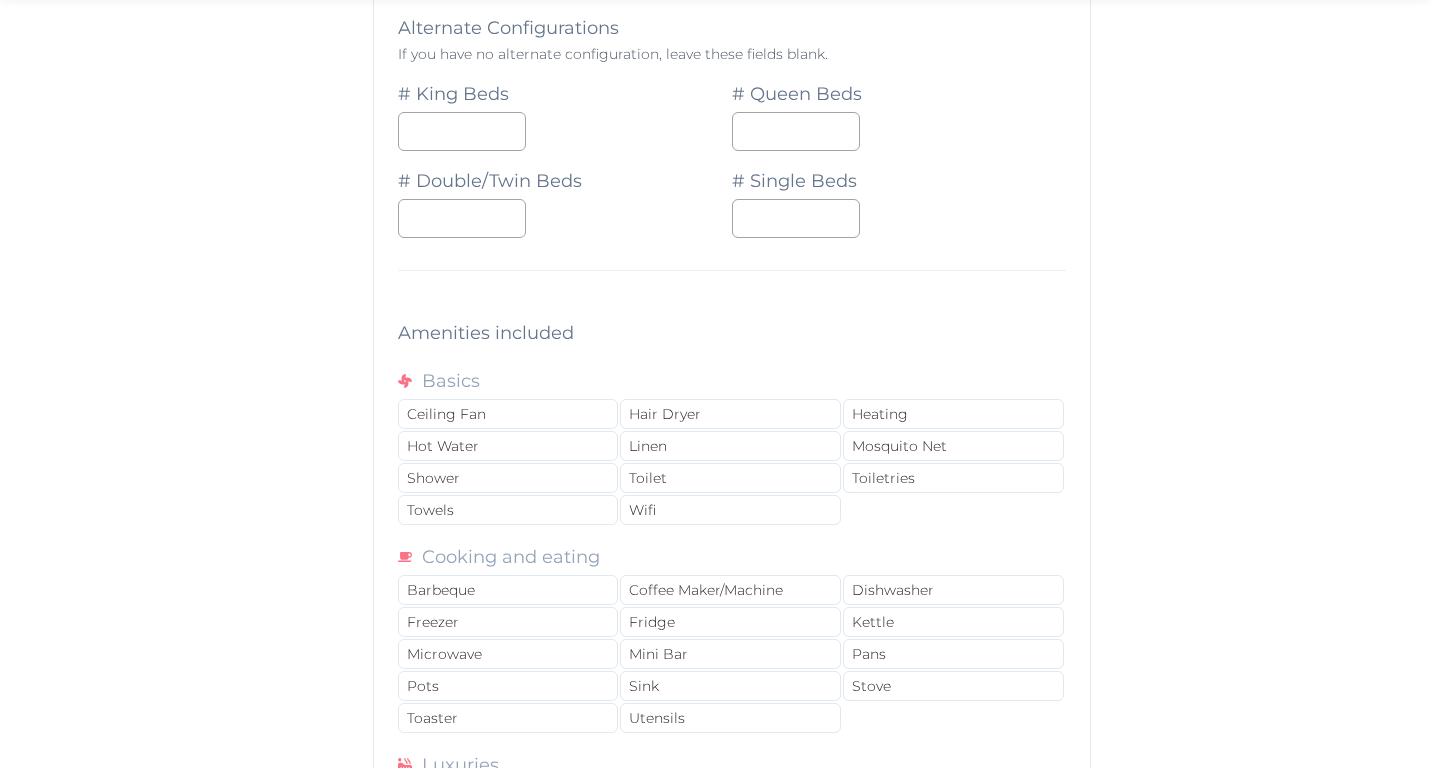 scroll, scrollTop: 1950, scrollLeft: 0, axis: vertical 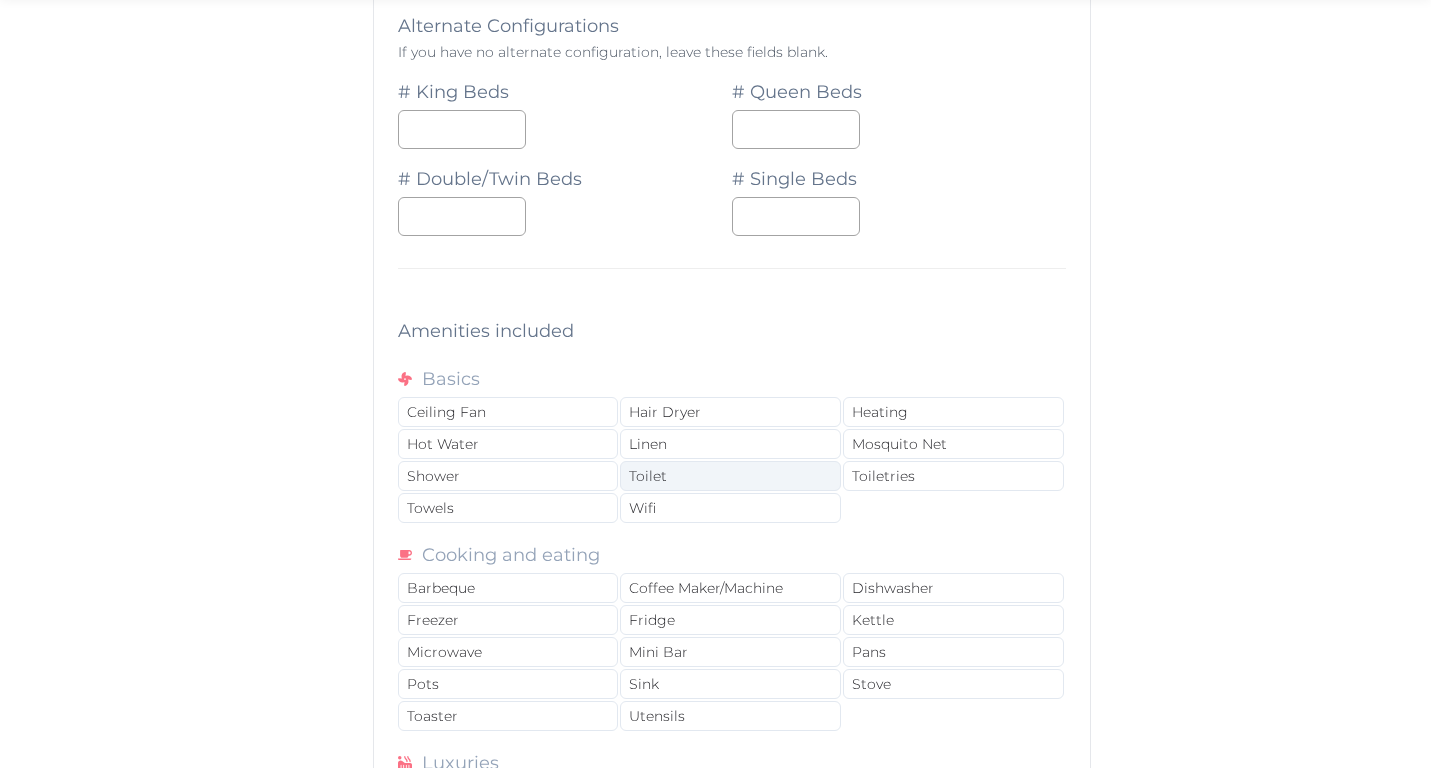 click on "Toilet" at bounding box center (730, 476) 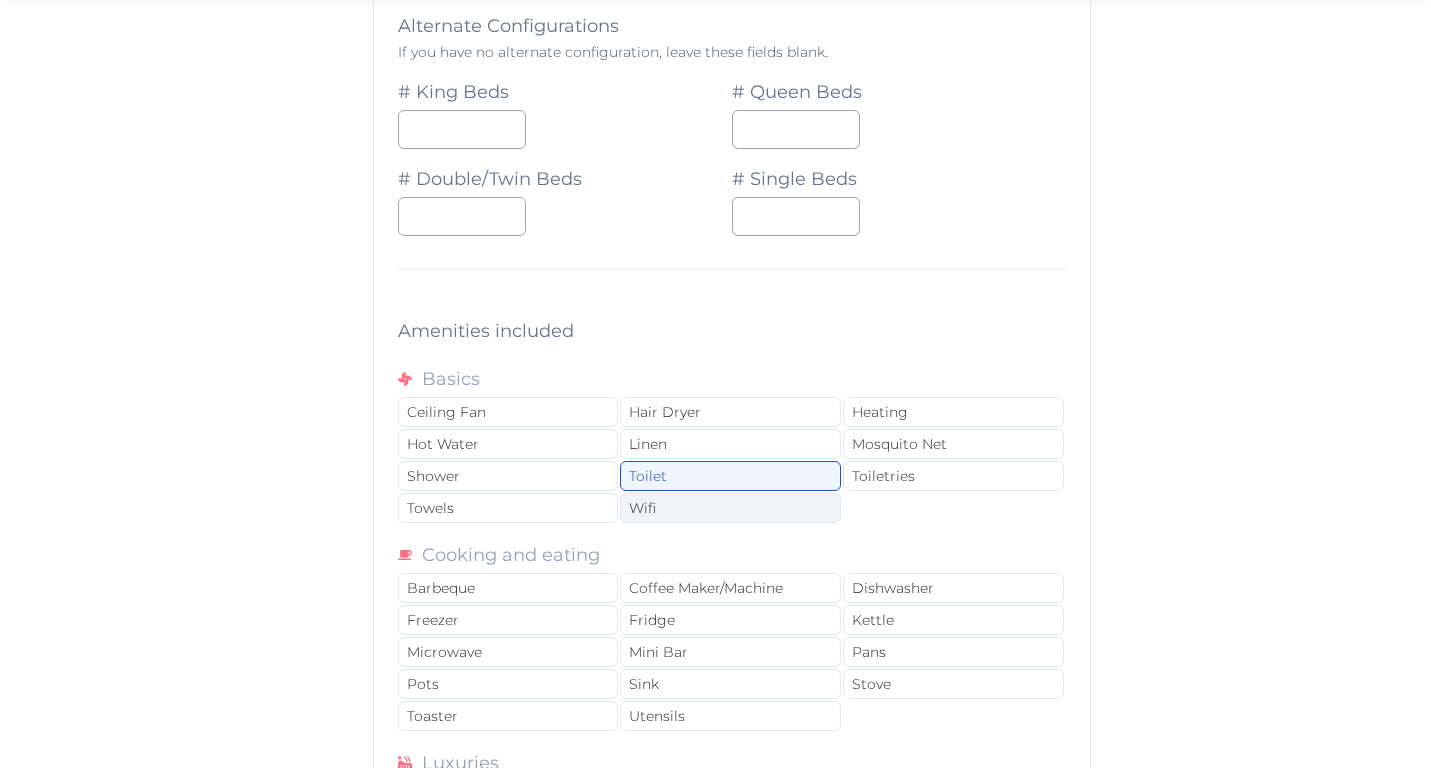 click on "Wifi" at bounding box center (730, 508) 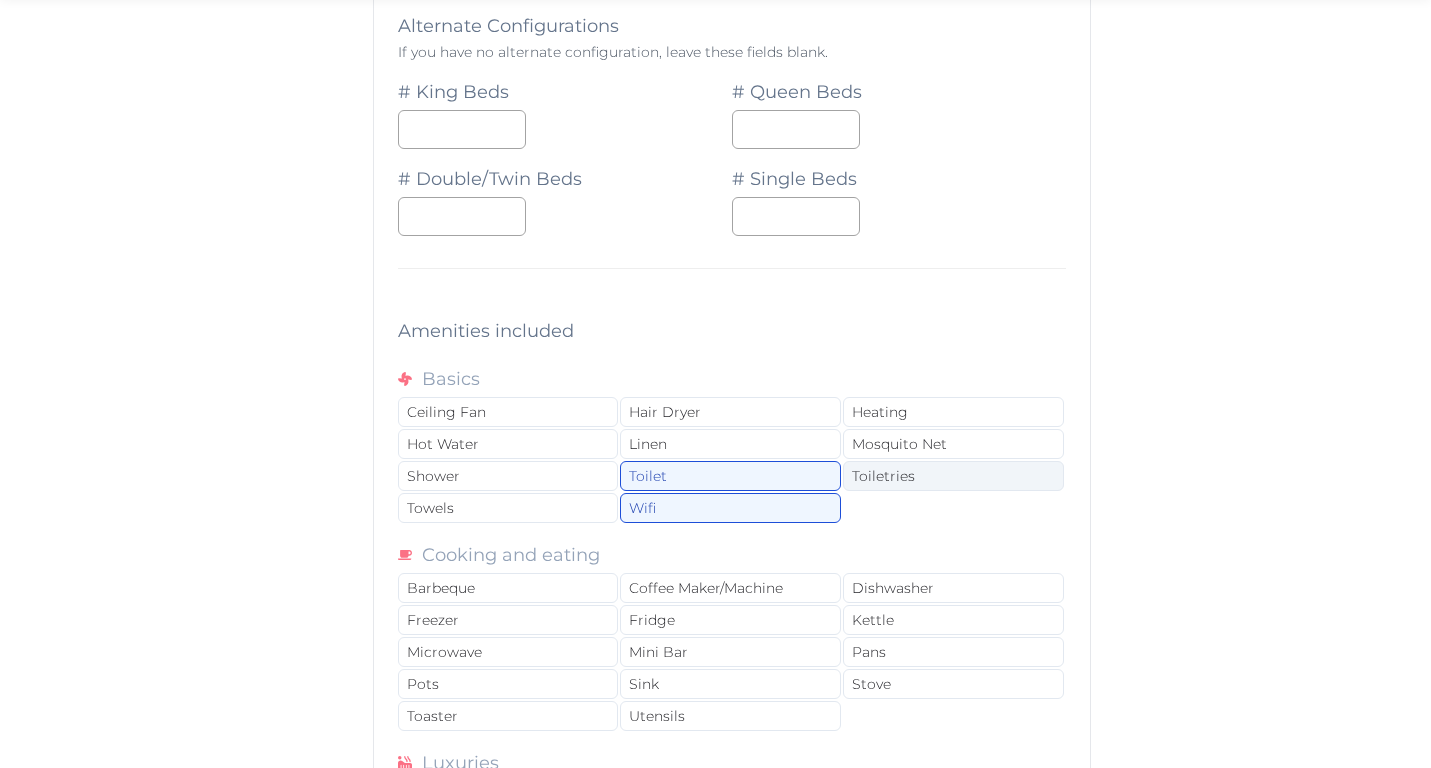 click on "Toiletries" at bounding box center [953, 476] 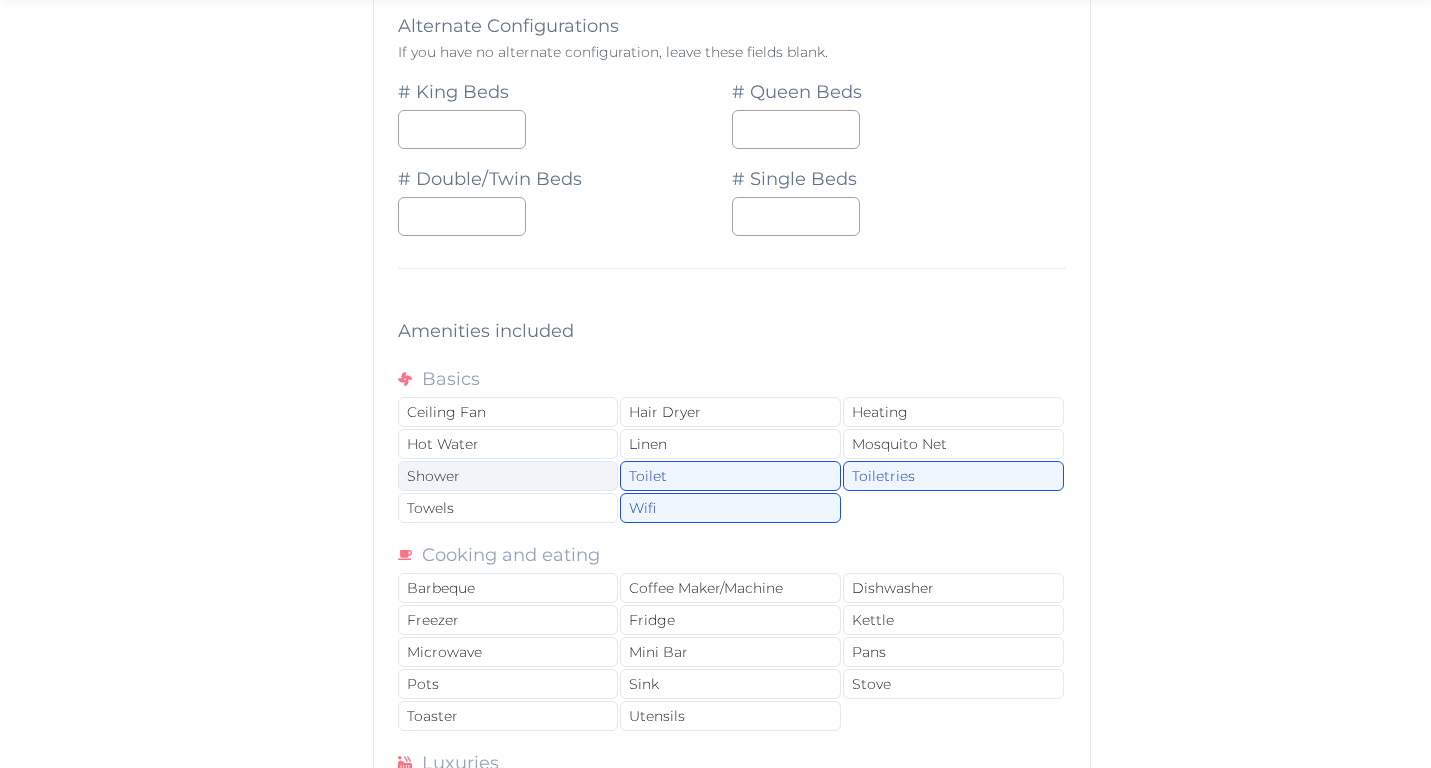 click on "Shower" at bounding box center [508, 476] 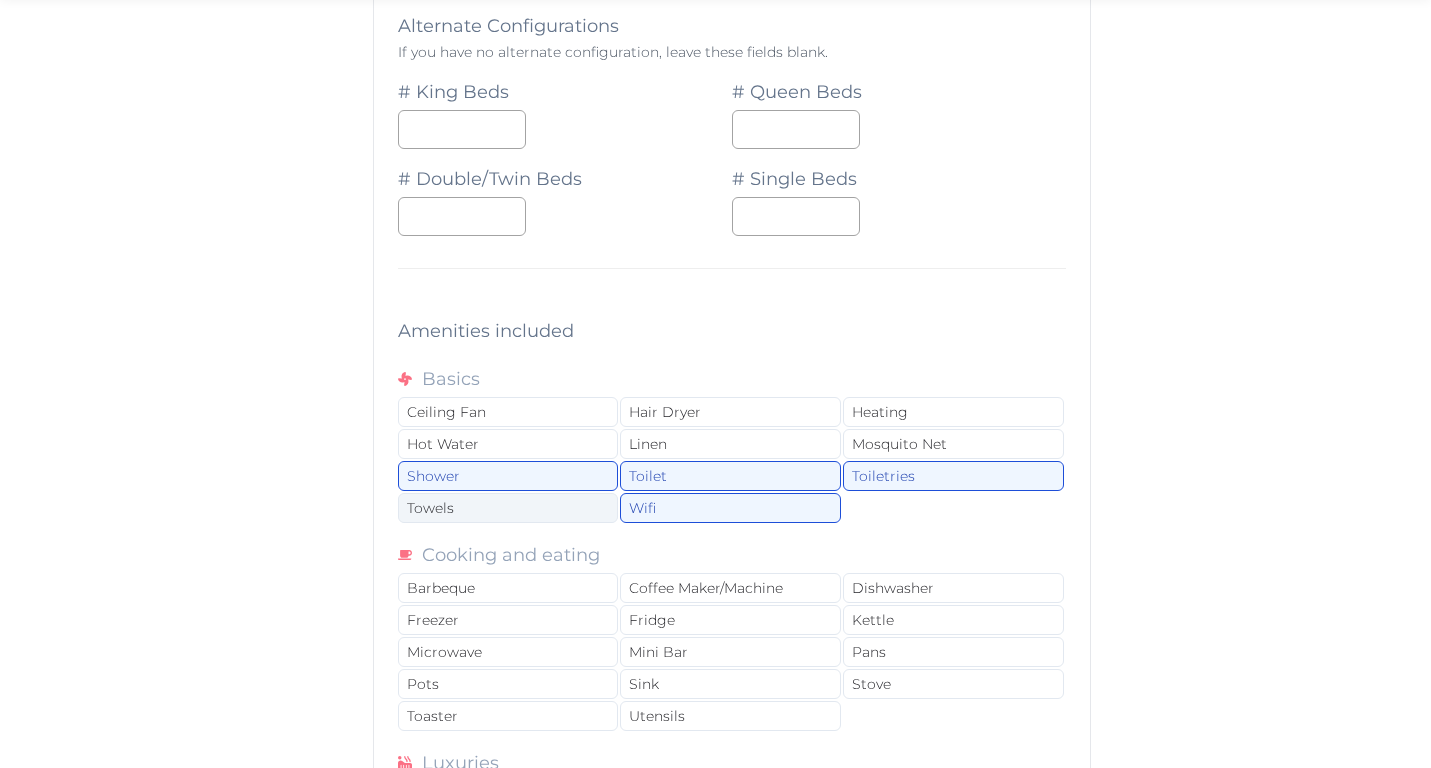 click on "Towels" at bounding box center [508, 508] 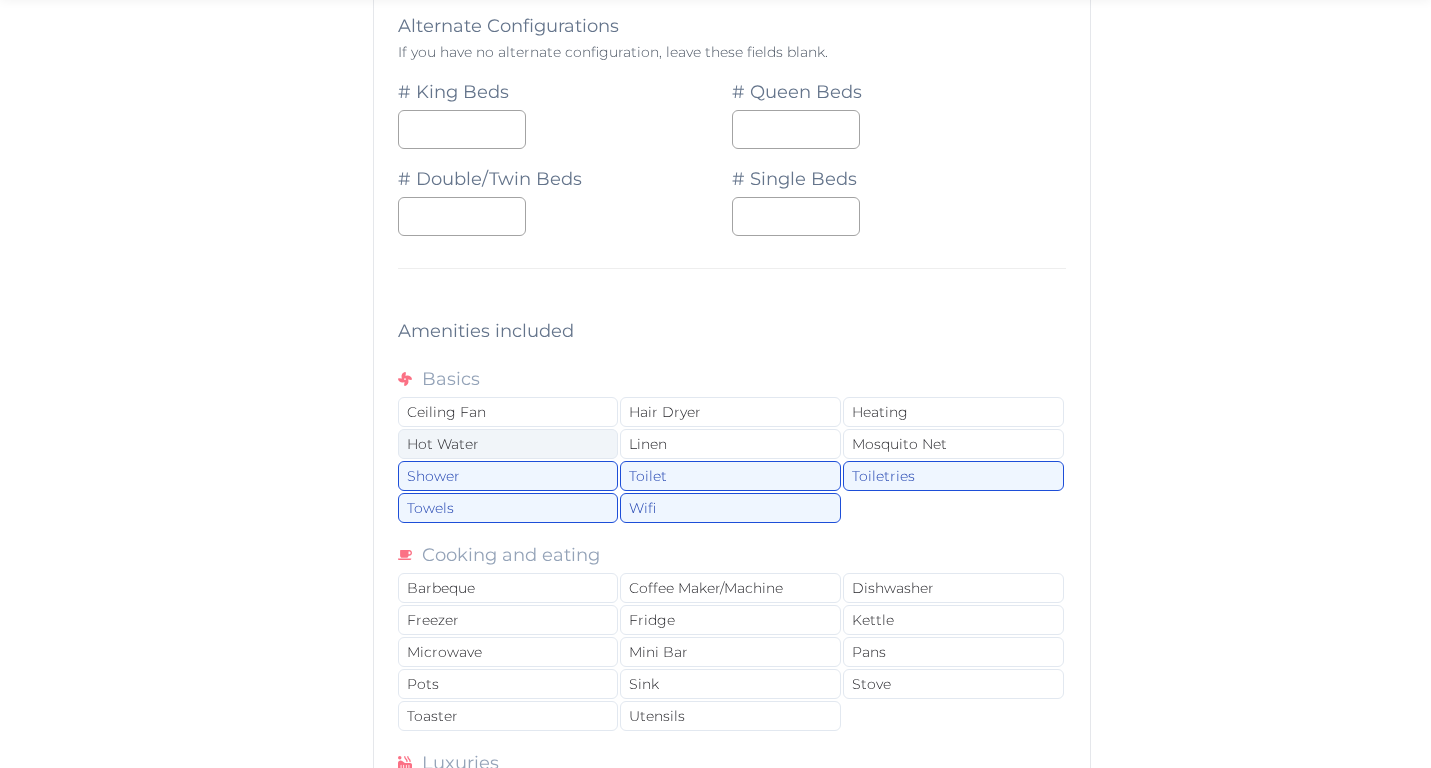 click on "Hot Water" at bounding box center (508, 444) 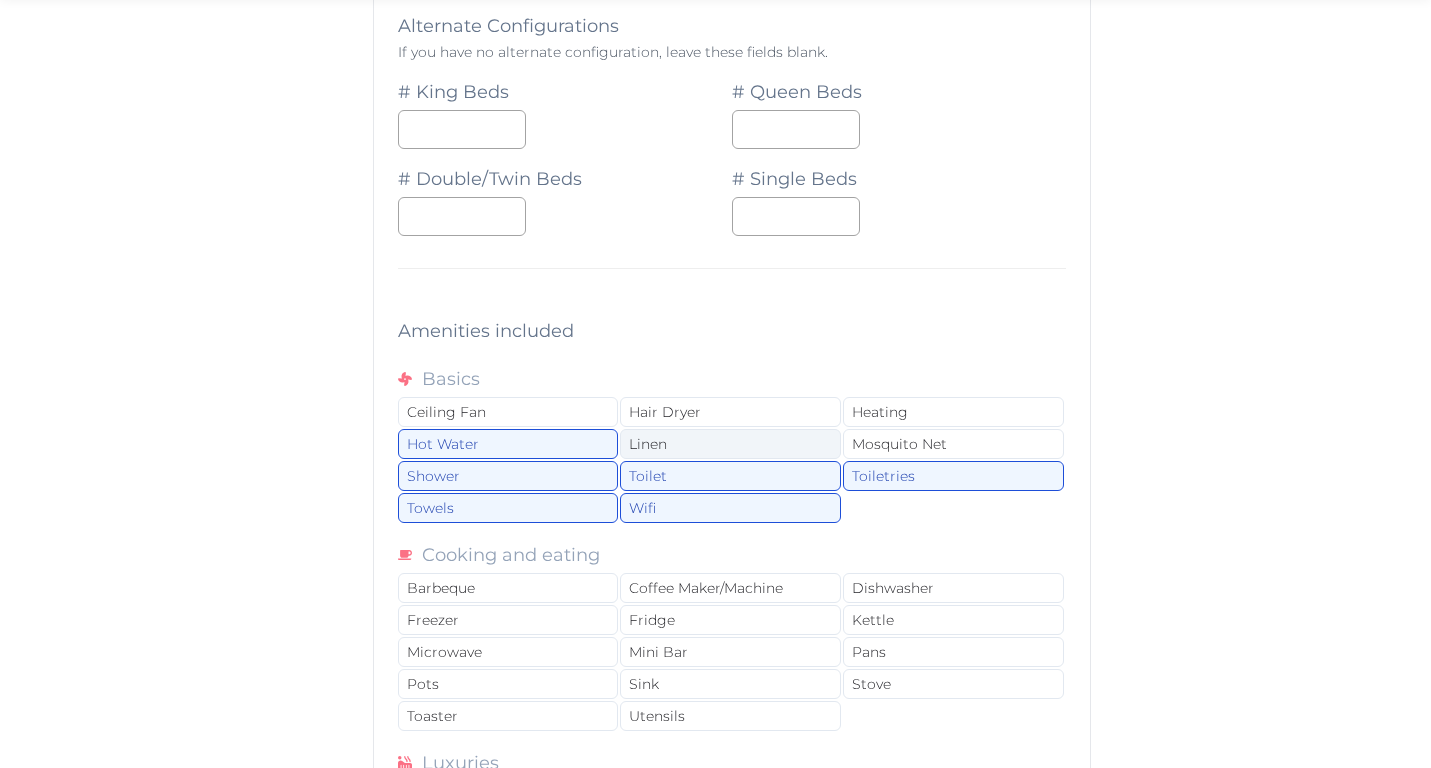click on "Linen" at bounding box center (730, 444) 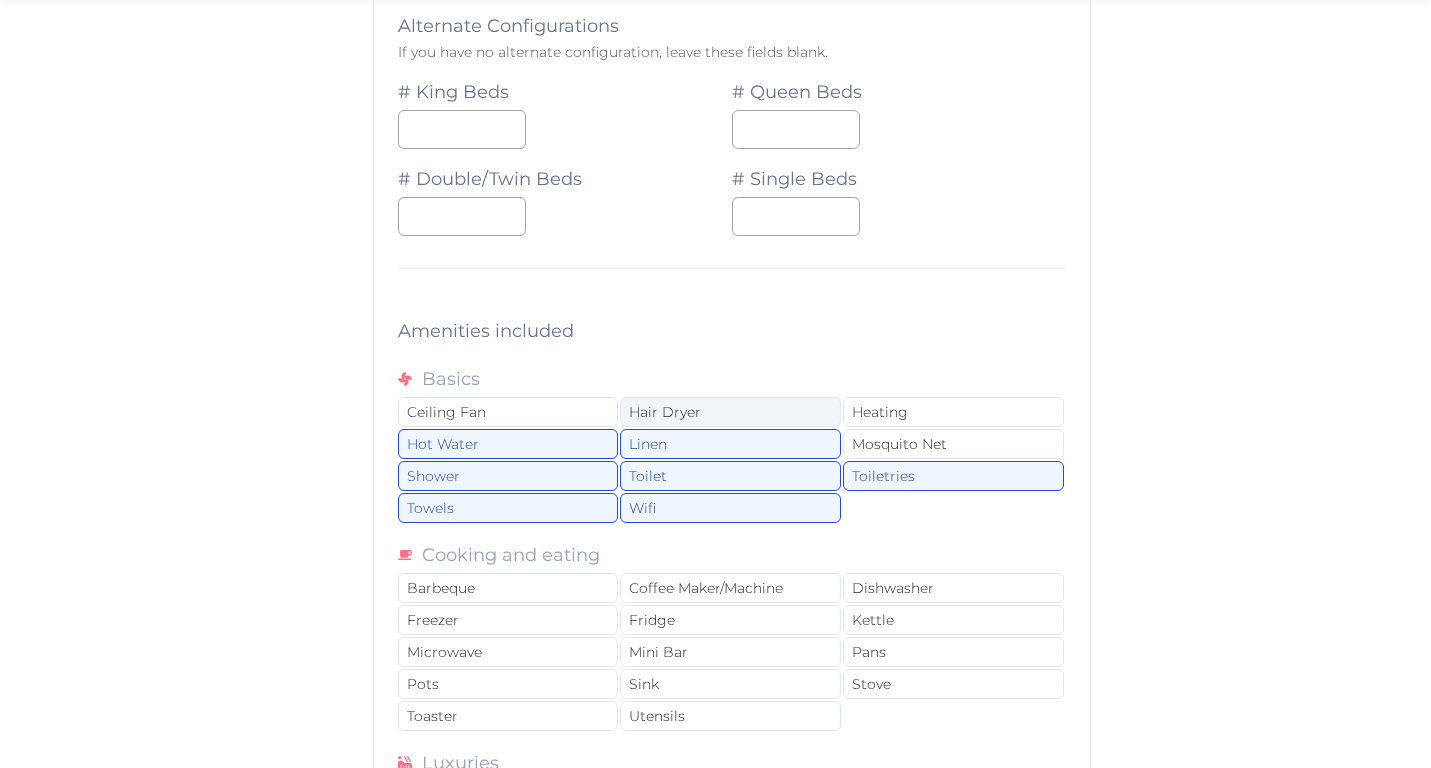 click on "Hair Dryer" at bounding box center (730, 412) 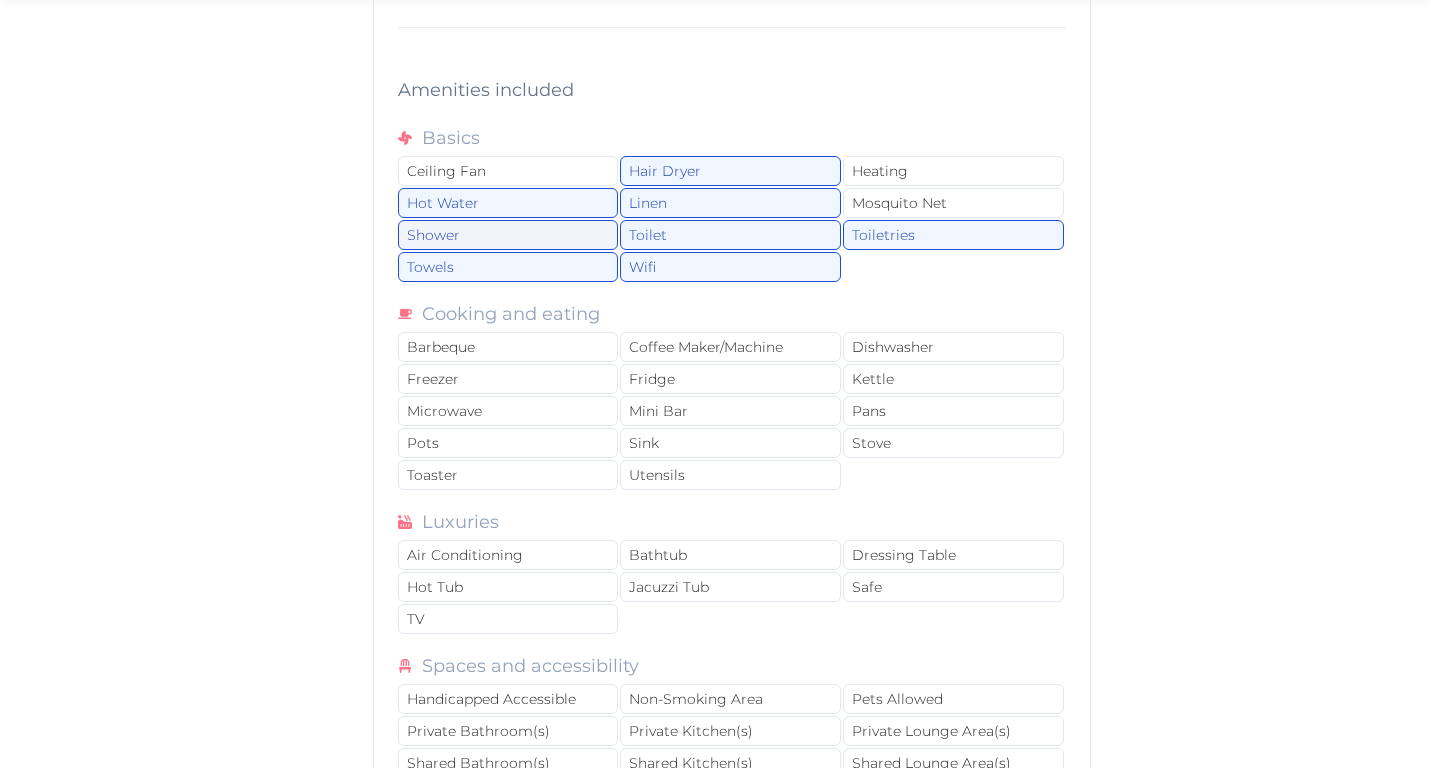 scroll, scrollTop: 2192, scrollLeft: 0, axis: vertical 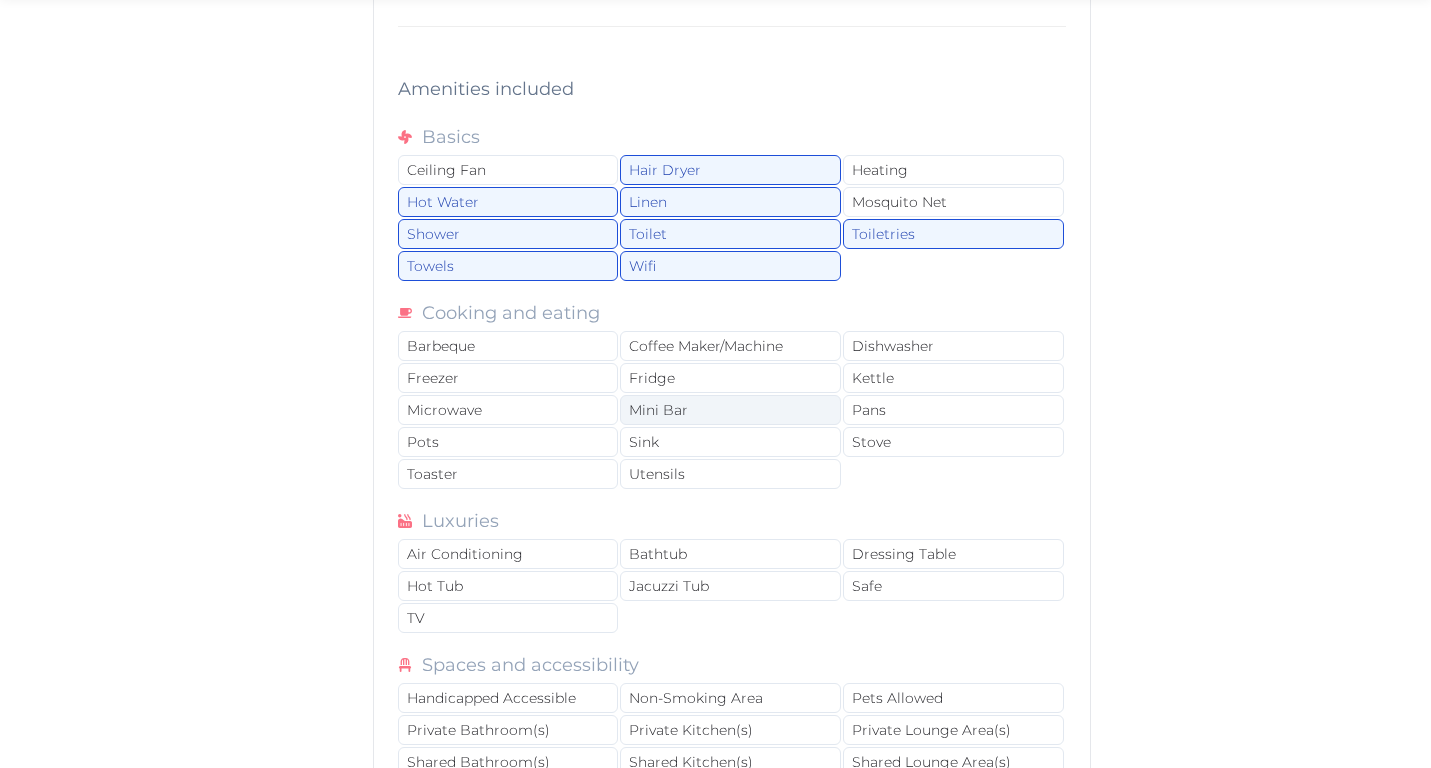click on "Mini Bar" at bounding box center [730, 410] 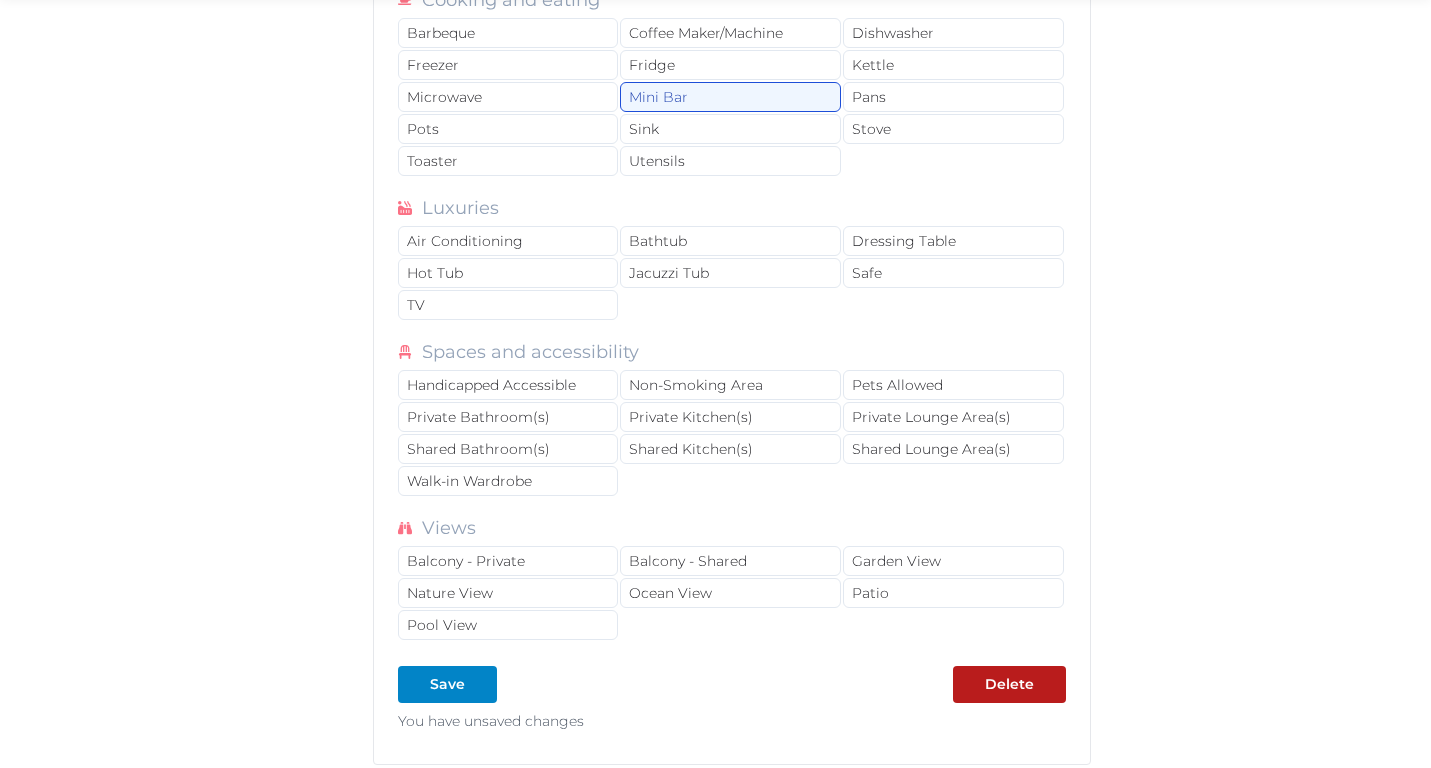 scroll, scrollTop: 2509, scrollLeft: 0, axis: vertical 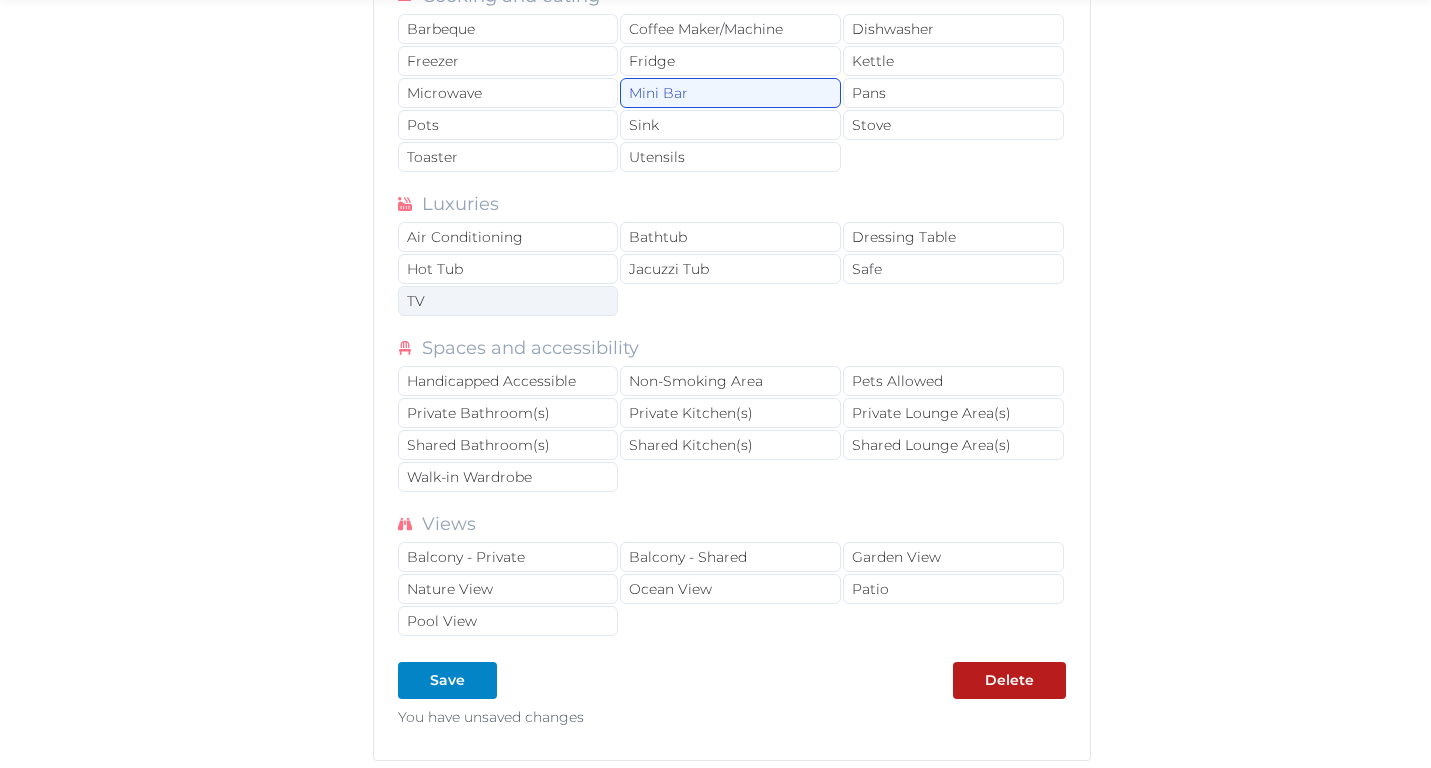 click on "TV" at bounding box center [508, 301] 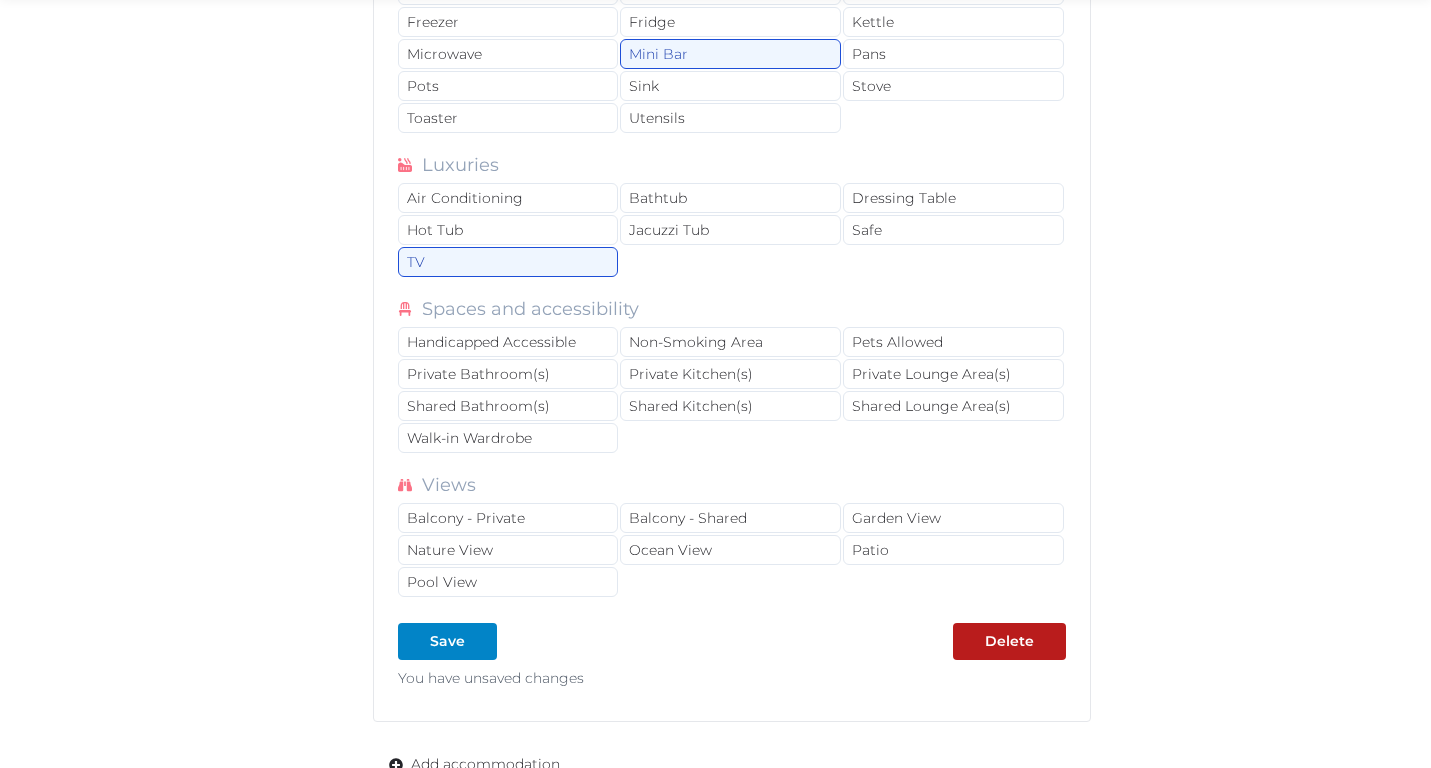 scroll, scrollTop: 2560, scrollLeft: 0, axis: vertical 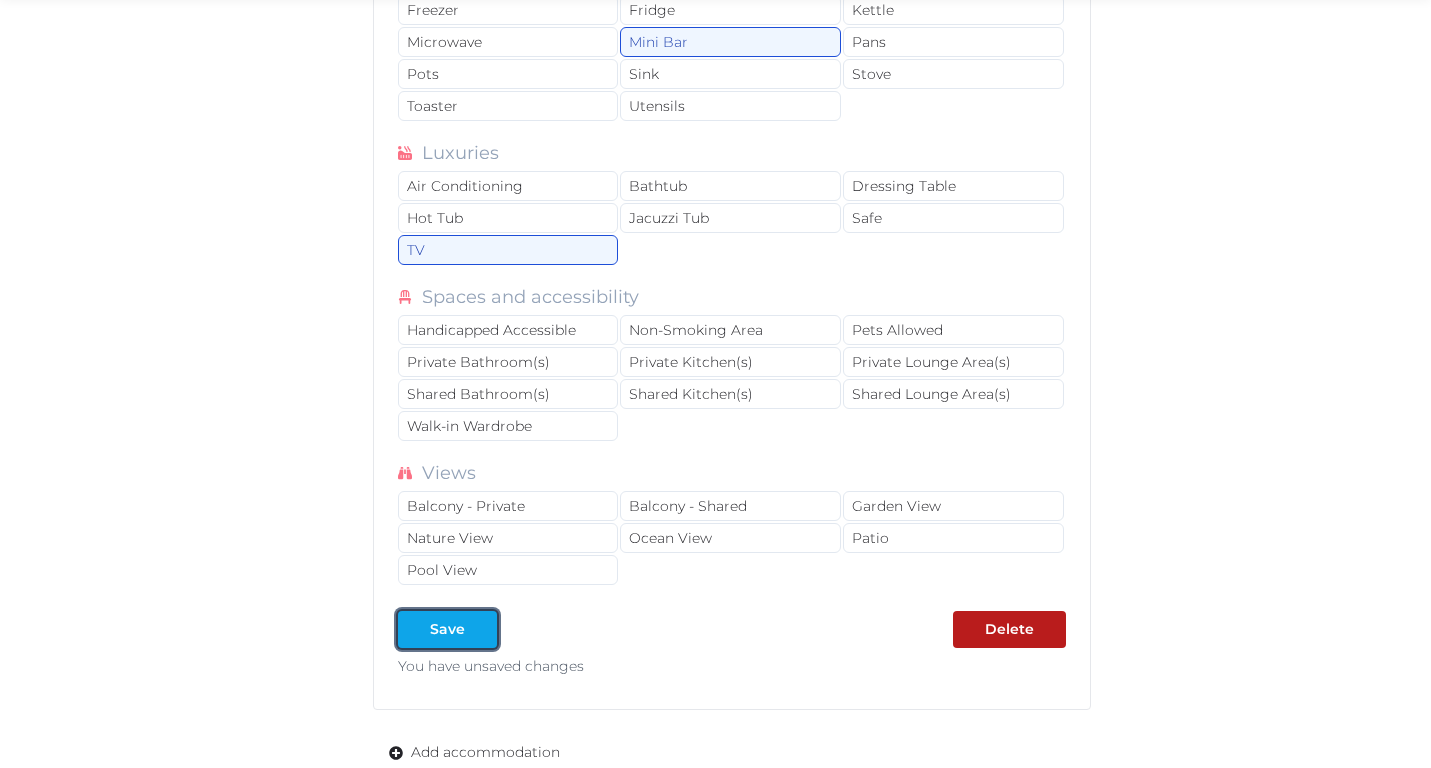 click at bounding box center (481, 629) 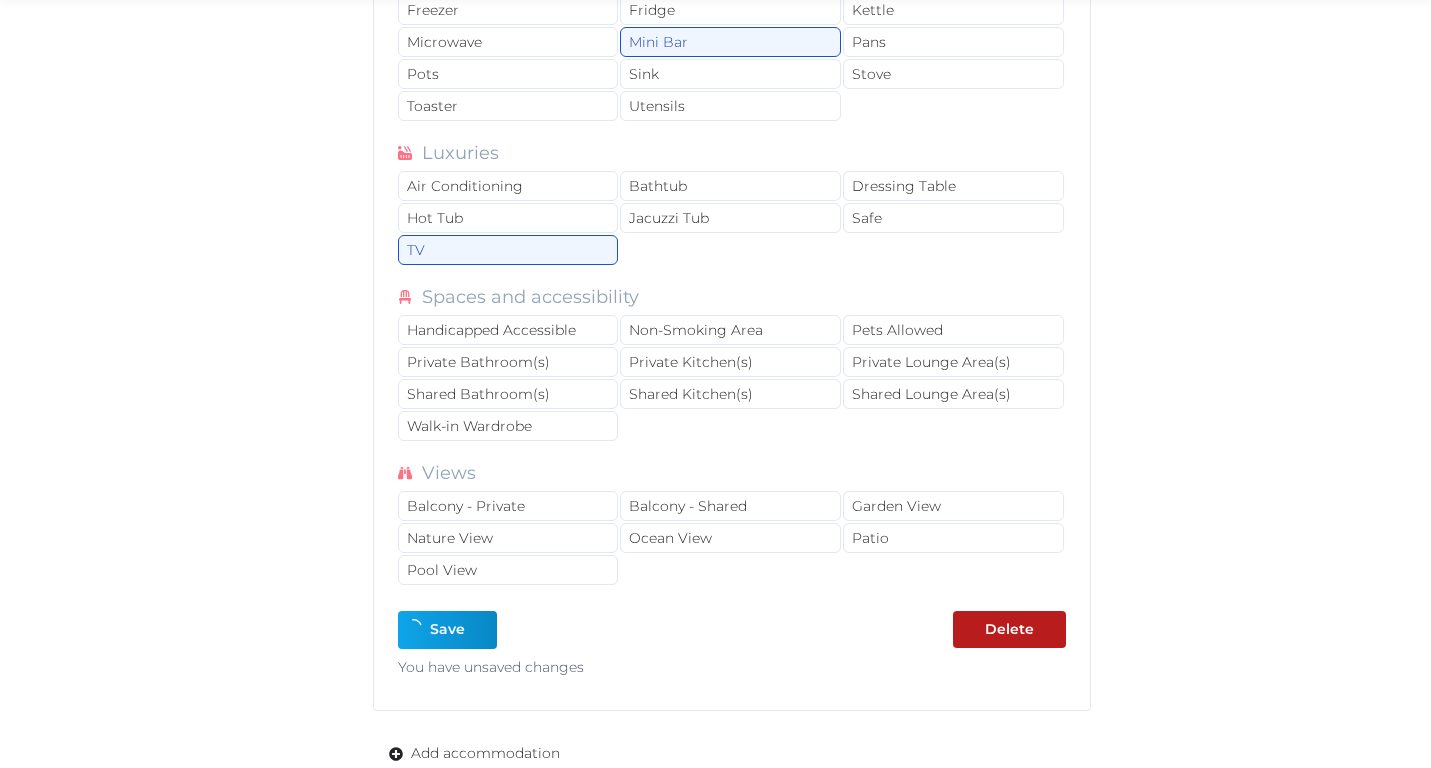 type on "*" 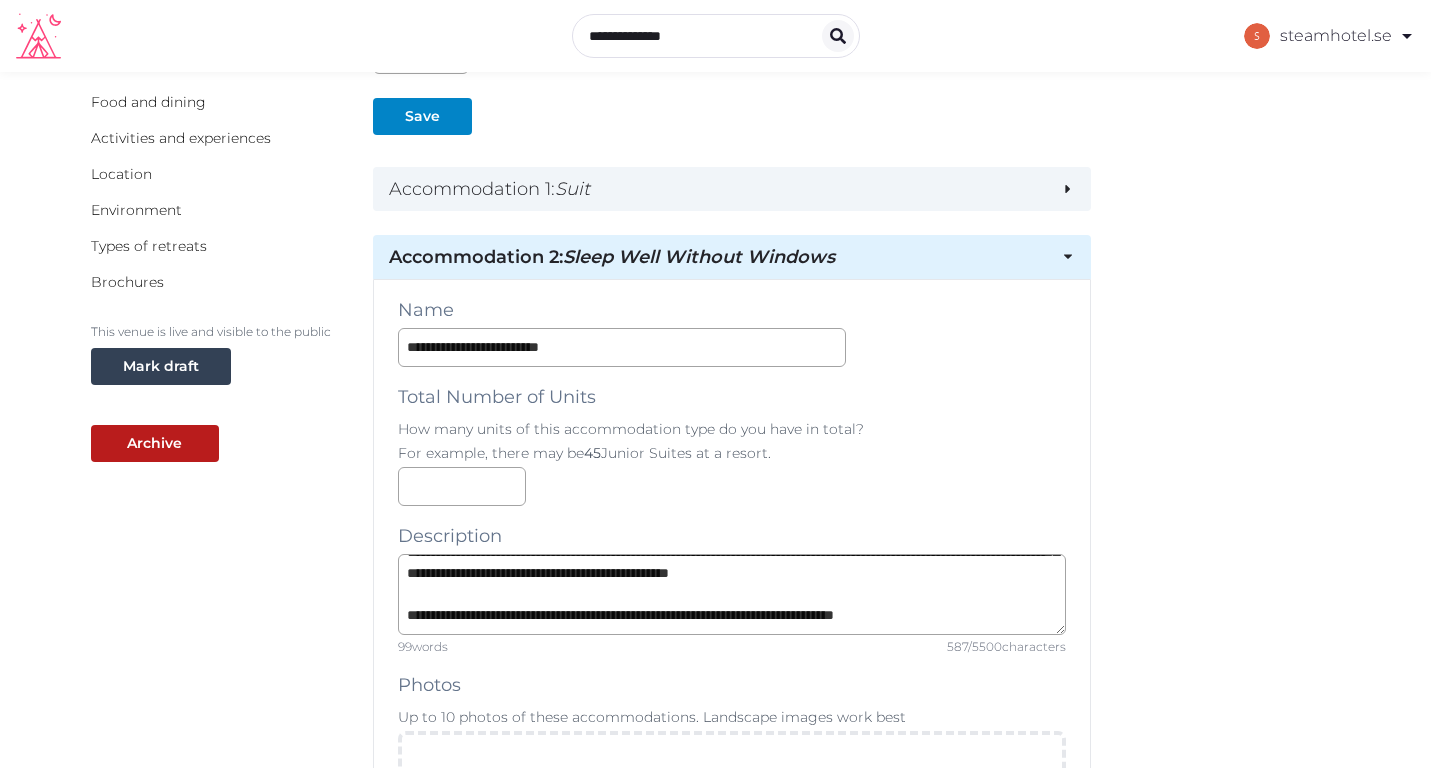 scroll, scrollTop: 0, scrollLeft: 0, axis: both 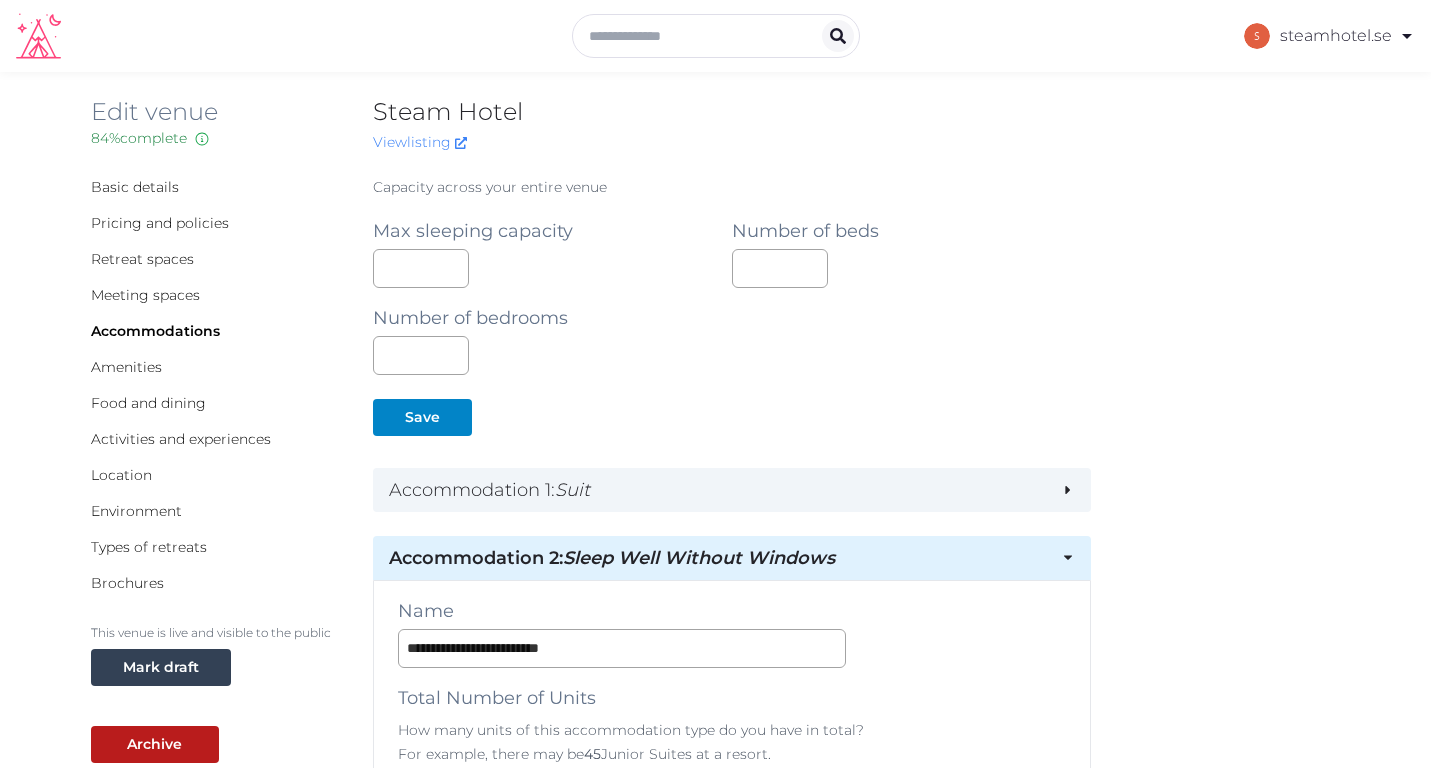click on "Accommodation 2 :  Sleep Well Without Windows" at bounding box center [717, 558] 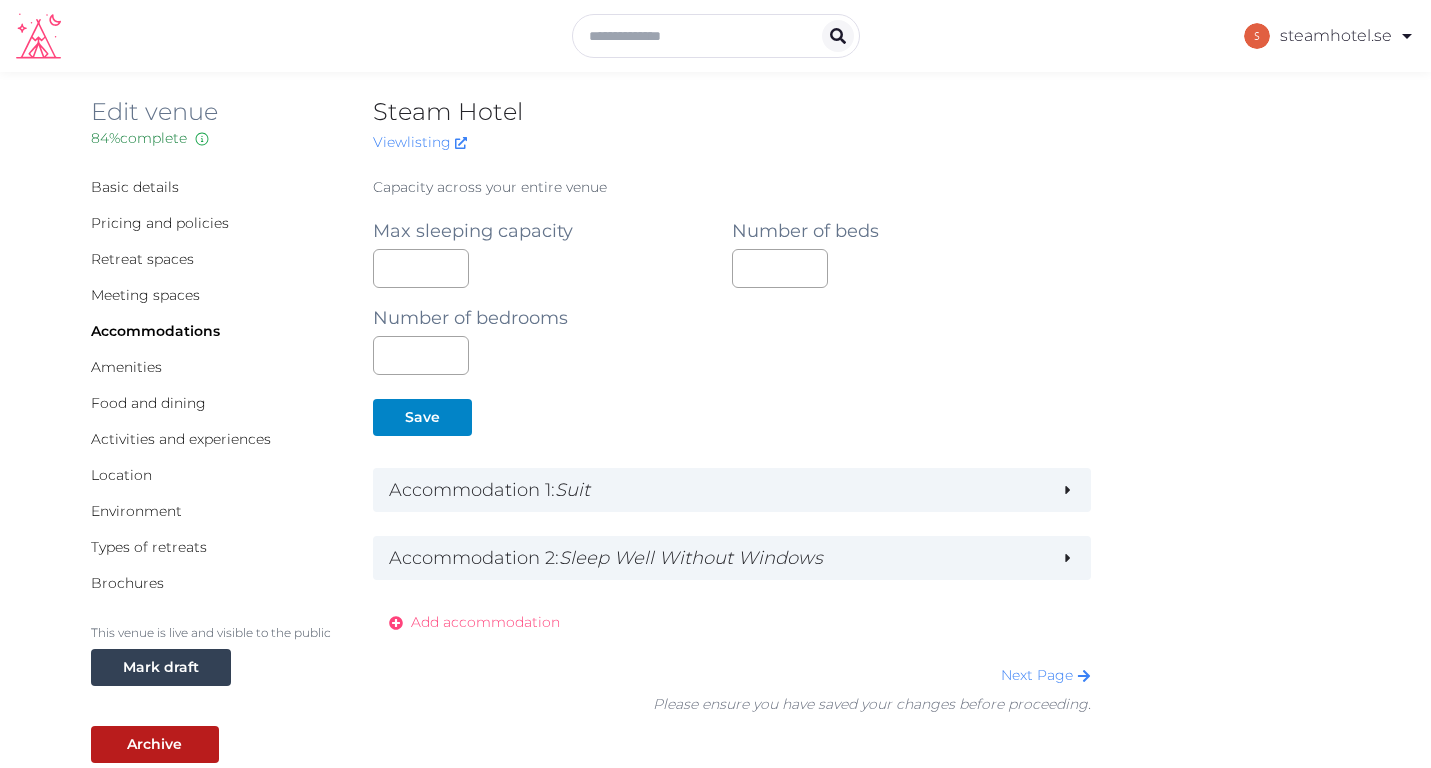 click on "Add accommodation" at bounding box center [485, 622] 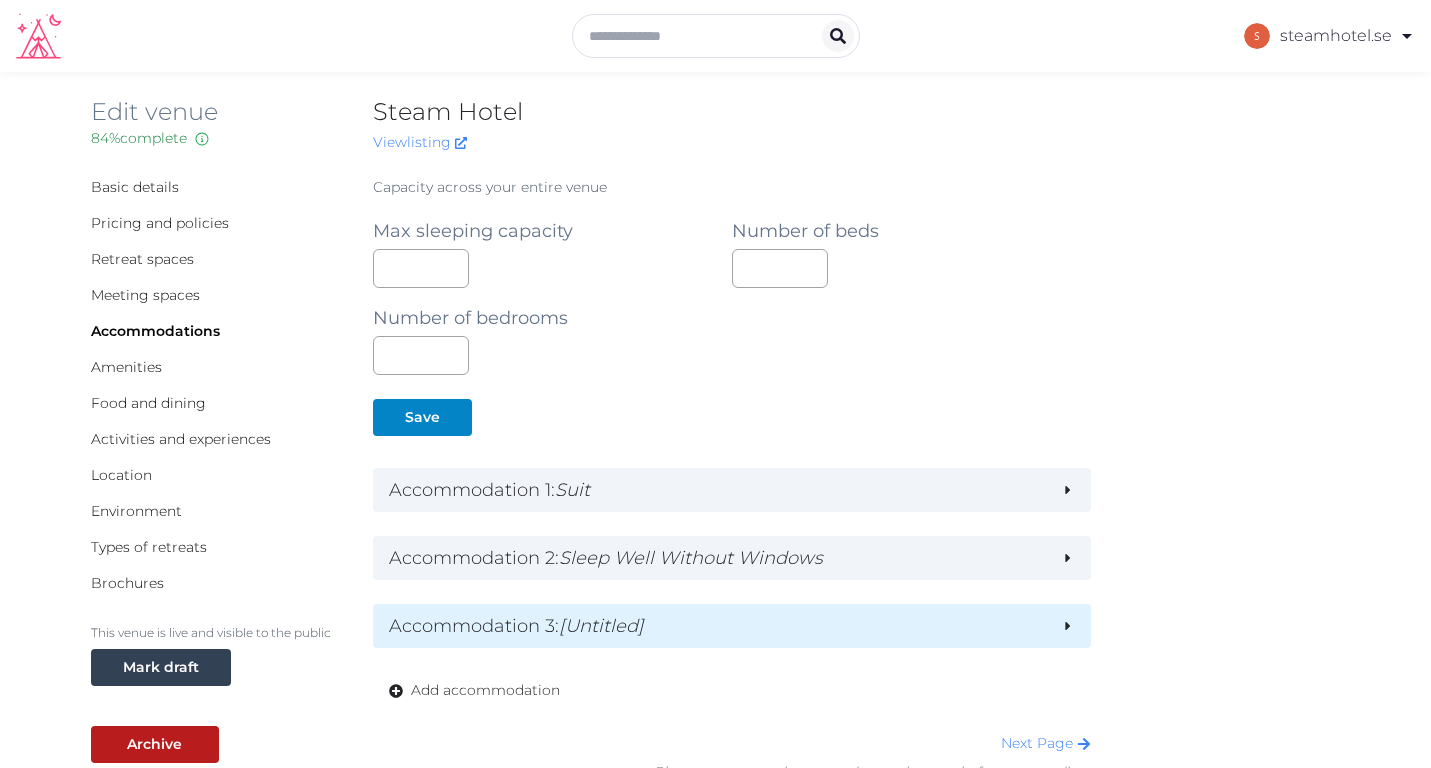 click on "Accommodation 3 :  [Untitled]" at bounding box center [717, 626] 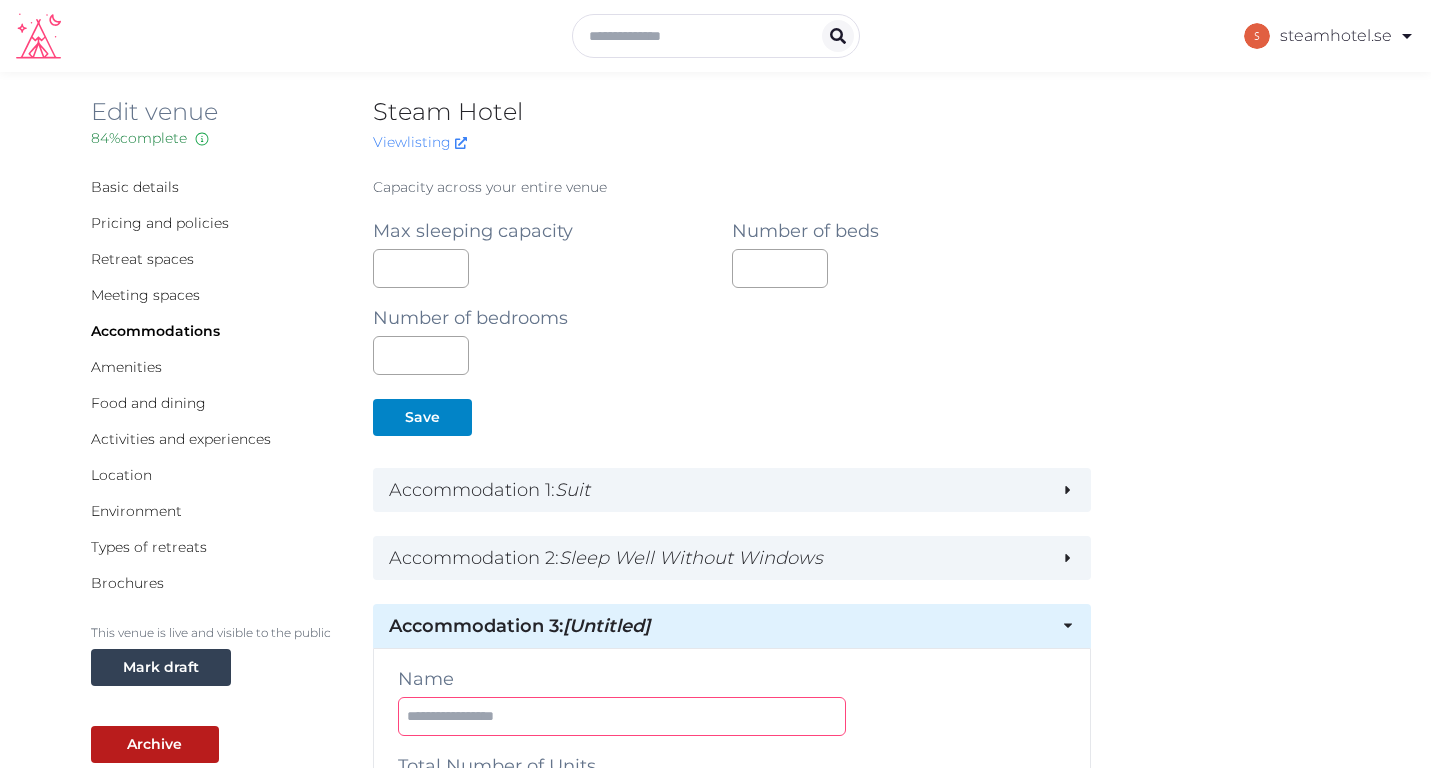 click at bounding box center (622, 716) 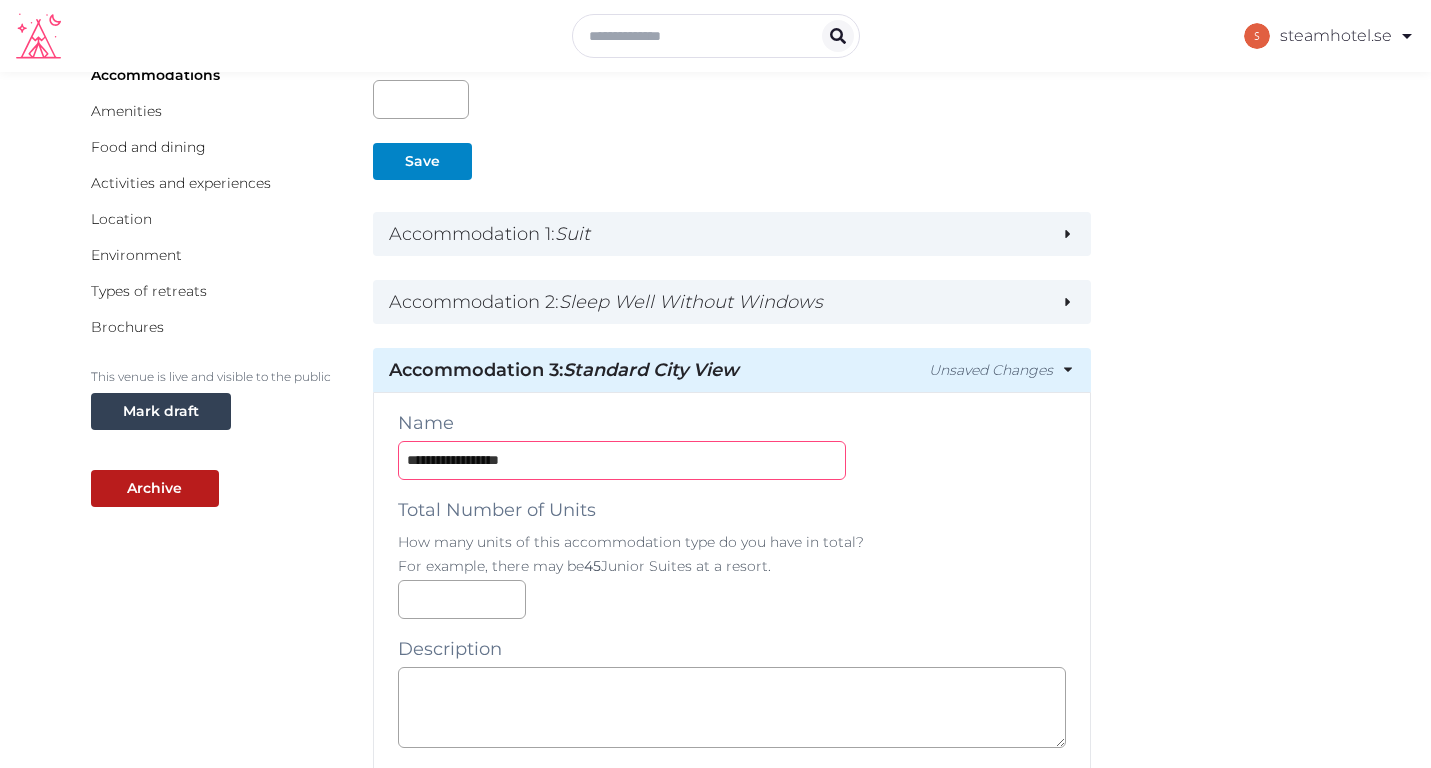 scroll, scrollTop: 399, scrollLeft: 0, axis: vertical 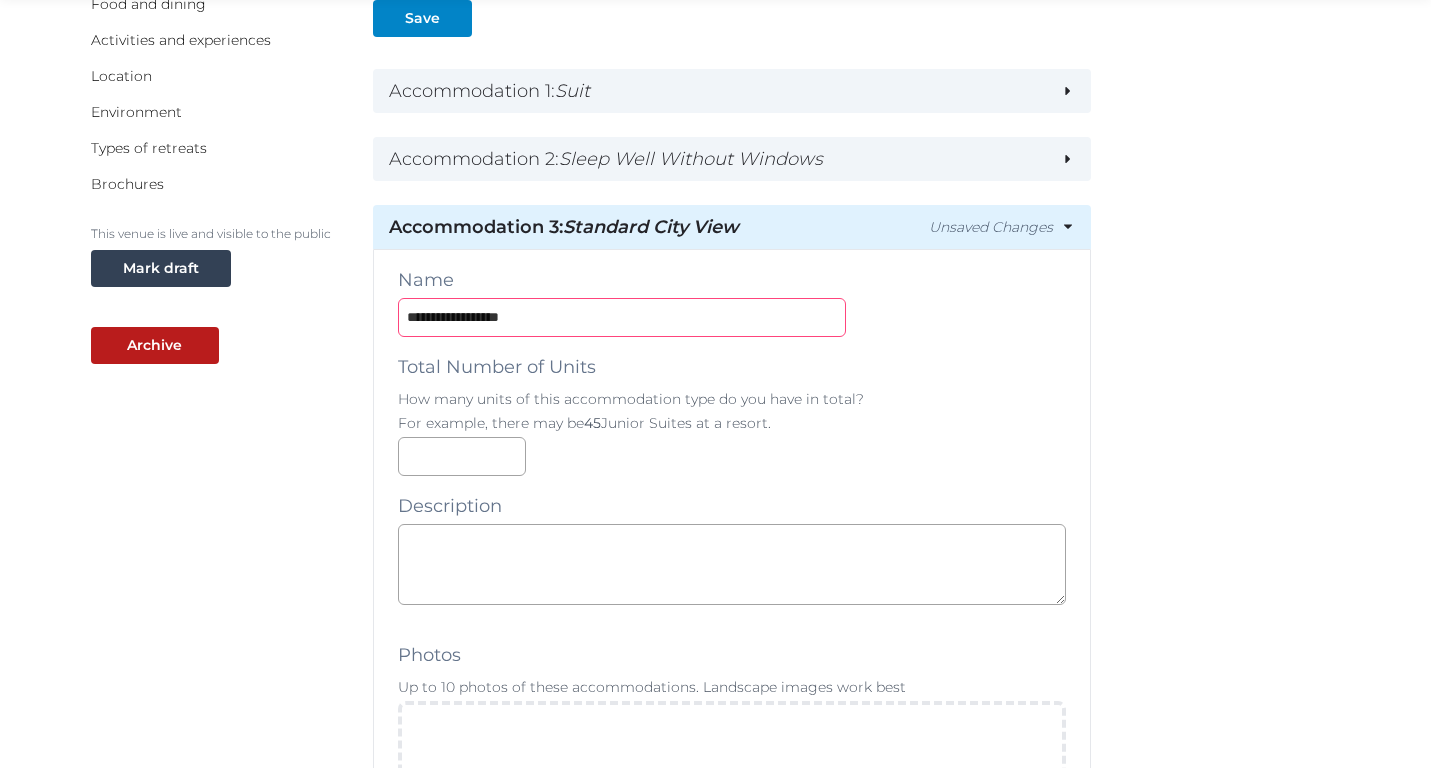 type on "**********" 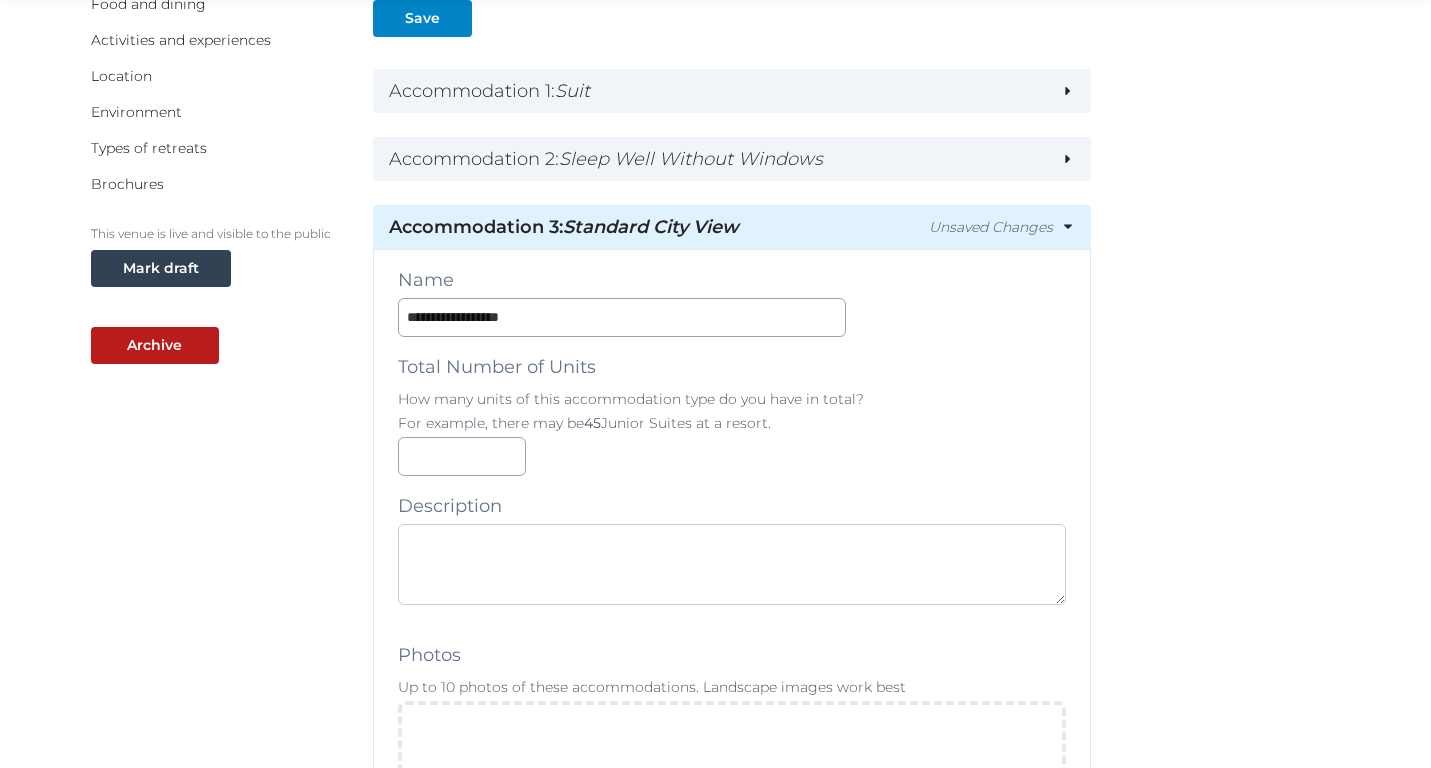 click at bounding box center (732, 564) 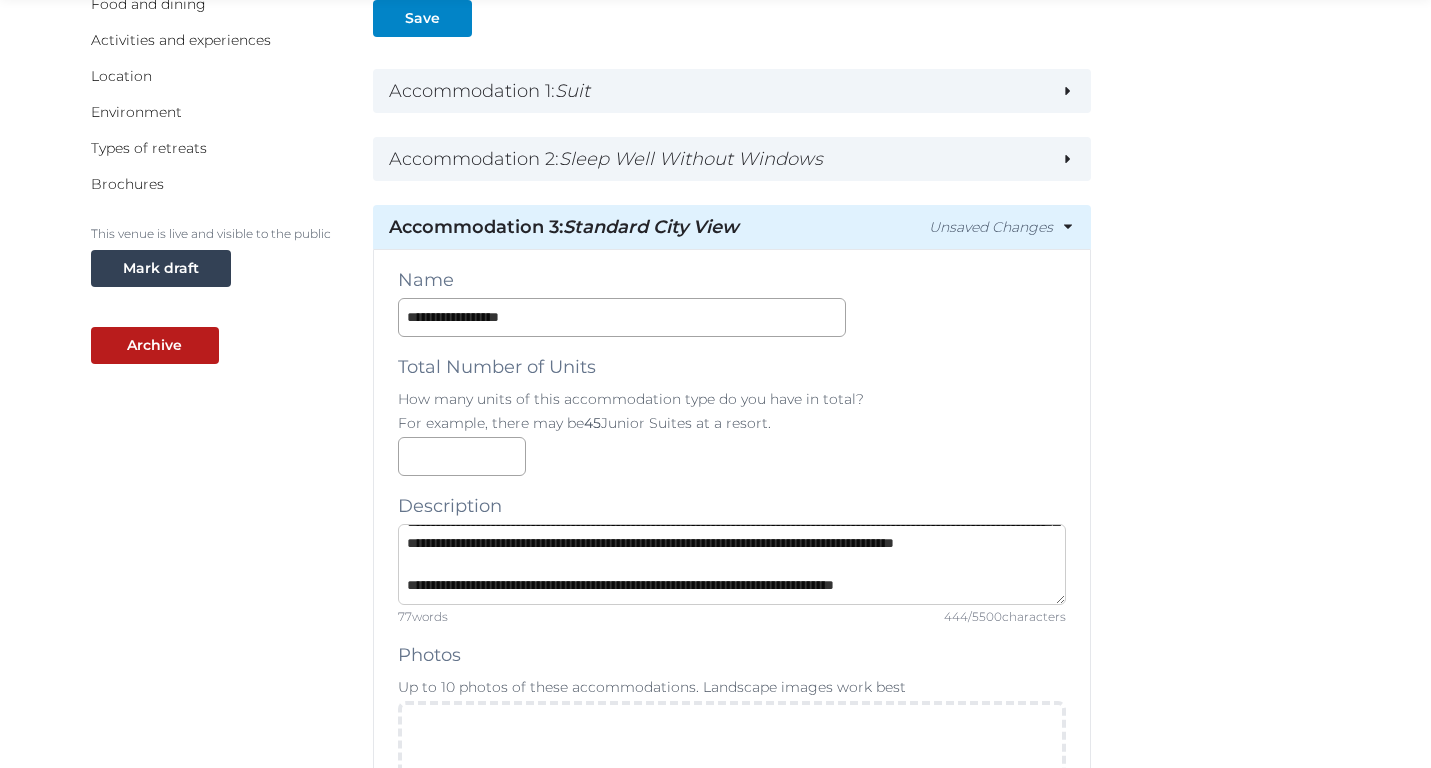 scroll, scrollTop: 63, scrollLeft: 0, axis: vertical 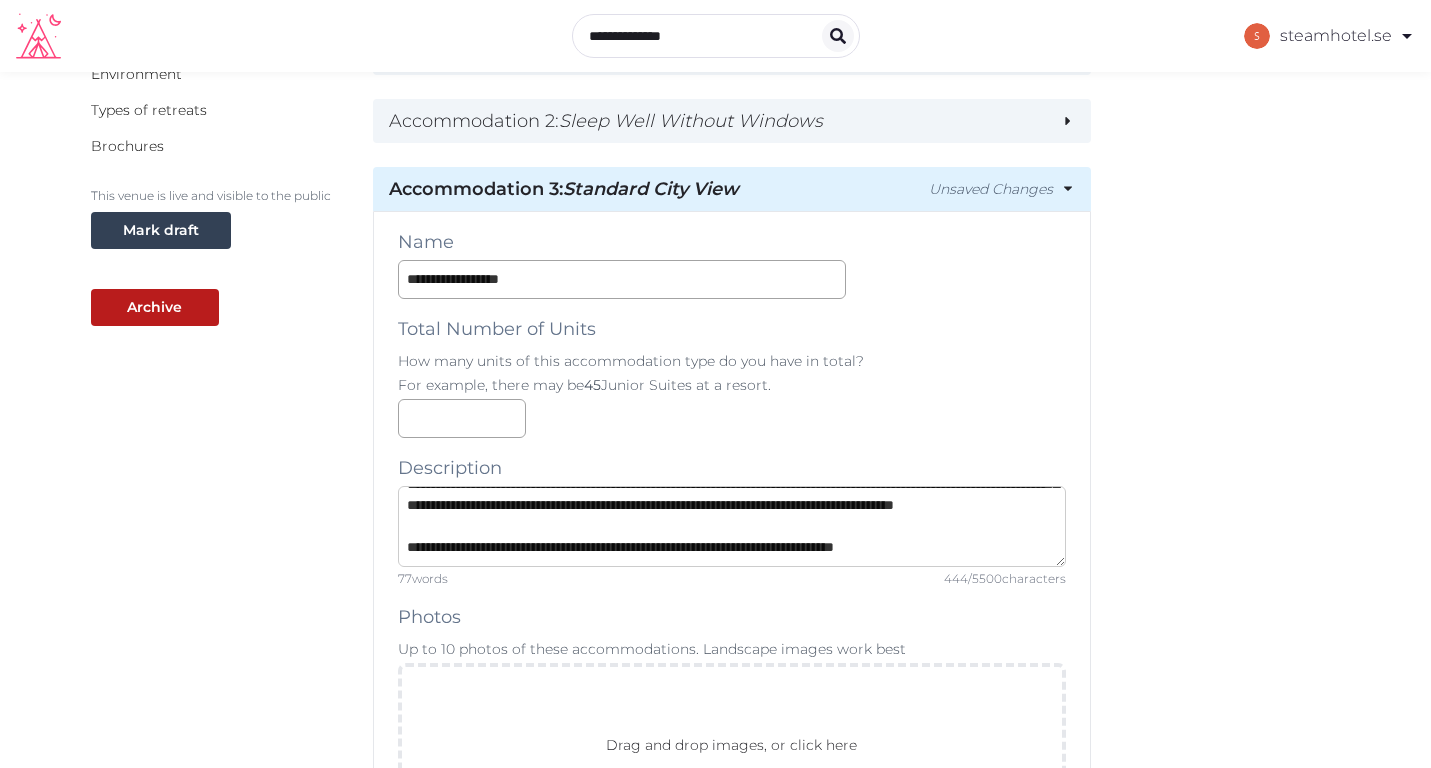 type on "**********" 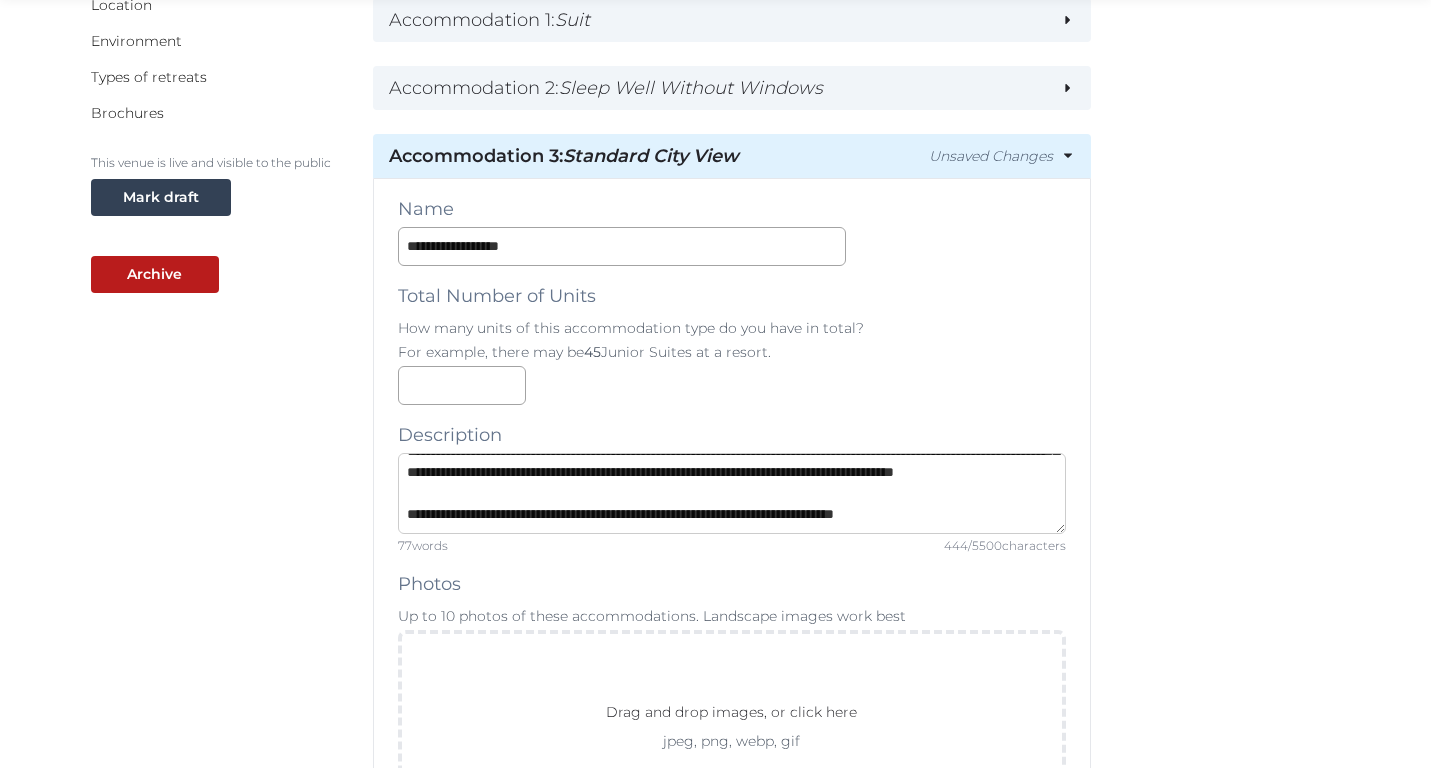 scroll, scrollTop: 467, scrollLeft: 0, axis: vertical 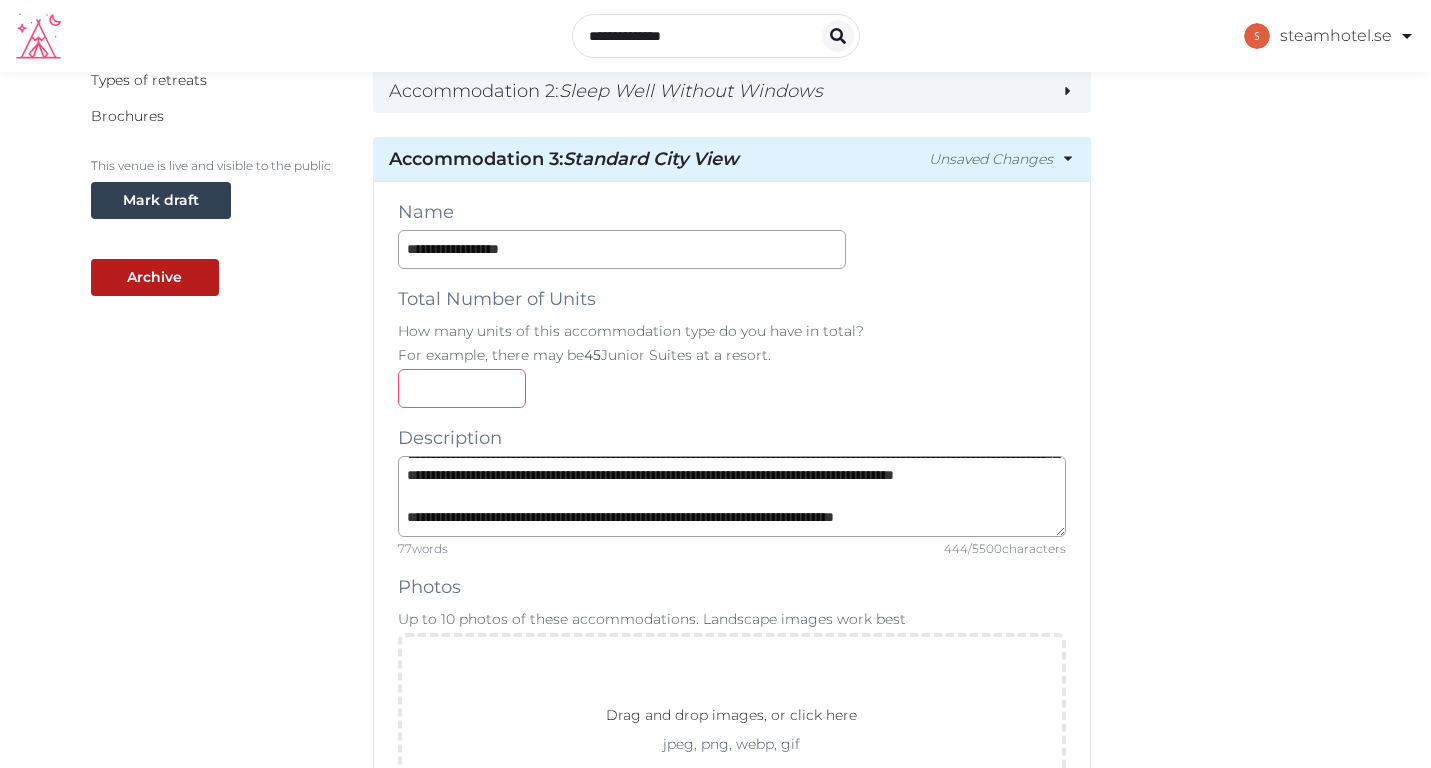 click at bounding box center [462, 388] 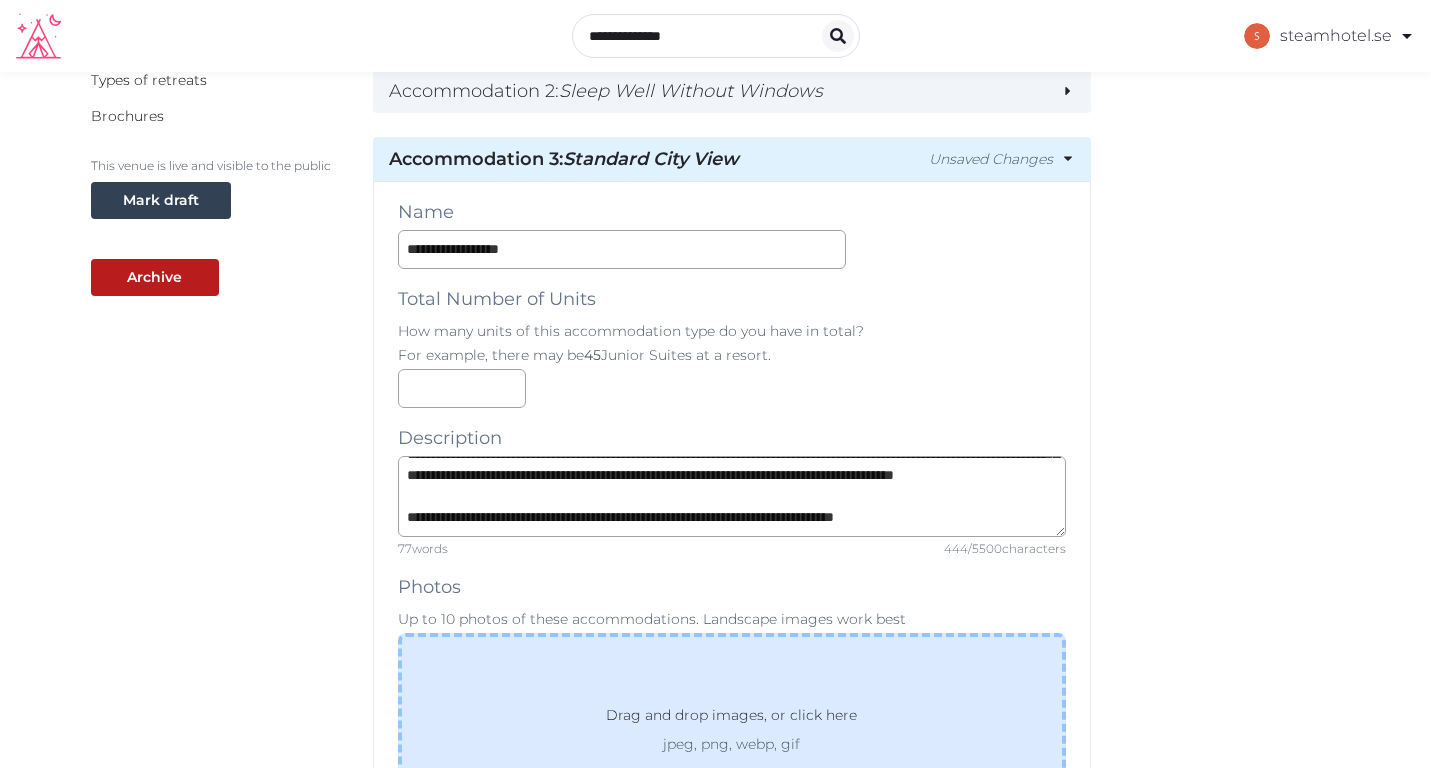 click on "Drag and drop images, or click here" at bounding box center (731, 719) 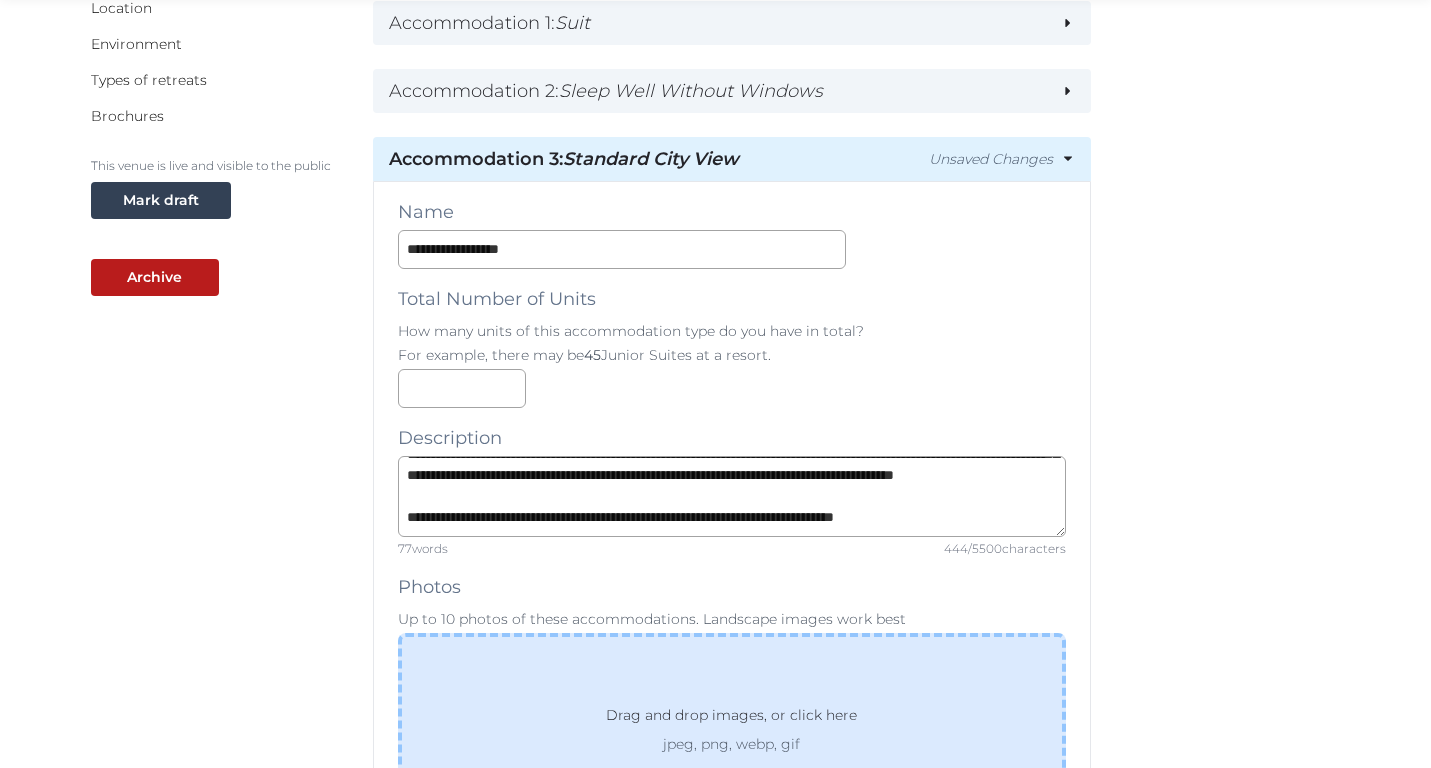 scroll, scrollTop: 1206, scrollLeft: 0, axis: vertical 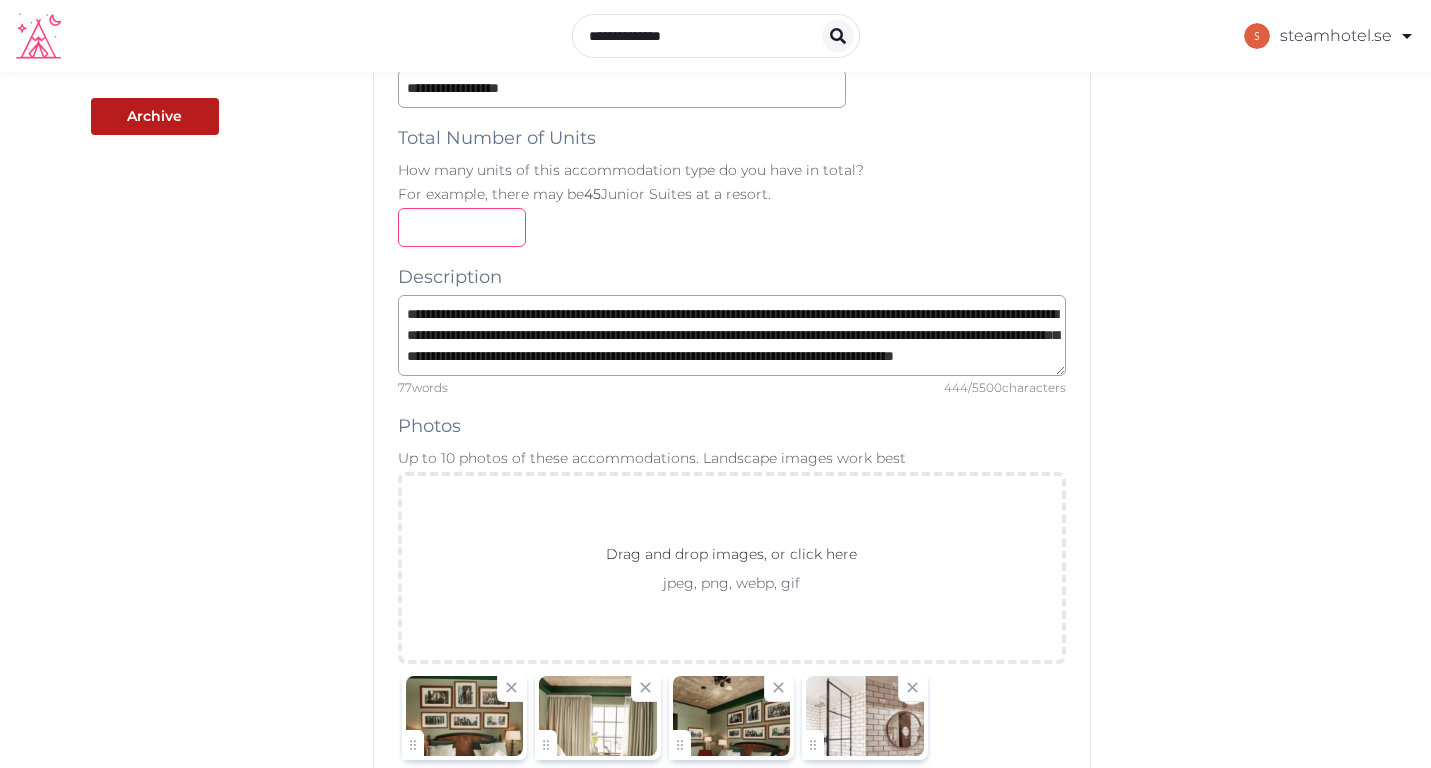 click on "**" at bounding box center (462, 227) 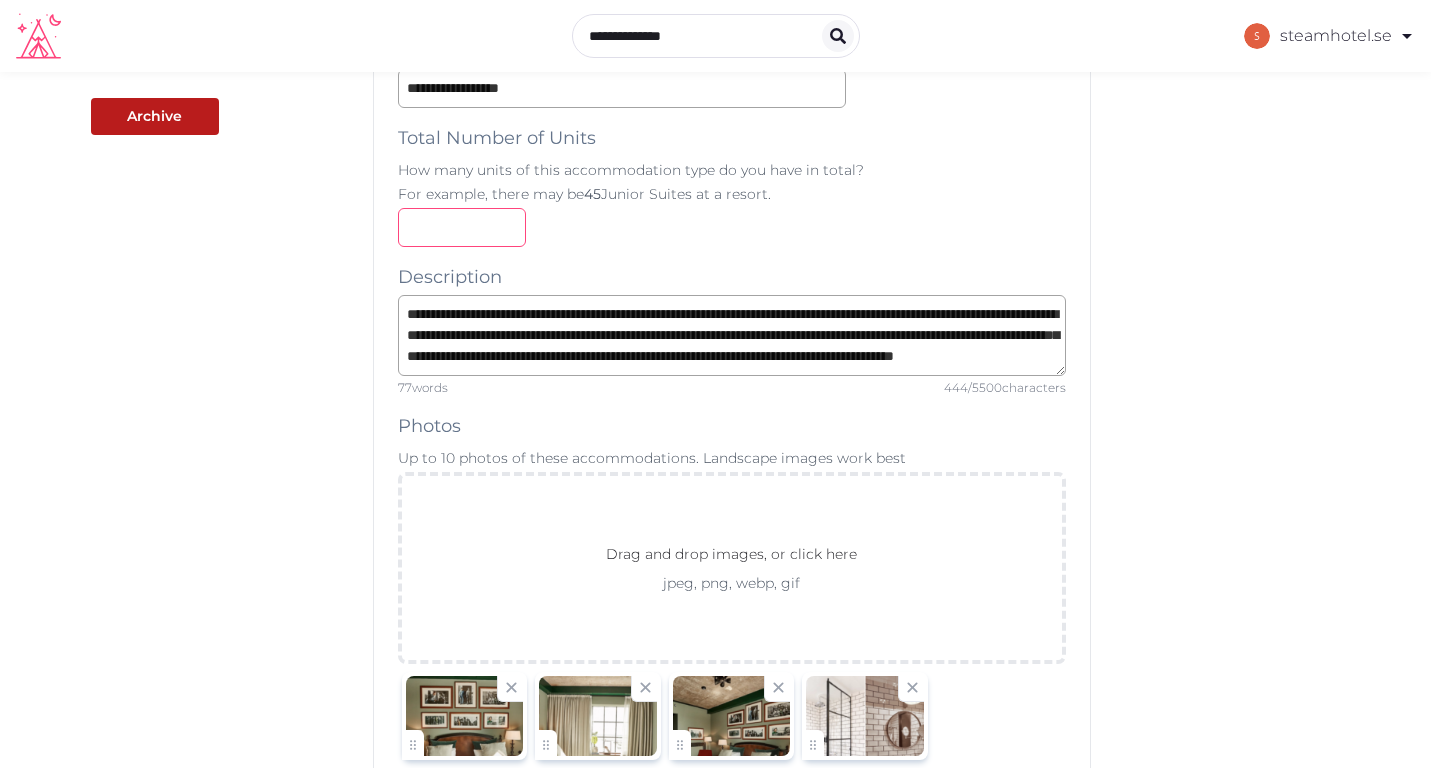 type on "**" 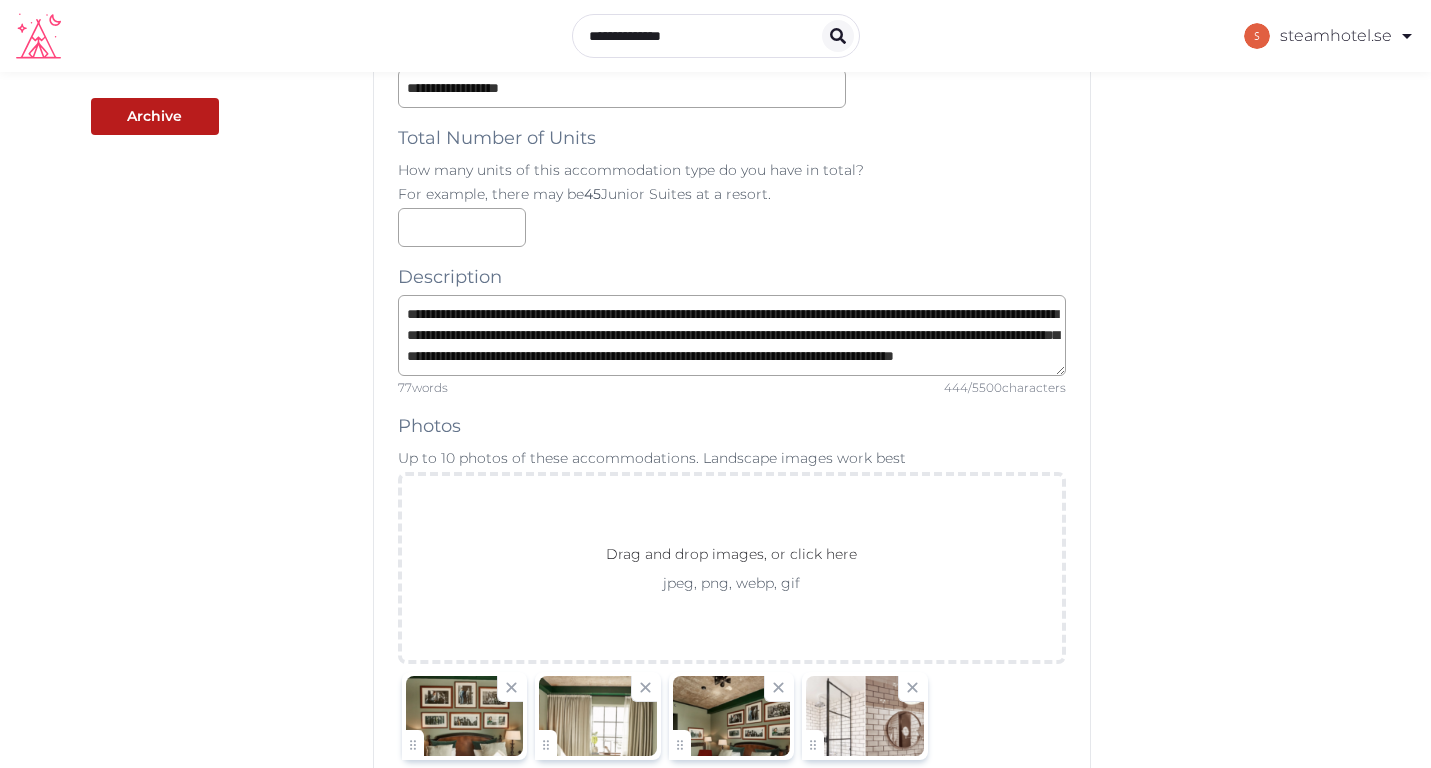 click on "**********" at bounding box center [716, 1291] 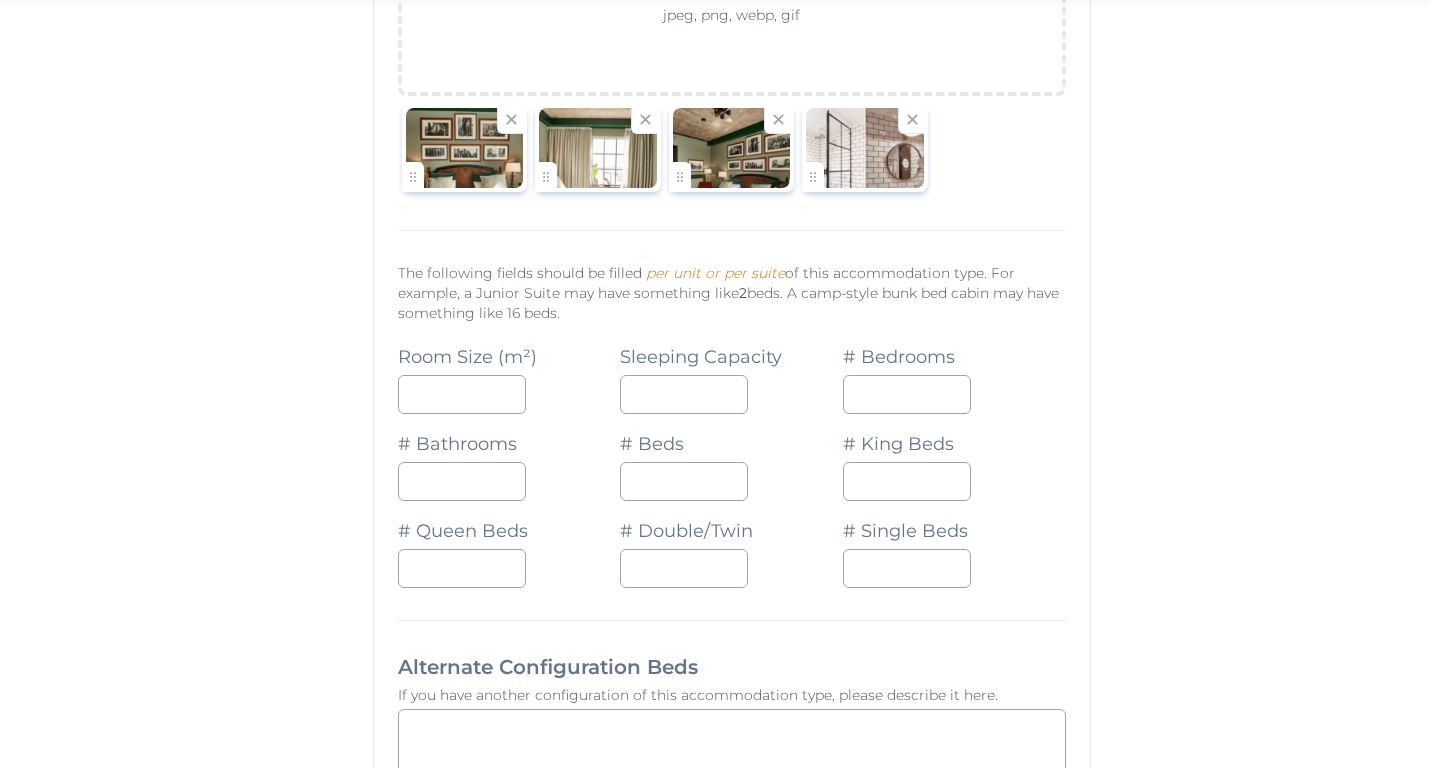 scroll, scrollTop: 1202, scrollLeft: 0, axis: vertical 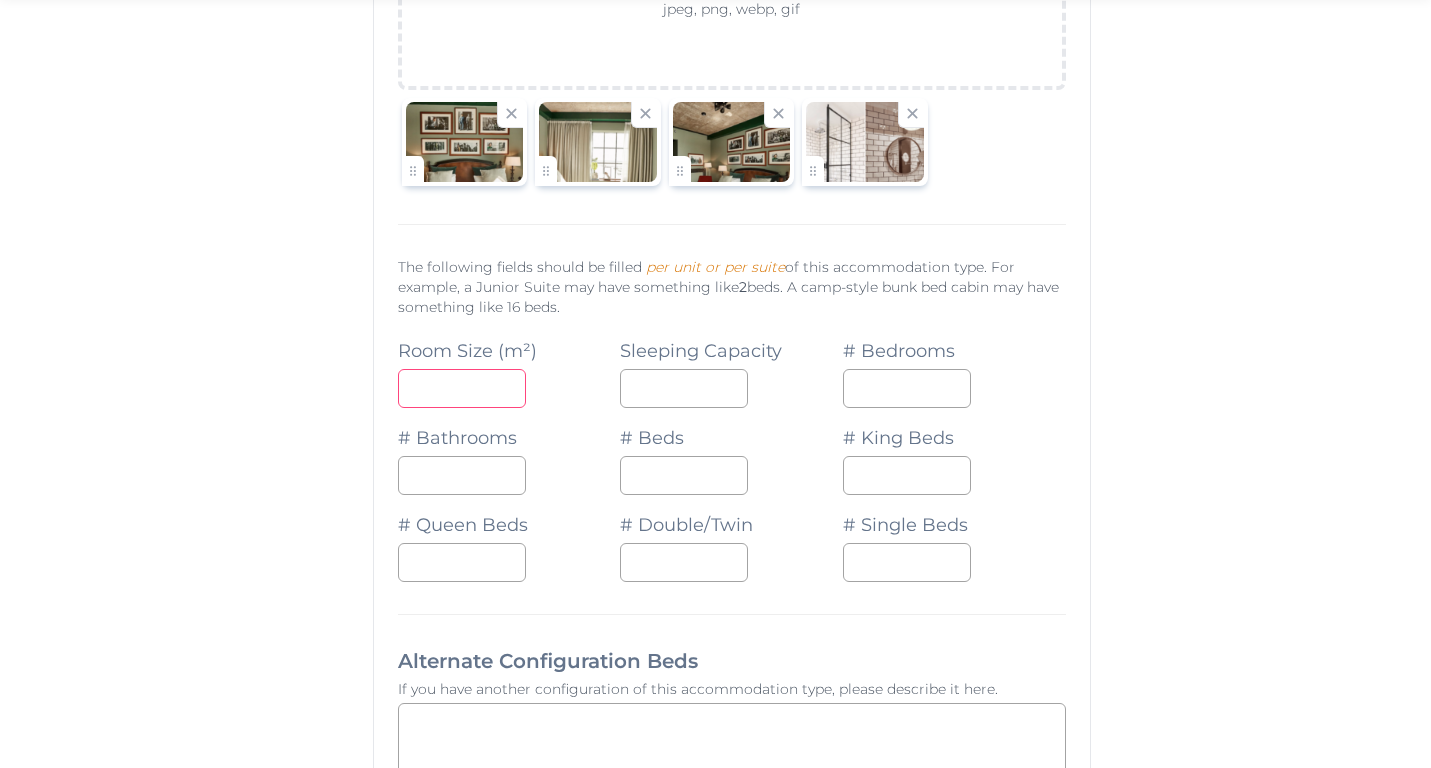 click at bounding box center [462, 388] 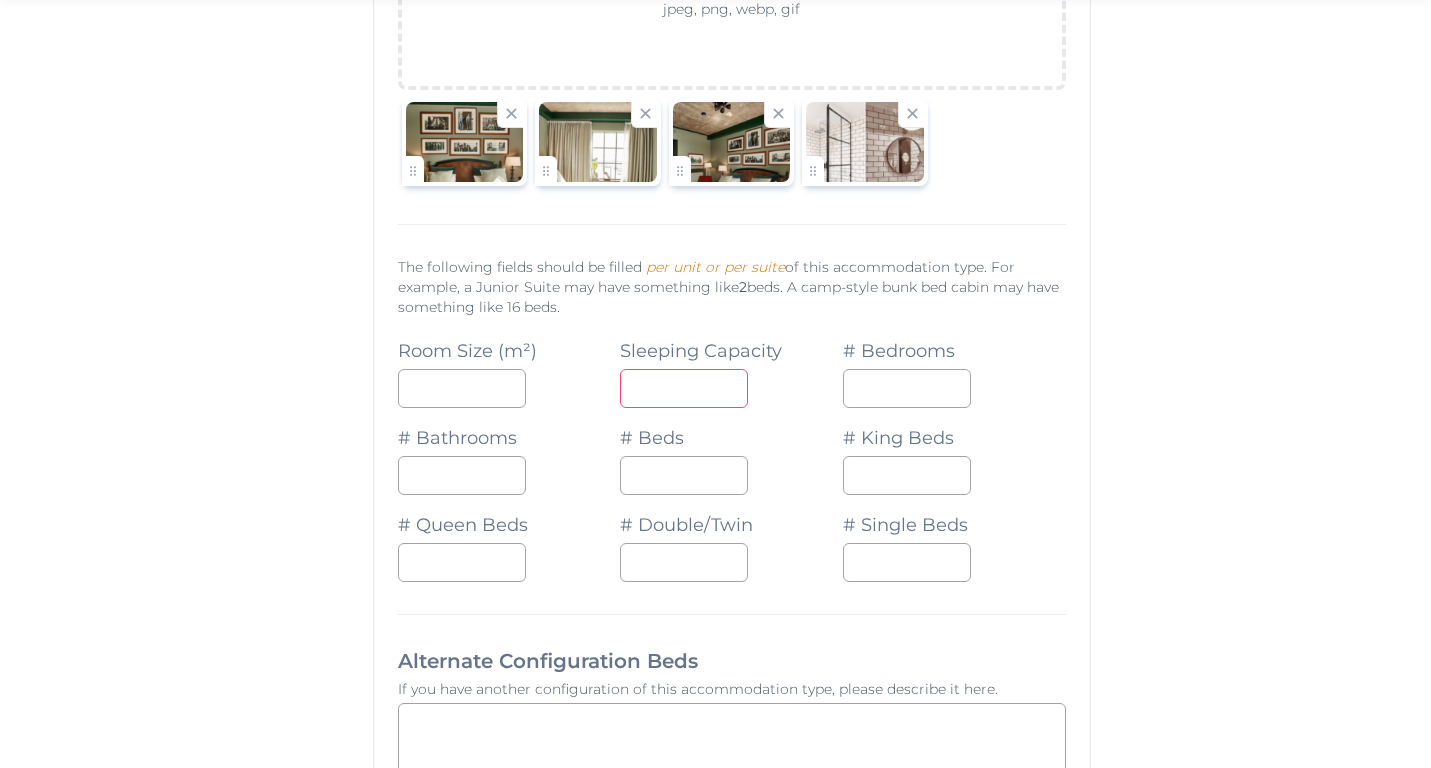 click at bounding box center (684, 388) 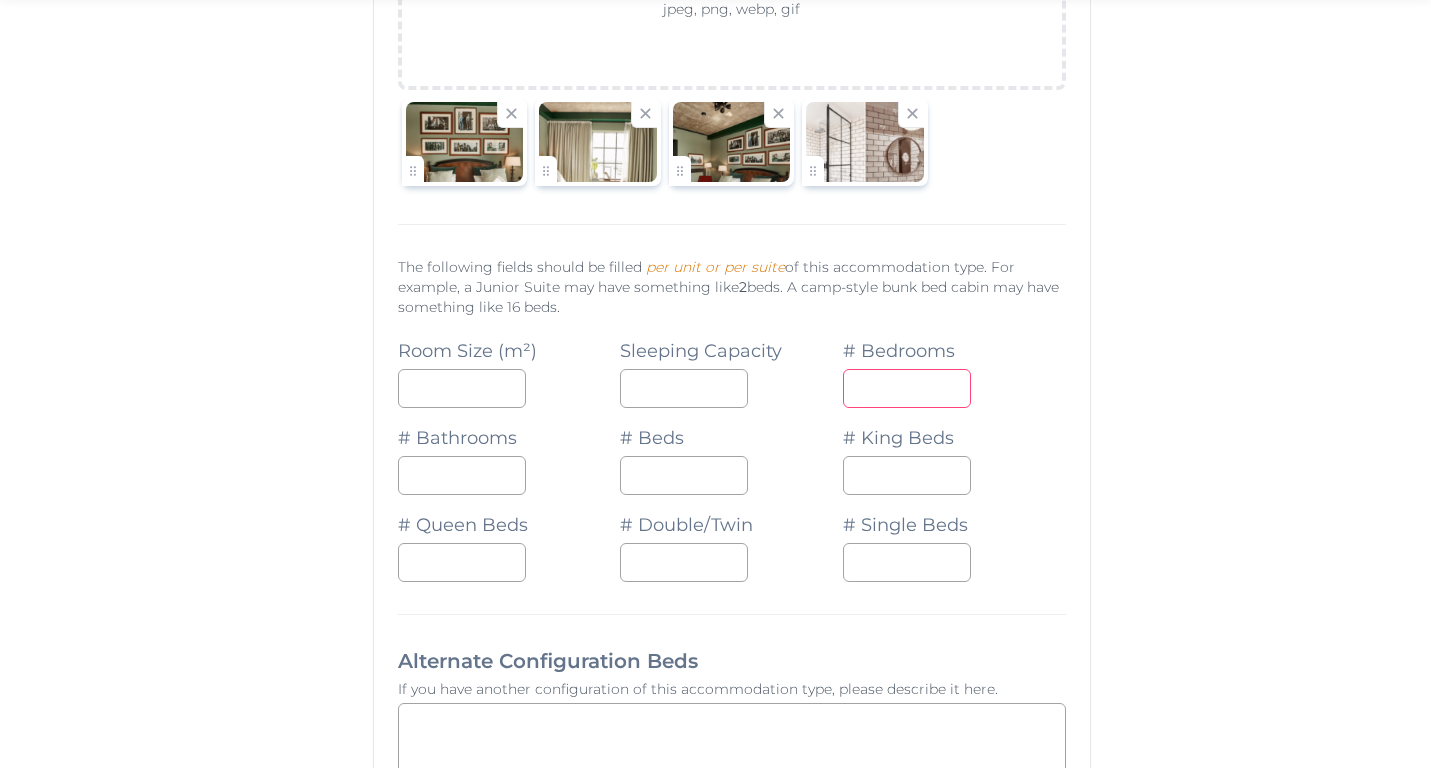 type on "*" 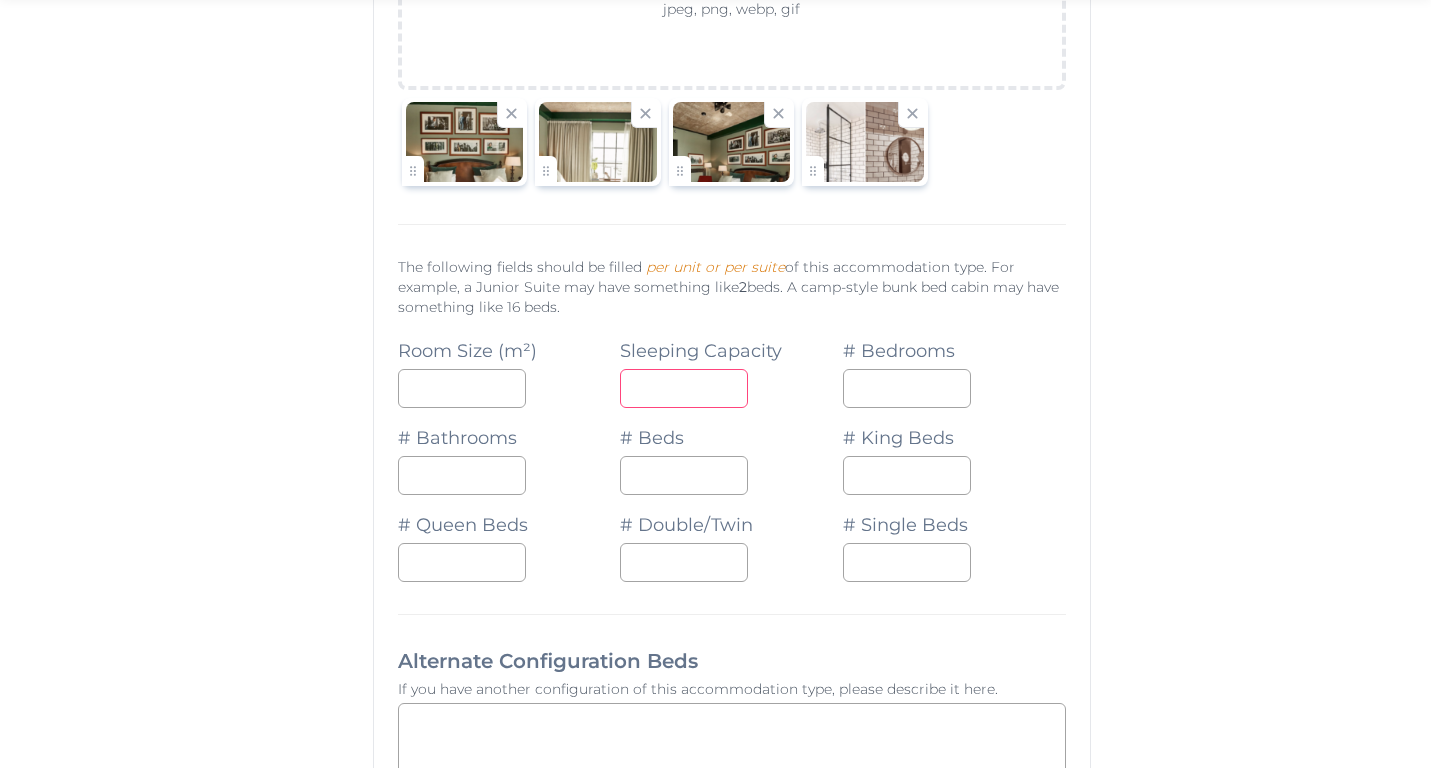 click at bounding box center (684, 388) 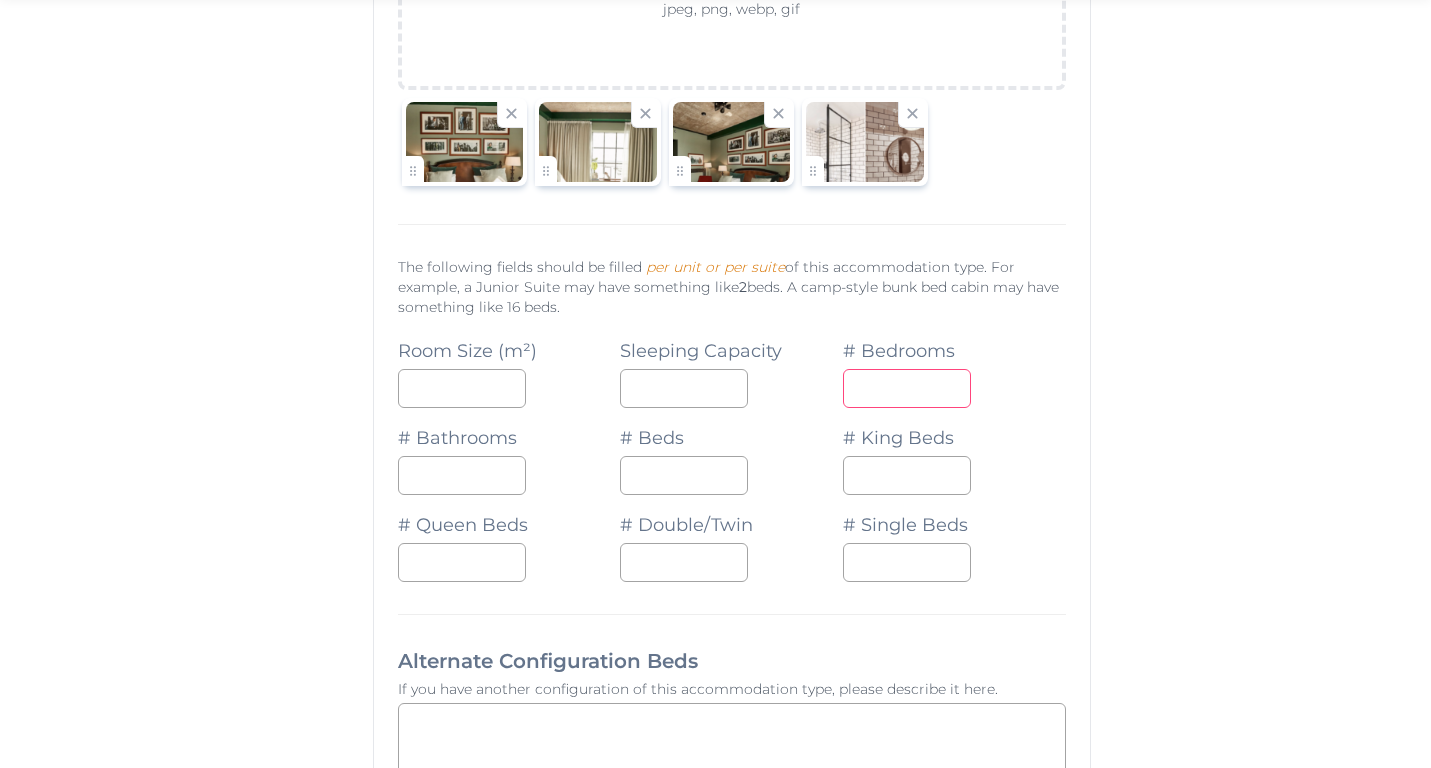 click on "*" at bounding box center [907, 388] 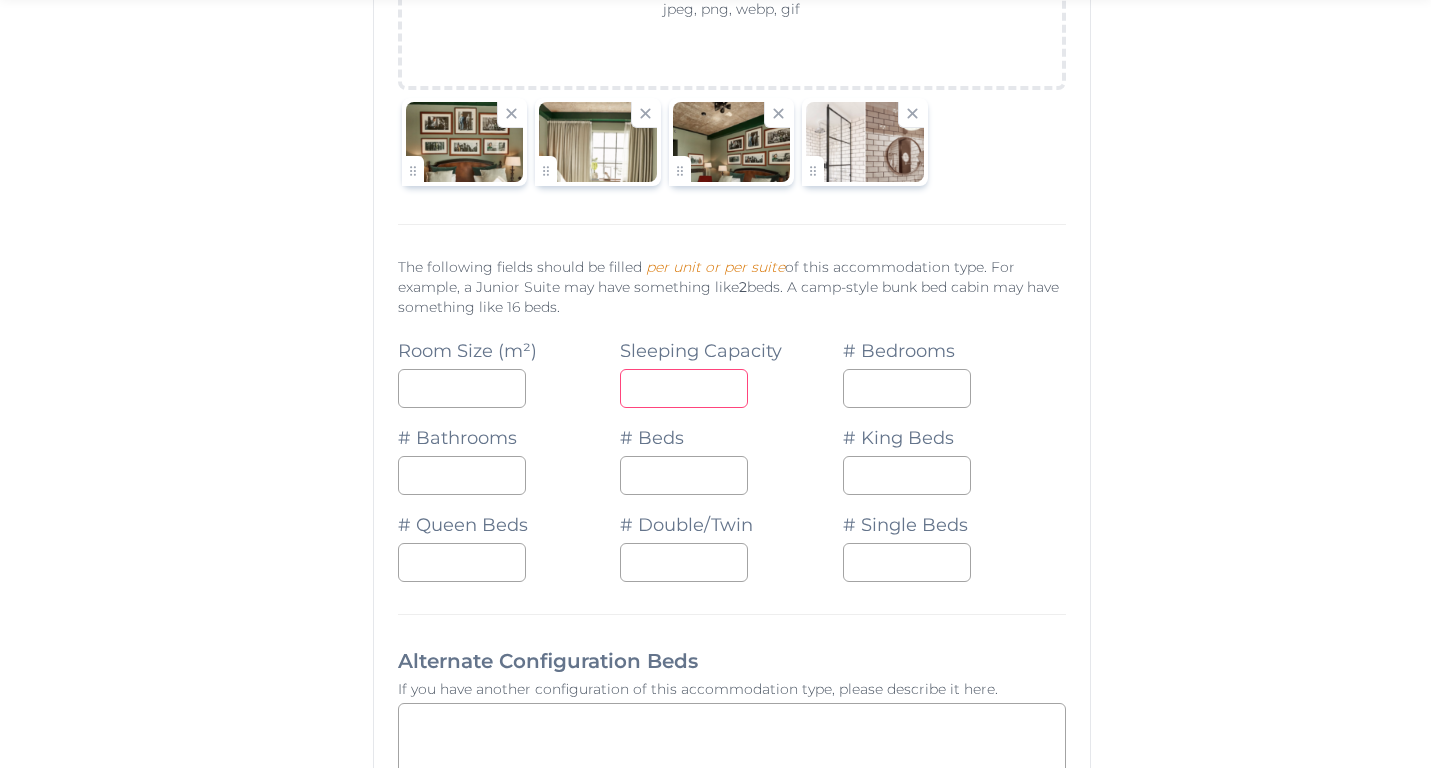 click at bounding box center (684, 388) 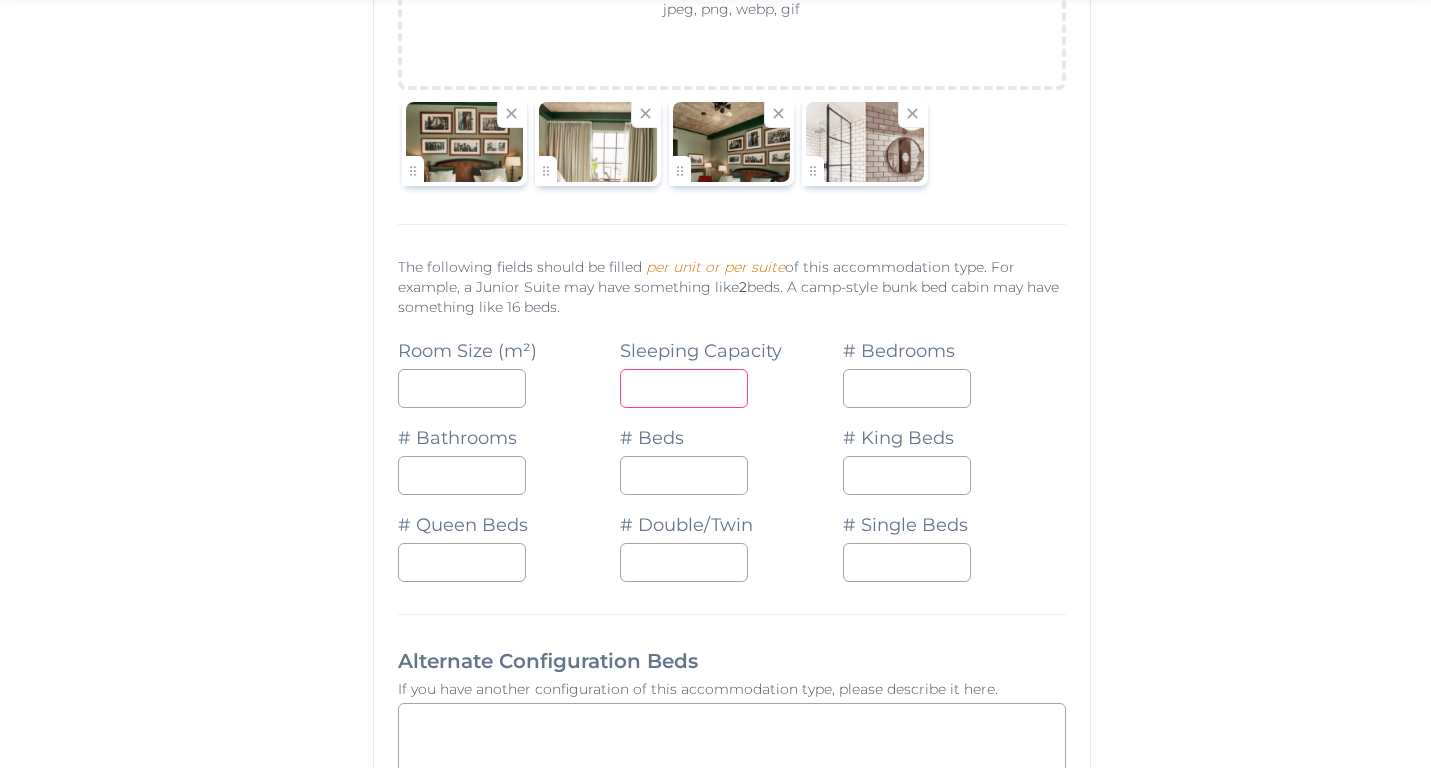 type on "*" 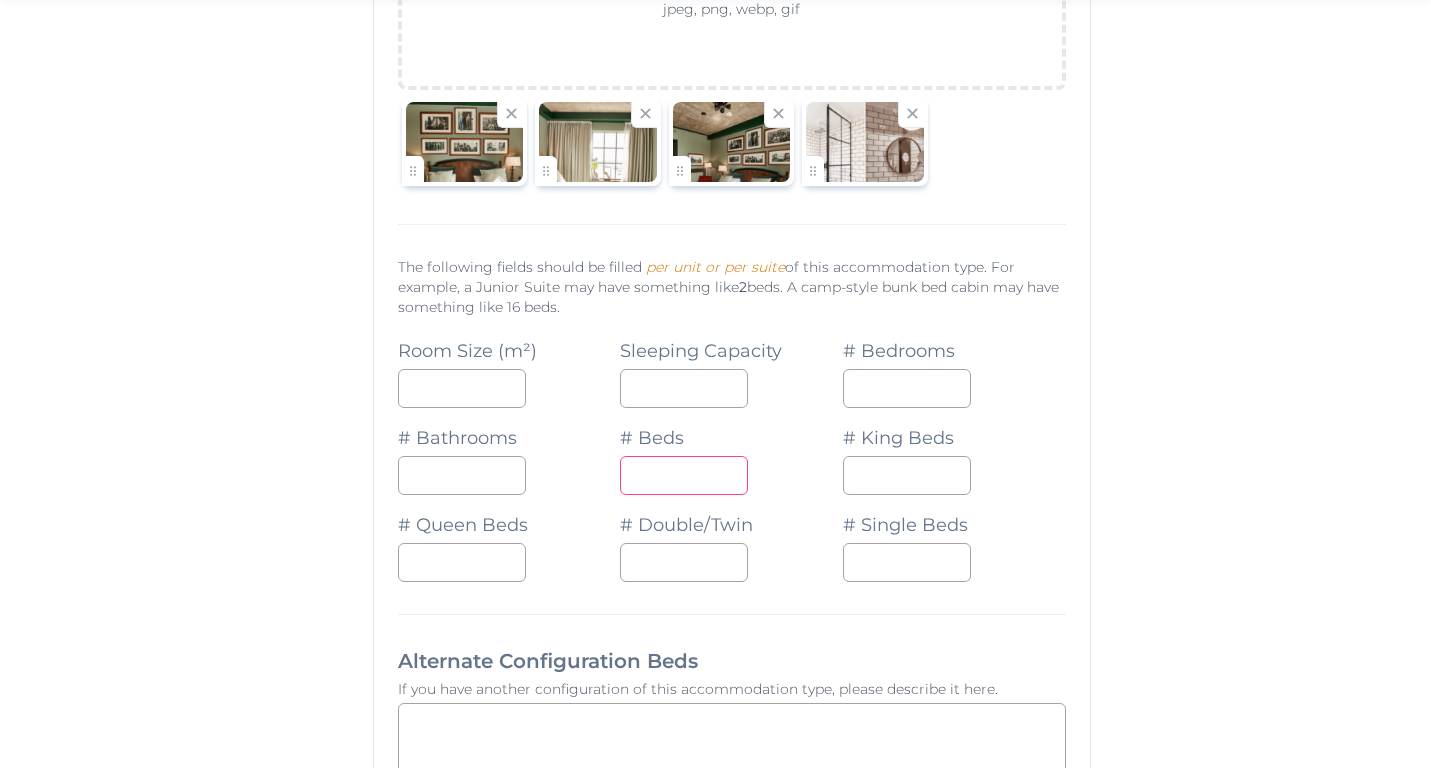 click at bounding box center (684, 475) 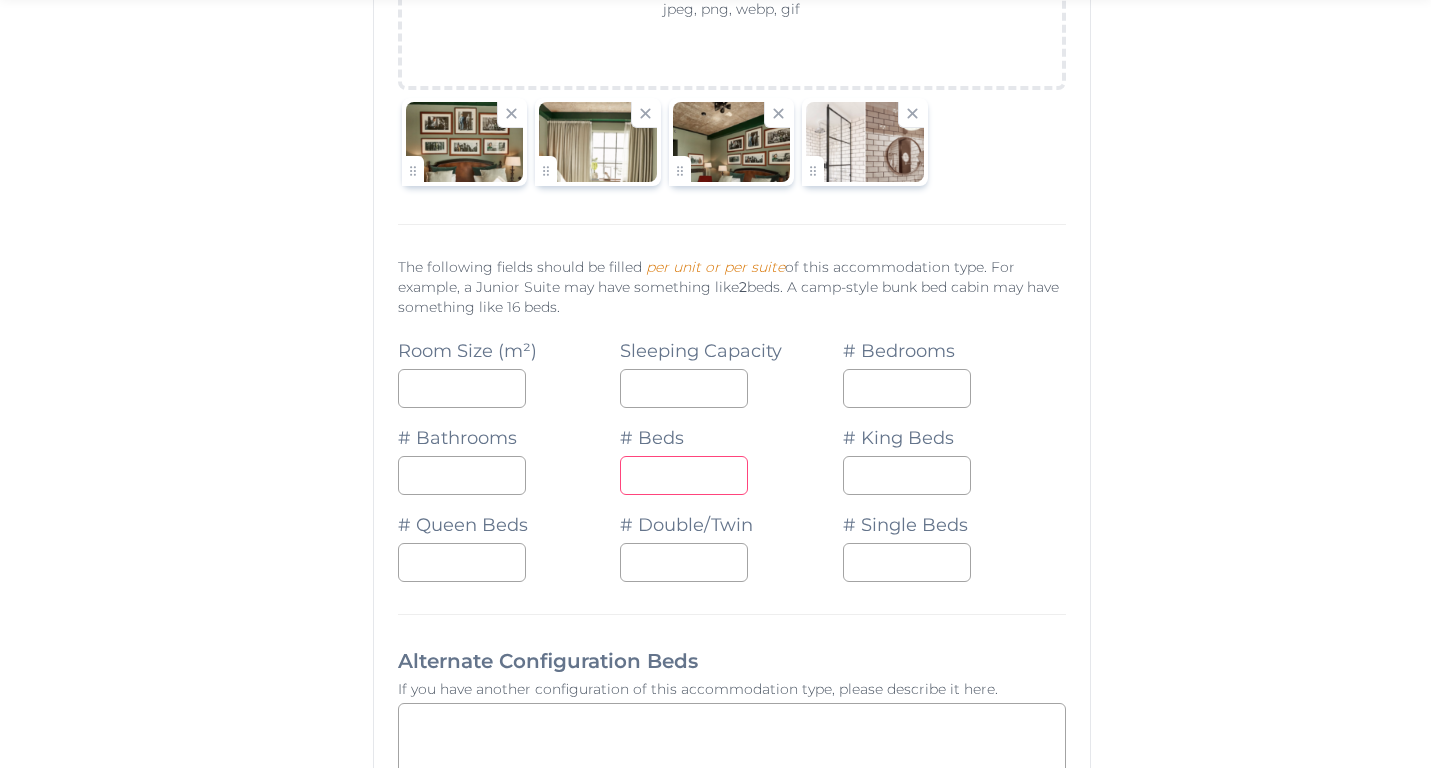 type on "*" 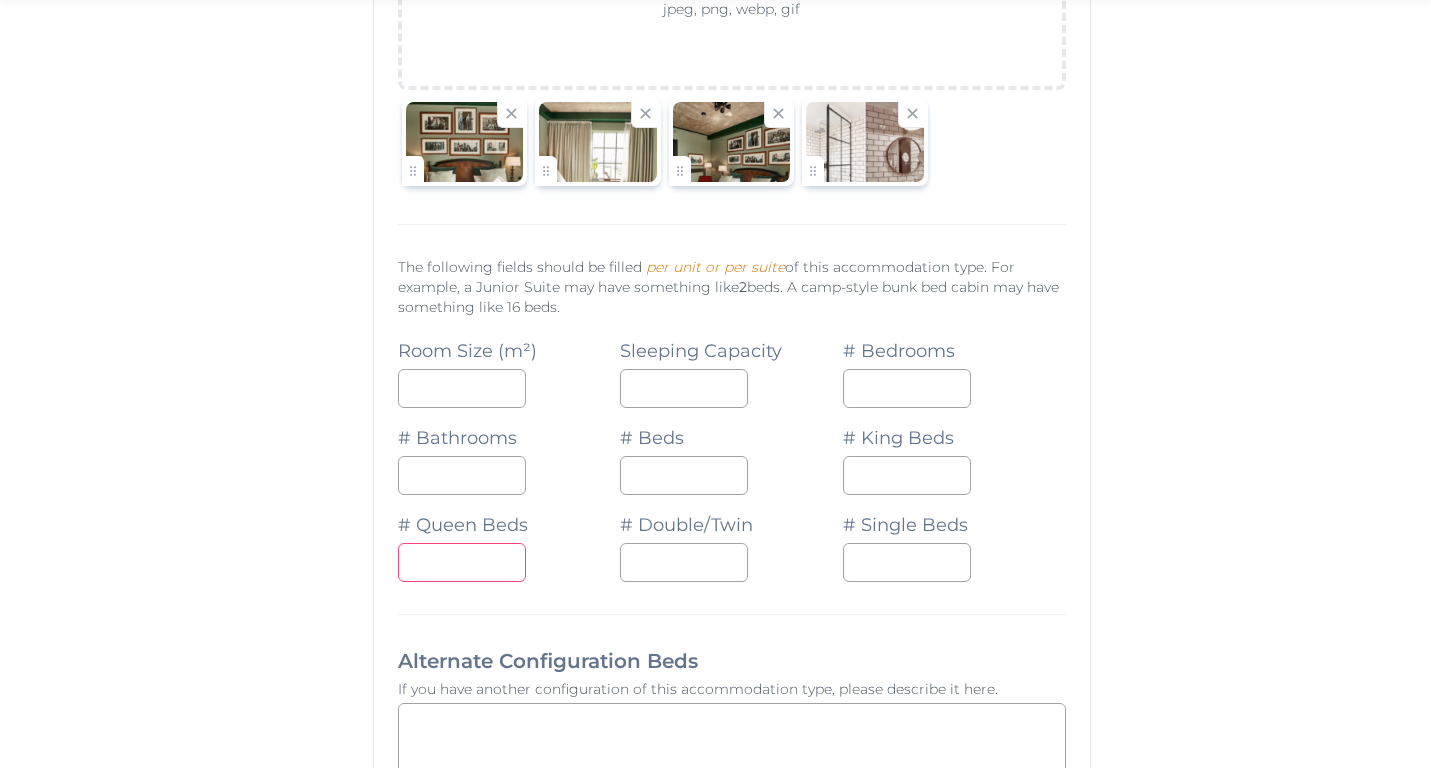 click at bounding box center [462, 562] 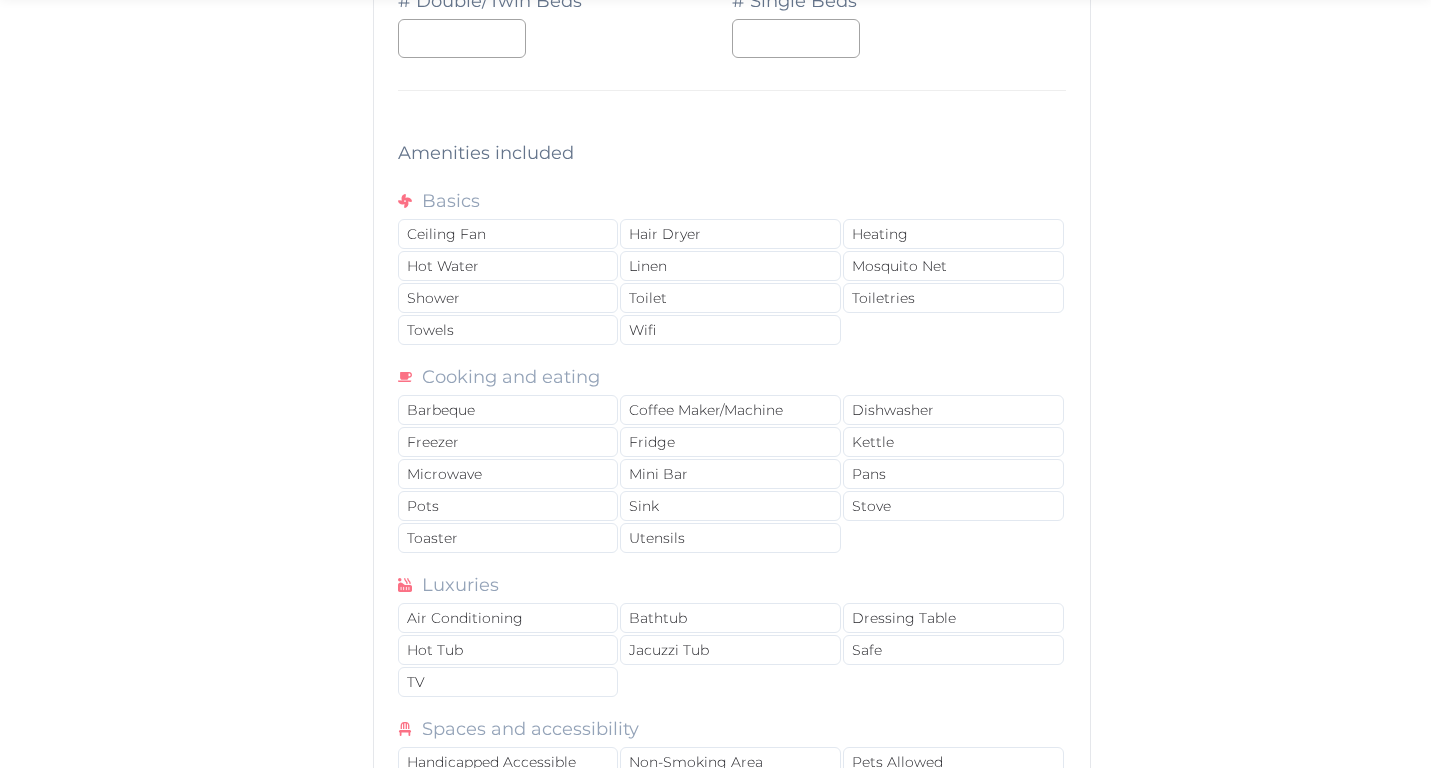 scroll, scrollTop: 2203, scrollLeft: 0, axis: vertical 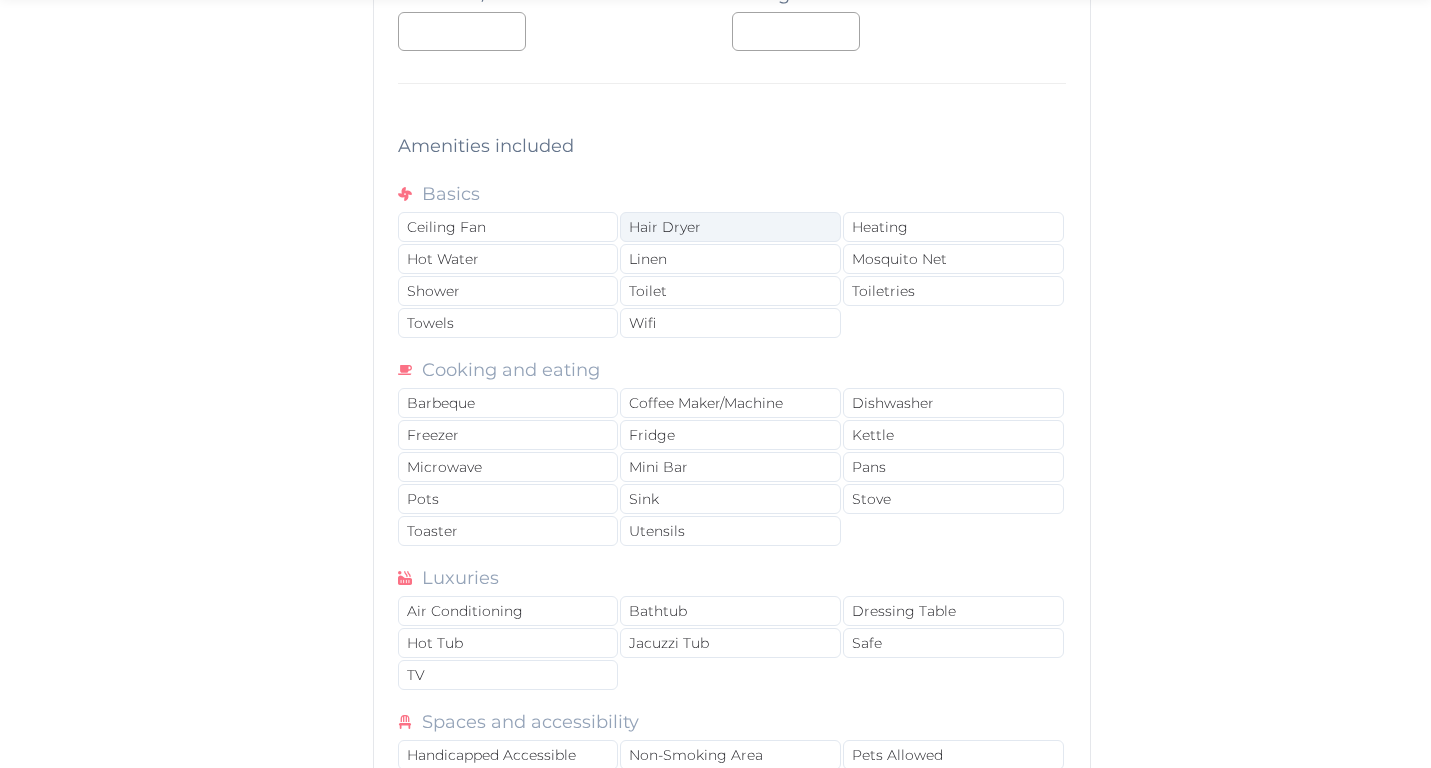 click on "Hair Dryer" at bounding box center (730, 227) 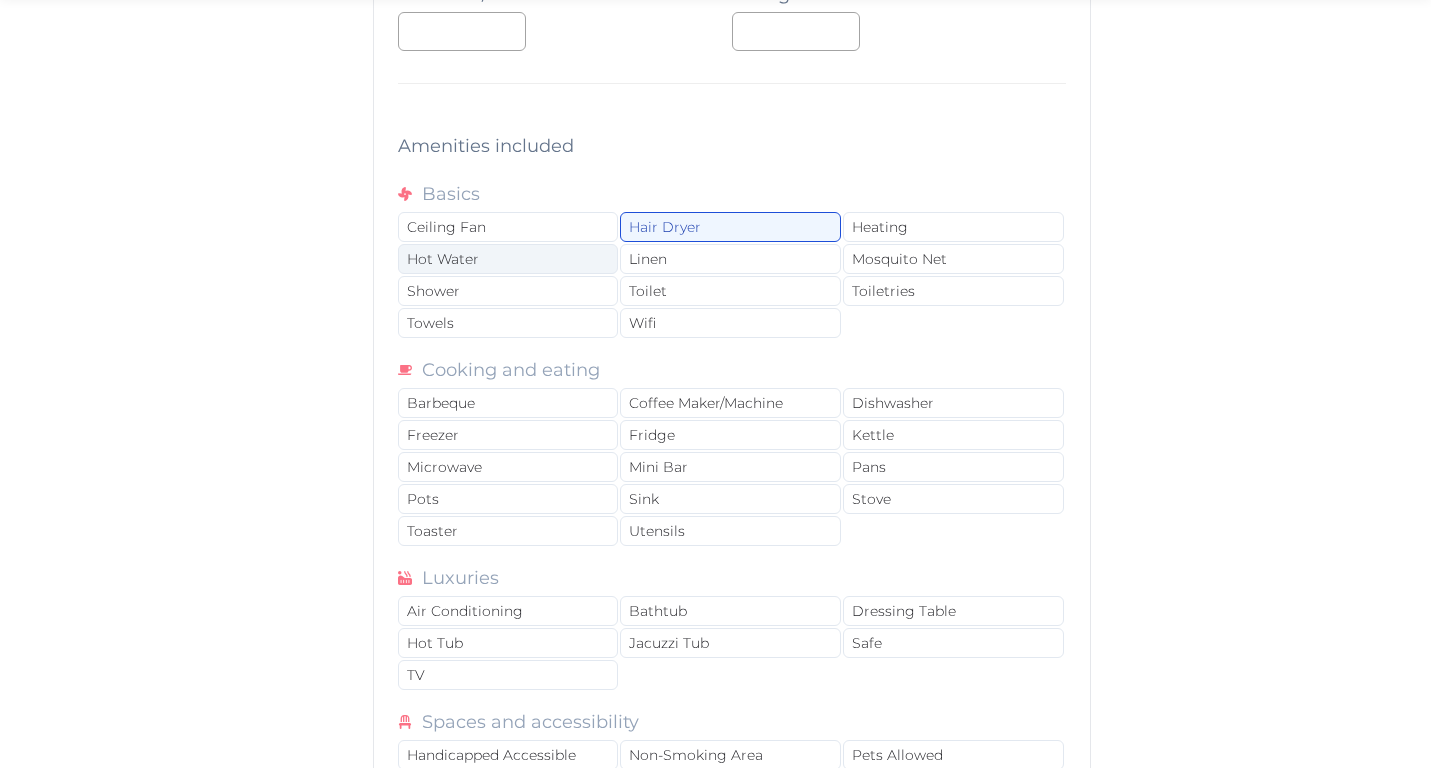 click on "Hot Water" at bounding box center [508, 259] 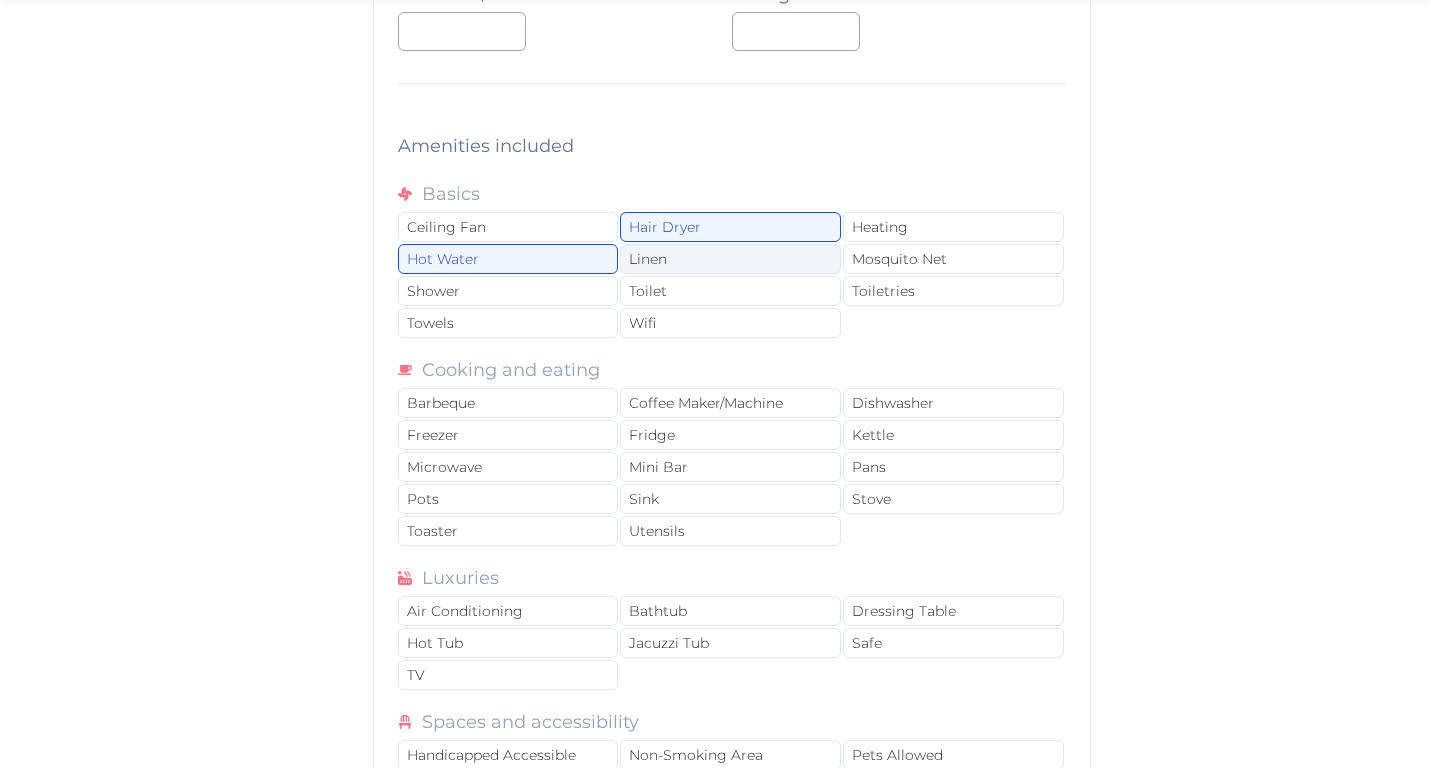 click on "Linen" at bounding box center [730, 259] 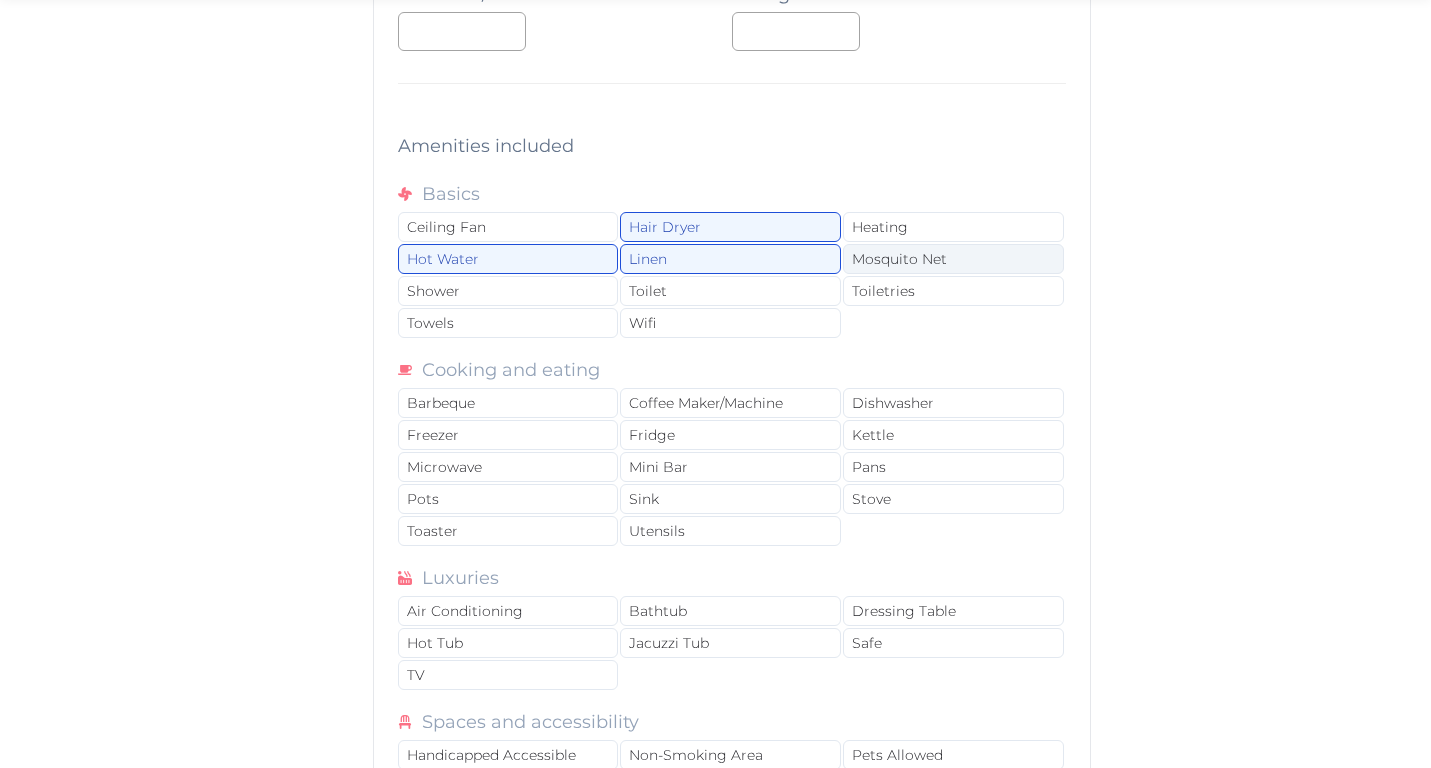 click on "Mosquito Net" at bounding box center [953, 259] 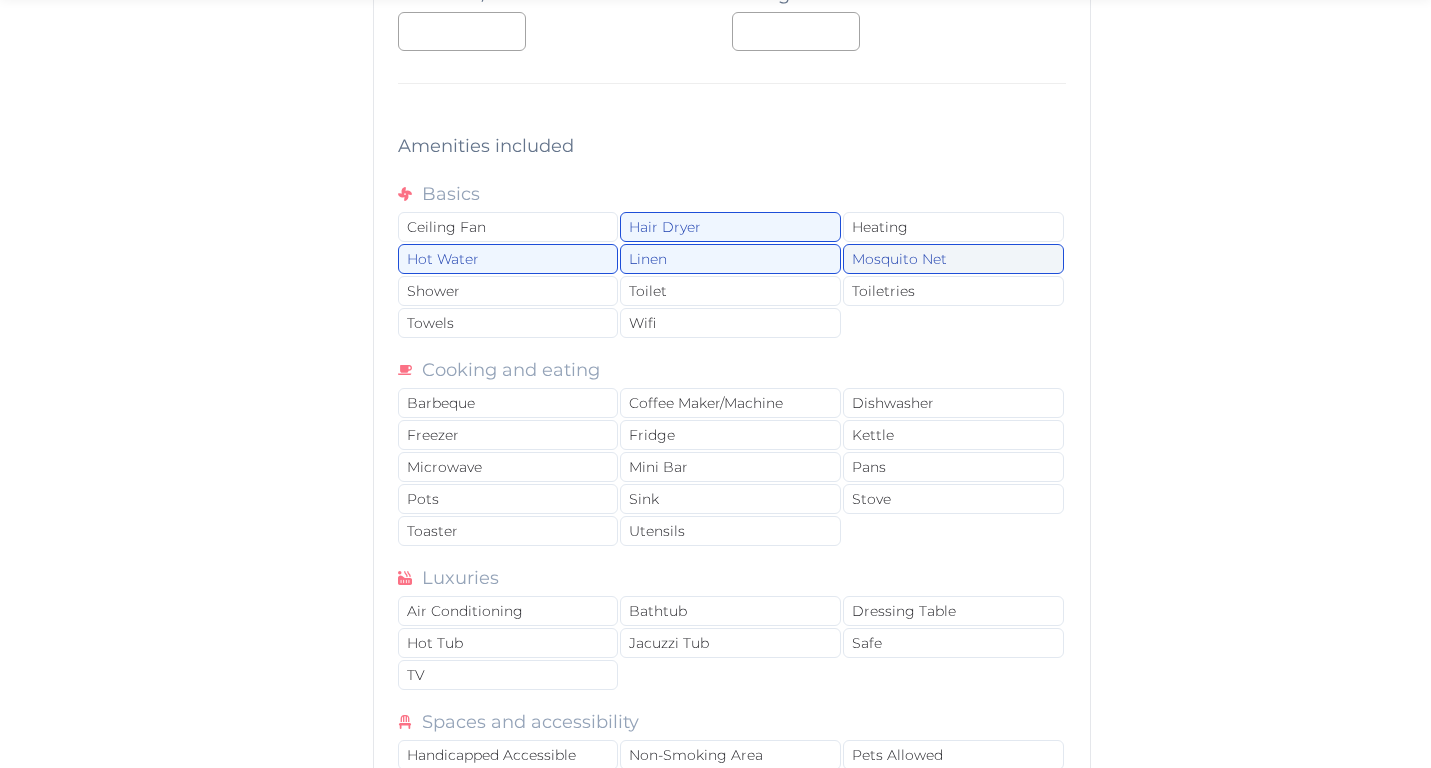 click on "Mosquito Net" at bounding box center [953, 259] 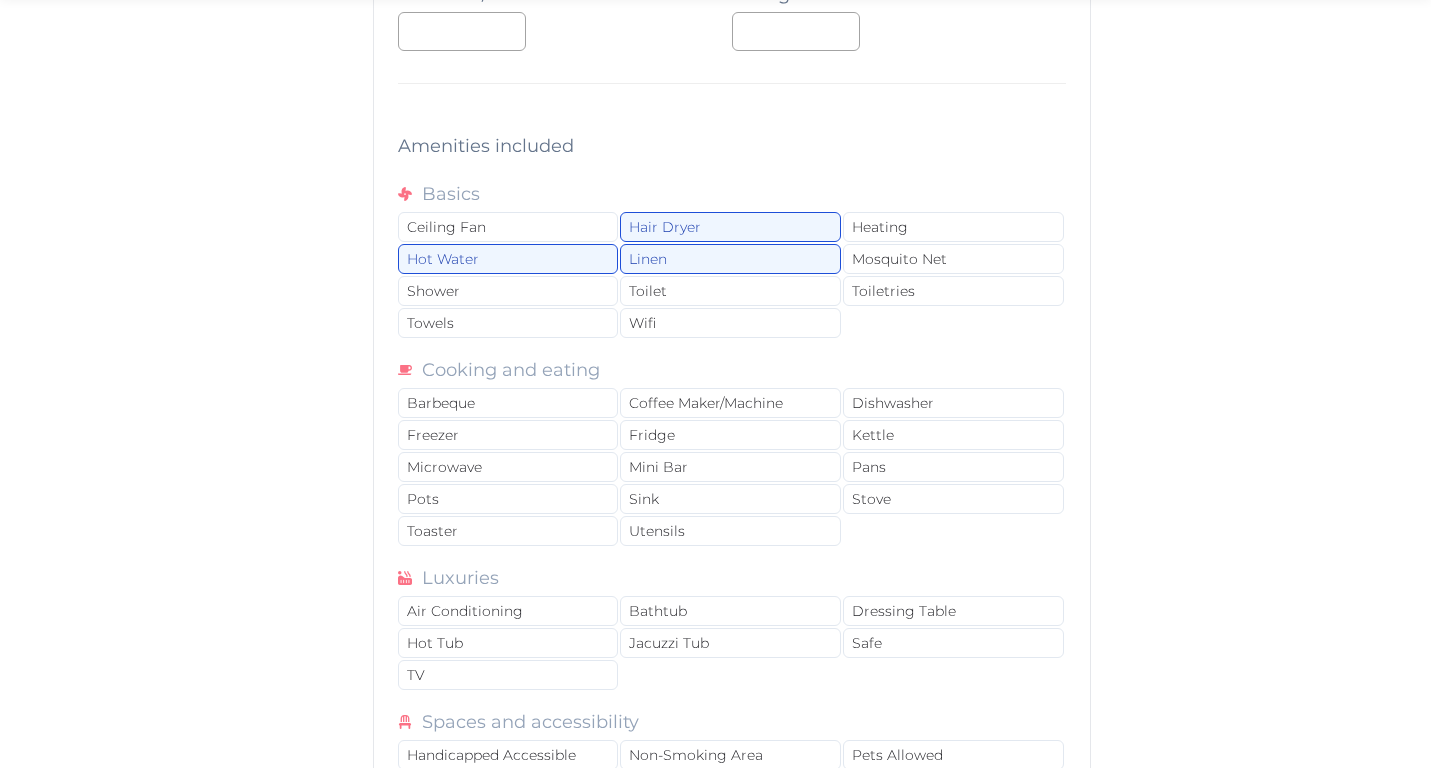 click on "Ceiling Fan Hair Dryer Heating Hot Water Linen Mosquito Net Shower Toilet Toiletries Towels Wifi" at bounding box center [732, 276] 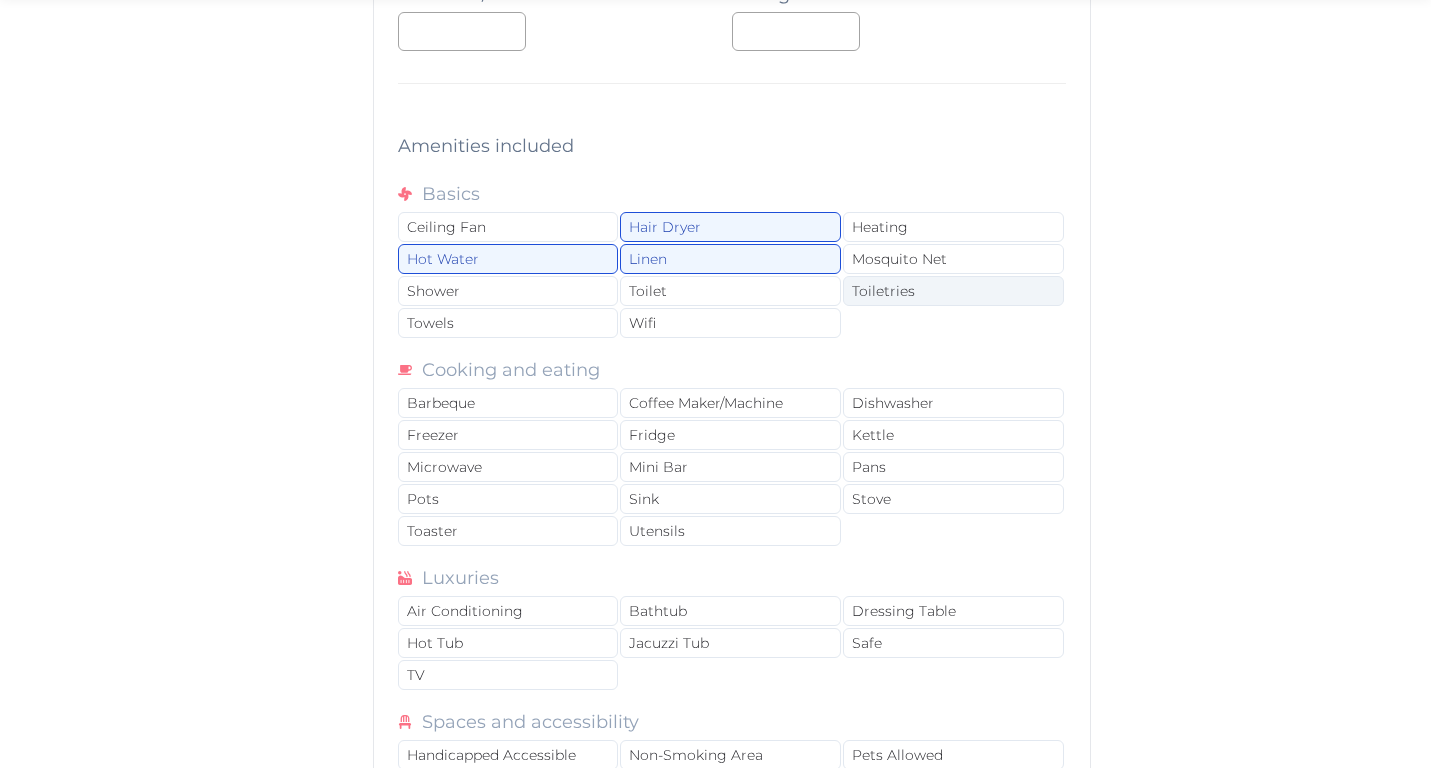 click on "Toiletries" at bounding box center (953, 291) 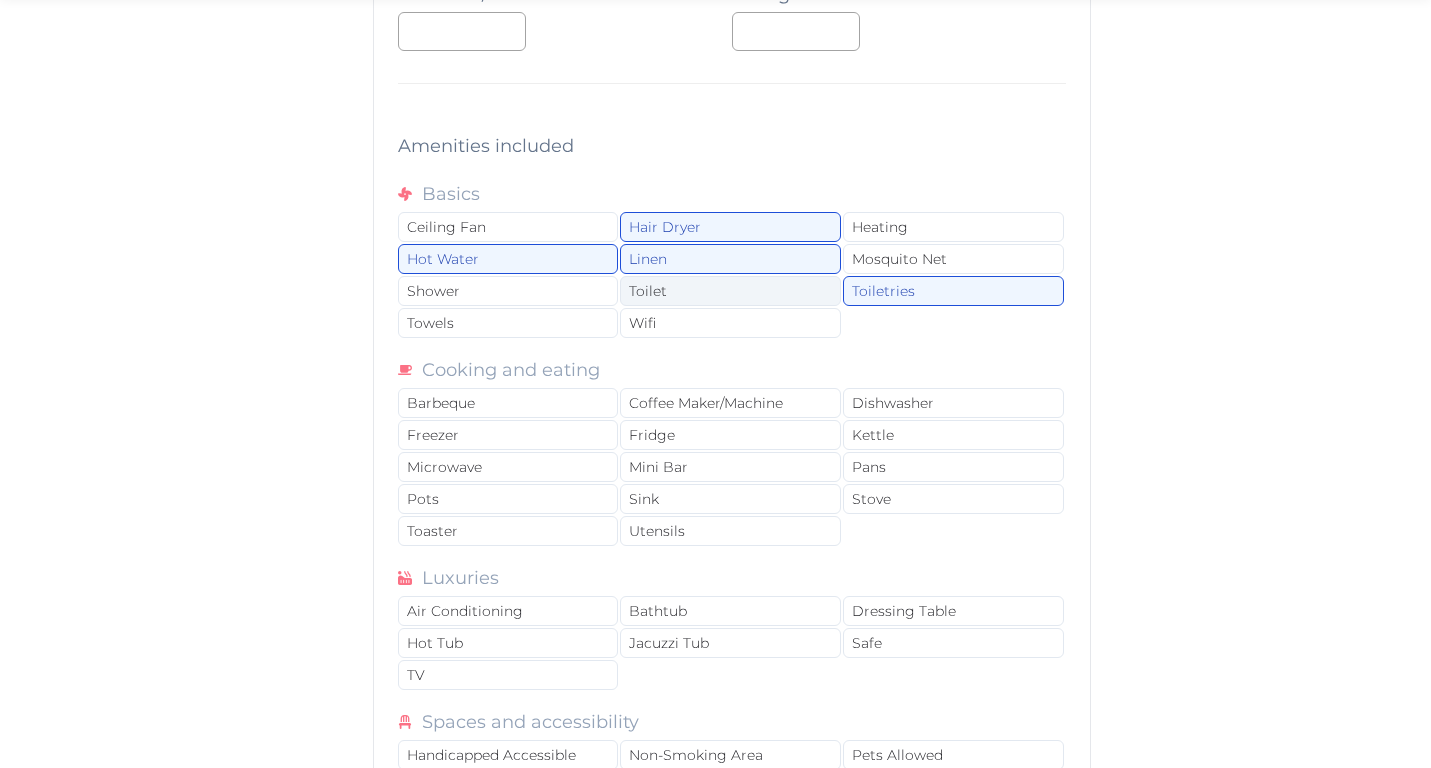 click on "Toilet" at bounding box center [730, 291] 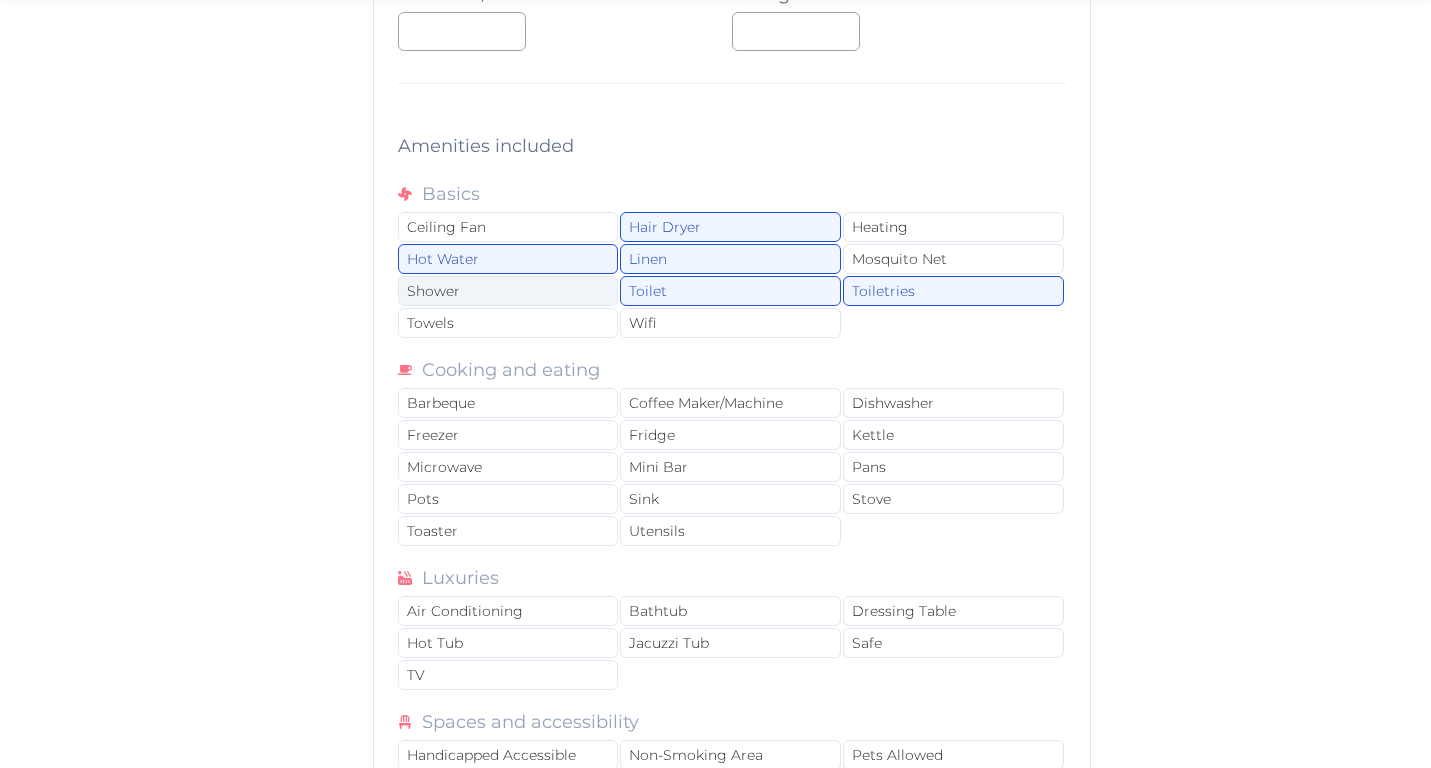 click on "Shower" at bounding box center (508, 291) 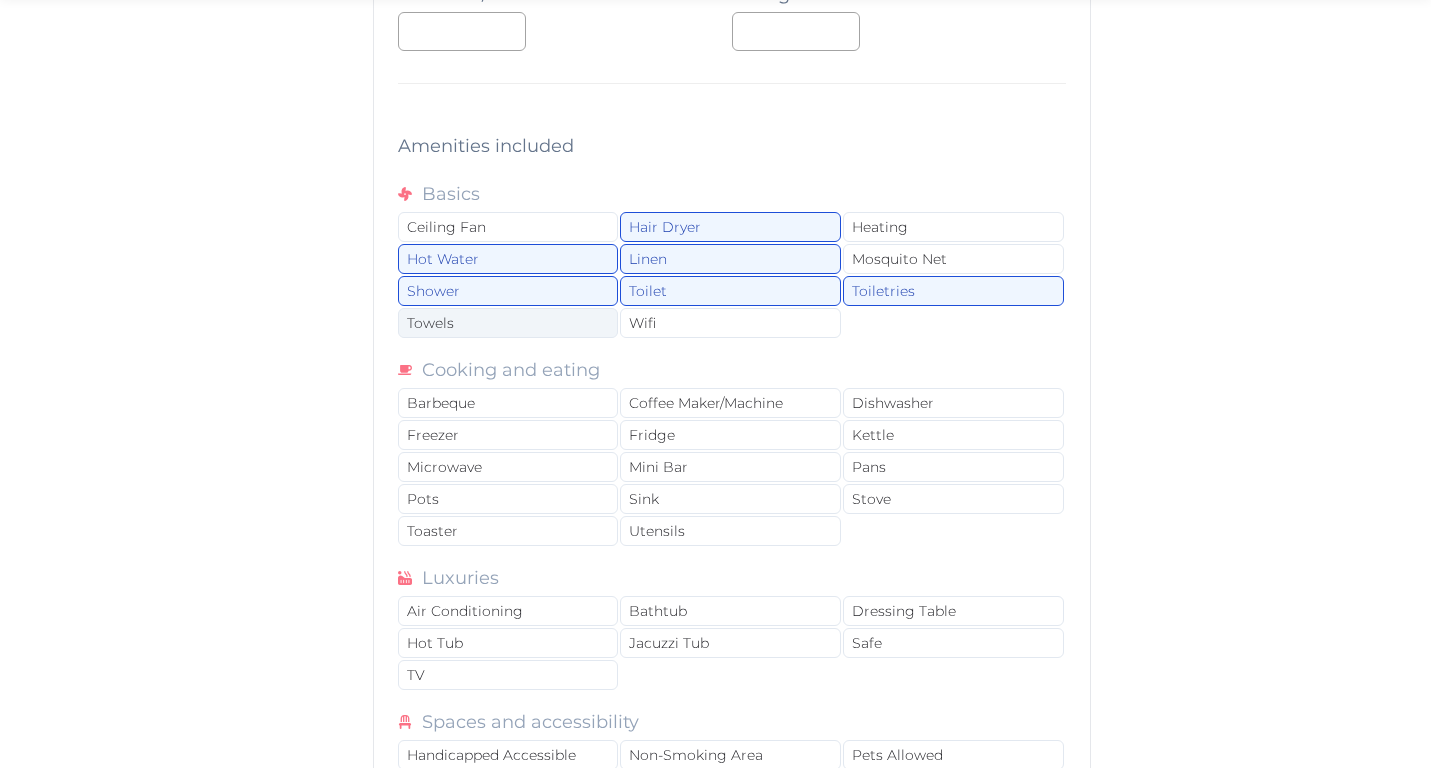 click on "Towels" at bounding box center (508, 323) 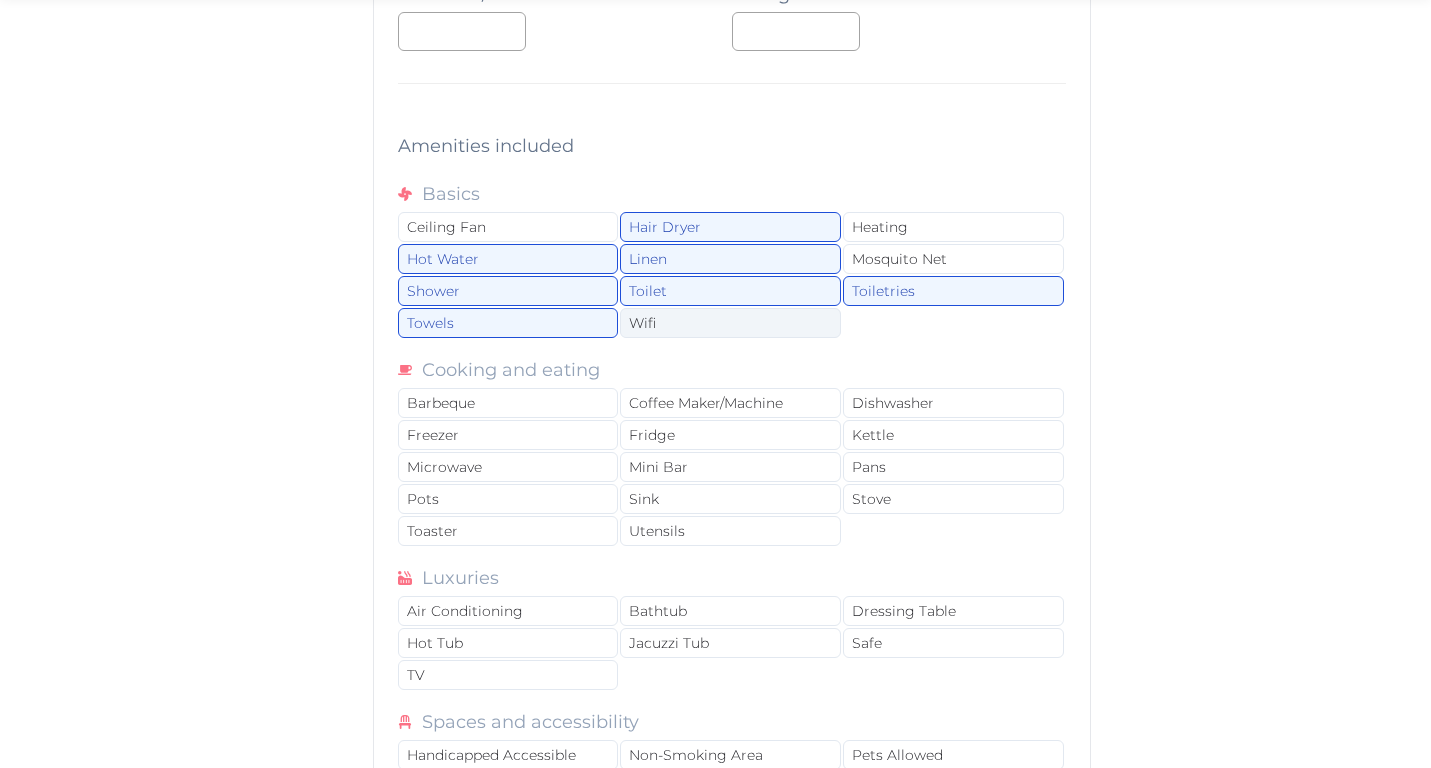click on "Wifi" at bounding box center (730, 323) 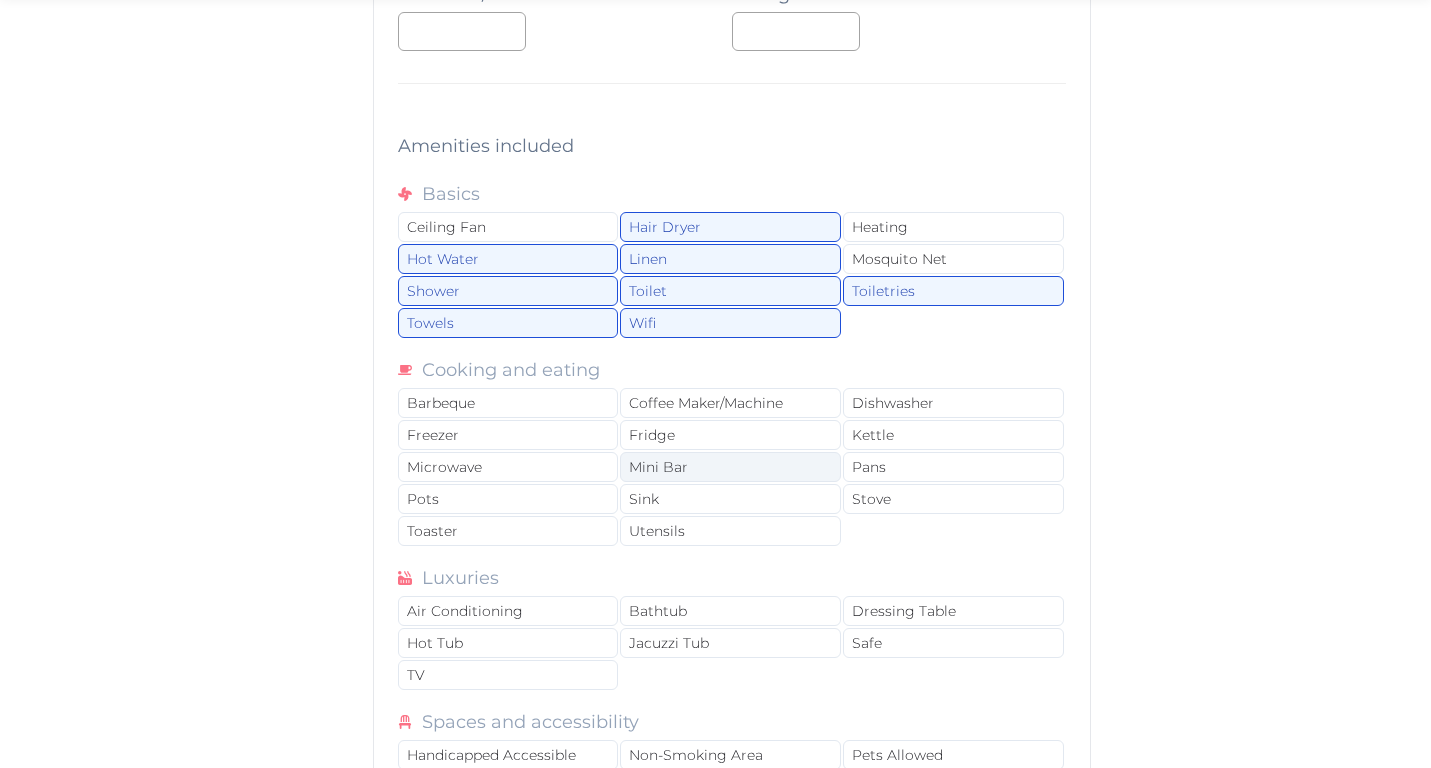 click on "Mini Bar" at bounding box center [730, 467] 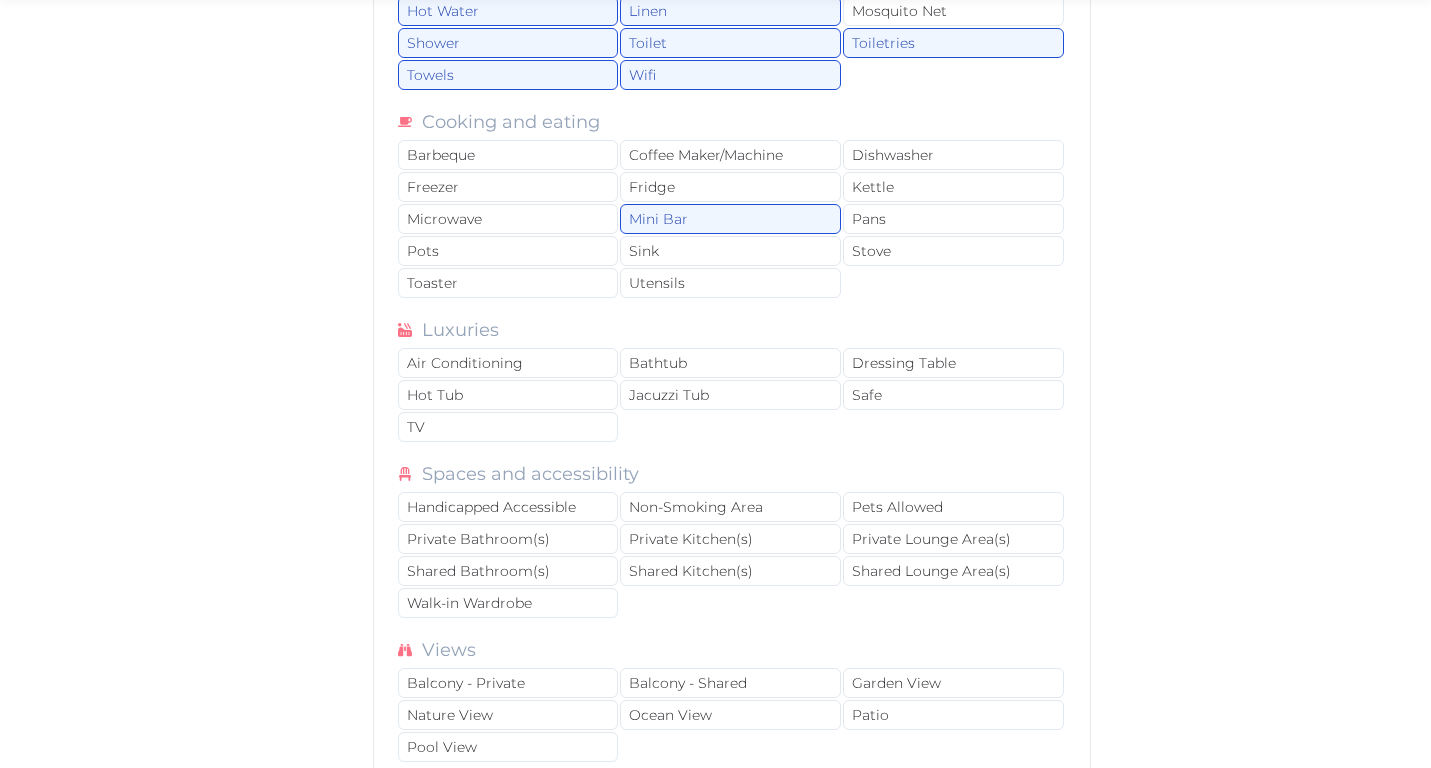 scroll, scrollTop: 2473, scrollLeft: 0, axis: vertical 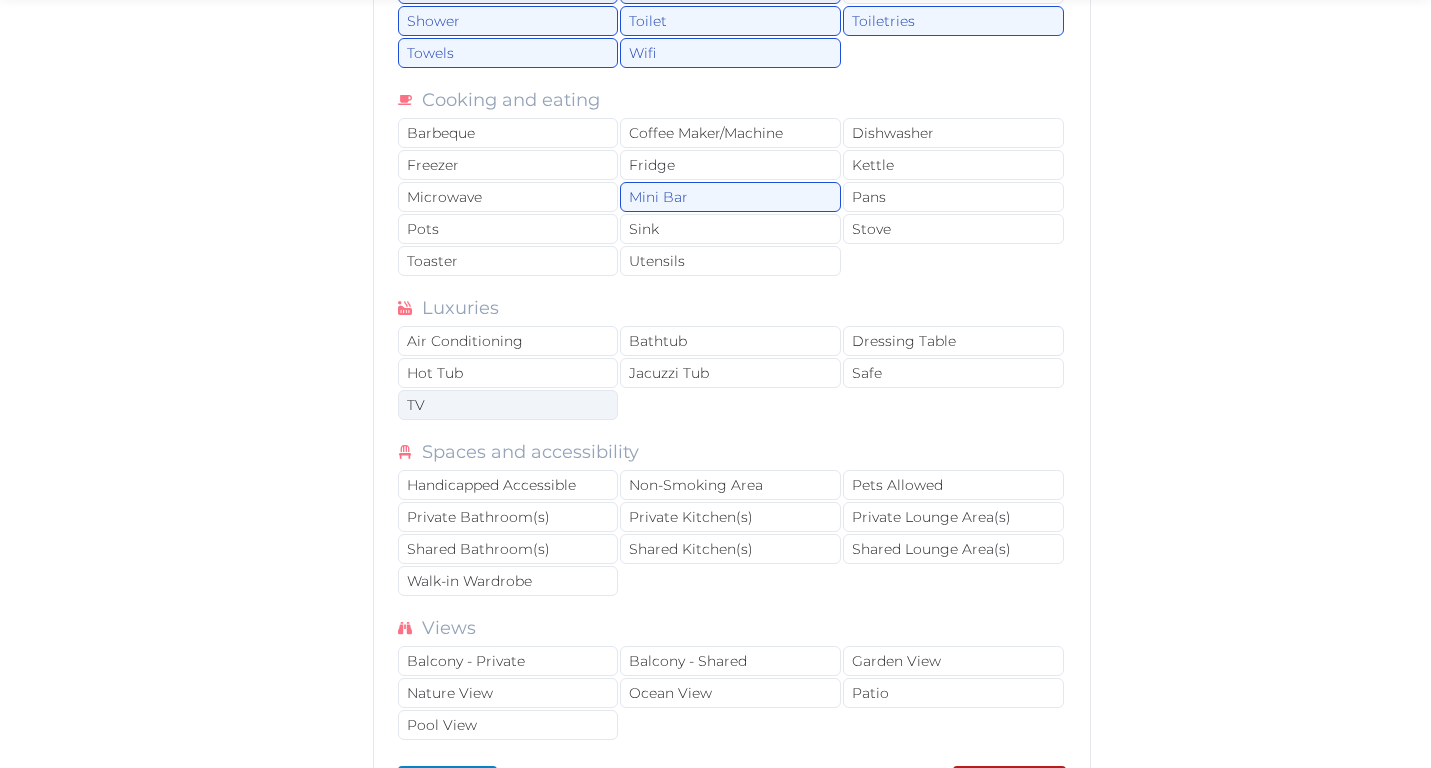 click on "TV" at bounding box center [508, 405] 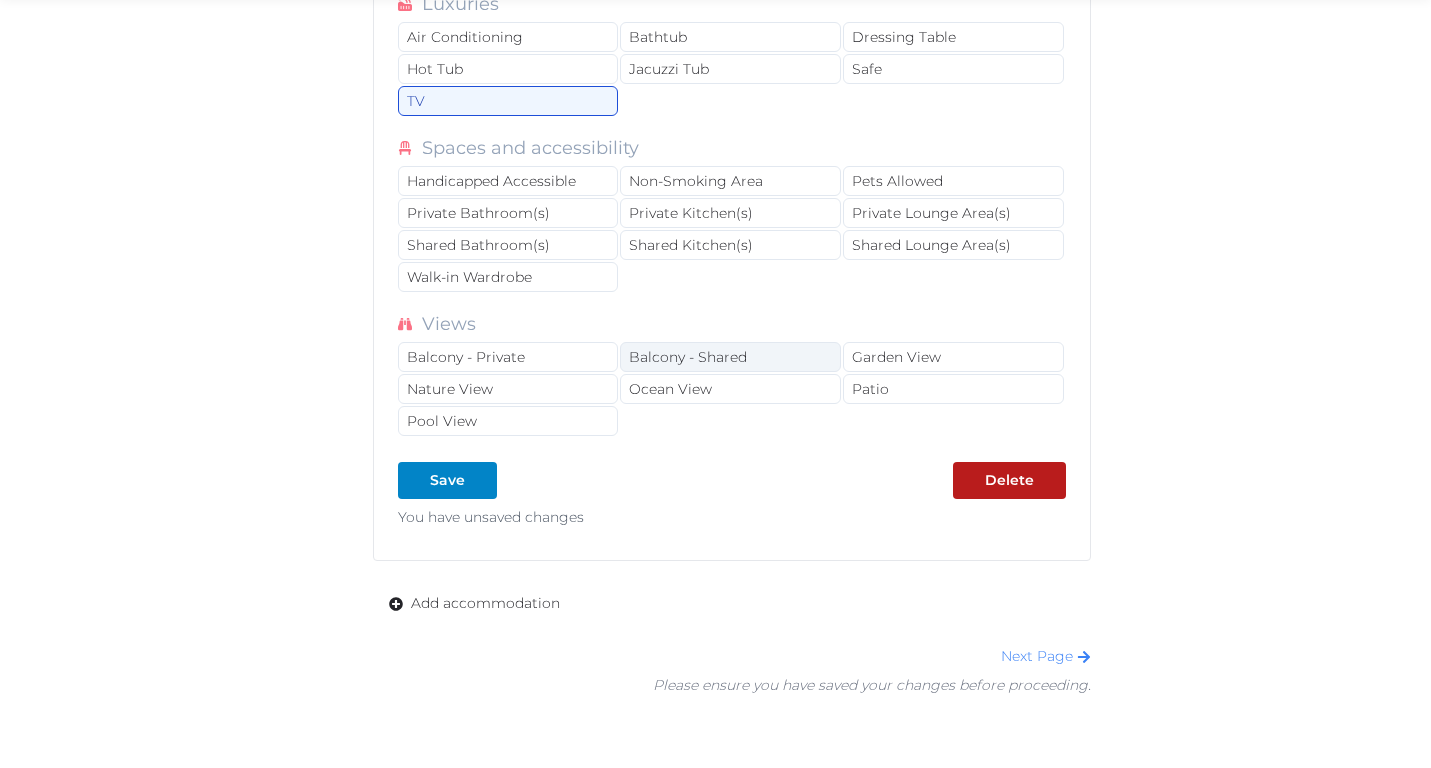 scroll, scrollTop: 2783, scrollLeft: 0, axis: vertical 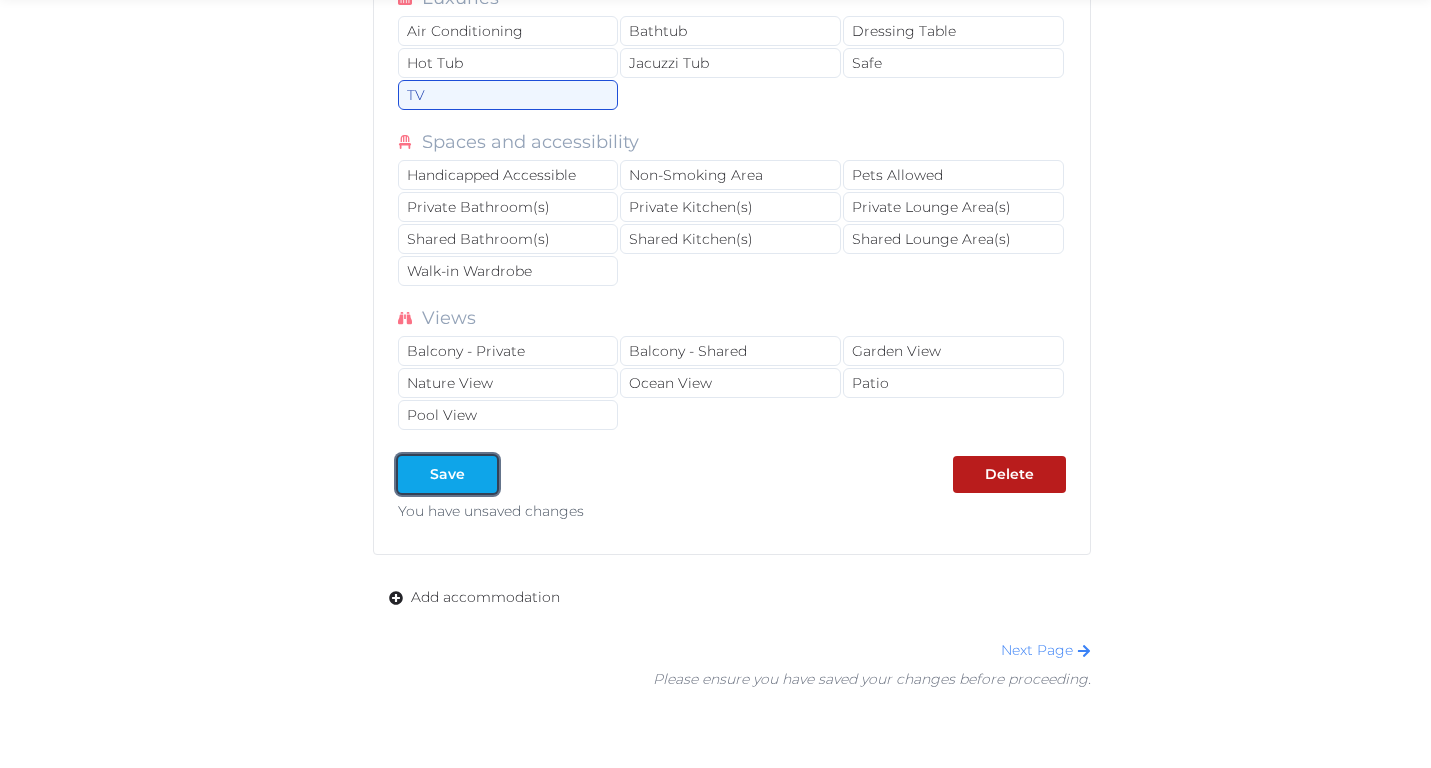 click at bounding box center (481, 474) 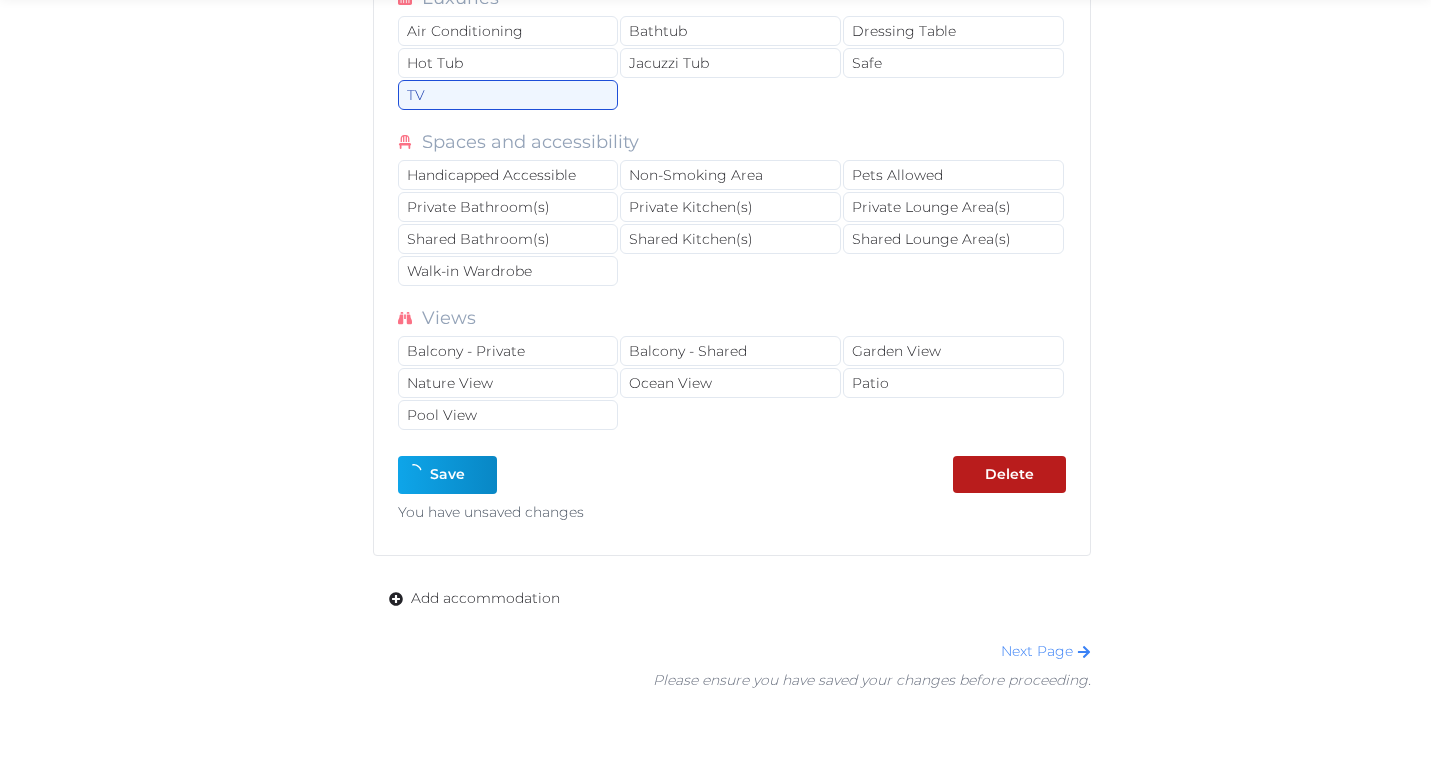 type on "*" 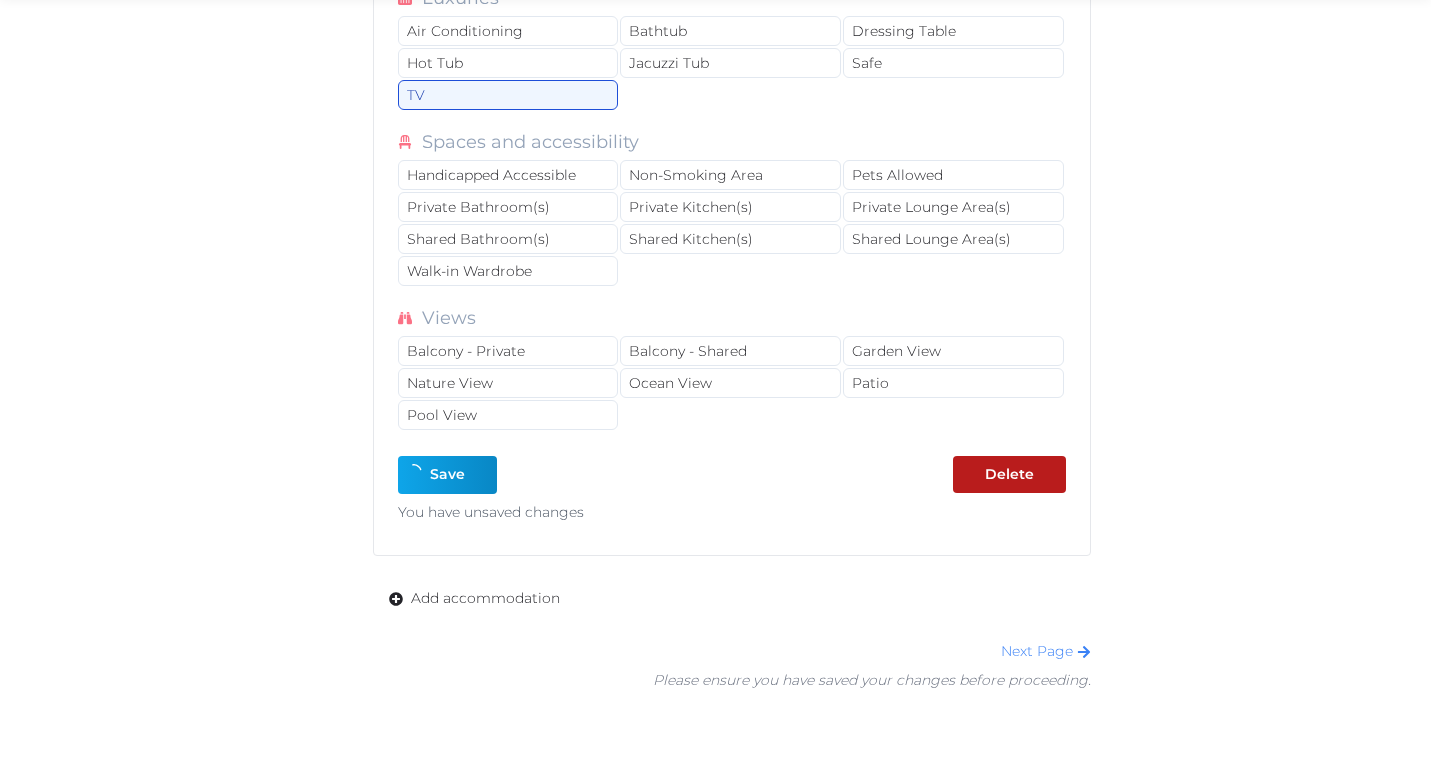 type on "*" 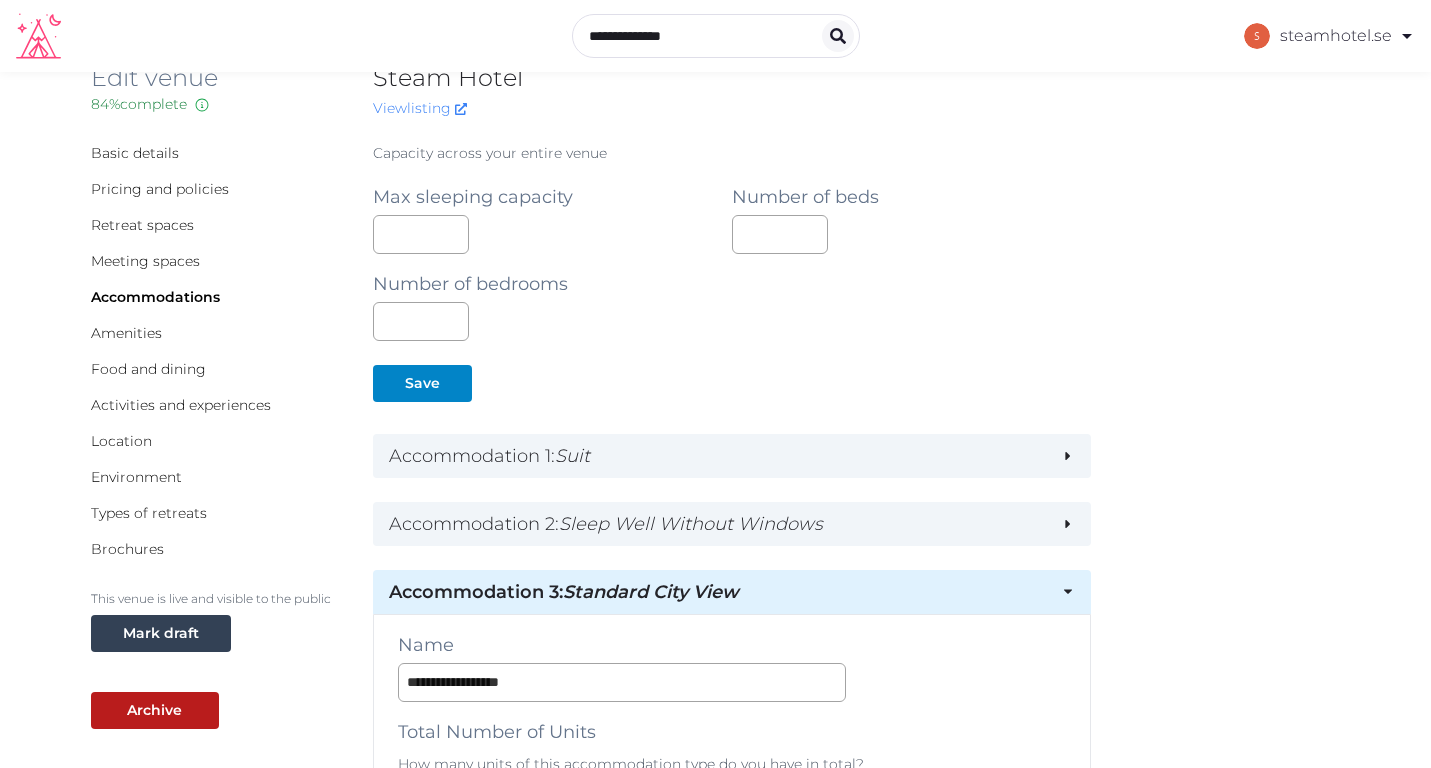 scroll, scrollTop: 0, scrollLeft: 0, axis: both 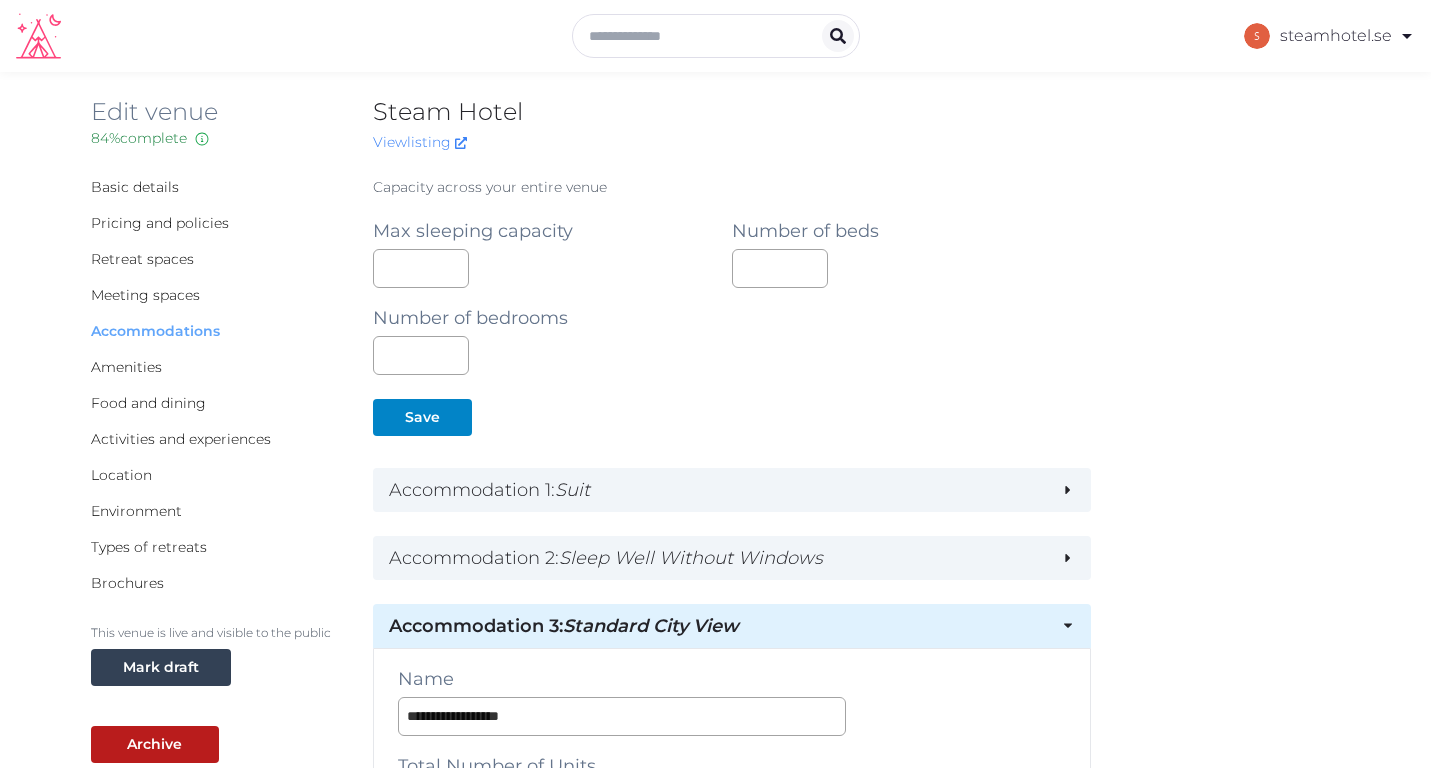click on "Accommodations" at bounding box center (155, 331) 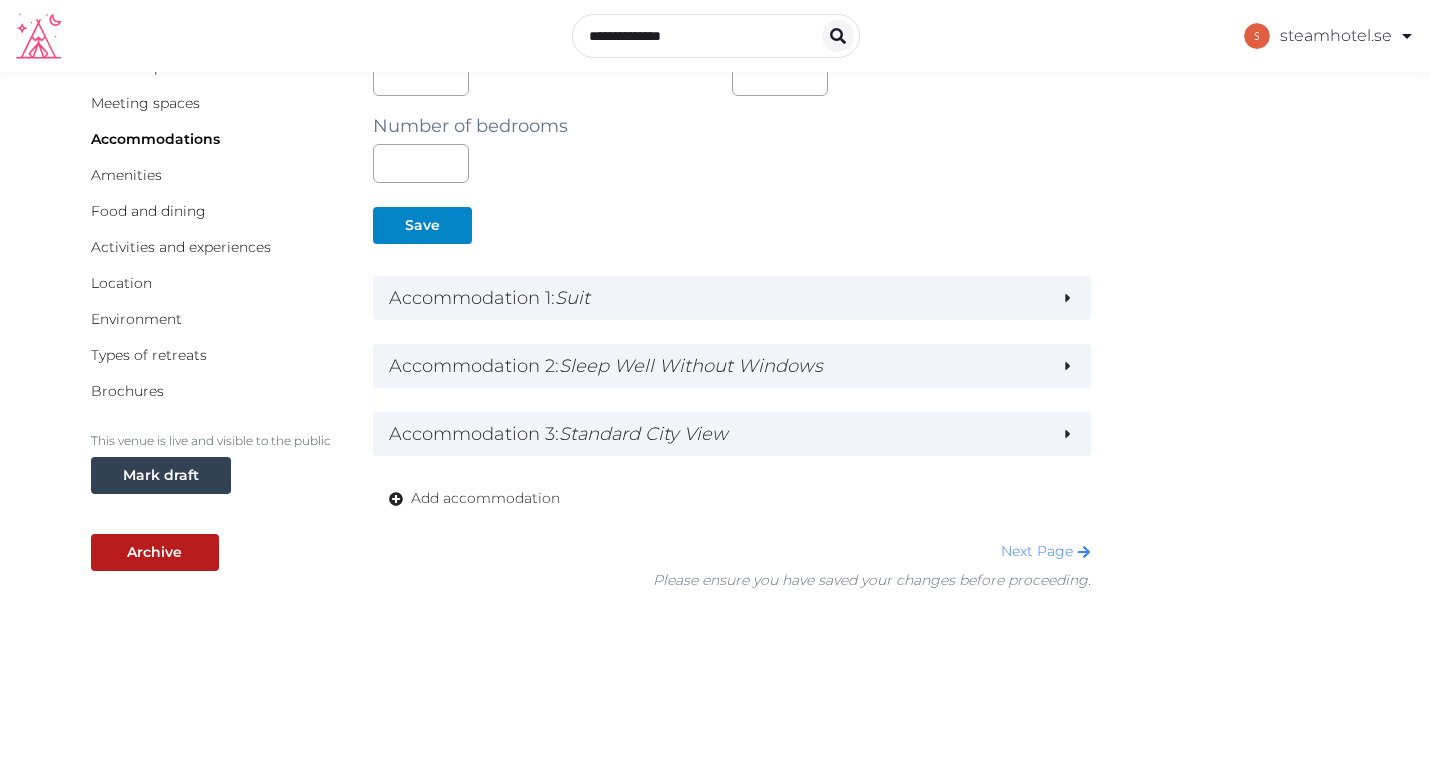 scroll, scrollTop: 175, scrollLeft: 0, axis: vertical 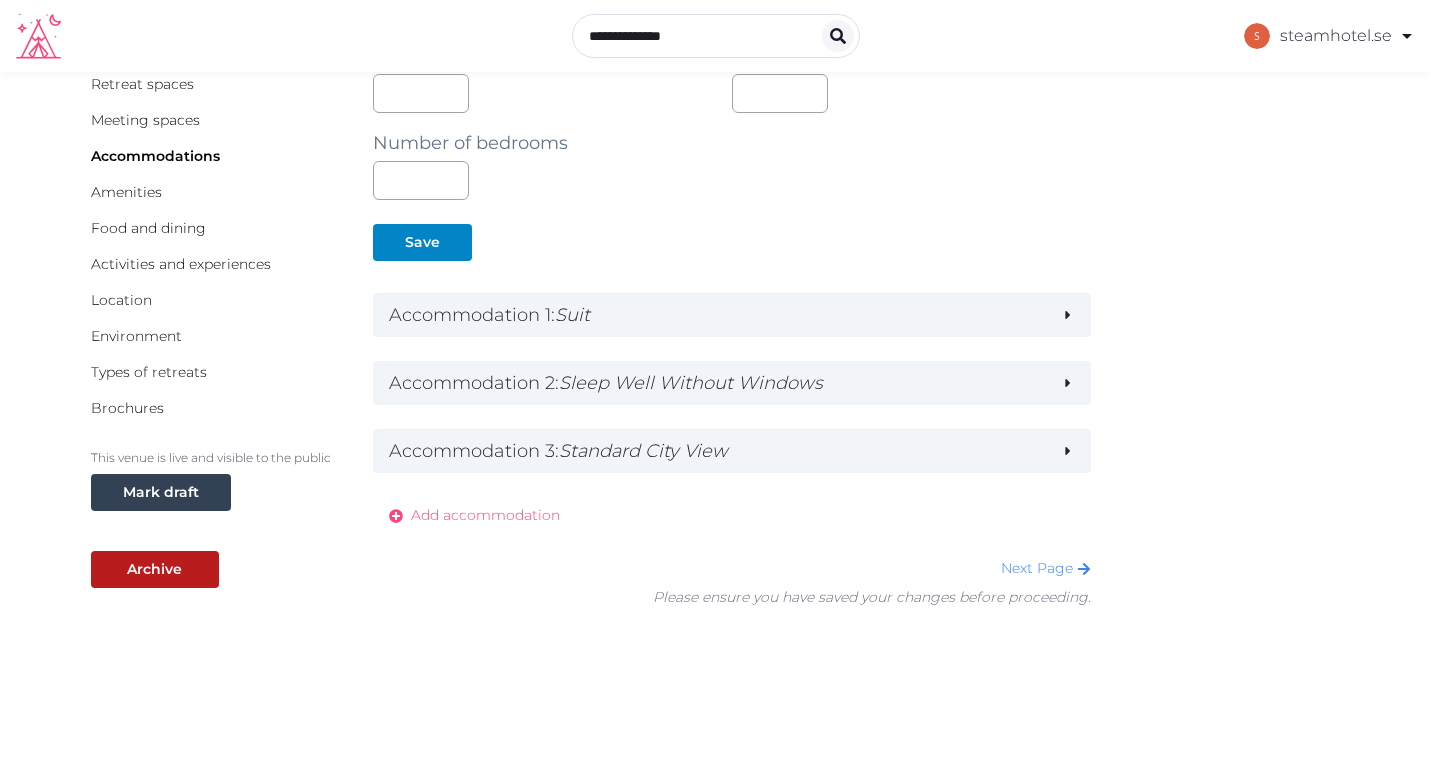 click on "Add accommodation" at bounding box center [485, 515] 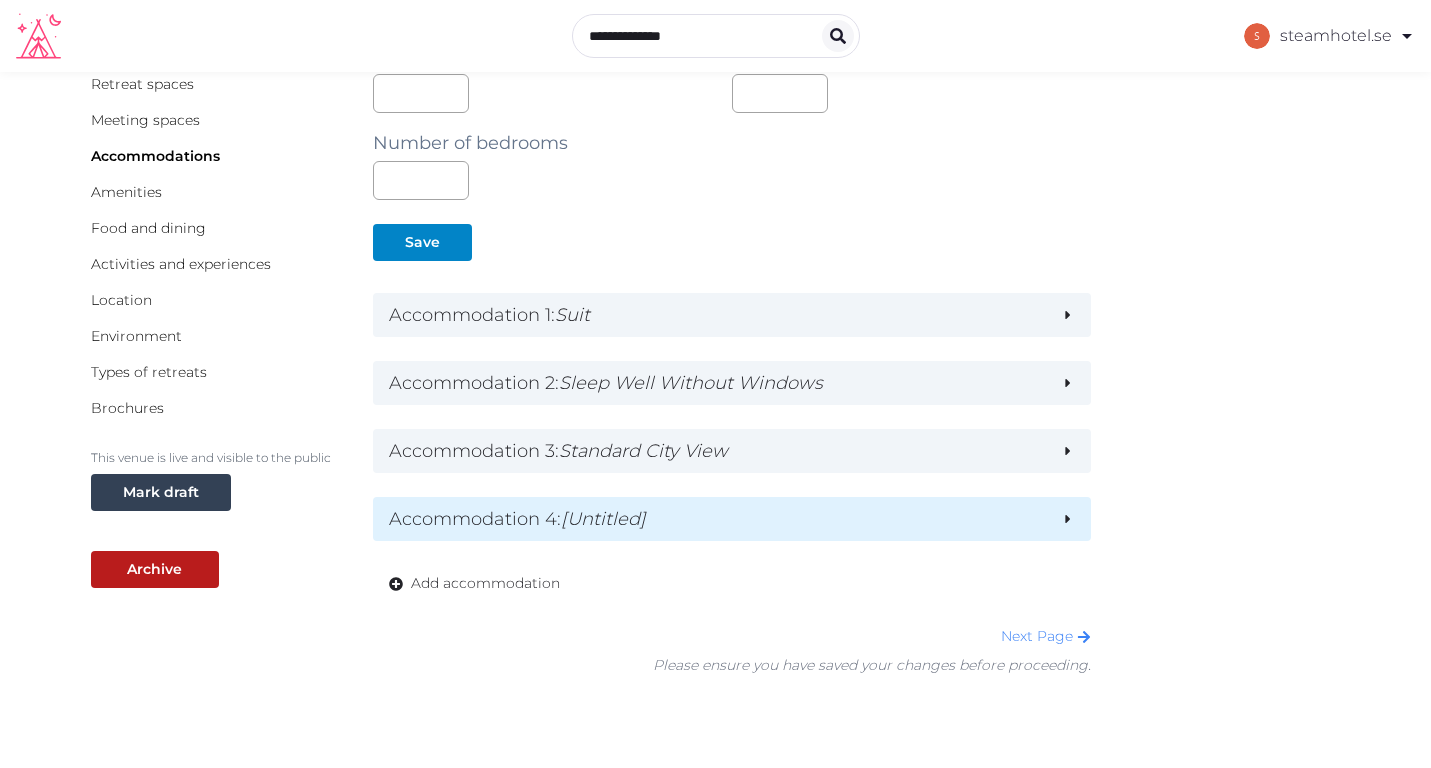 click on "Accommodation 4 :  [Untitled]" at bounding box center (717, 519) 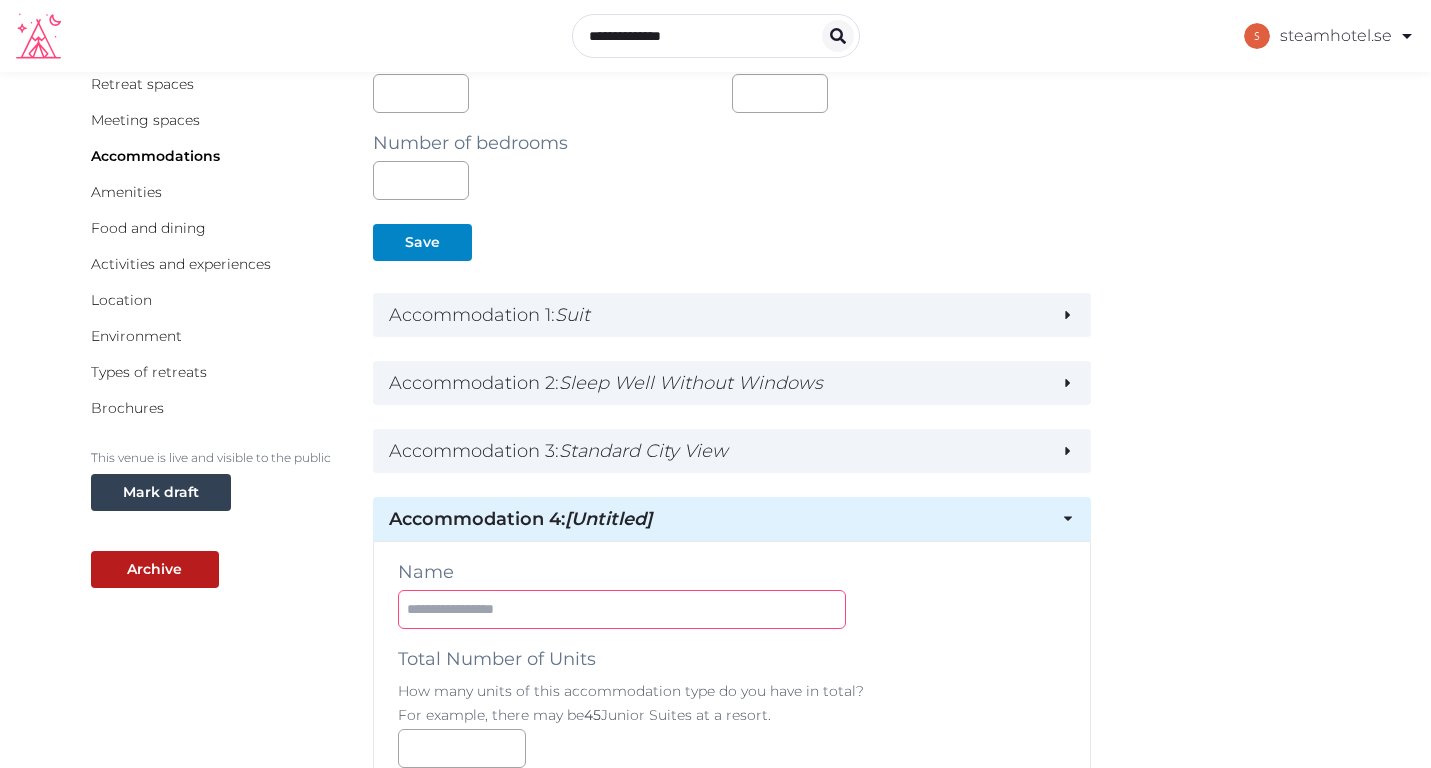 click at bounding box center (622, 609) 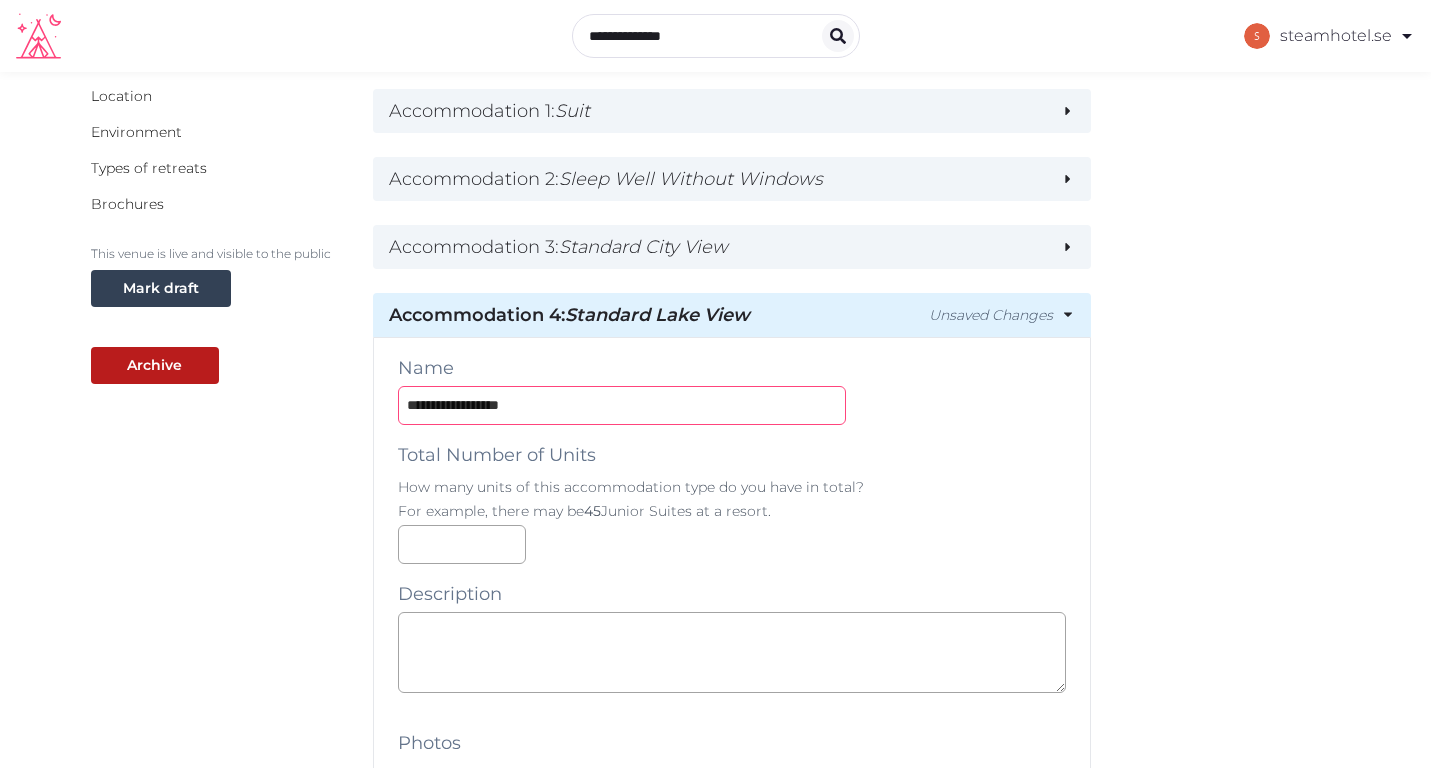 scroll, scrollTop: 382, scrollLeft: 0, axis: vertical 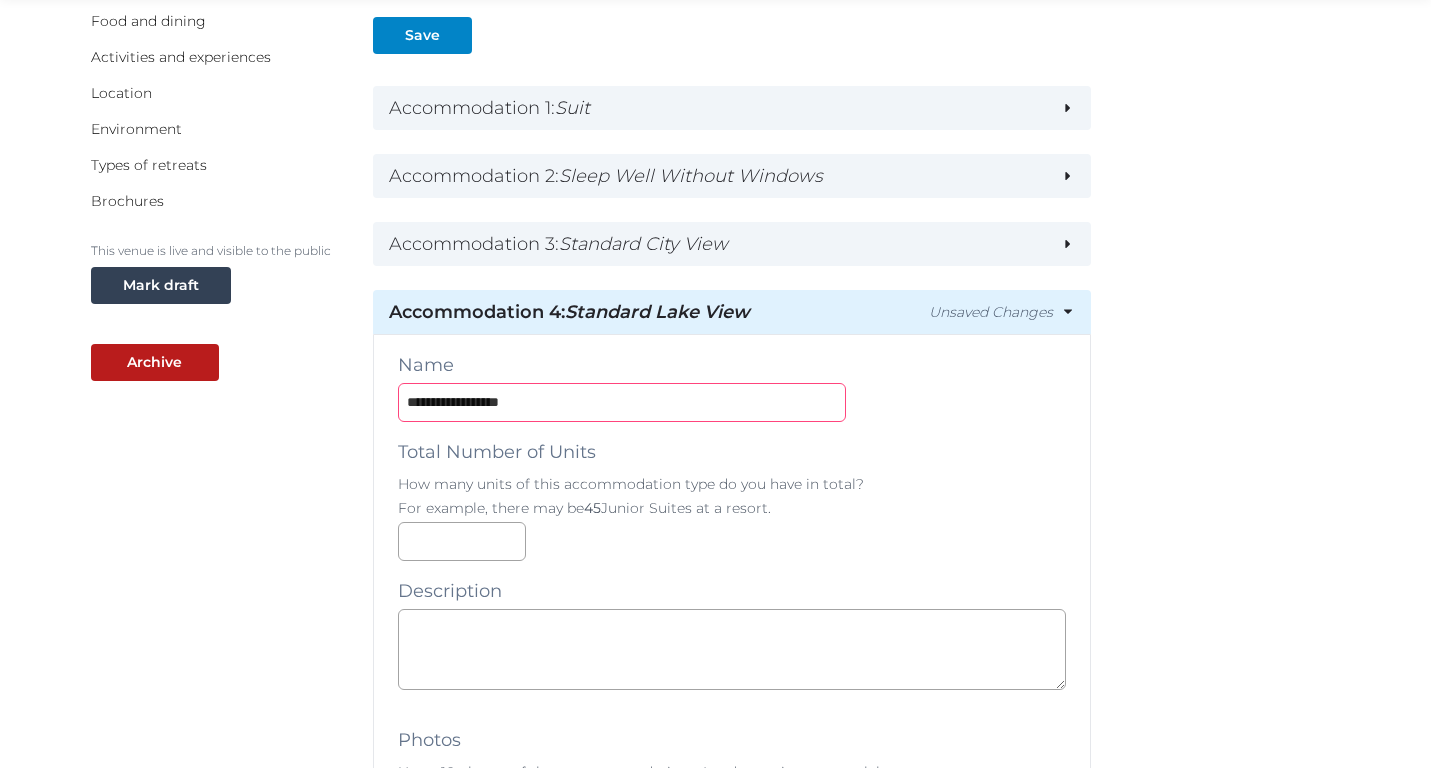 type on "**********" 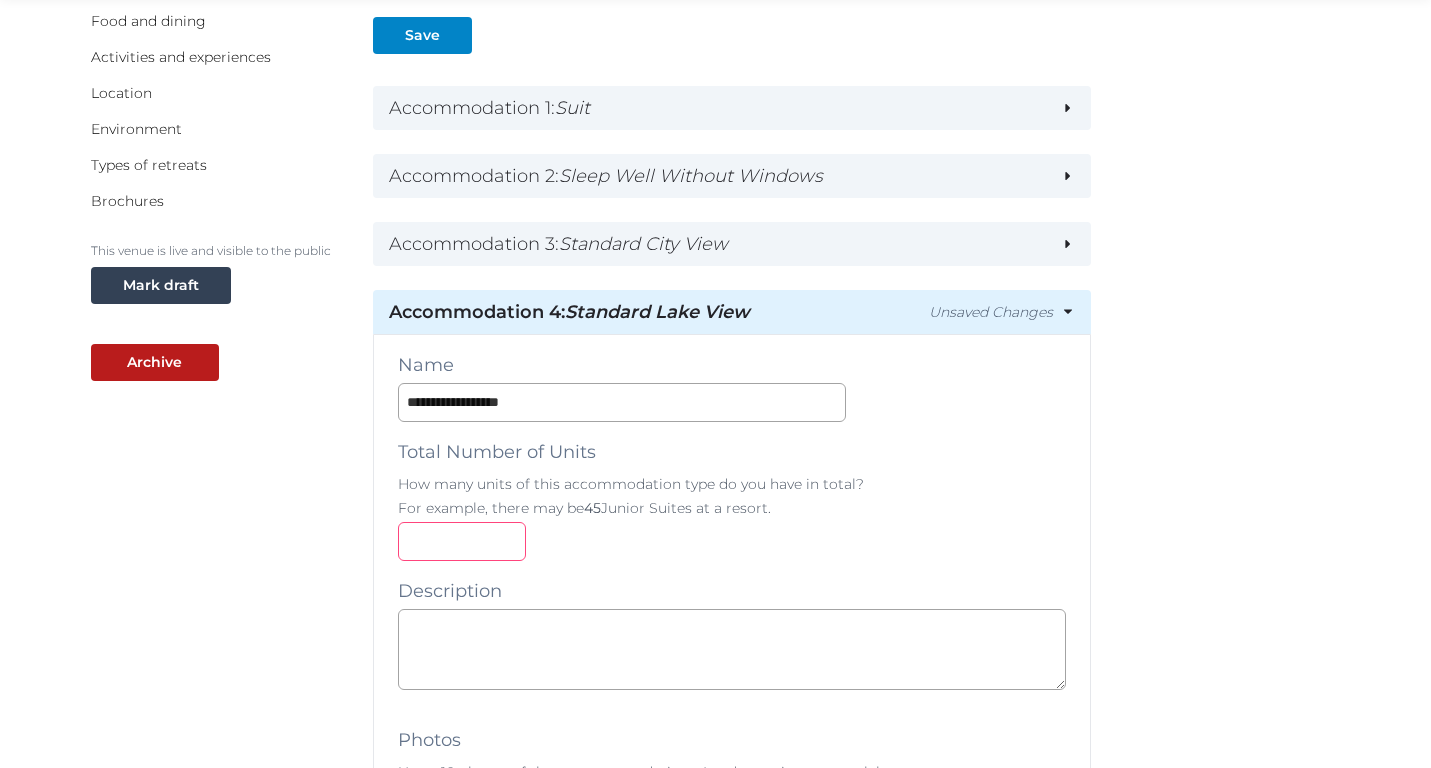 click at bounding box center (462, 541) 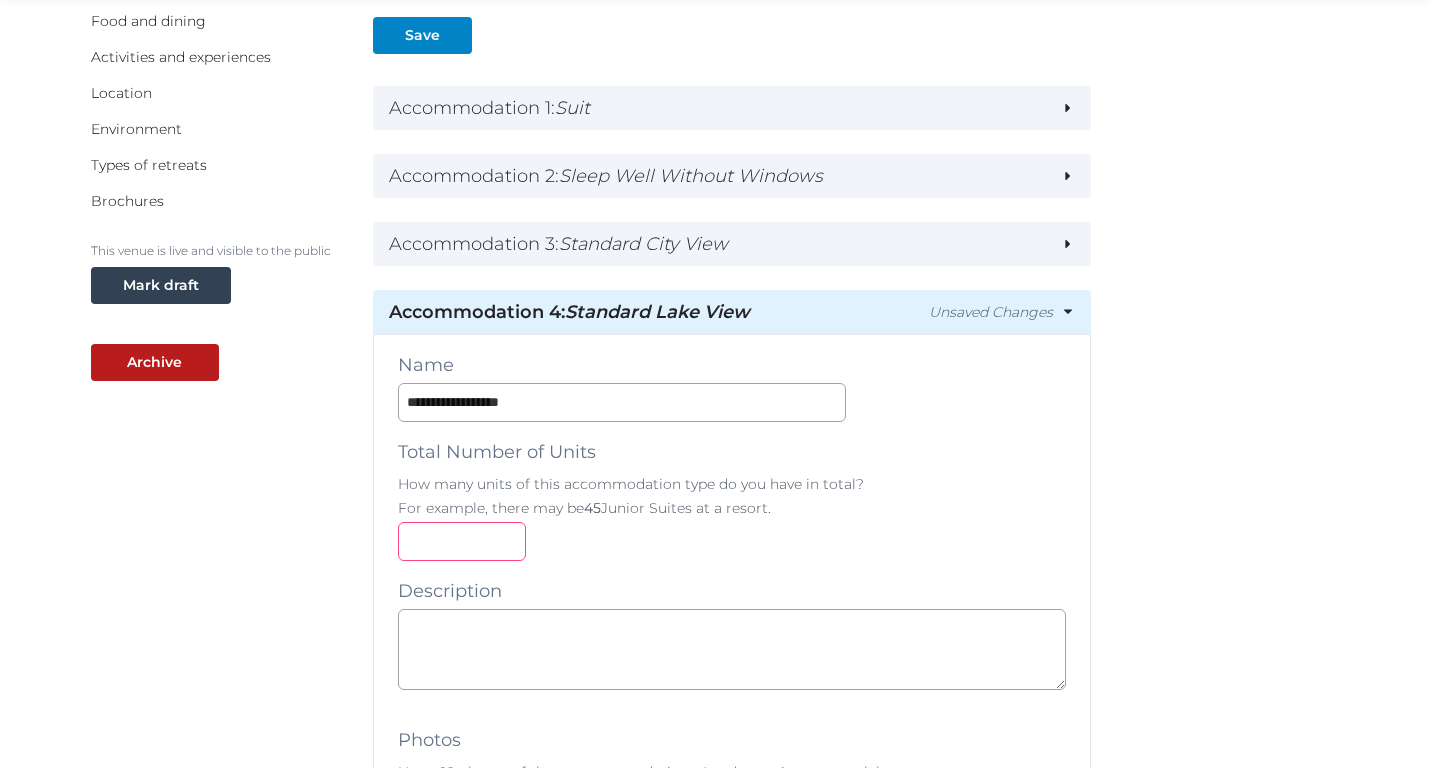 type on "**" 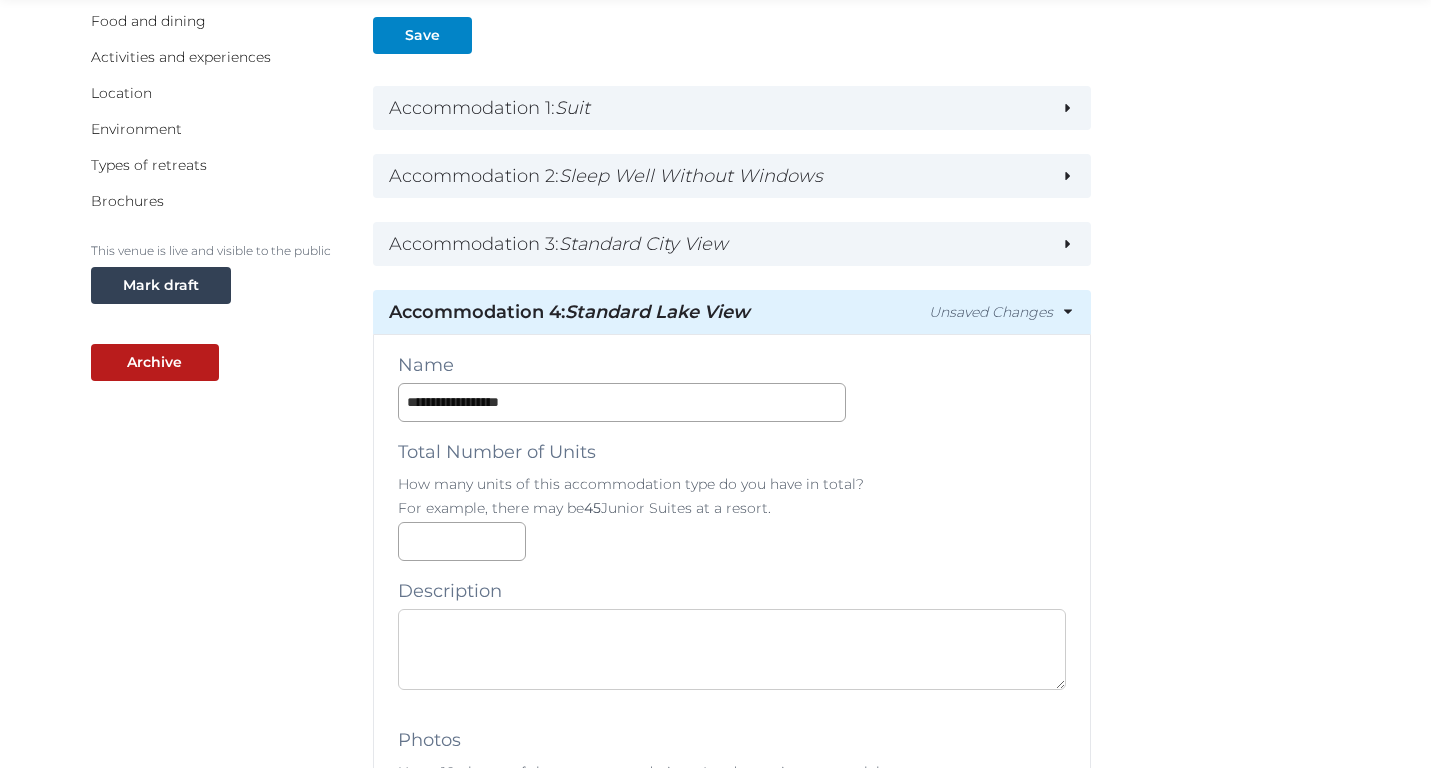 click at bounding box center [732, 649] 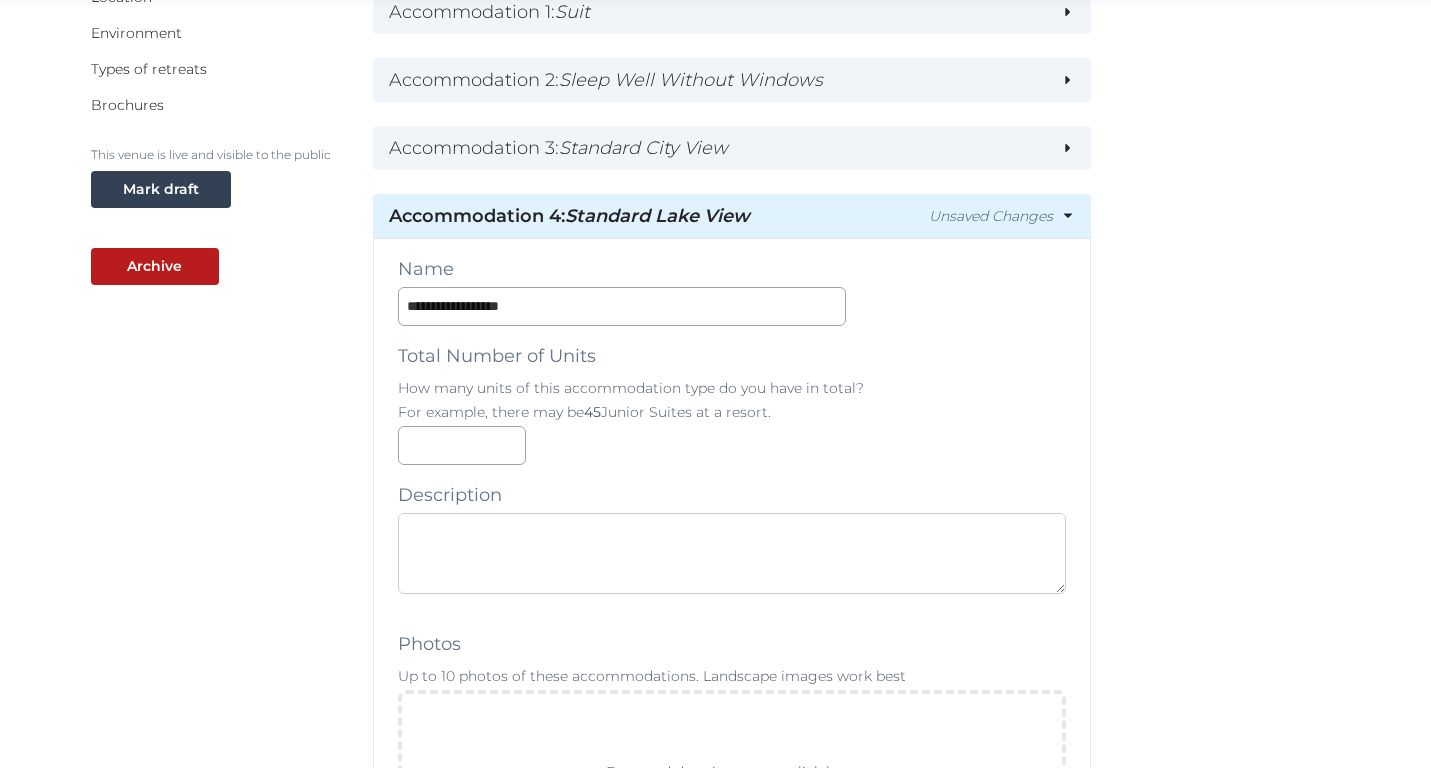 scroll, scrollTop: 487, scrollLeft: 0, axis: vertical 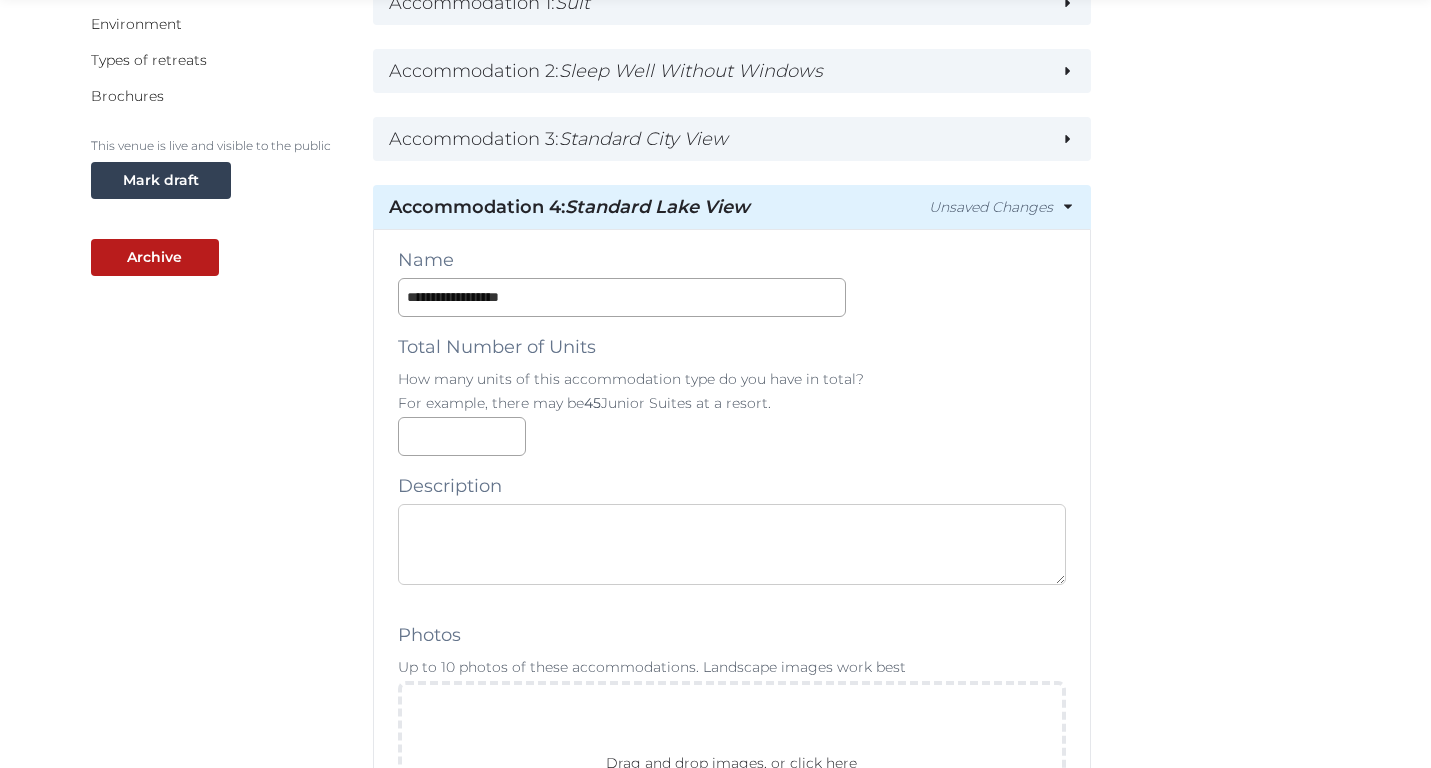 paste on "**********" 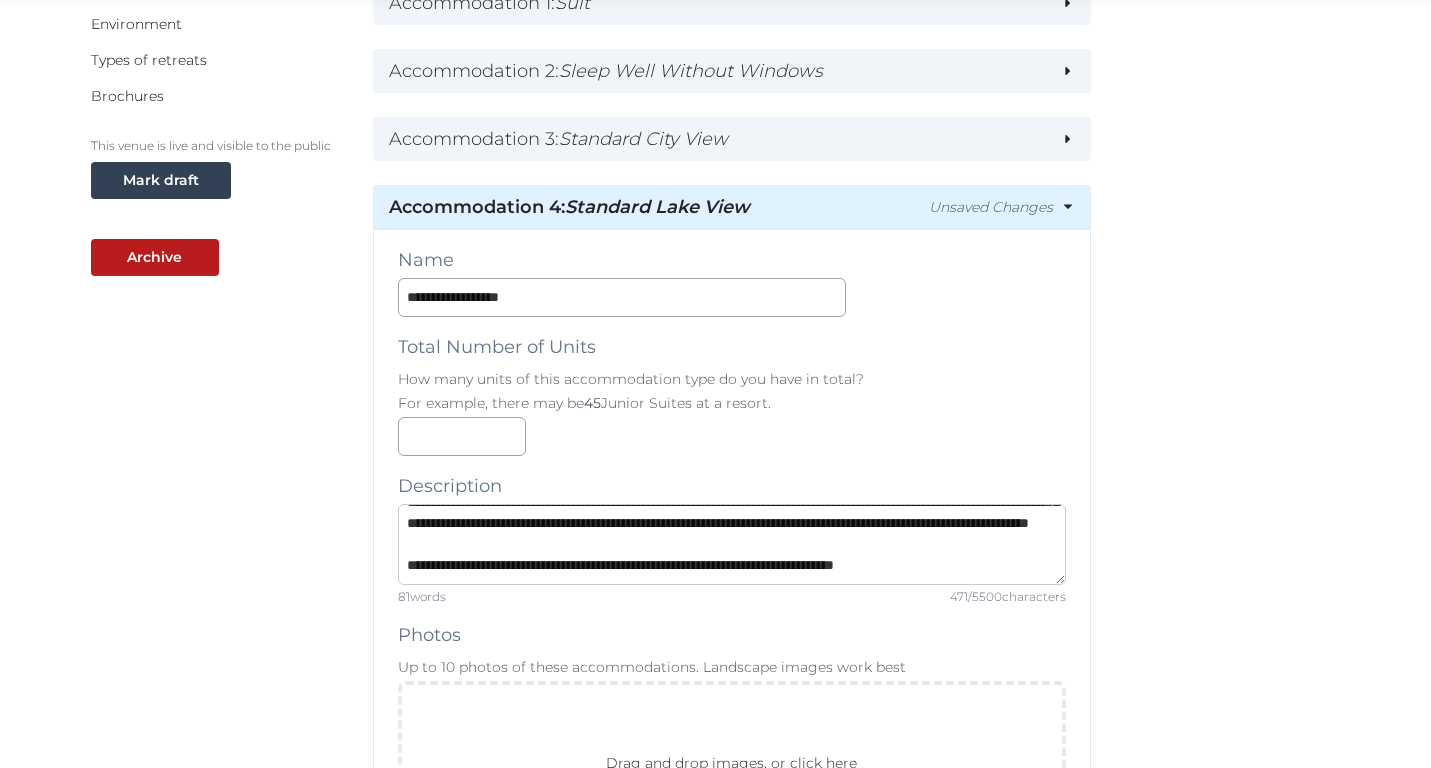 scroll, scrollTop: 84, scrollLeft: 0, axis: vertical 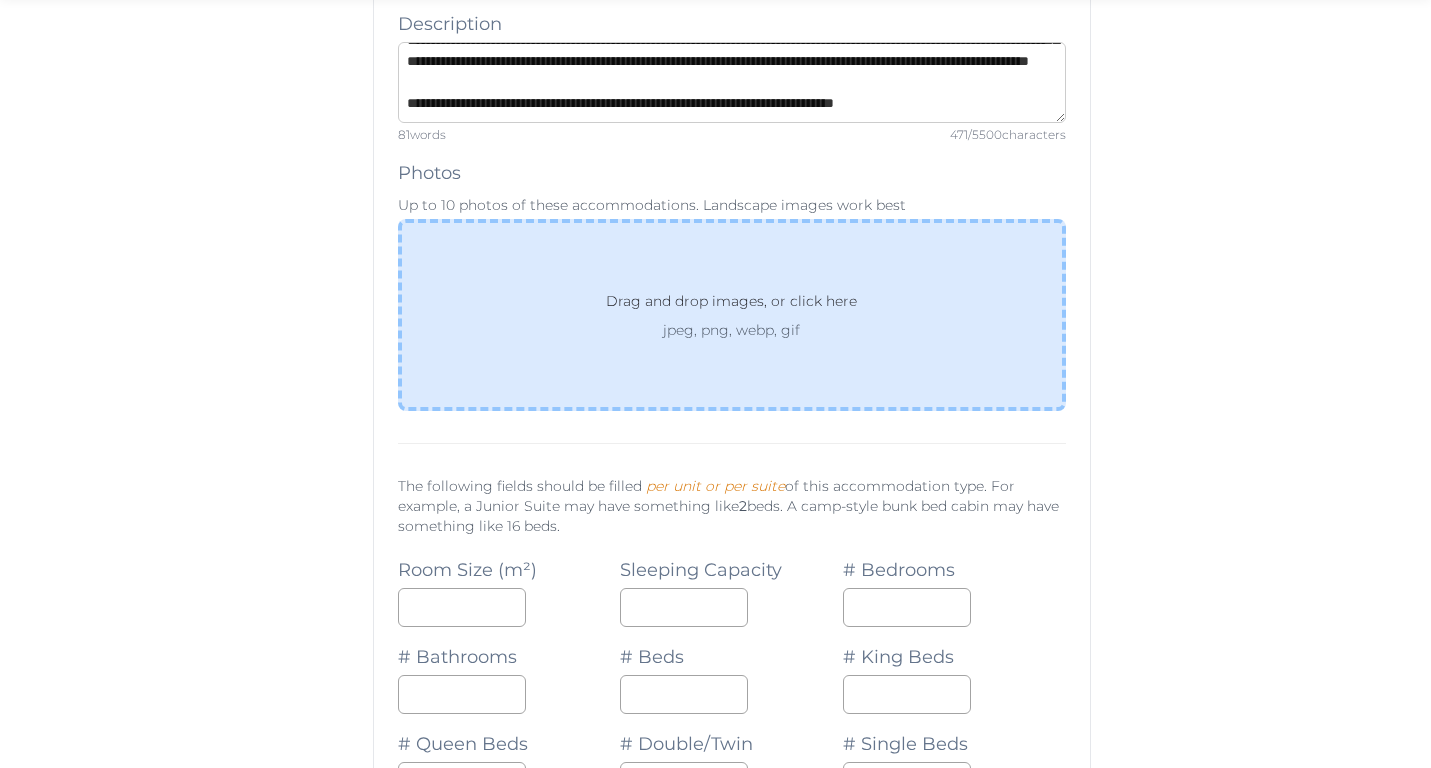 type on "**********" 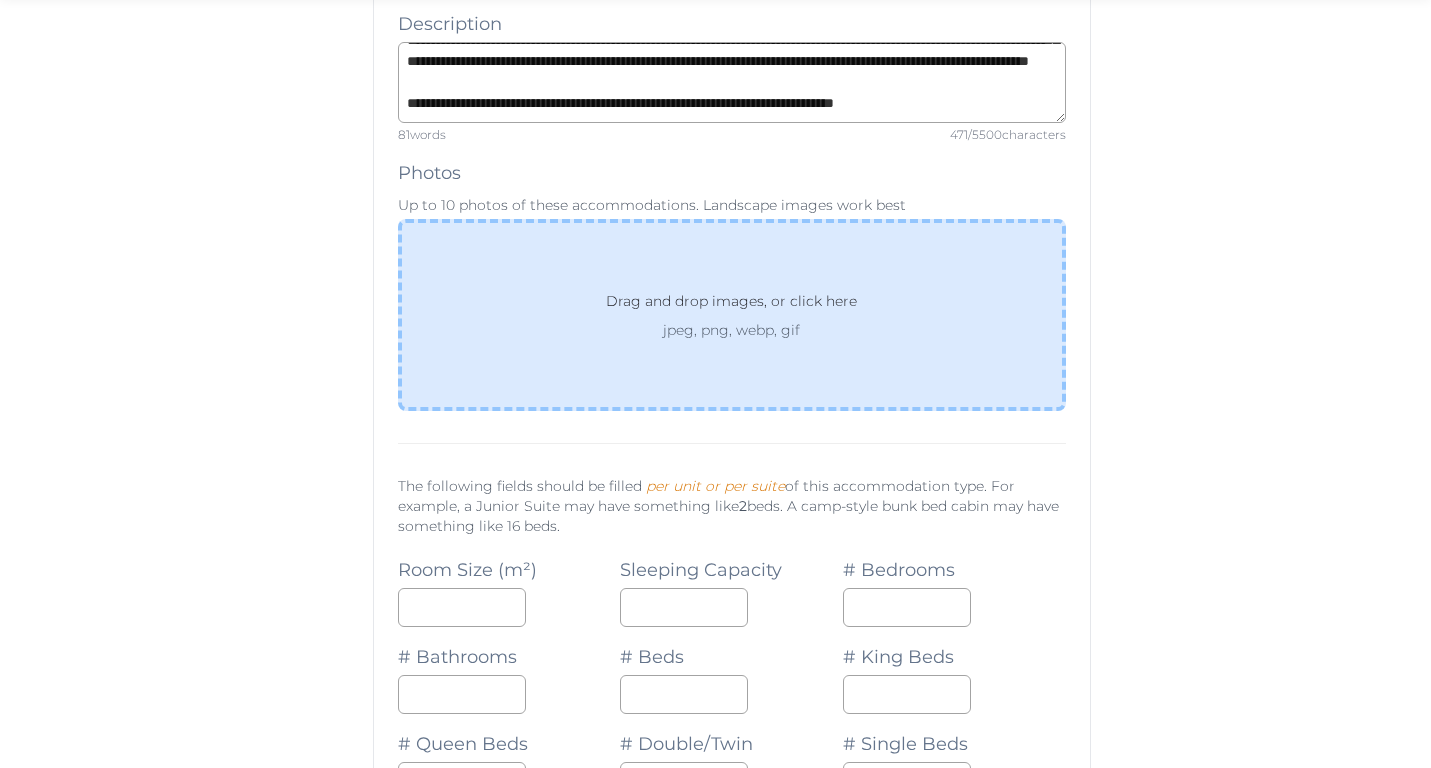click on "Drag and drop images, or click here" at bounding box center (731, 305) 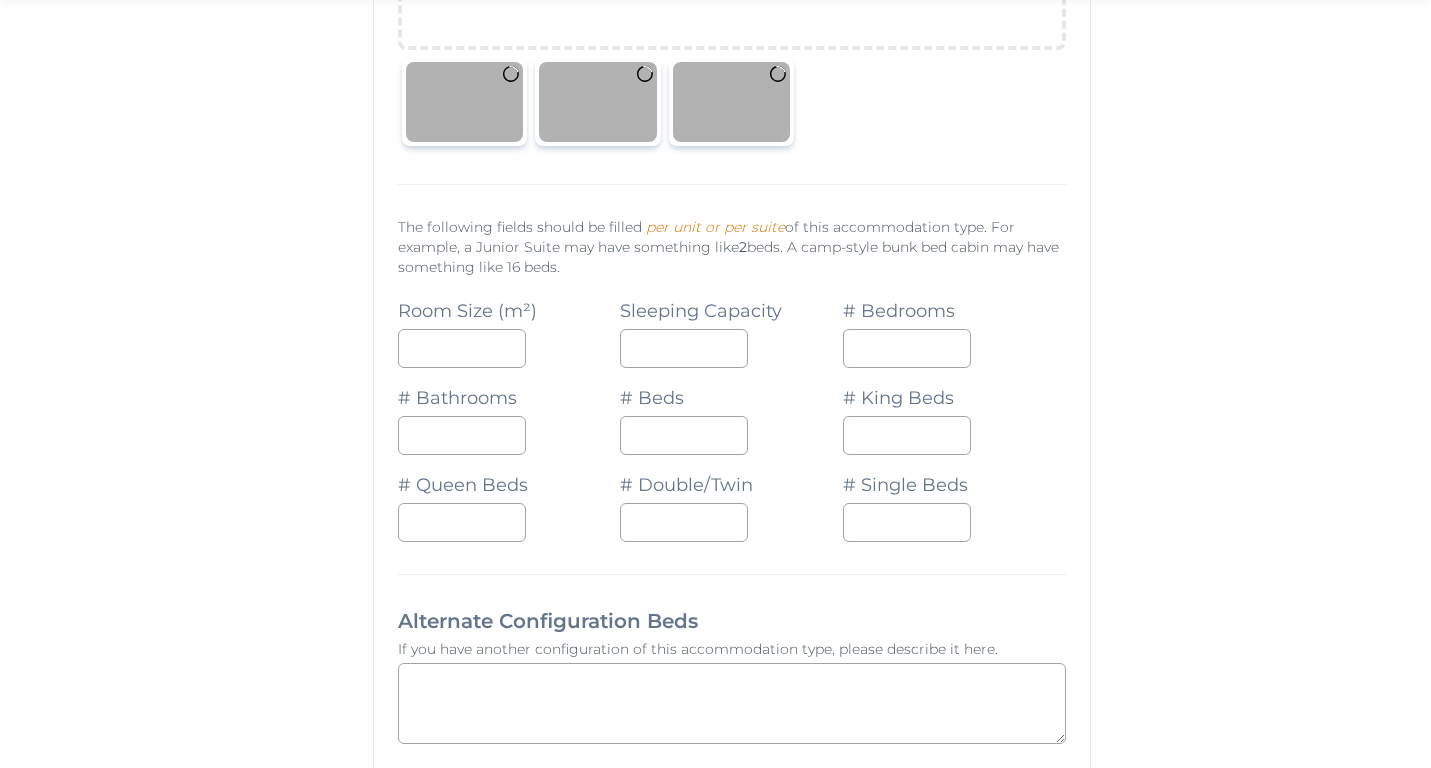 scroll, scrollTop: 1380, scrollLeft: 0, axis: vertical 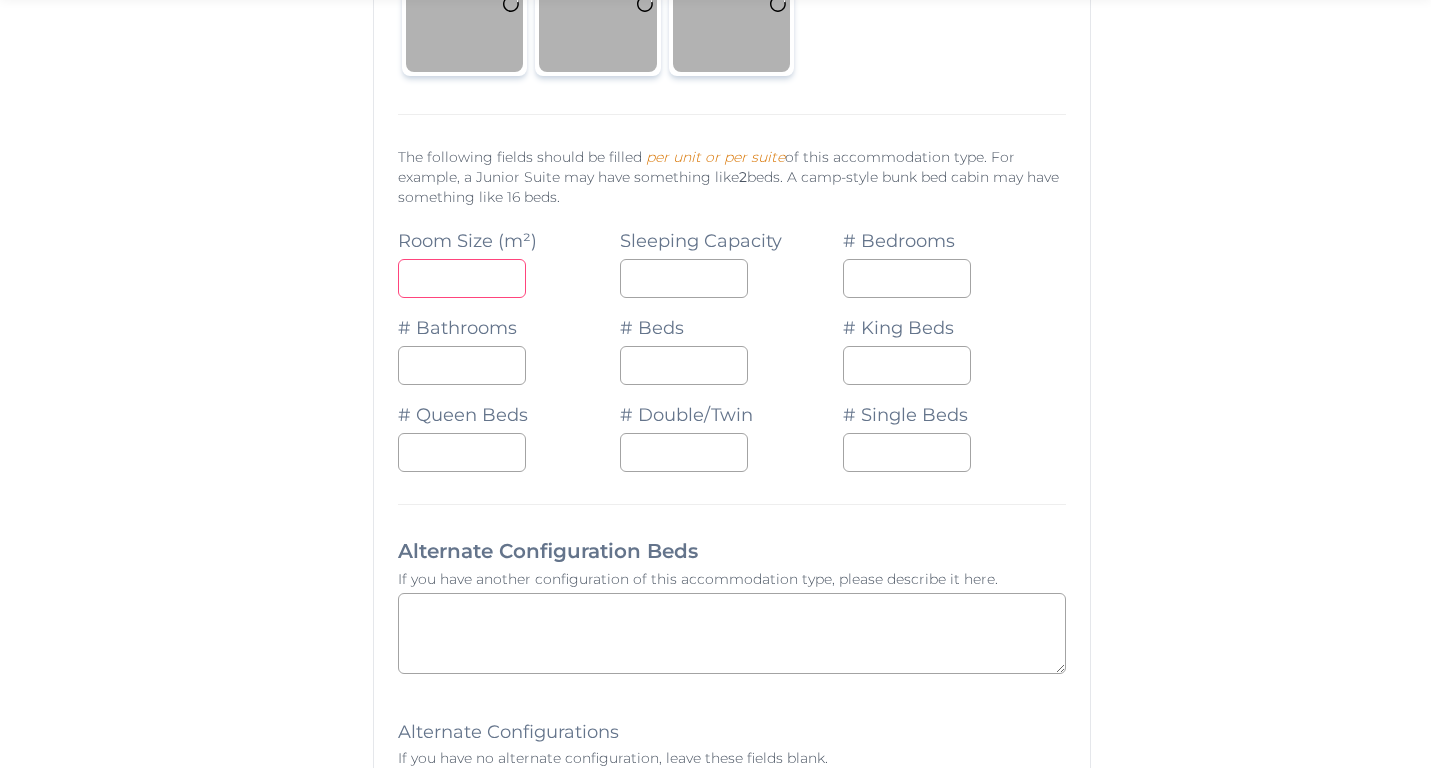 click at bounding box center (462, 278) 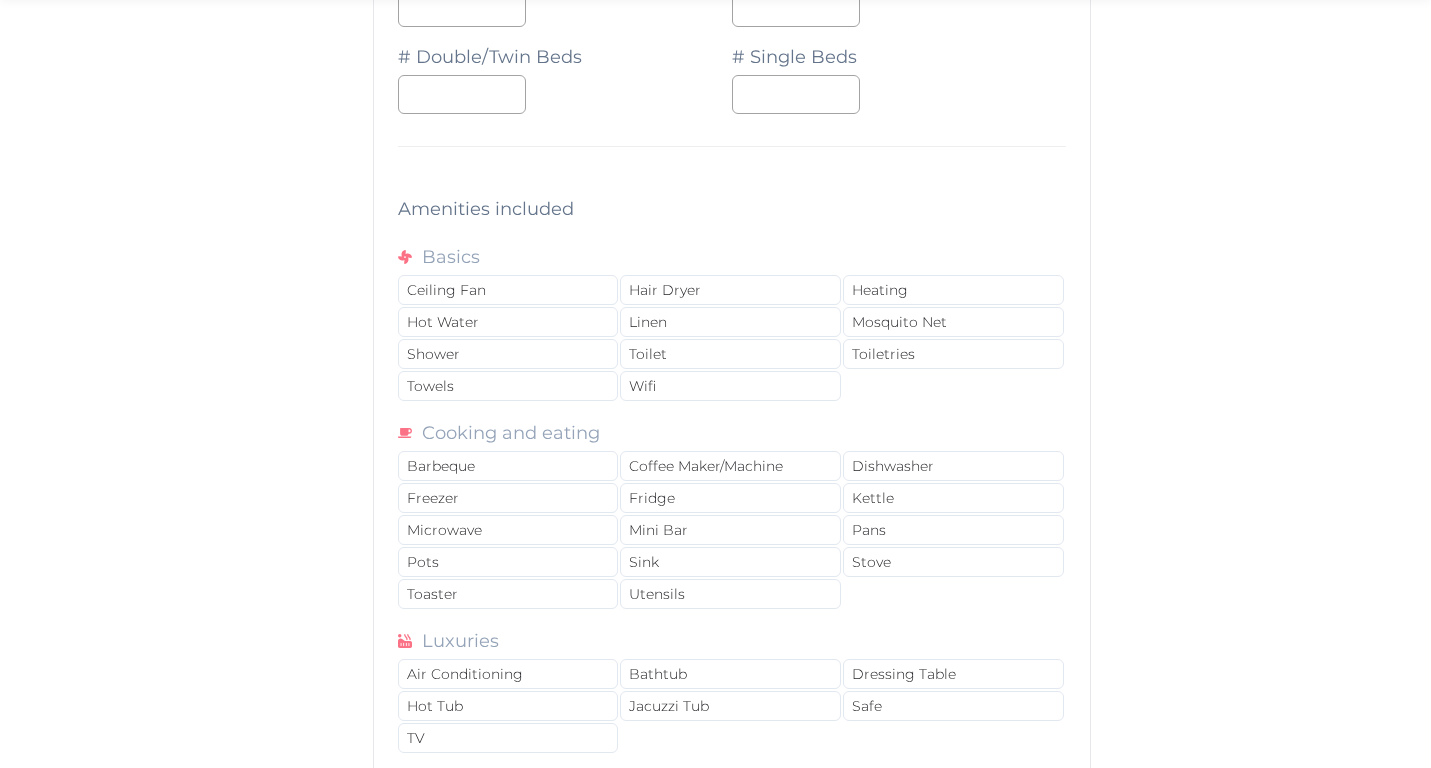 scroll, scrollTop: 2276, scrollLeft: 0, axis: vertical 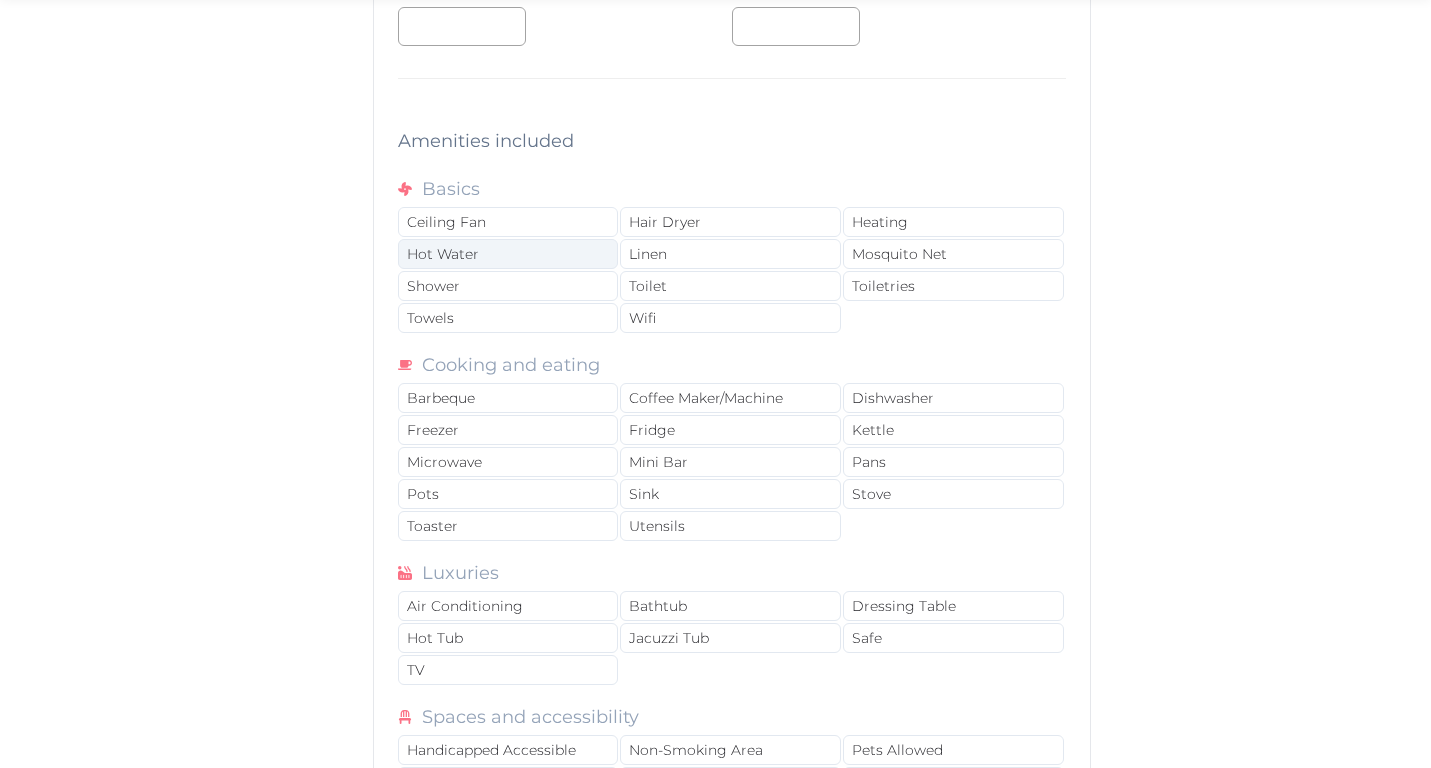 type on "**" 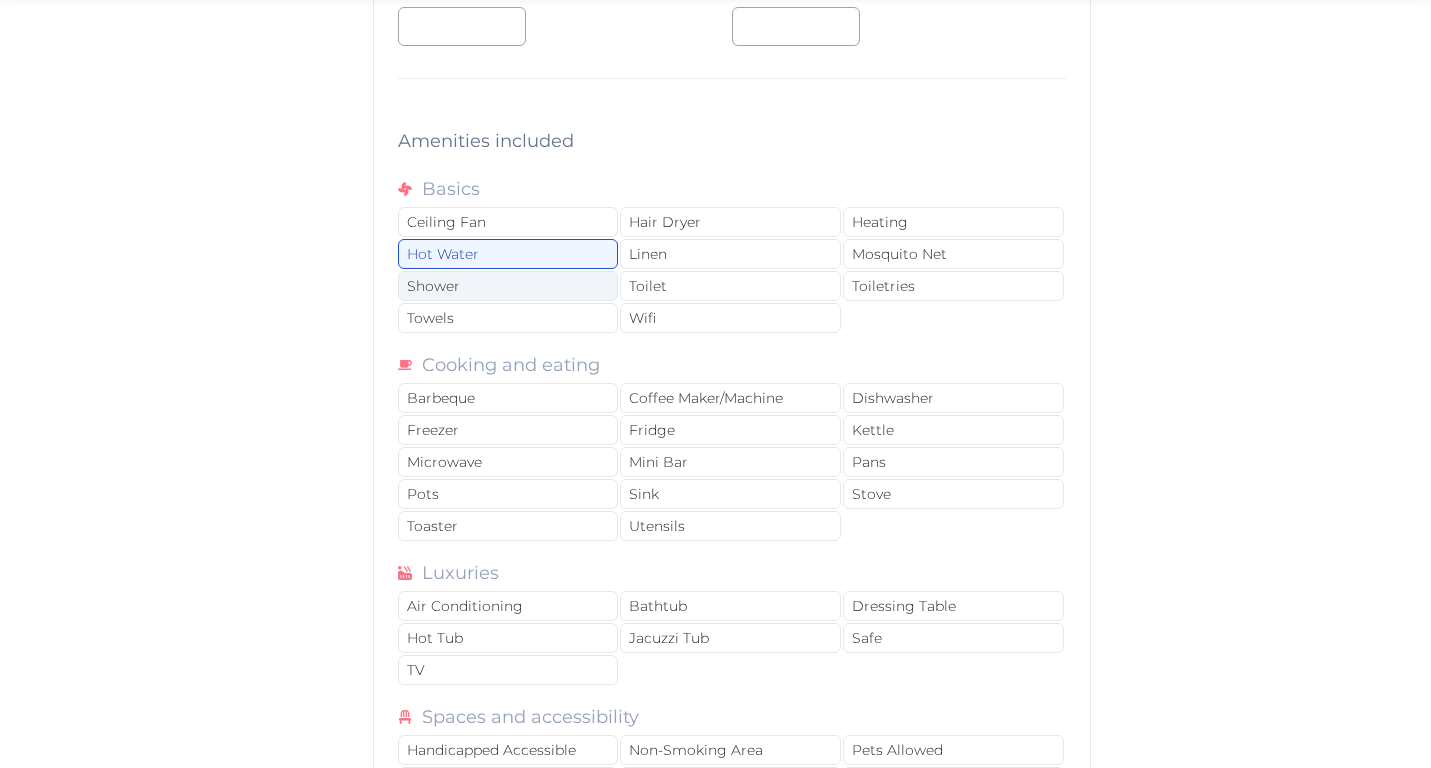 click on "Shower" at bounding box center [508, 286] 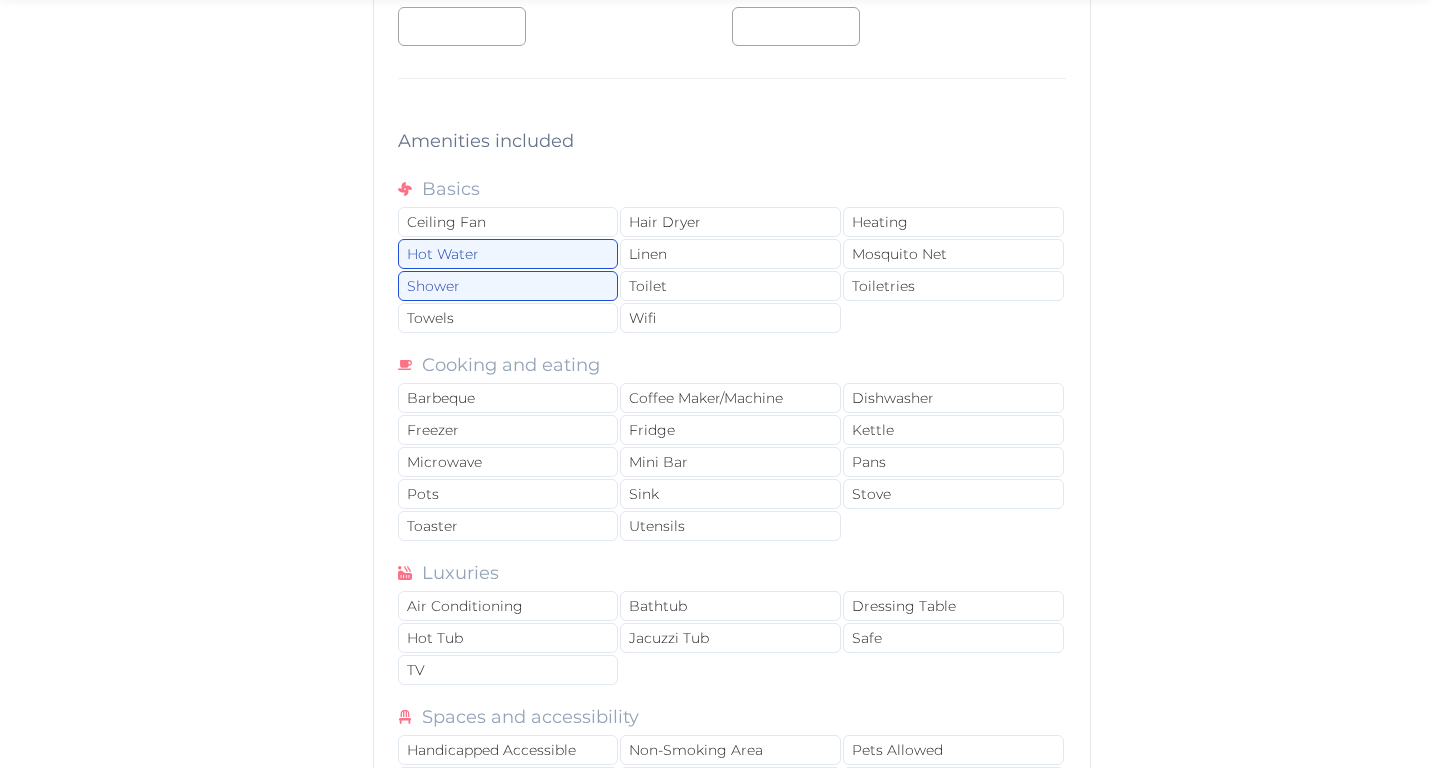 click on "Basics Ceiling Fan Hair Dryer Heating Hot Water Linen Mosquito Net Shower Toilet Toiletries Towels Wifi Cooking and eating Barbeque Coffee Maker/Machine Dishwasher Freezer Fridge Kettle Microwave Mini Bar Pans Pots Sink Stove Toaster Utensils Luxuries Air Conditioning Bathtub Dressing Table Hot Tub Jacuzzi Tub Safe TV Spaces and accessibility Handicapped Accessible Non-Smoking Area Pets Allowed Private Bathroom(s) Private Kitchen(s) Private Lounge Area(s) Shared Bathroom(s) Shared Kitchen(s) Shared Lounge Area(s) Walk-in Wardrobe Views Balcony - Private Balcony - Shared Garden View Nature View Ocean View Patio Pool View" at bounding box center (732, 583) 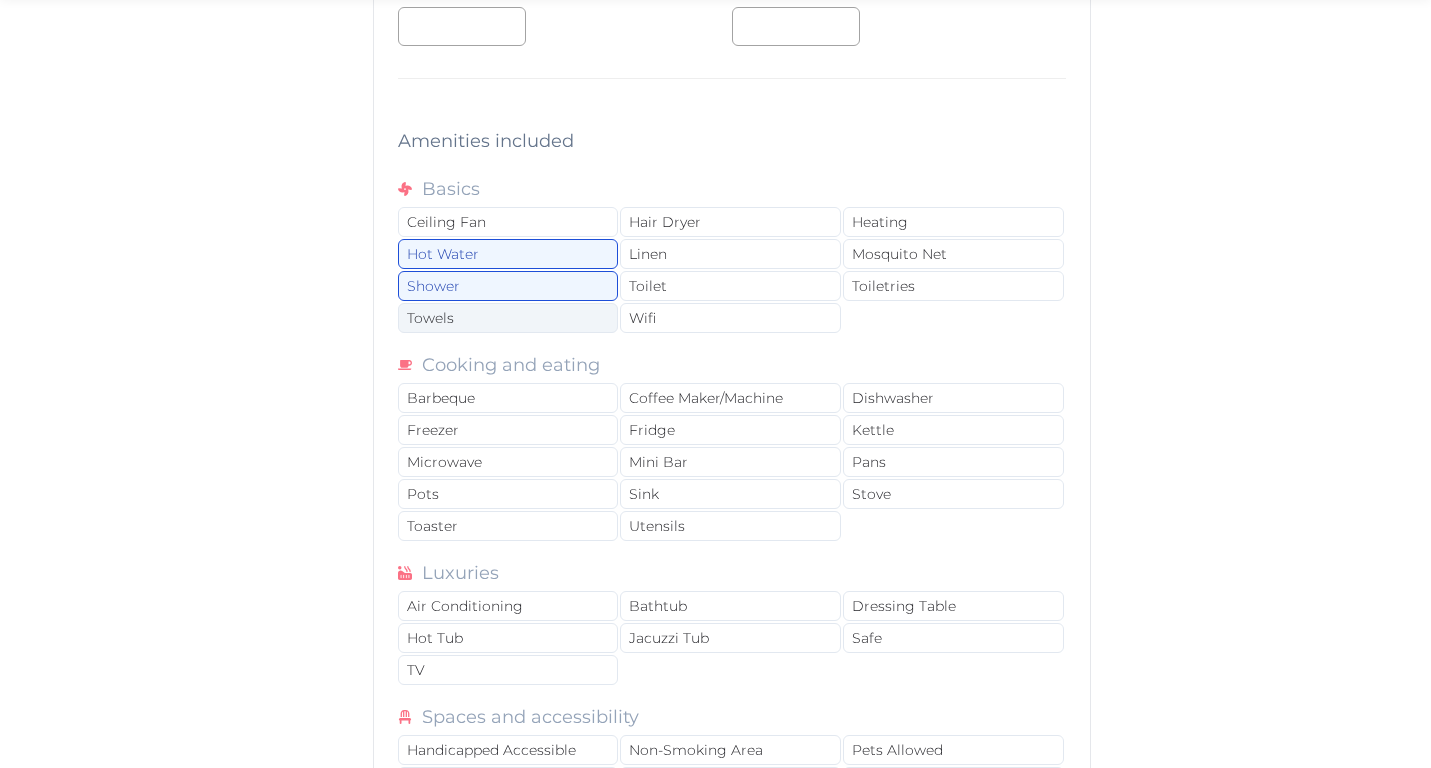 click on "Towels" at bounding box center [508, 318] 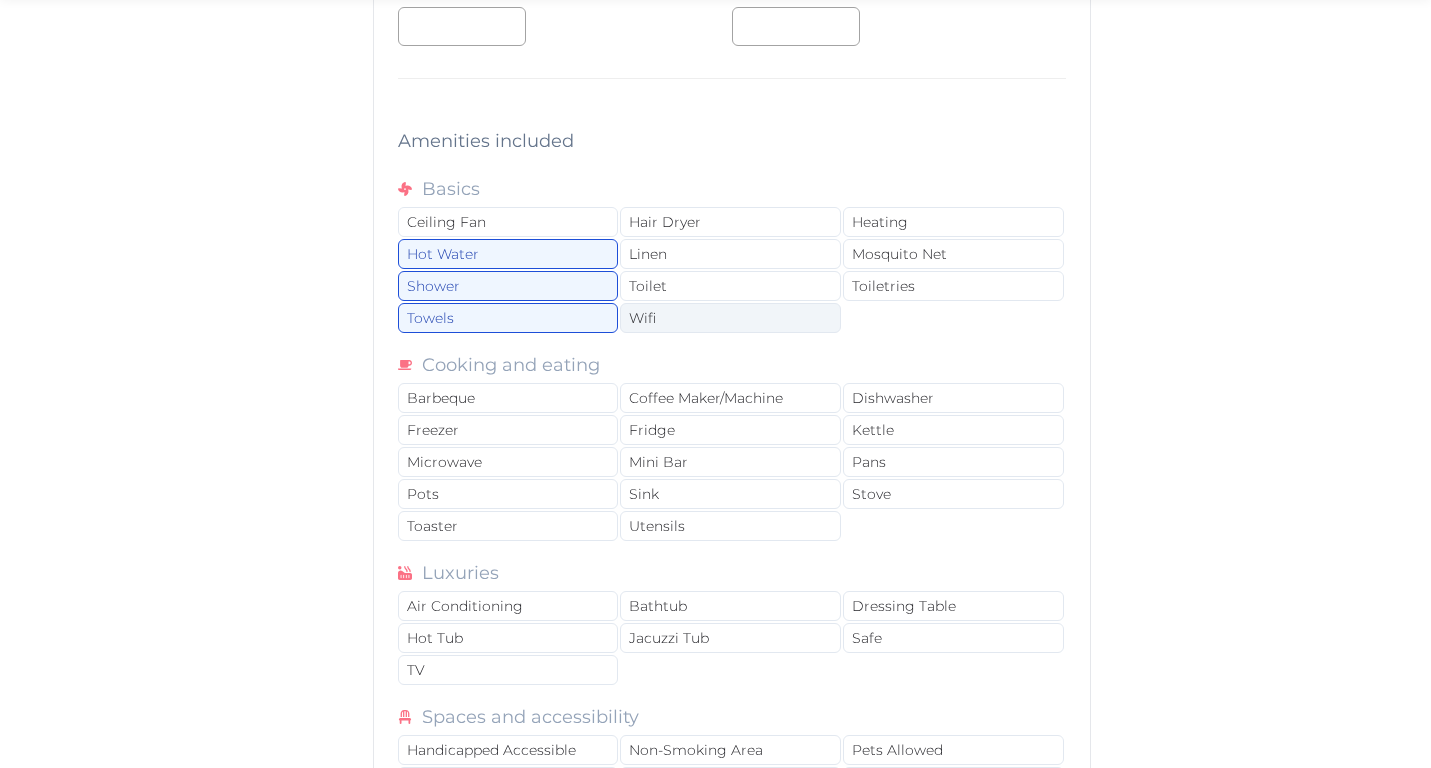 click on "Wifi" at bounding box center [730, 318] 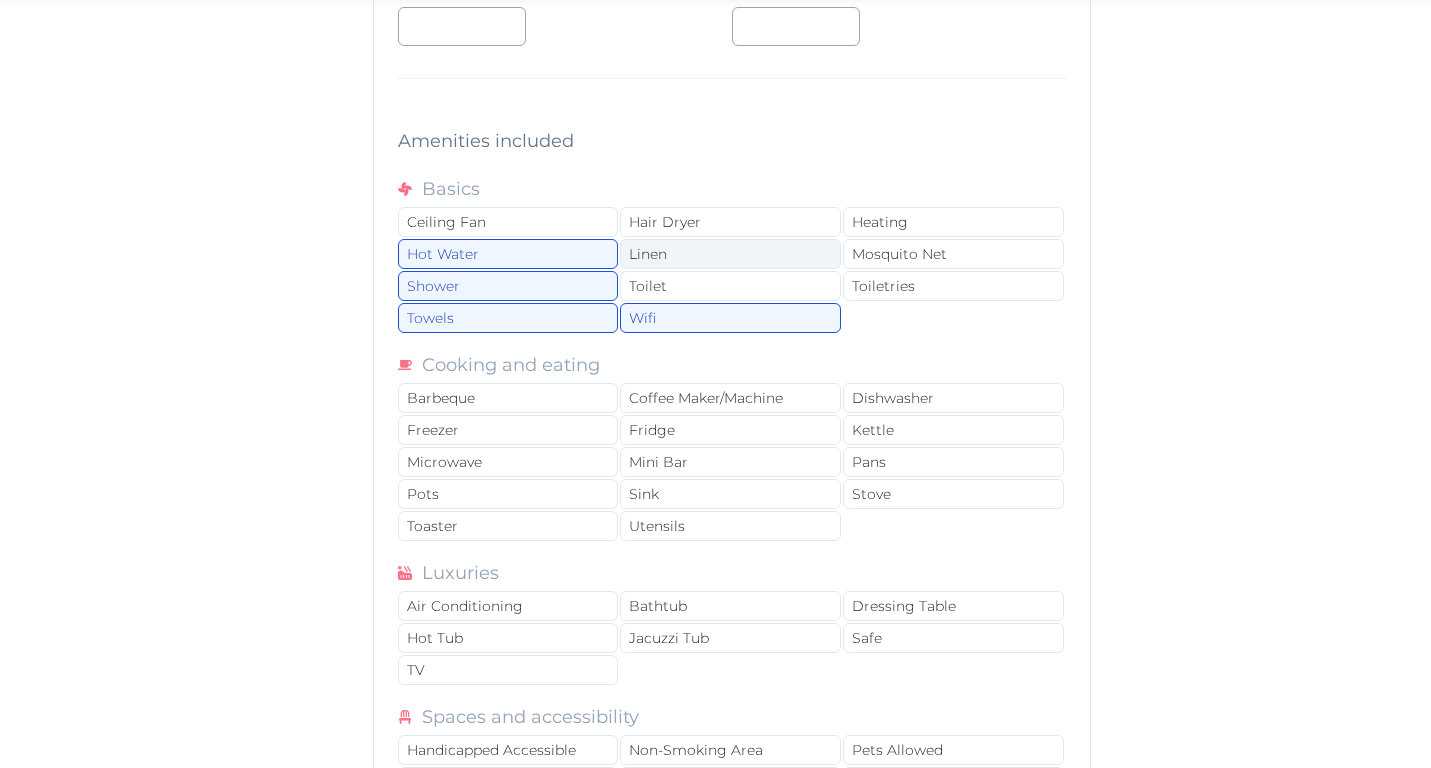 drag, startPoint x: 681, startPoint y: 284, endPoint x: 681, endPoint y: 258, distance: 26 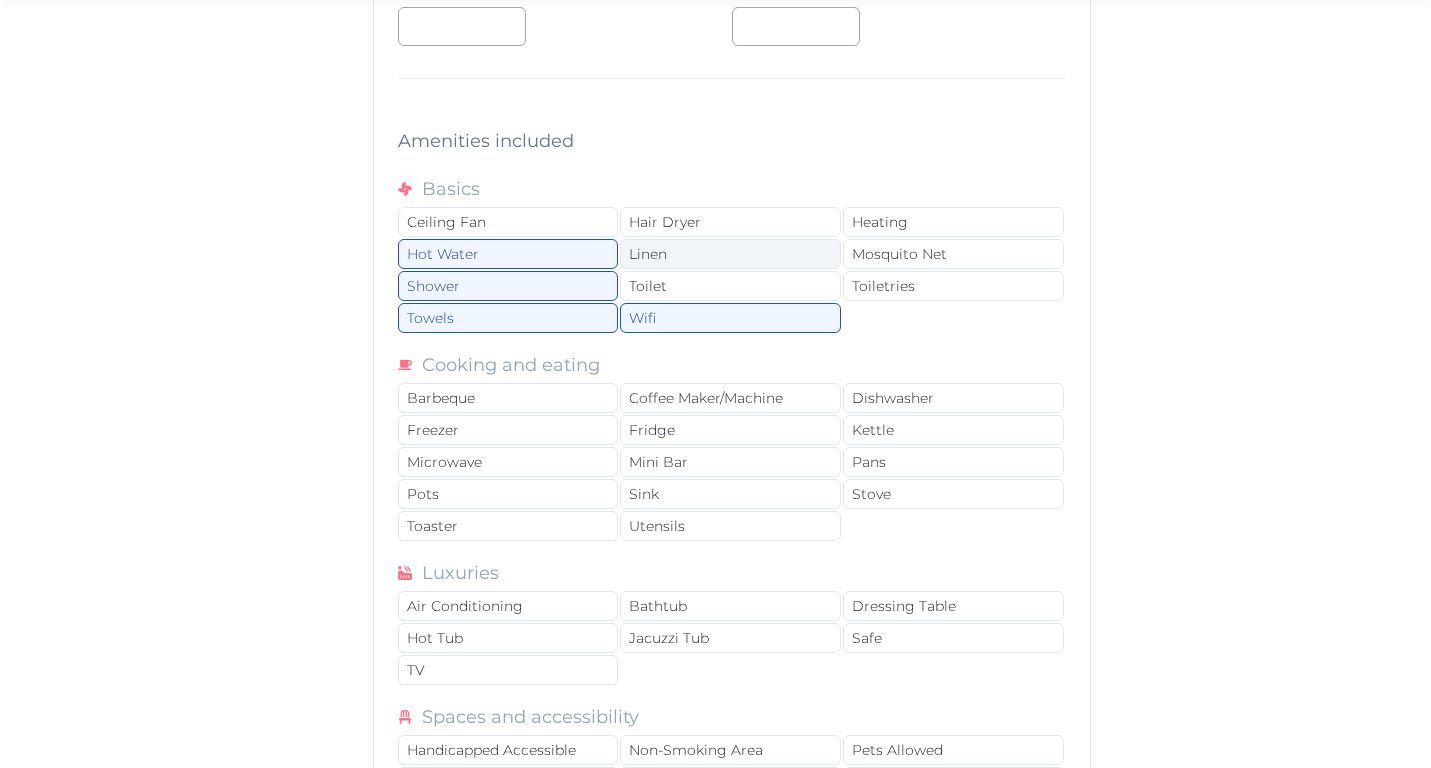 click on "Toilet" at bounding box center (730, 286) 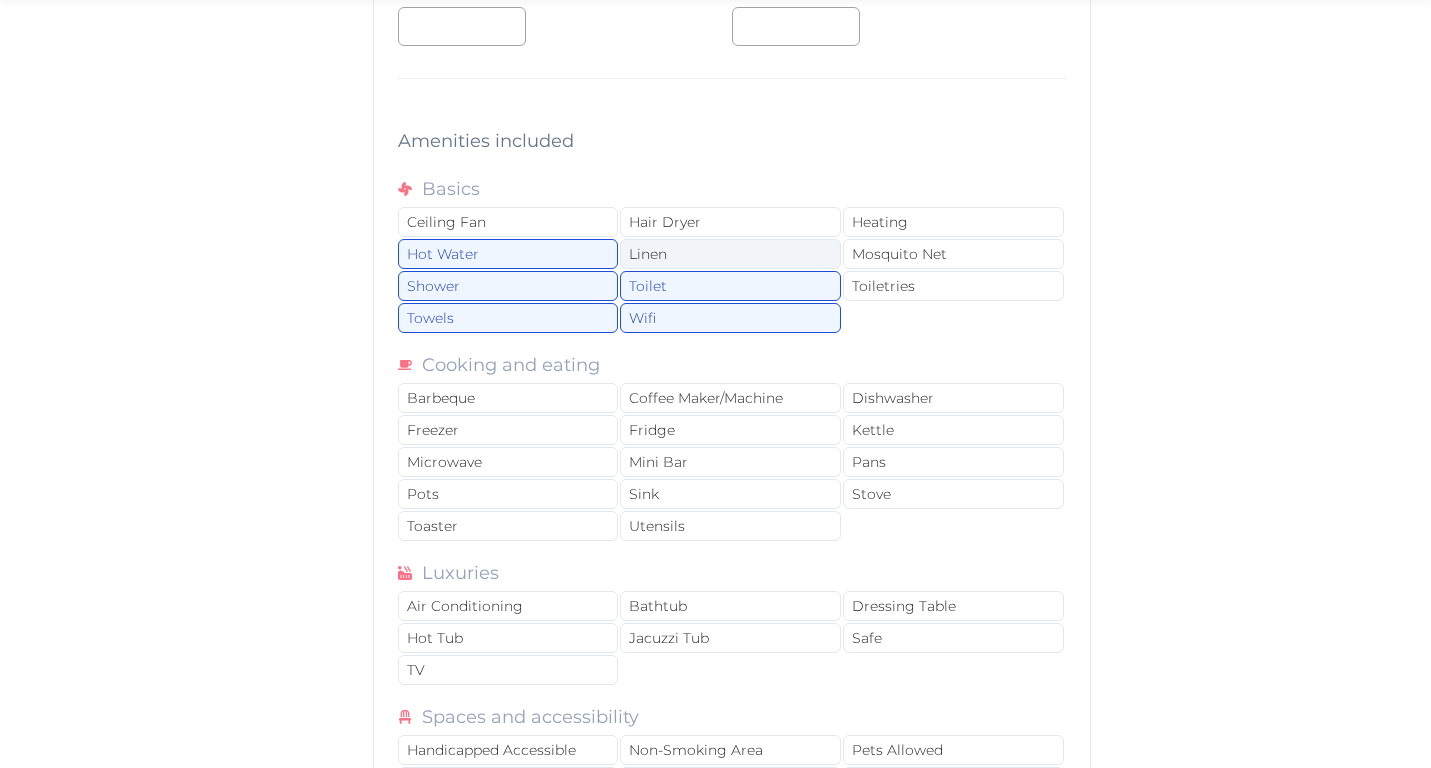 click on "Linen" at bounding box center [730, 254] 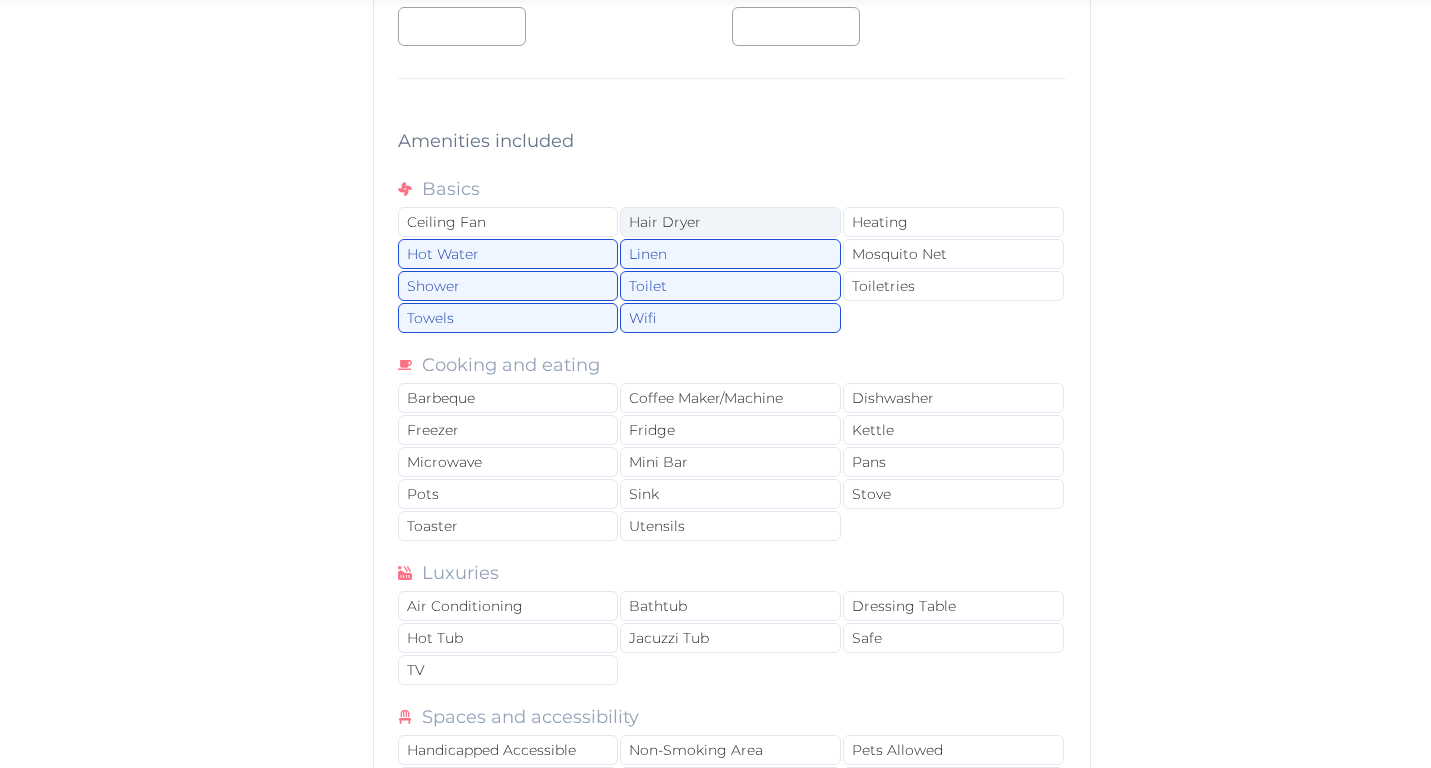 click on "Hair Dryer" at bounding box center [730, 222] 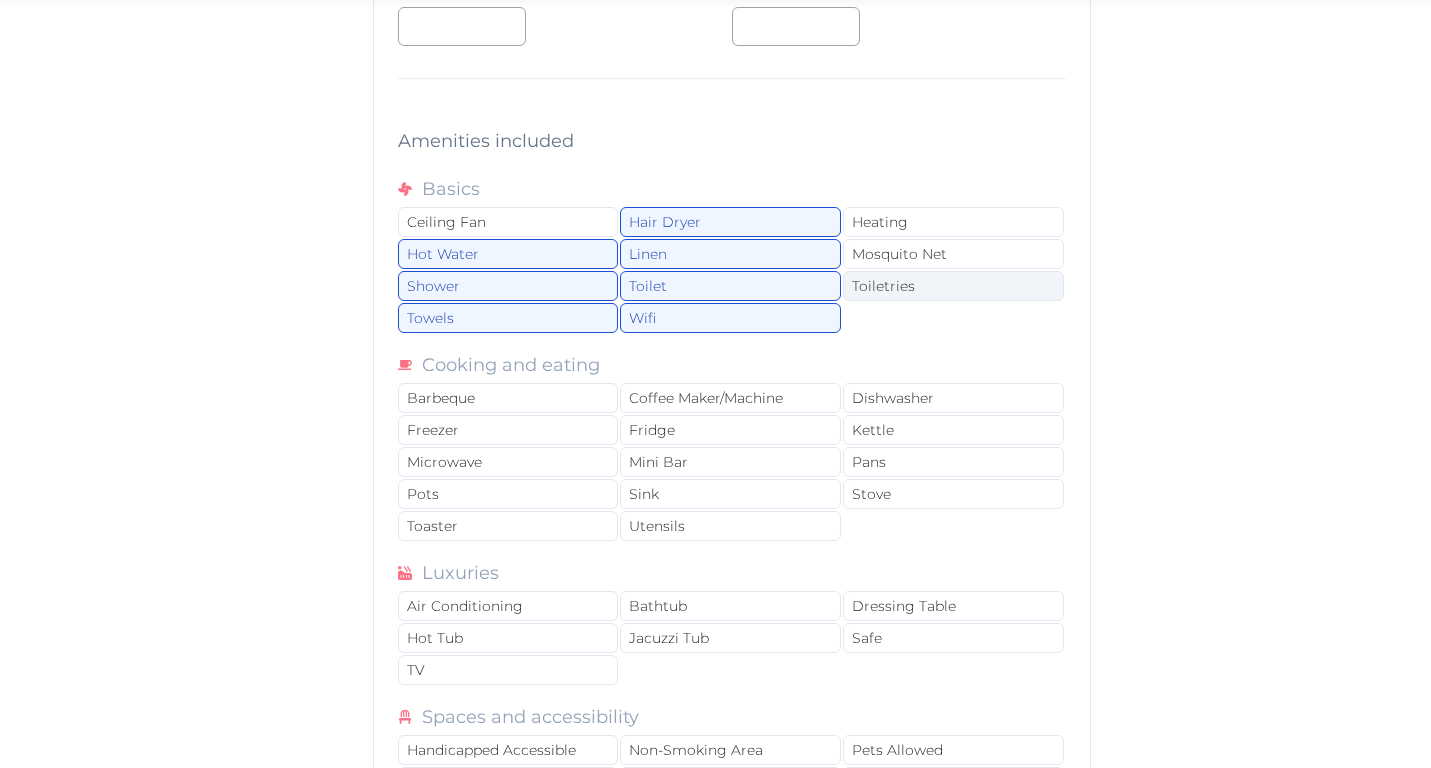 click on "Toiletries" at bounding box center (953, 286) 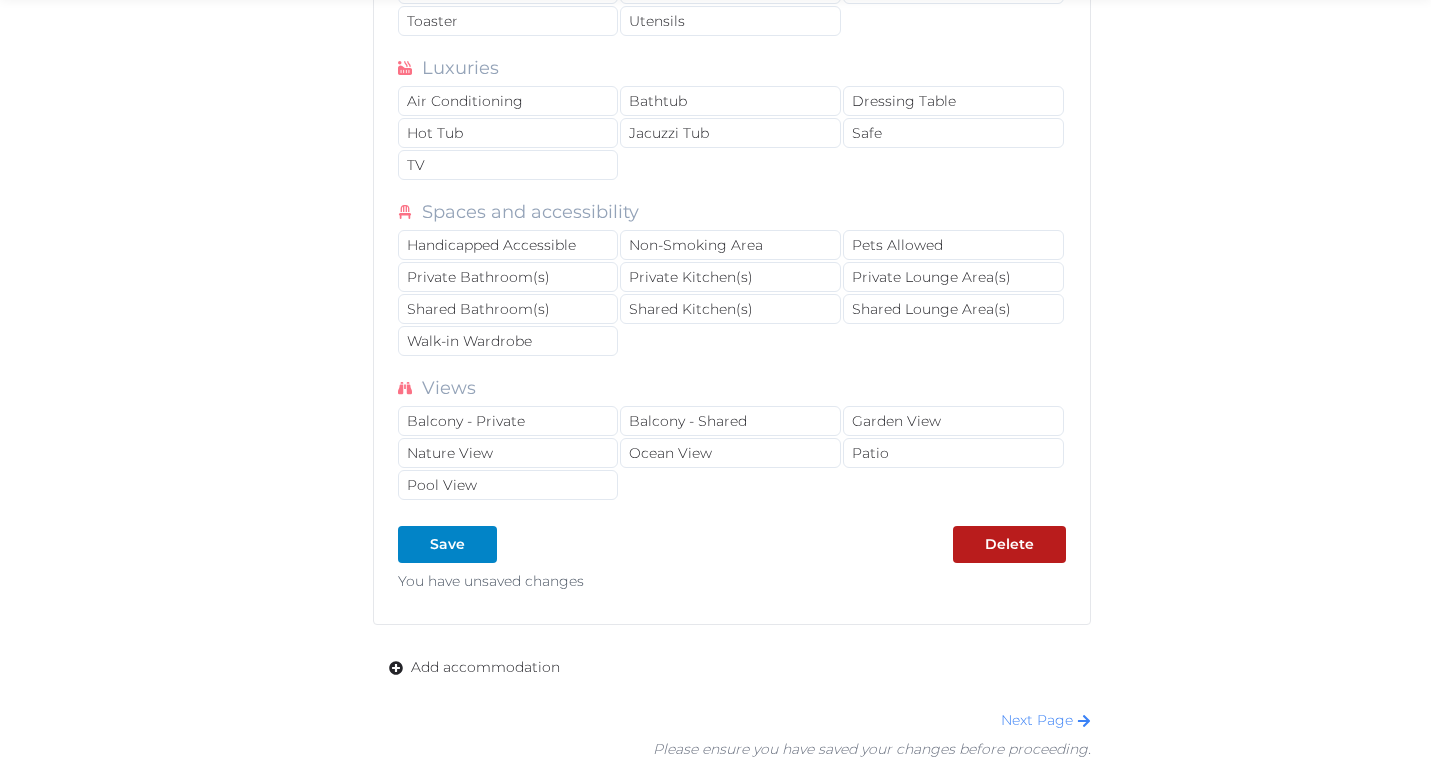 scroll, scrollTop: 2786, scrollLeft: 0, axis: vertical 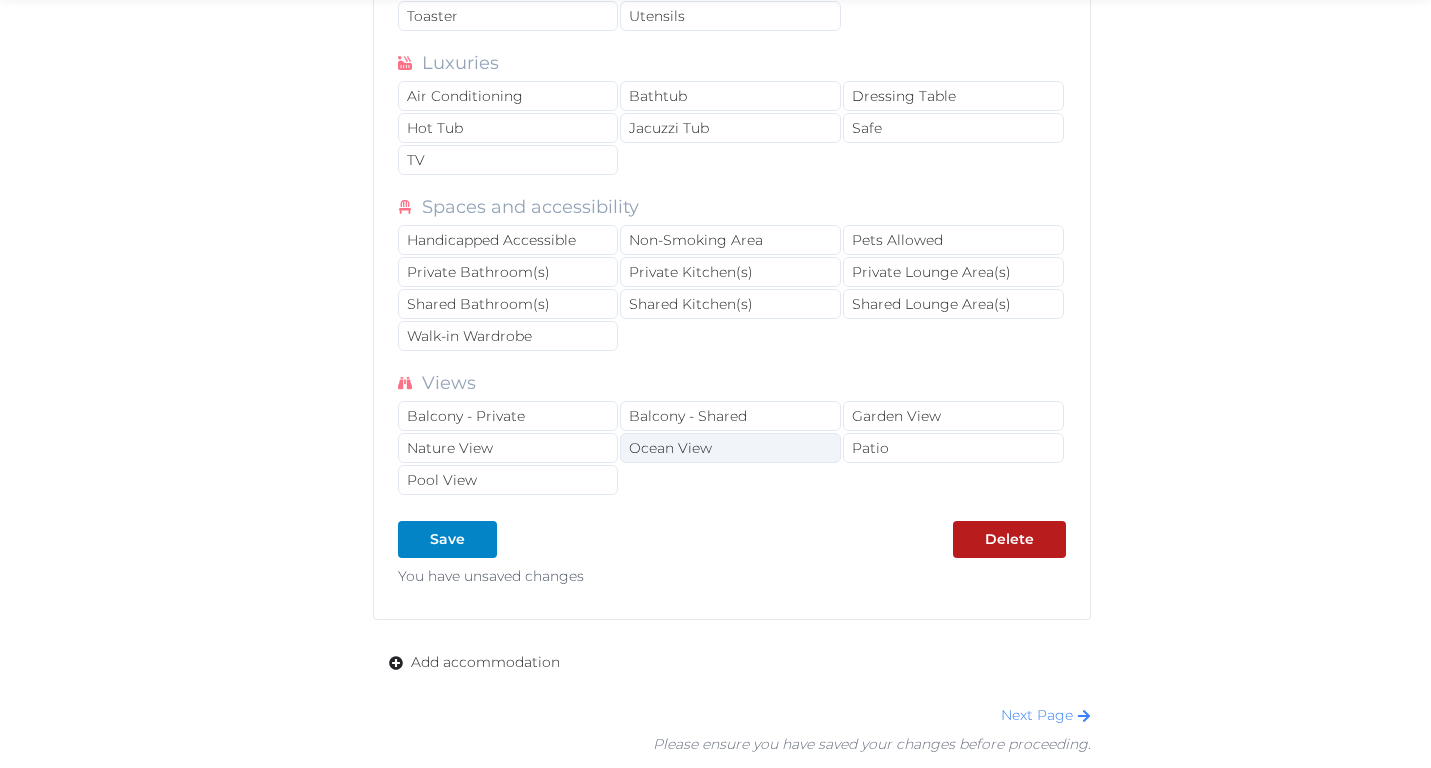 click on "Ocean View" at bounding box center [730, 448] 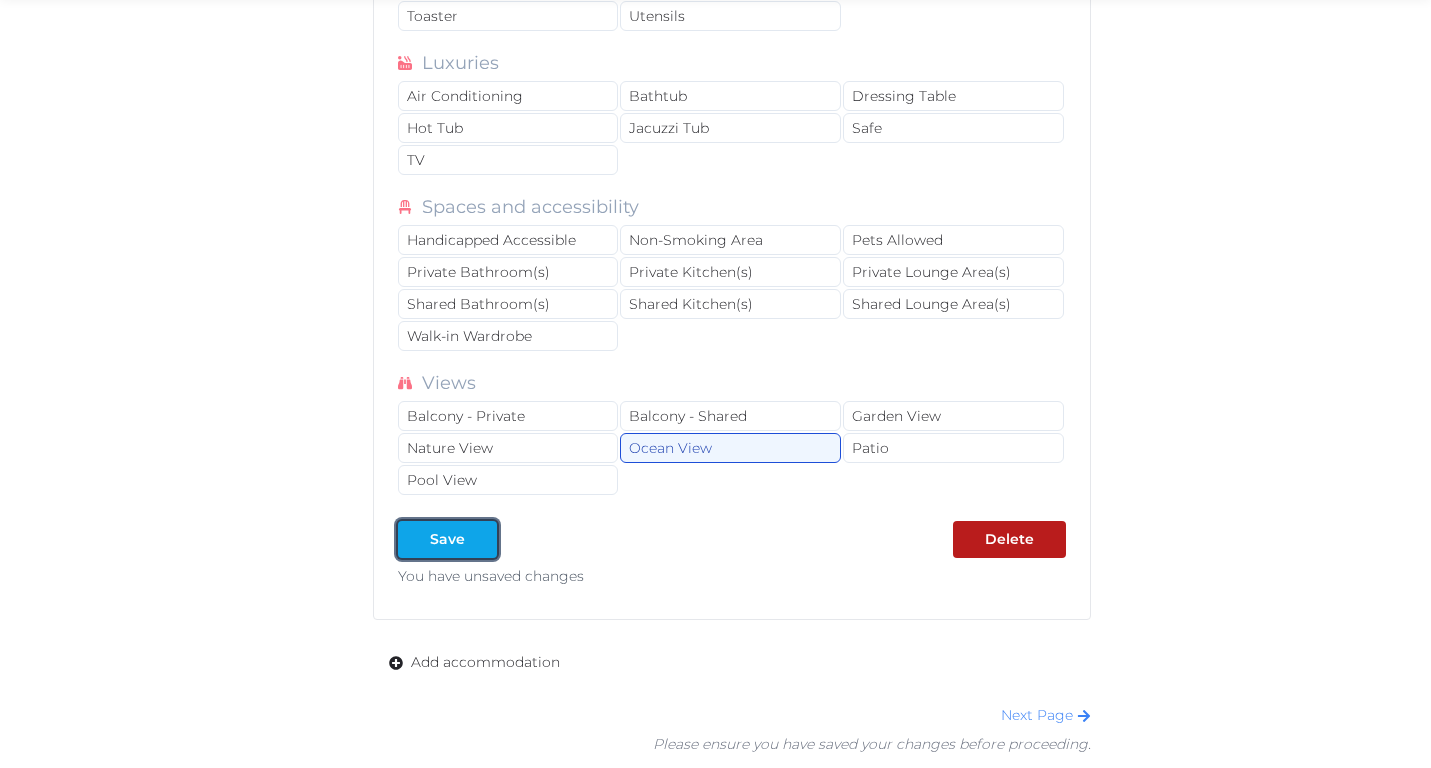 click on "Save" at bounding box center (447, 539) 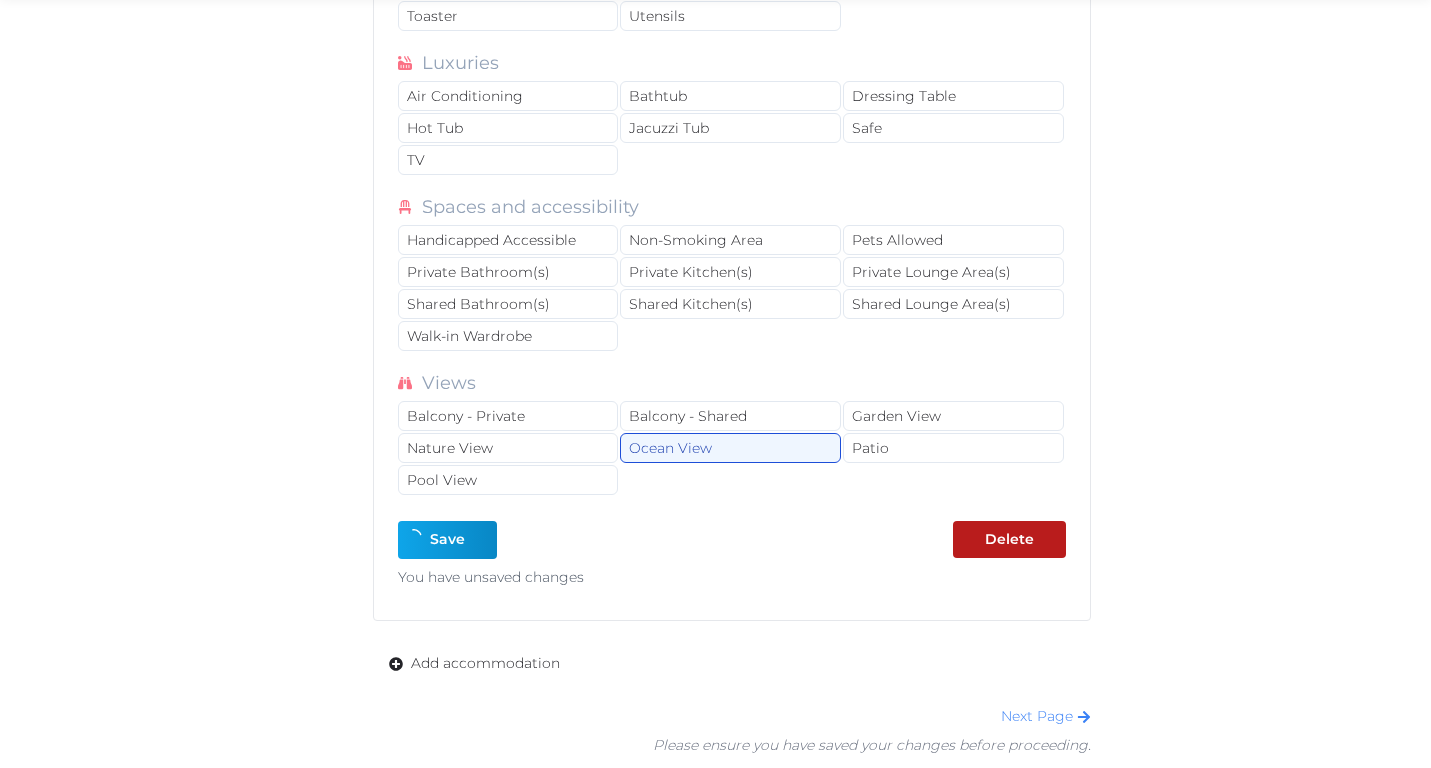 type on "*" 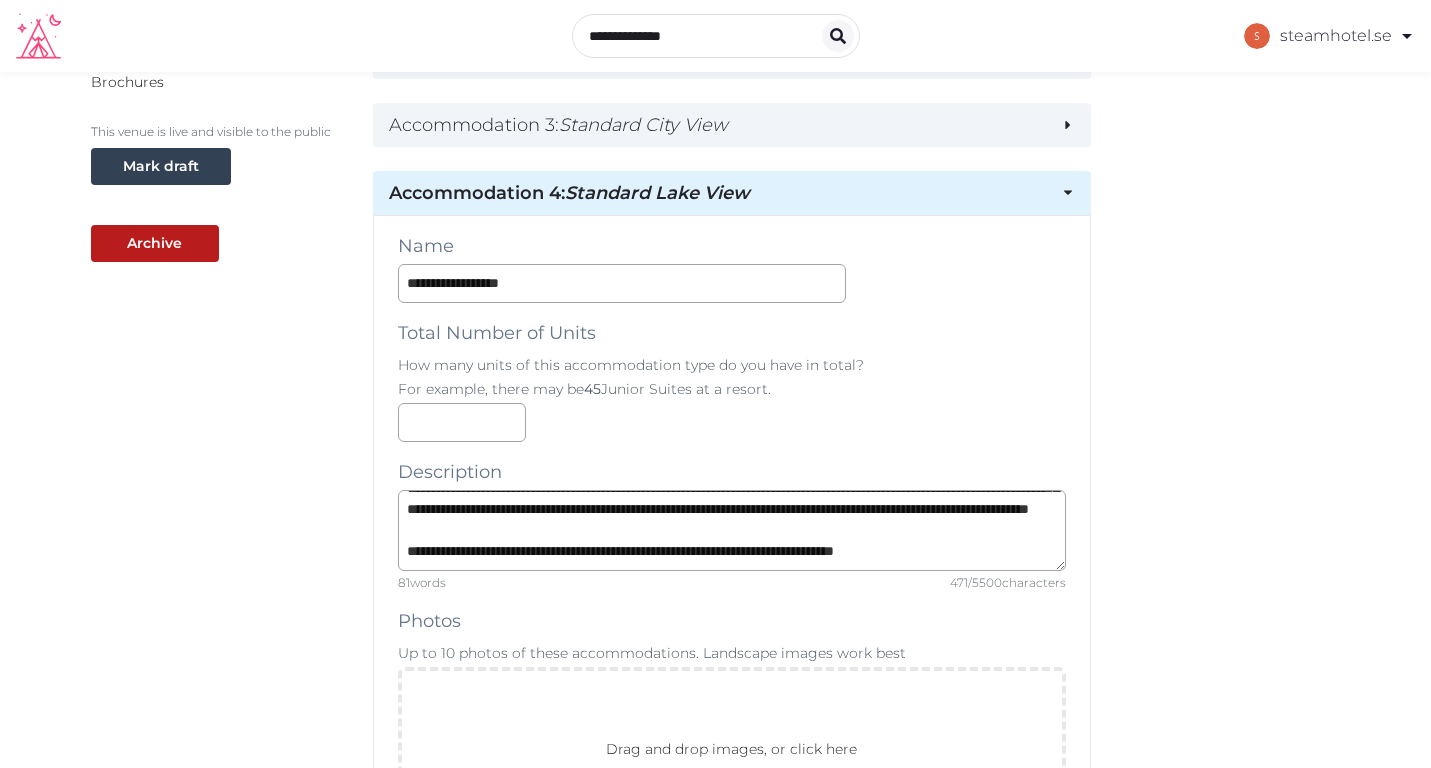 scroll, scrollTop: 462, scrollLeft: 0, axis: vertical 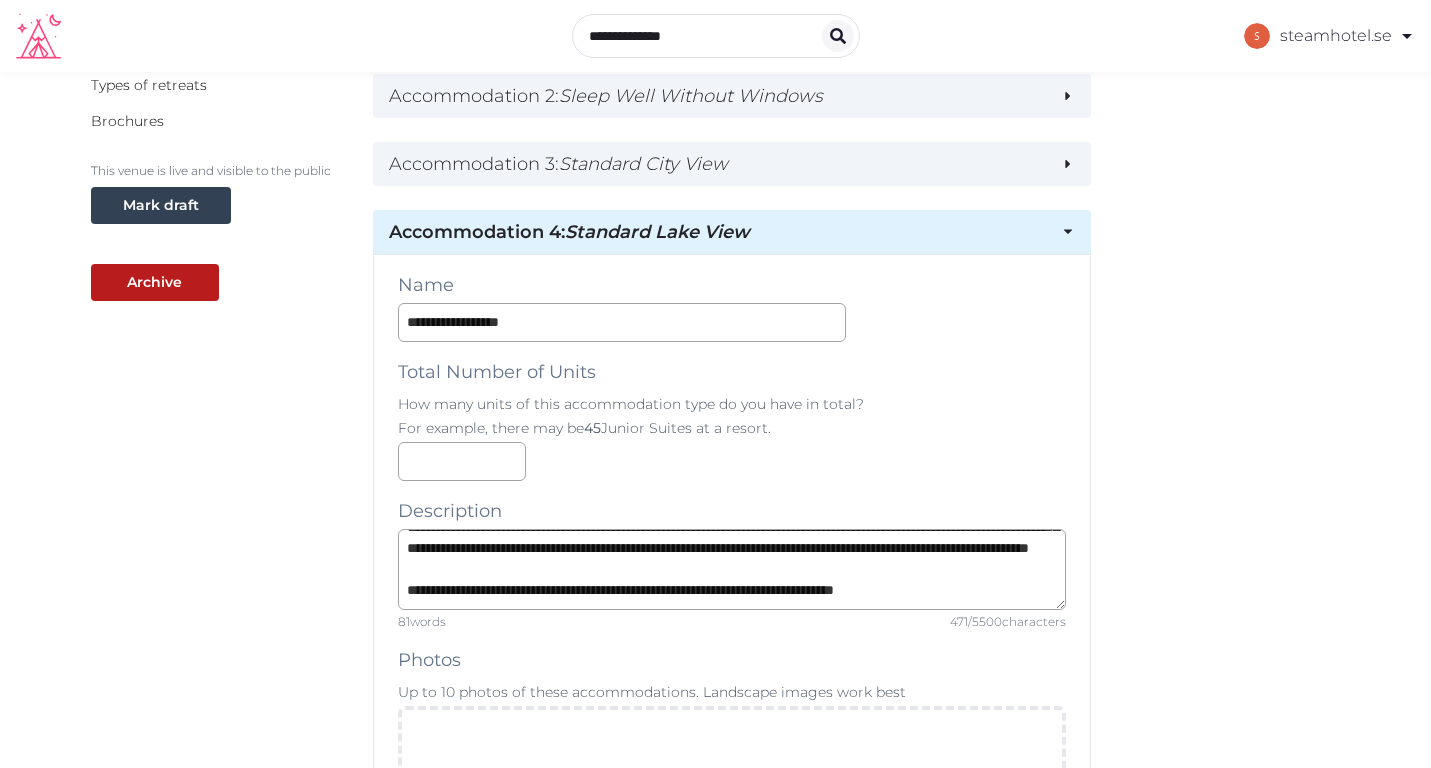 click on "Accommodation 4 :  Standard Lake View" at bounding box center (717, 232) 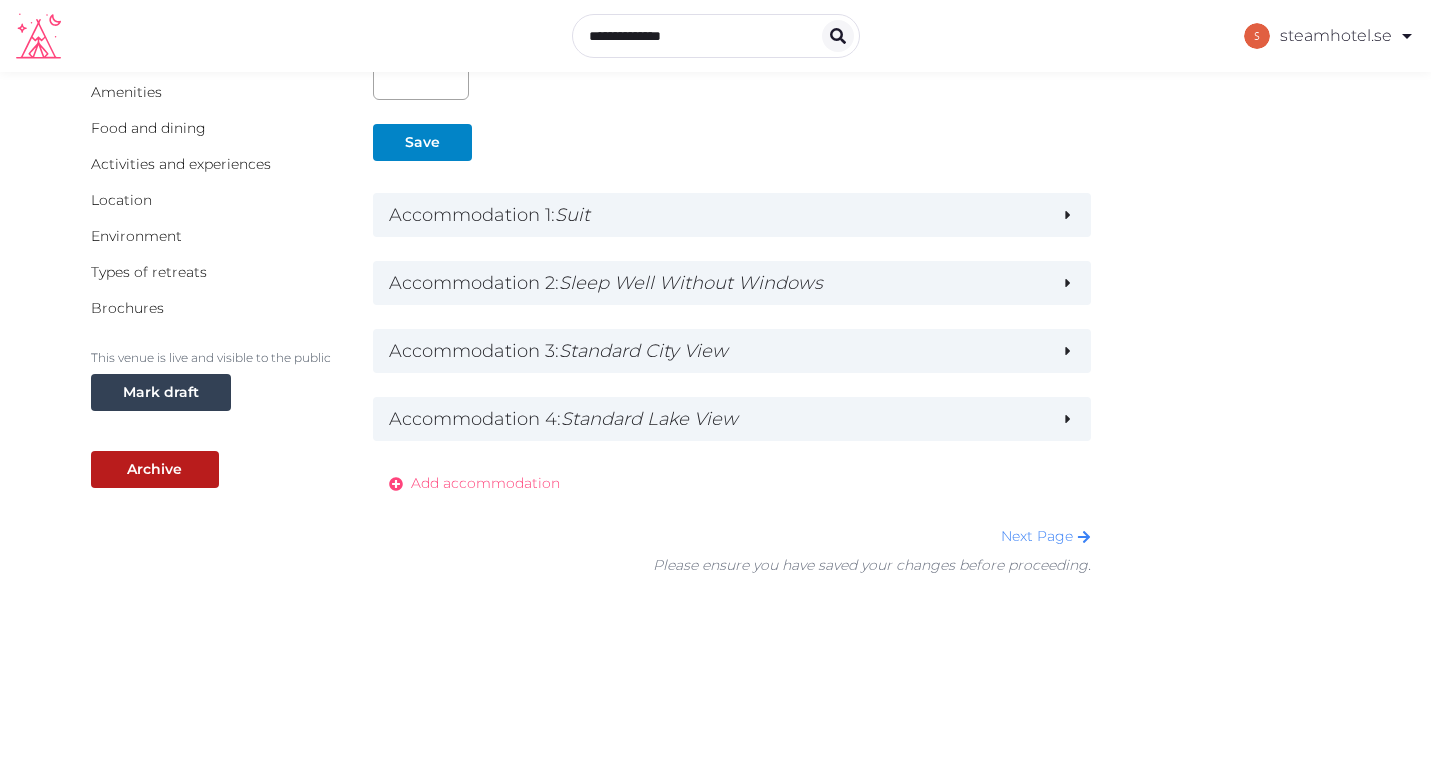 click on "Add accommodation" at bounding box center (485, 483) 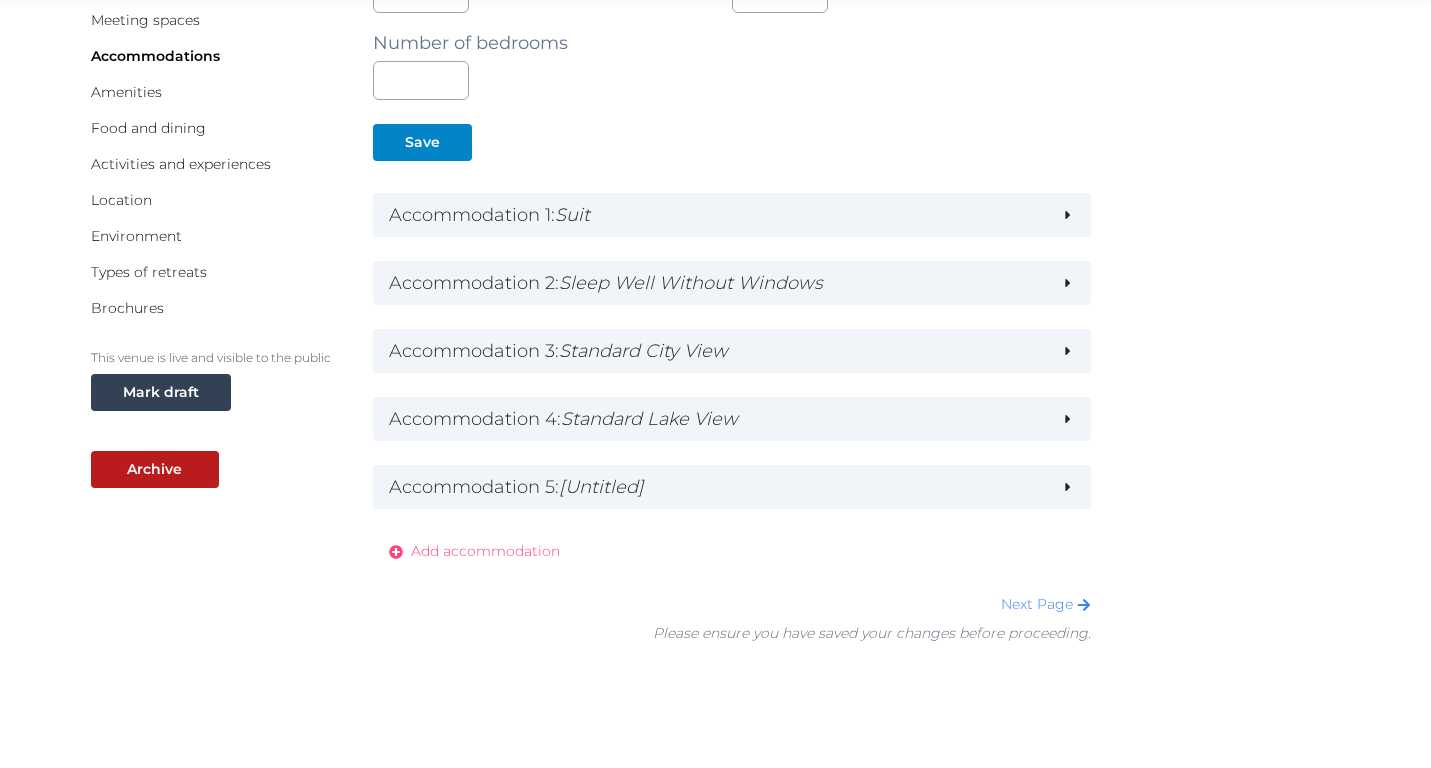 scroll, scrollTop: 343, scrollLeft: 0, axis: vertical 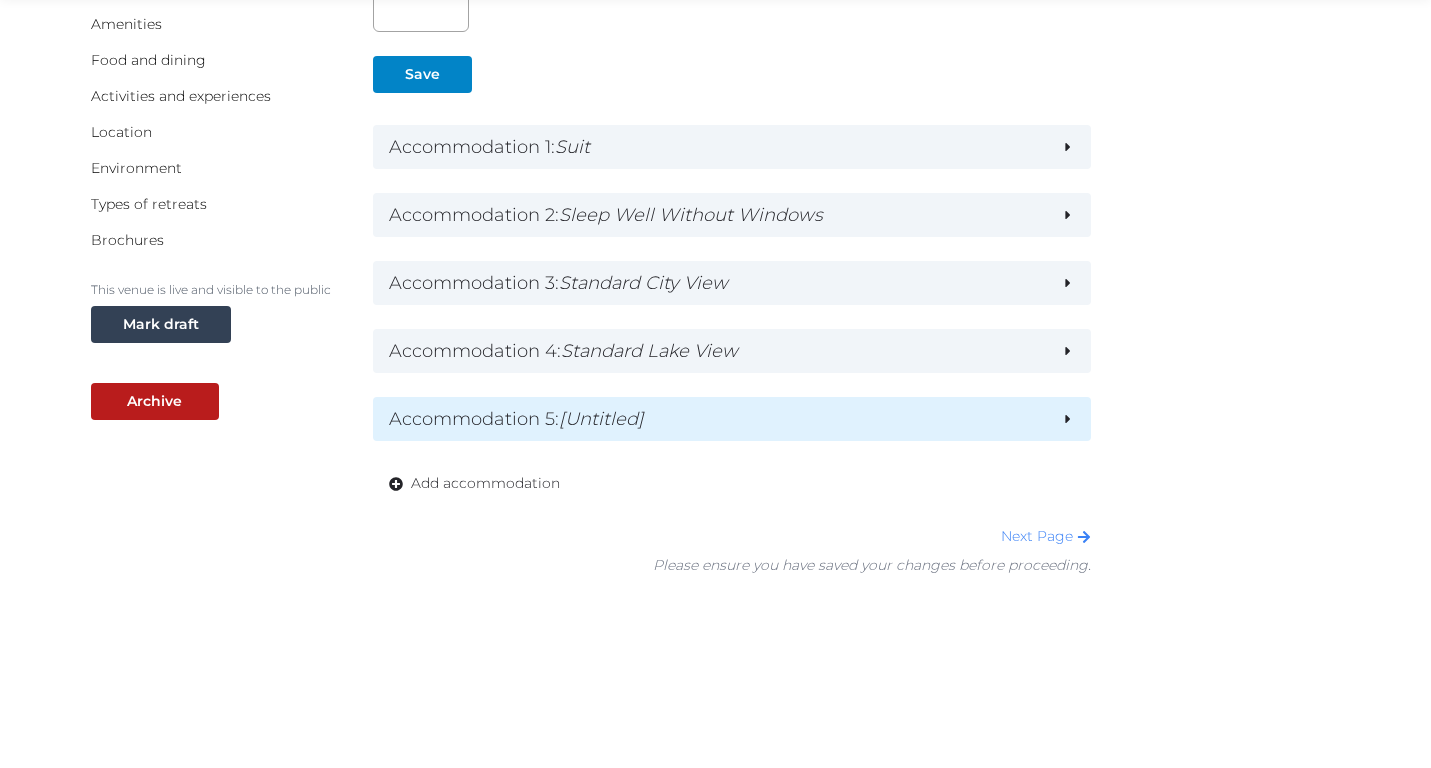 click on "Accommodation 5 :  [Untitled]" at bounding box center [717, 419] 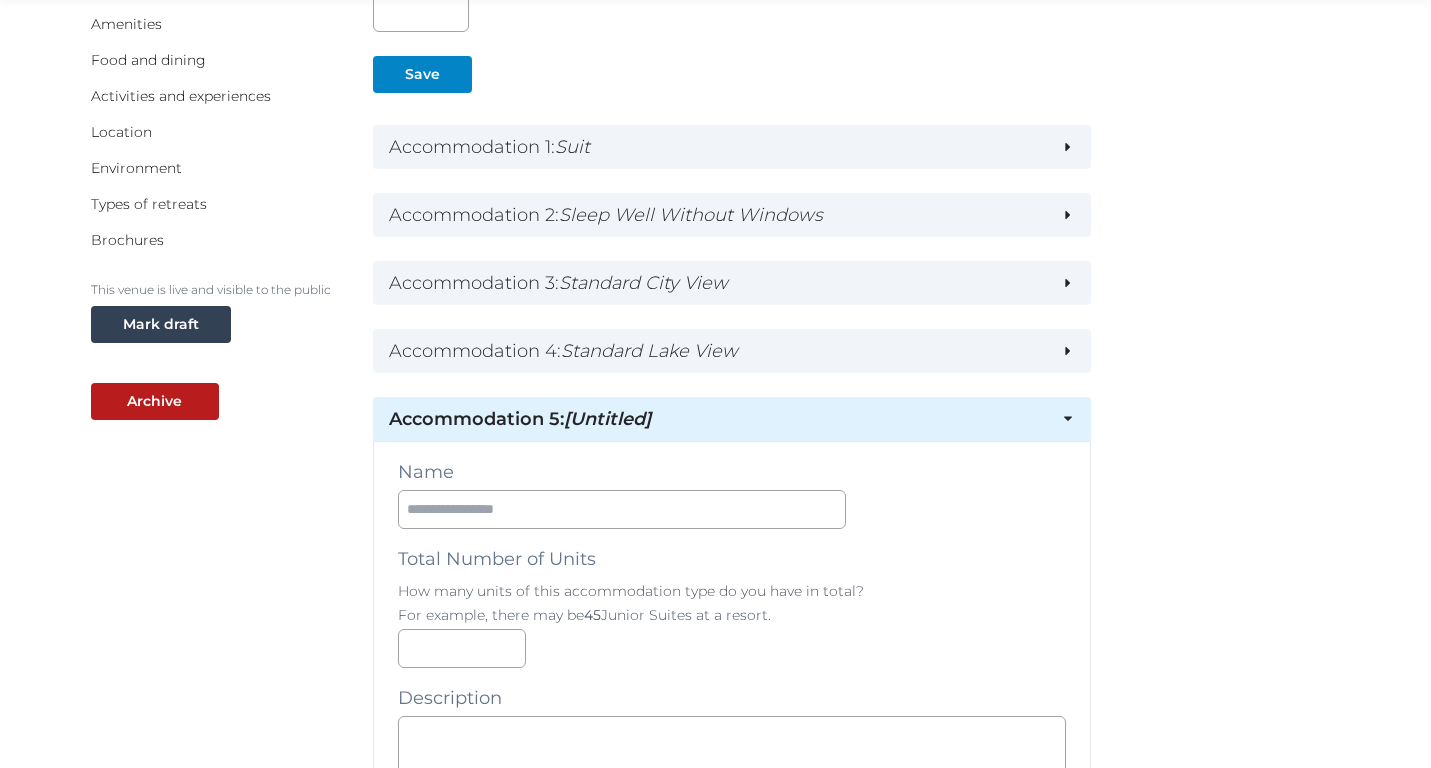 scroll, scrollTop: 462, scrollLeft: 0, axis: vertical 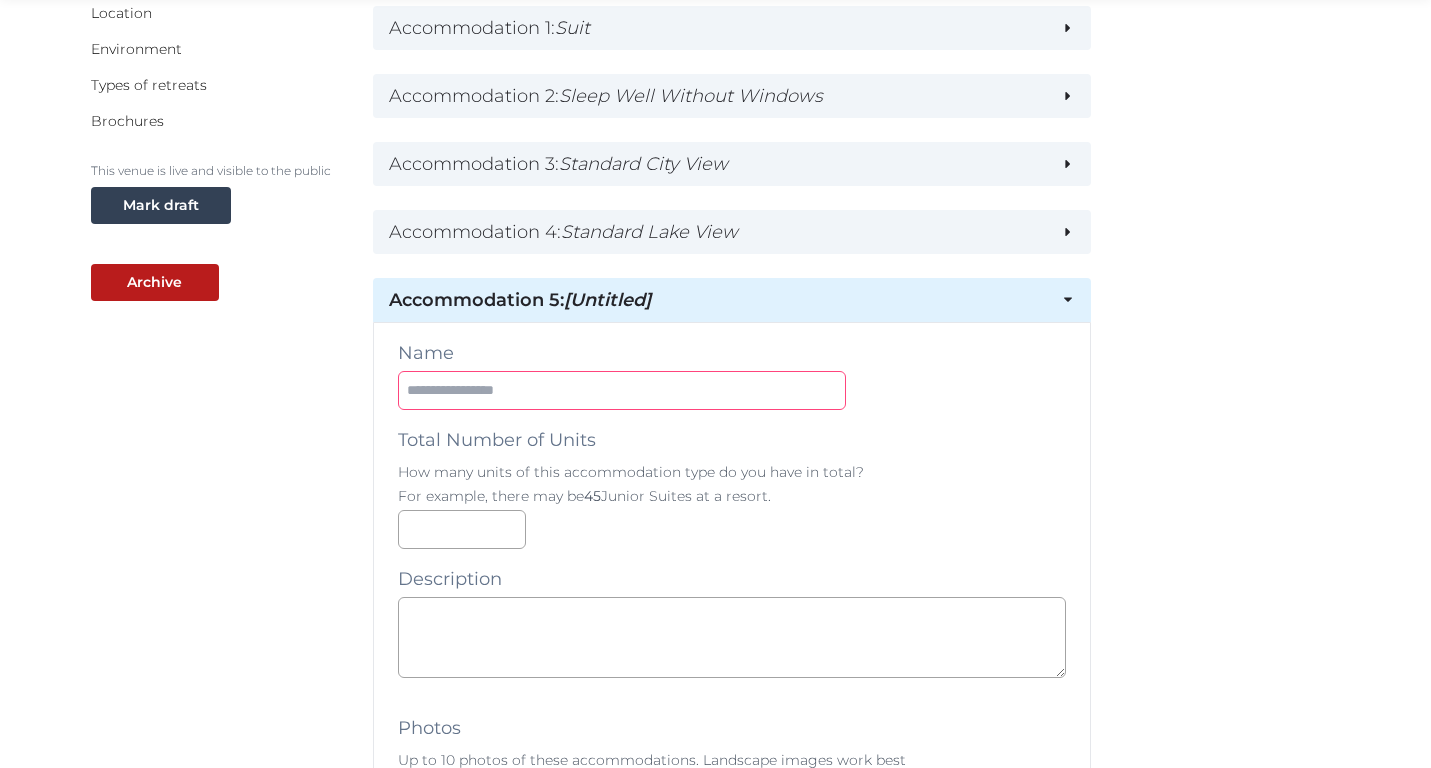 click at bounding box center (622, 390) 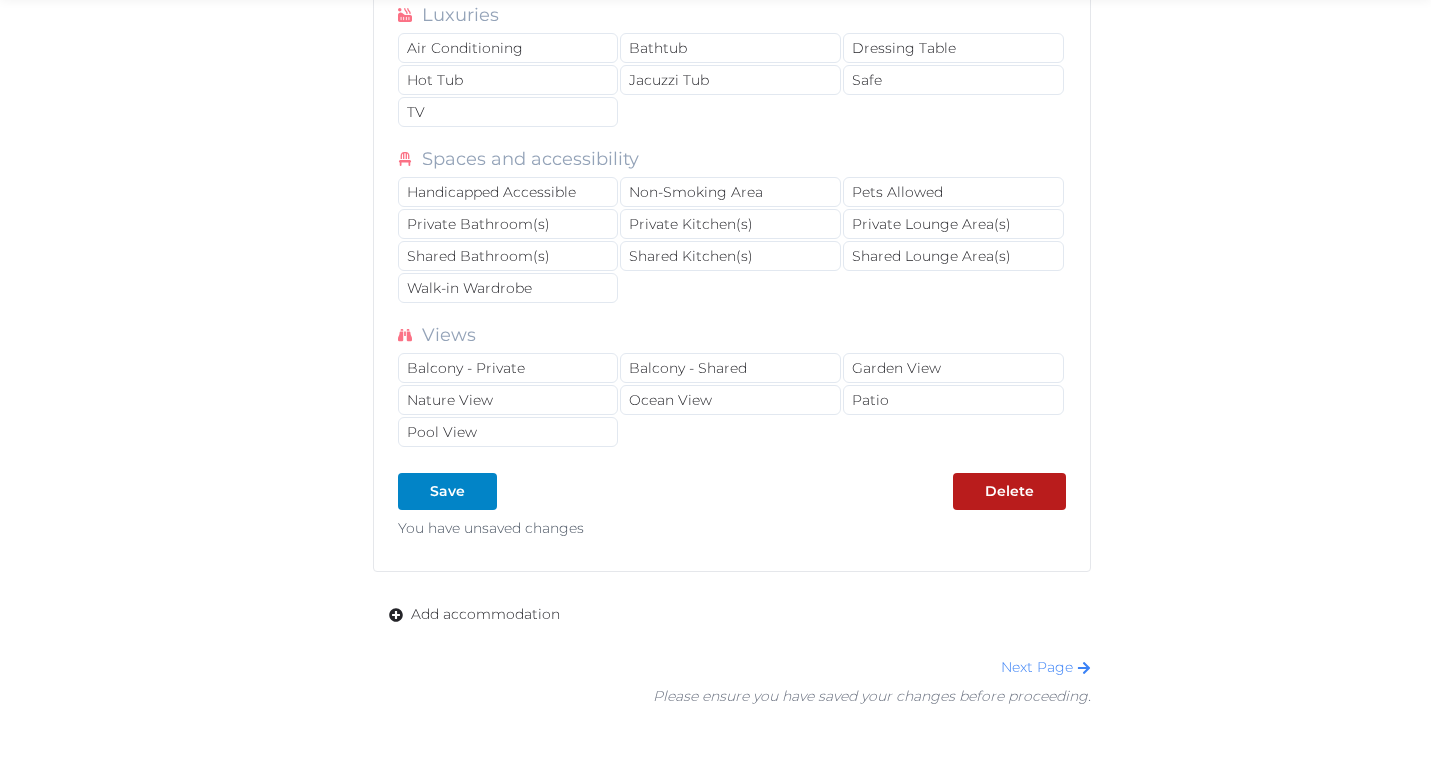 scroll, scrollTop: 2802, scrollLeft: 0, axis: vertical 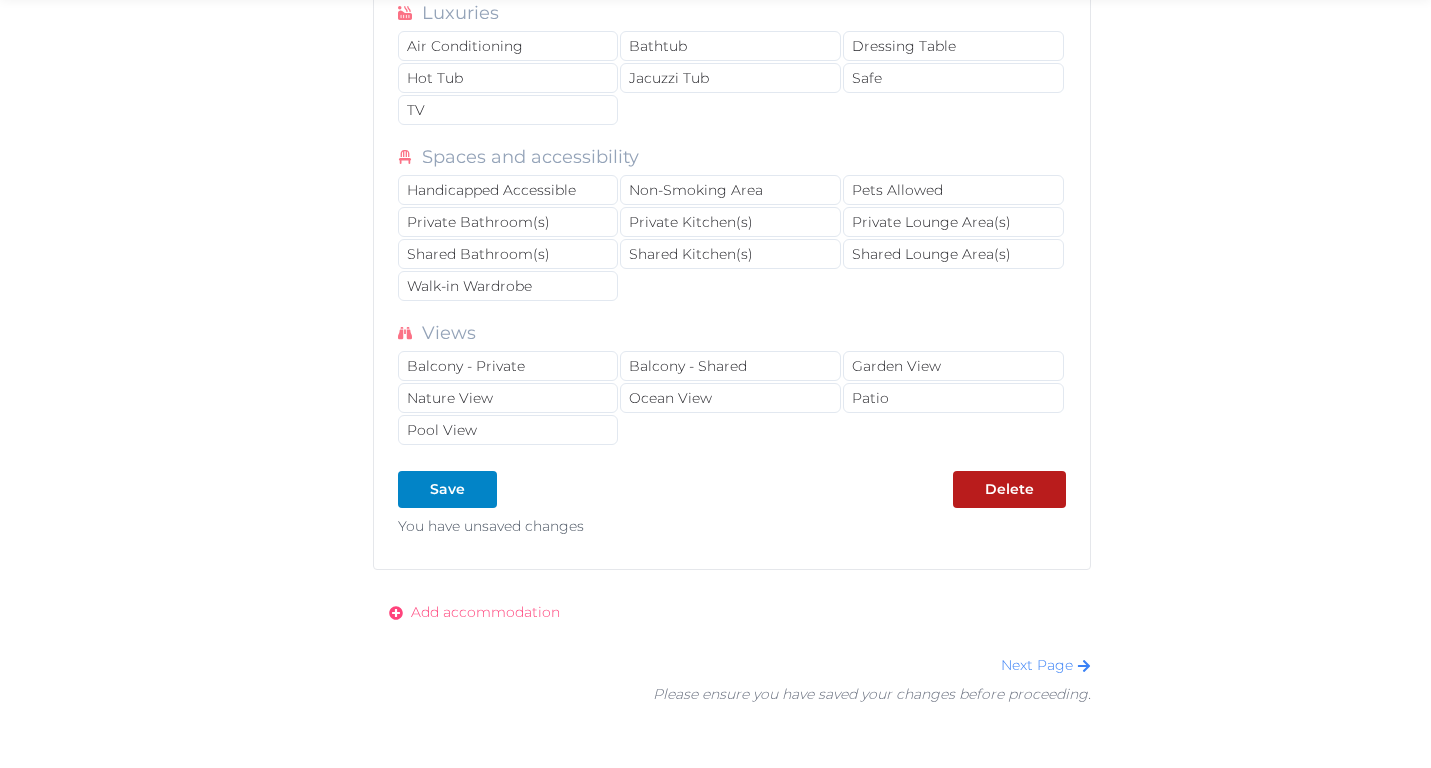 type on "**********" 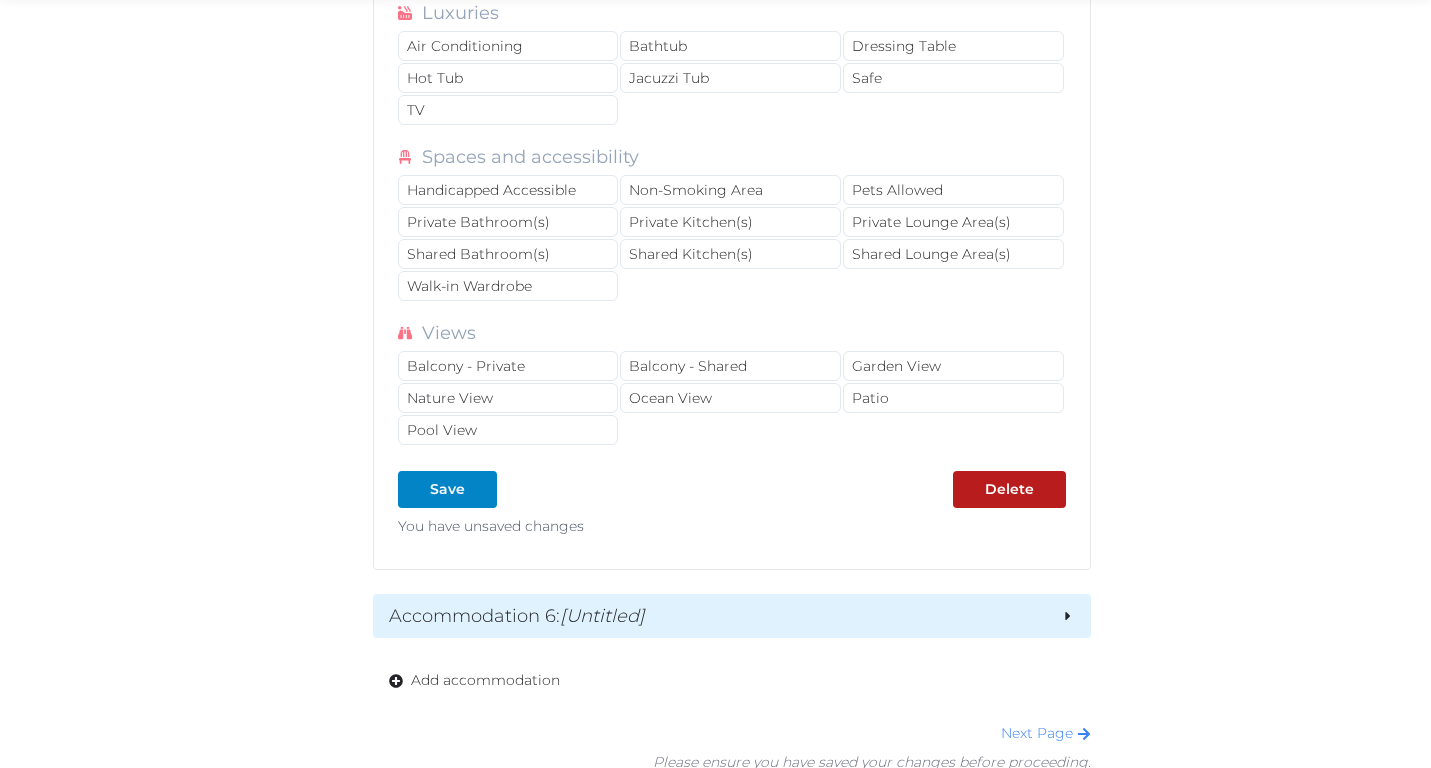 click on "Accommodation 6 :  [Untitled]" at bounding box center (717, 616) 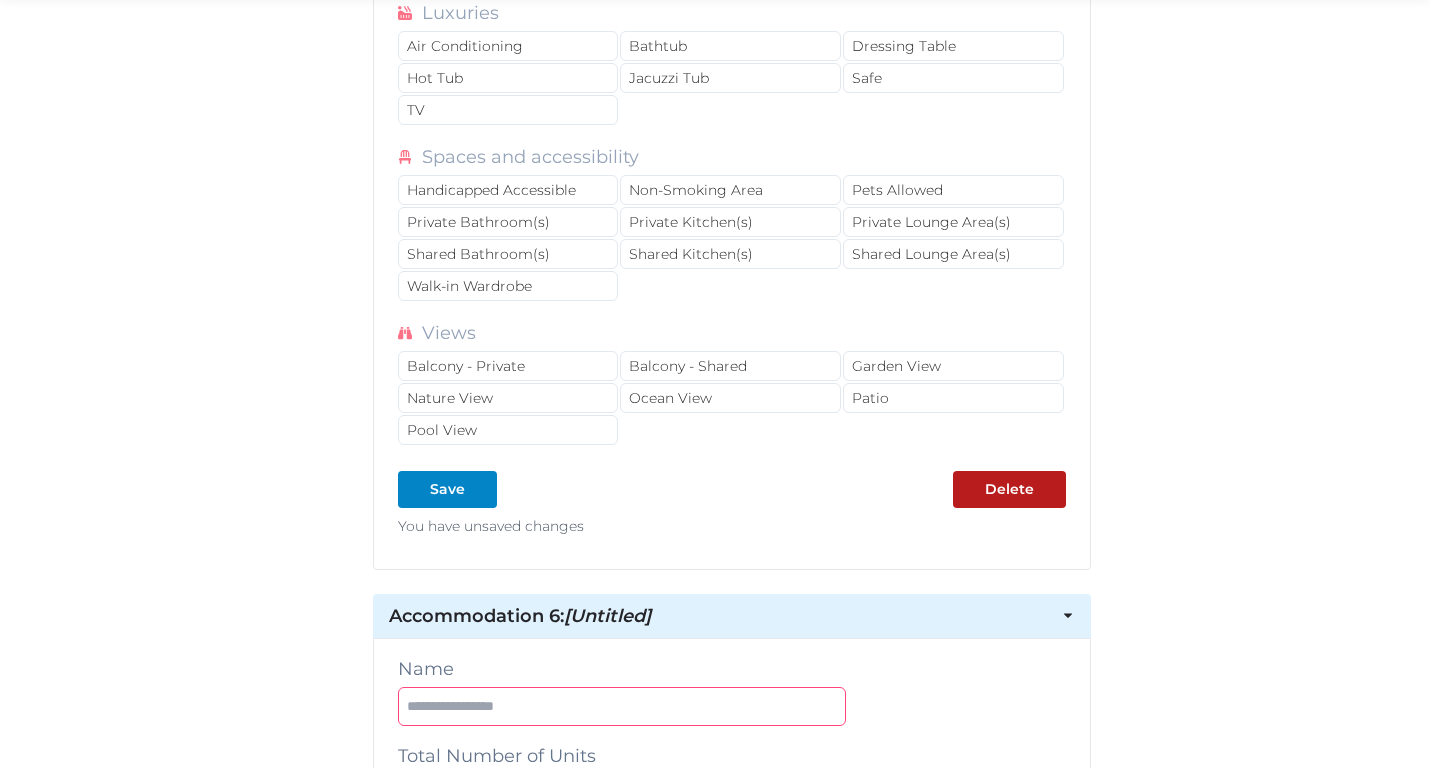 click at bounding box center (622, 706) 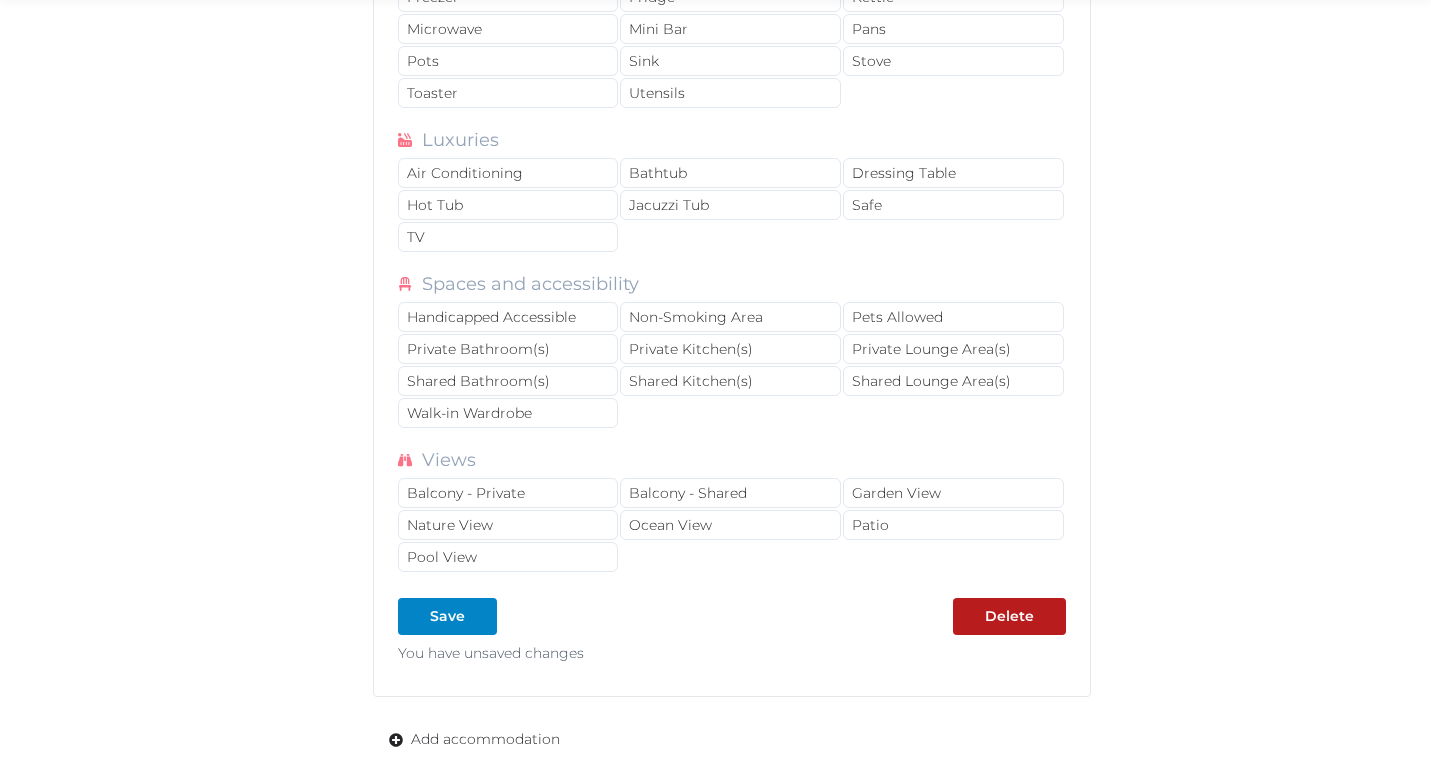 scroll, scrollTop: 5339, scrollLeft: 0, axis: vertical 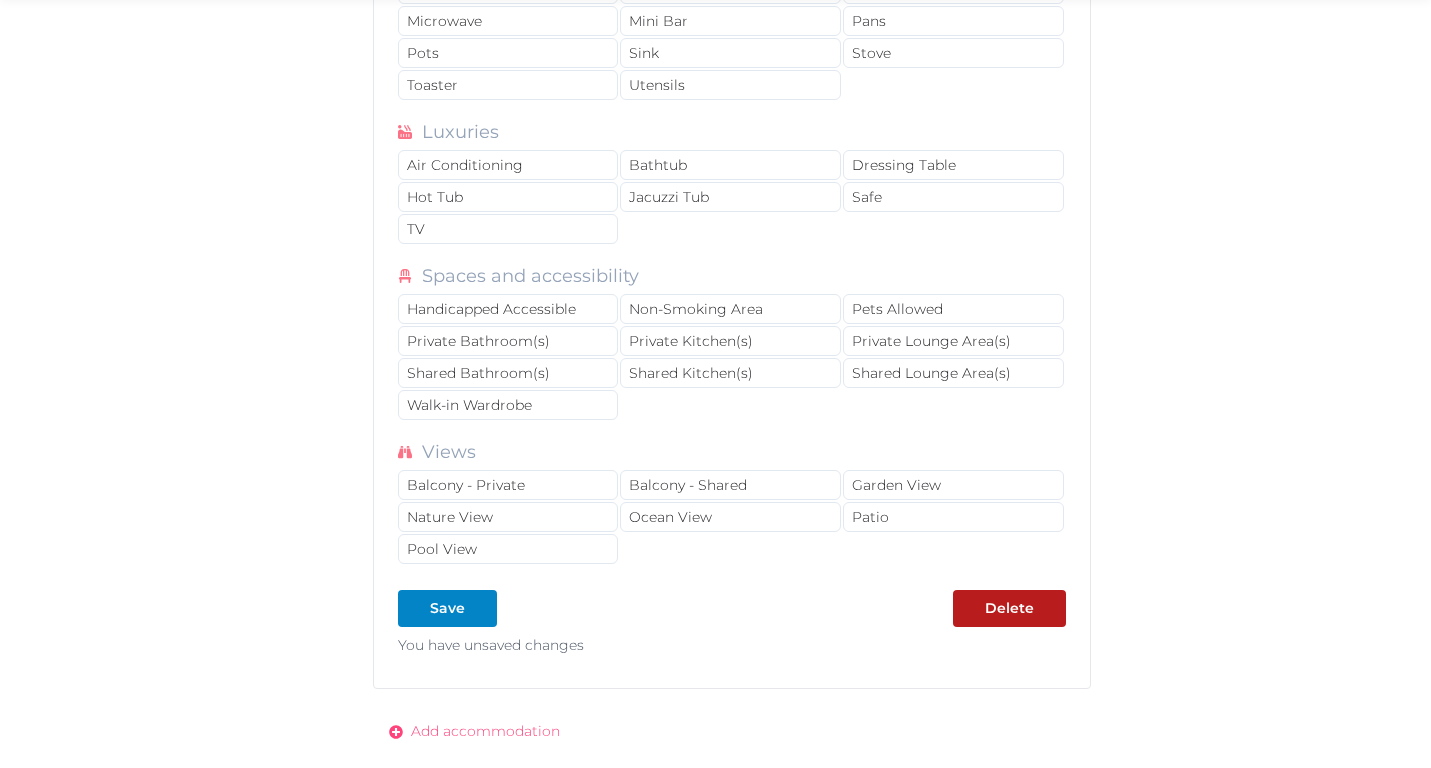 type on "**********" 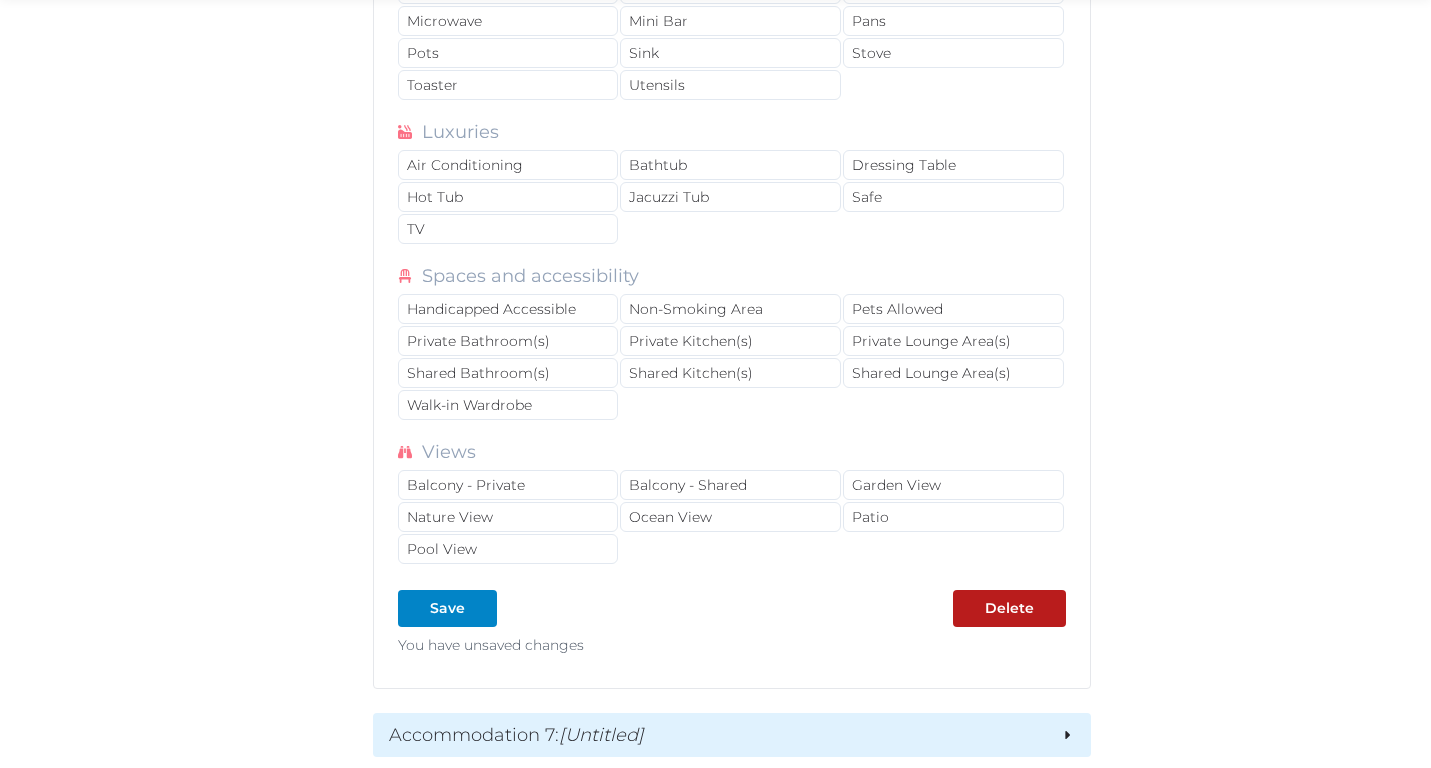 scroll, scrollTop: 5655, scrollLeft: 0, axis: vertical 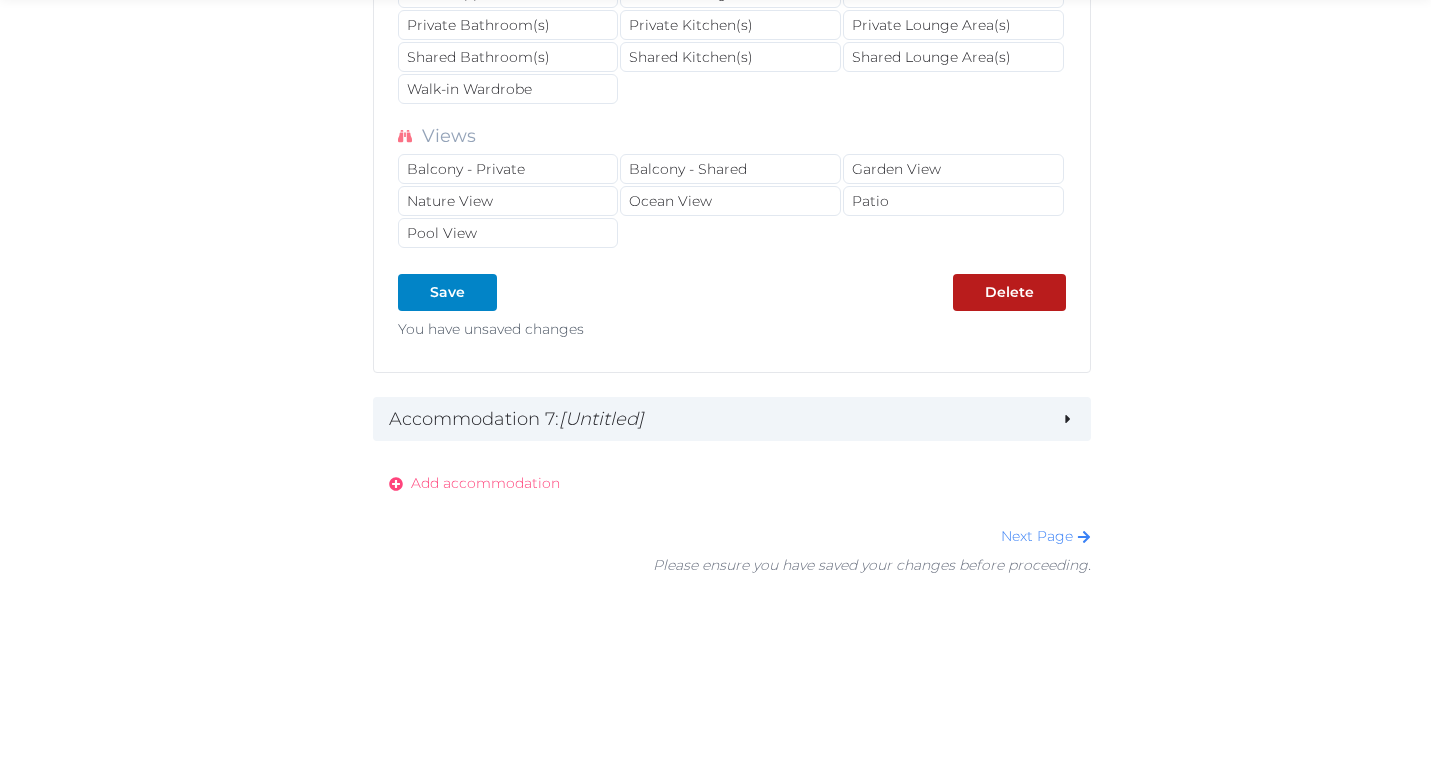 click on "Add accommodation" at bounding box center [485, 483] 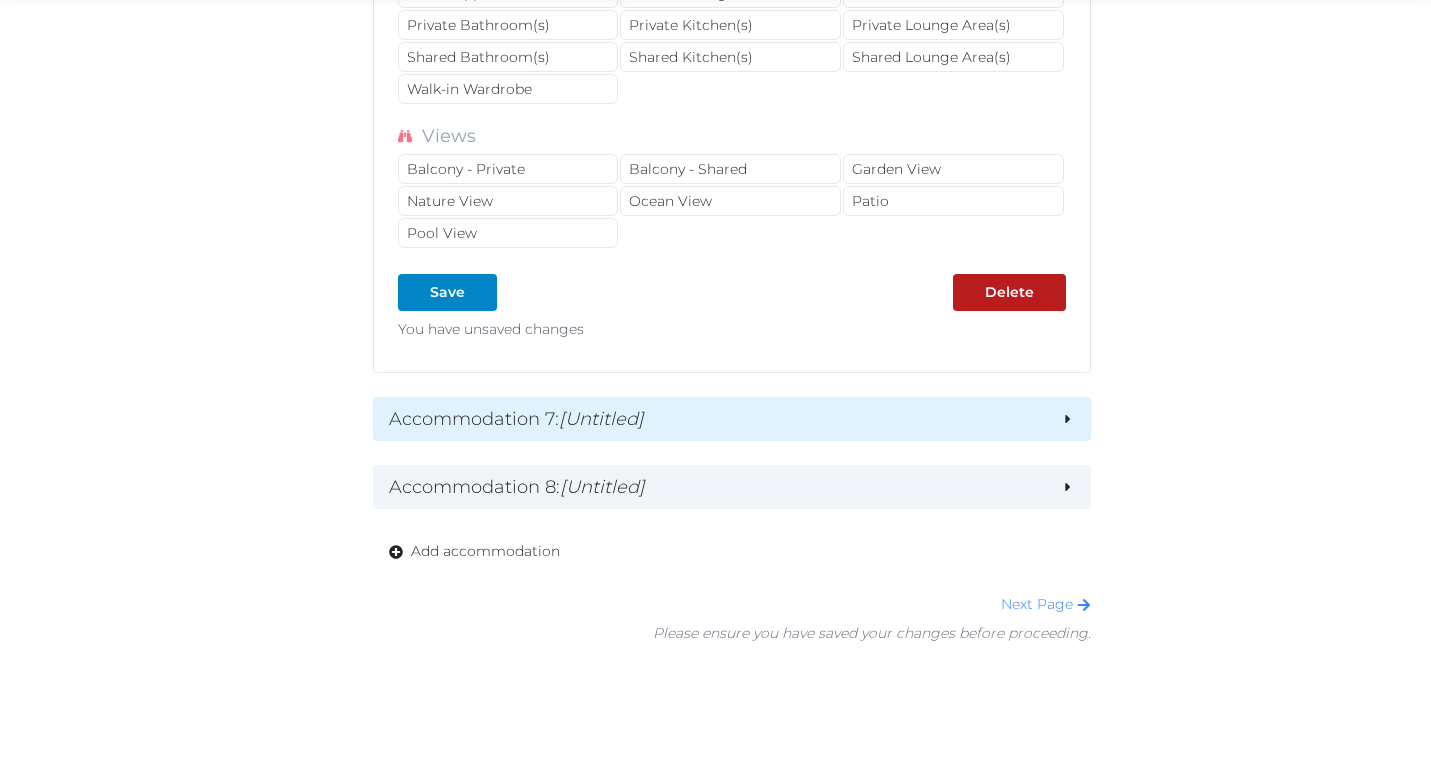 click on "Accommodation 7 :  [Untitled]" at bounding box center (717, 419) 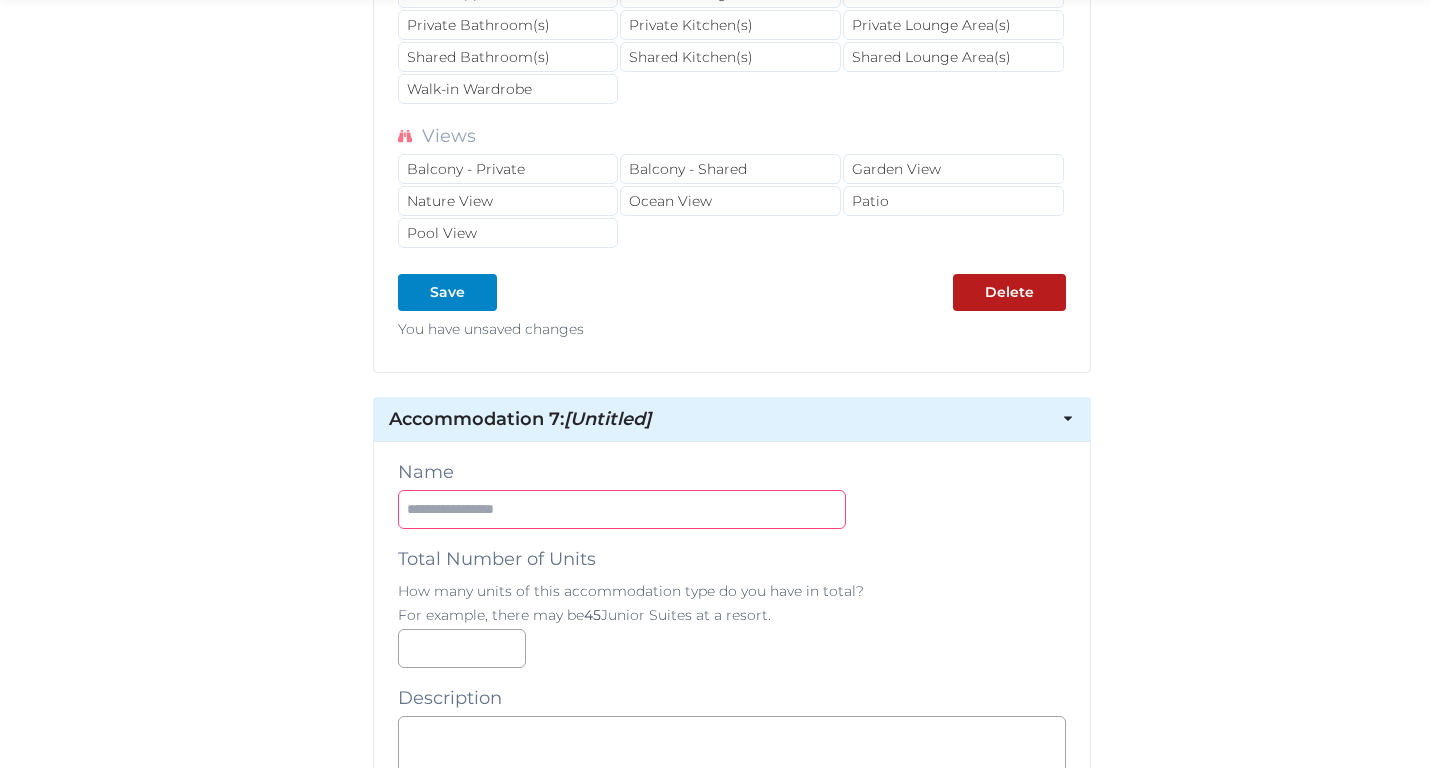 click at bounding box center [622, 509] 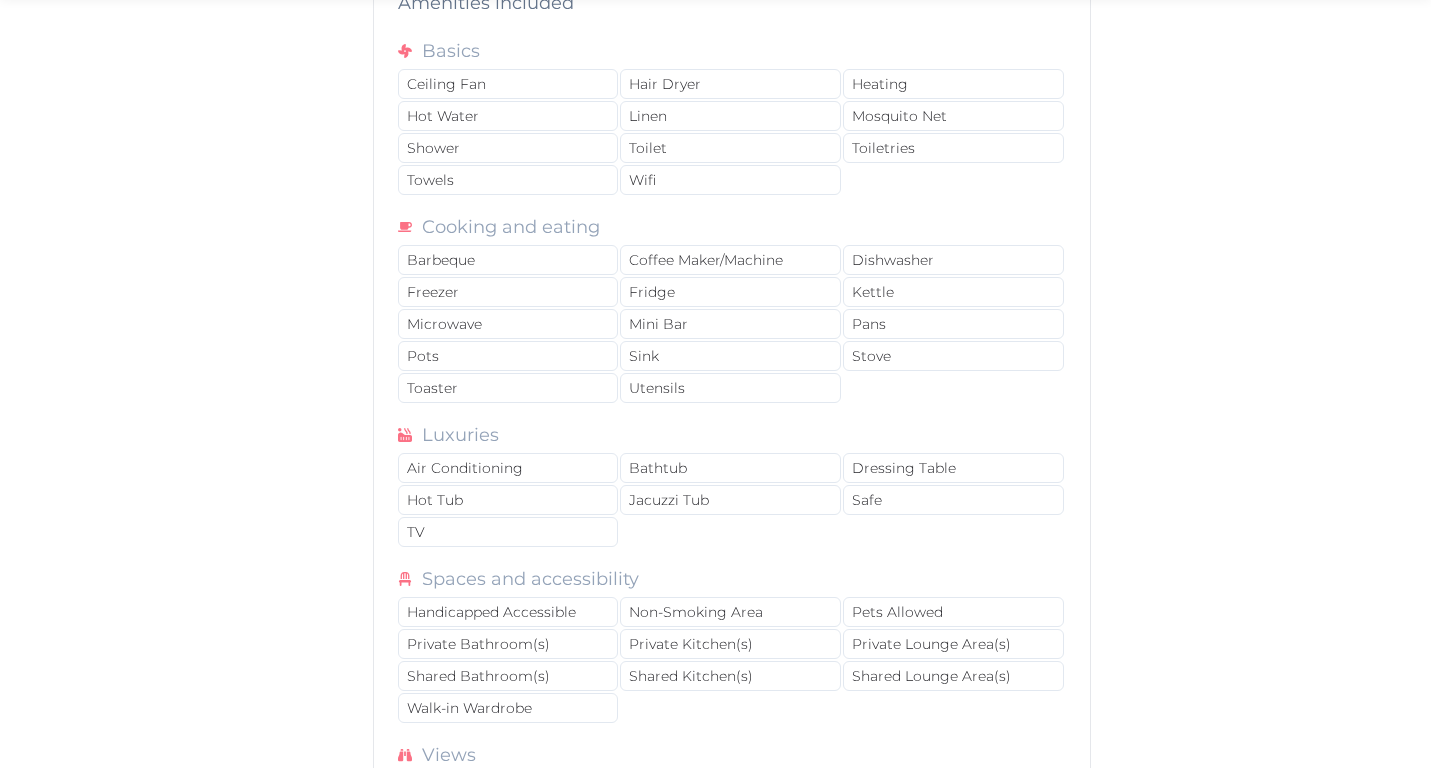 scroll, scrollTop: 8168, scrollLeft: 0, axis: vertical 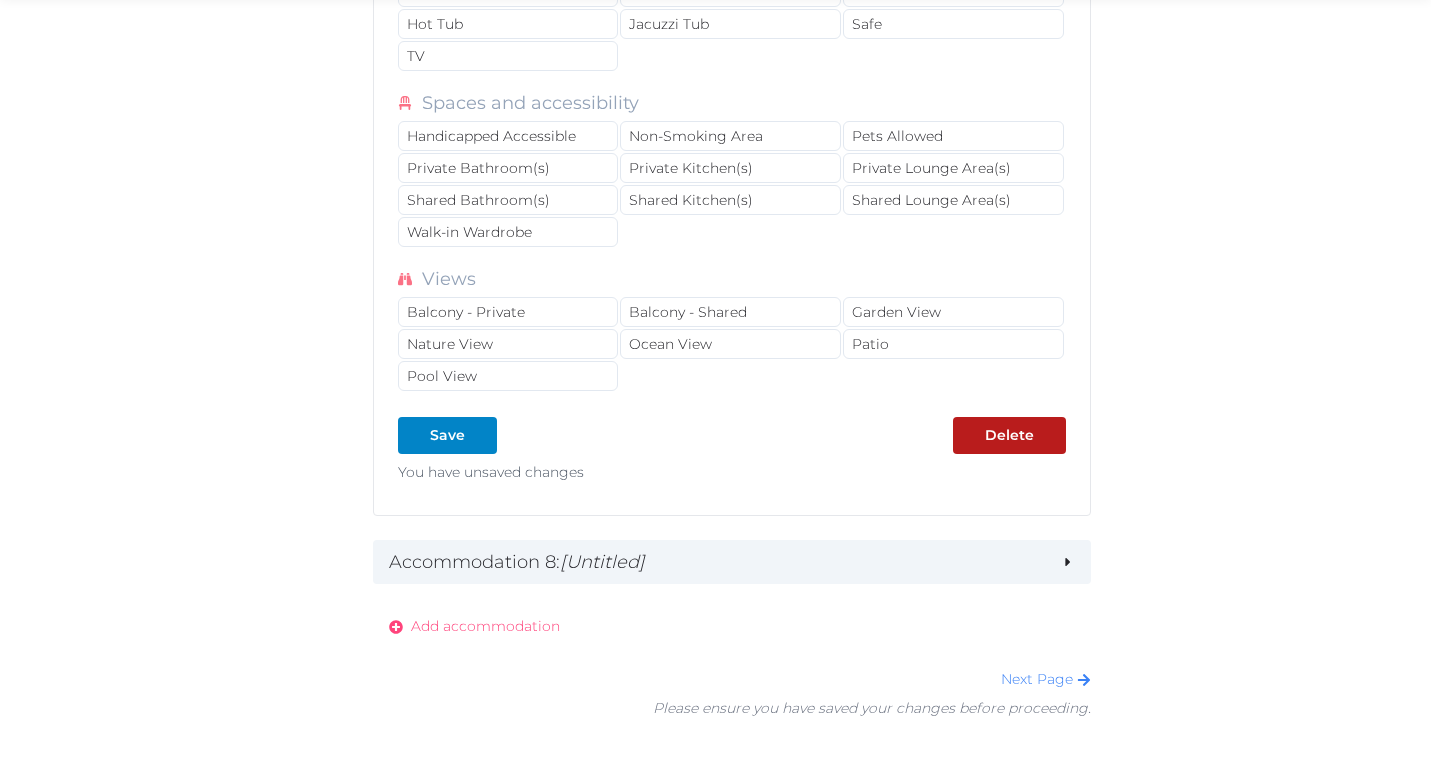 type on "**********" 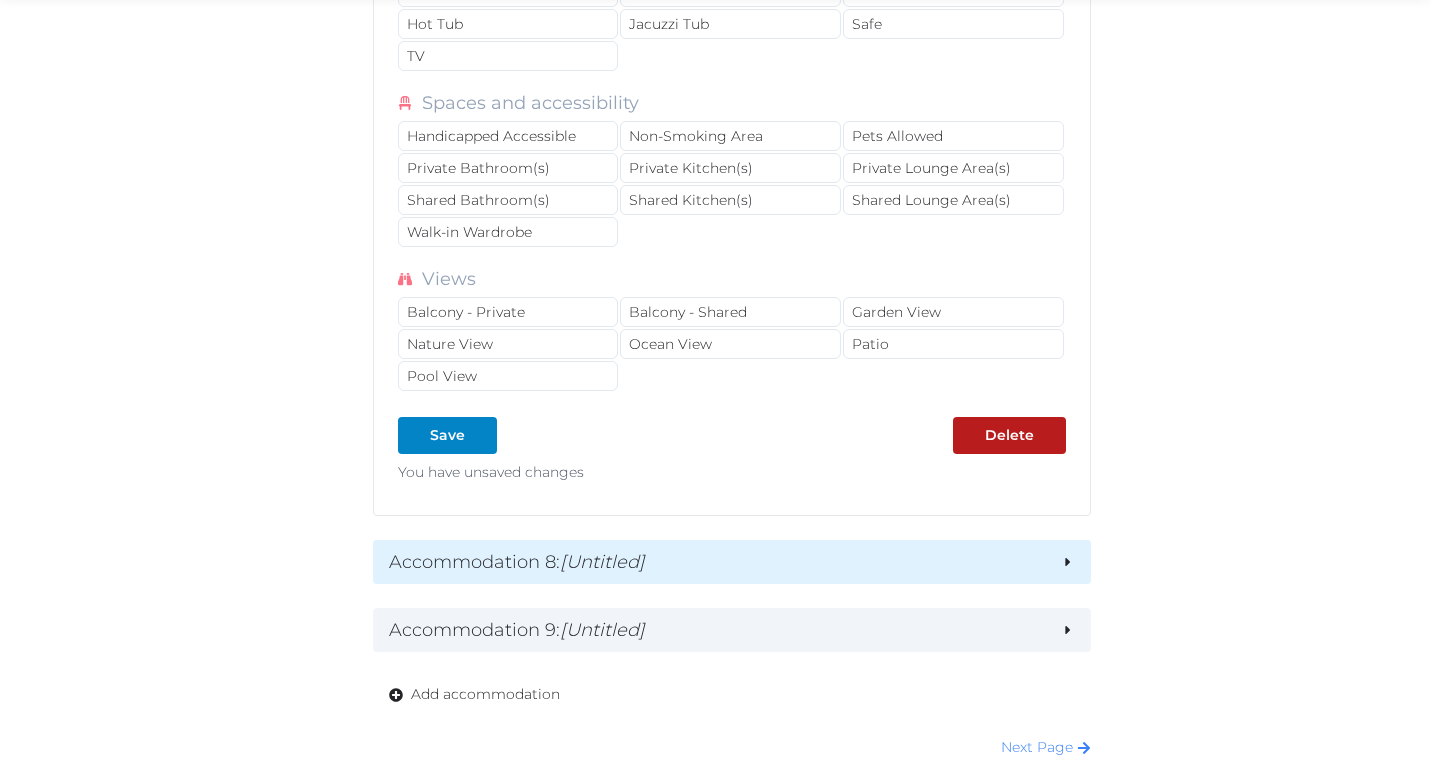 click on "Accommodation 8 :  [Untitled]" at bounding box center (717, 562) 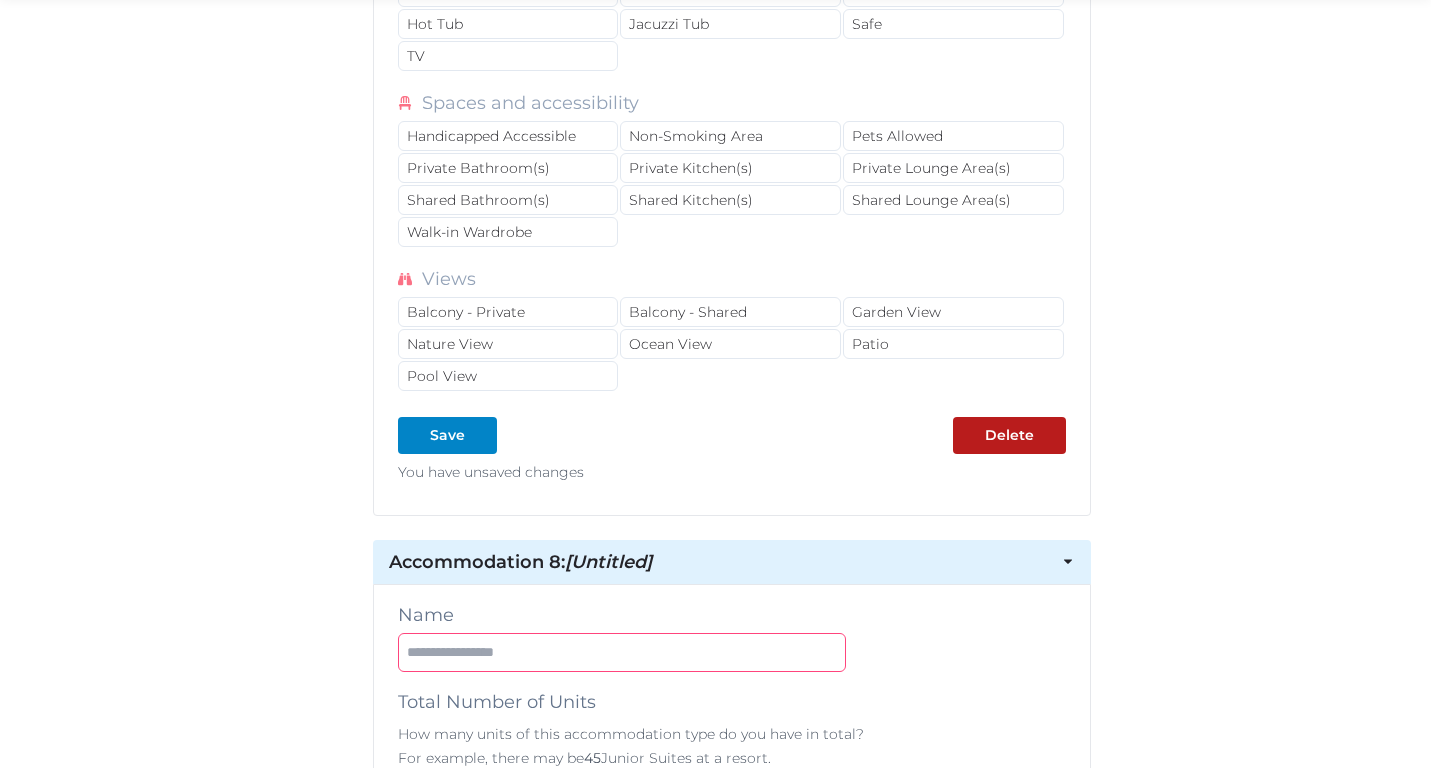 click at bounding box center [622, 652] 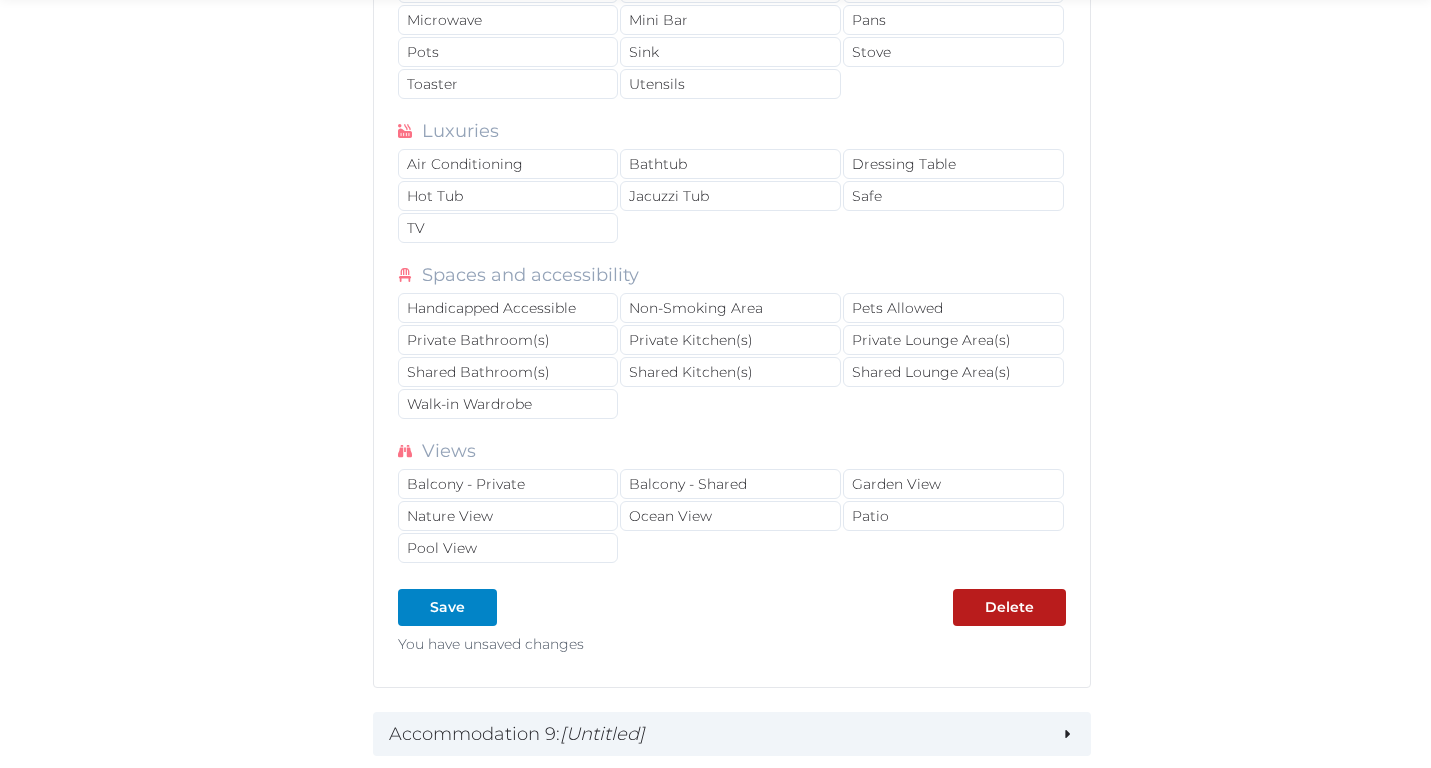 scroll, scrollTop: 10965, scrollLeft: 0, axis: vertical 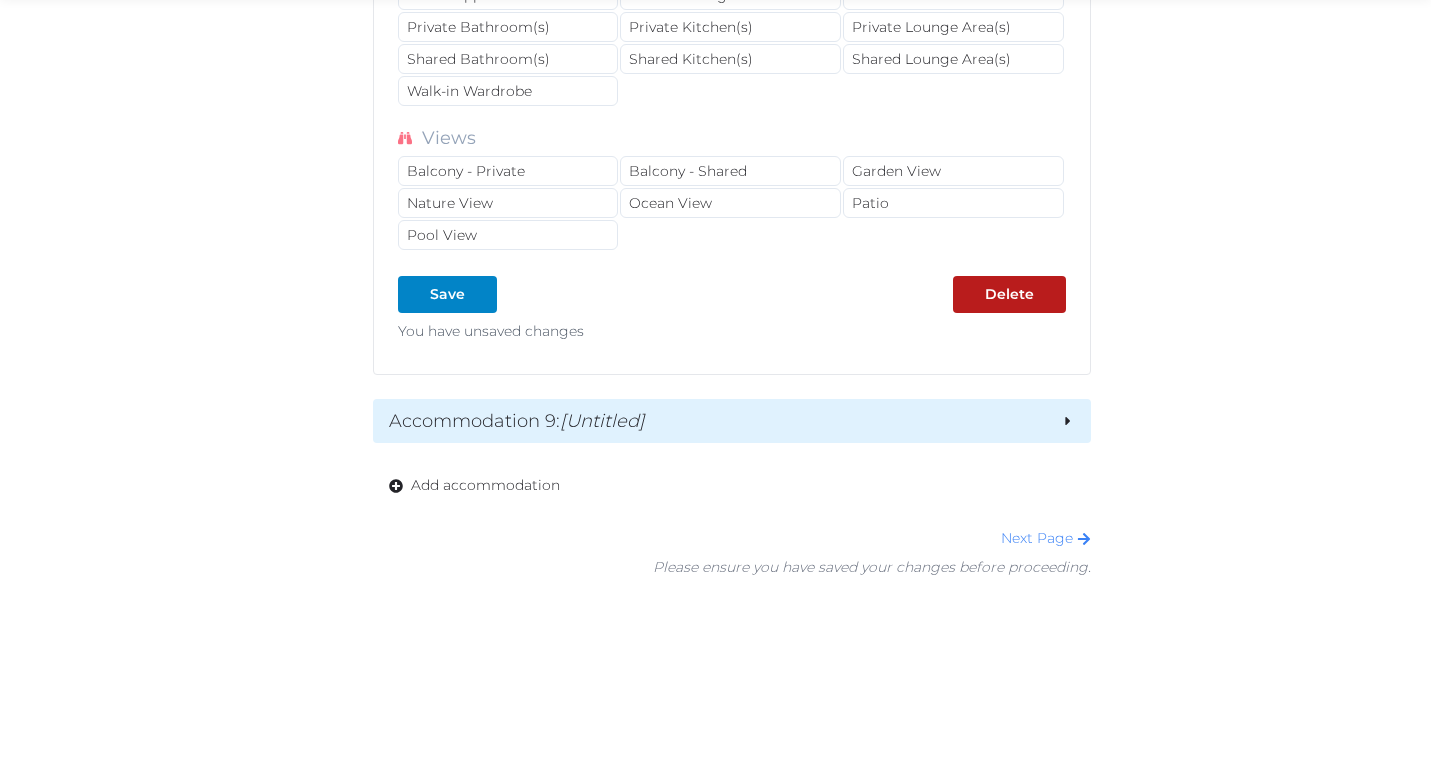 click on "Accommodation 9 :  [Untitled]" at bounding box center [732, 421] 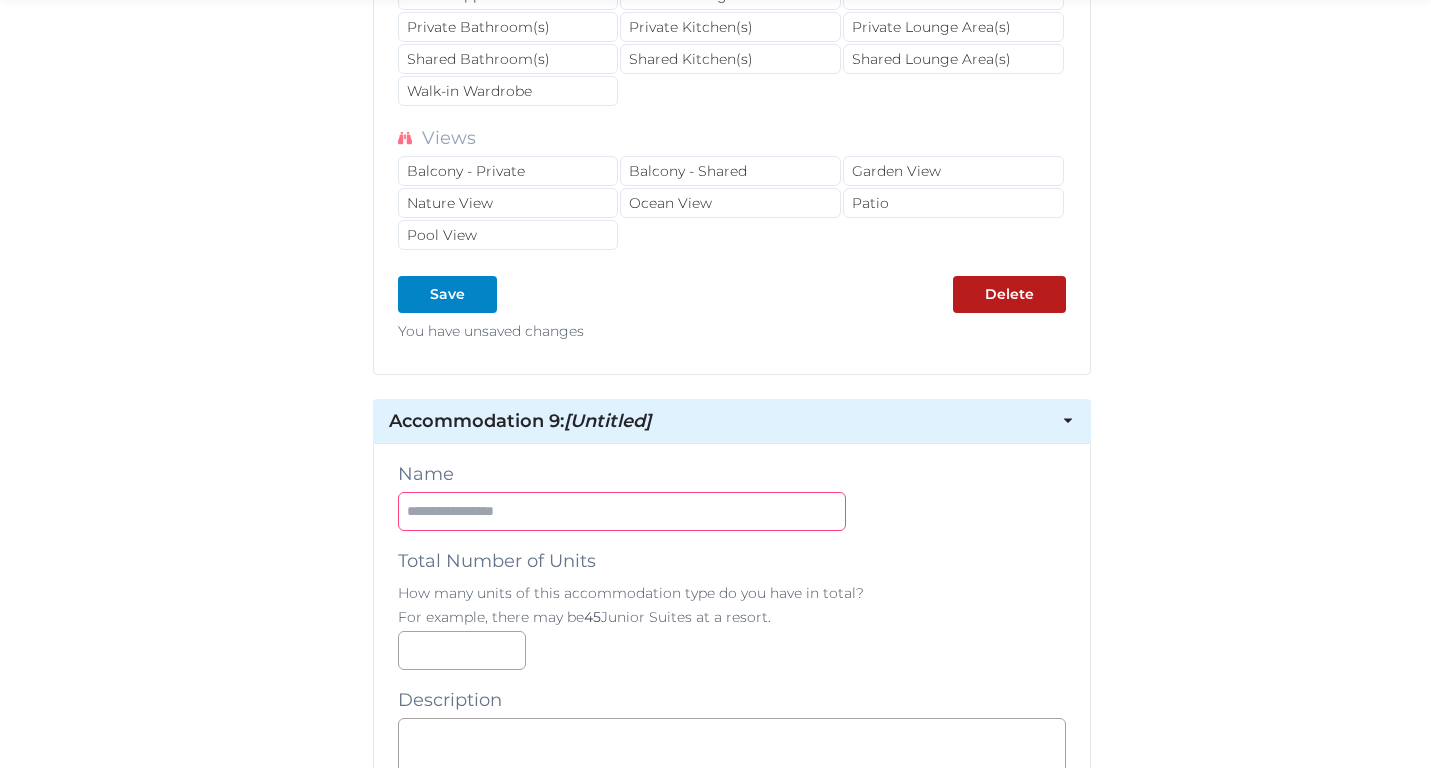 click at bounding box center (622, 511) 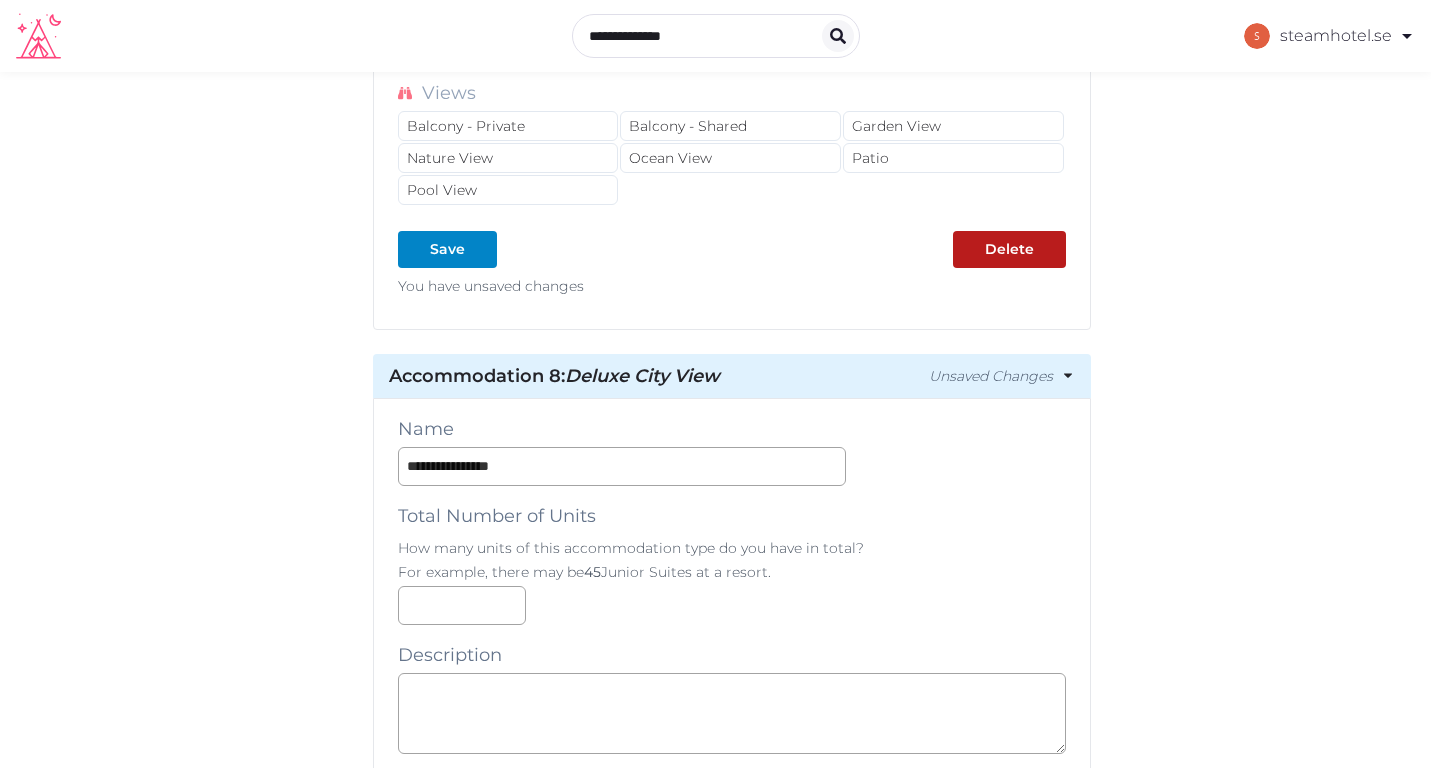 scroll, scrollTop: 8372, scrollLeft: 0, axis: vertical 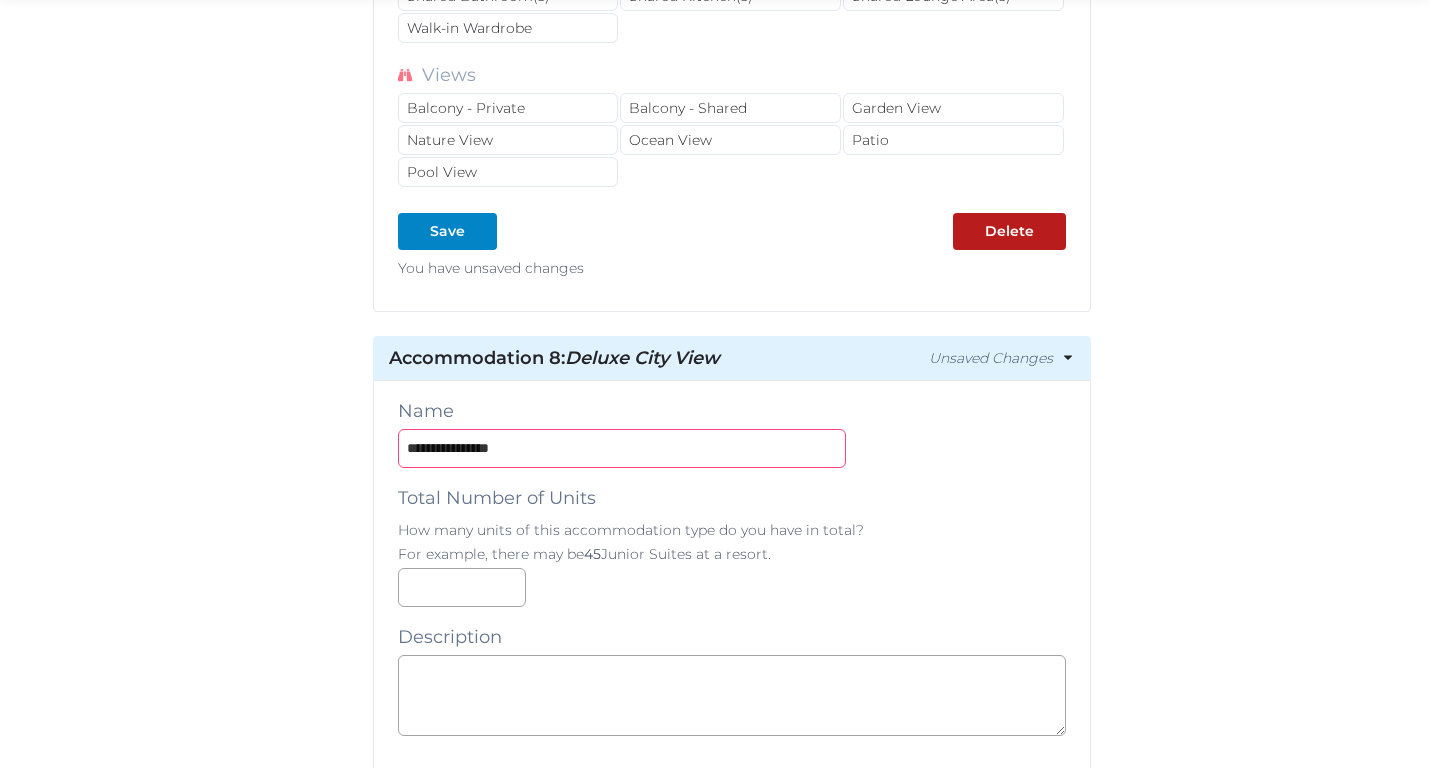 drag, startPoint x: 531, startPoint y: 453, endPoint x: 334, endPoint y: 441, distance: 197.36514 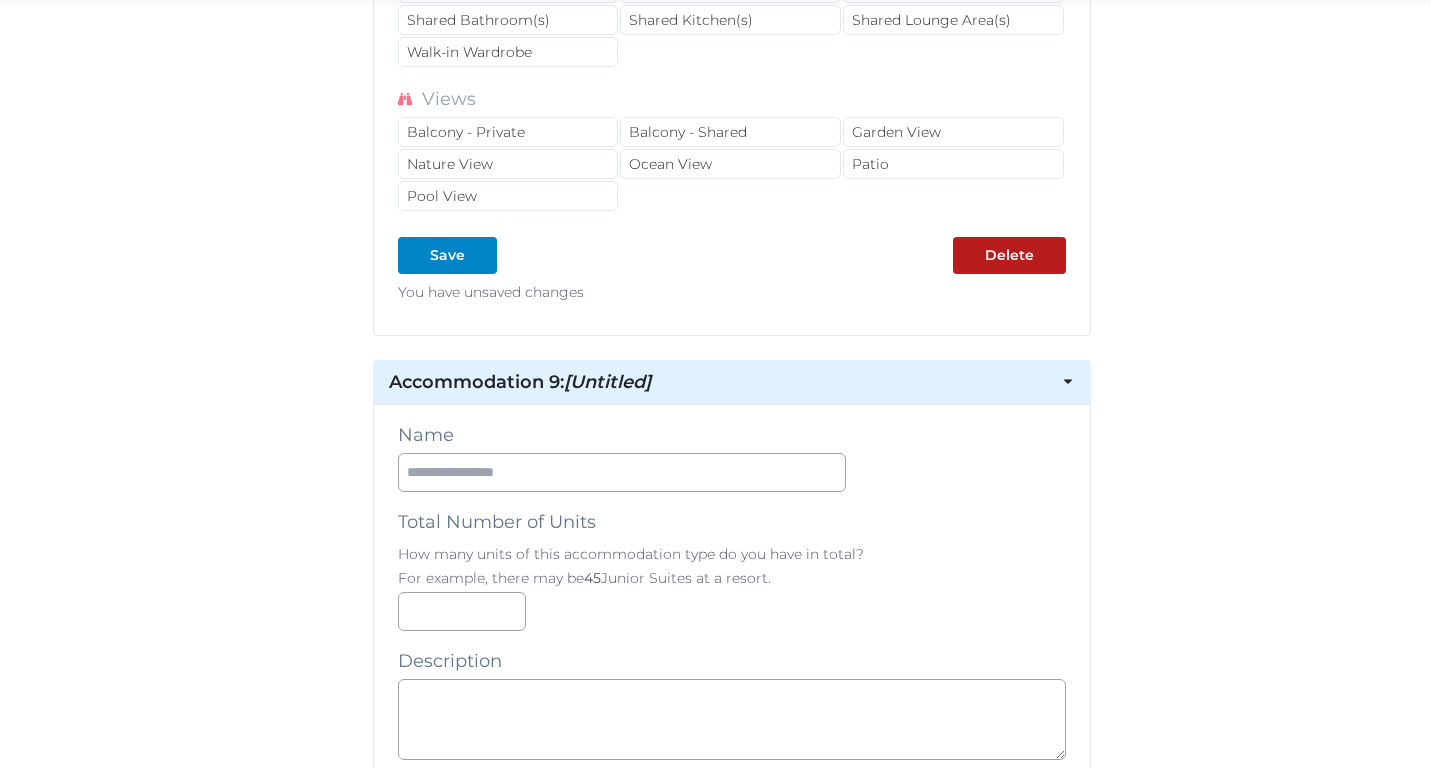 scroll, scrollTop: 11149, scrollLeft: 0, axis: vertical 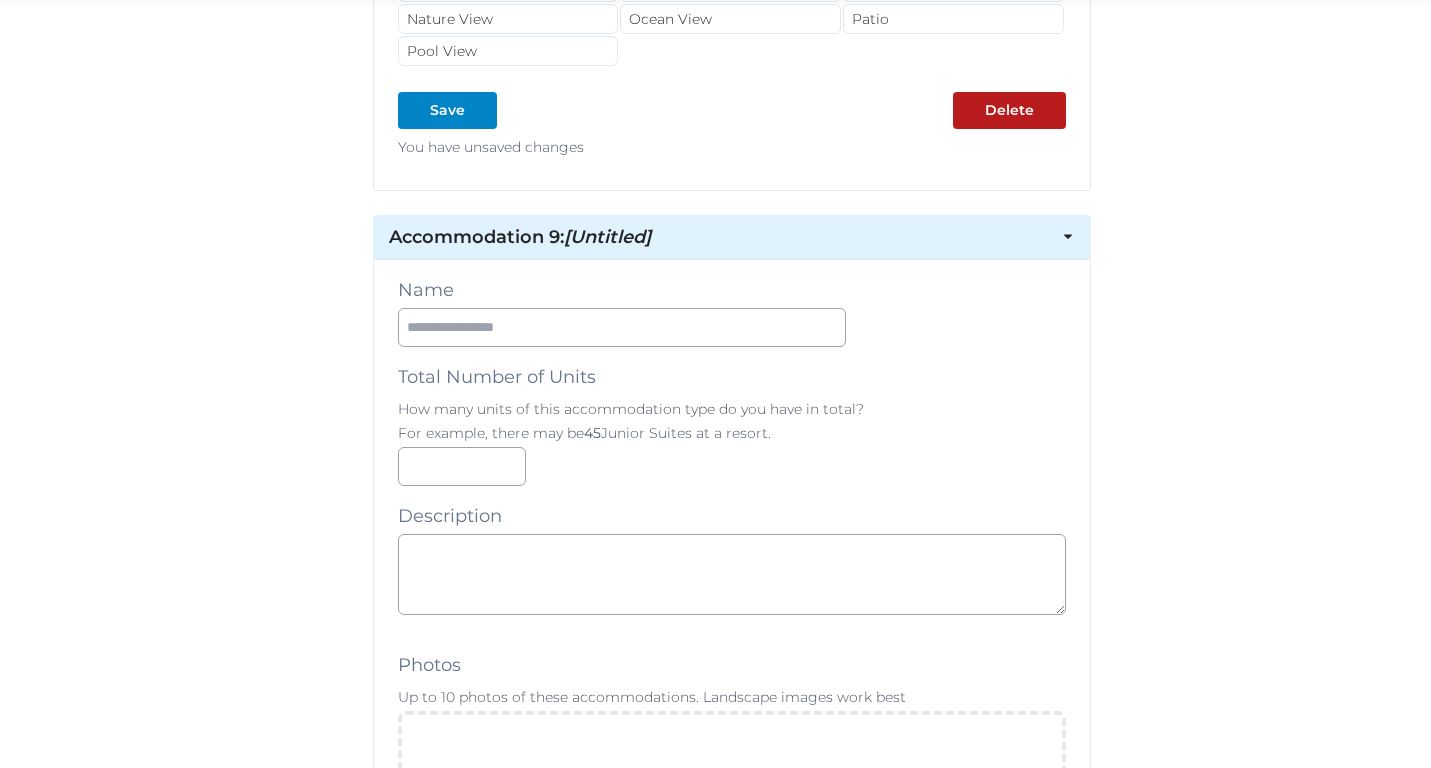 type on "**********" 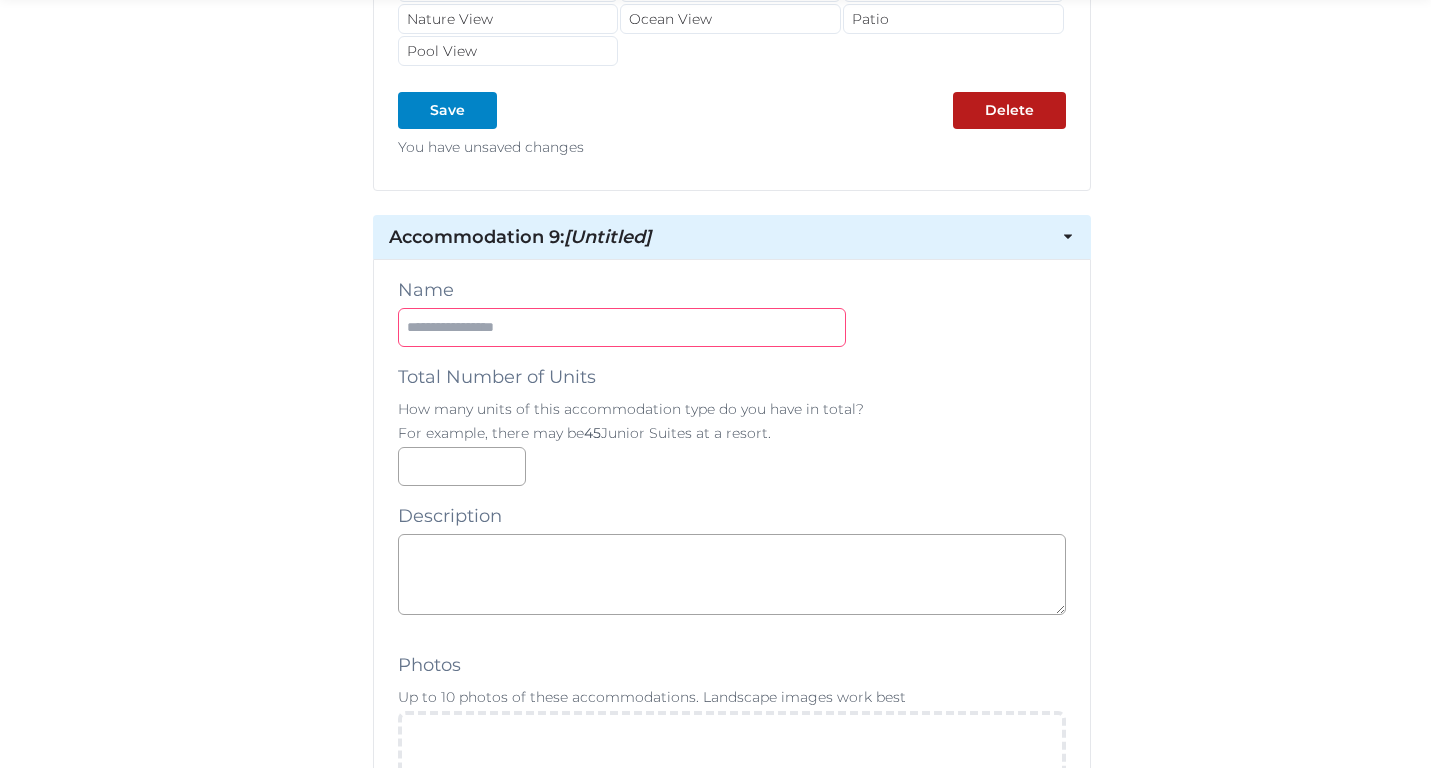 click at bounding box center [622, 327] 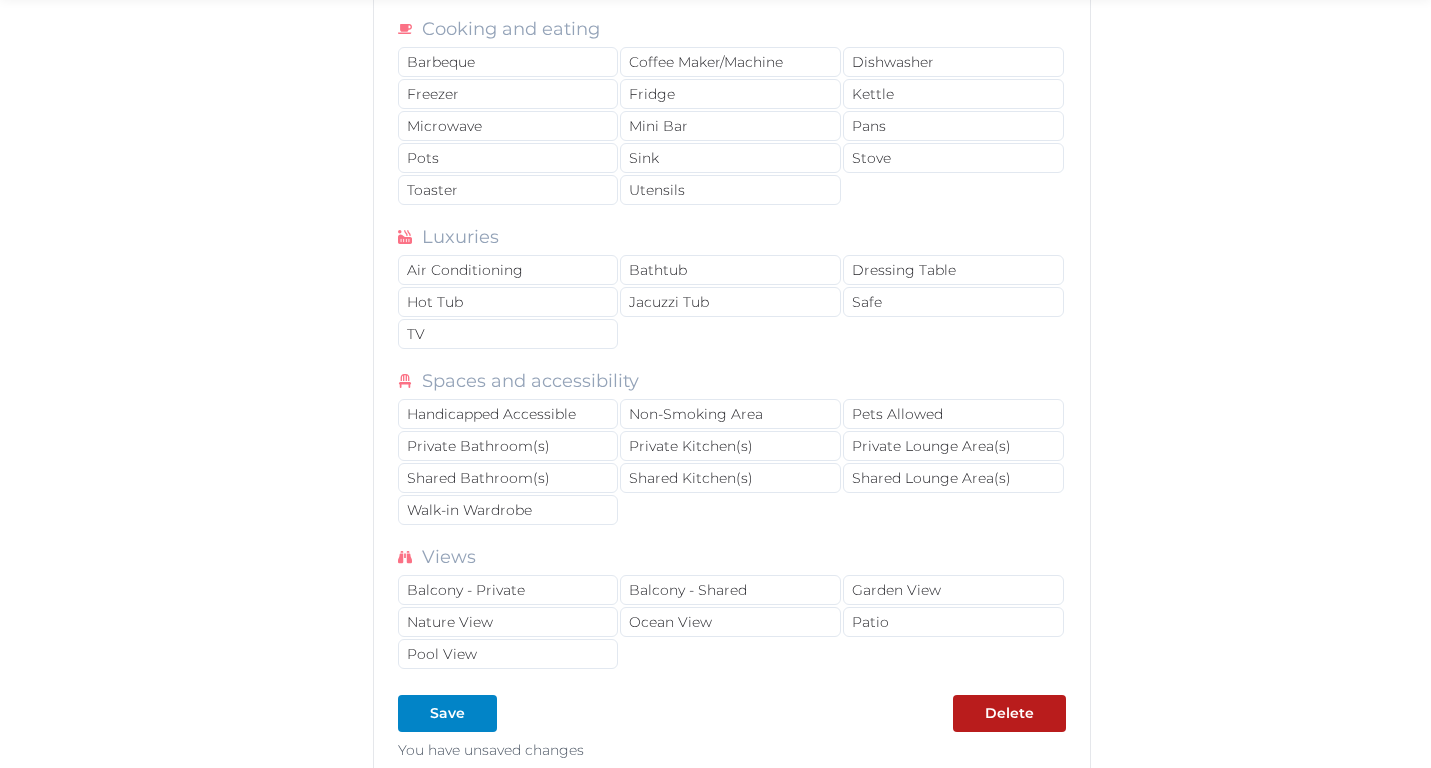 scroll, scrollTop: 13555, scrollLeft: 0, axis: vertical 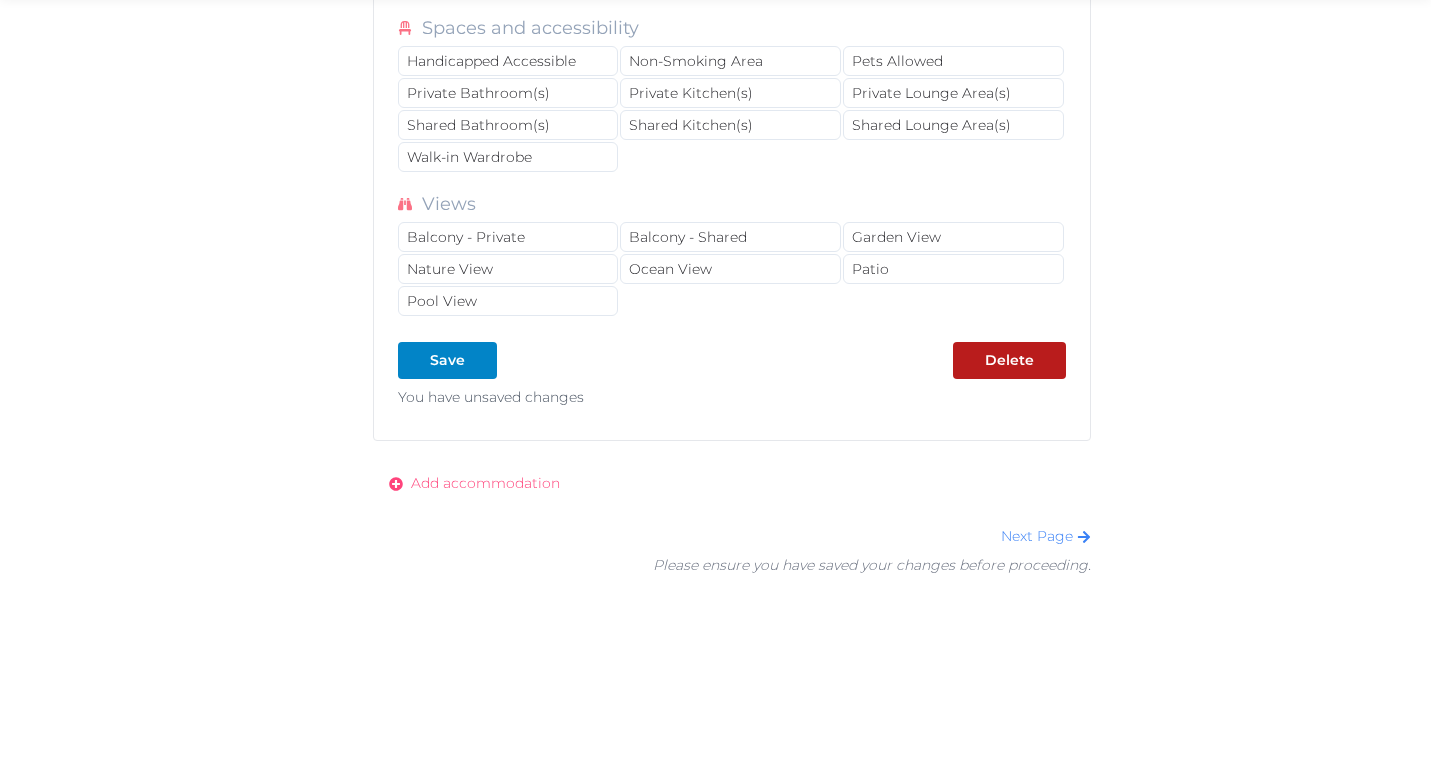 type on "**********" 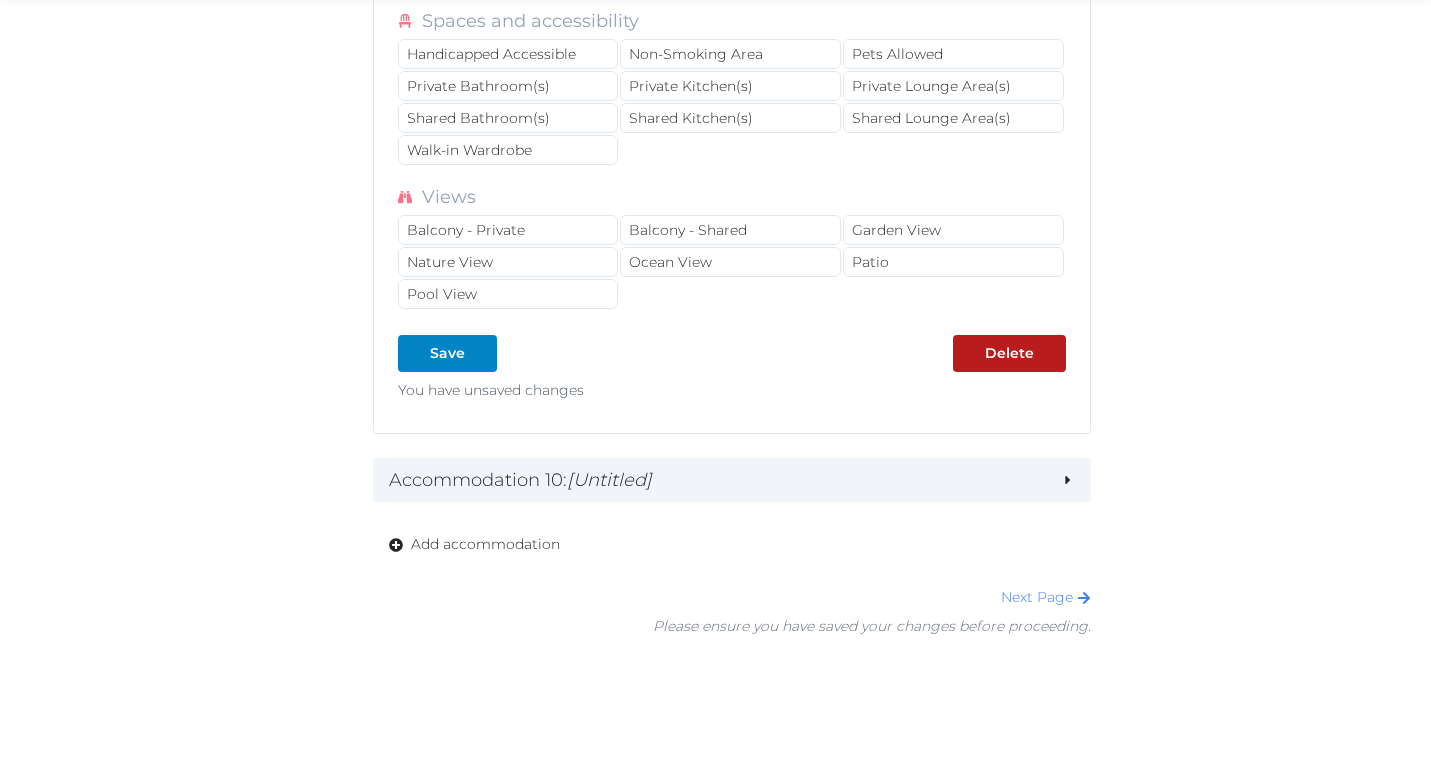 scroll, scrollTop: 13573, scrollLeft: 0, axis: vertical 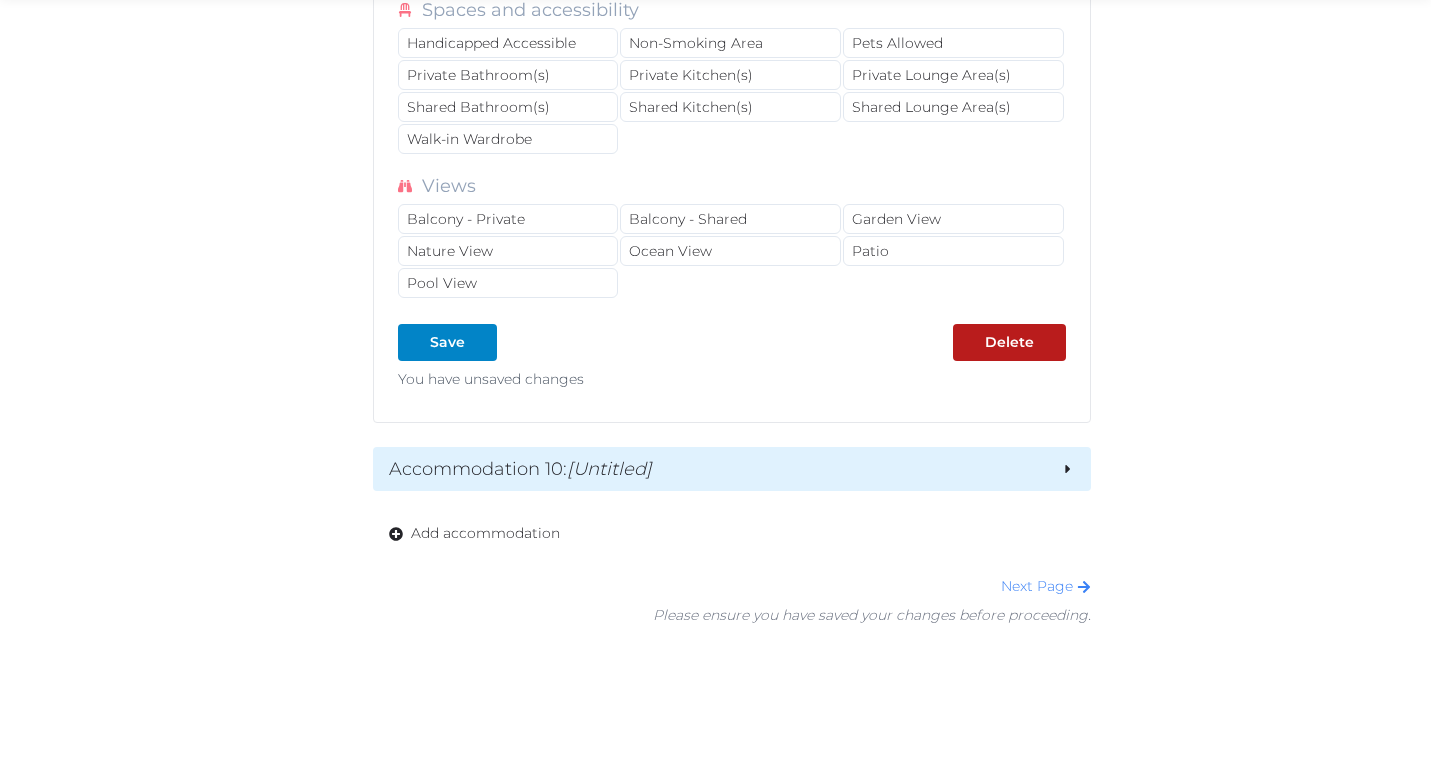 click on "Accommodation 10 :  [Untitled]" at bounding box center (717, 469) 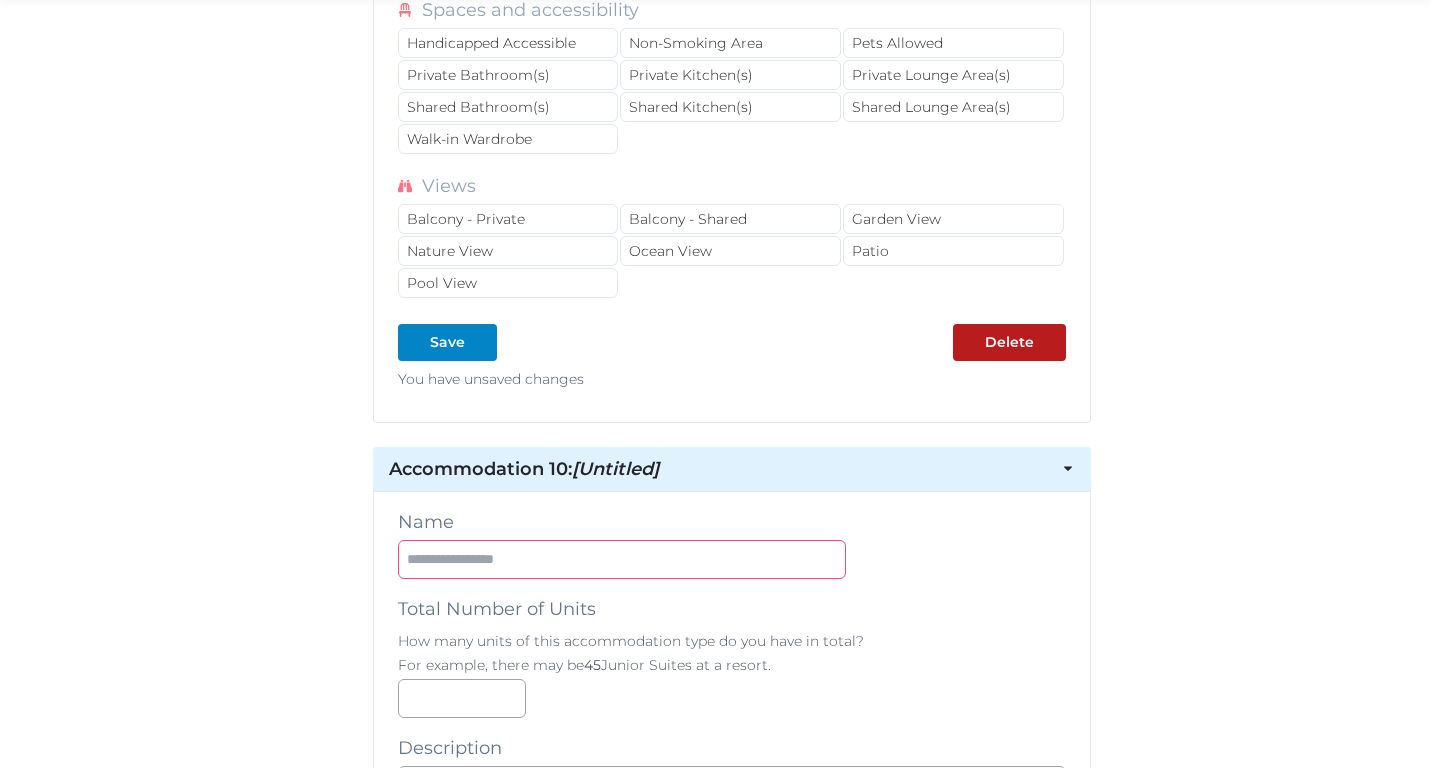 click at bounding box center (622, 559) 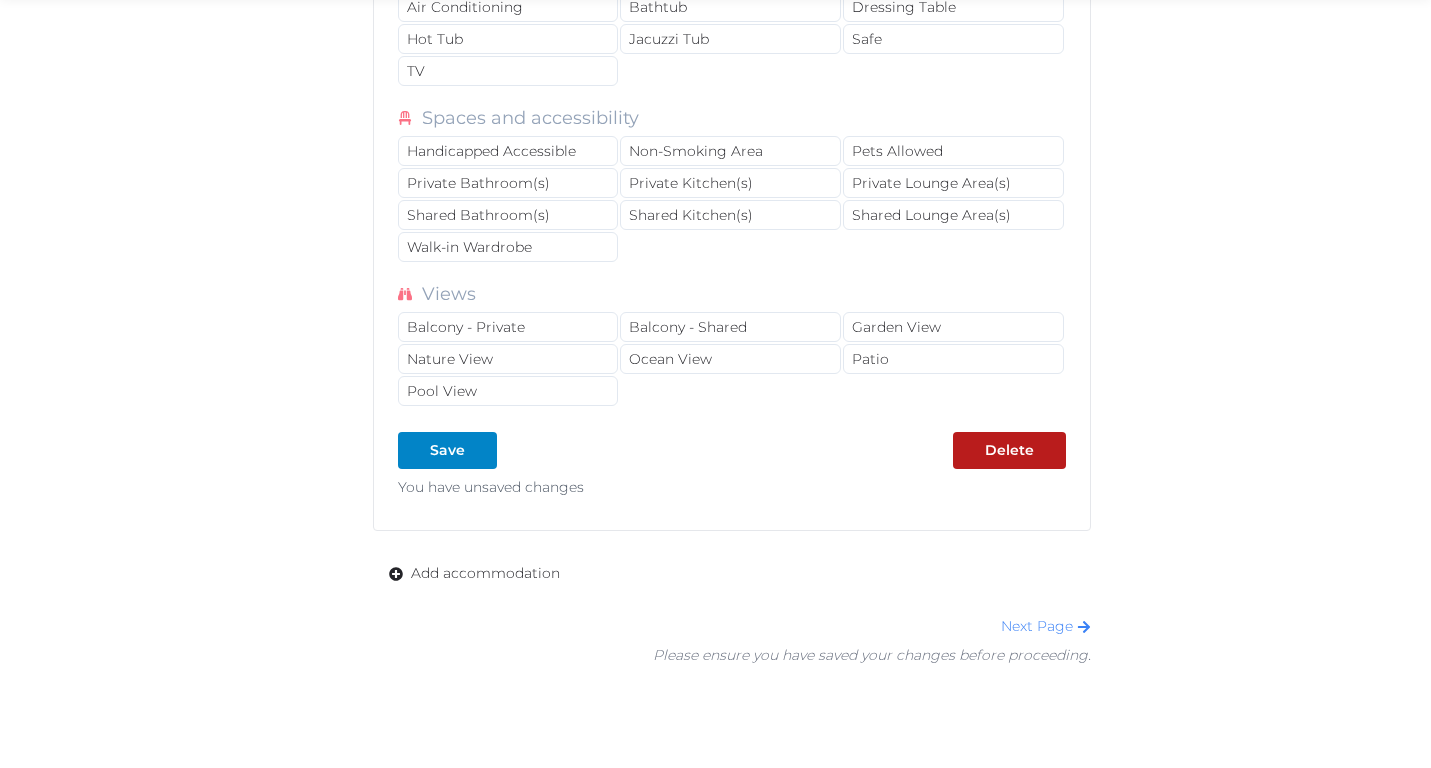 scroll, scrollTop: 16136, scrollLeft: 0, axis: vertical 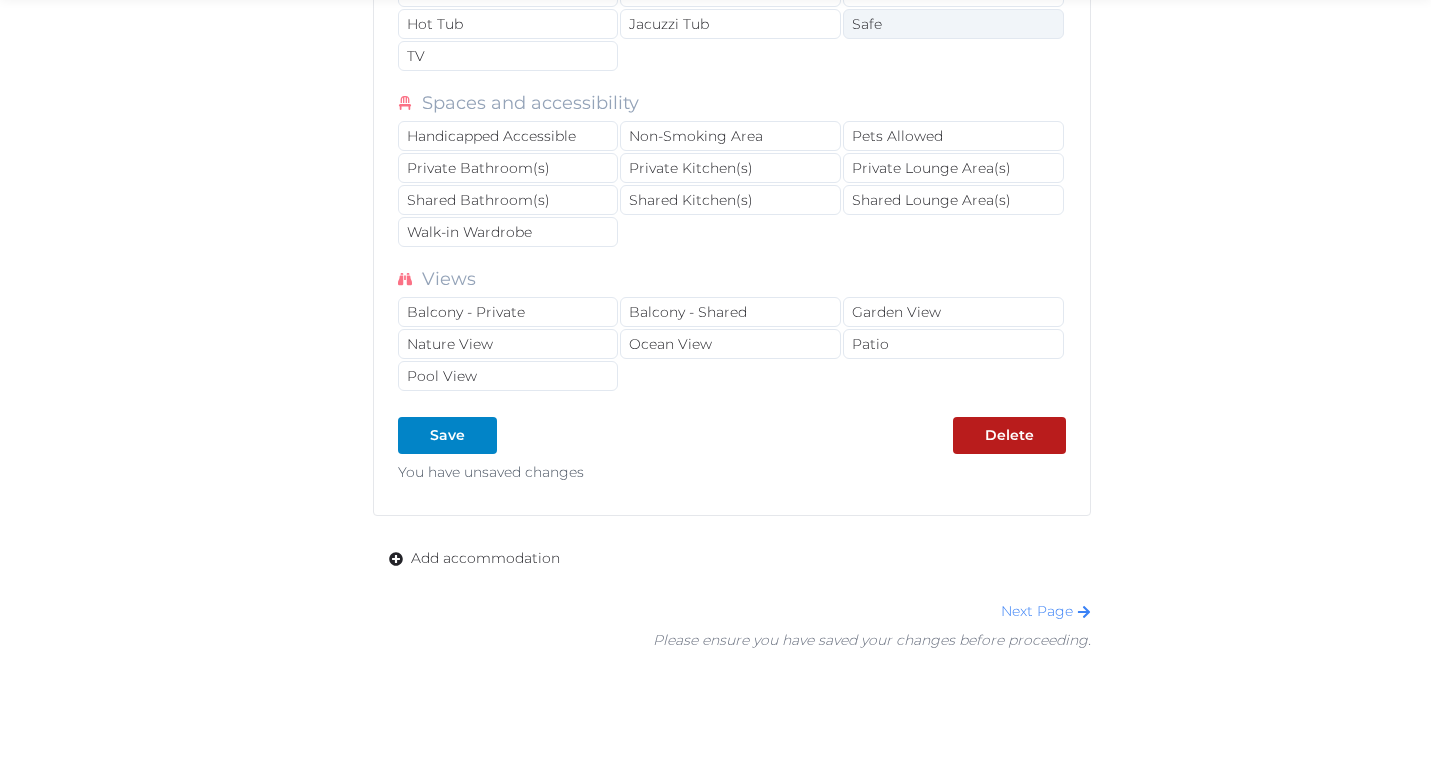 type on "**********" 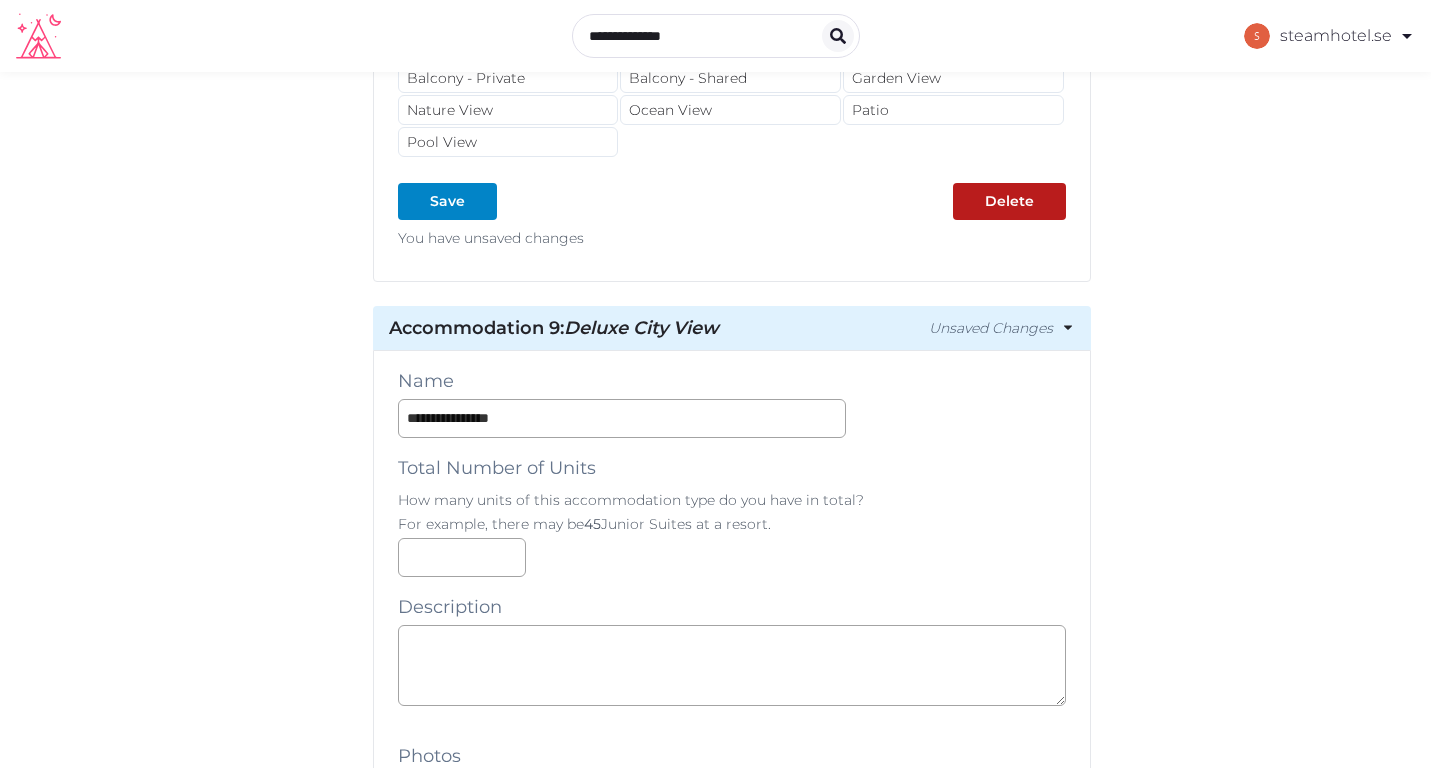 scroll, scrollTop: 11025, scrollLeft: 0, axis: vertical 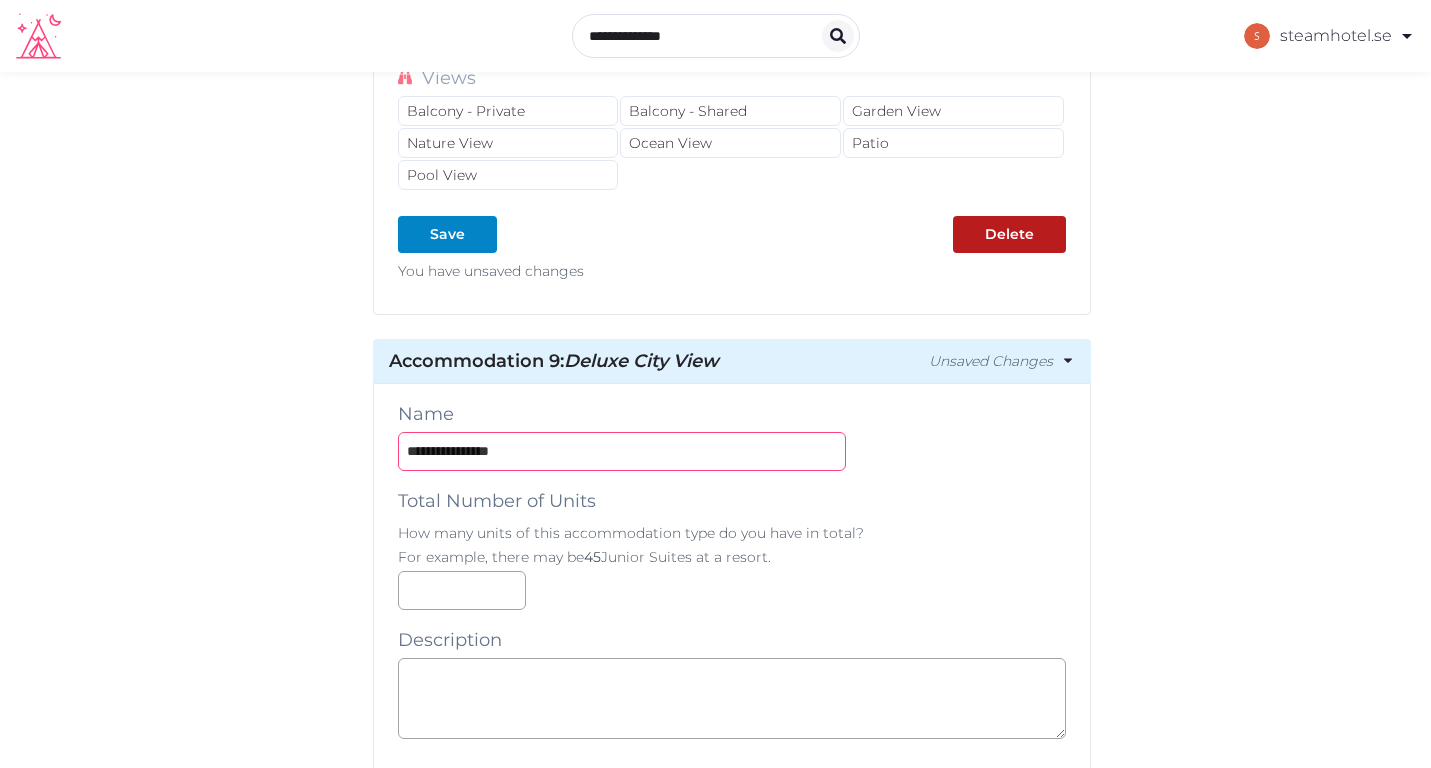 click on "**********" at bounding box center [622, 451] 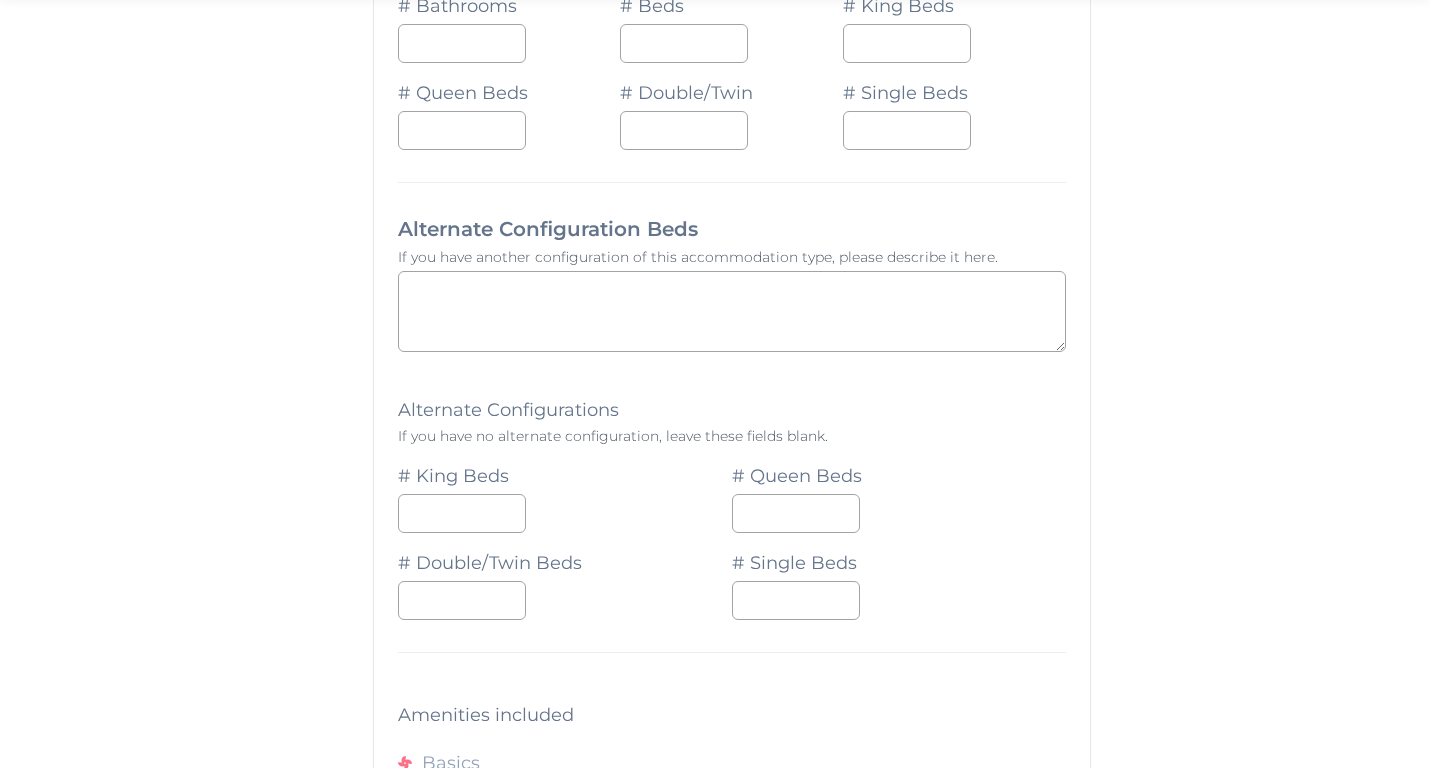 scroll, scrollTop: 16151, scrollLeft: 0, axis: vertical 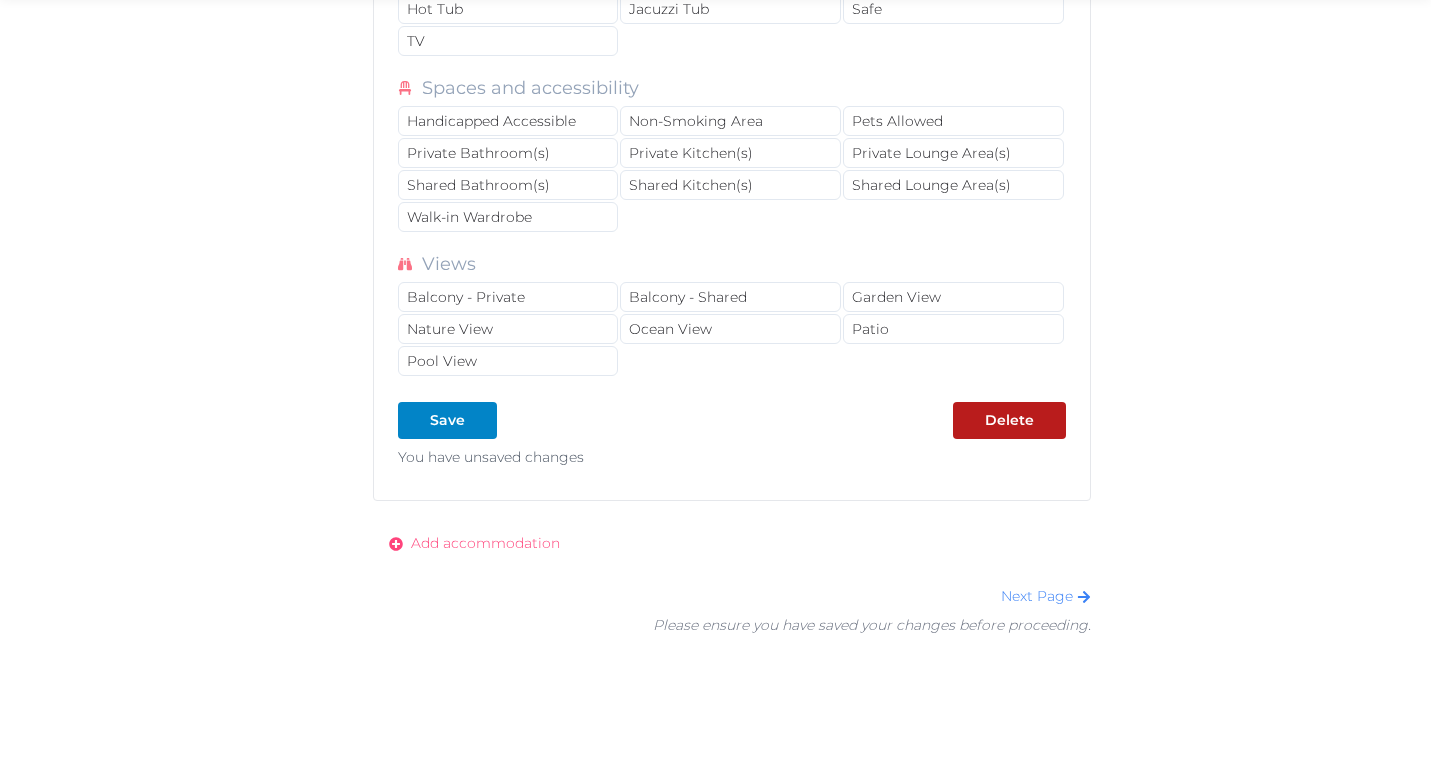 type on "**********" 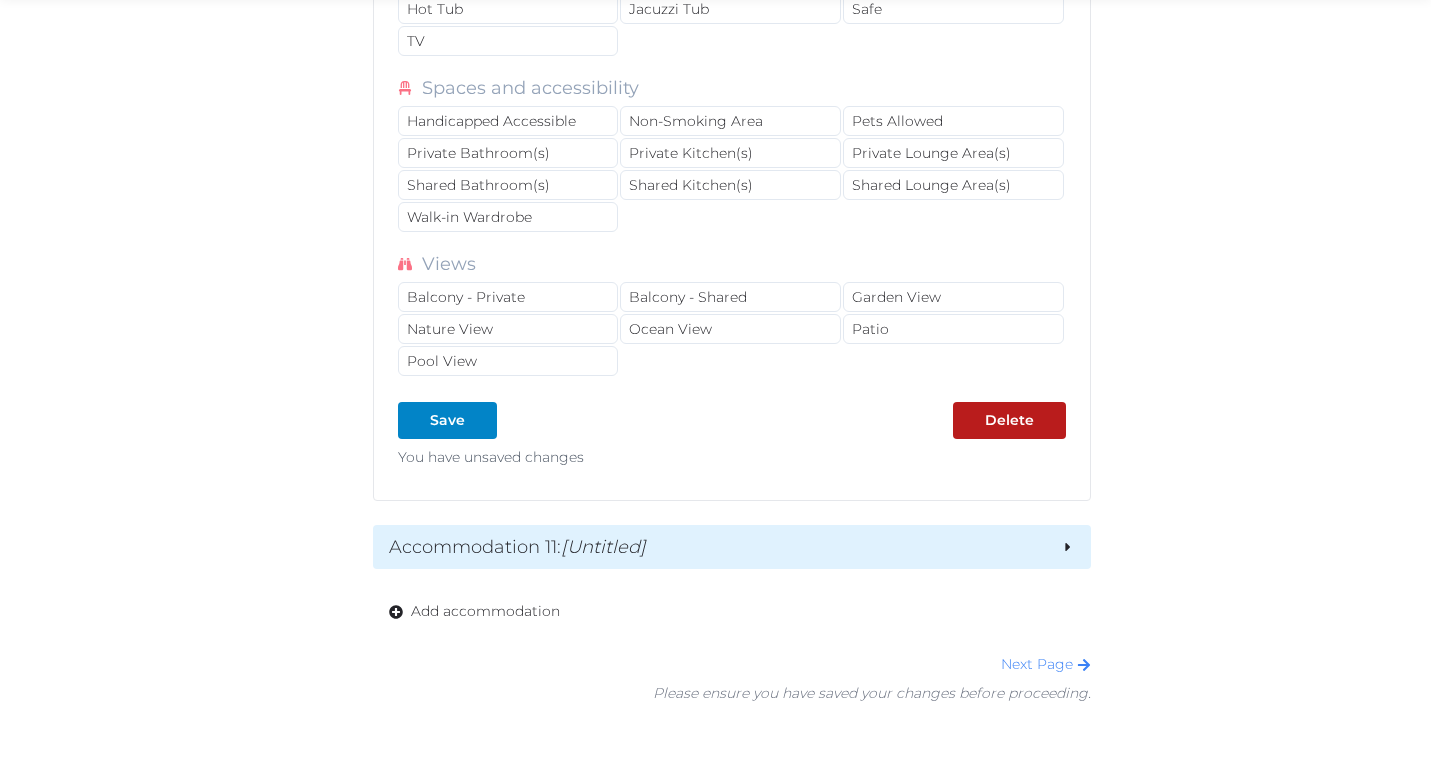 click on "Accommodation 11 :  [Untitled]" at bounding box center (717, 547) 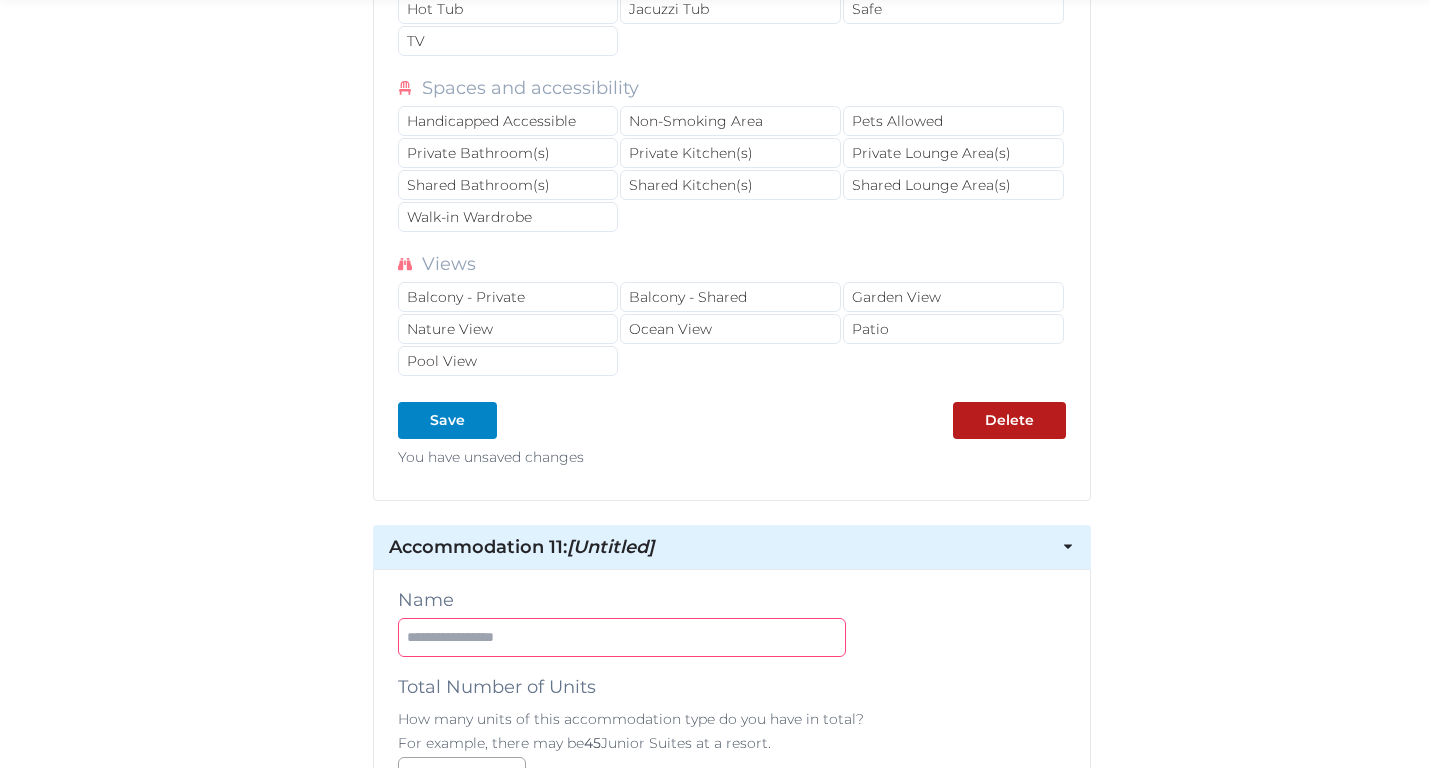 click at bounding box center [622, 637] 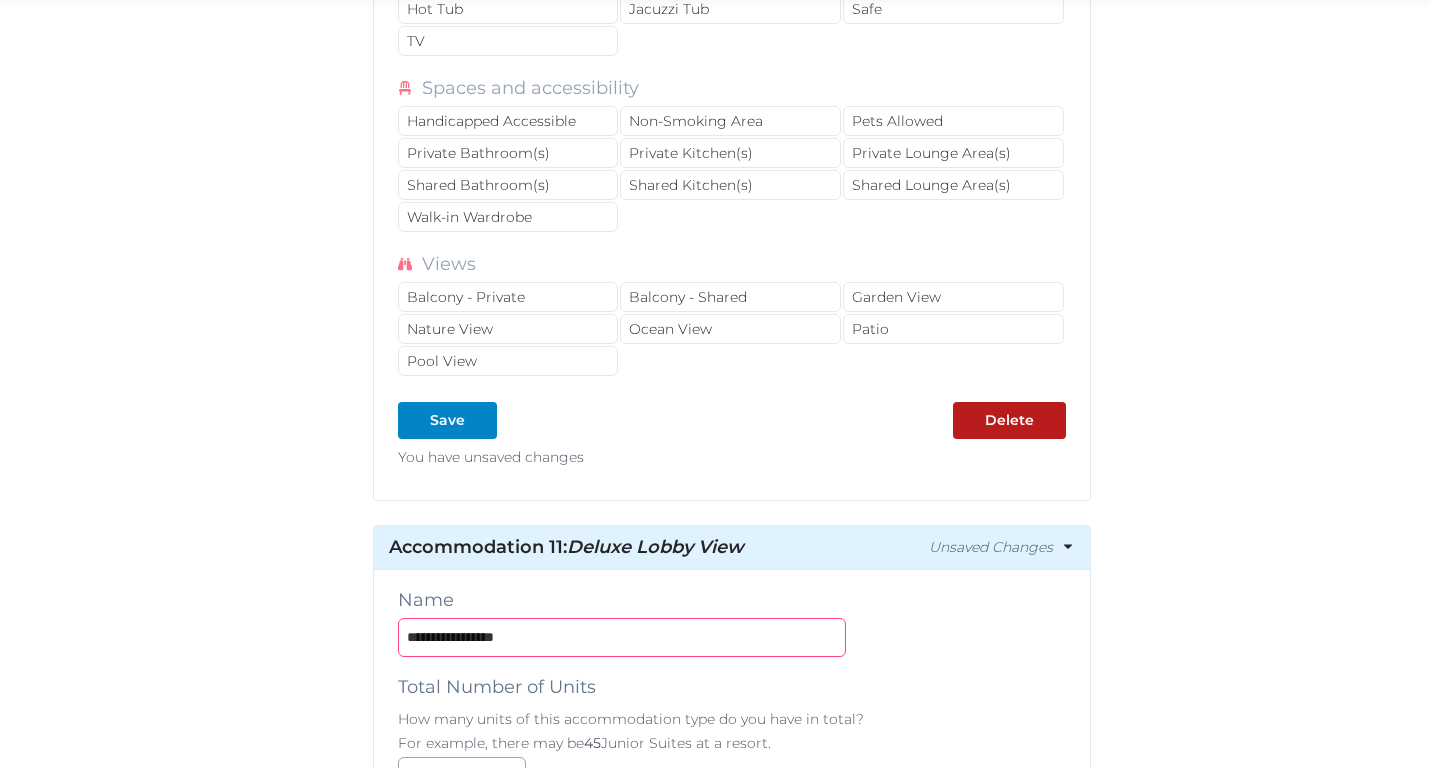 type on "**********" 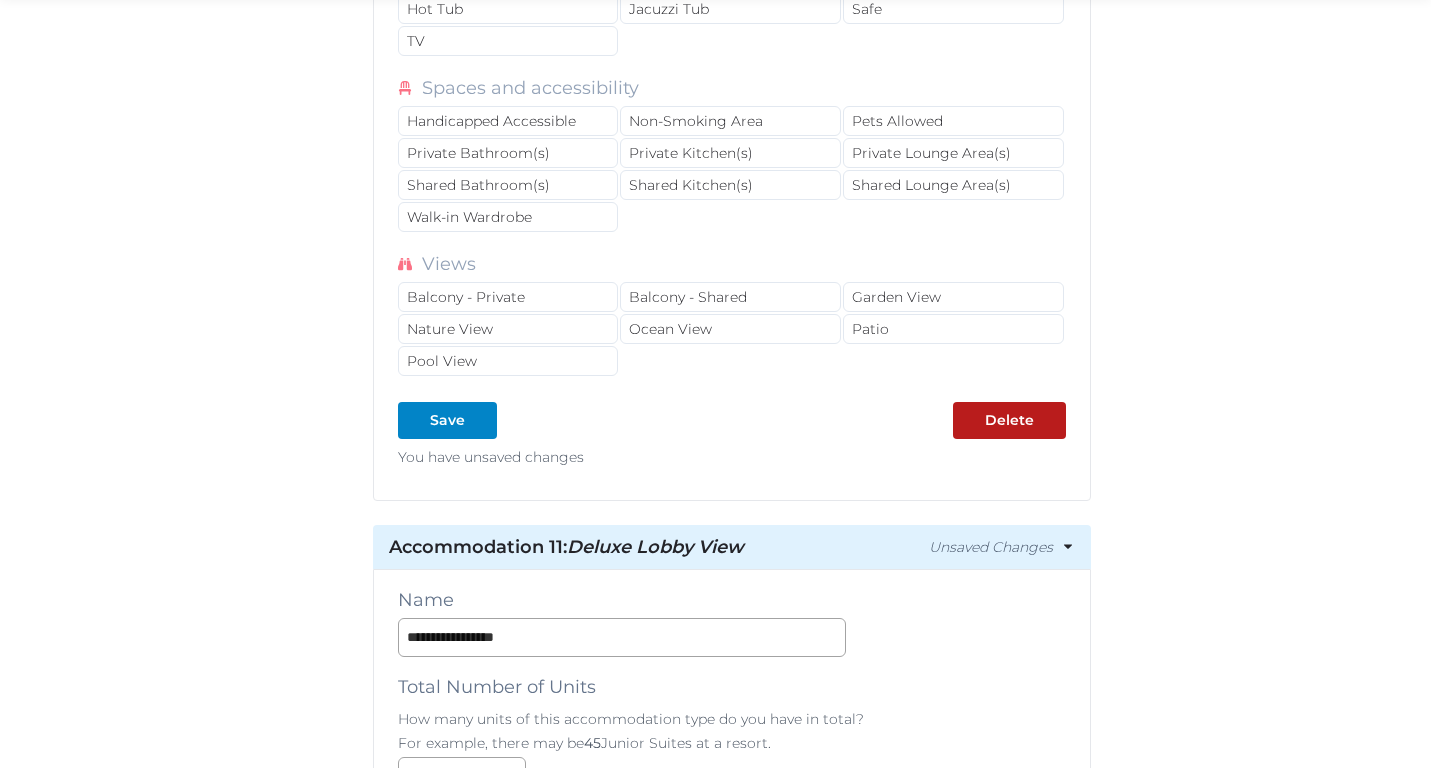 click on "**********" at bounding box center (732, 1863) 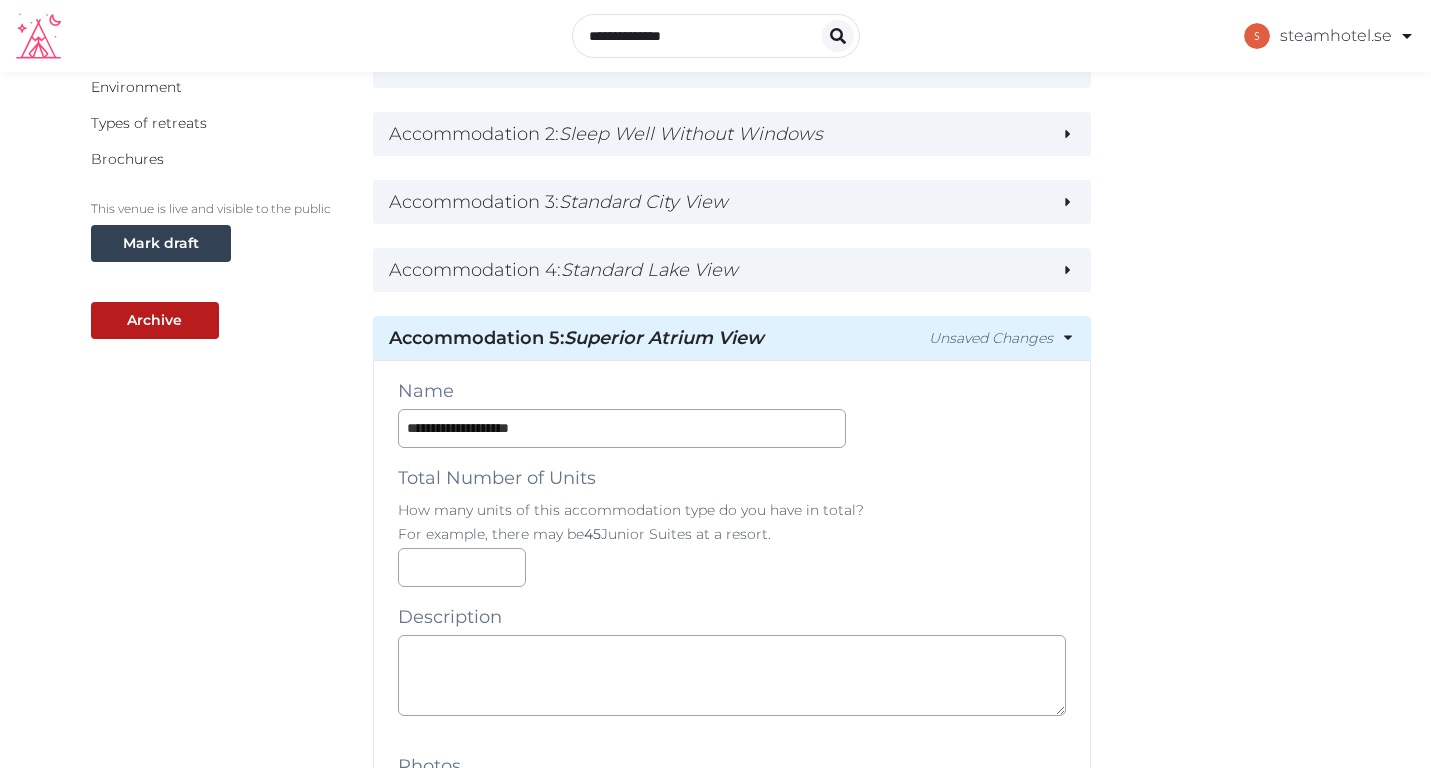 scroll, scrollTop: 417, scrollLeft: 0, axis: vertical 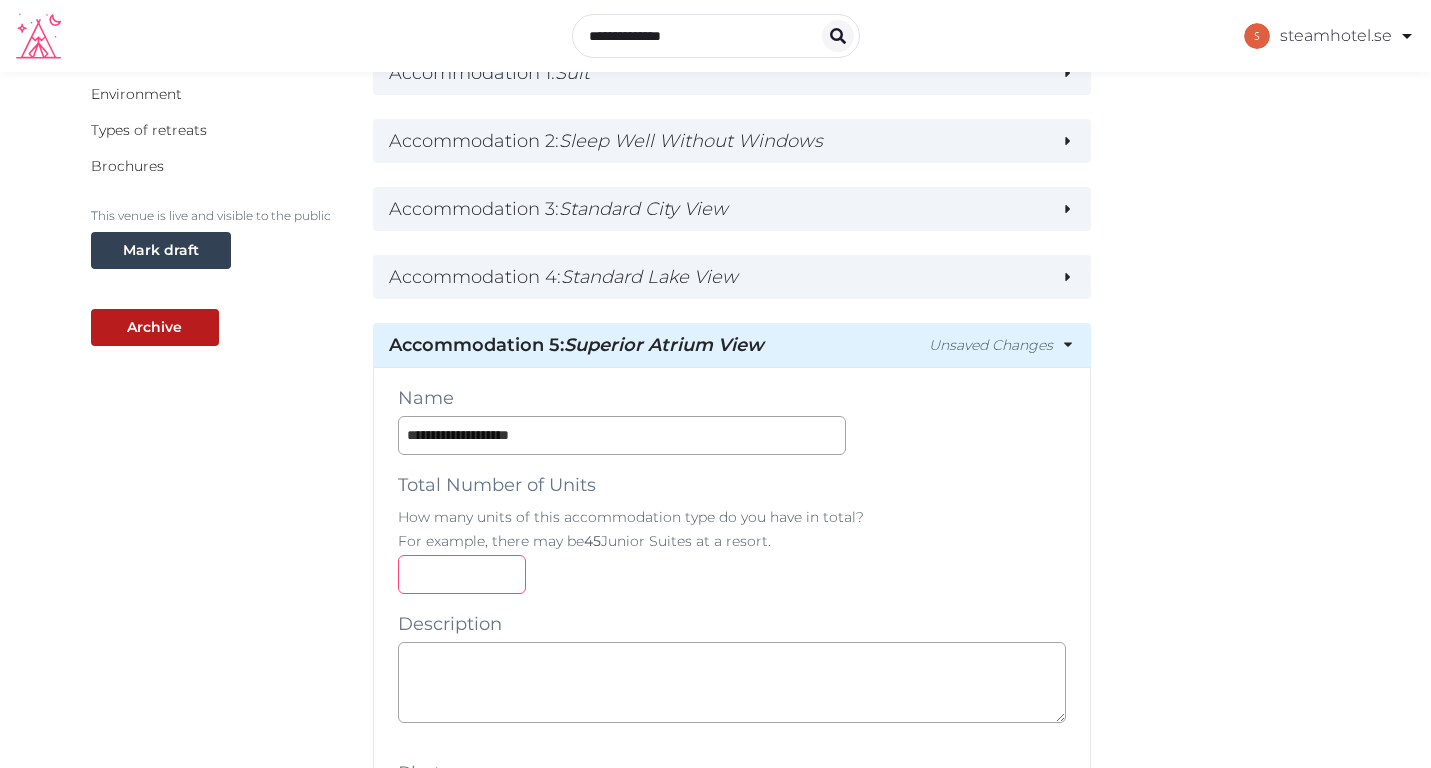 click at bounding box center (462, 574) 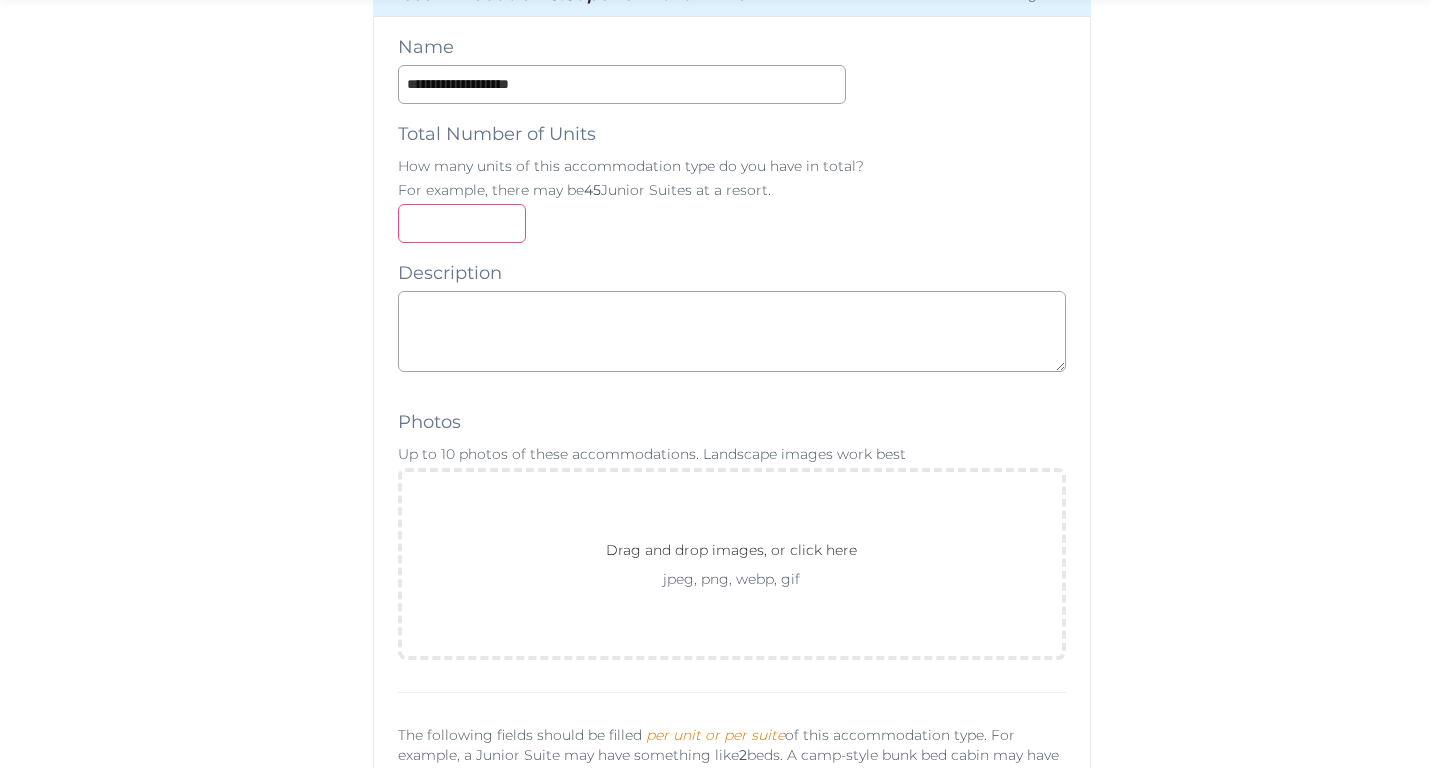 scroll, scrollTop: 871, scrollLeft: 0, axis: vertical 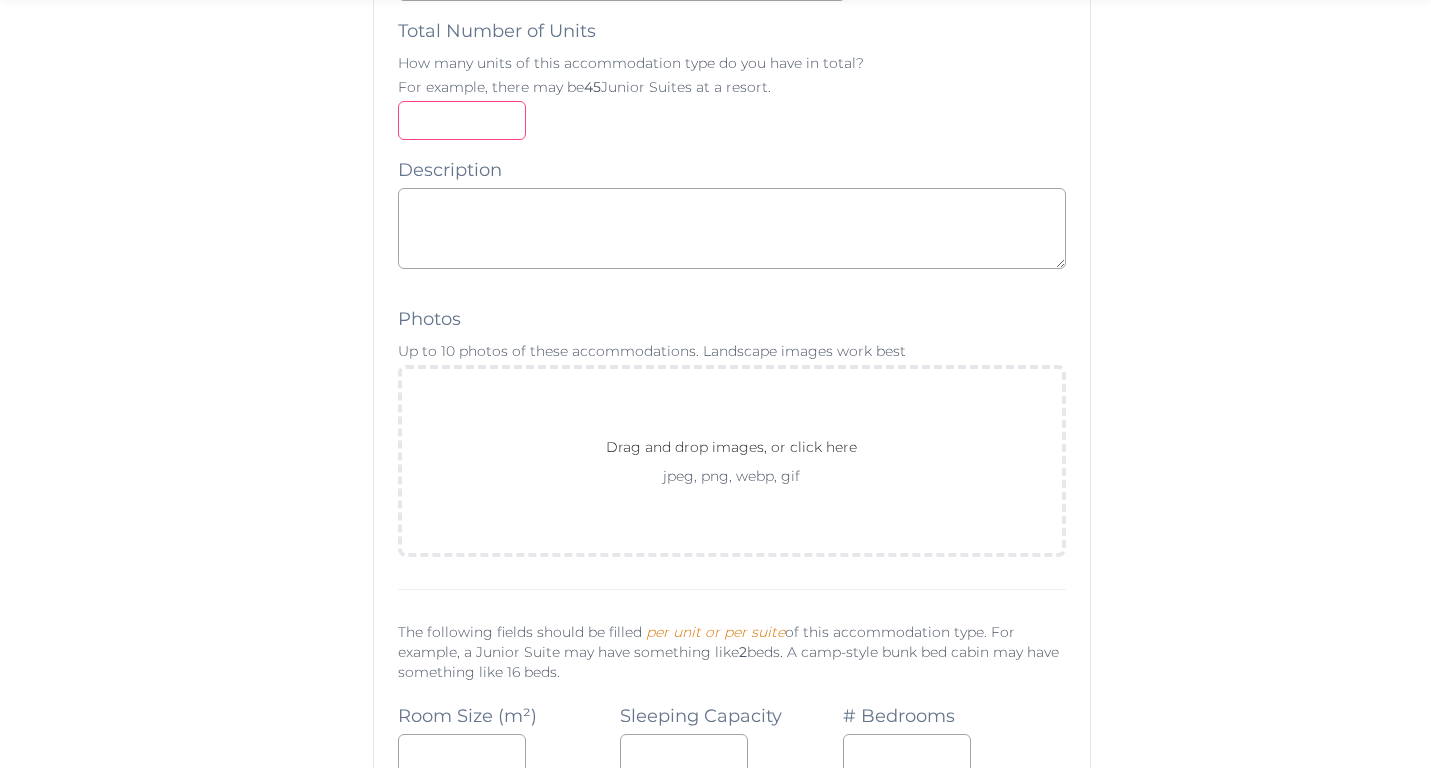 type on "*" 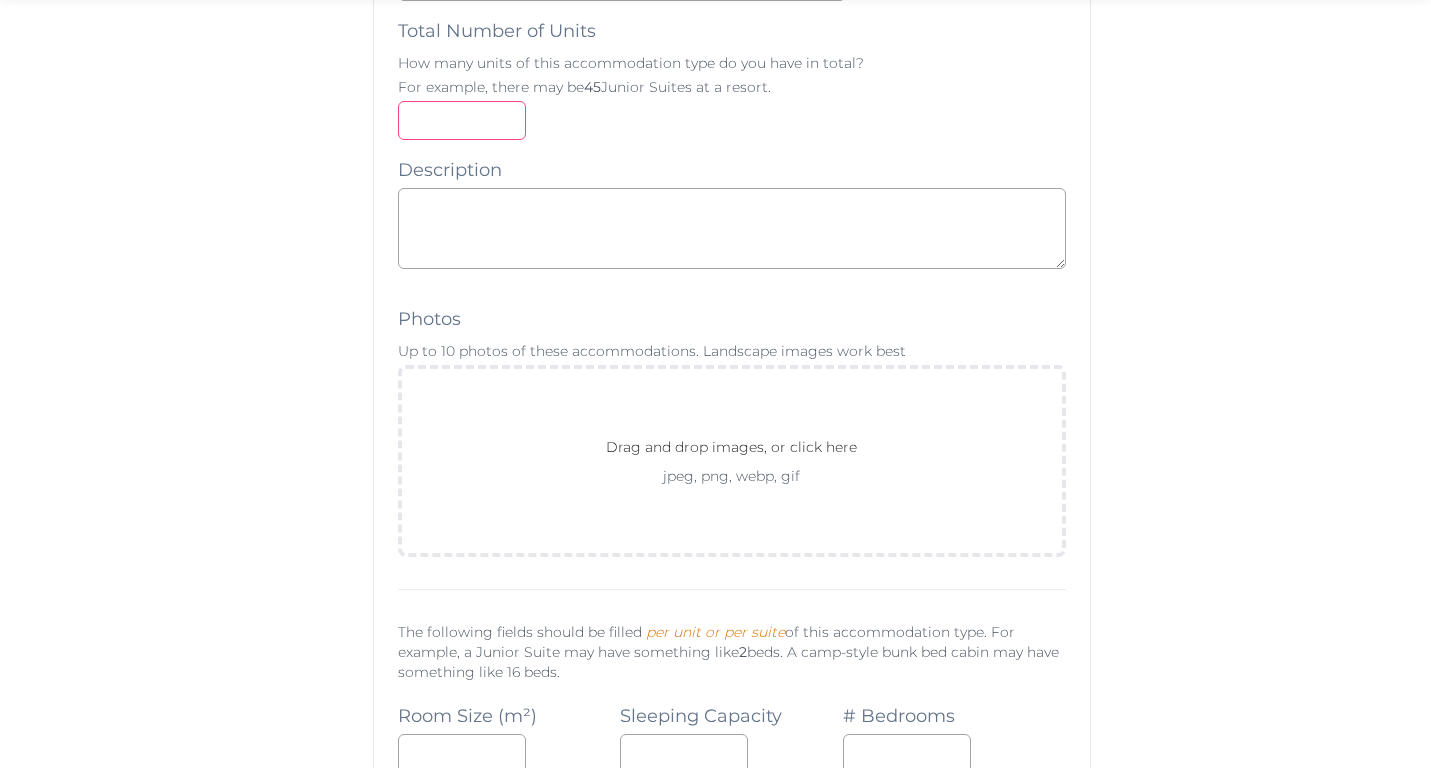 scroll, scrollTop: 867, scrollLeft: 0, axis: vertical 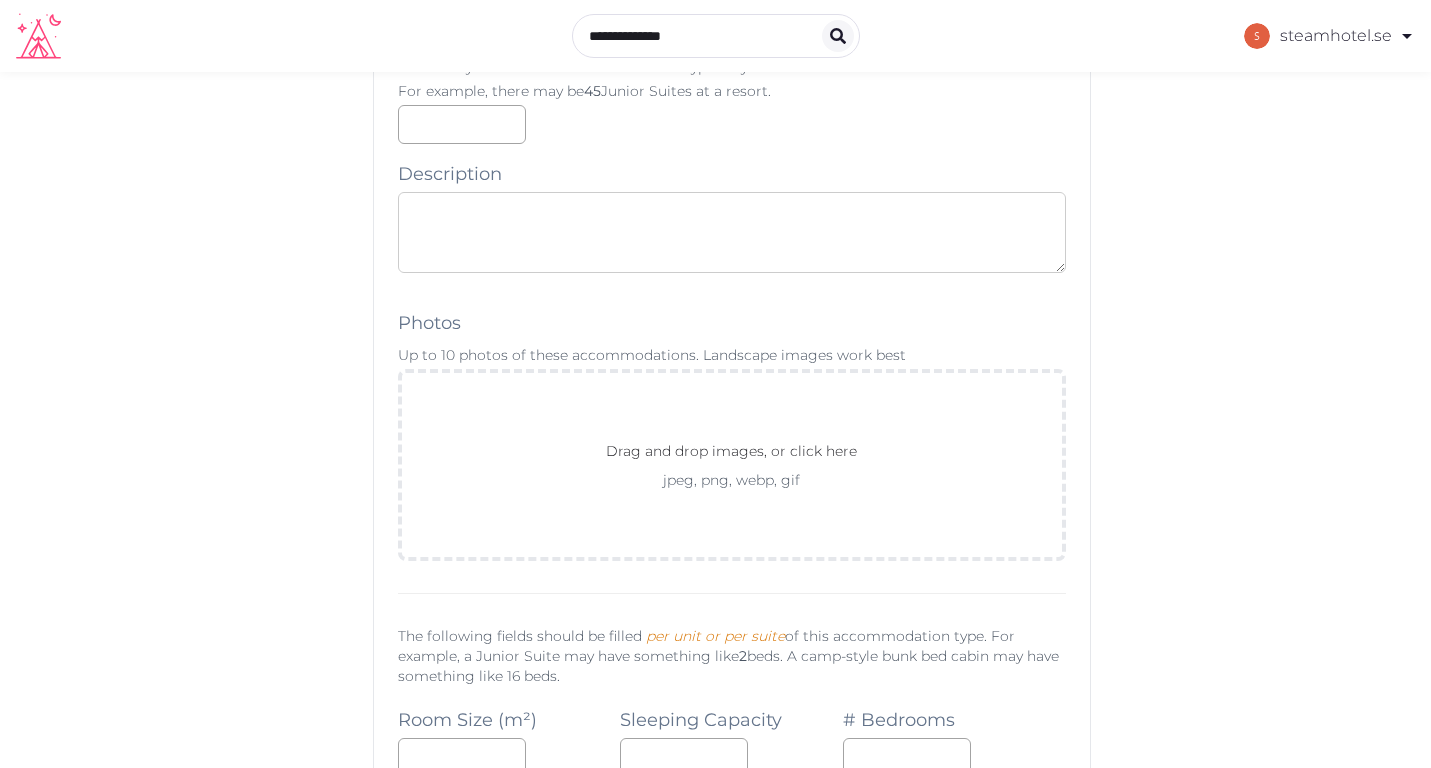 click at bounding box center [732, 232] 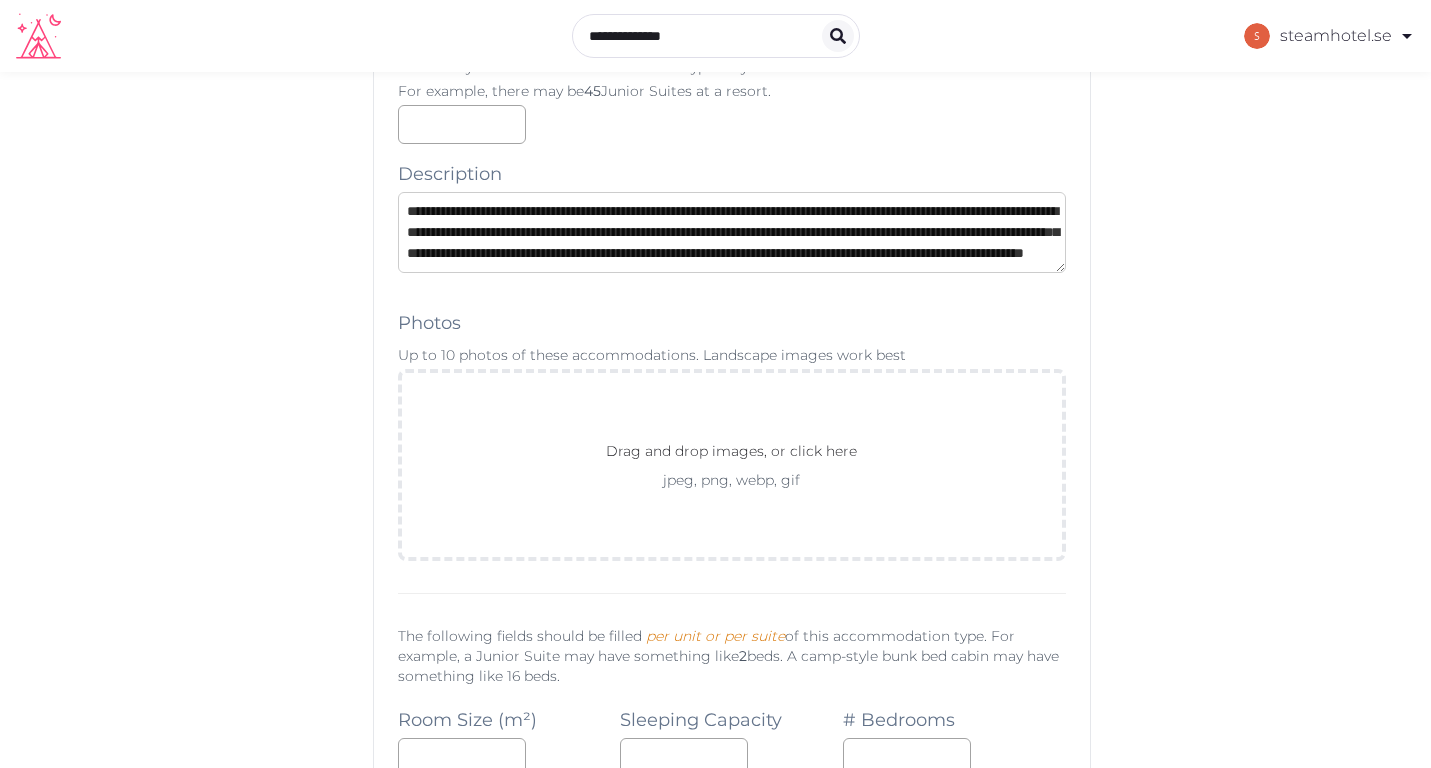 scroll, scrollTop: 116, scrollLeft: 0, axis: vertical 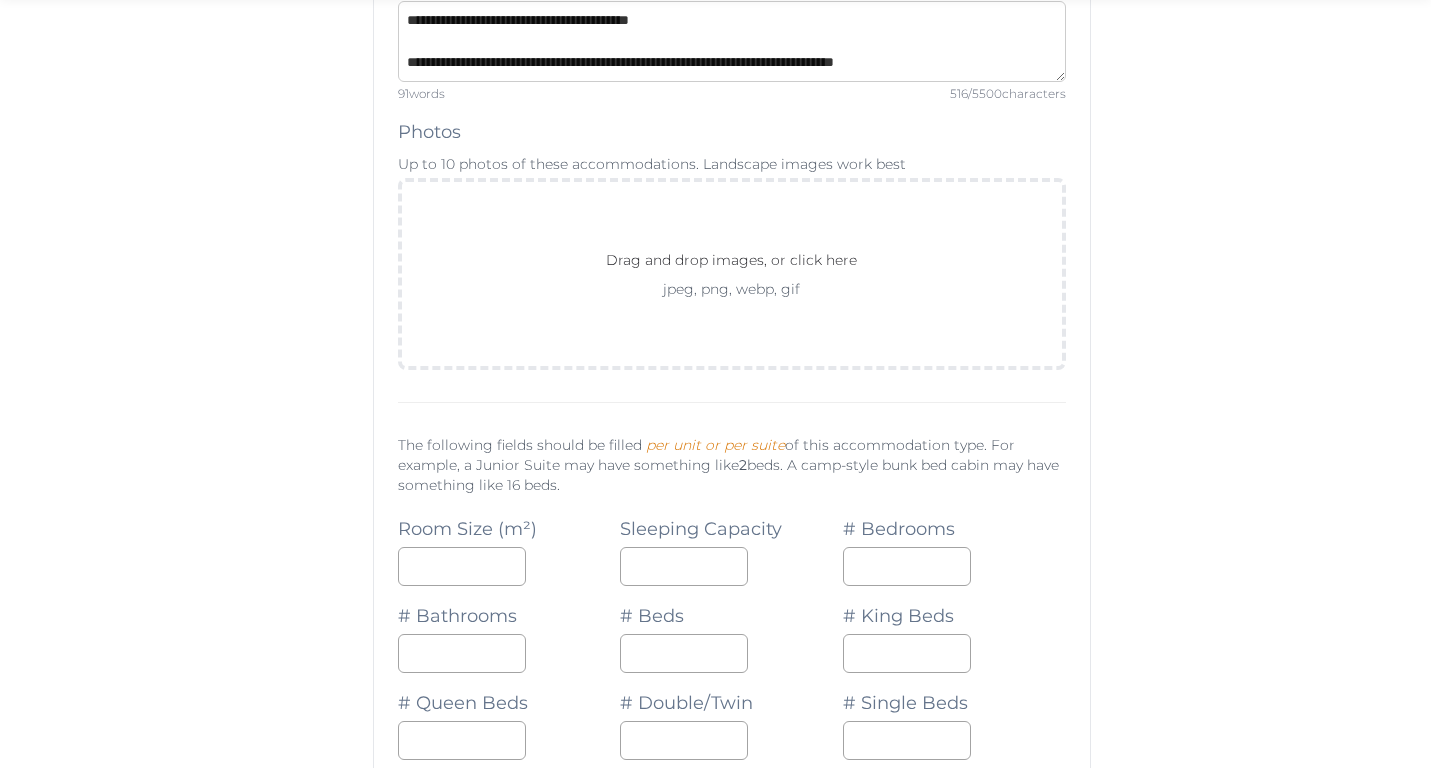 type on "**********" 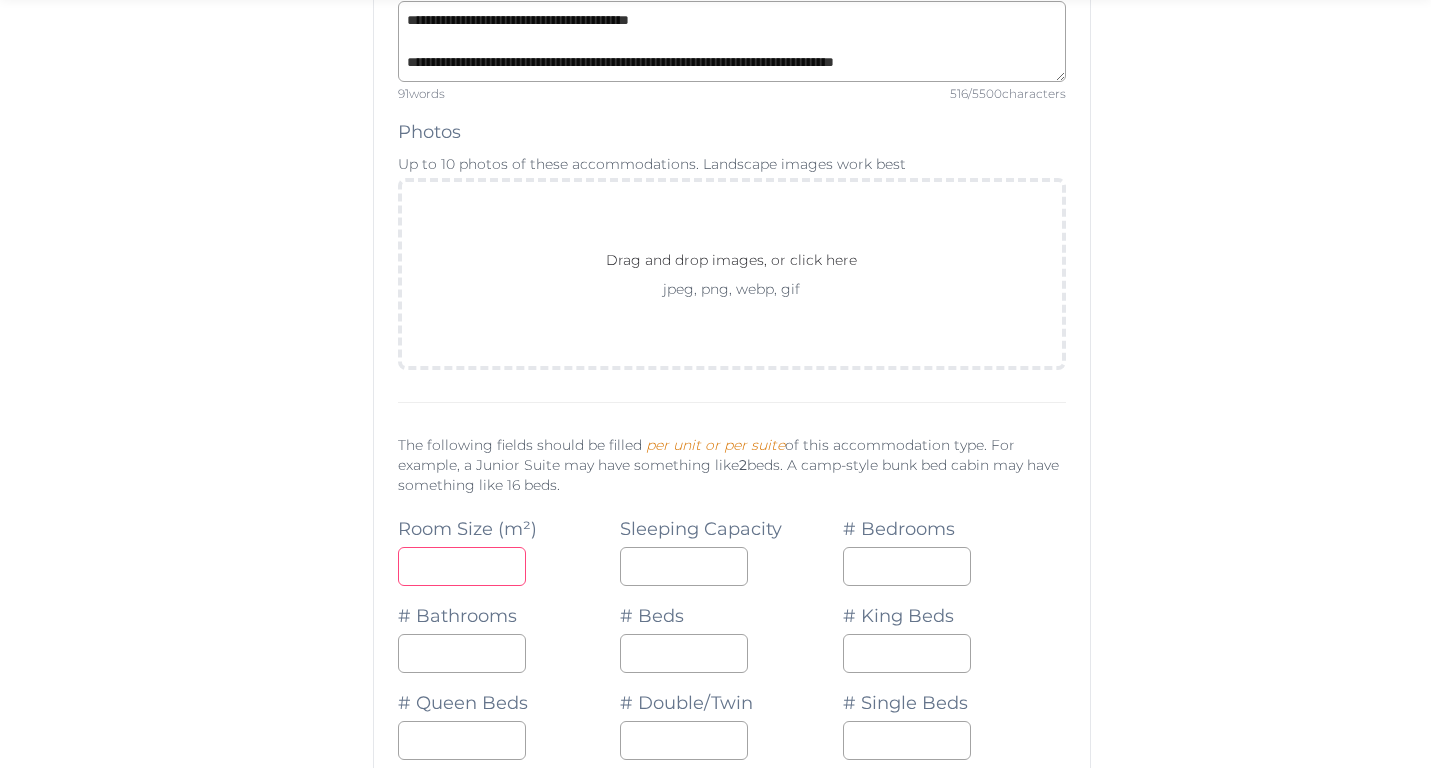 click at bounding box center [462, 566] 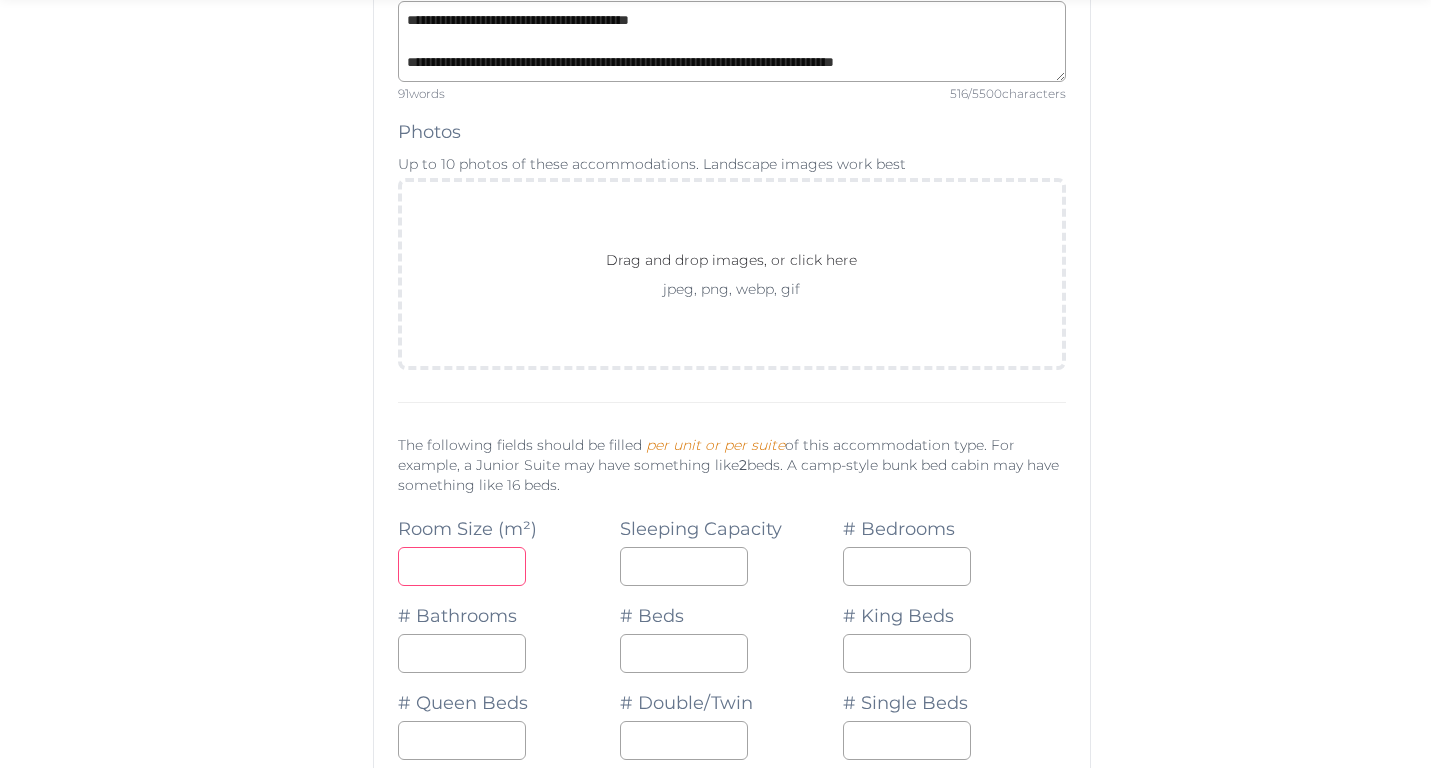 type on "**" 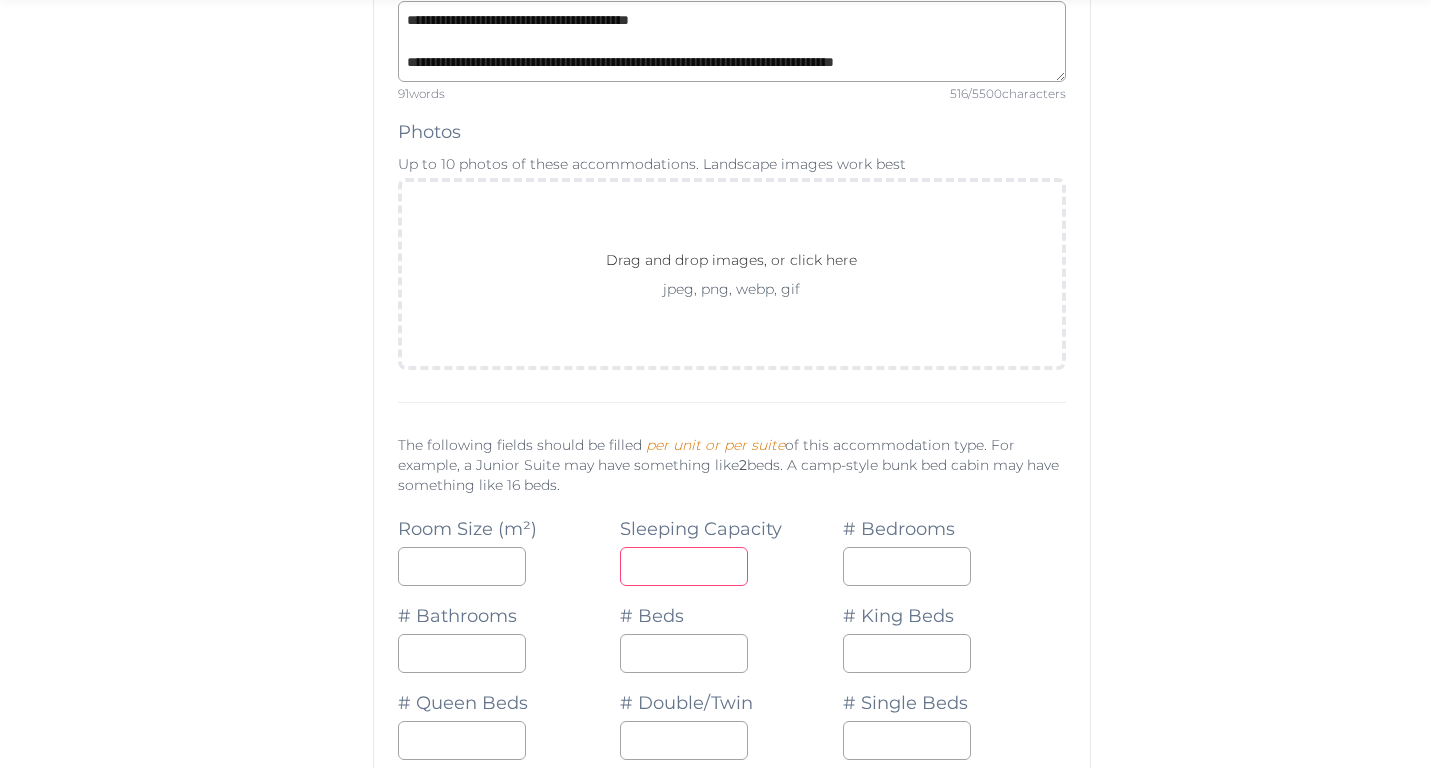 click at bounding box center [684, 566] 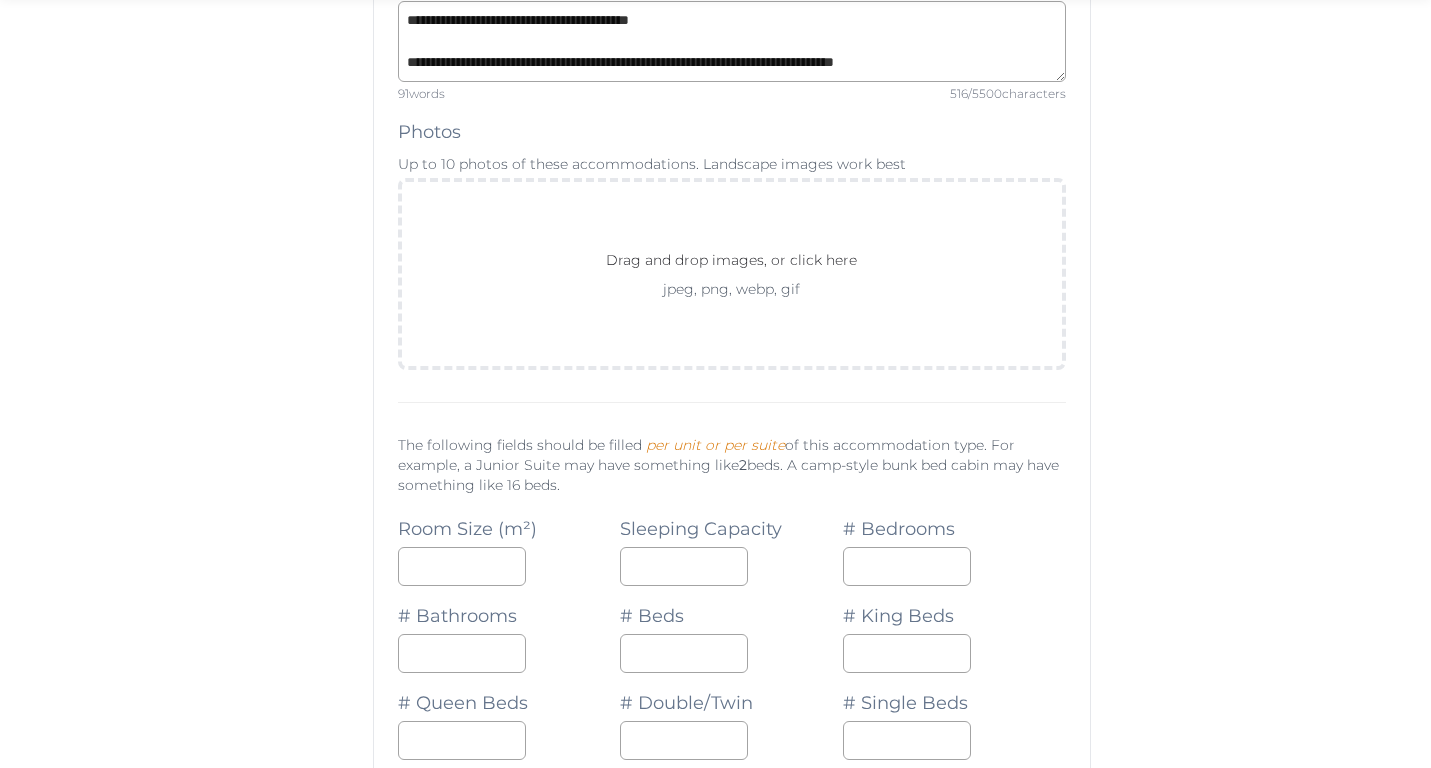 click on "# King Beds" at bounding box center [954, 629] 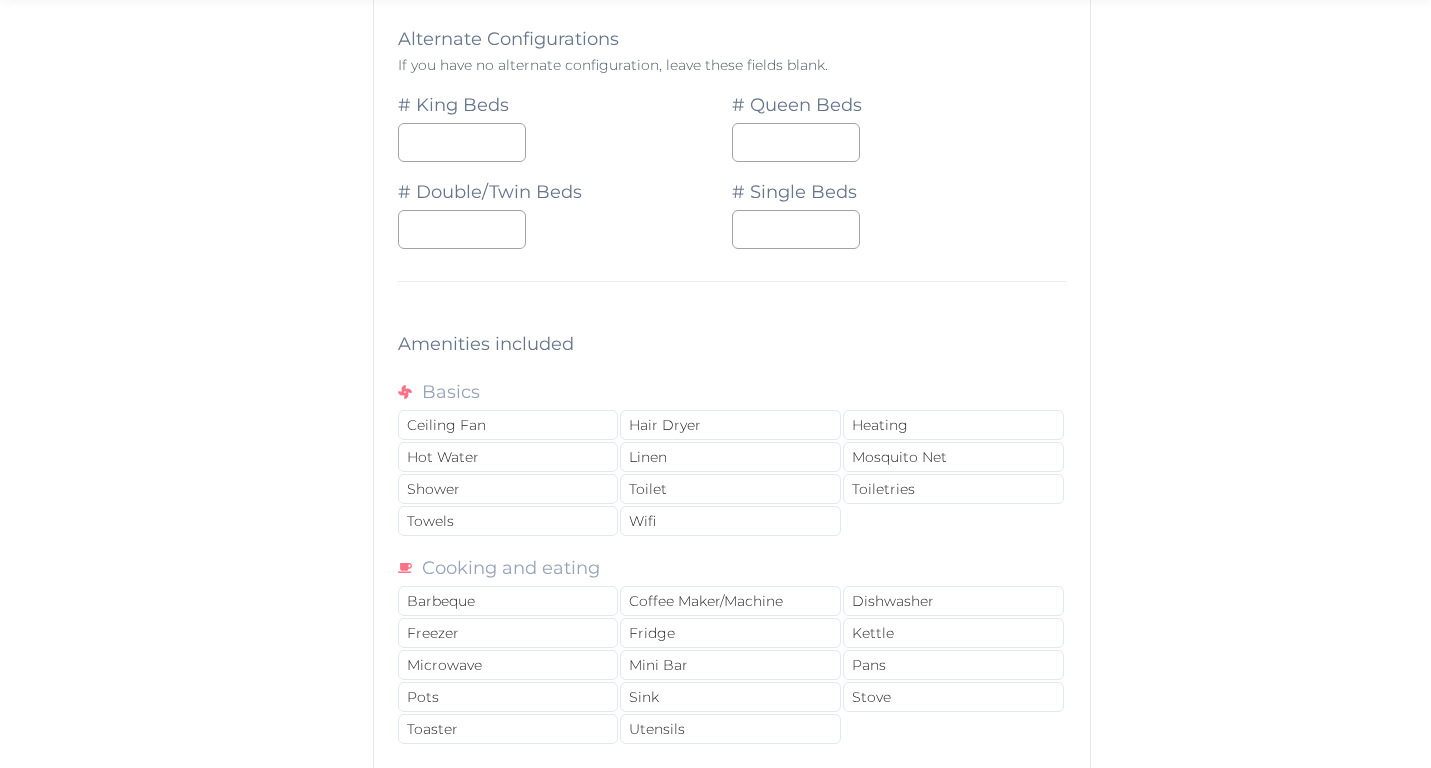scroll, scrollTop: 2058, scrollLeft: 0, axis: vertical 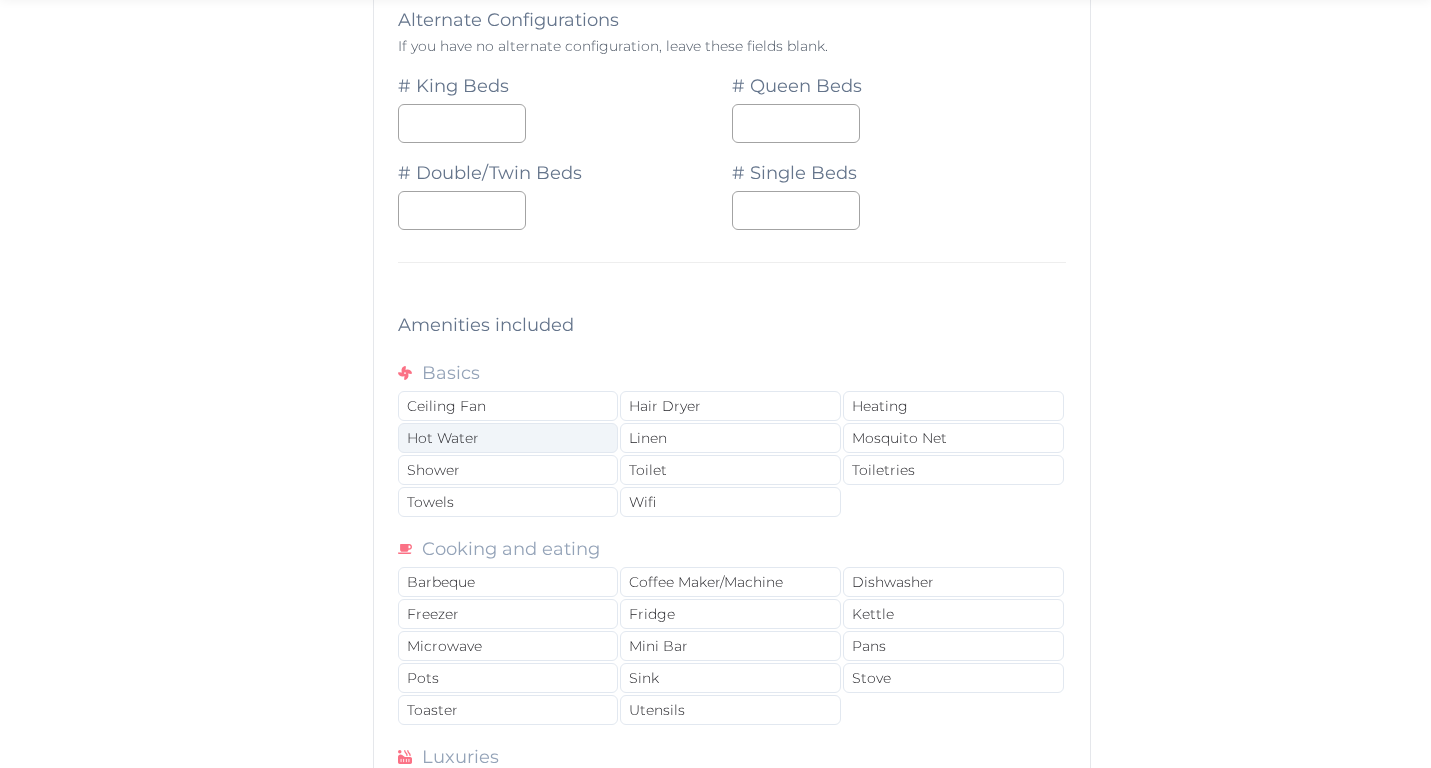 click on "Hot Water" at bounding box center (508, 438) 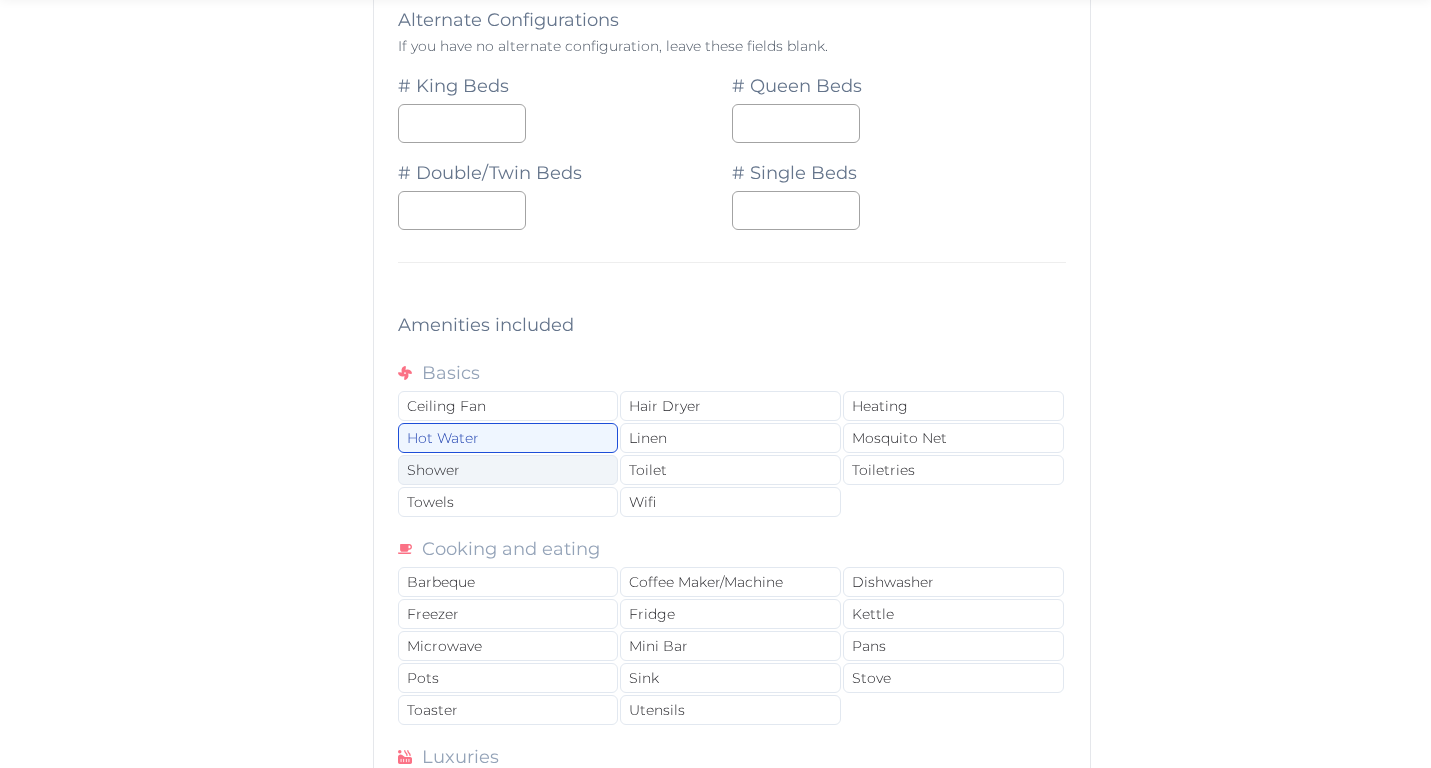 click on "Shower" at bounding box center (508, 470) 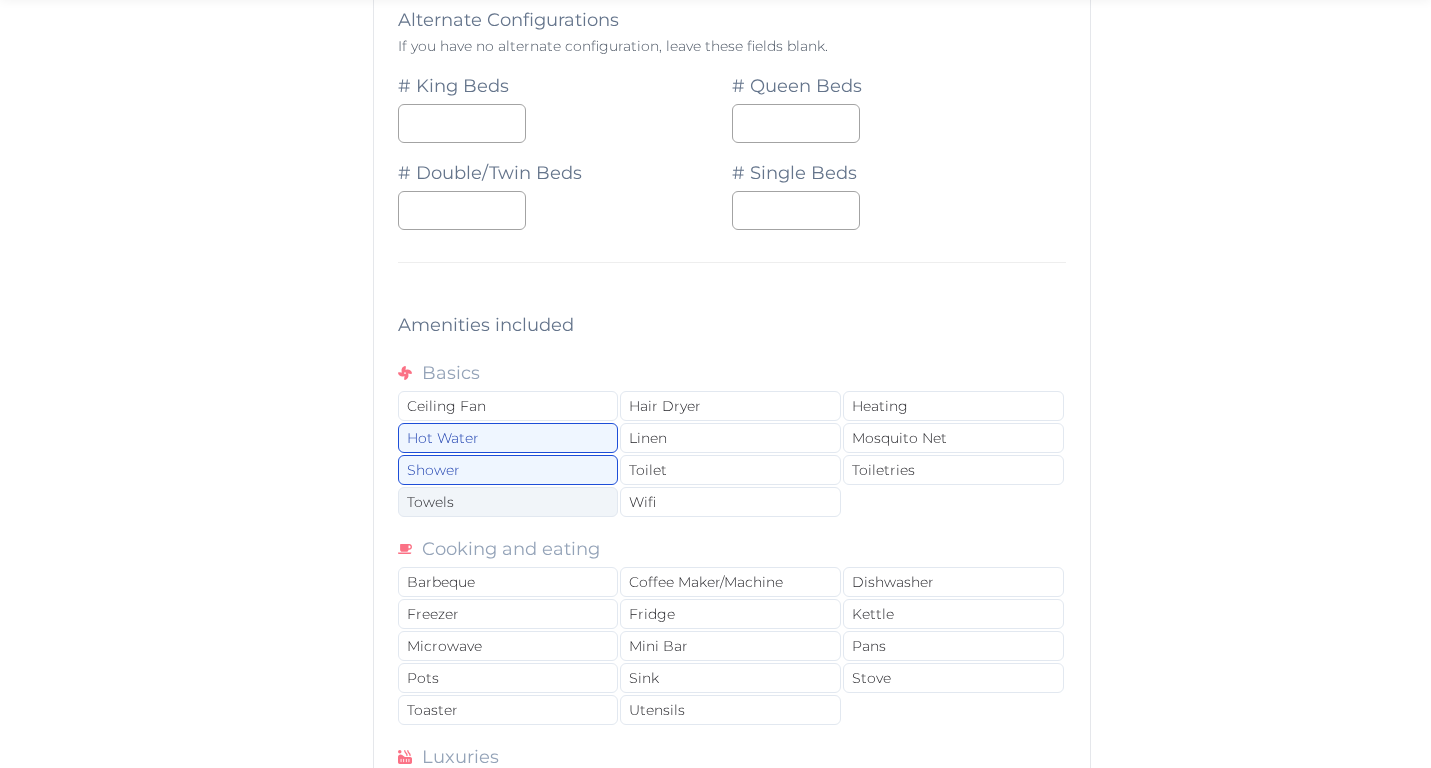 click on "Towels" at bounding box center (508, 502) 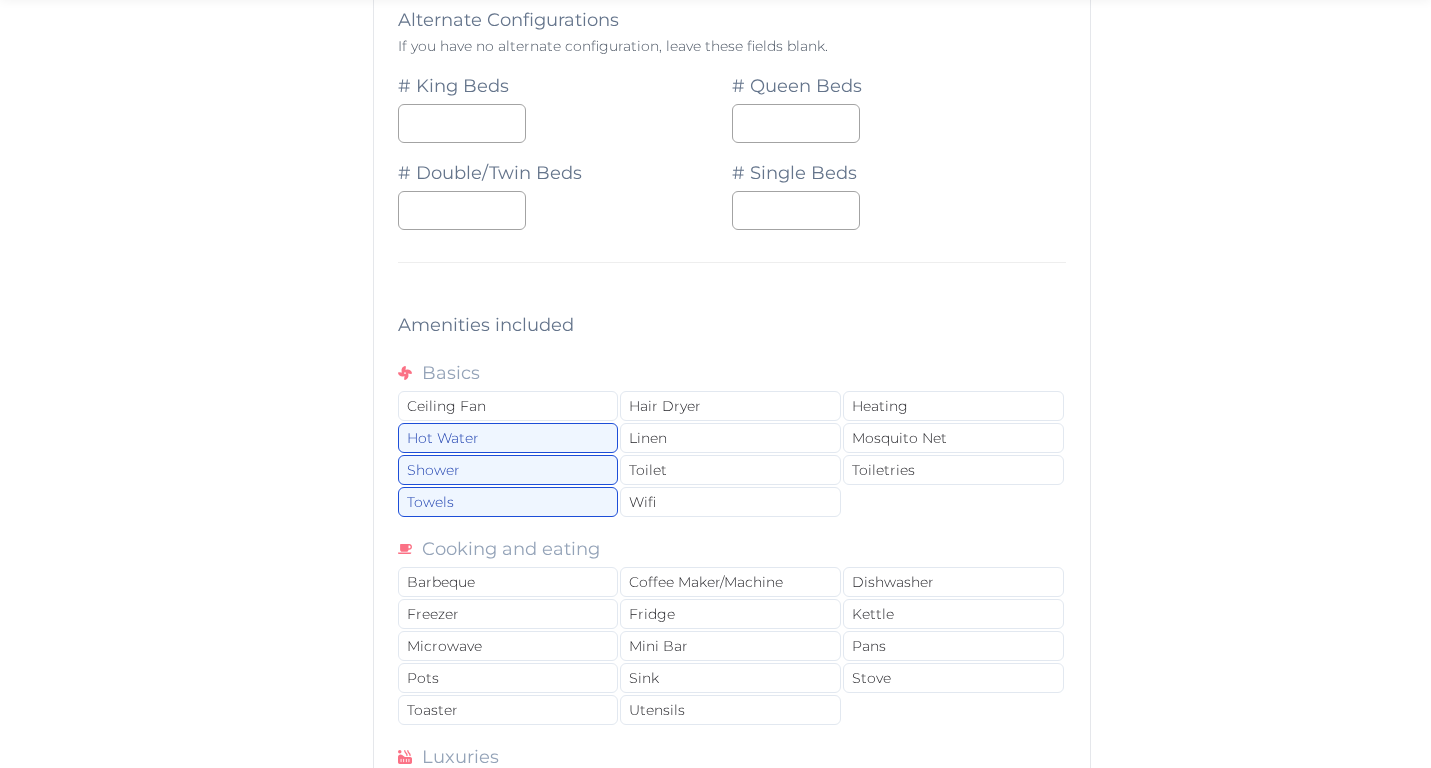 click on "Ceiling Fan Hair Dryer Heating Hot Water Linen Mosquito Net Shower Toilet Toiletries Towels Wifi" at bounding box center [732, 455] 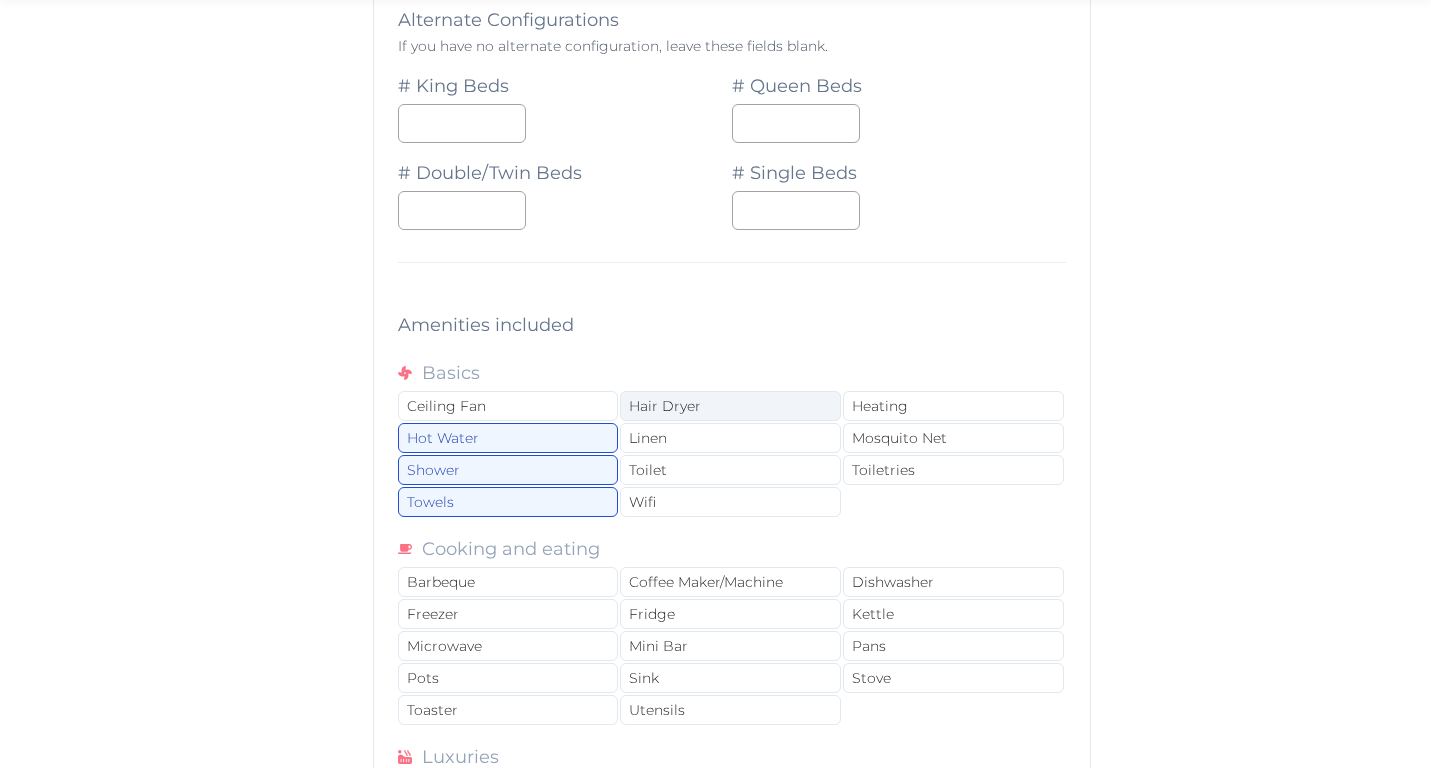 click on "Hair Dryer" at bounding box center [730, 406] 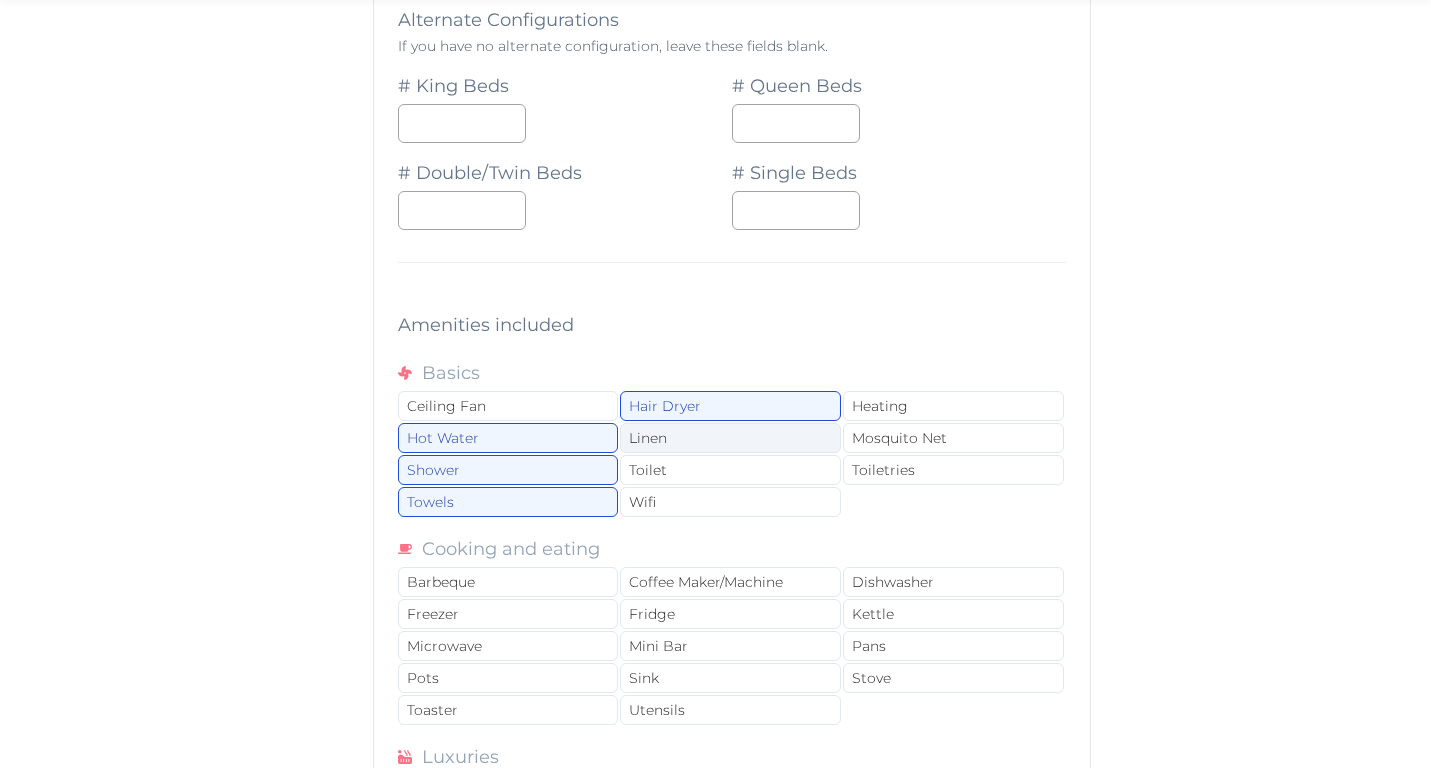 click on "Linen" at bounding box center [730, 438] 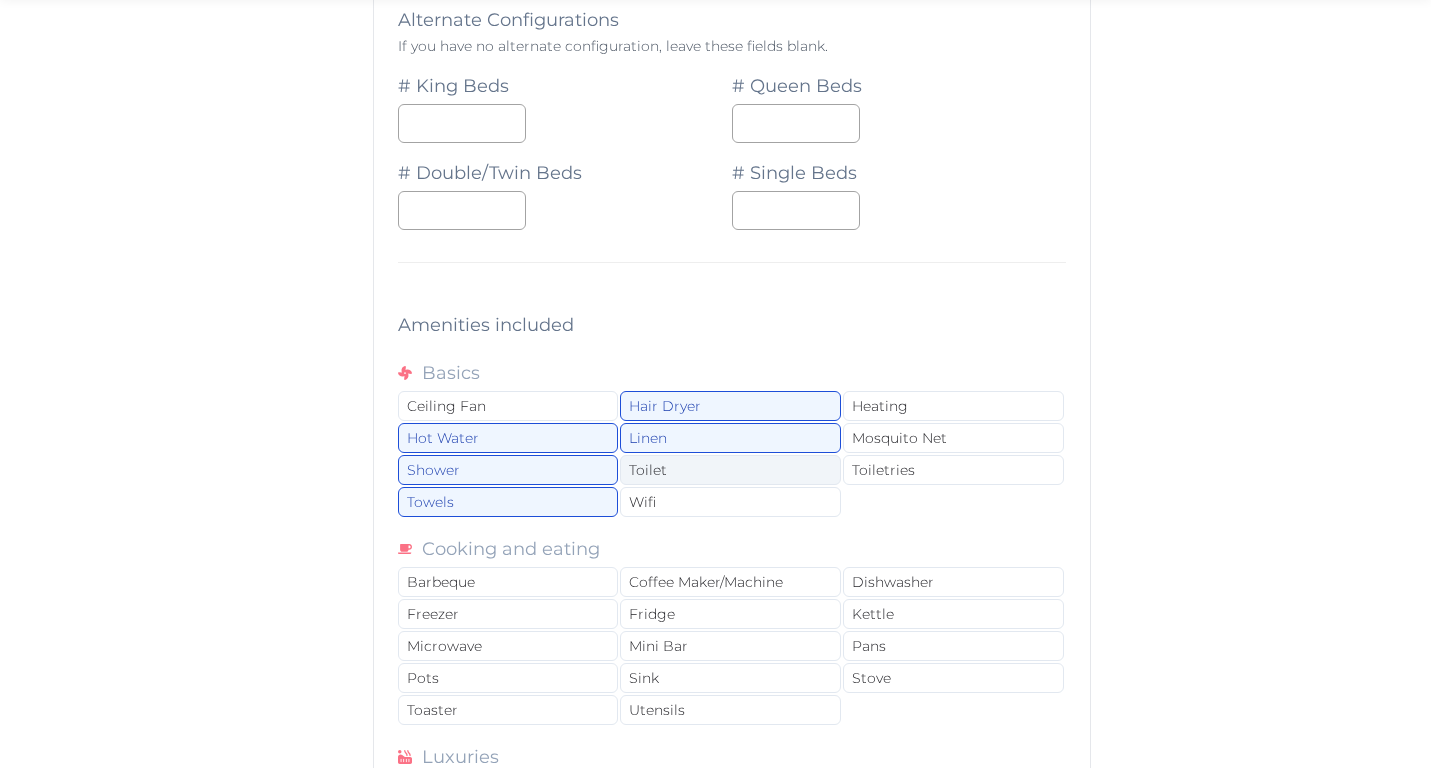 click on "Toilet" at bounding box center [730, 470] 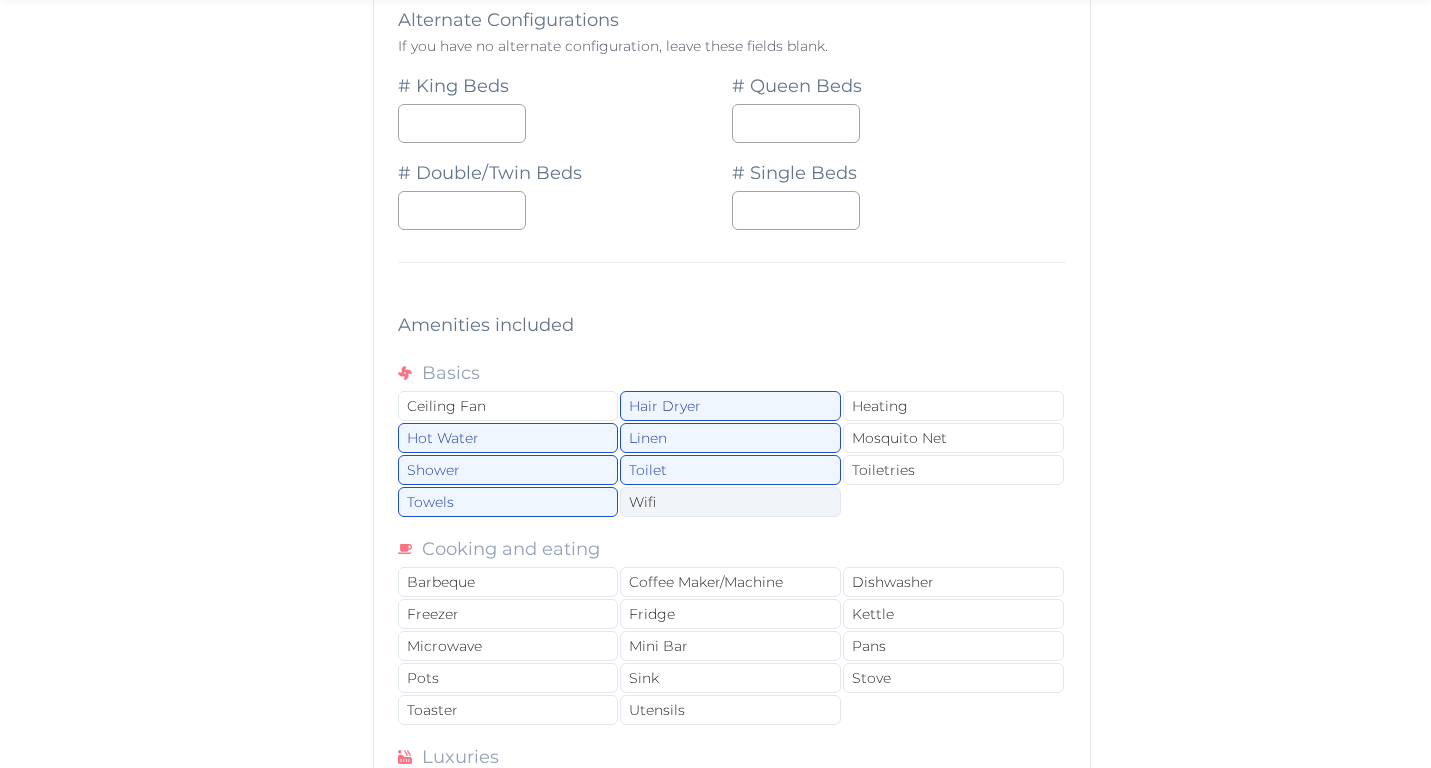 click on "Wifi" at bounding box center (730, 502) 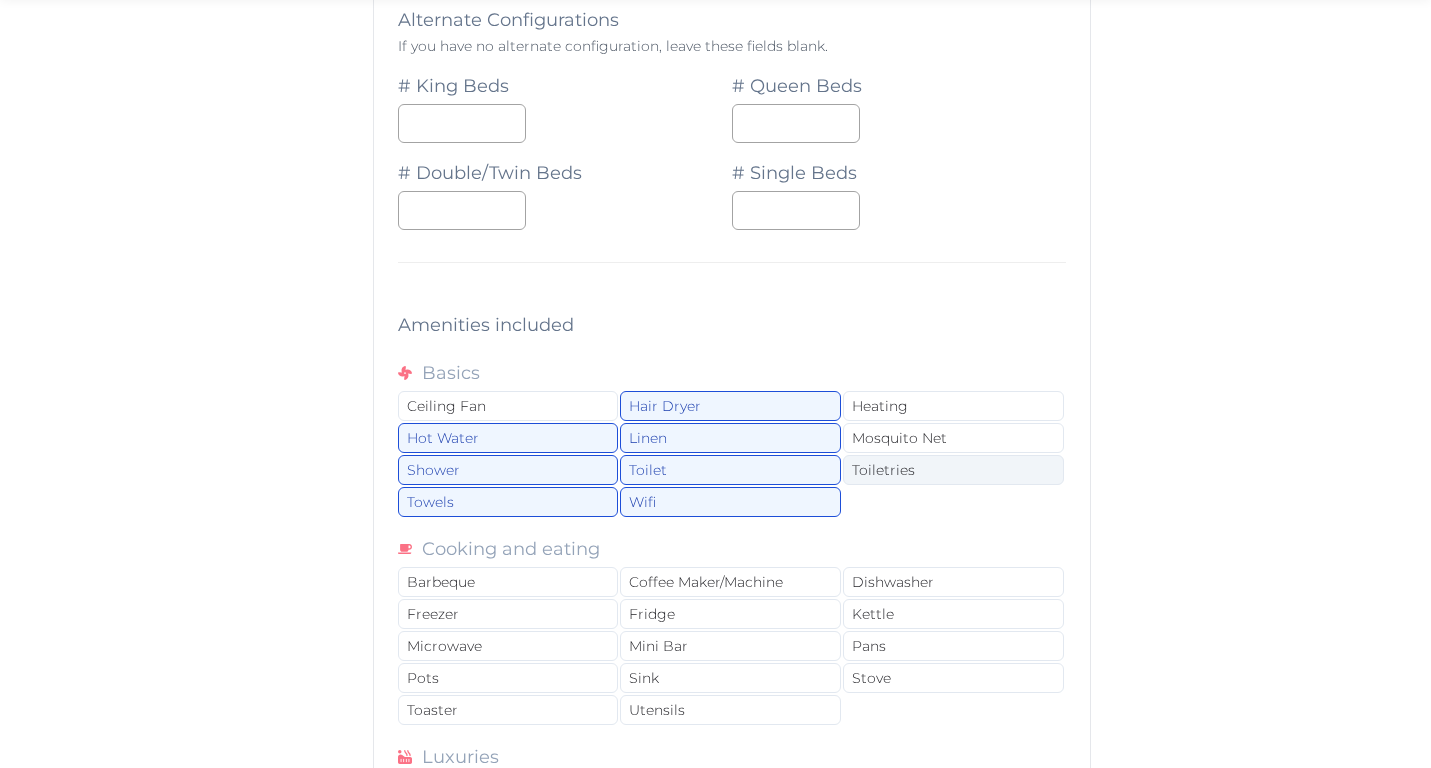 click on "Toiletries" at bounding box center (953, 470) 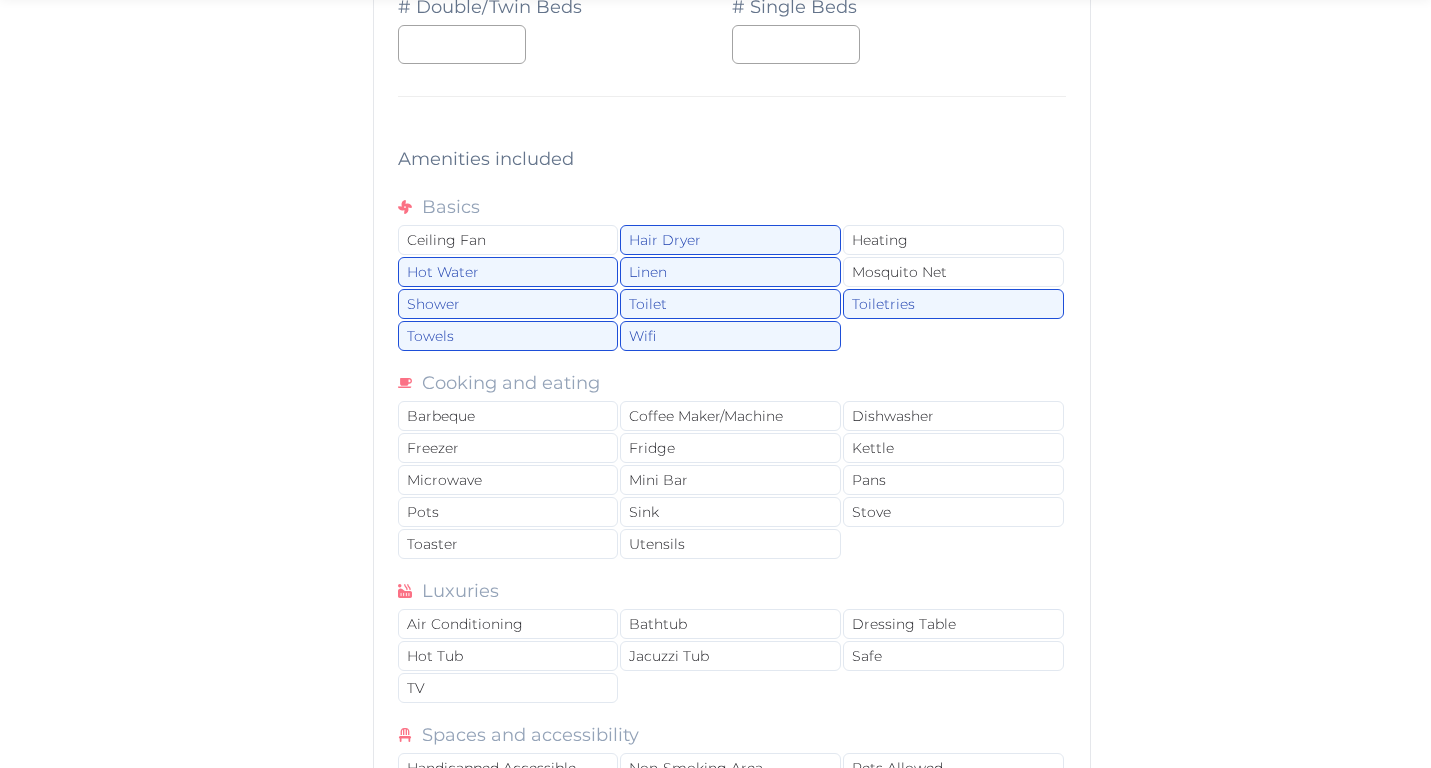scroll, scrollTop: 2487, scrollLeft: 0, axis: vertical 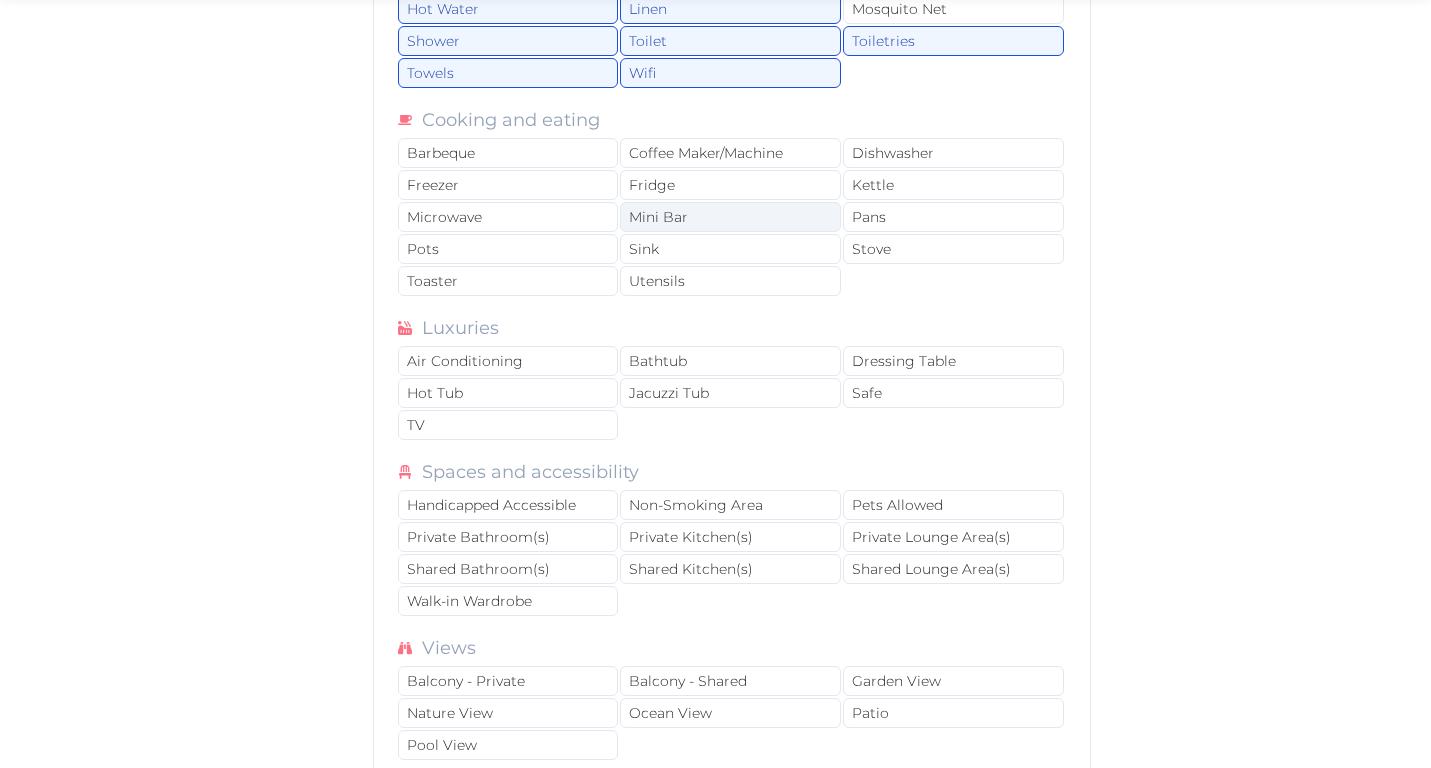 click on "Mini Bar" at bounding box center (730, 217) 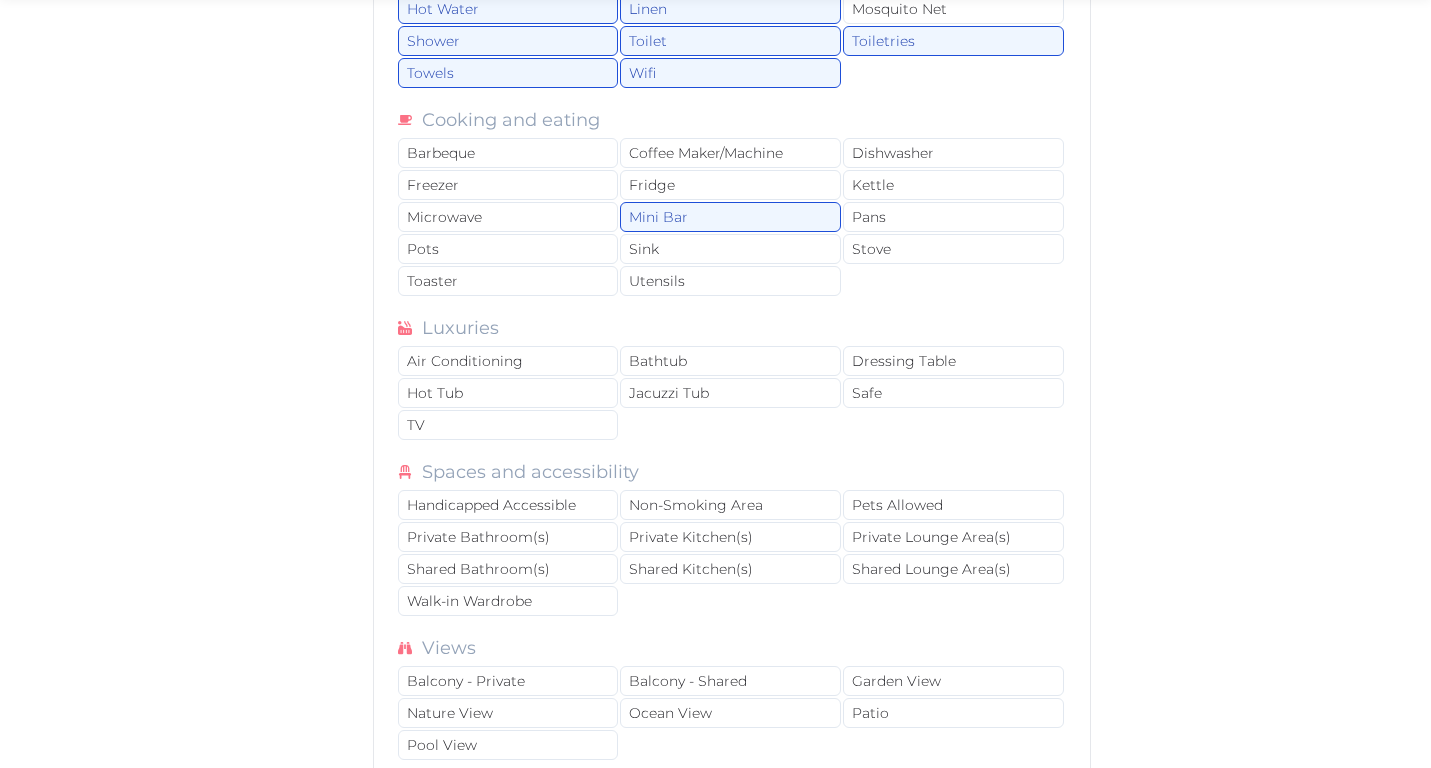 click on "Air Conditioning Bathtub Dressing Table Hot Tub Jacuzzi Tub Safe TV" at bounding box center (732, 394) 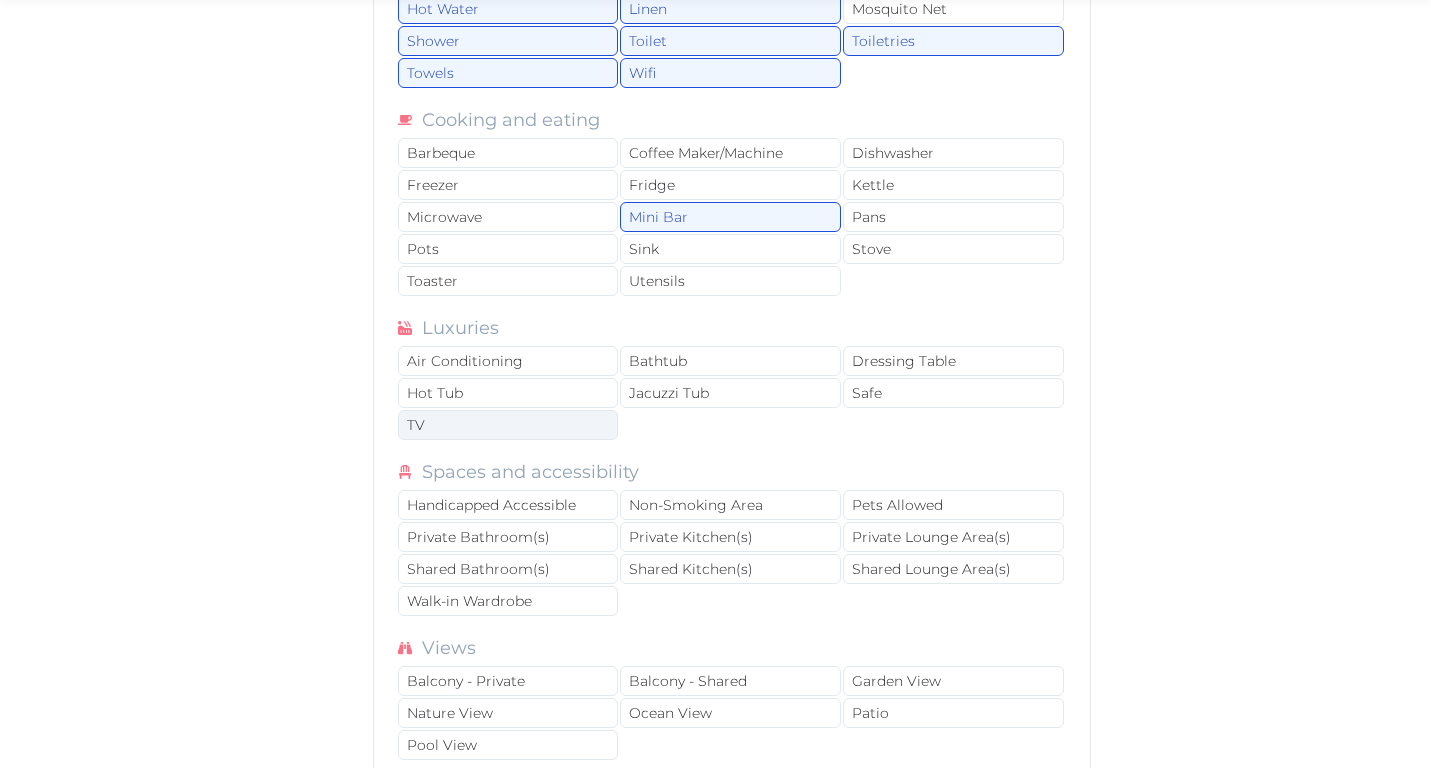 click on "TV" at bounding box center (508, 425) 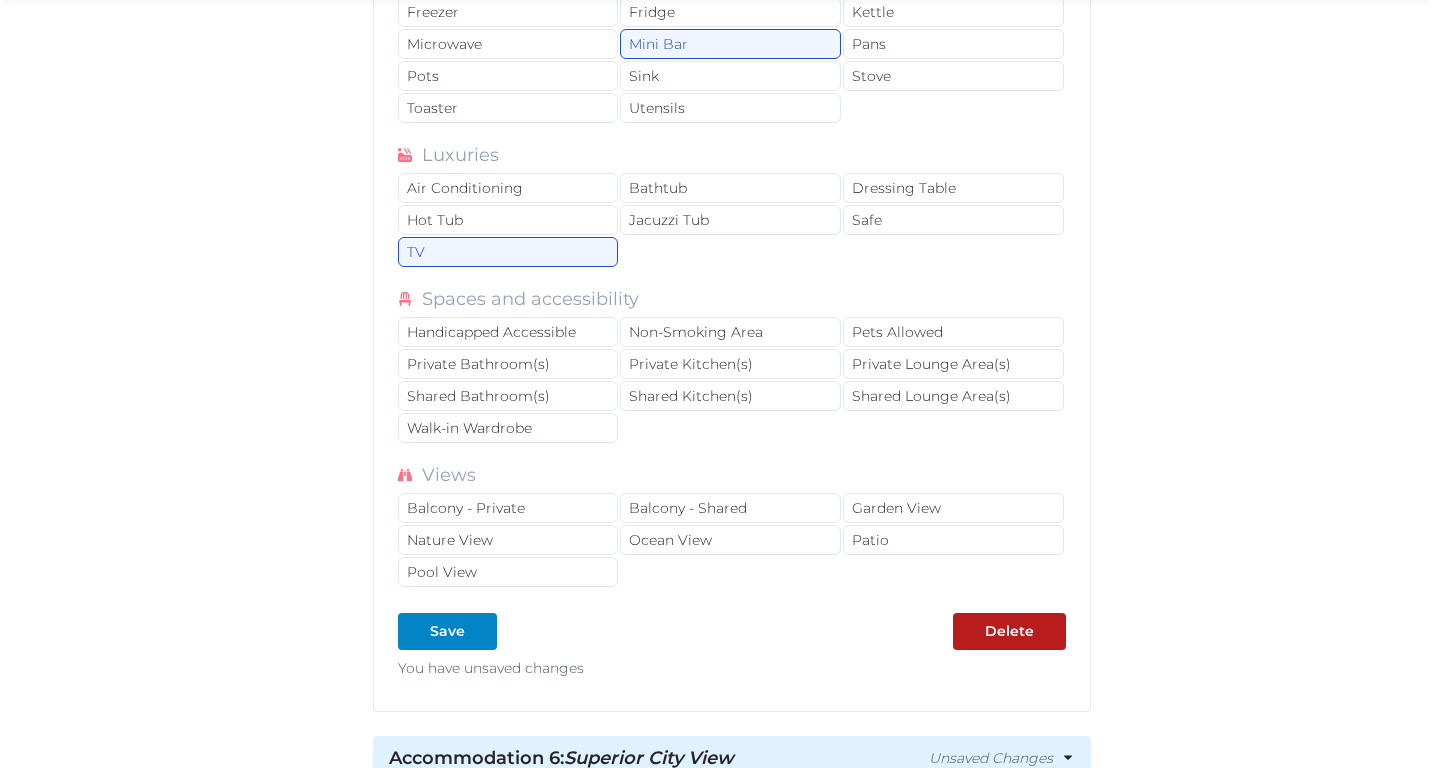 scroll, scrollTop: 2689, scrollLeft: 0, axis: vertical 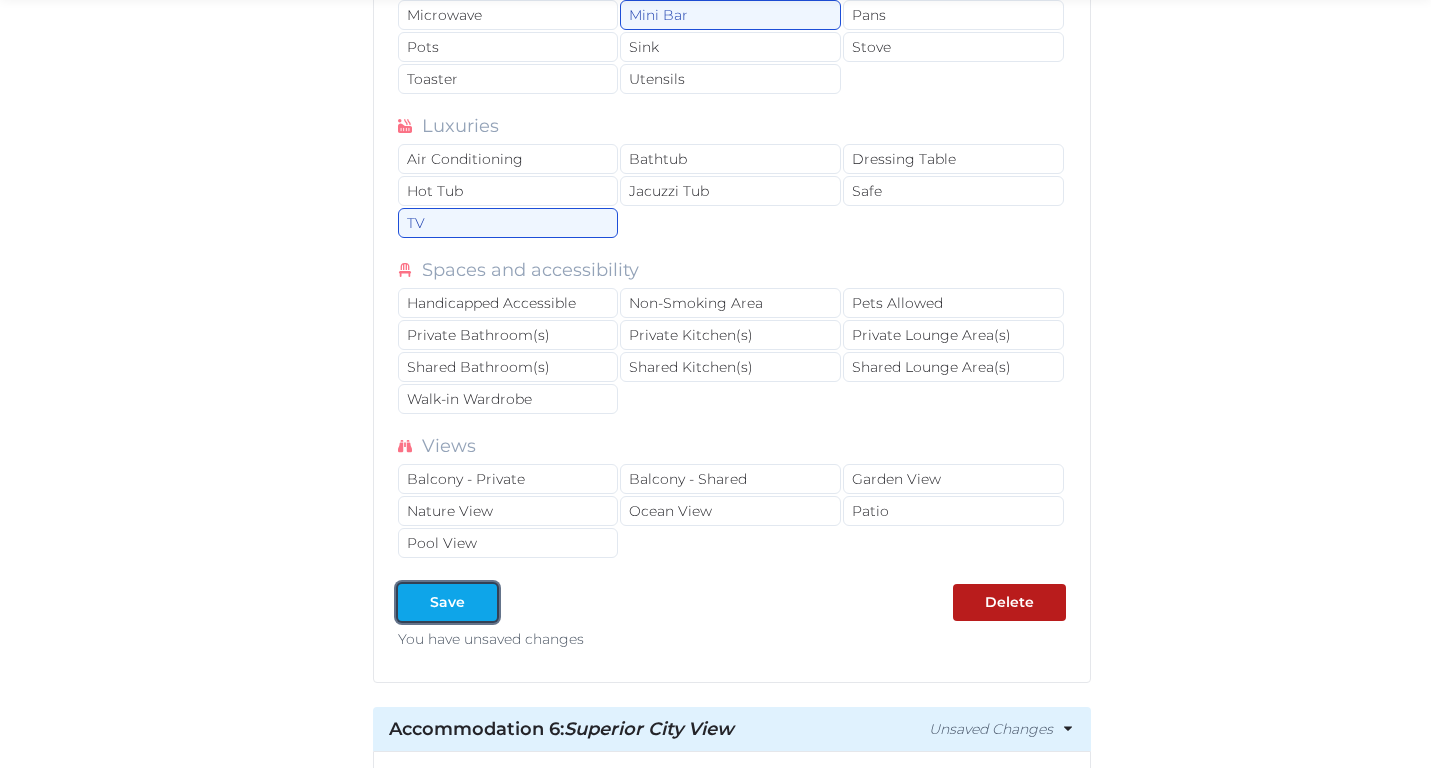 click at bounding box center (481, 602) 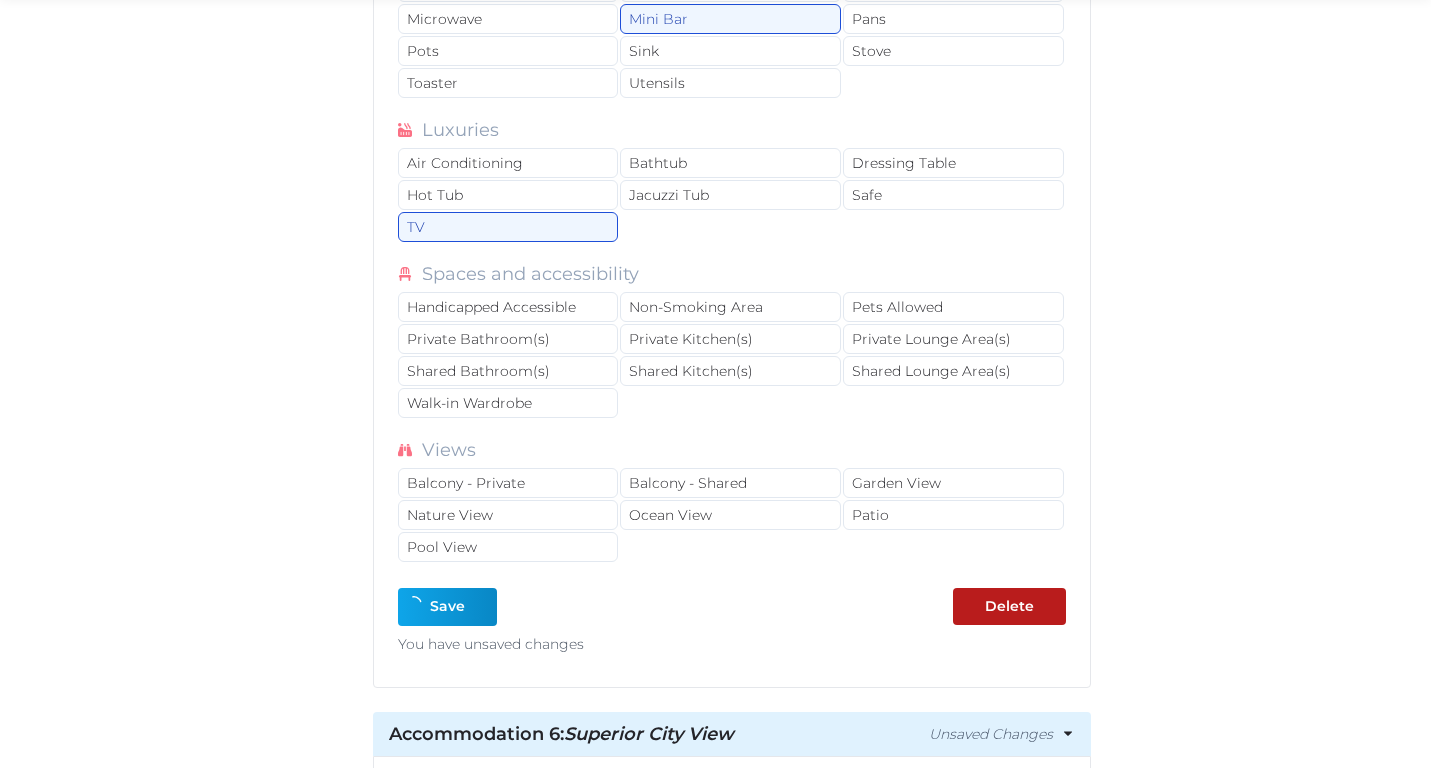 type on "*" 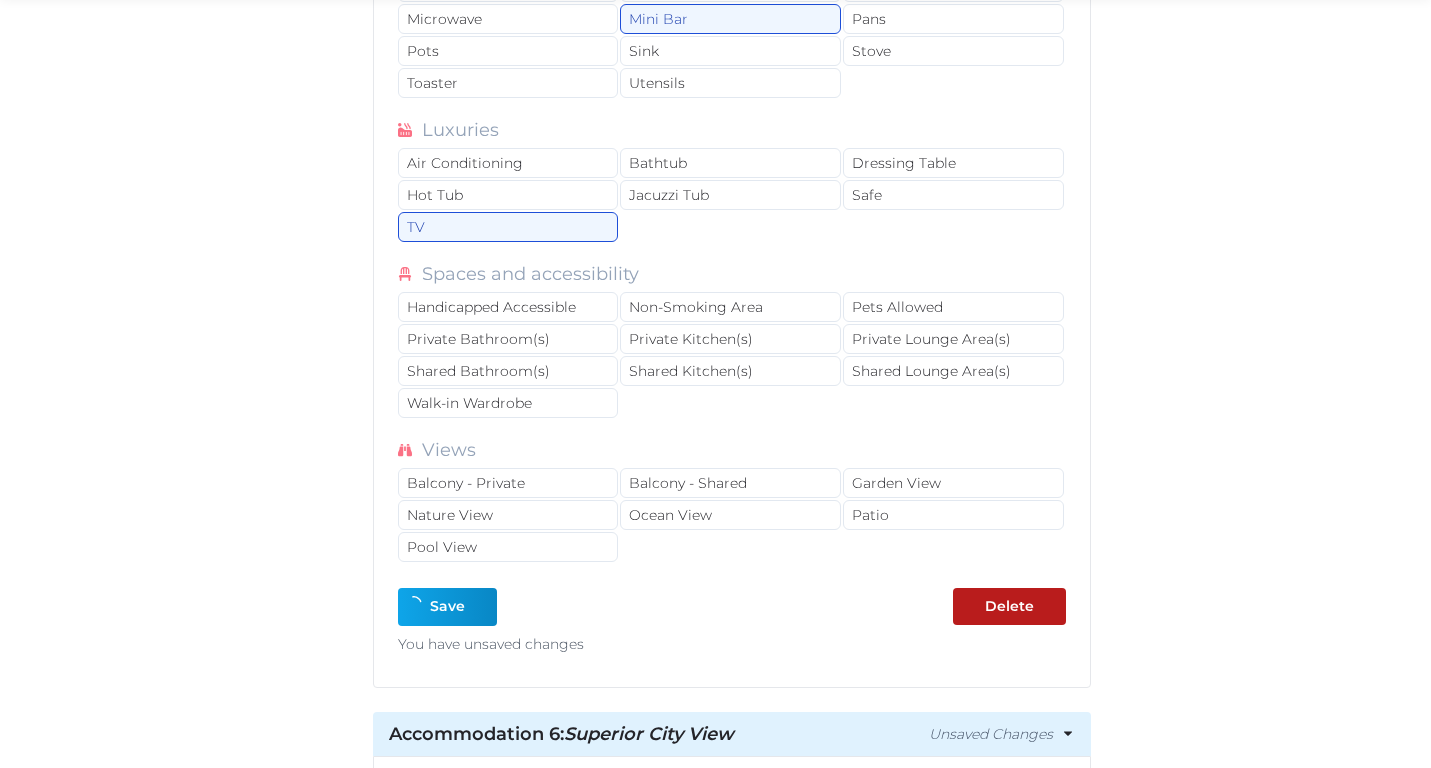 type on "*" 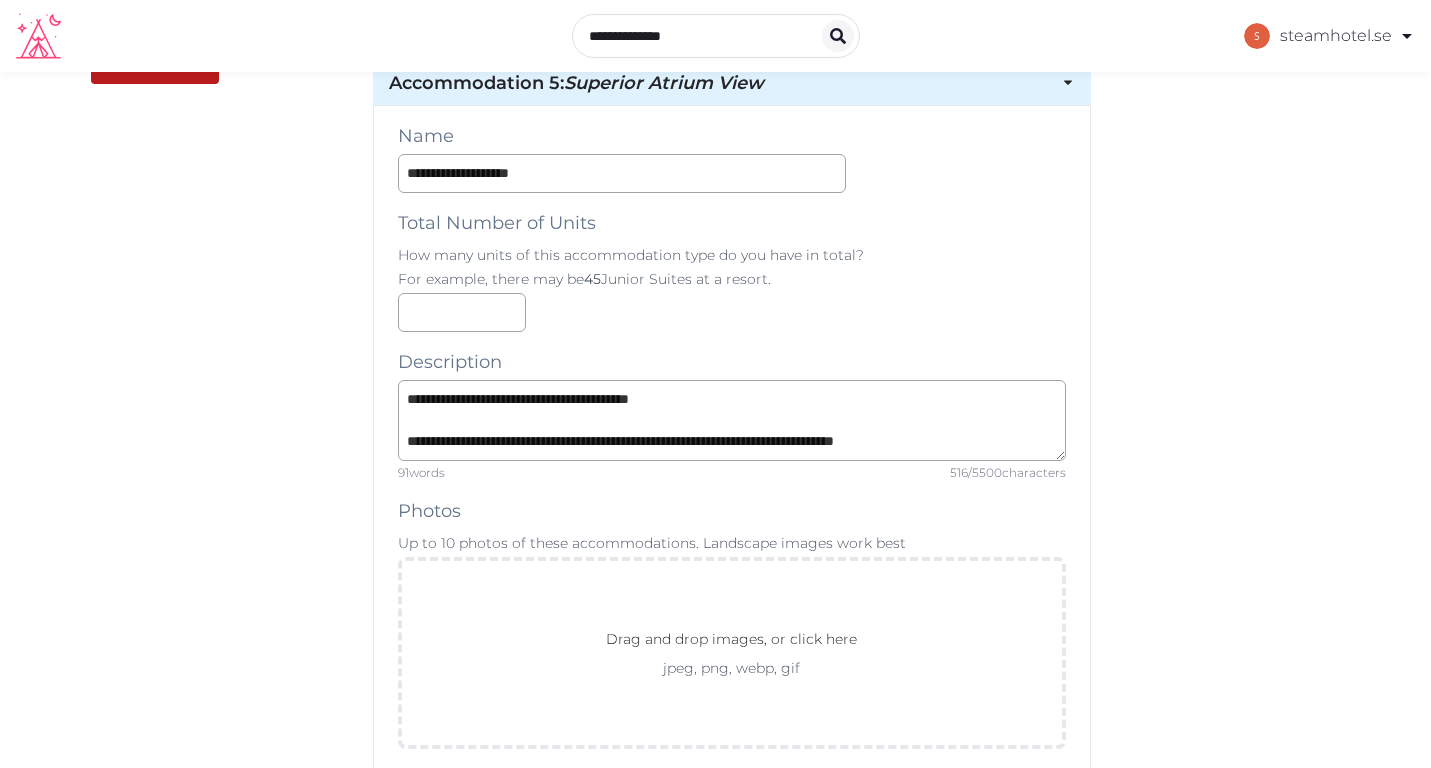 scroll, scrollTop: 603, scrollLeft: 0, axis: vertical 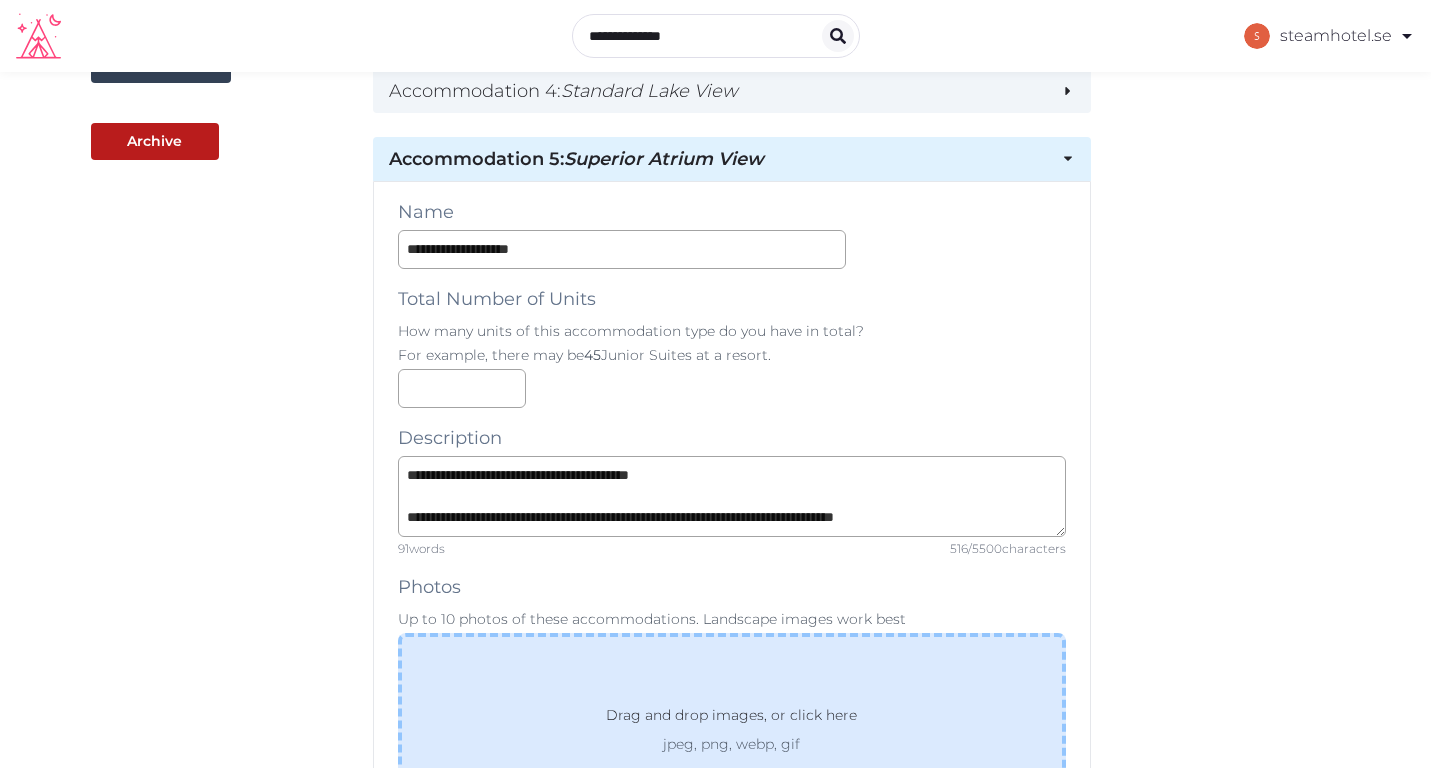 click on "Drag and drop images, or click here" at bounding box center (731, 719) 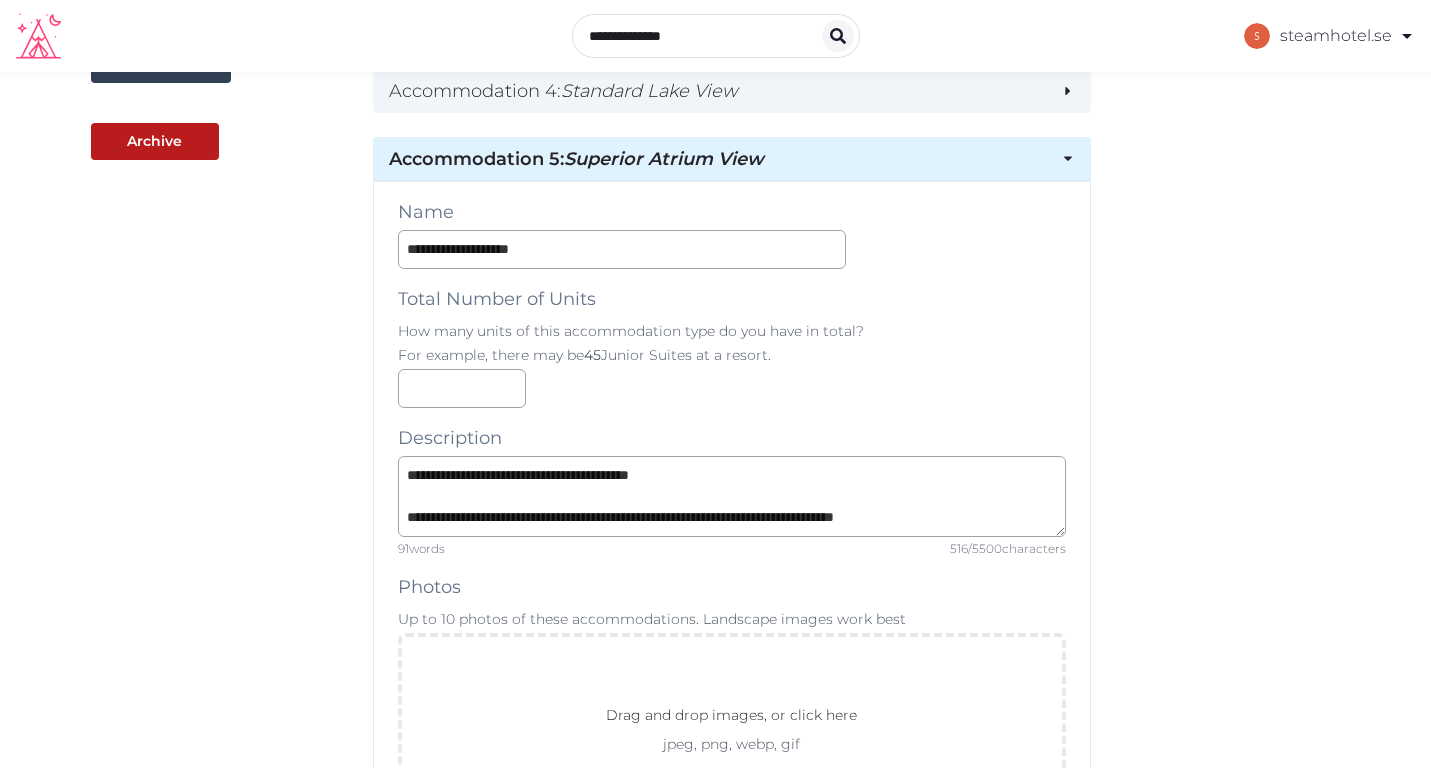 scroll, scrollTop: 126, scrollLeft: 0, axis: vertical 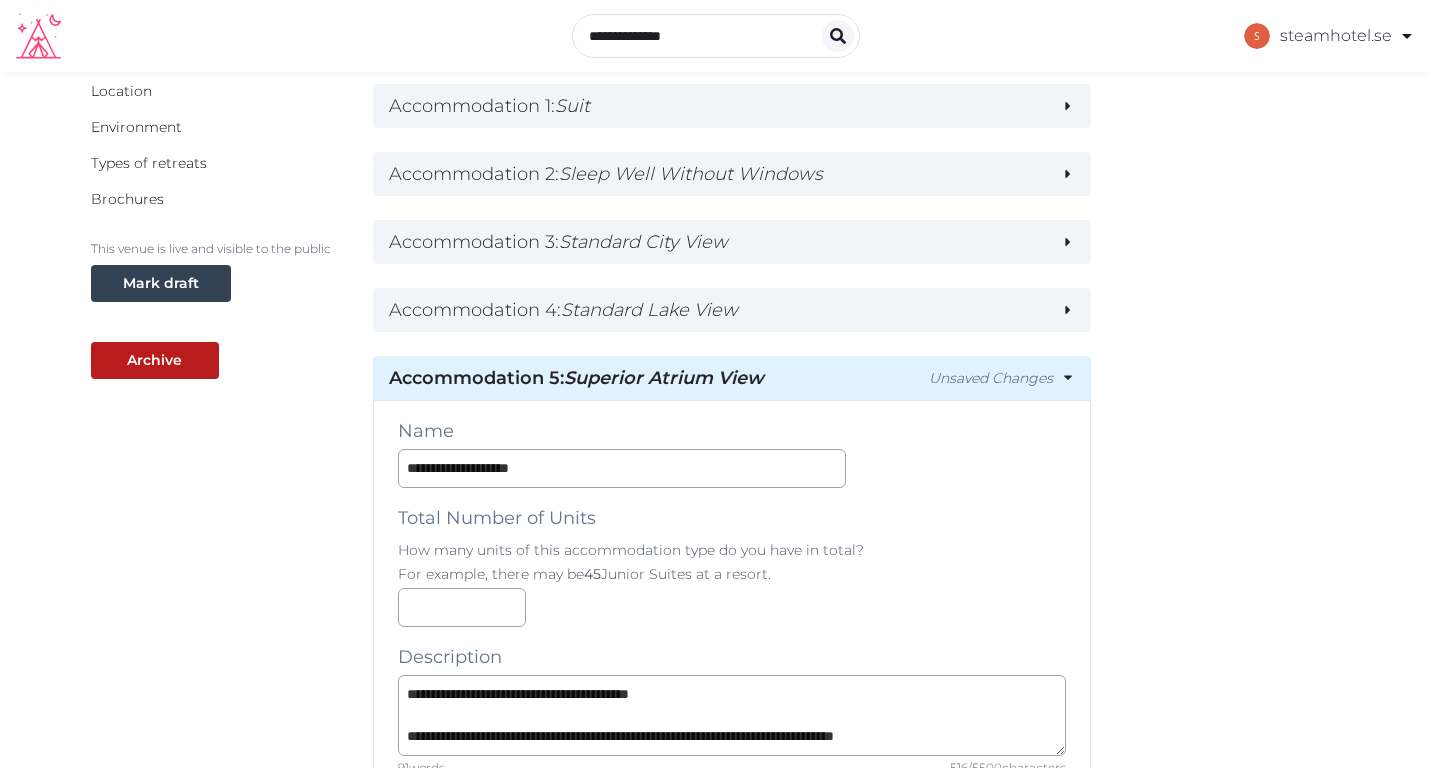 click on "Unsaved Changes" at bounding box center (991, 378) 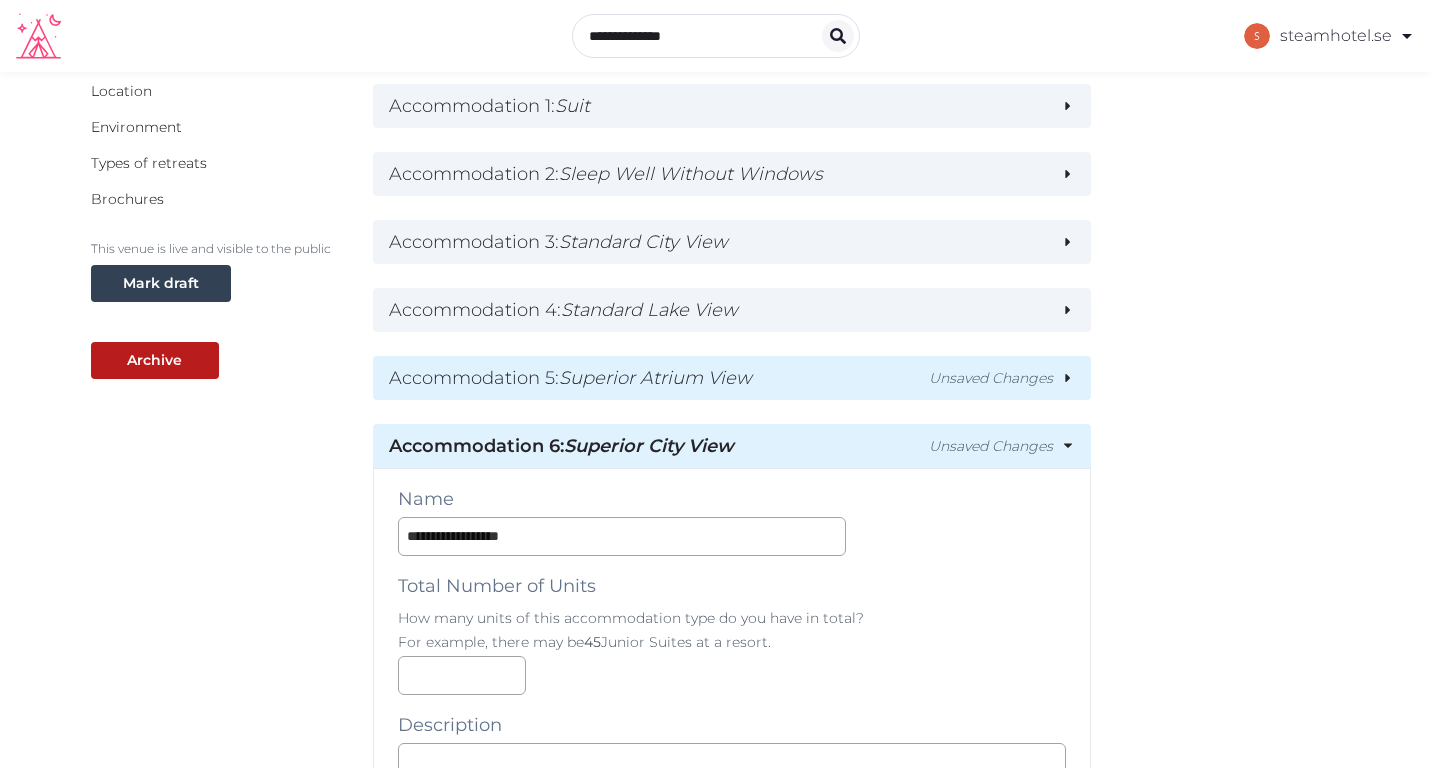 click on "Accommodation 5 :  Superior Atrium View Unsaved Changes" at bounding box center [732, 378] 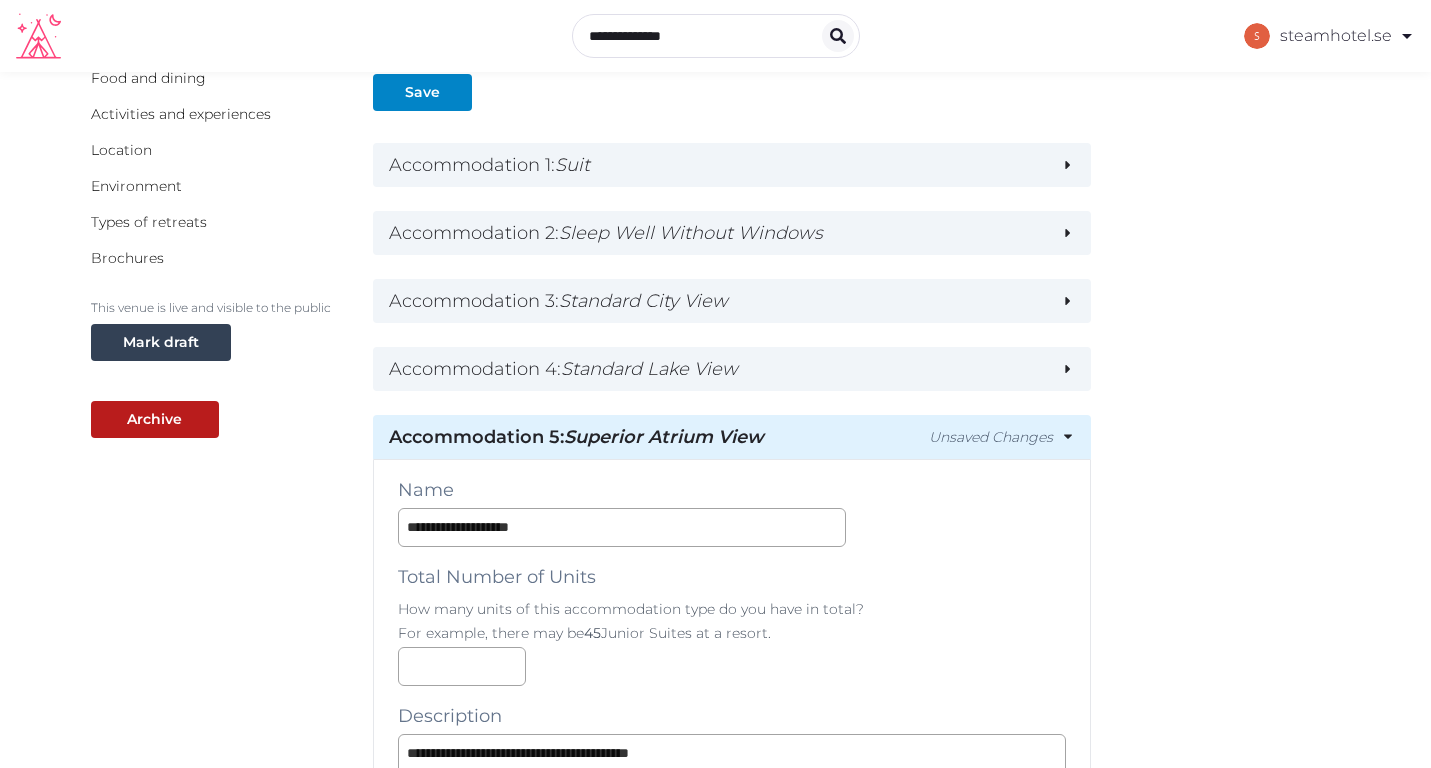 scroll, scrollTop: 316, scrollLeft: 0, axis: vertical 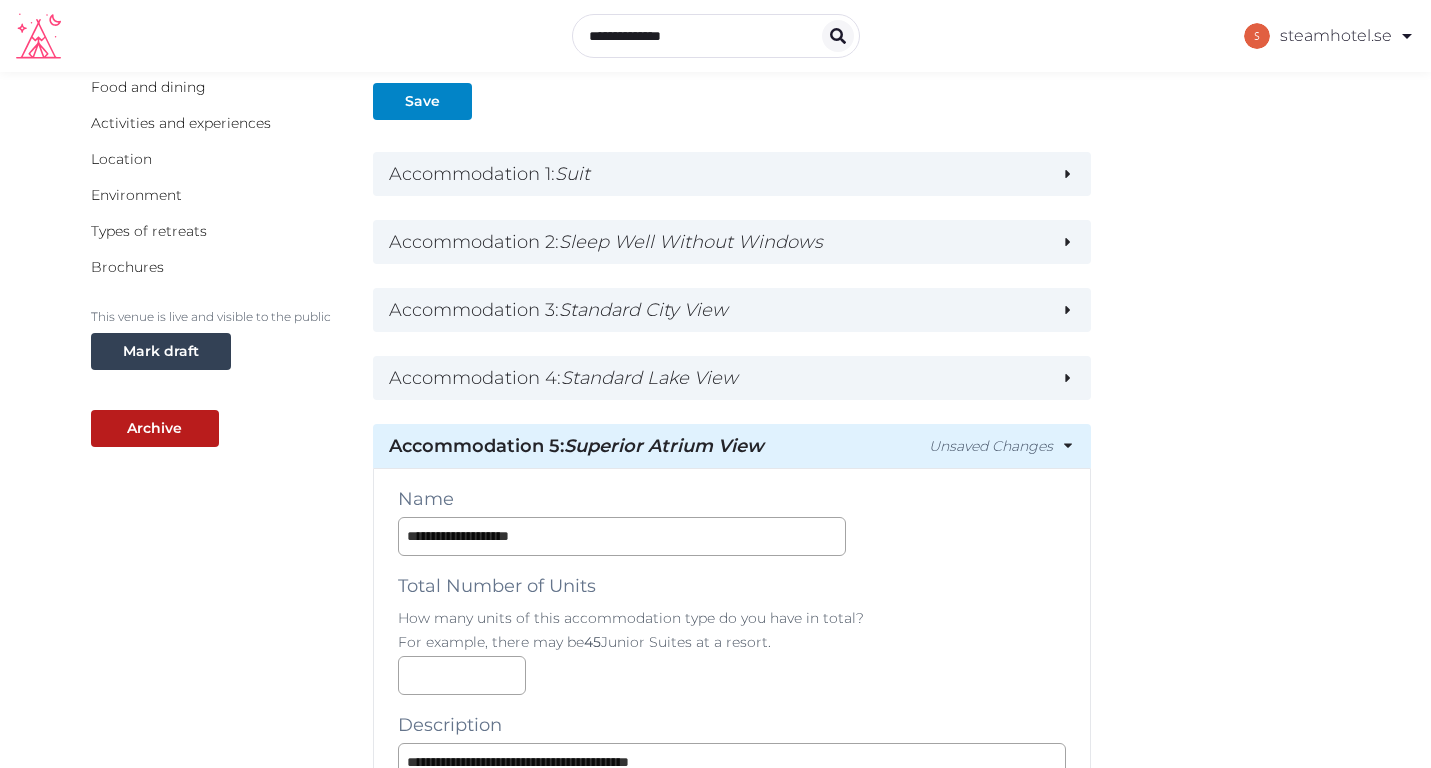 click on "Accommodation 5 :  Superior Atrium View Unsaved Changes" at bounding box center (732, 446) 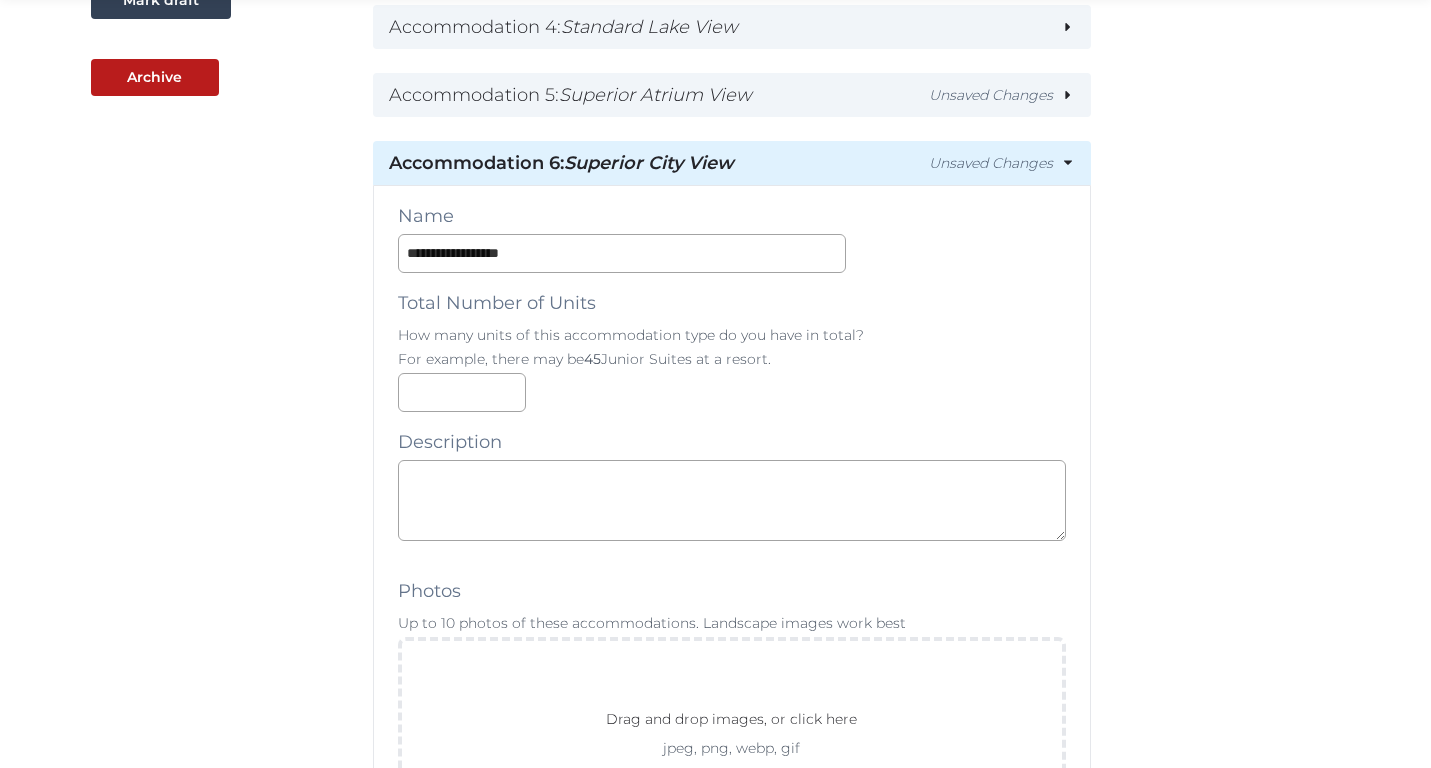 scroll, scrollTop: 668, scrollLeft: 0, axis: vertical 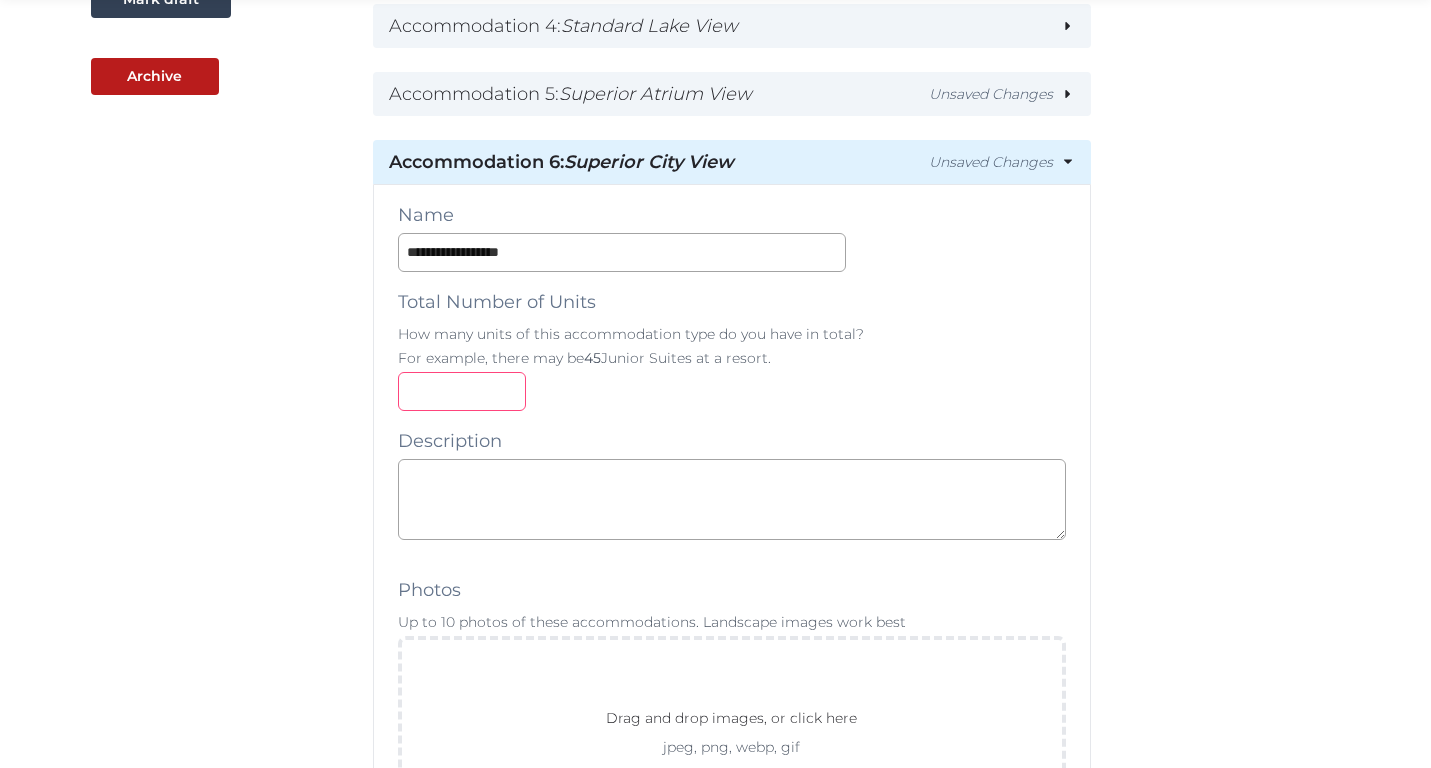click at bounding box center (462, 391) 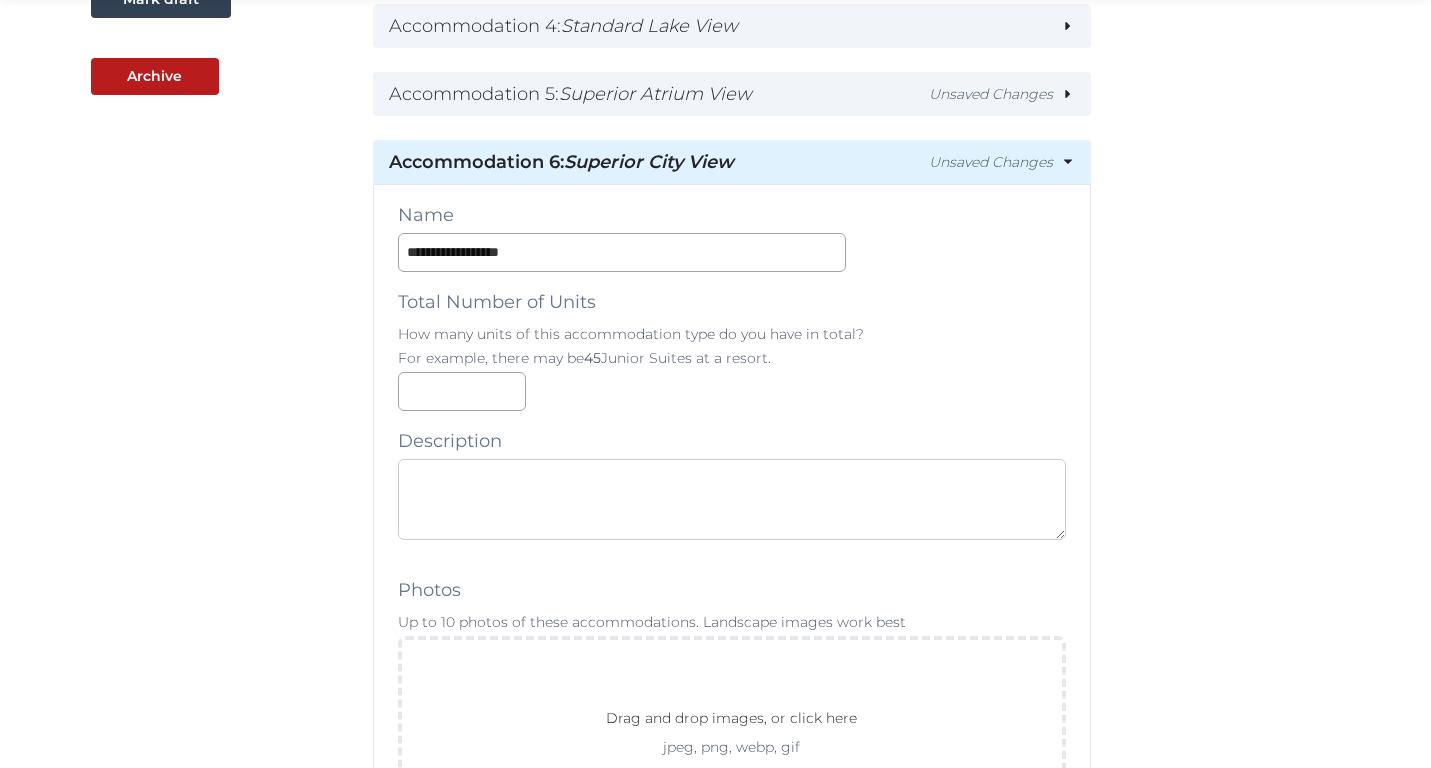 click at bounding box center [732, 499] 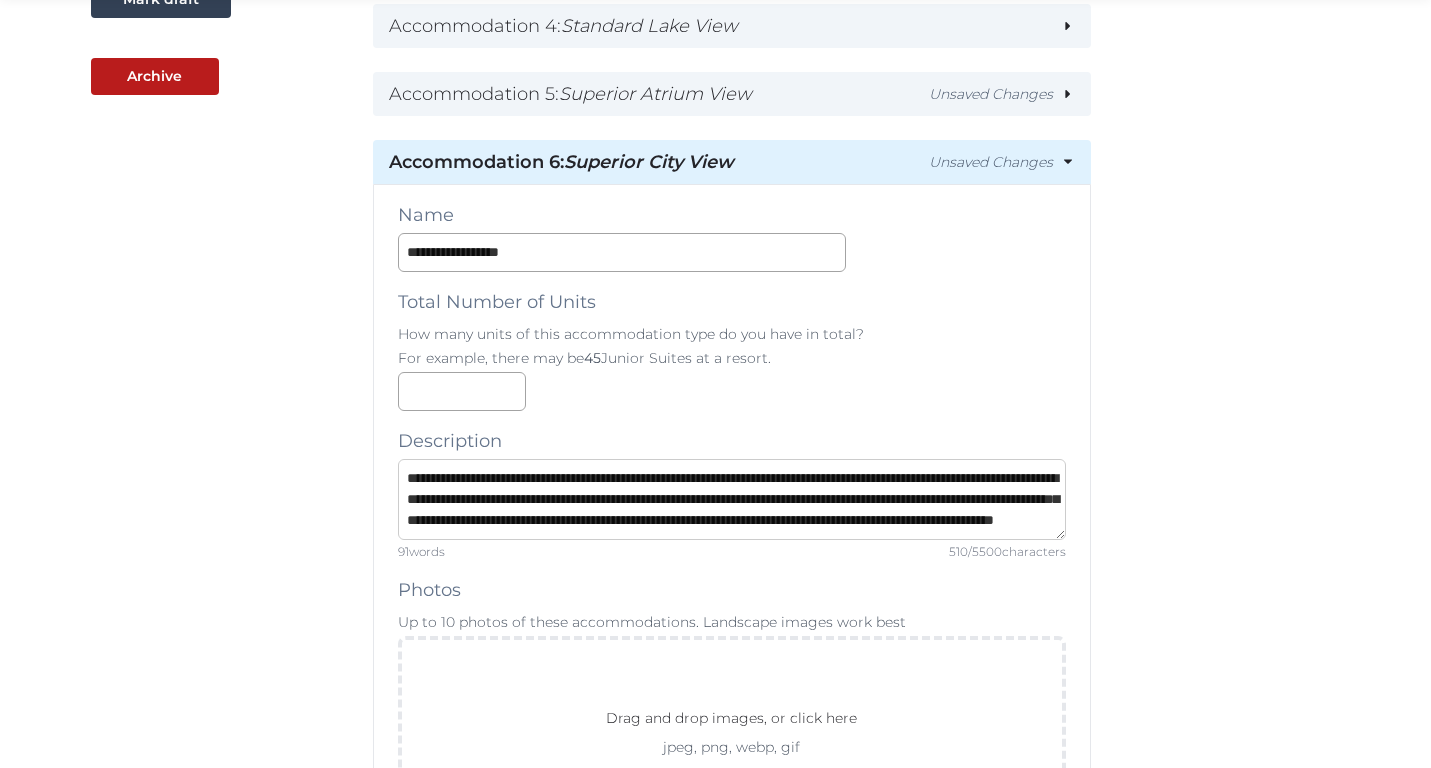 scroll, scrollTop: 95, scrollLeft: 0, axis: vertical 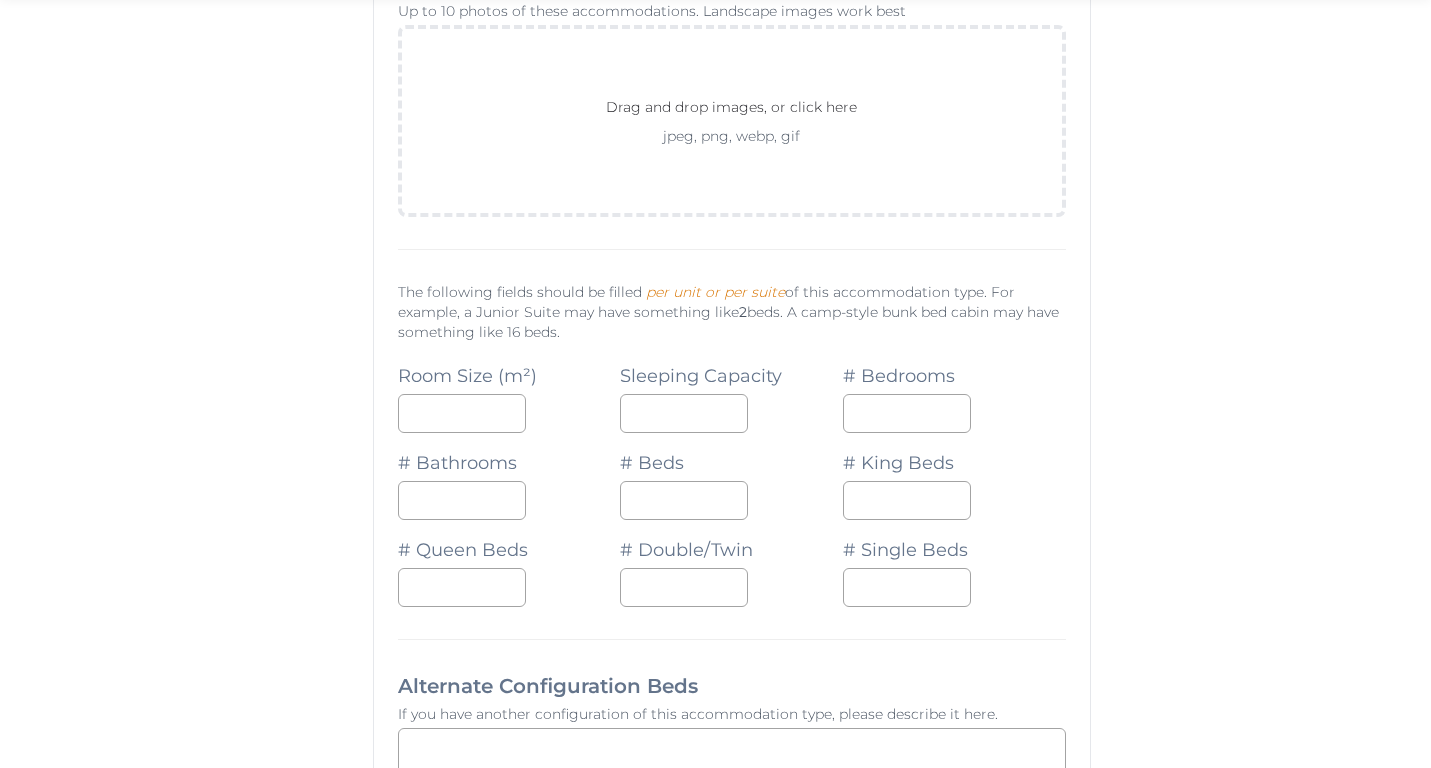 type on "**********" 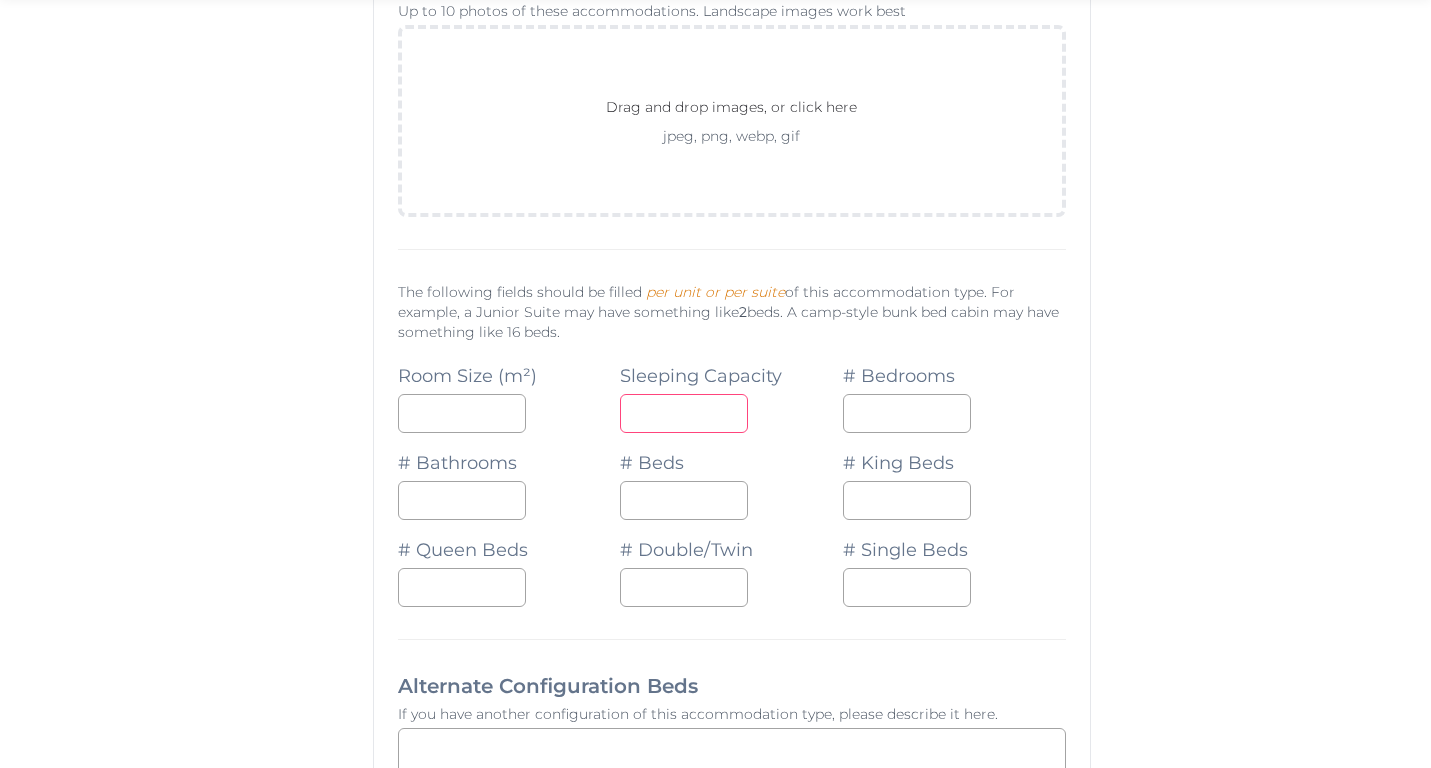 click at bounding box center (684, 413) 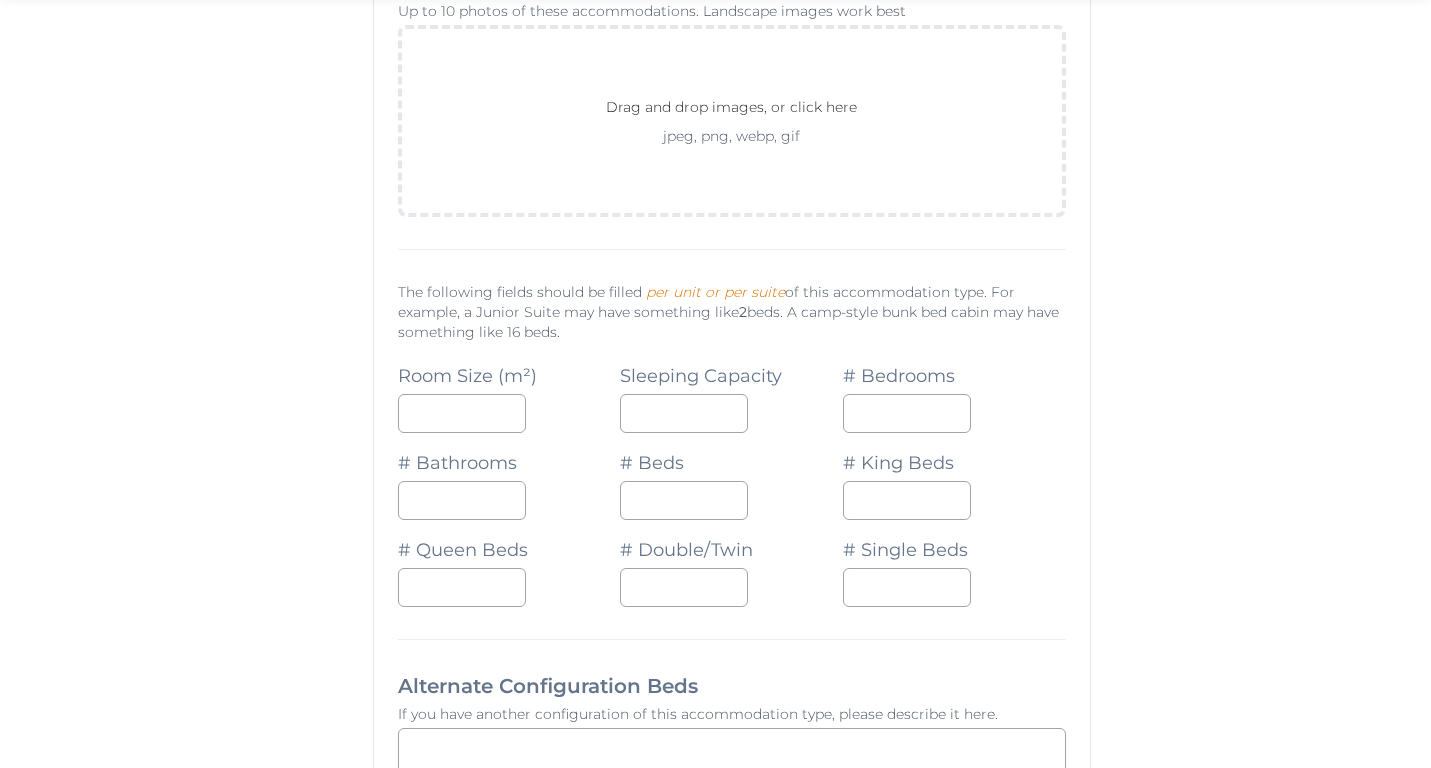 click on "# Bathrooms" at bounding box center (457, 463) 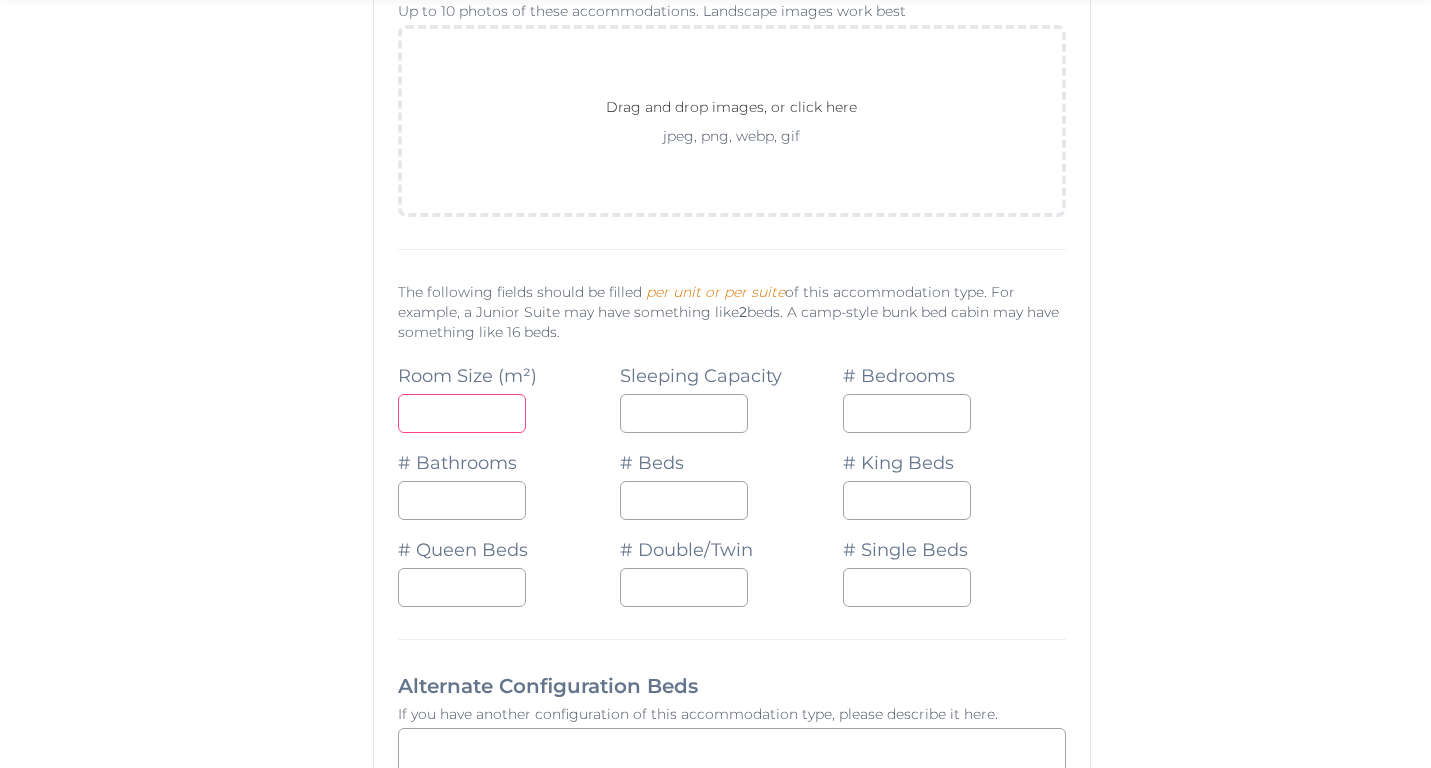 click at bounding box center [462, 413] 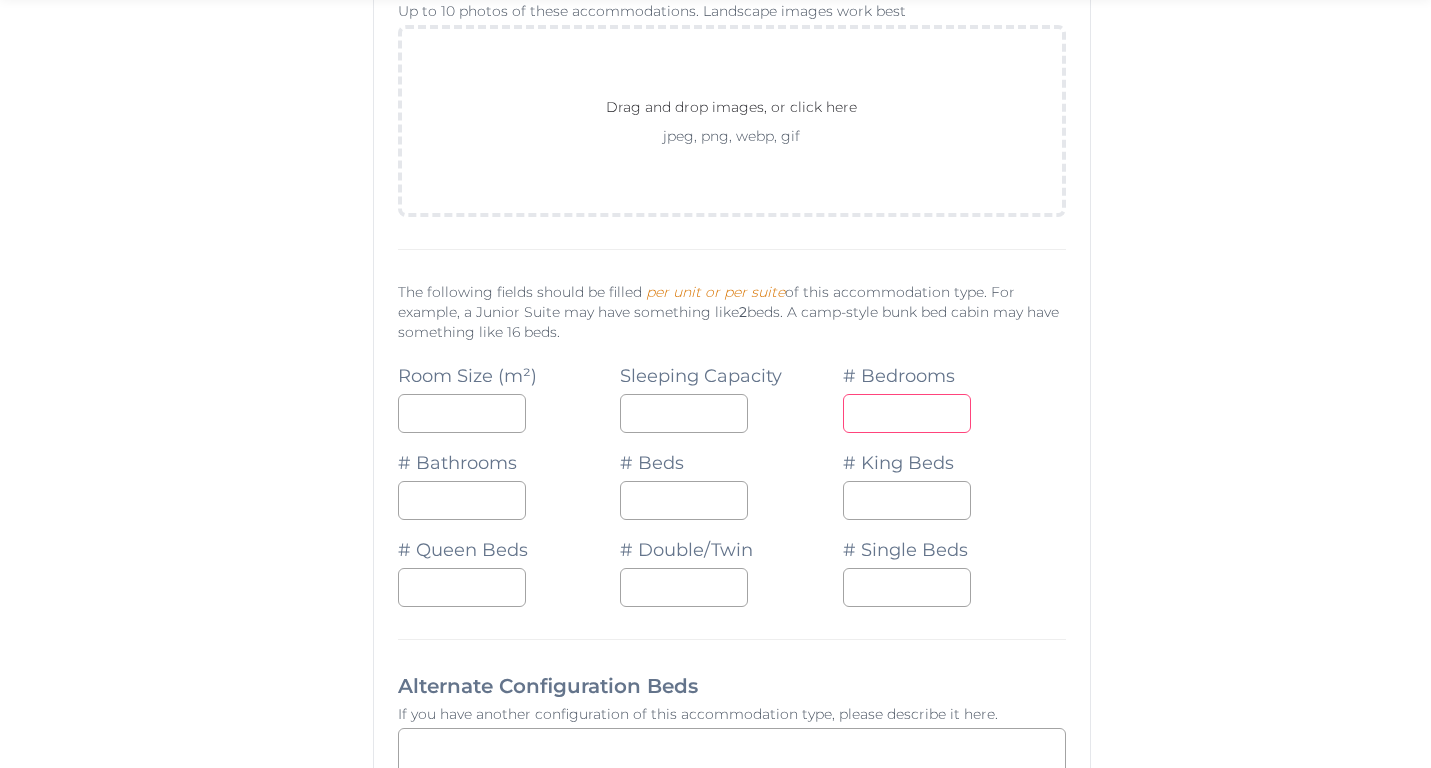 click at bounding box center [907, 413] 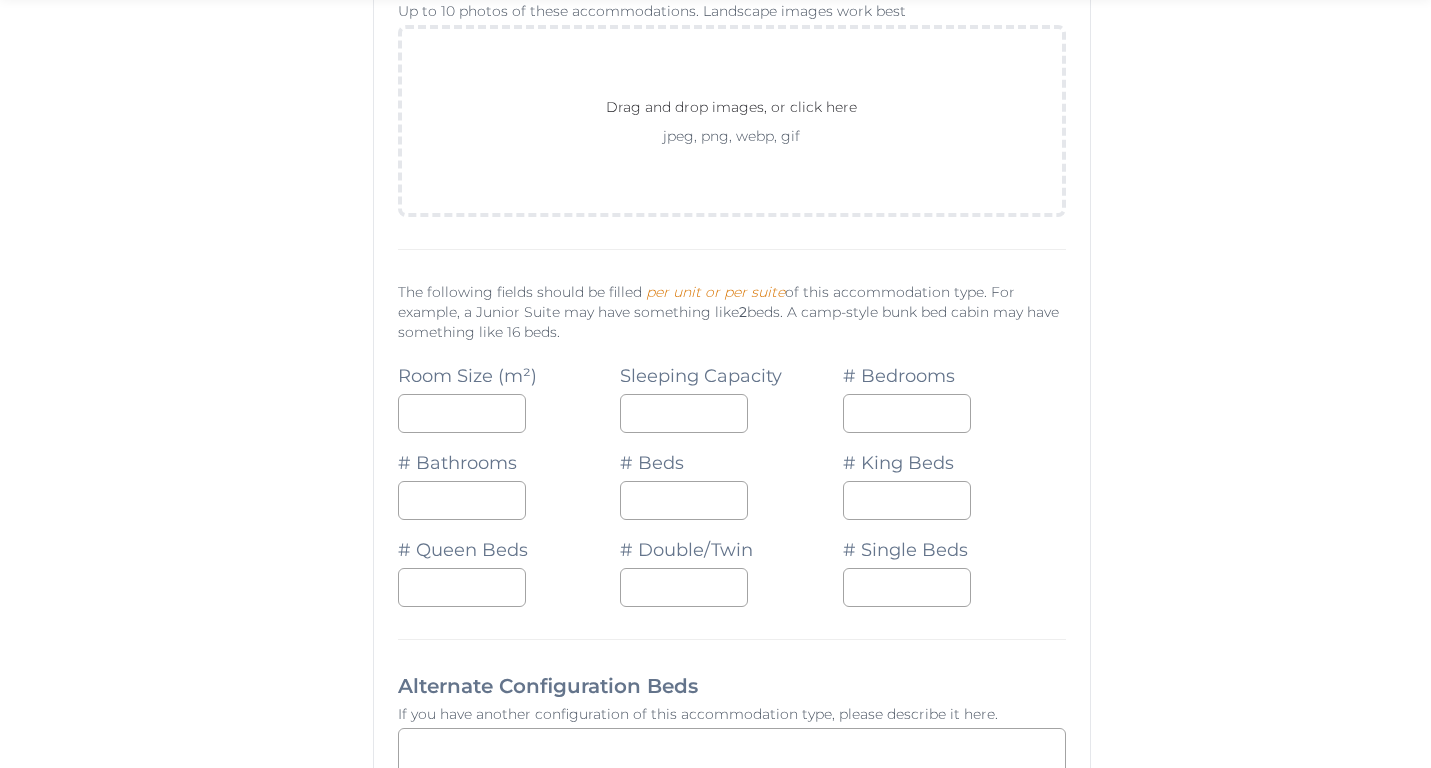 click at bounding box center [954, 500] 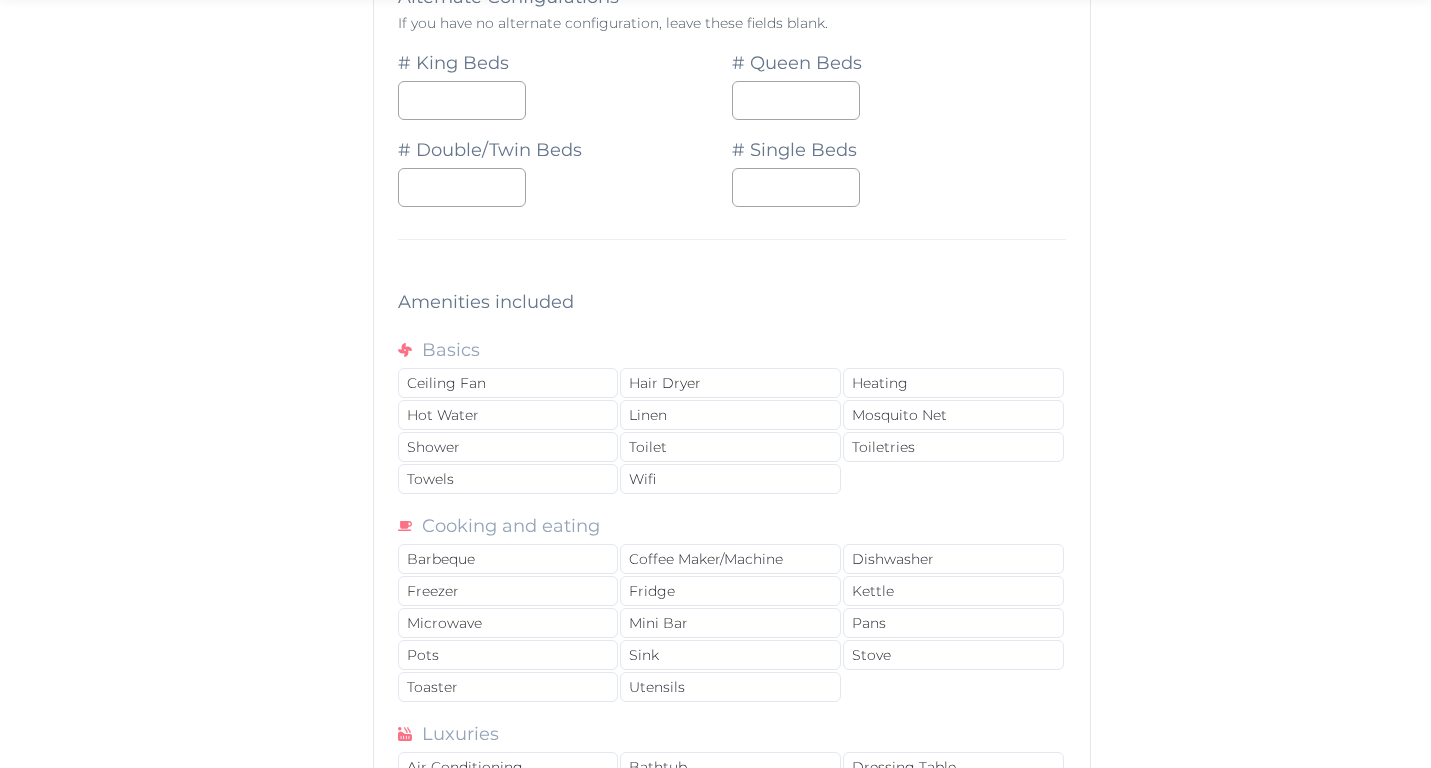 scroll, scrollTop: 2152, scrollLeft: 0, axis: vertical 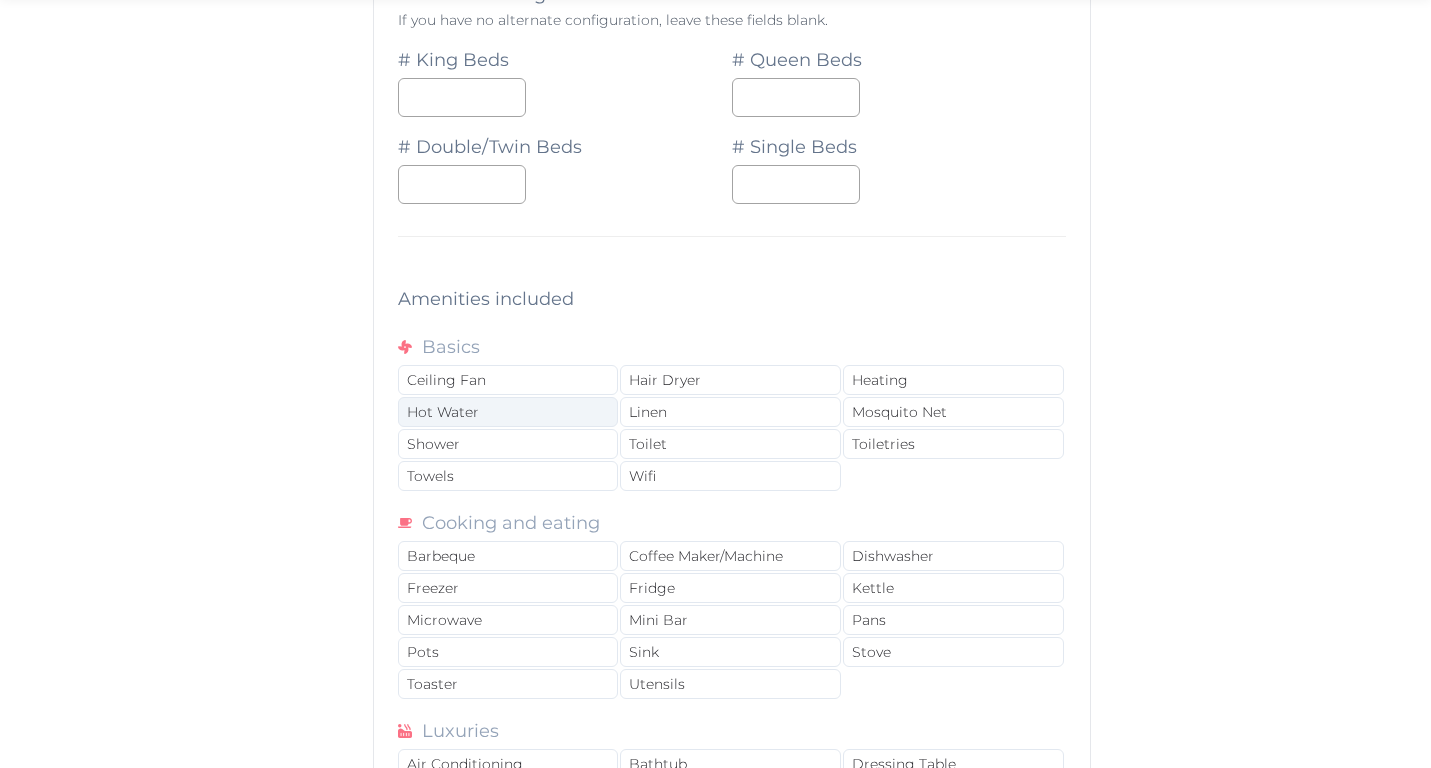 click on "Hot Water" at bounding box center [508, 412] 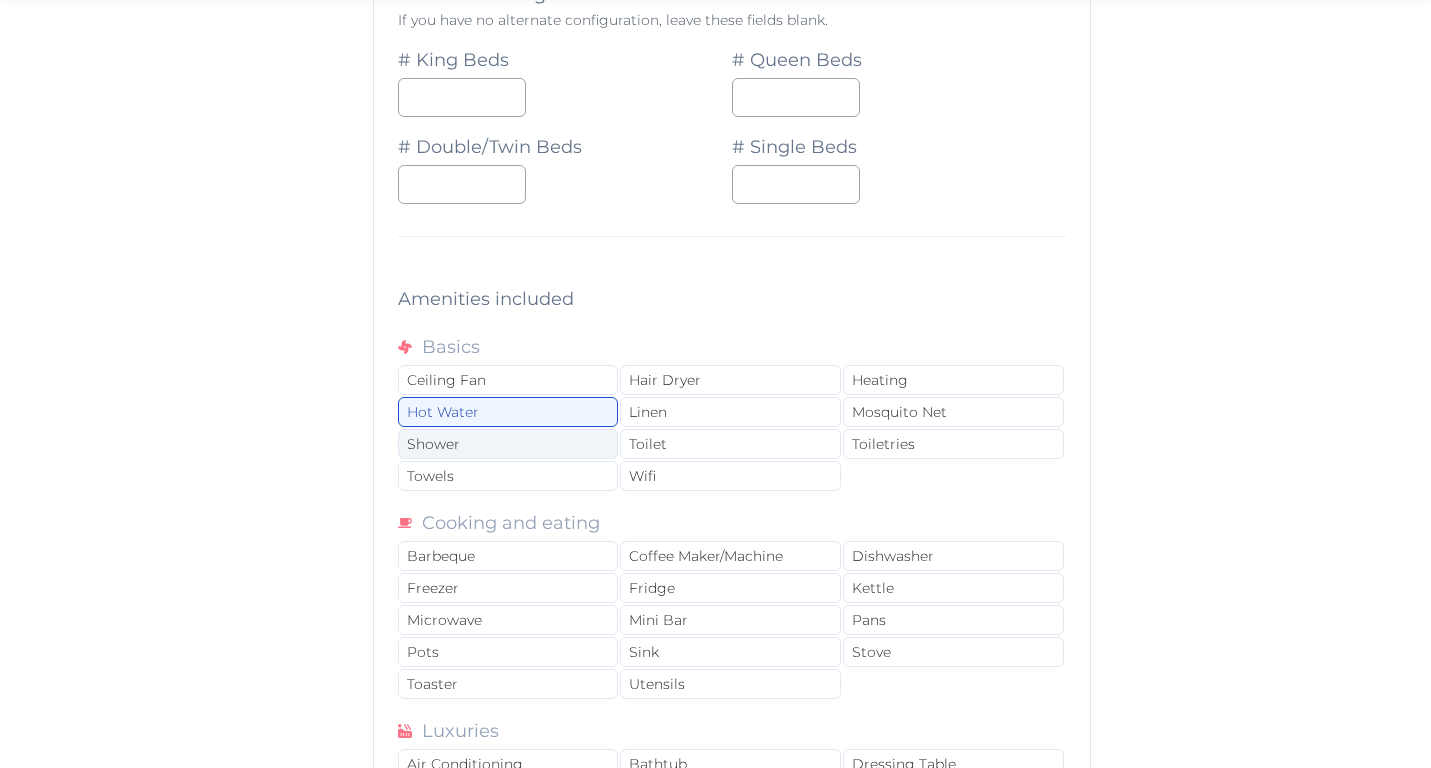 click on "Shower" at bounding box center [508, 444] 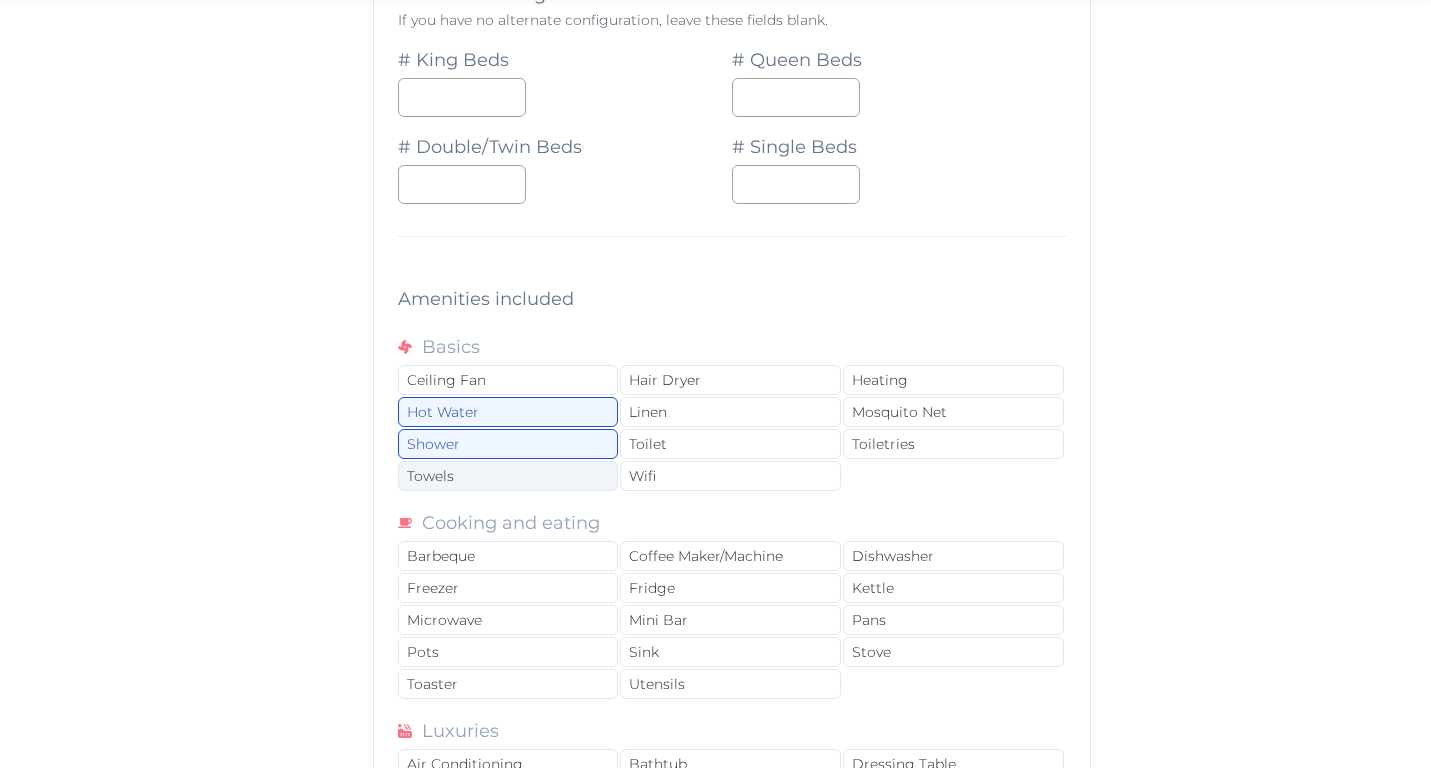 click on "Towels" at bounding box center [508, 476] 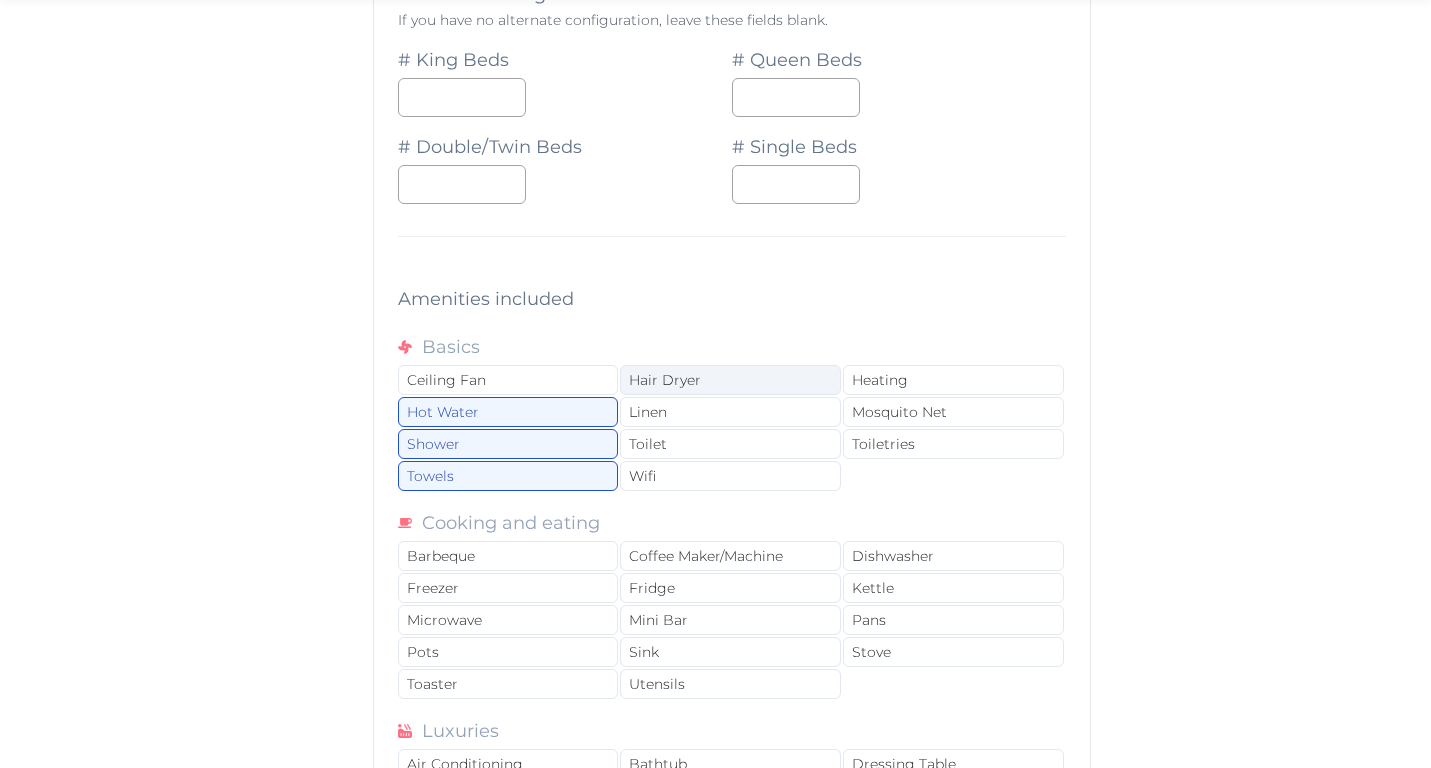 click on "Hair Dryer" at bounding box center (730, 380) 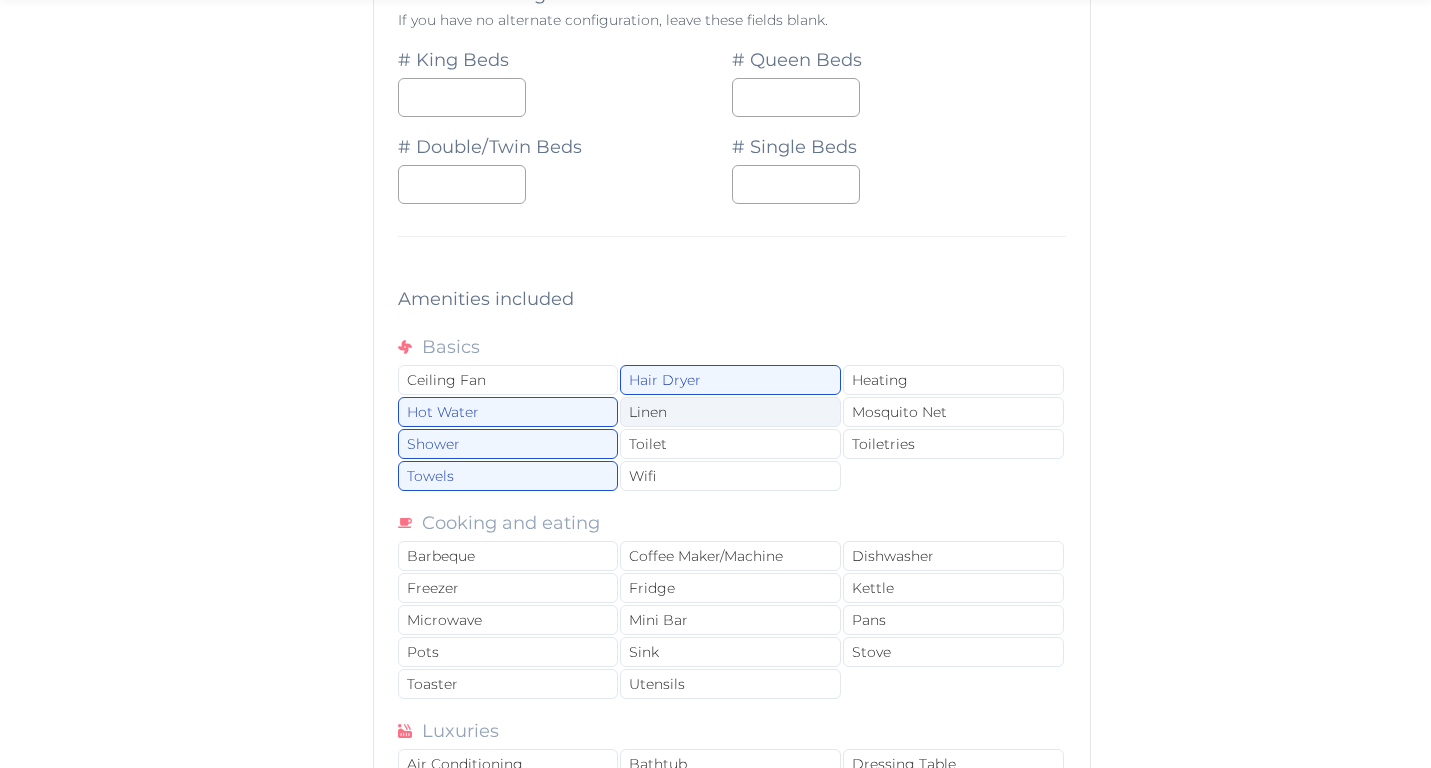 click on "Linen" at bounding box center [730, 412] 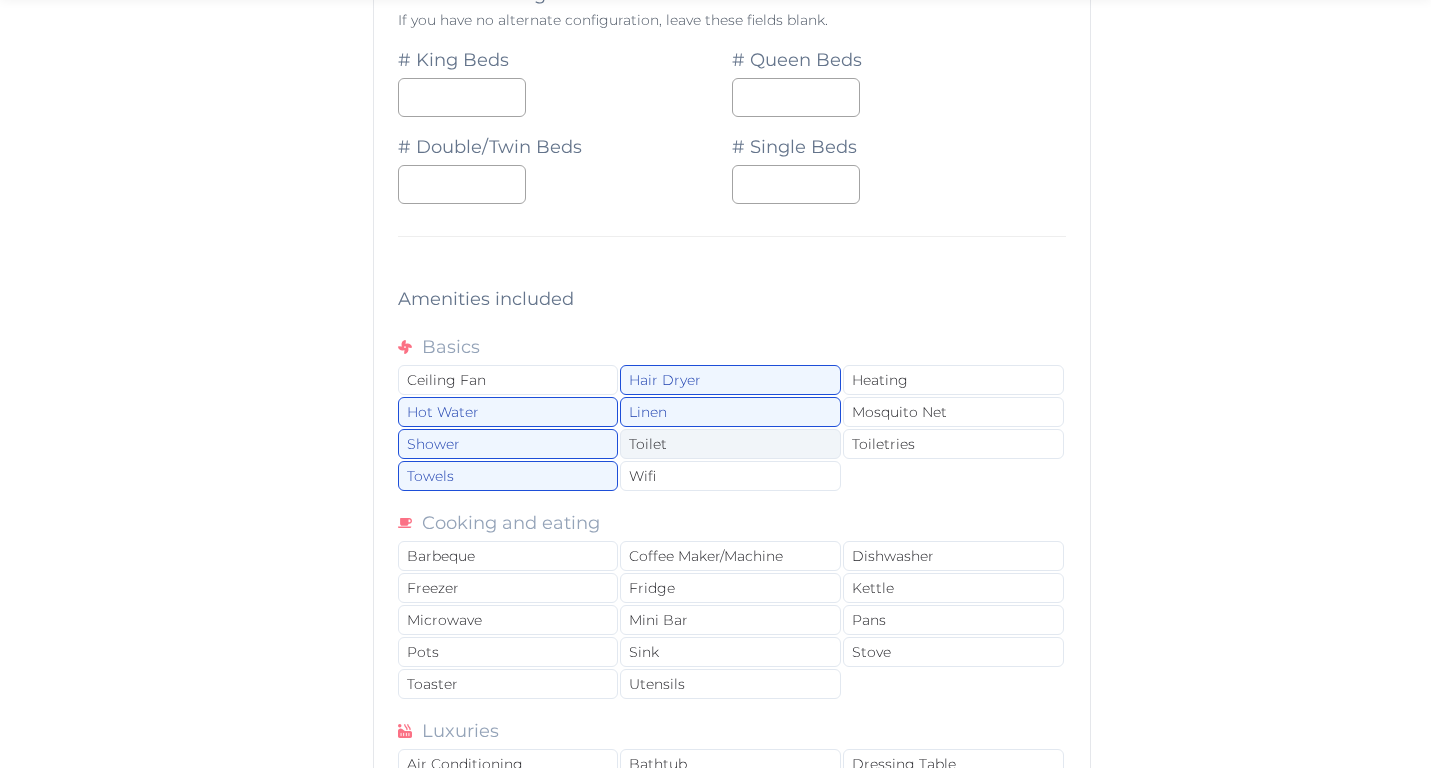 click on "Toilet" at bounding box center [730, 444] 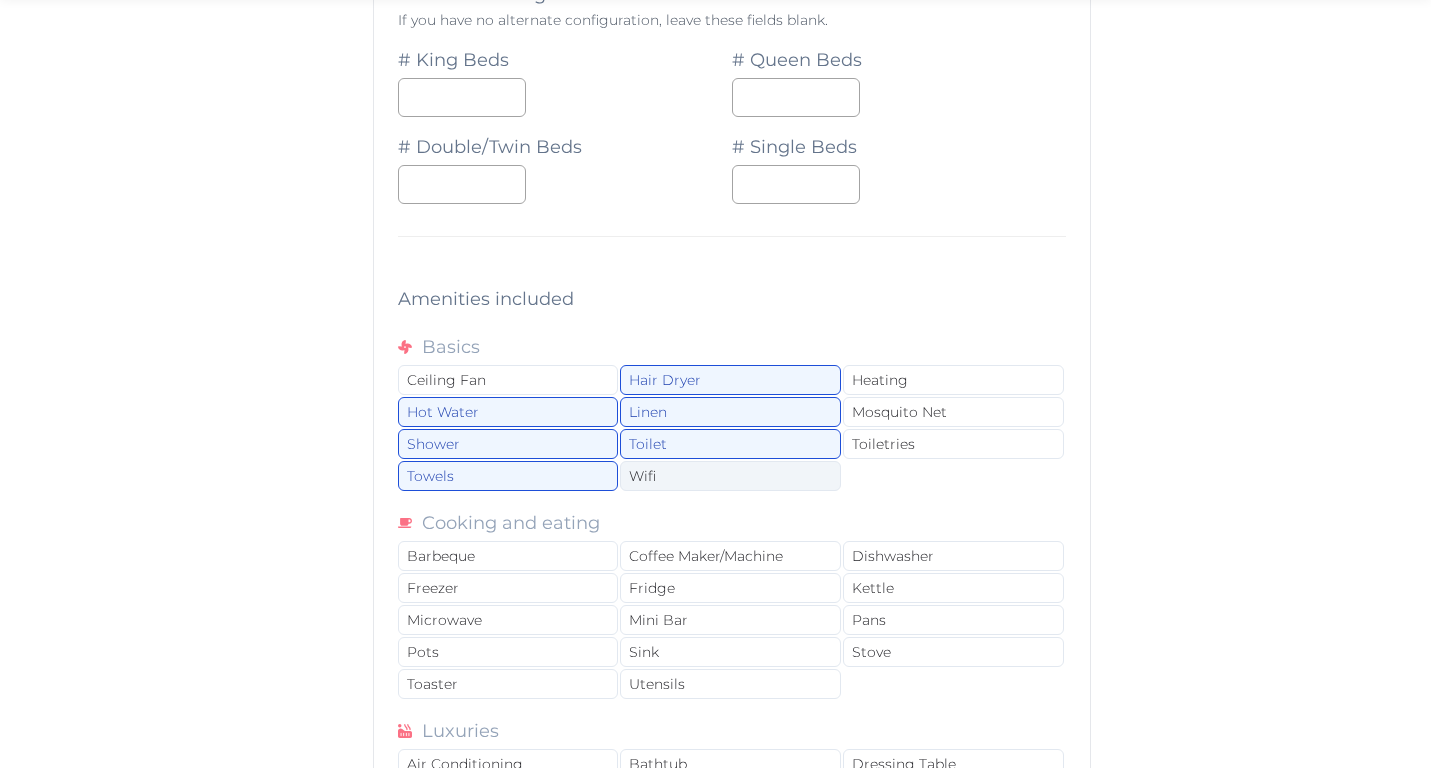 click on "Wifi" at bounding box center [730, 476] 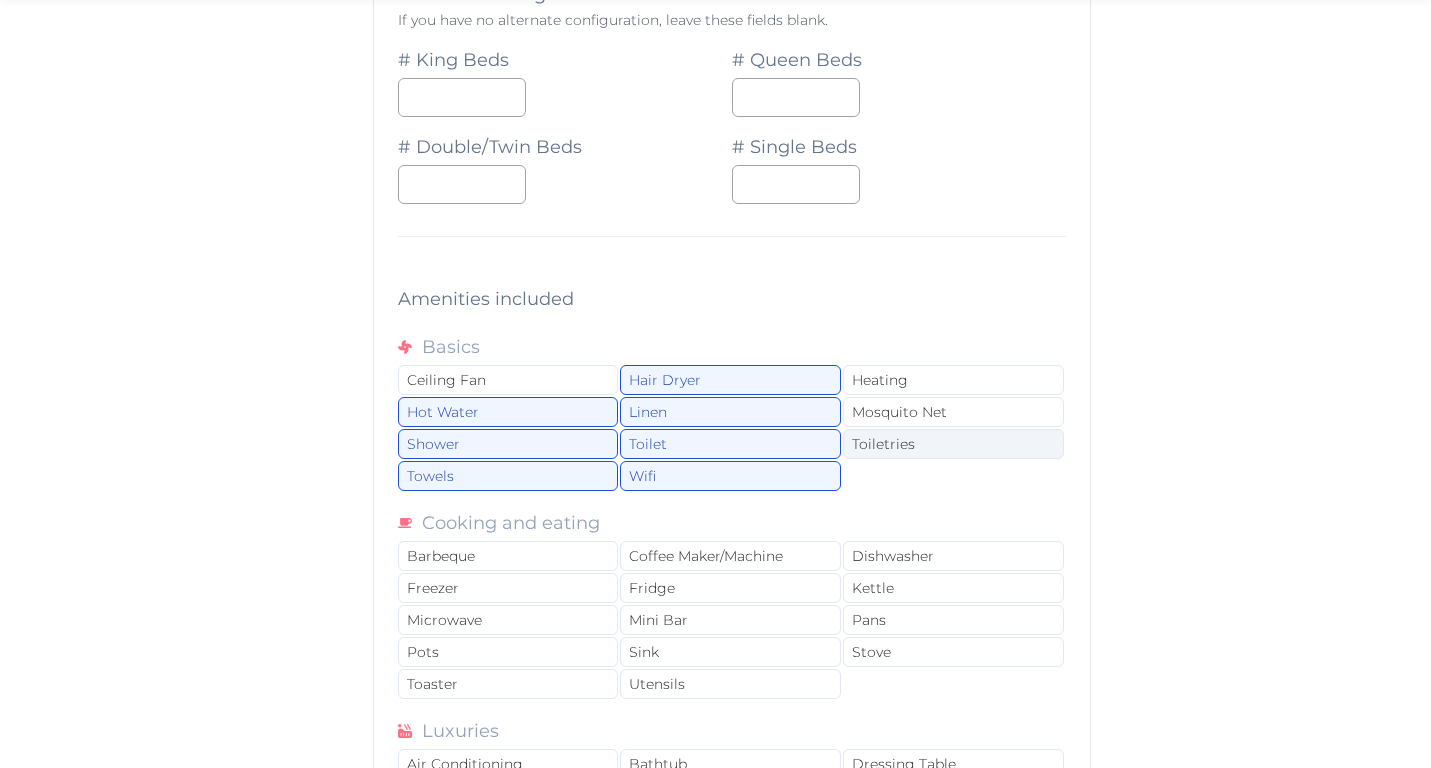 click on "Toiletries" at bounding box center (953, 444) 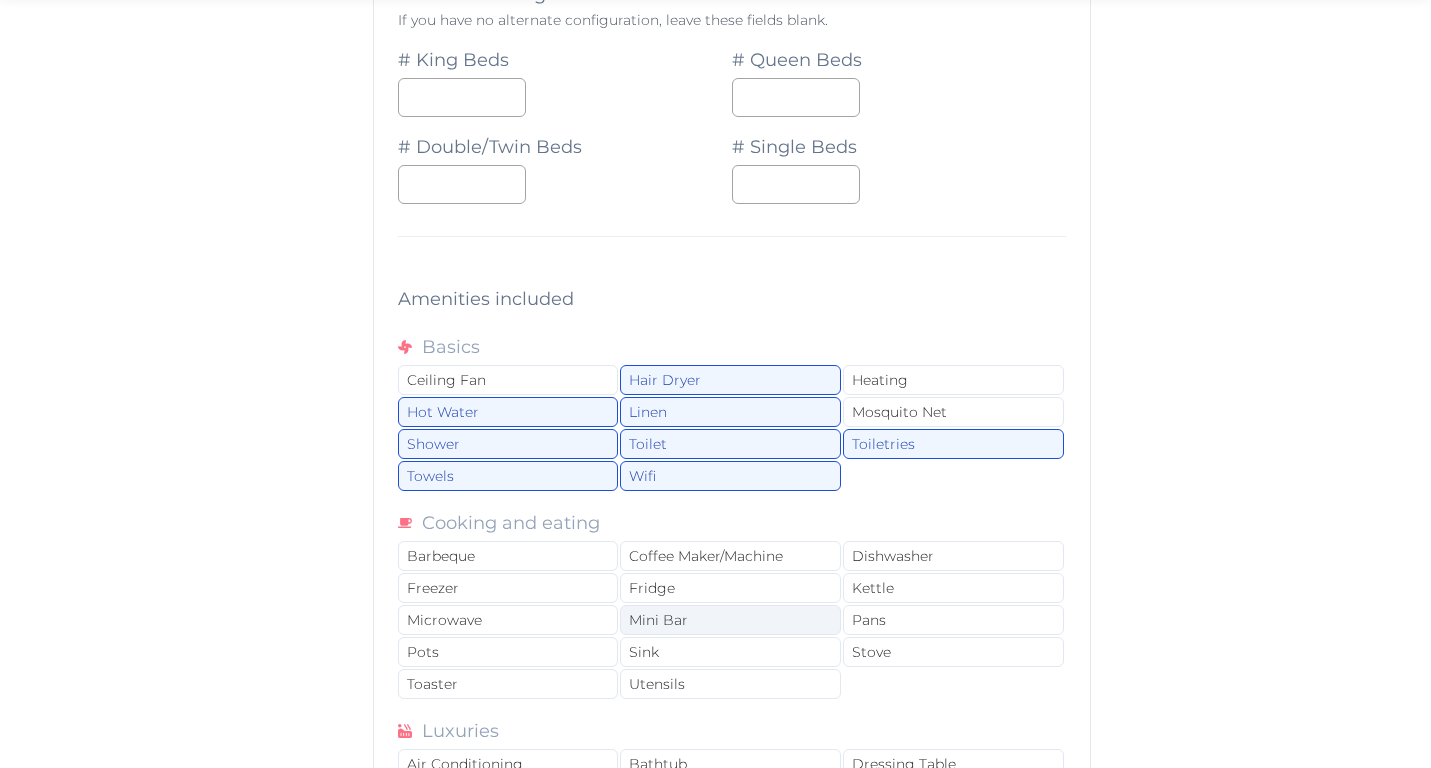 click on "Mini Bar" at bounding box center [730, 620] 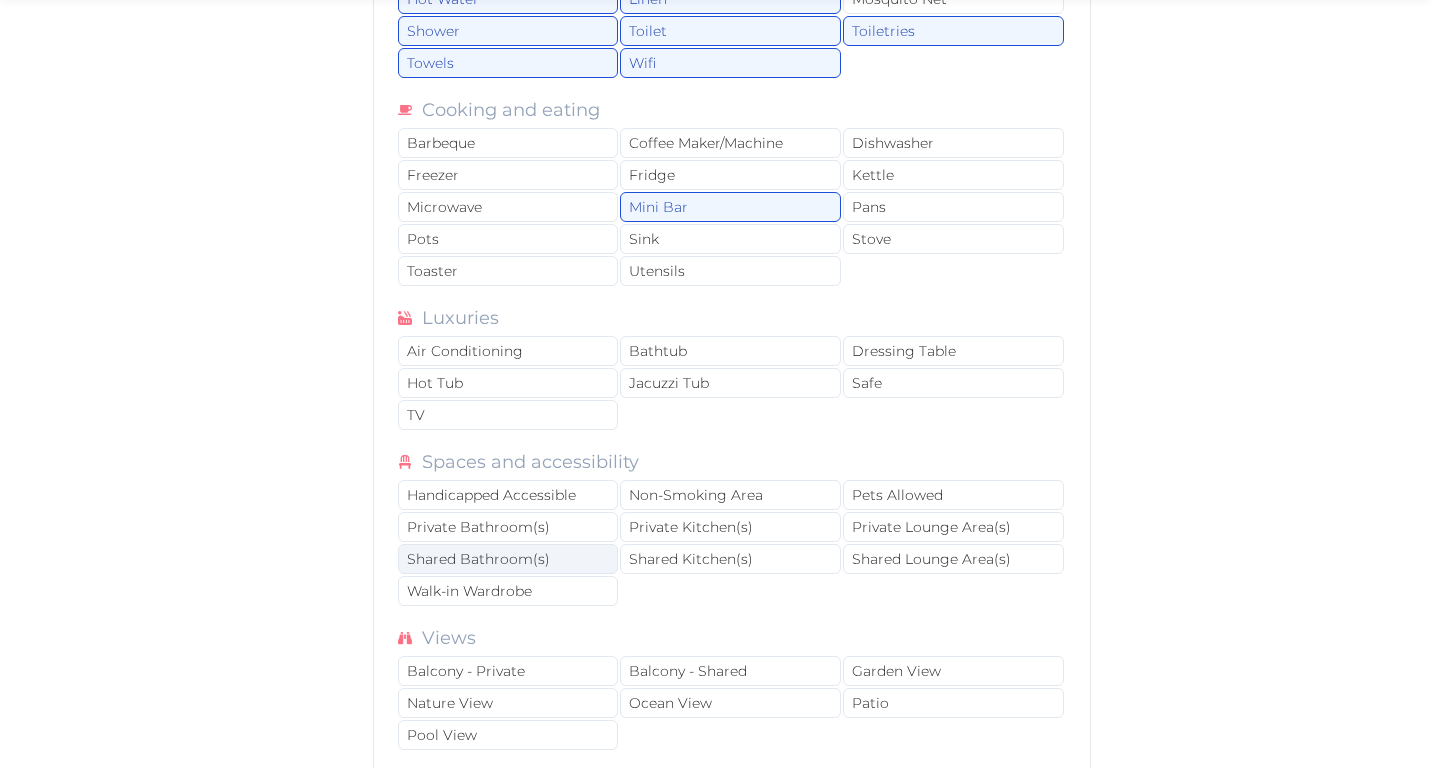 scroll, scrollTop: 2582, scrollLeft: 0, axis: vertical 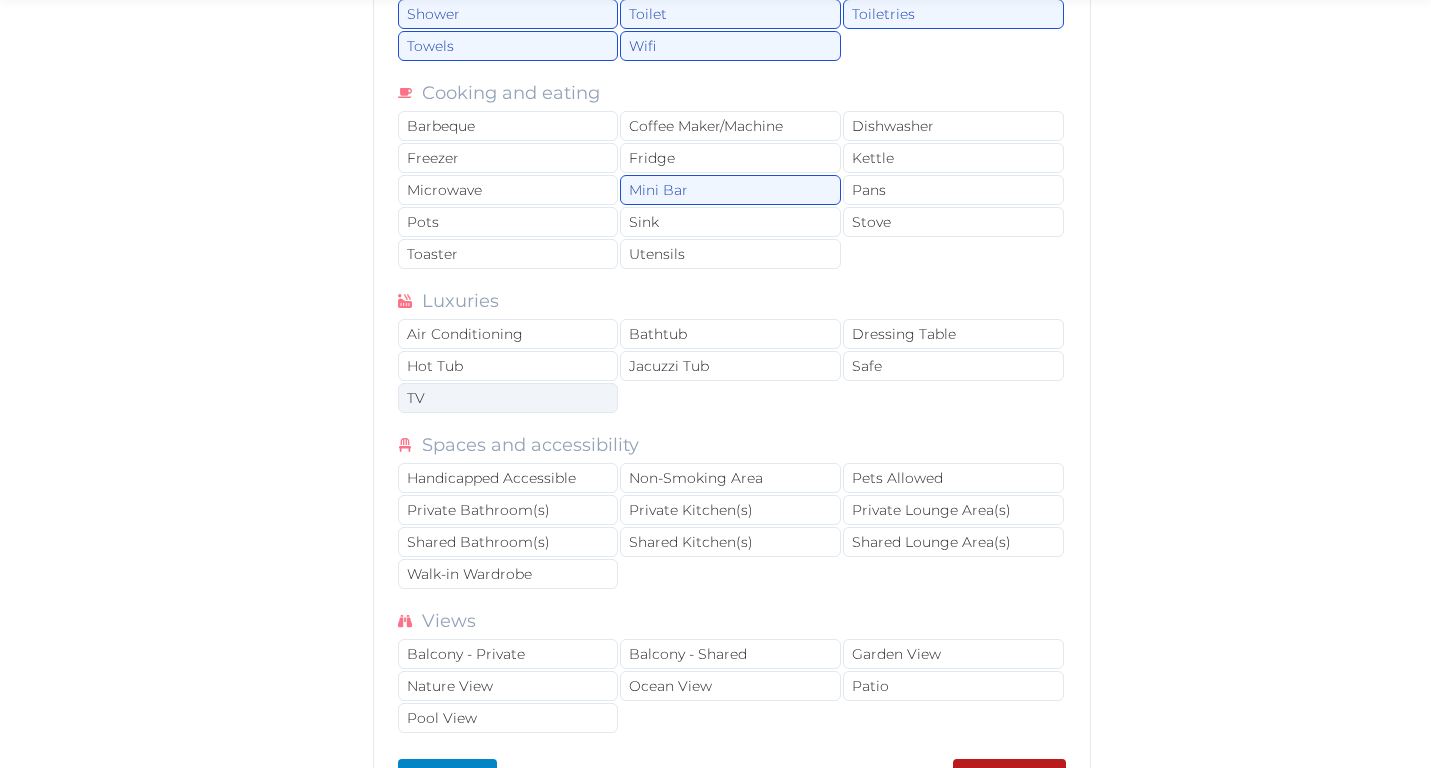 click on "TV" at bounding box center (508, 398) 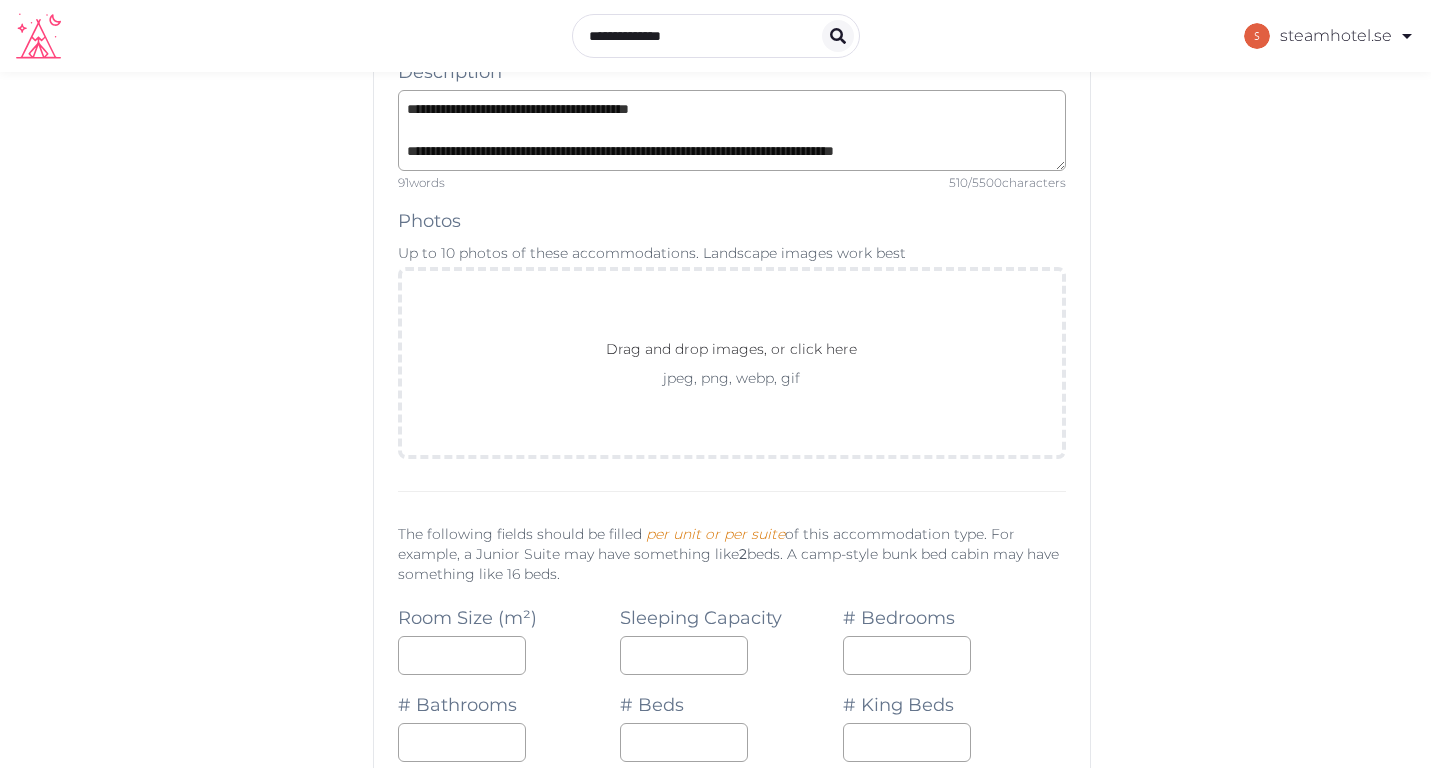 scroll, scrollTop: 1024, scrollLeft: 0, axis: vertical 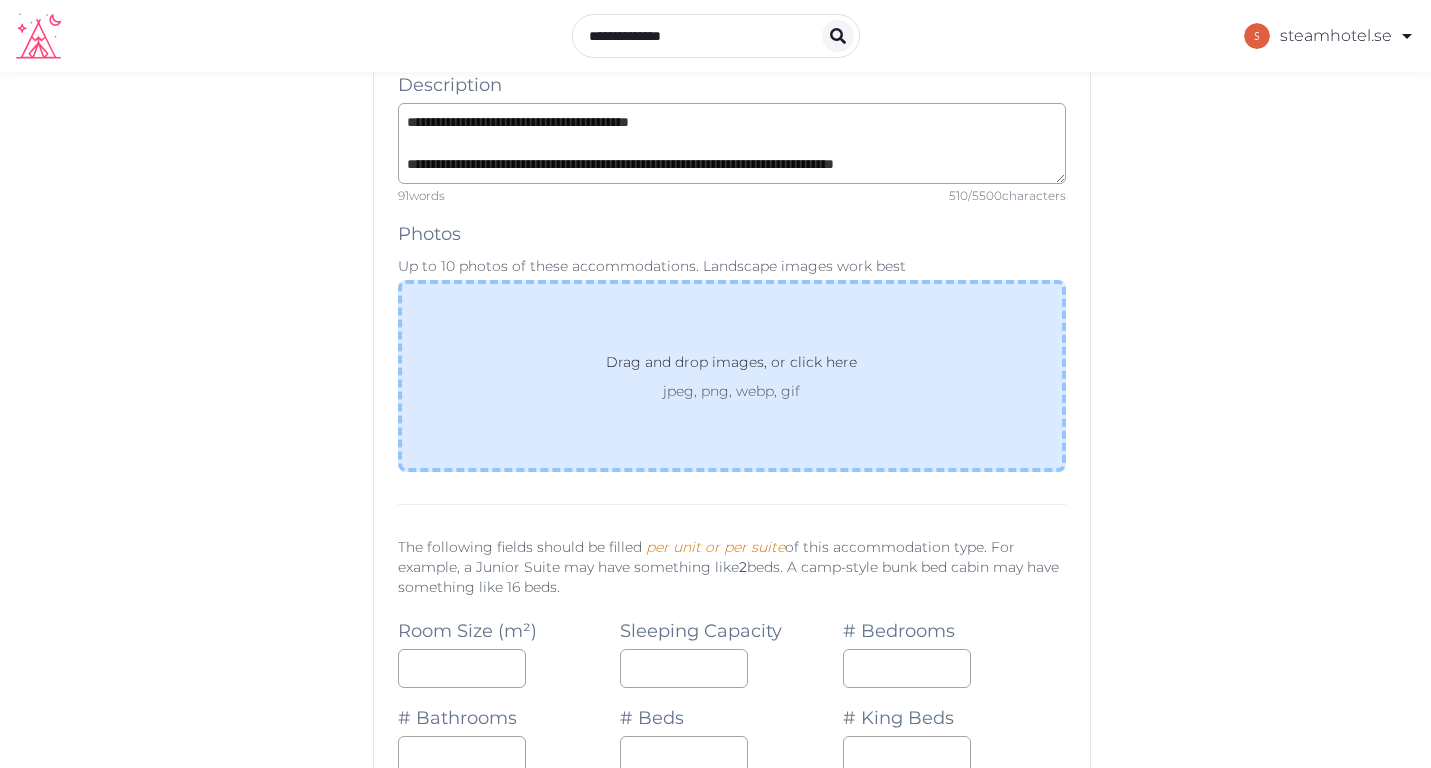 click on "Drag and drop images, or click here jpeg, png, webp, gif" at bounding box center [732, 376] 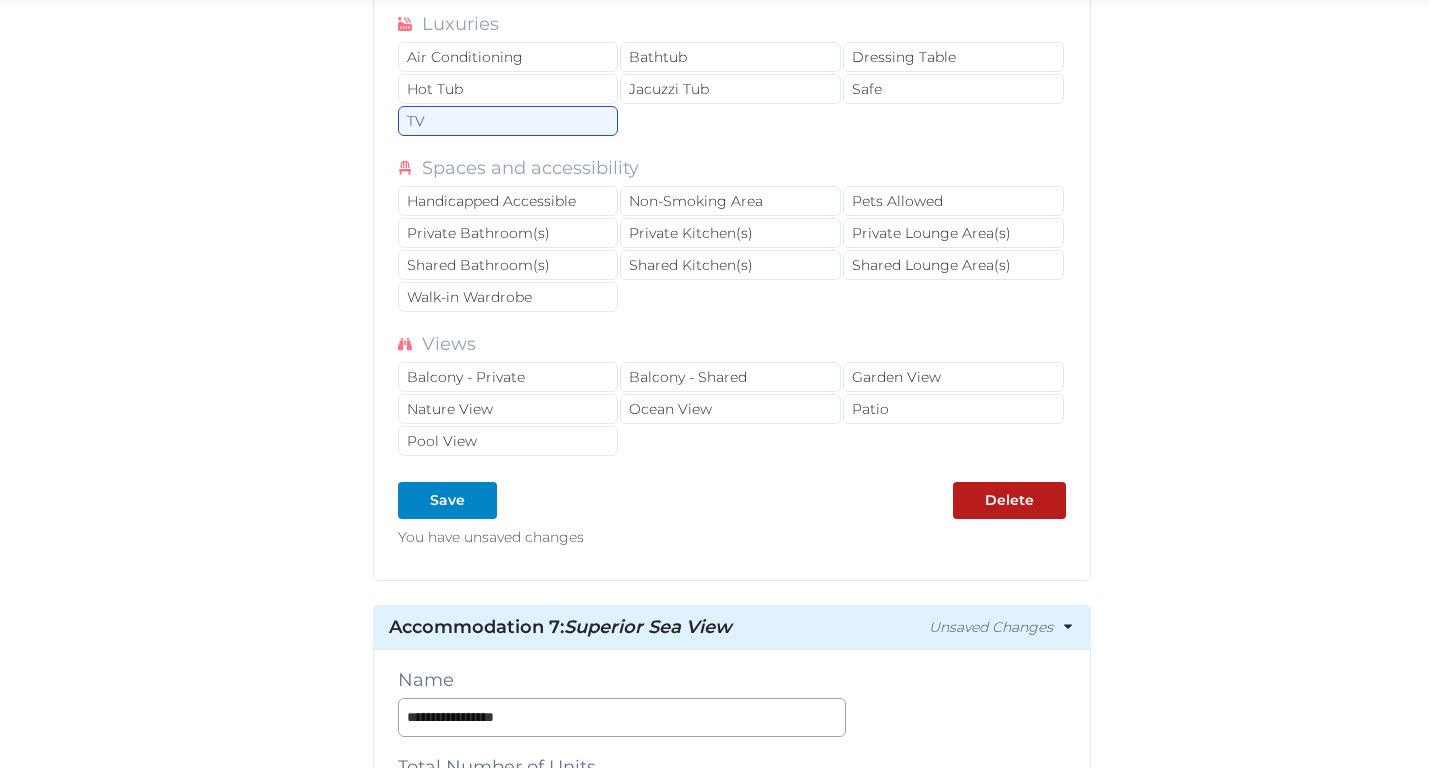 scroll, scrollTop: 2969, scrollLeft: 0, axis: vertical 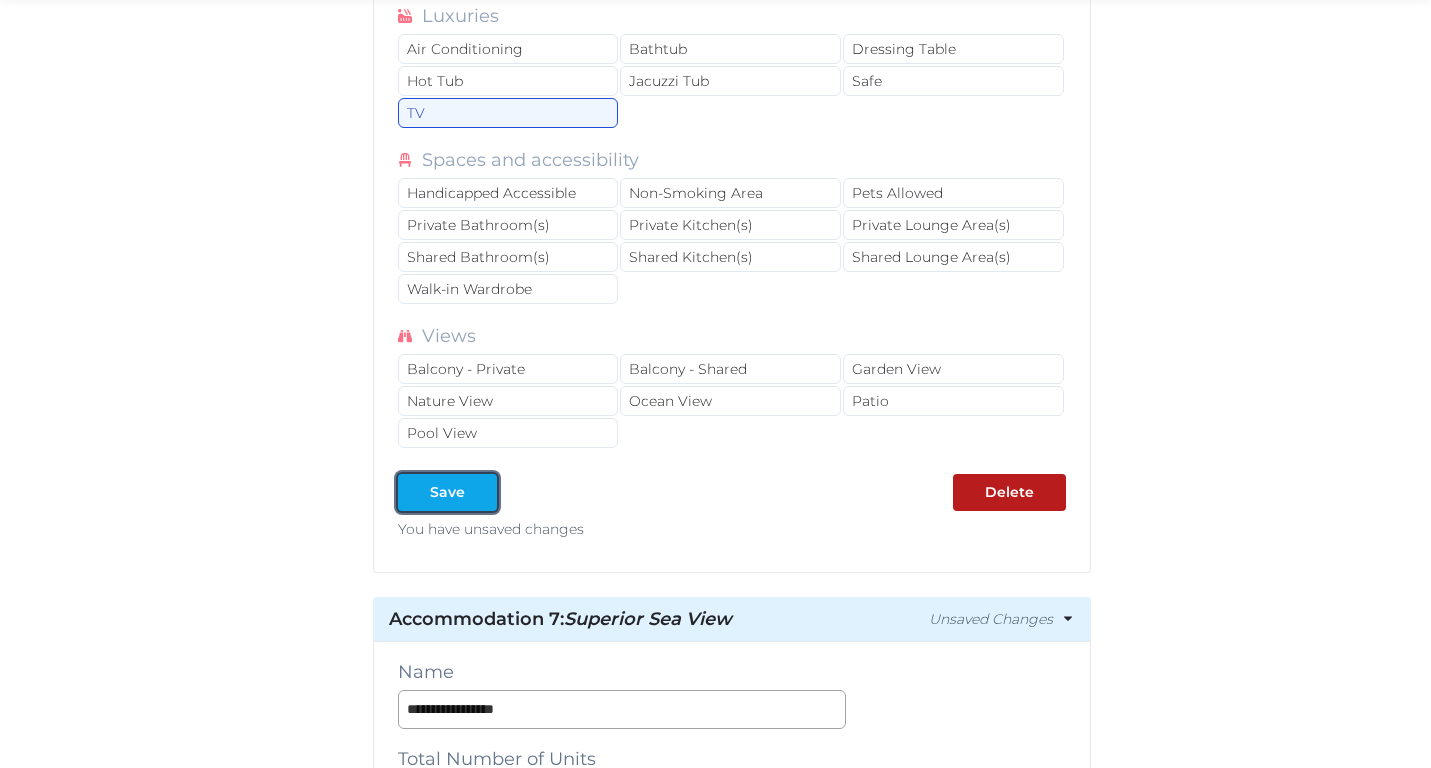 click on "Save" at bounding box center [447, 492] 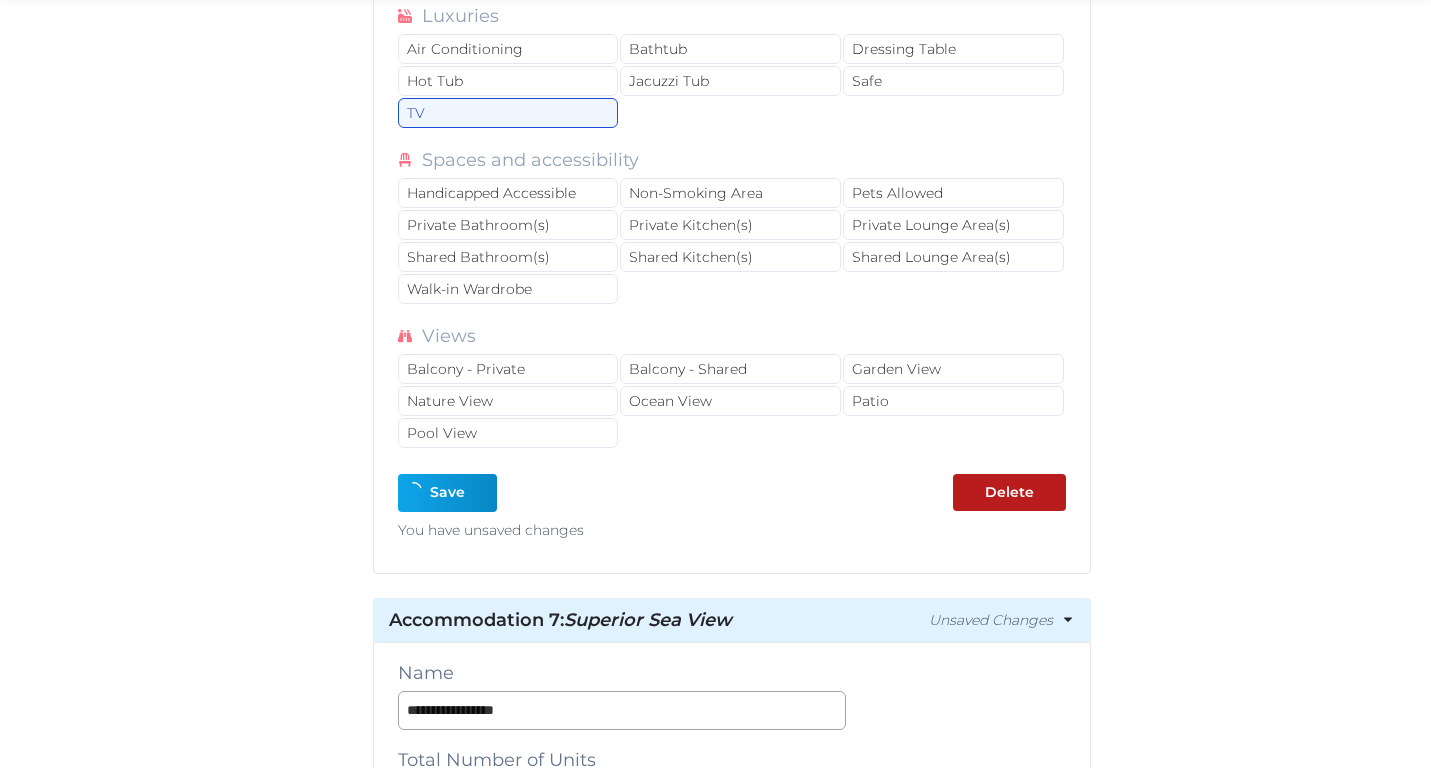 type on "*" 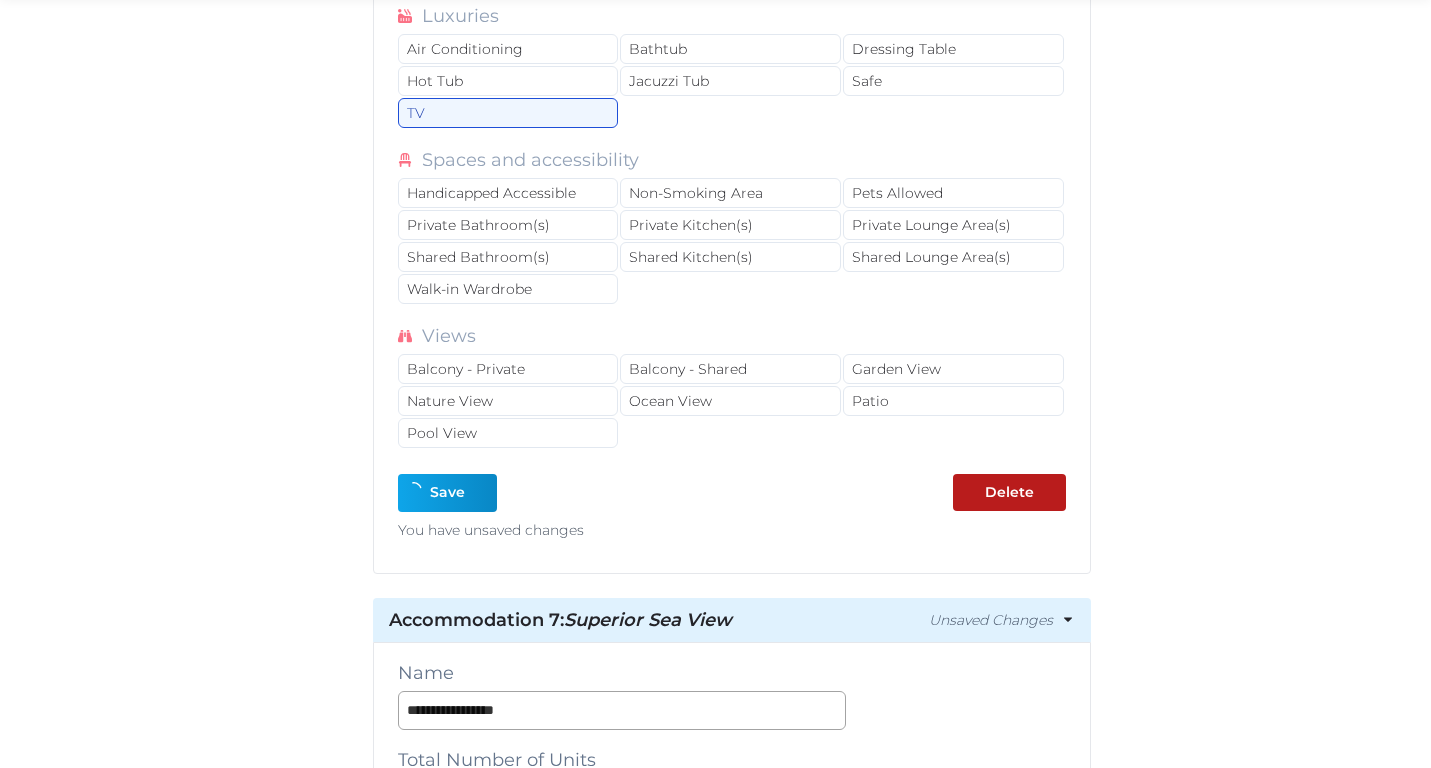 type on "*" 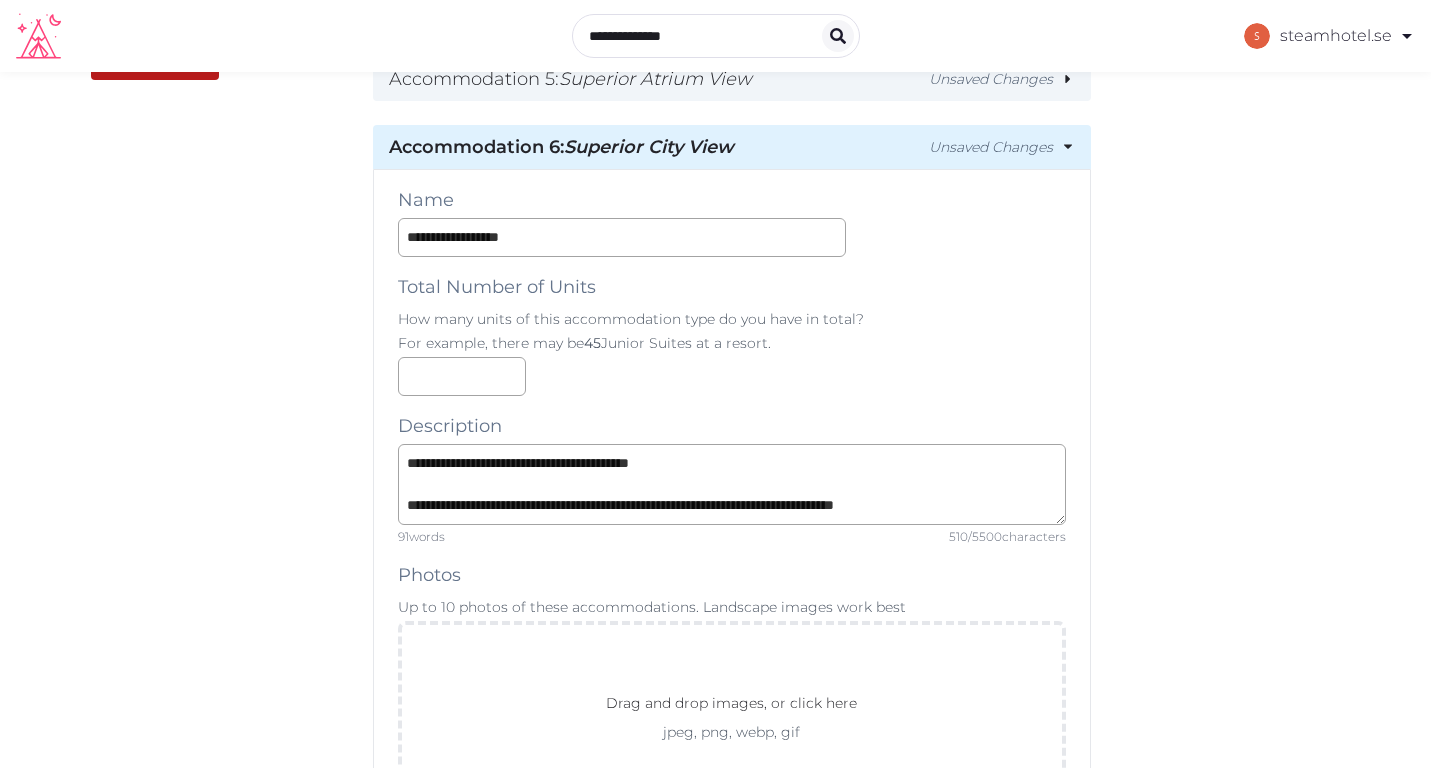 scroll, scrollTop: 597, scrollLeft: 0, axis: vertical 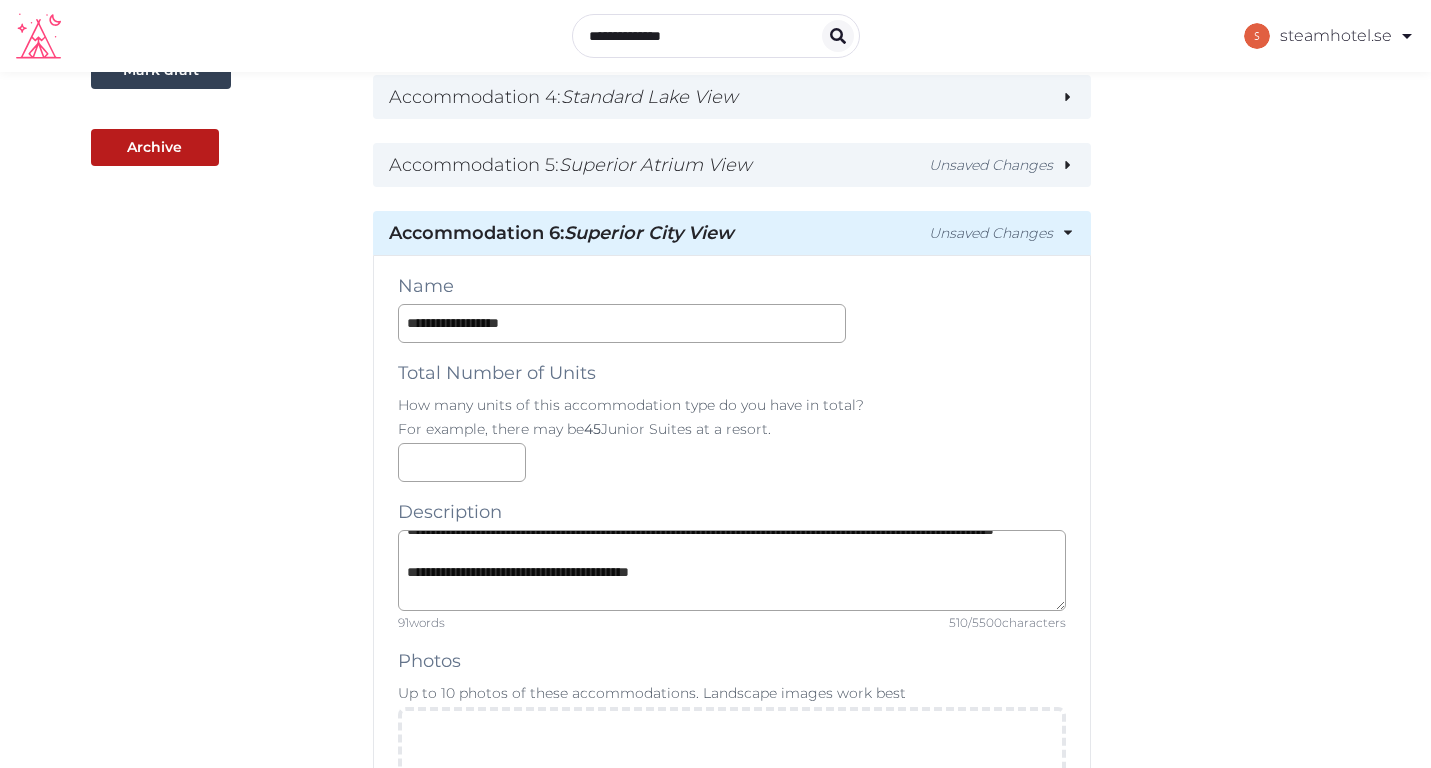 click on "Superior City View" at bounding box center (649, 233) 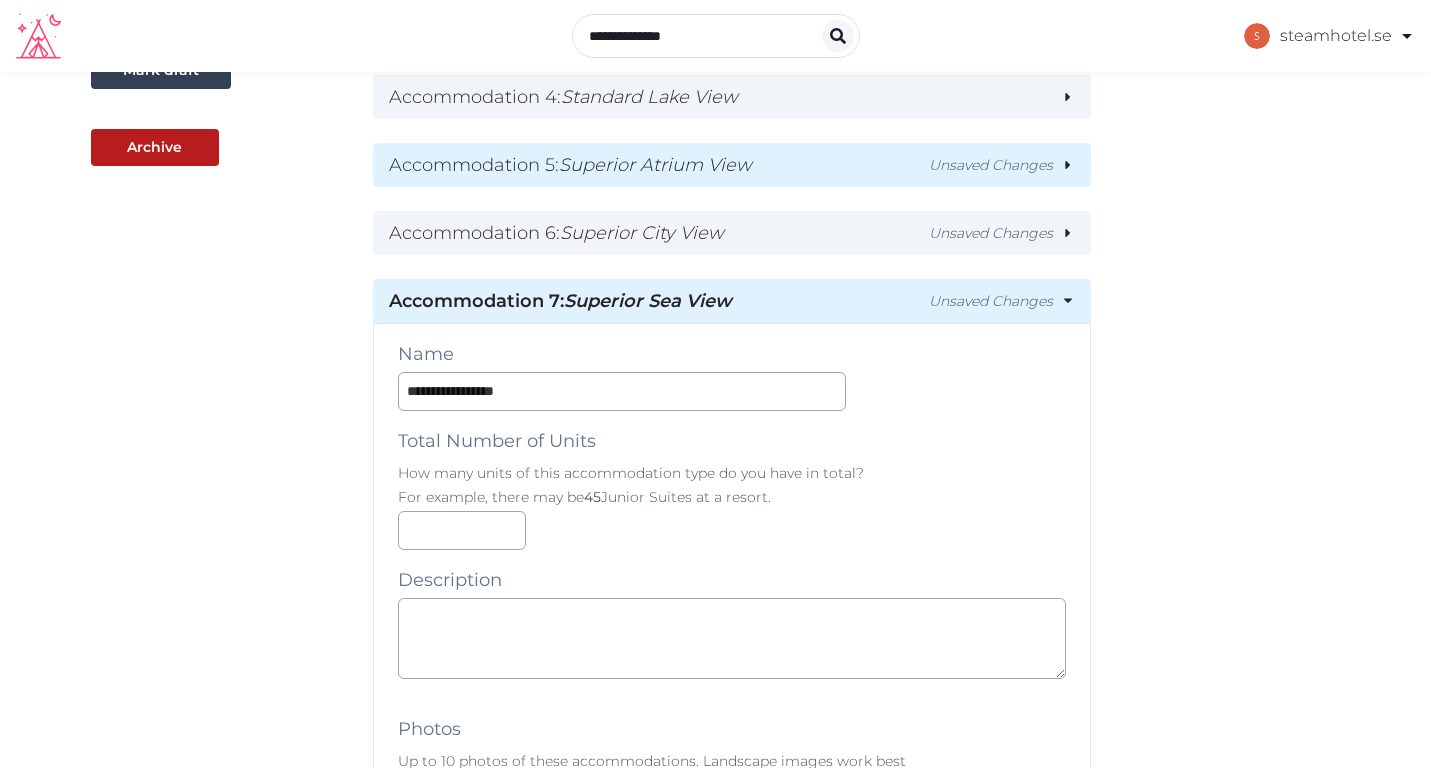 click on "Accommodation 5 :  Superior Atrium View Unsaved Changes" at bounding box center (732, 165) 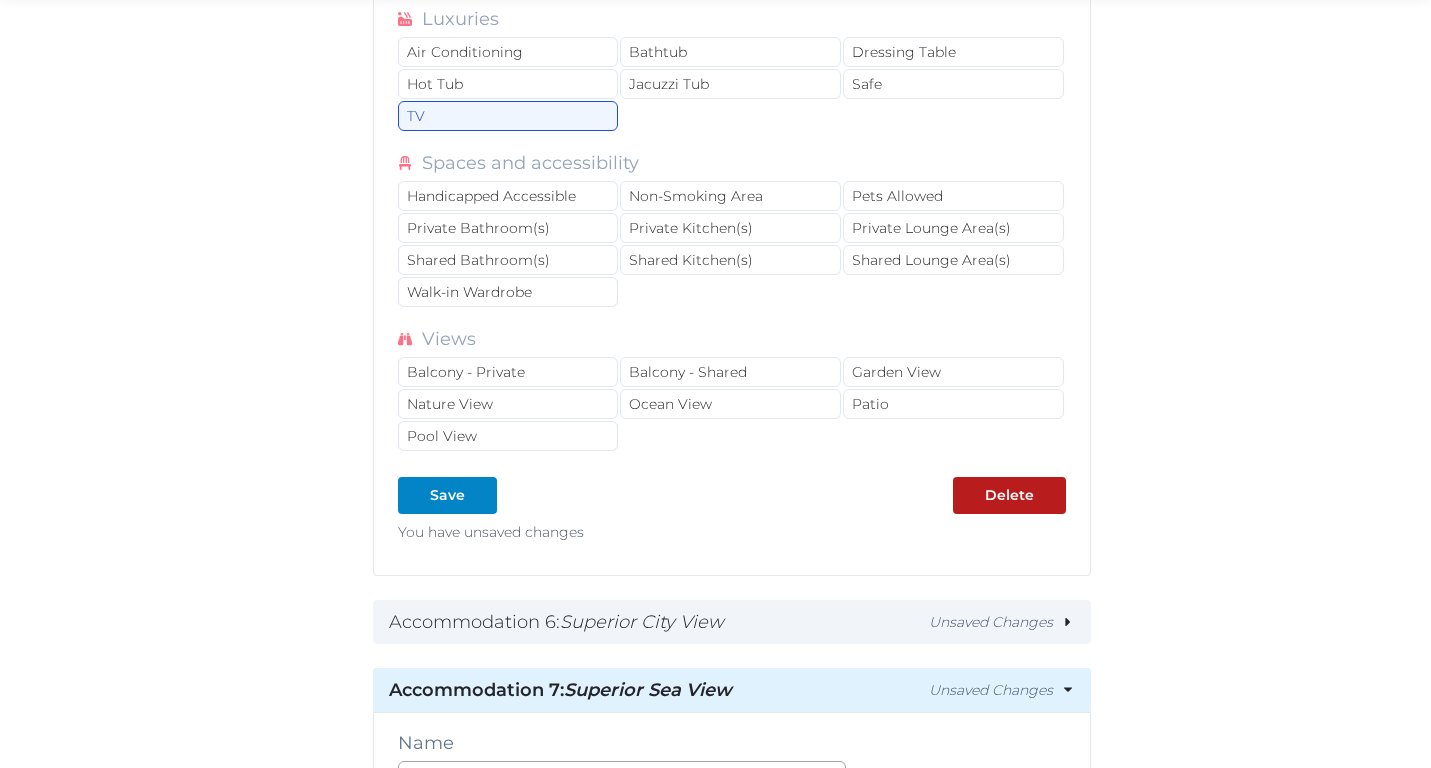 scroll, scrollTop: 2941, scrollLeft: 0, axis: vertical 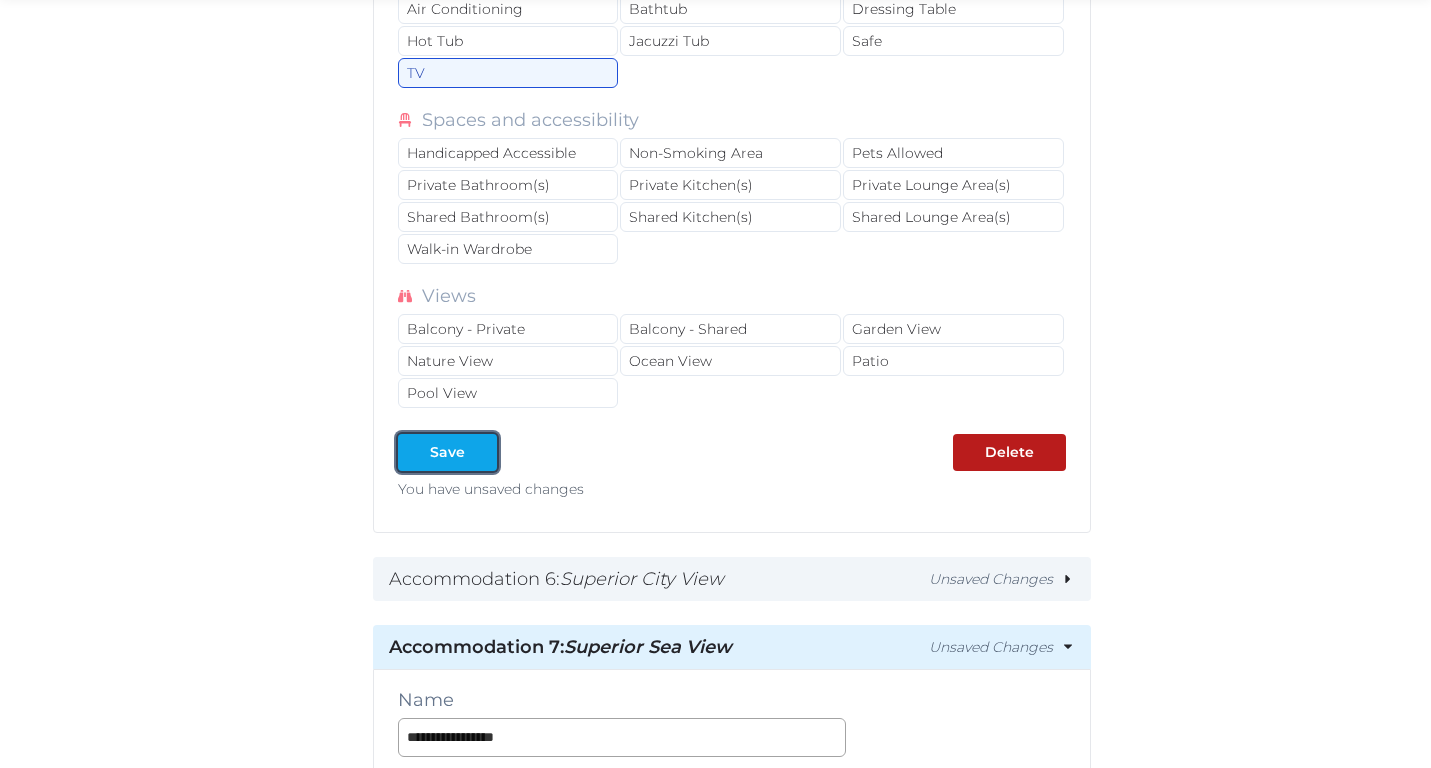 click on "Save" at bounding box center (447, 452) 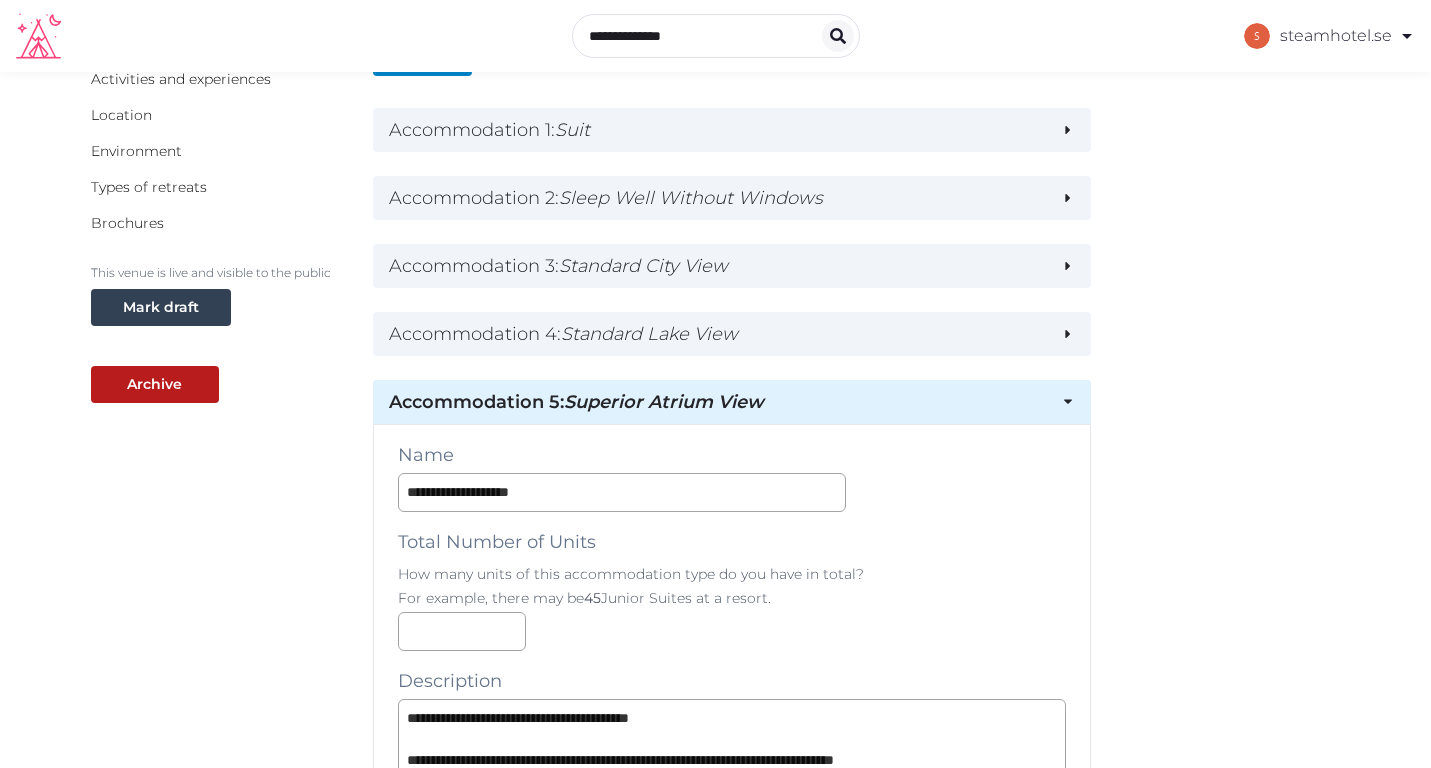 scroll, scrollTop: 267, scrollLeft: 0, axis: vertical 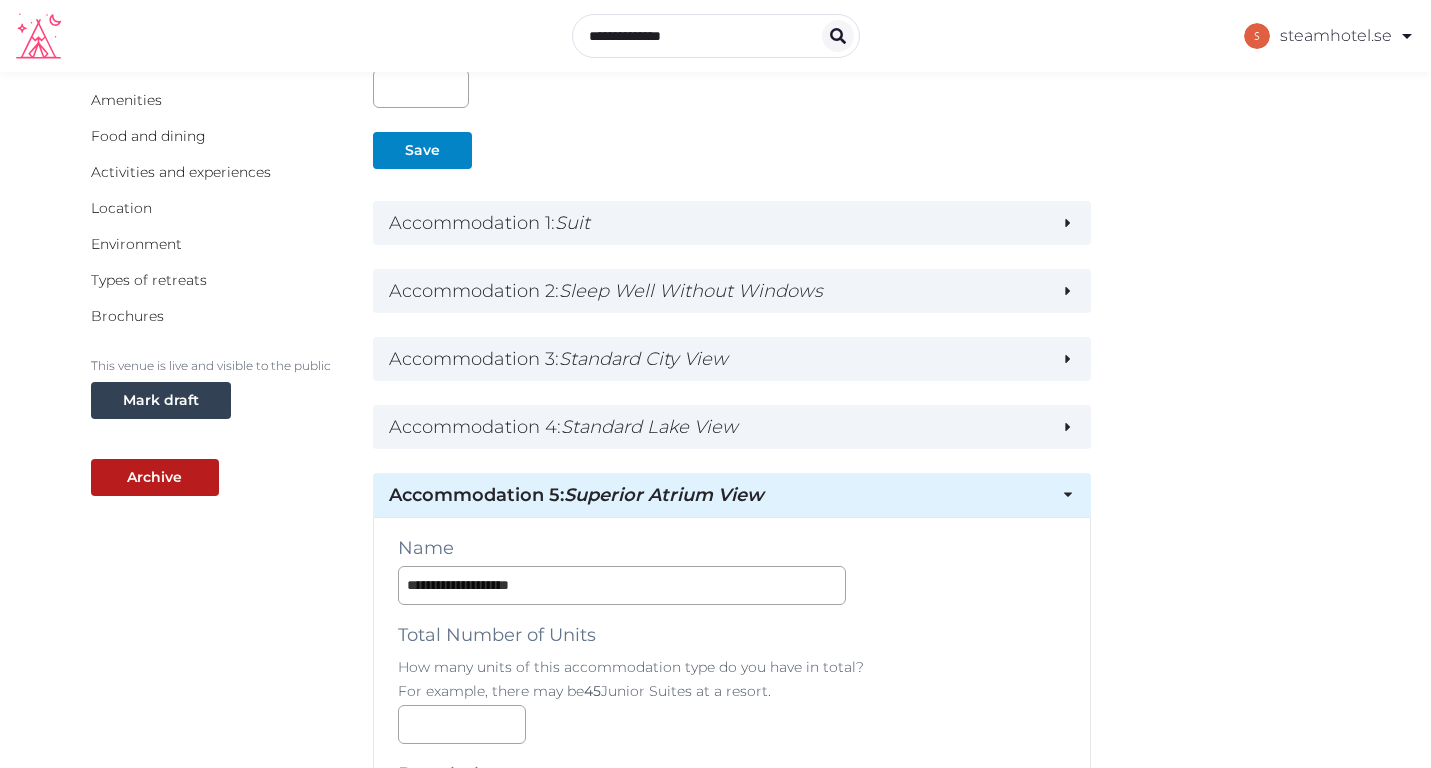 click on "Accommodation 5 :  Superior Atrium View" at bounding box center [717, 495] 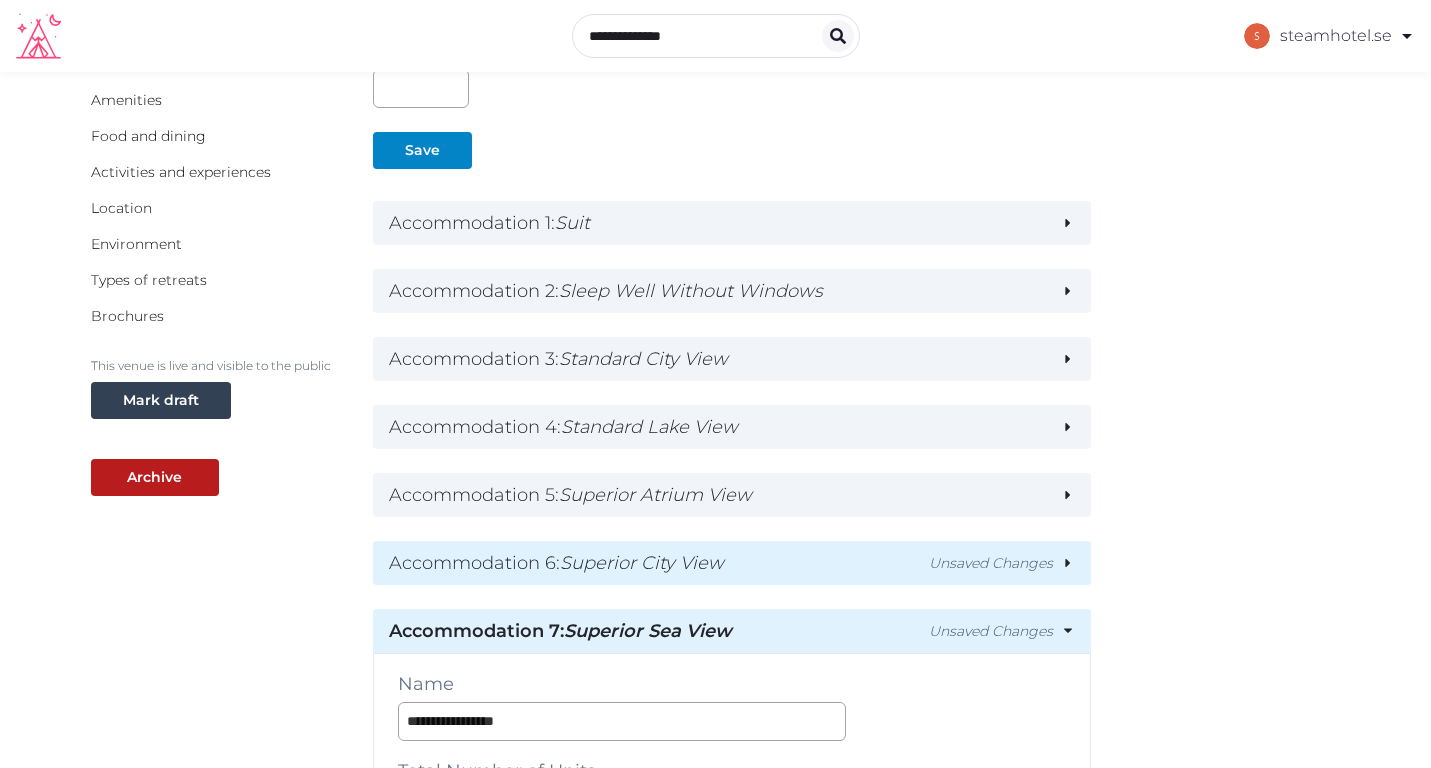 click on "Accommodation 6 :  Superior City View" at bounding box center [655, 563] 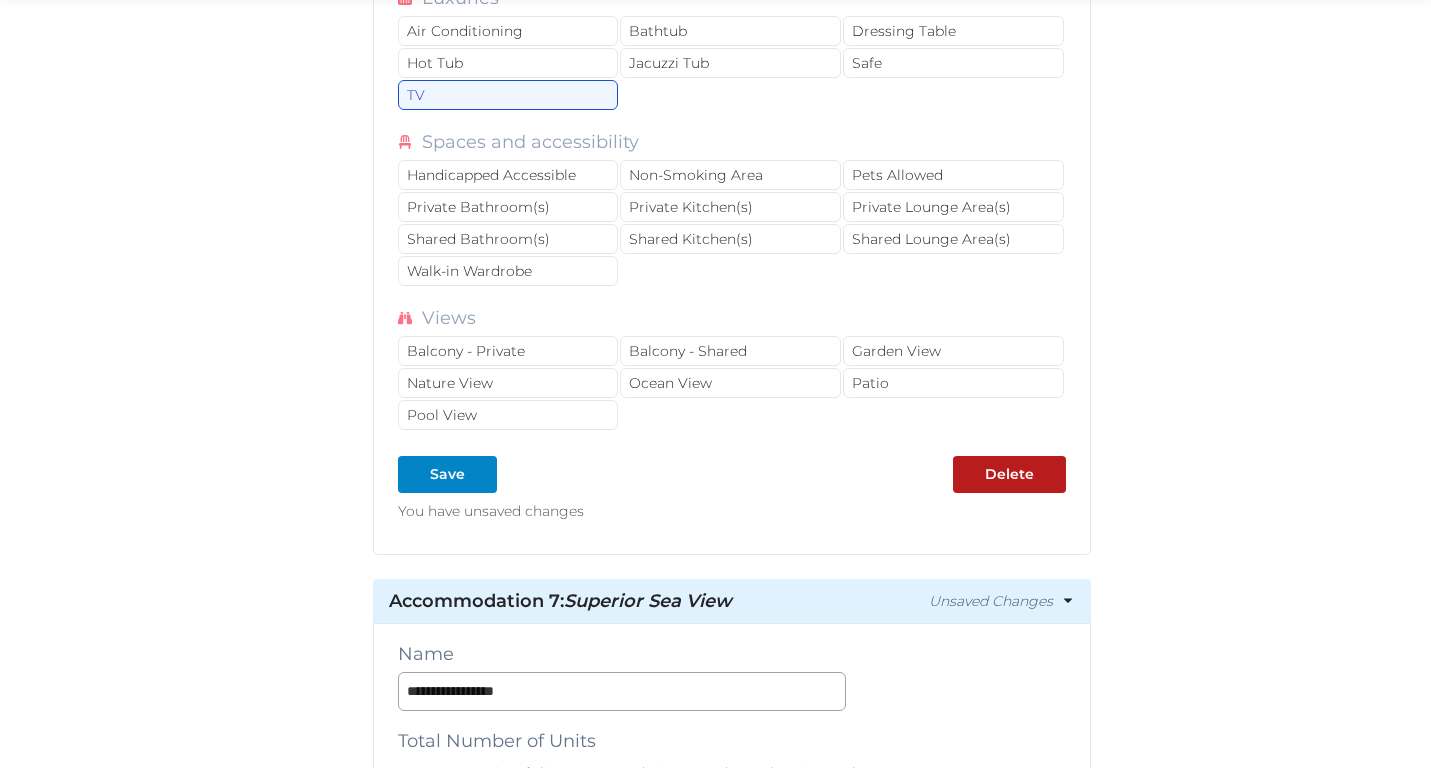 scroll, scrollTop: 3231, scrollLeft: 0, axis: vertical 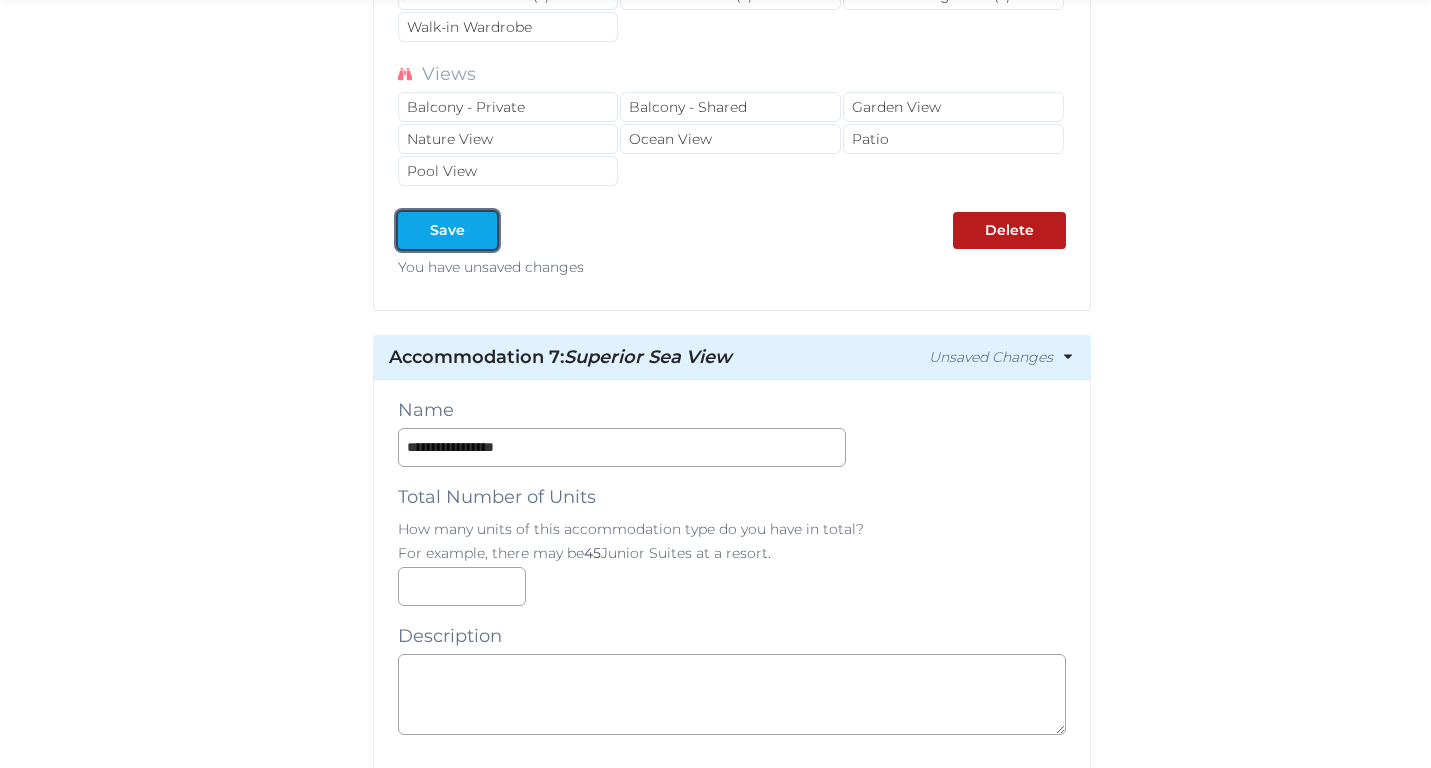 click on "Save" at bounding box center (447, 230) 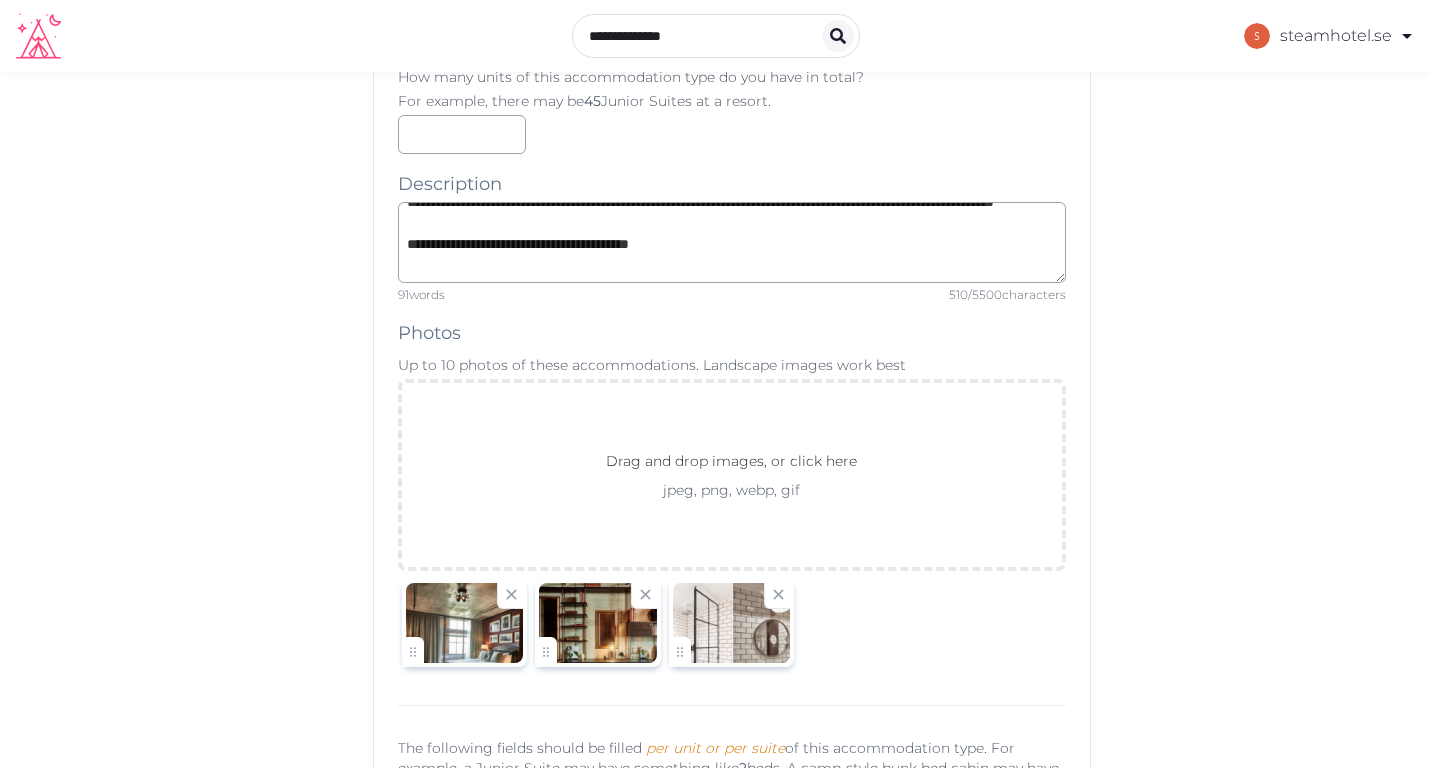 scroll, scrollTop: 924, scrollLeft: 0, axis: vertical 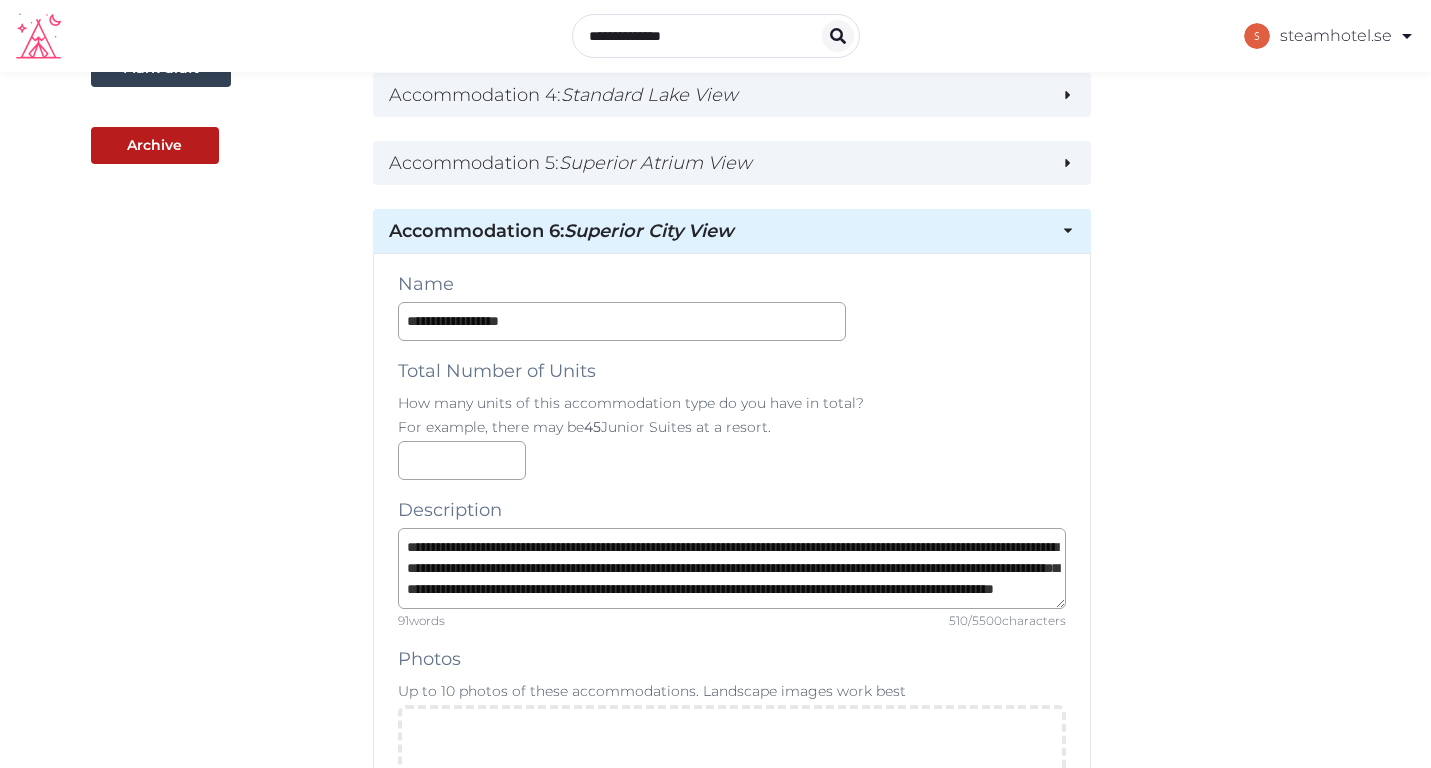click on "Accommodation 6 :  Superior City View" at bounding box center [732, 231] 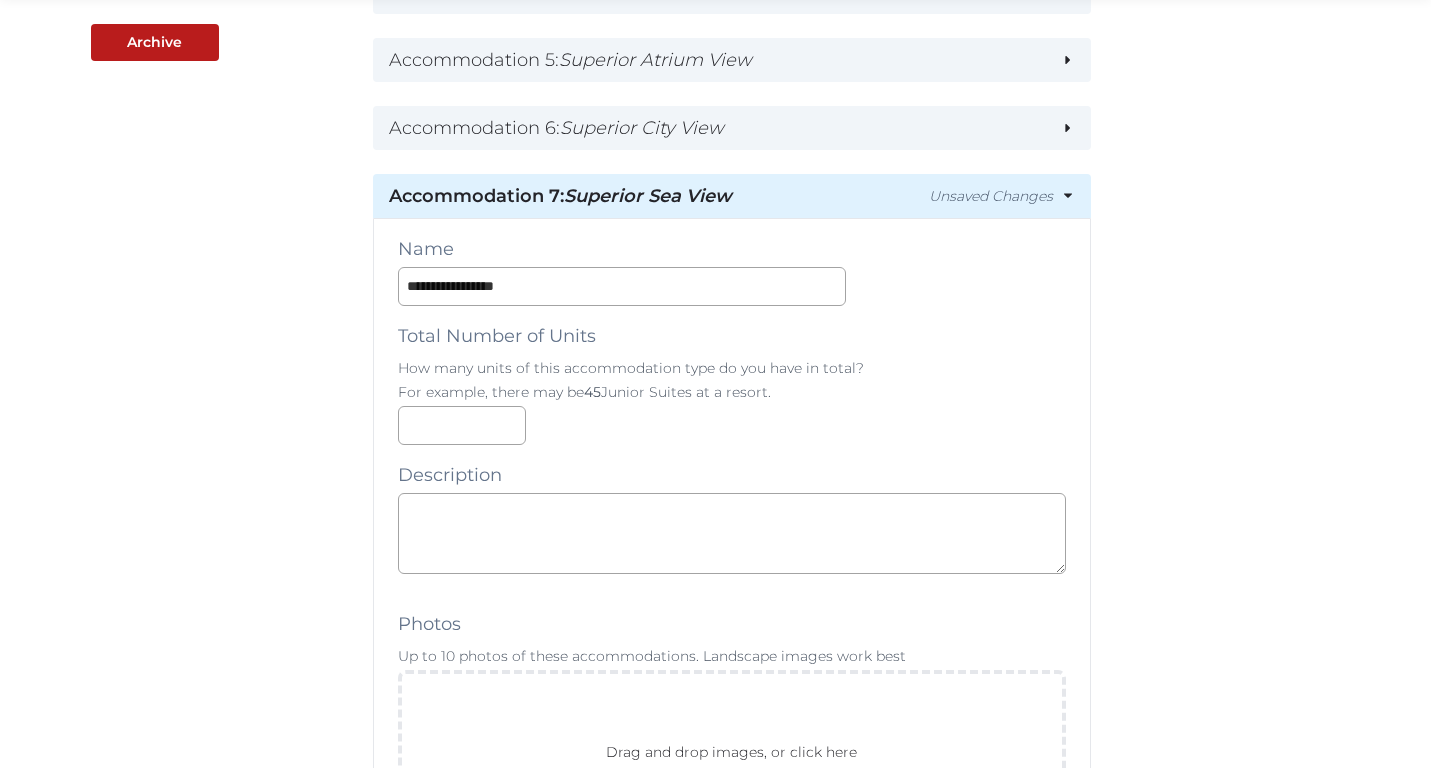 scroll, scrollTop: 703, scrollLeft: 0, axis: vertical 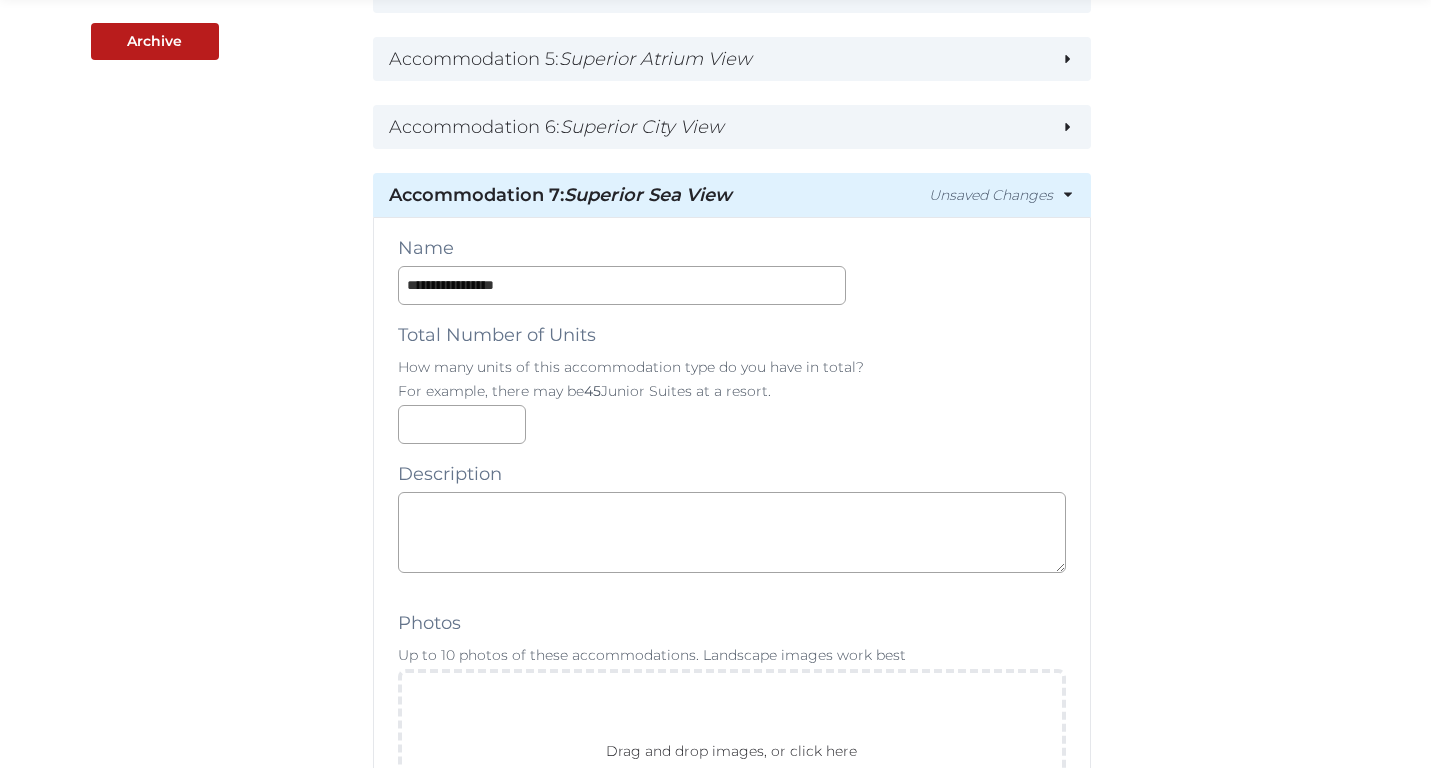 click on "**********" at bounding box center [732, 1511] 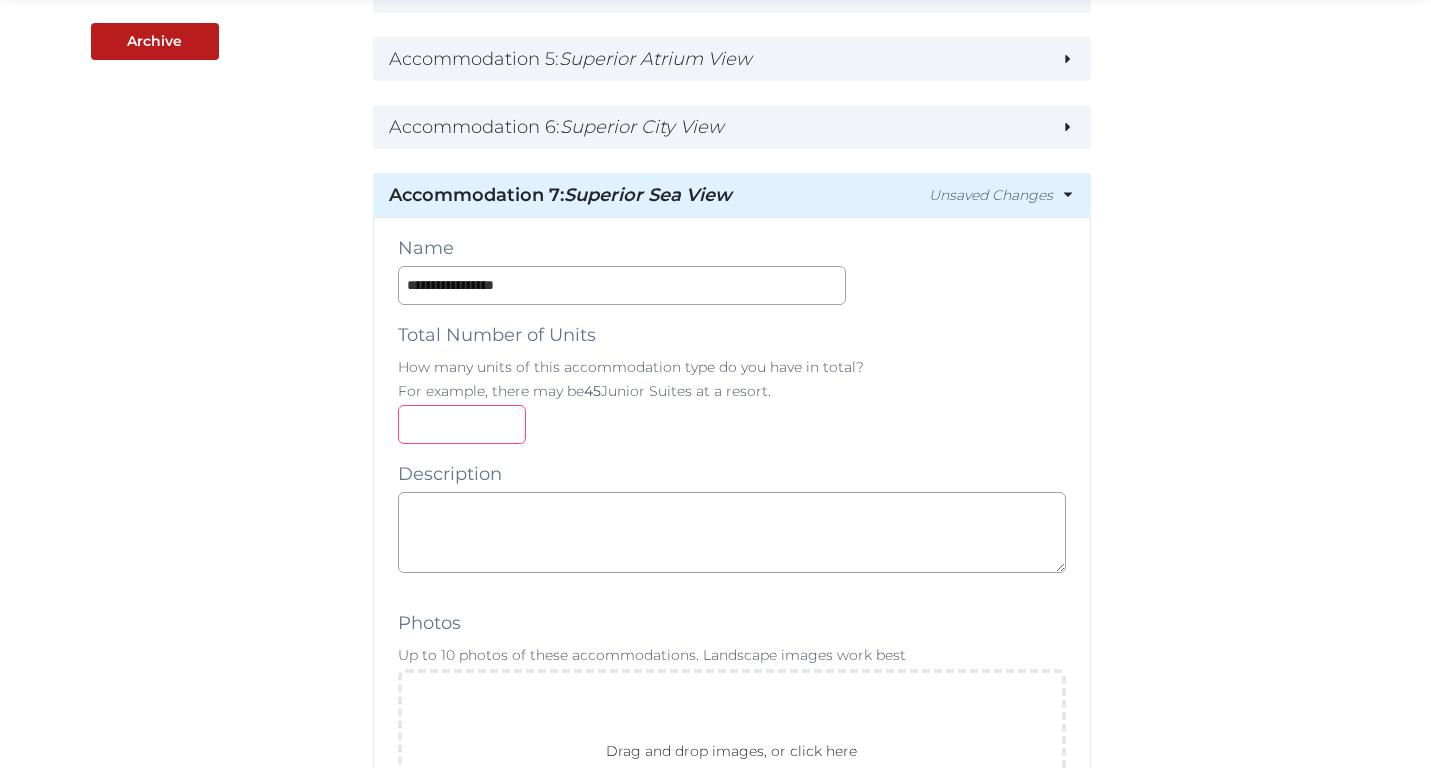 click at bounding box center [462, 424] 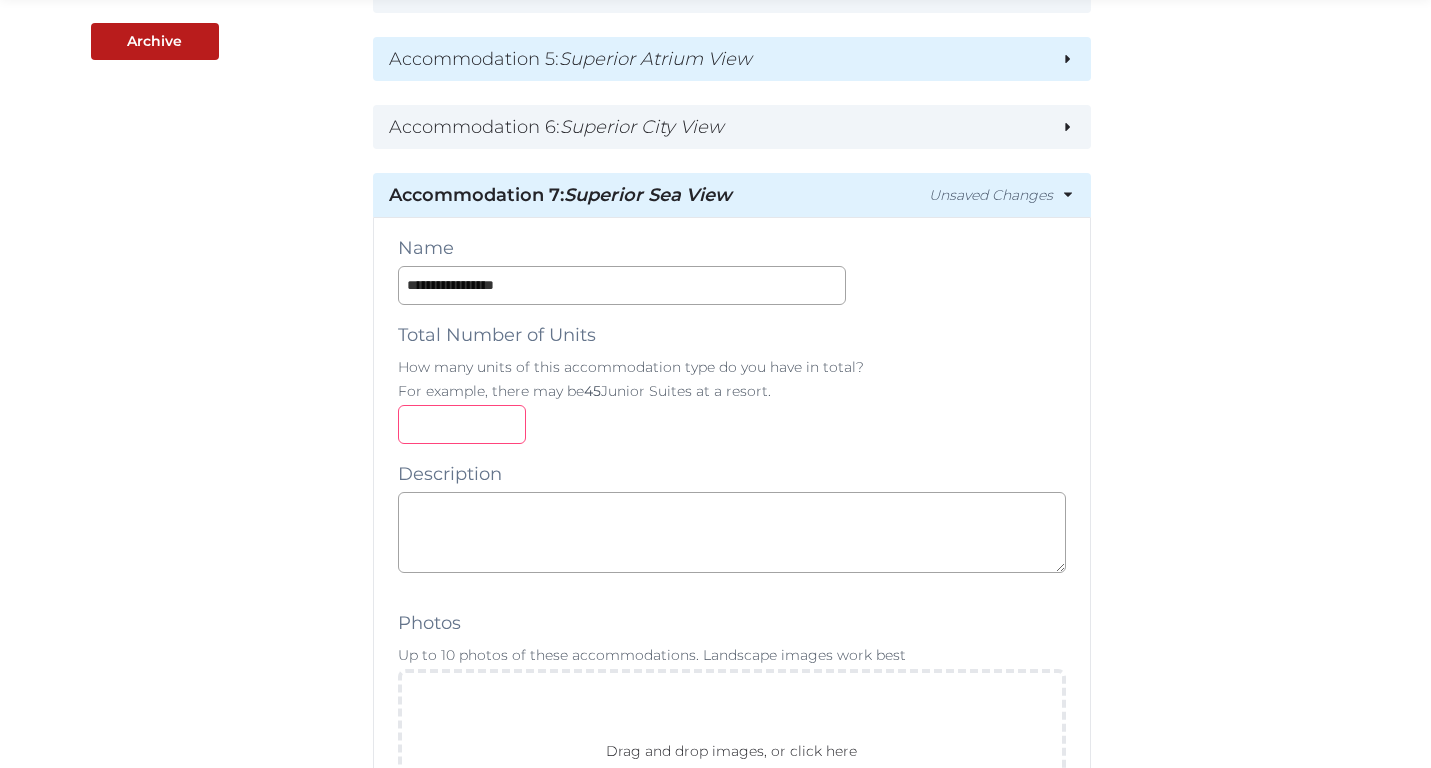 type on "**" 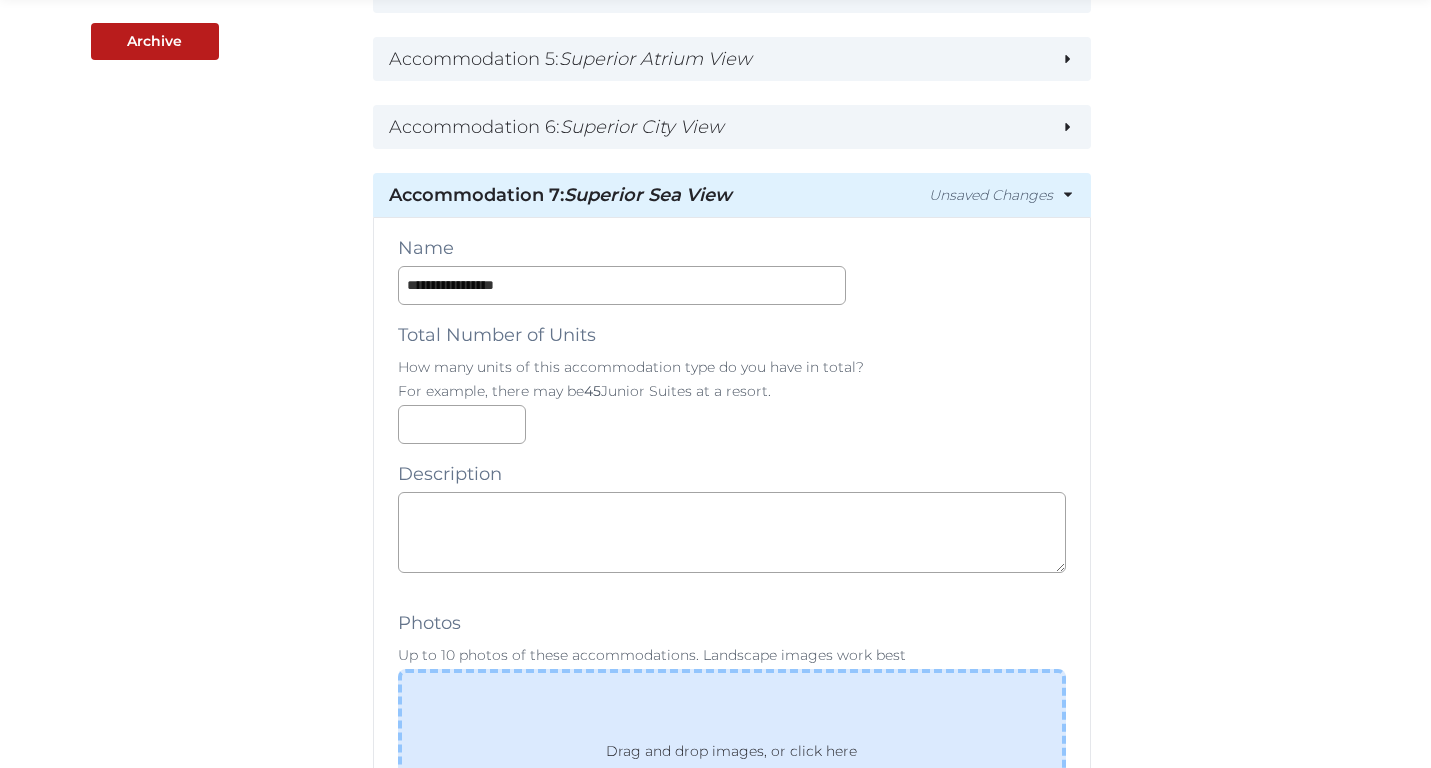 click on "Drag and drop images, or click here jpeg, png, webp, gif" at bounding box center [732, 765] 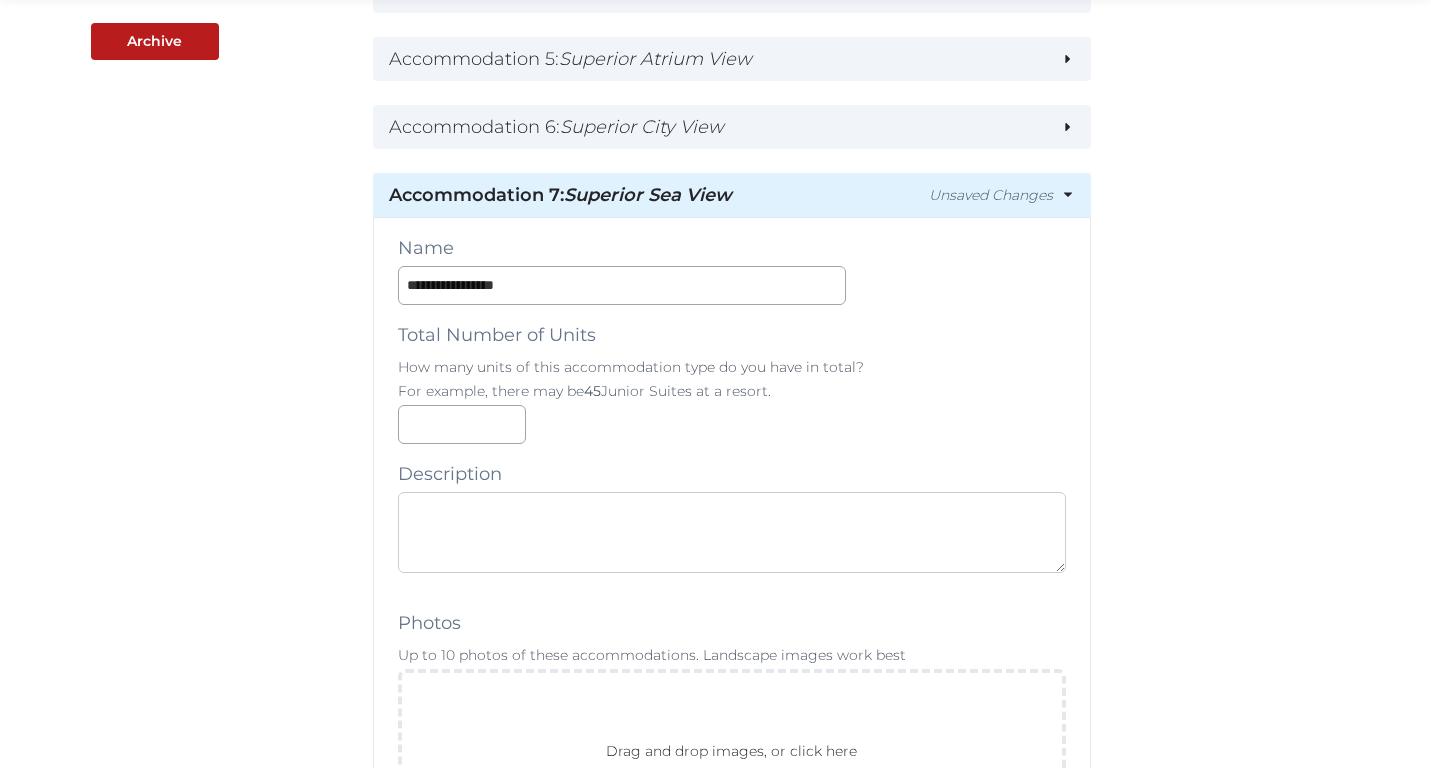 click at bounding box center [732, 532] 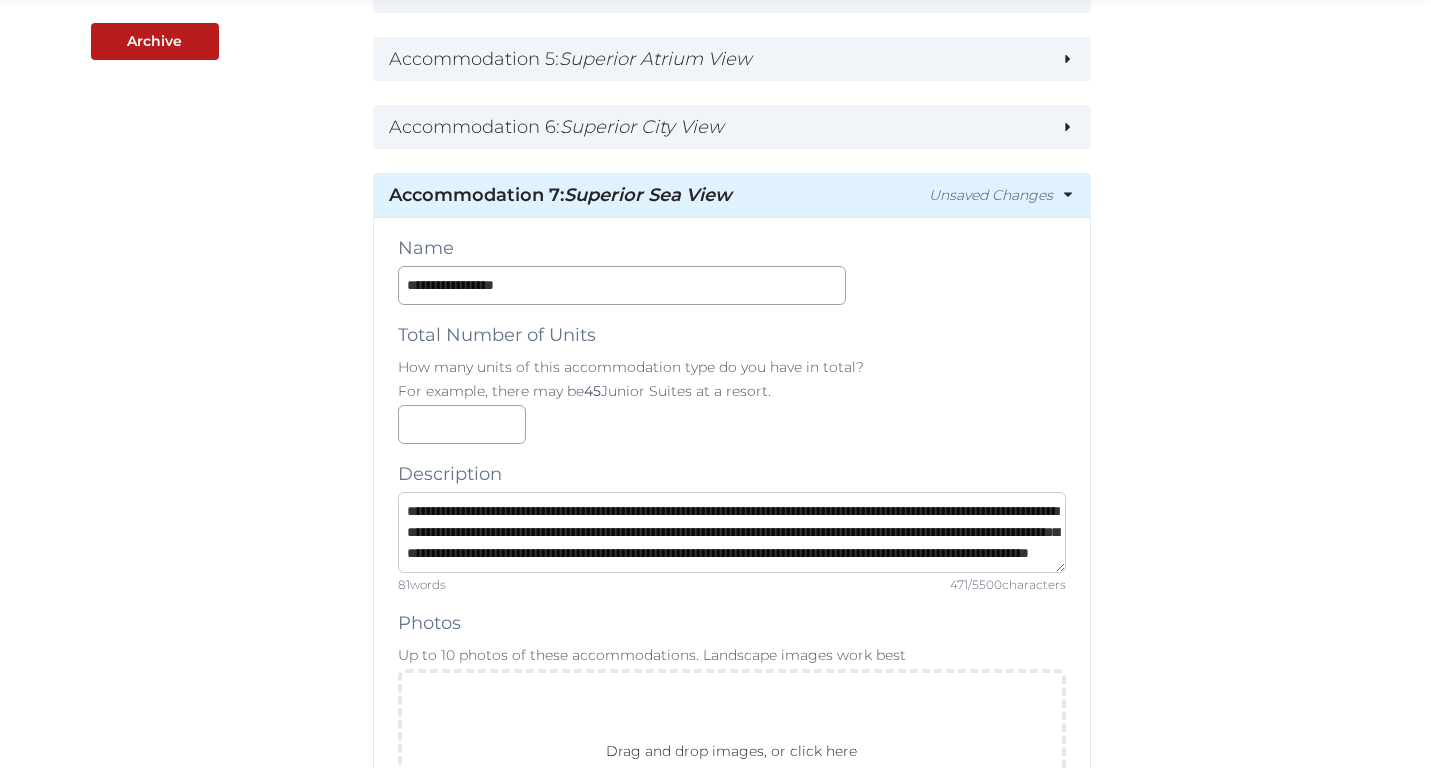 scroll, scrollTop: 74, scrollLeft: 0, axis: vertical 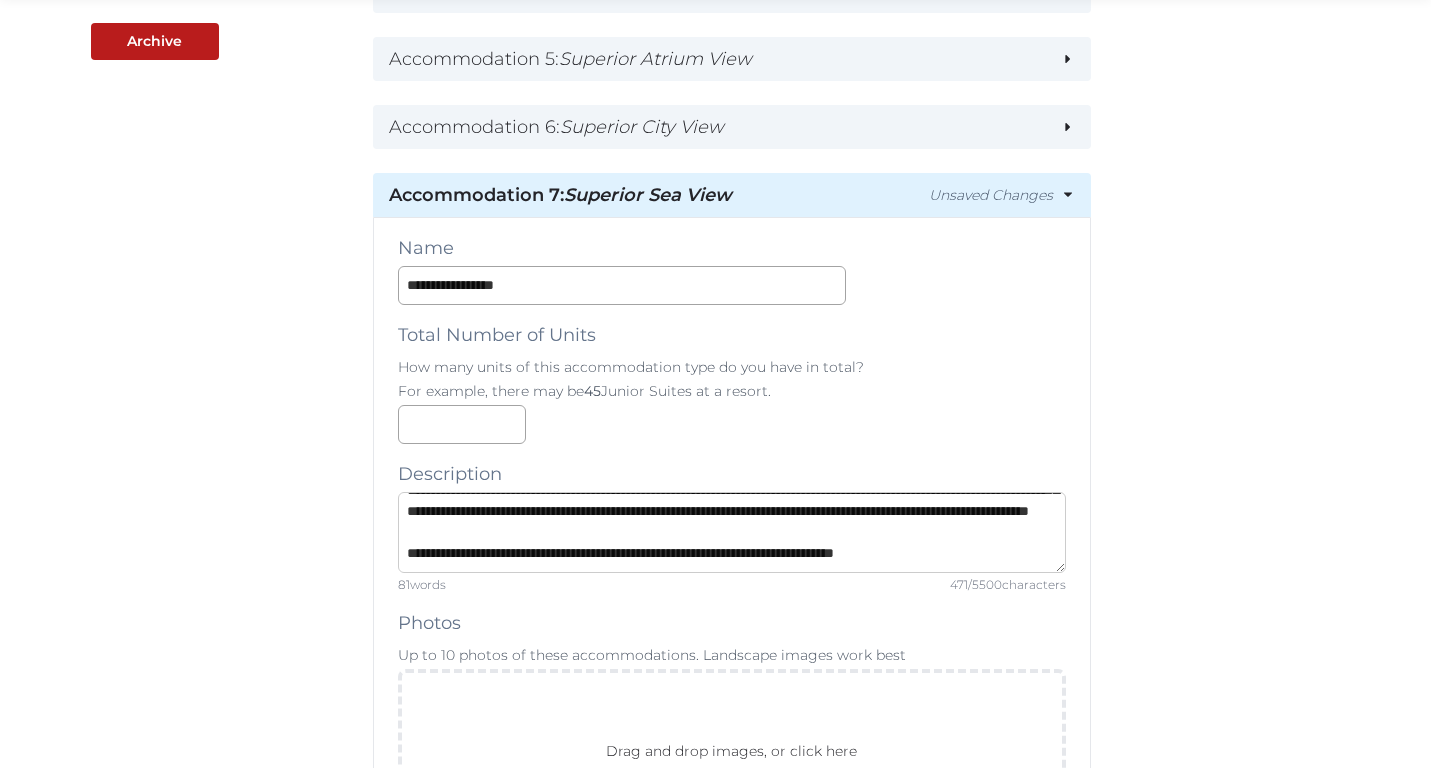 click on "**********" at bounding box center [732, 532] 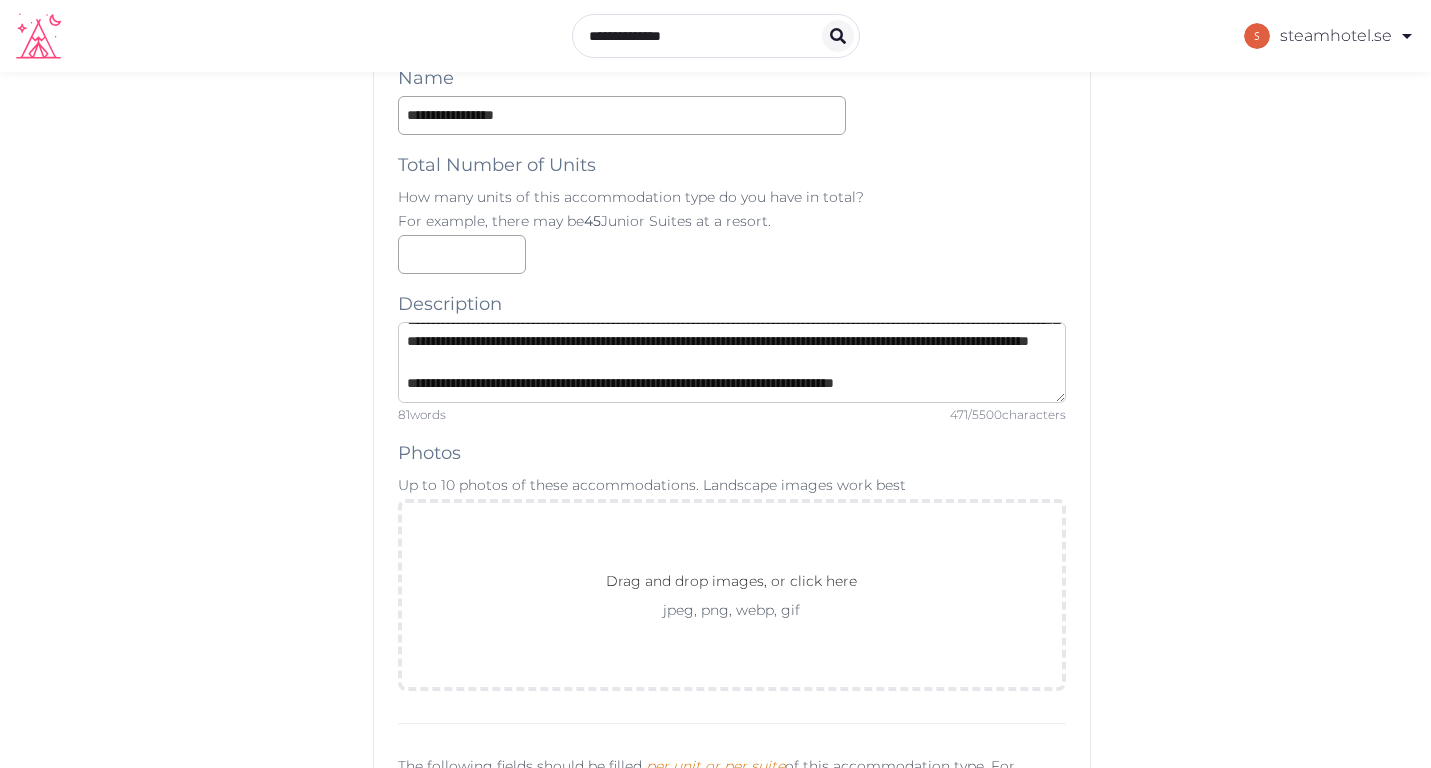 scroll, scrollTop: 881, scrollLeft: 0, axis: vertical 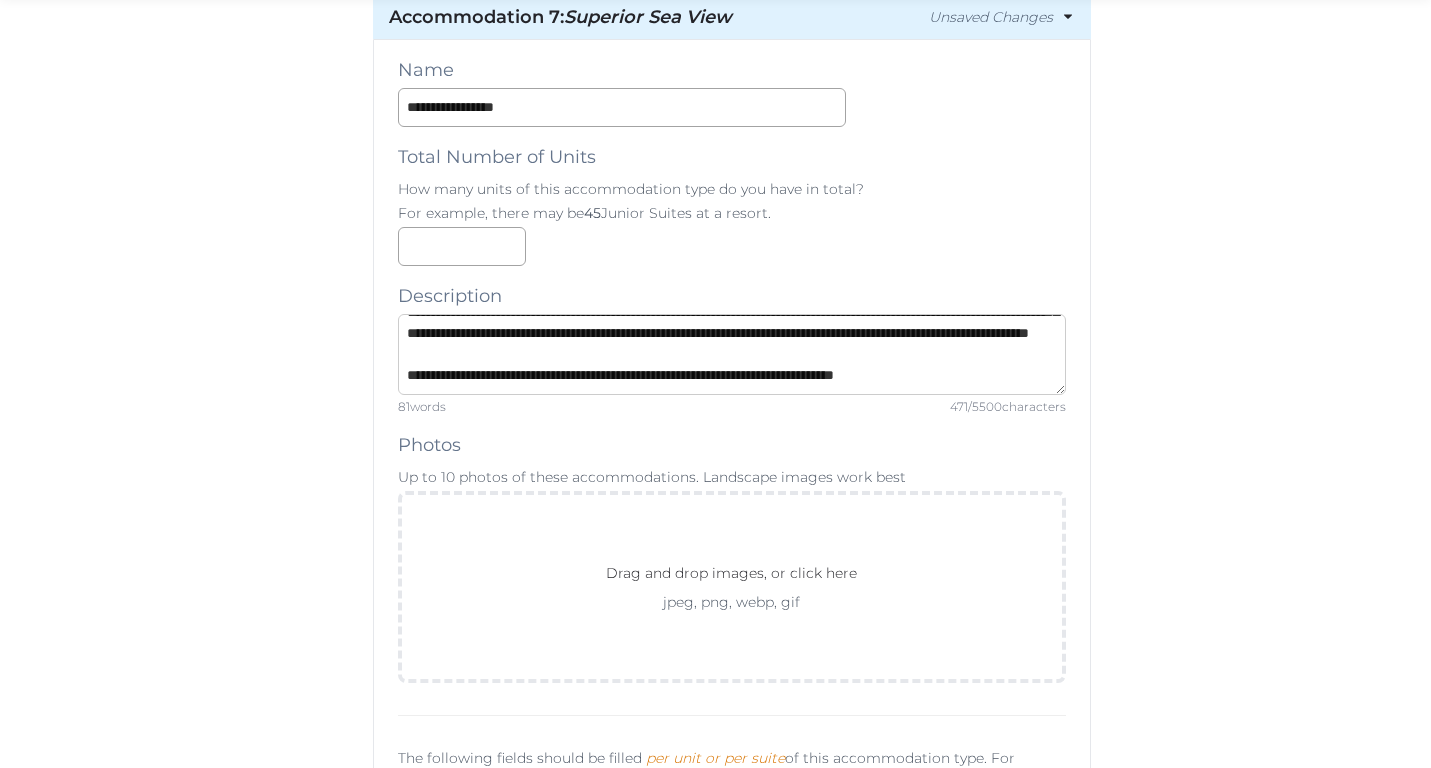 type on "**********" 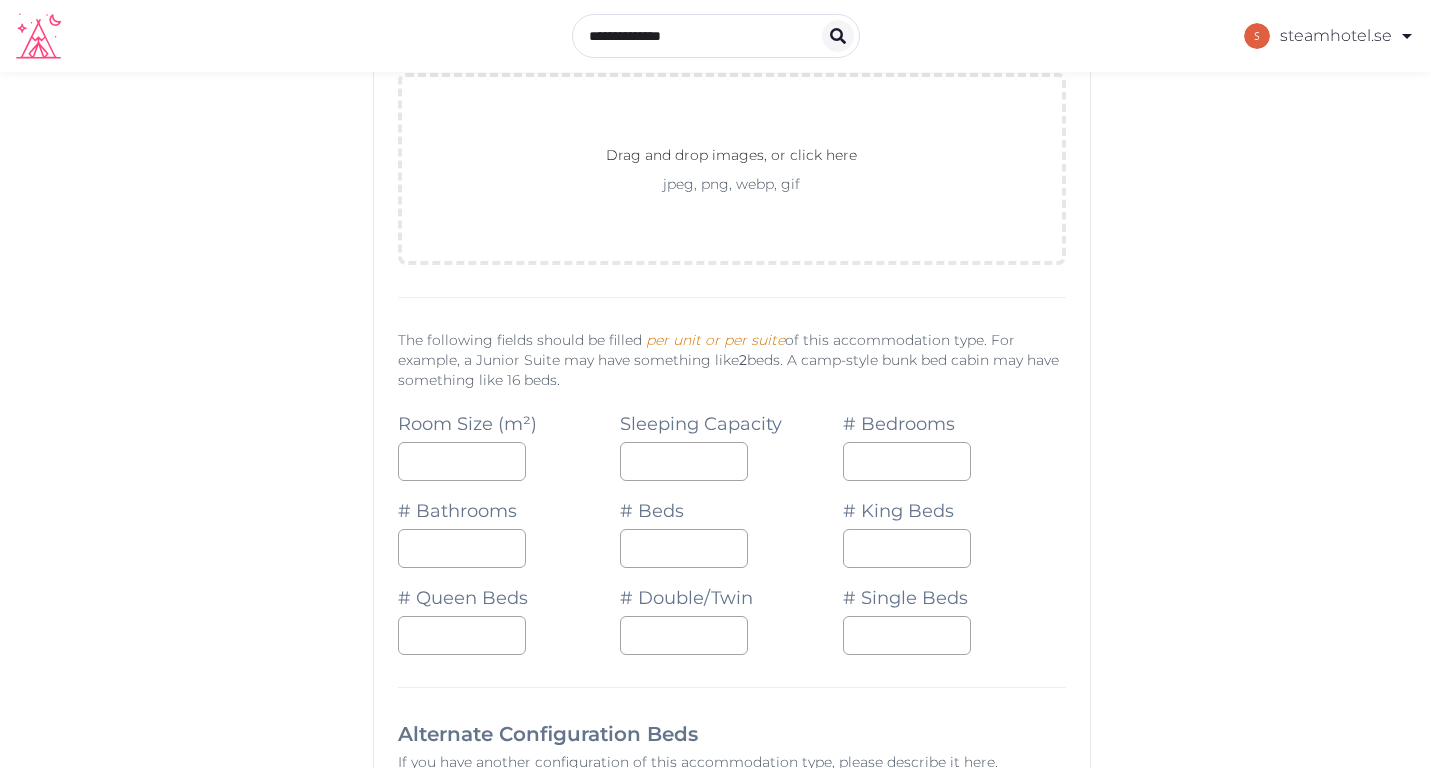 scroll, scrollTop: 1283, scrollLeft: 0, axis: vertical 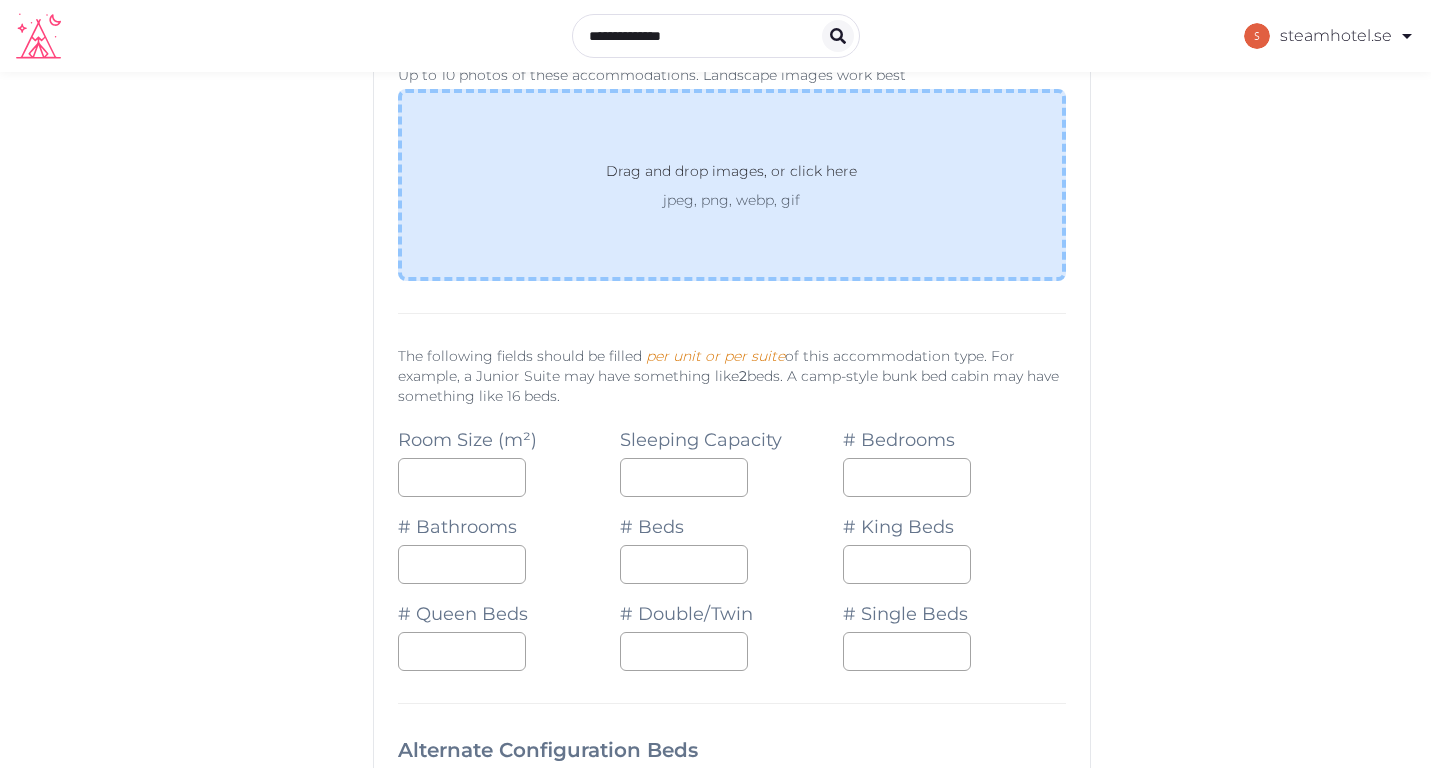 click on "Drag and drop images, or click here jpeg, png, webp, gif" at bounding box center [731, 185] 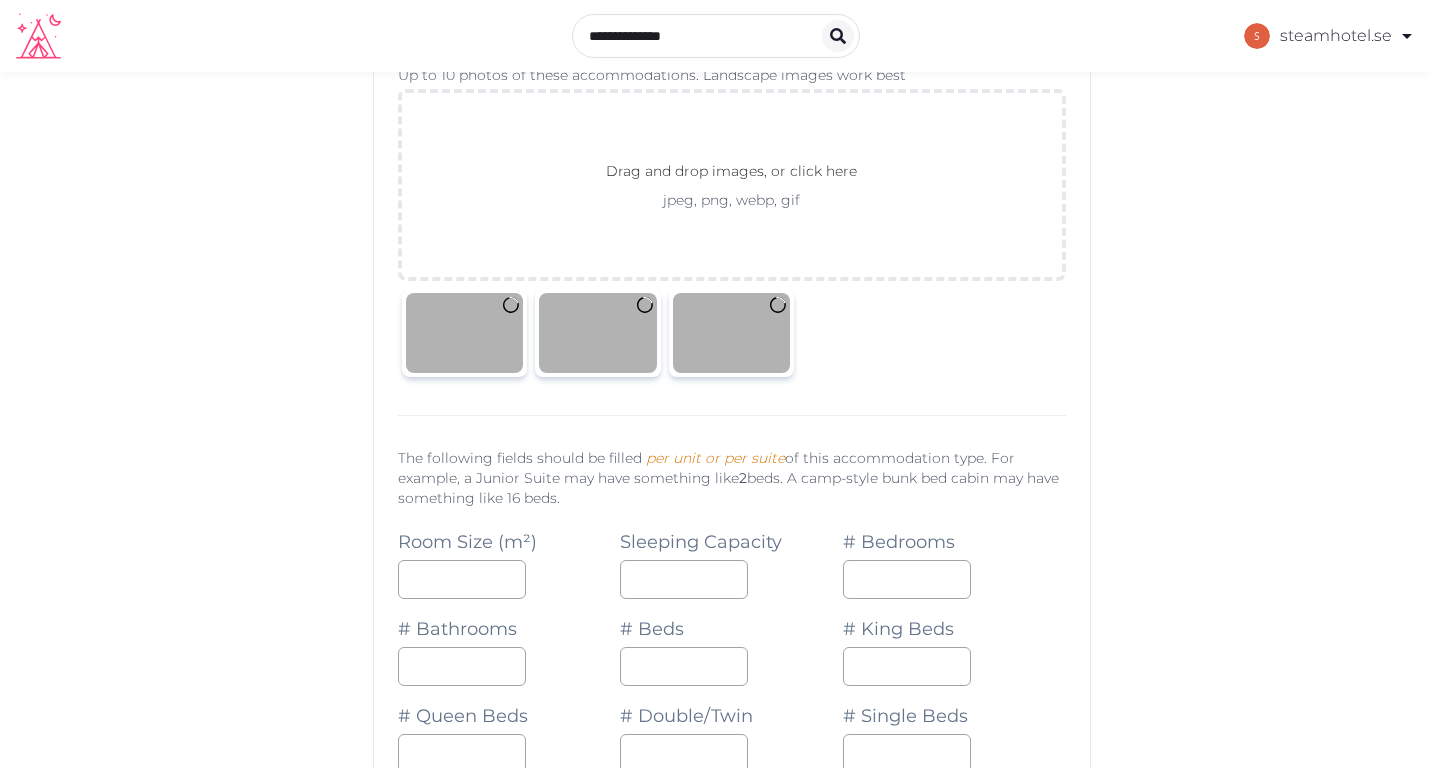 scroll, scrollTop: 1324, scrollLeft: 0, axis: vertical 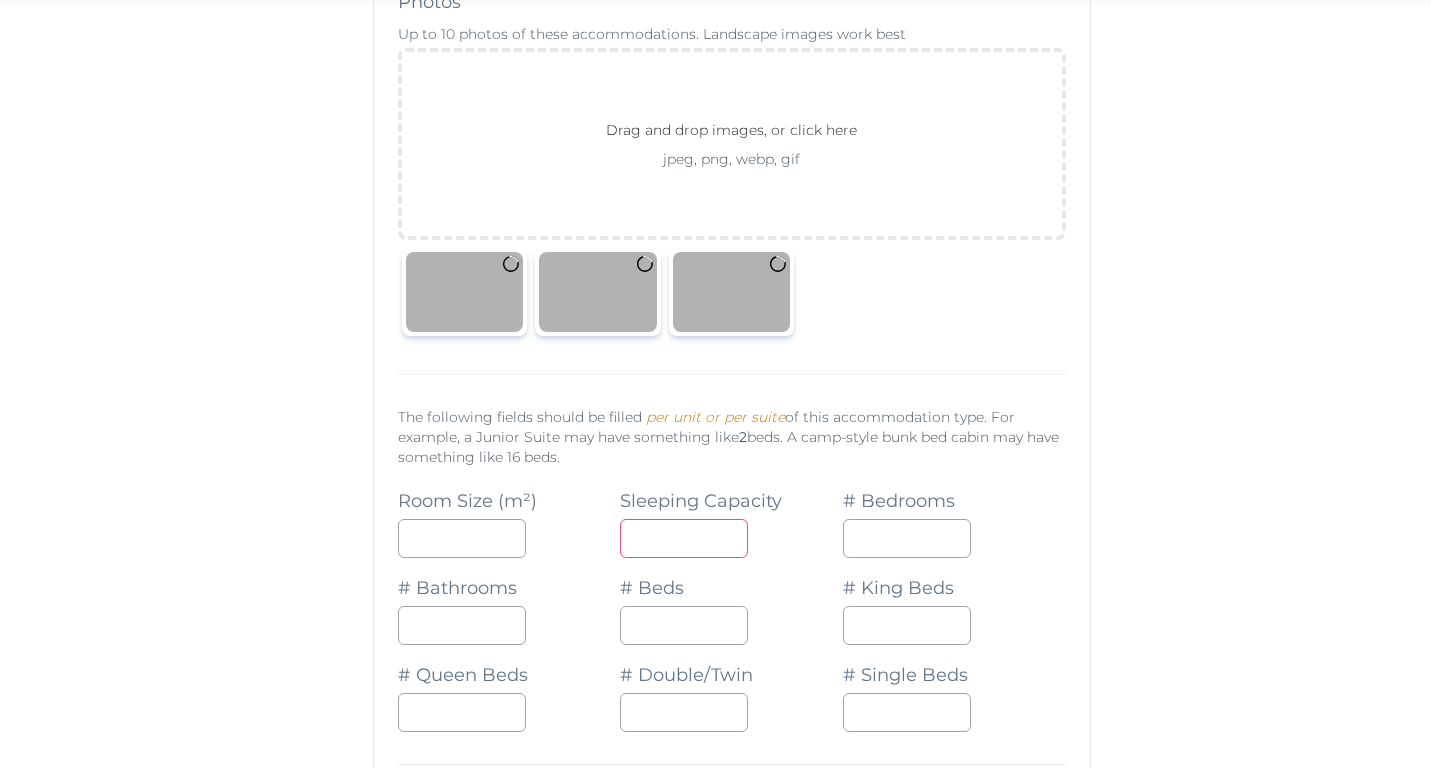 click at bounding box center (684, 538) 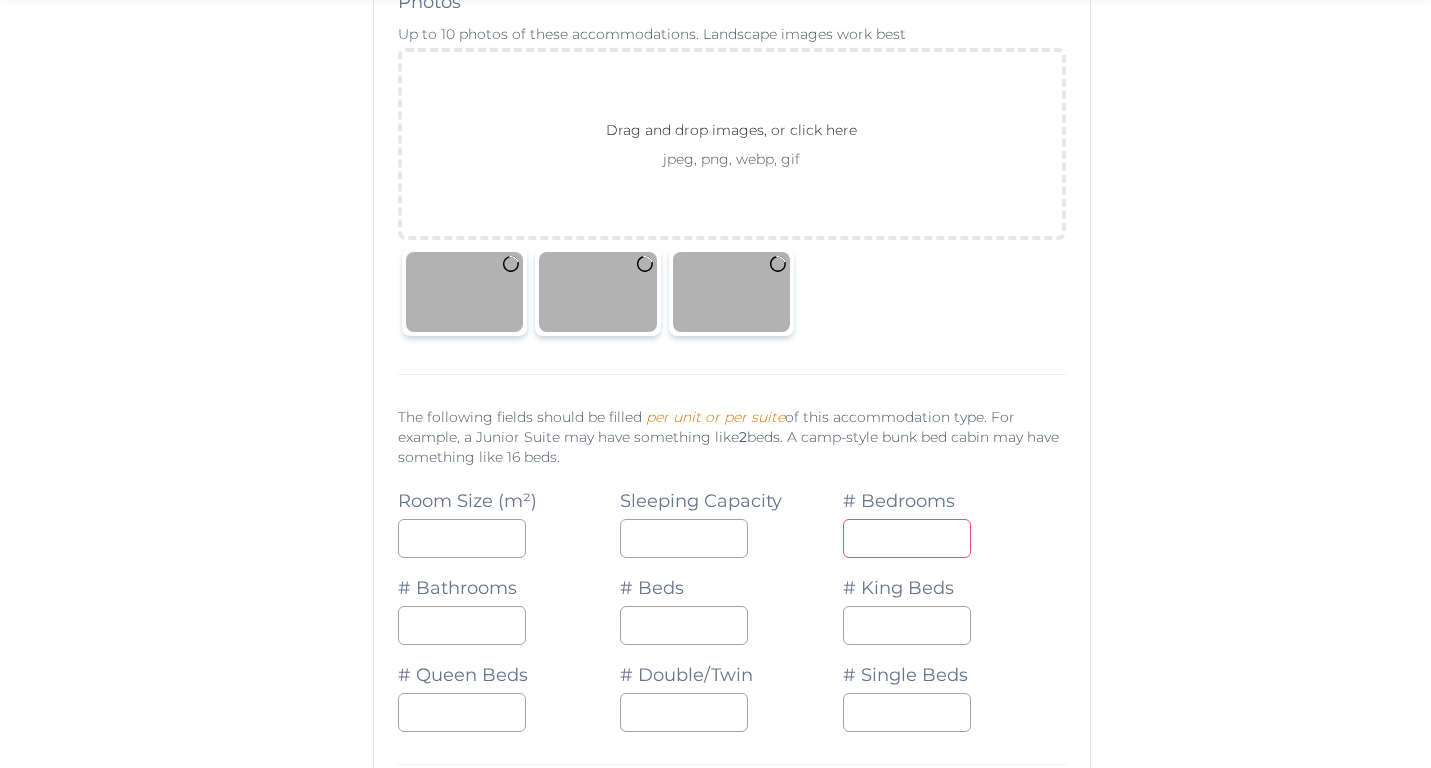 click at bounding box center [907, 538] 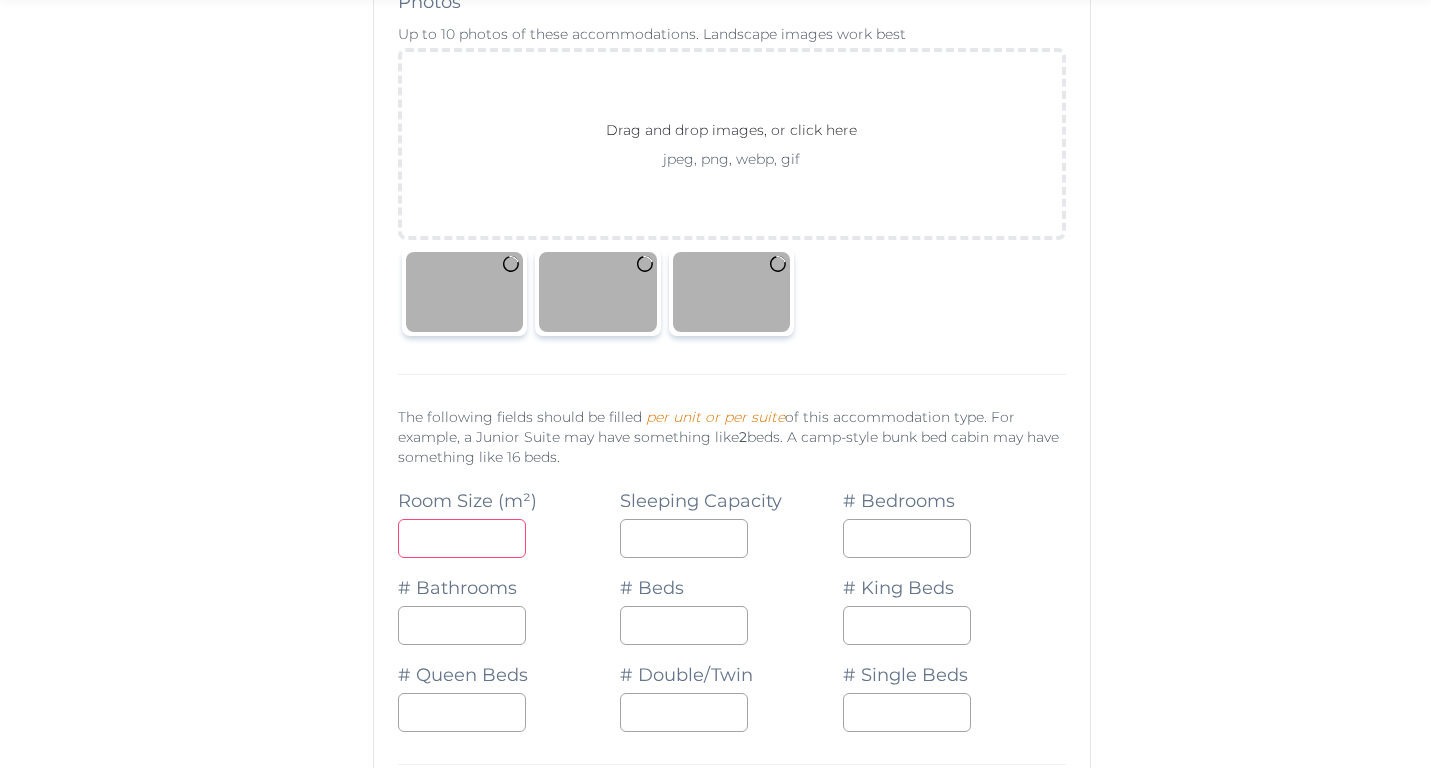 click at bounding box center (462, 538) 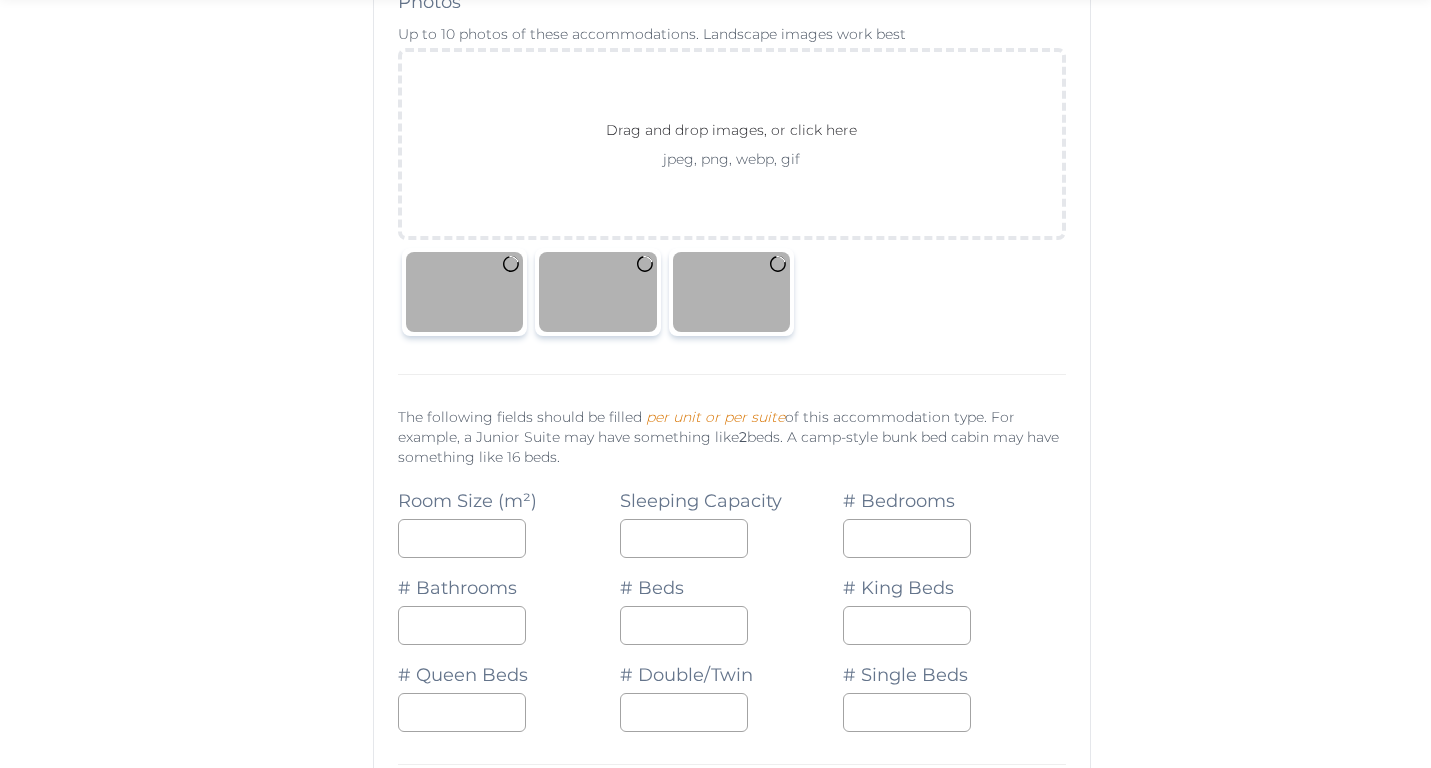 click at bounding box center (954, 625) 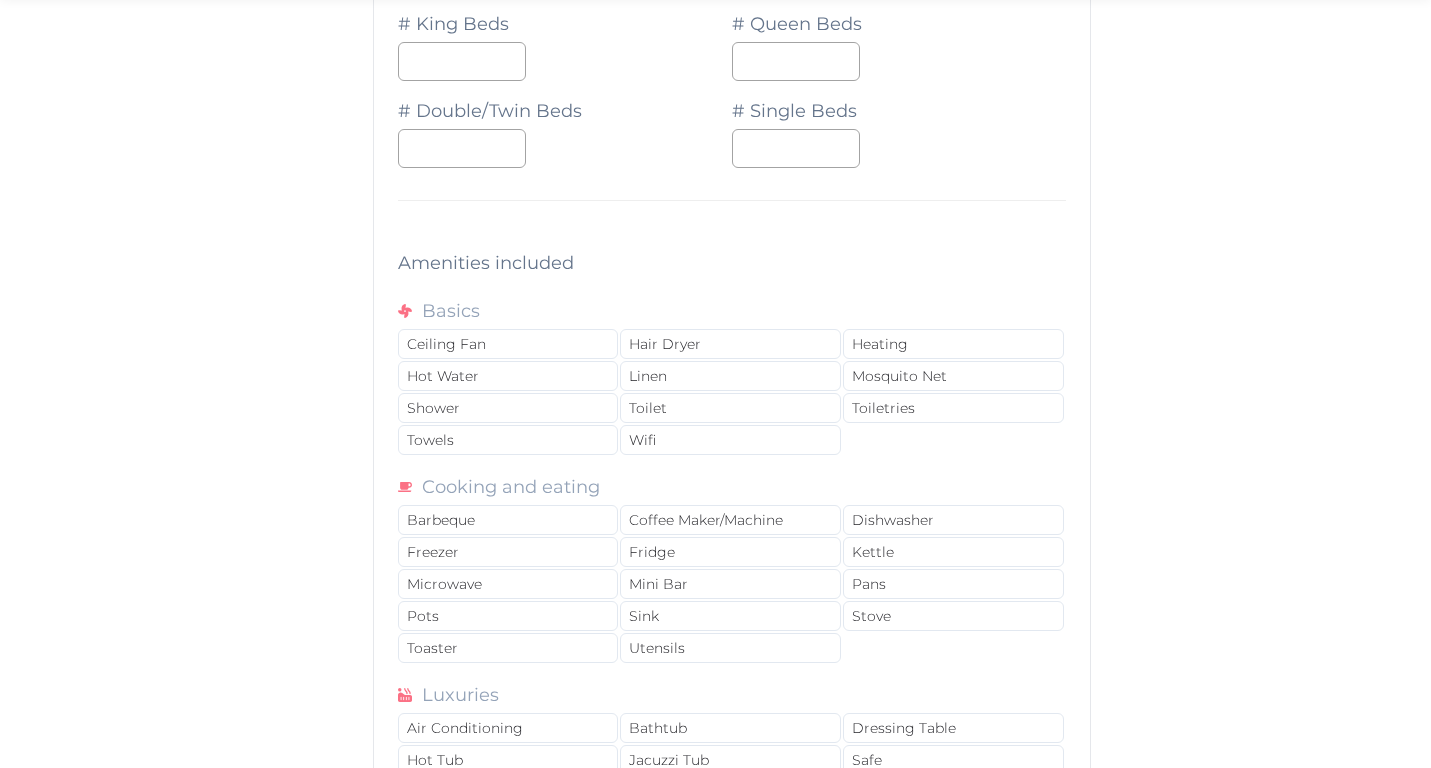scroll, scrollTop: 2386, scrollLeft: 0, axis: vertical 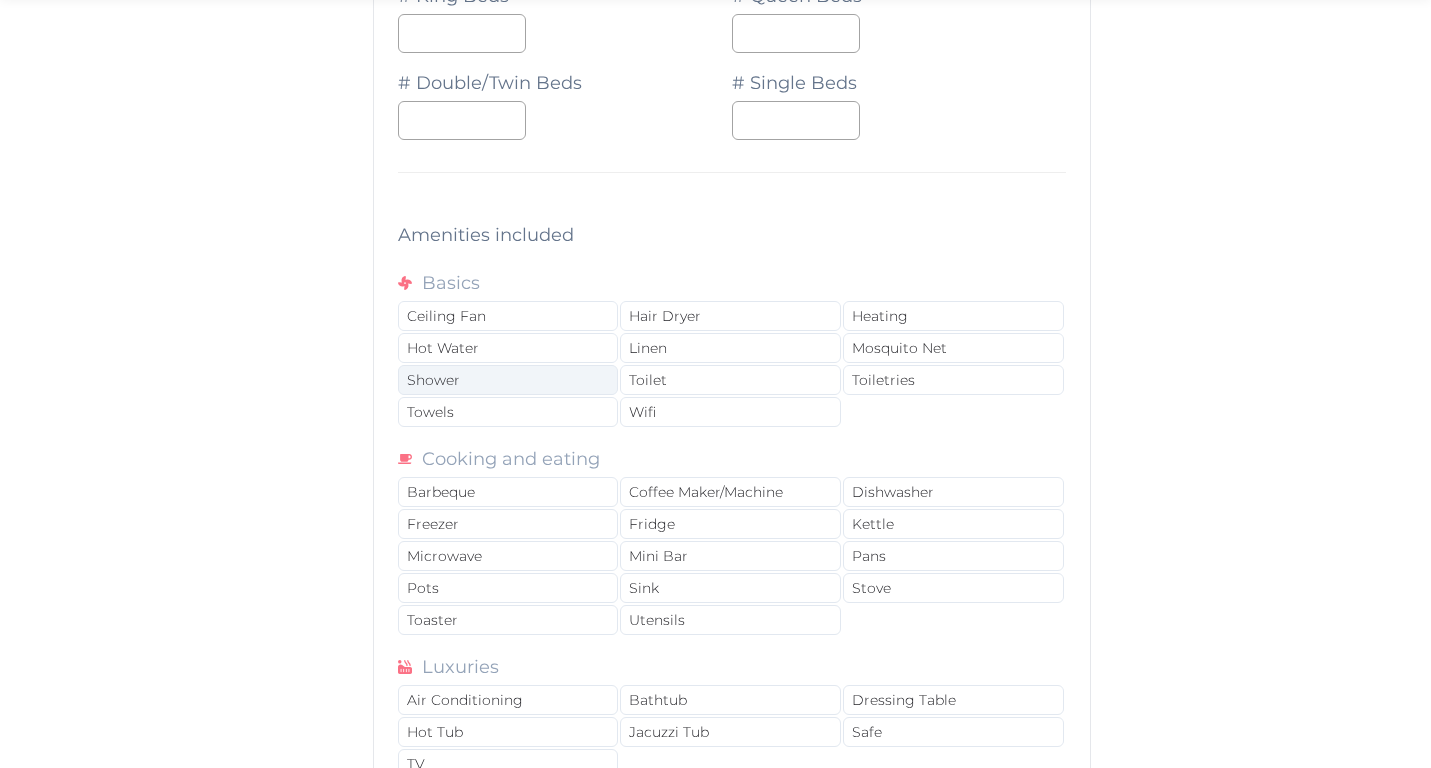 click on "Shower" at bounding box center [508, 380] 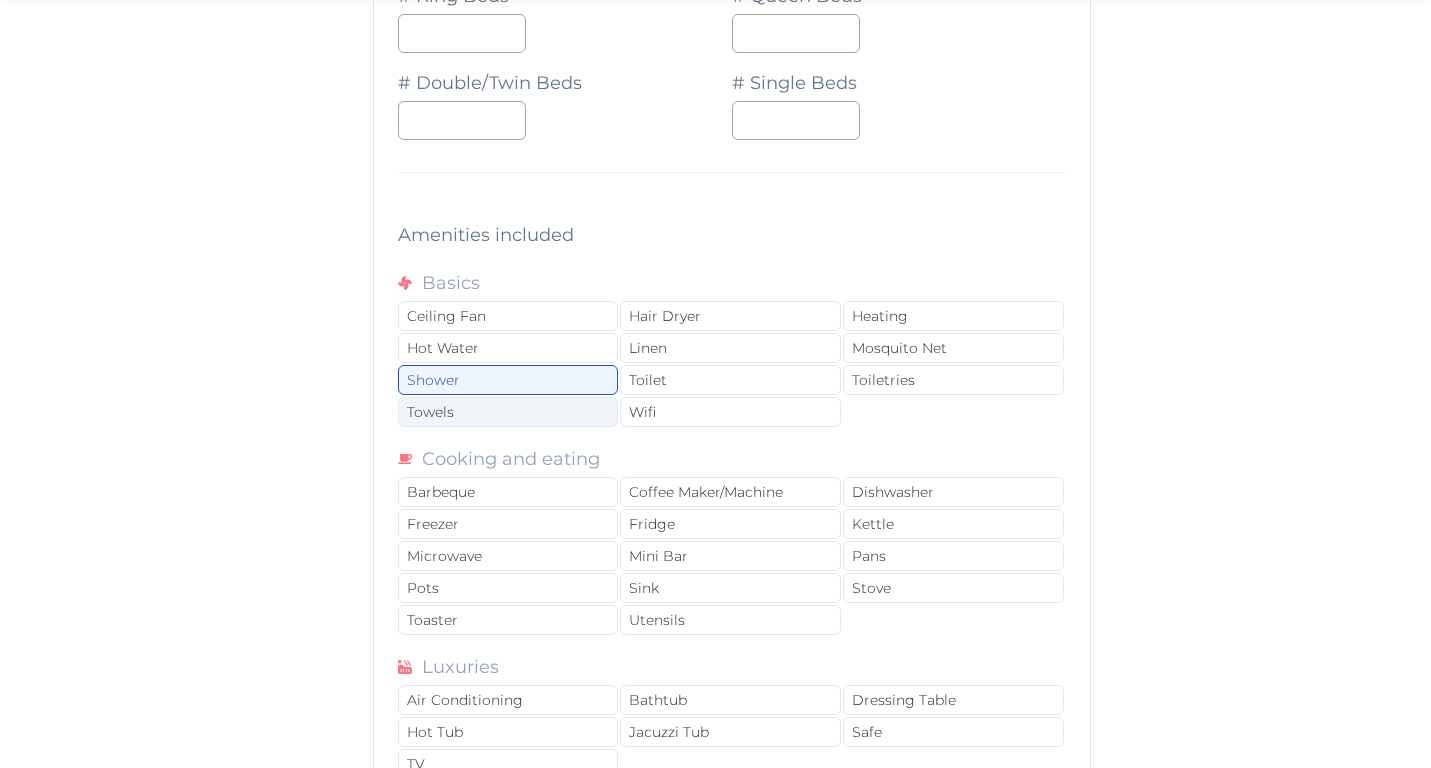 click on "Towels" at bounding box center [508, 412] 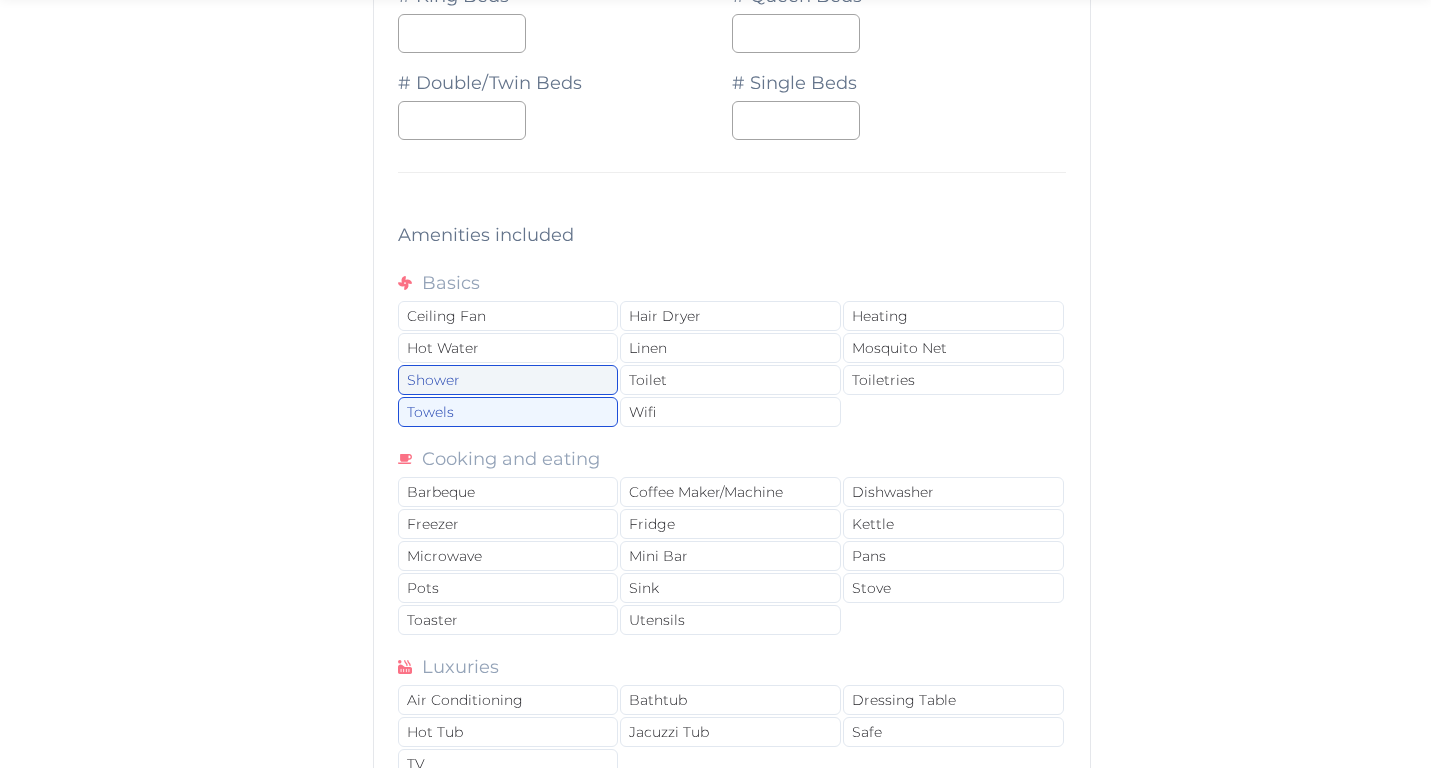 click on "Shower" at bounding box center (508, 380) 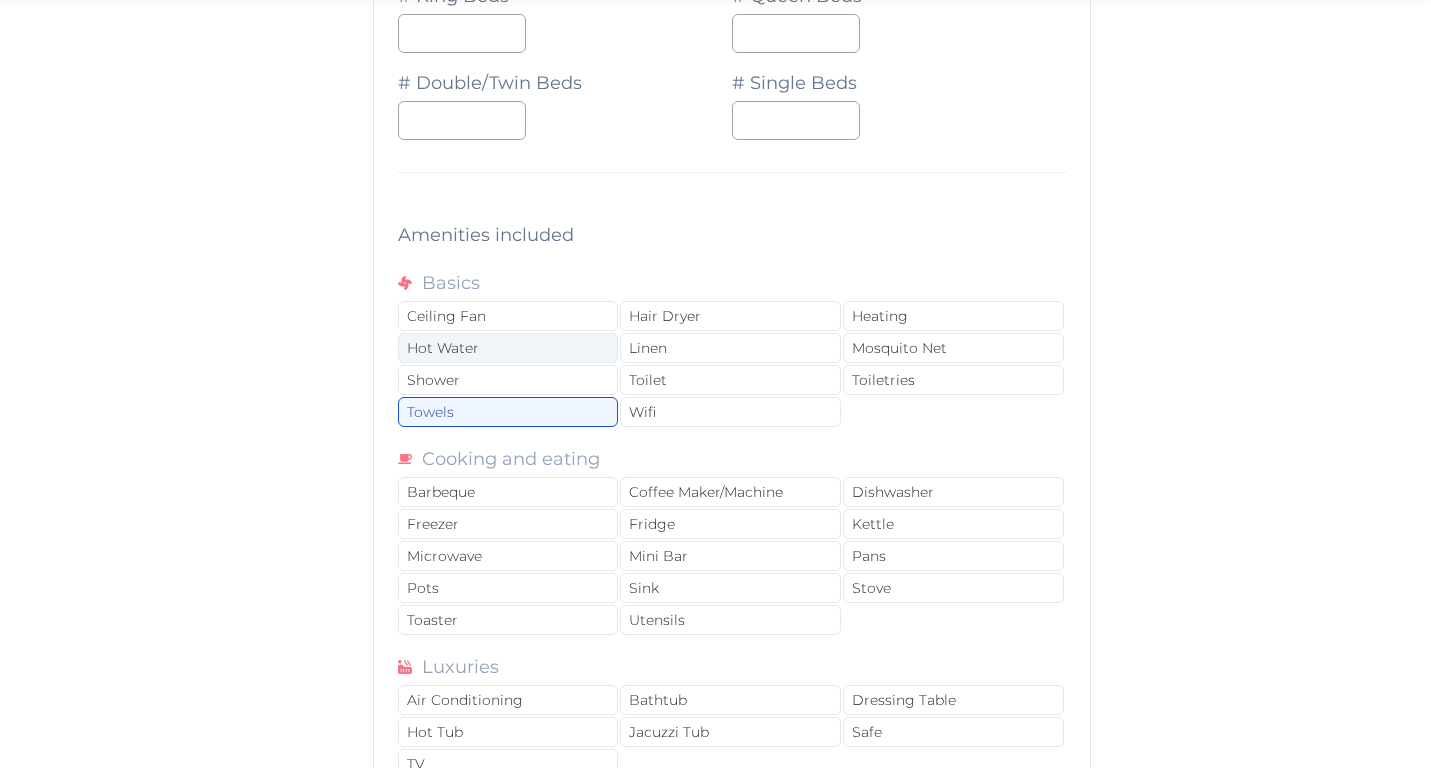 click on "Hot Water" at bounding box center [508, 348] 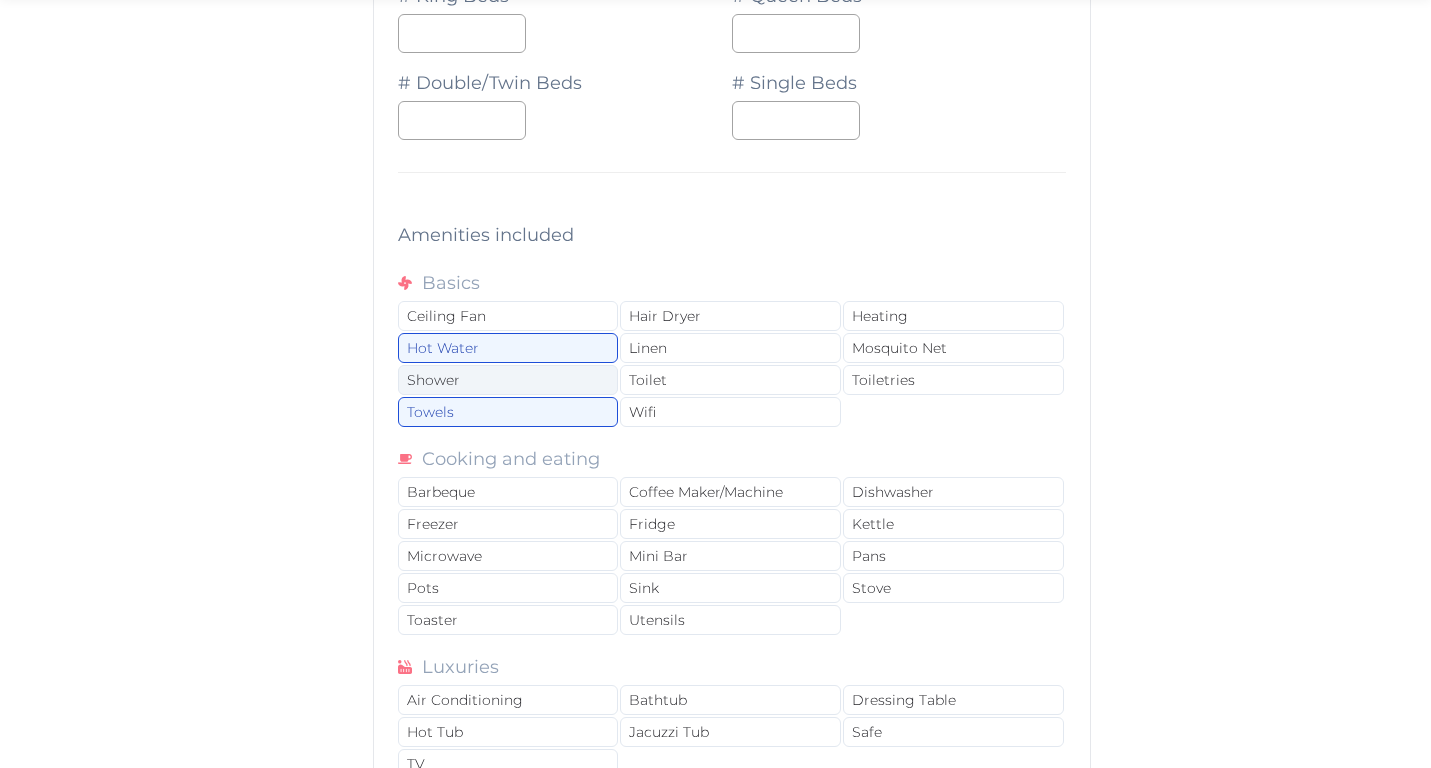 click on "Shower" at bounding box center (508, 380) 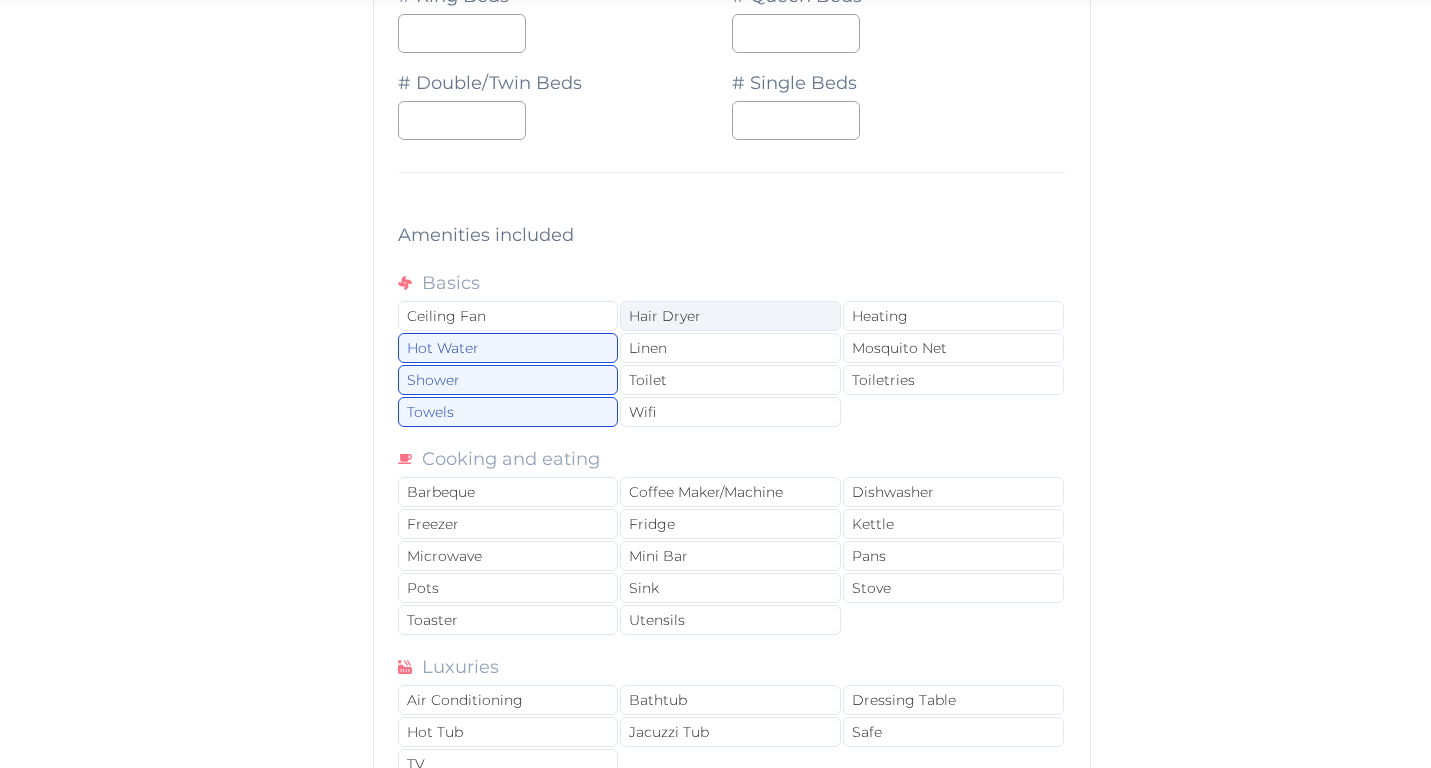 click on "Hair Dryer" at bounding box center (730, 316) 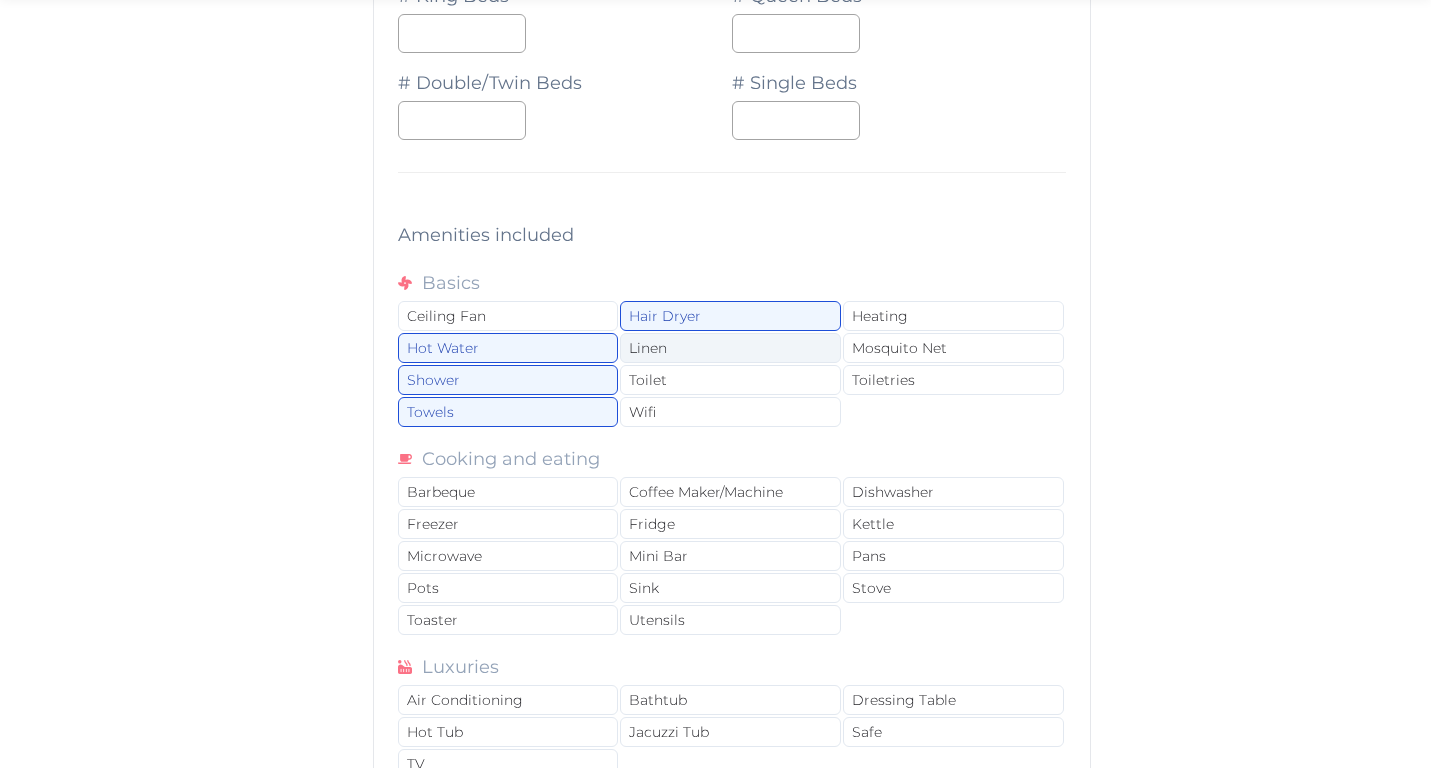click on "Linen" at bounding box center [730, 348] 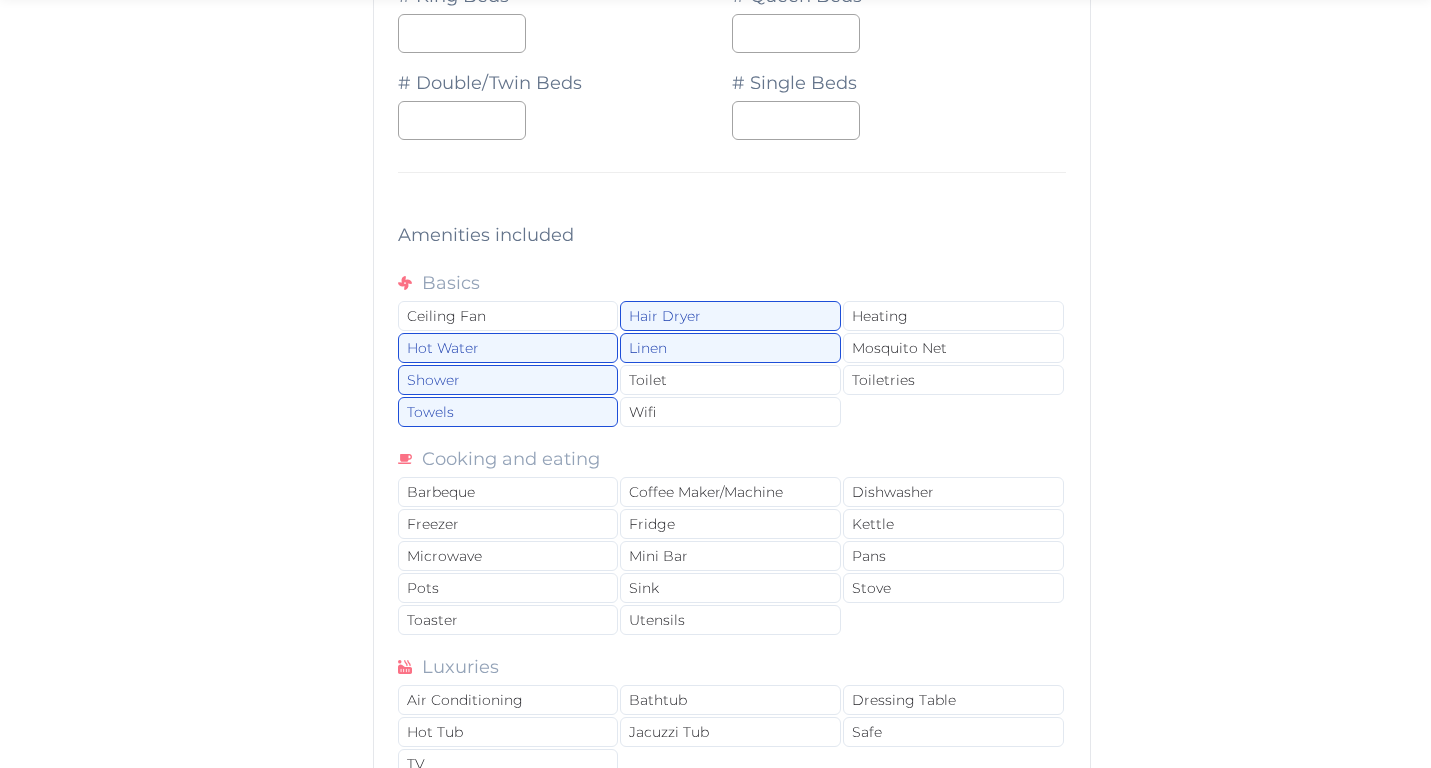 click on "Ceiling Fan Hair Dryer Heating Hot Water Linen Mosquito Net Shower Toilet Toiletries Towels Wifi" at bounding box center (732, 365) 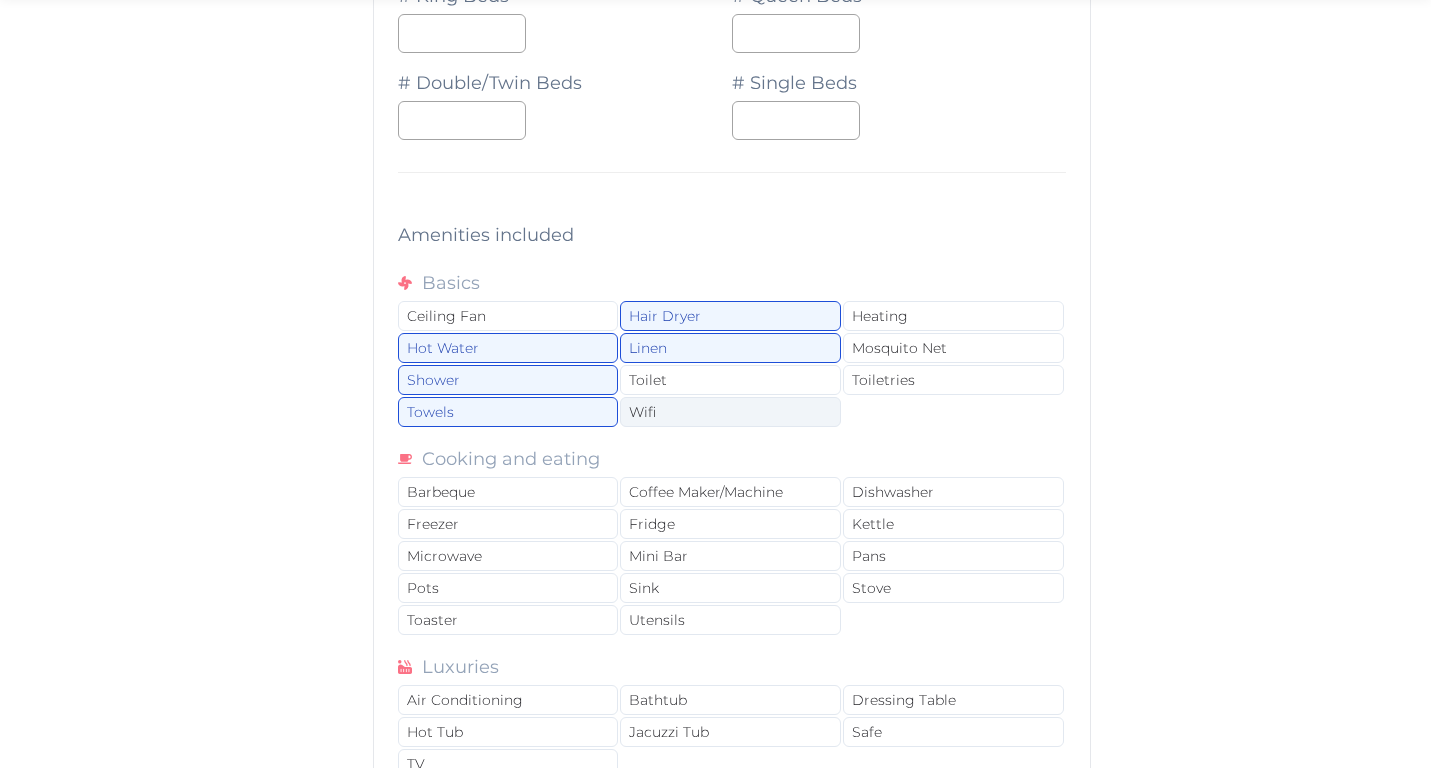 click on "Wifi" at bounding box center (730, 412) 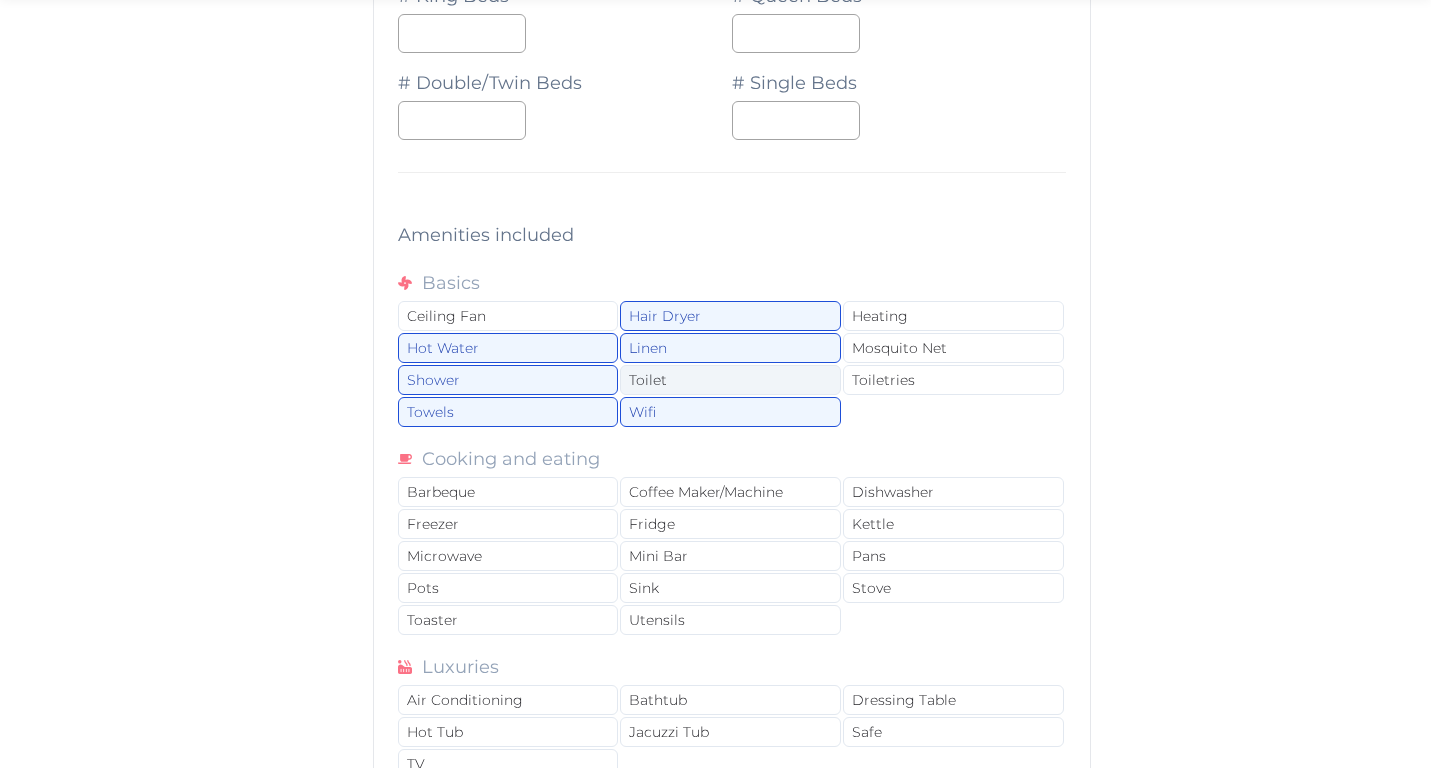 click on "Toilet" at bounding box center (730, 380) 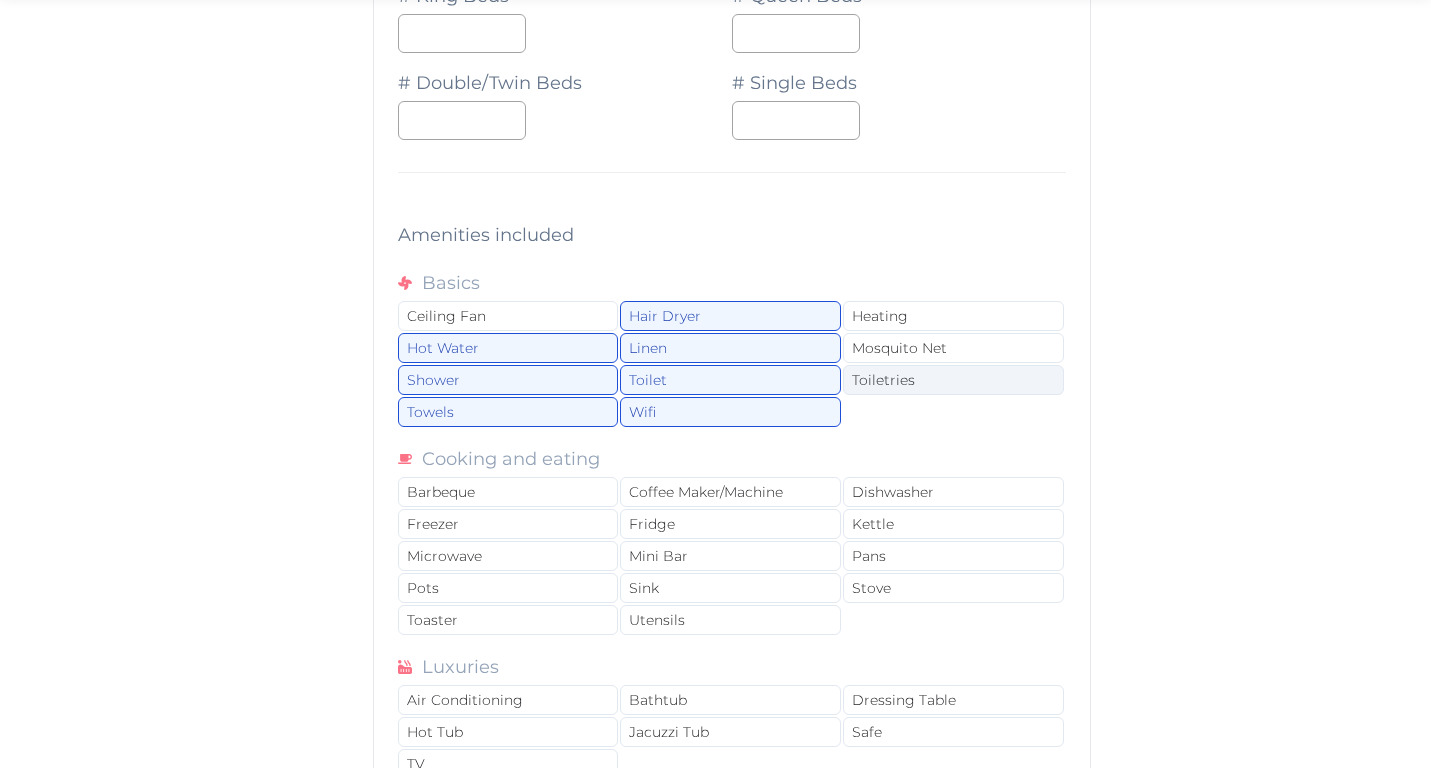click on "Toiletries" at bounding box center [953, 380] 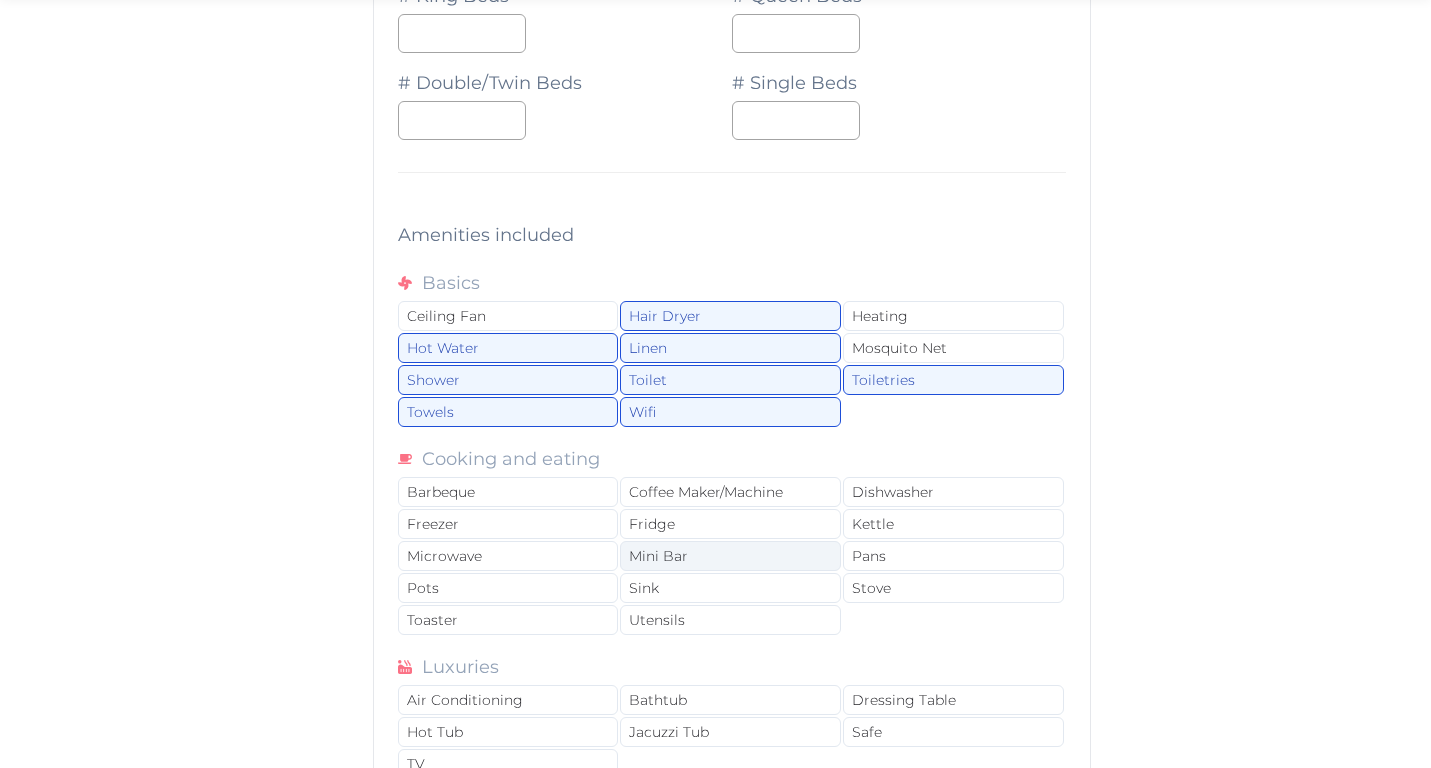 click on "Mini Bar" at bounding box center [730, 556] 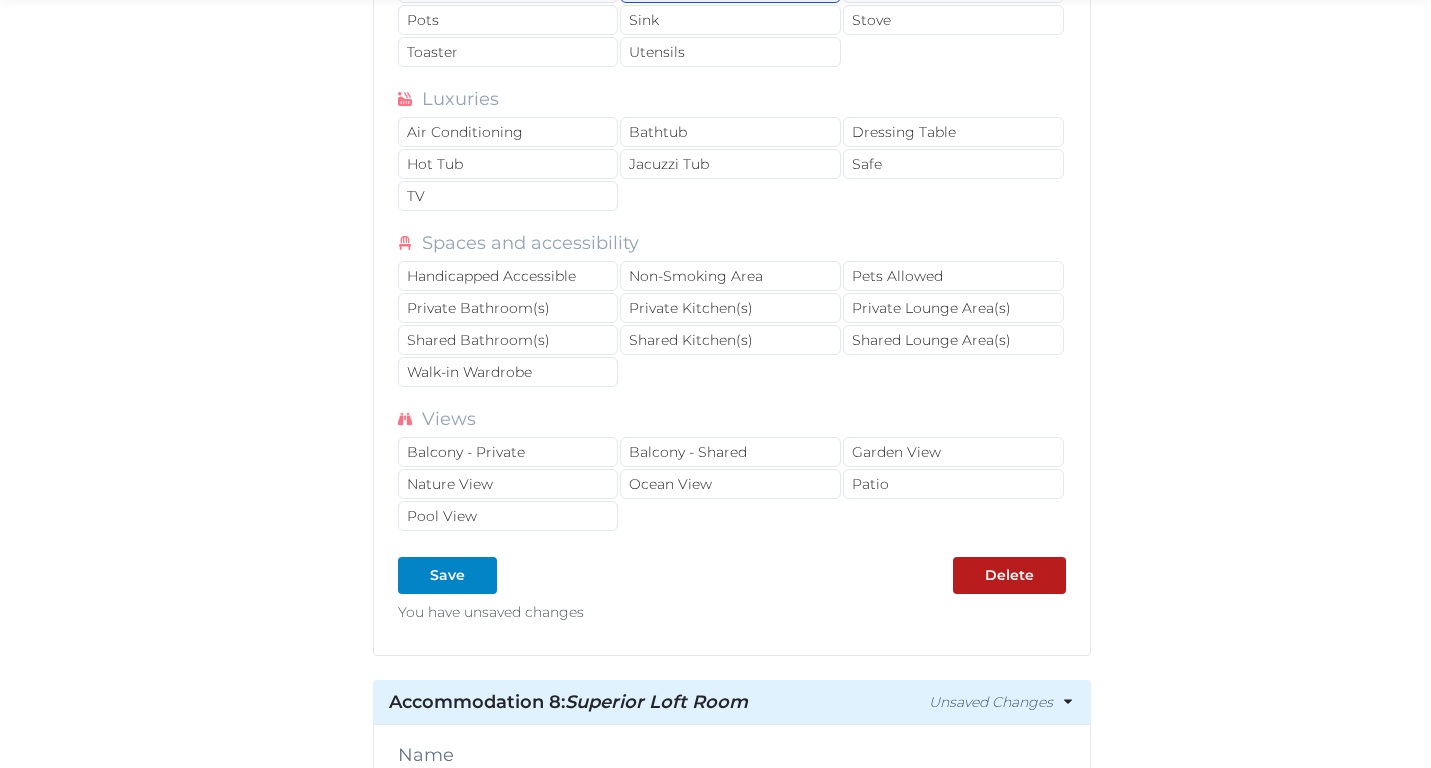 scroll, scrollTop: 2957, scrollLeft: 0, axis: vertical 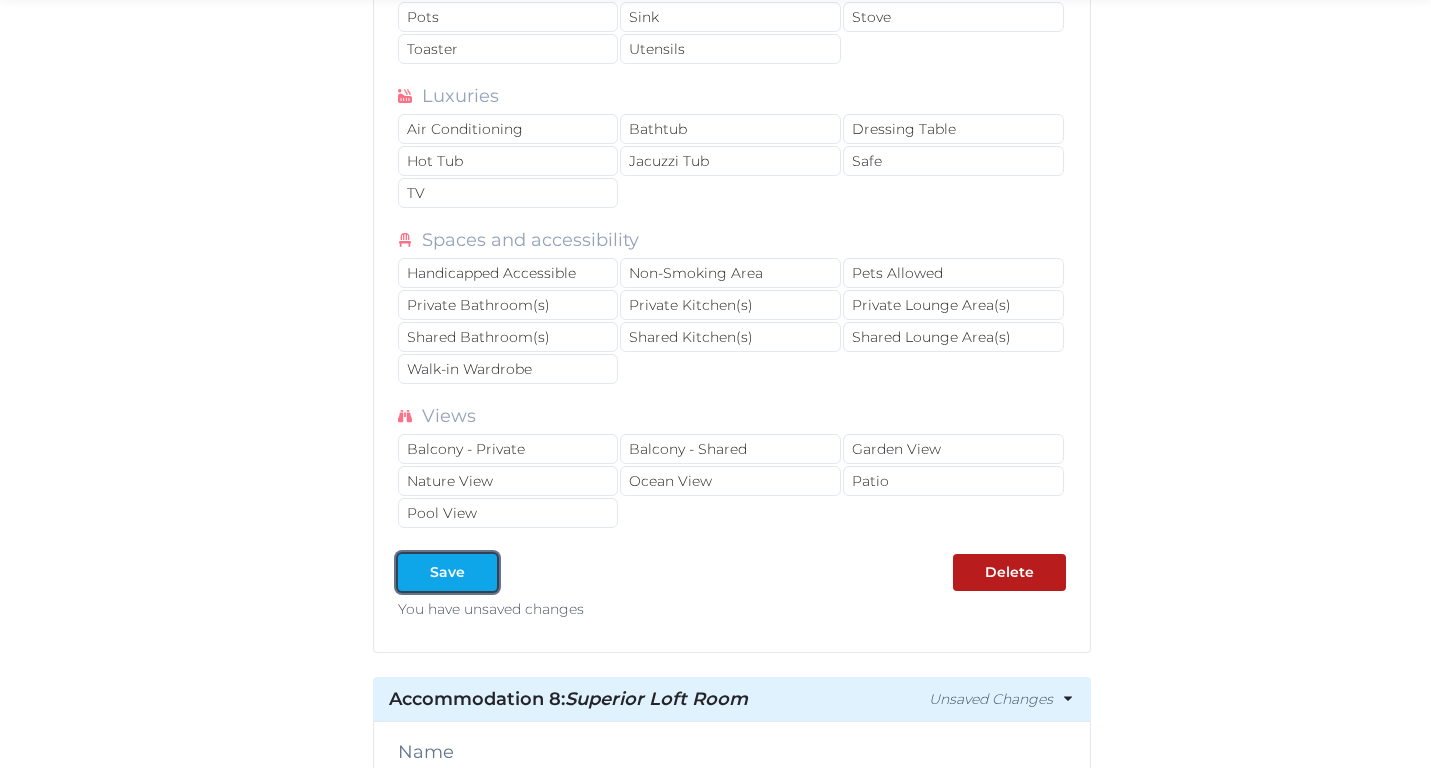 click on "Save" at bounding box center (447, 572) 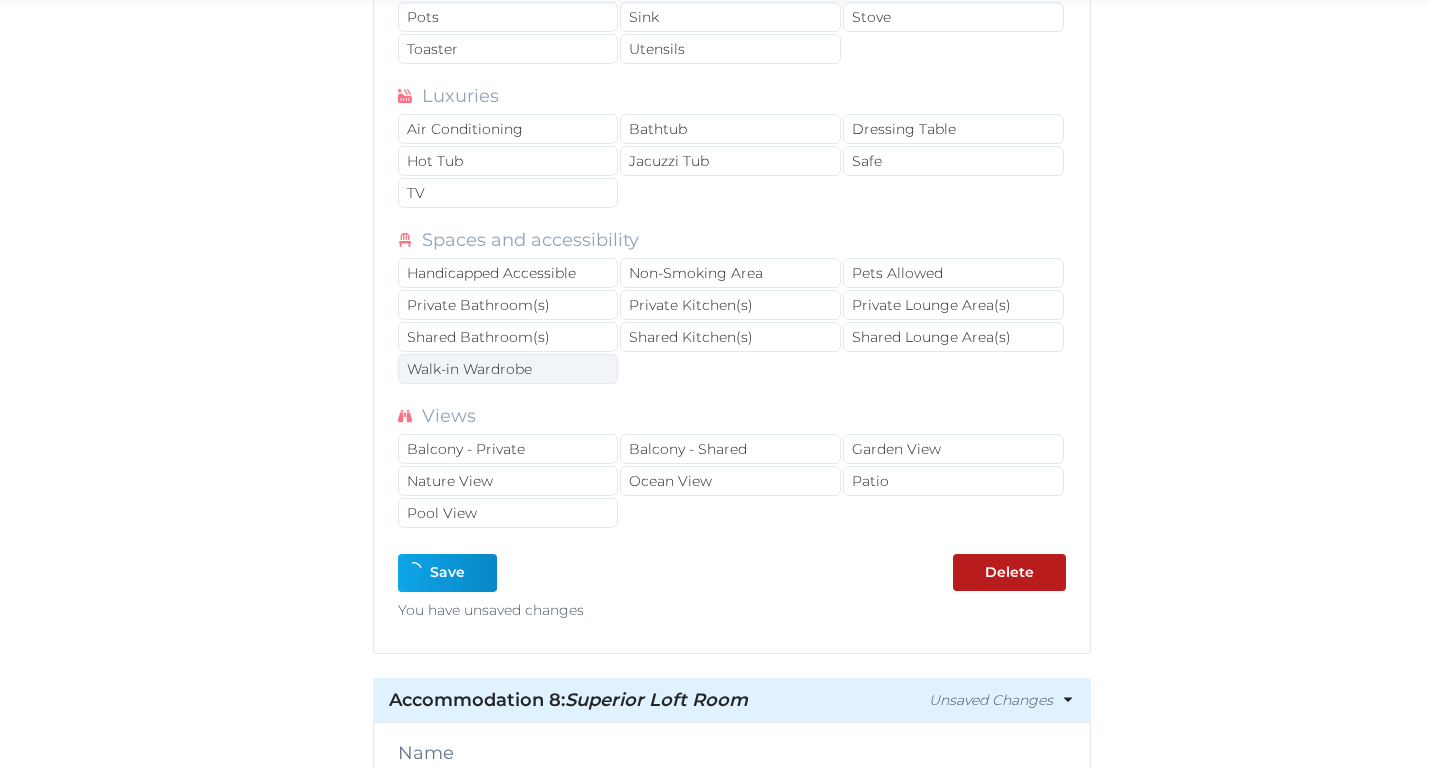 type on "*" 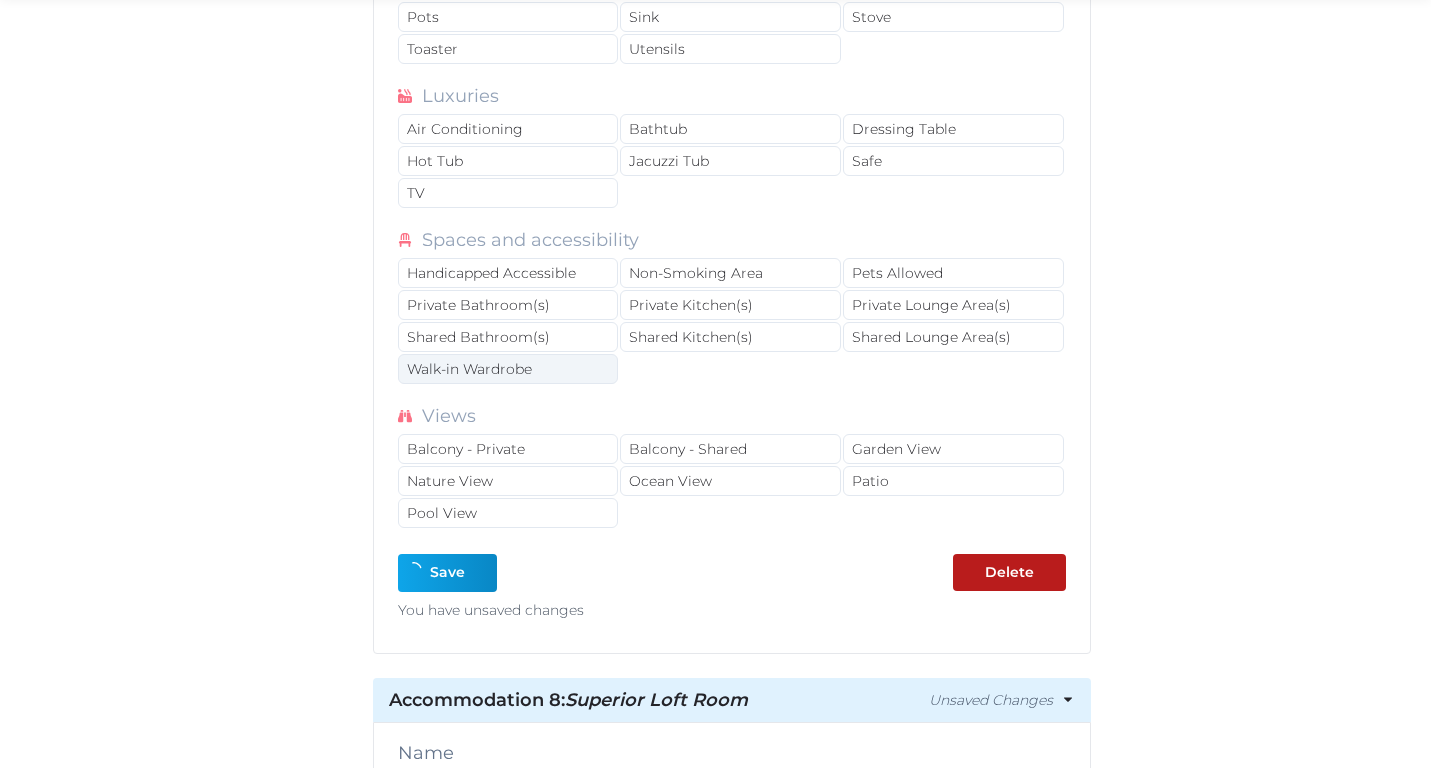 type on "*" 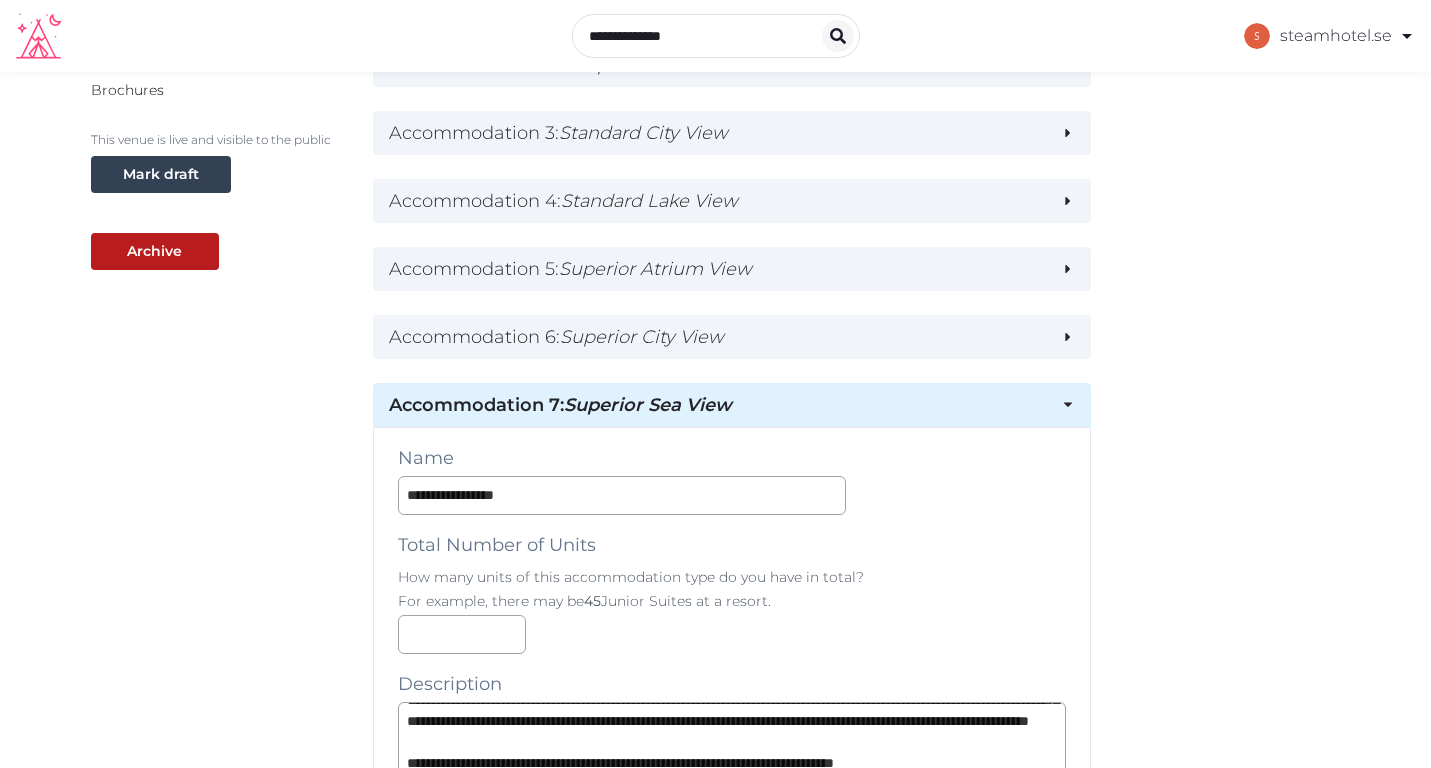 scroll, scrollTop: 430, scrollLeft: 0, axis: vertical 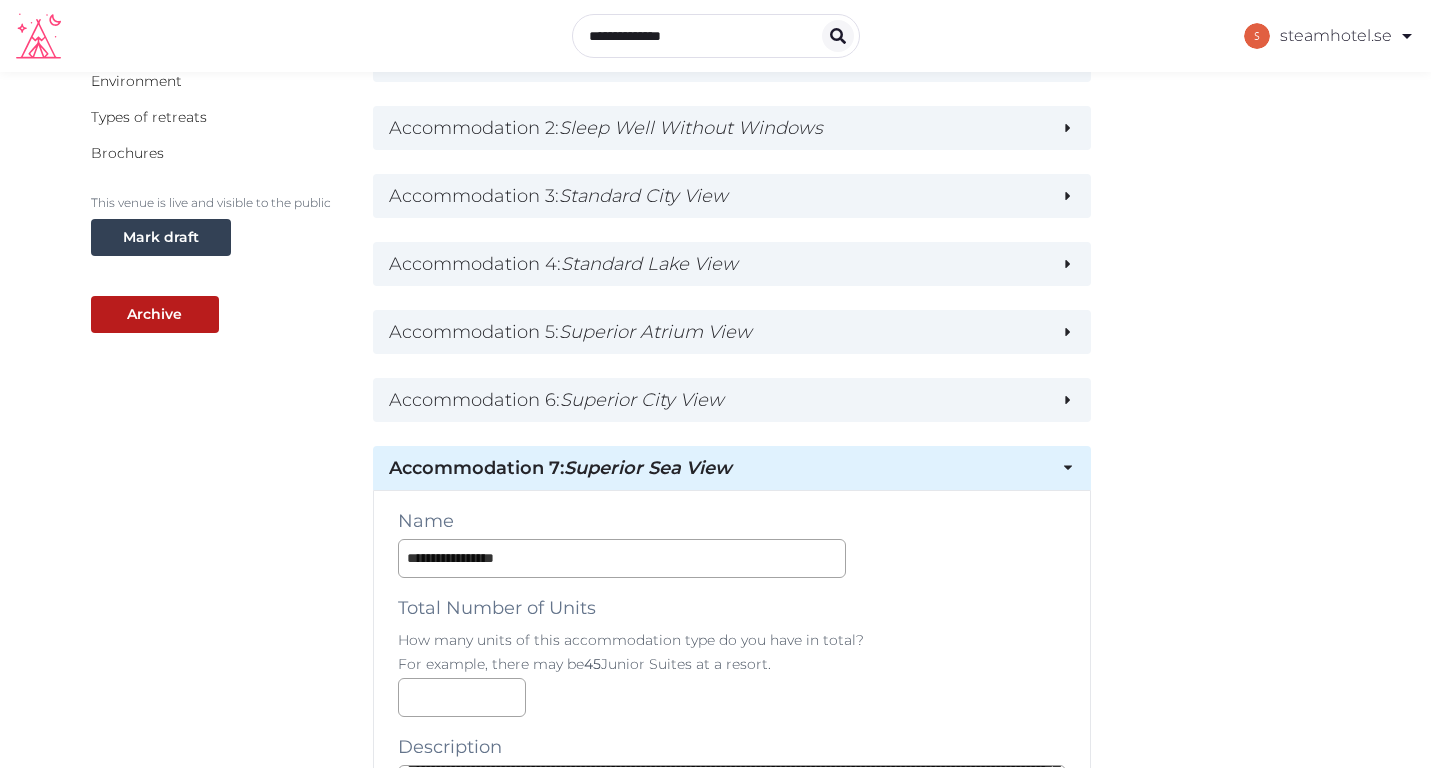 click on "Superior Sea View" at bounding box center (648, 468) 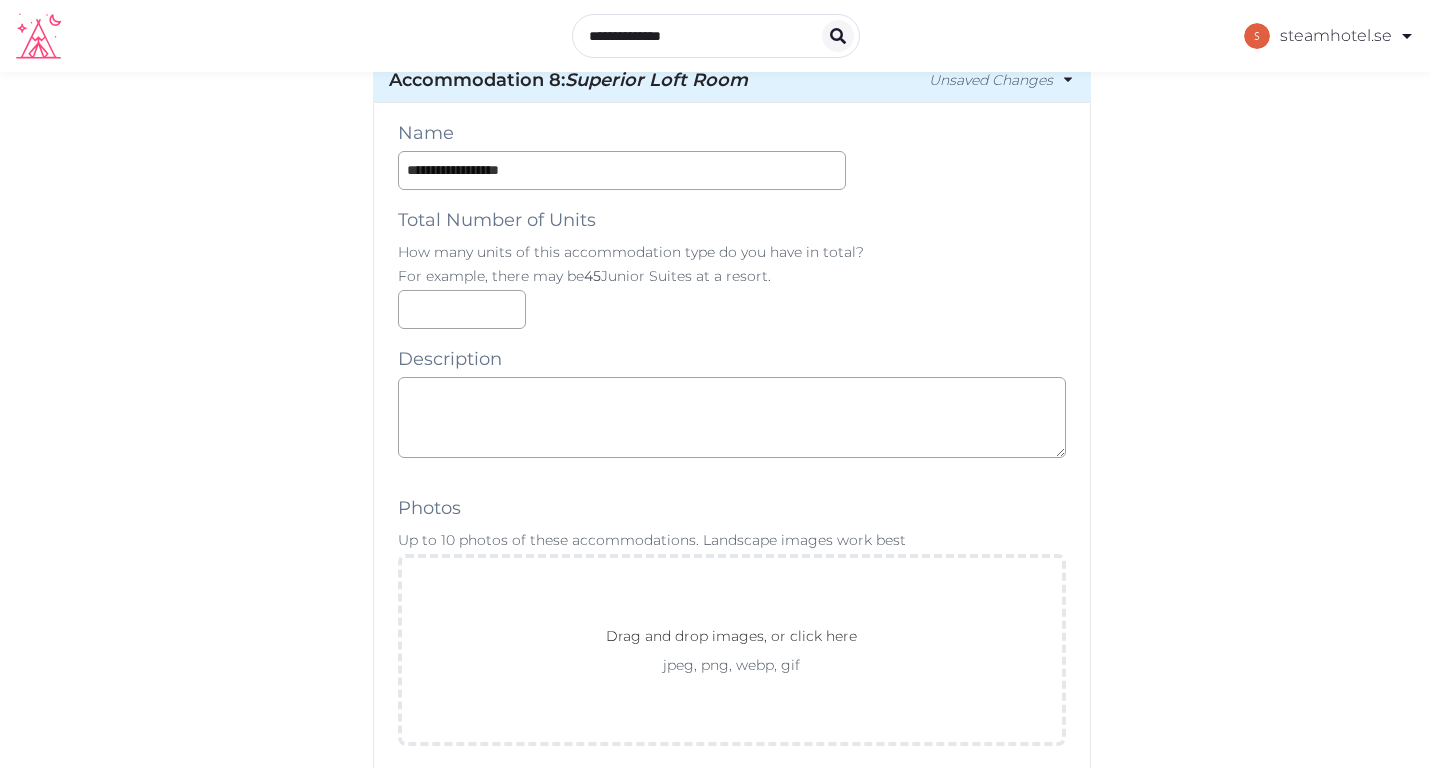 scroll, scrollTop: 872, scrollLeft: 0, axis: vertical 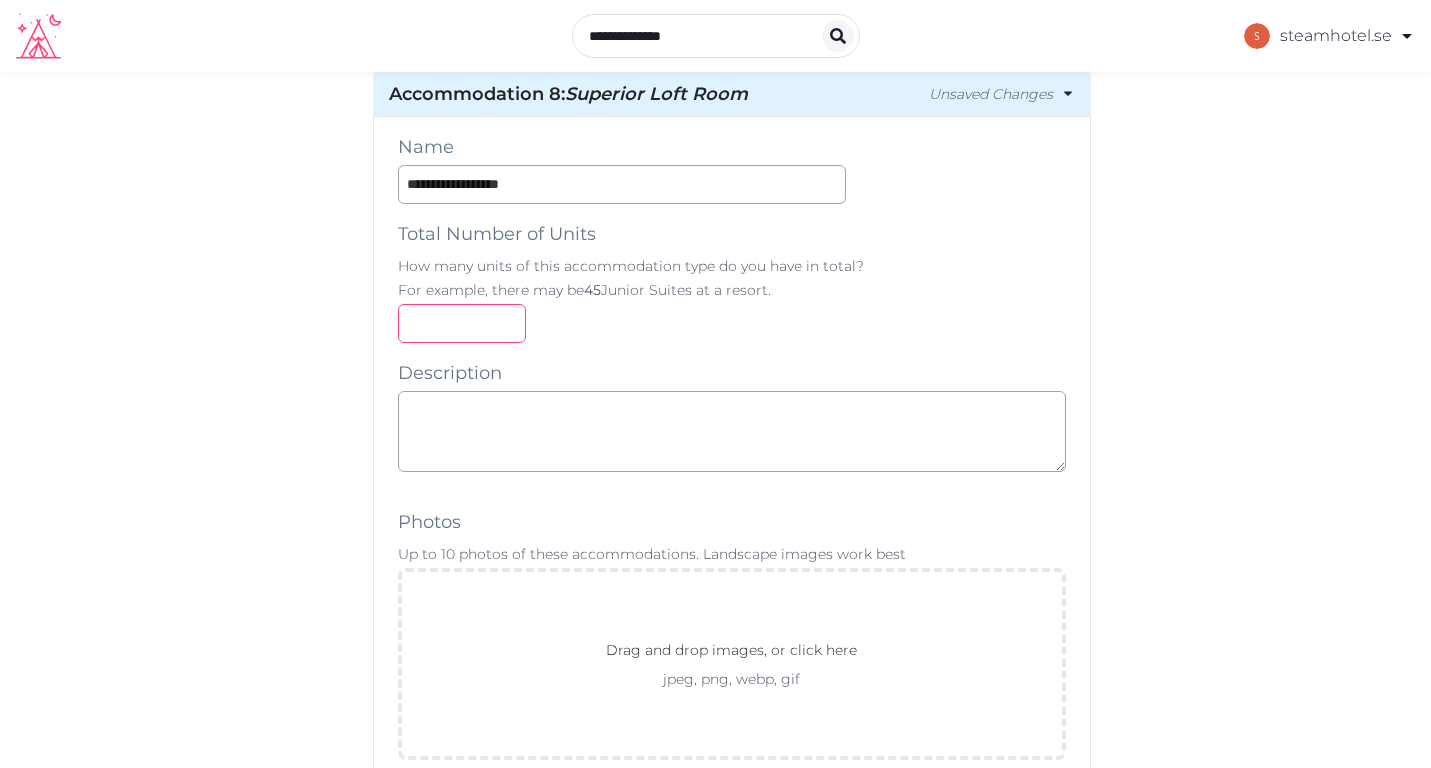 click at bounding box center [462, 323] 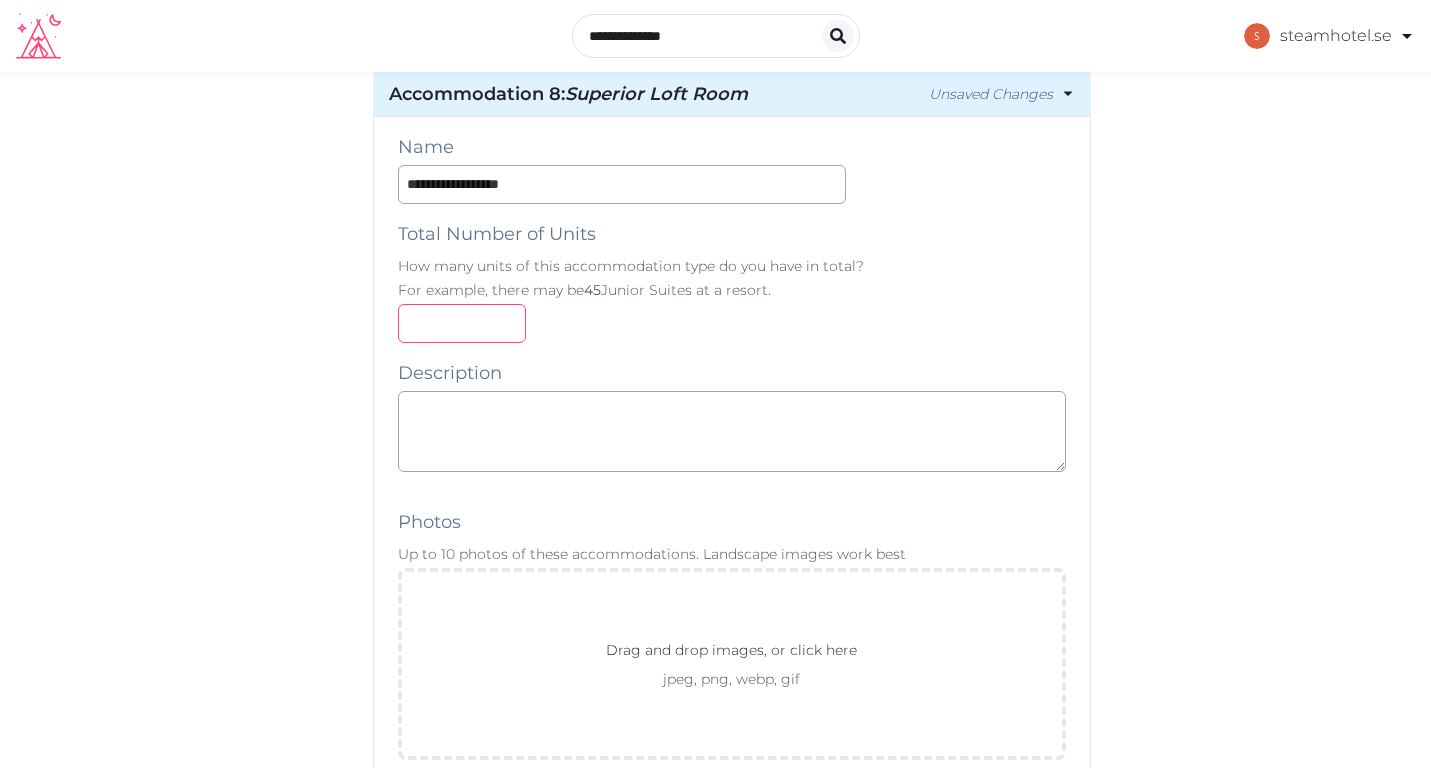 type on "*" 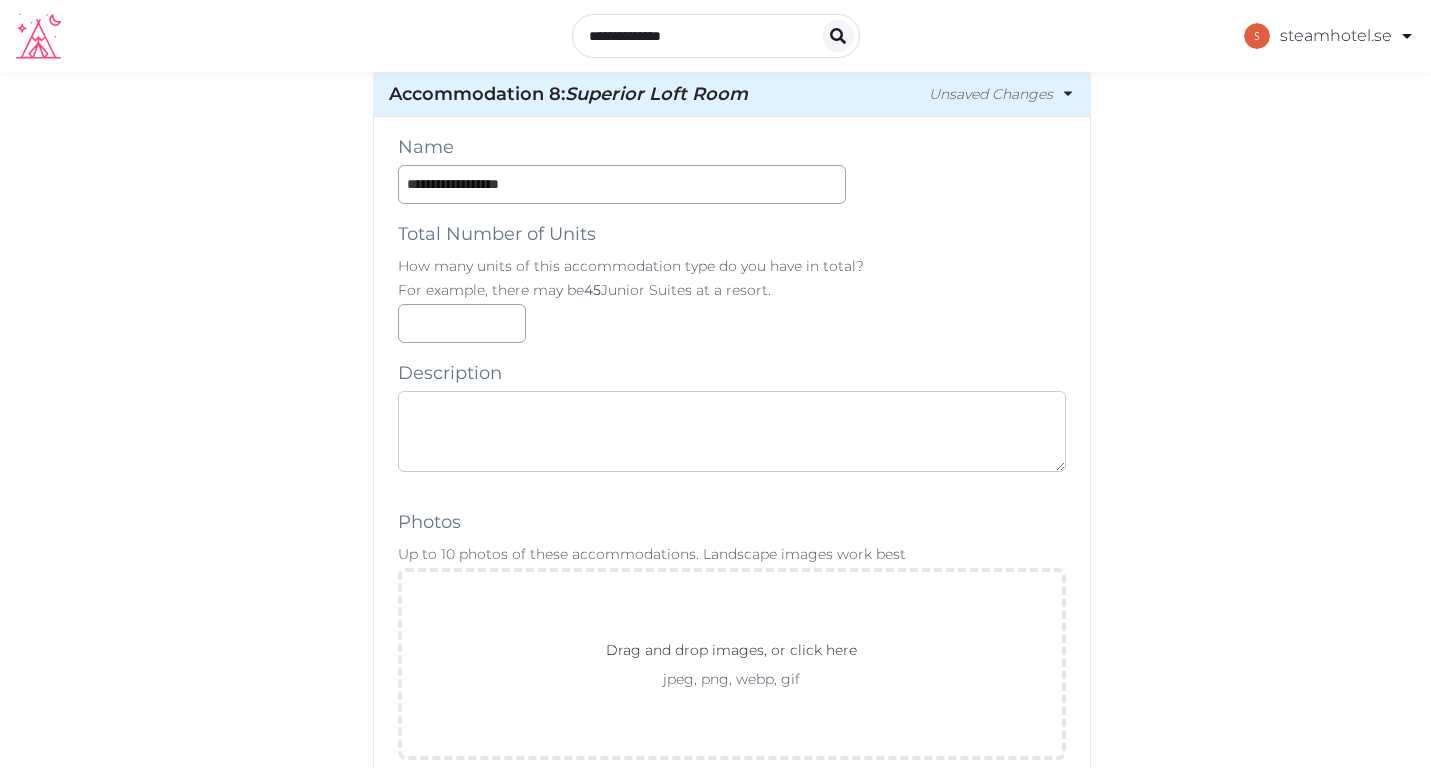 click at bounding box center [732, 431] 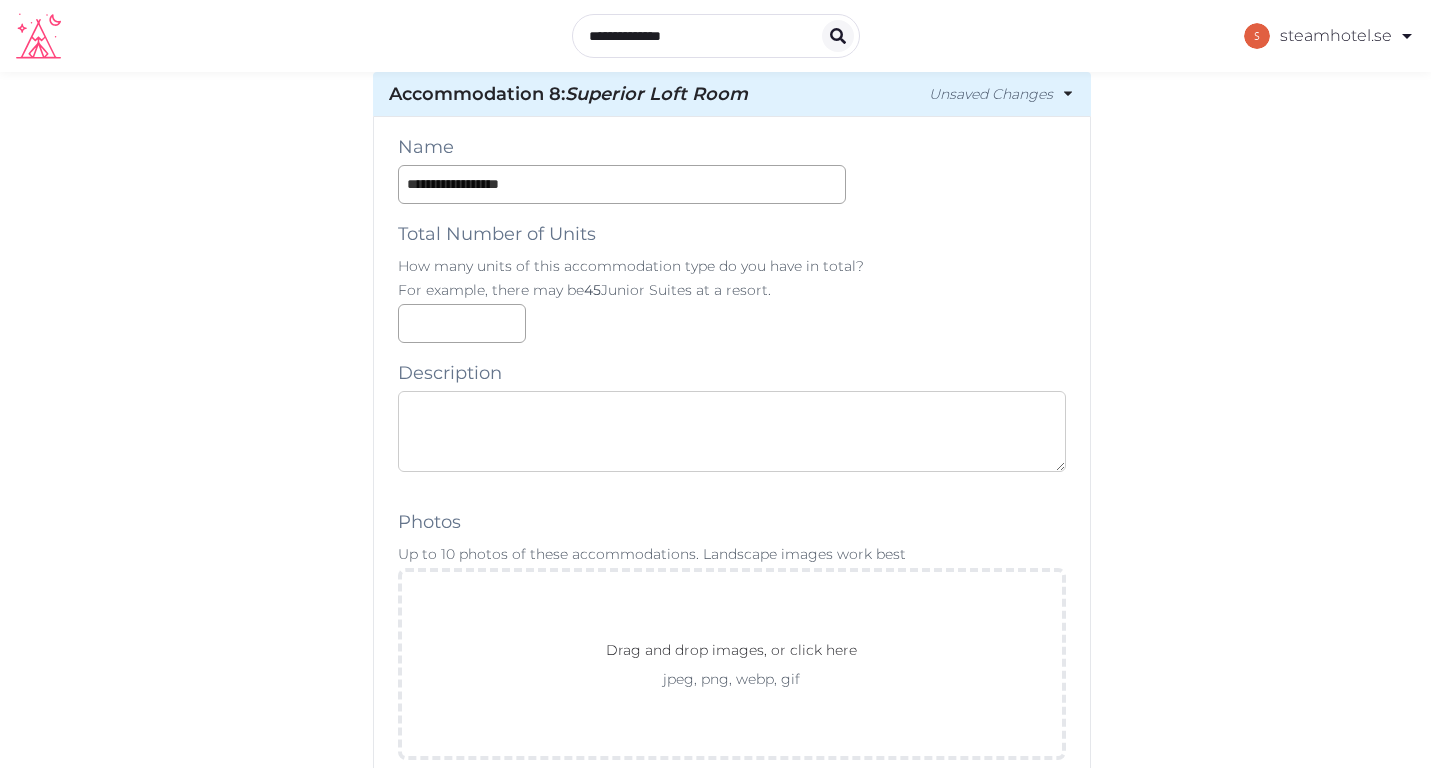 paste on "**********" 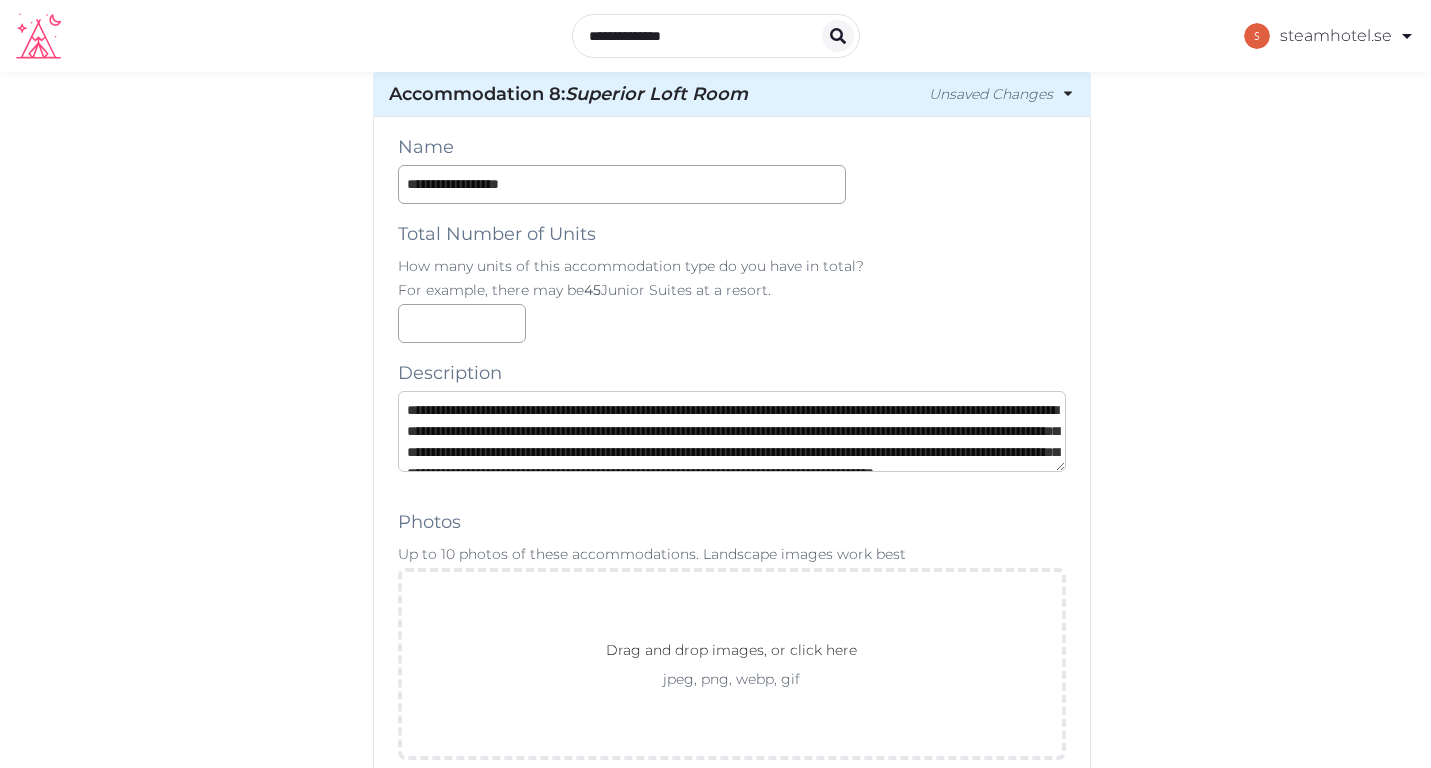 scroll, scrollTop: 137, scrollLeft: 0, axis: vertical 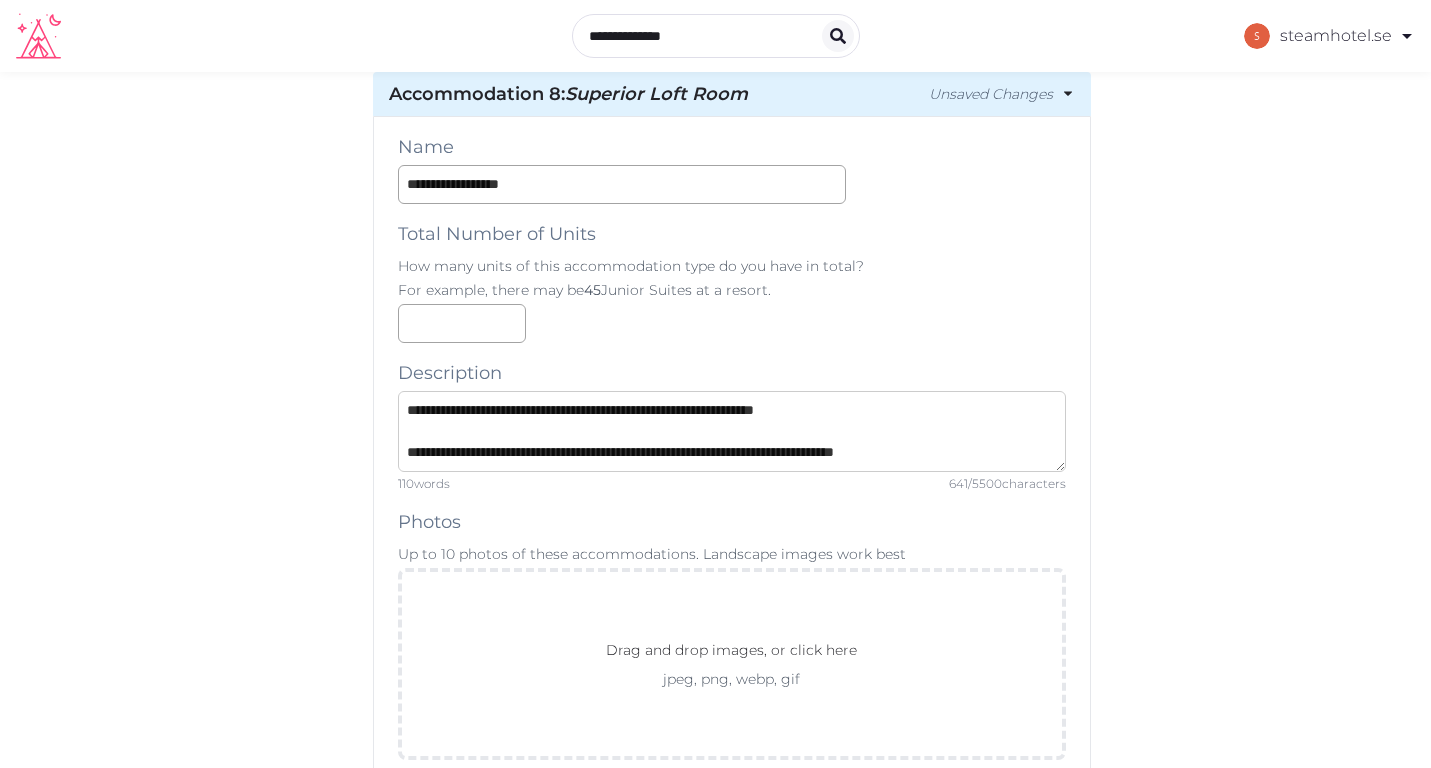 type on "**********" 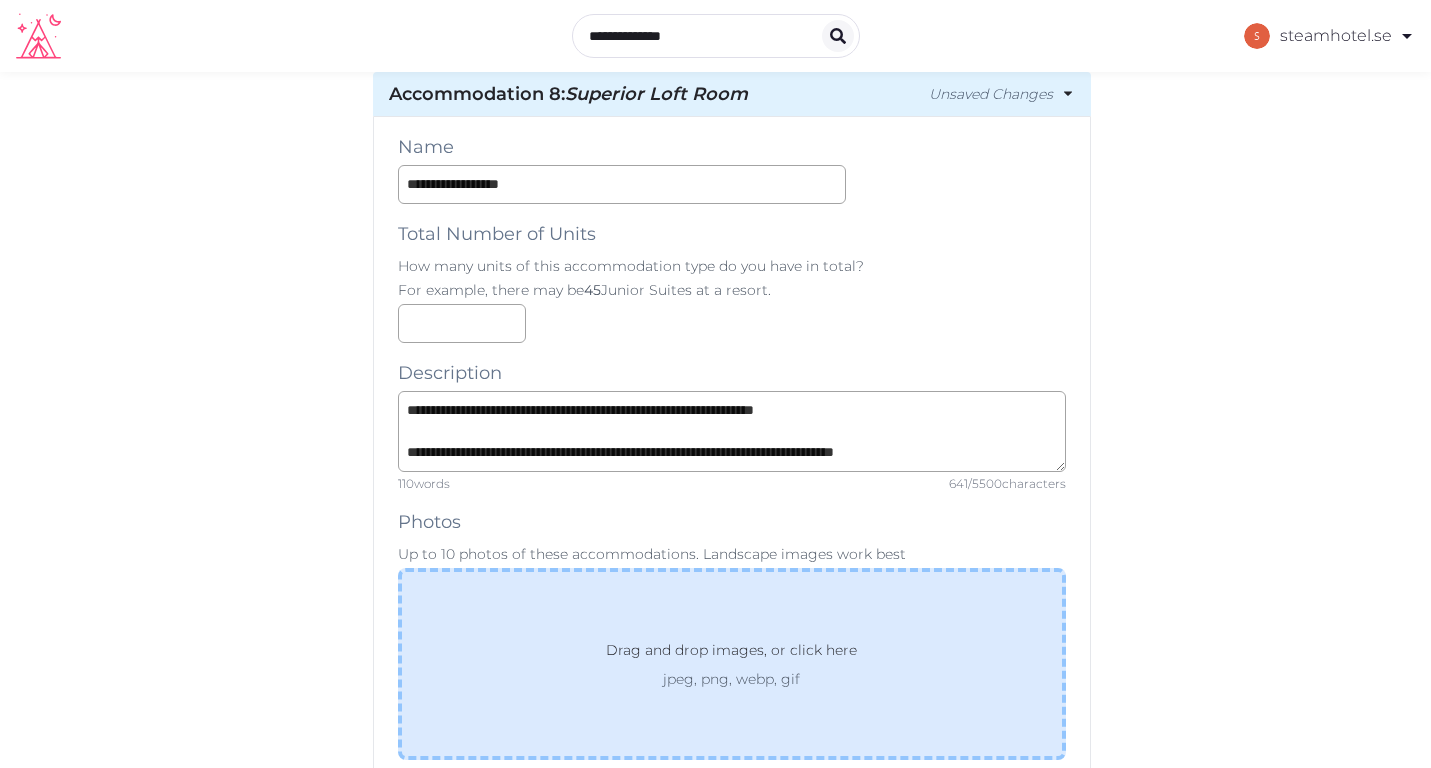 click on "Drag and drop images, or click here" at bounding box center (731, 654) 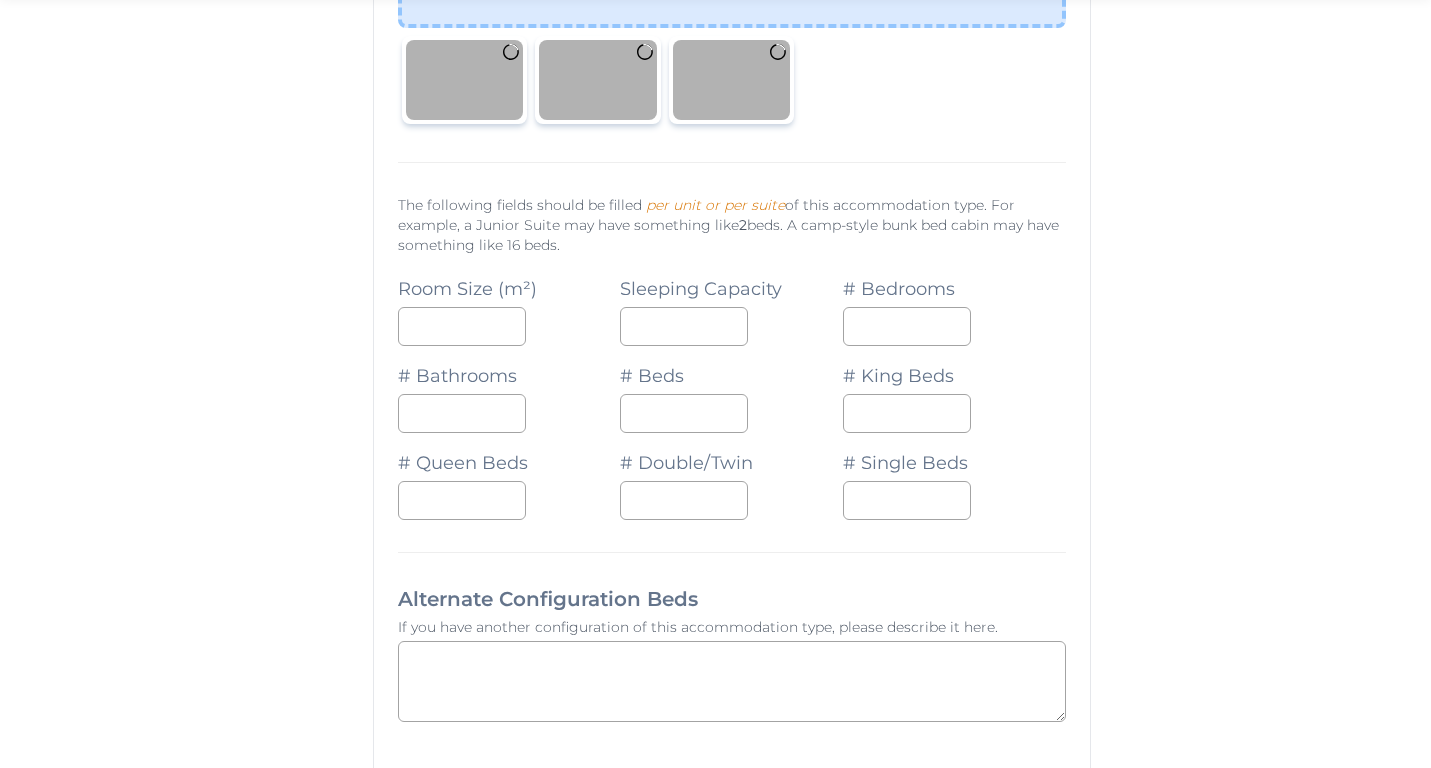 scroll, scrollTop: 1608, scrollLeft: 0, axis: vertical 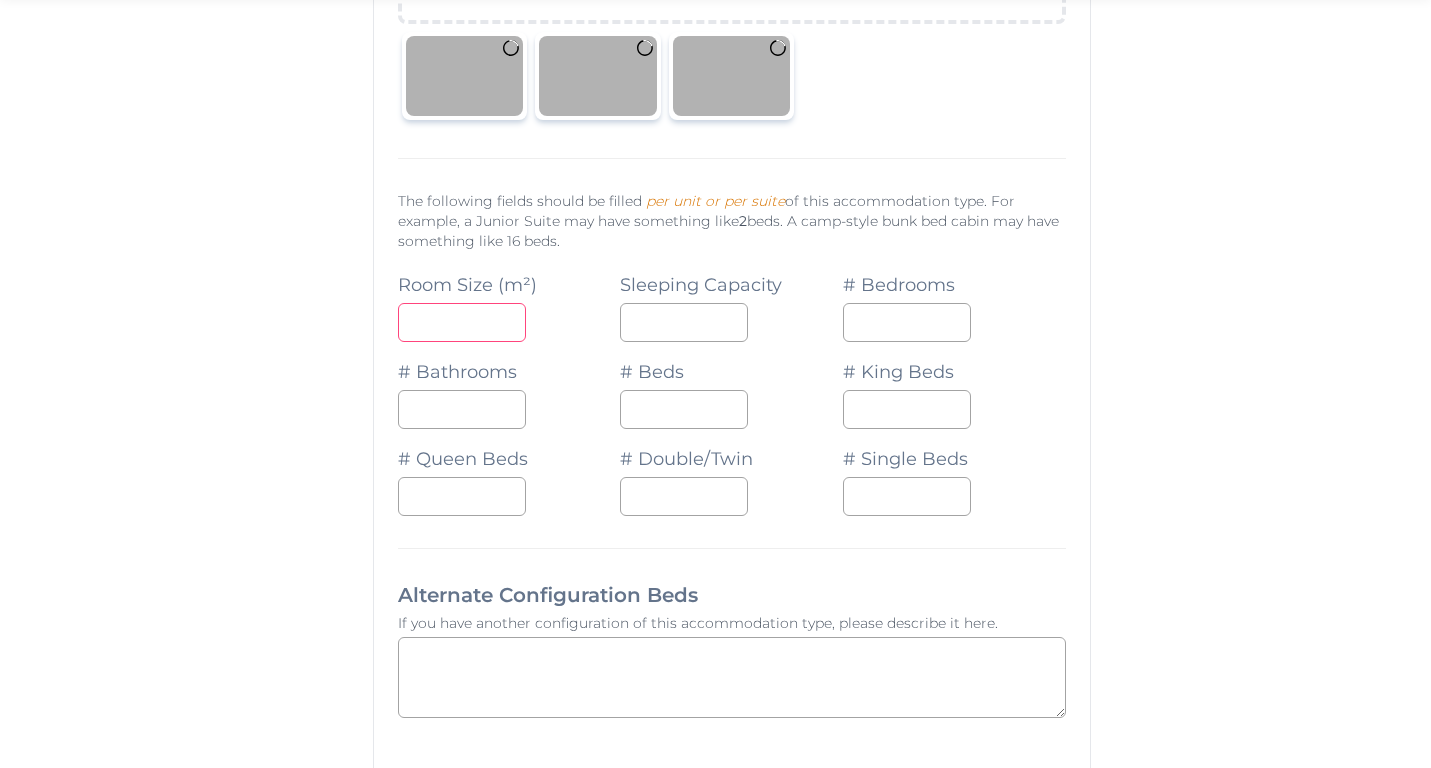 click at bounding box center (462, 322) 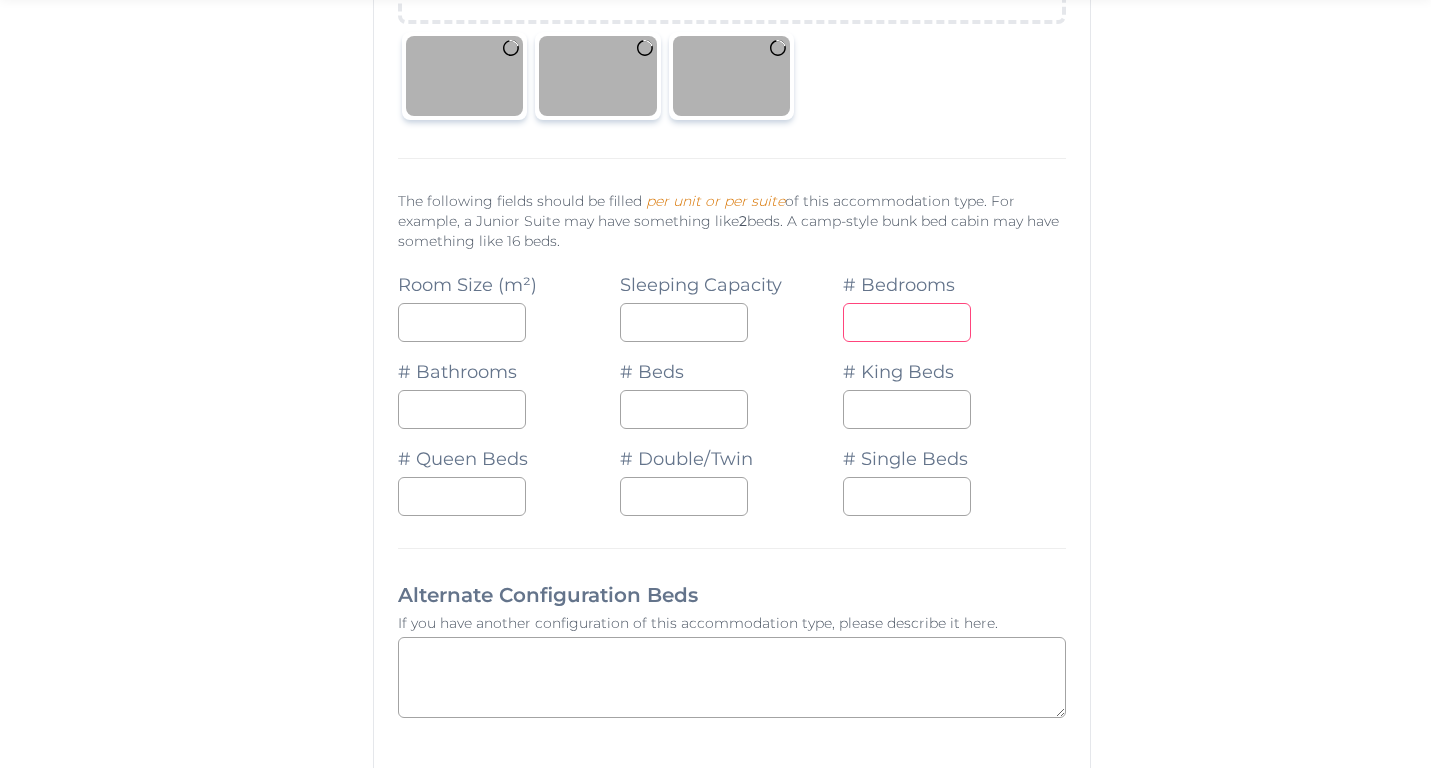 click at bounding box center [907, 322] 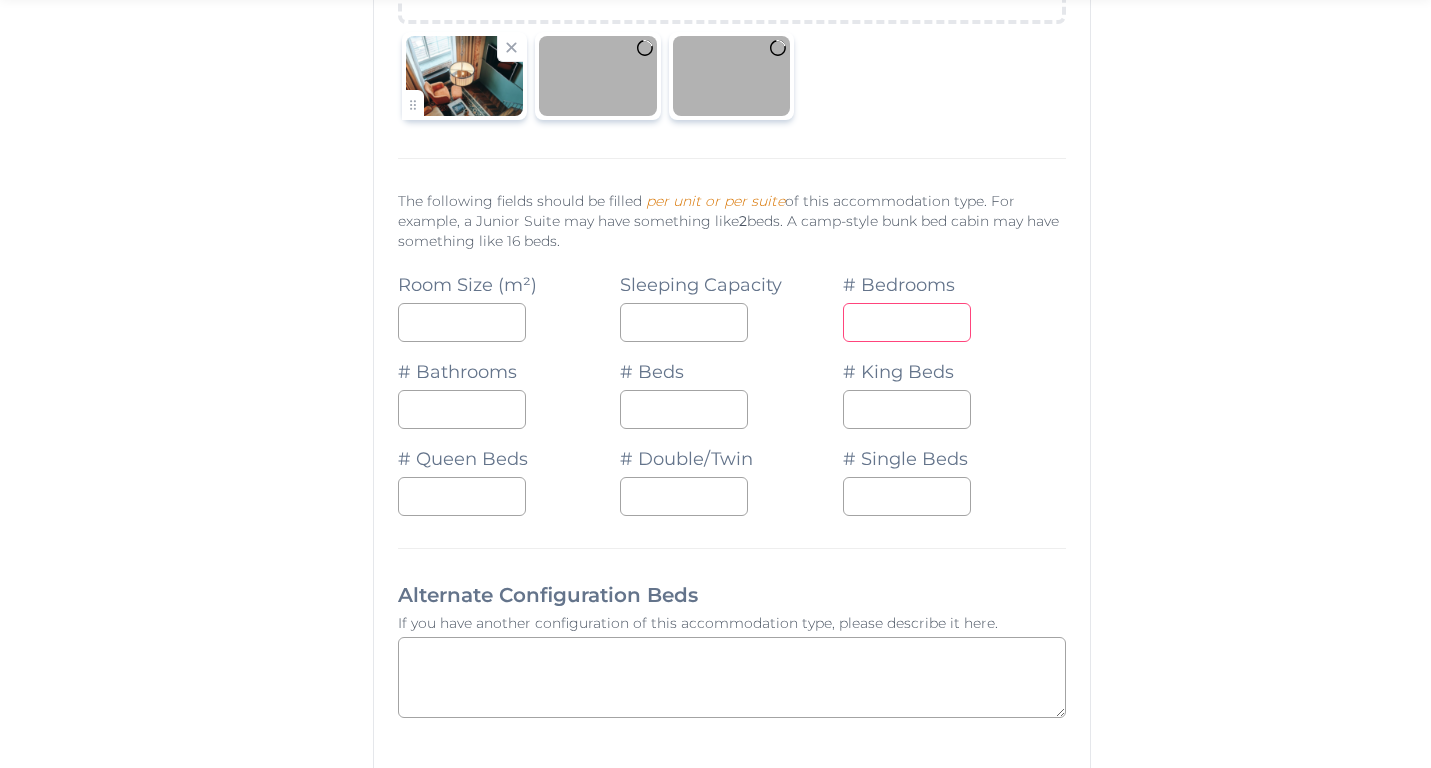 type on "*" 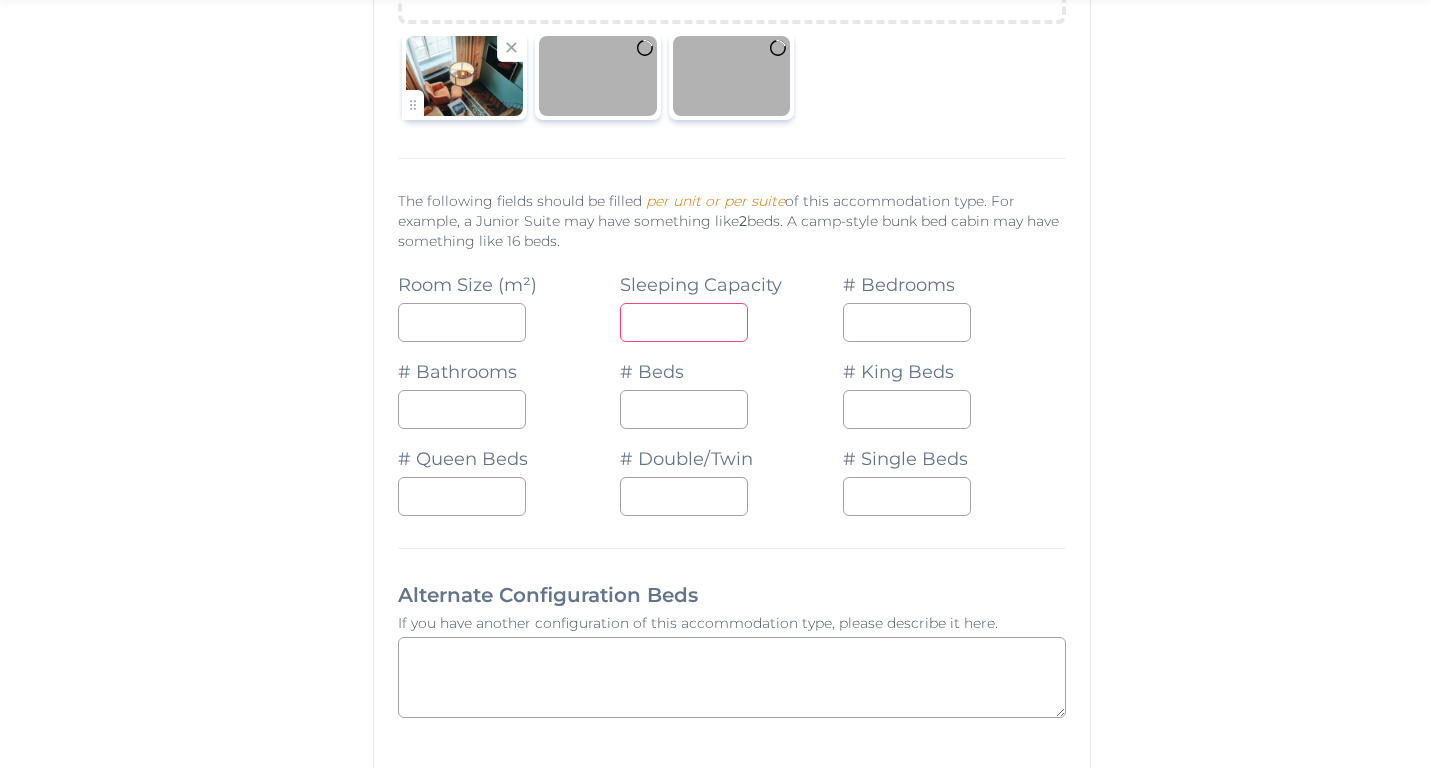 click at bounding box center [684, 322] 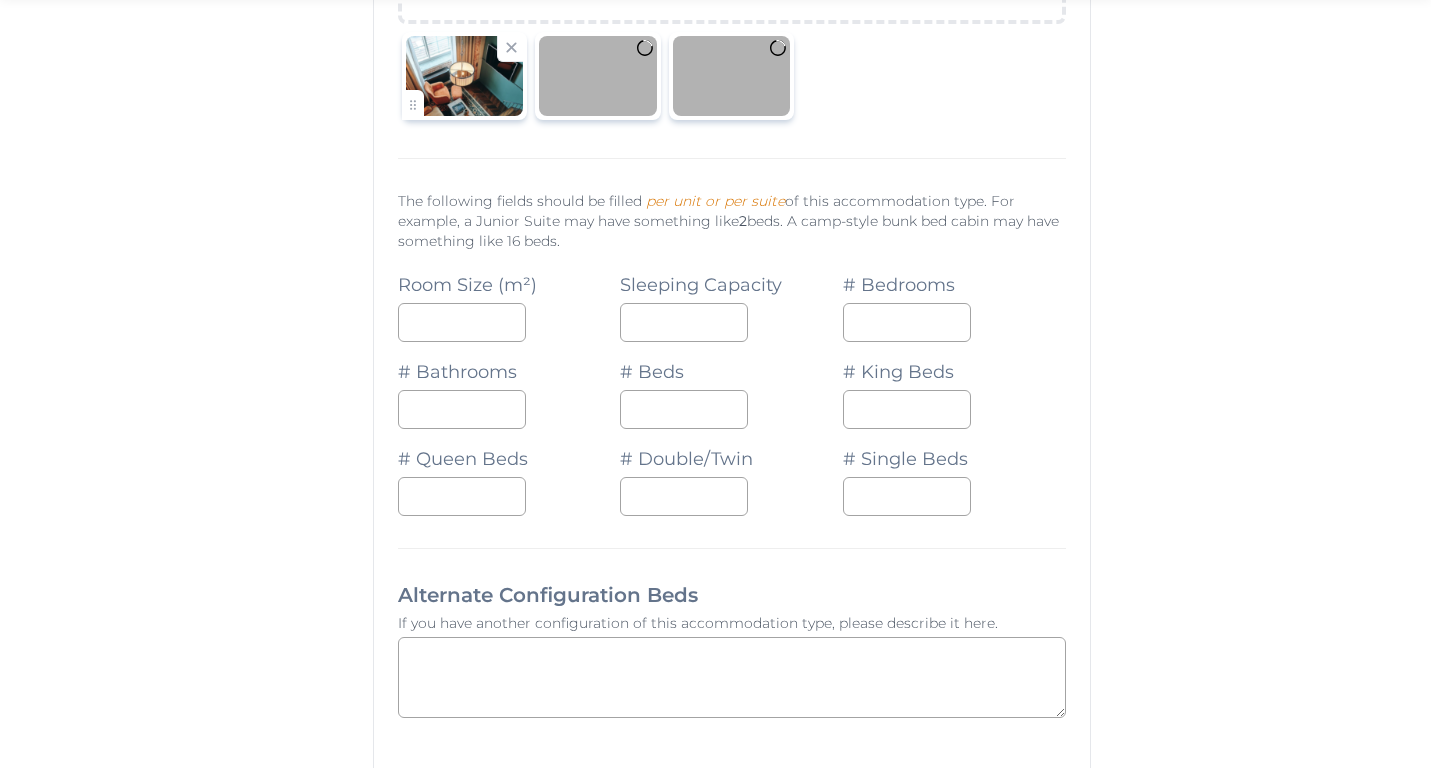 click on "**********" at bounding box center [732, 725] 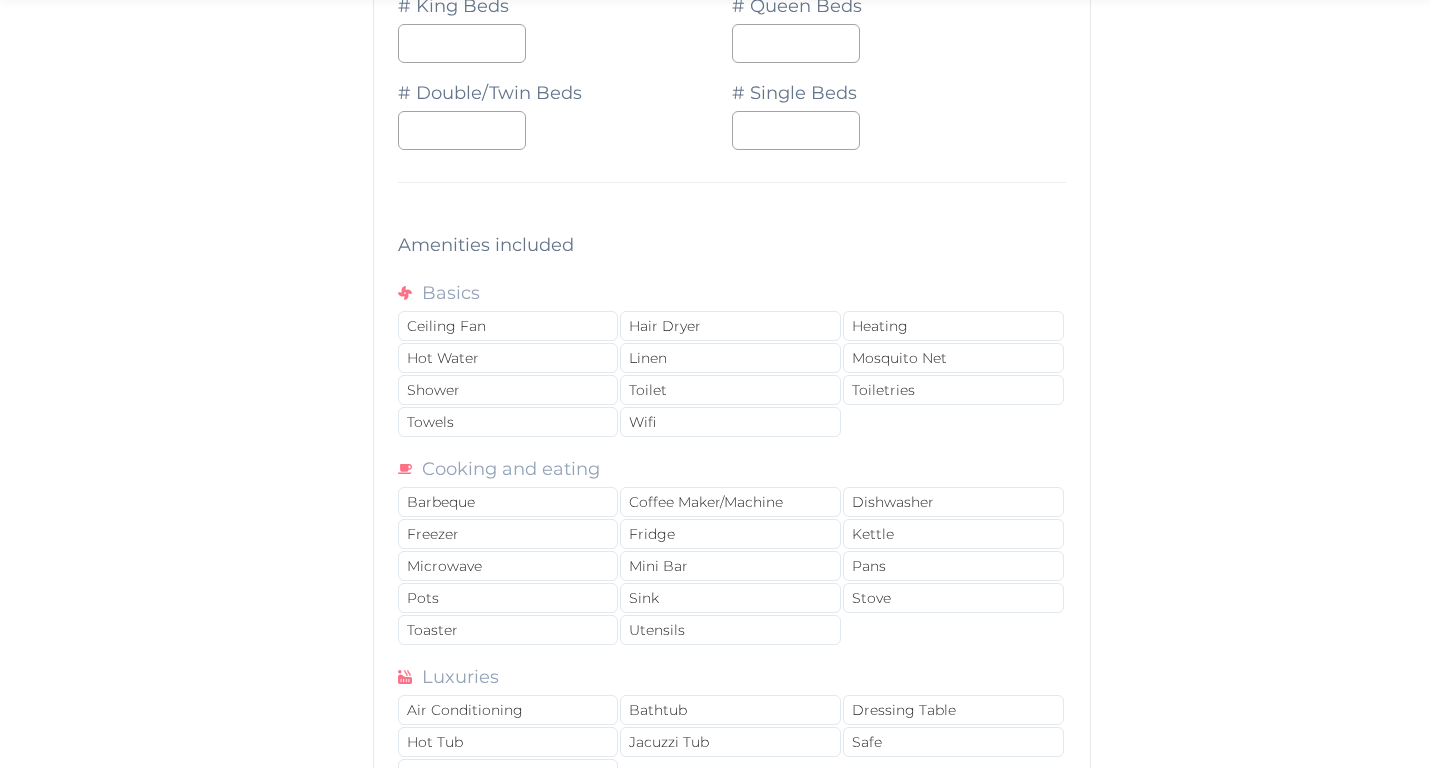 scroll, scrollTop: 2494, scrollLeft: 0, axis: vertical 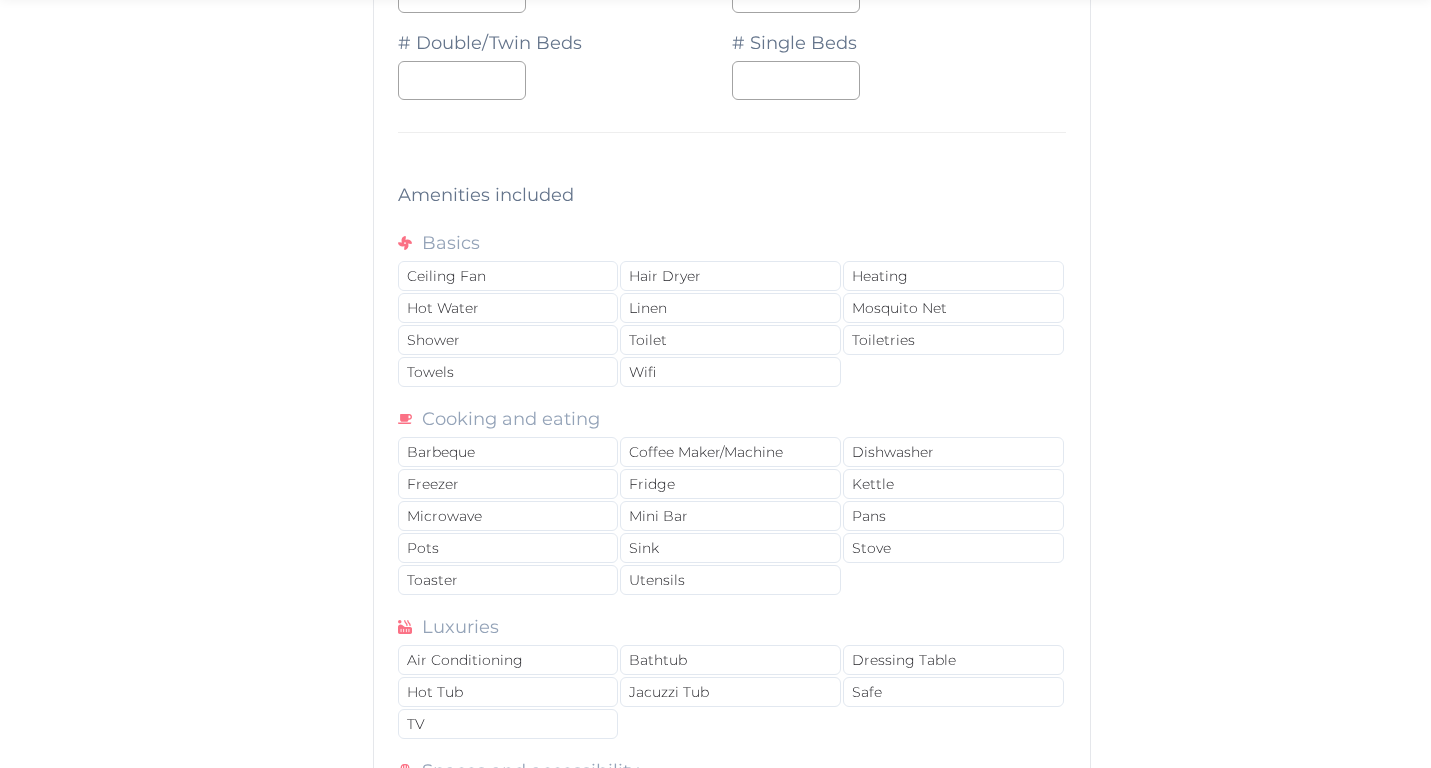 click on "Ceiling Fan Hair Dryer Heating Hot Water Linen Mosquito Net Shower Toilet Toiletries Towels Wifi" at bounding box center [732, 325] 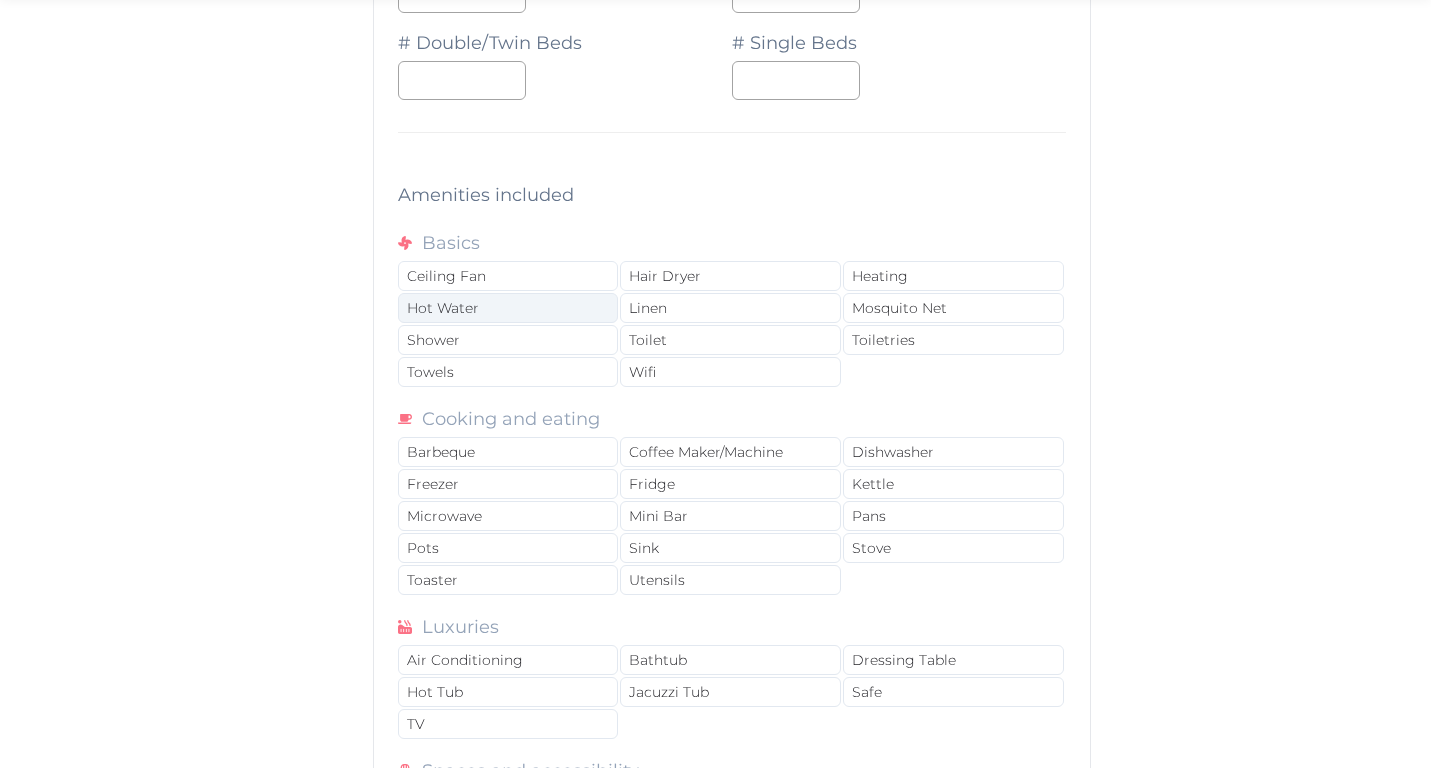 click on "Hot Water" at bounding box center (508, 308) 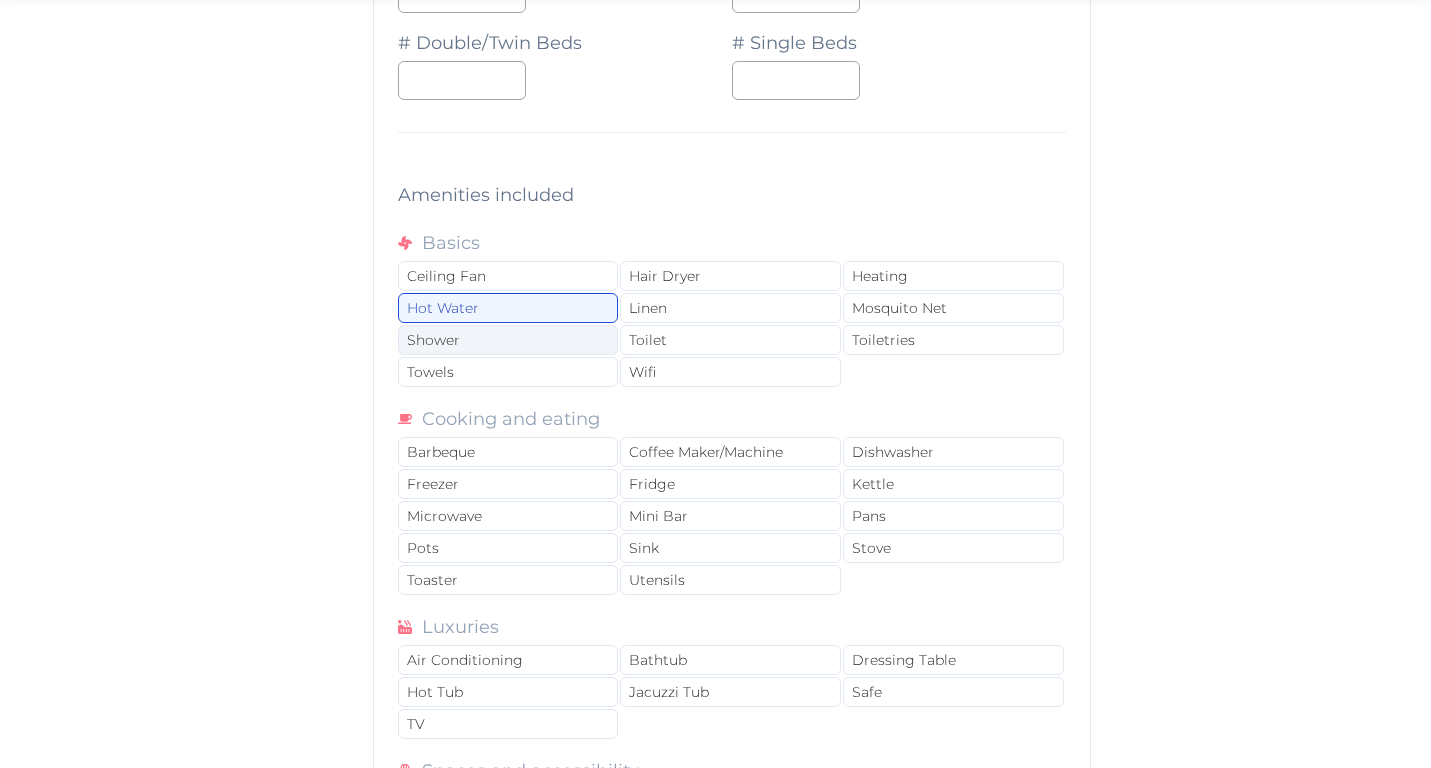 click on "Shower" at bounding box center [508, 340] 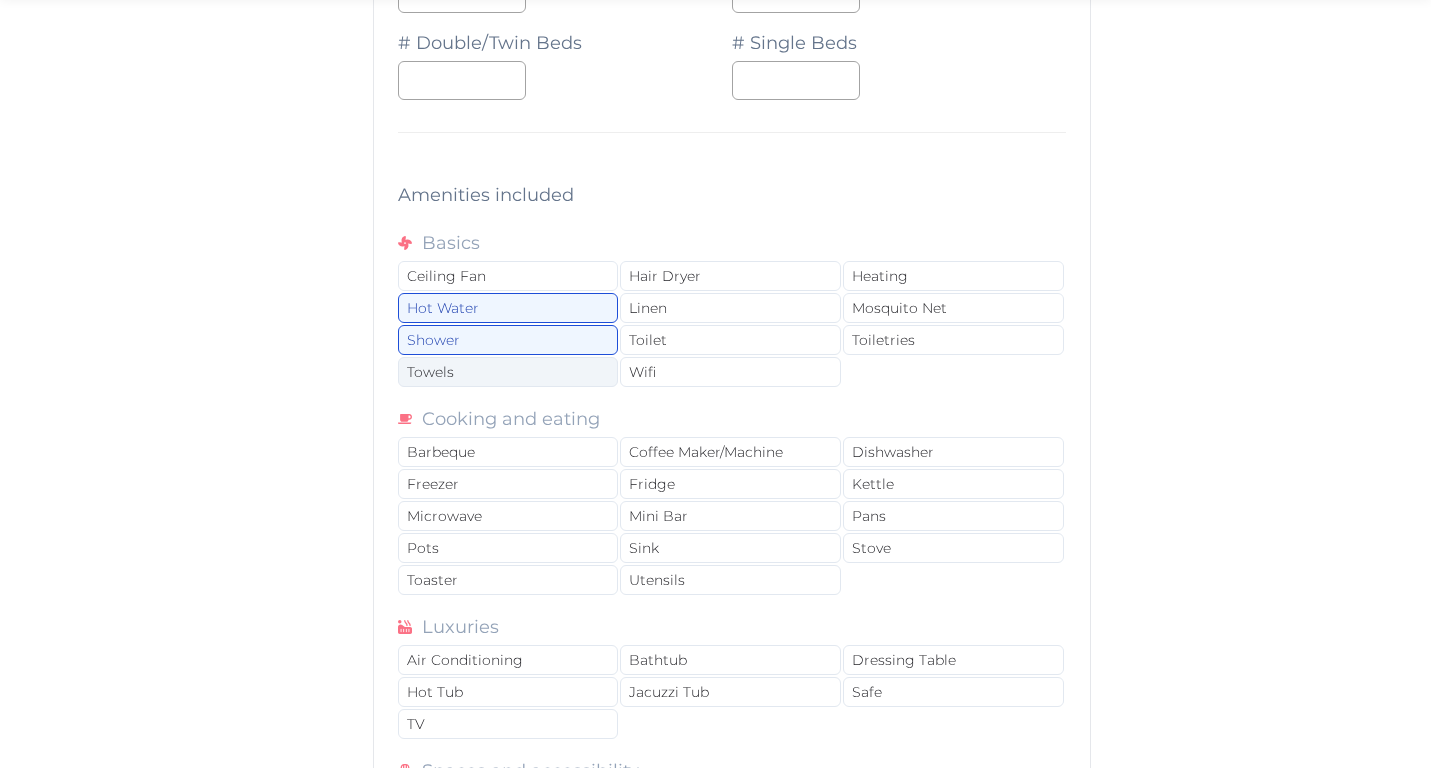 click on "Towels" at bounding box center (508, 372) 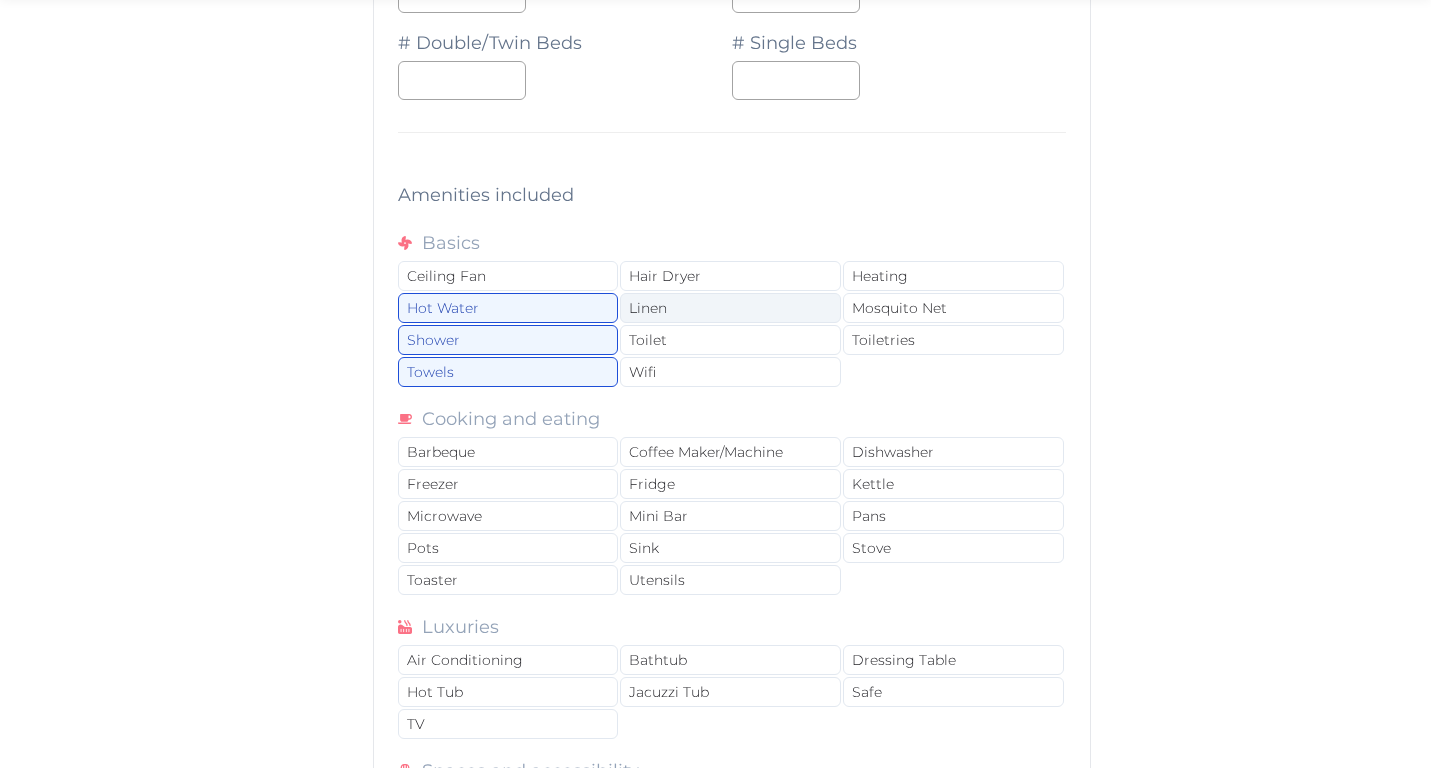 click on "Linen" at bounding box center [730, 308] 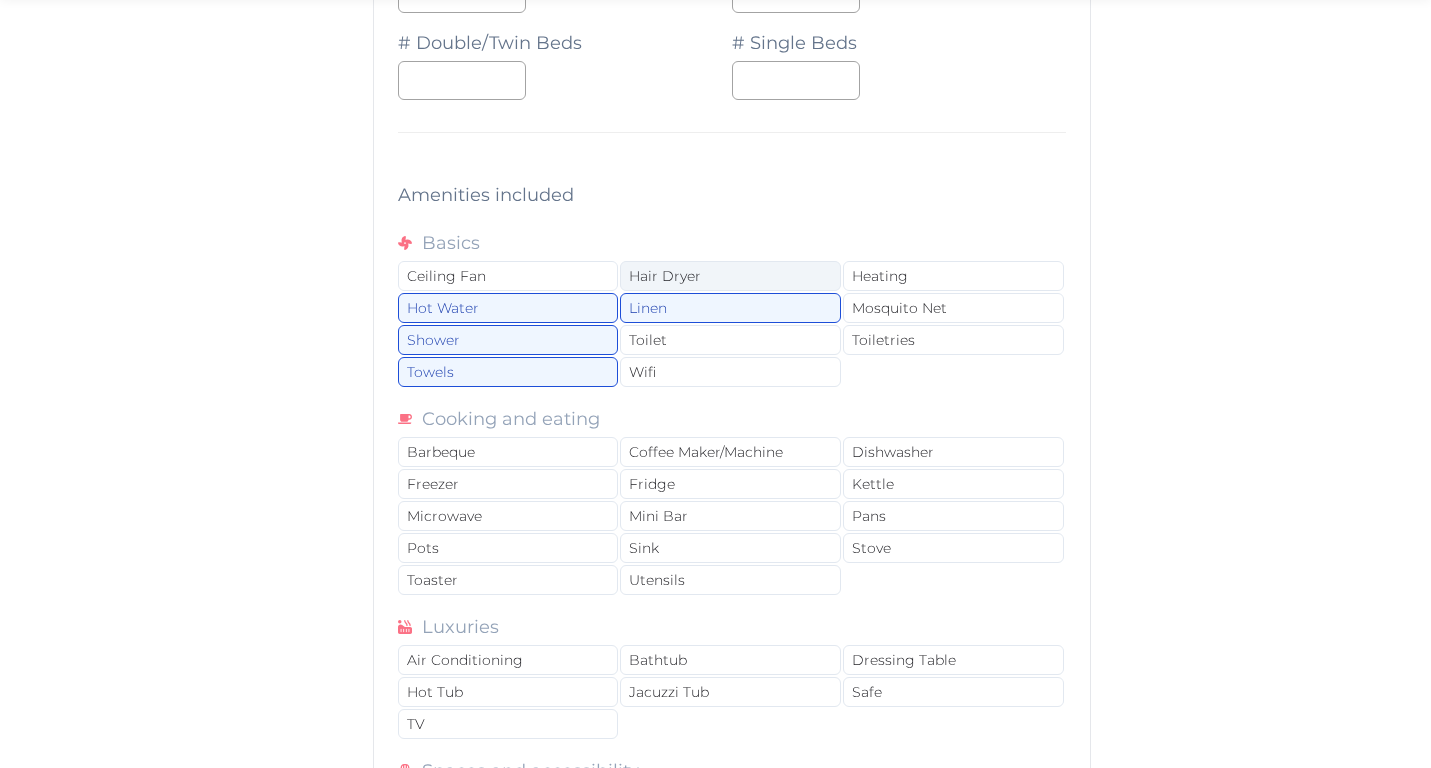click on "Hair Dryer" at bounding box center [730, 276] 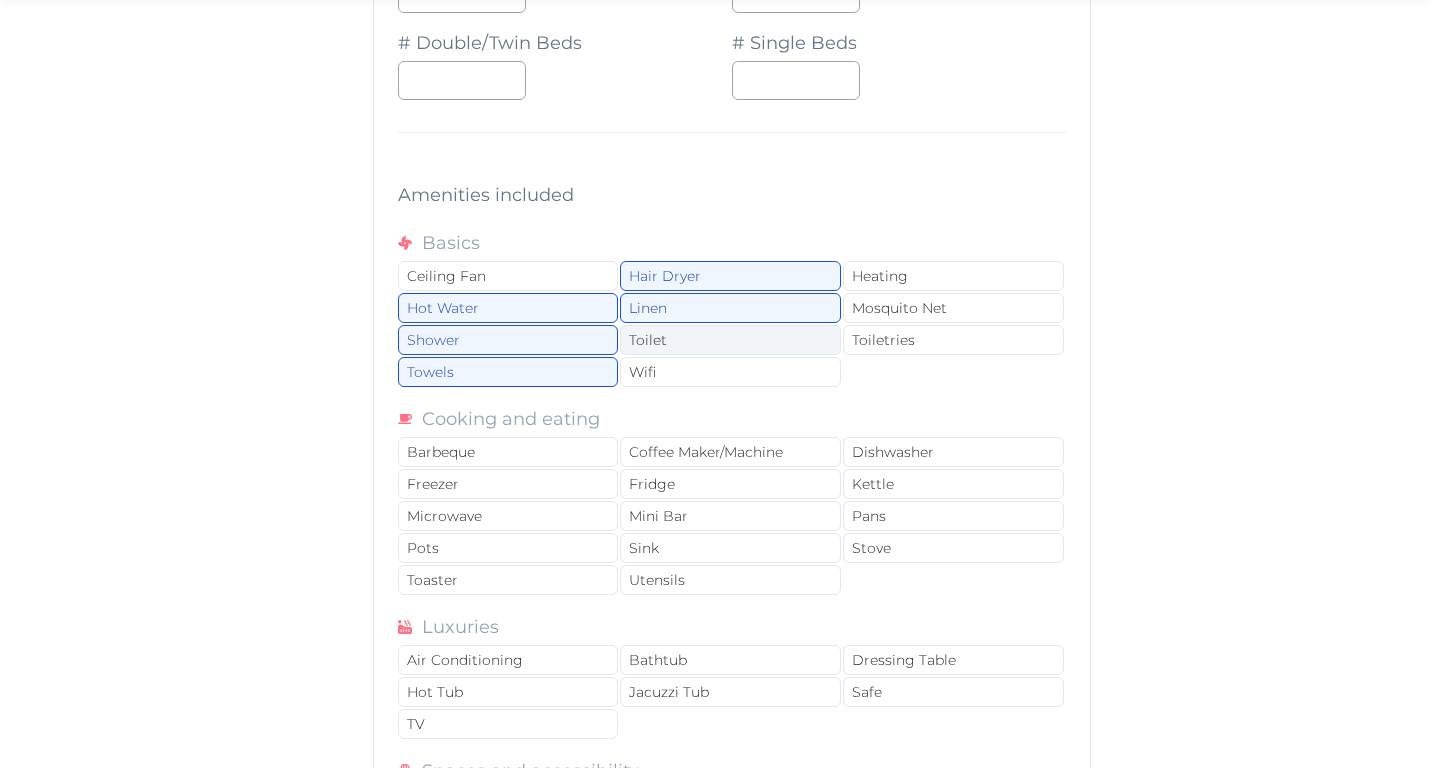 click on "Toilet" at bounding box center (730, 340) 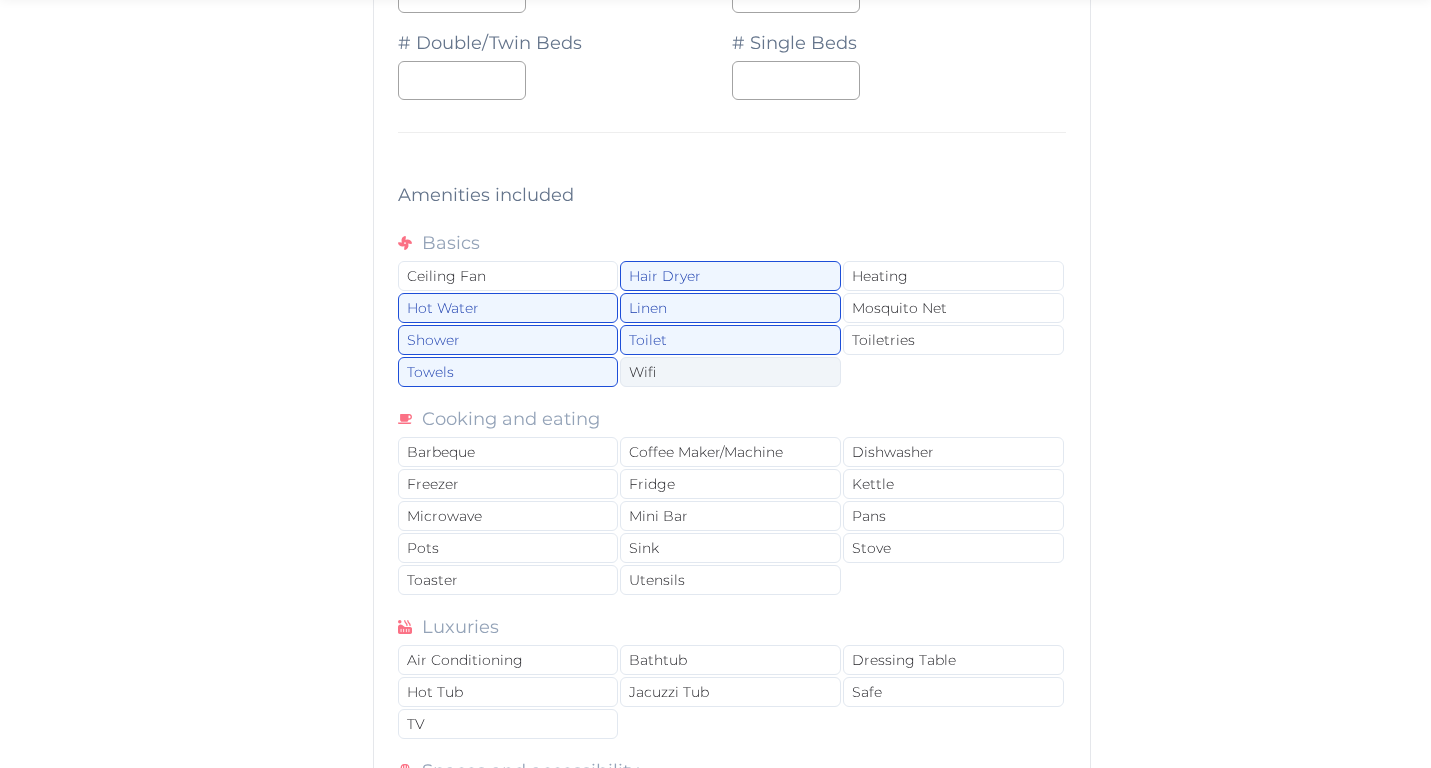 click on "Wifi" at bounding box center [730, 372] 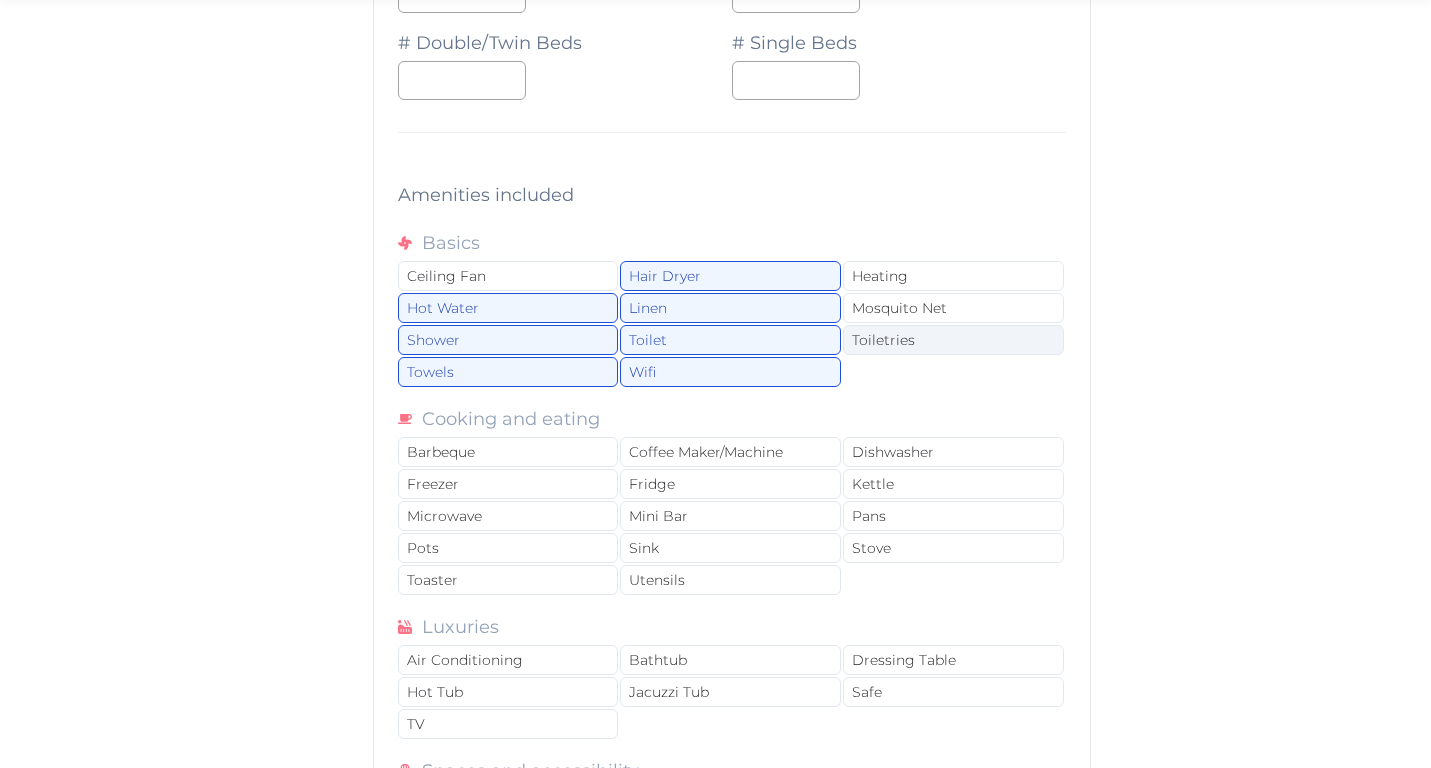 click on "Toiletries" at bounding box center [953, 340] 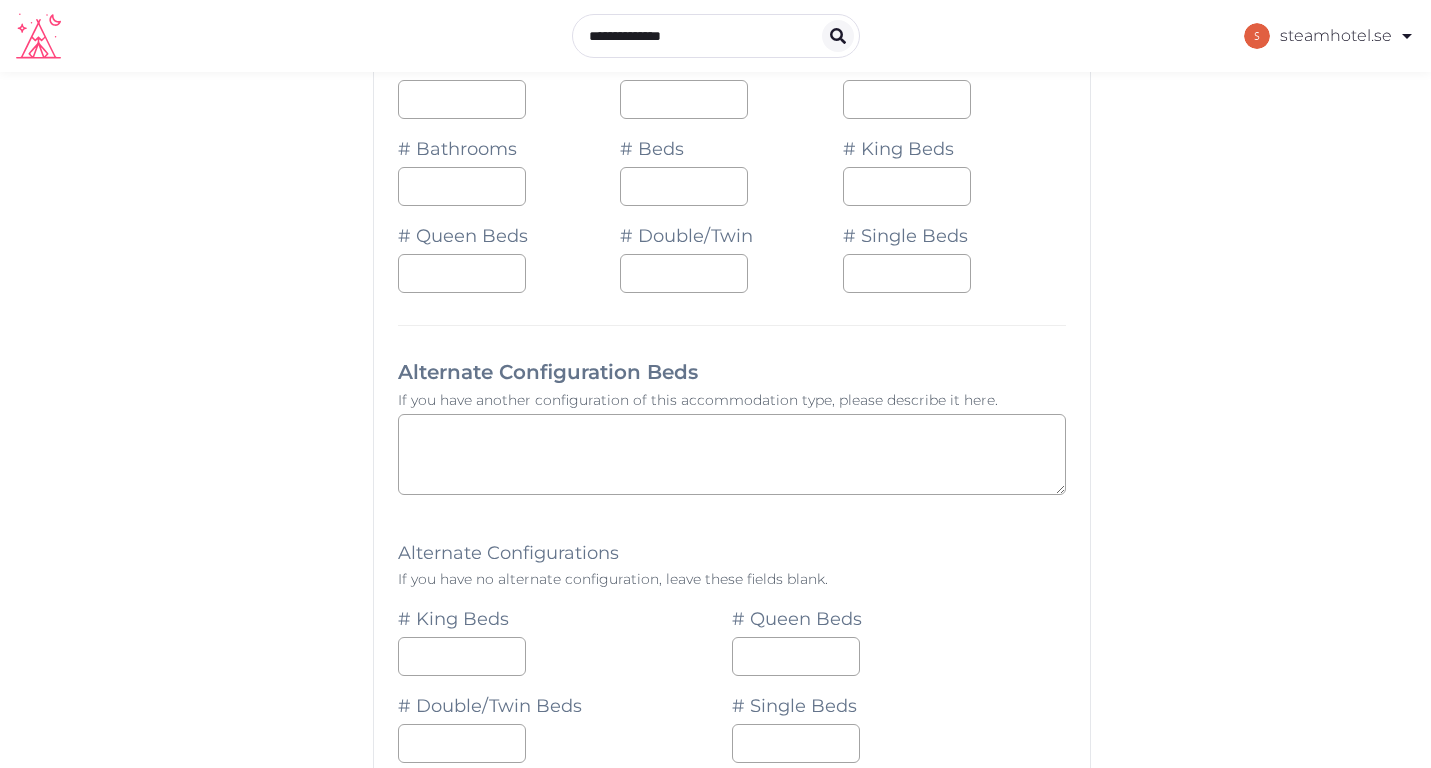 scroll, scrollTop: 1751, scrollLeft: 0, axis: vertical 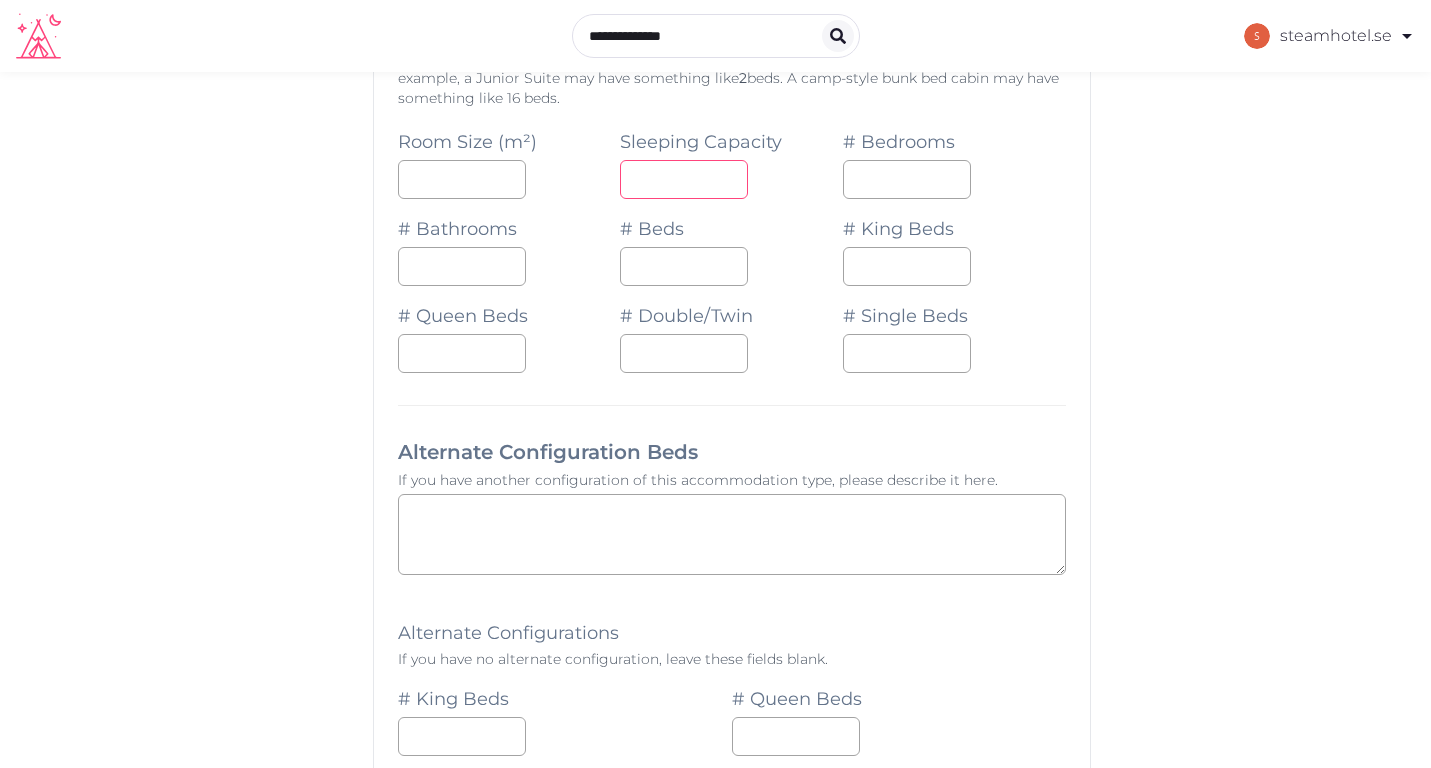 click on "*" at bounding box center [684, 179] 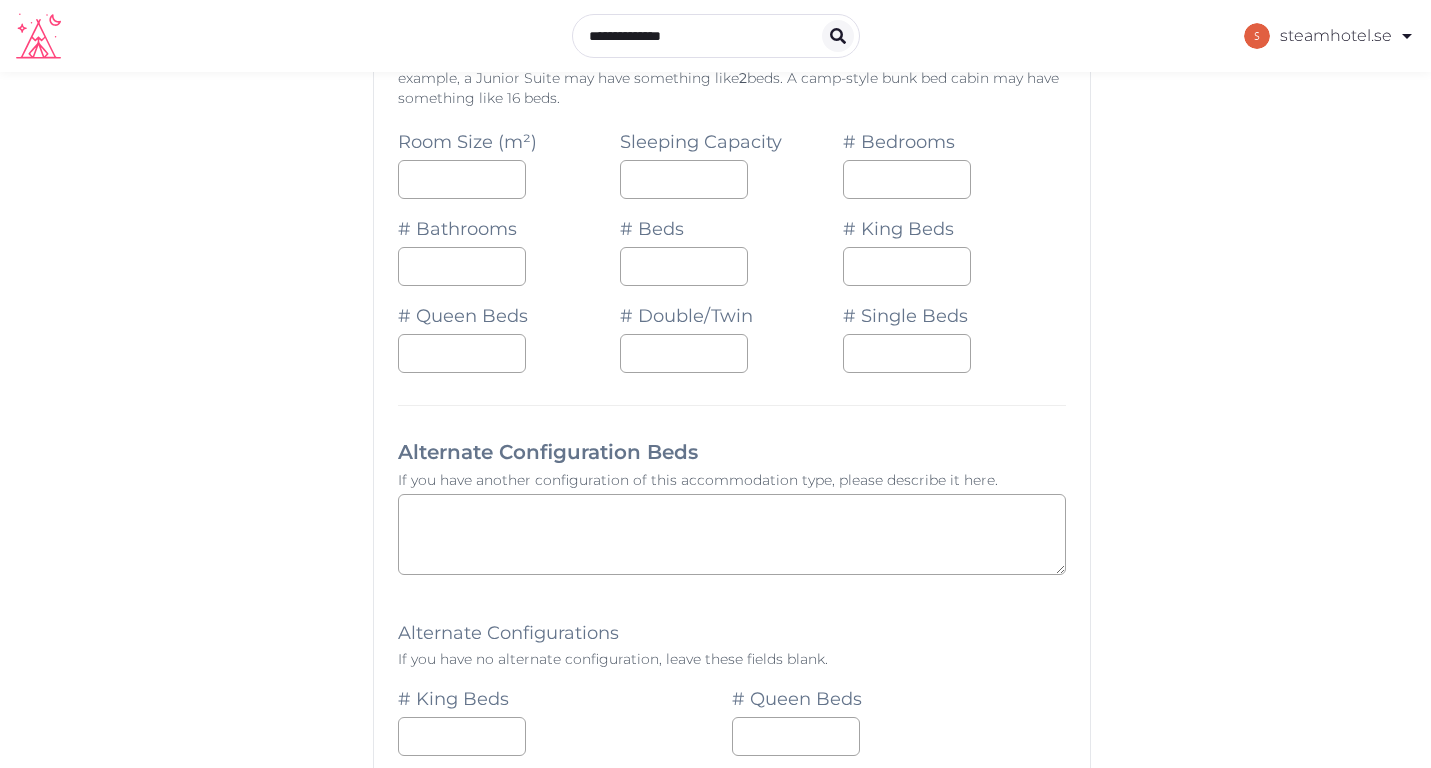 click on "**********" at bounding box center (732, 582) 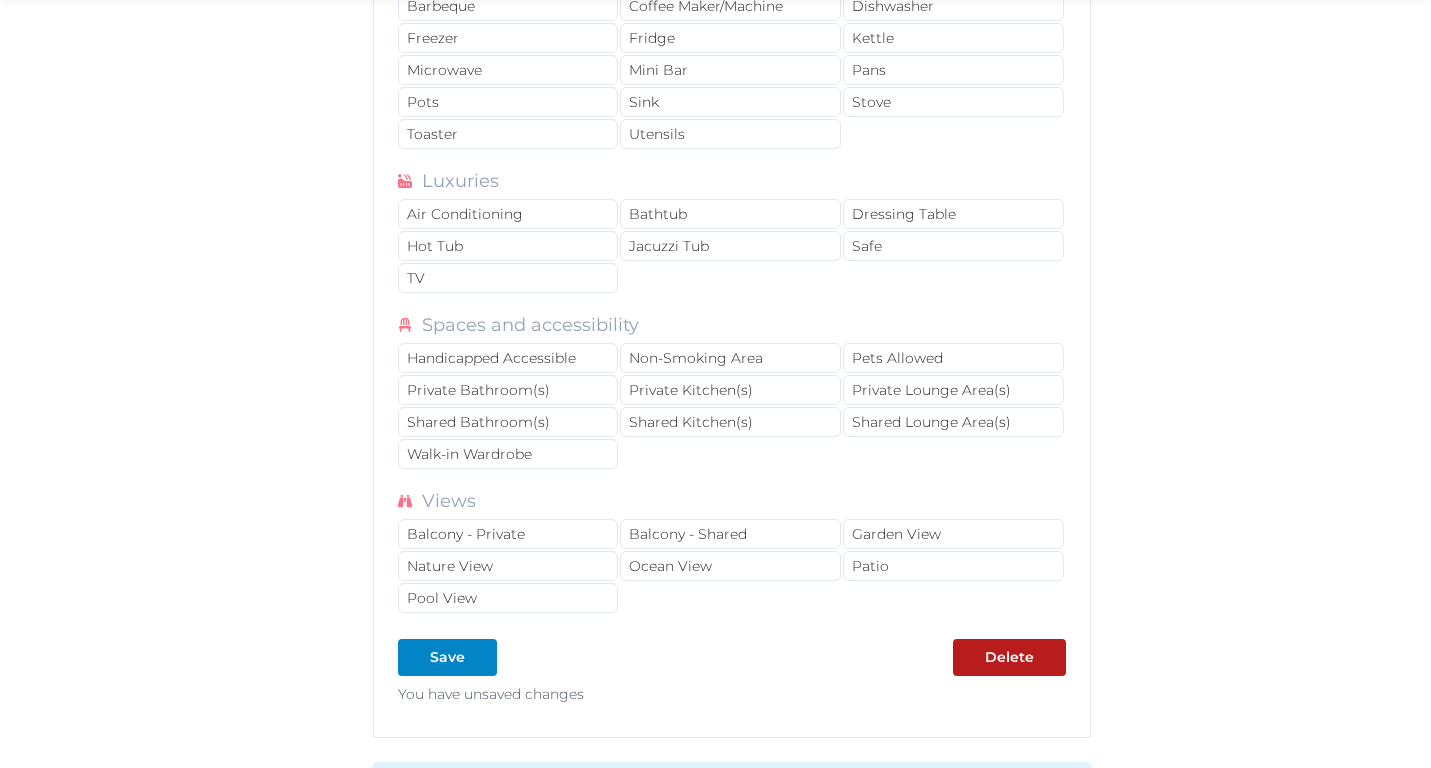 scroll, scrollTop: 2955, scrollLeft: 0, axis: vertical 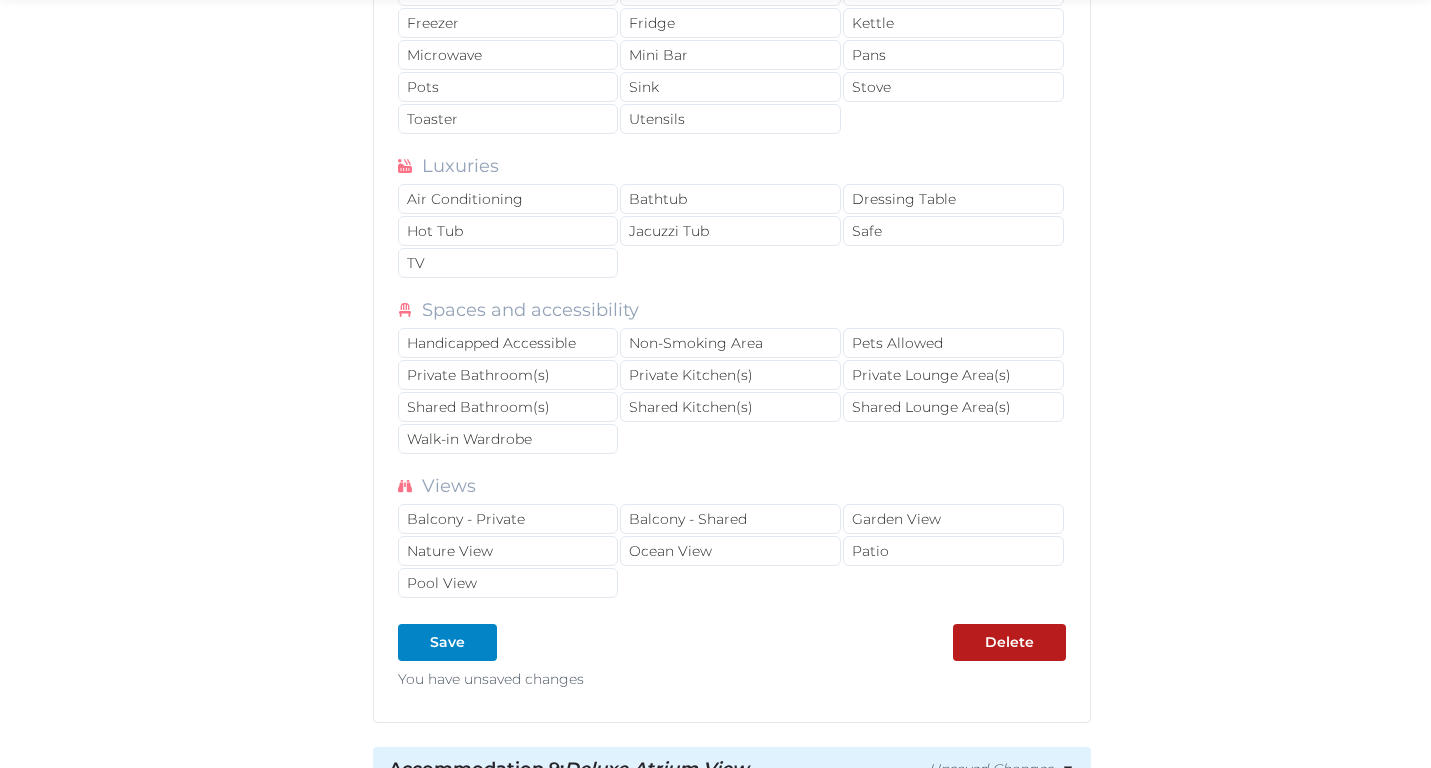 click on "Air Conditioning Bathtub Dressing Table Hot Tub Jacuzzi Tub Safe TV" at bounding box center (732, 232) 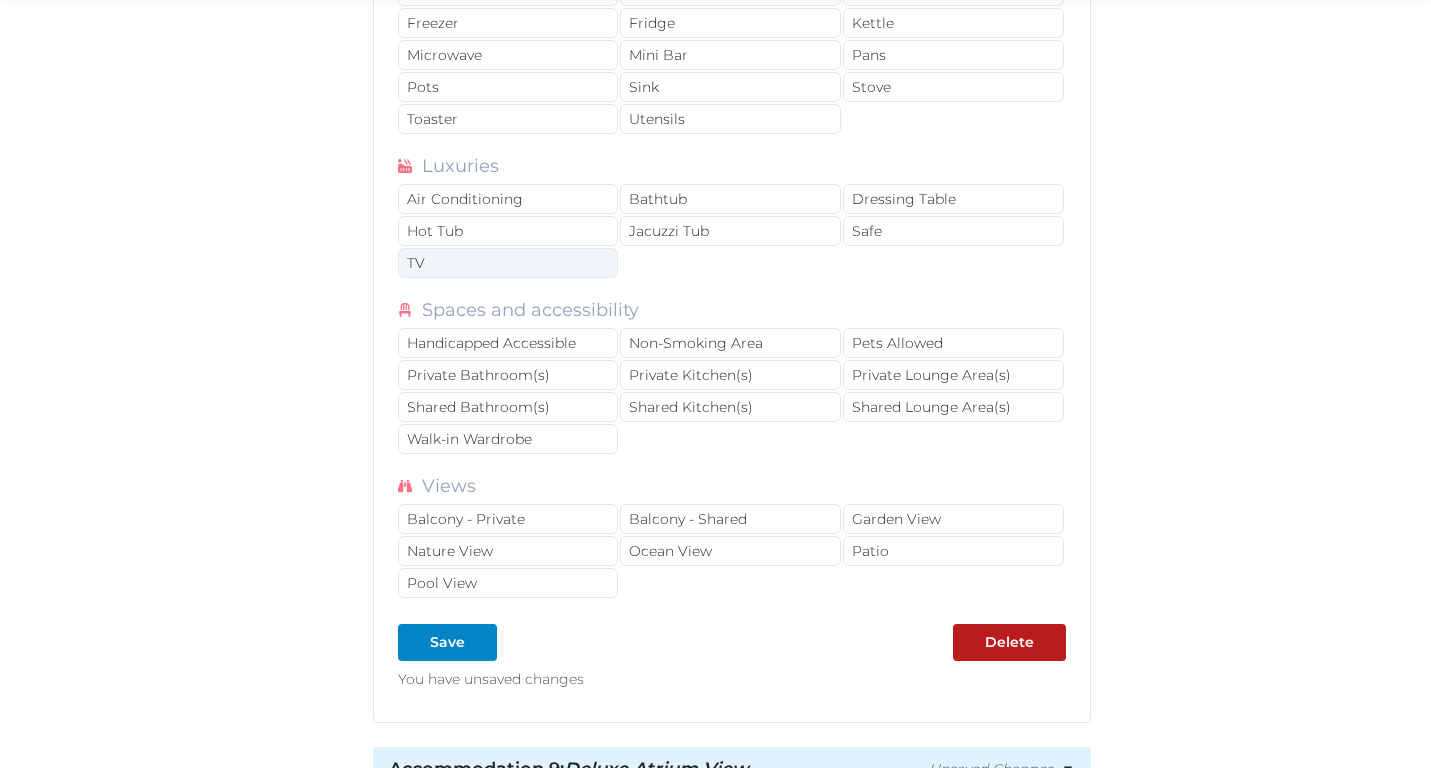 click on "TV" at bounding box center [508, 263] 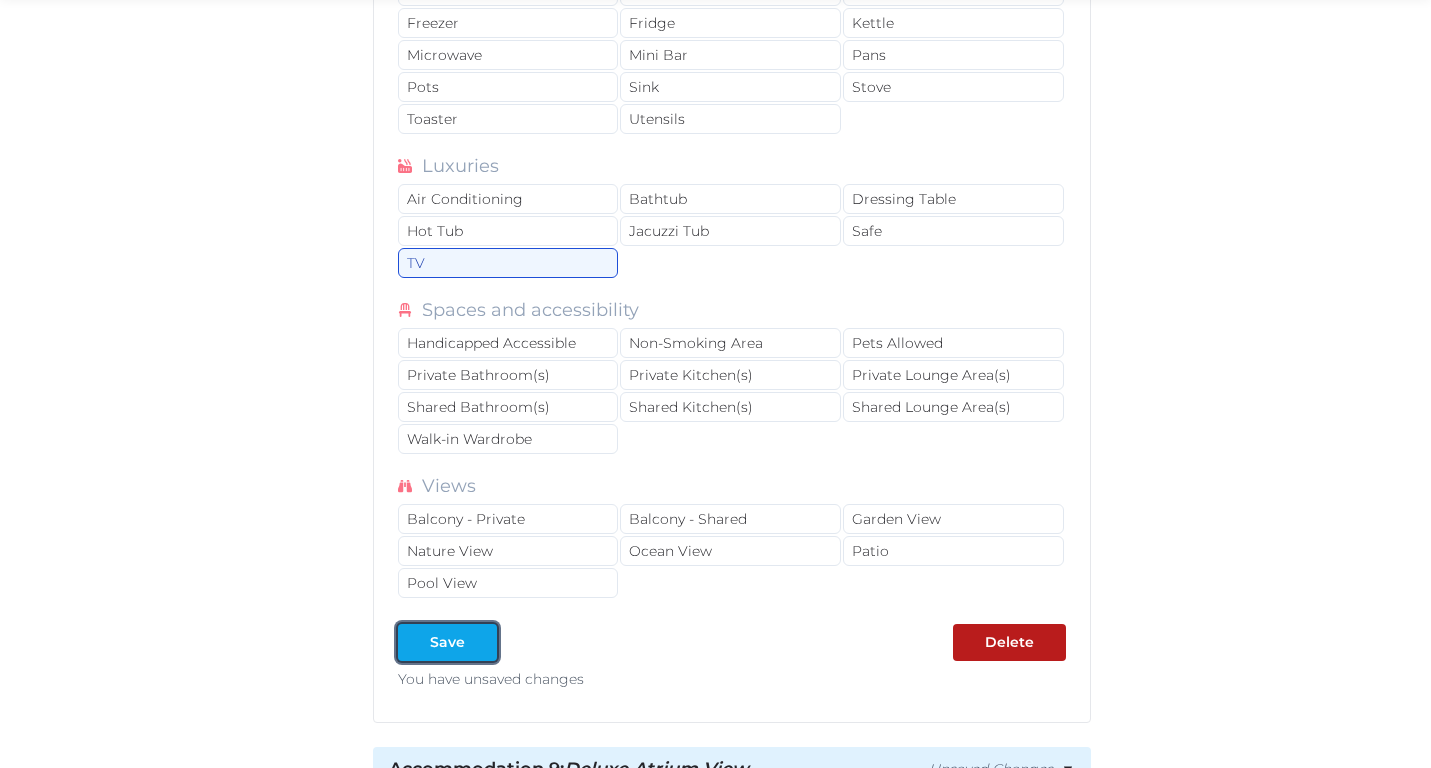 click on "Save" at bounding box center (447, 642) 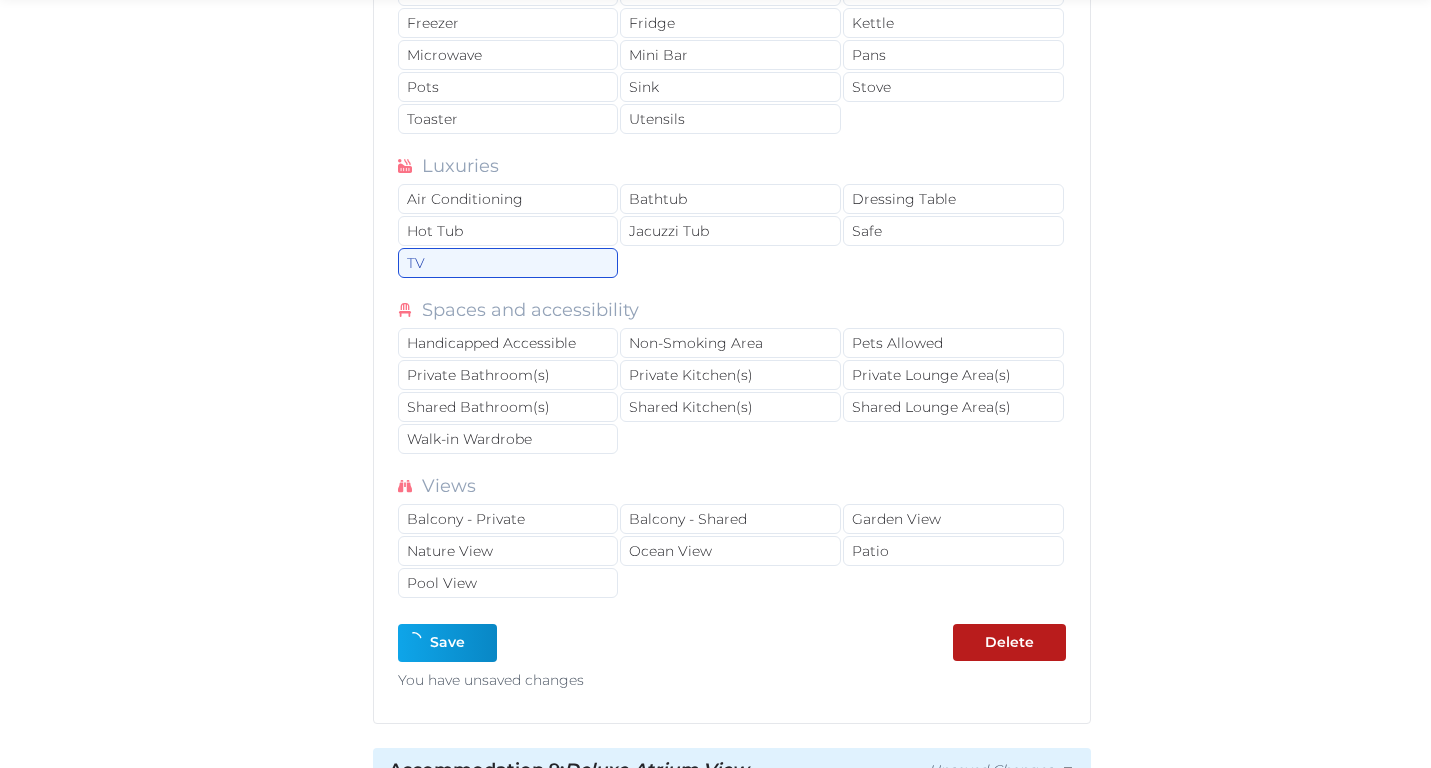 type on "*" 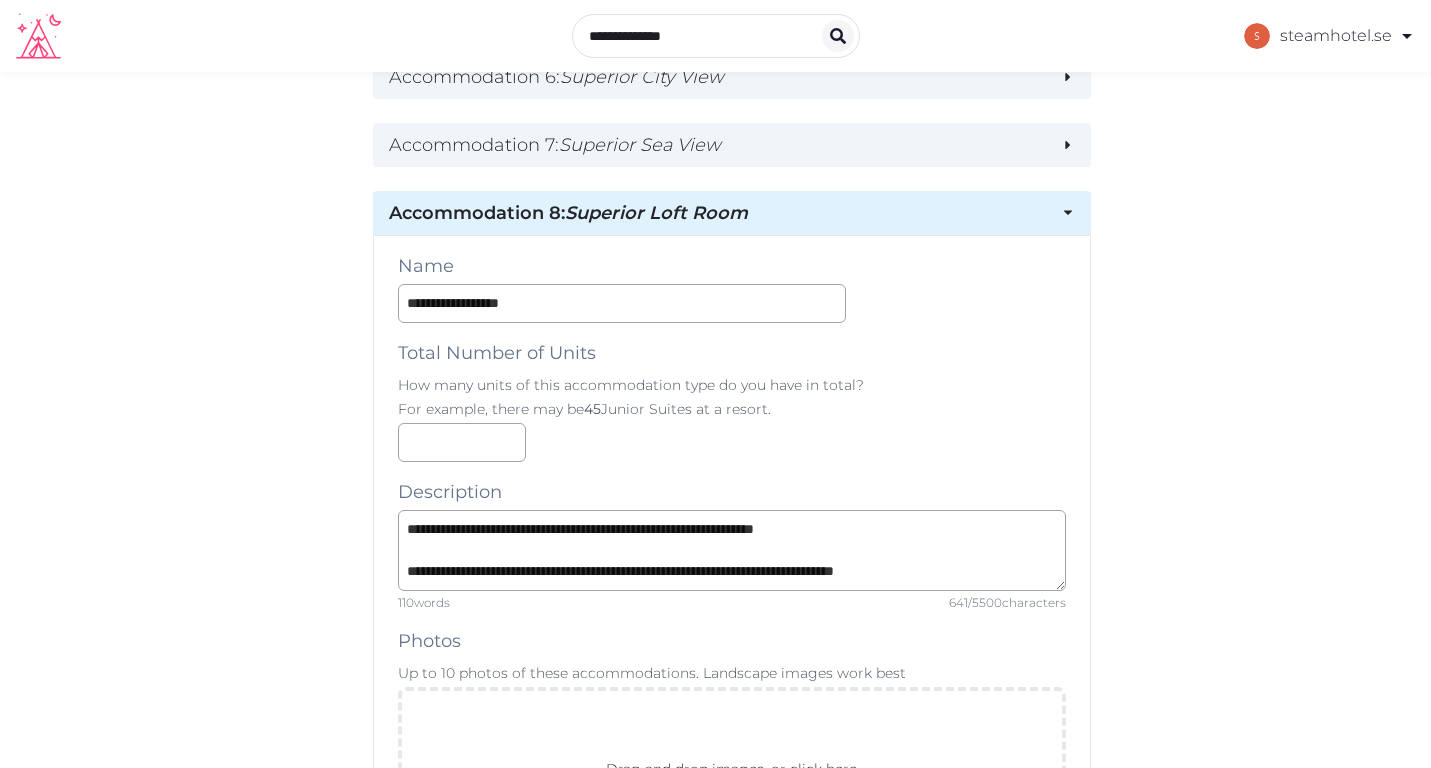 scroll, scrollTop: 685, scrollLeft: 0, axis: vertical 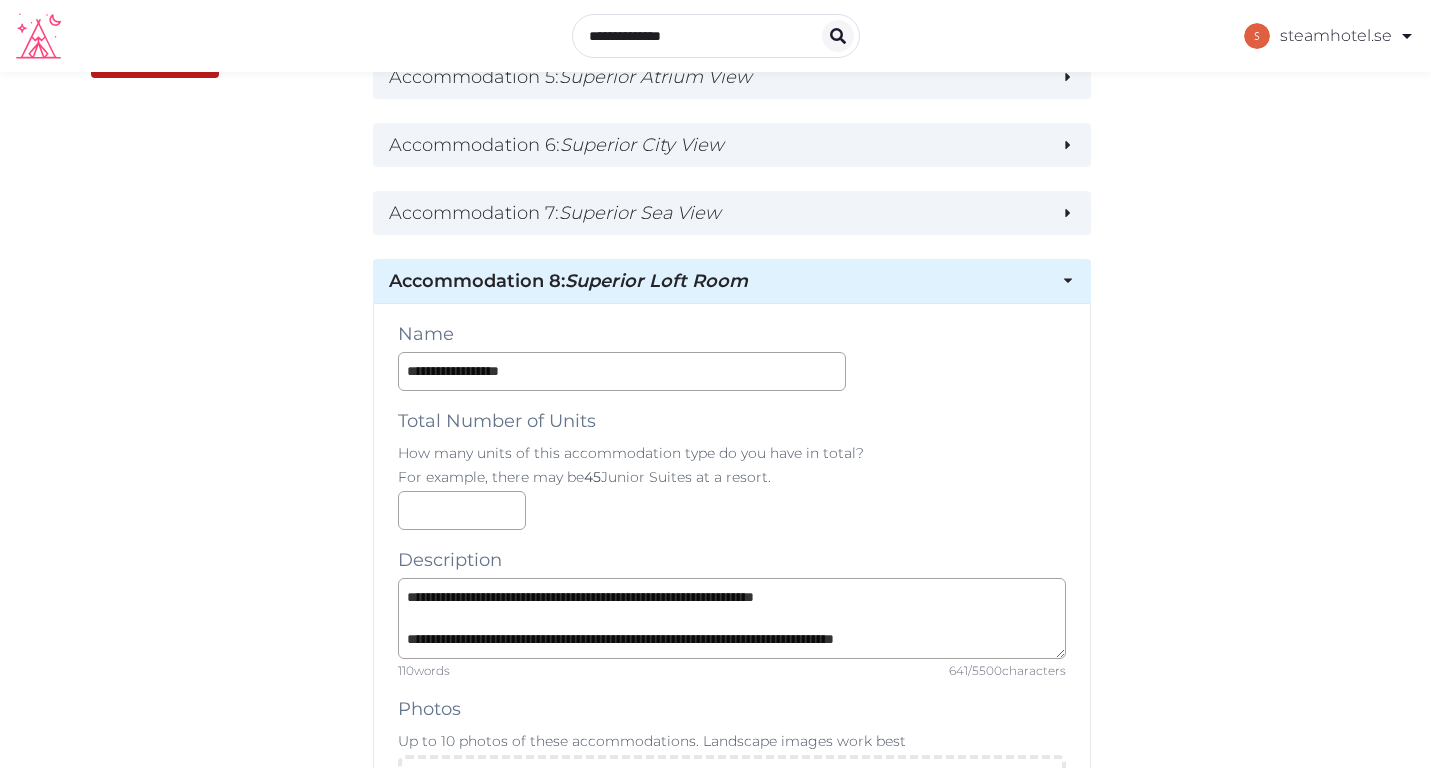 click on "Accommodation 8 :  Superior Loft Room" at bounding box center [717, 281] 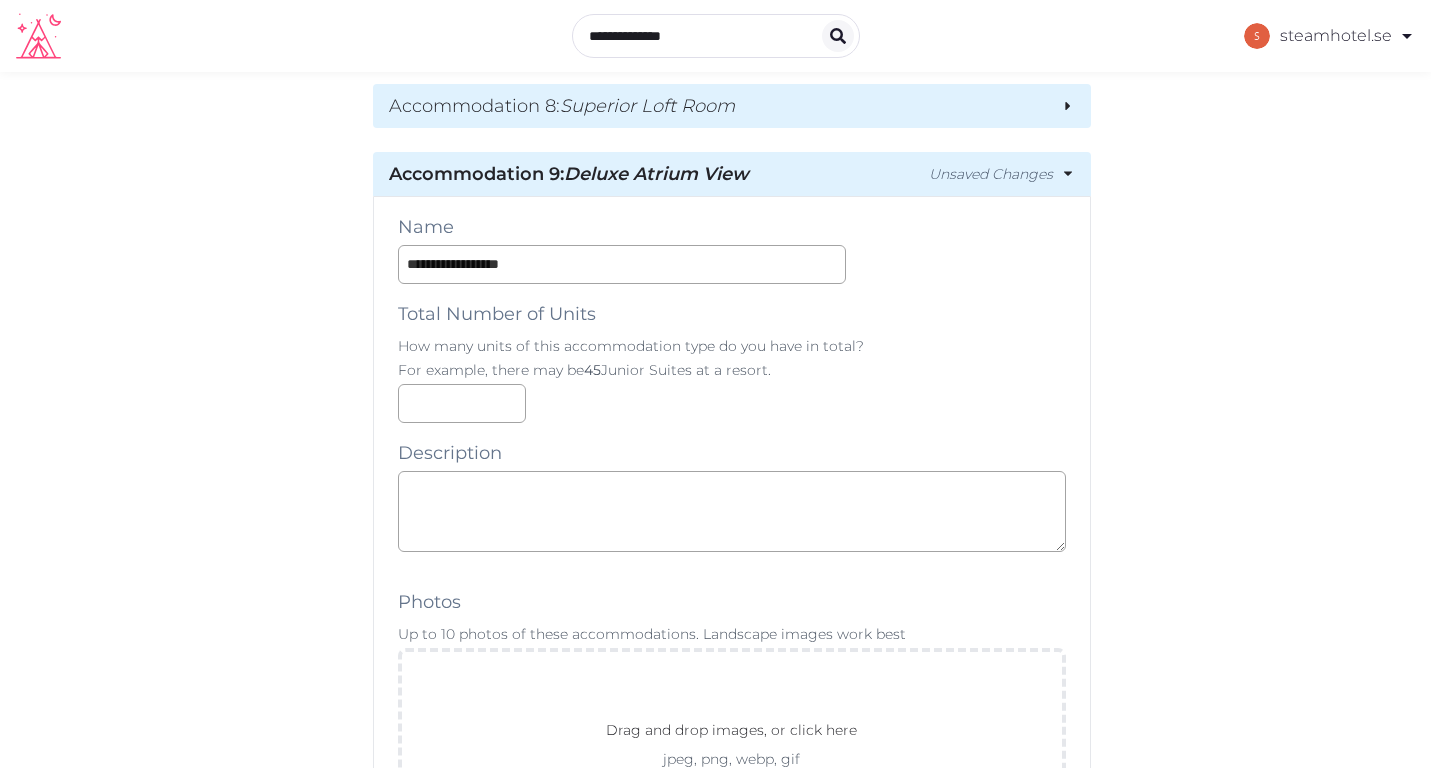scroll, scrollTop: 856, scrollLeft: 0, axis: vertical 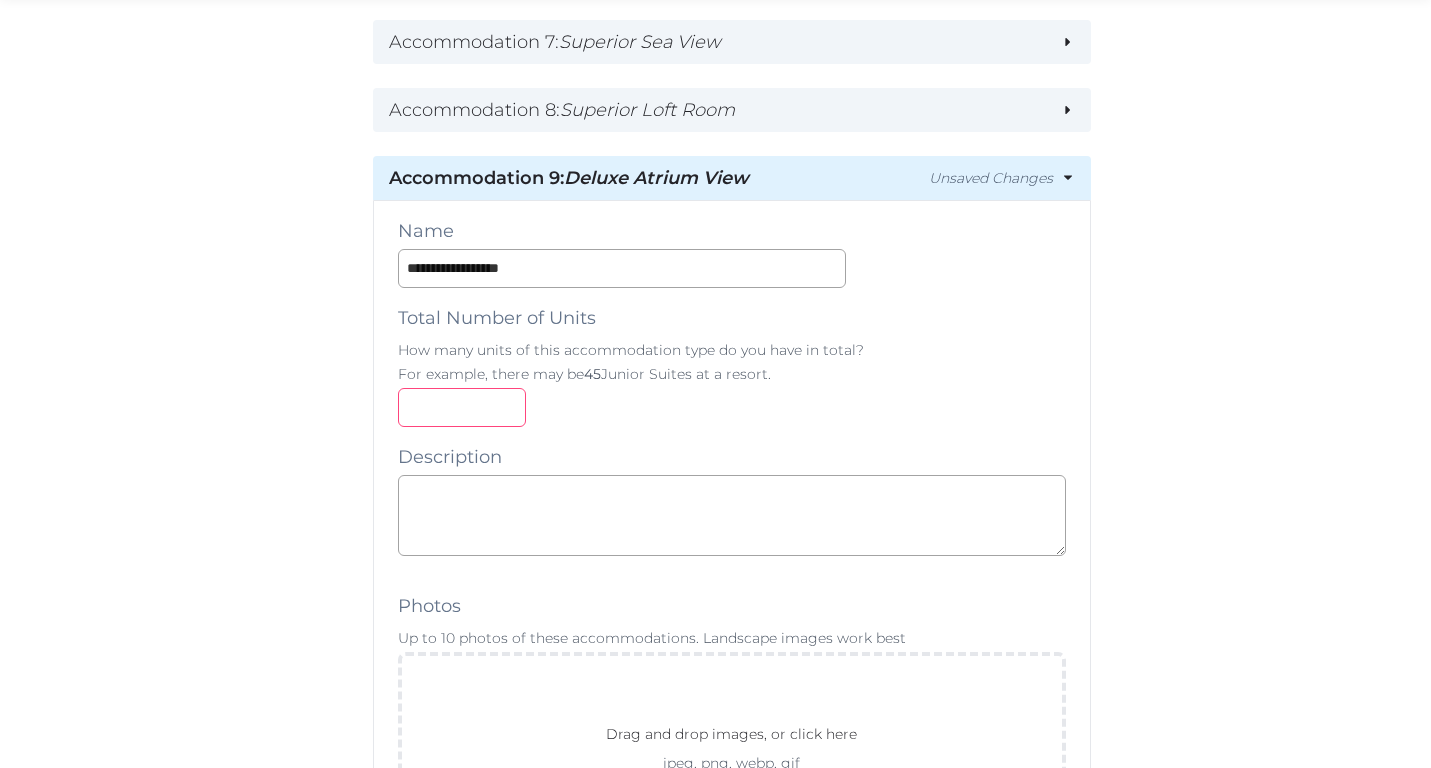click at bounding box center (462, 407) 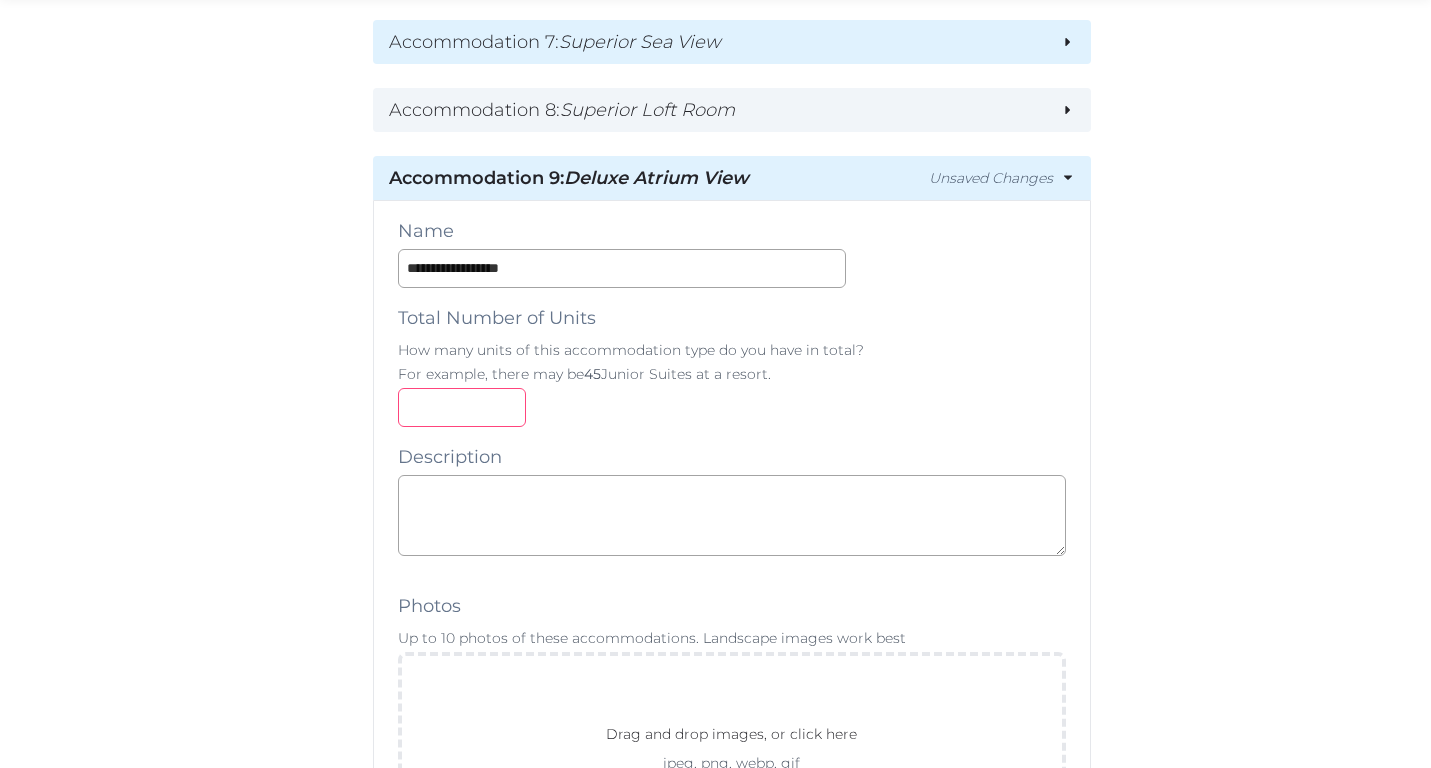 type on "*" 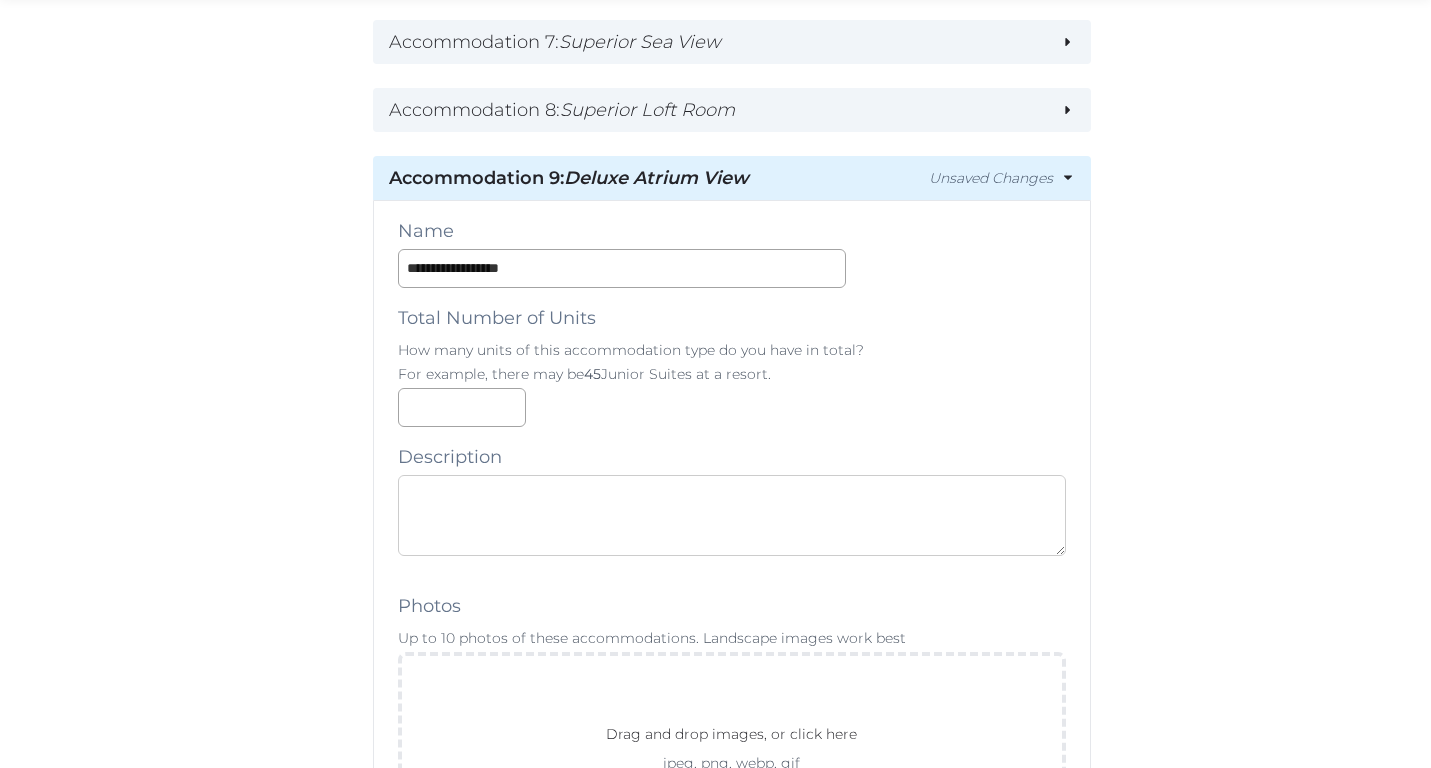 click at bounding box center [732, 515] 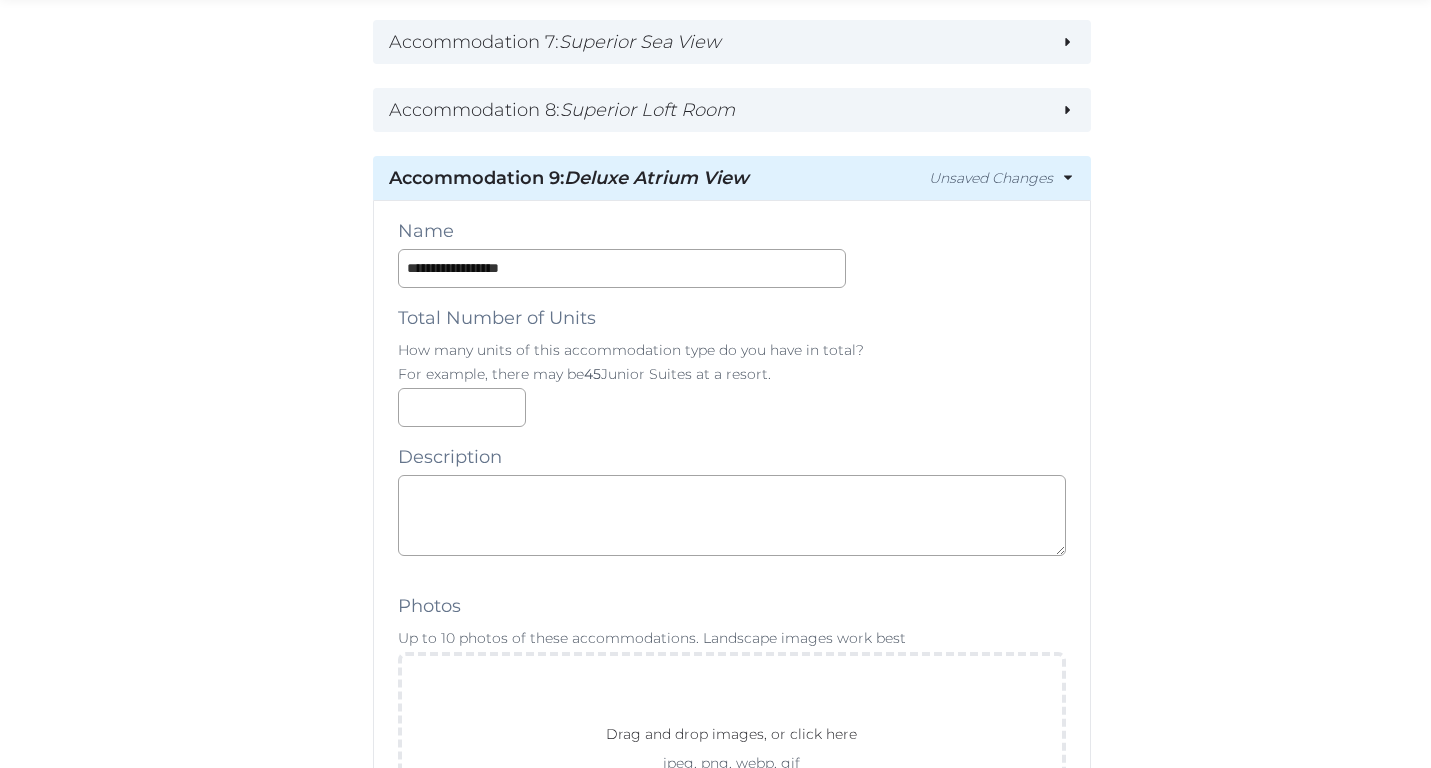 click on "**********" at bounding box center [732, 1494] 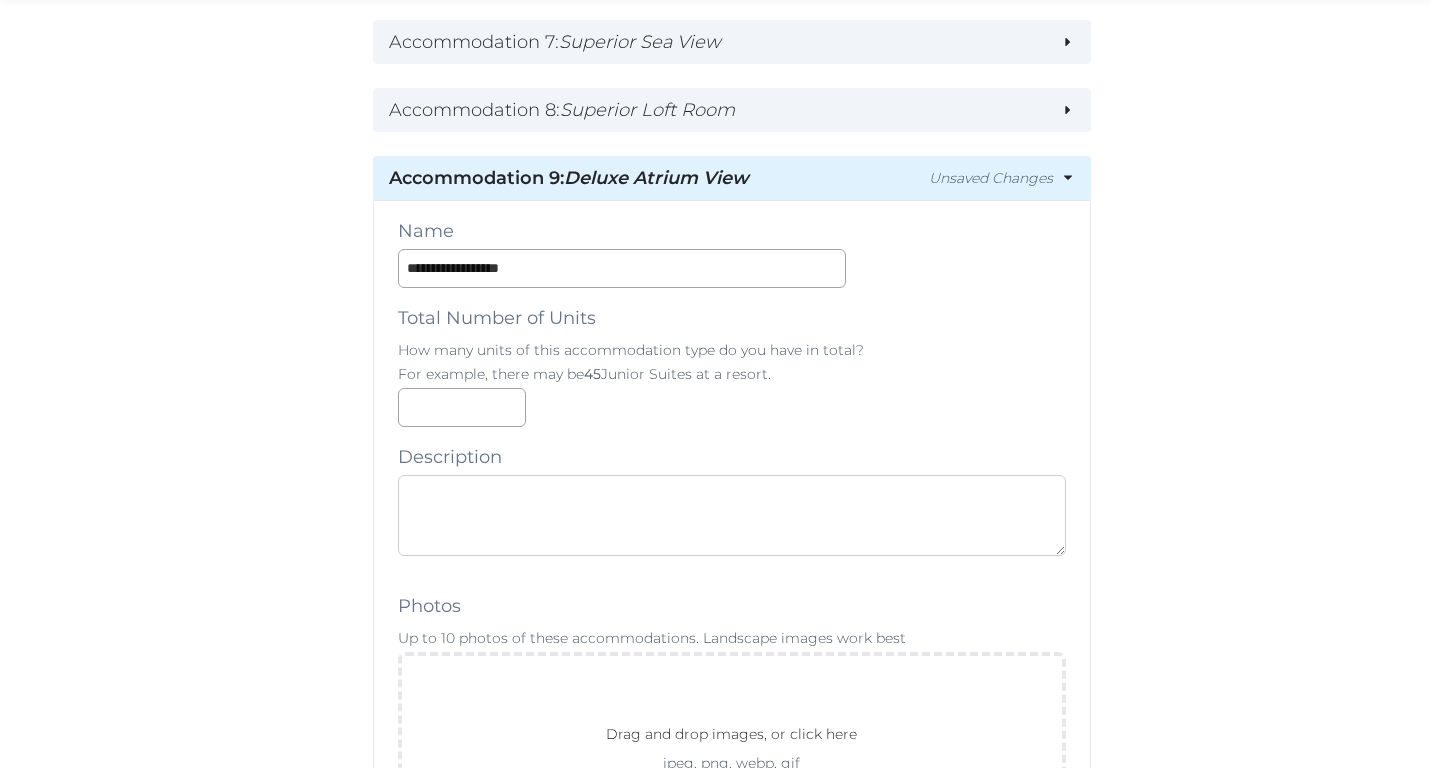 click at bounding box center [732, 515] 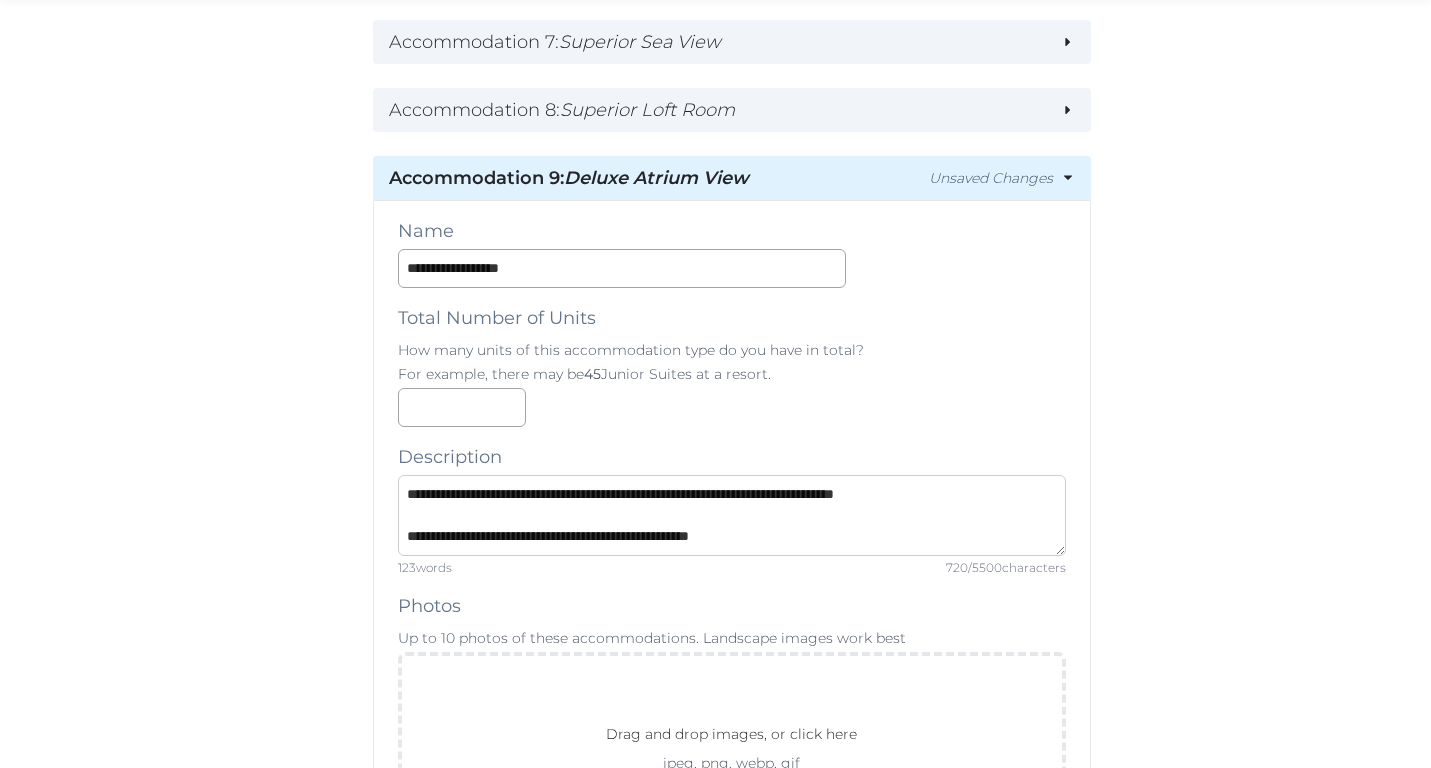 scroll, scrollTop: 189, scrollLeft: 0, axis: vertical 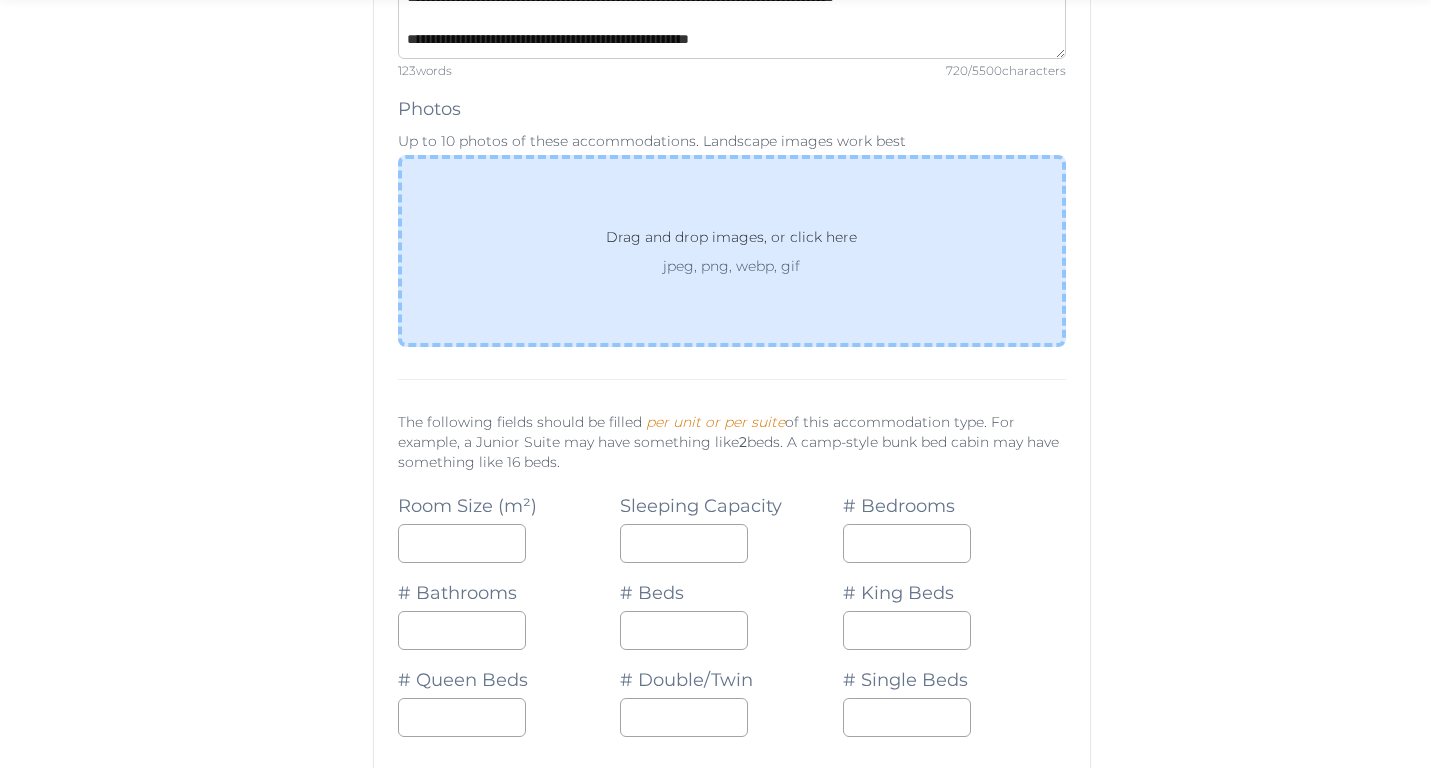 type on "**********" 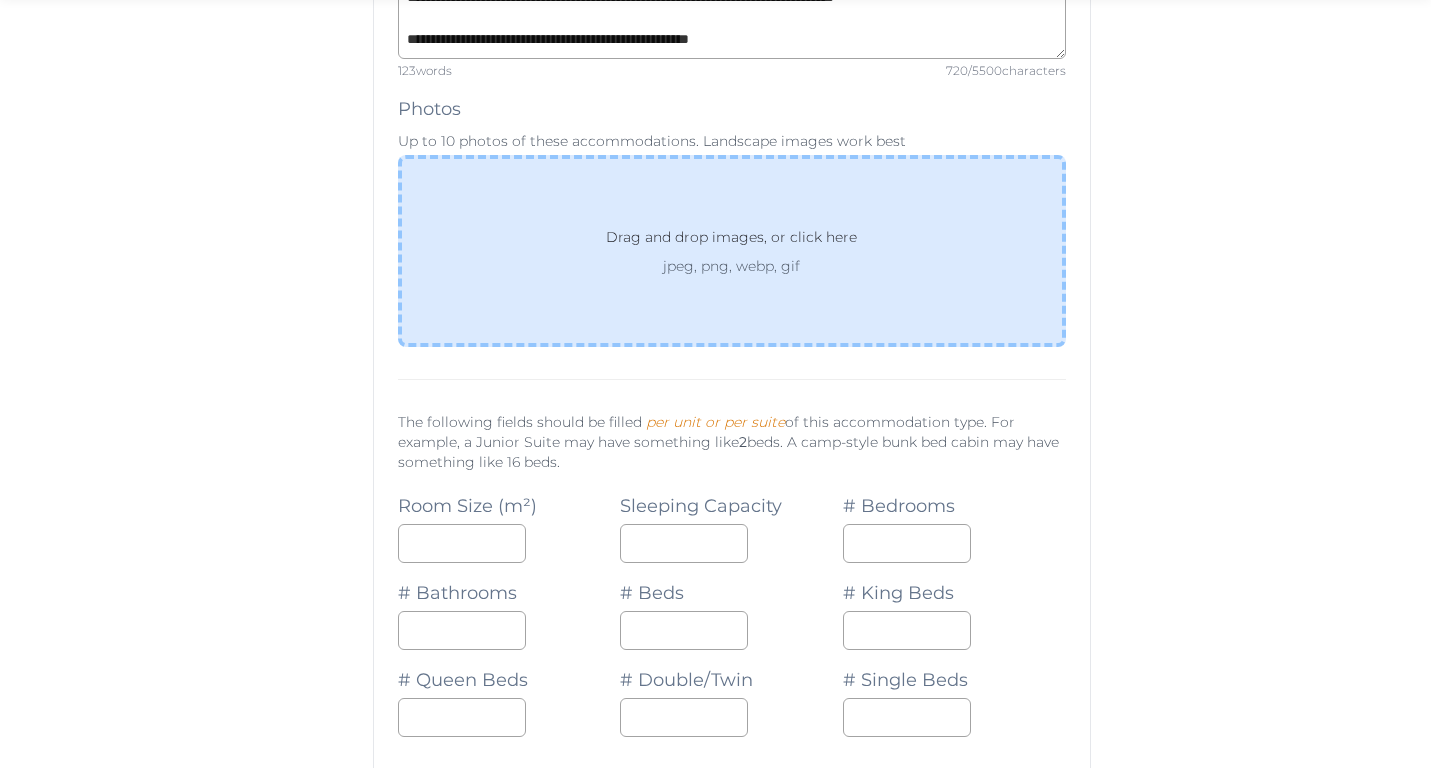 click on "Drag and drop images, or click here" at bounding box center (731, 241) 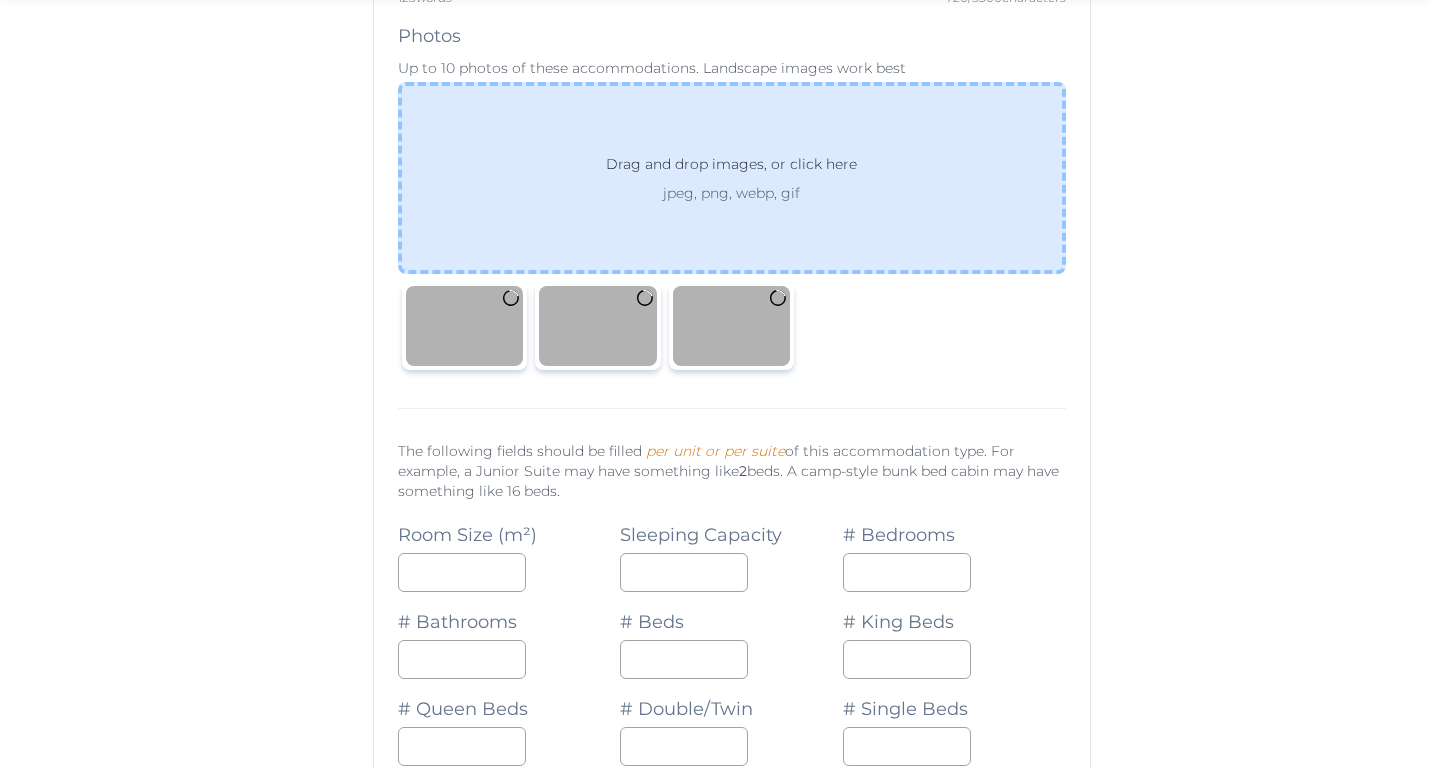 scroll, scrollTop: 1445, scrollLeft: 0, axis: vertical 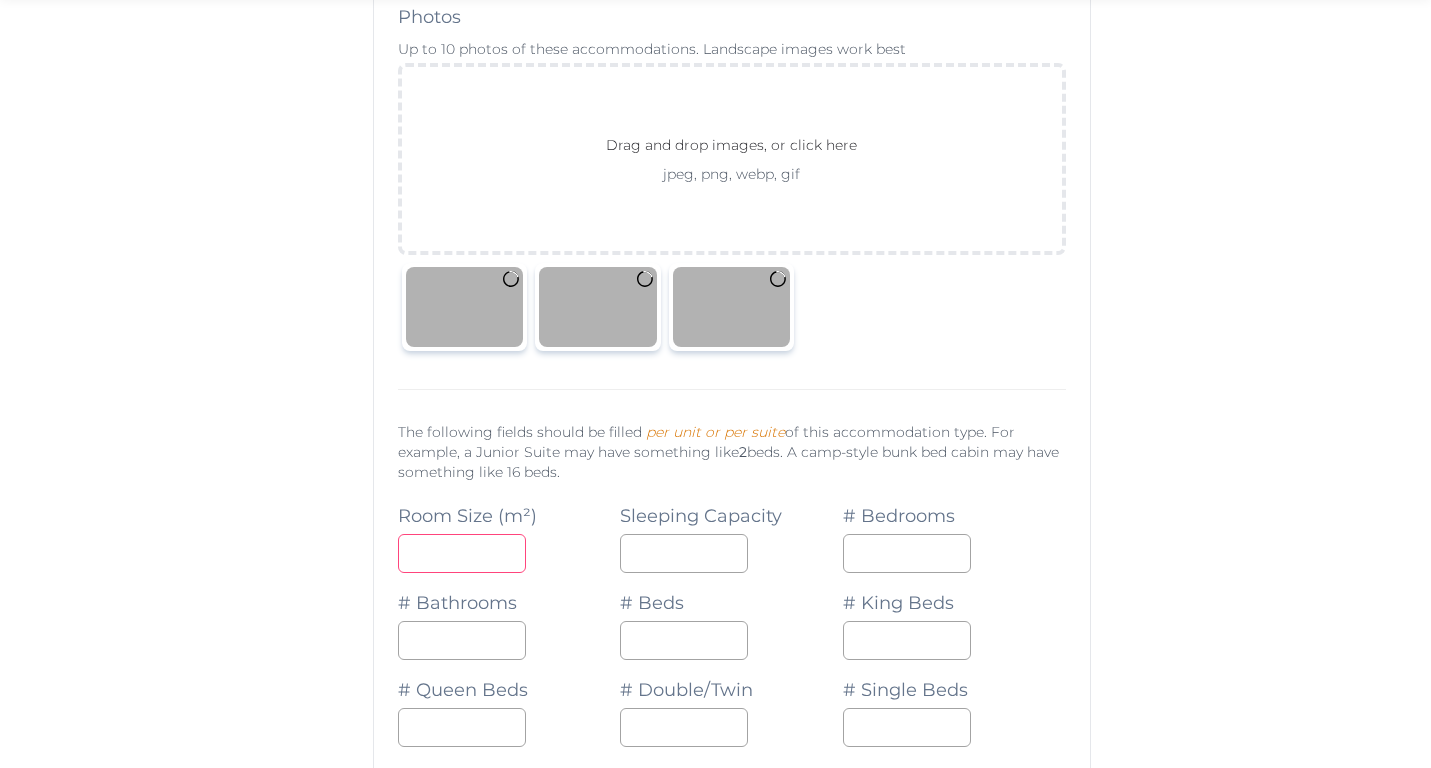 click at bounding box center (462, 553) 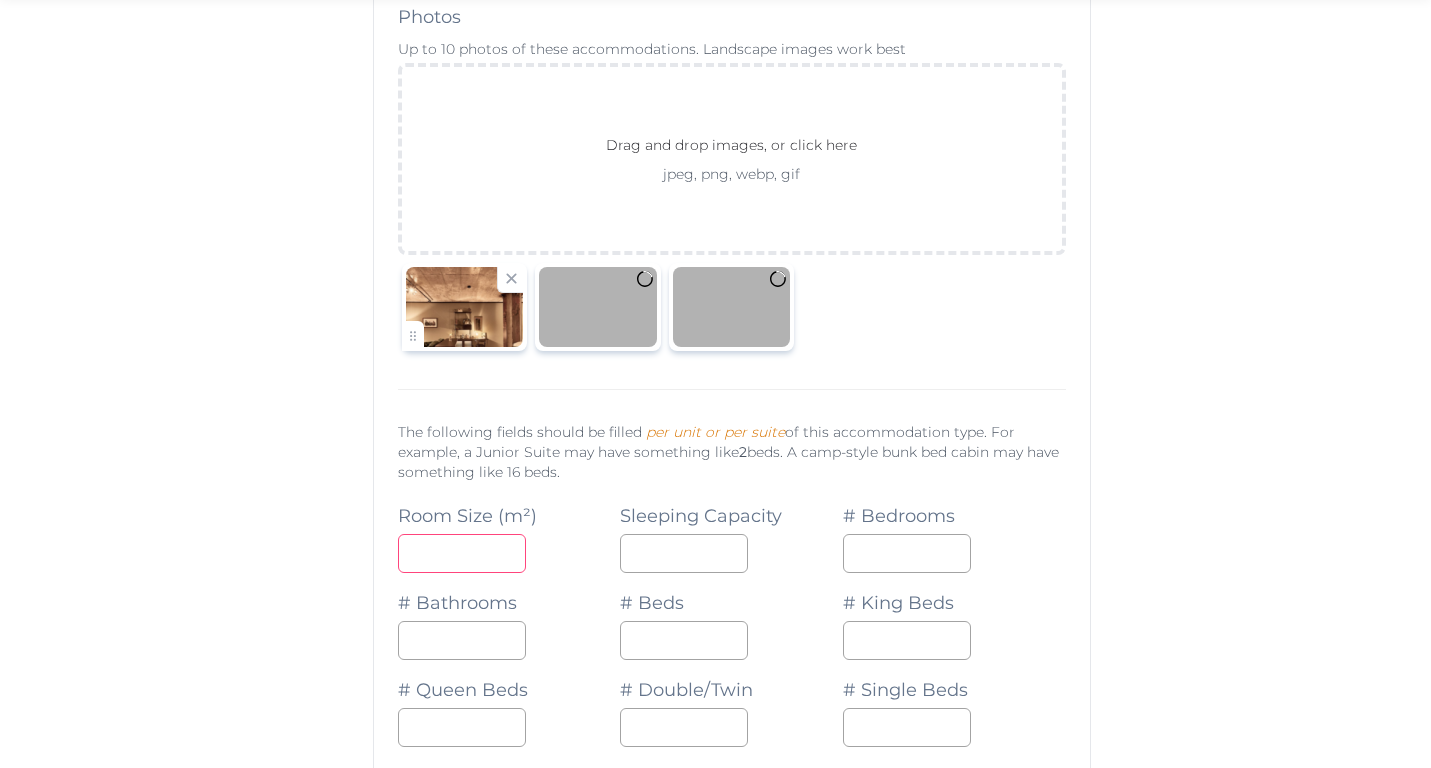 type on "**" 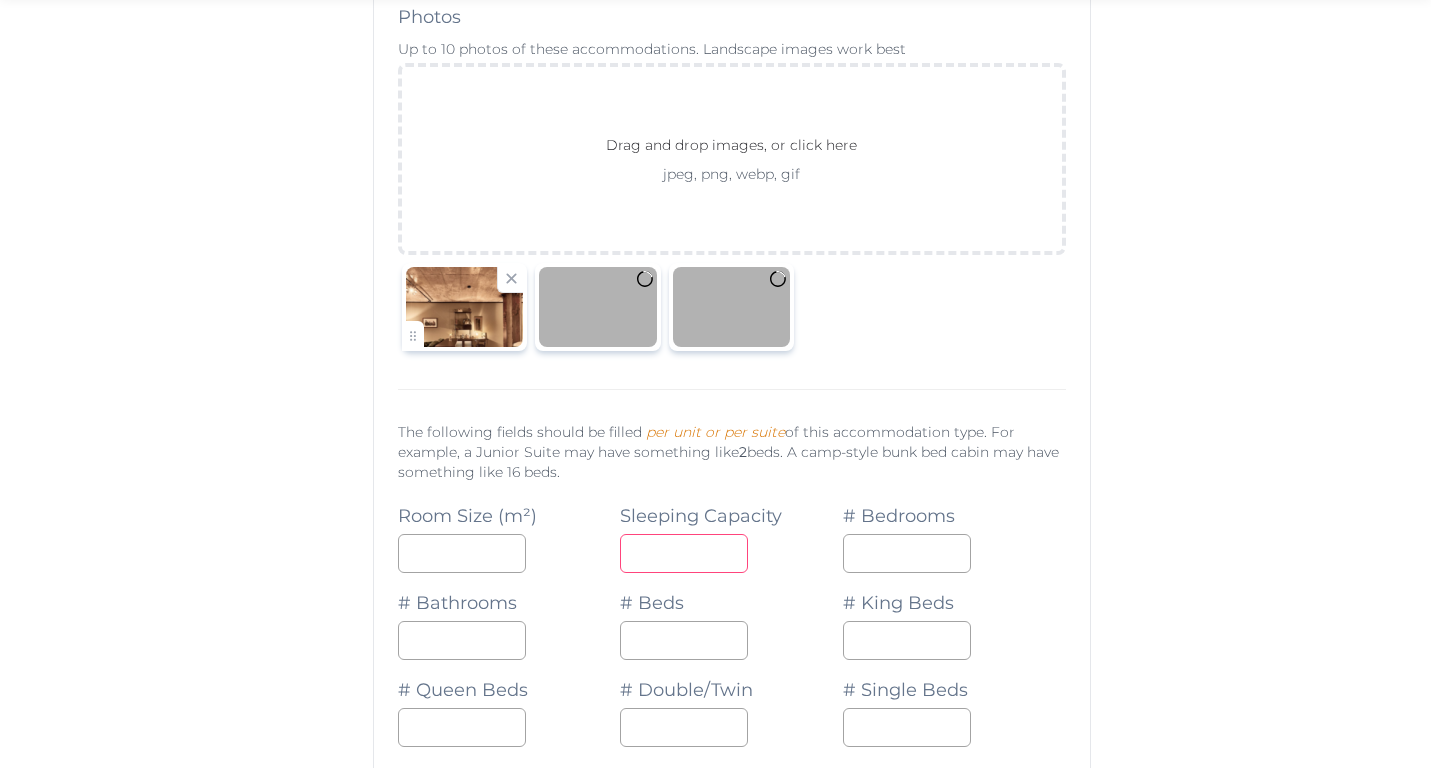 click at bounding box center (684, 553) 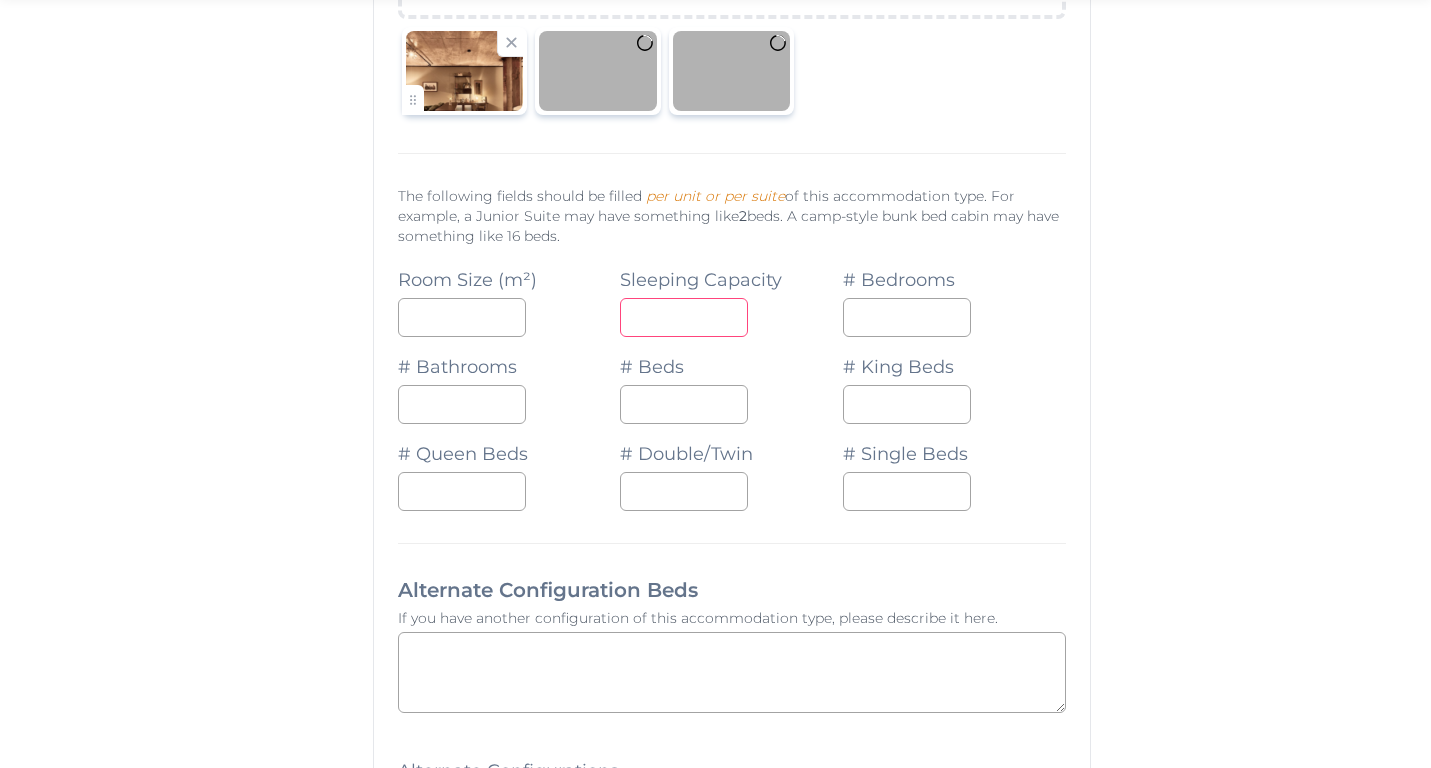 scroll, scrollTop: 1659, scrollLeft: 0, axis: vertical 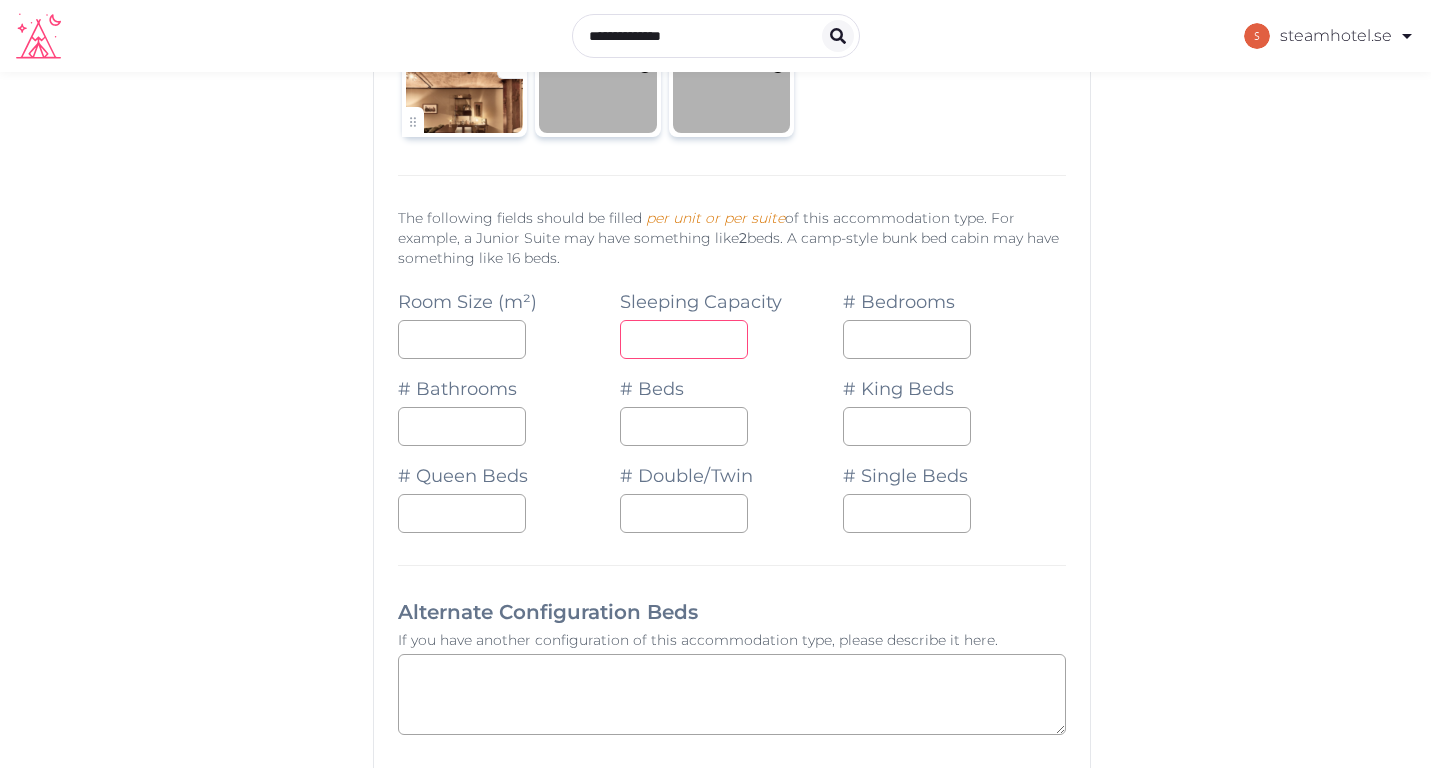 type on "*" 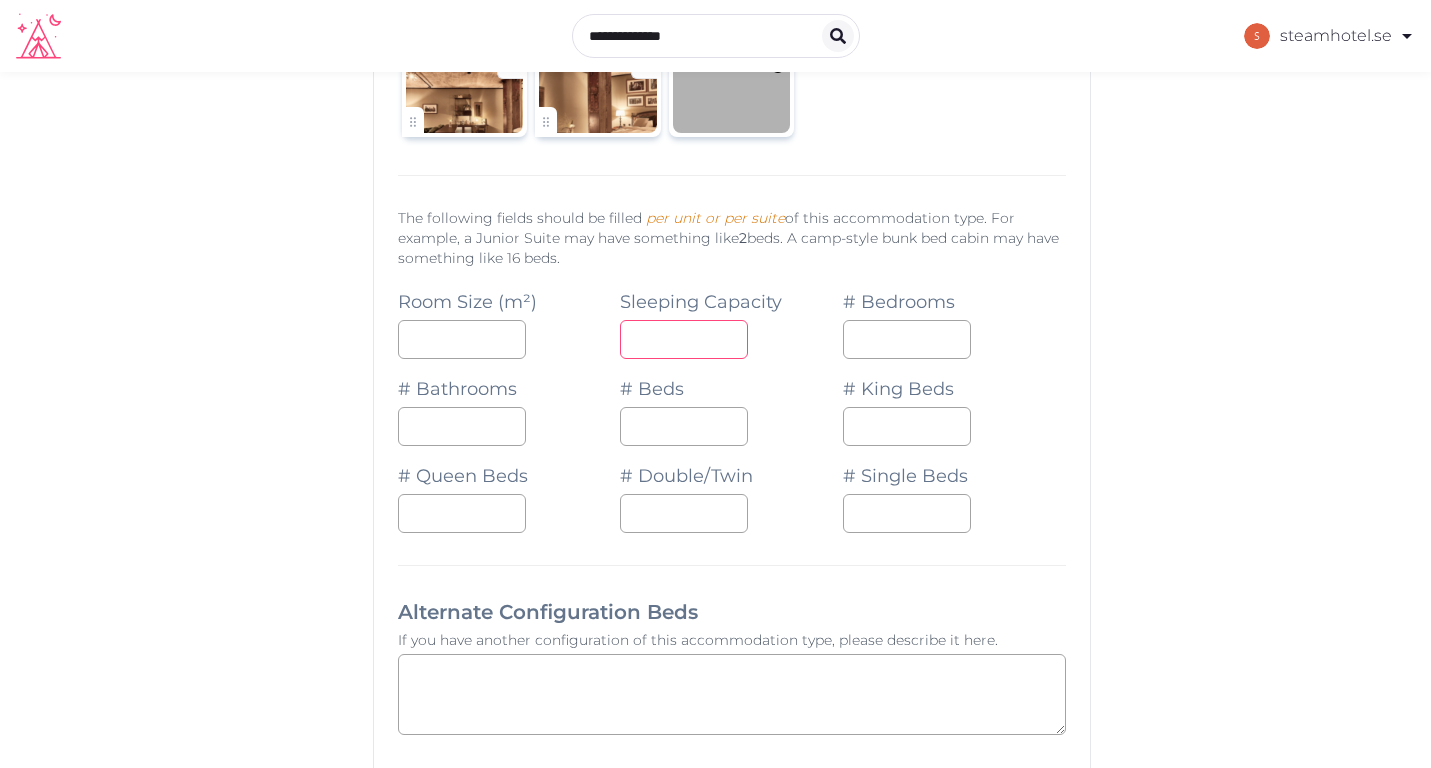 type on "*" 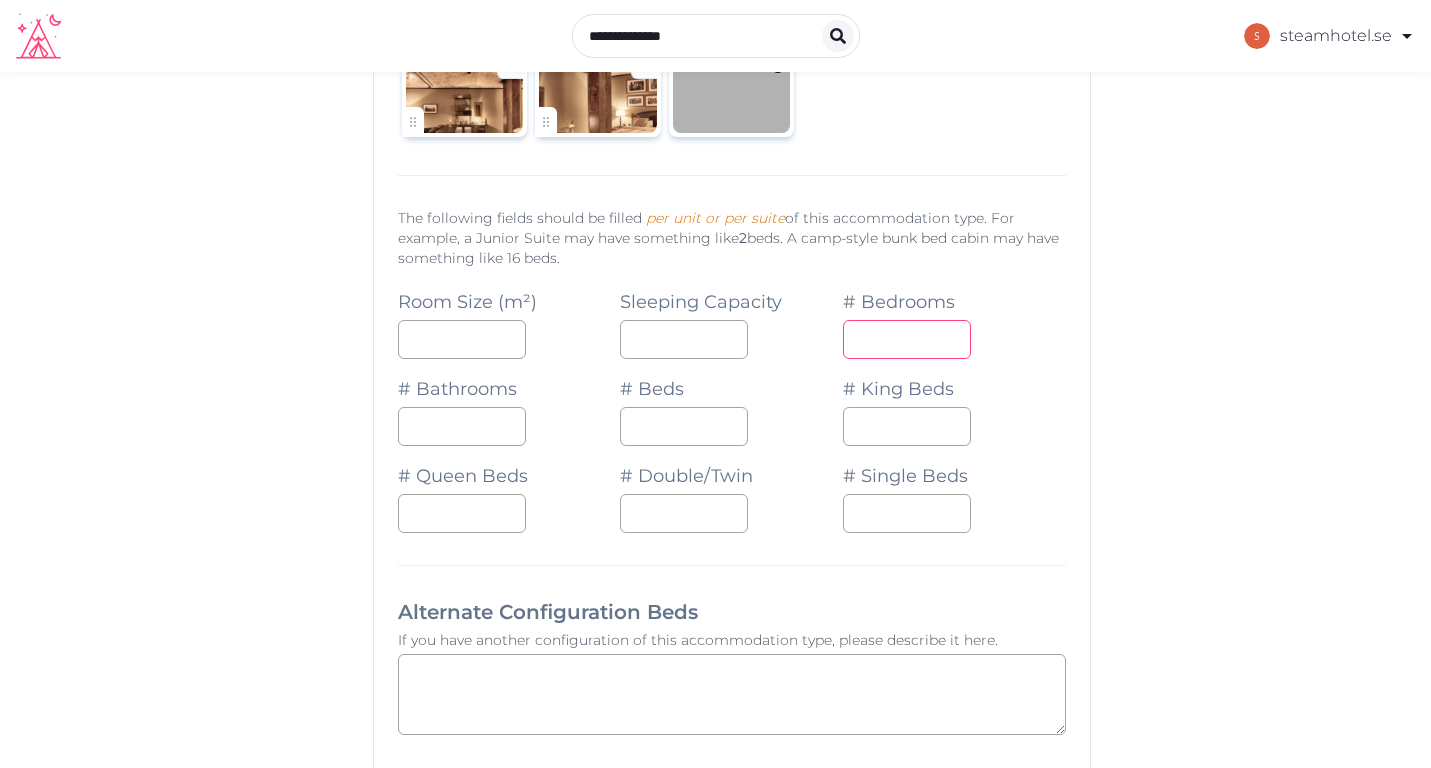 click at bounding box center [907, 339] 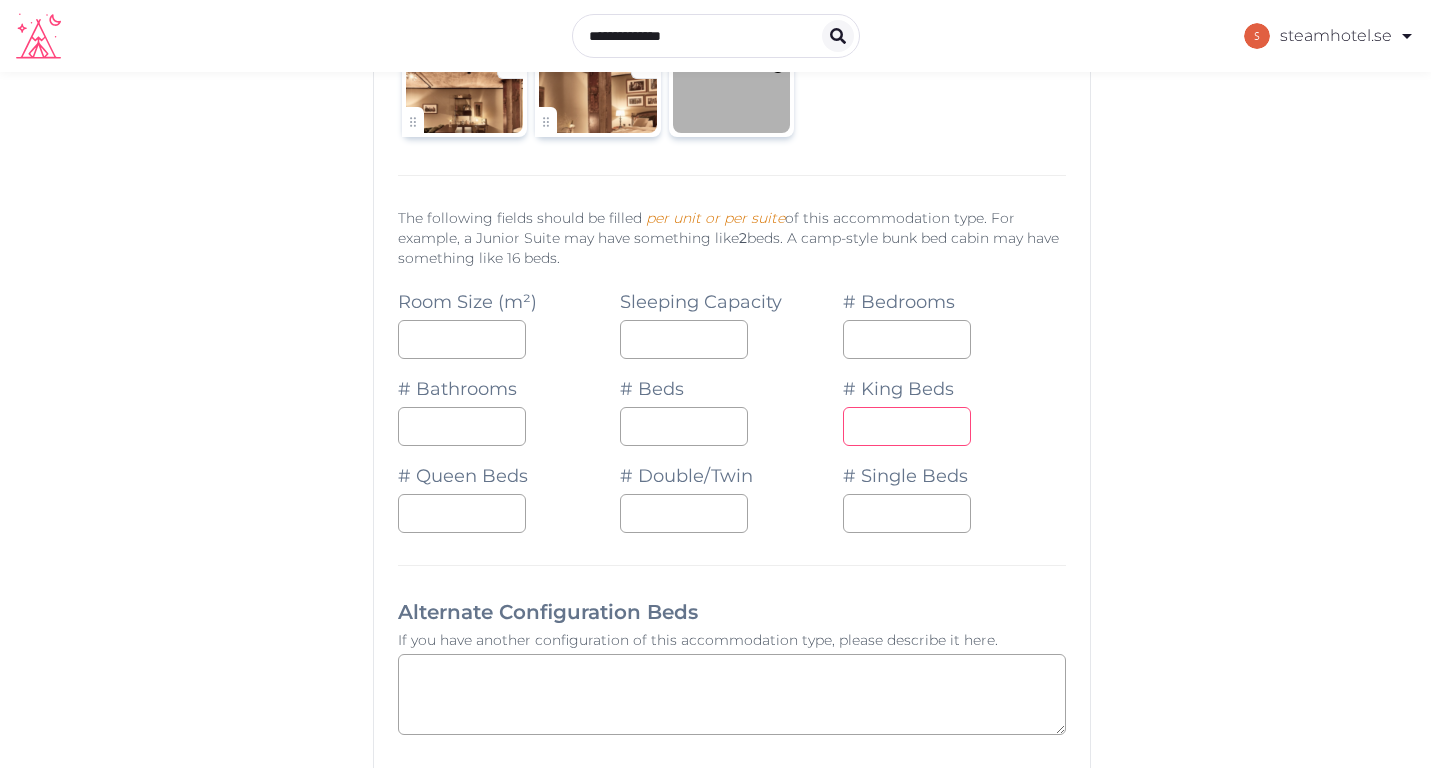 click at bounding box center (907, 426) 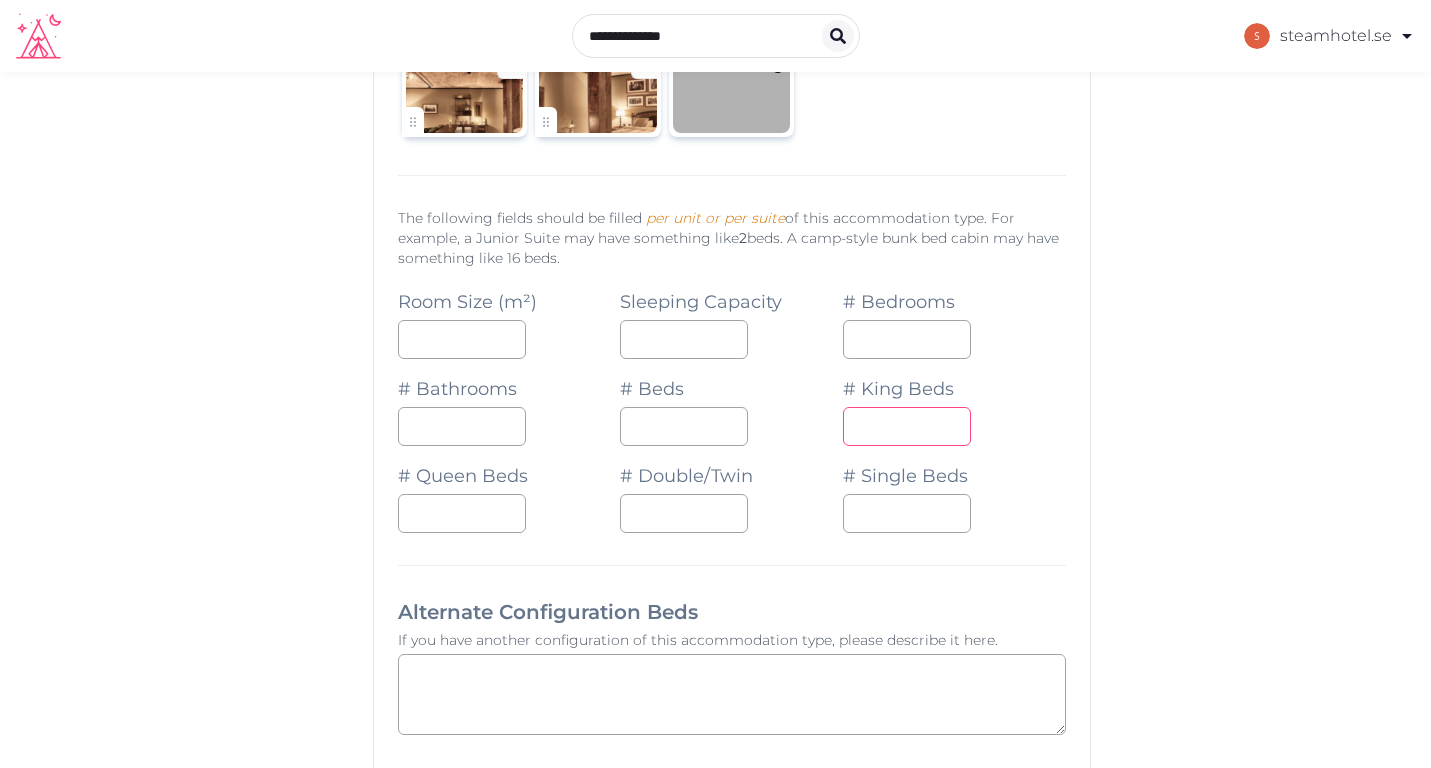type on "*" 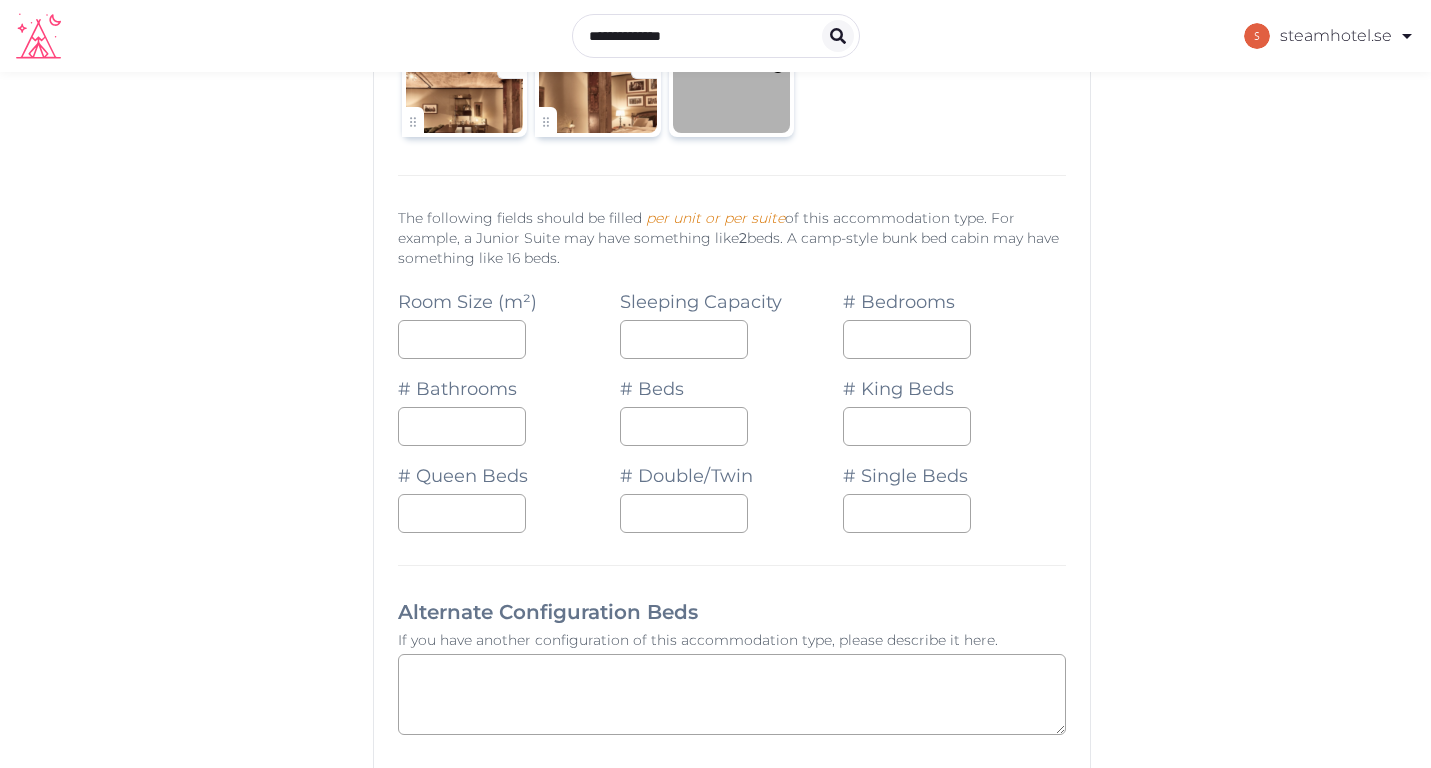 click on "**********" at bounding box center [716, 3120] 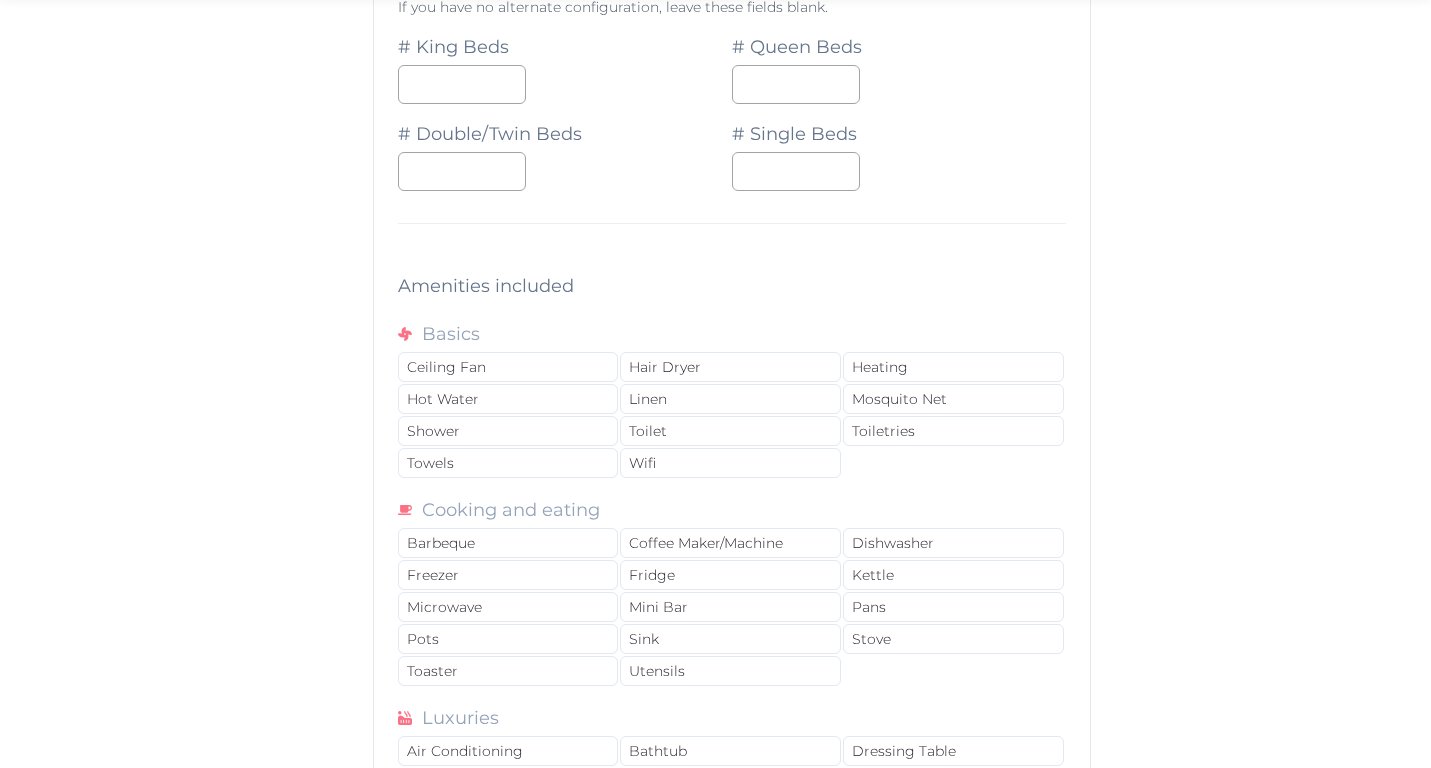 scroll, scrollTop: 2484, scrollLeft: 0, axis: vertical 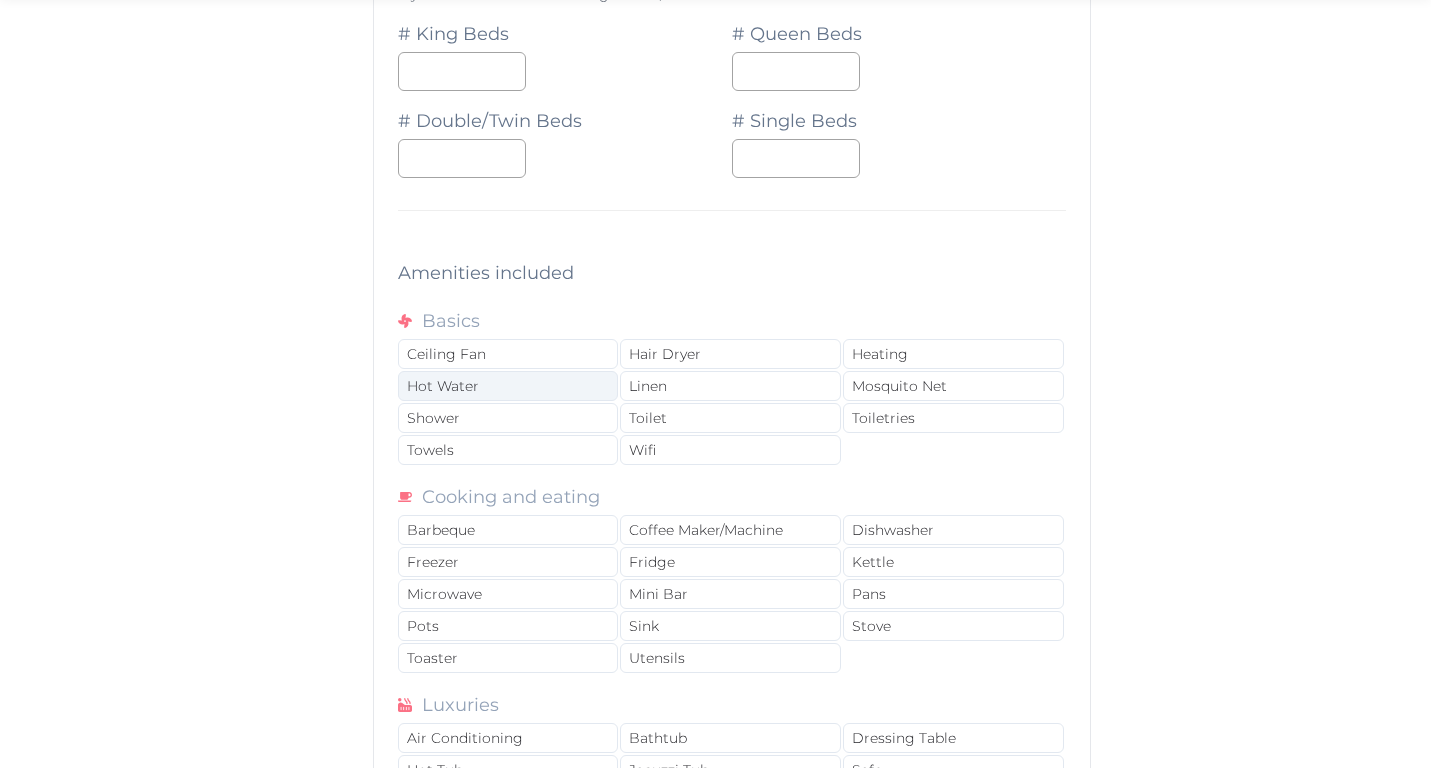click on "Hot Water" at bounding box center [508, 386] 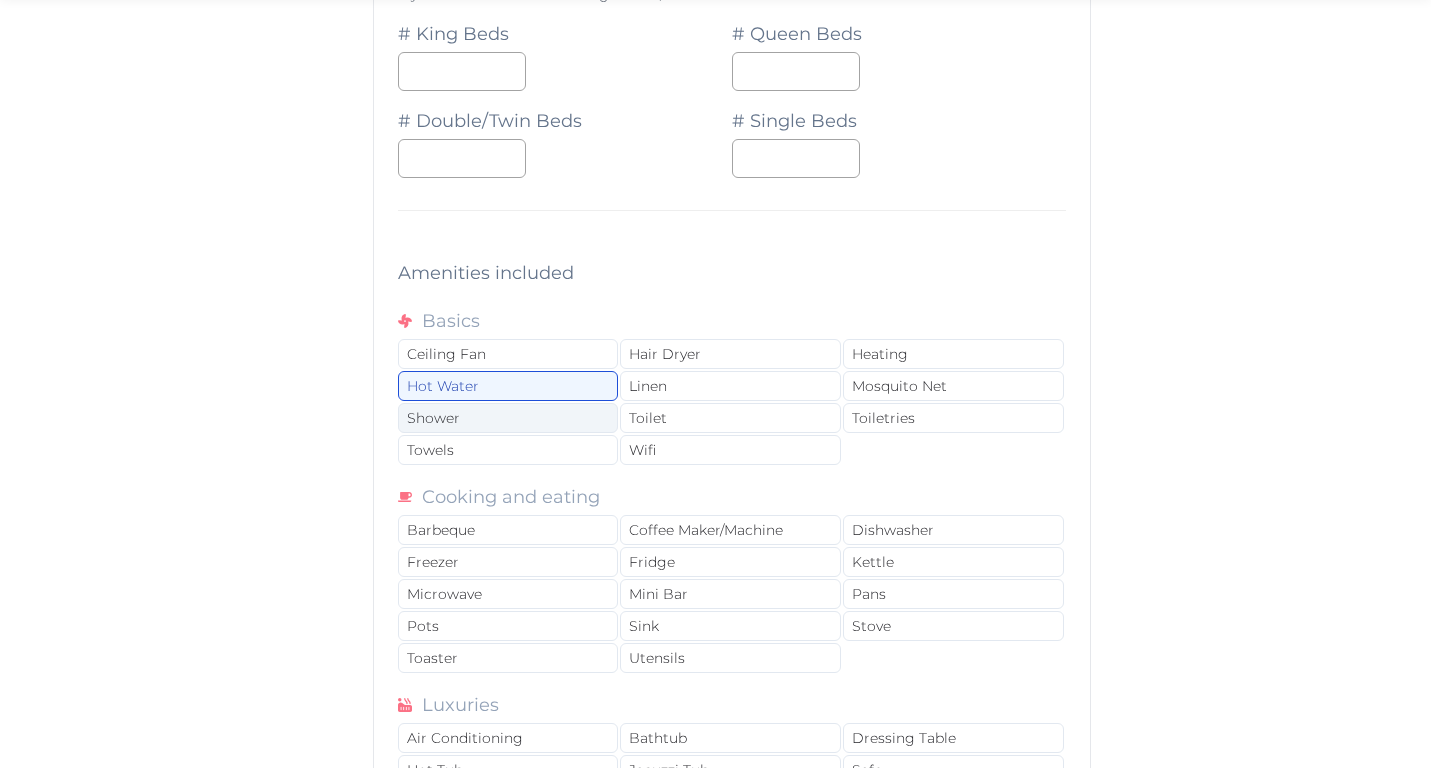 click on "Shower" at bounding box center [508, 418] 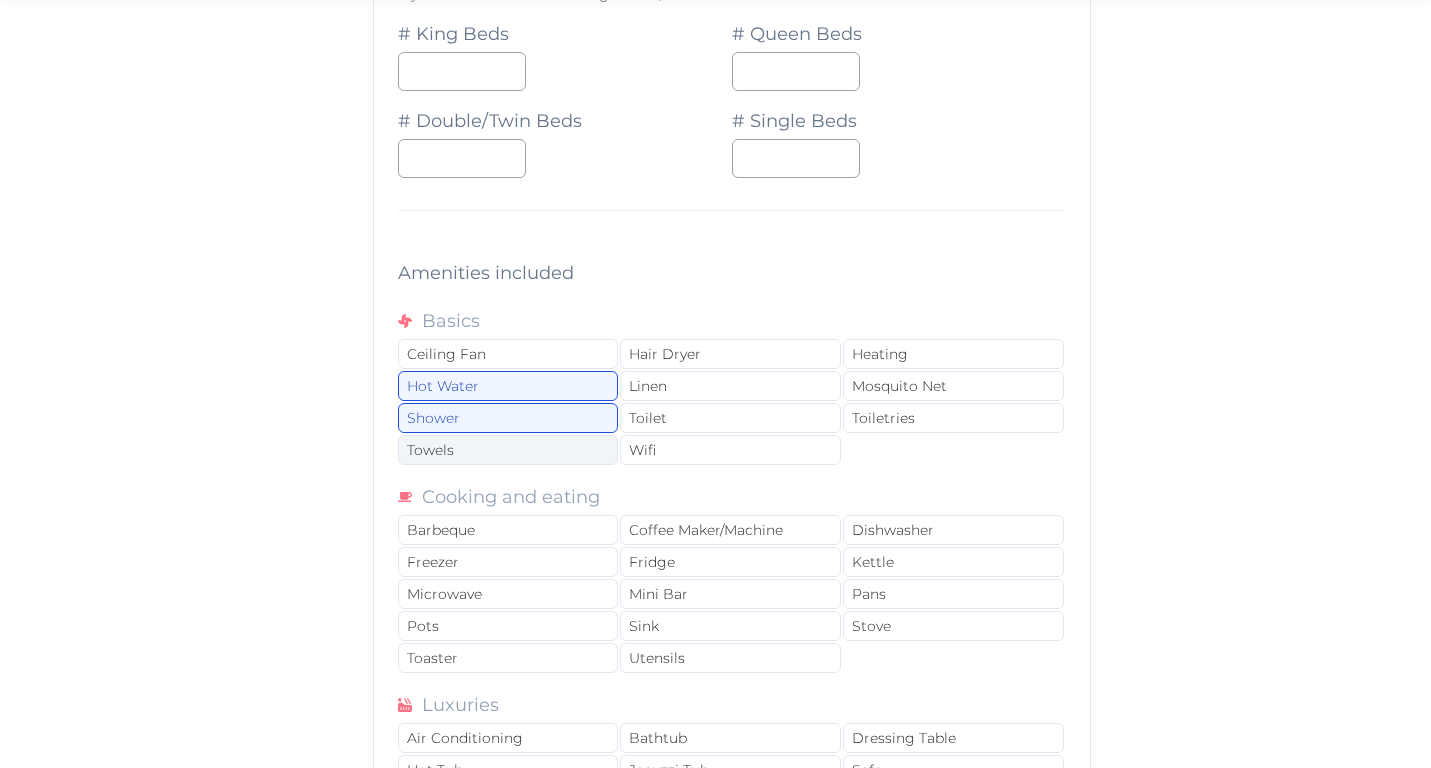 click on "Towels" at bounding box center (508, 450) 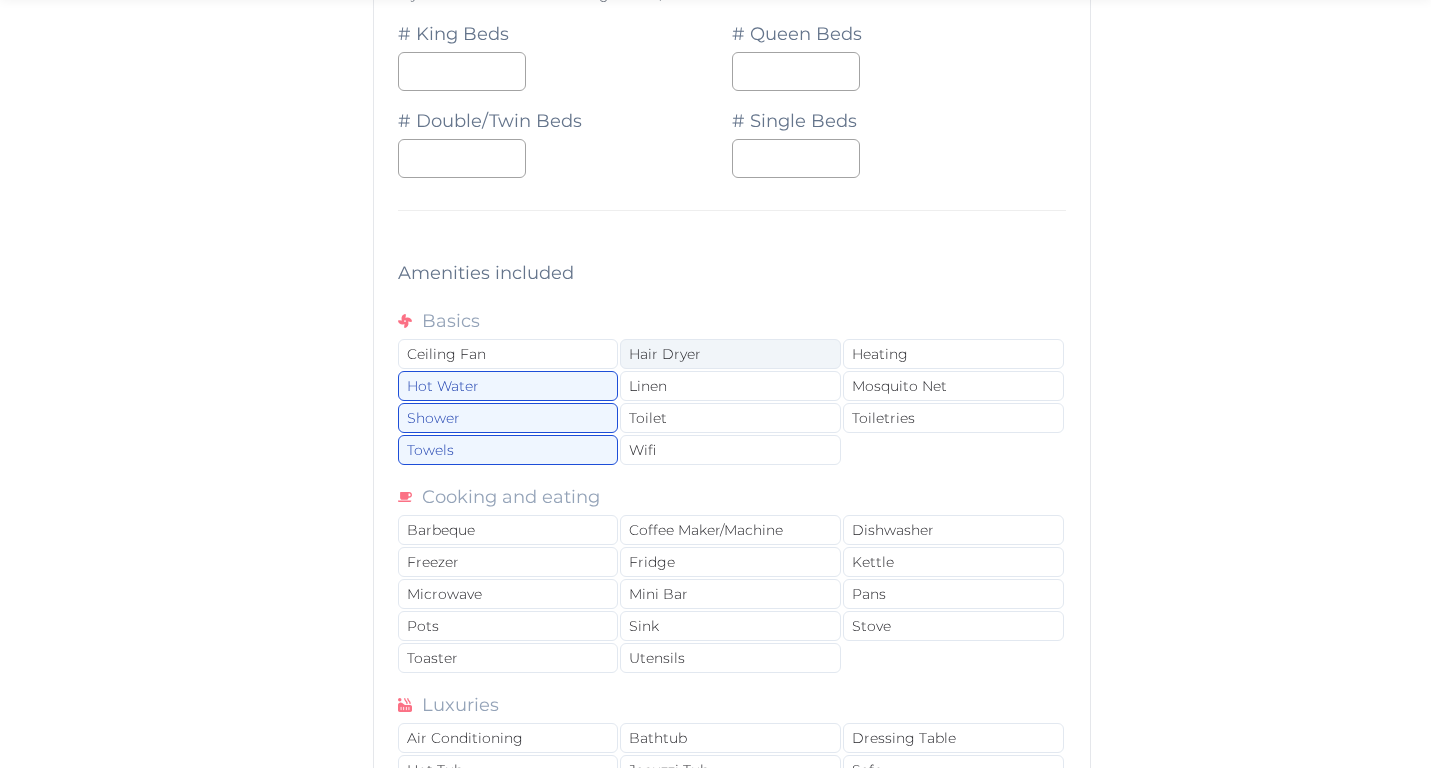 click on "Hair Dryer" at bounding box center [730, 354] 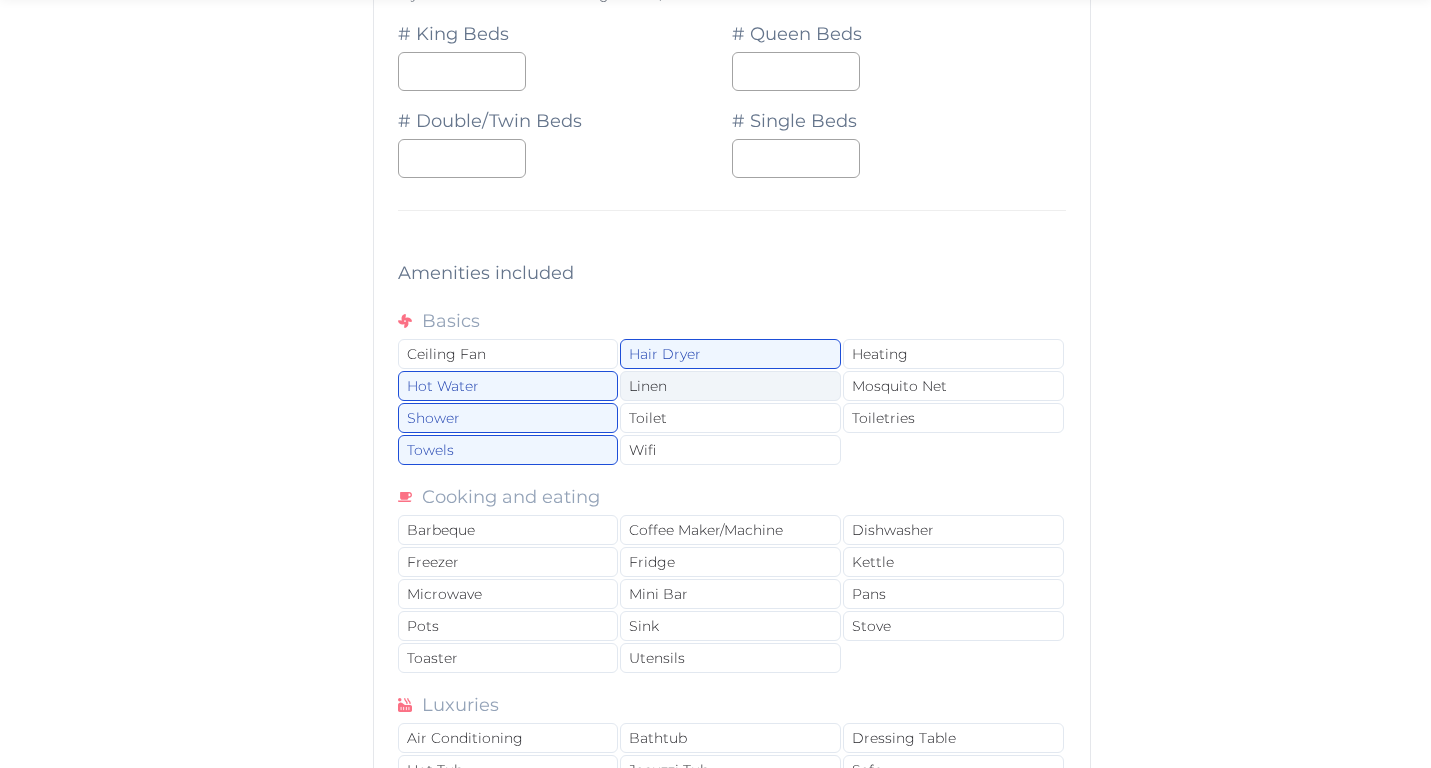 click on "Linen" at bounding box center (730, 386) 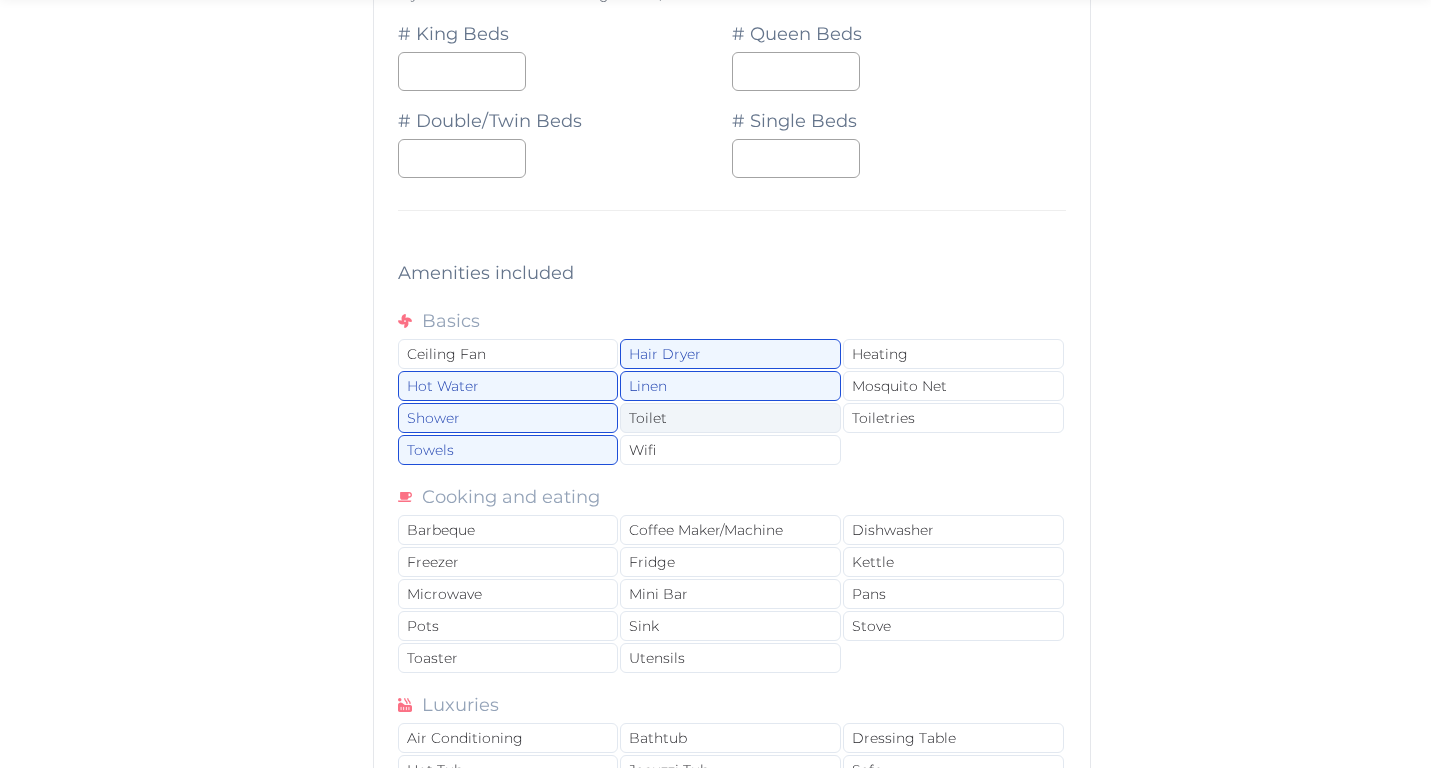 click on "Toilet" at bounding box center (730, 418) 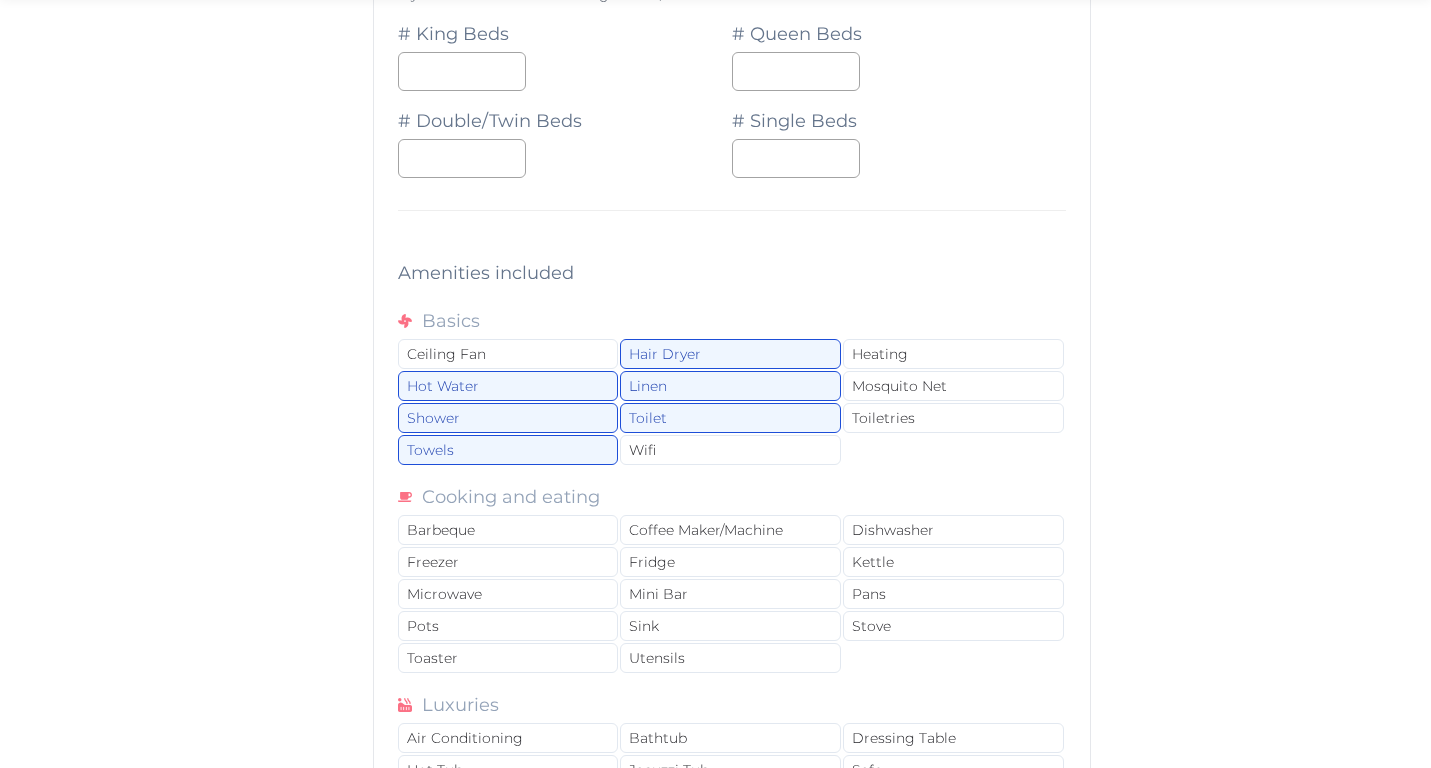 click on "Ceiling Fan Hair Dryer Heating Hot Water Linen Mosquito Net Shower Toilet Toiletries Towels Wifi" at bounding box center (732, 403) 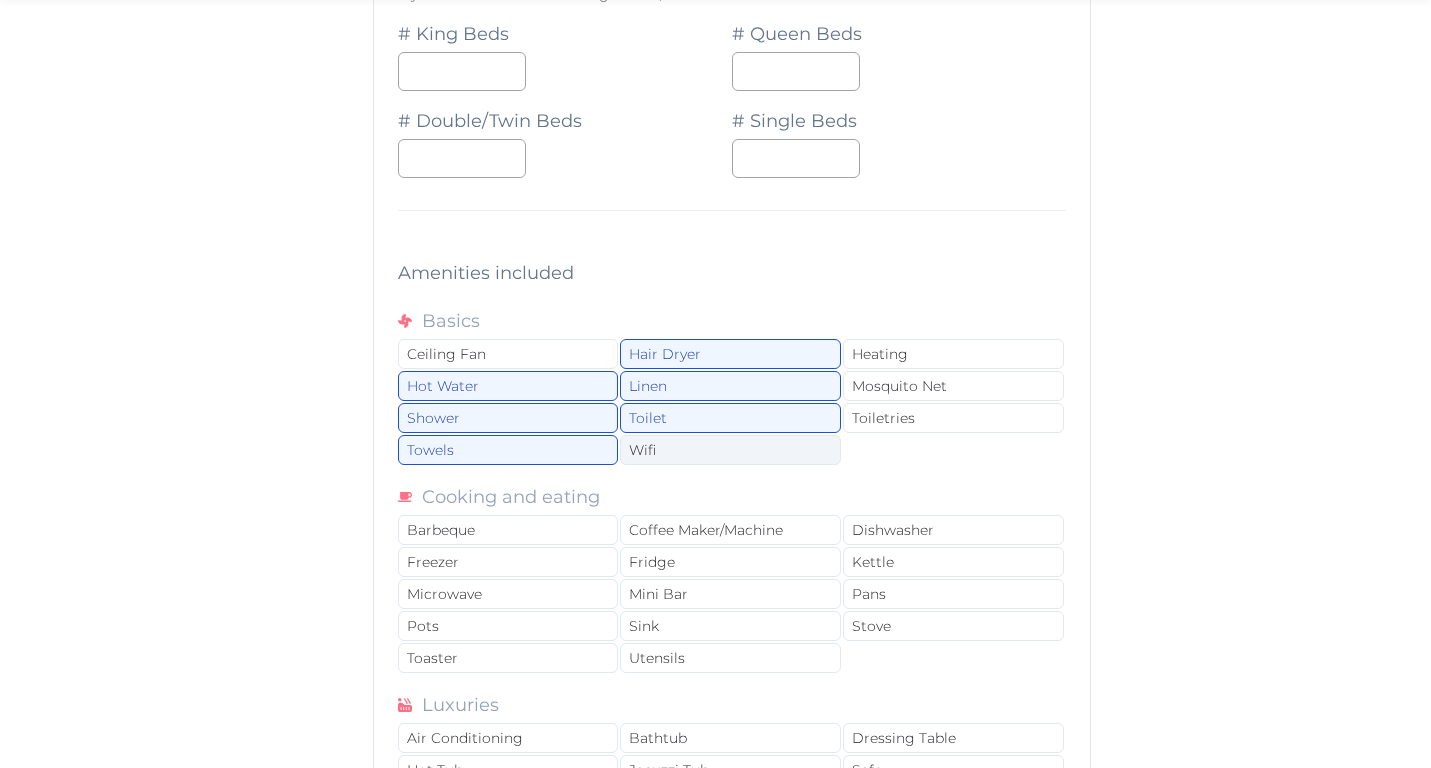 click on "Wifi" at bounding box center [730, 450] 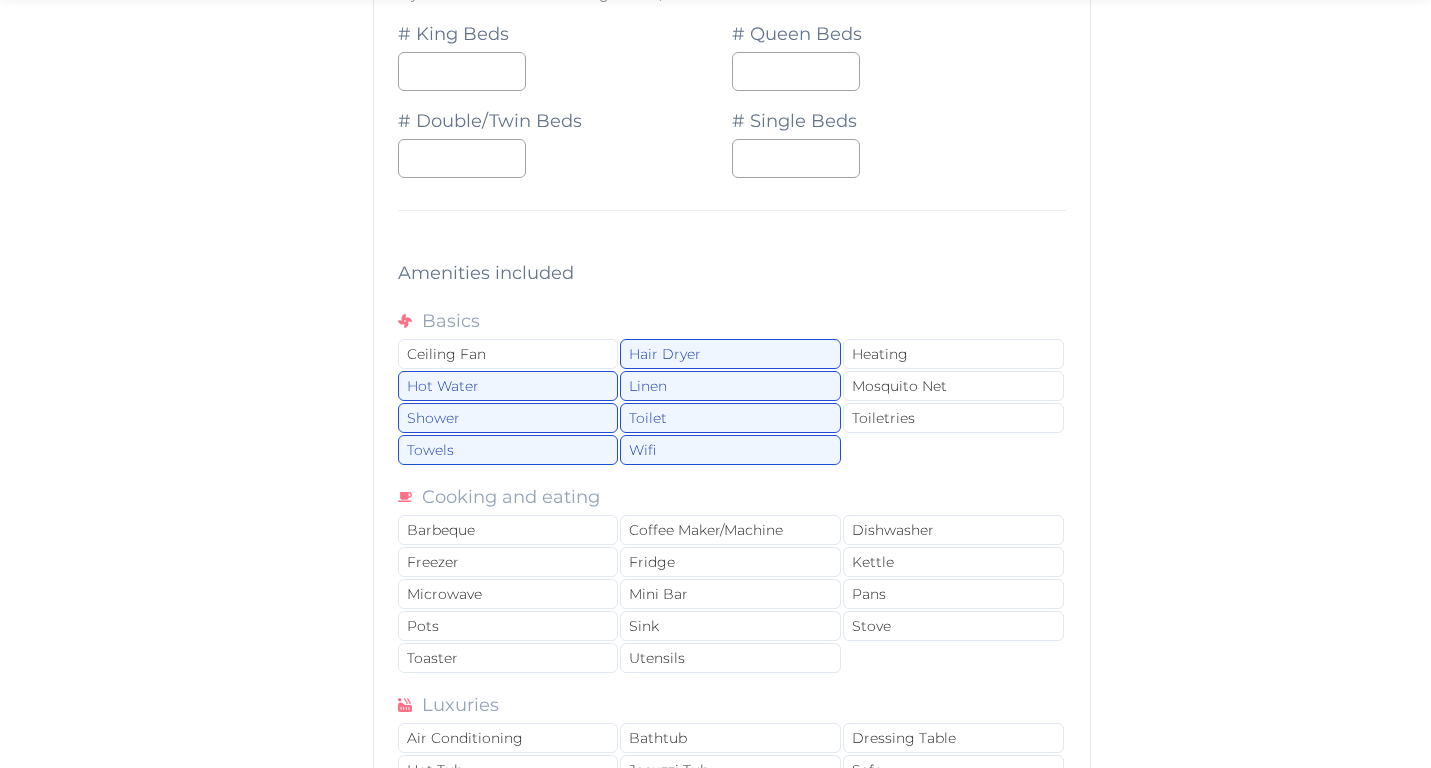 click on "Ceiling Fan Hair Dryer Heating Hot Water Linen Mosquito Net Shower Toilet Toiletries Towels Wifi" at bounding box center (732, 403) 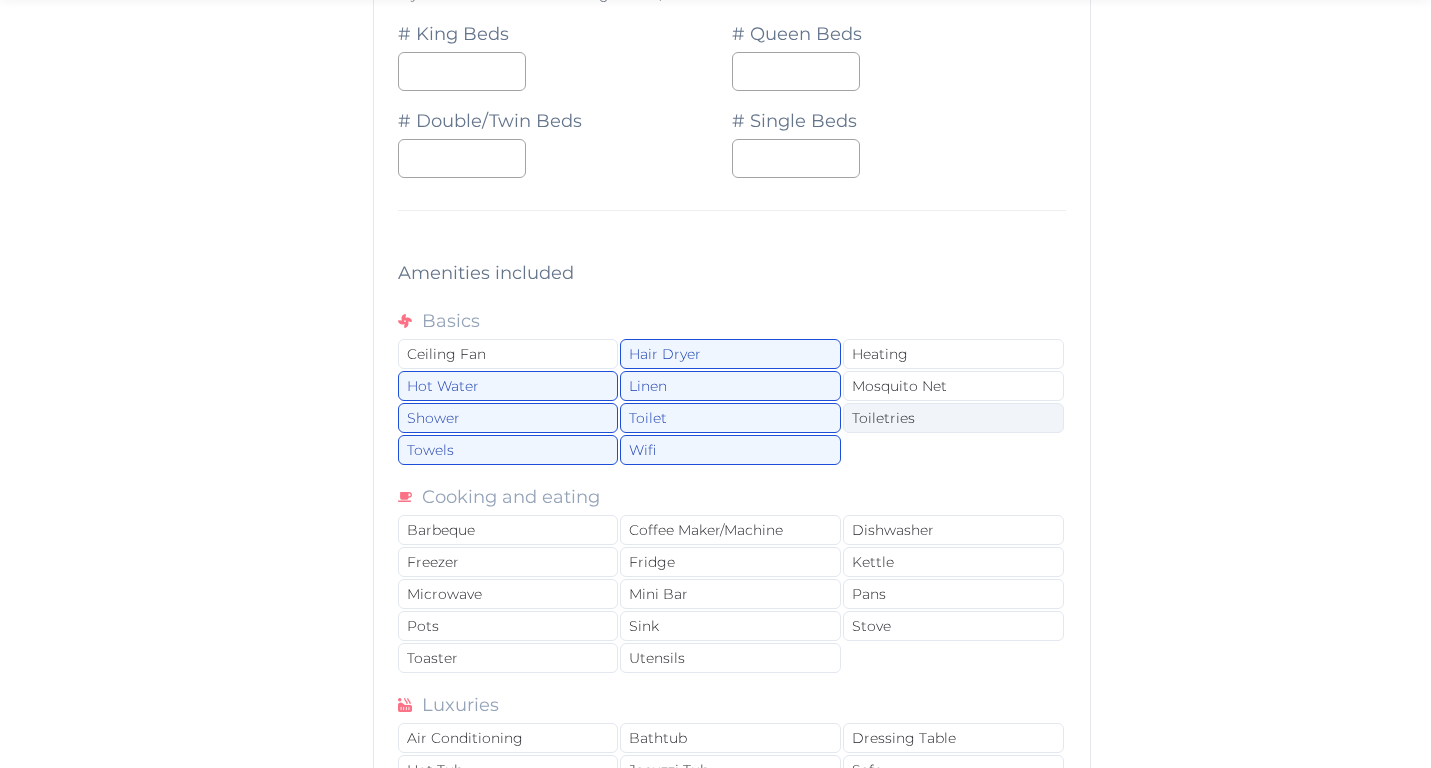 click on "Toiletries" at bounding box center [953, 418] 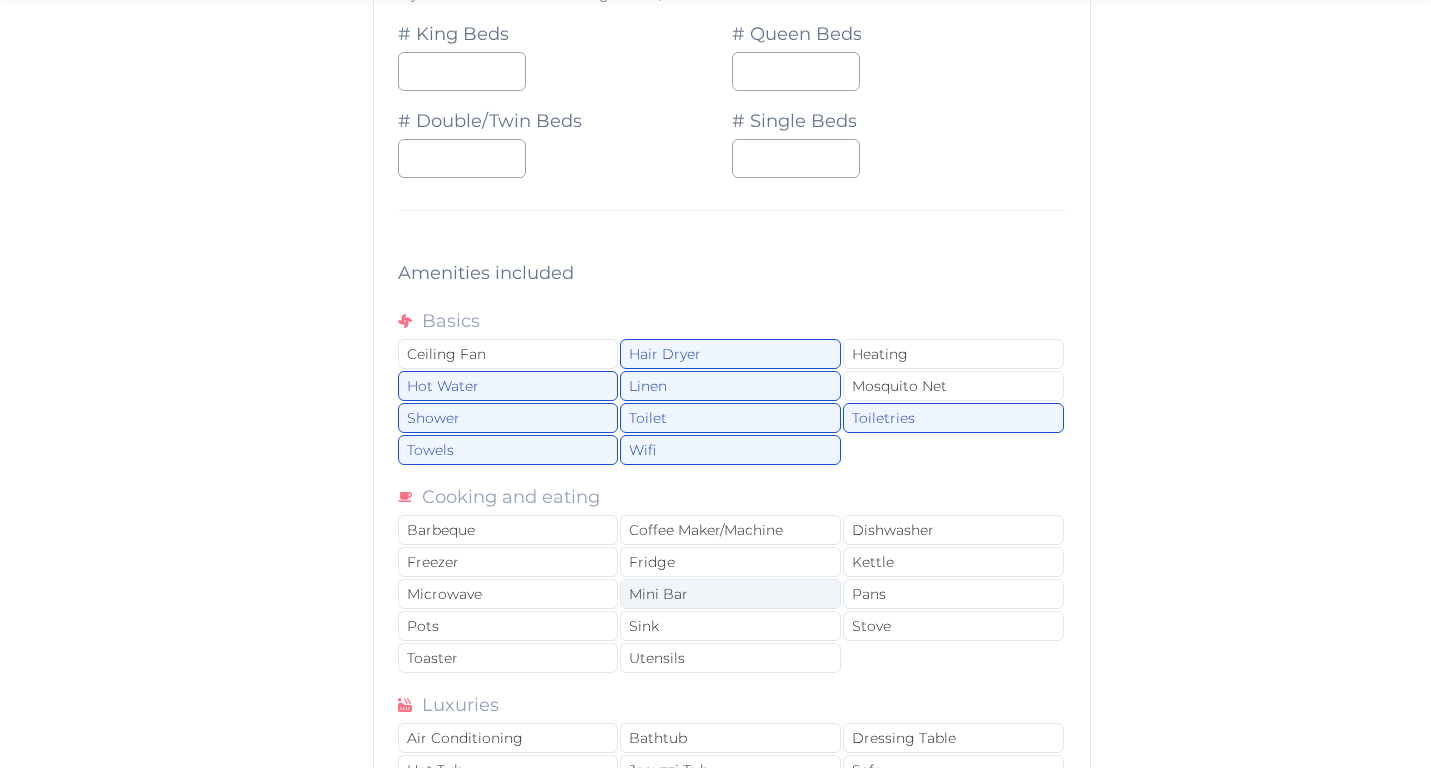 click on "Mini Bar" at bounding box center [730, 594] 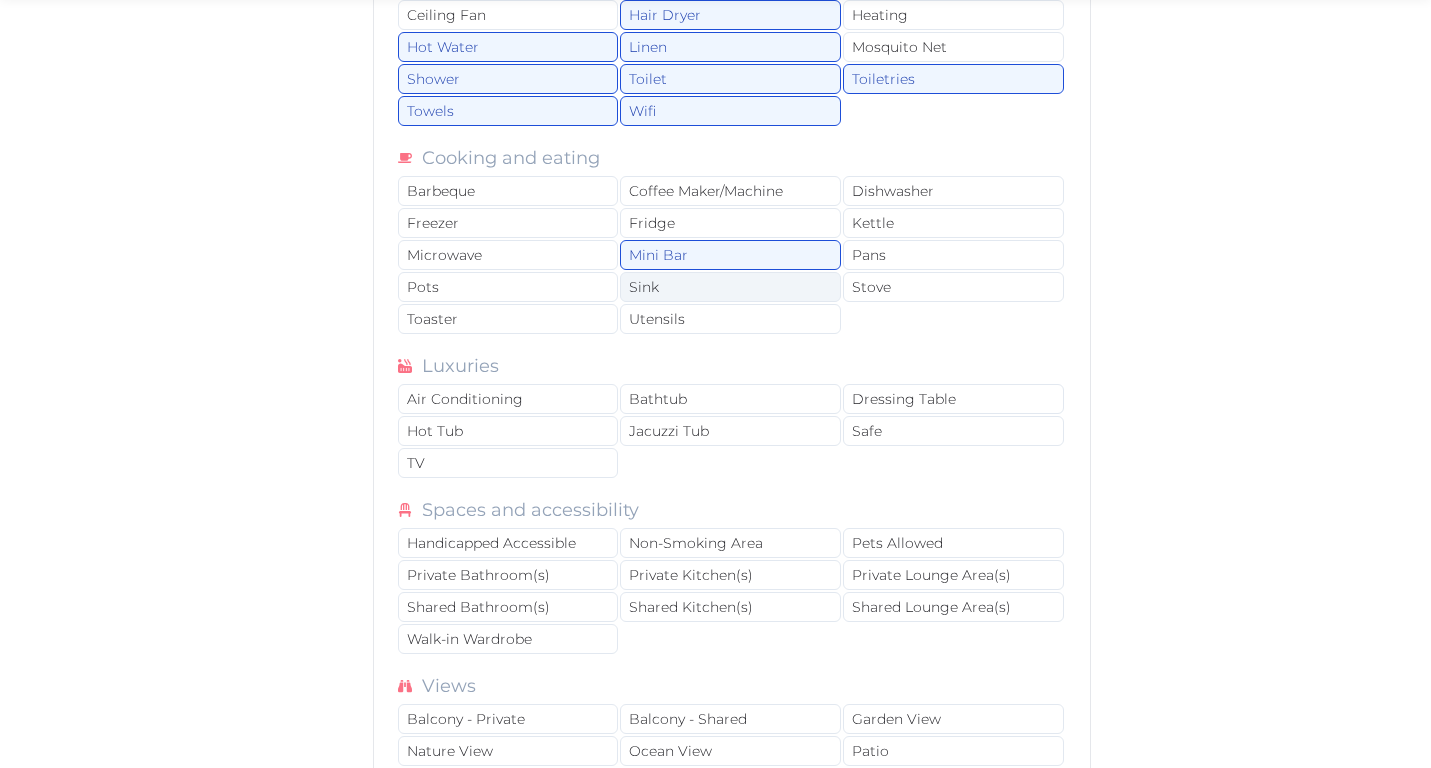 scroll, scrollTop: 2835, scrollLeft: 0, axis: vertical 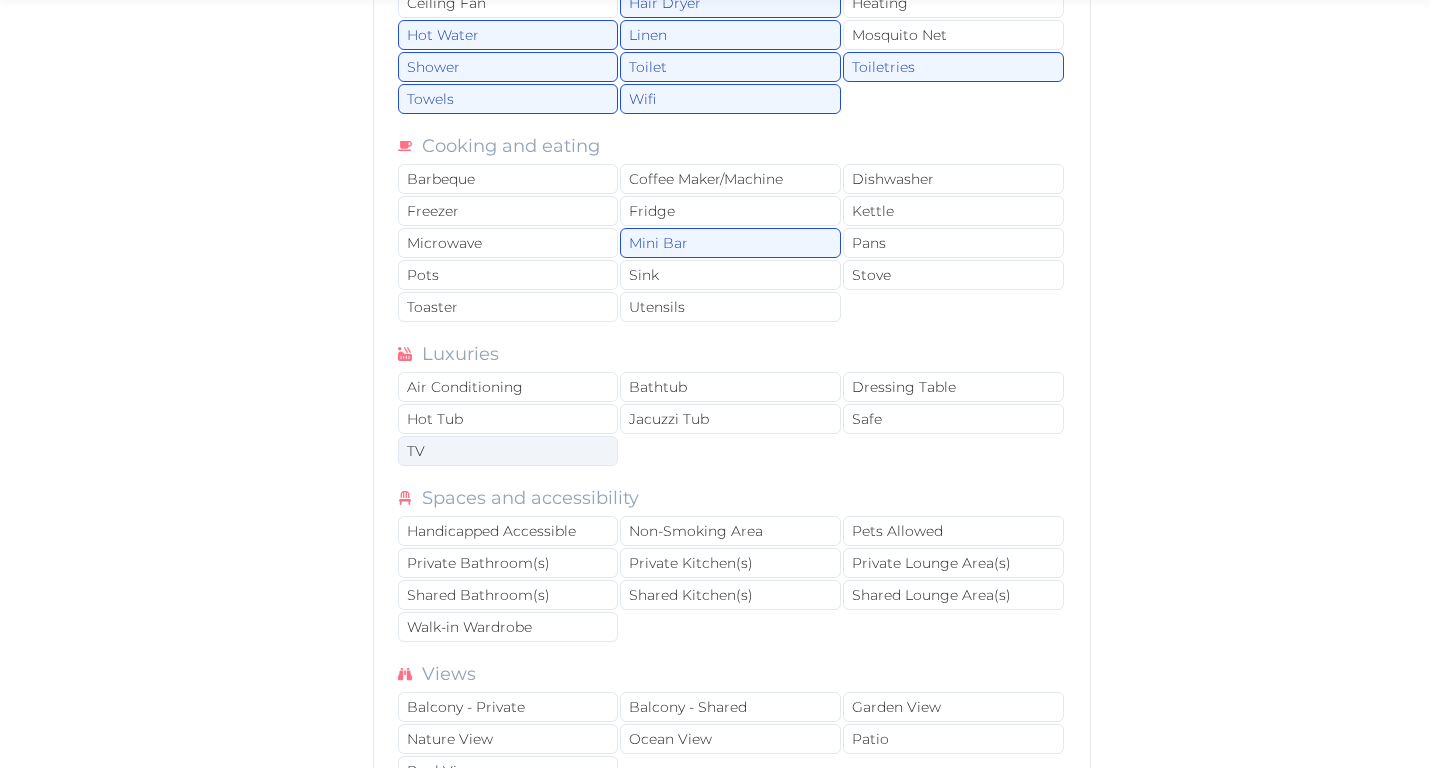 click on "TV" at bounding box center (508, 451) 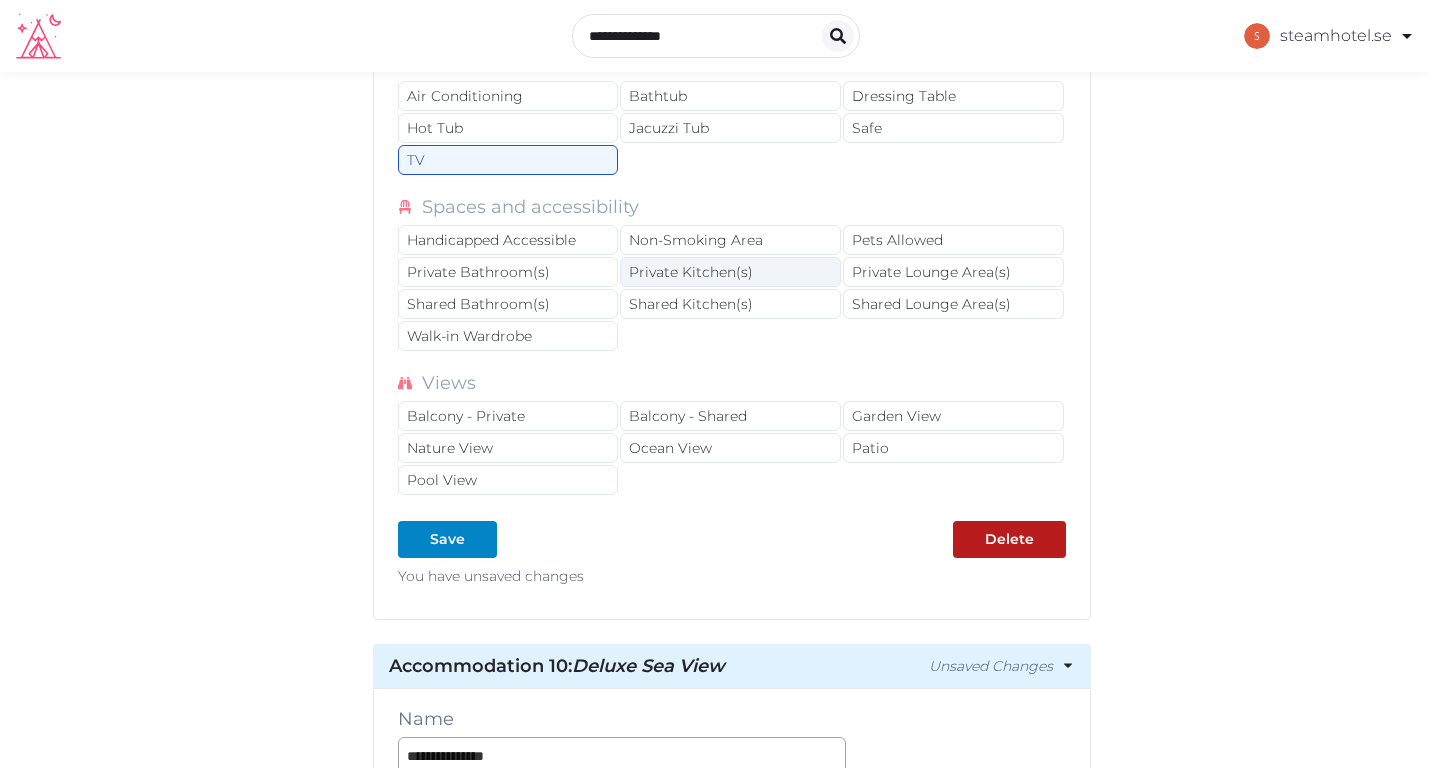 scroll, scrollTop: 3119, scrollLeft: 0, axis: vertical 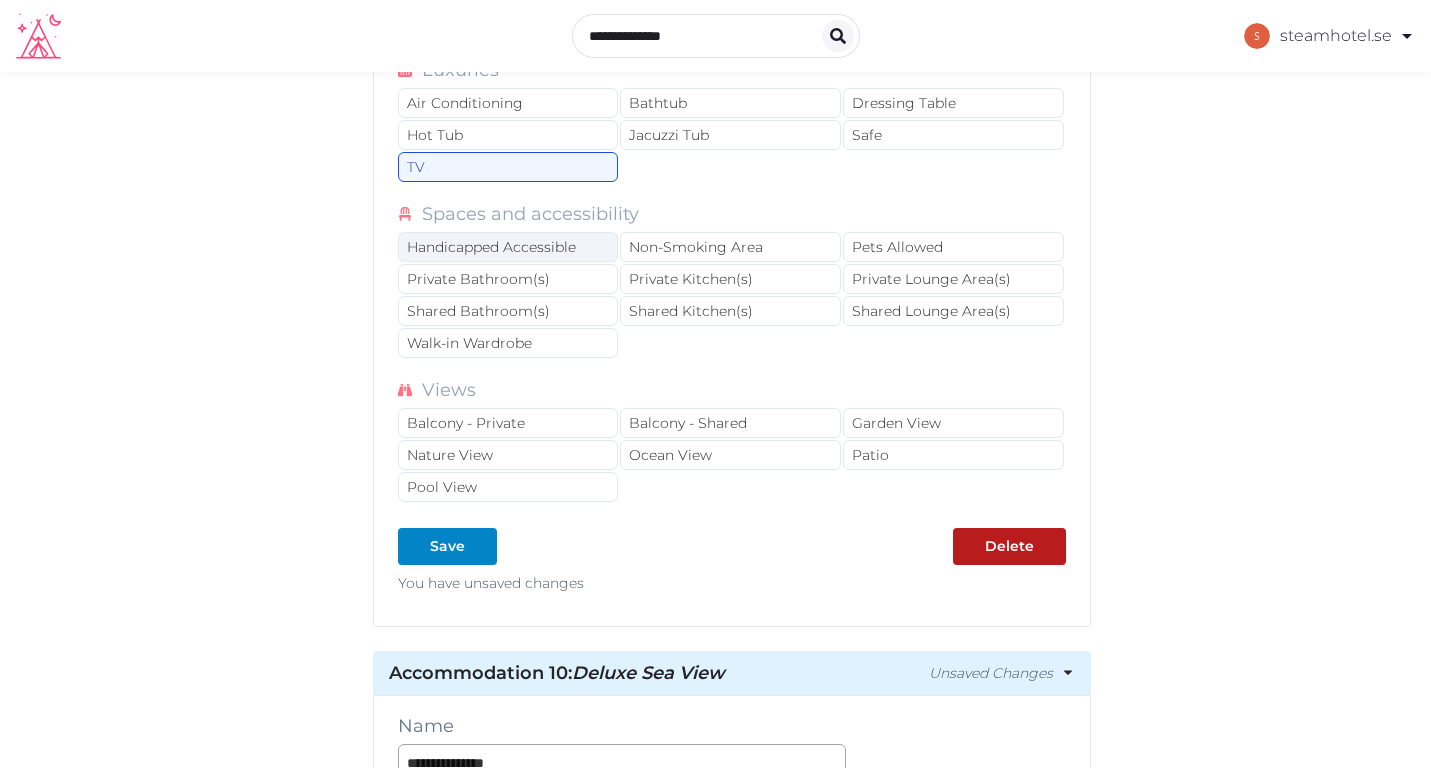 click on "Handicapped Accessible" at bounding box center (508, 247) 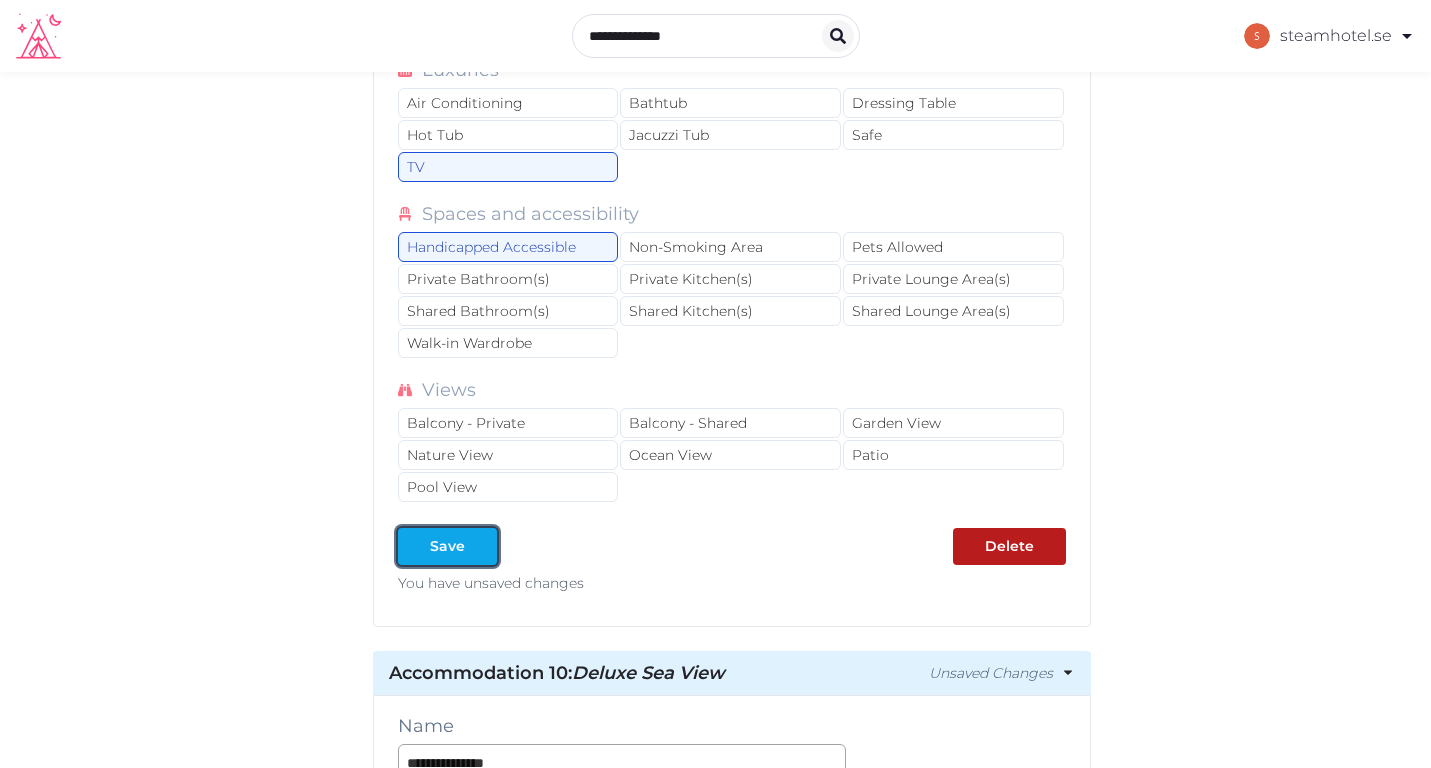 click on "Save" at bounding box center (447, 546) 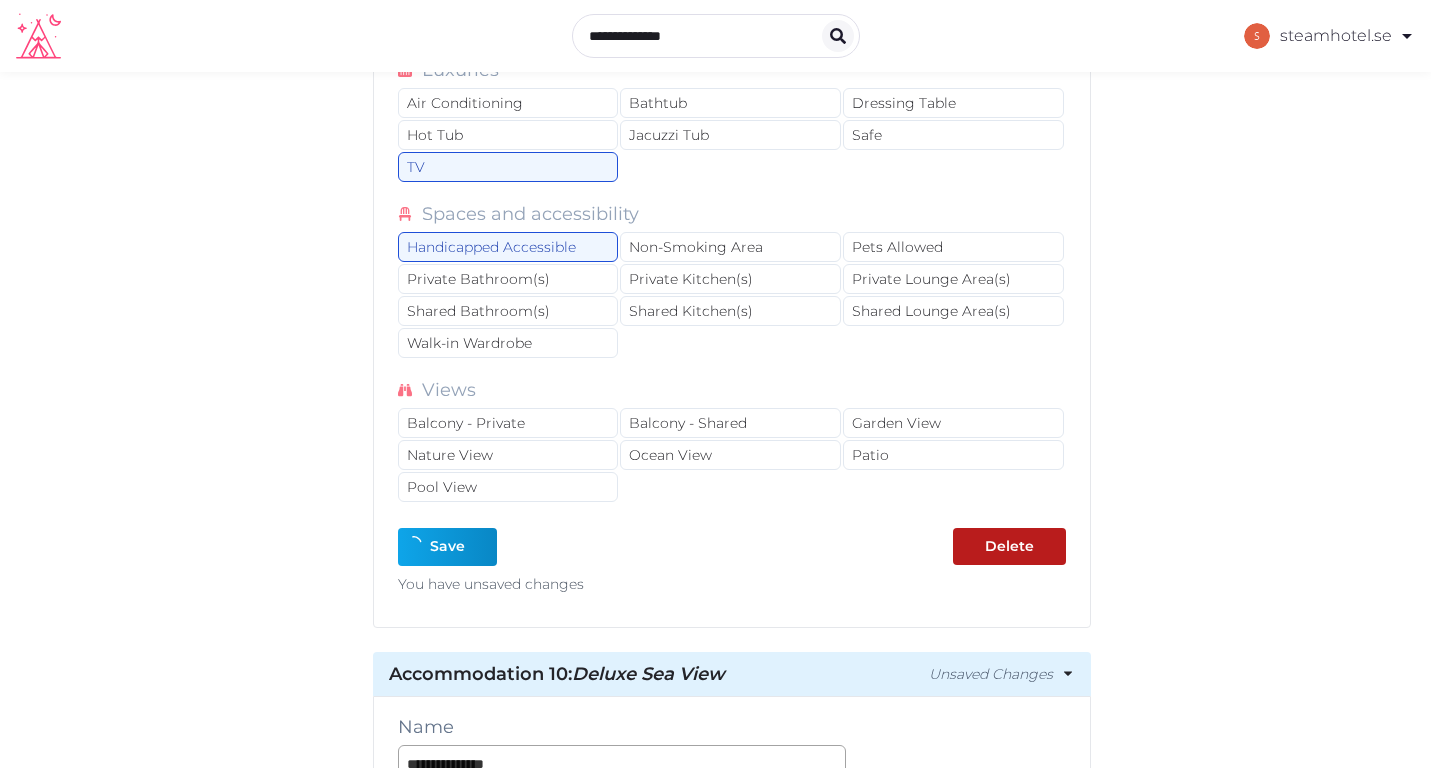 type on "*" 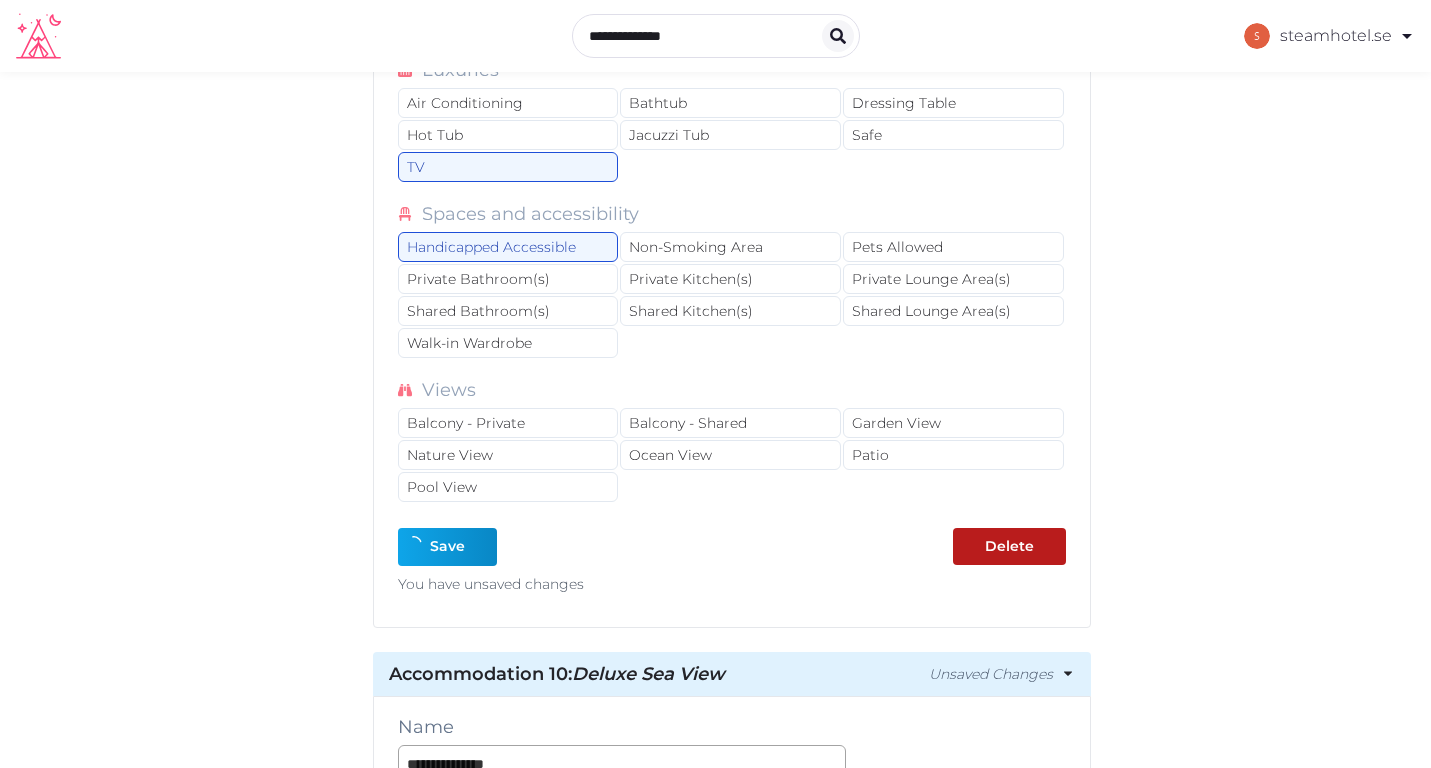 type on "*" 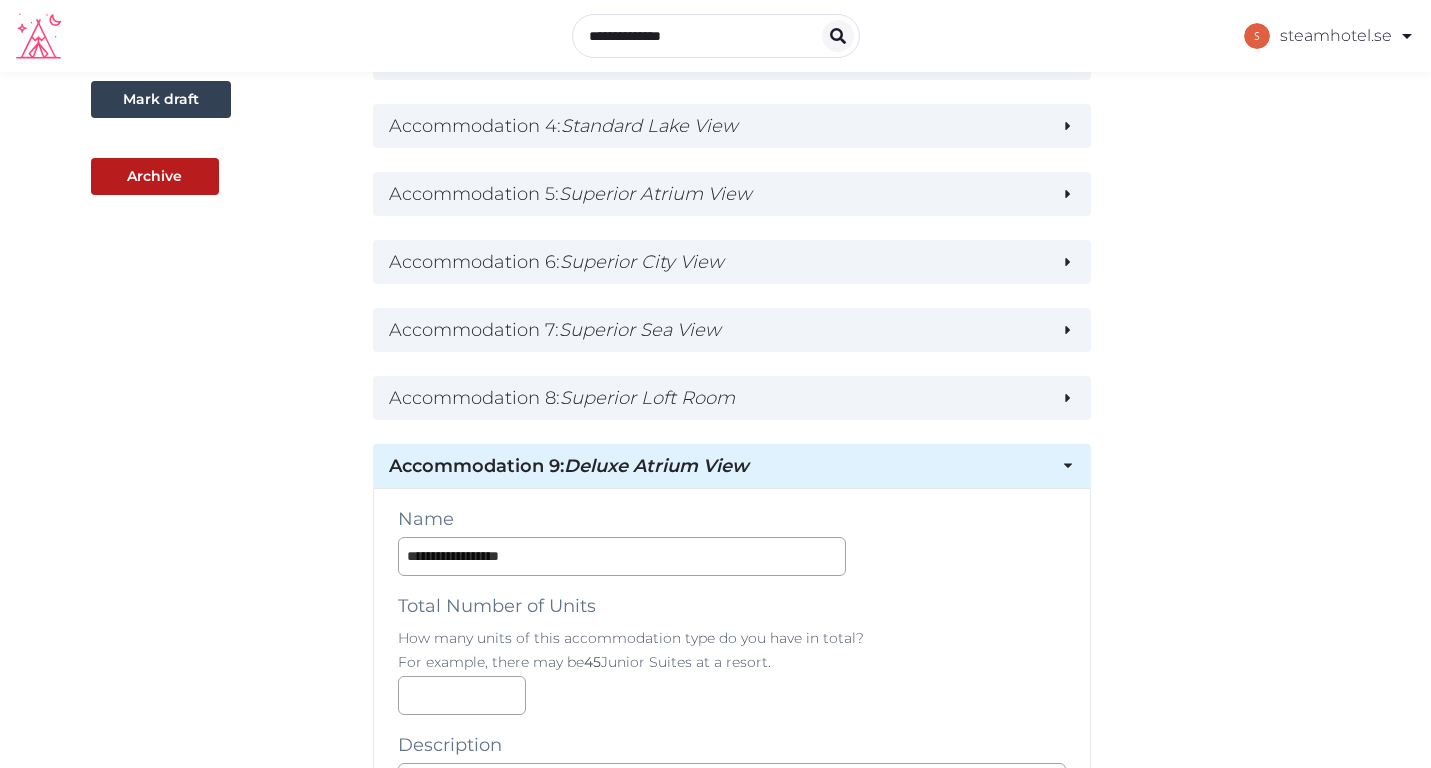 scroll, scrollTop: 567, scrollLeft: 0, axis: vertical 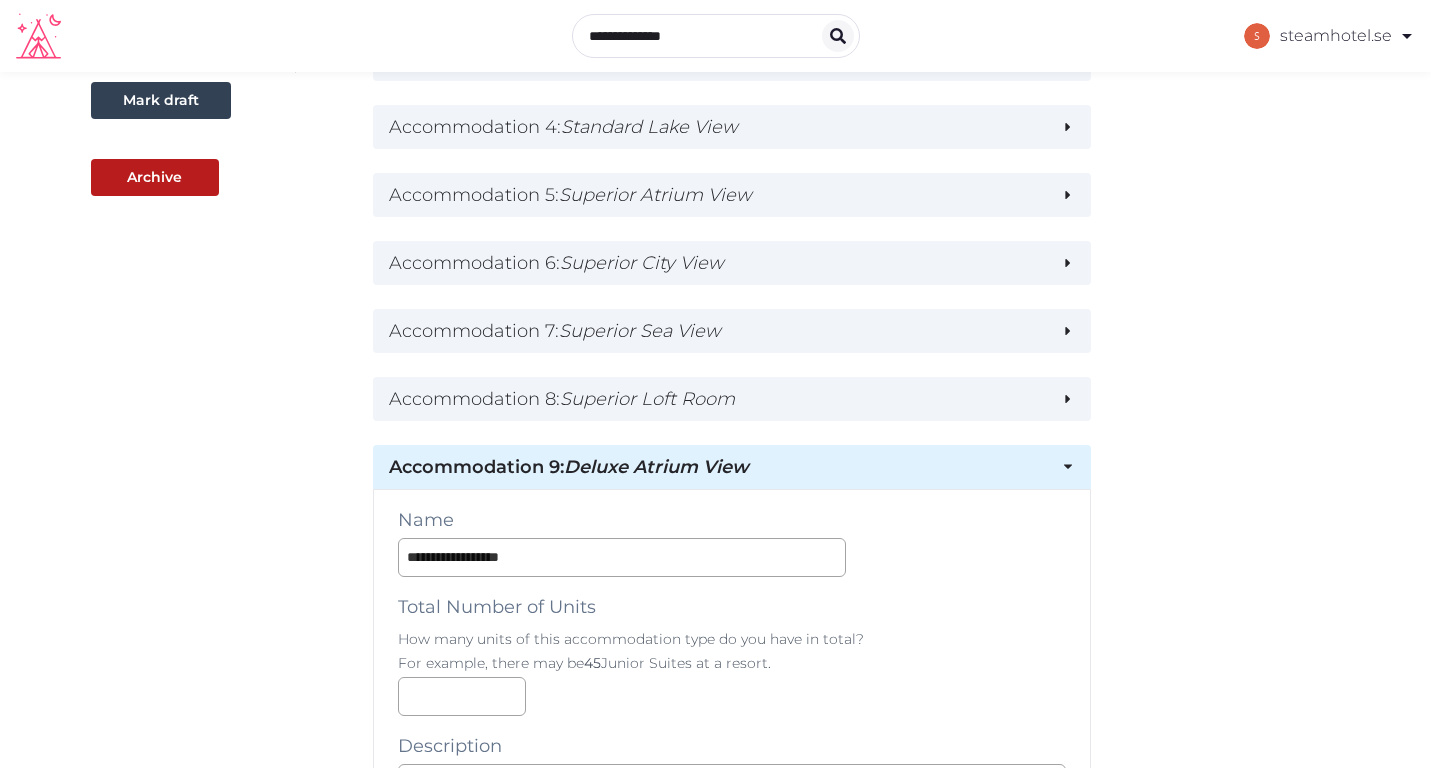 click on "Deluxe Atrium View" at bounding box center [656, 467] 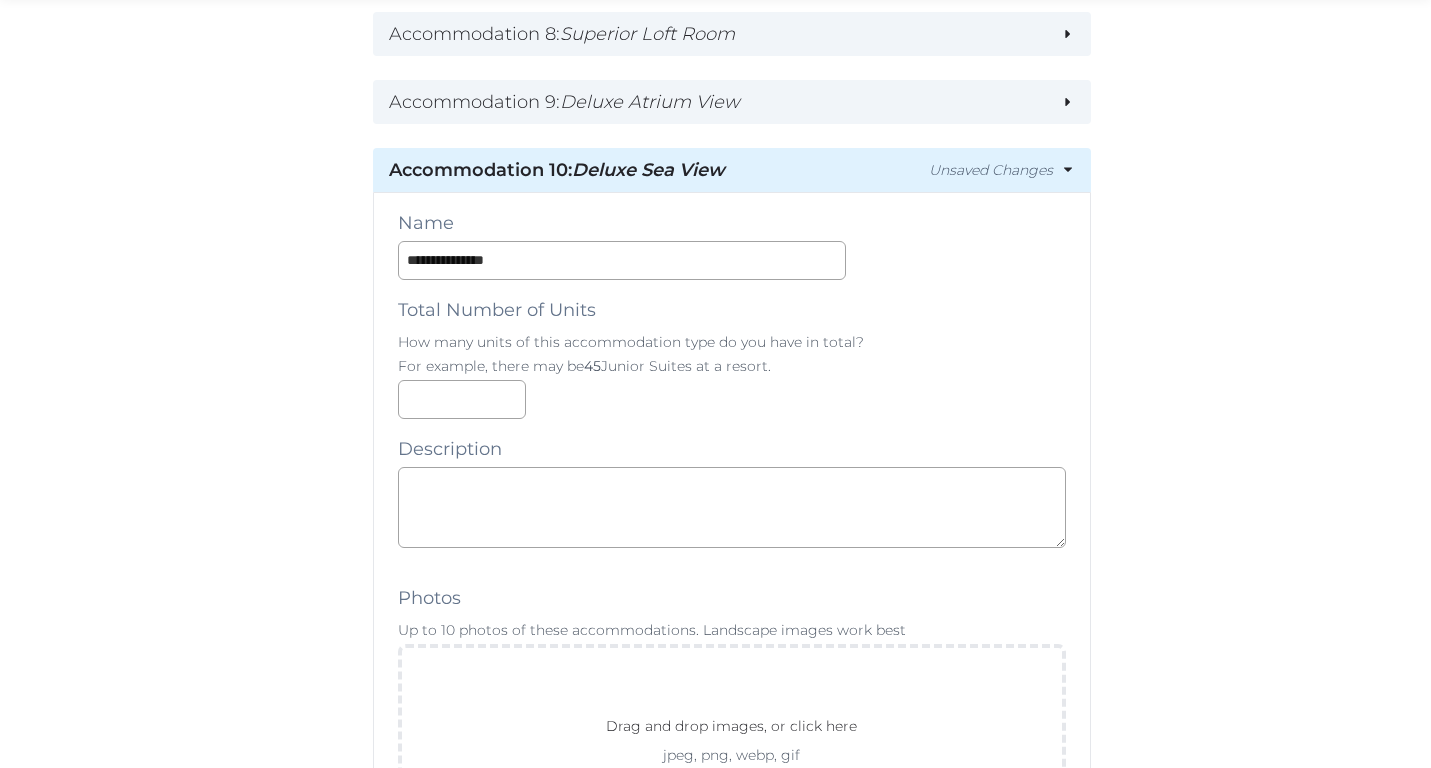 scroll, scrollTop: 946, scrollLeft: 0, axis: vertical 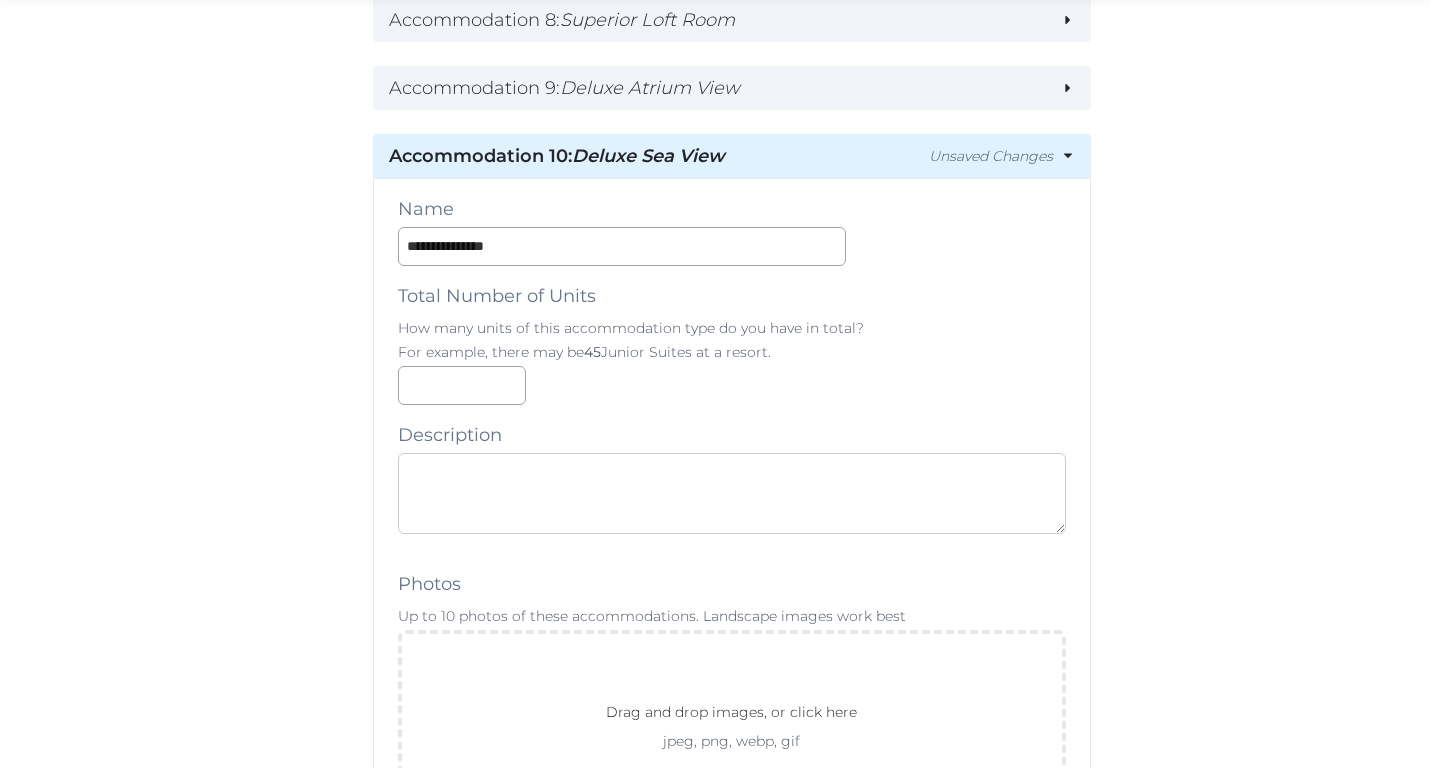 click at bounding box center (732, 493) 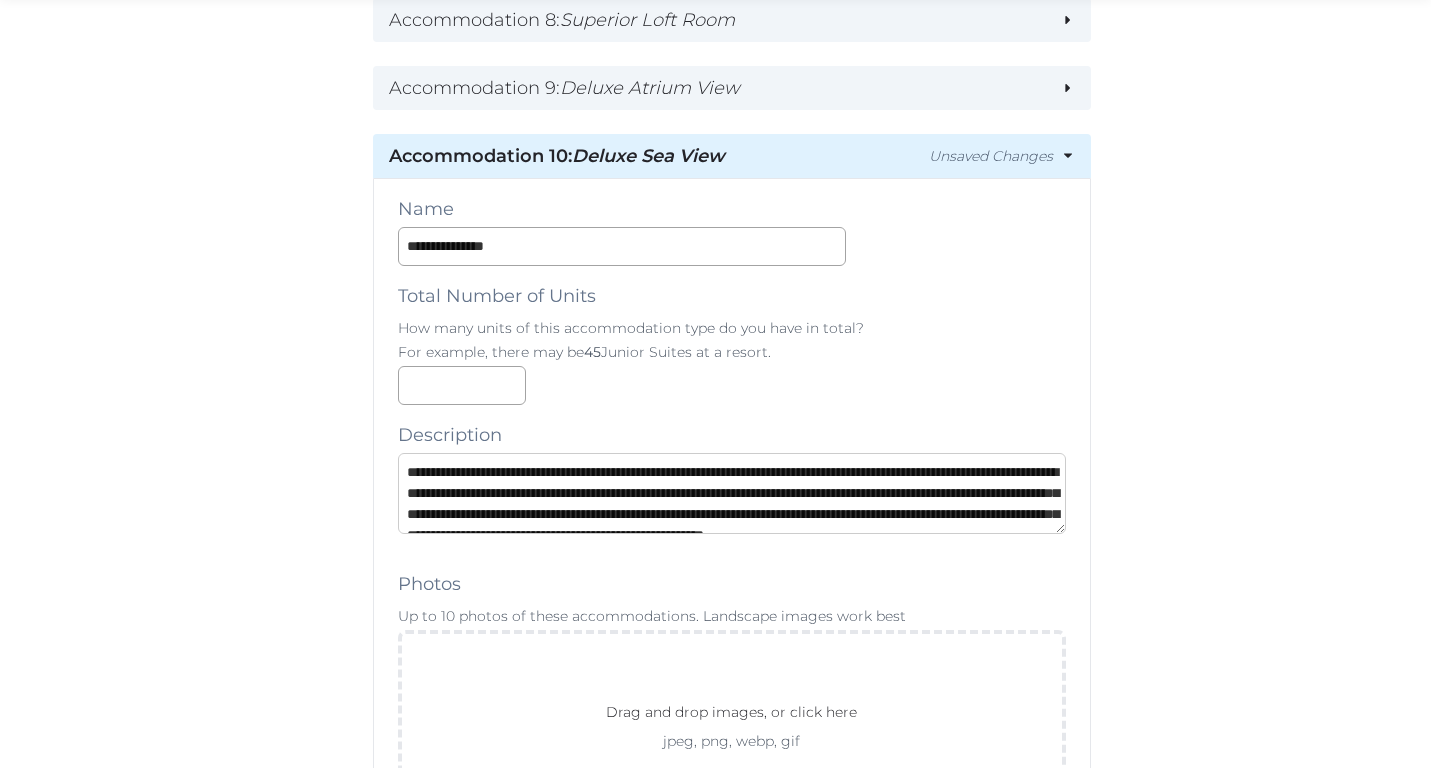 scroll, scrollTop: 158, scrollLeft: 0, axis: vertical 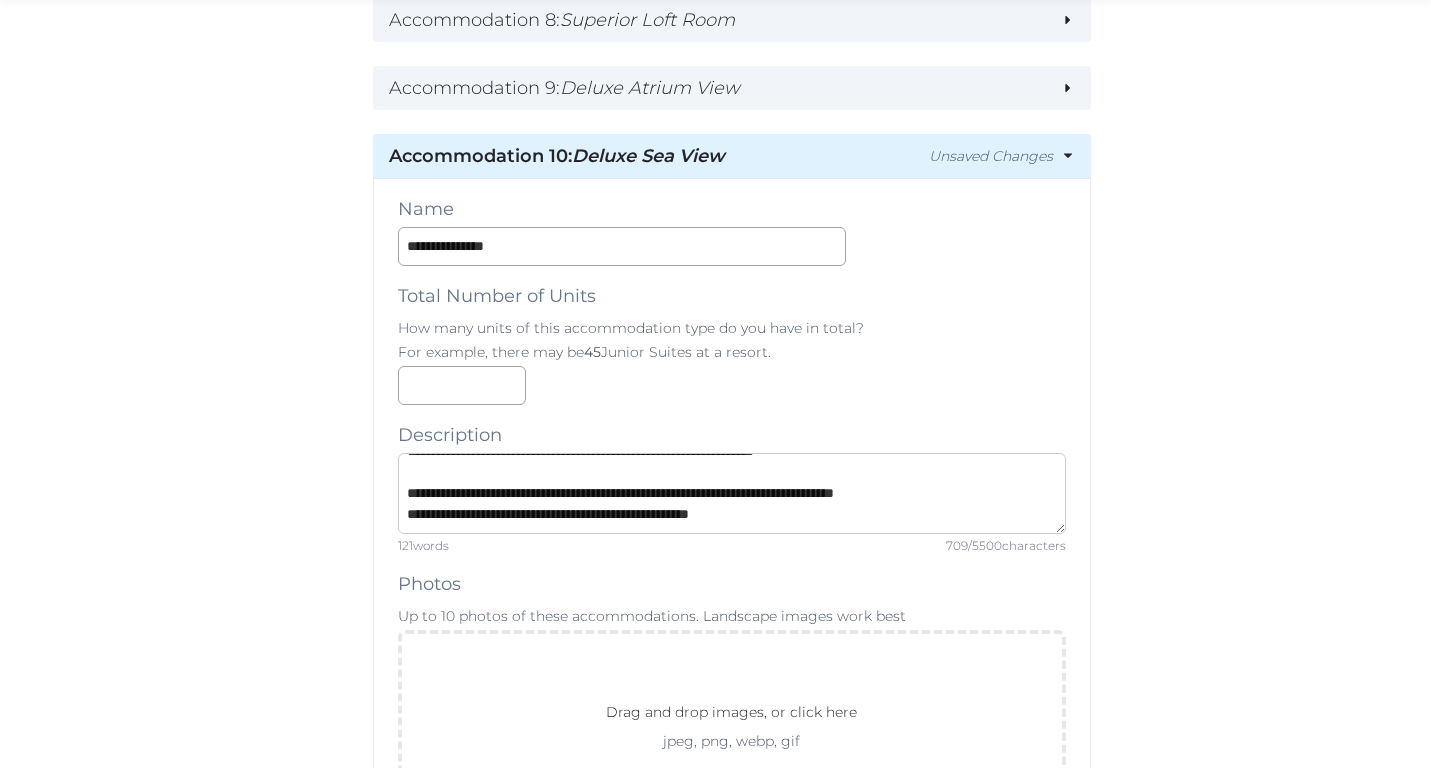 type on "**********" 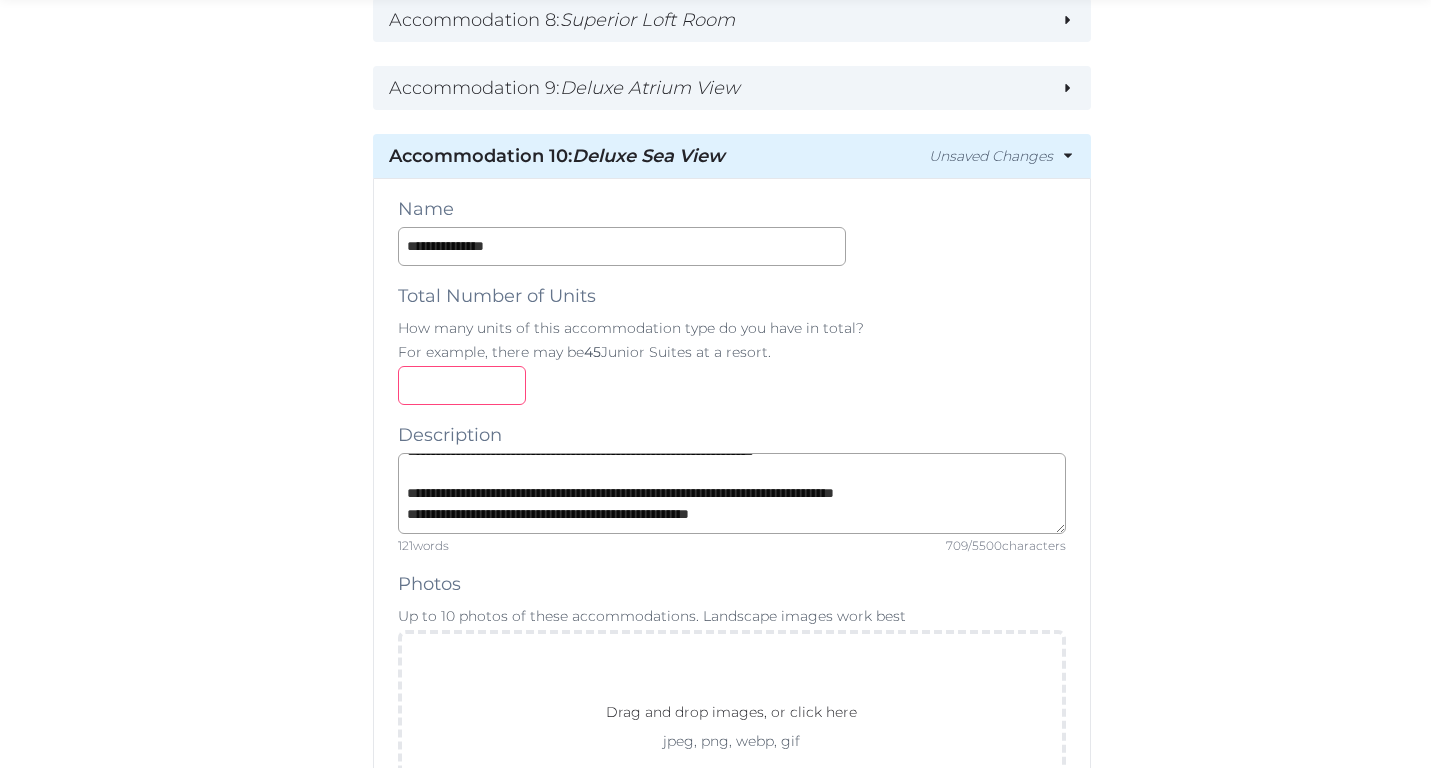 click at bounding box center [462, 385] 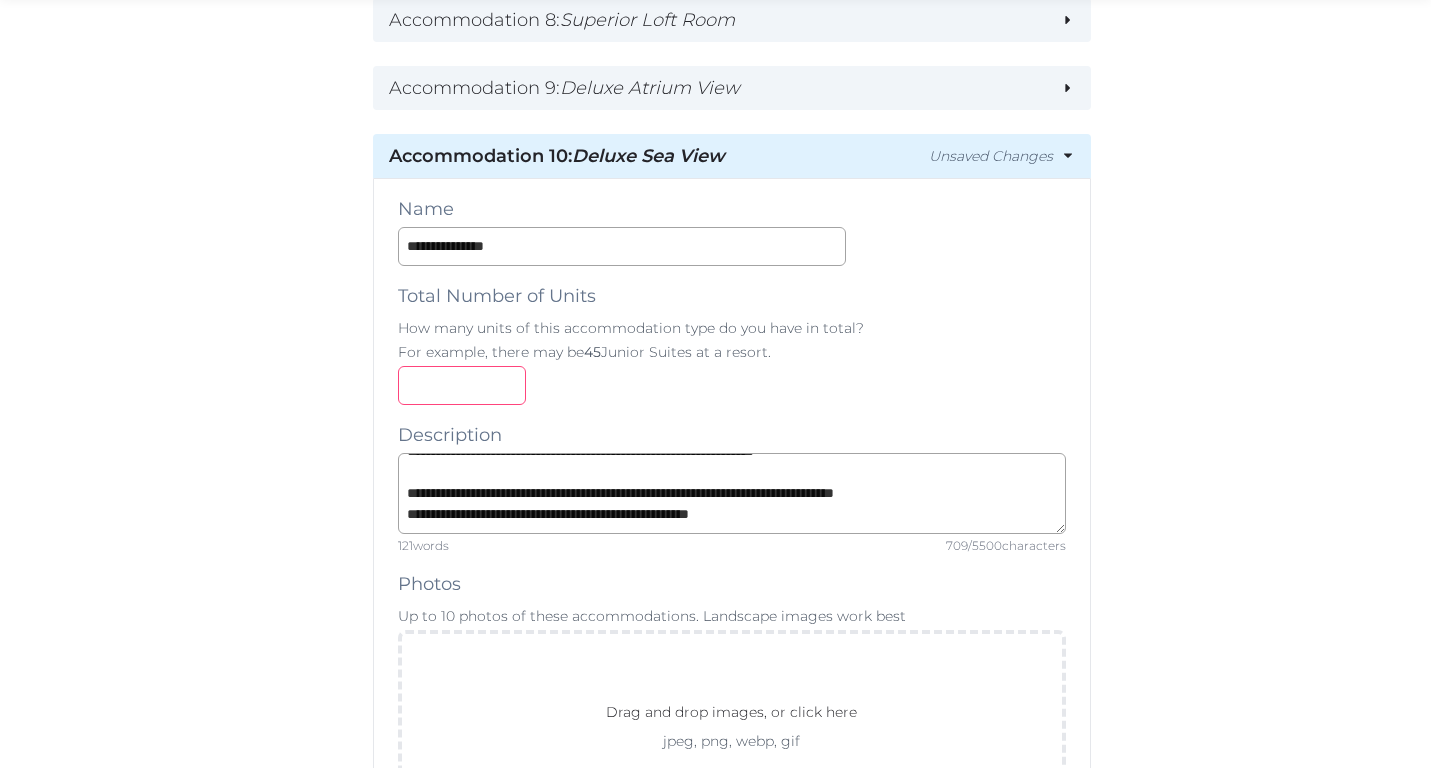 type on "*" 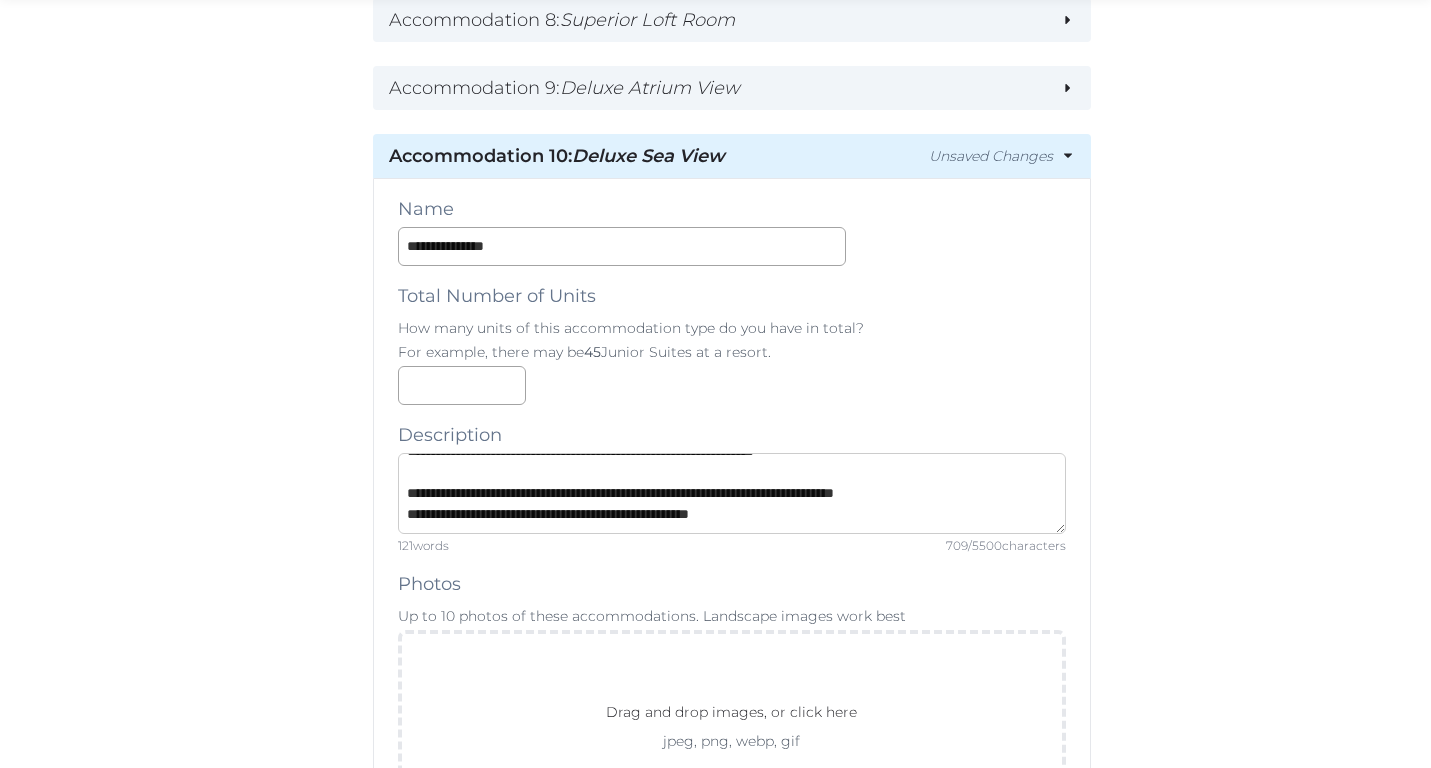 click on "**********" at bounding box center (732, 493) 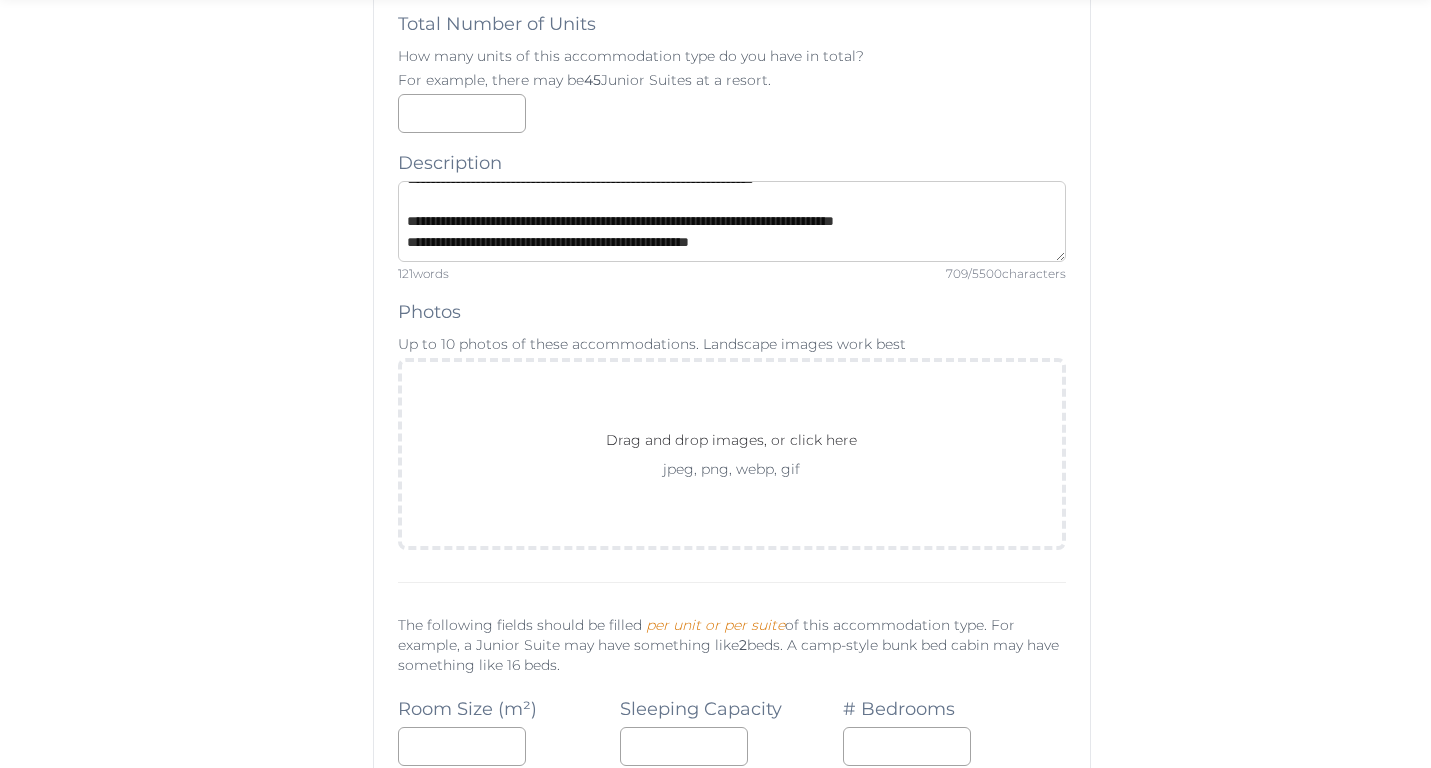 scroll, scrollTop: 1273, scrollLeft: 0, axis: vertical 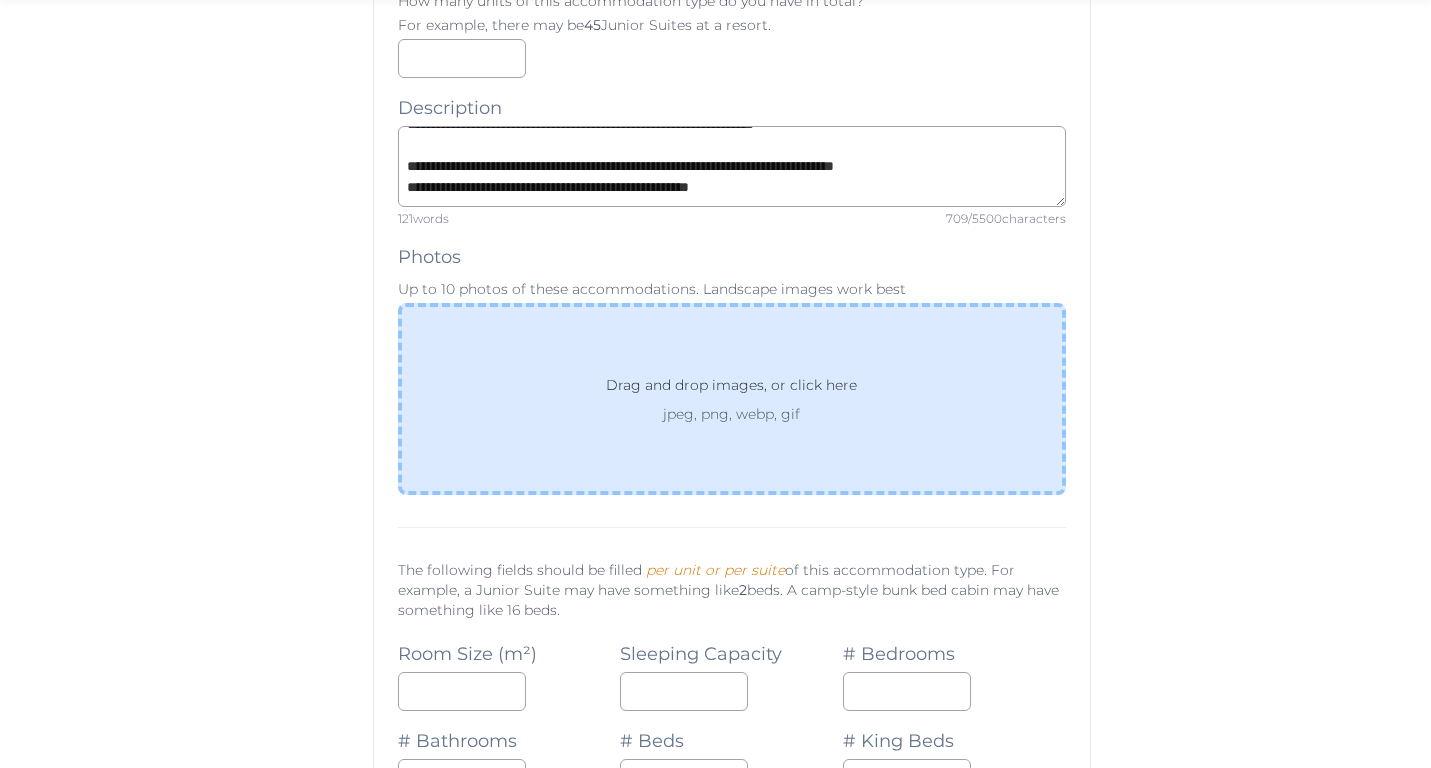 click on "Drag and drop images, or click here" at bounding box center (731, 389) 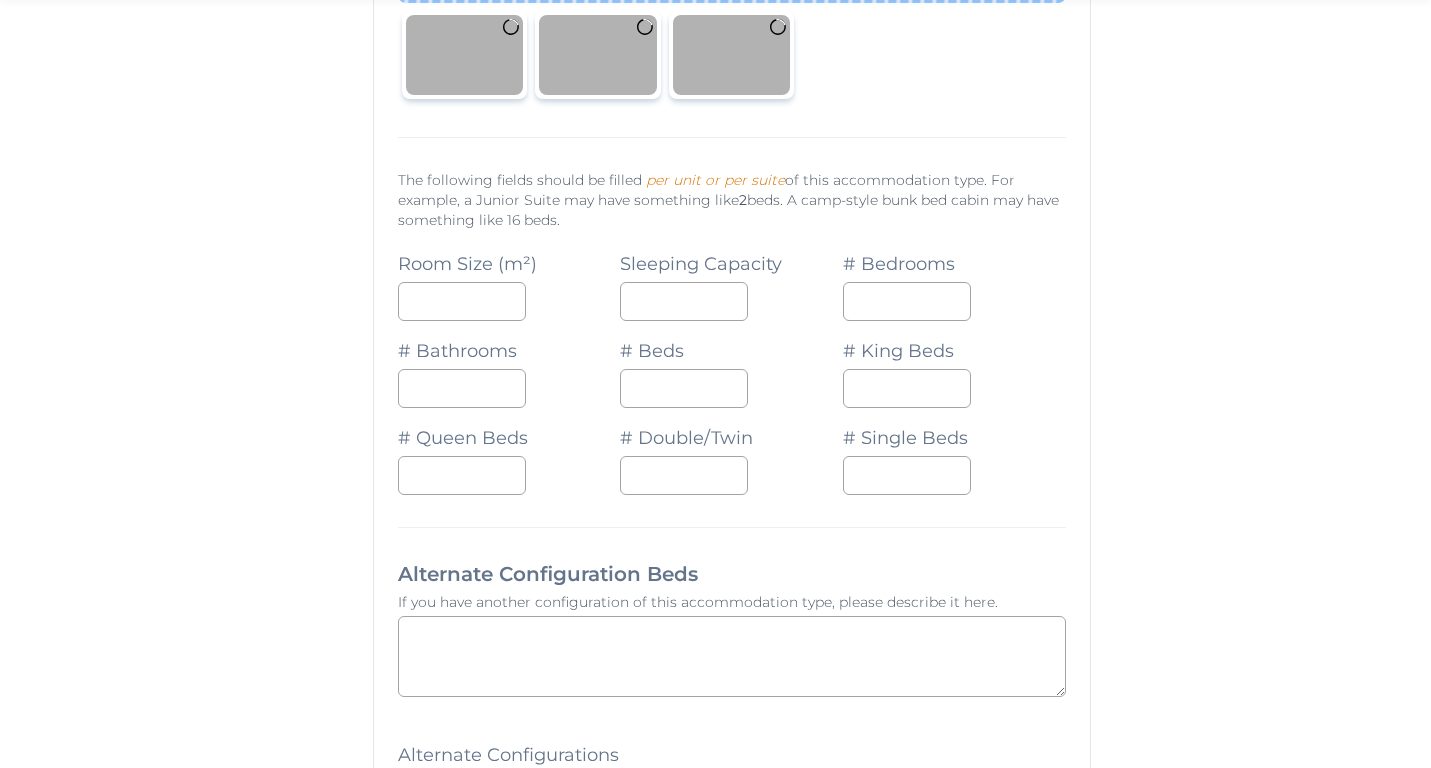 scroll, scrollTop: 1769, scrollLeft: 0, axis: vertical 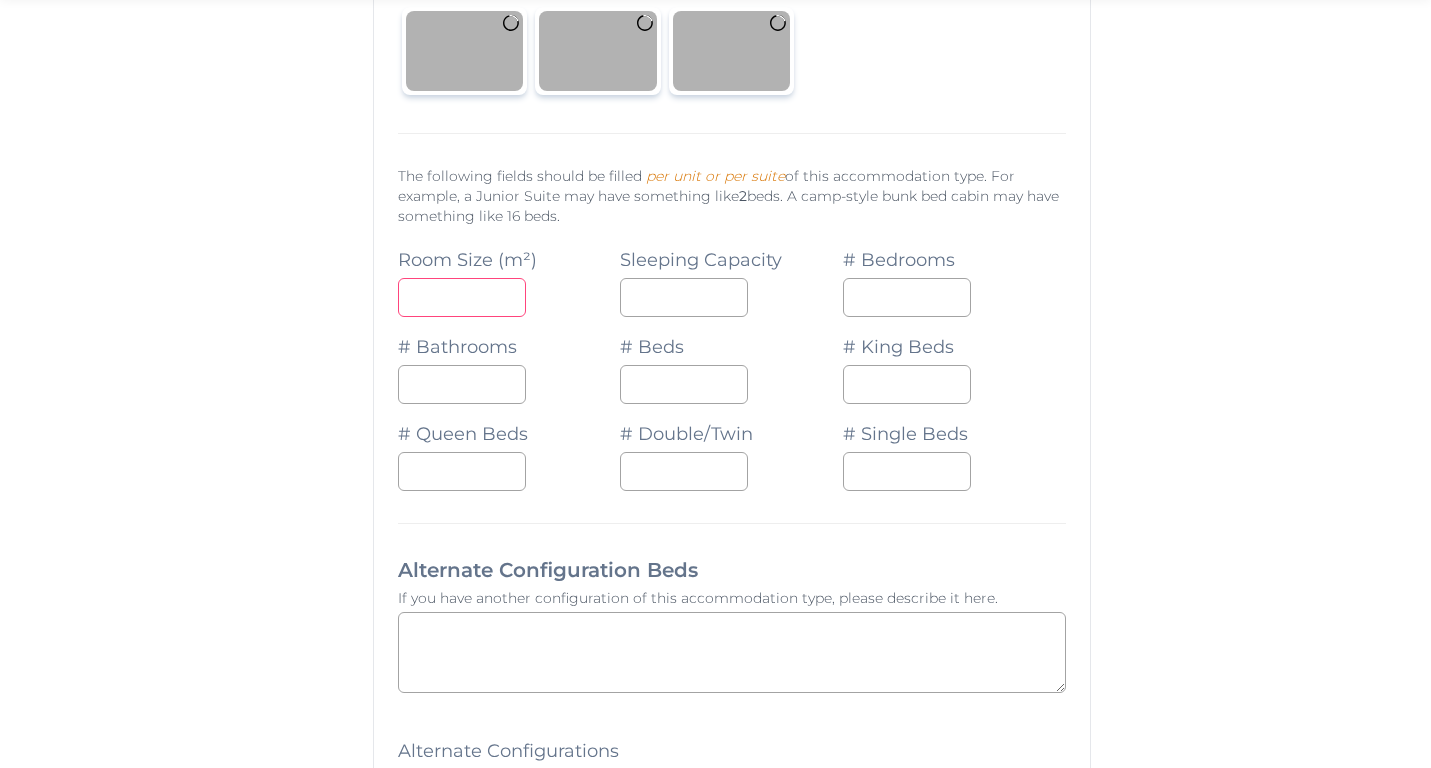 click at bounding box center [462, 297] 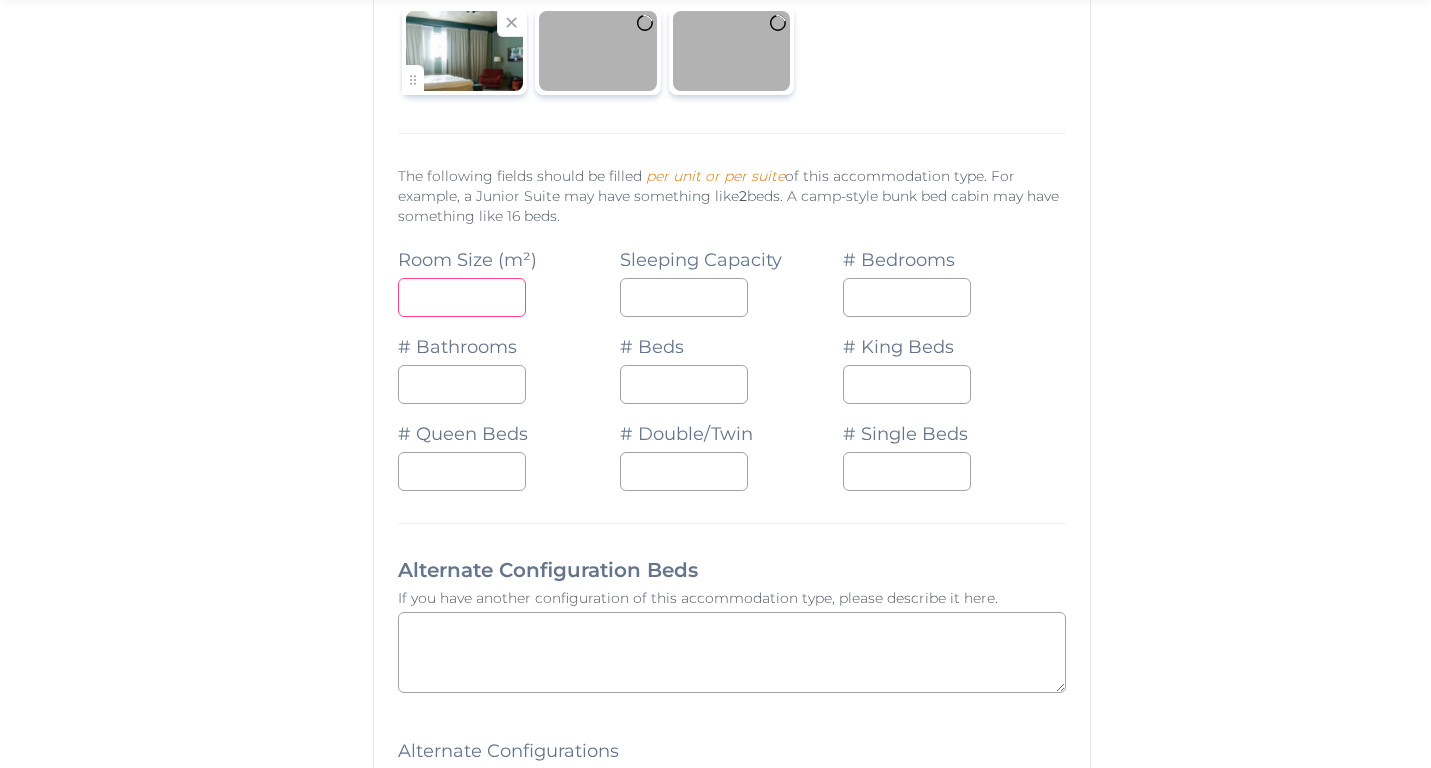 type on "**" 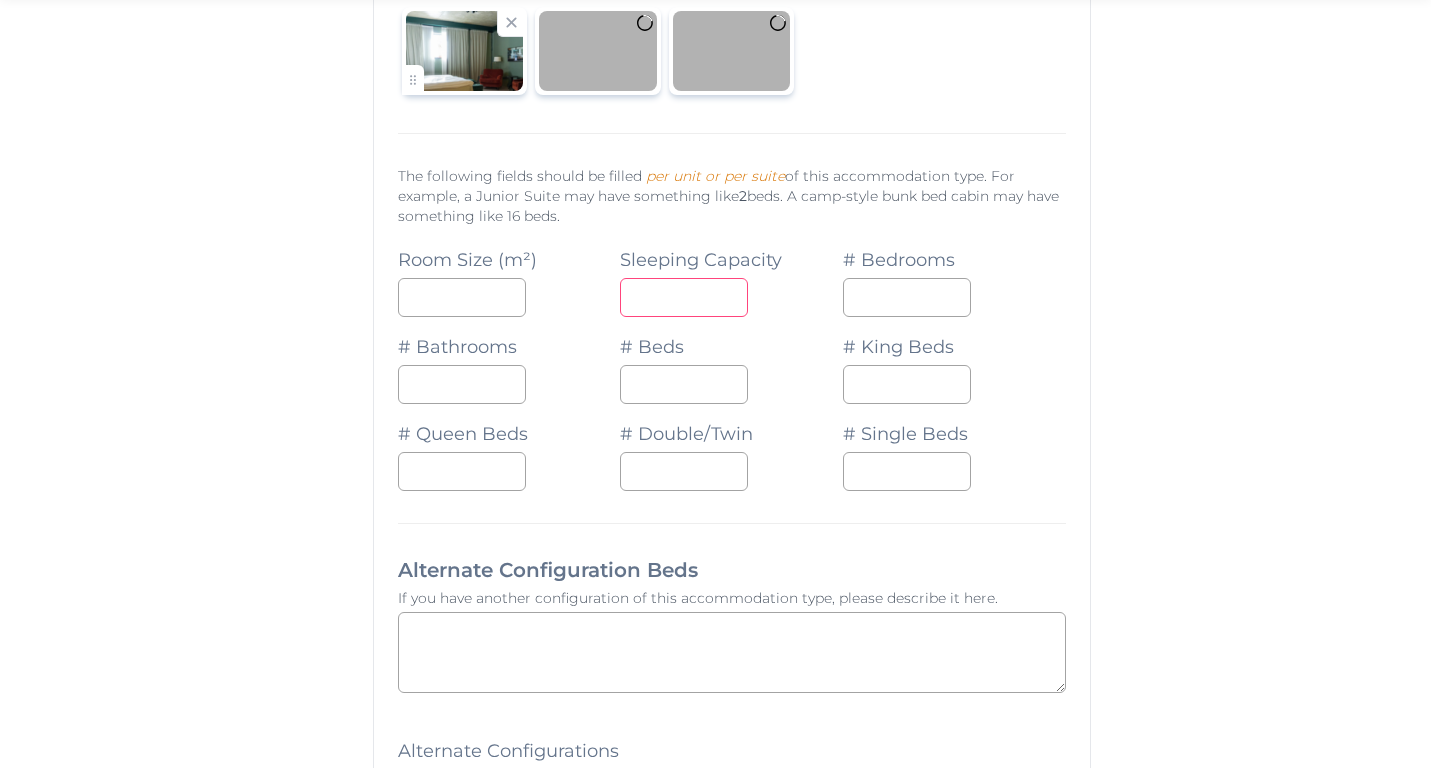 click at bounding box center (684, 297) 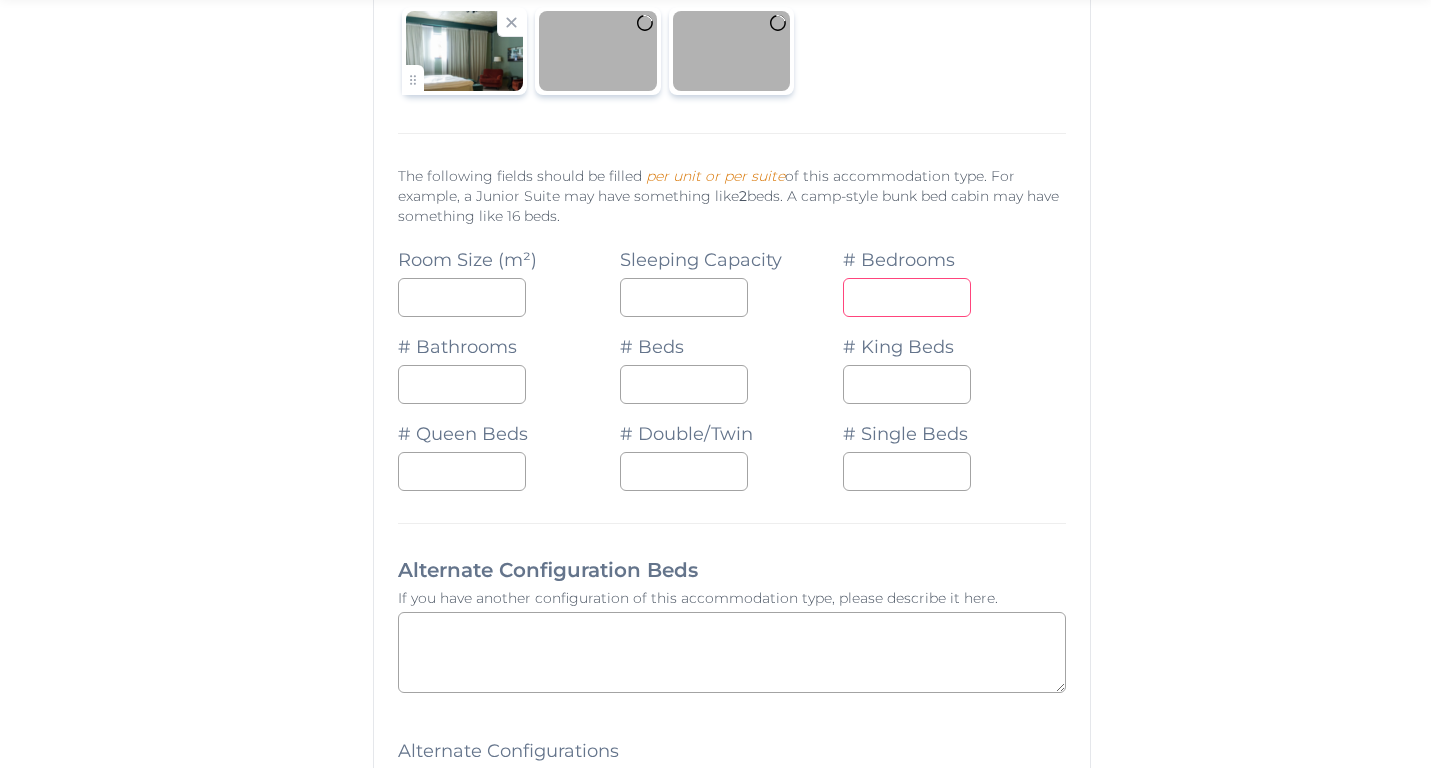click at bounding box center [907, 297] 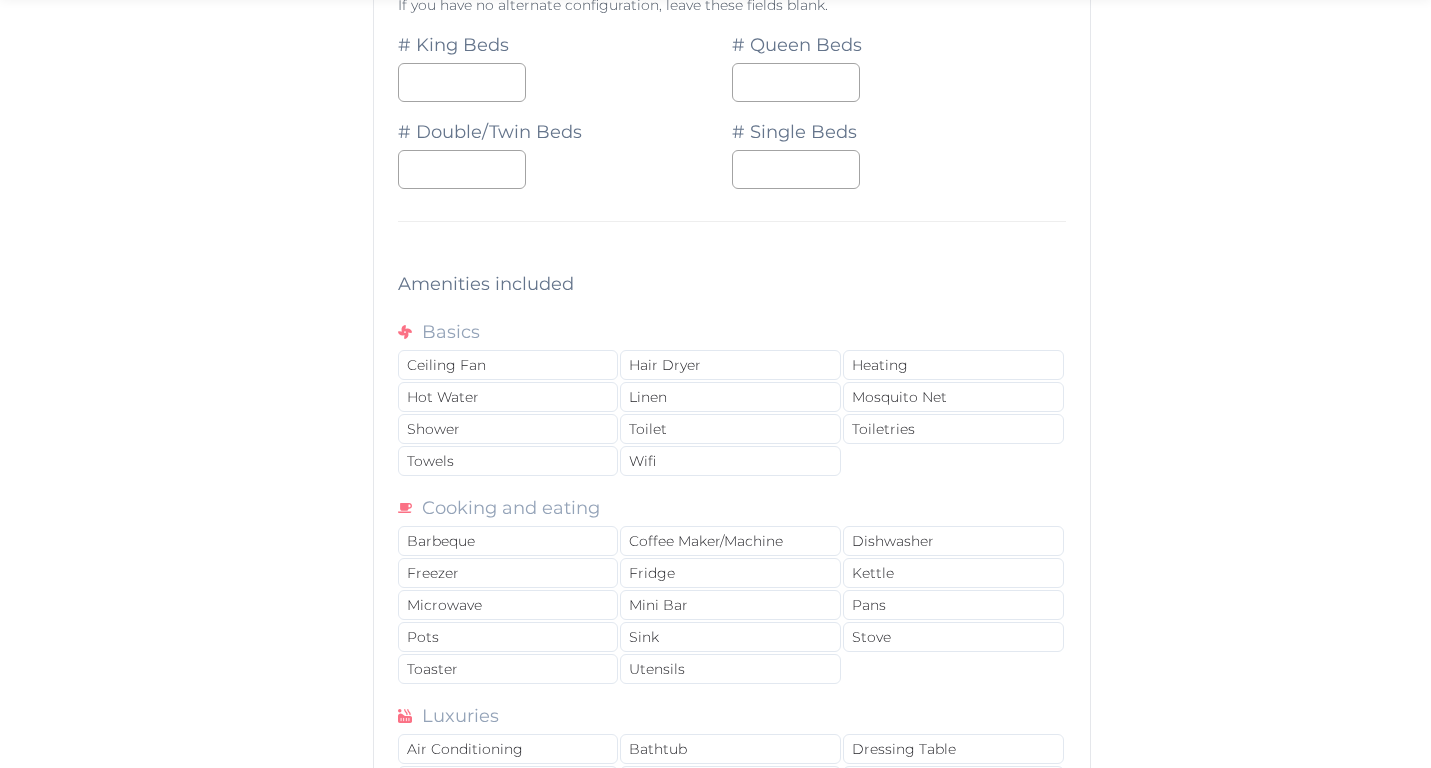 scroll, scrollTop: 2551, scrollLeft: 0, axis: vertical 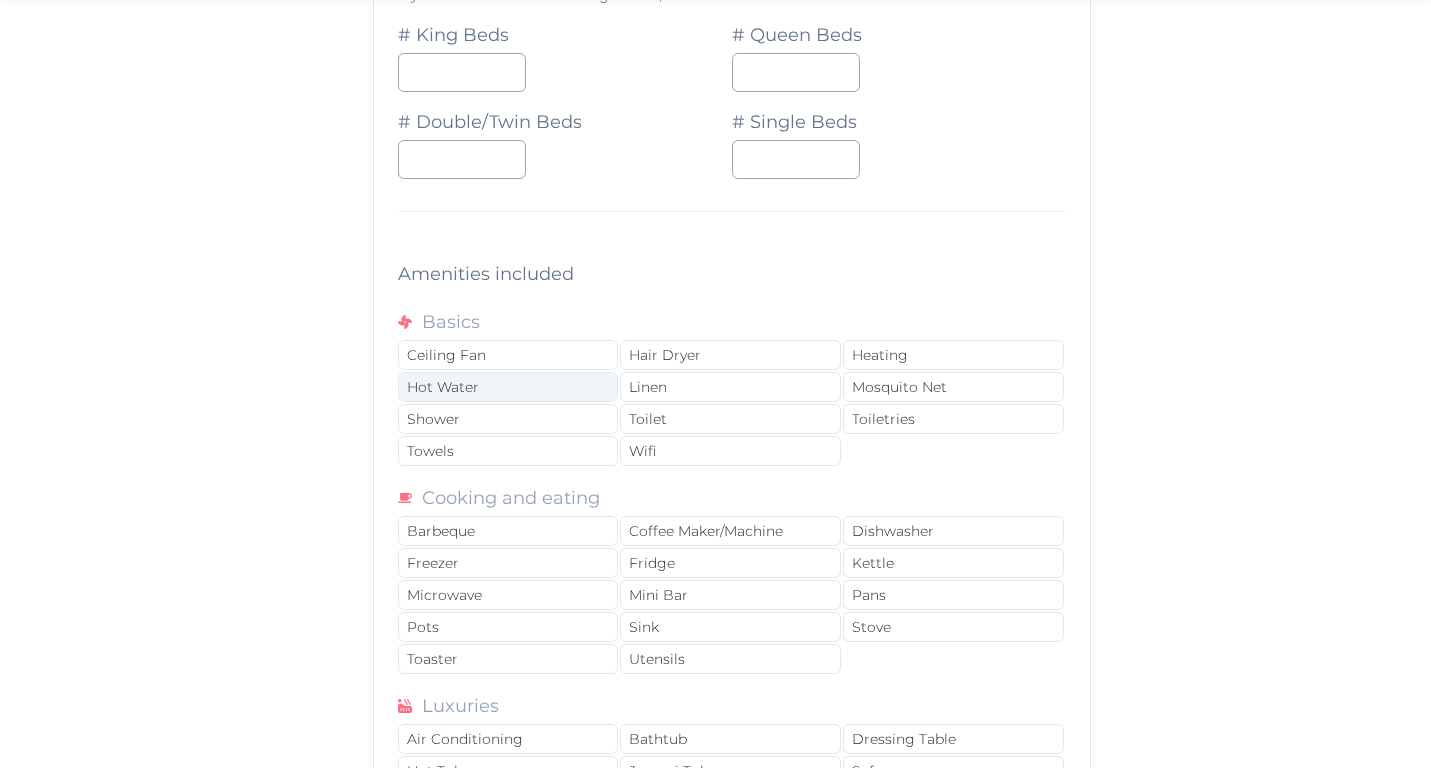 type on "*" 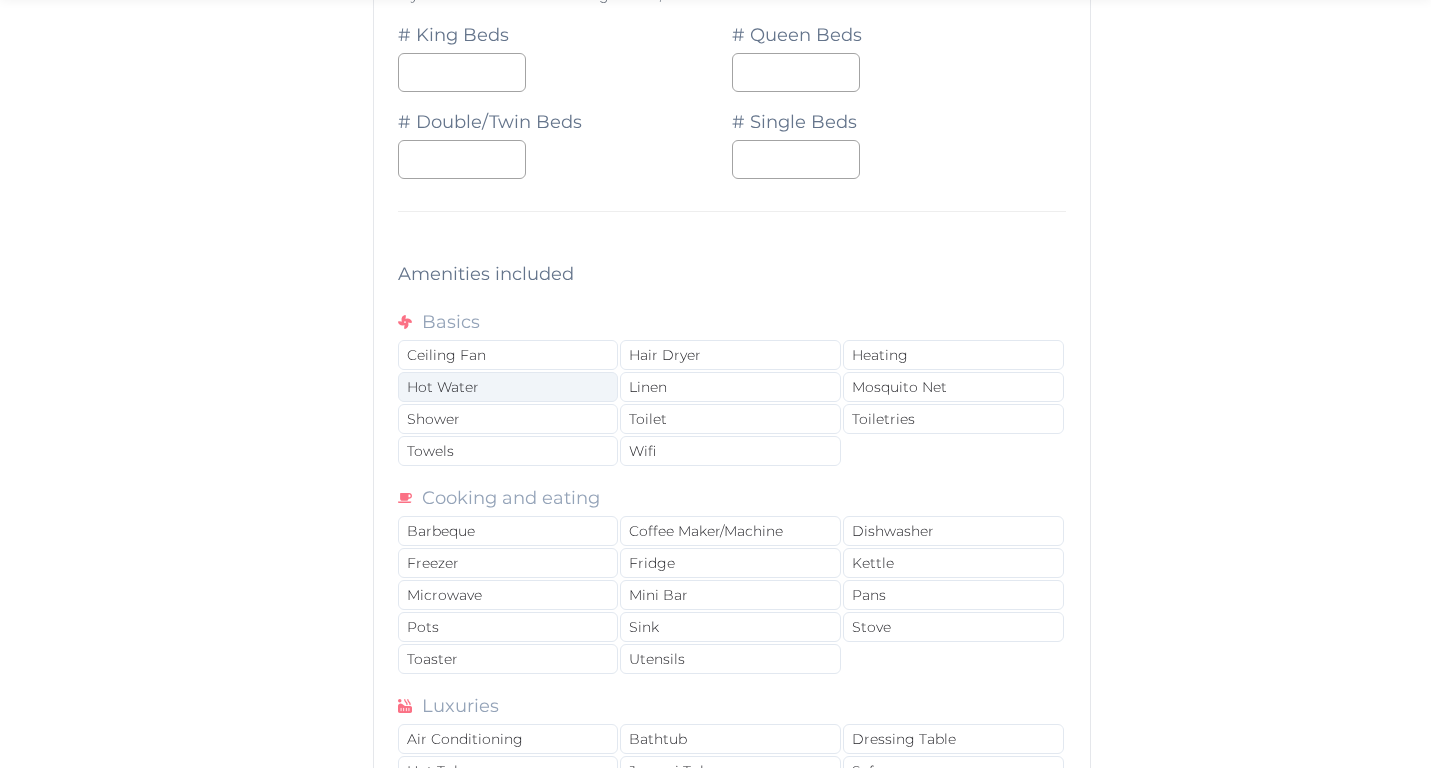click on "Hot Water" at bounding box center [508, 387] 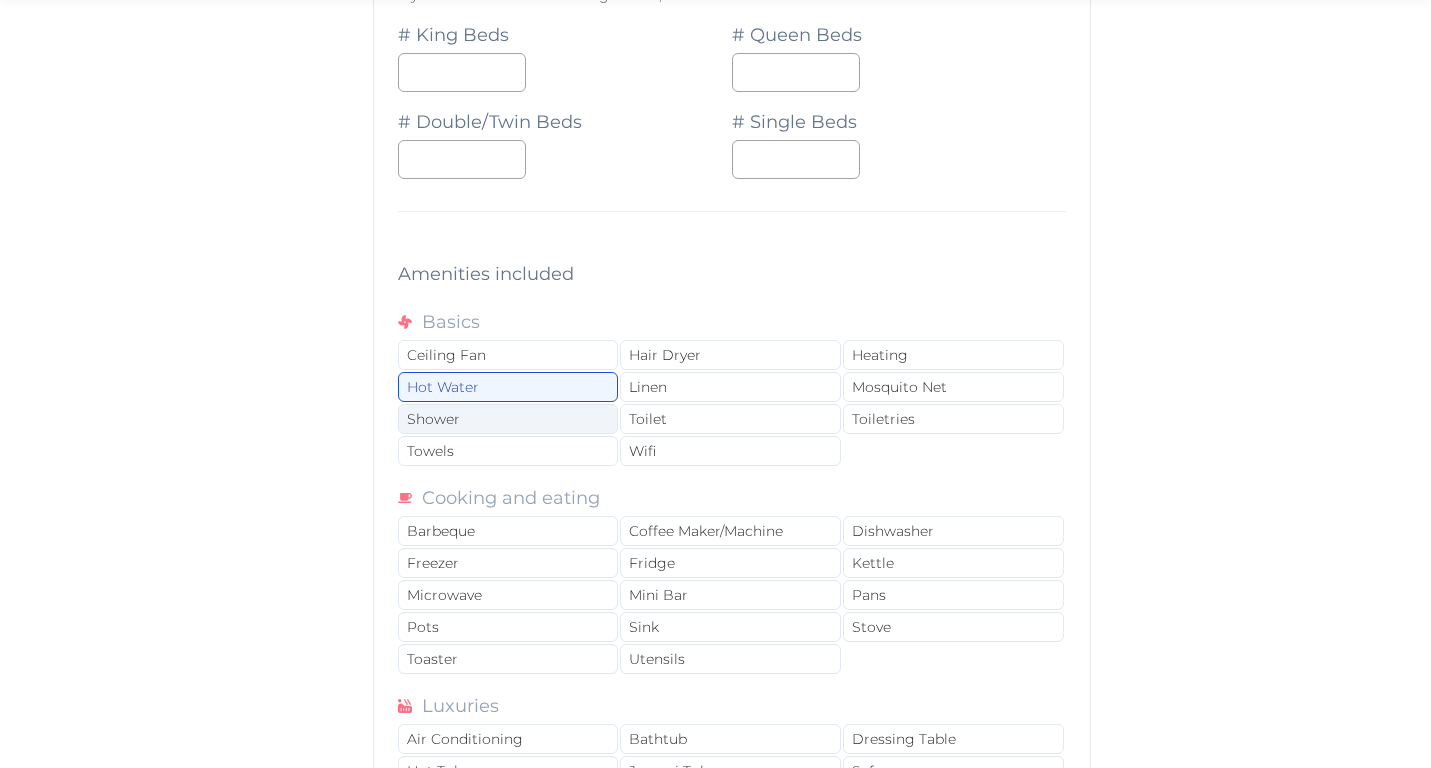 click on "Shower" at bounding box center (508, 419) 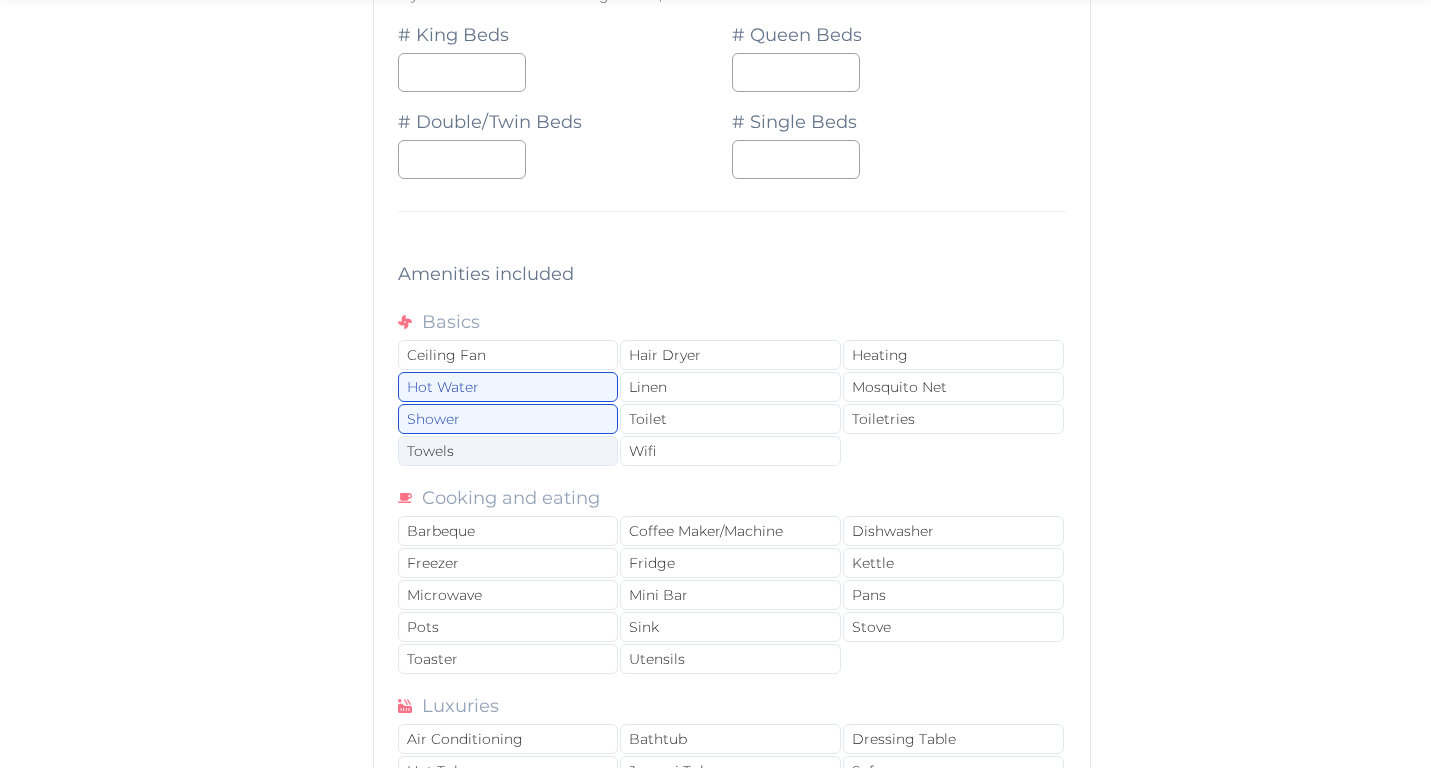 click on "Towels" at bounding box center (508, 451) 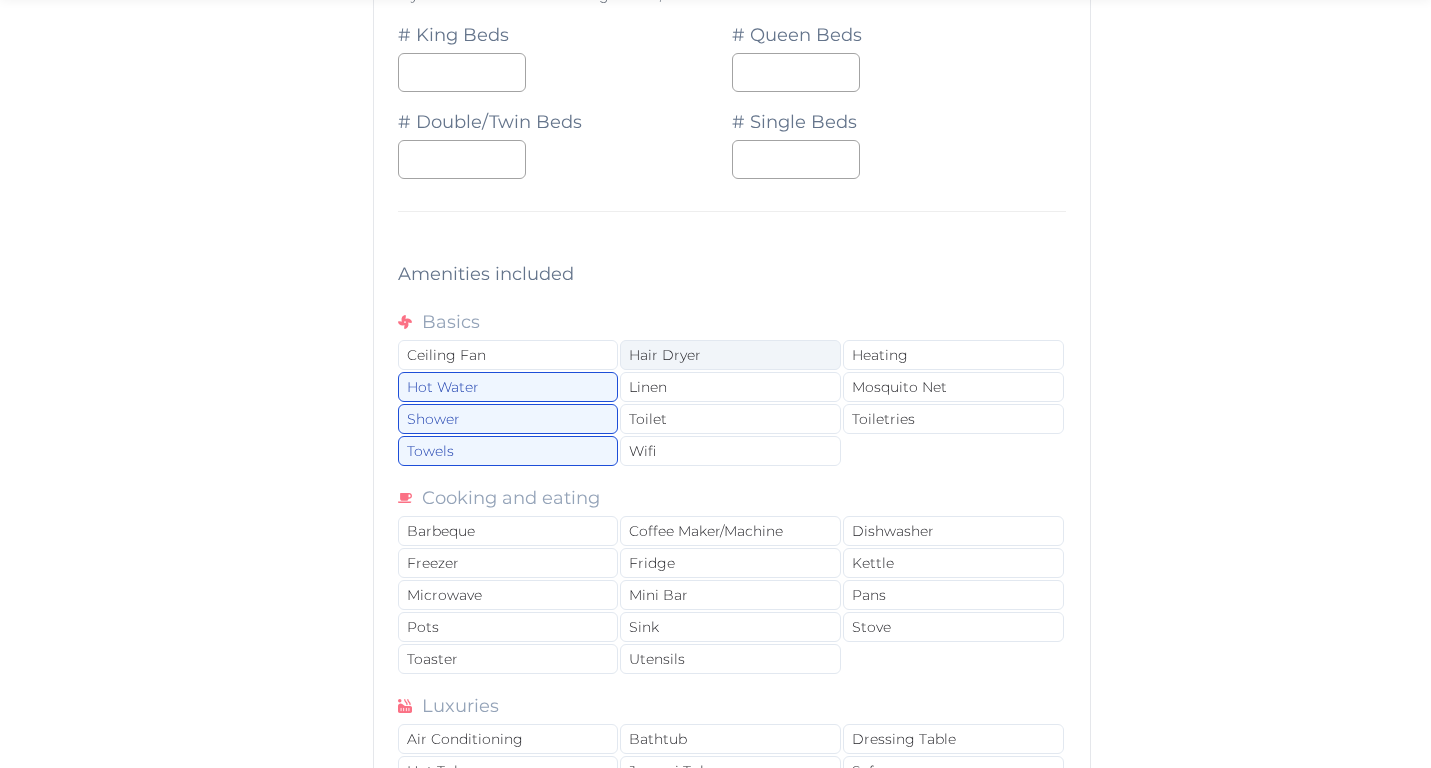 click on "Hair Dryer" at bounding box center [730, 355] 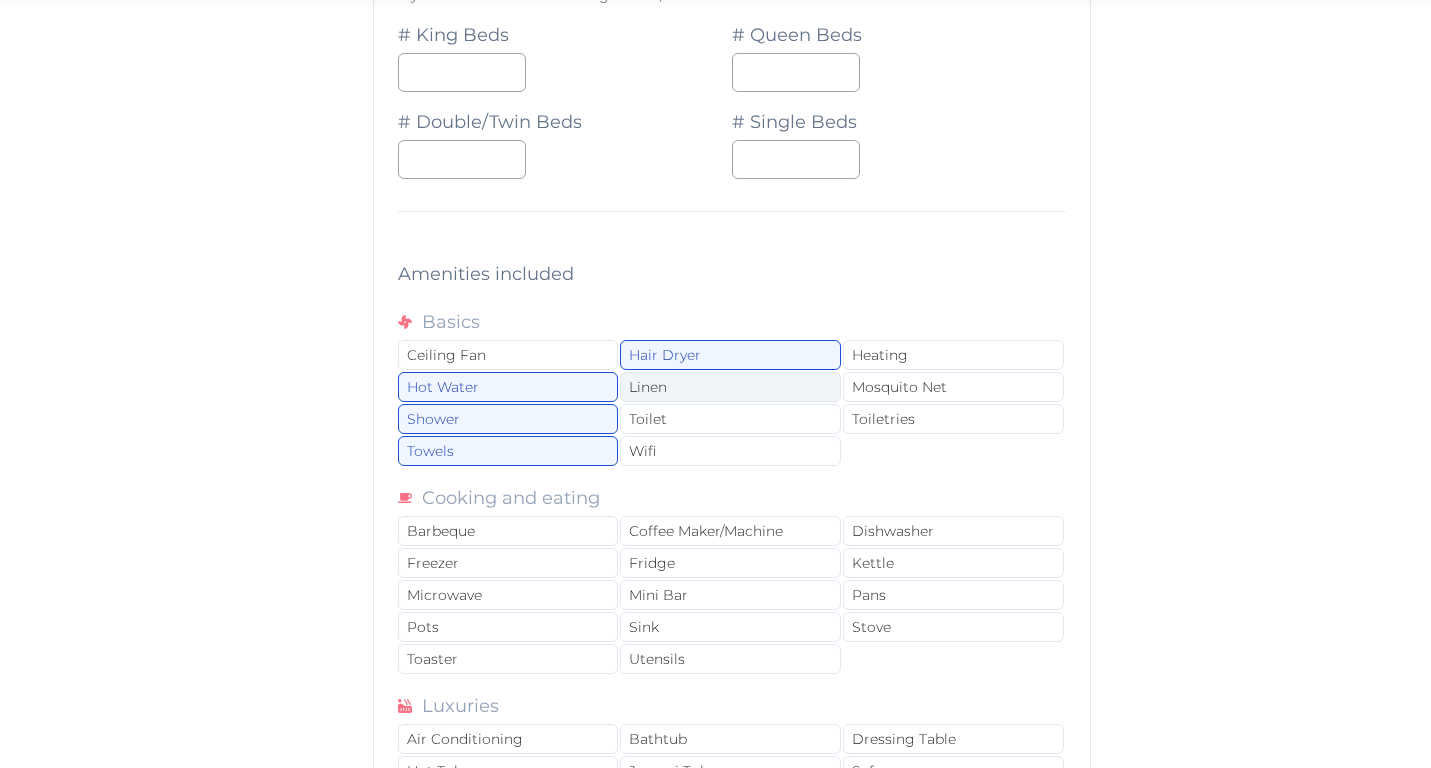 click on "Linen" at bounding box center [730, 387] 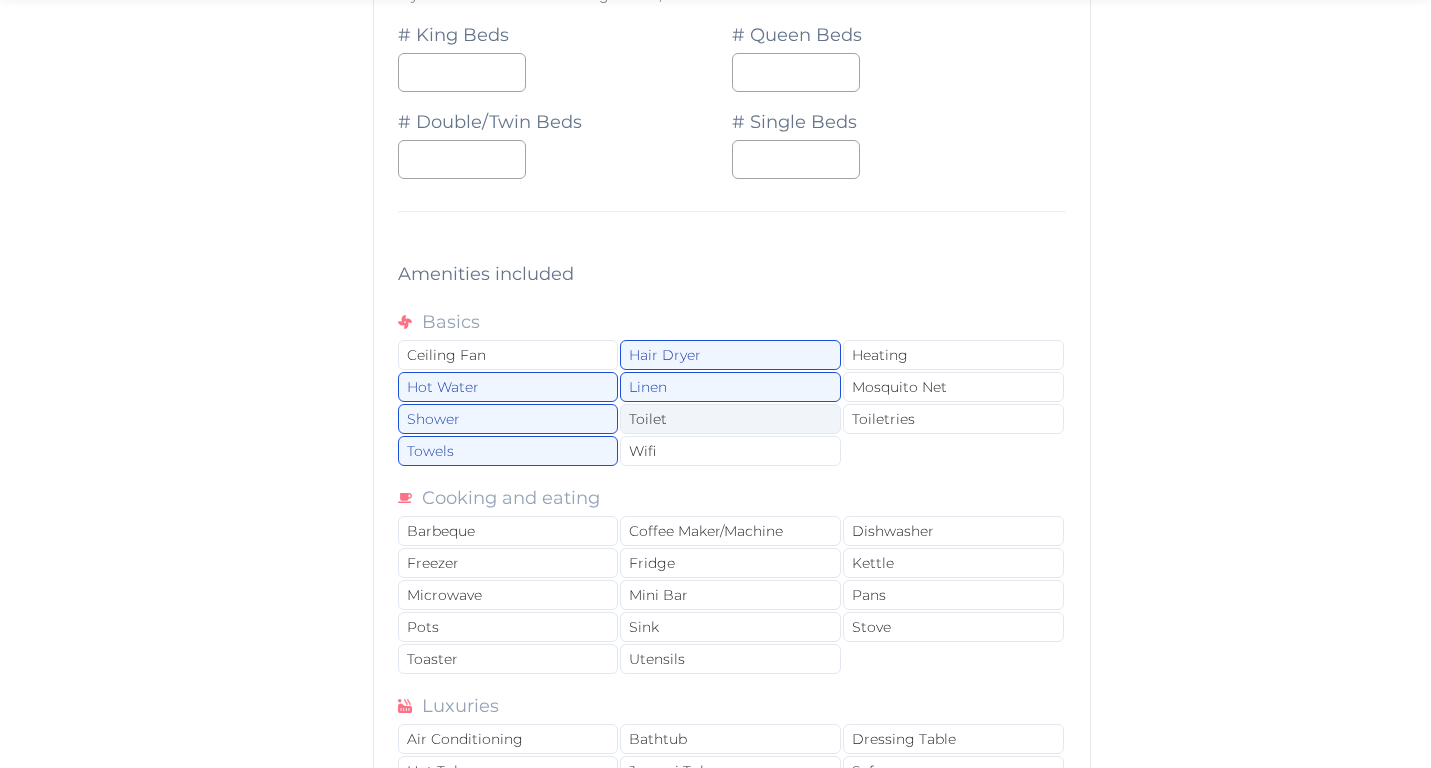 click on "Toilet" at bounding box center [730, 419] 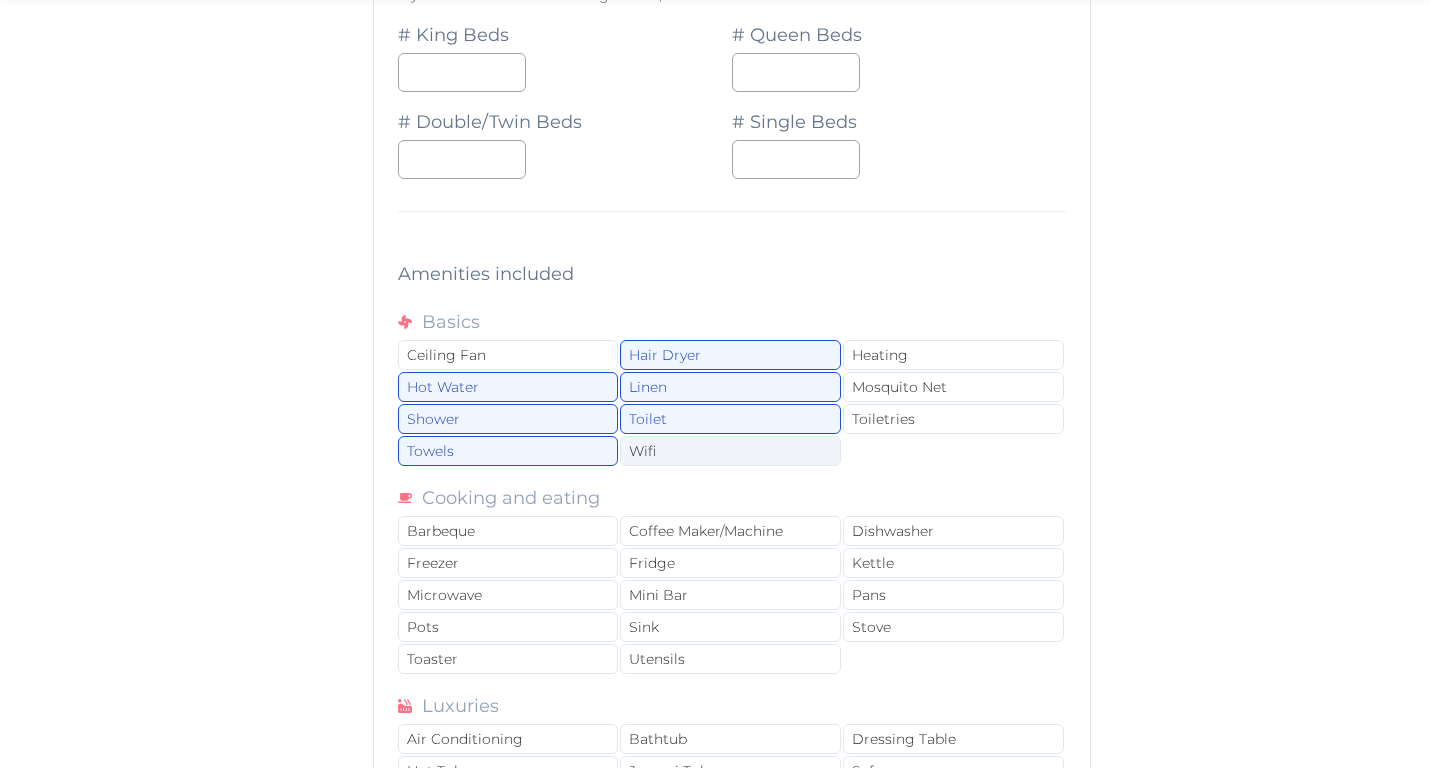 click on "Wifi" at bounding box center [730, 451] 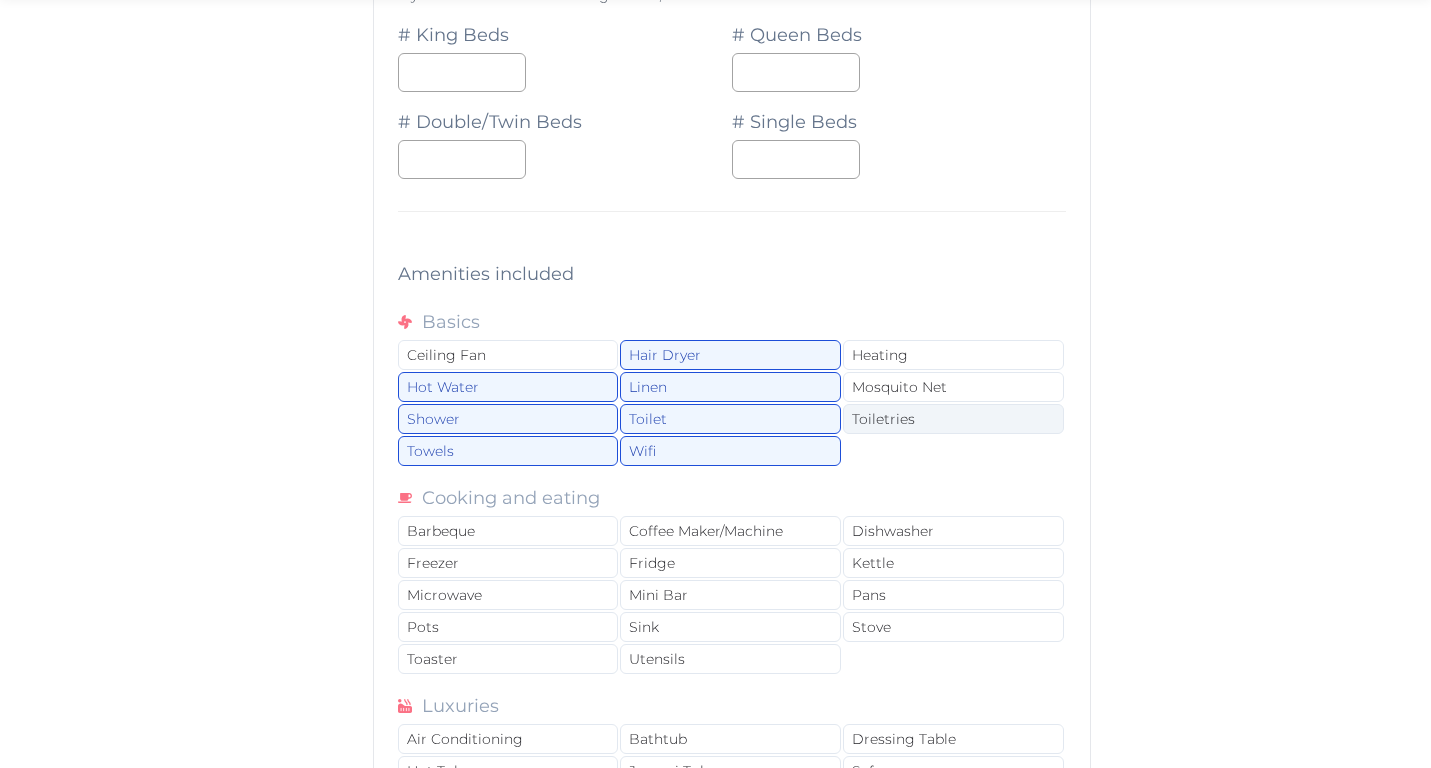 click on "Toiletries" at bounding box center [953, 419] 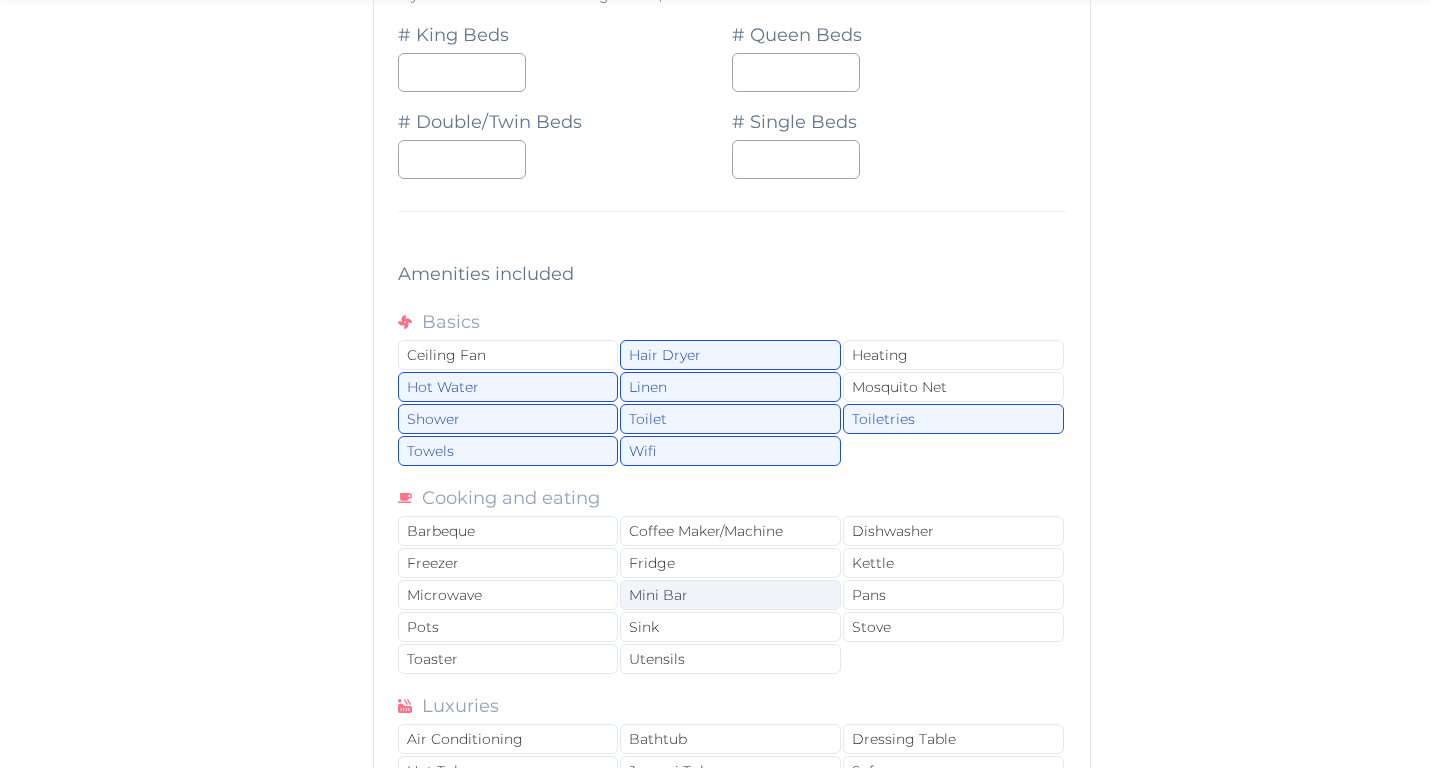 click on "Mini Bar" at bounding box center [730, 595] 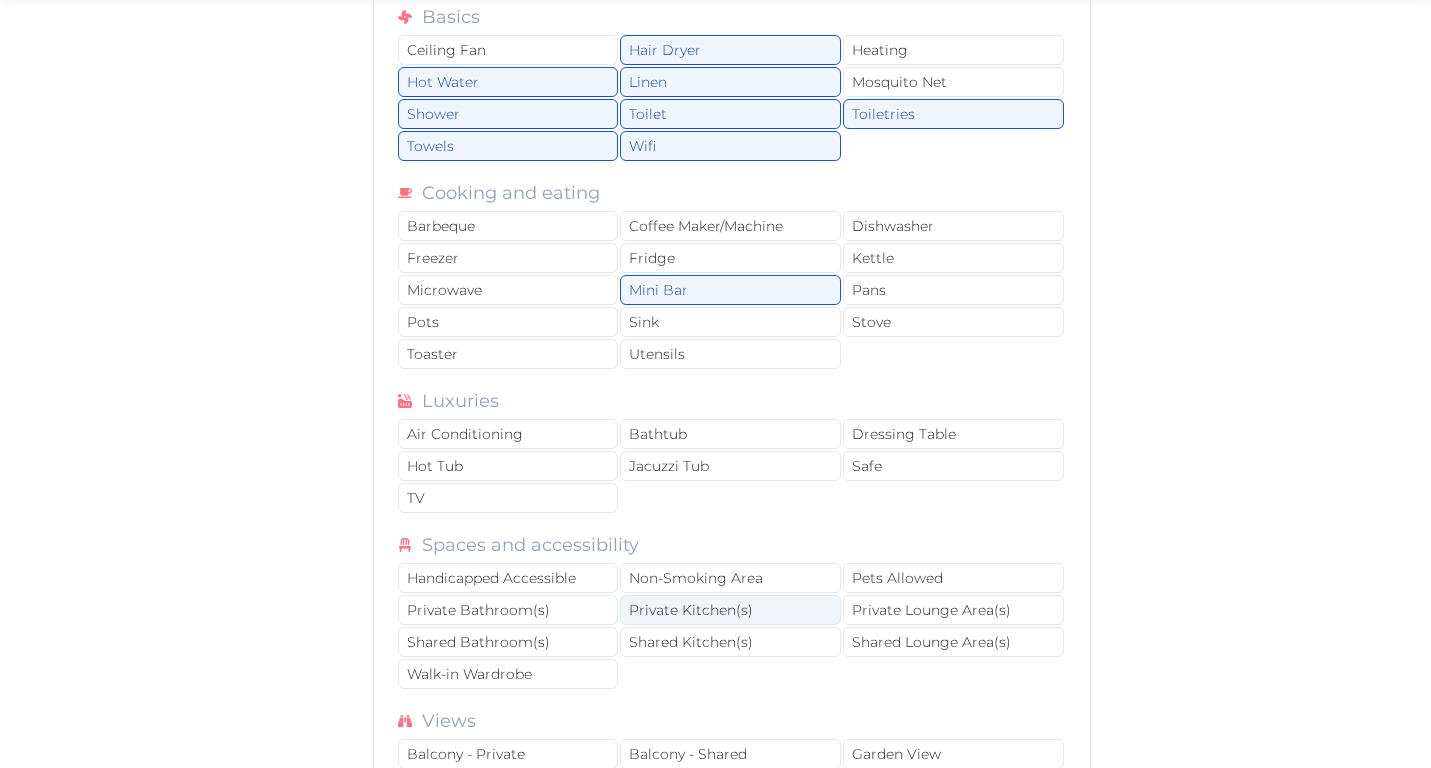 scroll, scrollTop: 2878, scrollLeft: 0, axis: vertical 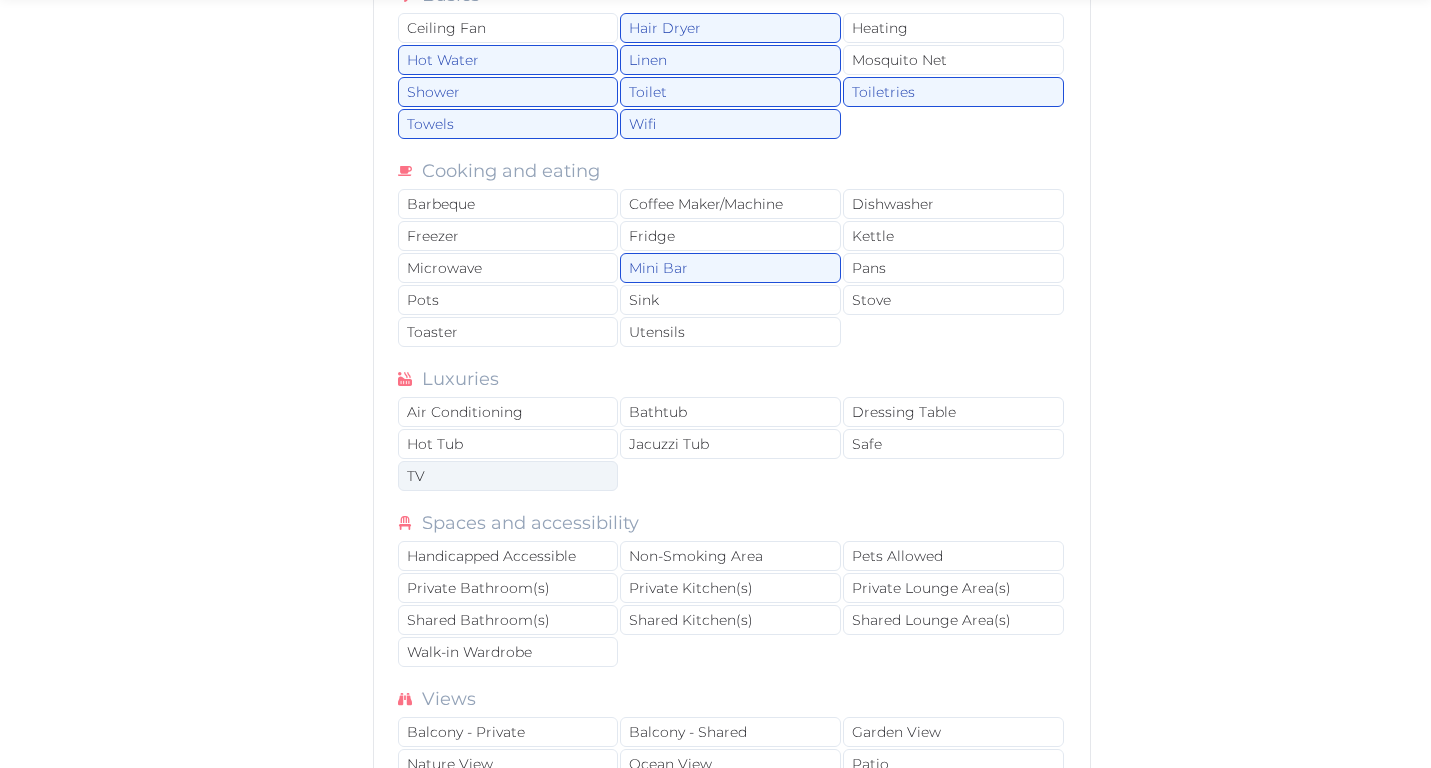 click on "TV" at bounding box center (508, 476) 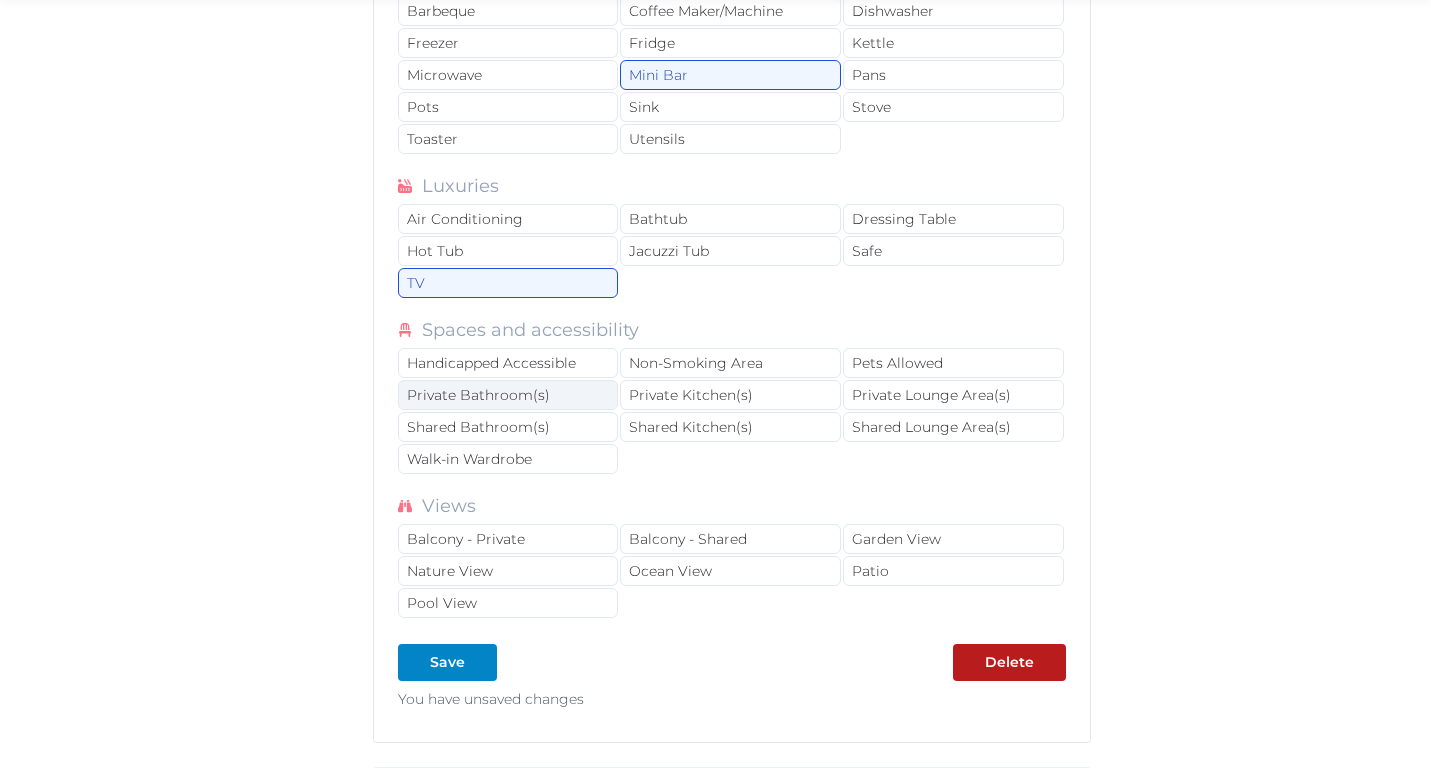 scroll, scrollTop: 3085, scrollLeft: 0, axis: vertical 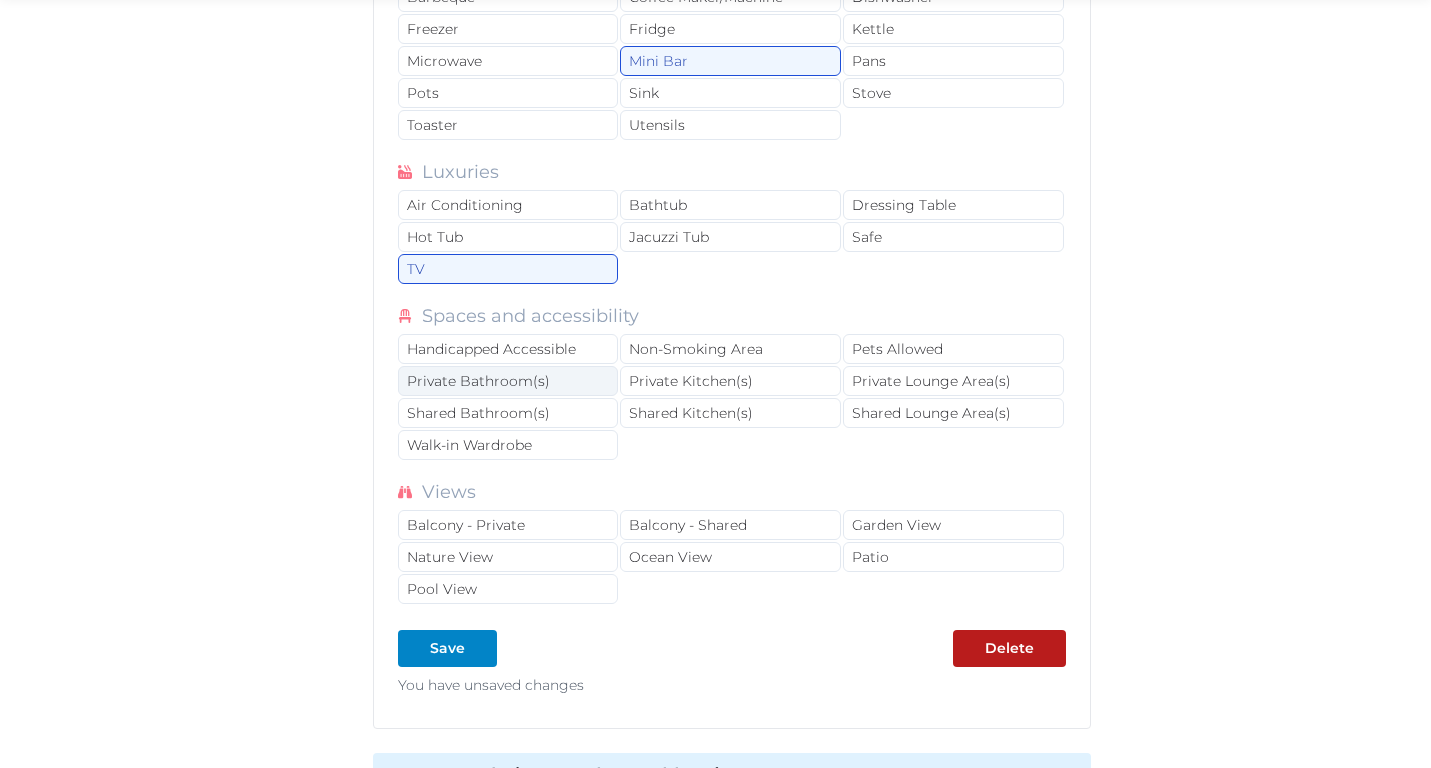 click on "Private Bathroom(s)" at bounding box center (508, 381) 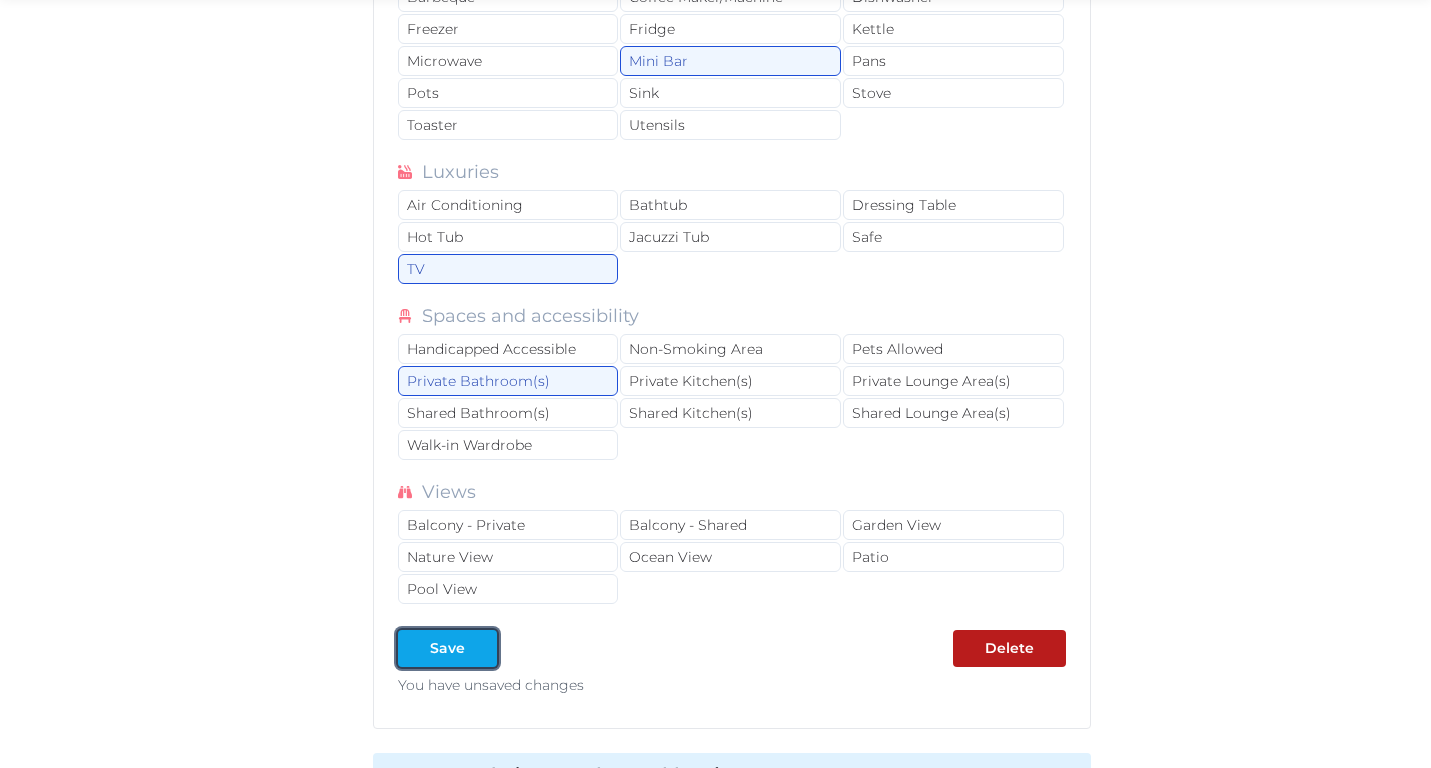 click on "Save" at bounding box center [447, 648] 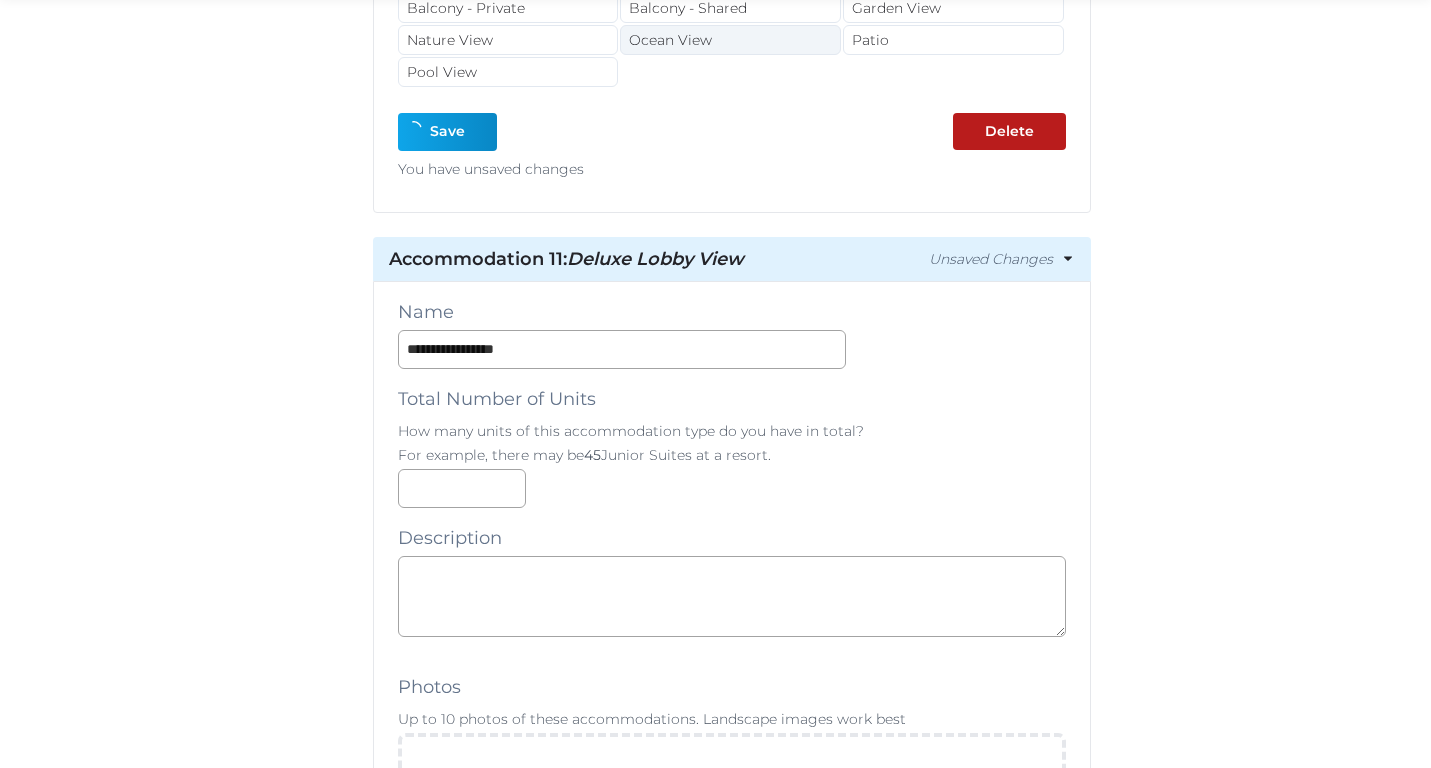 type on "*" 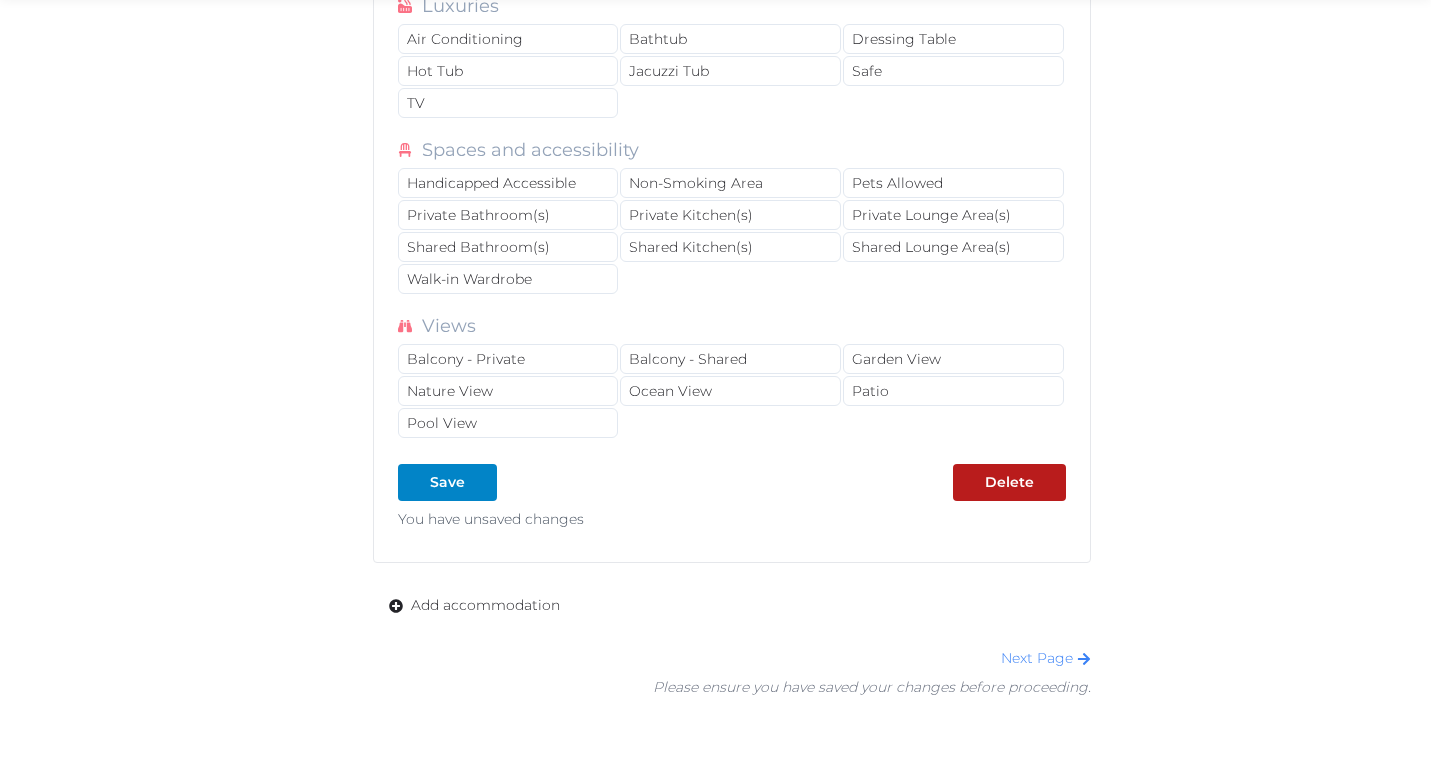 scroll, scrollTop: 5879, scrollLeft: 0, axis: vertical 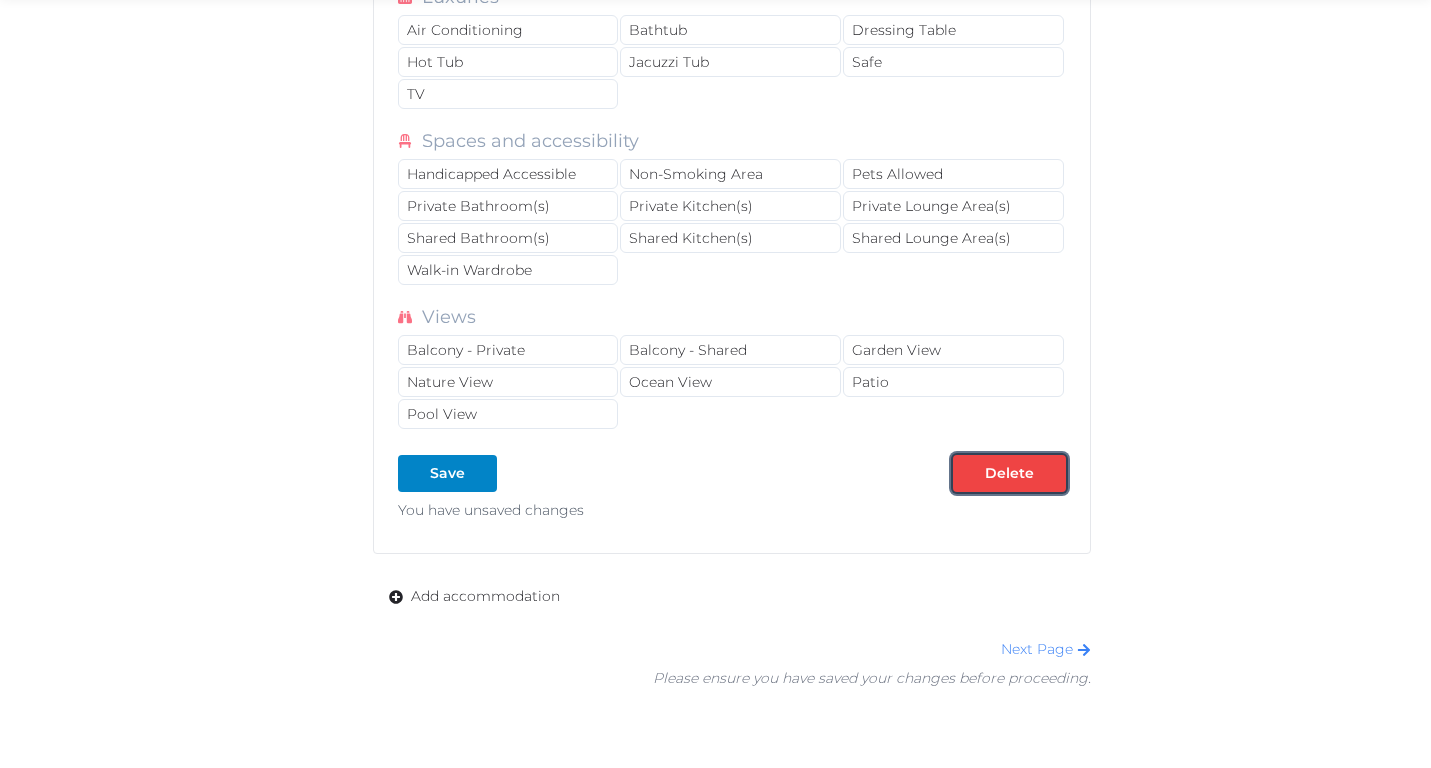 click on "Delete" at bounding box center [1009, 473] 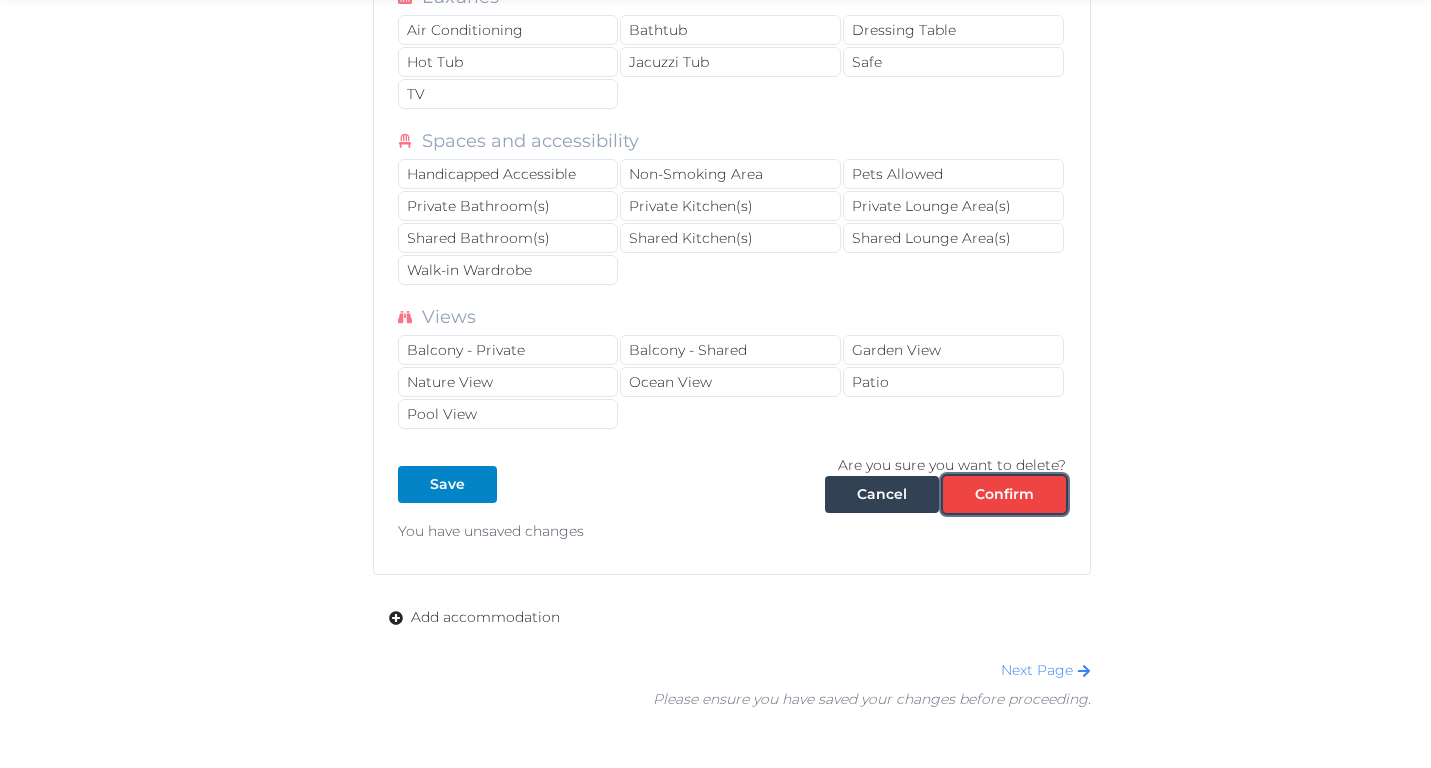 click on "Confirm" at bounding box center (1004, 494) 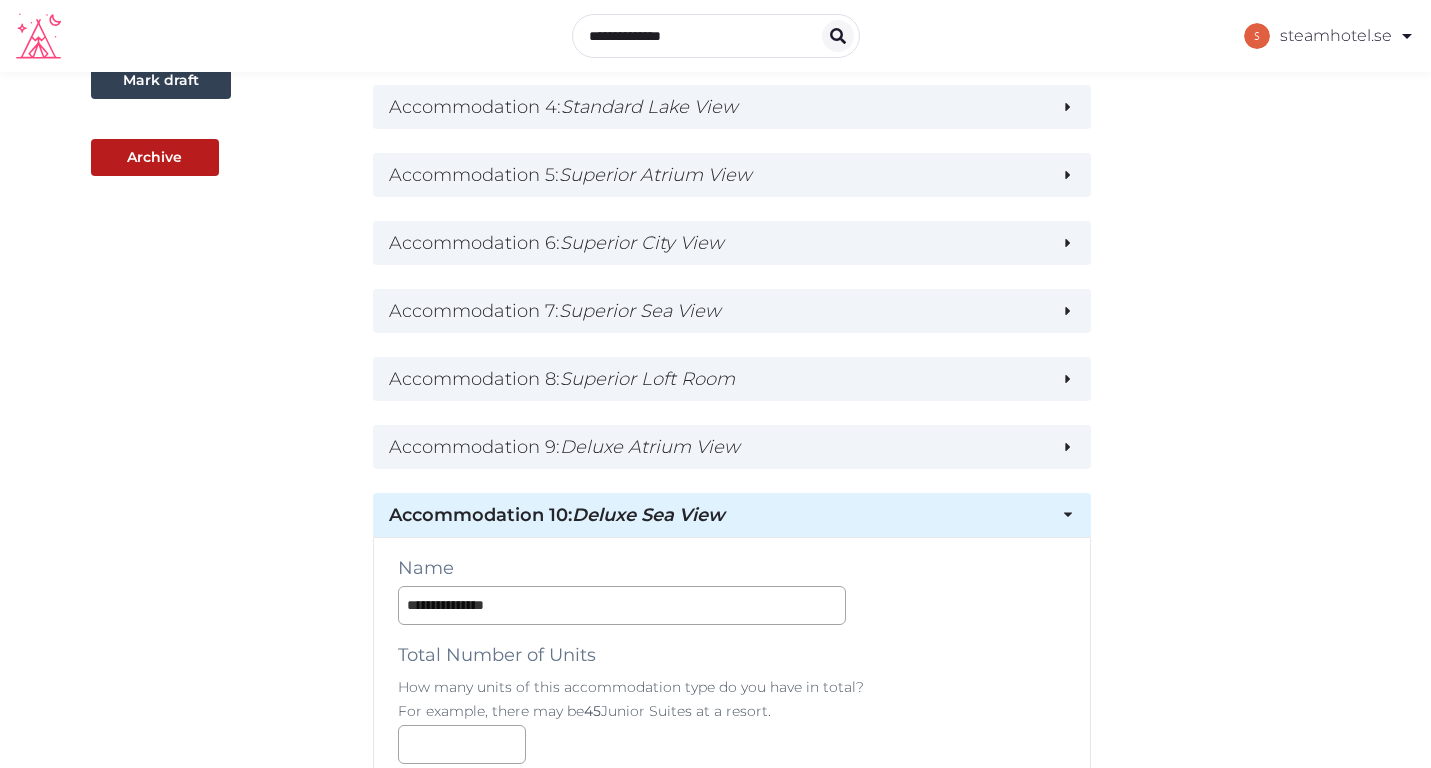 scroll, scrollTop: 662, scrollLeft: 0, axis: vertical 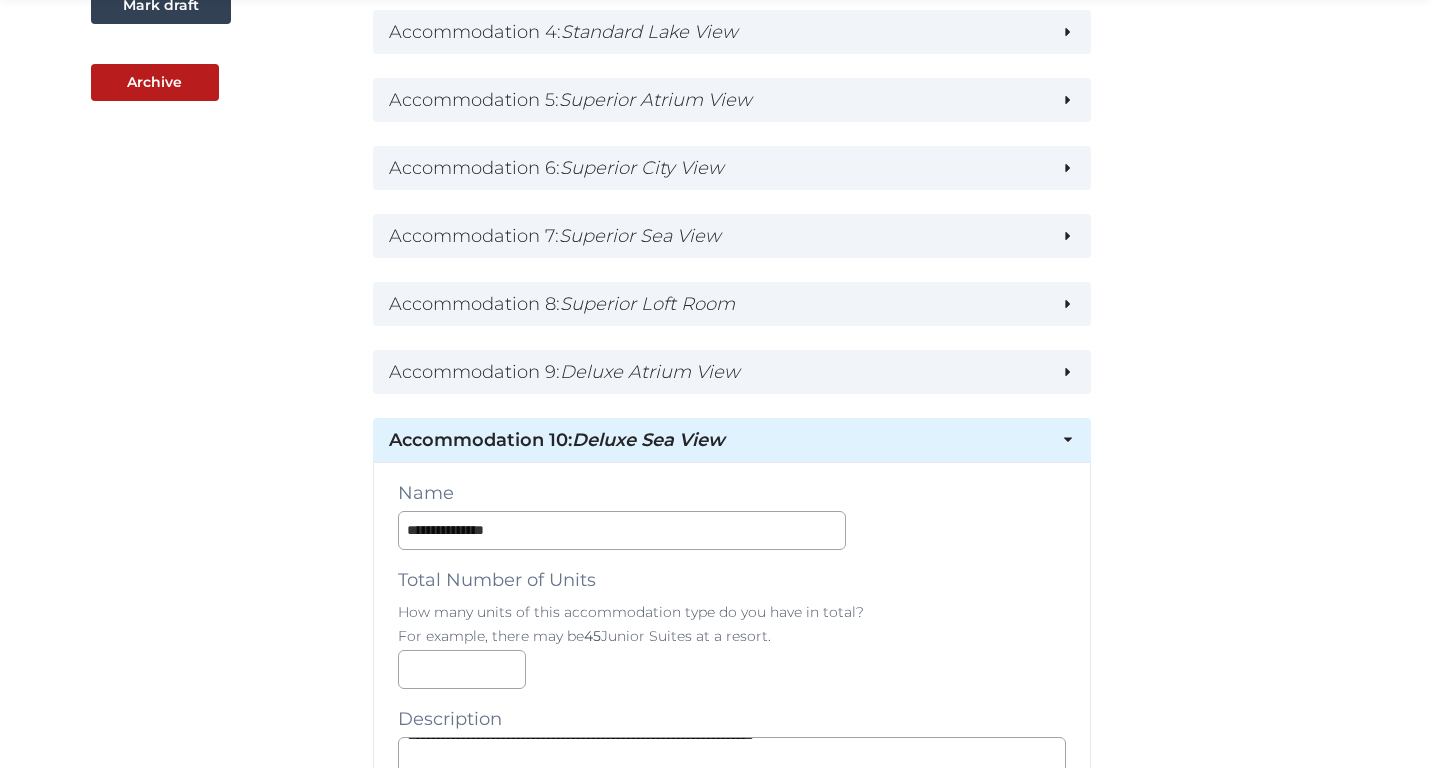 click on "Deluxe Sea View" at bounding box center (648, 440) 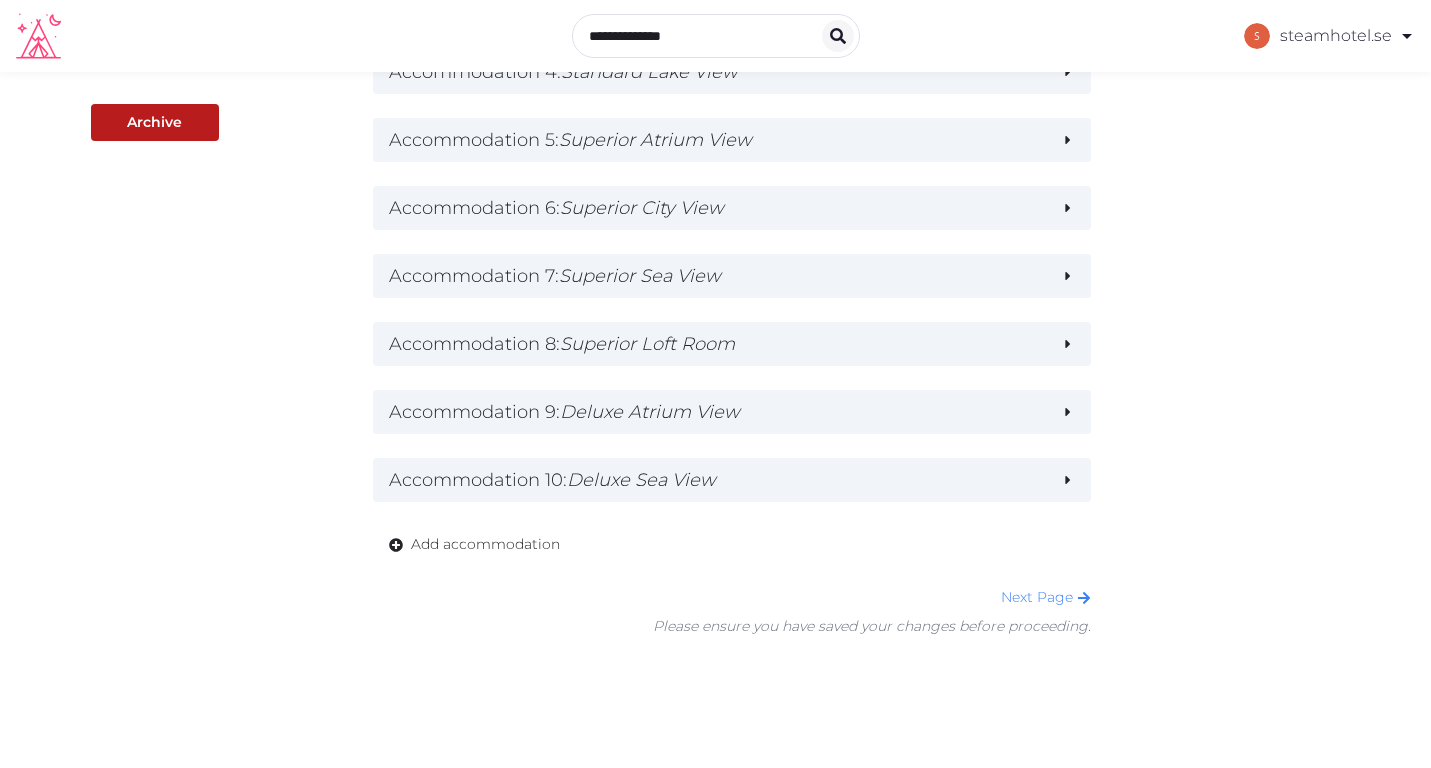 scroll, scrollTop: 620, scrollLeft: 0, axis: vertical 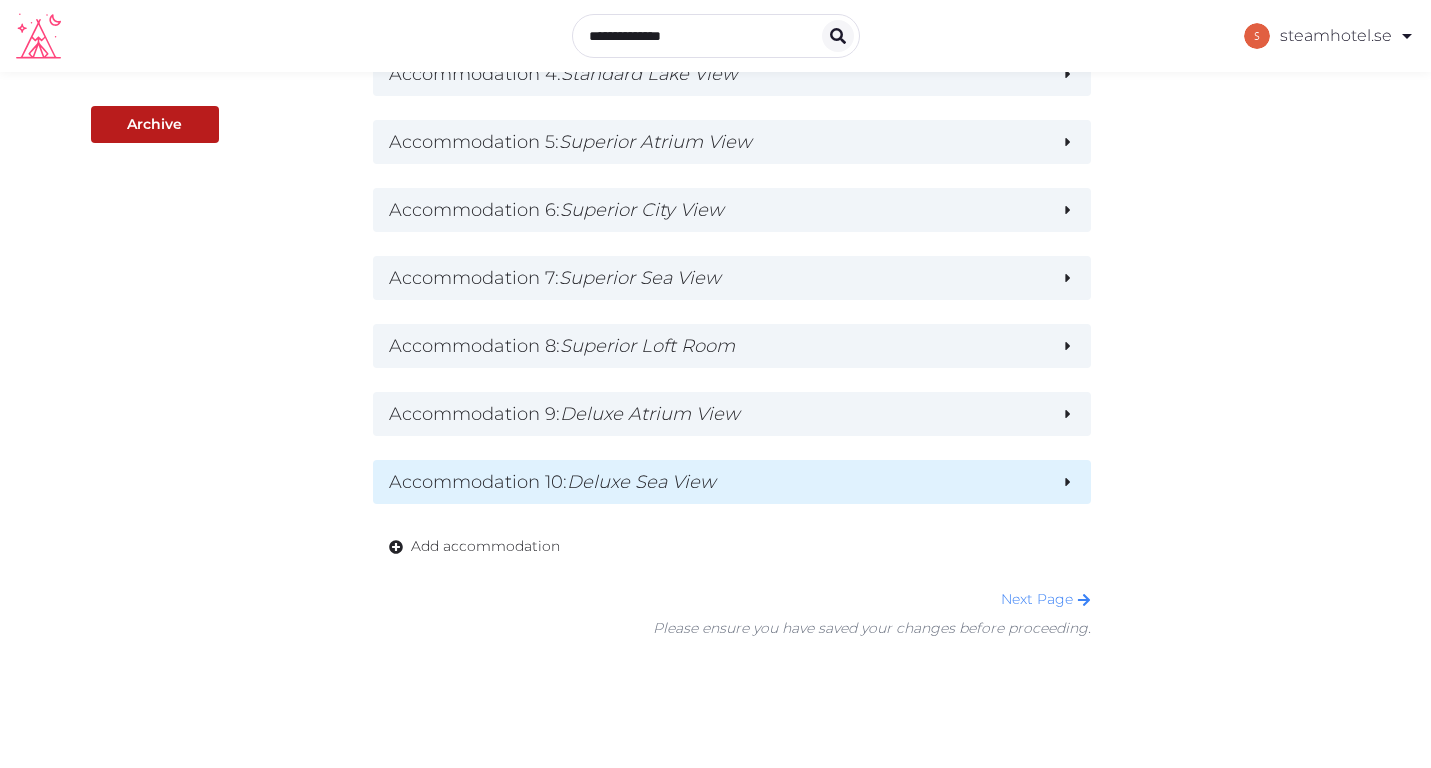 click on "Deluxe Sea View" at bounding box center (641, 482) 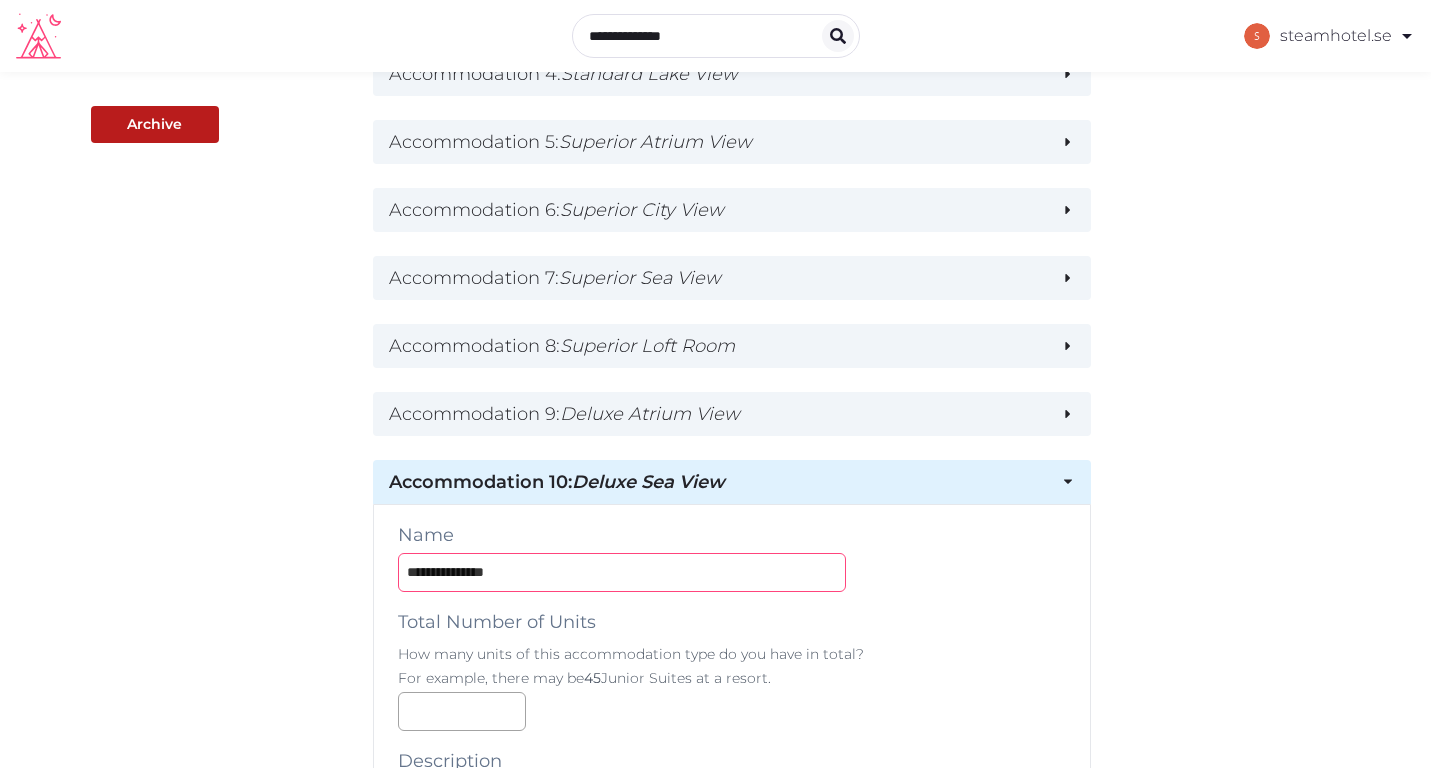 click on "**********" at bounding box center (622, 572) 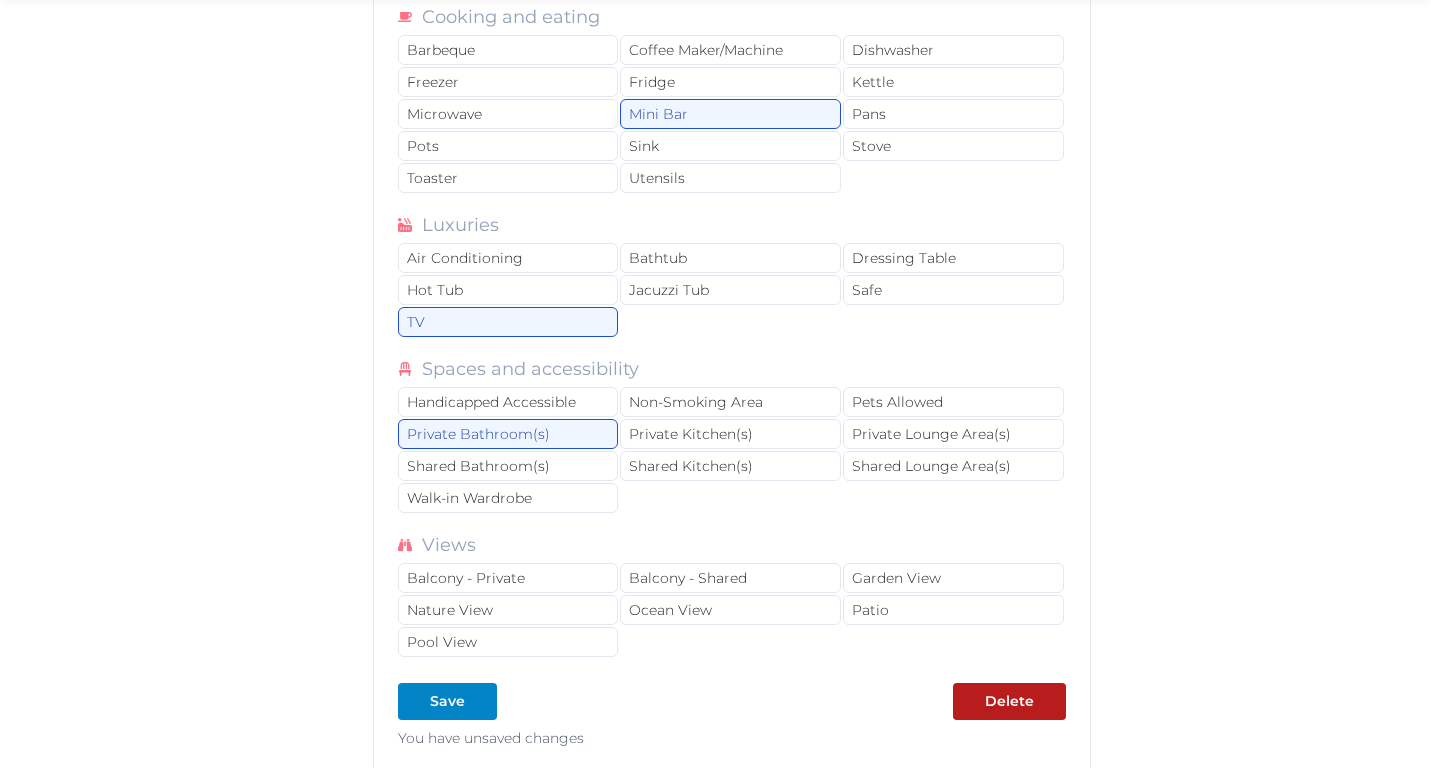 scroll, scrollTop: 3372, scrollLeft: 0, axis: vertical 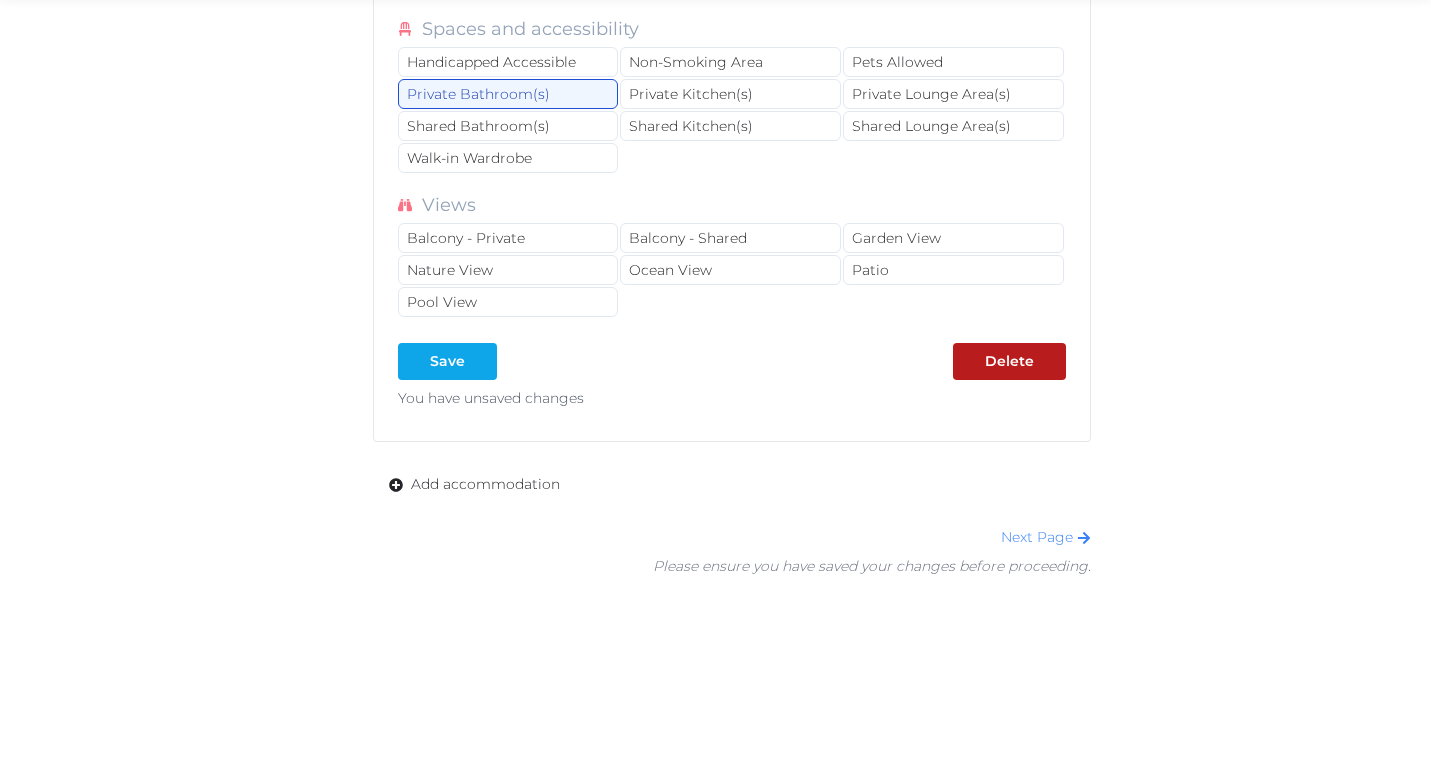 type on "**********" 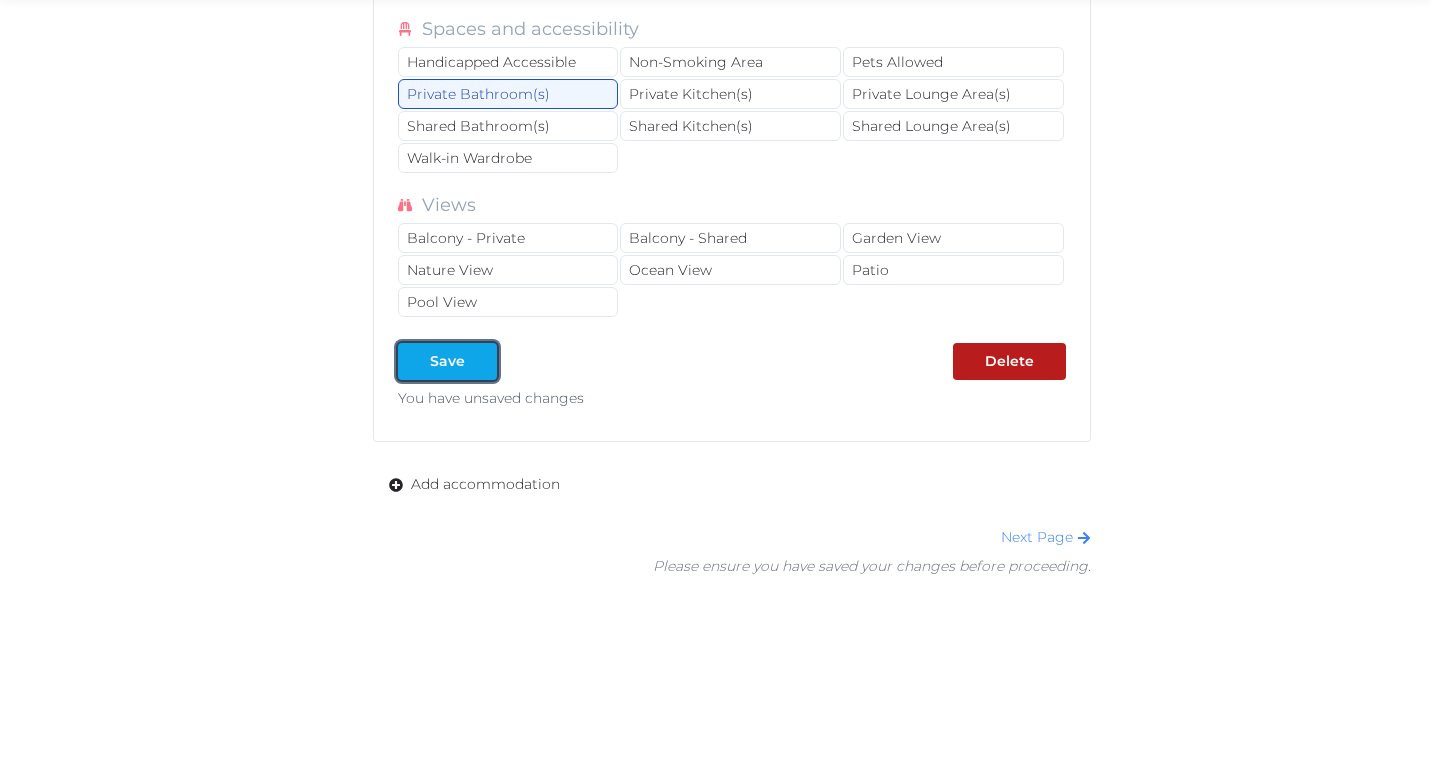 click on "Save" at bounding box center [447, 361] 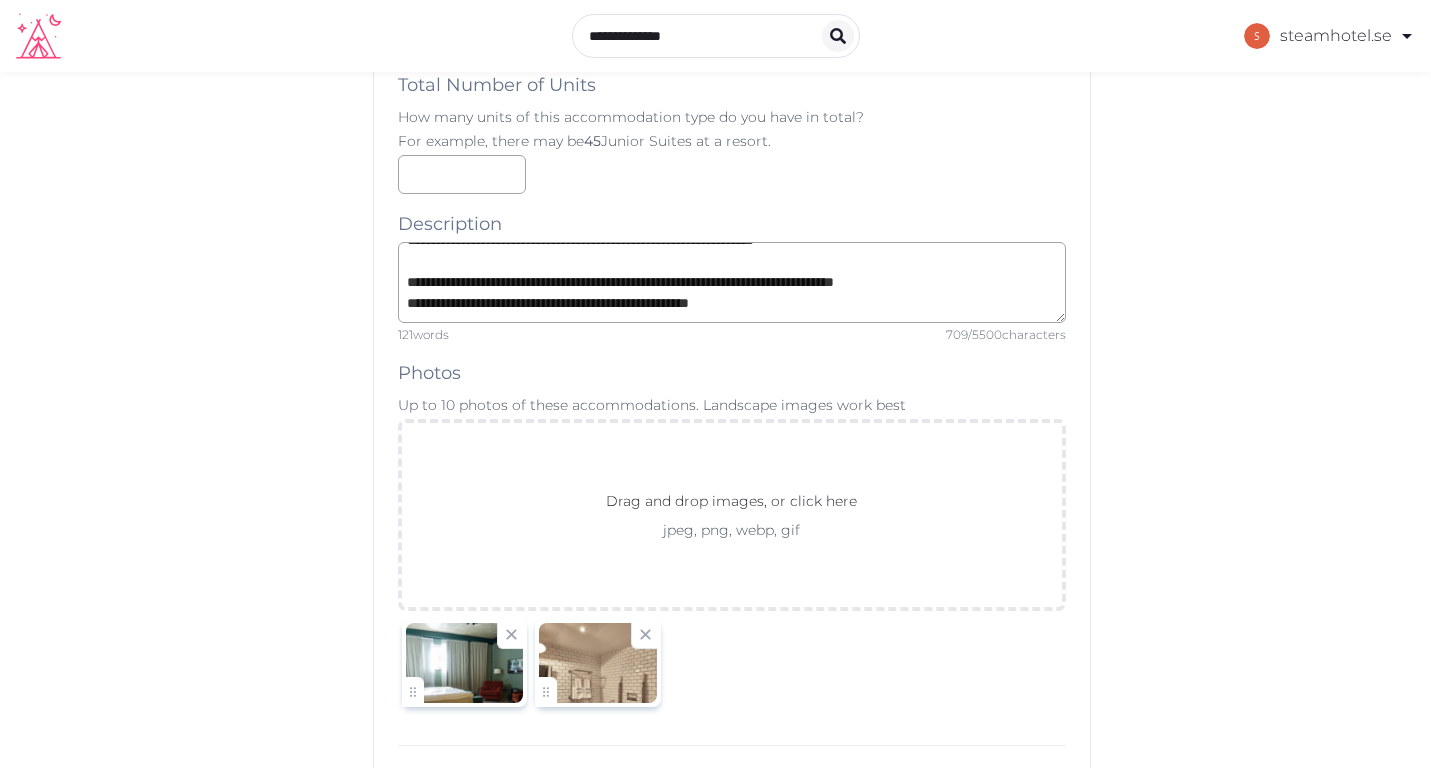 scroll, scrollTop: 1031, scrollLeft: 0, axis: vertical 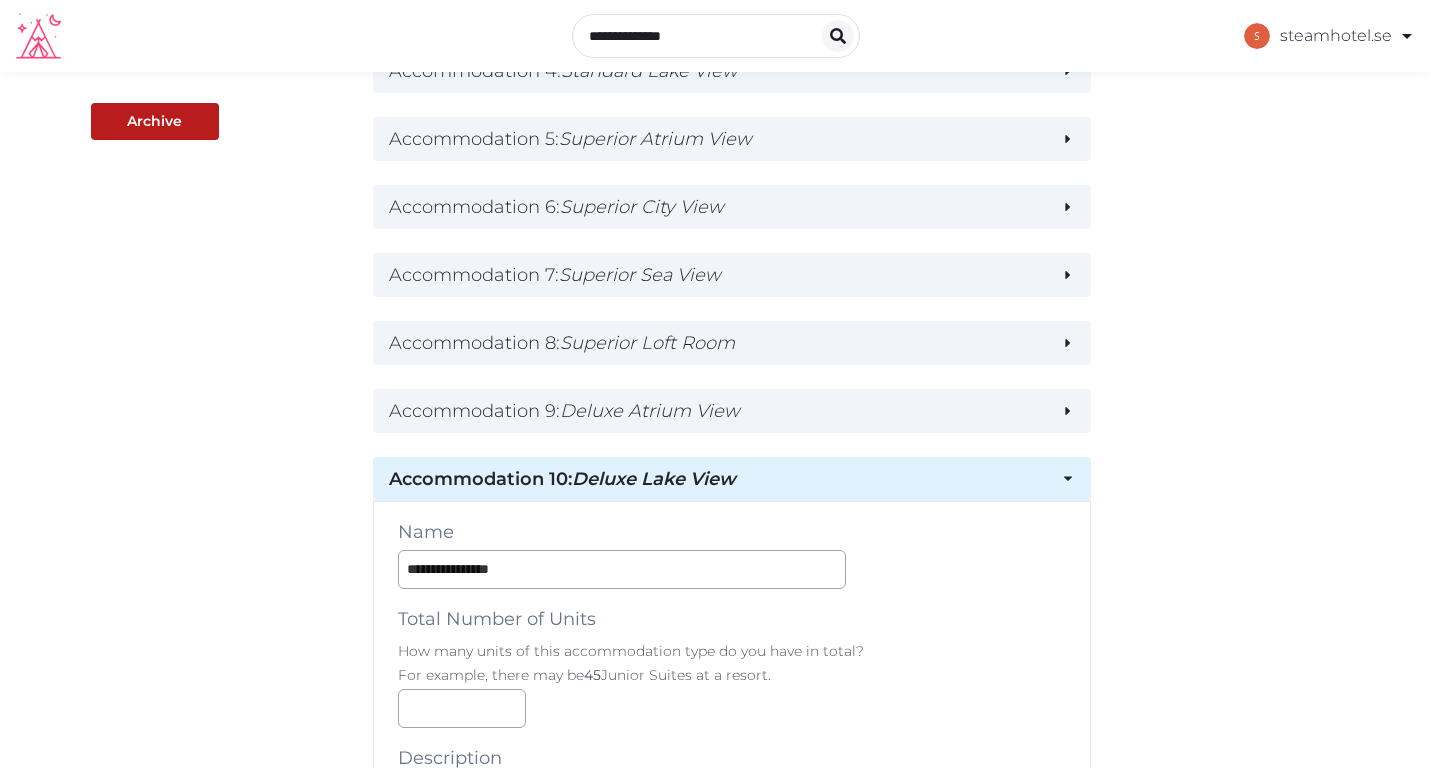 click on "Accommodation 10 :  Deluxe Lake View" at bounding box center (717, 479) 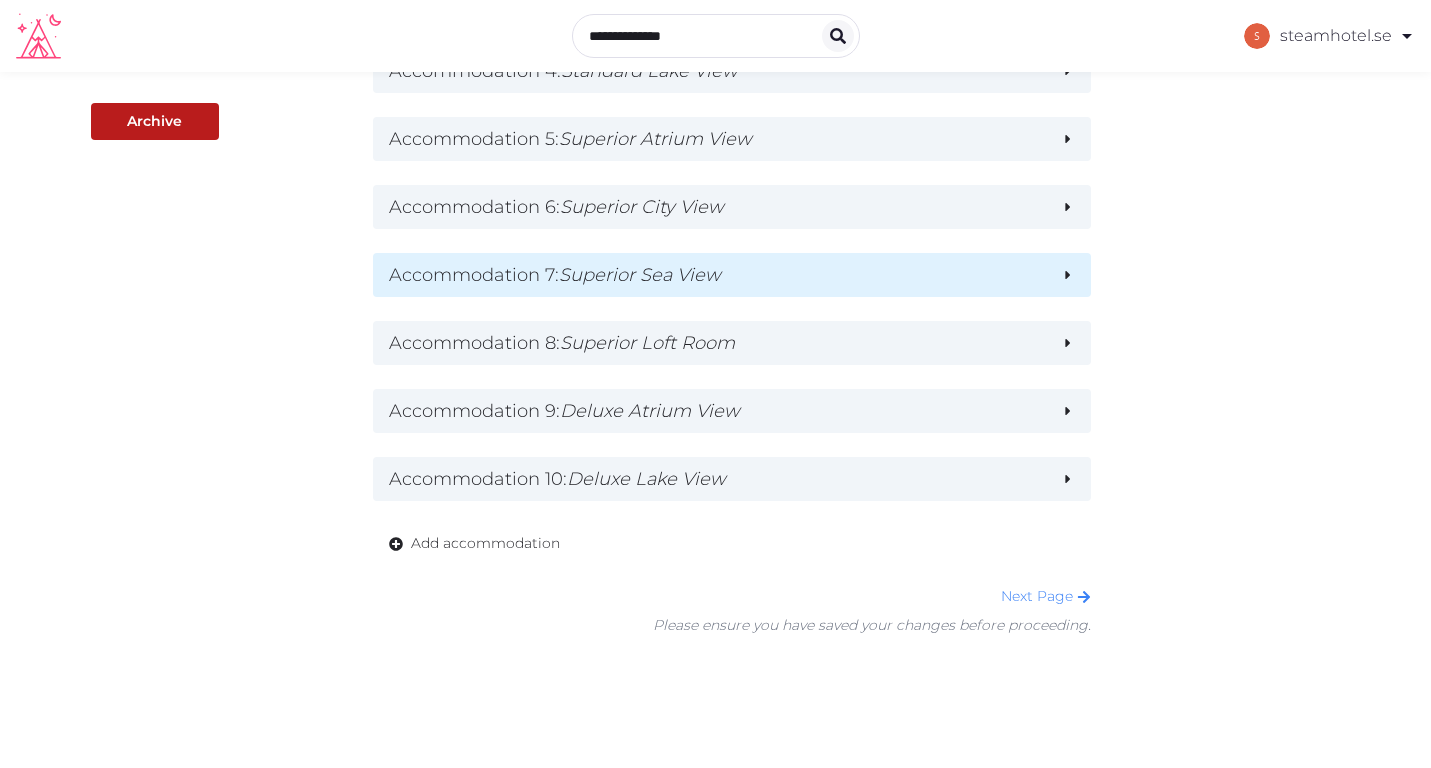 click on "Accommodation 7 :  Superior Sea View" at bounding box center [717, 275] 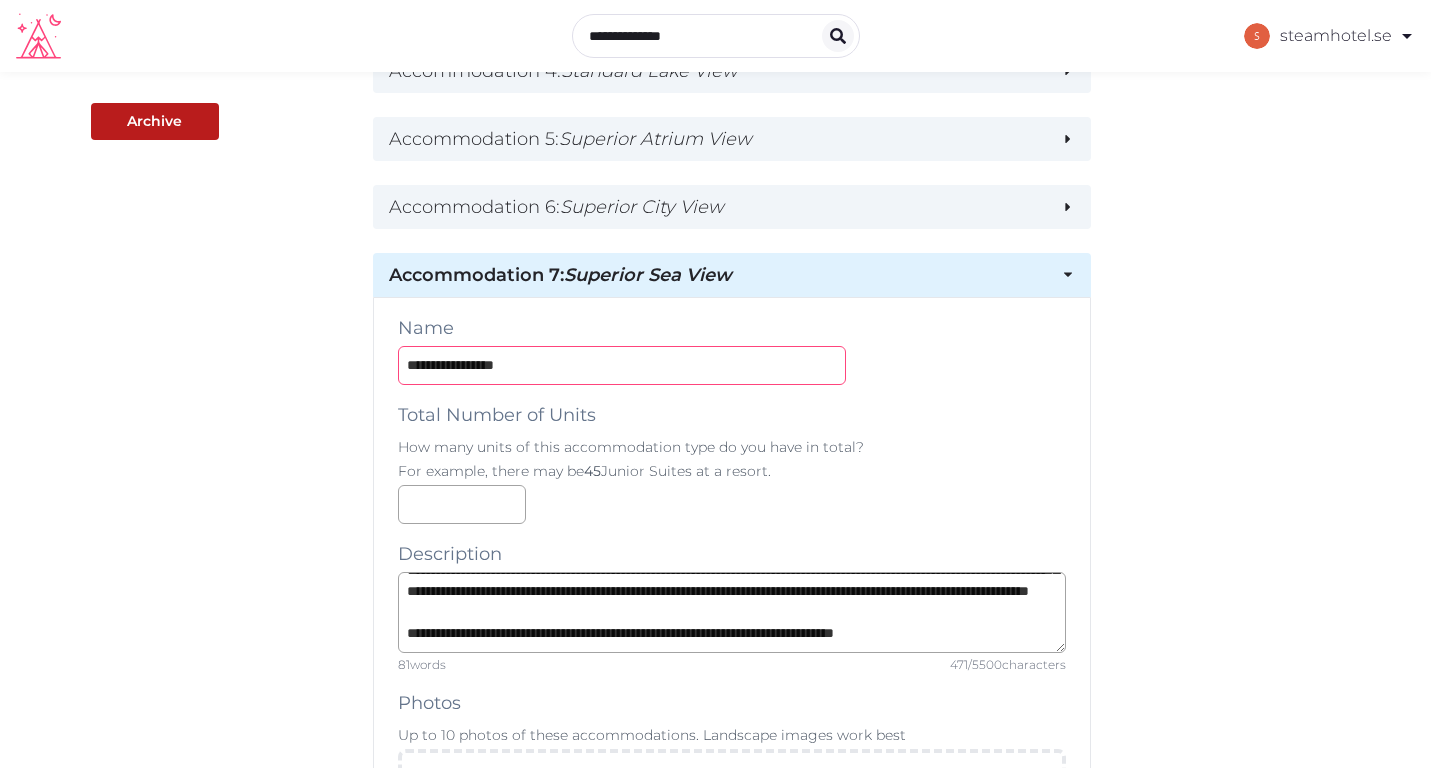 click on "**********" at bounding box center (622, 365) 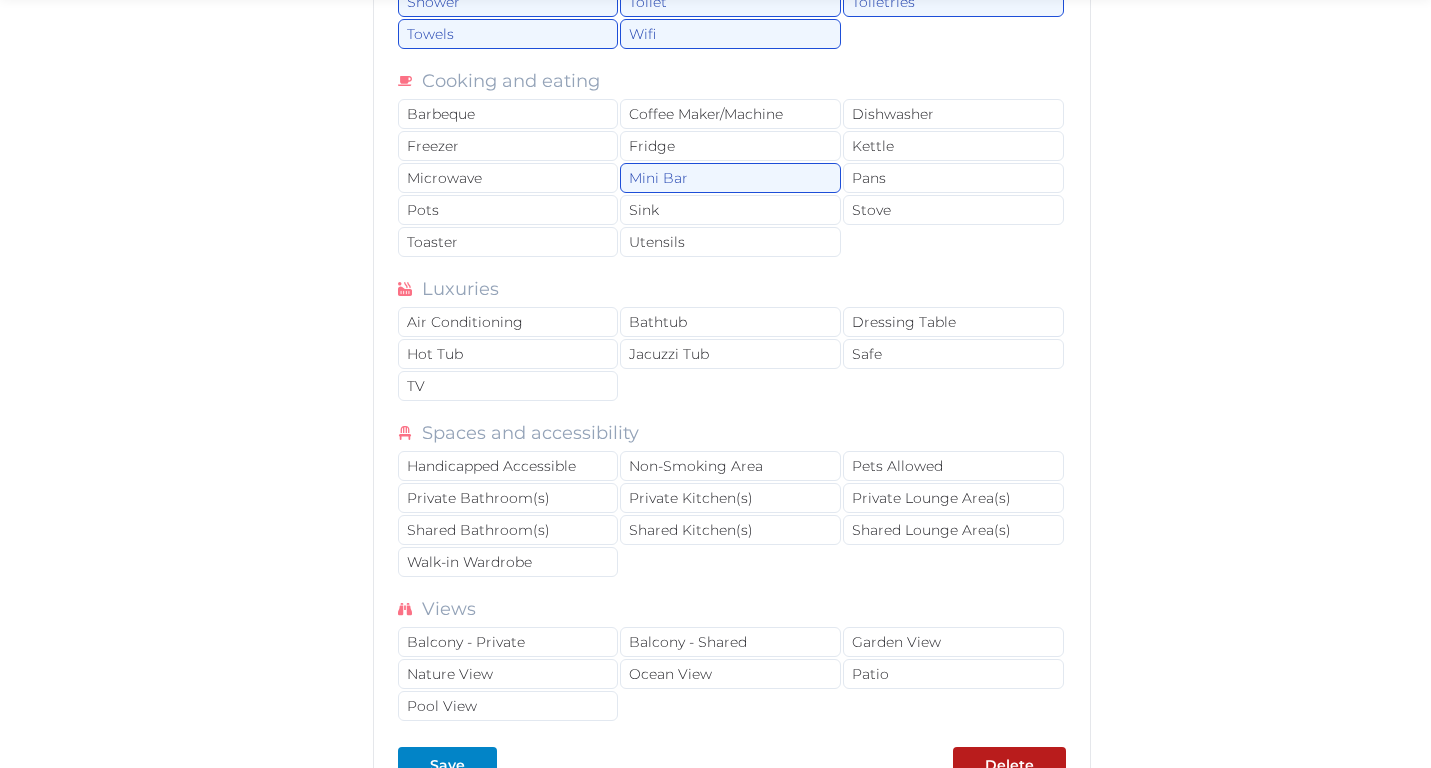 scroll, scrollTop: 3372, scrollLeft: 0, axis: vertical 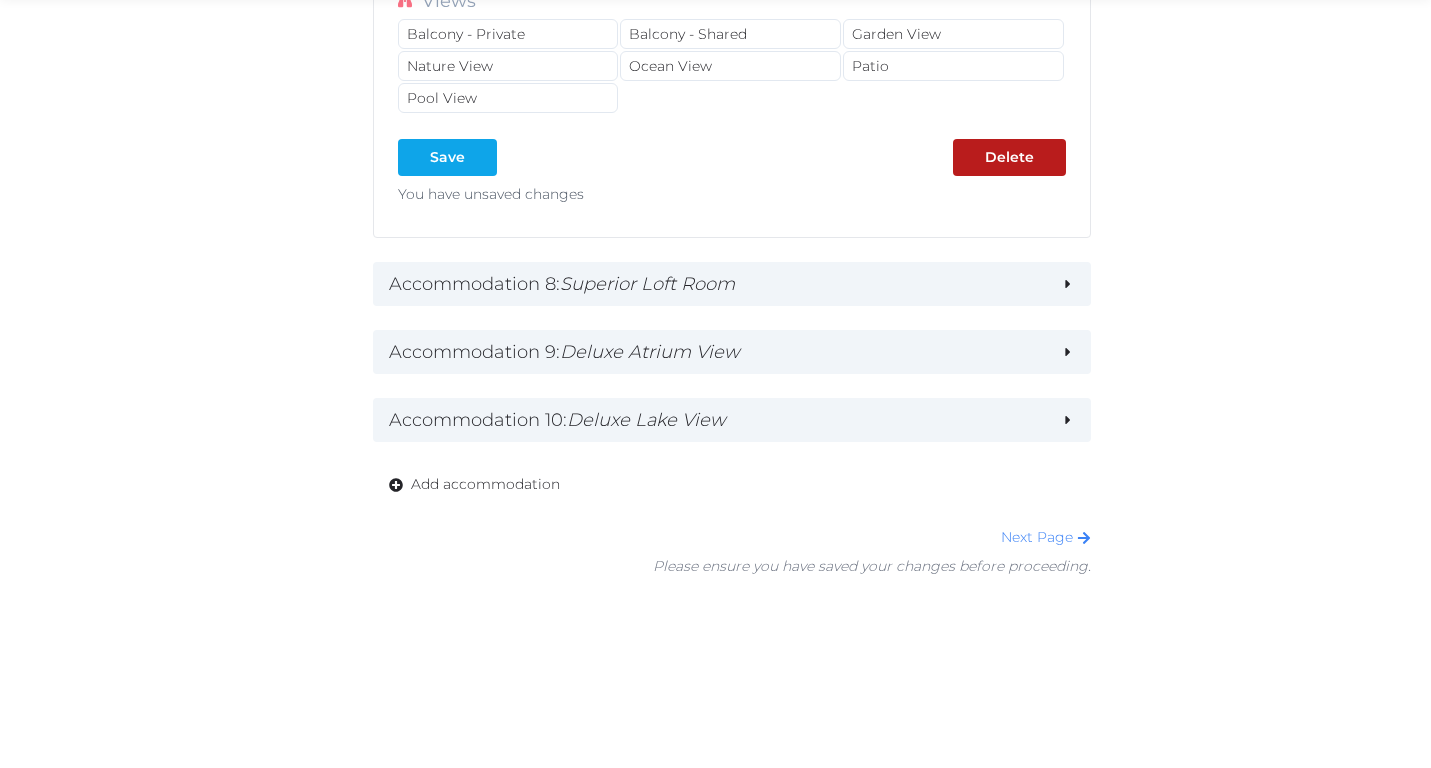 type on "**********" 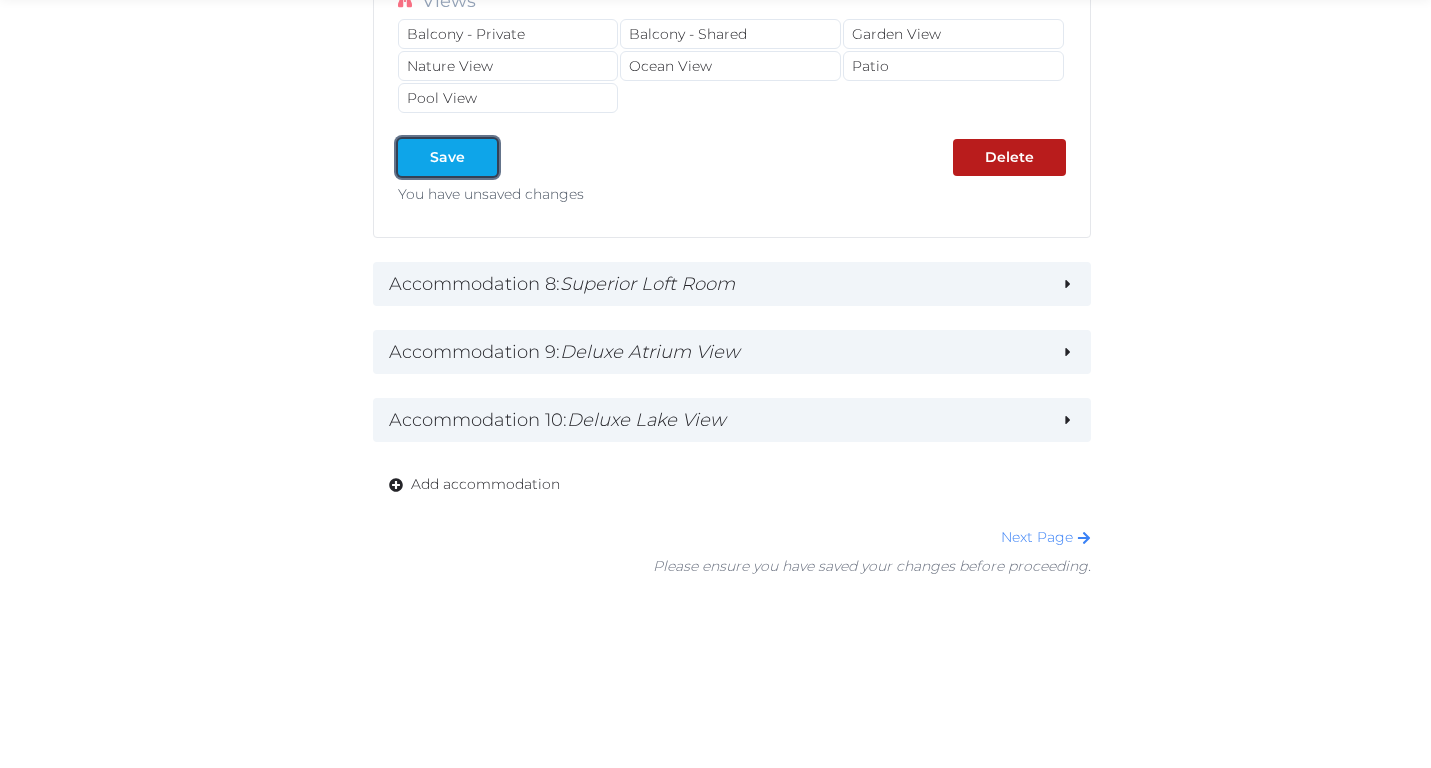 click on "Save" at bounding box center [447, 157] 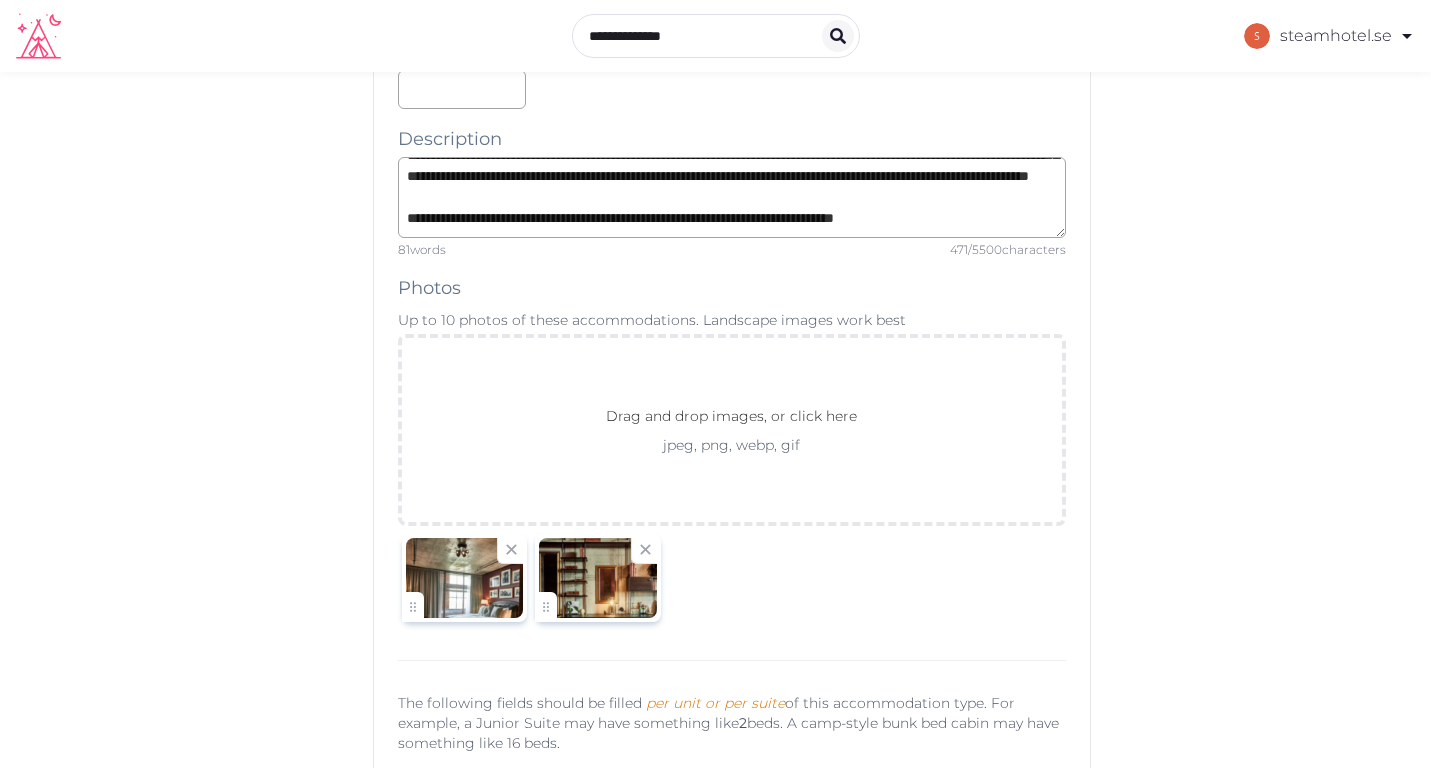 scroll, scrollTop: 937, scrollLeft: 0, axis: vertical 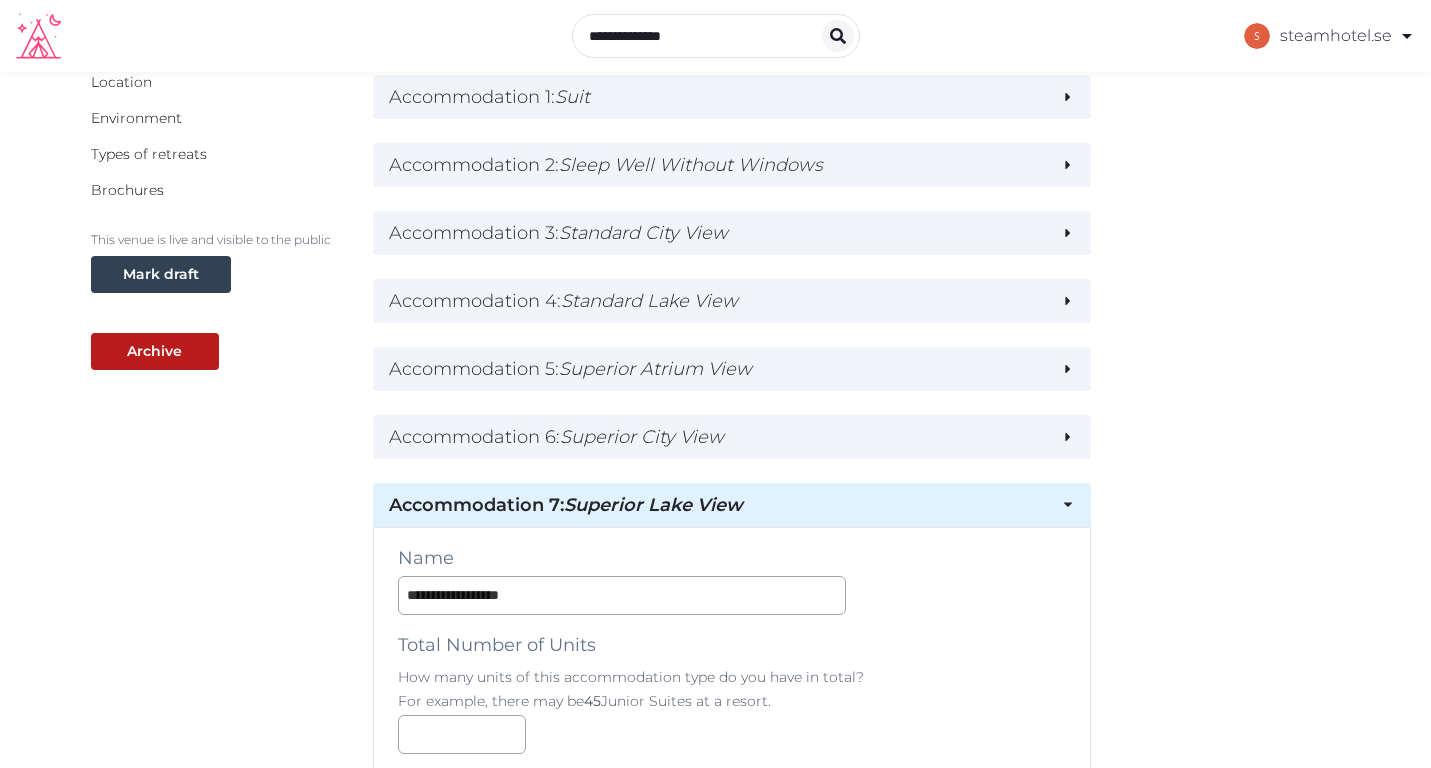 click on "Accommodation 7 :  Superior Lake View" at bounding box center [717, 505] 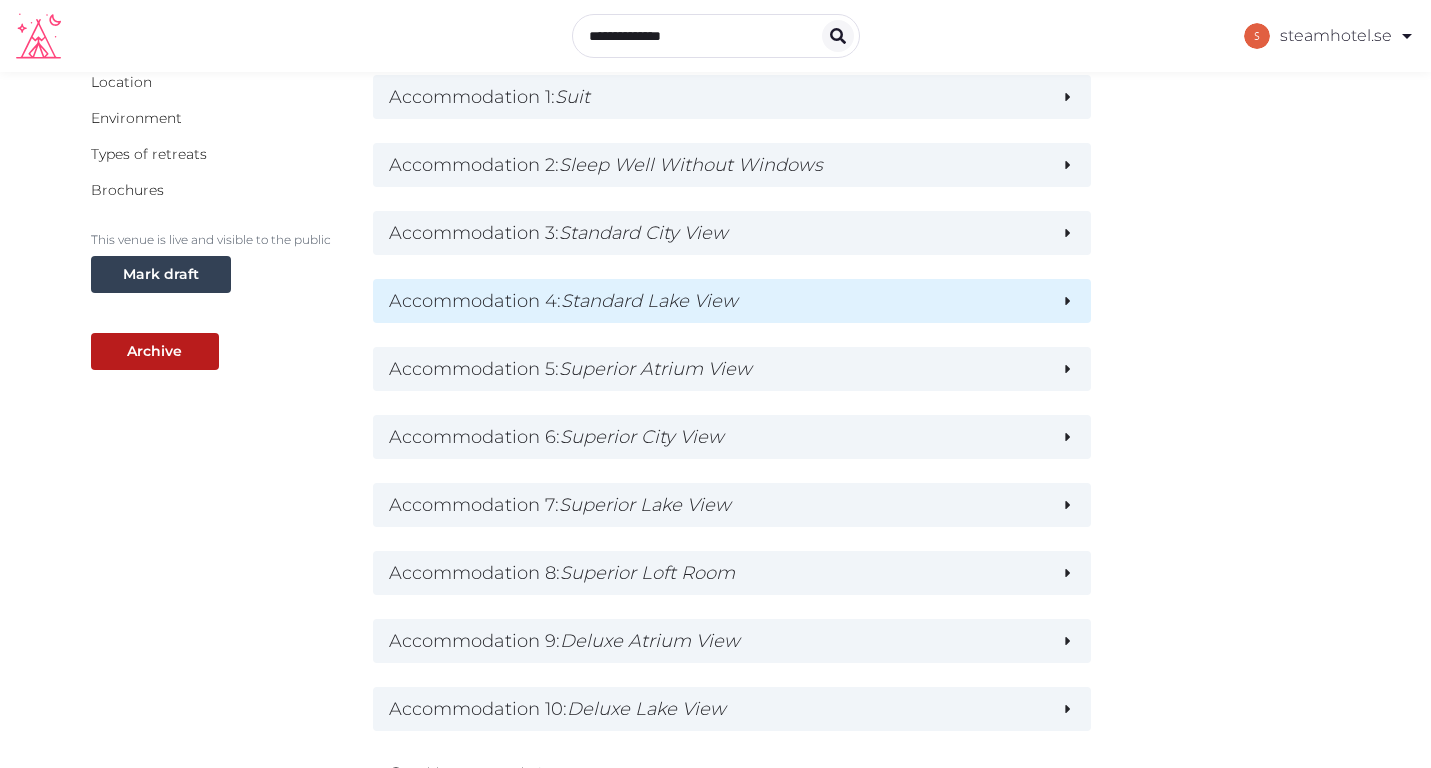 click on "Standard Lake View" at bounding box center [649, 301] 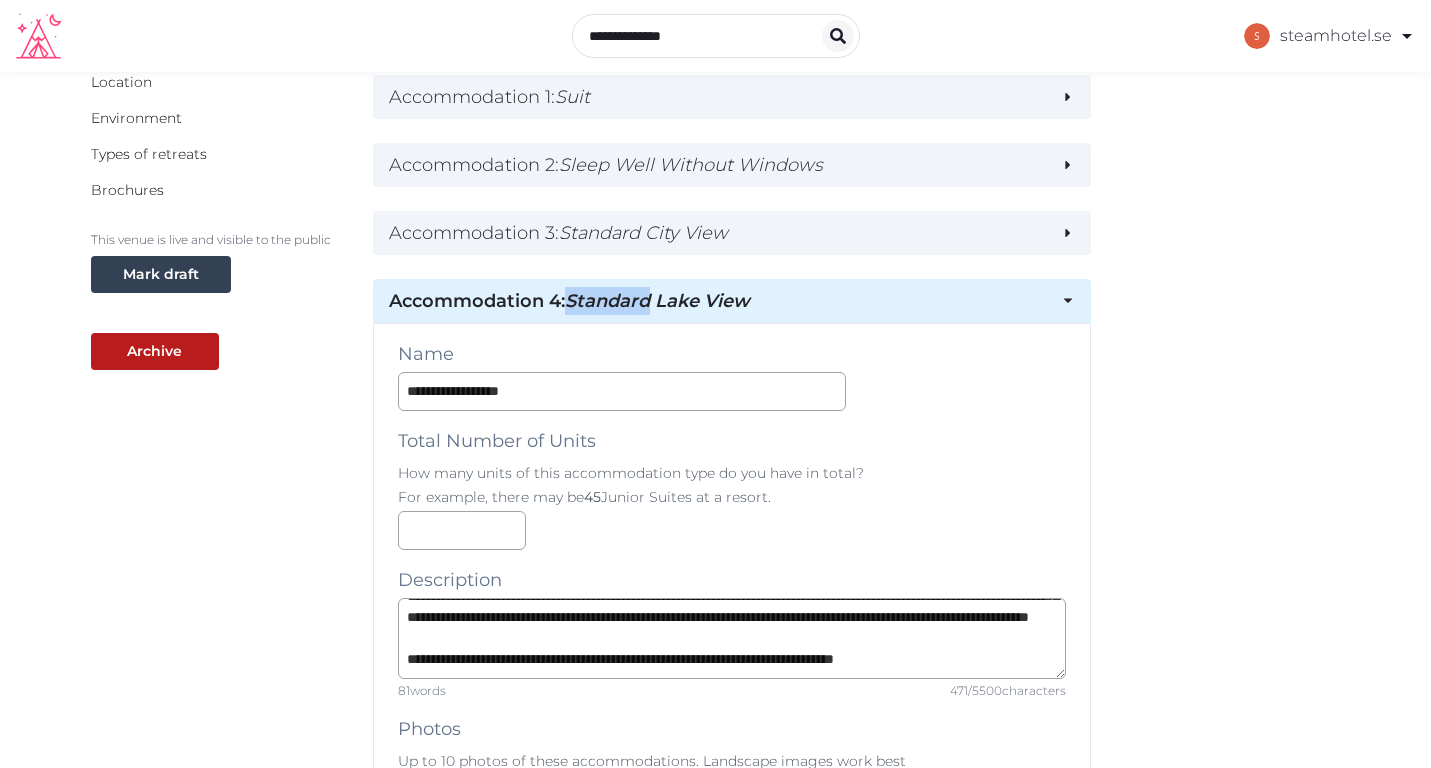 click on "Standard Lake View" at bounding box center [657, 301] 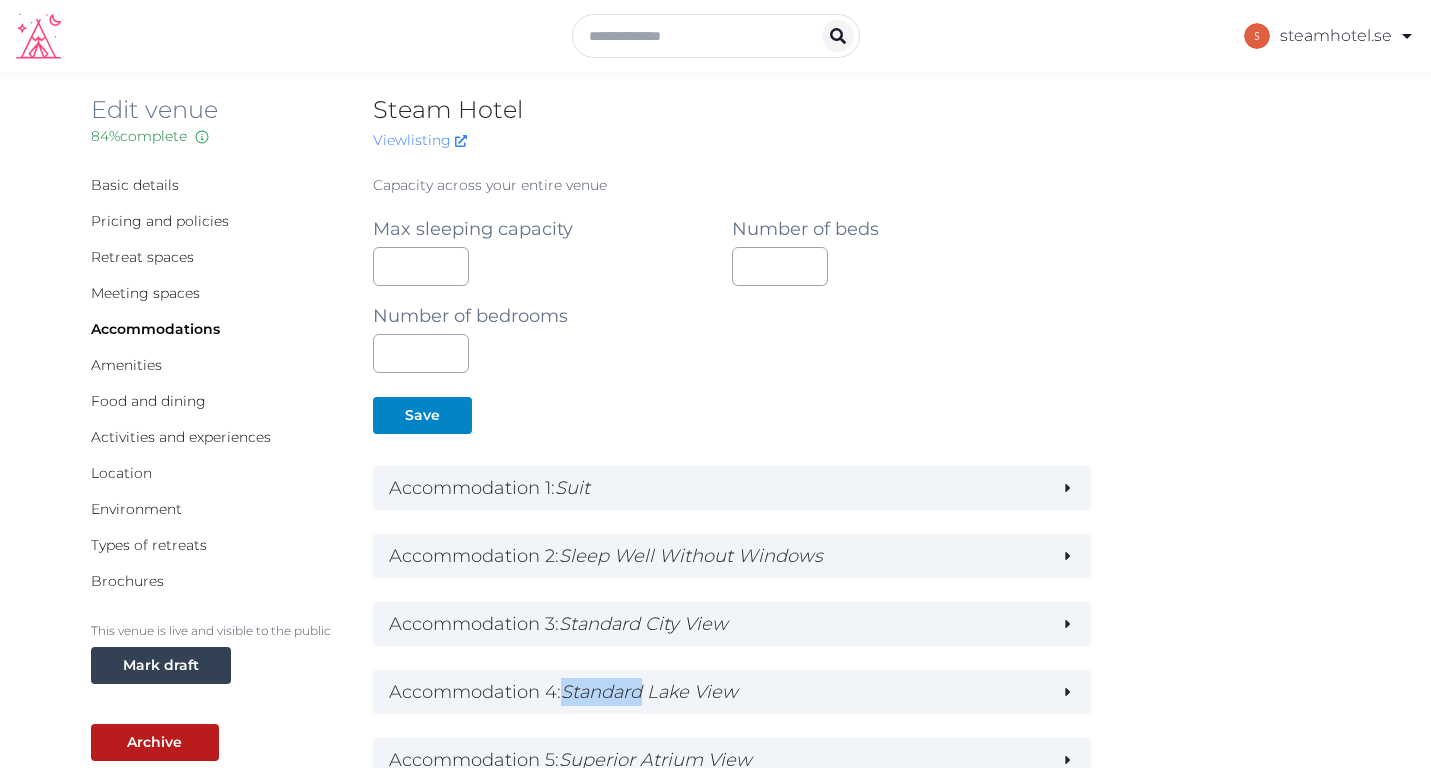 scroll, scrollTop: 0, scrollLeft: 0, axis: both 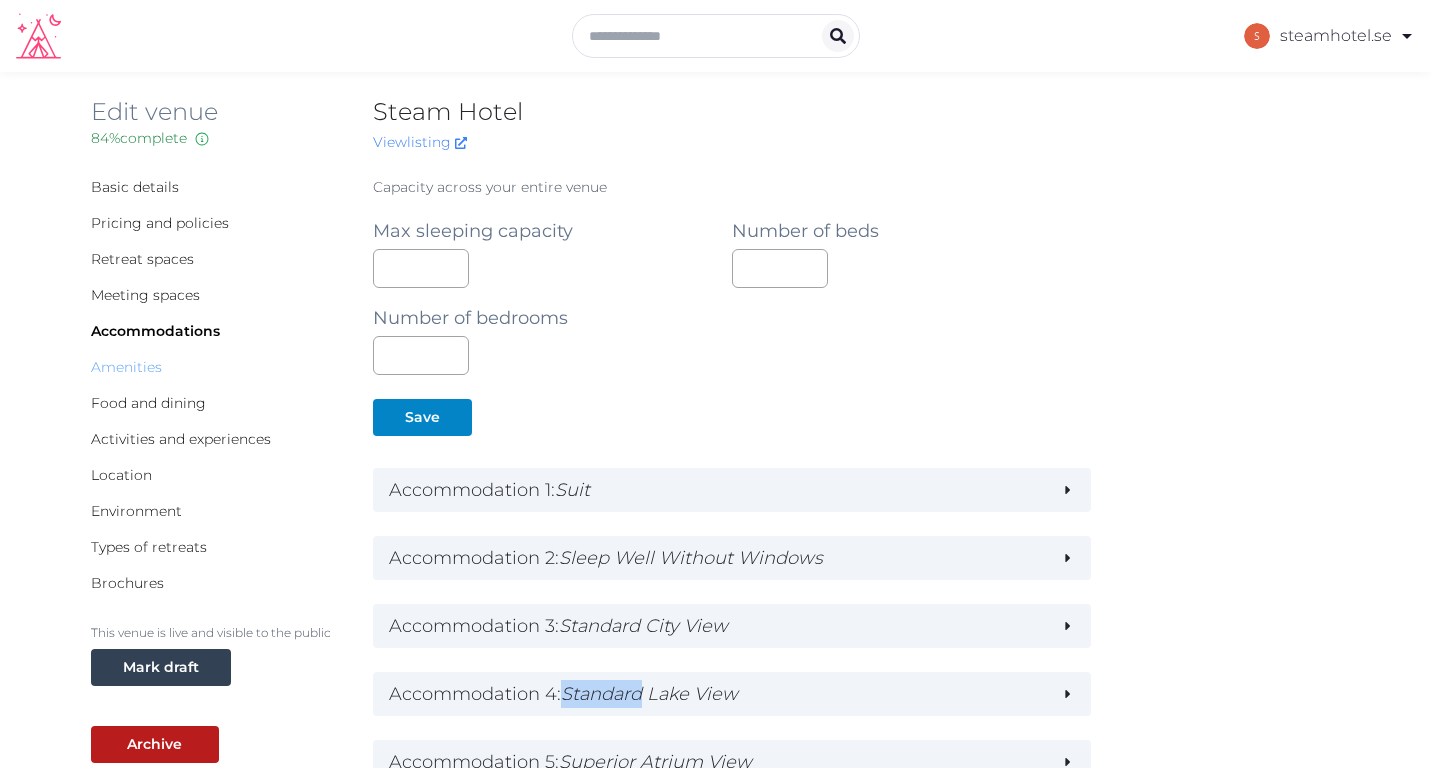 click on "Amenities" at bounding box center [126, 367] 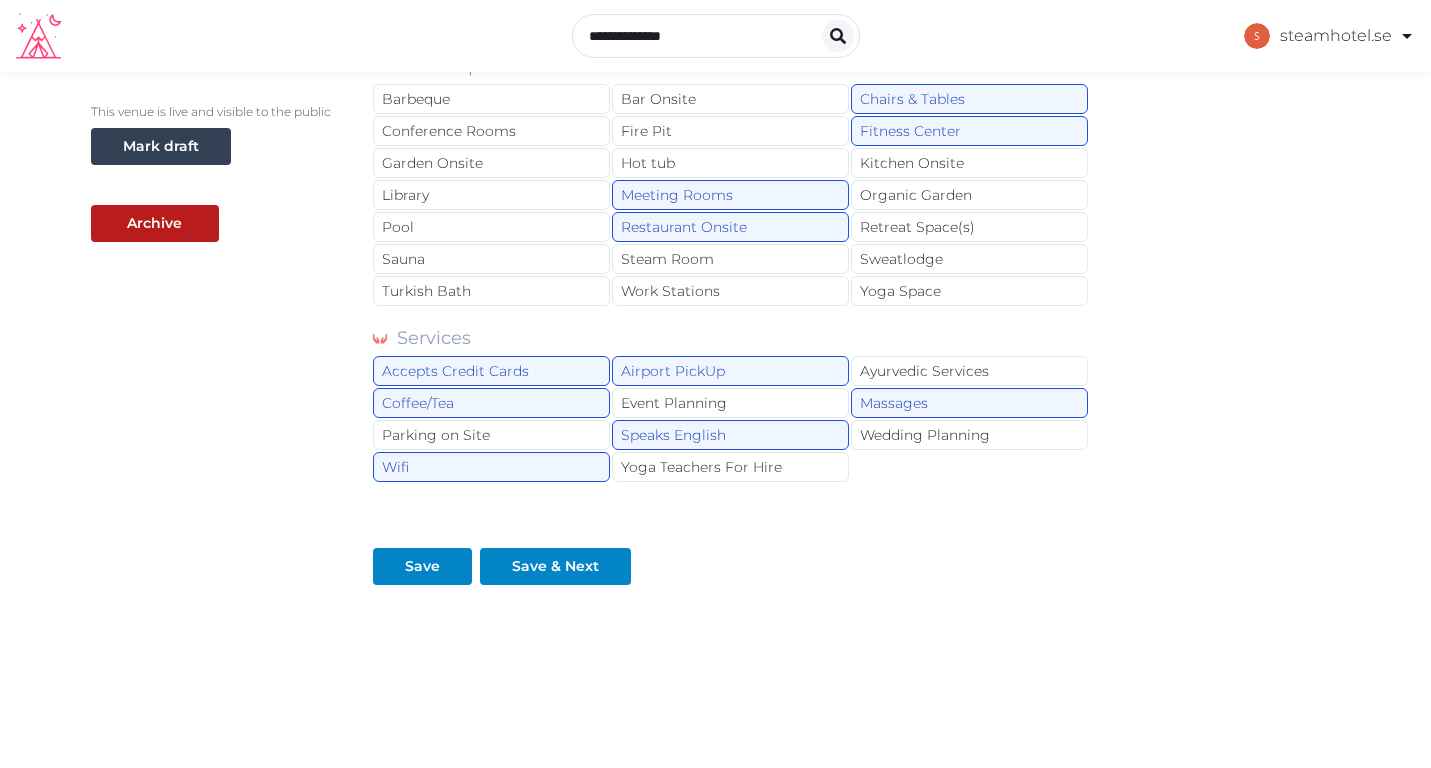 scroll, scrollTop: 518, scrollLeft: 0, axis: vertical 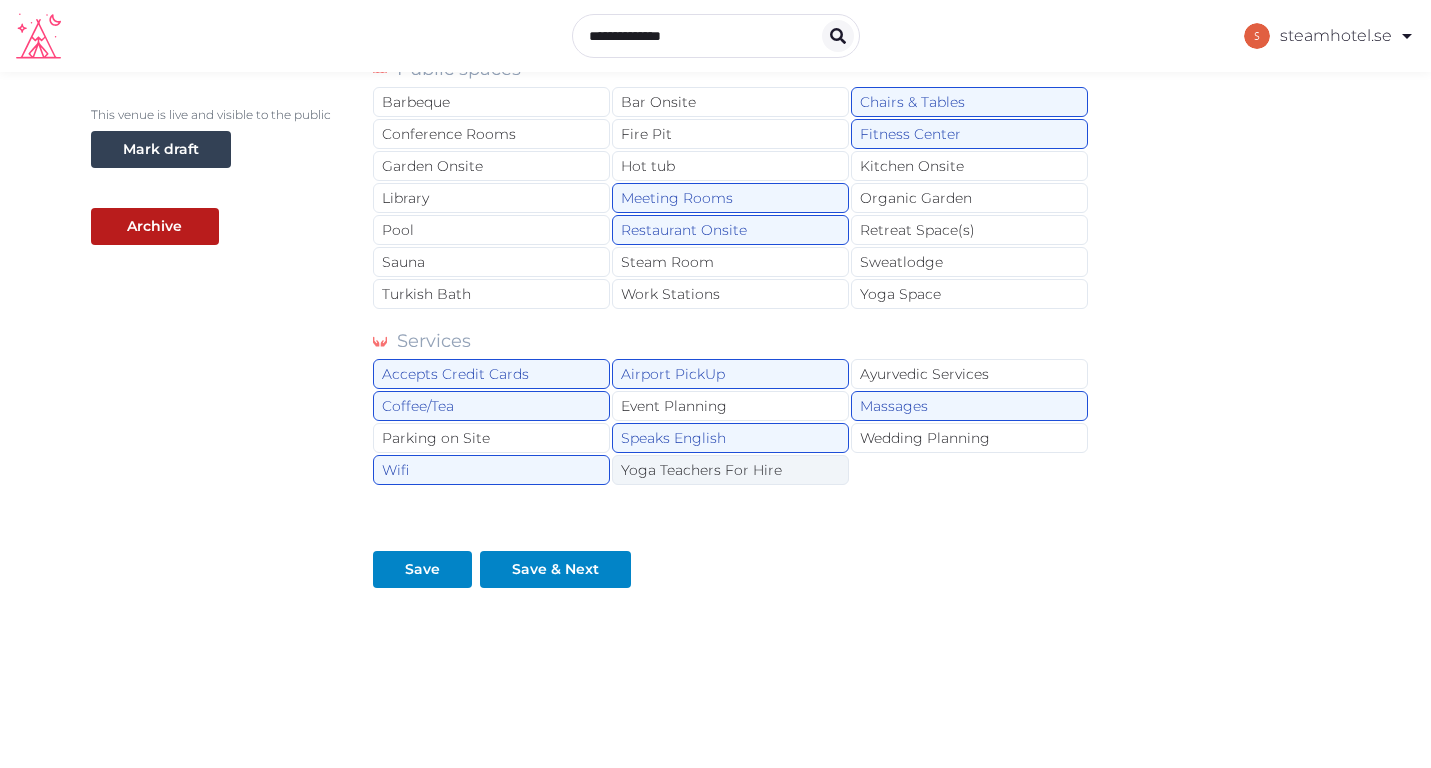 click on "Yoga Teachers For Hire" at bounding box center [730, 470] 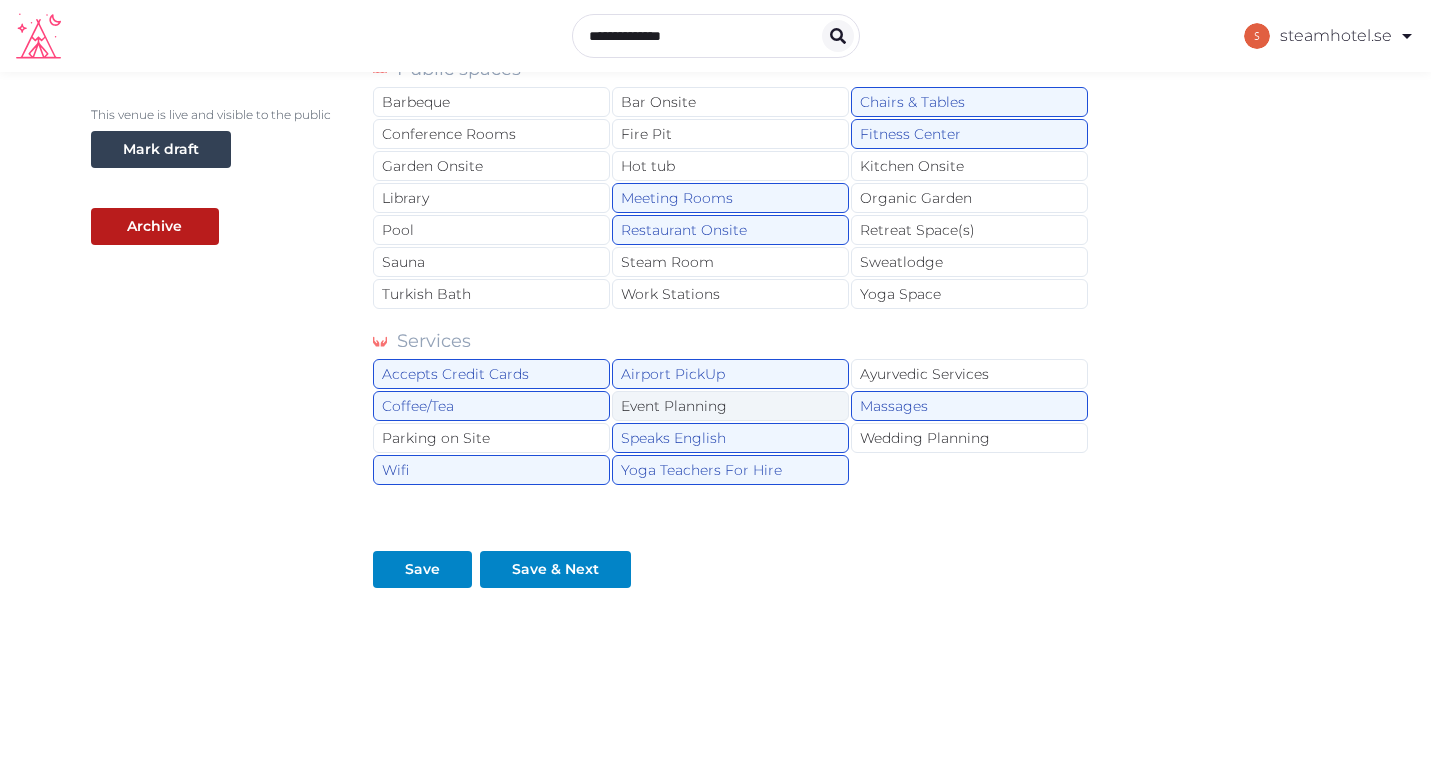 click on "Event Planning" at bounding box center [730, 406] 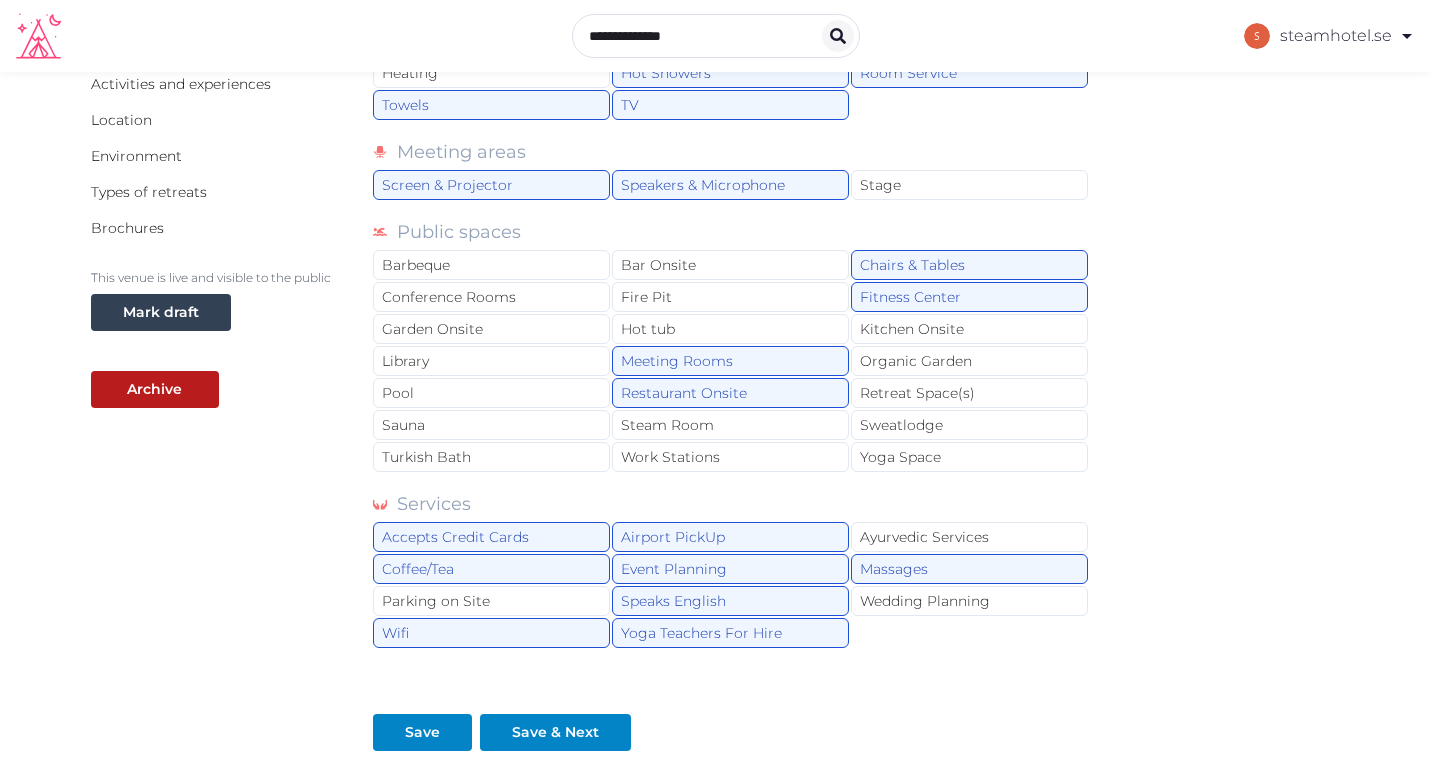 scroll, scrollTop: 353, scrollLeft: 0, axis: vertical 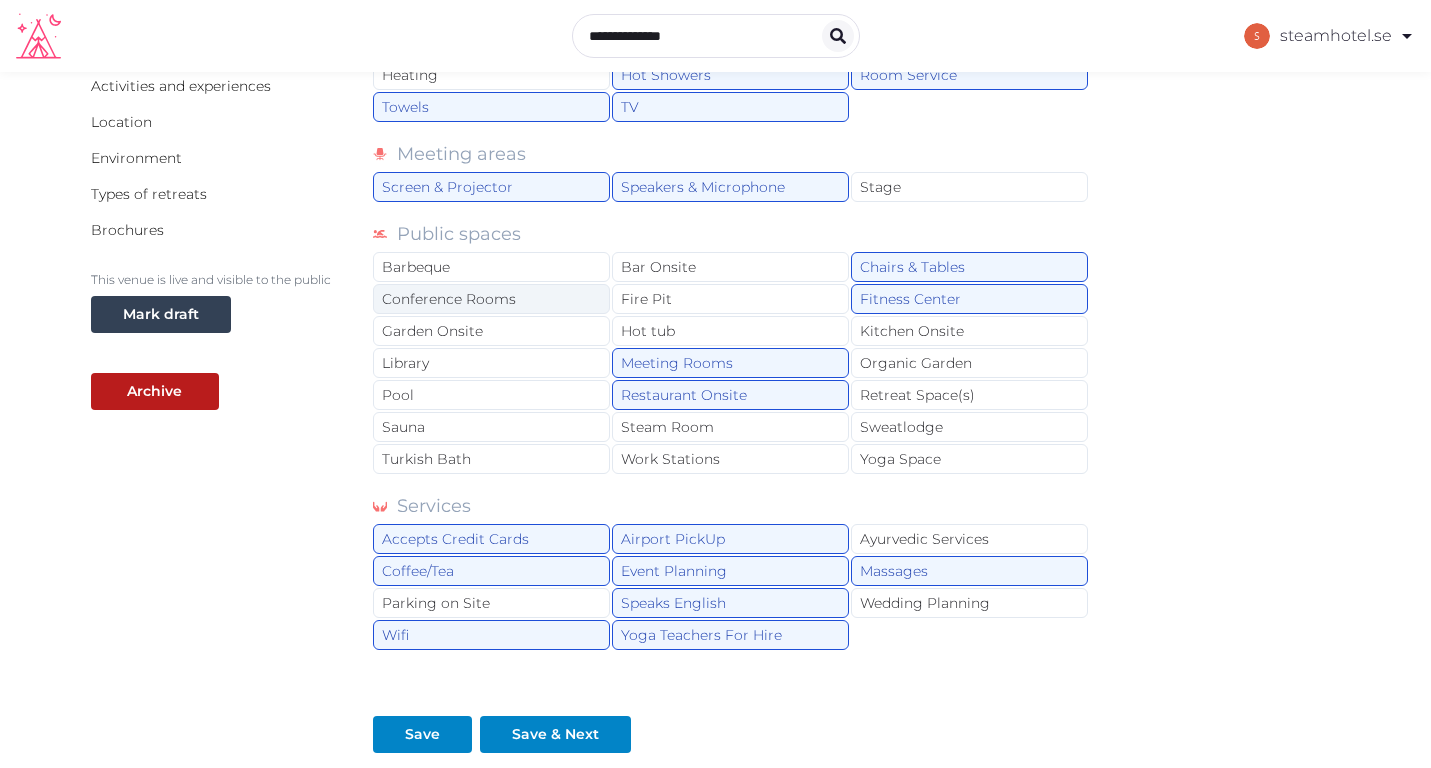 click on "Conference Rooms" at bounding box center (491, 299) 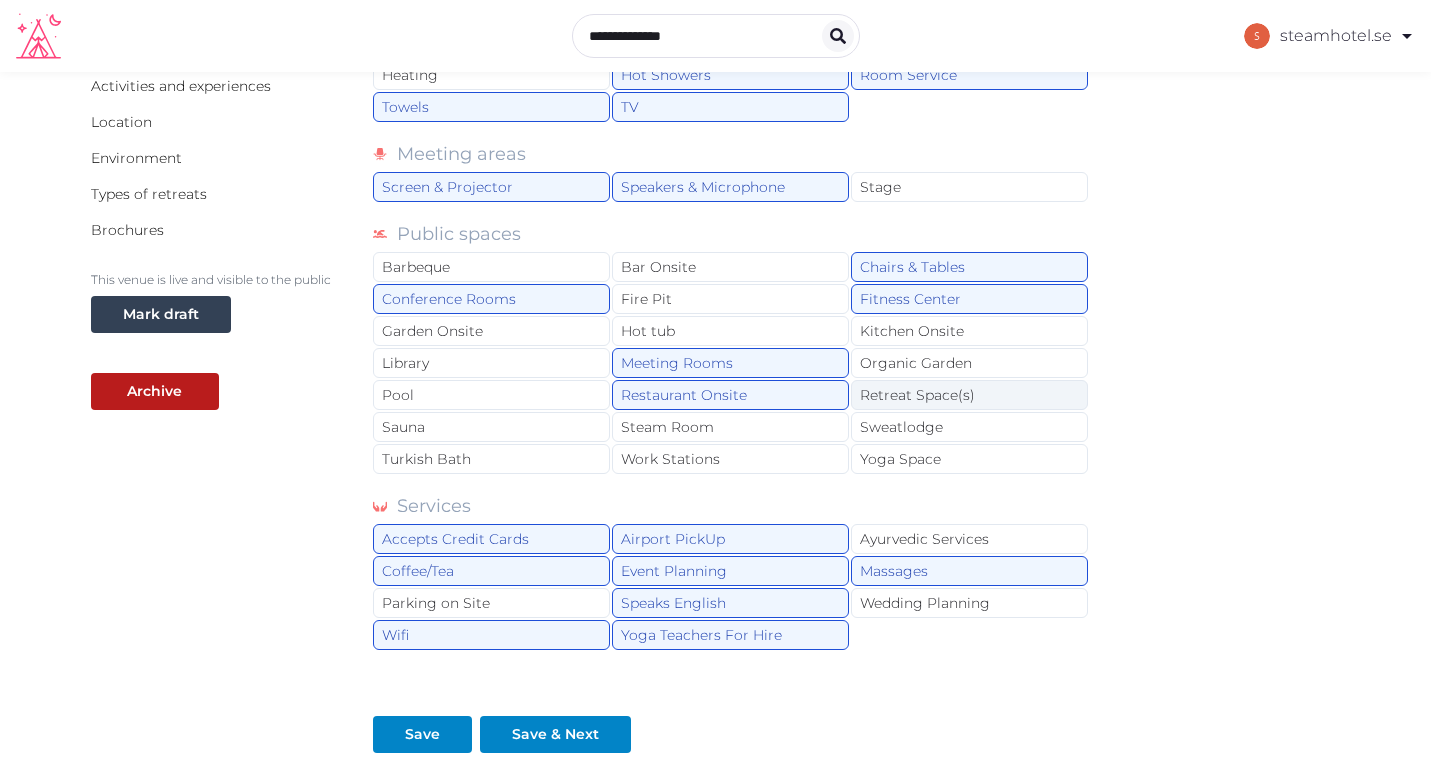 click on "Retreat Space(s)" at bounding box center (969, 395) 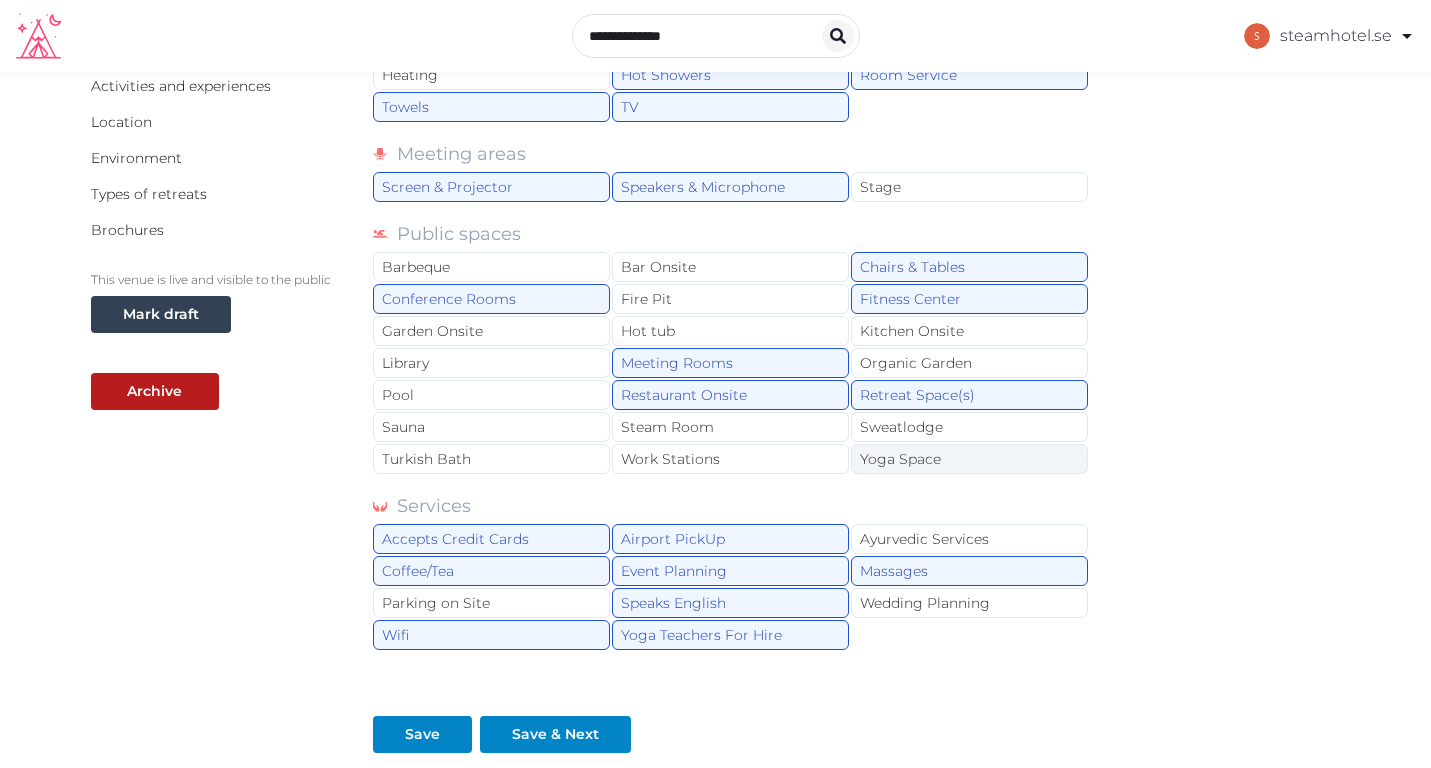 click on "Yoga Space" at bounding box center [969, 459] 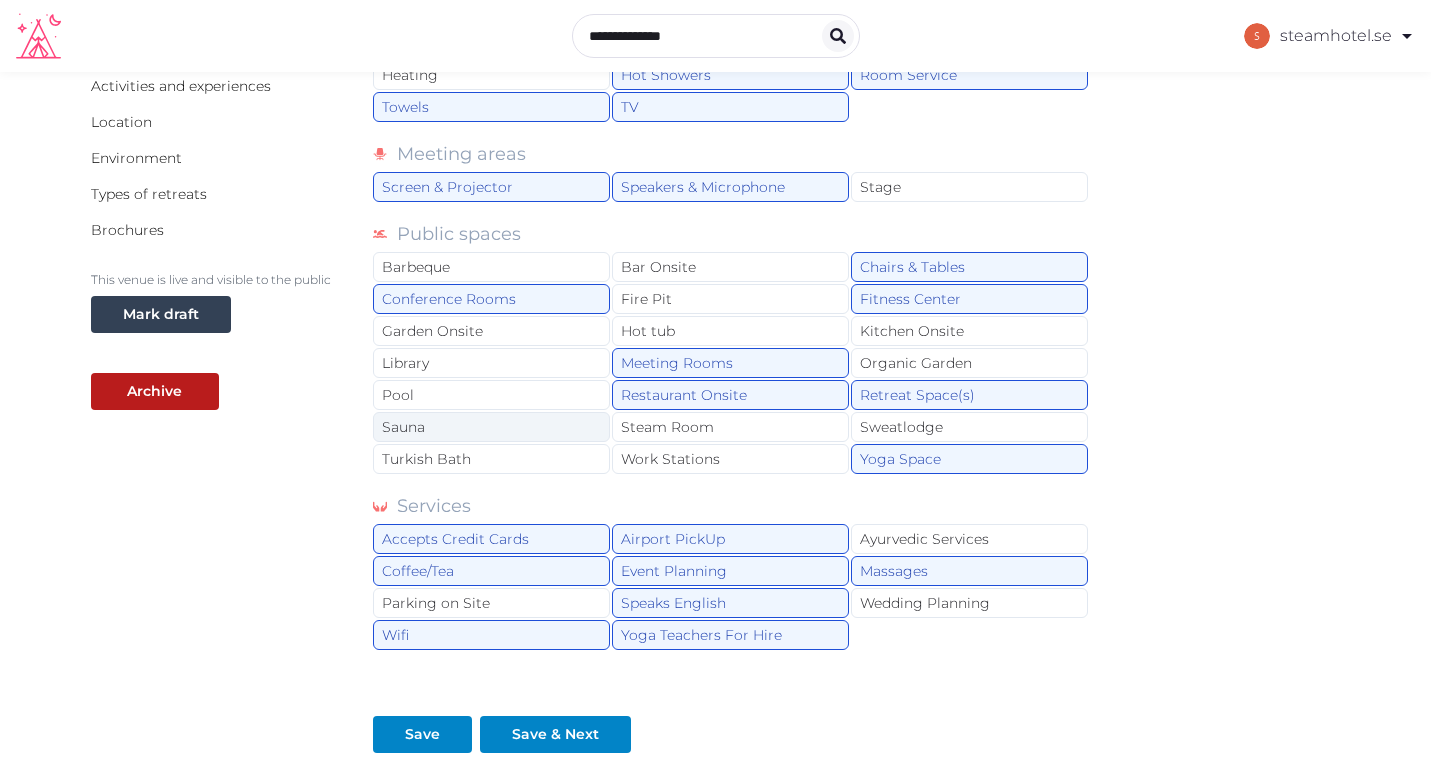 click on "Sauna" at bounding box center [491, 427] 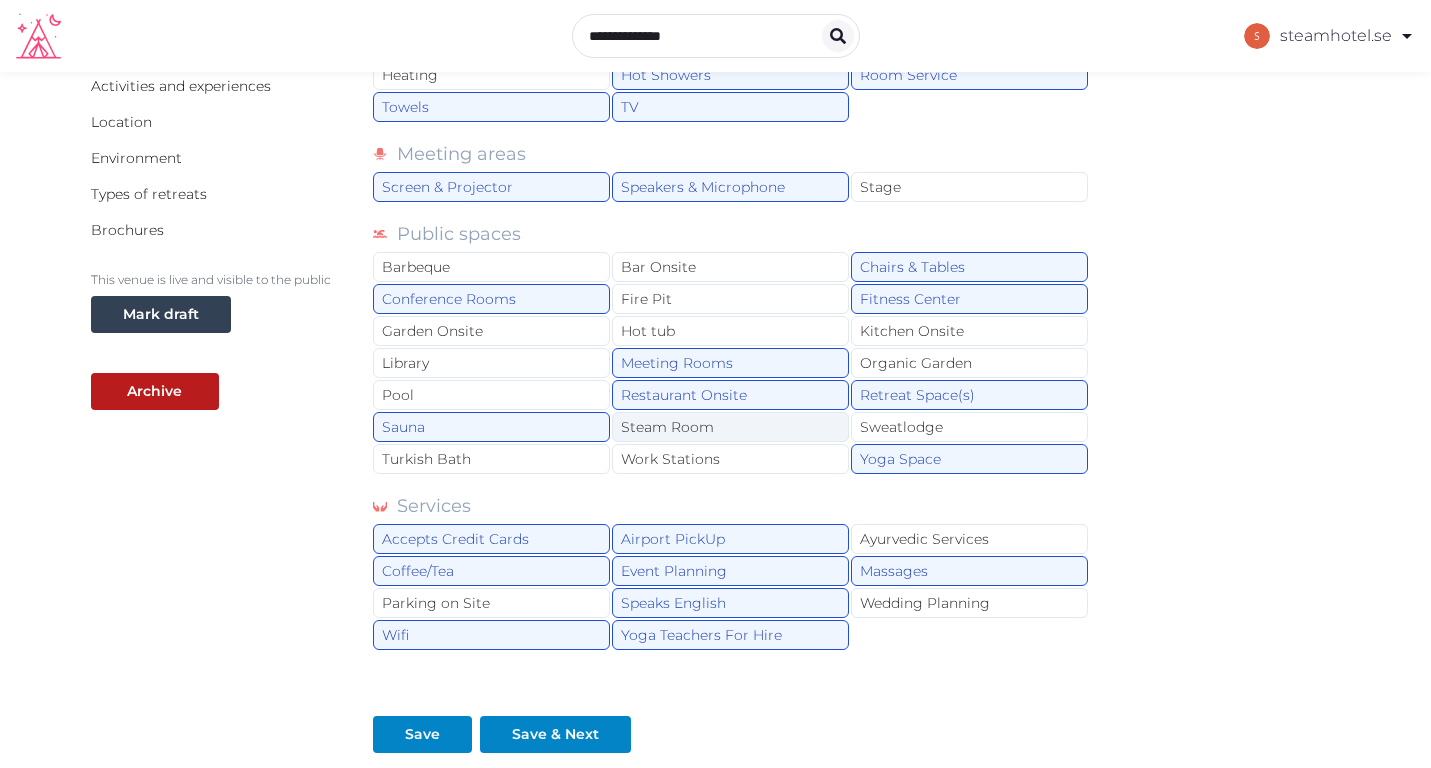 click on "Steam Room" at bounding box center (730, 427) 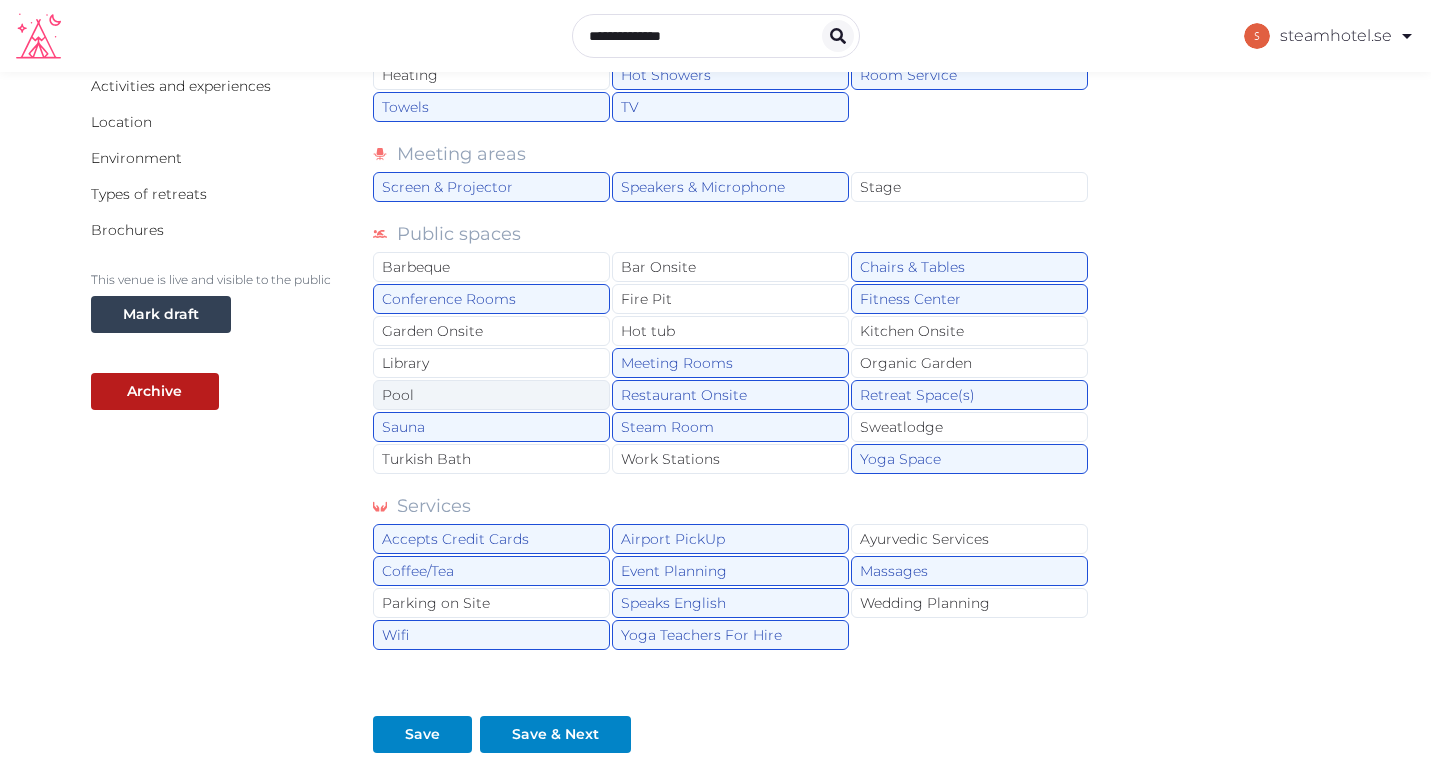 click on "Pool" at bounding box center [491, 395] 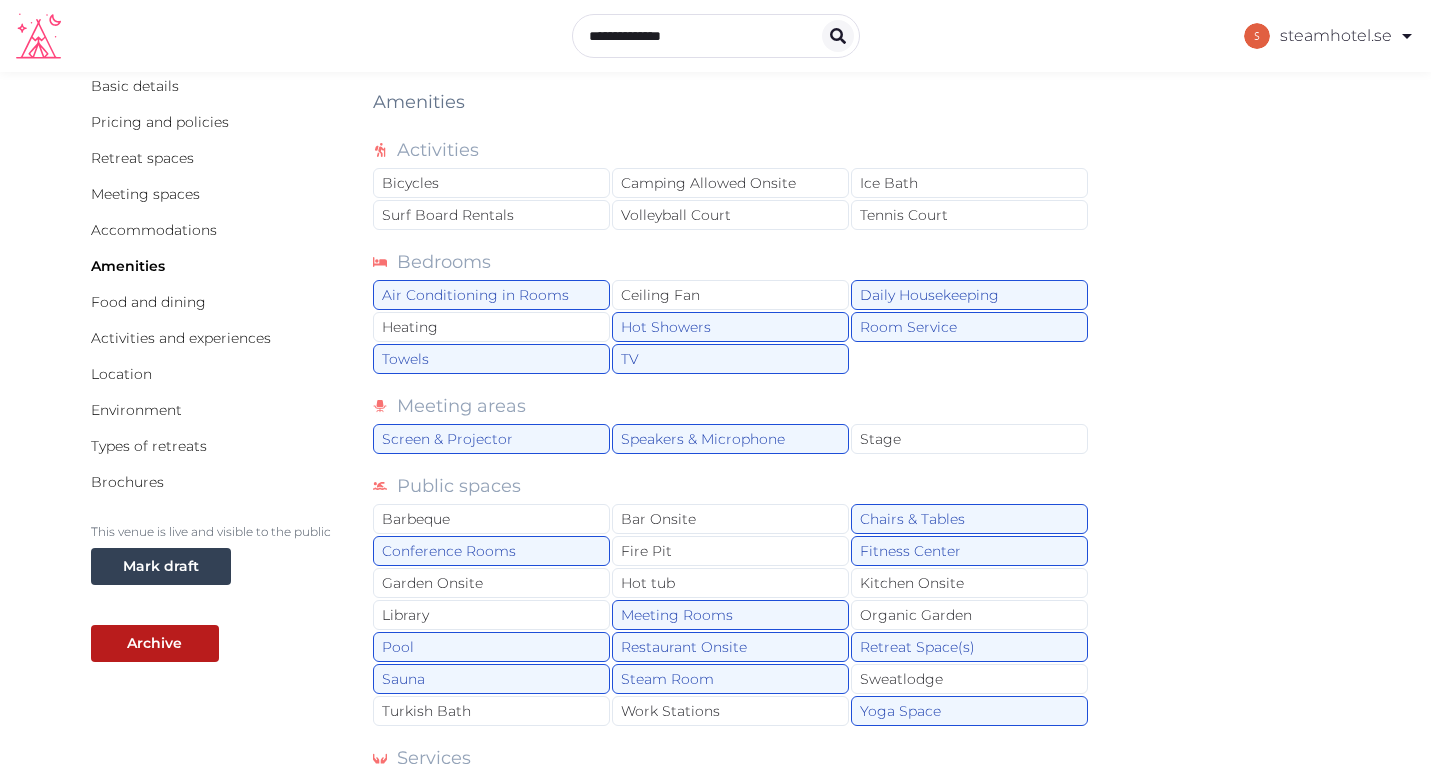 scroll, scrollTop: 91, scrollLeft: 0, axis: vertical 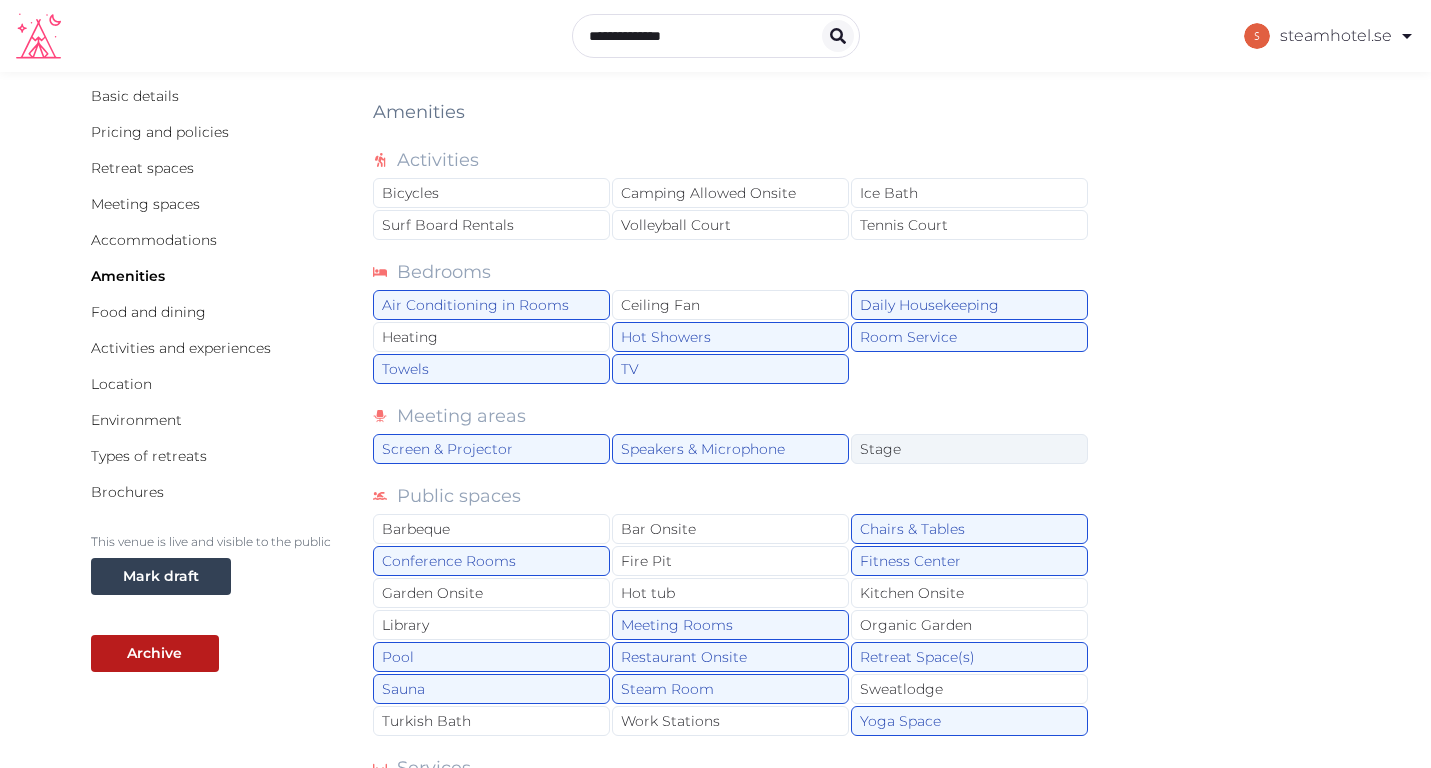 click on "Stage" at bounding box center (969, 449) 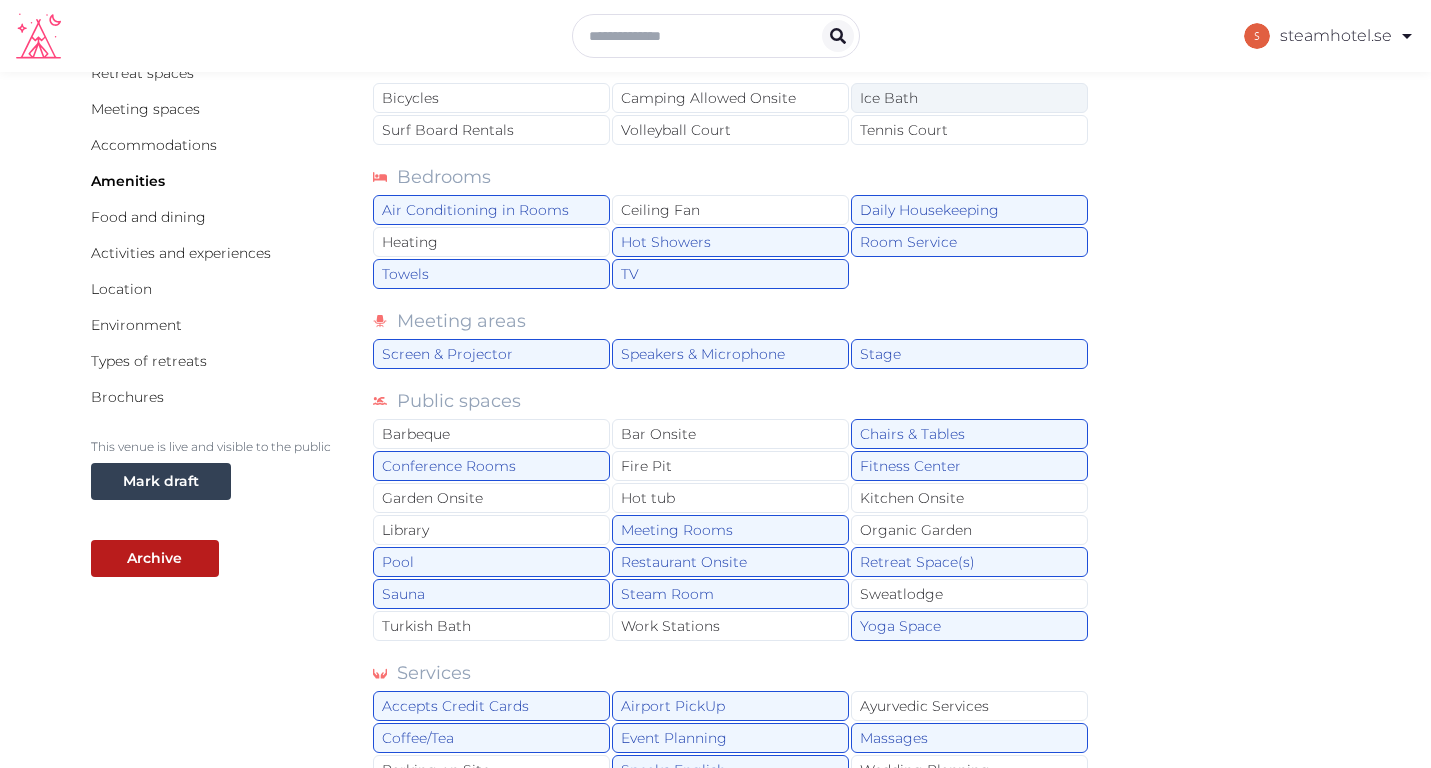 scroll, scrollTop: 530, scrollLeft: 0, axis: vertical 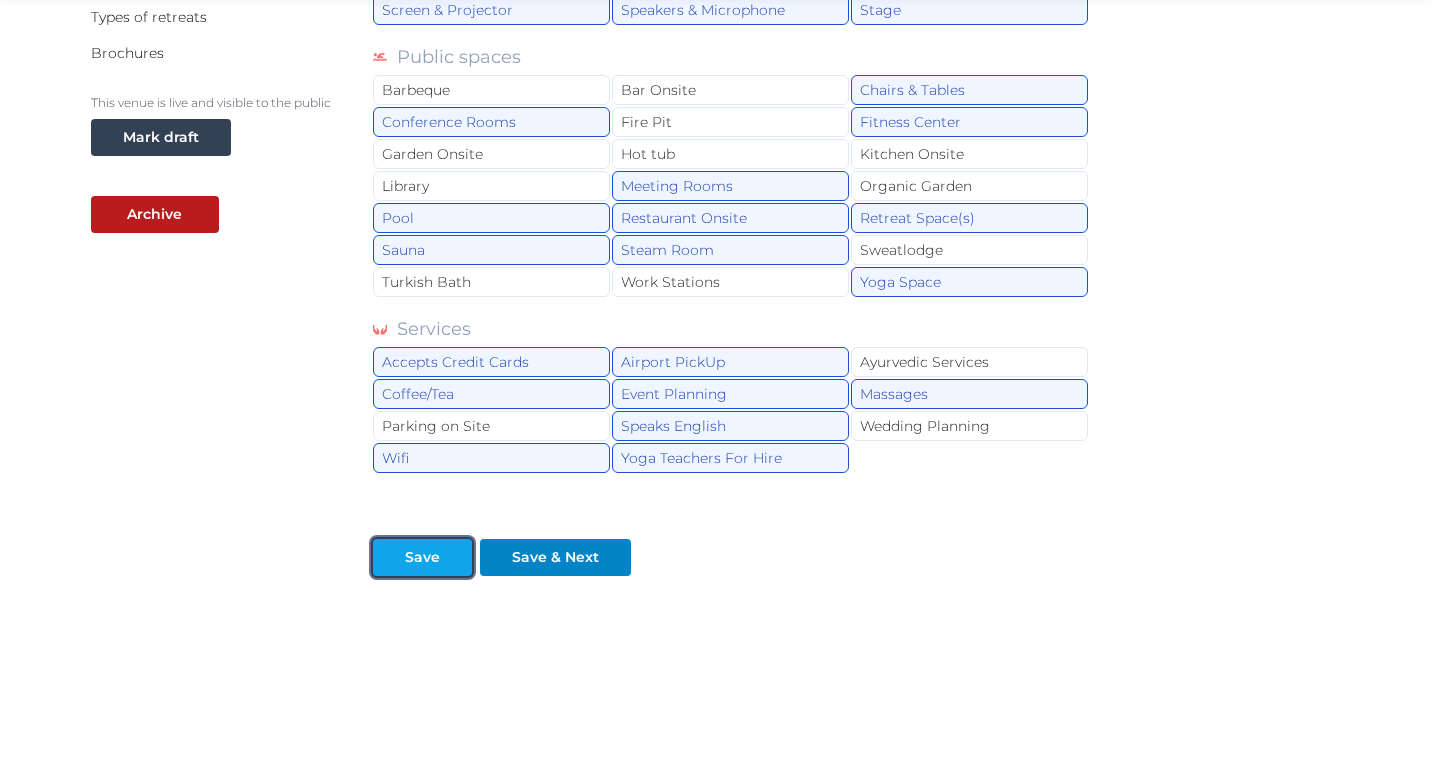 click on "Save" at bounding box center [422, 557] 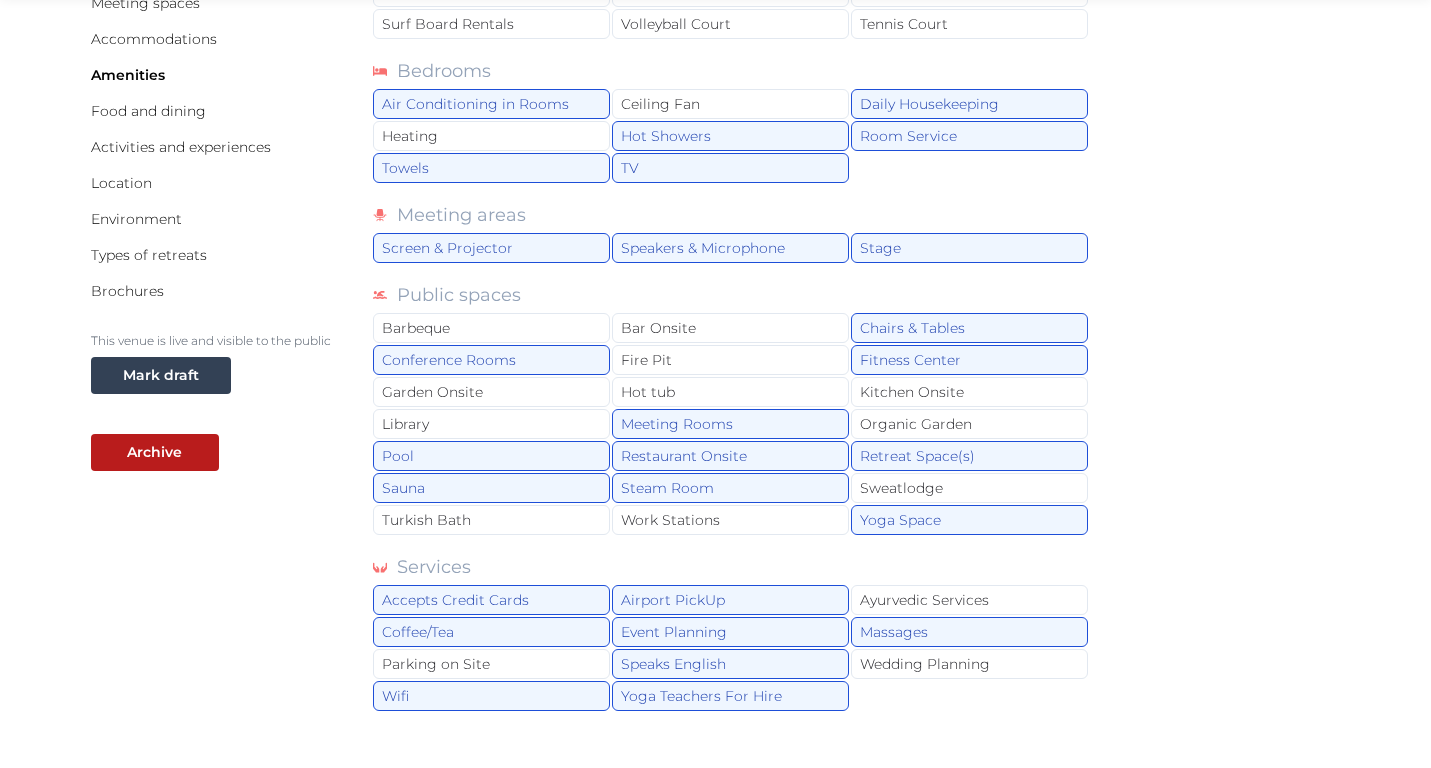 scroll, scrollTop: 0, scrollLeft: 0, axis: both 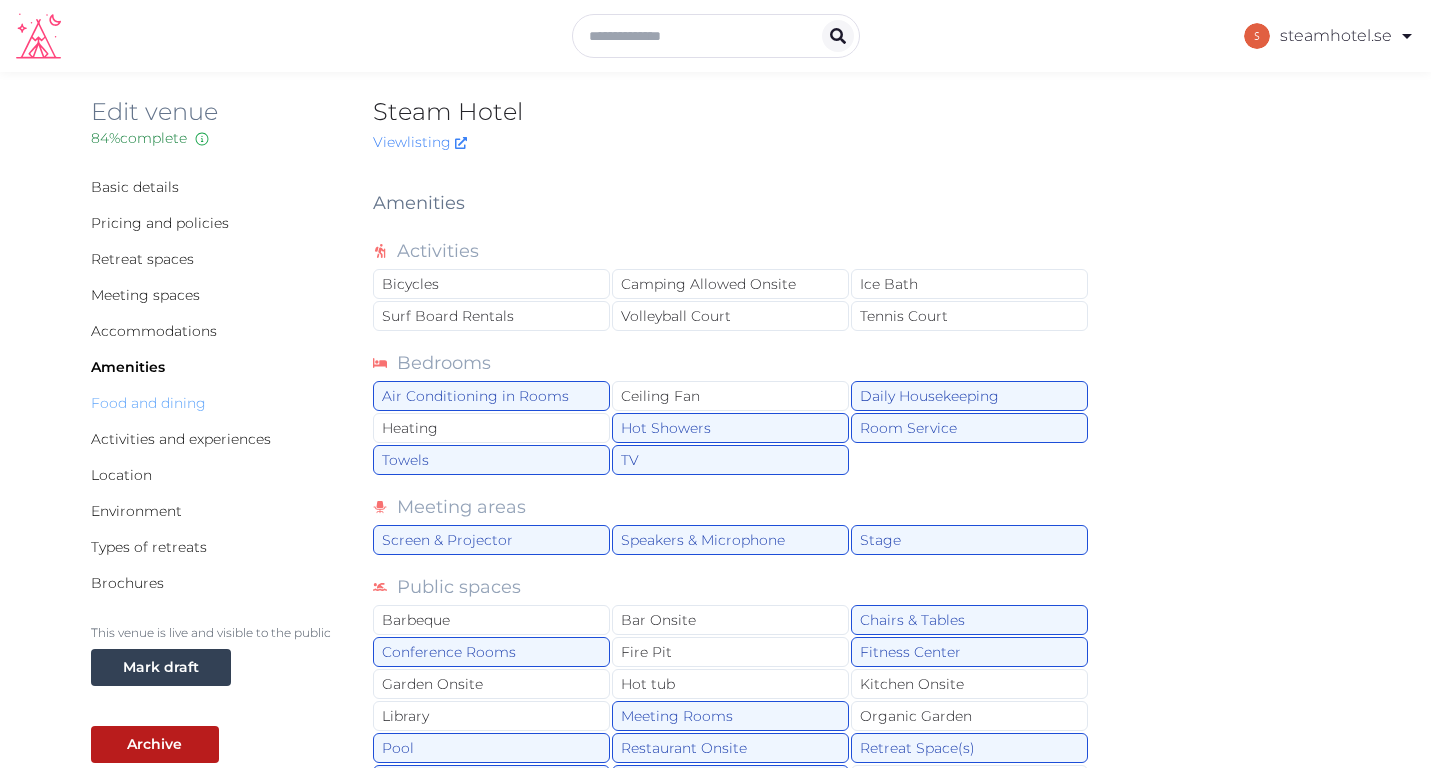click on "Food and dining" at bounding box center [148, 403] 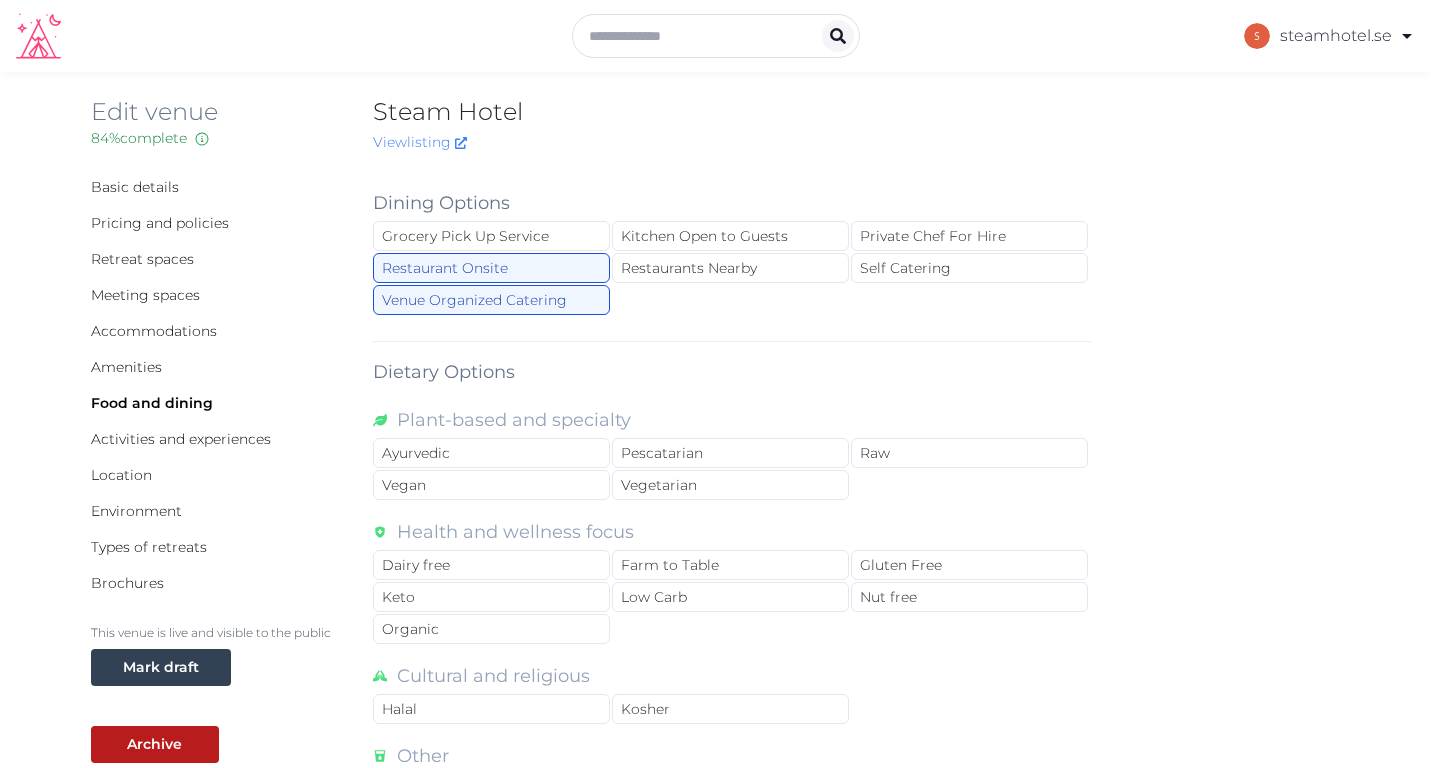 scroll, scrollTop: 618, scrollLeft: 0, axis: vertical 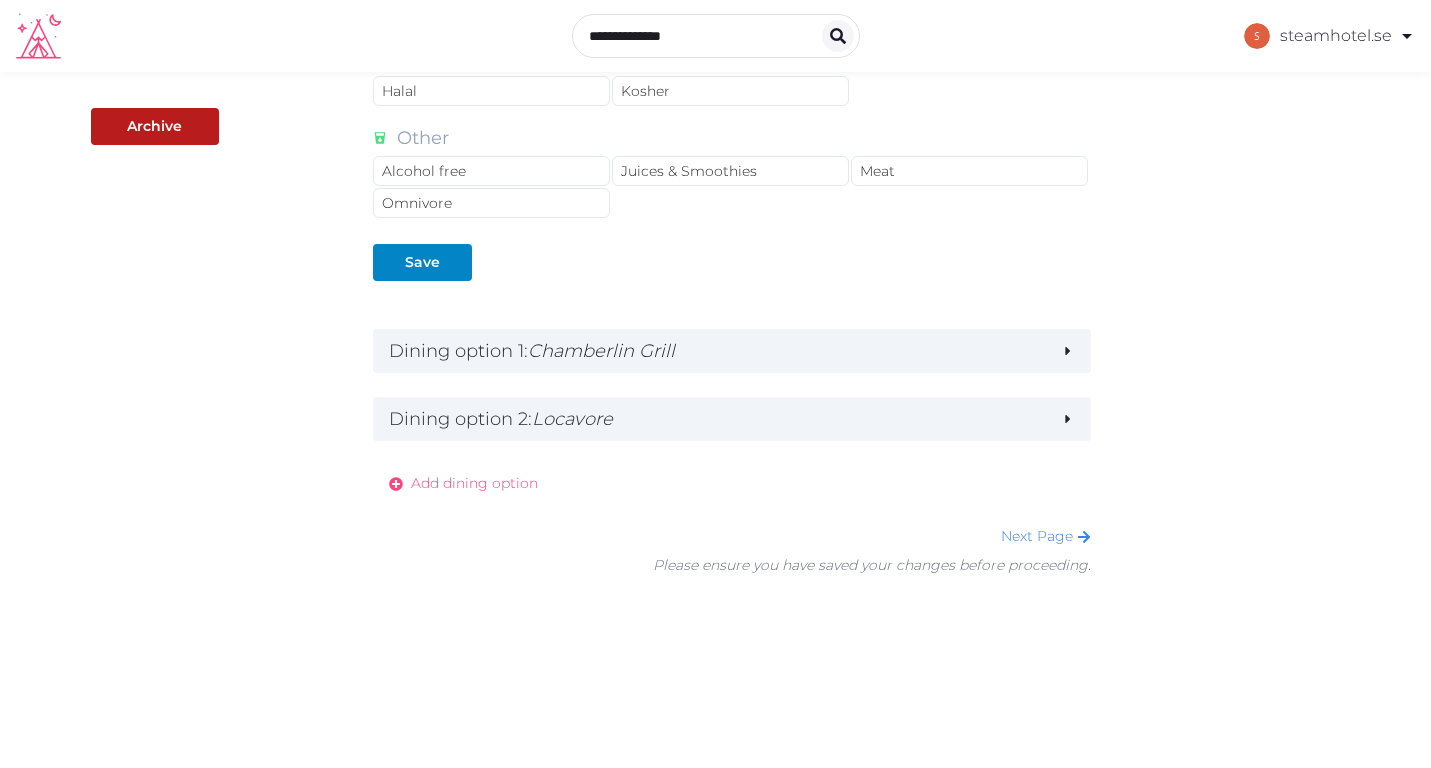 click on "Add dining option" at bounding box center (474, 483) 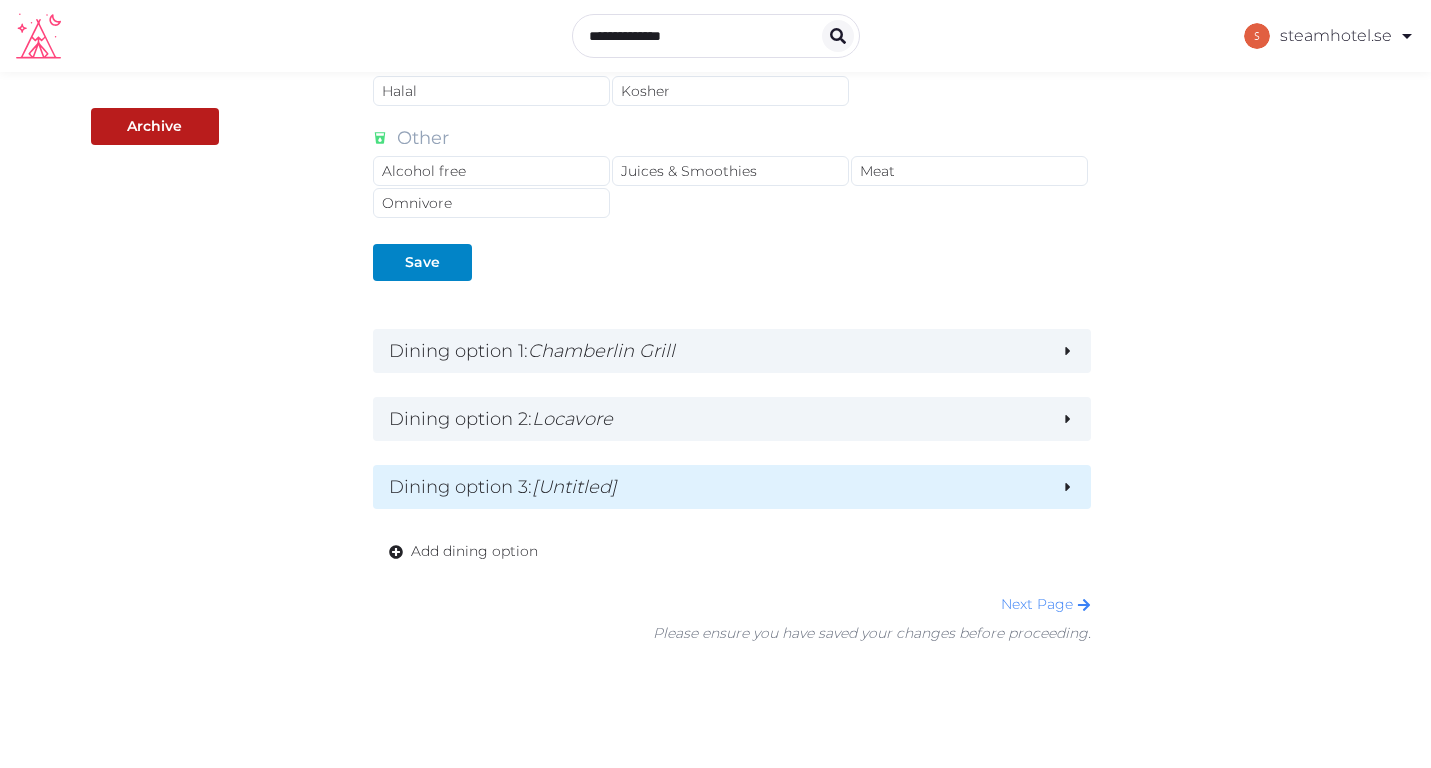 click on "[Untitled]" at bounding box center (574, 487) 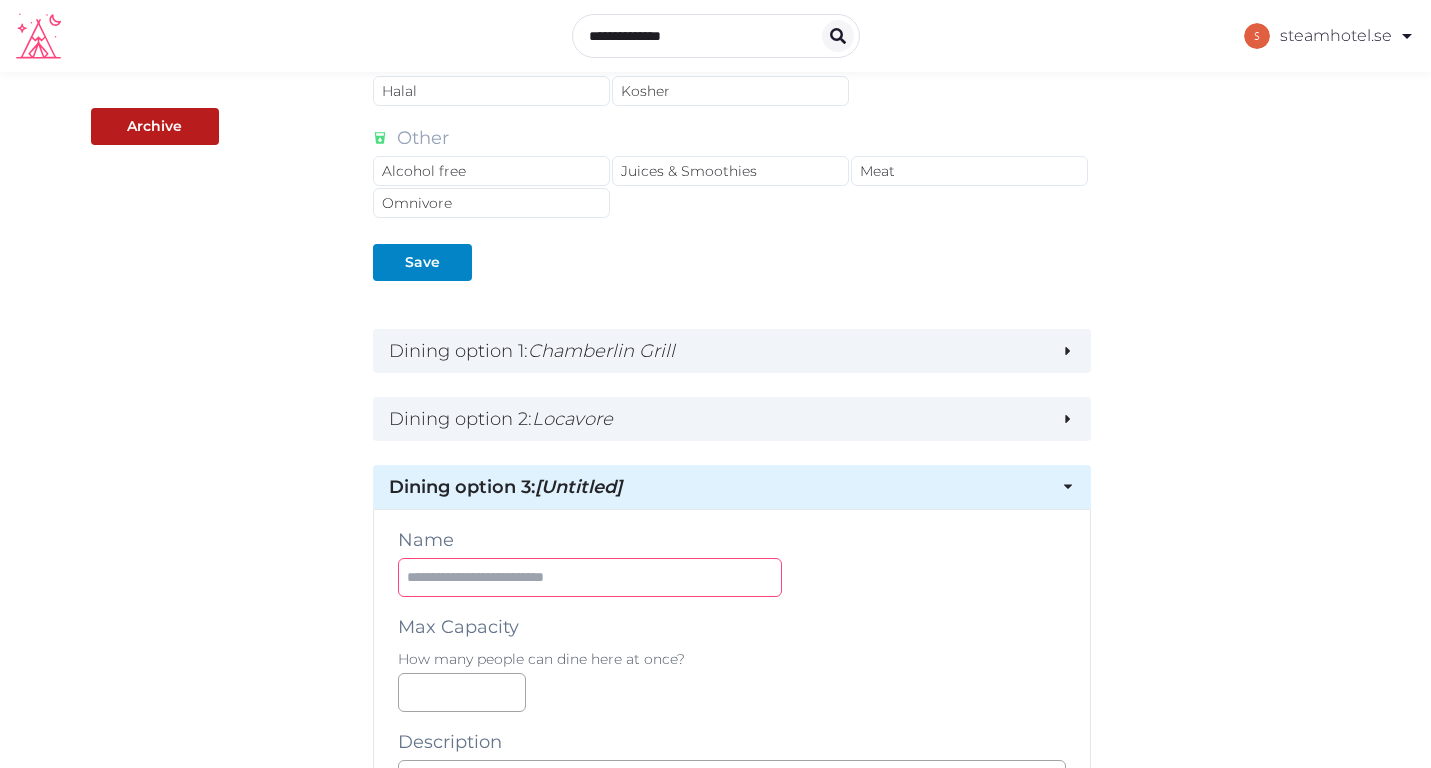 click at bounding box center [590, 577] 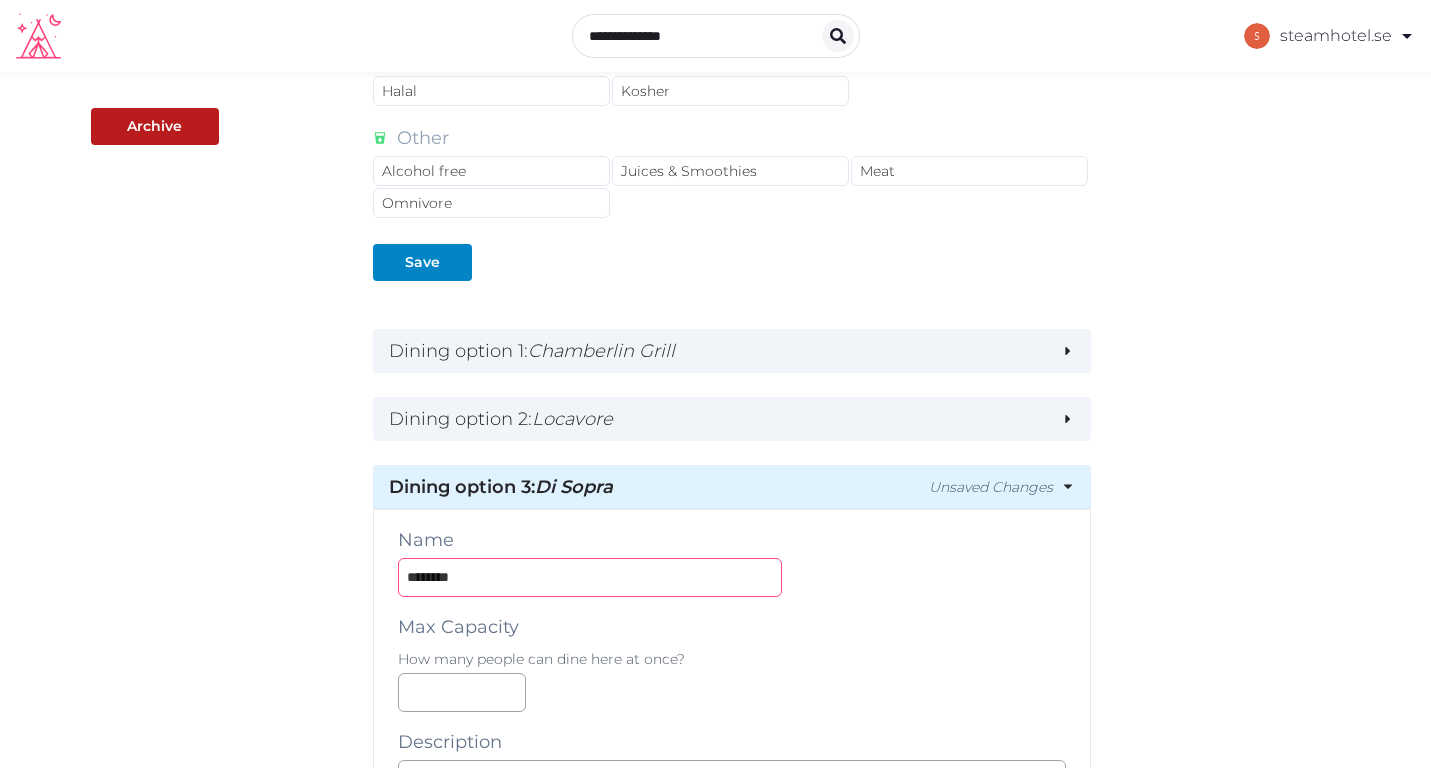 type on "********" 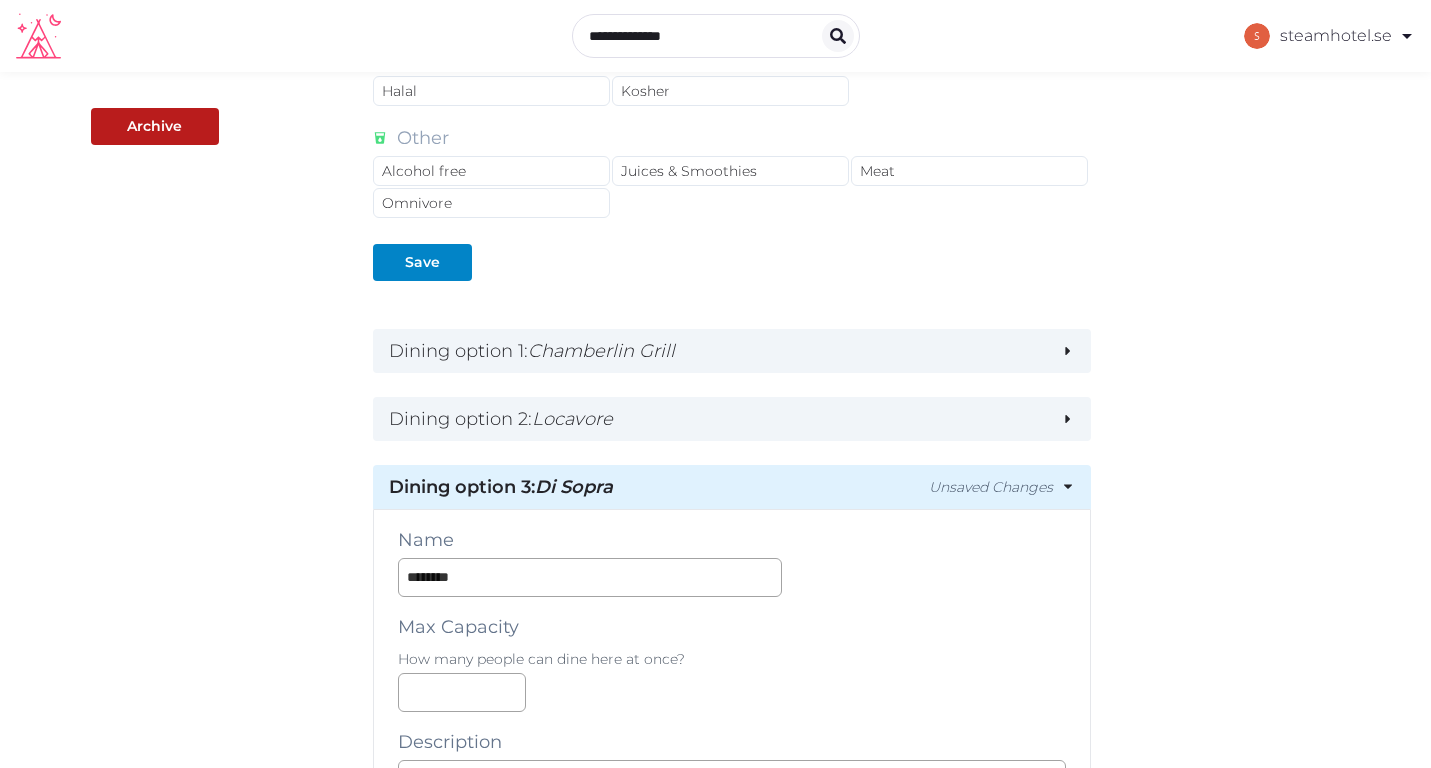 click on "Dining option 3 :  Di Sopra" at bounding box center (655, 487) 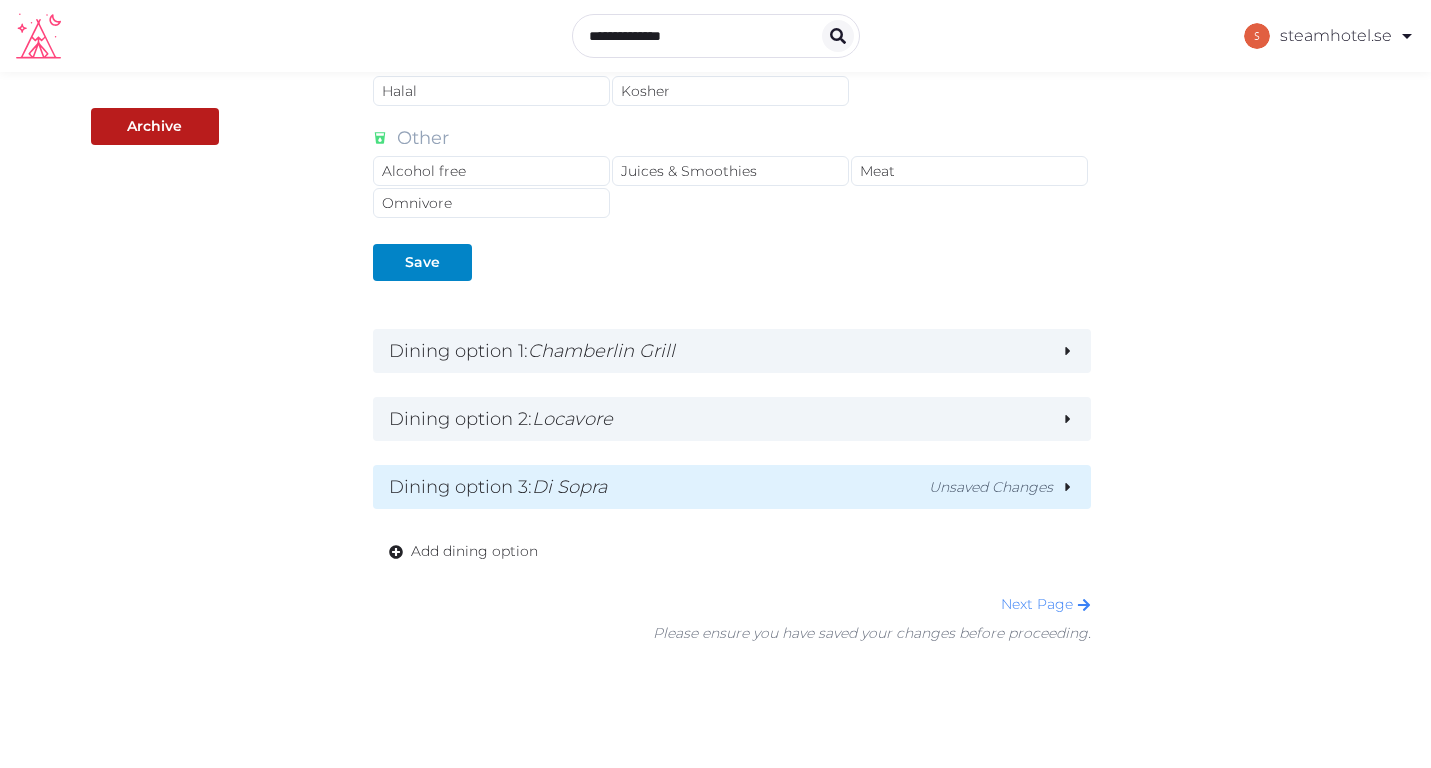 click on "Dining option 3 :  Di Sopra" at bounding box center [655, 487] 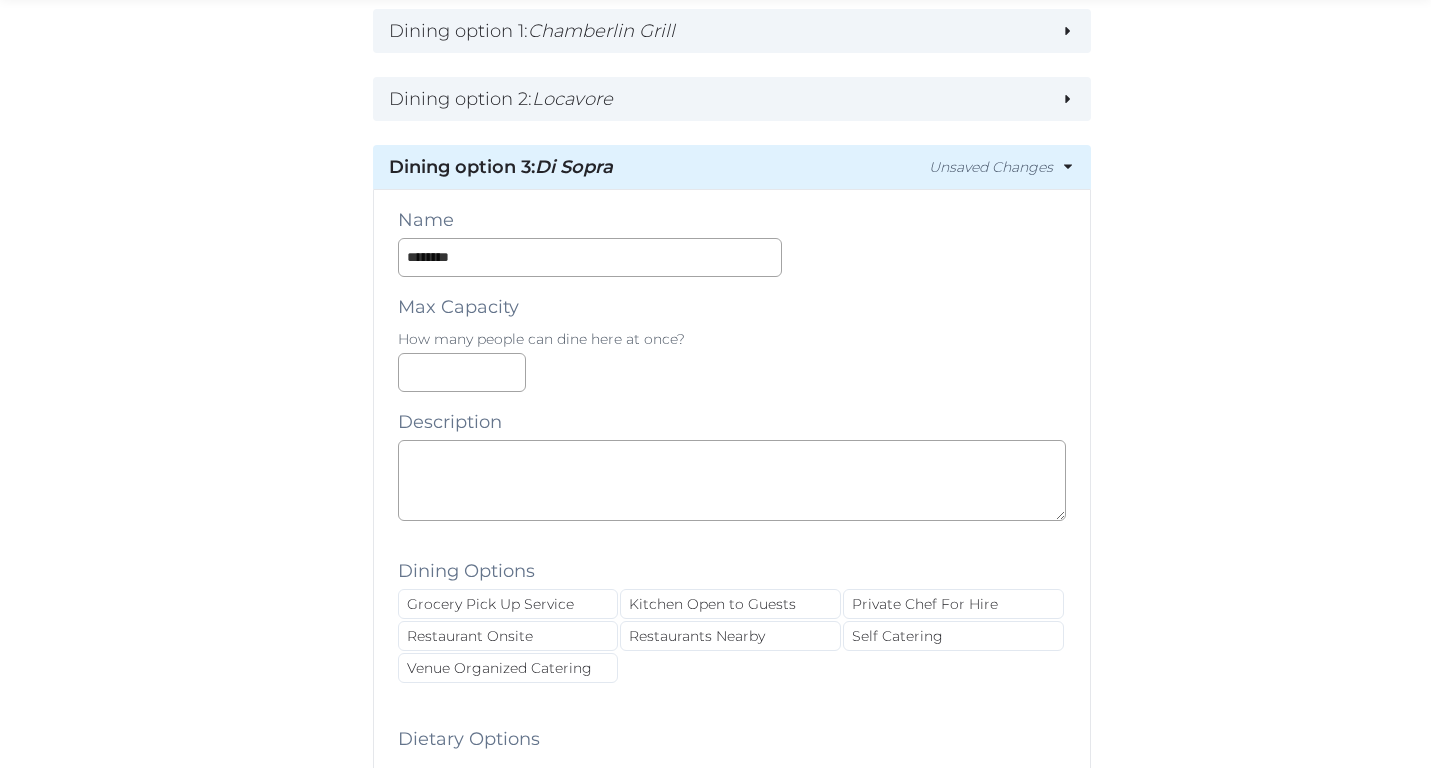 scroll, scrollTop: 939, scrollLeft: 0, axis: vertical 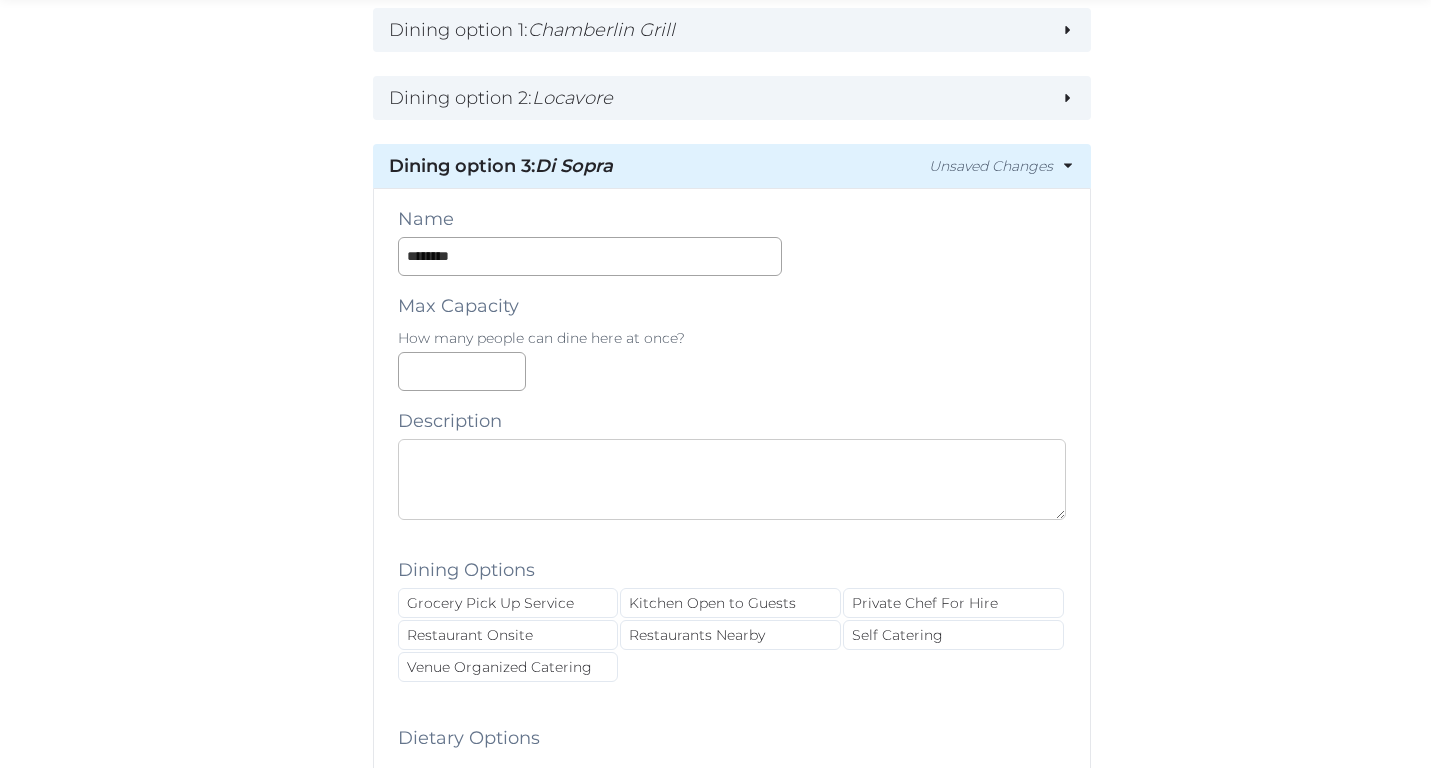 click at bounding box center [732, 479] 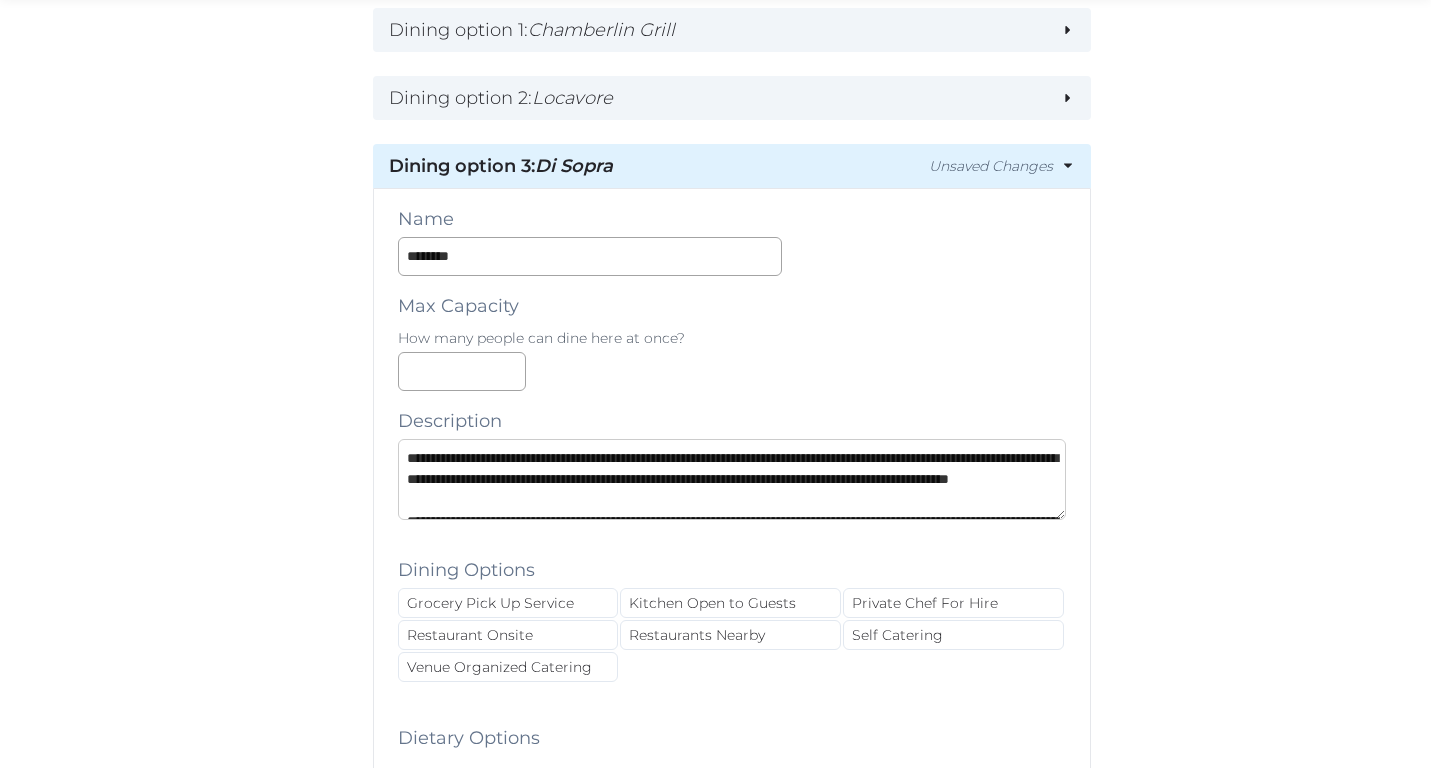 scroll, scrollTop: 53, scrollLeft: 0, axis: vertical 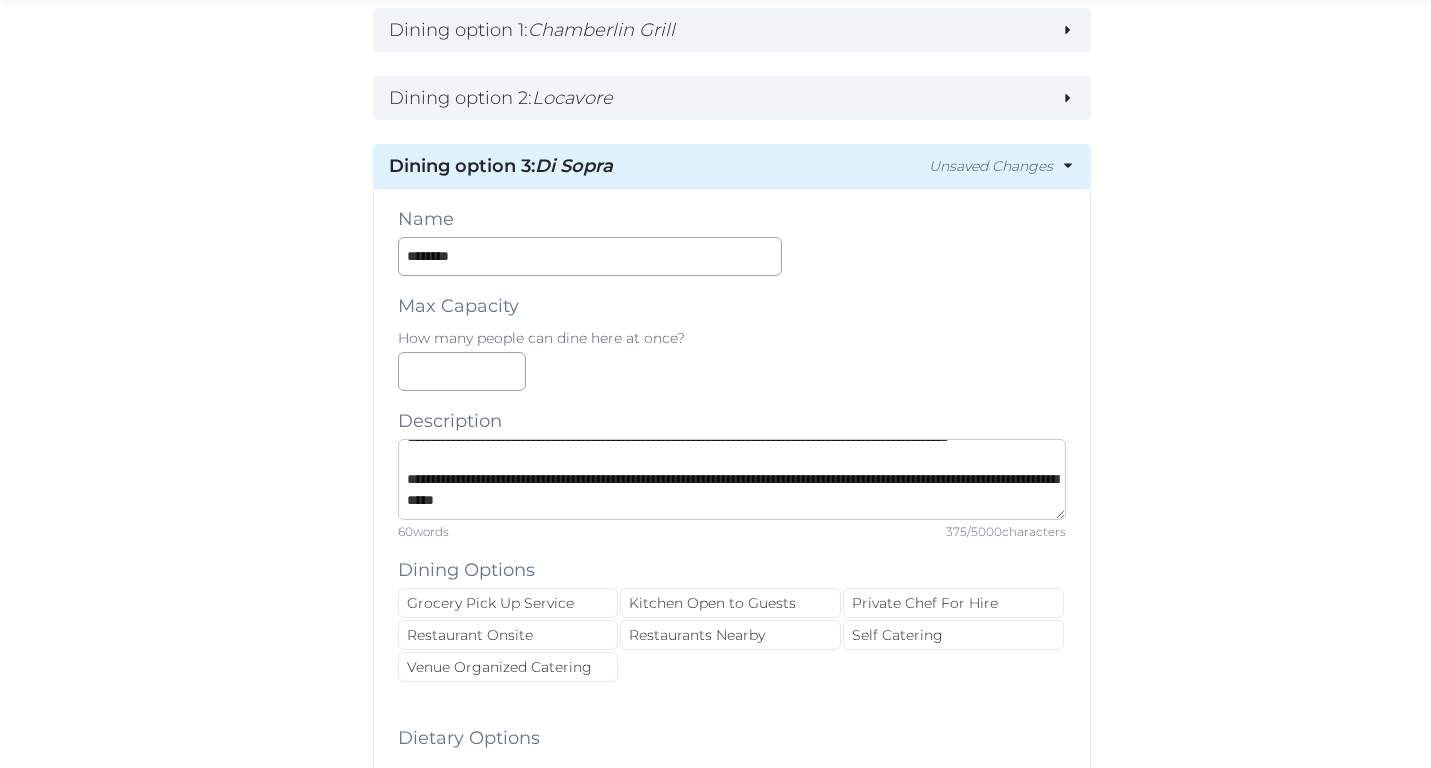 type on "**********" 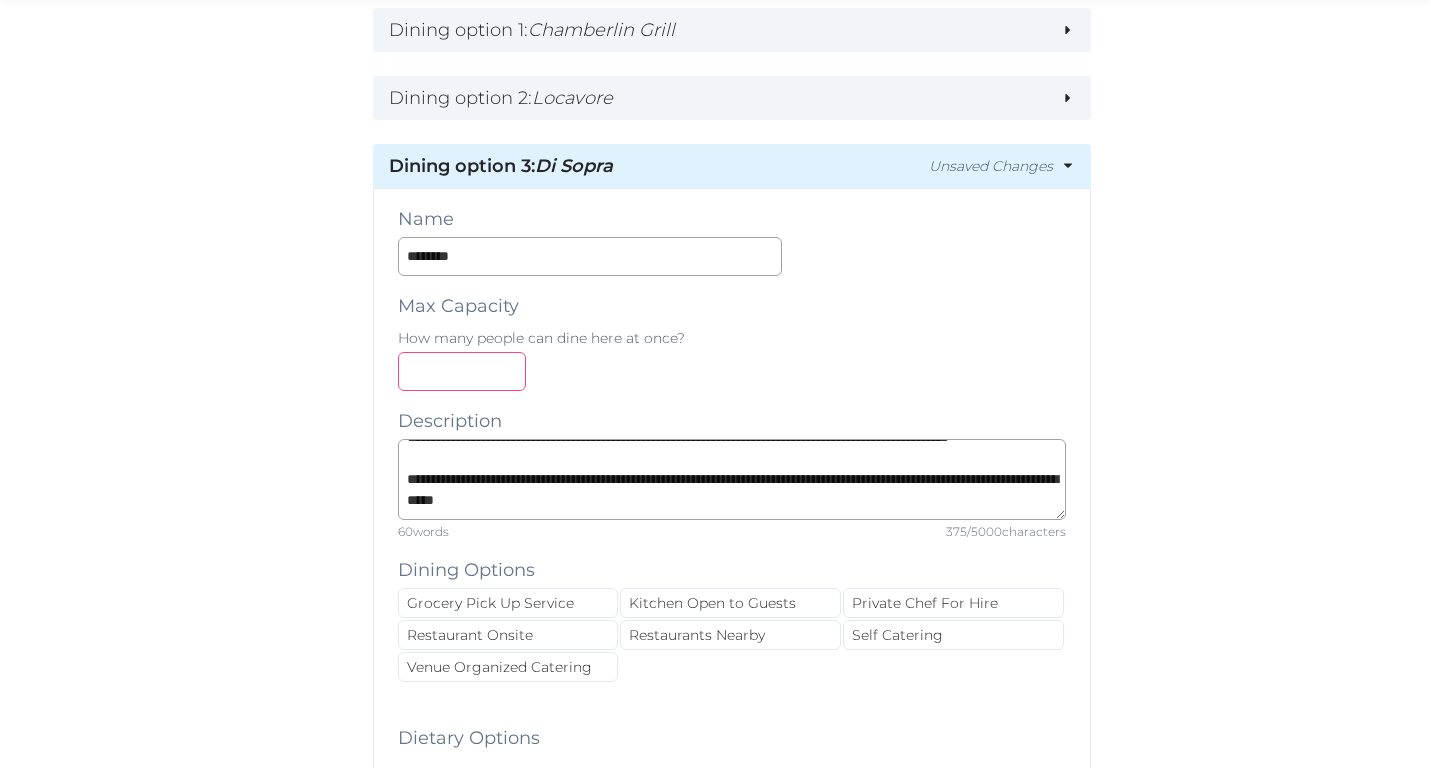 click at bounding box center [462, 371] 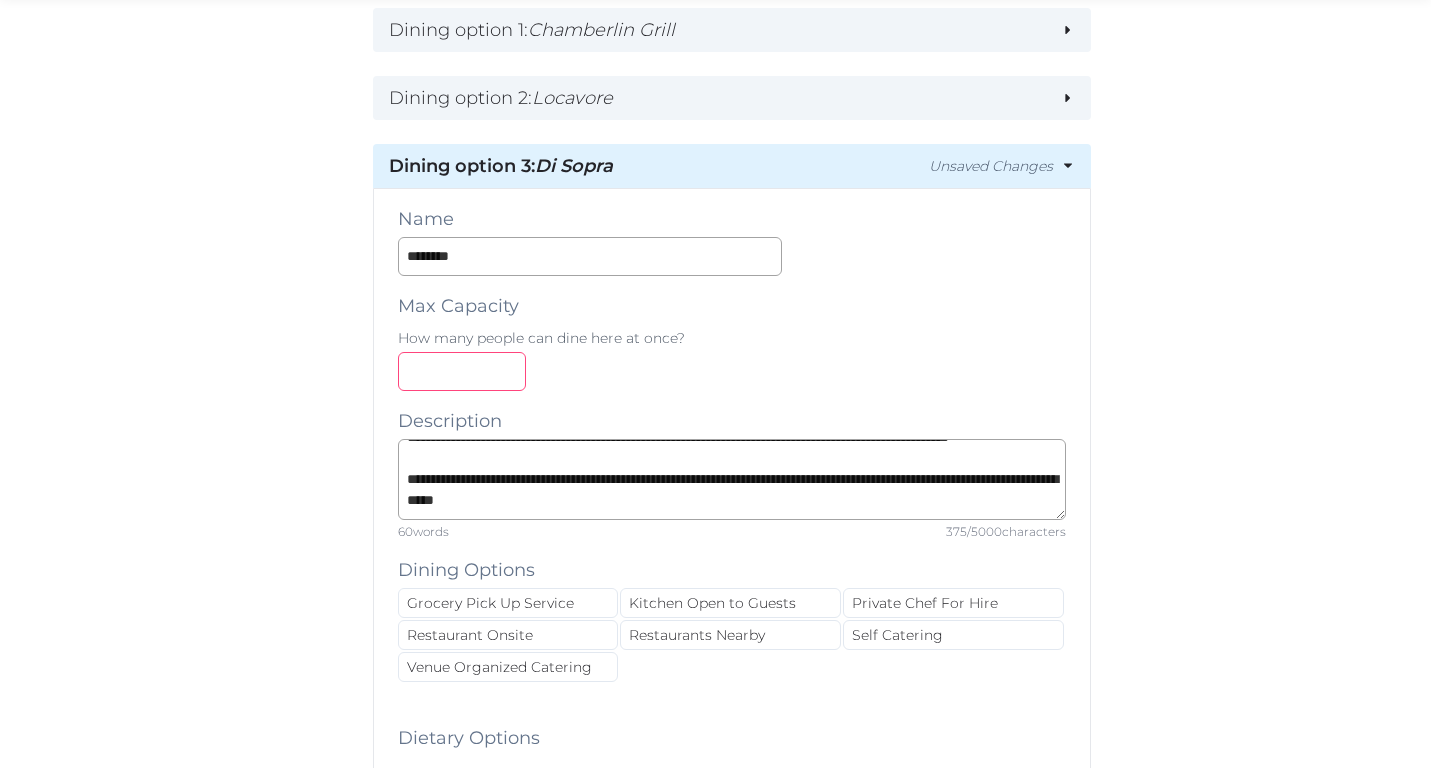 type on "**" 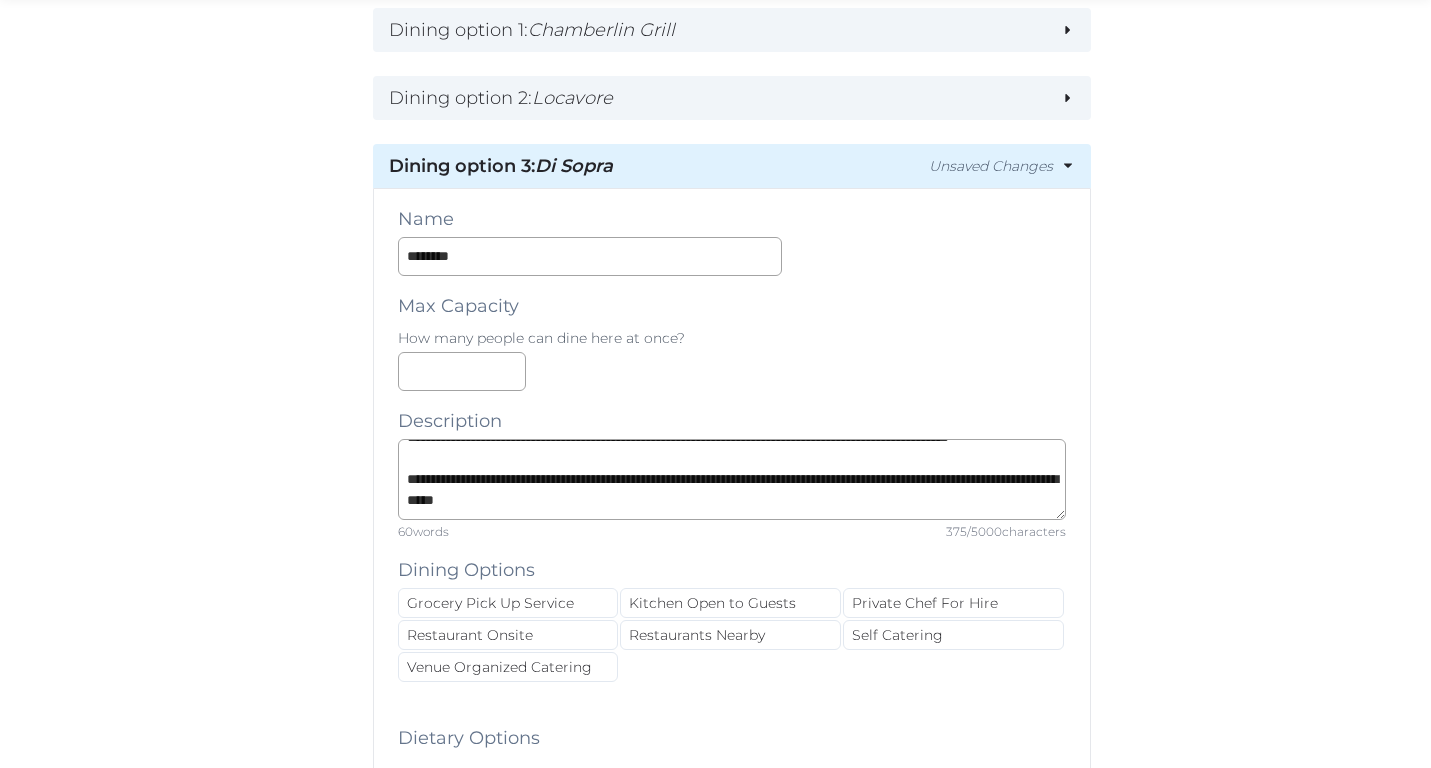 click on "**********" at bounding box center [732, 903] 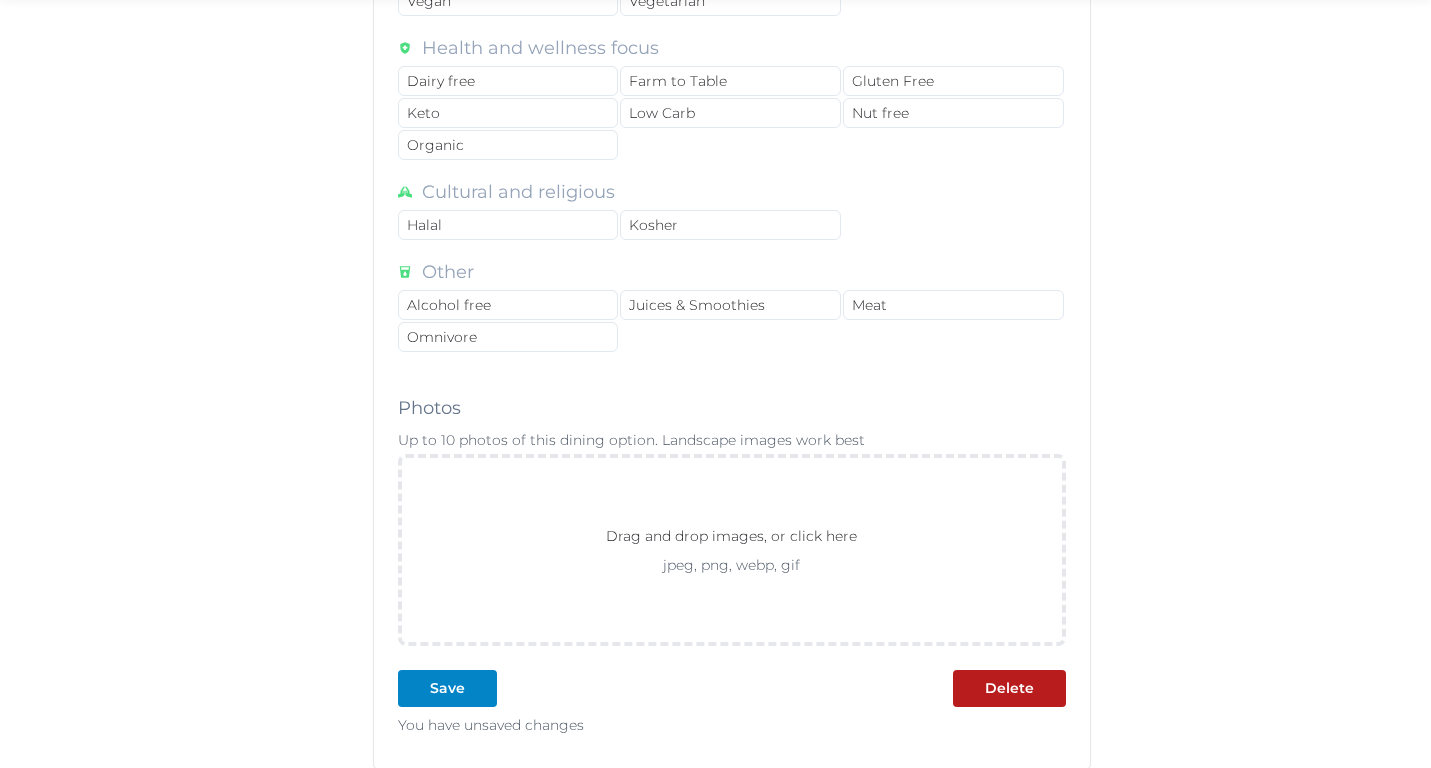 scroll, scrollTop: 1809, scrollLeft: 0, axis: vertical 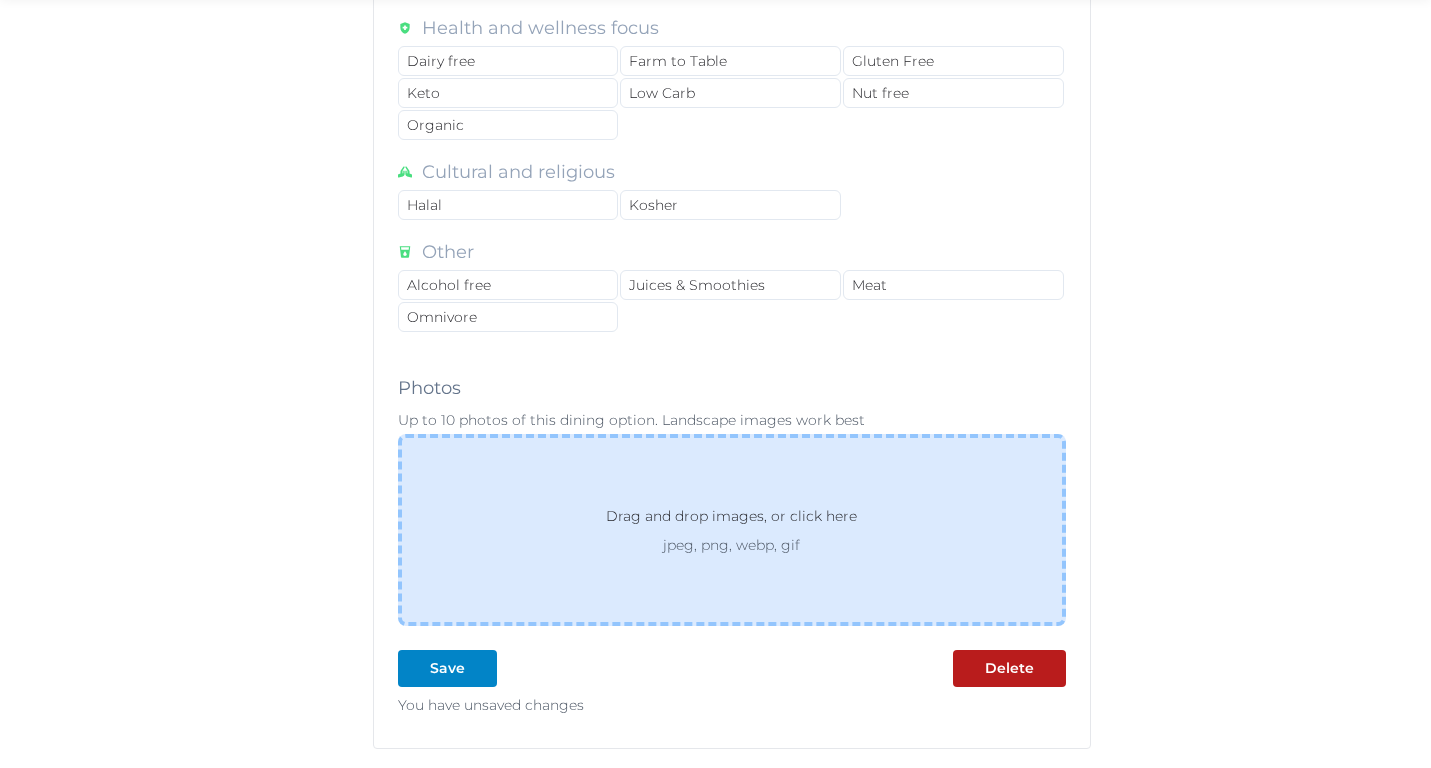 click on "Drag and drop images, or click here" at bounding box center [731, 520] 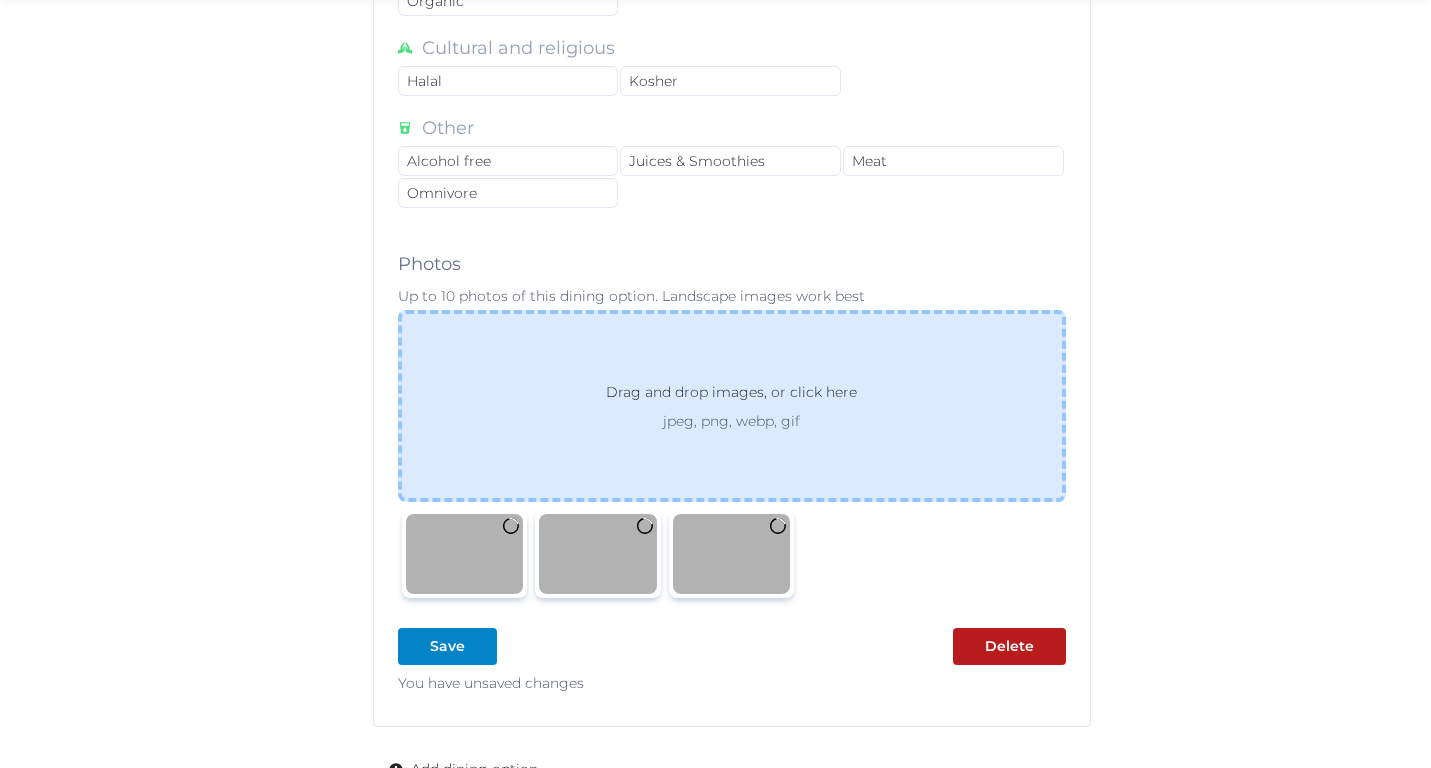 scroll, scrollTop: 2218, scrollLeft: 0, axis: vertical 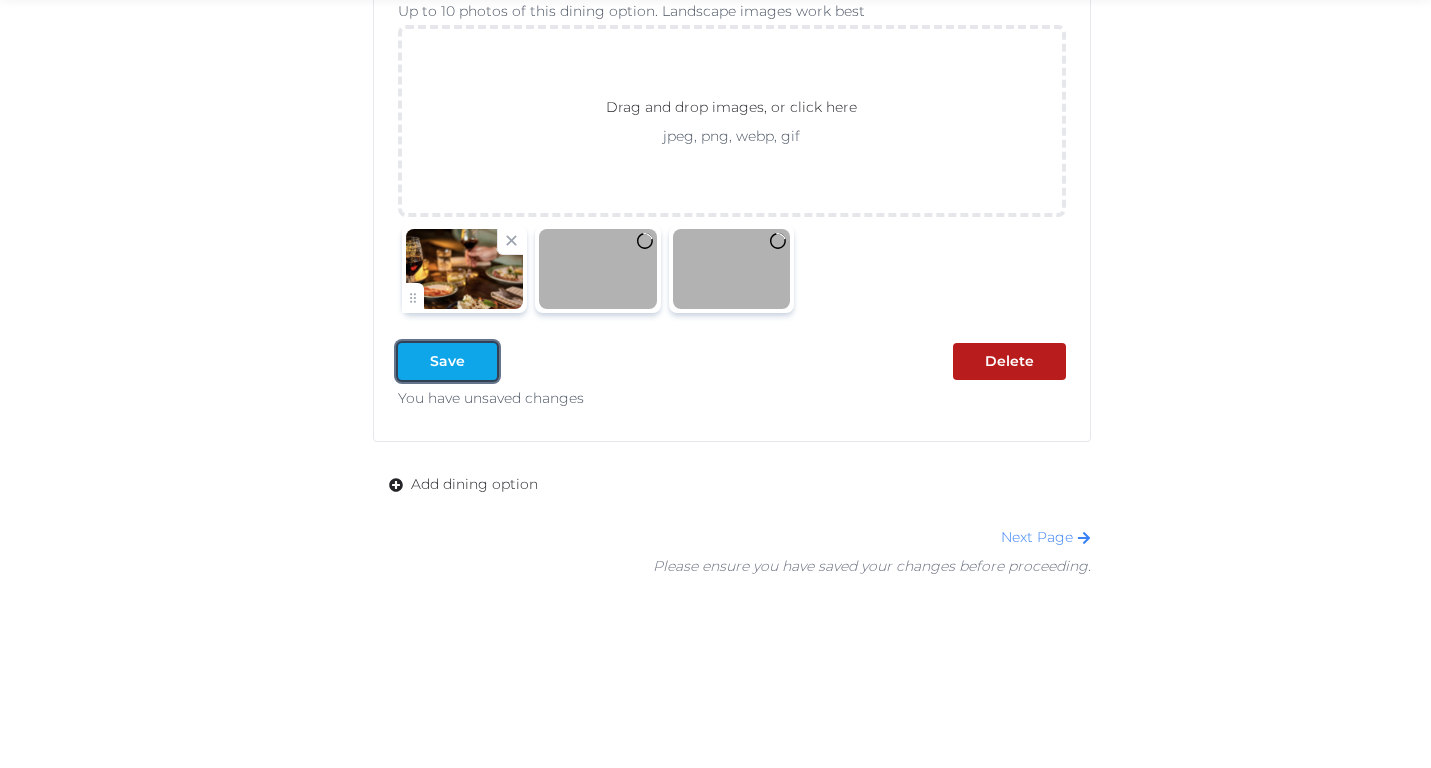 click on "Save" at bounding box center (447, 361) 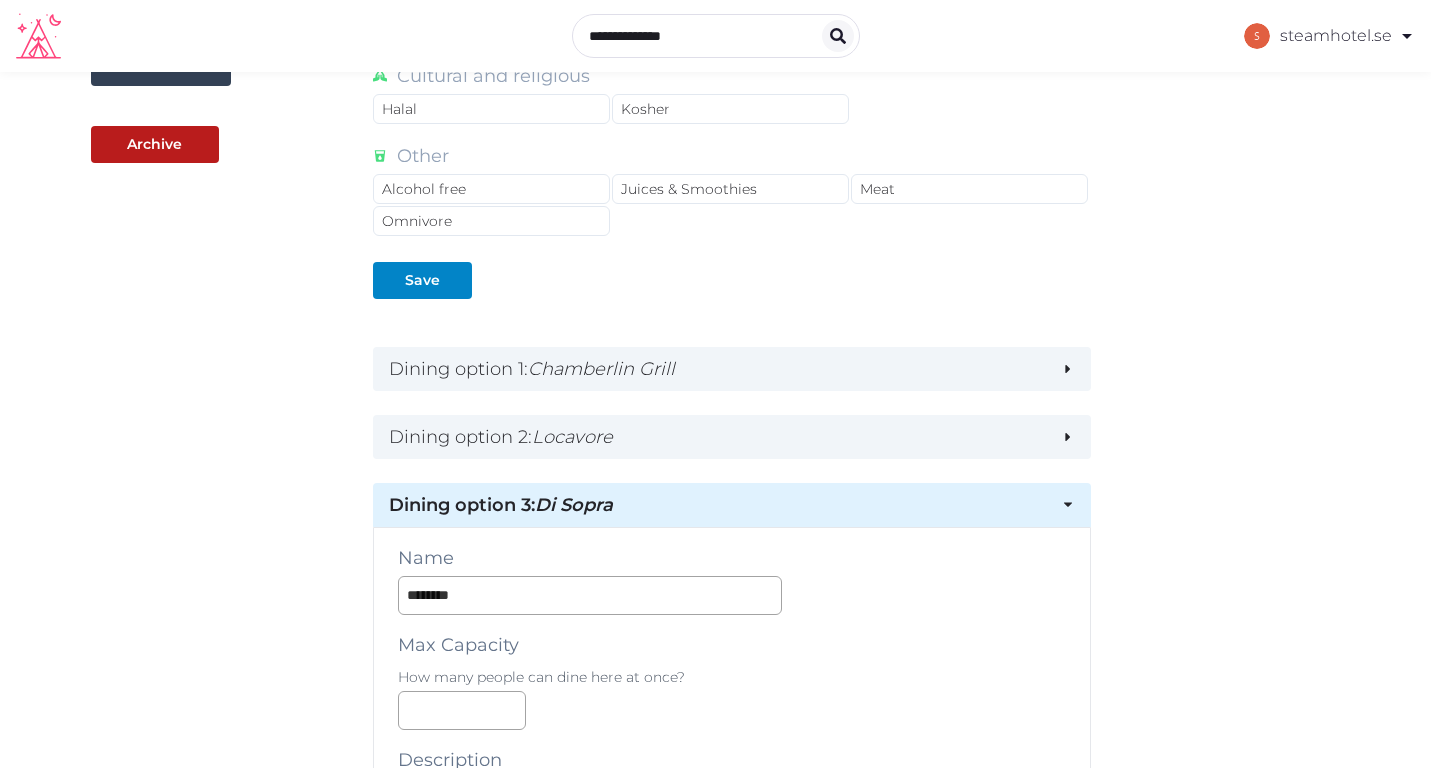 scroll, scrollTop: 496, scrollLeft: 0, axis: vertical 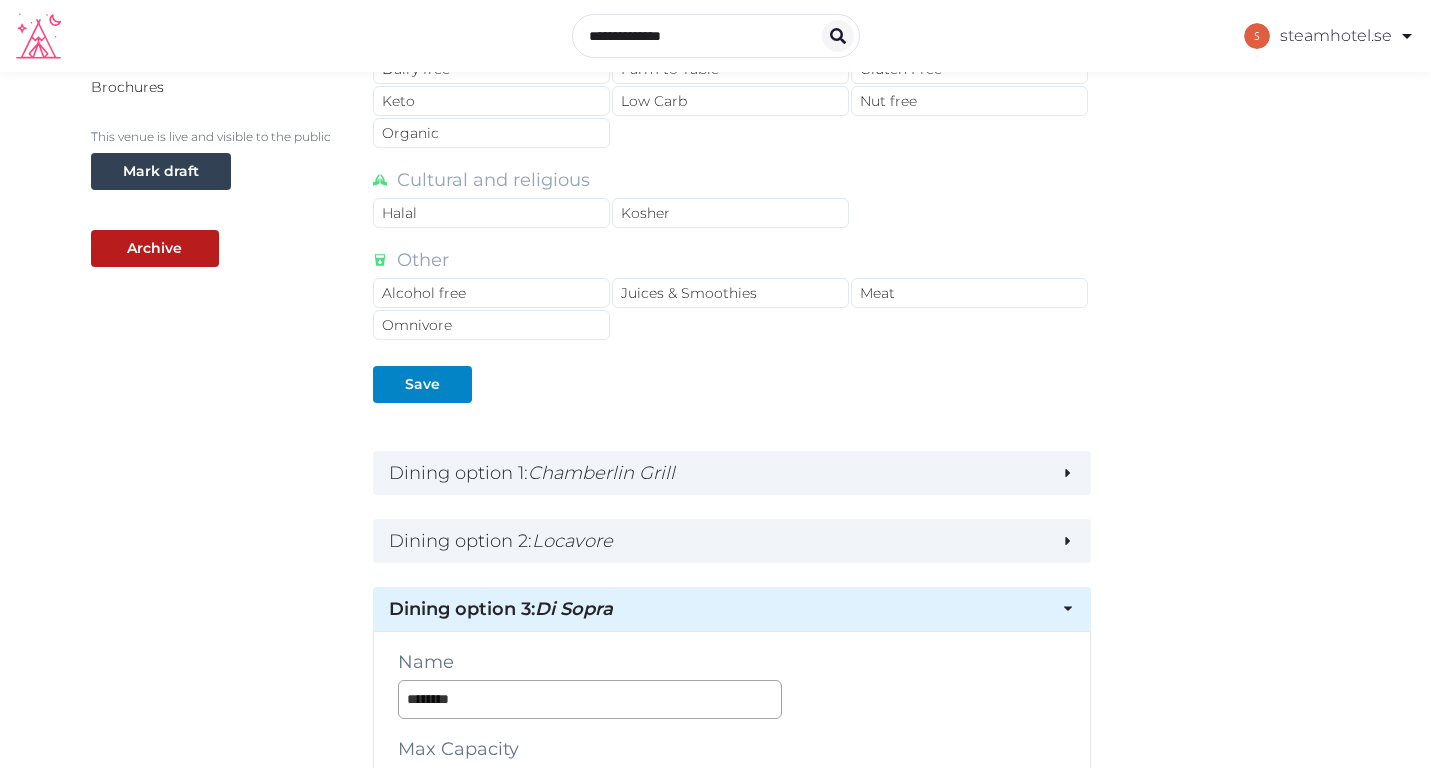 click on "Dining option 3 :  Di Sopra" at bounding box center [717, 609] 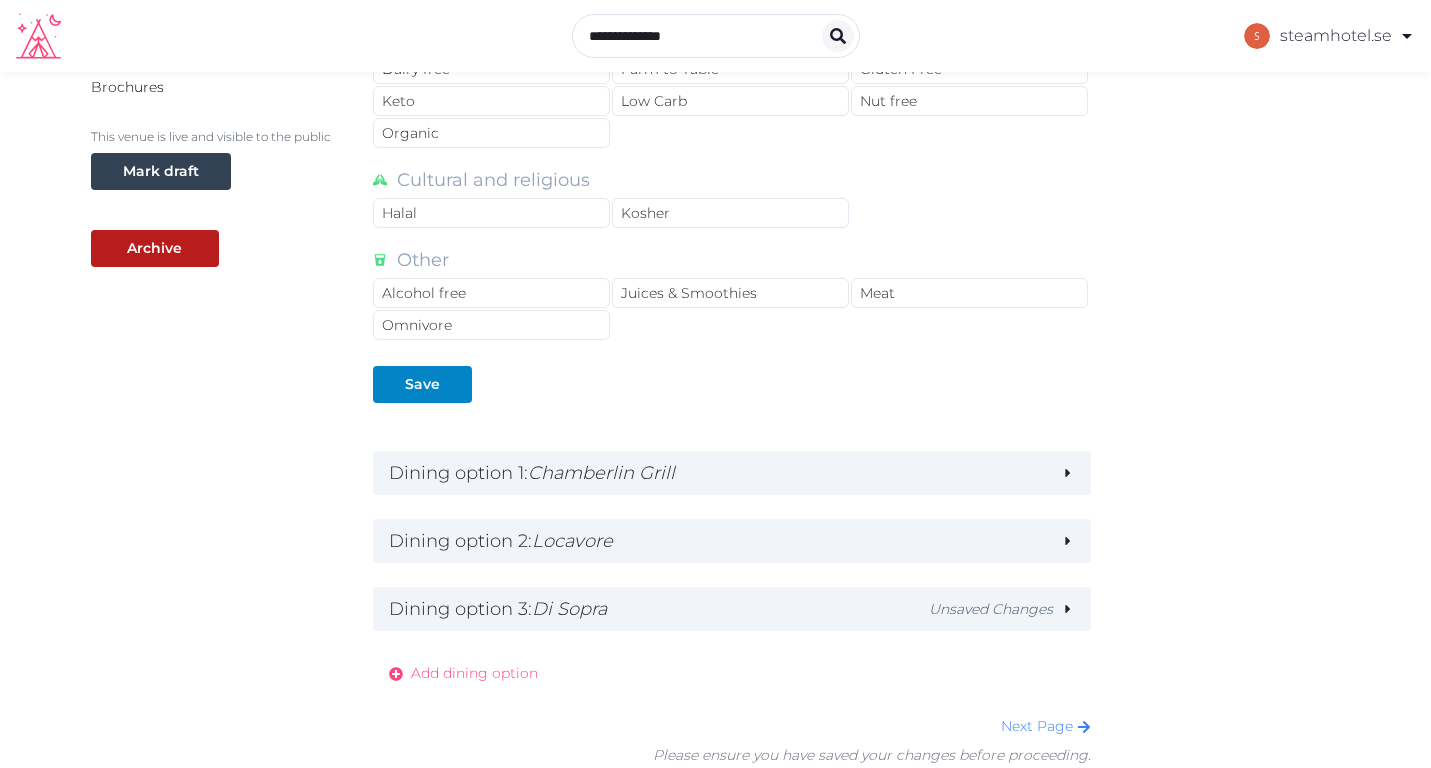 click on "Add dining option" at bounding box center [474, 673] 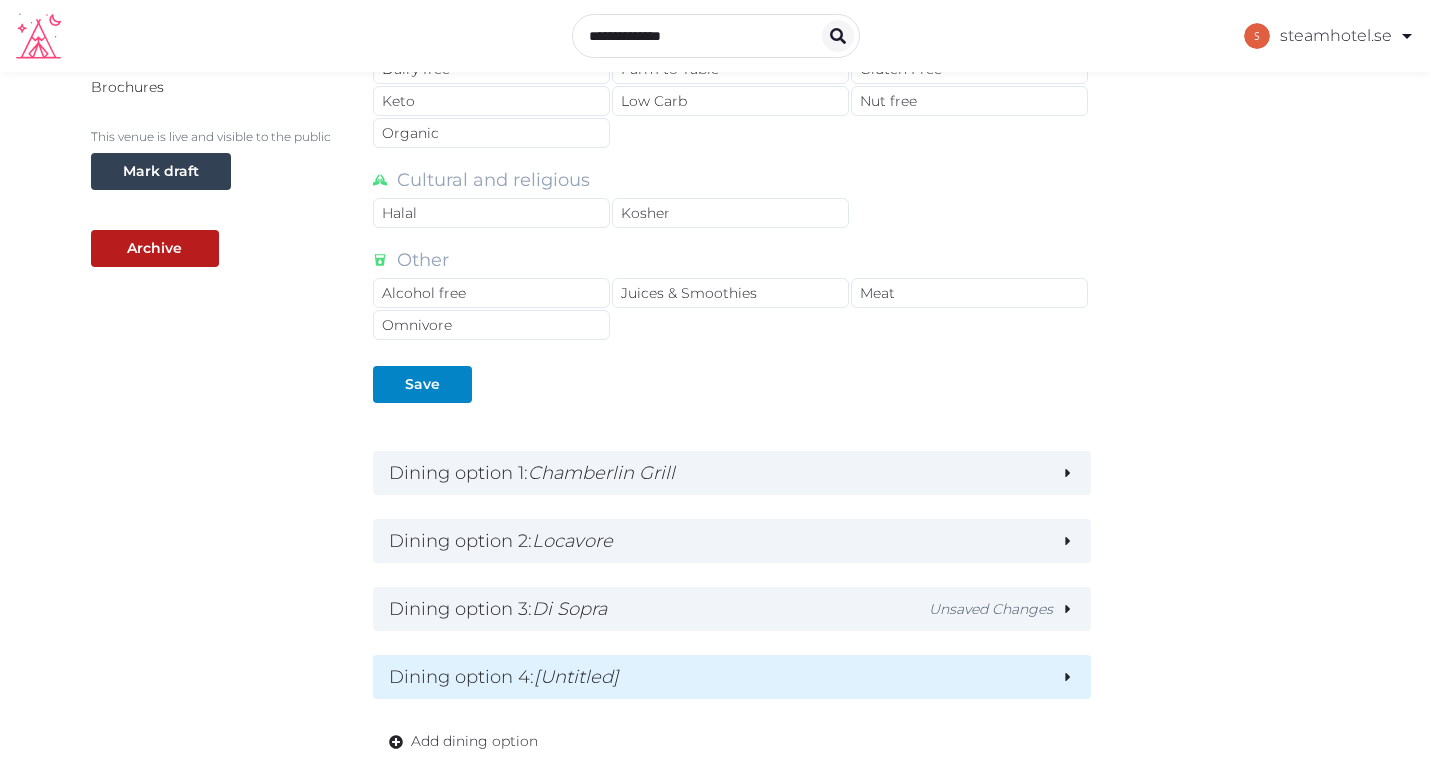 click on "Dining option 4 :  [Untitled]" at bounding box center (717, 677) 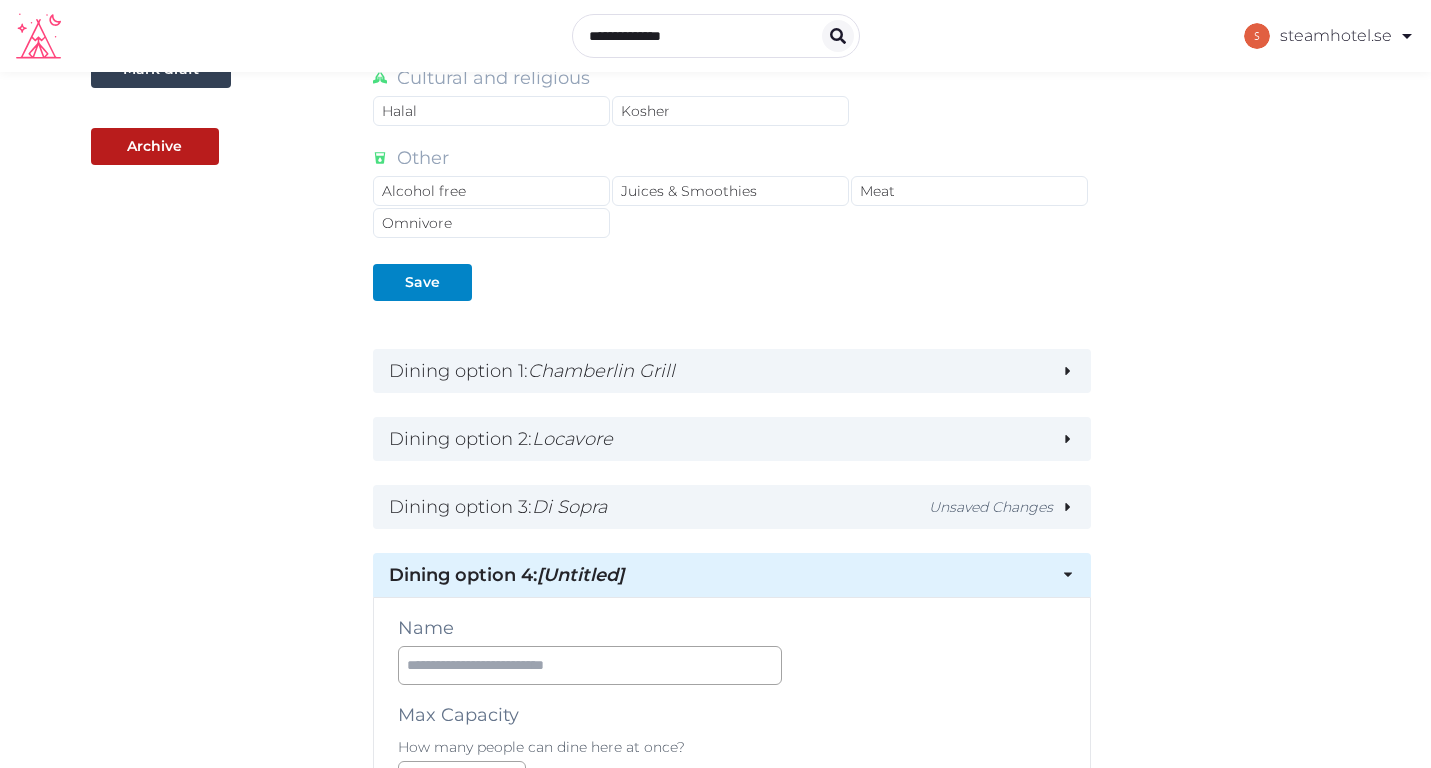 scroll, scrollTop: 647, scrollLeft: 0, axis: vertical 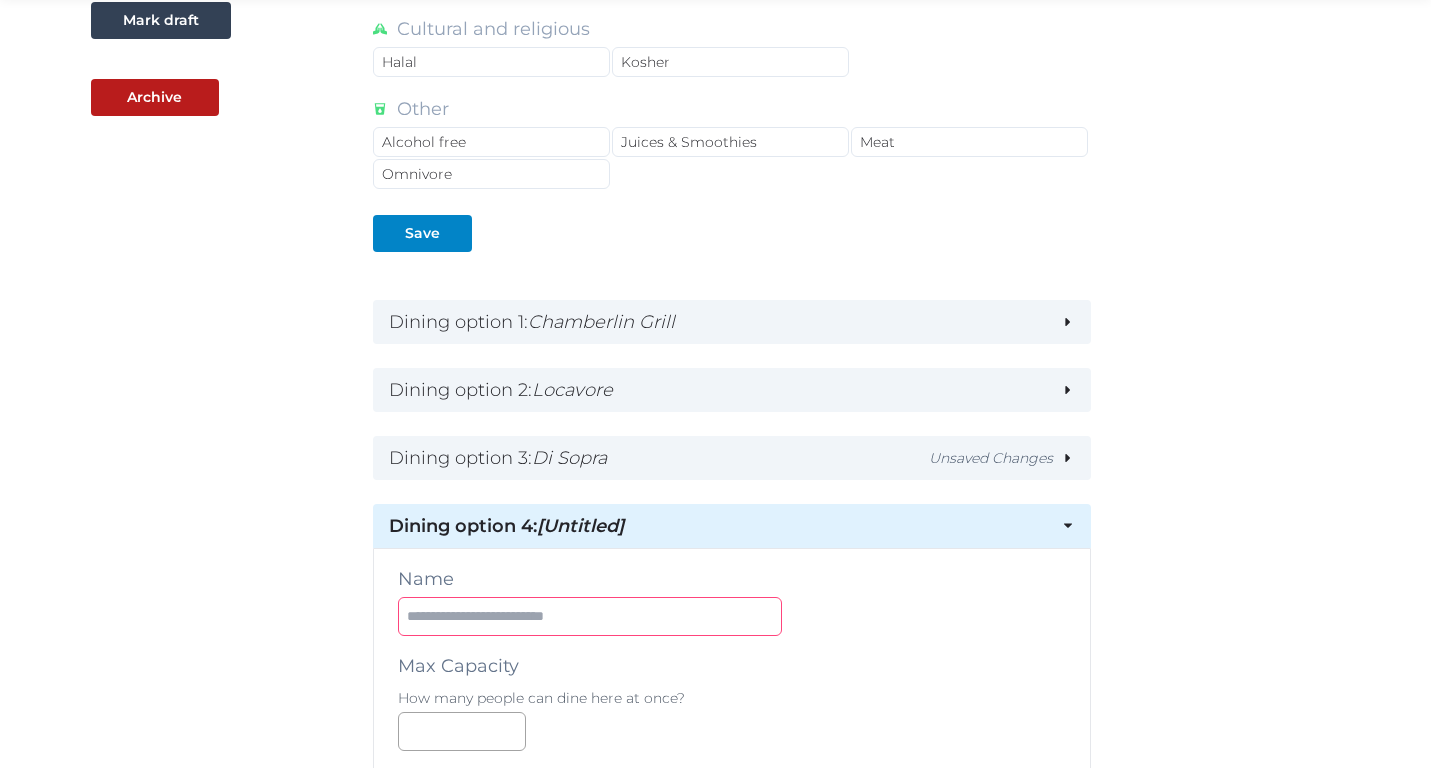 click at bounding box center (590, 616) 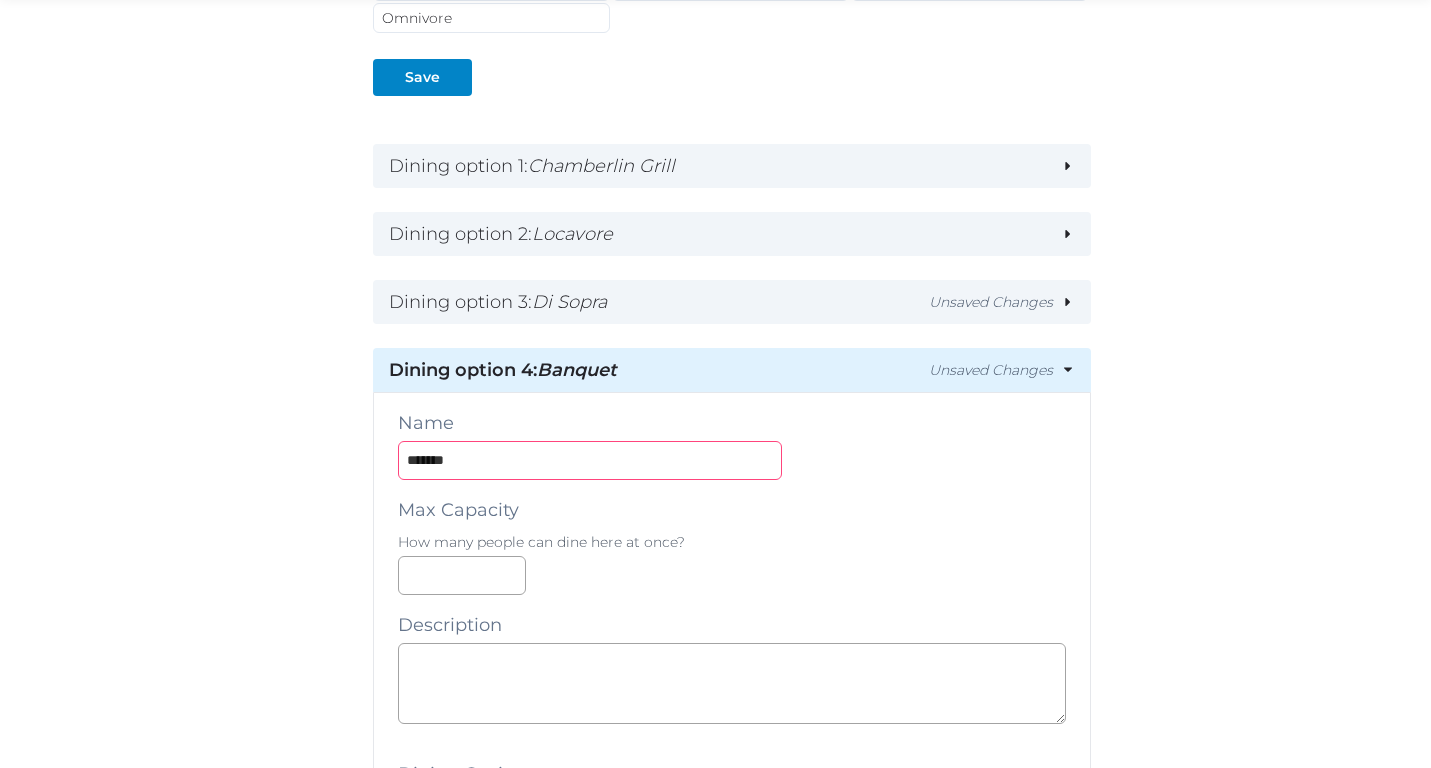 scroll, scrollTop: 890, scrollLeft: 0, axis: vertical 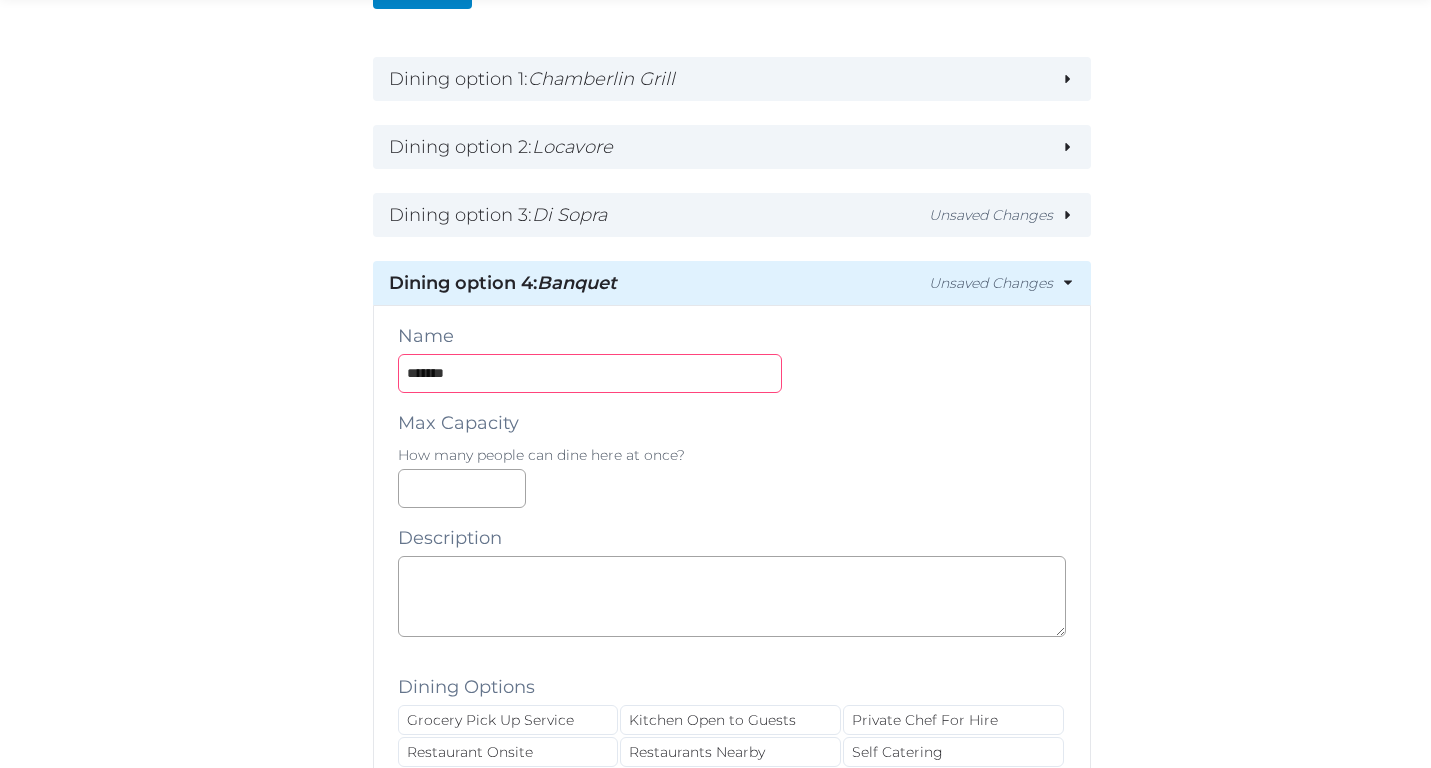 type on "*******" 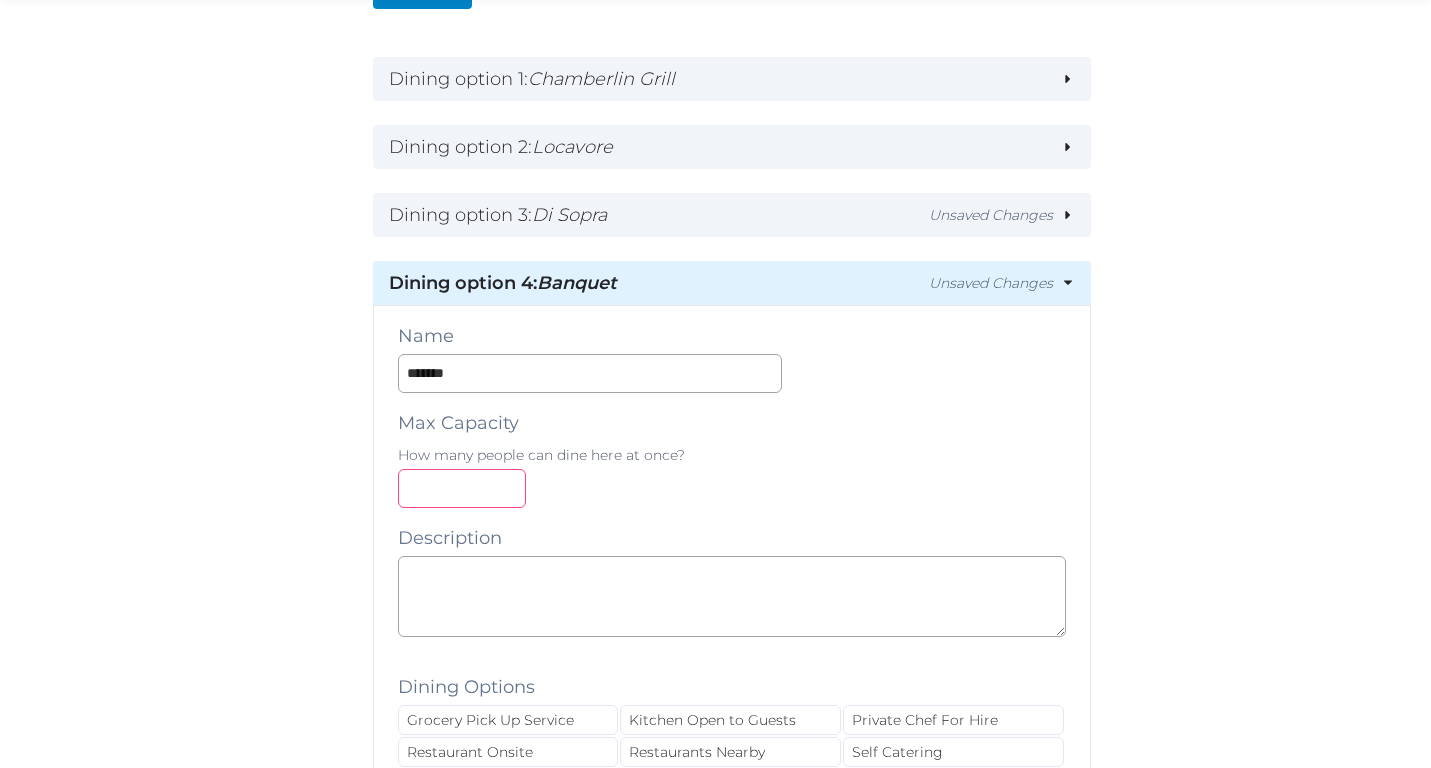 click at bounding box center [462, 488] 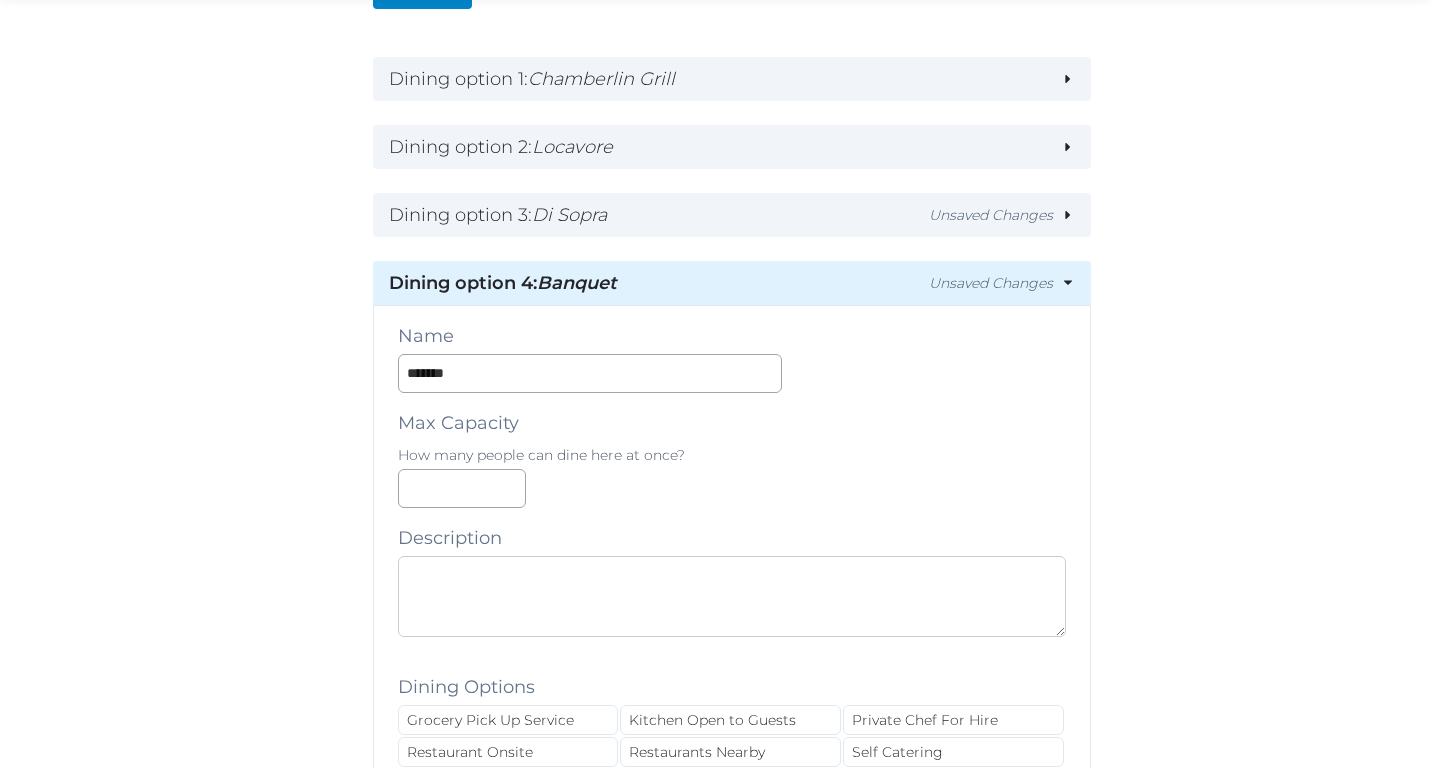 click at bounding box center (732, 596) 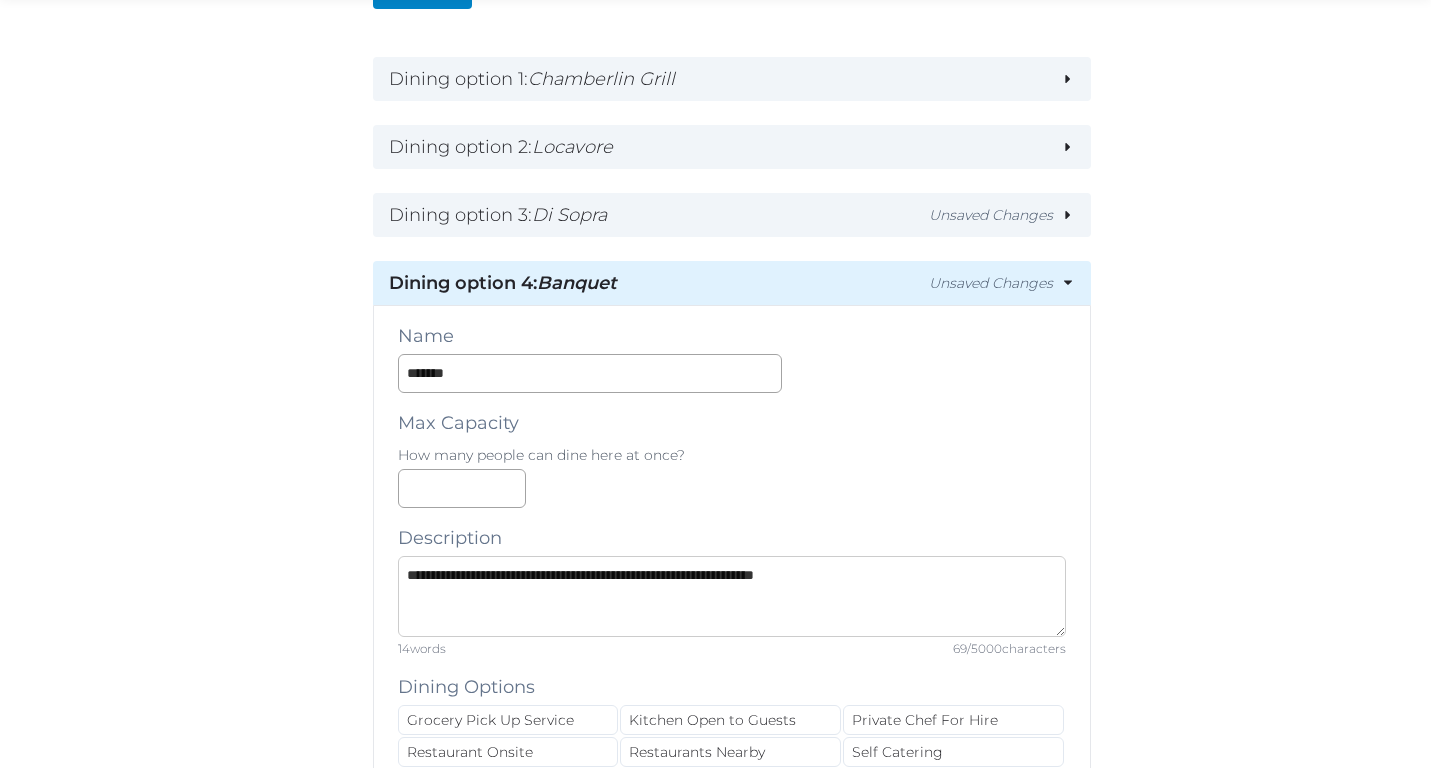 click on "**********" at bounding box center [732, 596] 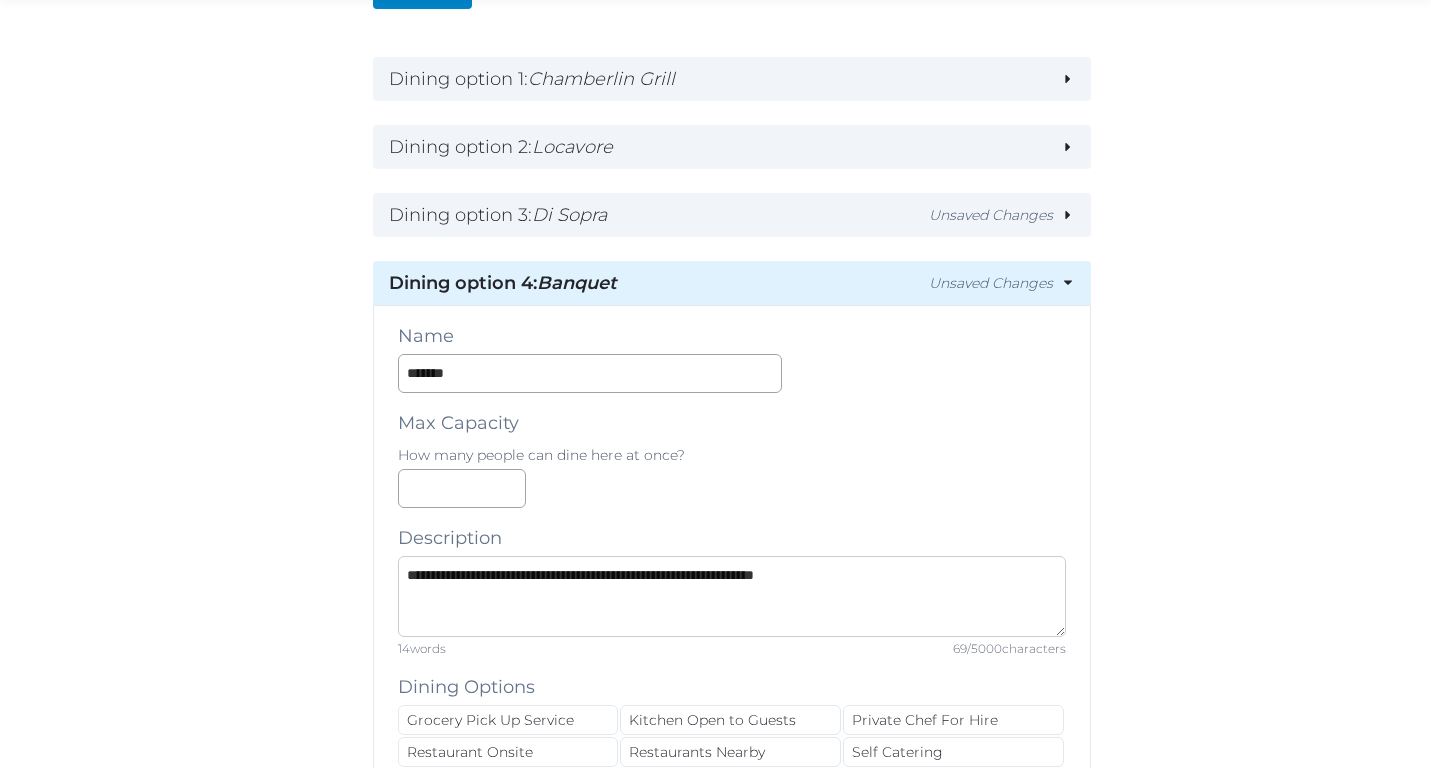 click on "**********" at bounding box center [732, 596] 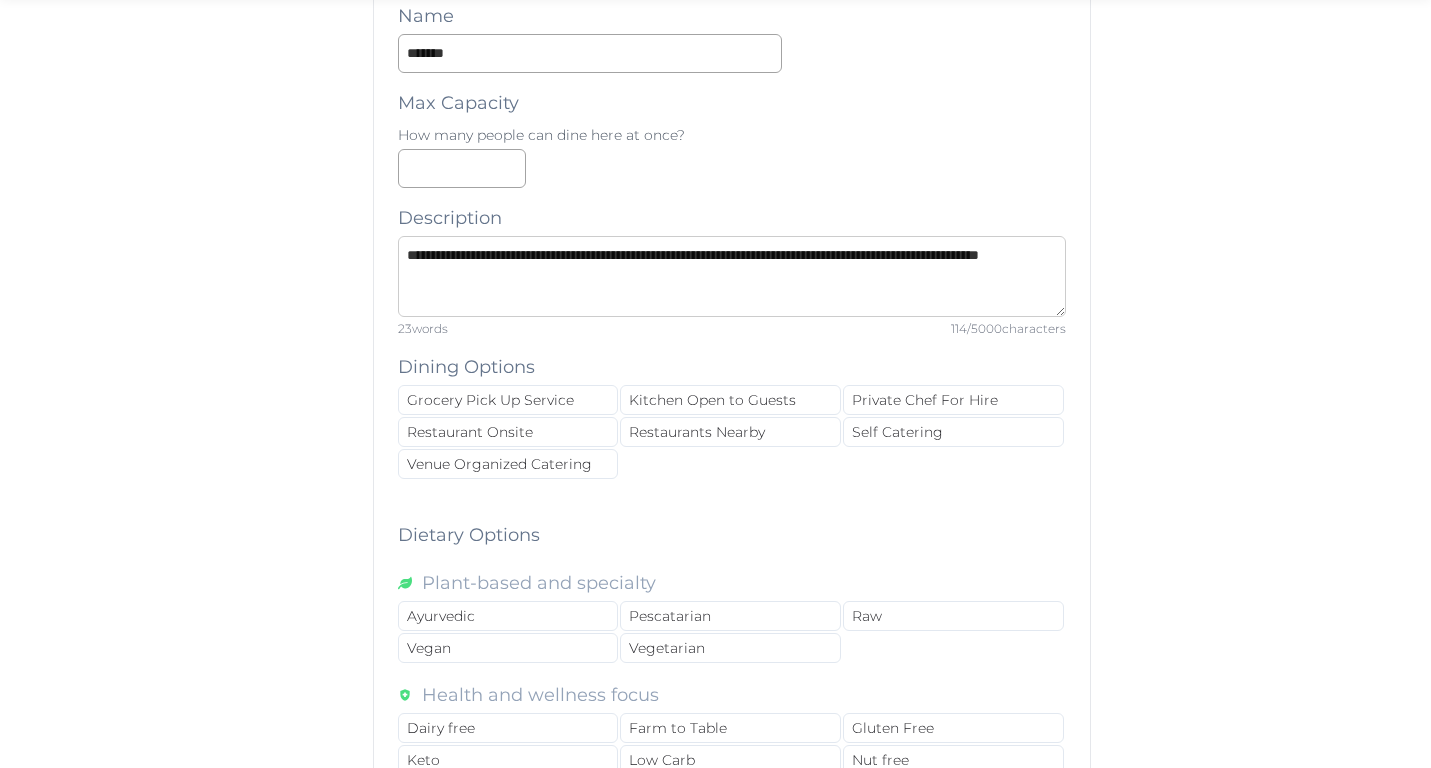 scroll, scrollTop: 1211, scrollLeft: 0, axis: vertical 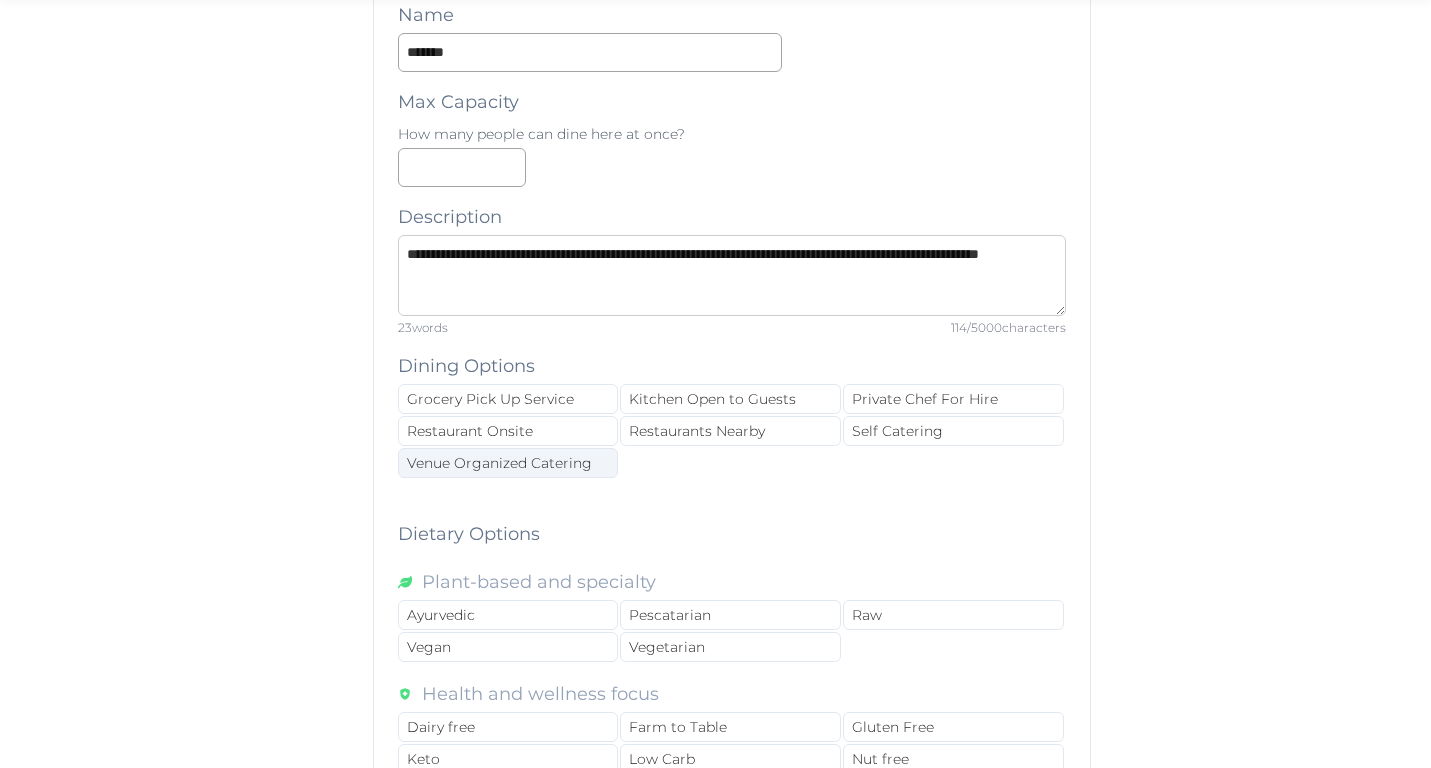 type on "**********" 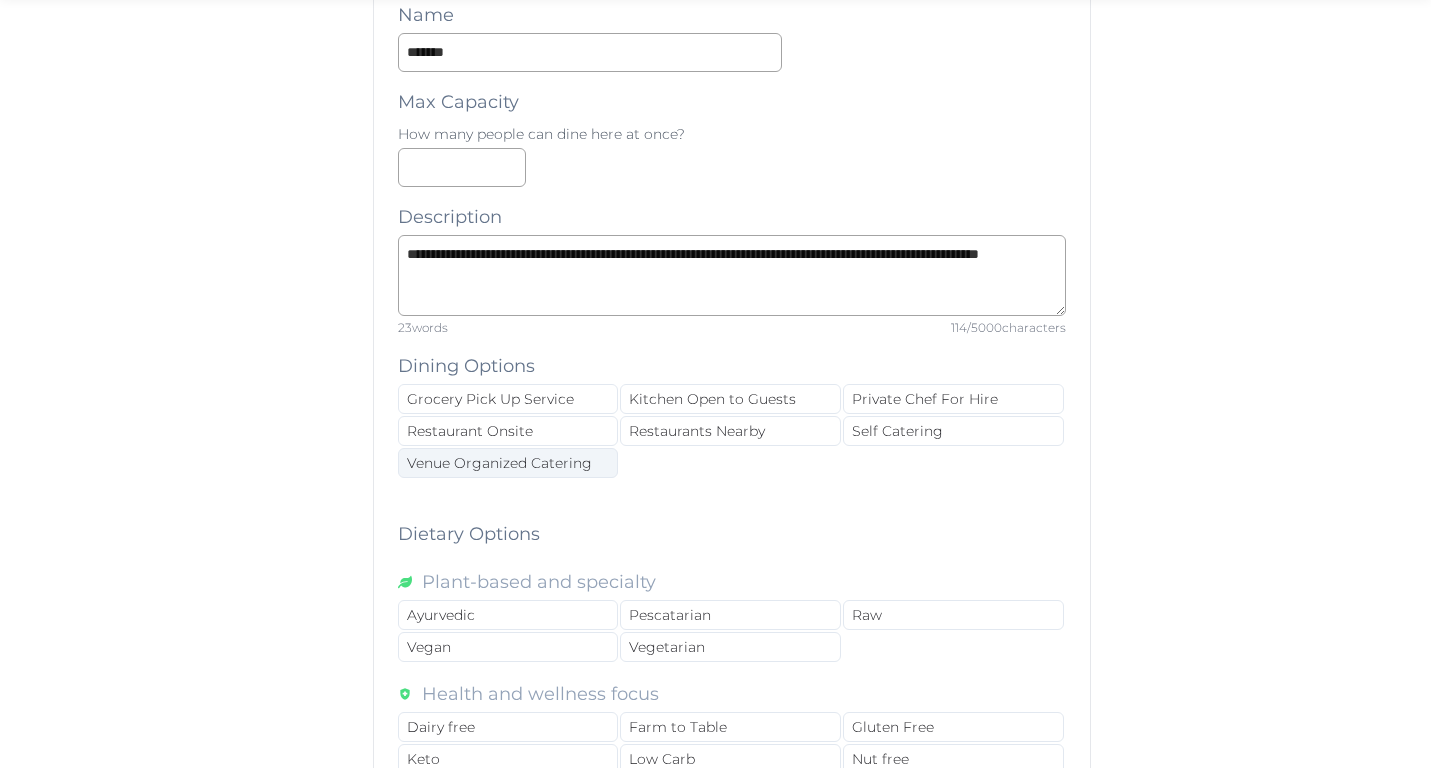 click on "Venue Organized Catering" at bounding box center [508, 463] 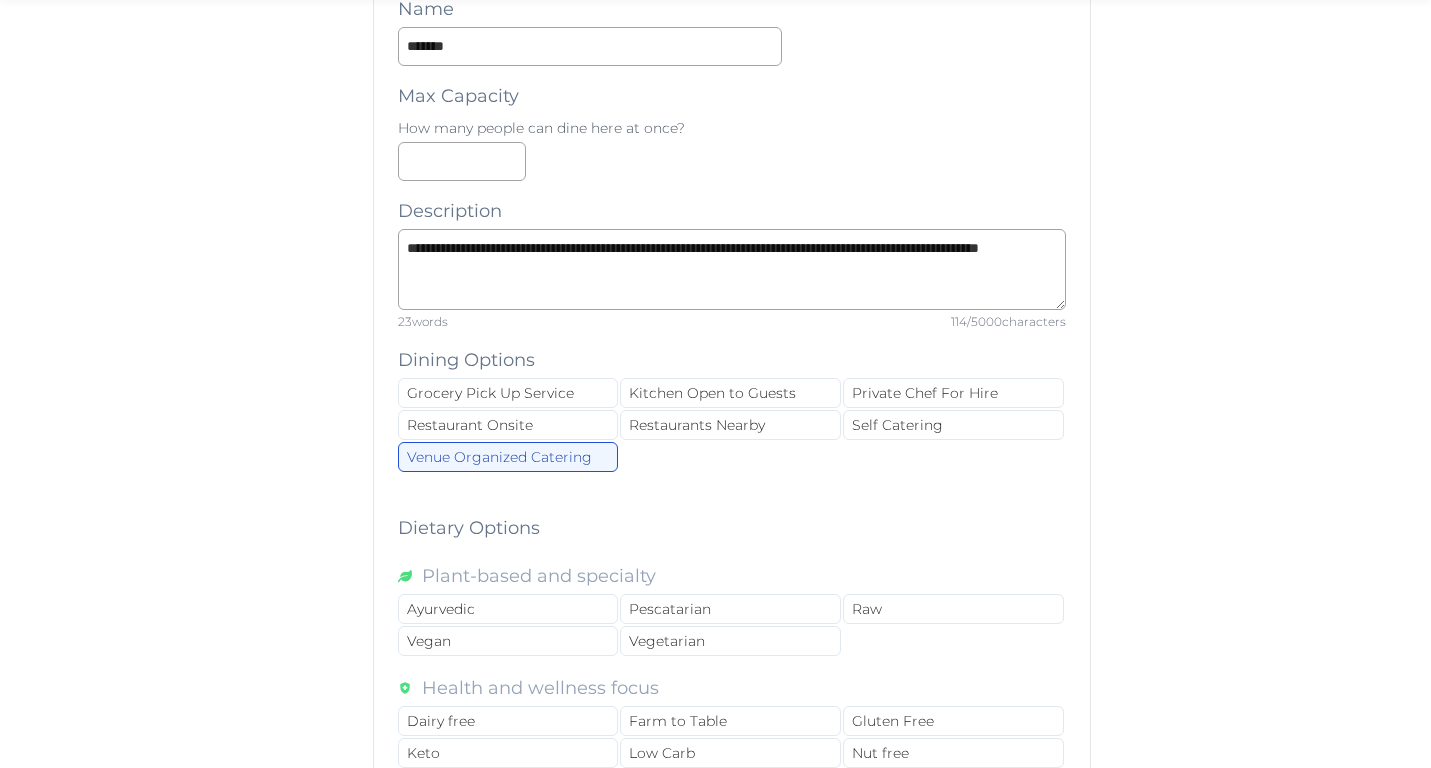 scroll, scrollTop: 1219, scrollLeft: 0, axis: vertical 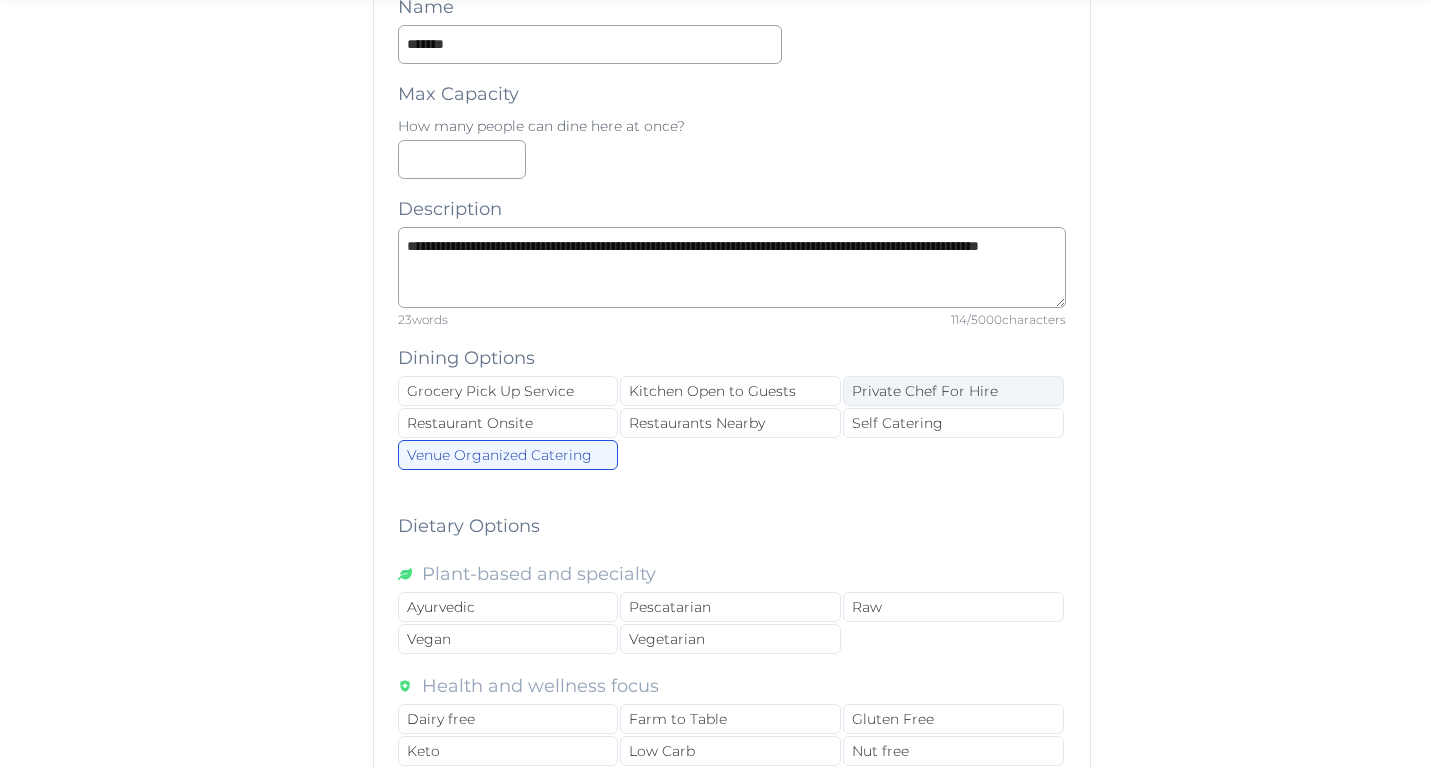 click on "Private Chef For Hire" at bounding box center (953, 391) 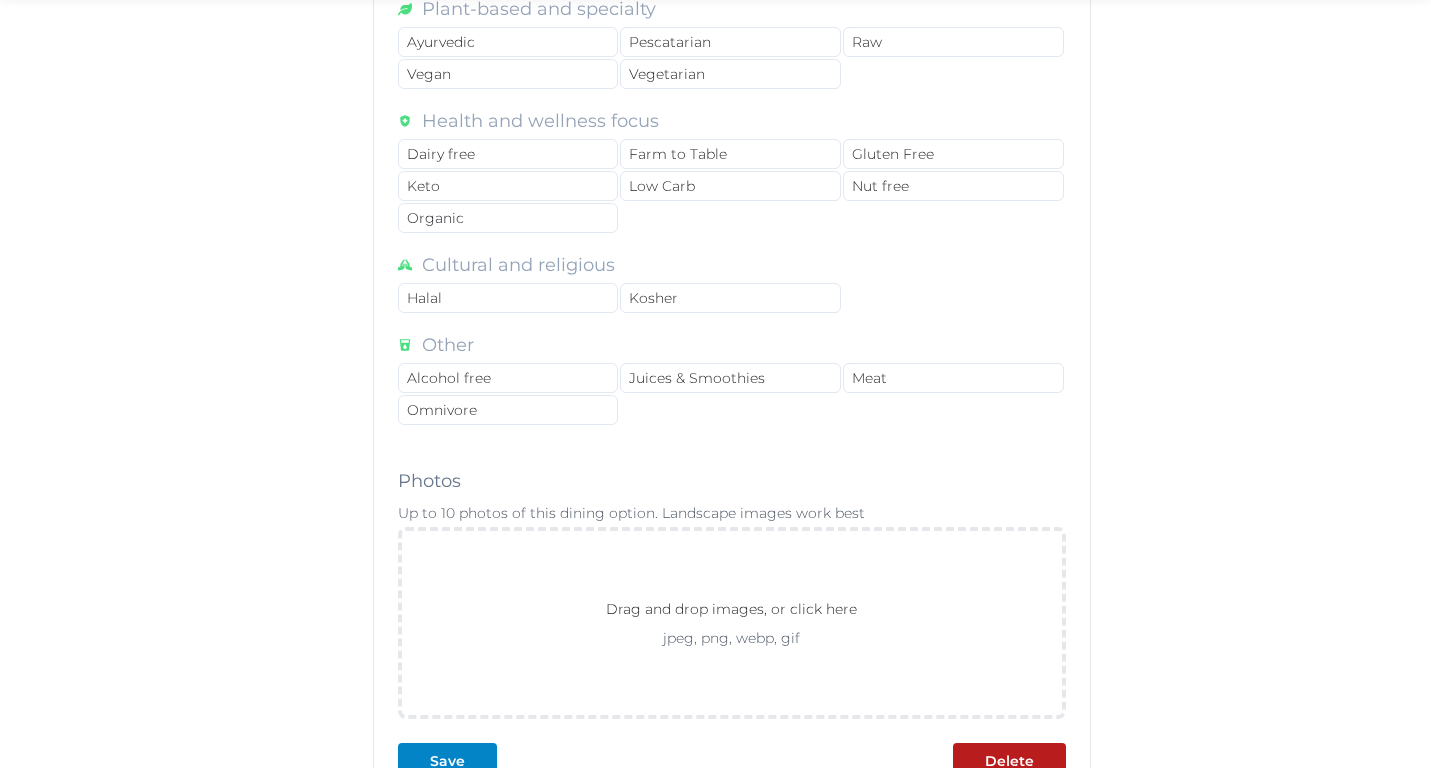 scroll, scrollTop: 1790, scrollLeft: 0, axis: vertical 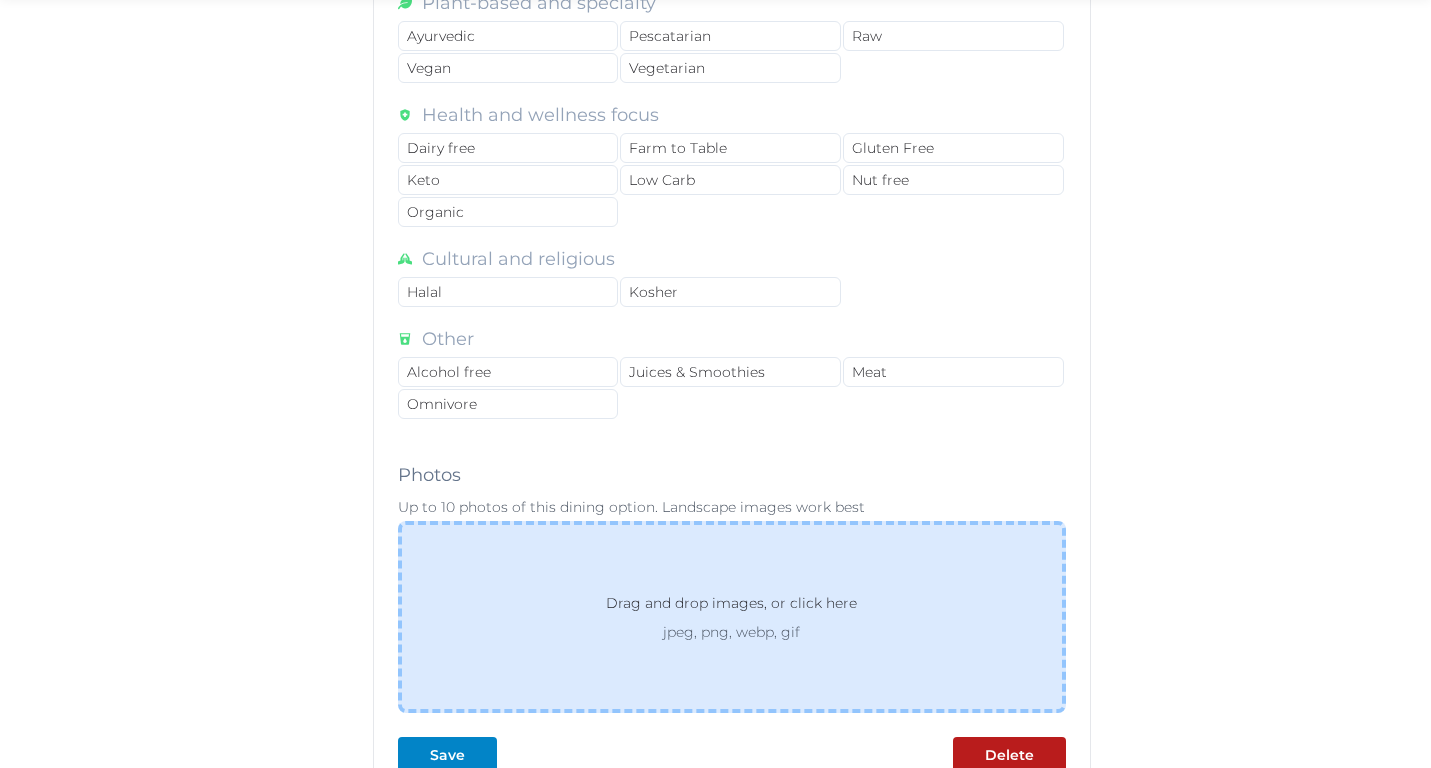click on "Drag and drop images, or click here" at bounding box center (731, 607) 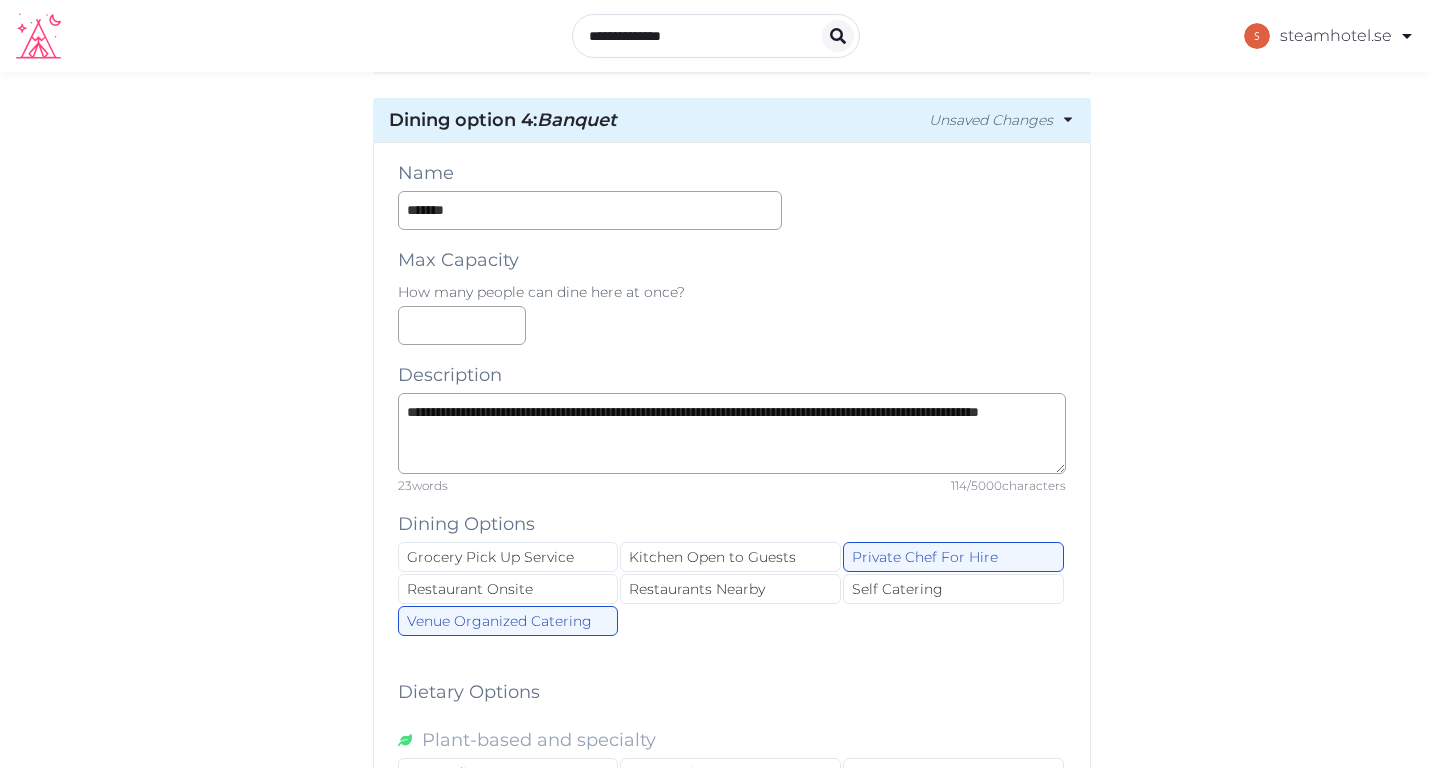 scroll, scrollTop: 1052, scrollLeft: 0, axis: vertical 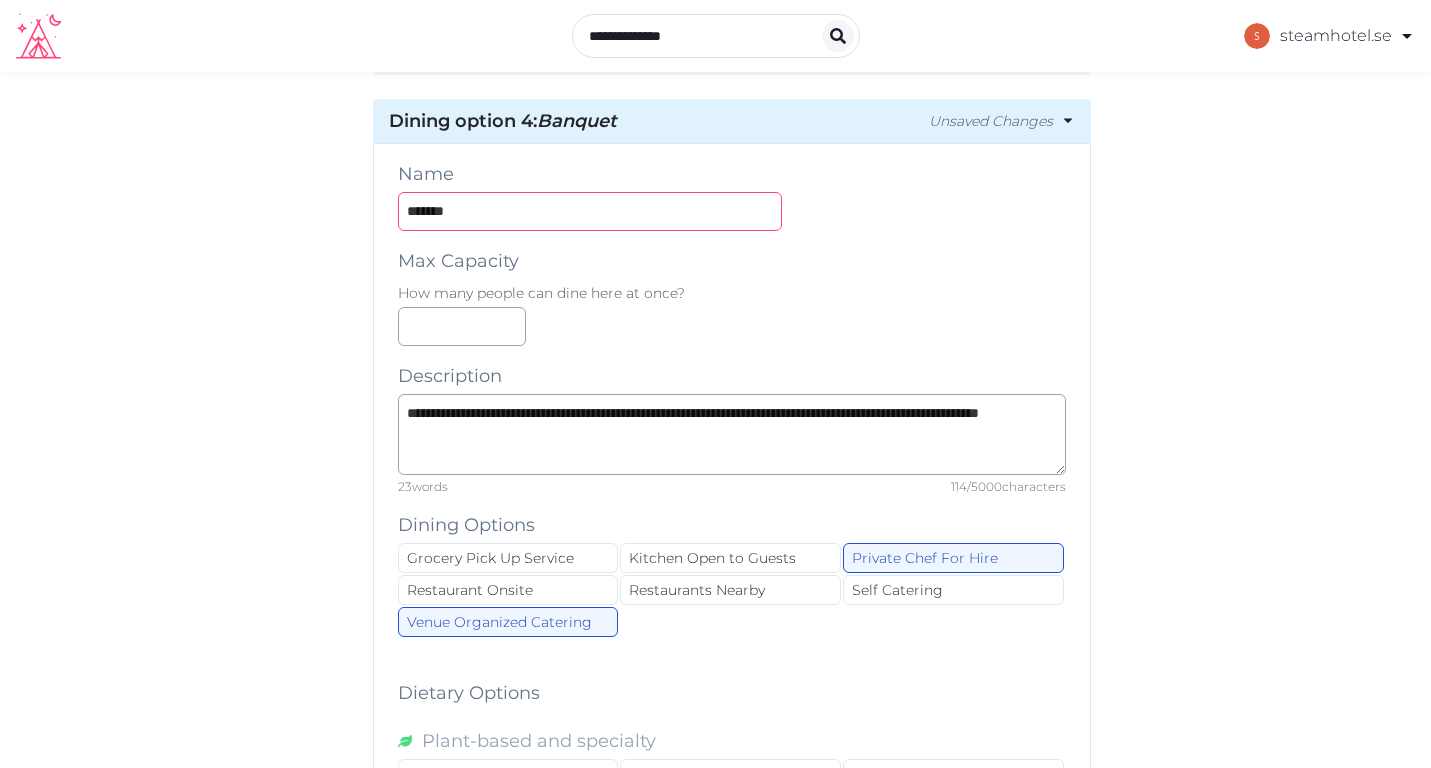 click on "*******" at bounding box center (590, 211) 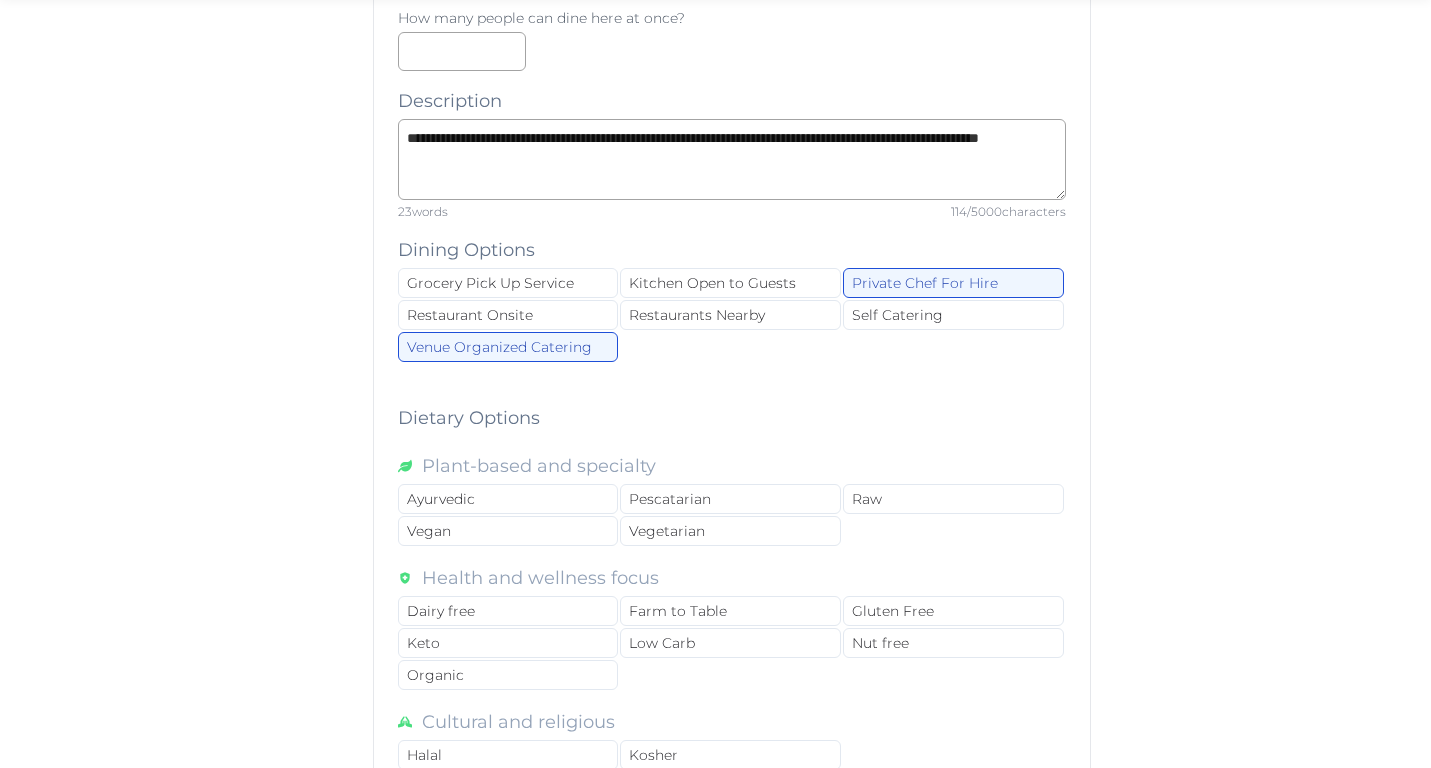 scroll, scrollTop: 2212, scrollLeft: 0, axis: vertical 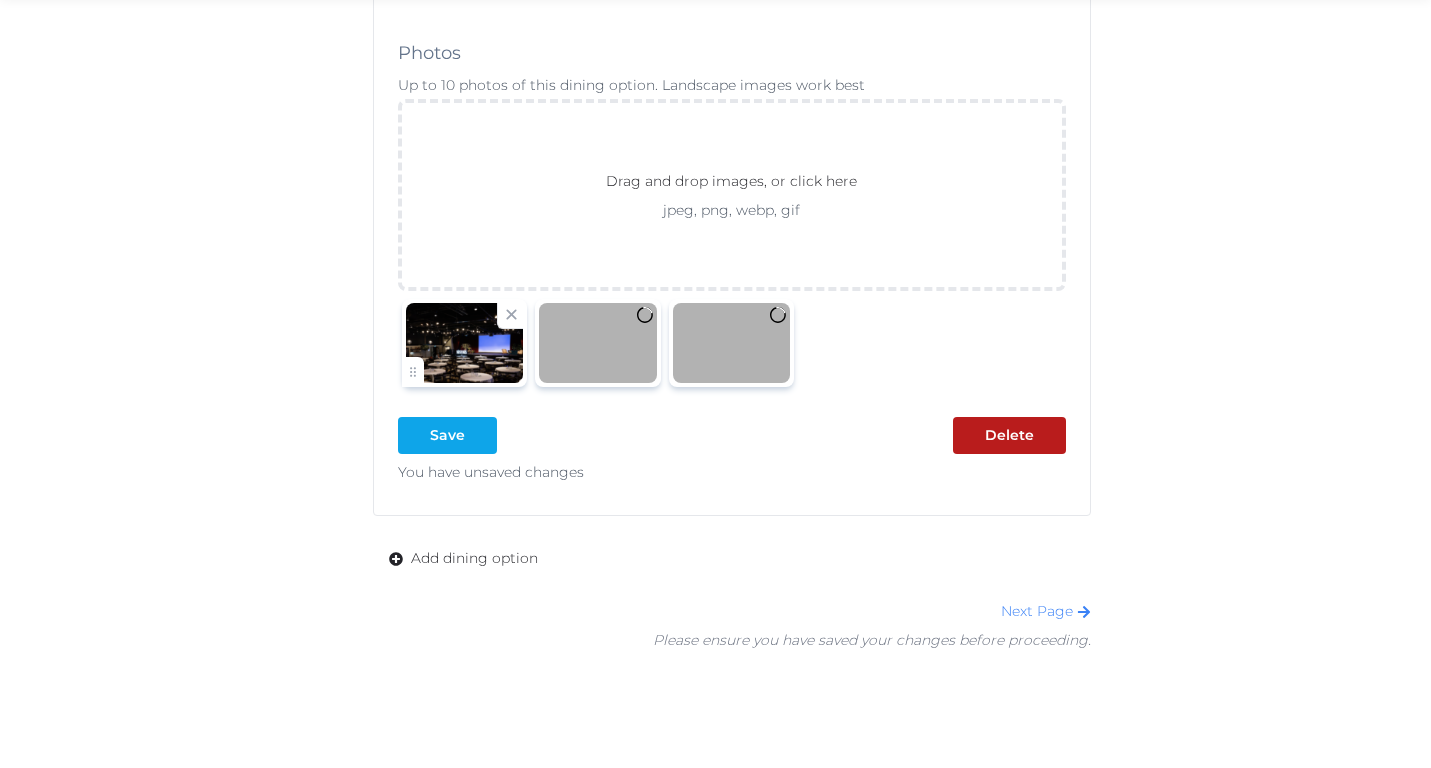 type on "**********" 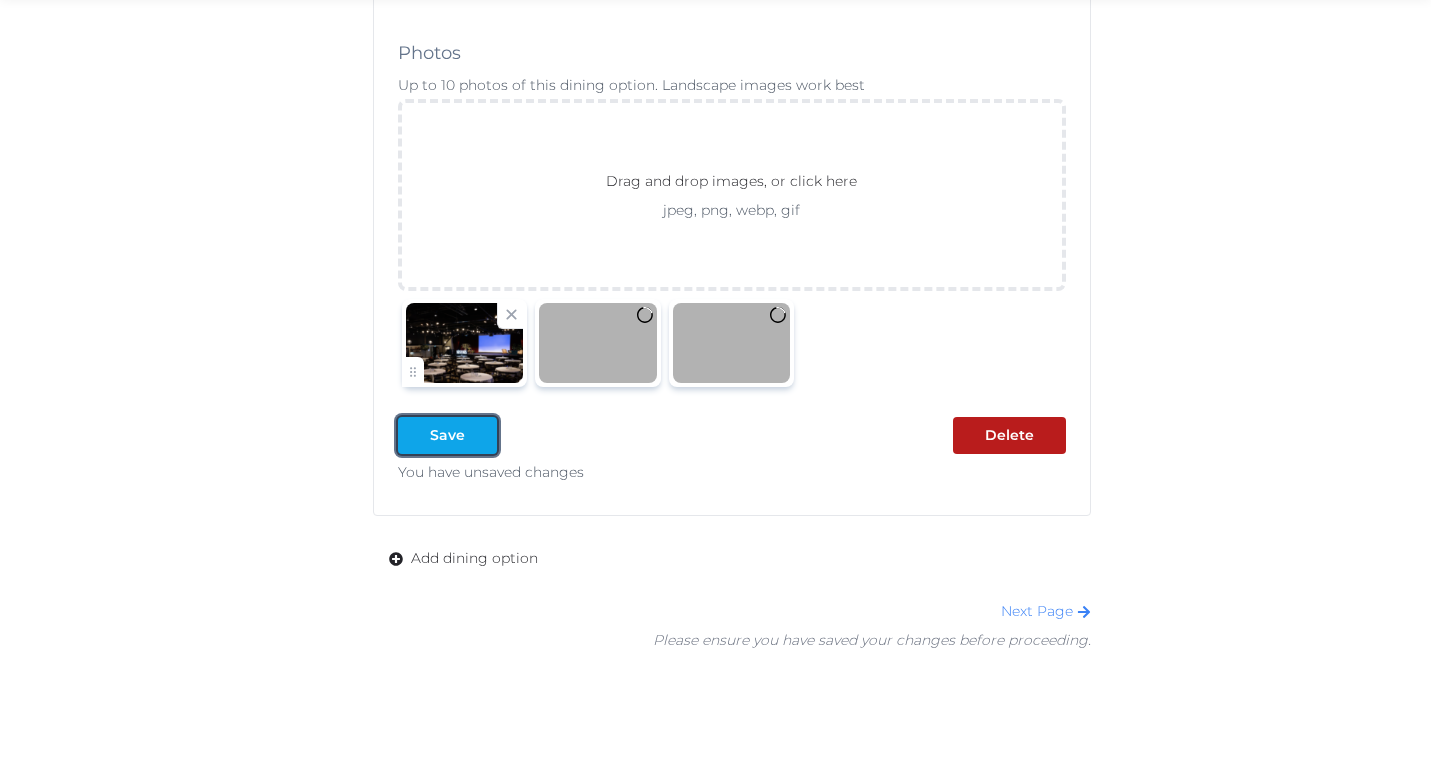 click on "Save" at bounding box center [447, 435] 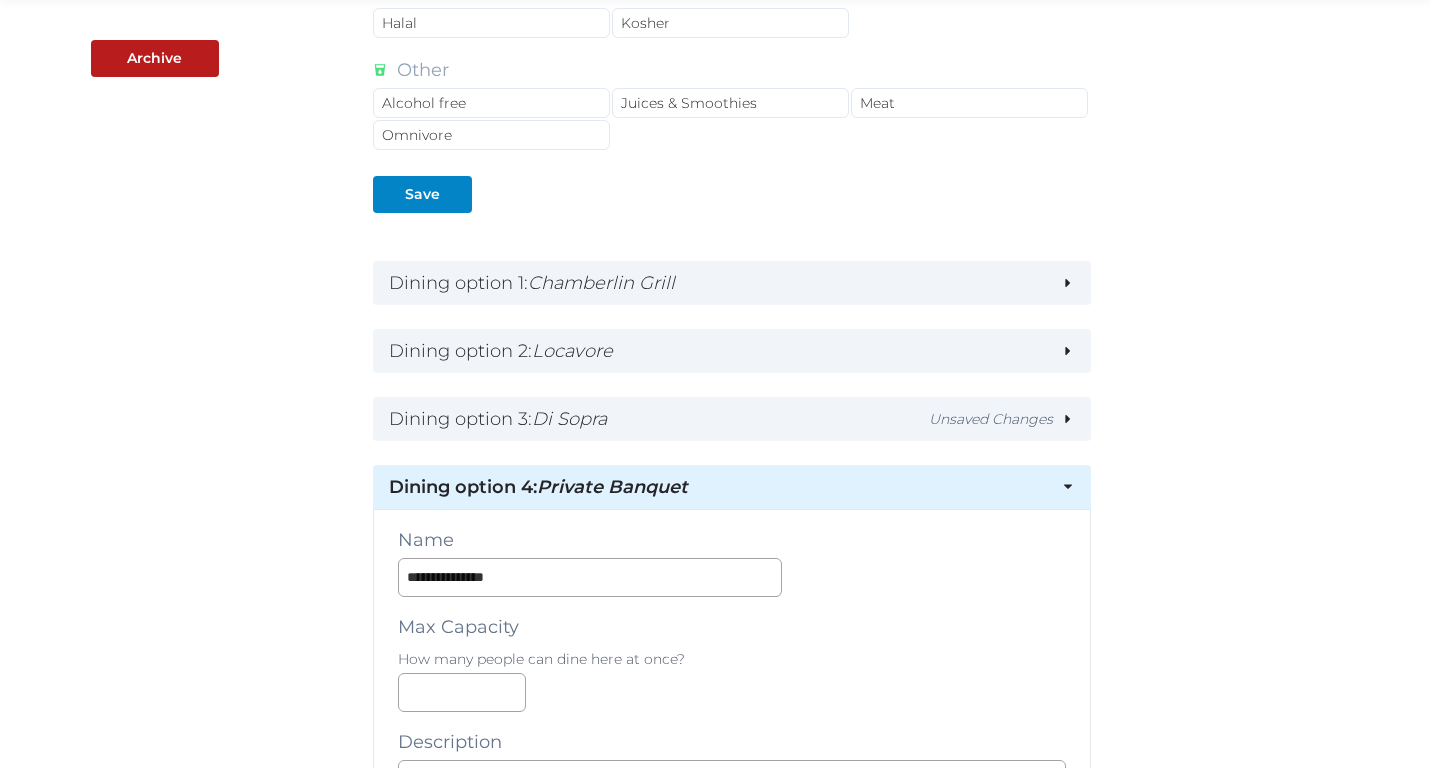 click on "**********" at bounding box center [732, 813] 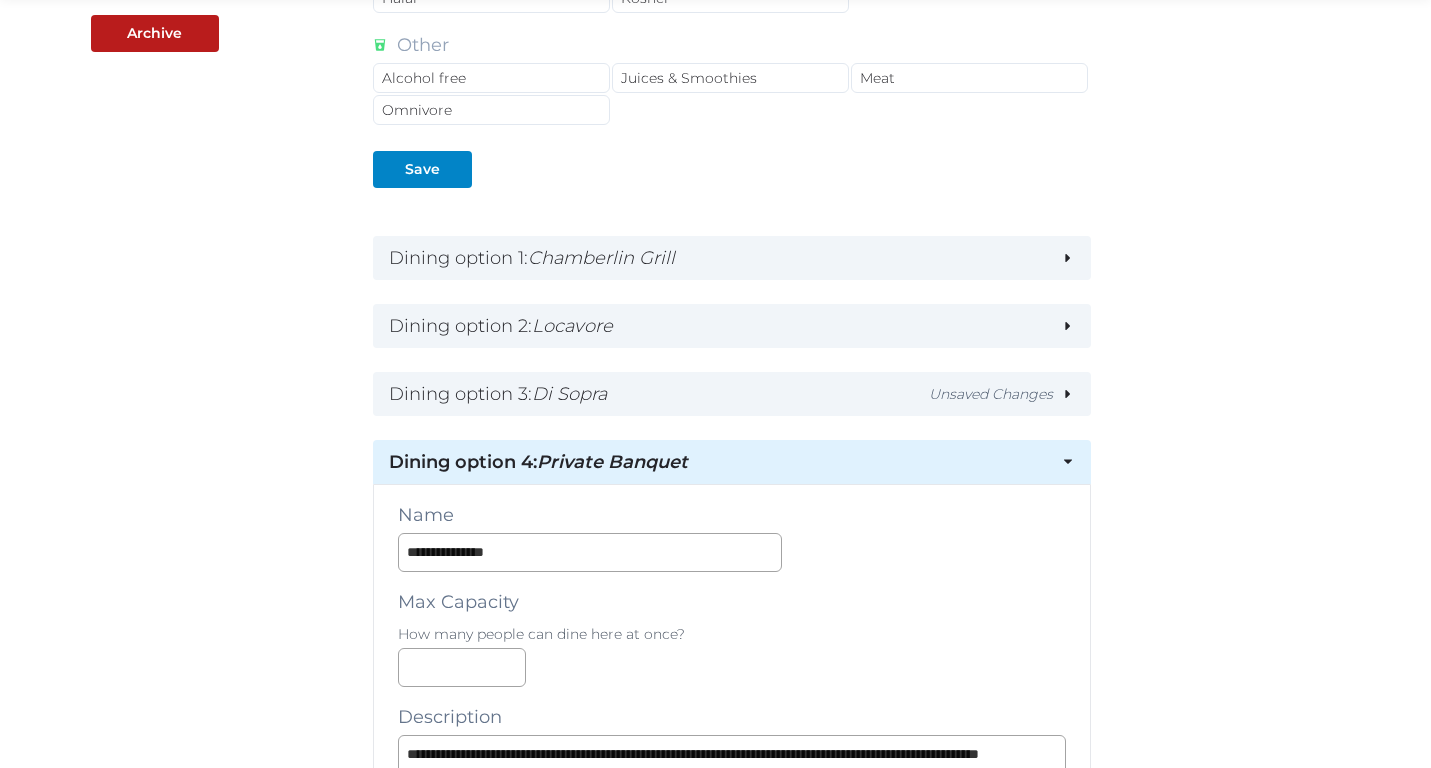 scroll, scrollTop: 716, scrollLeft: 0, axis: vertical 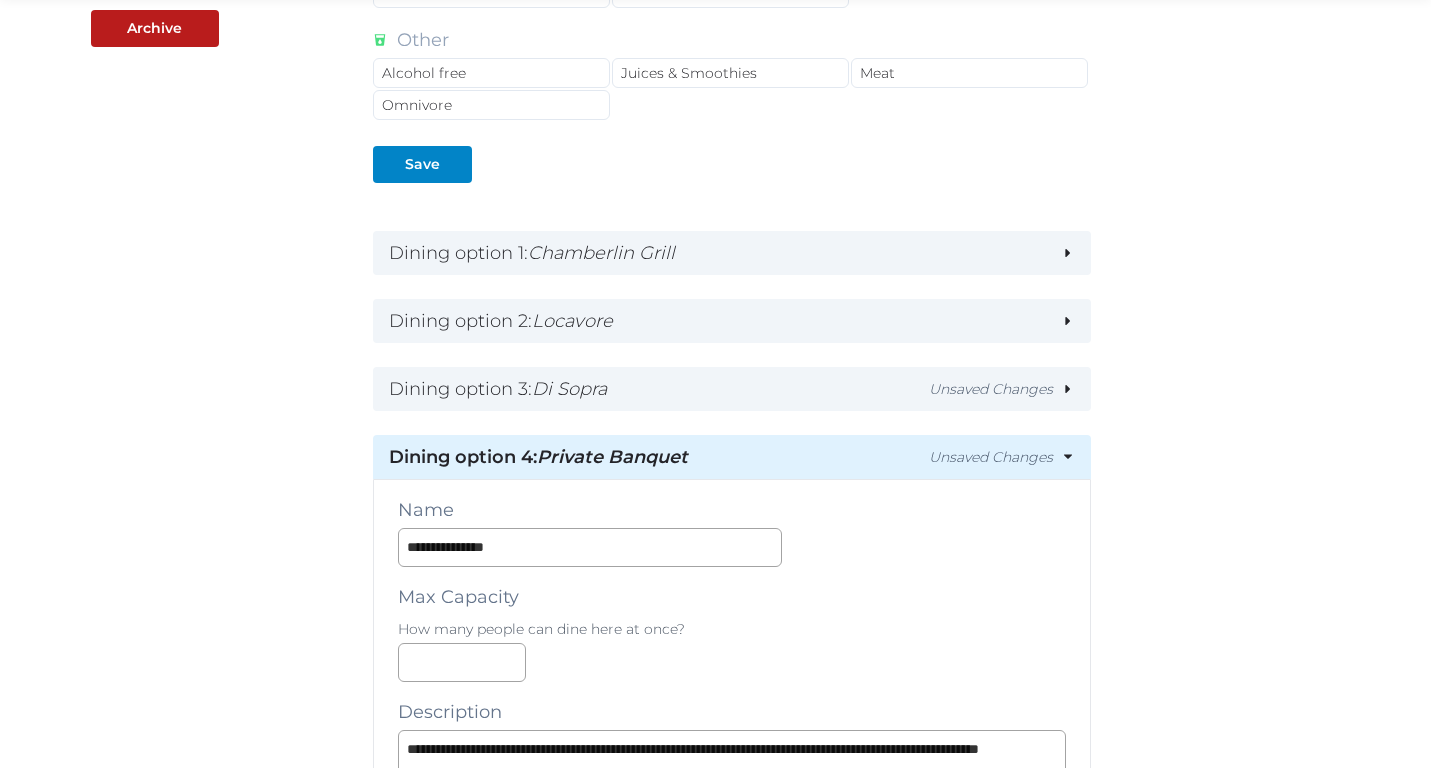 click on "Dining option 4 :  Private Banquet" at bounding box center [655, 457] 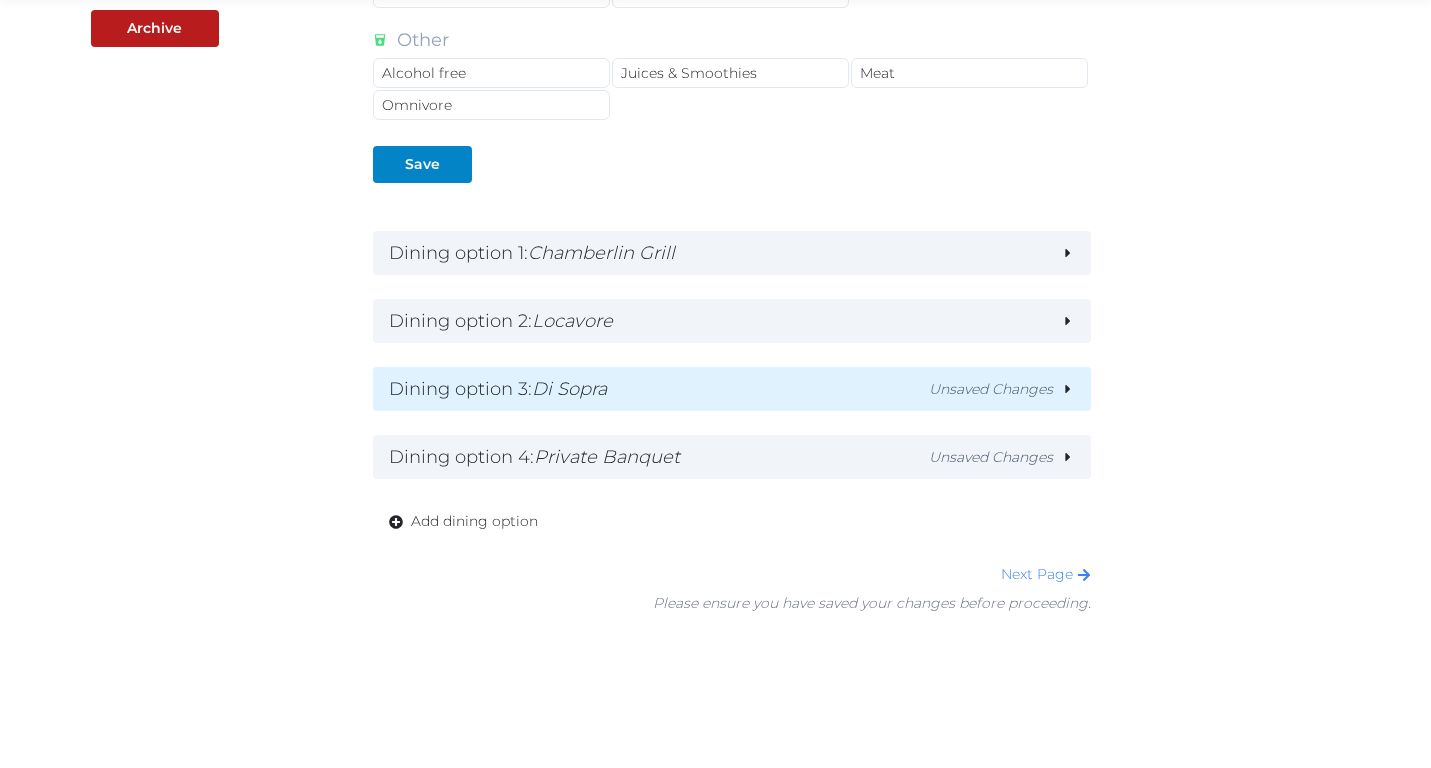 click on "Di Sopra" at bounding box center [569, 389] 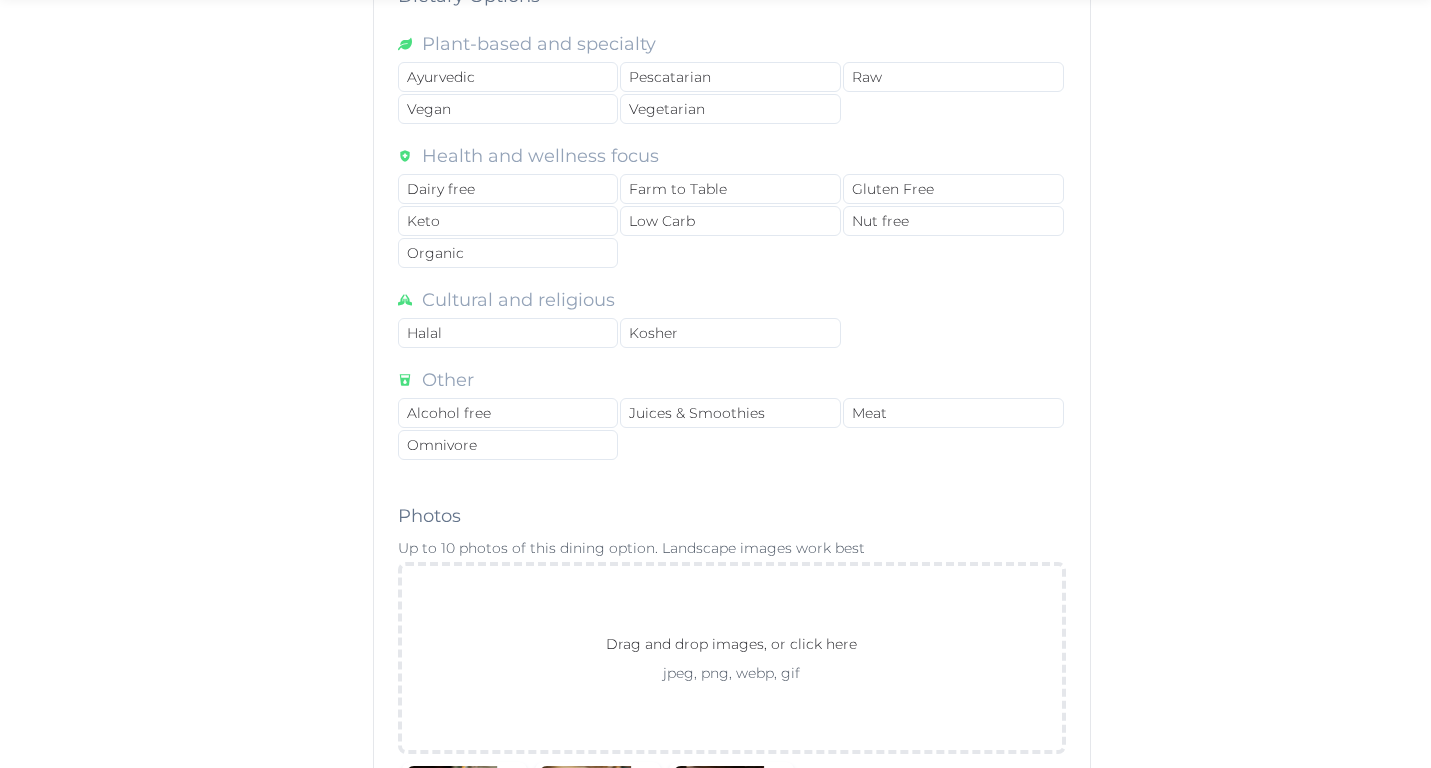 scroll, scrollTop: 2135, scrollLeft: 0, axis: vertical 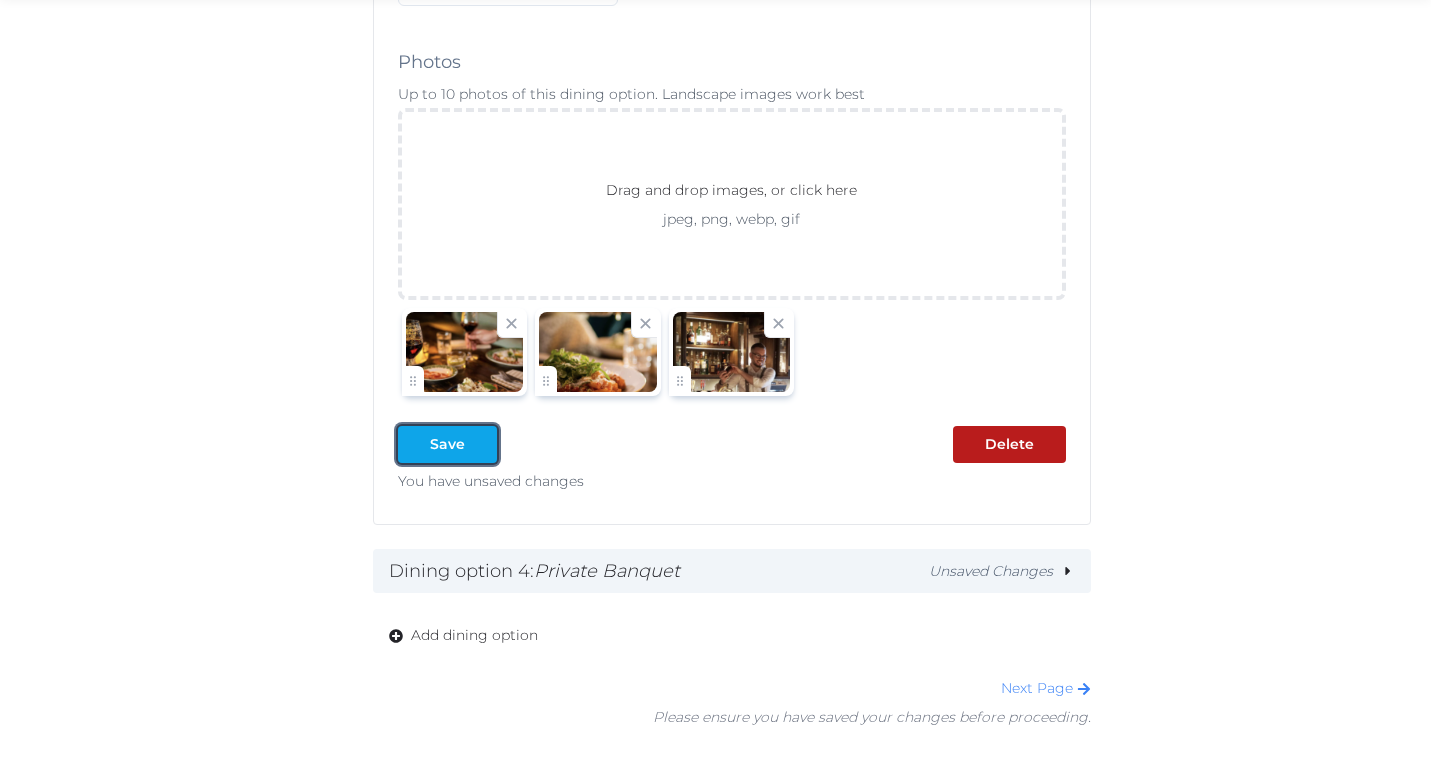 click on "Save" at bounding box center [447, 444] 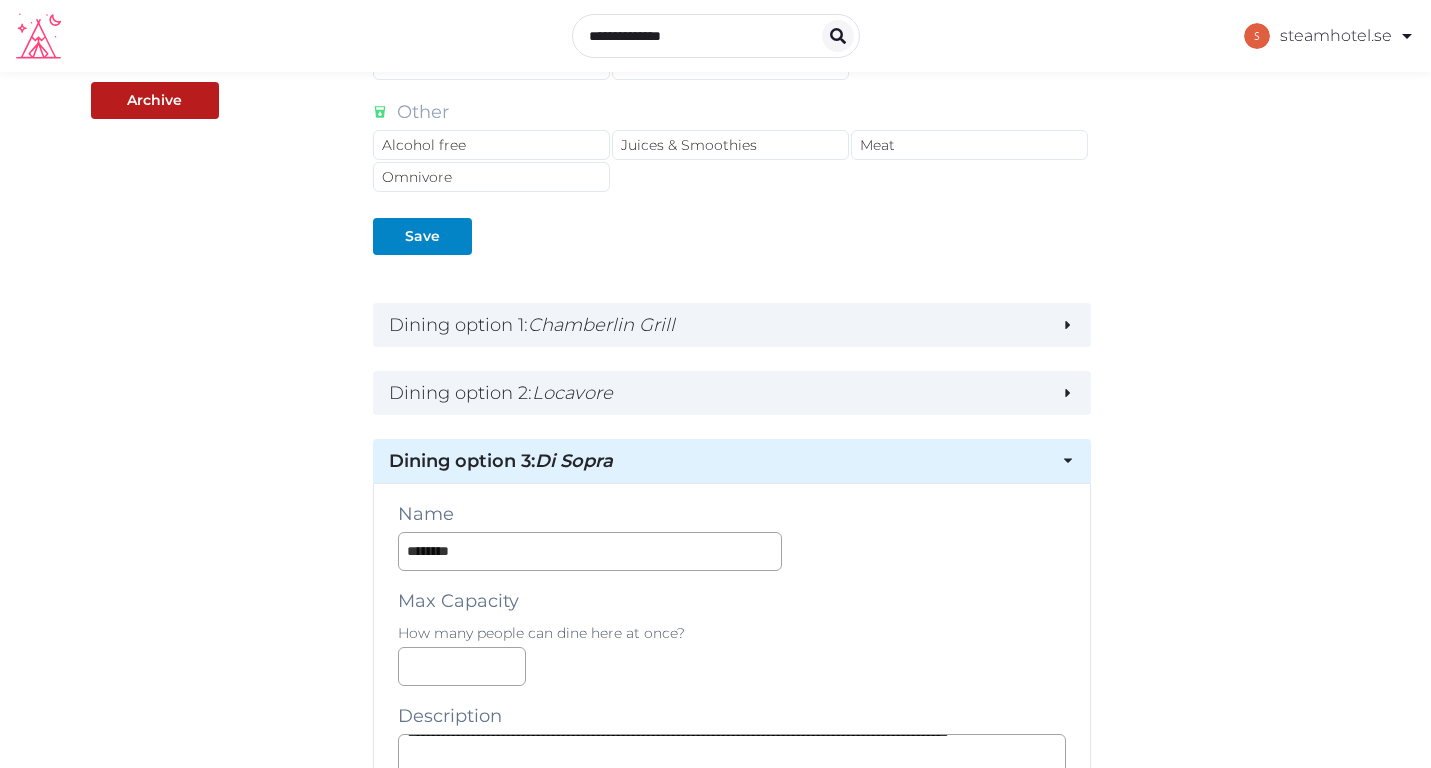 scroll, scrollTop: 638, scrollLeft: 0, axis: vertical 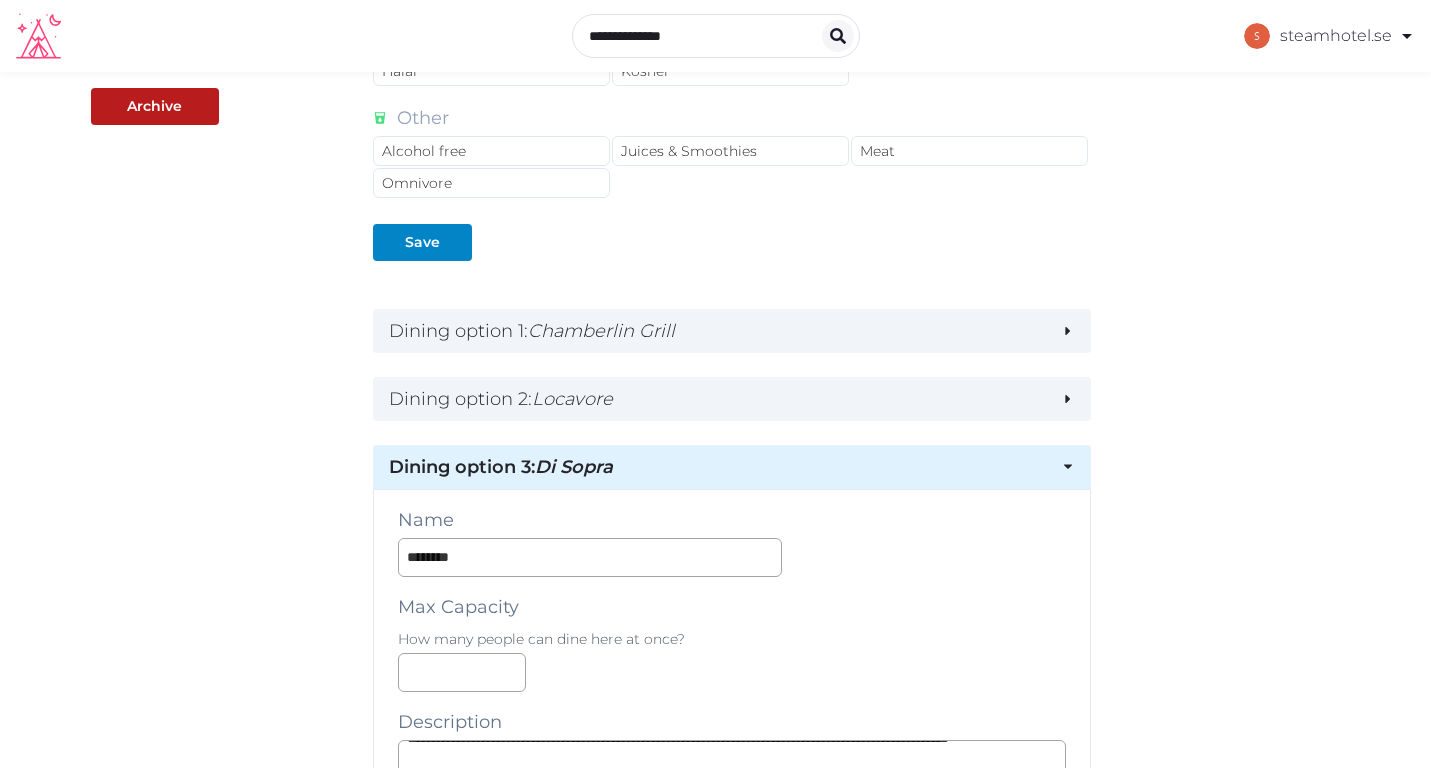 click on "Dining option 3 :  Di Sopra" at bounding box center [717, 467] 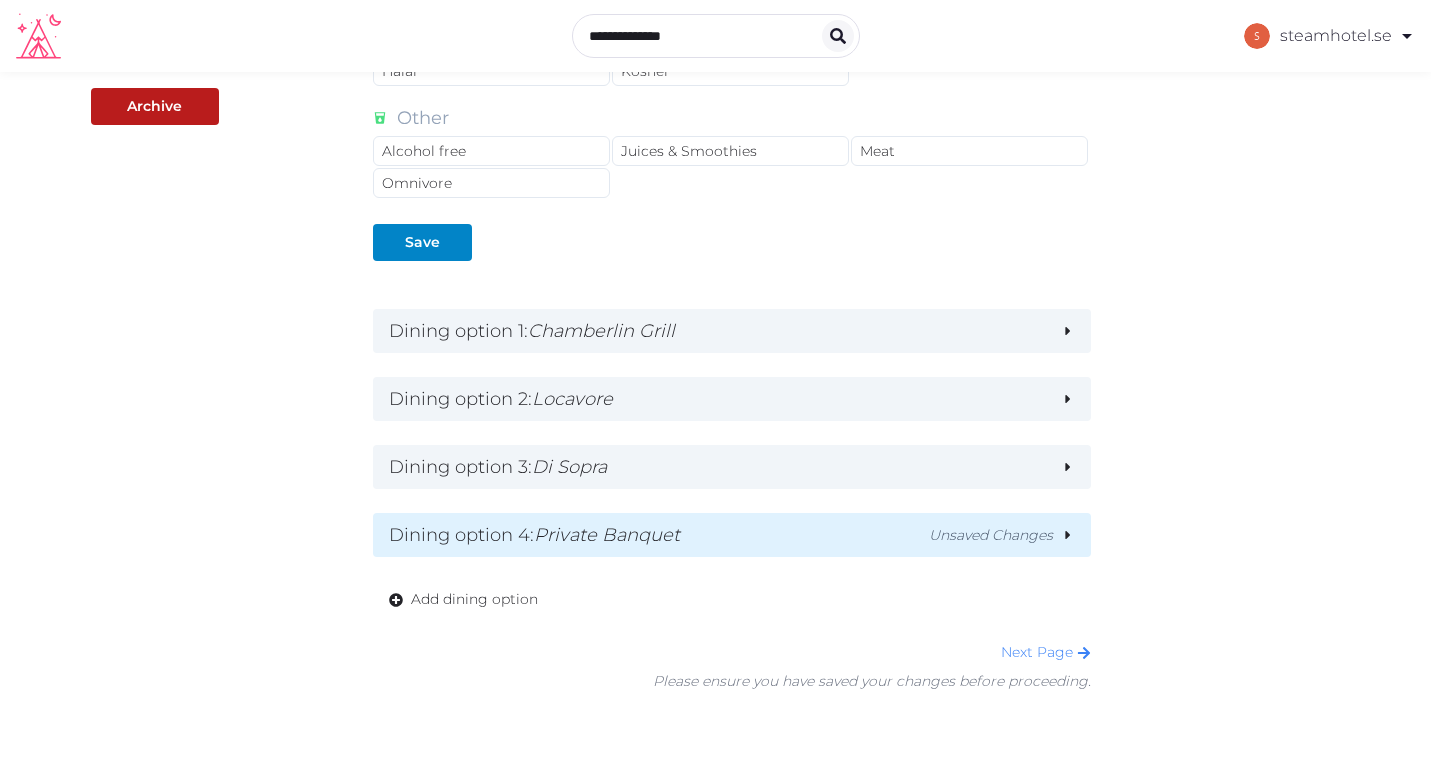click on "Dining option 4 :  Private Banquet" at bounding box center (655, 535) 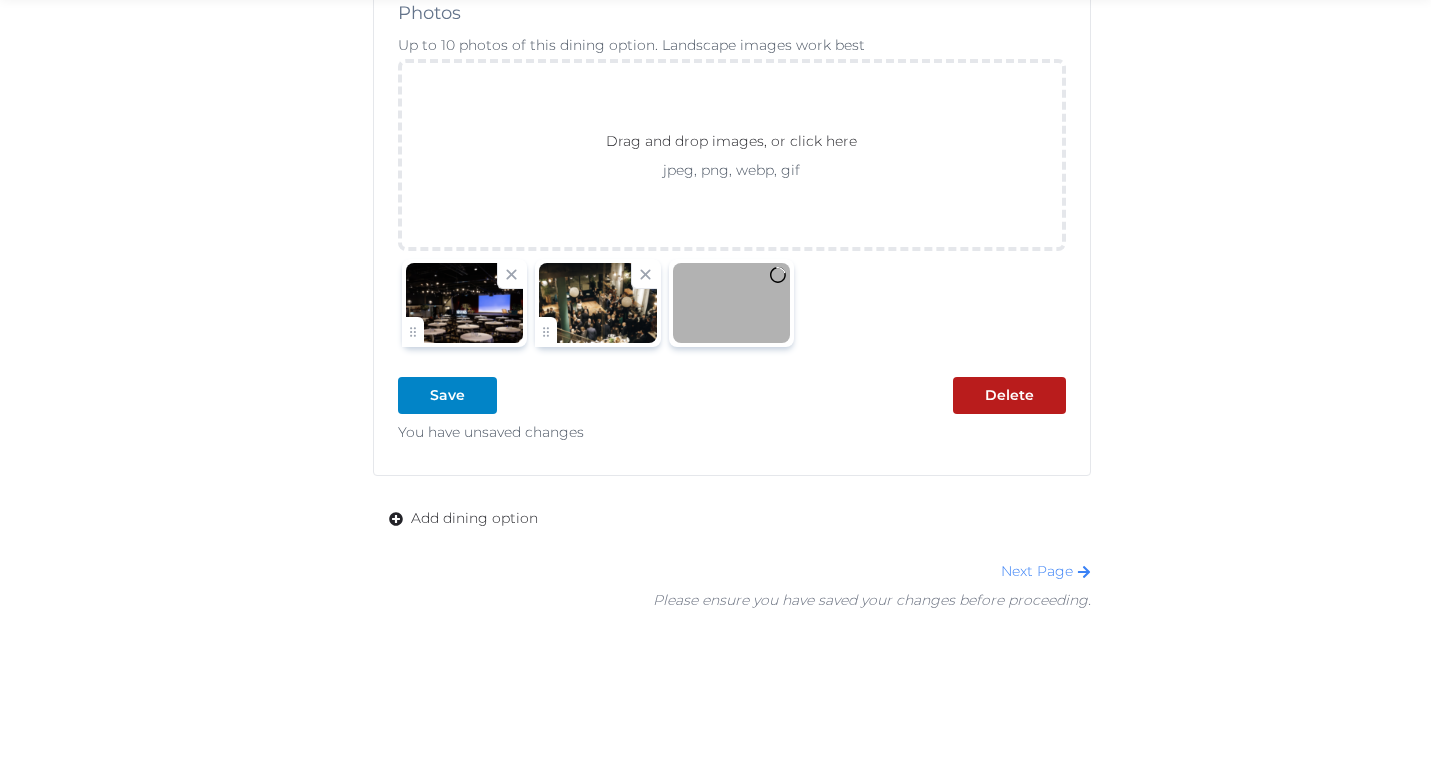 scroll, scrollTop: 2272, scrollLeft: 0, axis: vertical 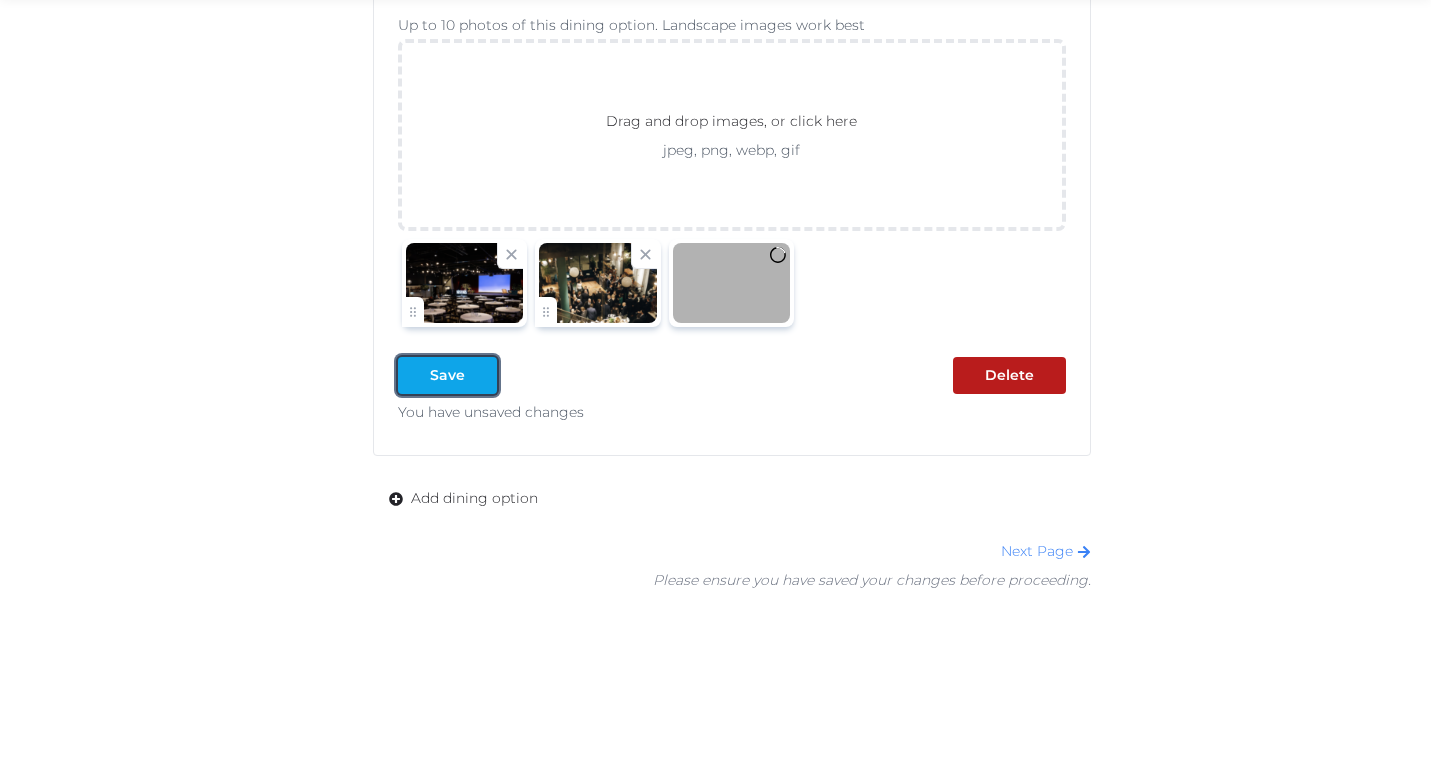 click at bounding box center [481, 375] 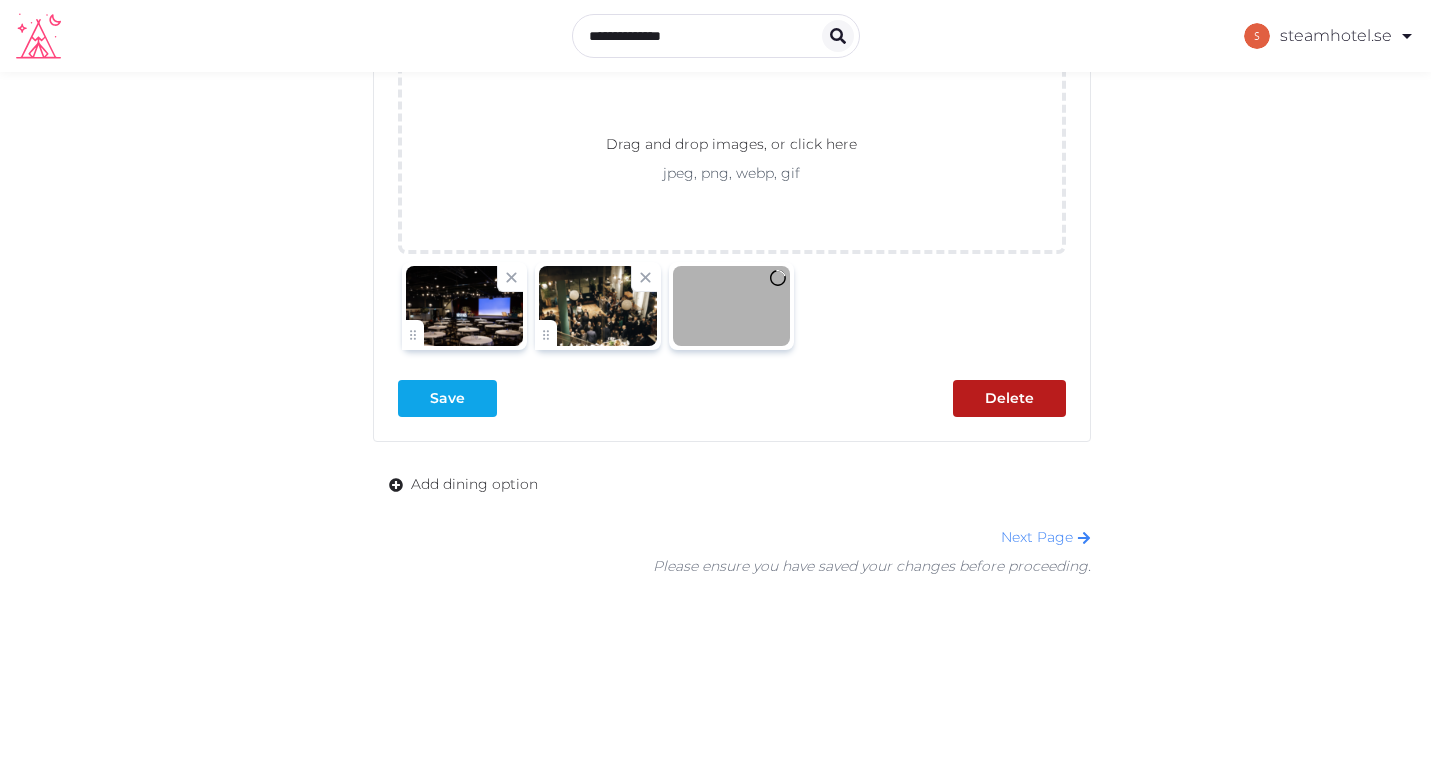 scroll, scrollTop: 2272, scrollLeft: 0, axis: vertical 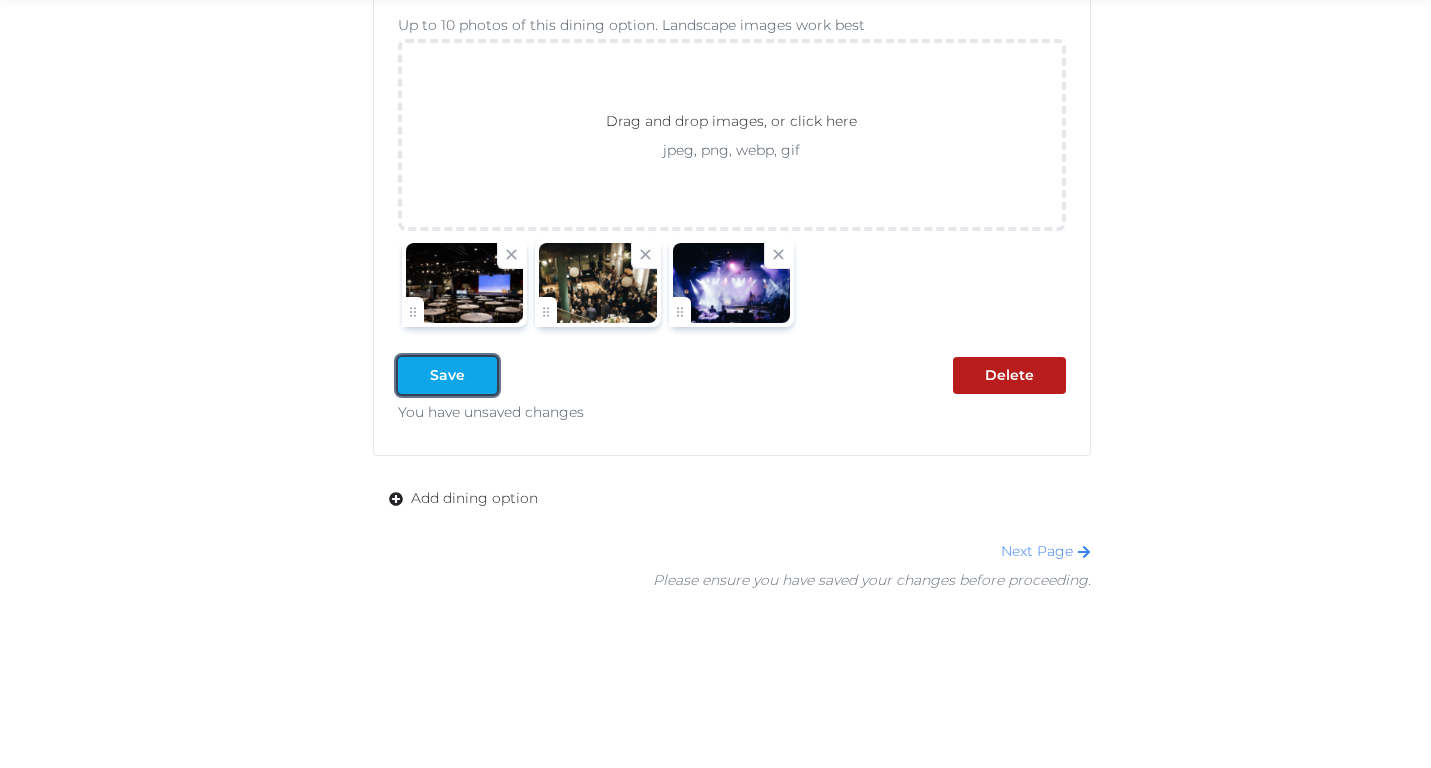 click at bounding box center [481, 375] 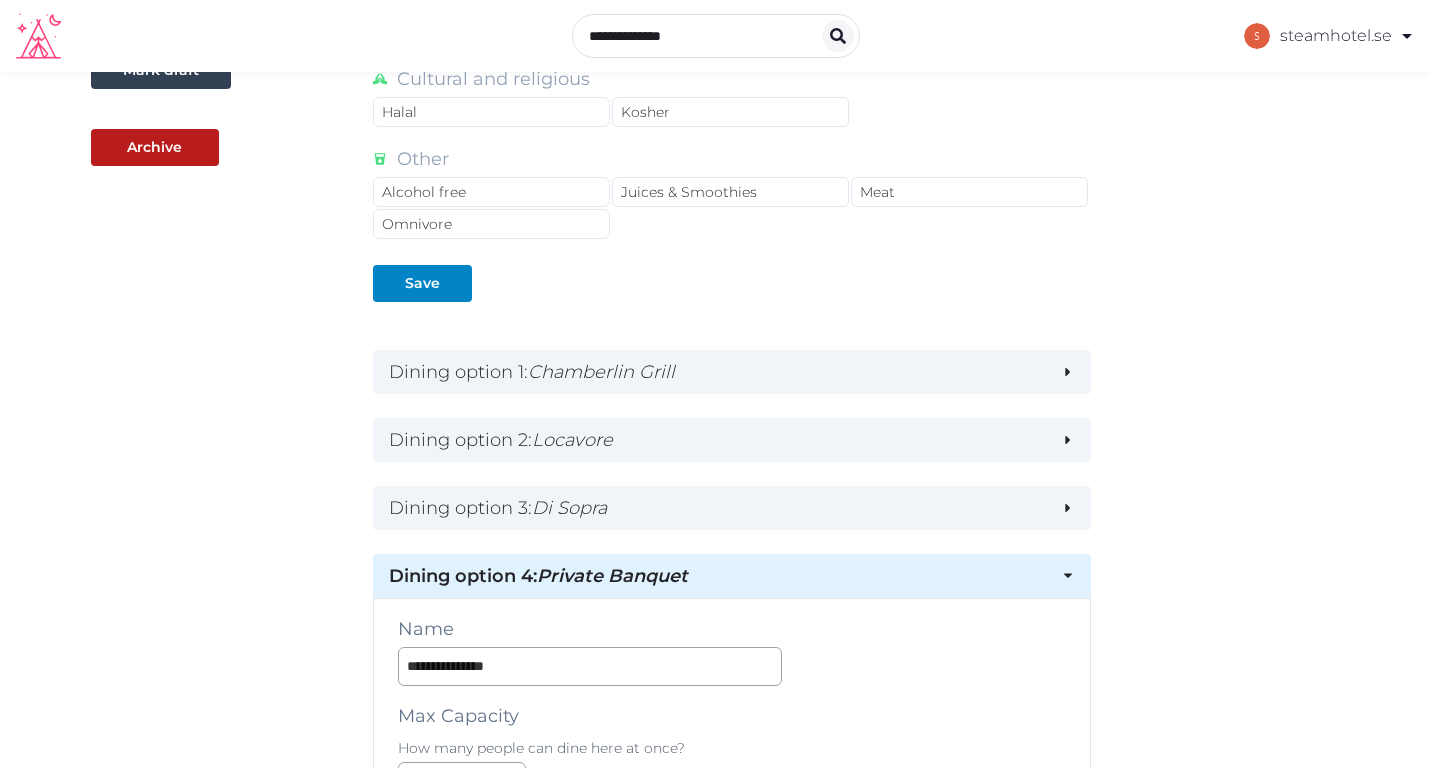 scroll, scrollTop: 533, scrollLeft: 0, axis: vertical 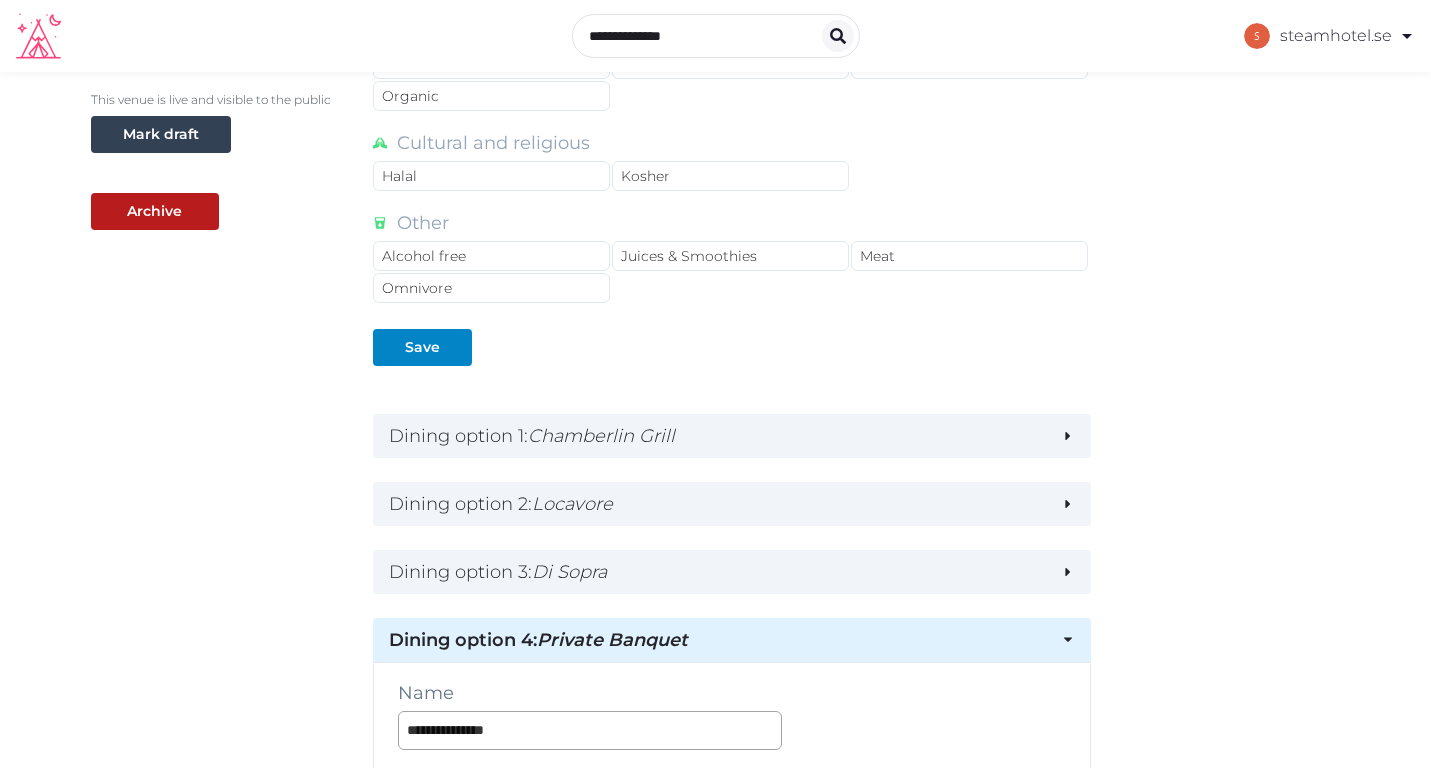 click on "Dining option 4 :  Private Banquet" at bounding box center (717, 640) 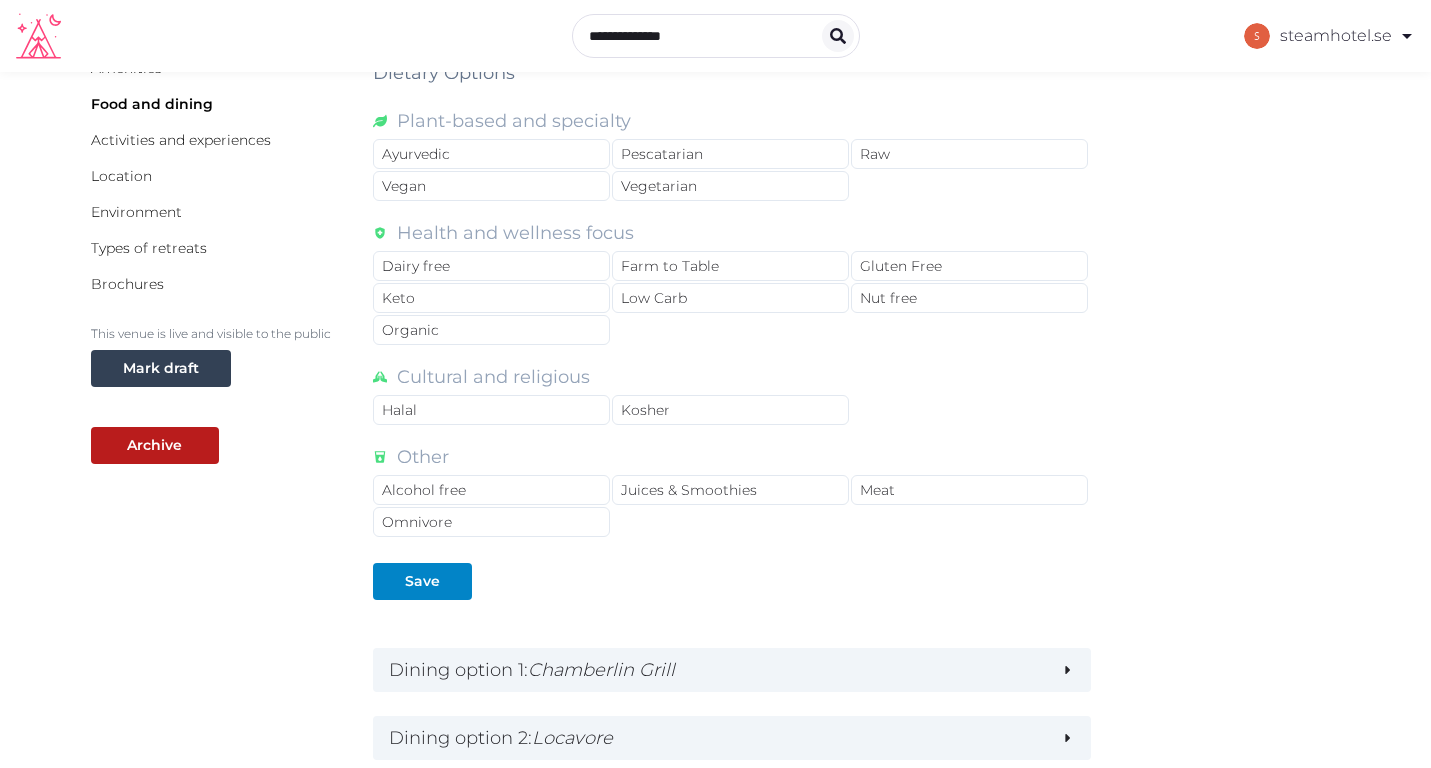 scroll, scrollTop: 0, scrollLeft: 0, axis: both 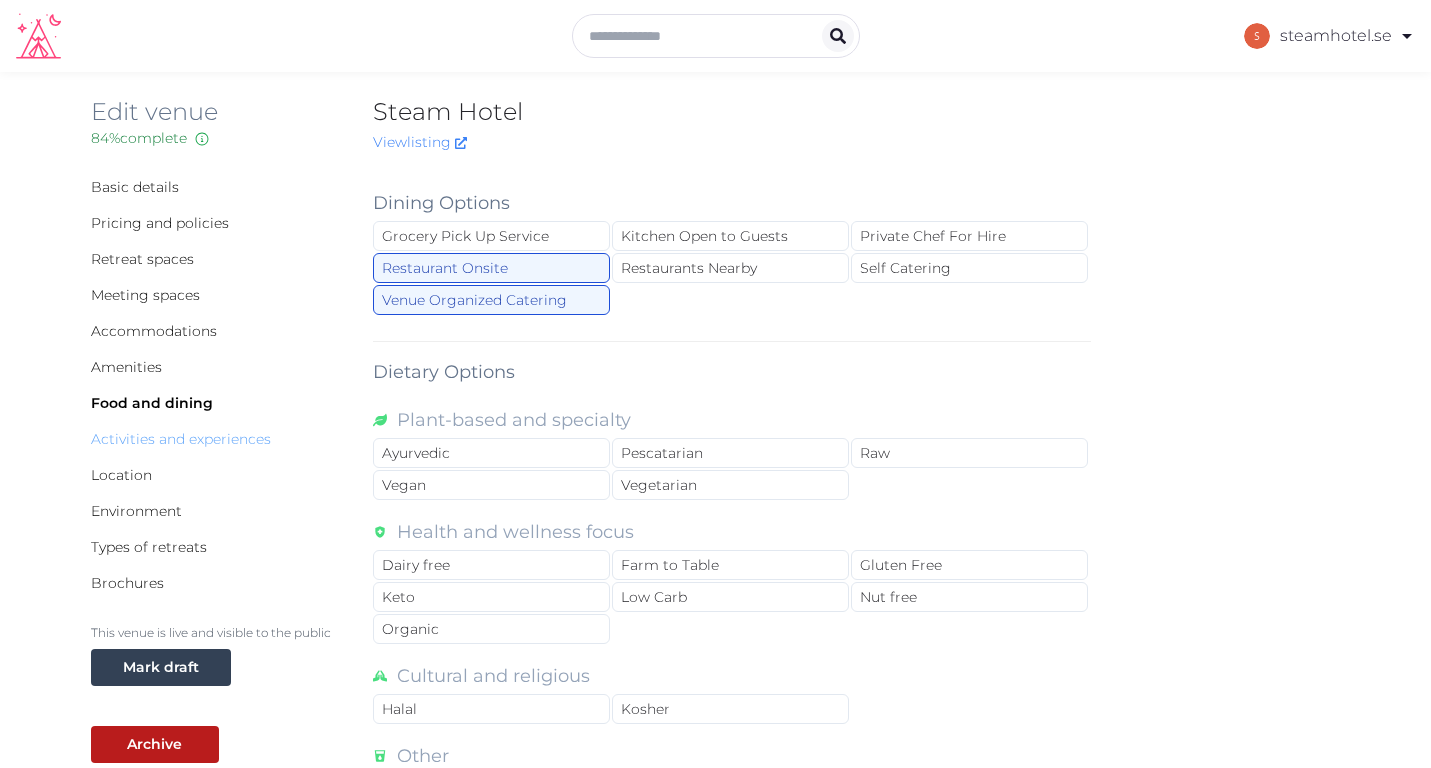 click on "Activities and experiences" at bounding box center (181, 439) 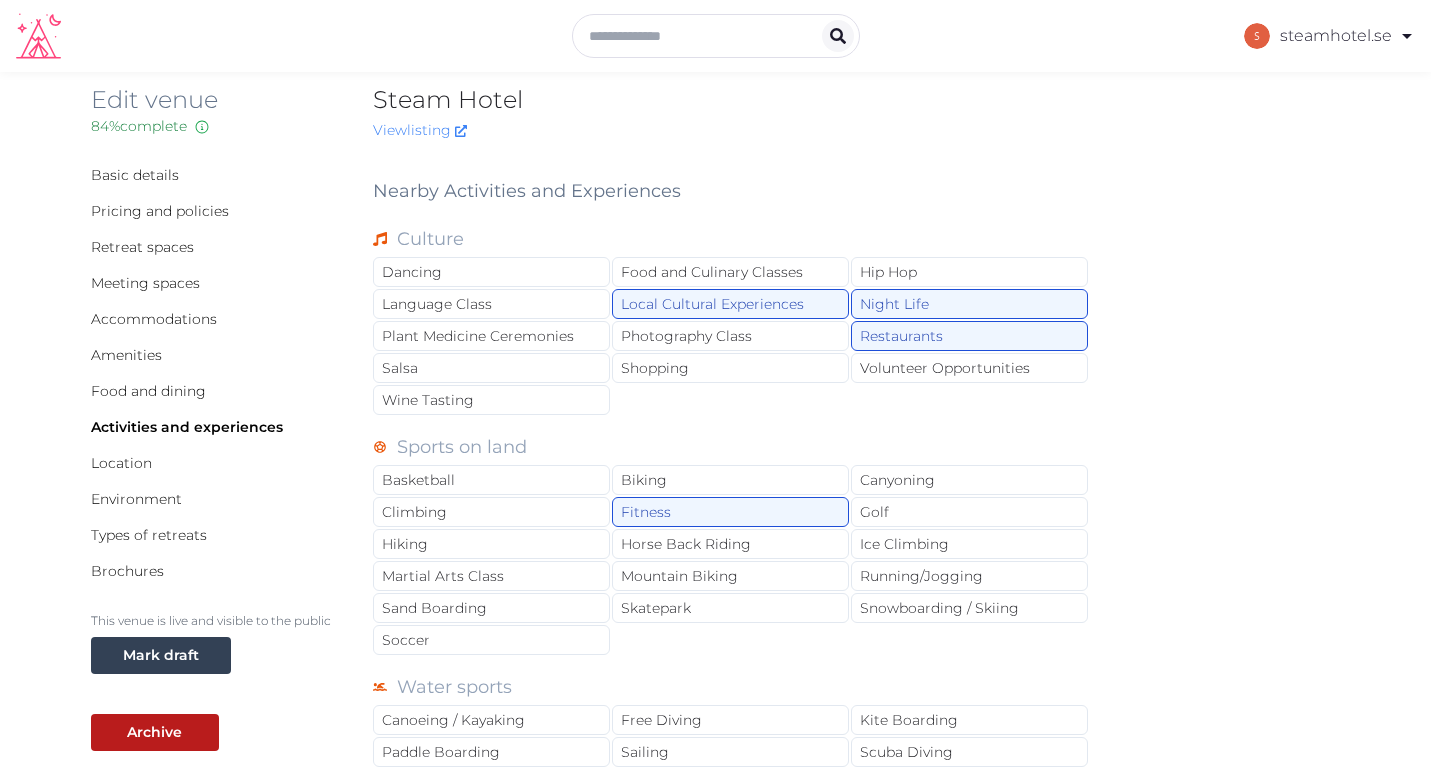 scroll, scrollTop: 19, scrollLeft: 0, axis: vertical 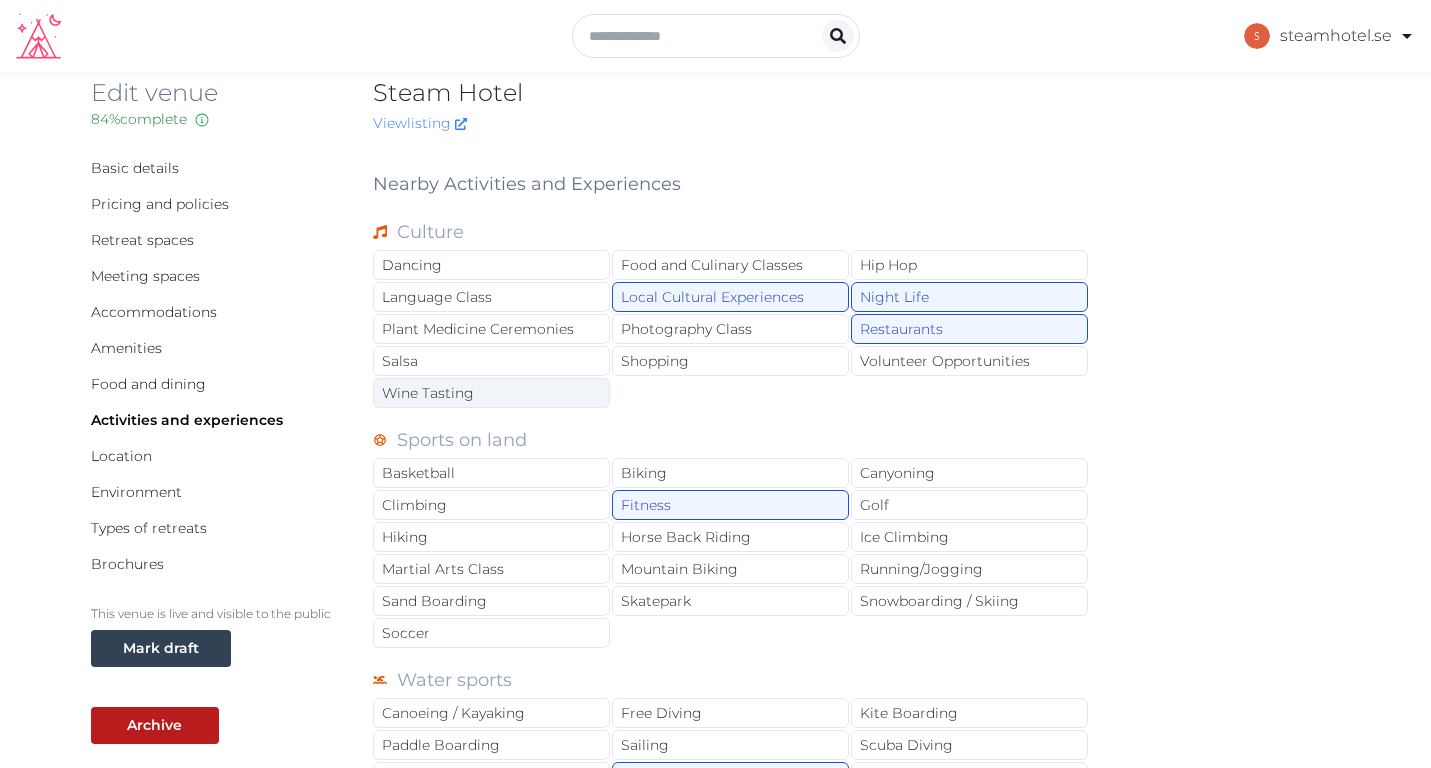 click on "Wine Tasting" at bounding box center (491, 393) 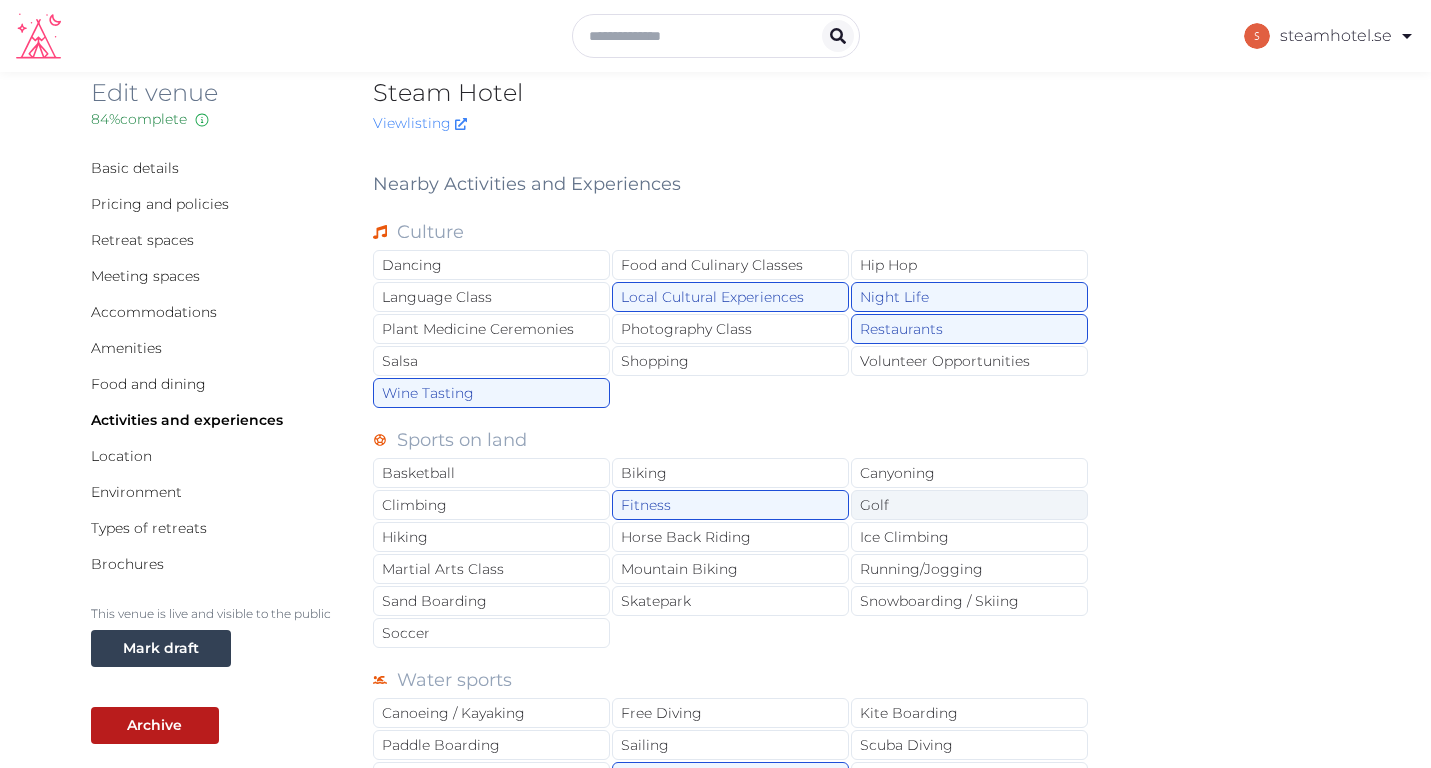 click on "Golf" at bounding box center [969, 505] 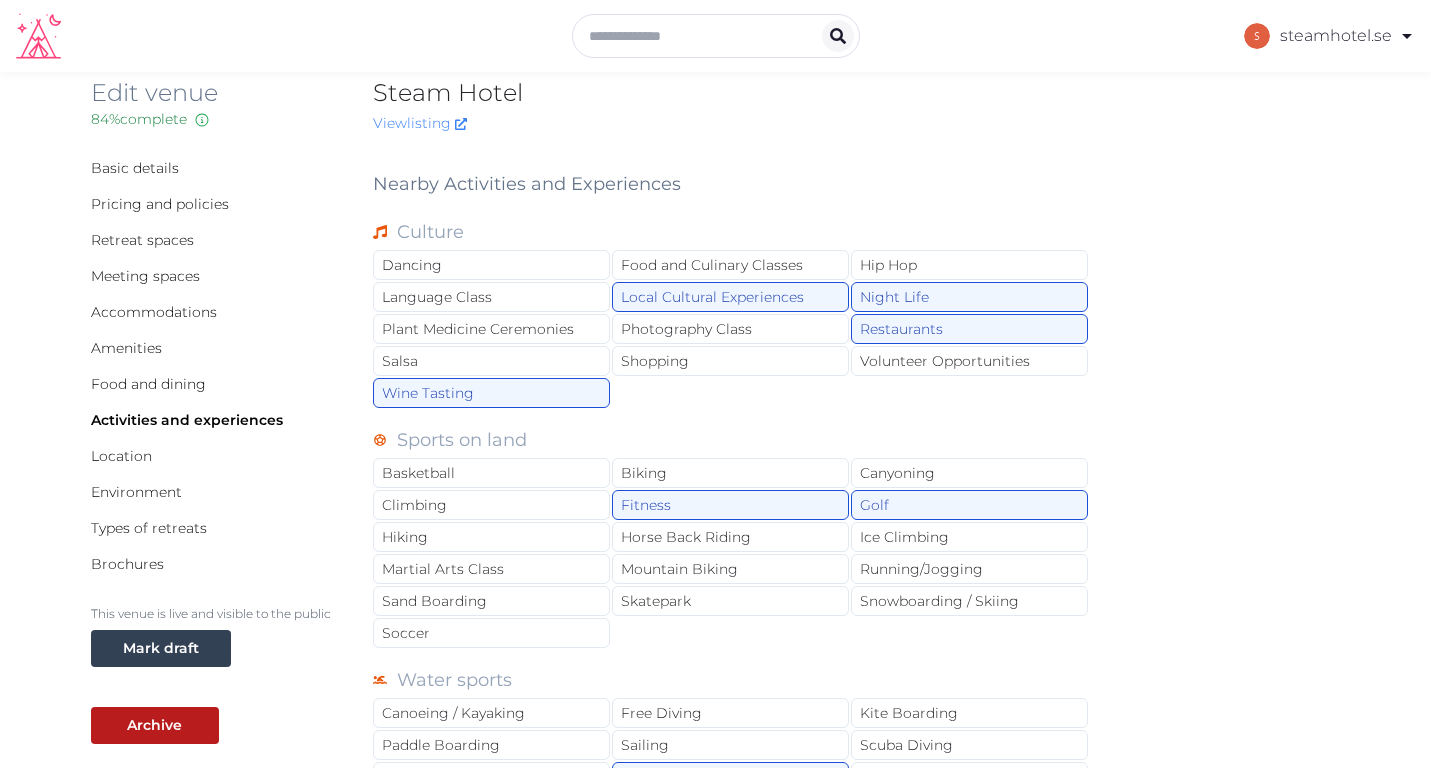 click on "Basketball Biking Canyoning Climbing Fitness Golf Hiking Horse Back Riding Ice Climbing Martial Arts Class Mountain Biking Running/Jogging Sand Boarding Skatepark Snowboarding / Skiing Soccer" at bounding box center (732, 554) 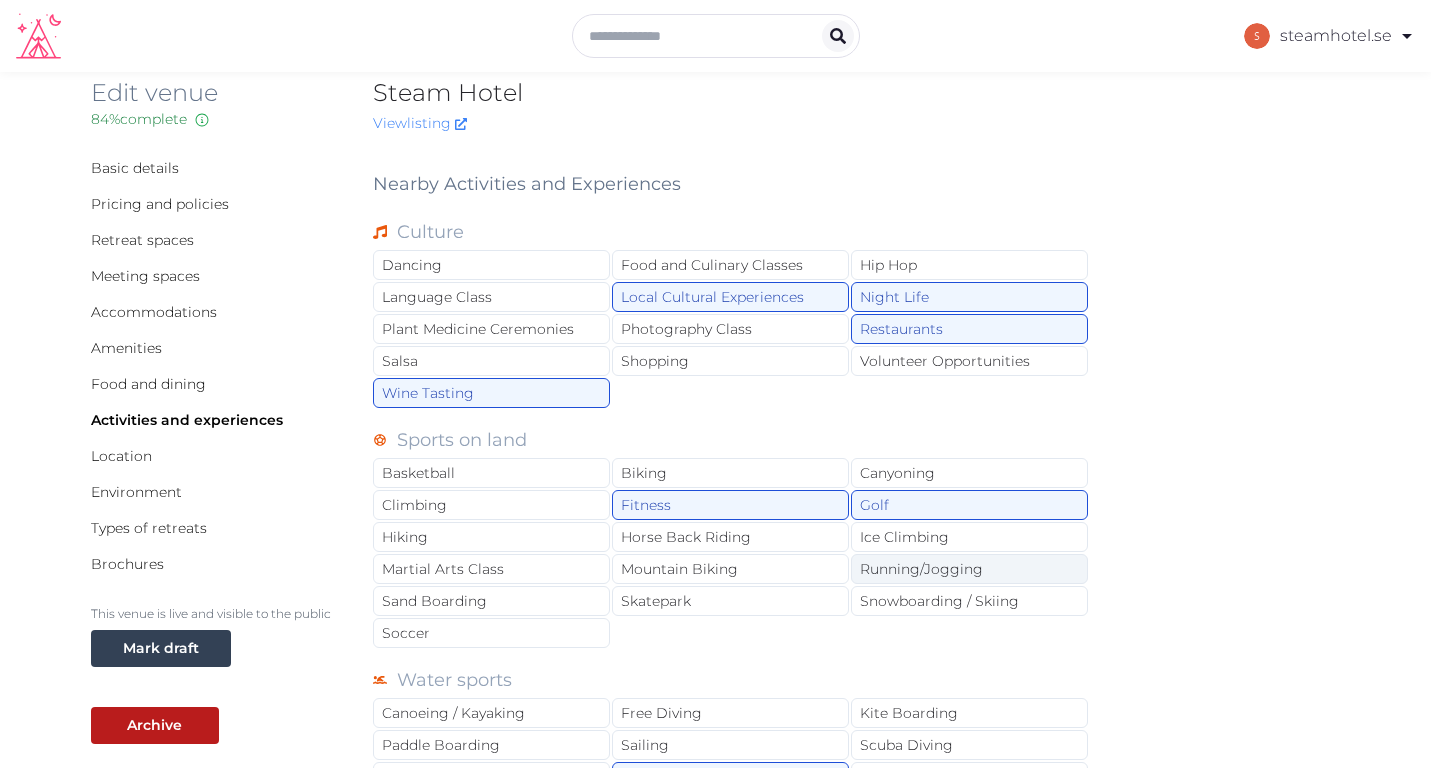 click on "Running/Jogging" at bounding box center (969, 569) 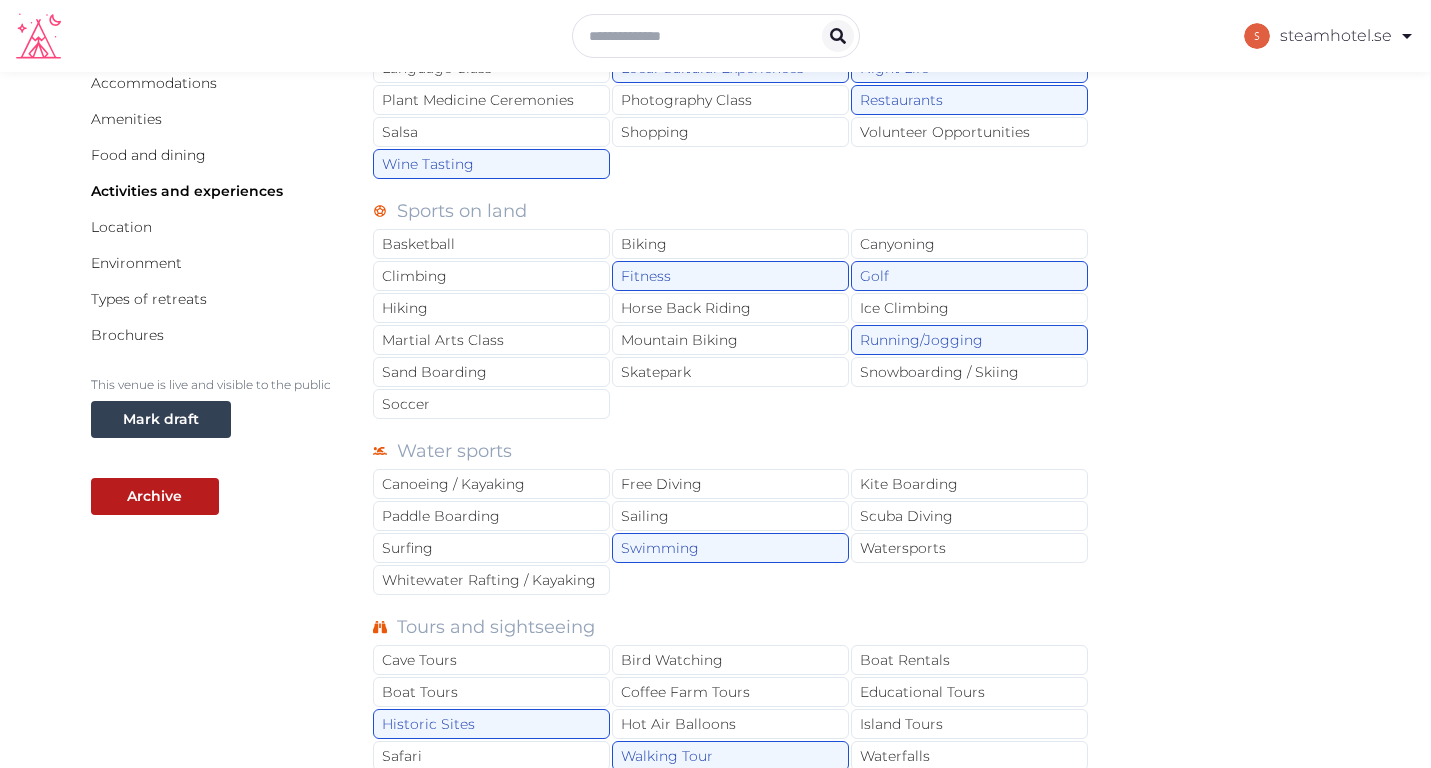 scroll, scrollTop: 250, scrollLeft: 0, axis: vertical 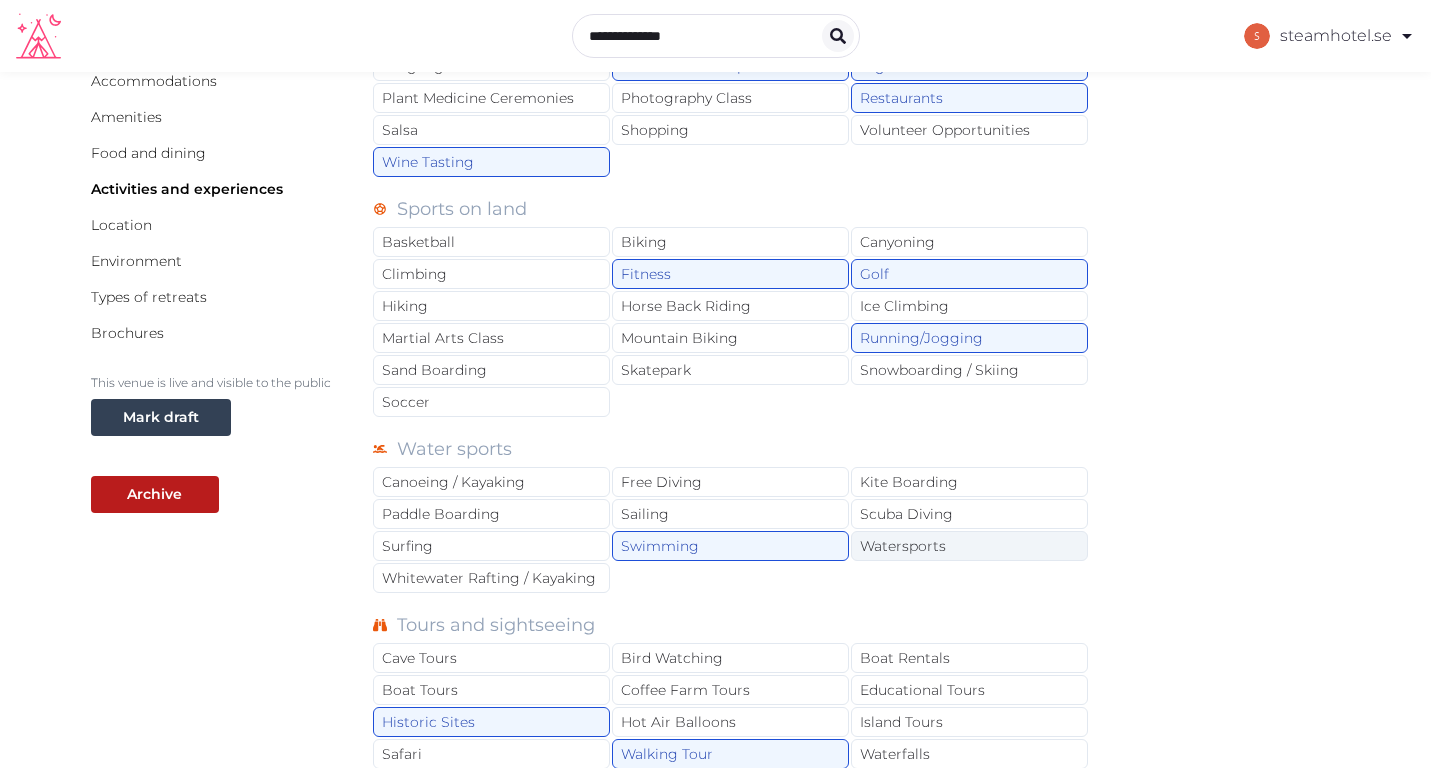 click on "Watersports" at bounding box center (969, 546) 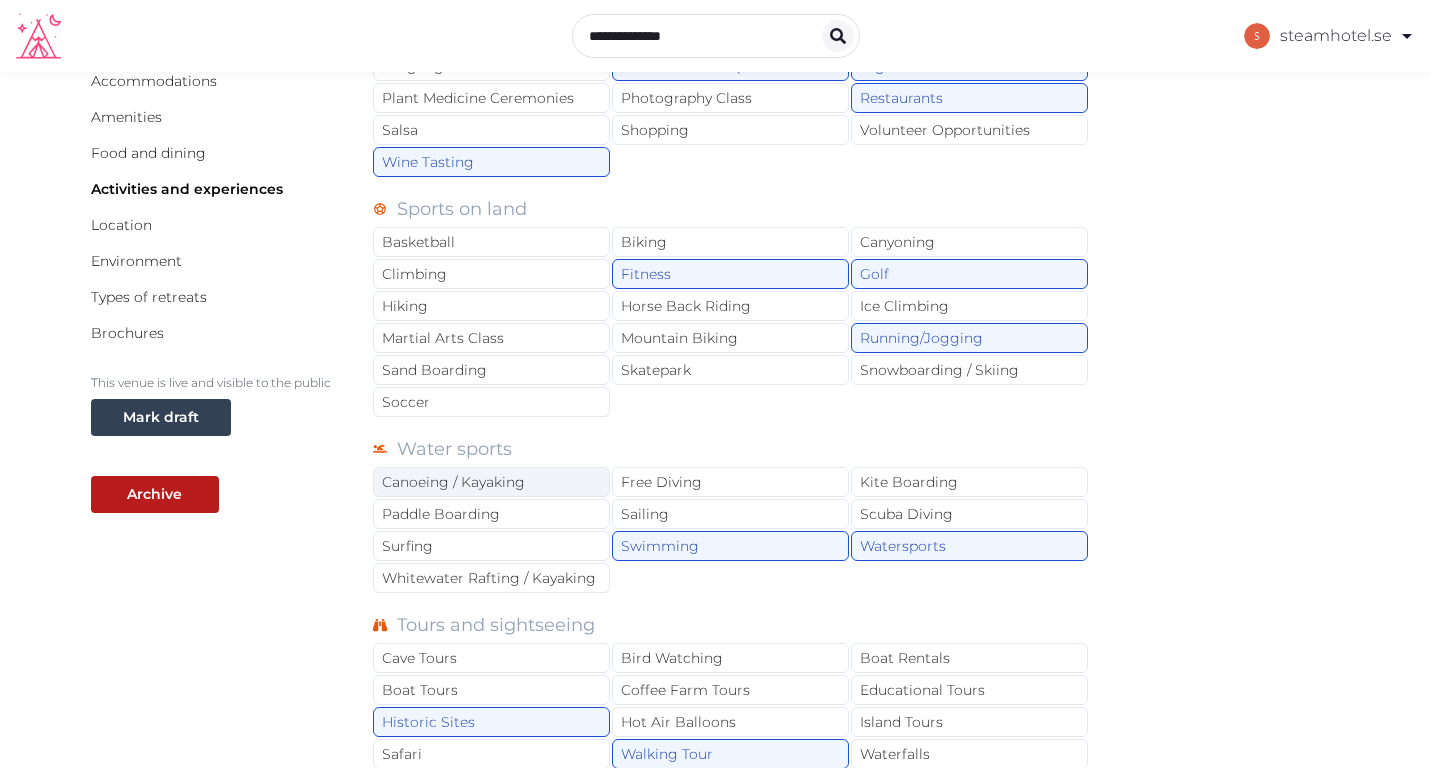 click on "Canoeing / Kayaking" at bounding box center [491, 482] 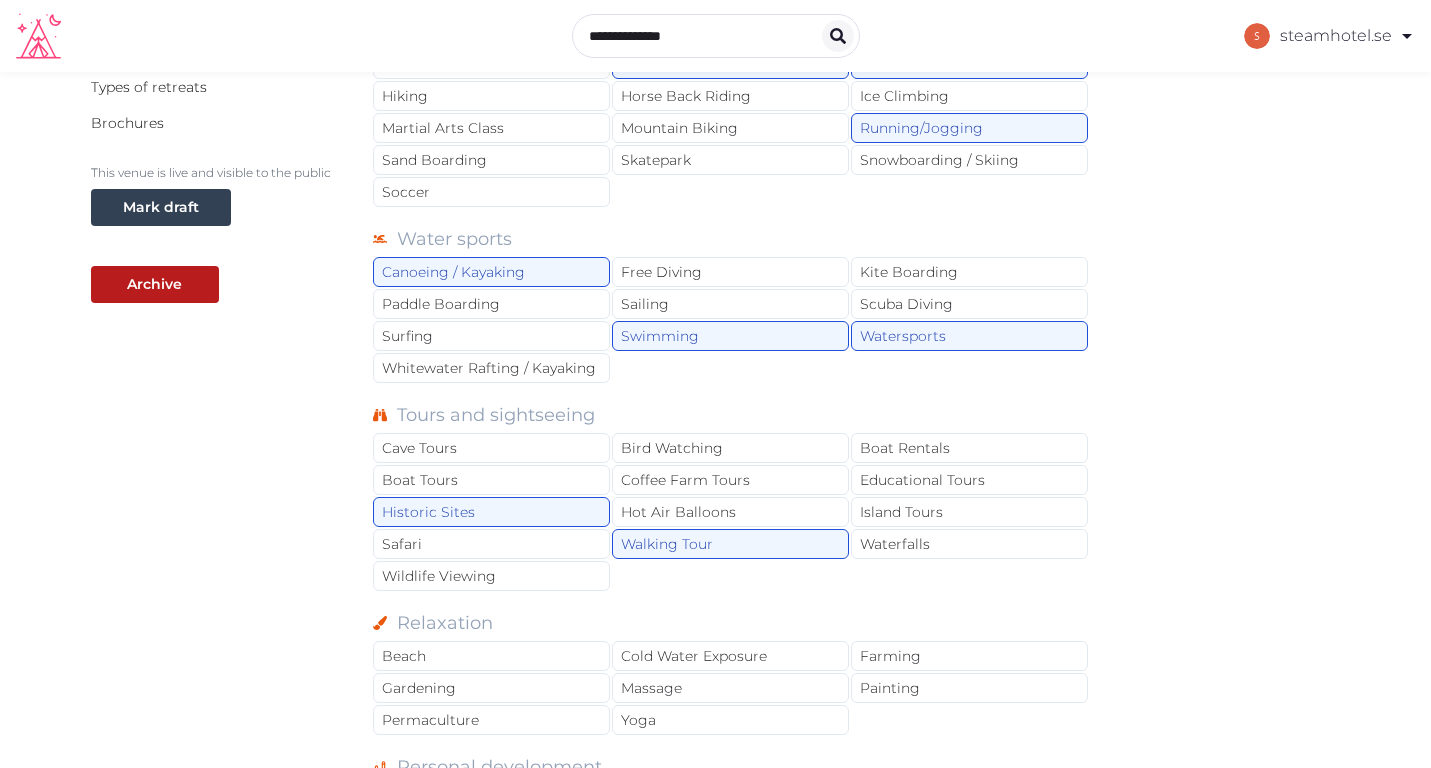 scroll, scrollTop: 463, scrollLeft: 0, axis: vertical 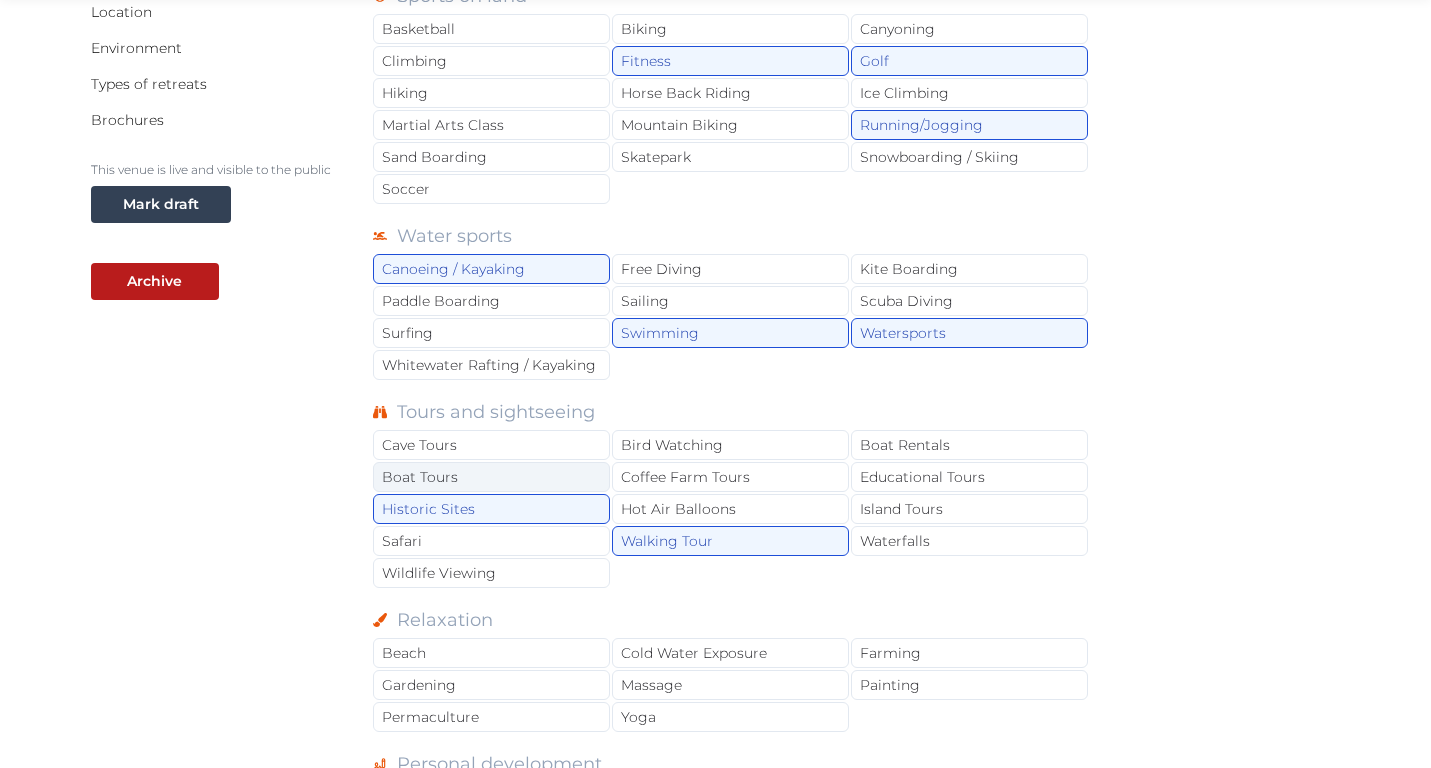 click on "Boat Tours" at bounding box center (491, 477) 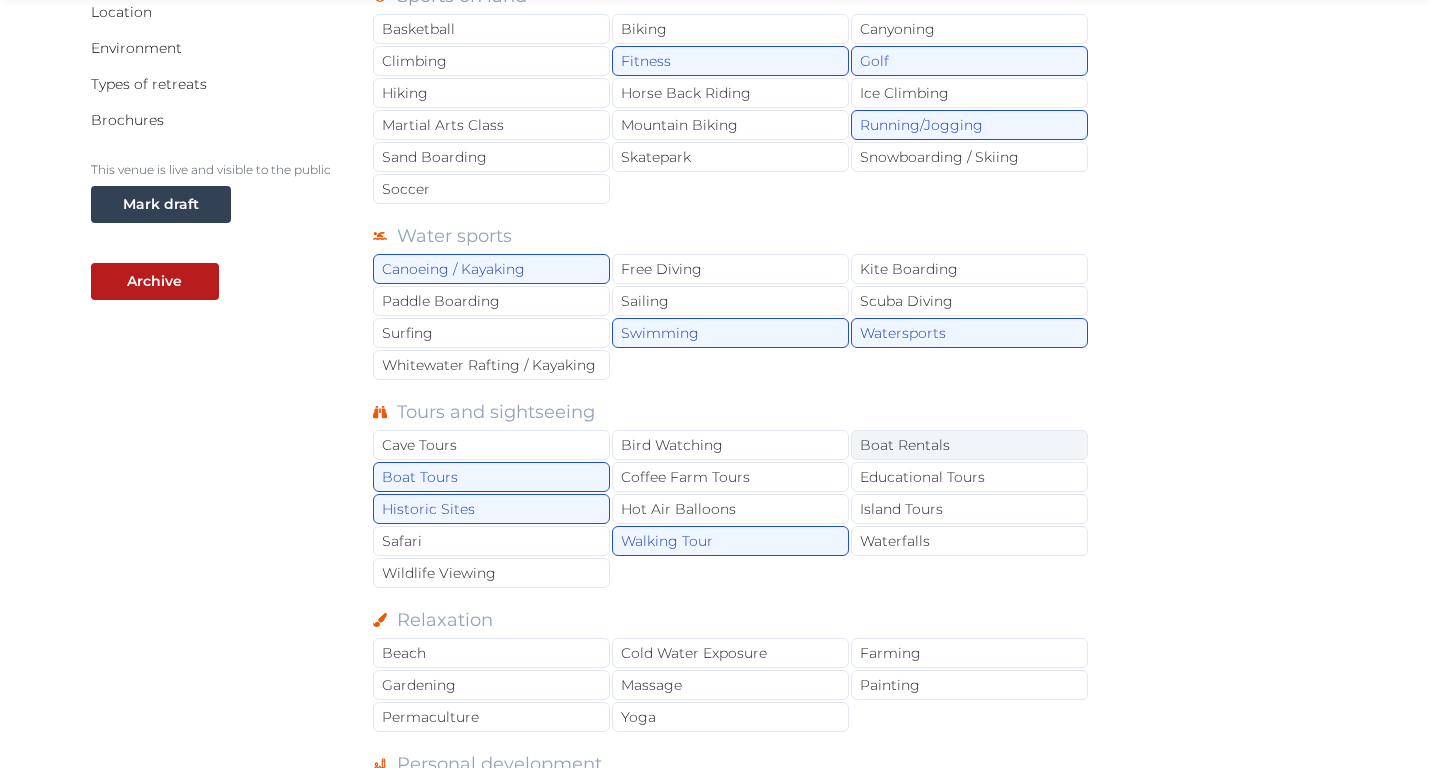 click on "Boat Rentals" at bounding box center (969, 445) 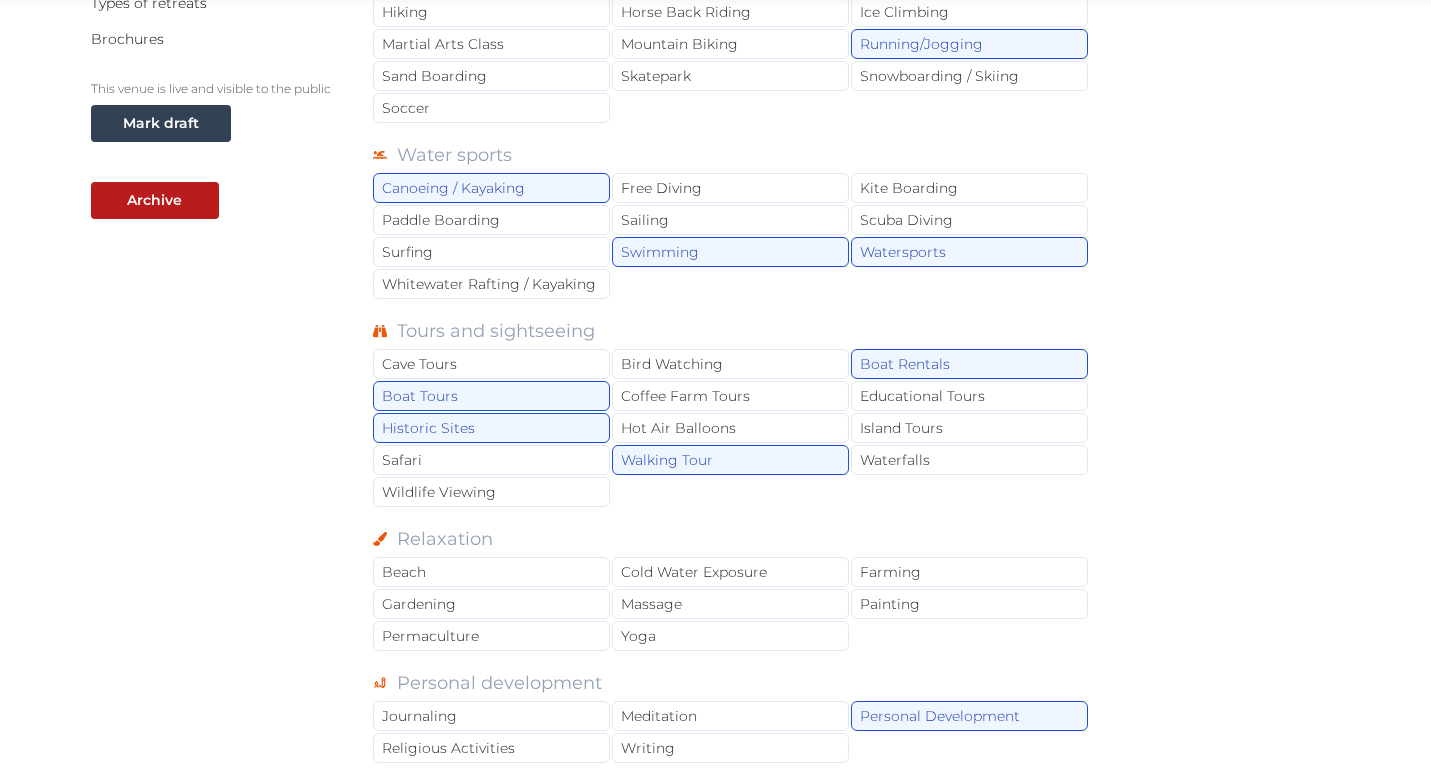 scroll, scrollTop: 593, scrollLeft: 0, axis: vertical 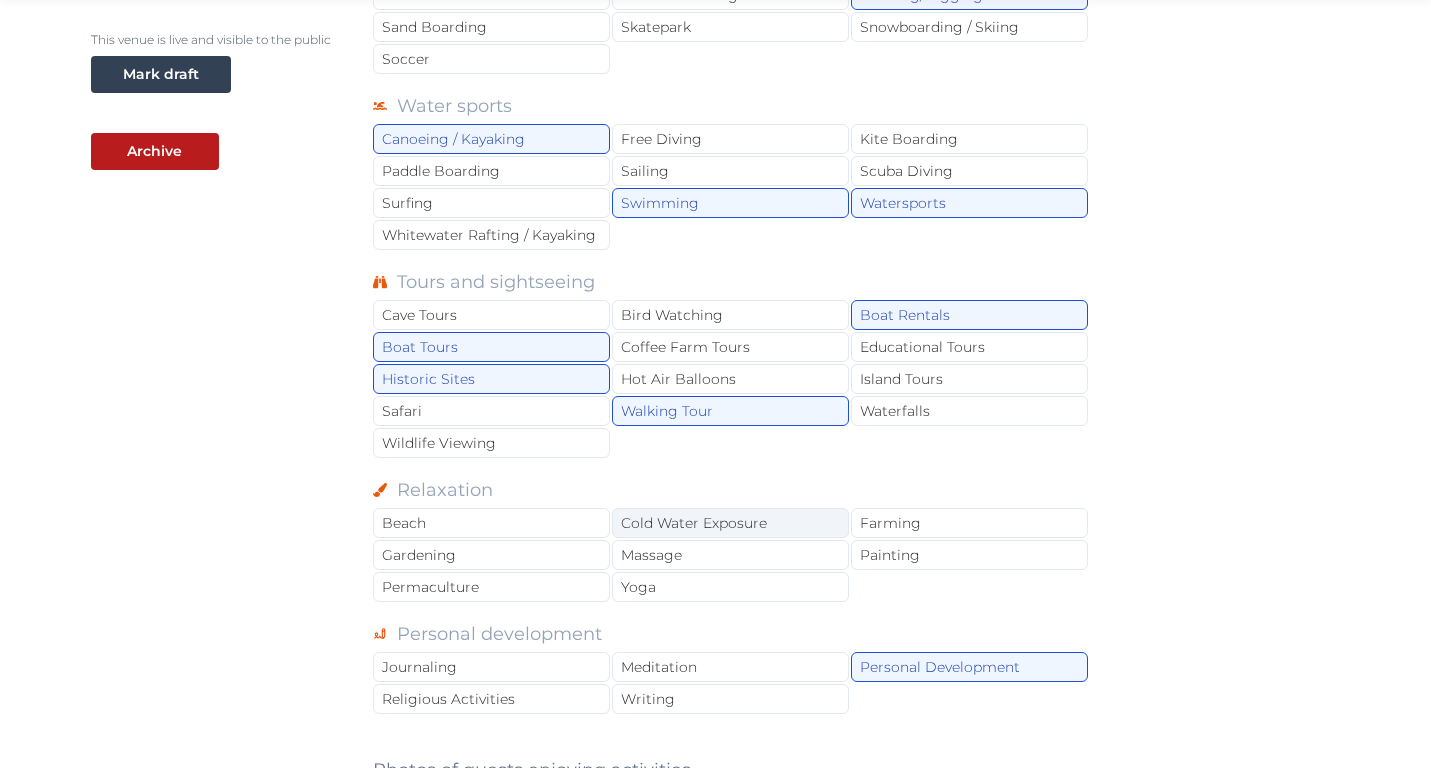 click on "Cold Water Exposure" at bounding box center (730, 523) 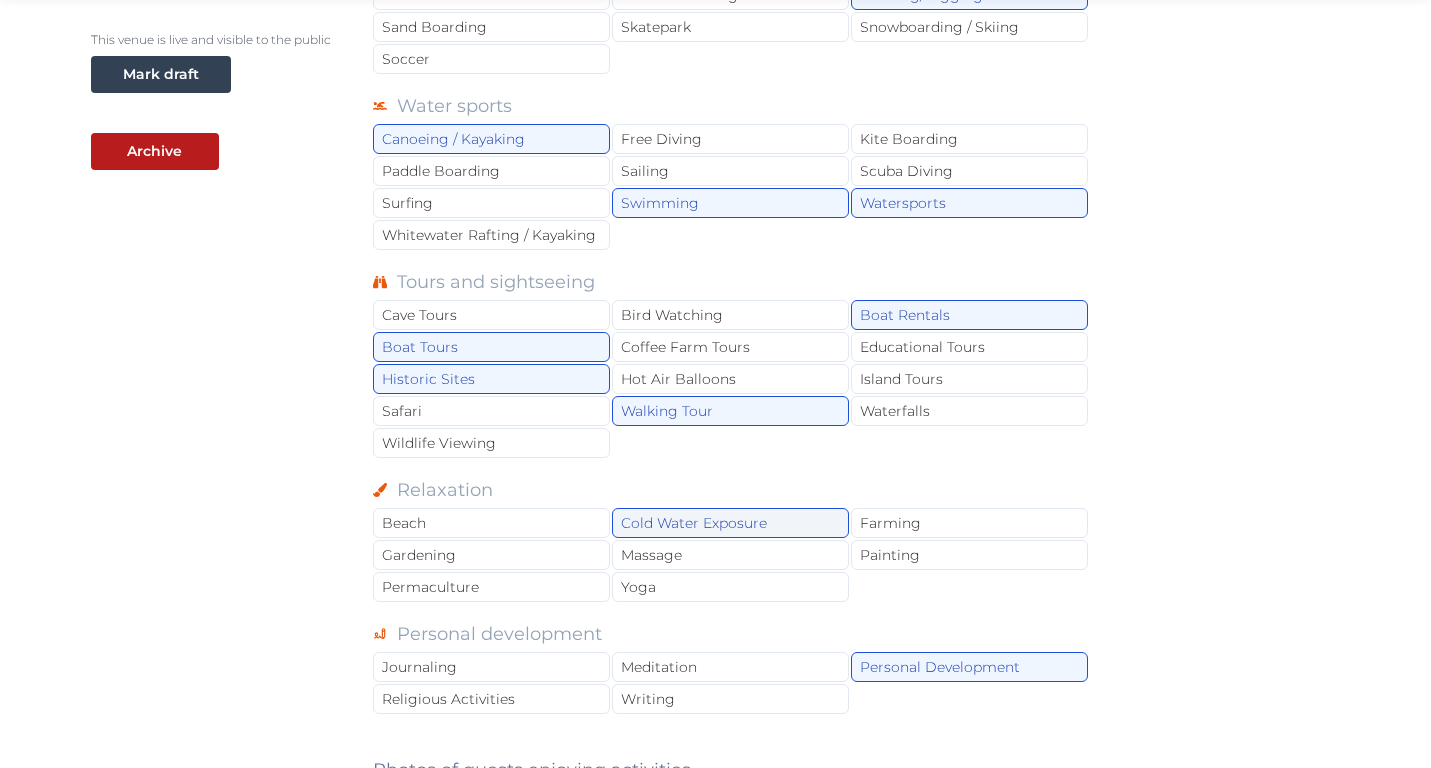 click on "Cold Water Exposure" at bounding box center [730, 523] 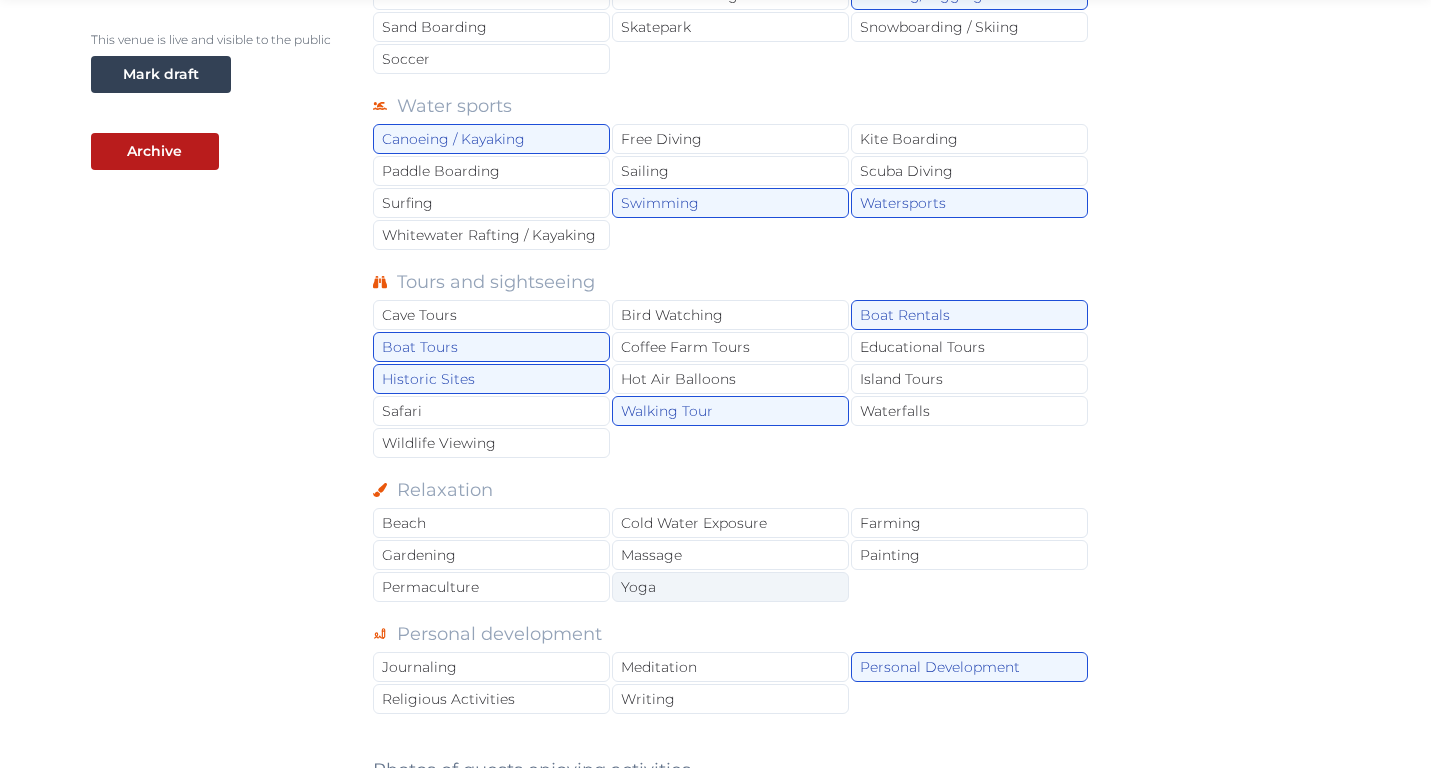 click on "Yoga" at bounding box center (730, 587) 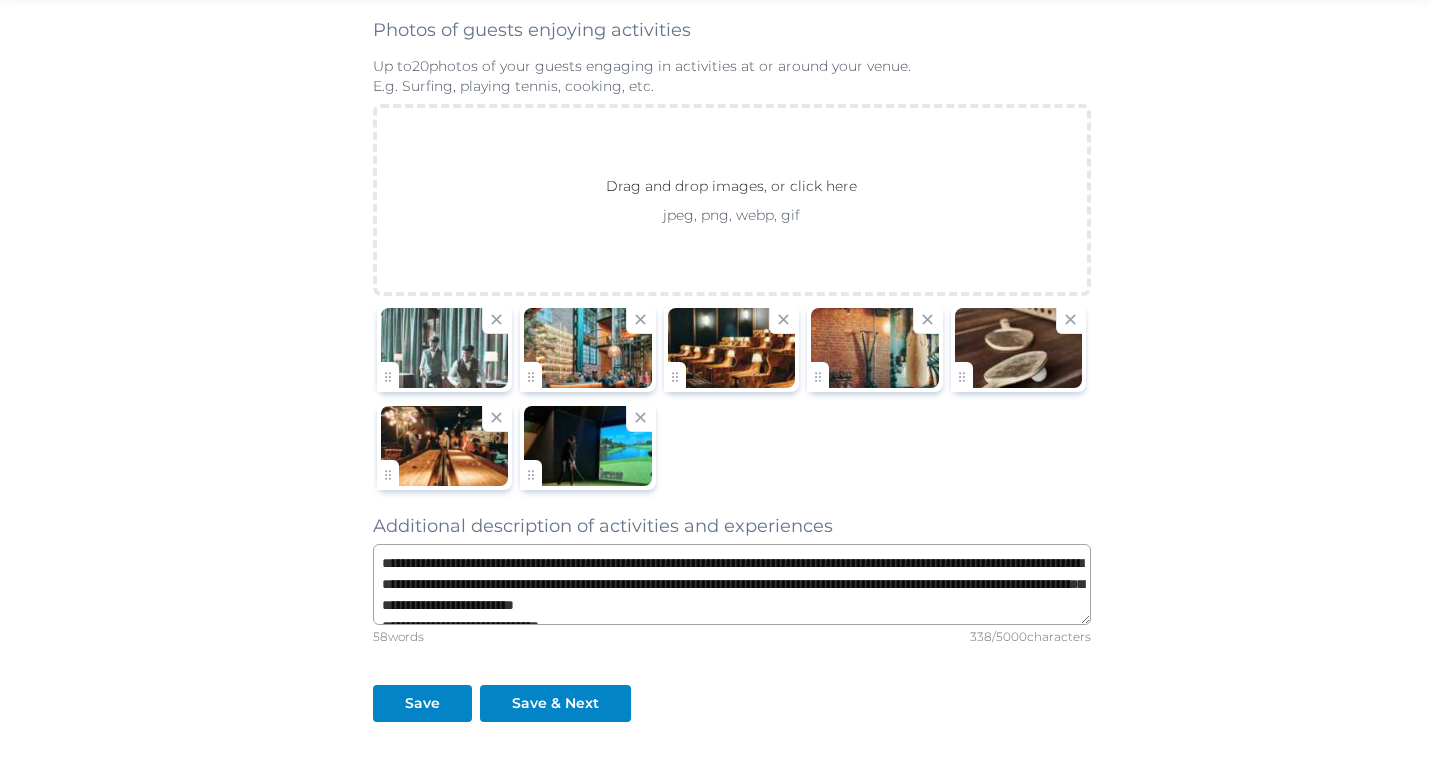 scroll, scrollTop: 1337, scrollLeft: 0, axis: vertical 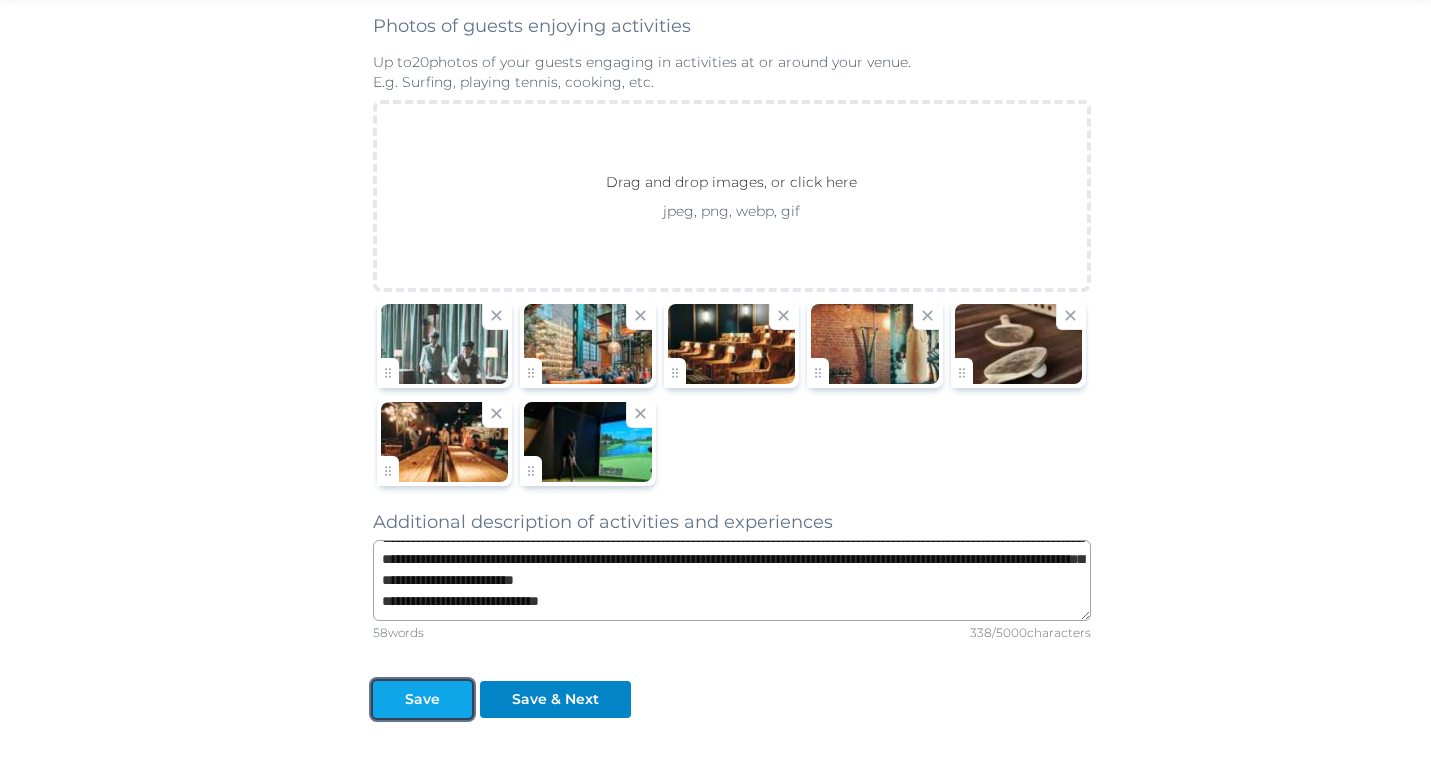 click on "Save" at bounding box center (422, 699) 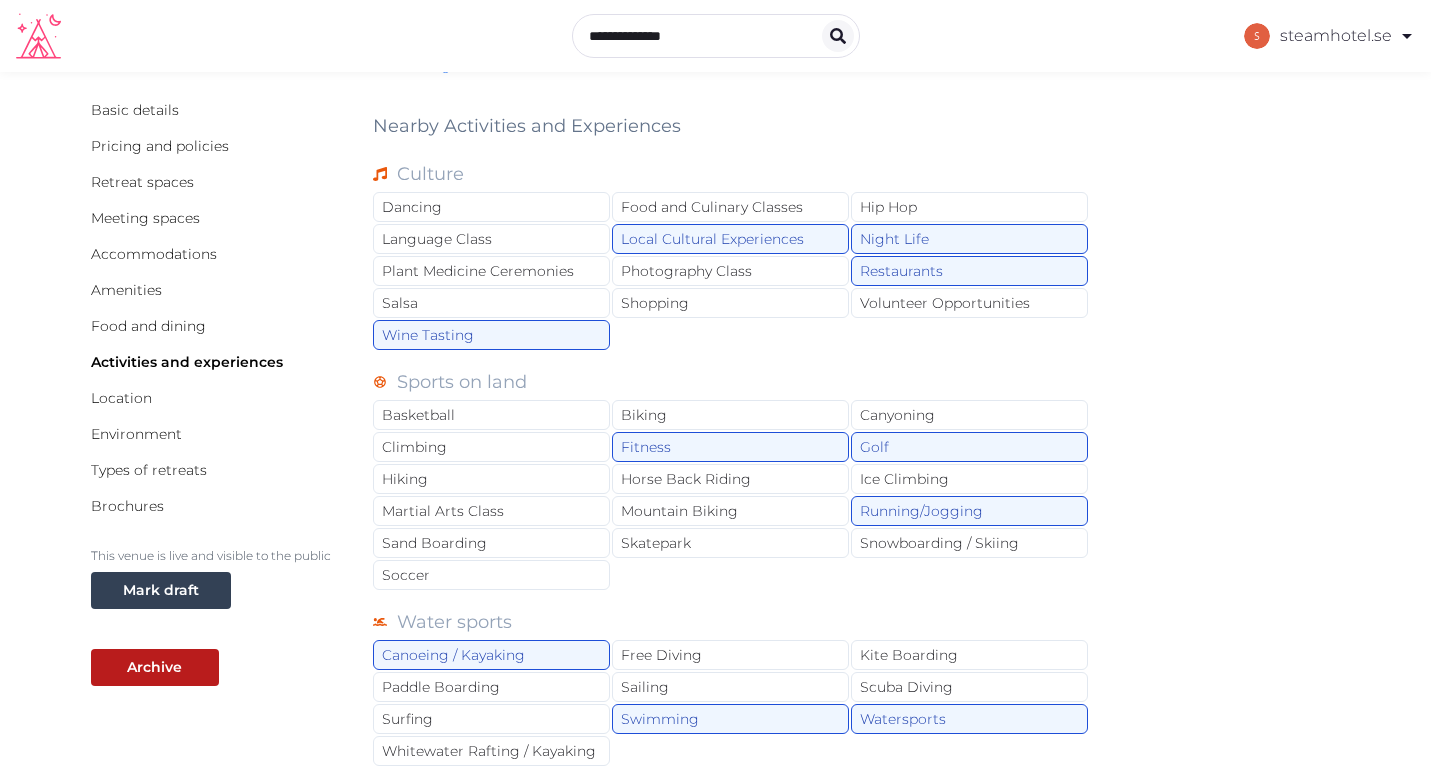 scroll, scrollTop: 63, scrollLeft: 0, axis: vertical 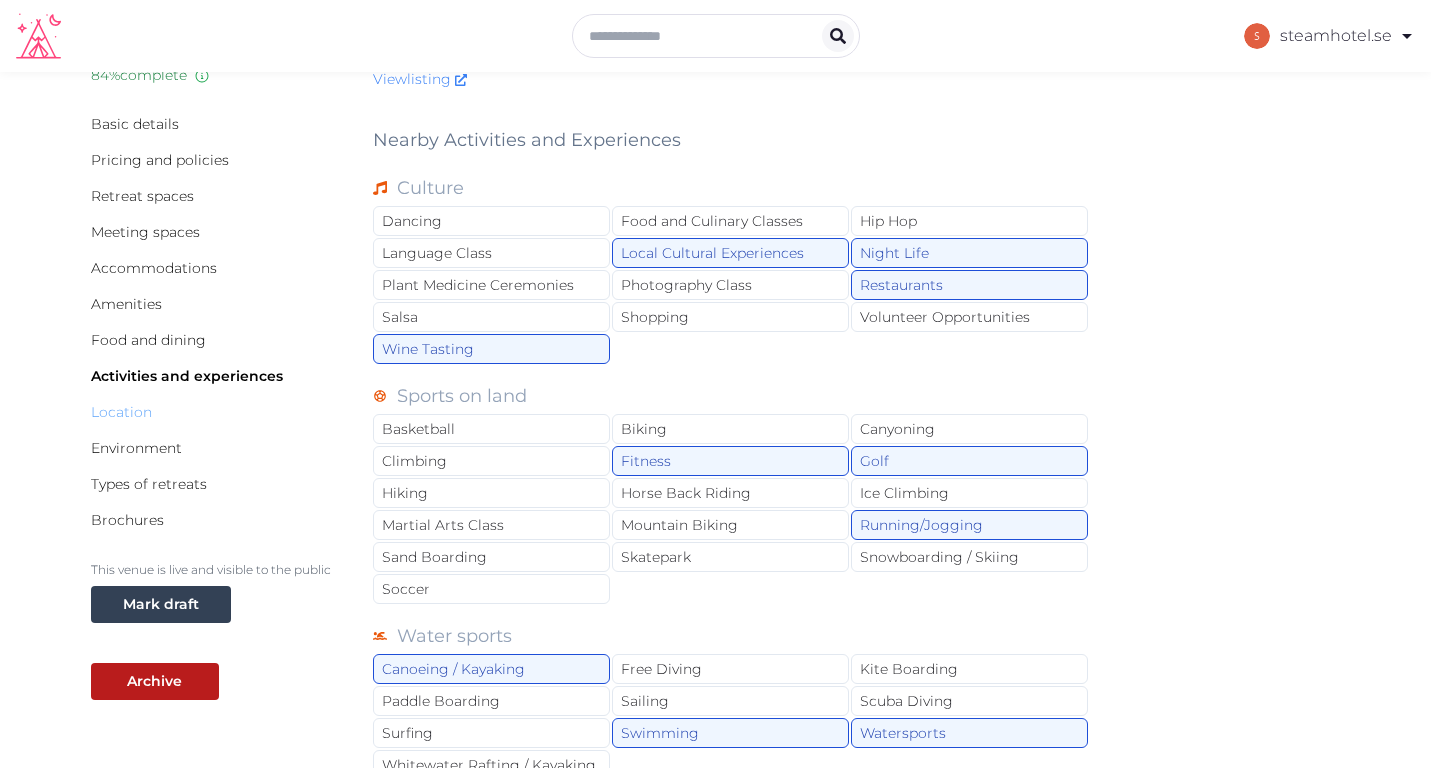 click on "Location" at bounding box center [121, 412] 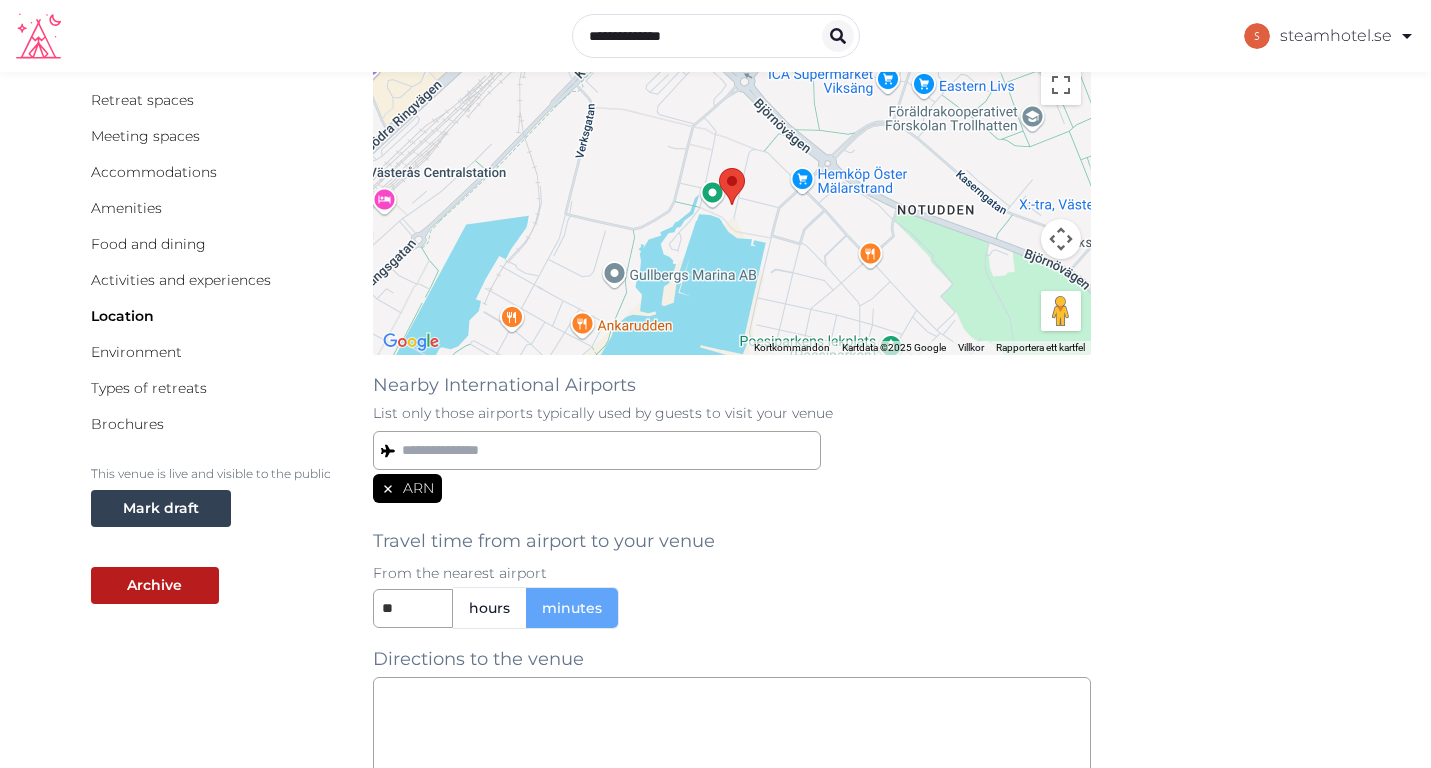 scroll, scrollTop: 190, scrollLeft: 0, axis: vertical 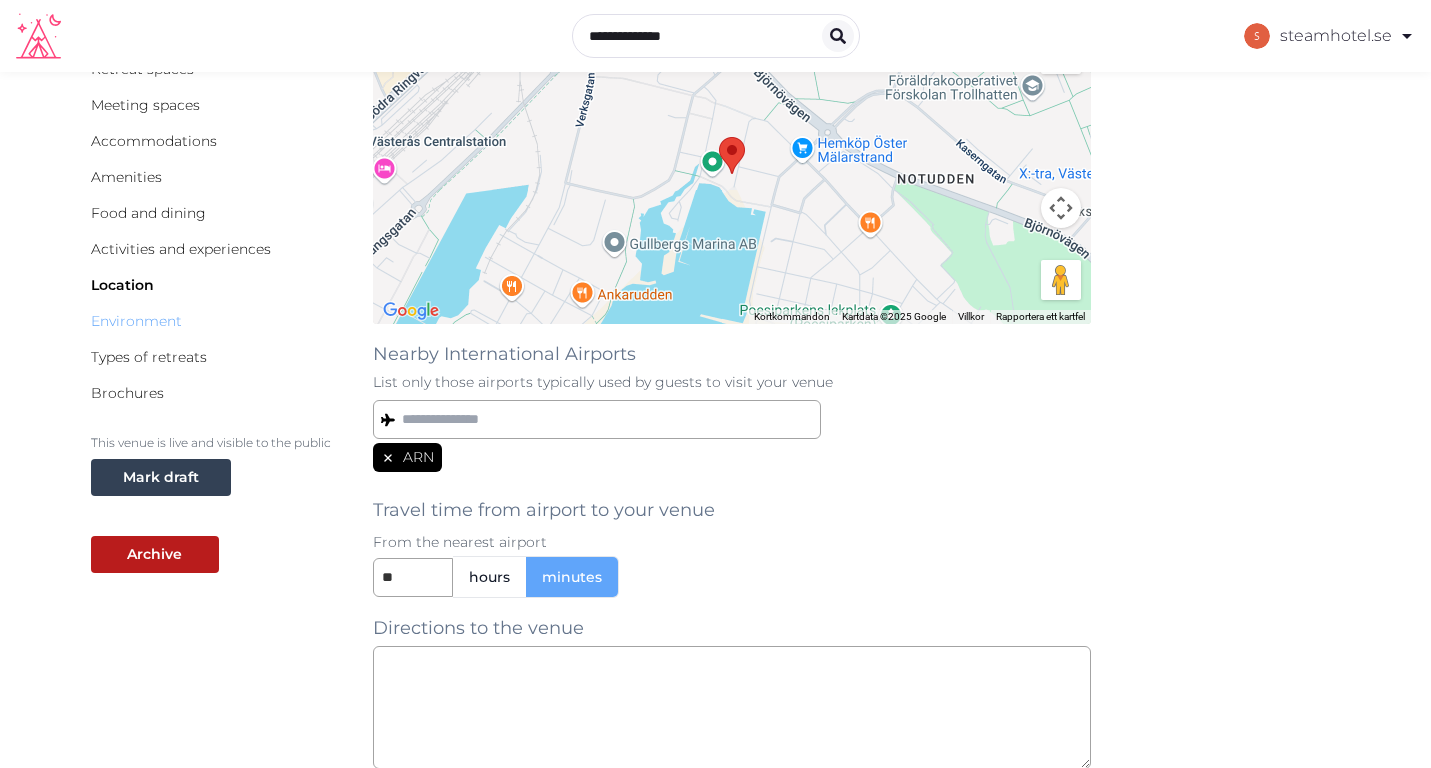 click on "Environment" at bounding box center (136, 321) 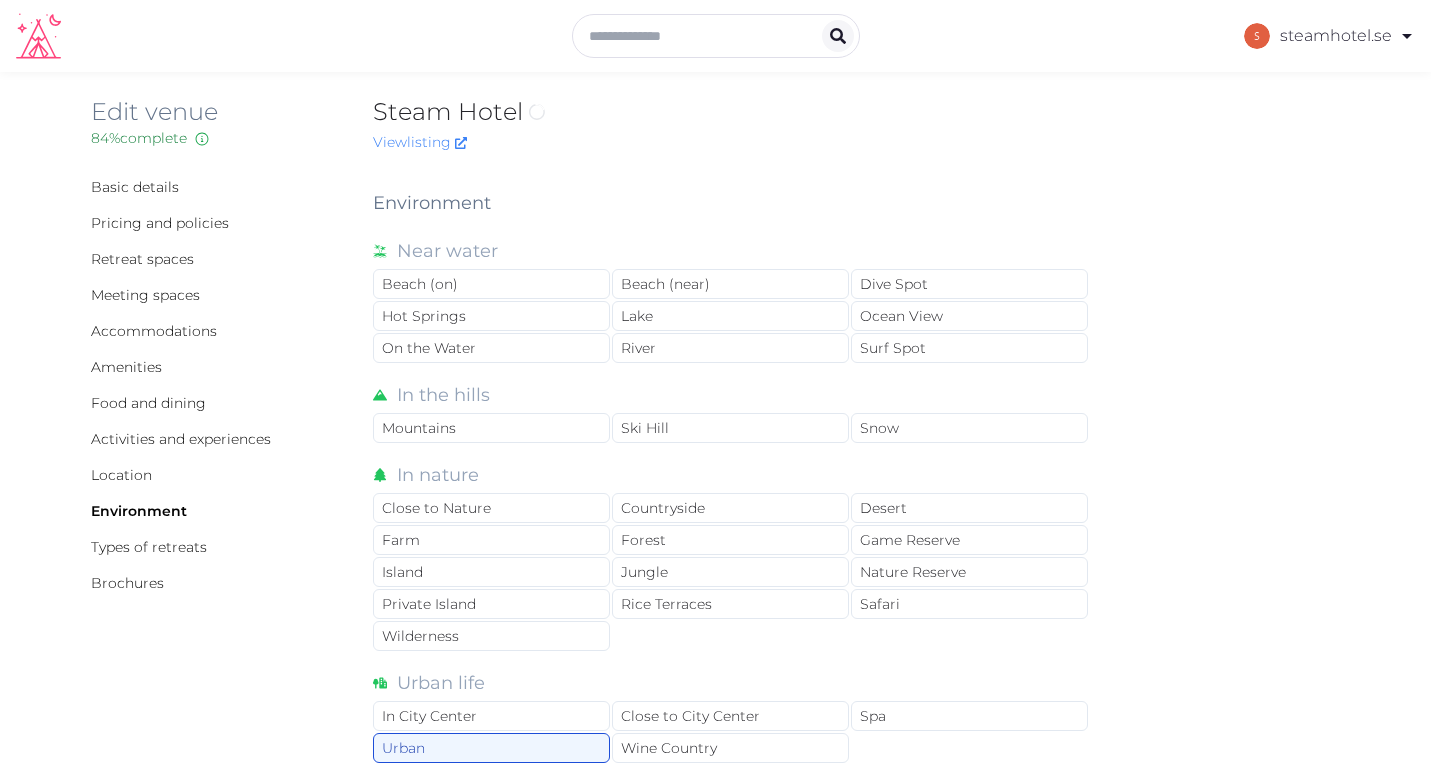 scroll, scrollTop: 0, scrollLeft: 0, axis: both 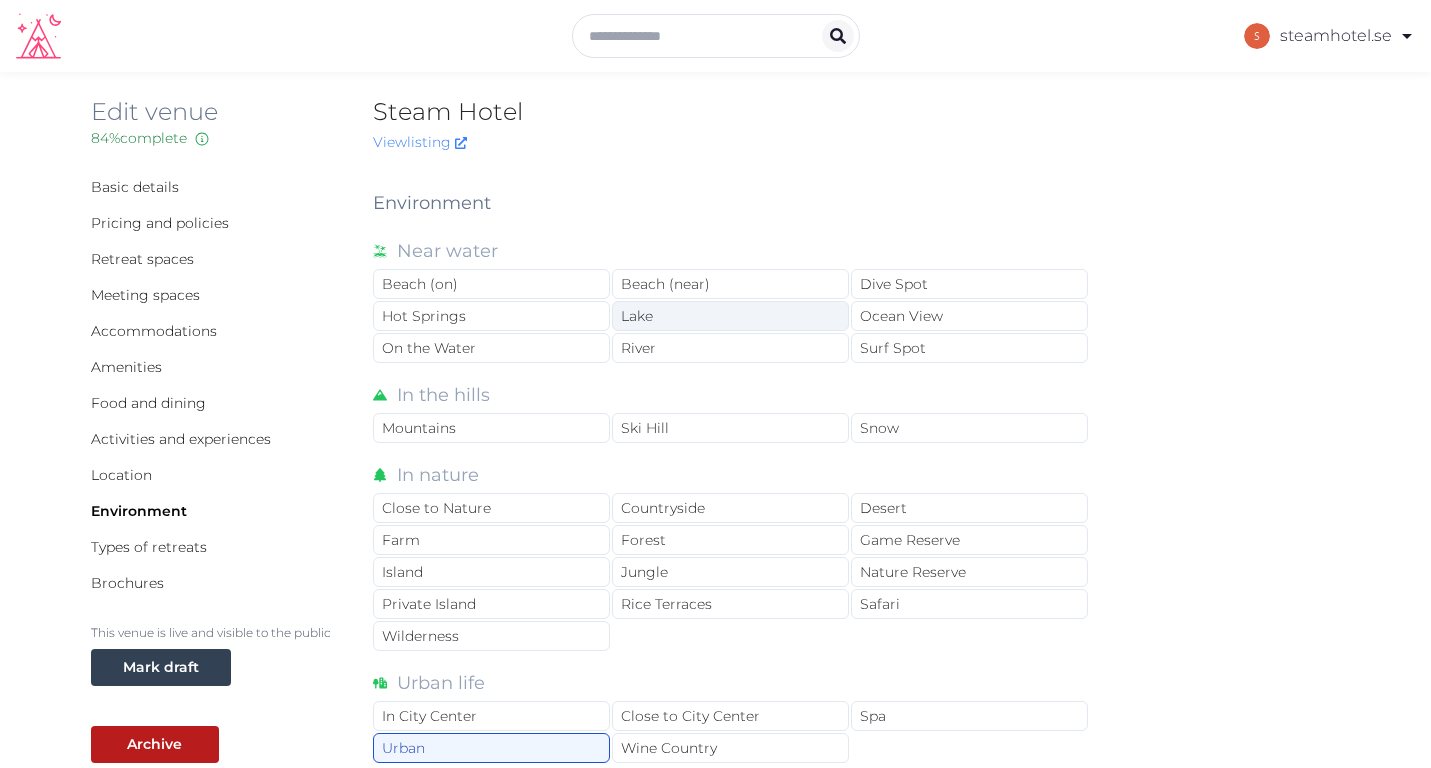 click on "Lake" at bounding box center [730, 316] 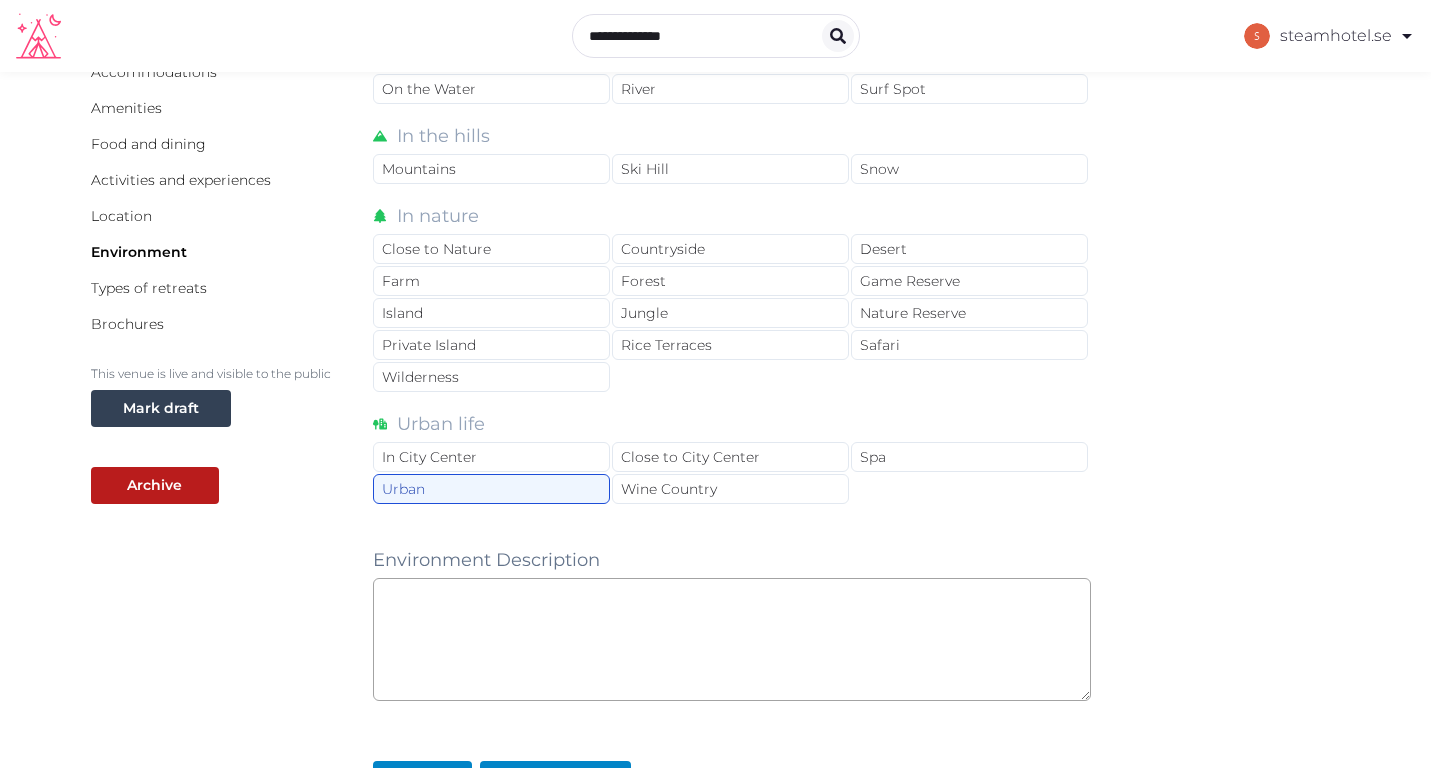scroll, scrollTop: 269, scrollLeft: 0, axis: vertical 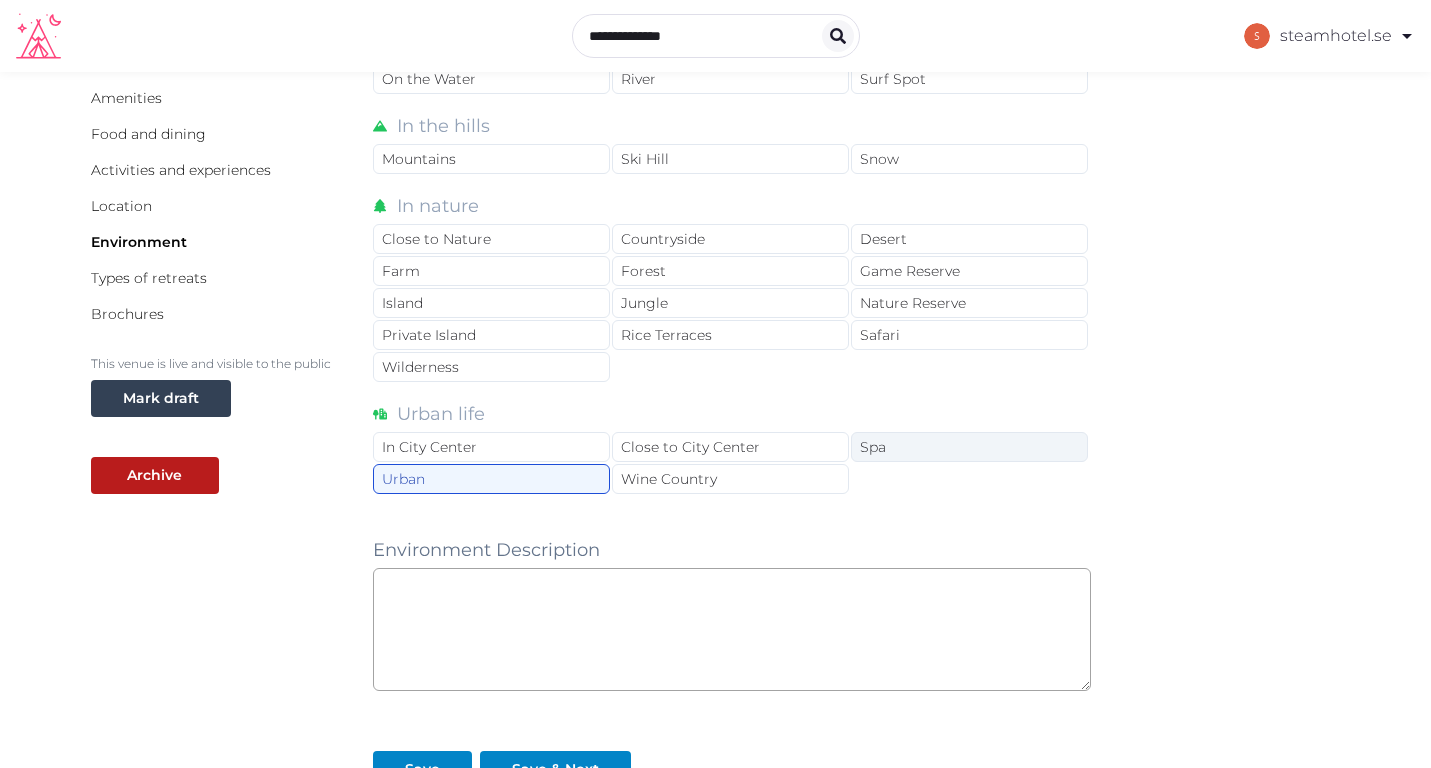 click on "Spa" at bounding box center [969, 447] 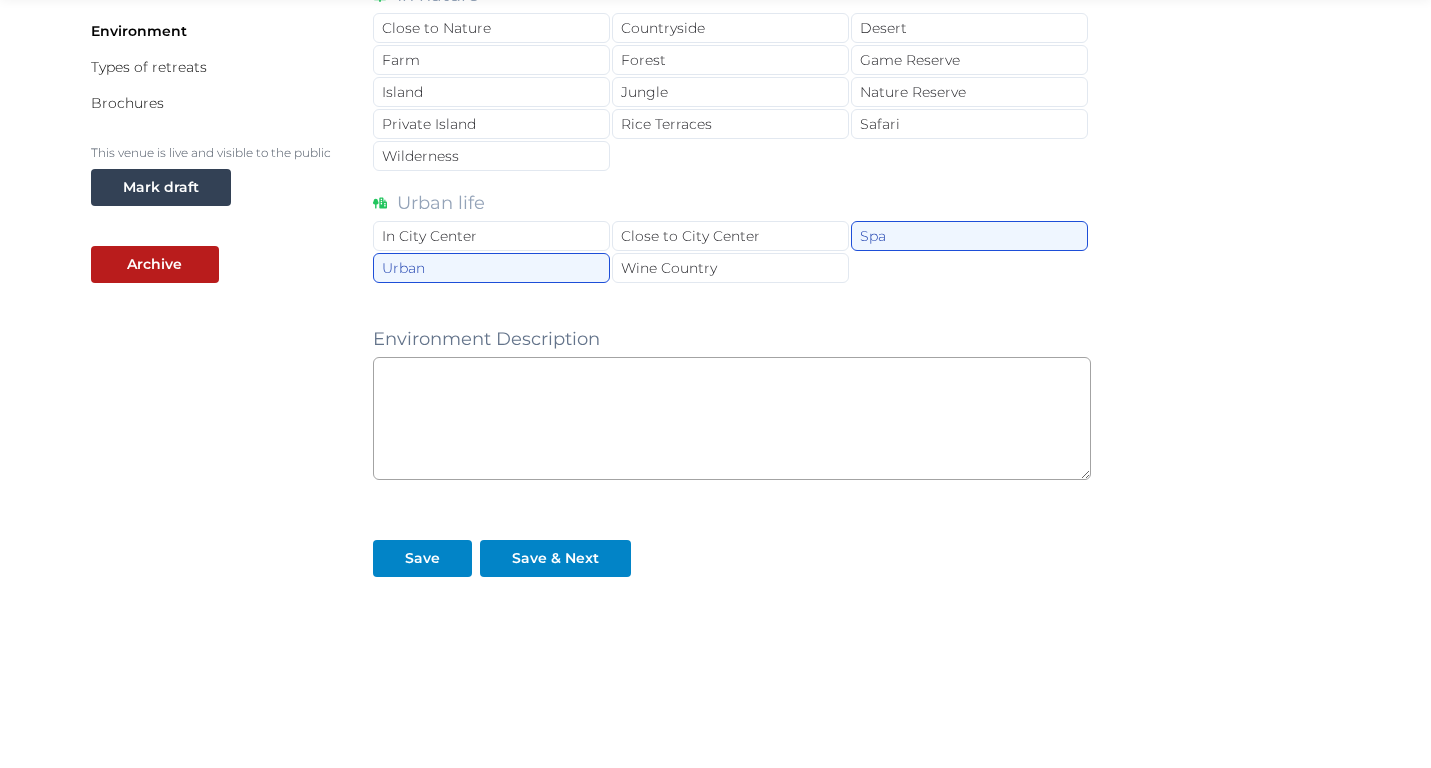 scroll, scrollTop: 481, scrollLeft: 0, axis: vertical 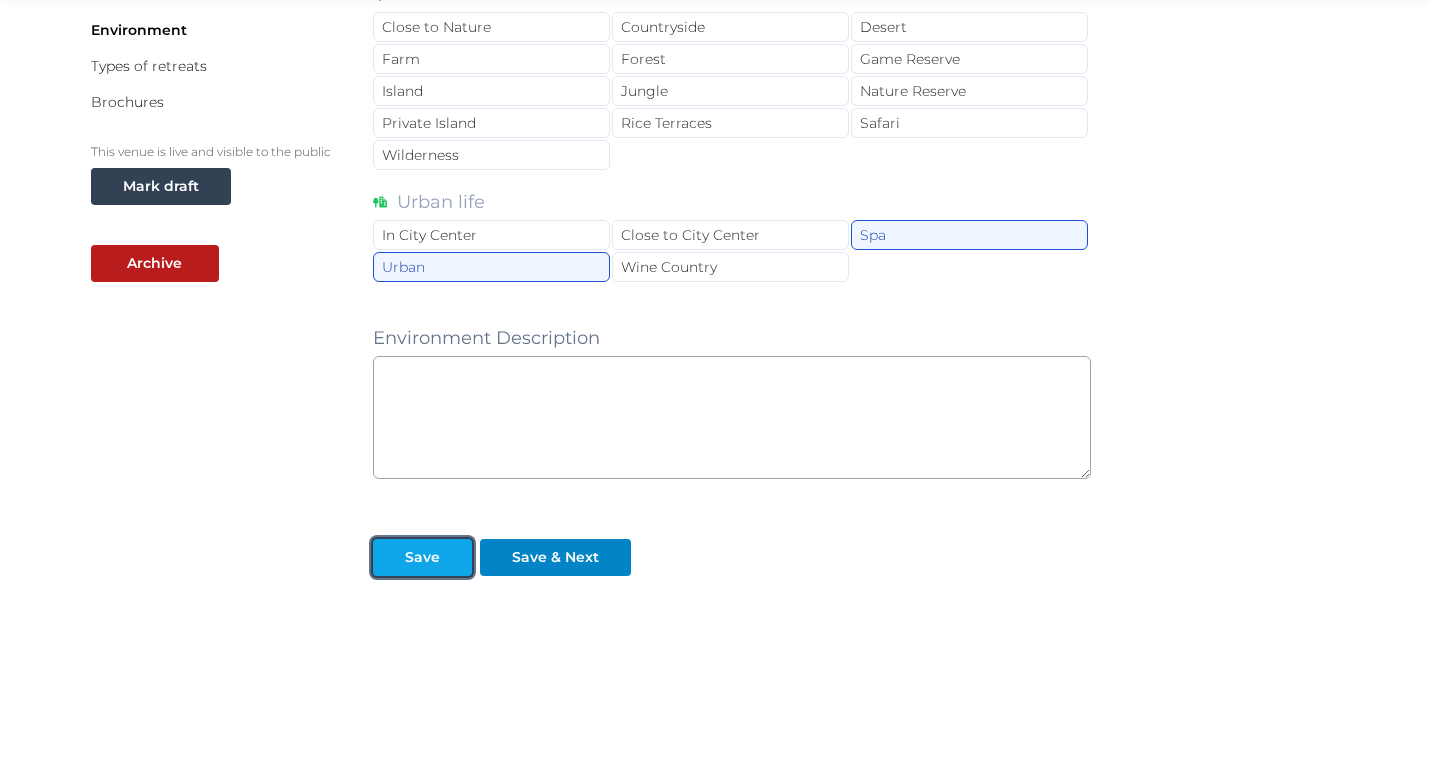 click on "Save" at bounding box center [422, 557] 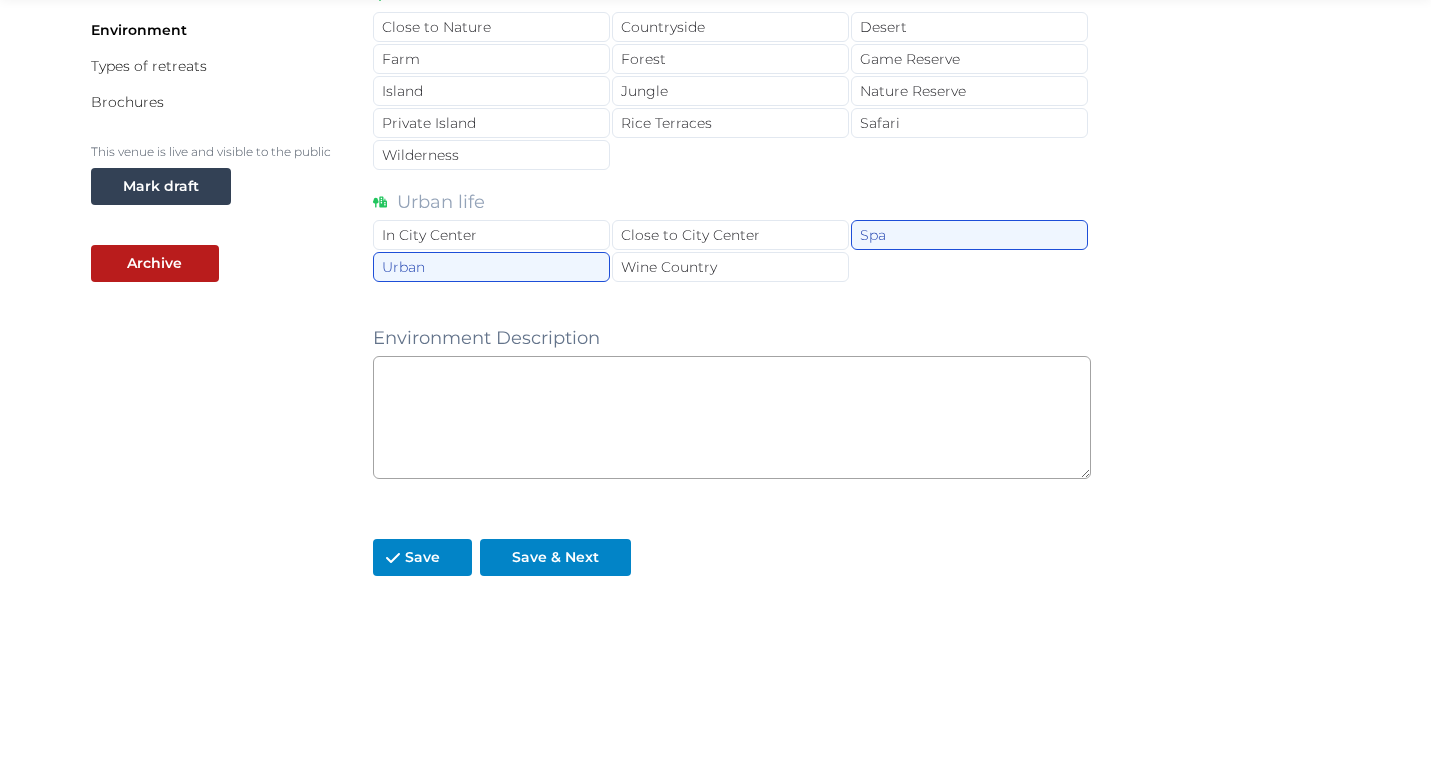 click on "Basic details Pricing and policies Retreat spaces Meeting spaces Accommodations Amenities Food and dining Activities and experiences Location Environment Types of retreats Brochures" at bounding box center (216, -96) 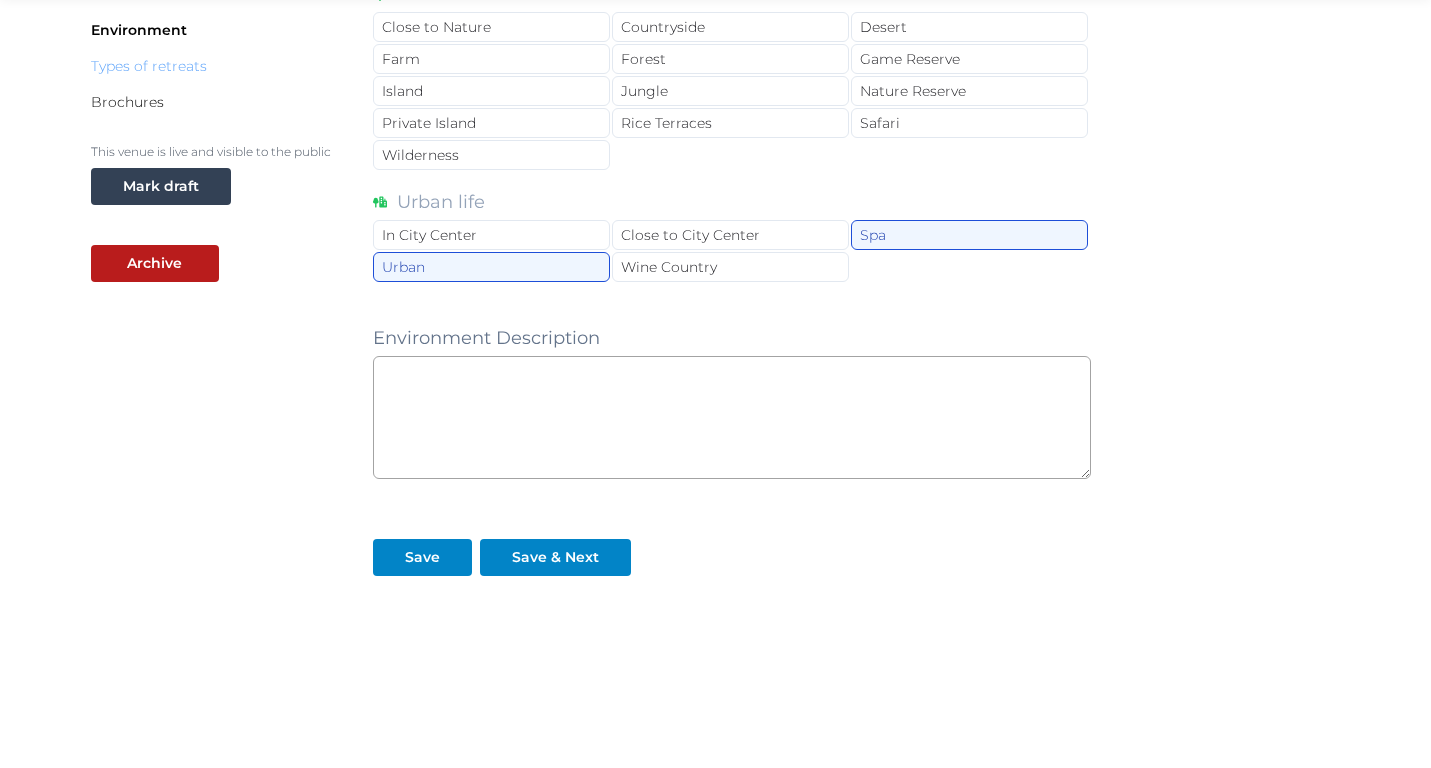 click on "Types of retreats" at bounding box center (149, 66) 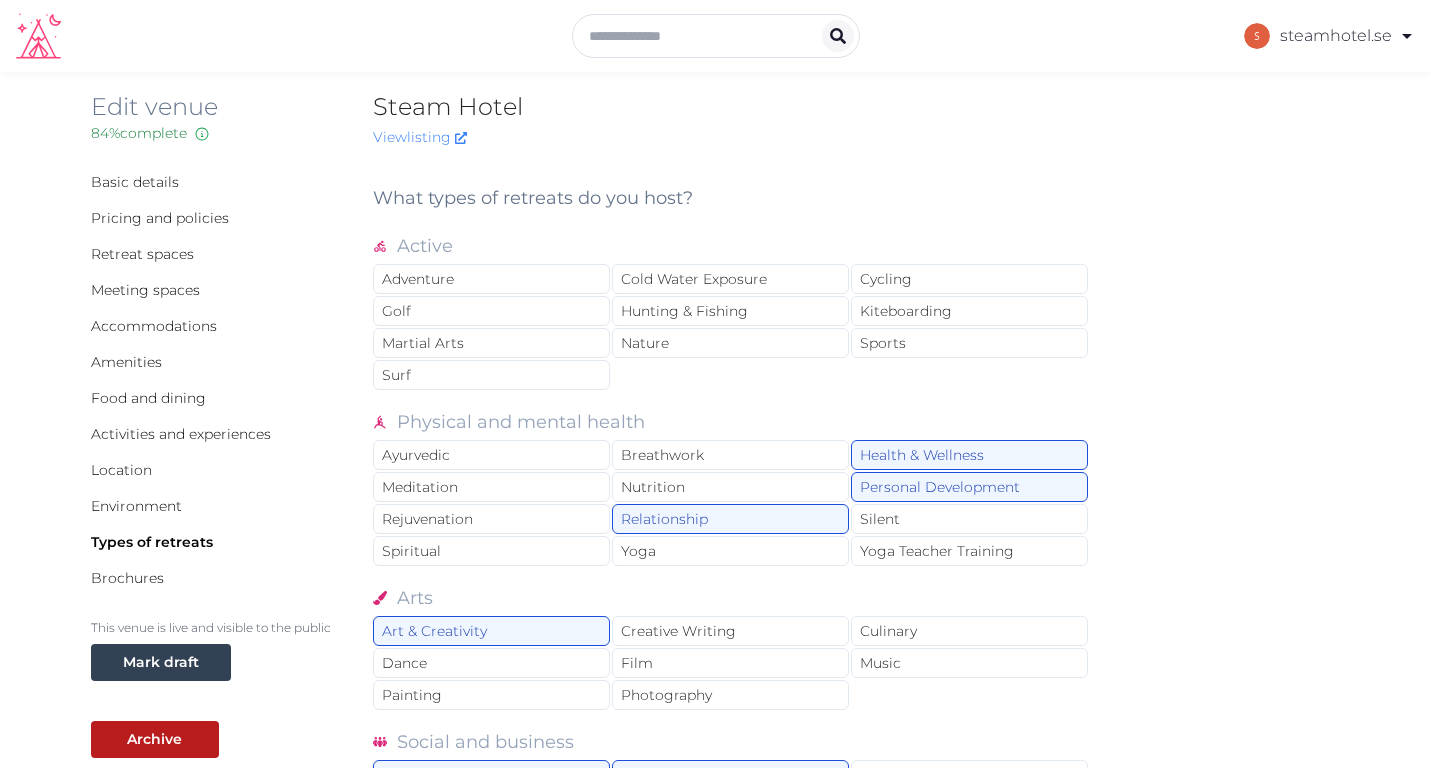 scroll, scrollTop: 13, scrollLeft: 0, axis: vertical 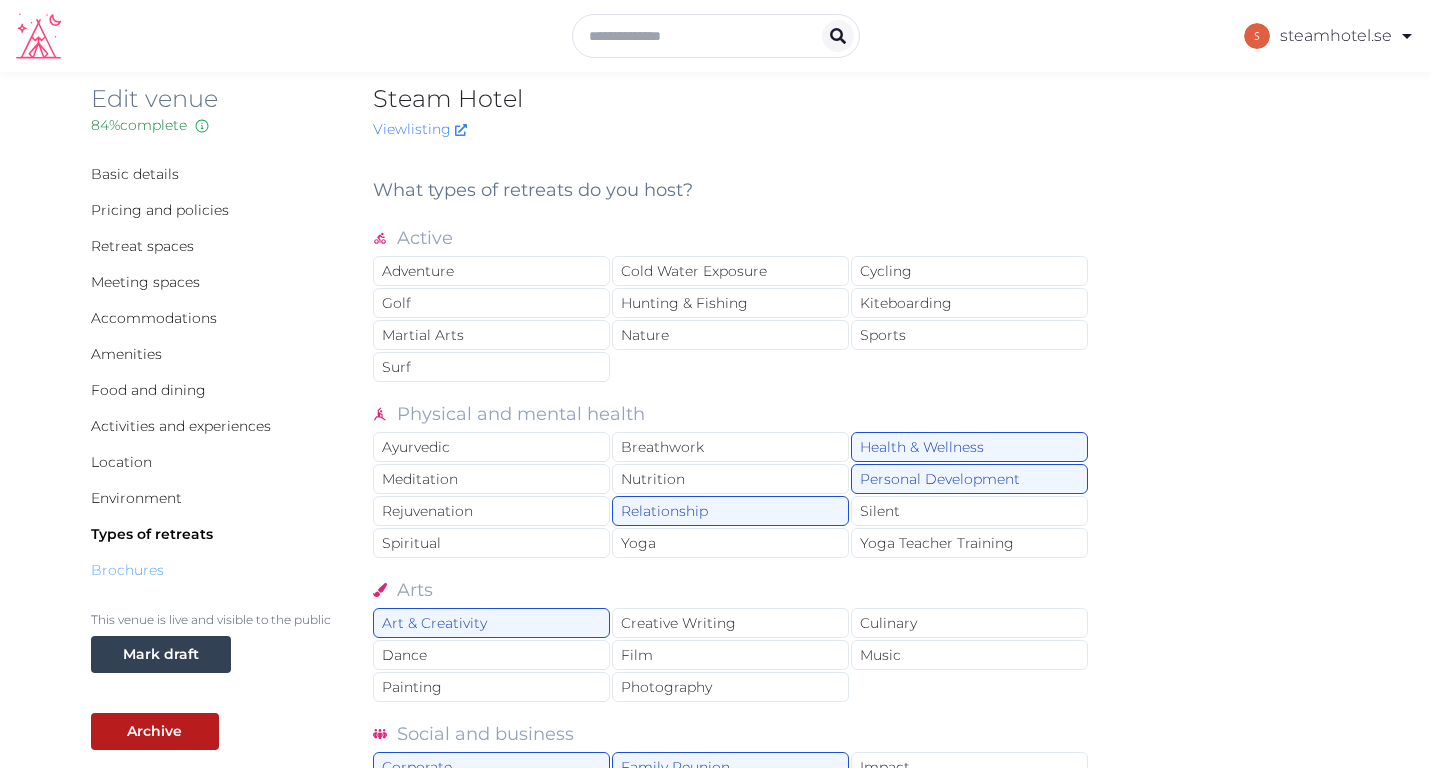 click on "Brochures" at bounding box center (127, 570) 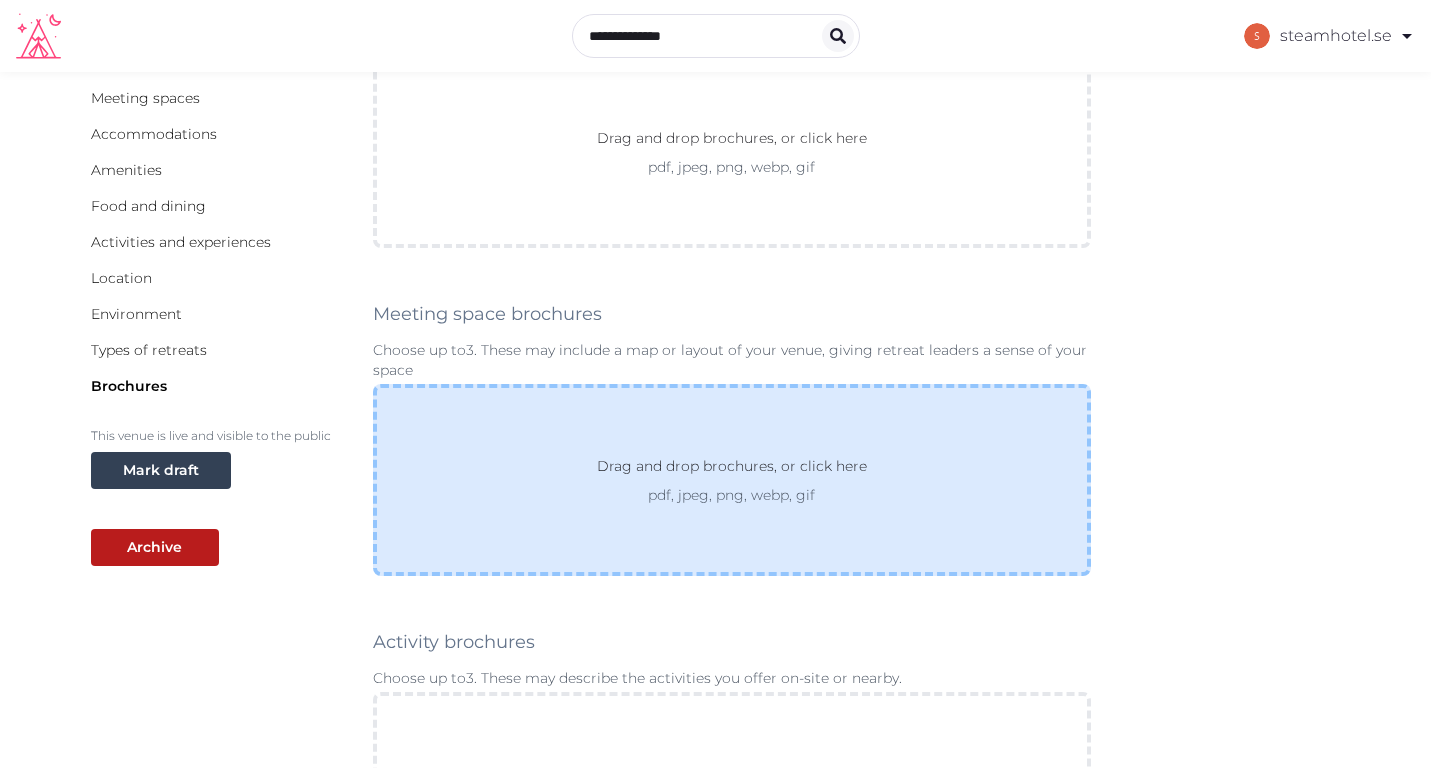scroll, scrollTop: 0, scrollLeft: 0, axis: both 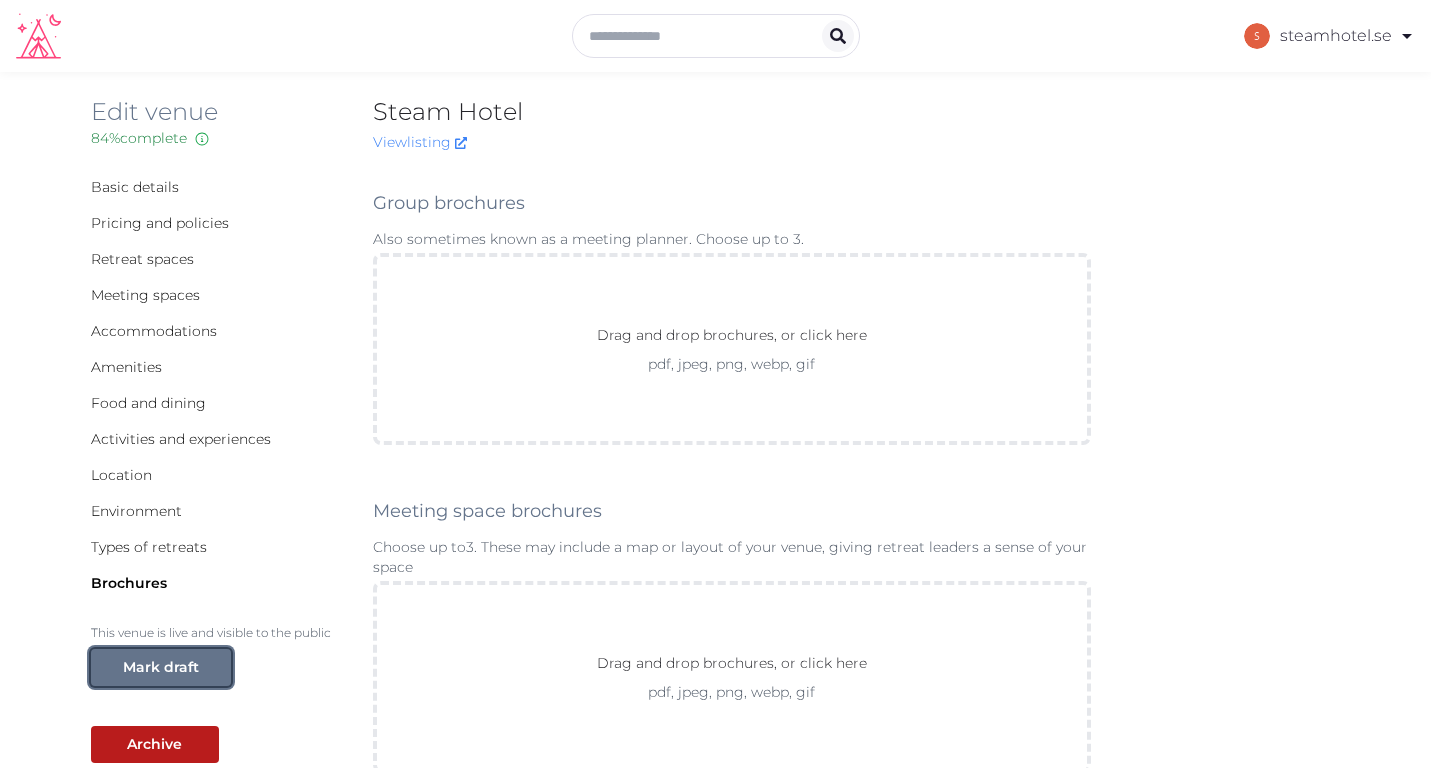 click on "Mark draft" at bounding box center (161, 667) 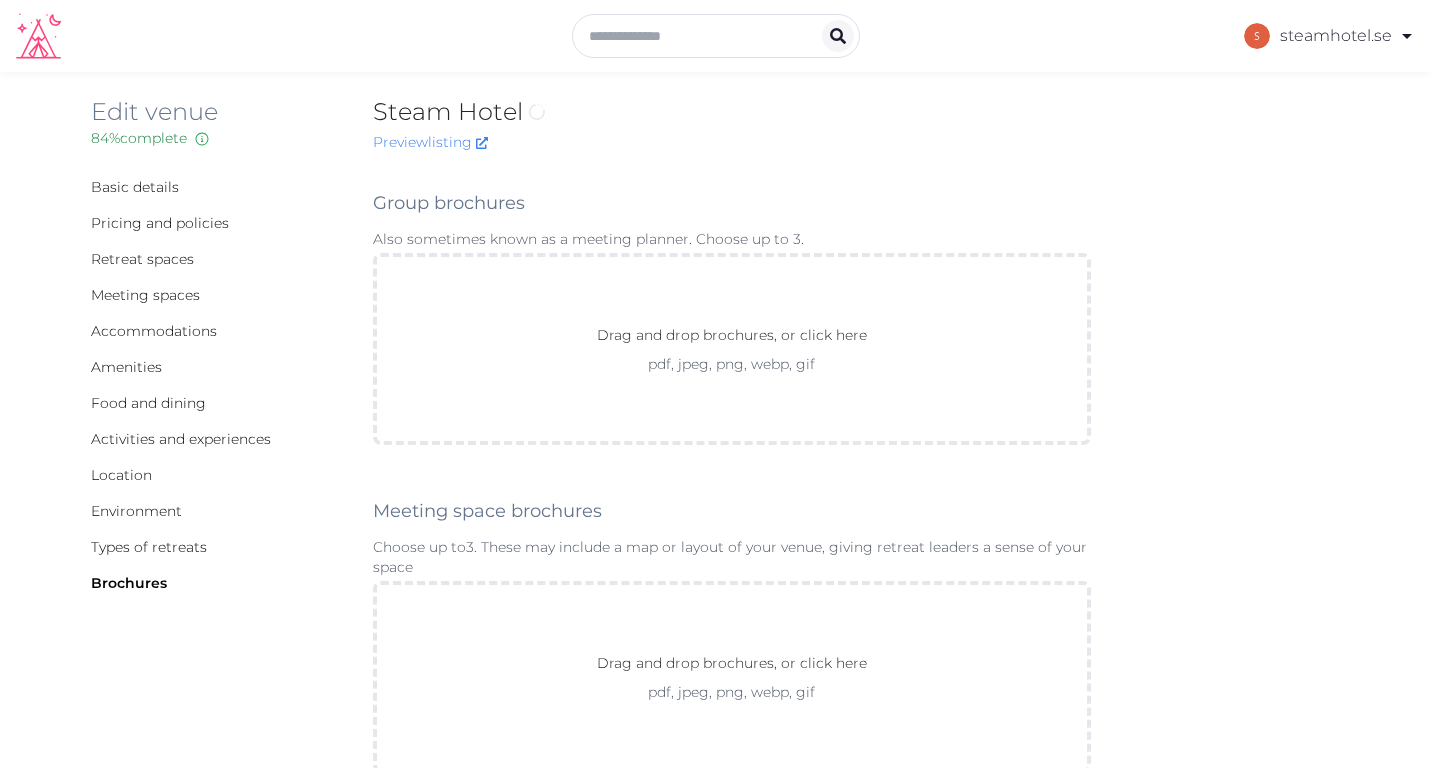 scroll, scrollTop: 0, scrollLeft: 0, axis: both 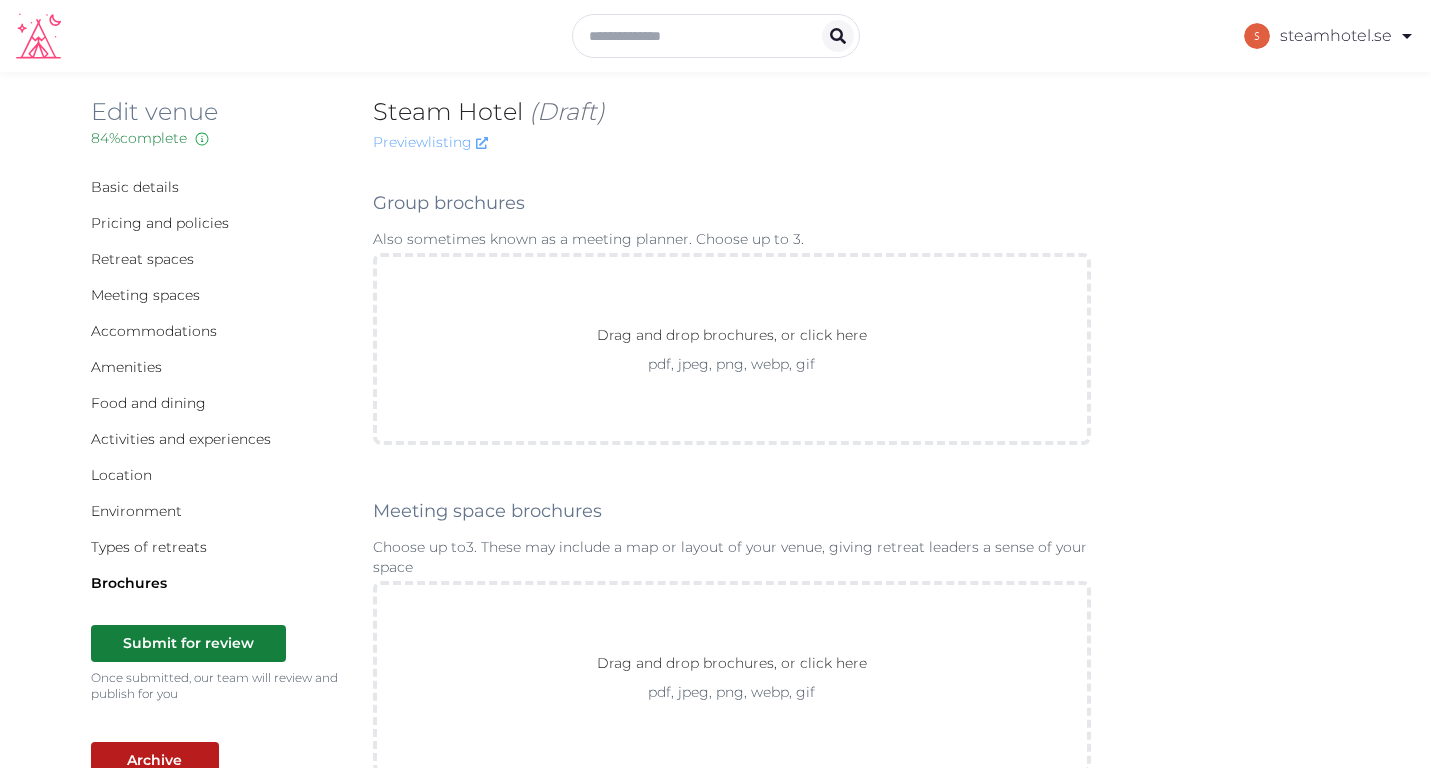 click on "Preview  listing" at bounding box center [430, 142] 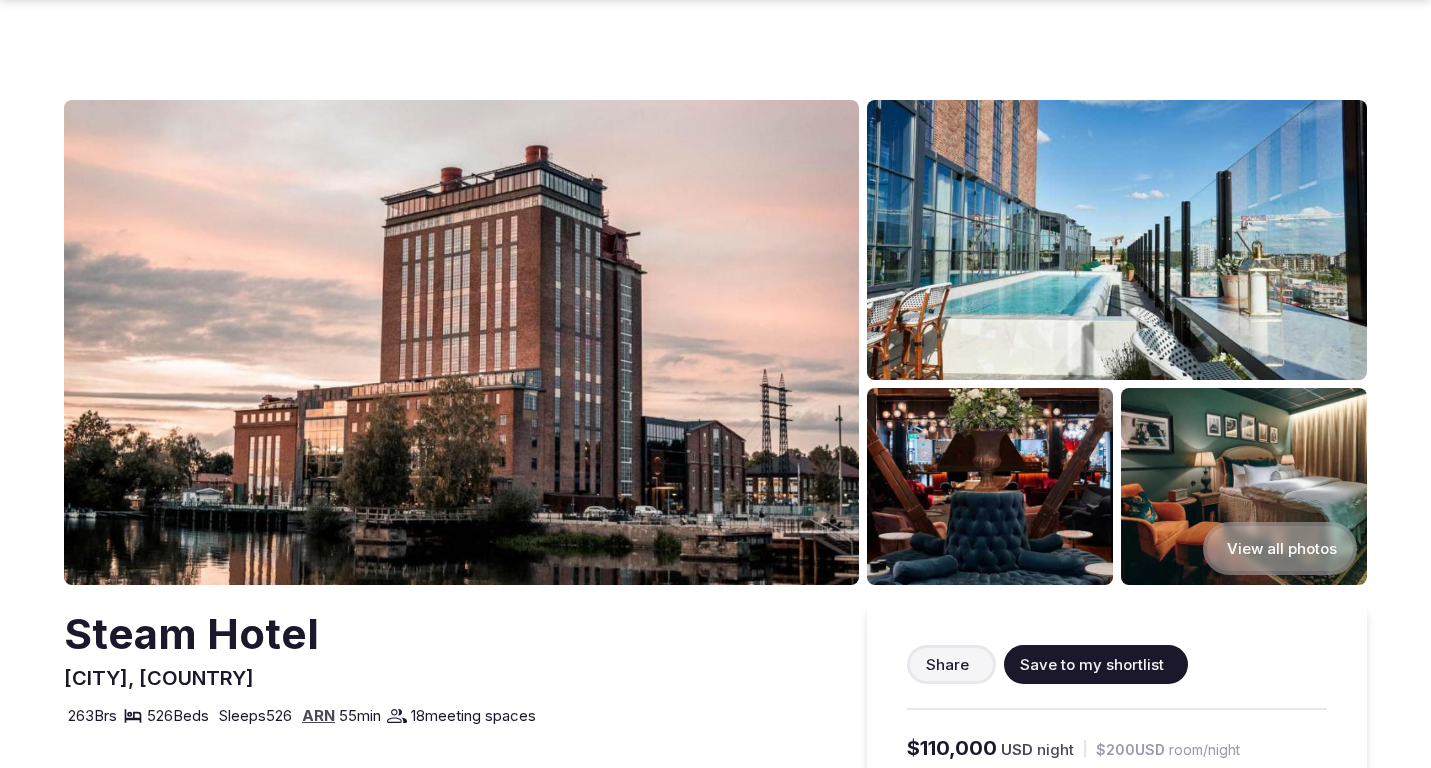 scroll, scrollTop: 216, scrollLeft: 0, axis: vertical 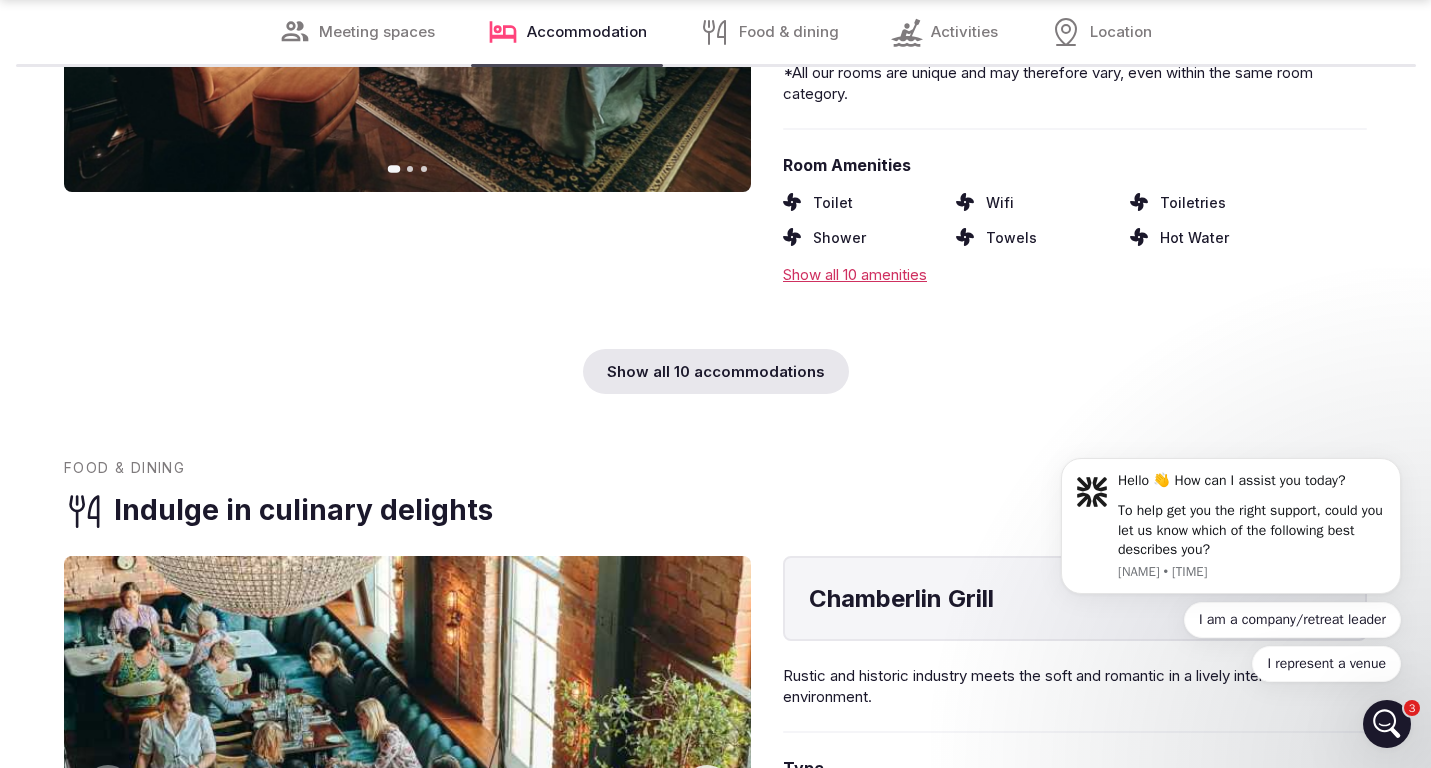 click on "Show all 10 accommodations" at bounding box center [716, 371] 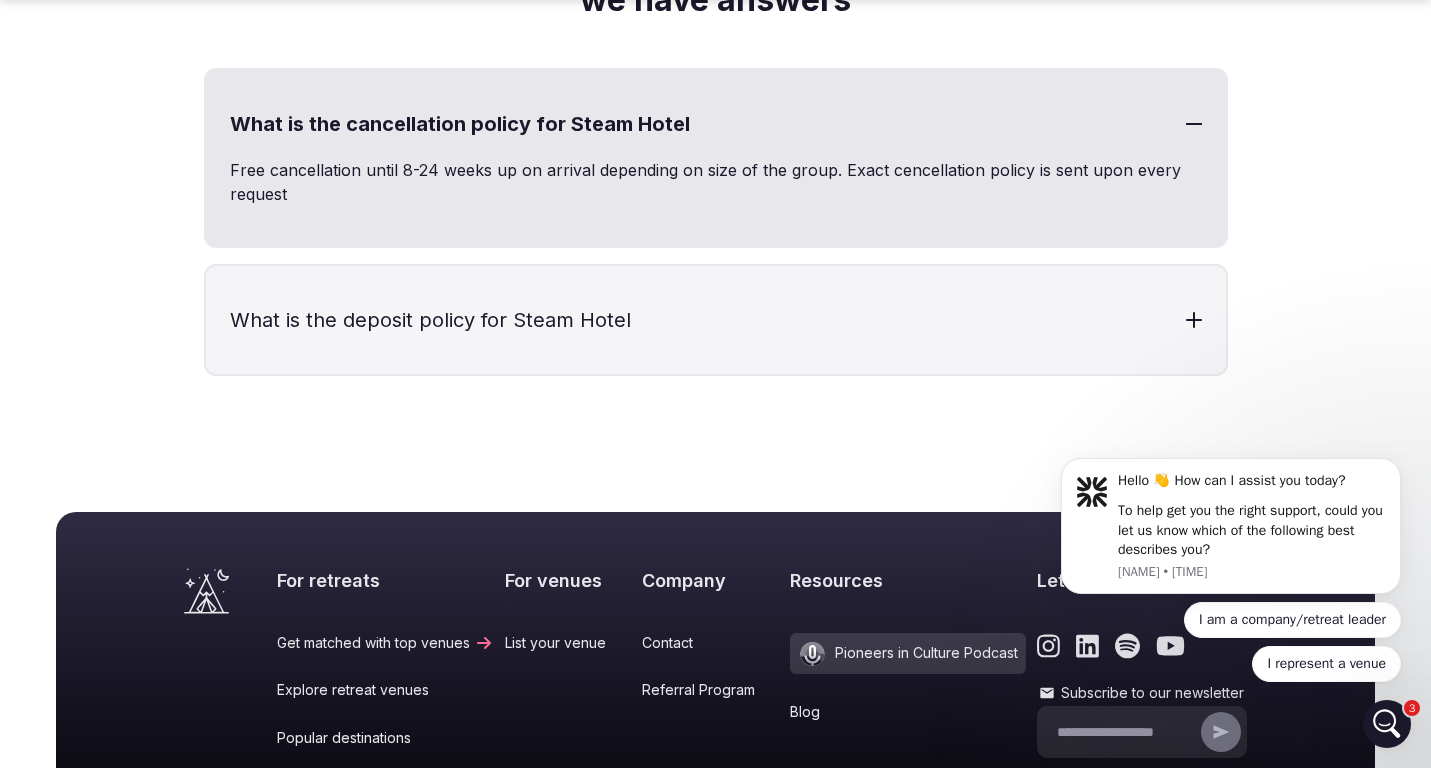 scroll, scrollTop: 19406, scrollLeft: 0, axis: vertical 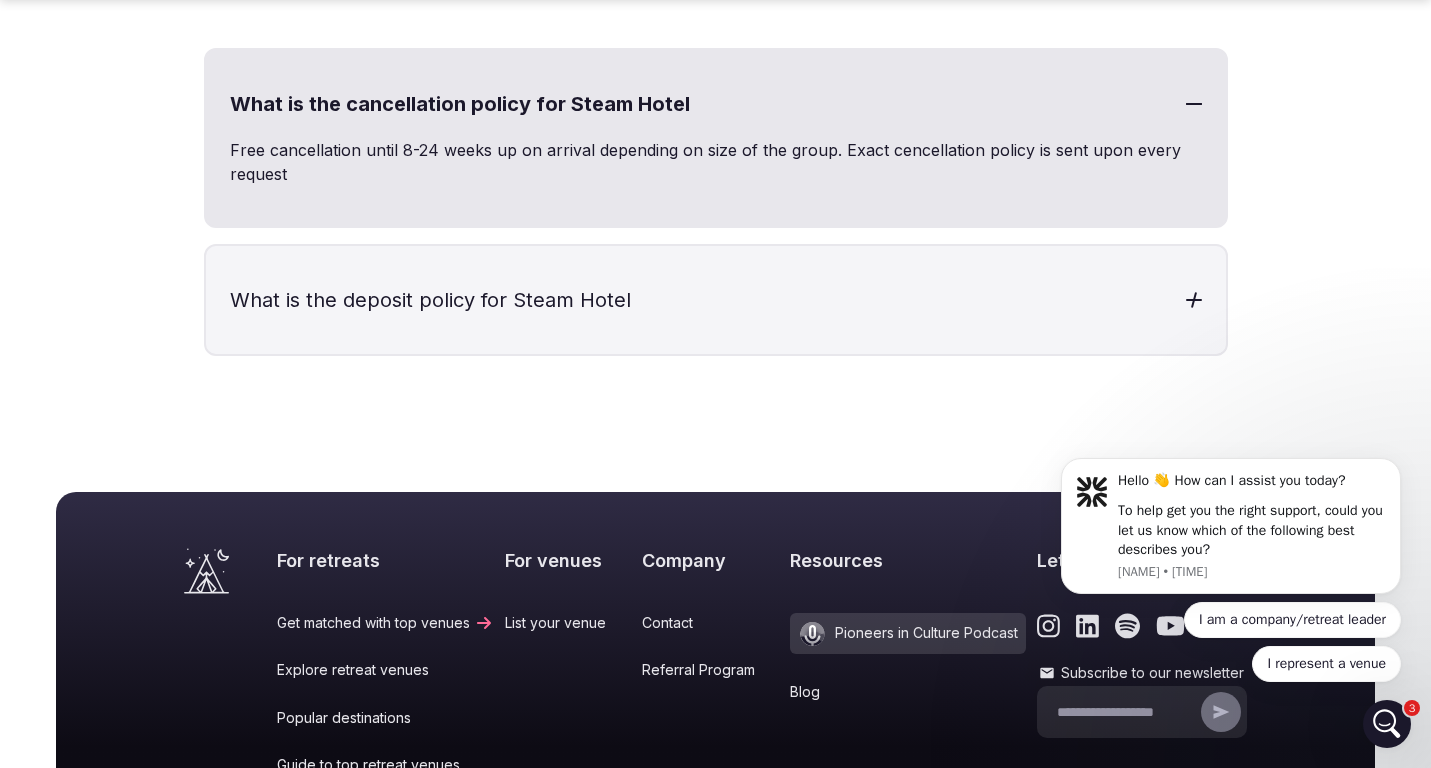 click on "What is the deposit policy for Steam Hotel" at bounding box center (716, 300) 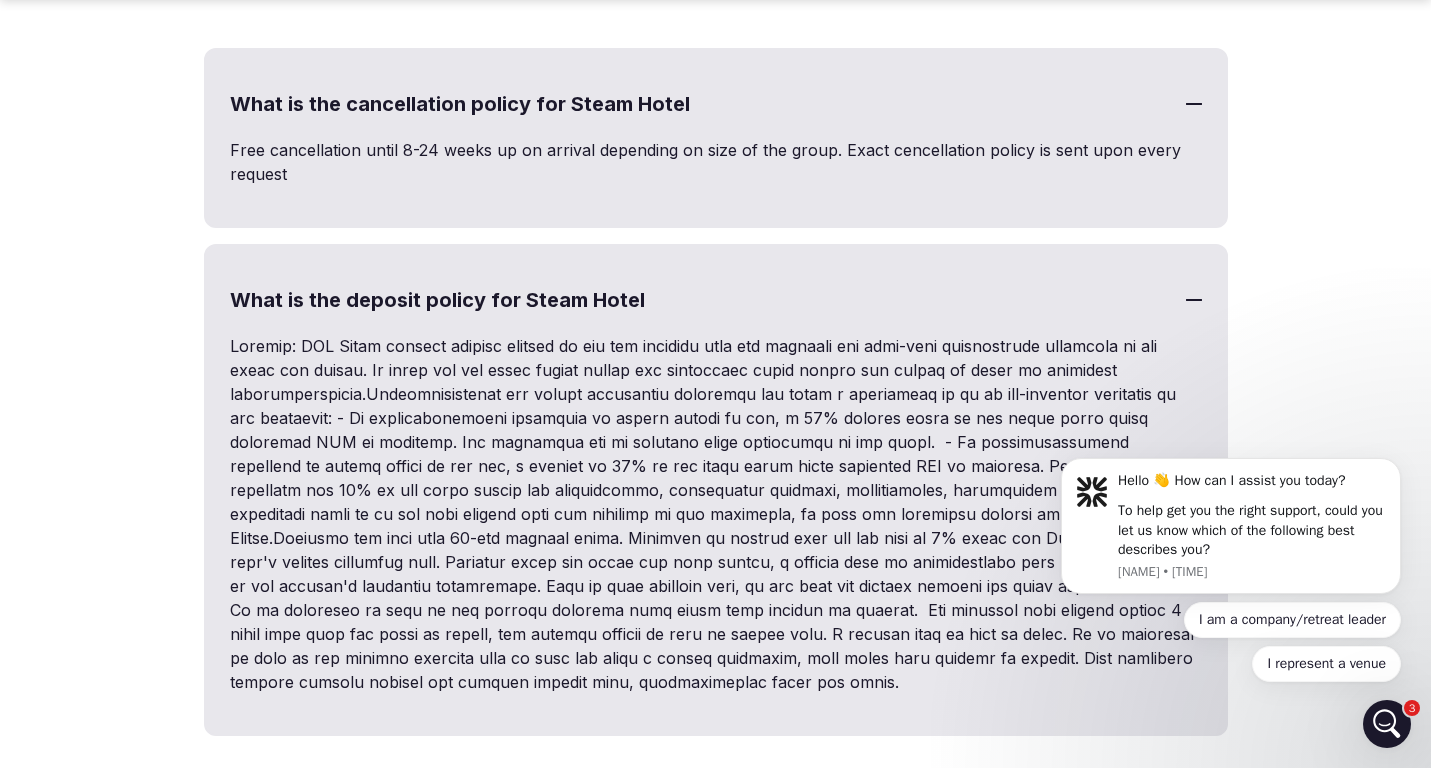 click on "What is the deposit policy for Steam Hotel" at bounding box center [716, 300] 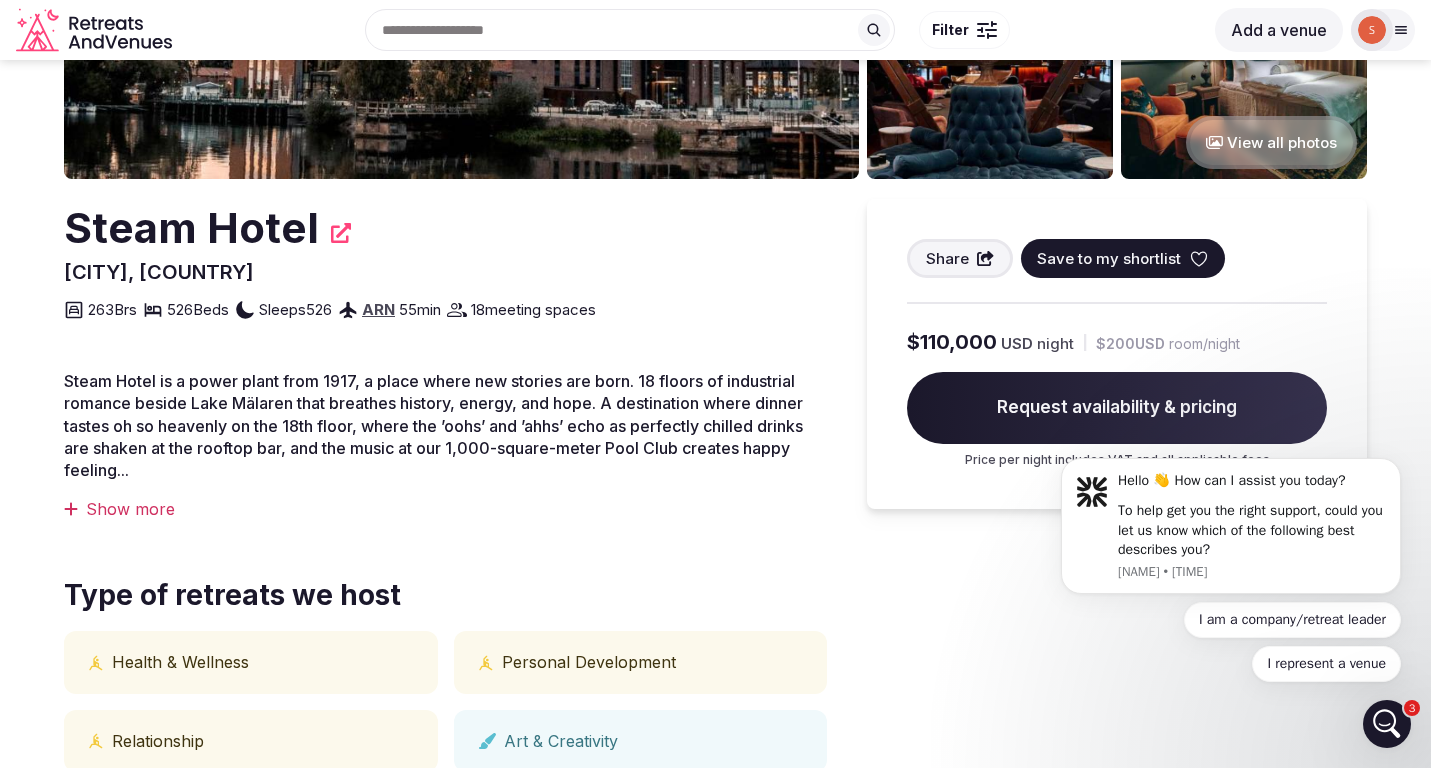 scroll, scrollTop: 0, scrollLeft: 0, axis: both 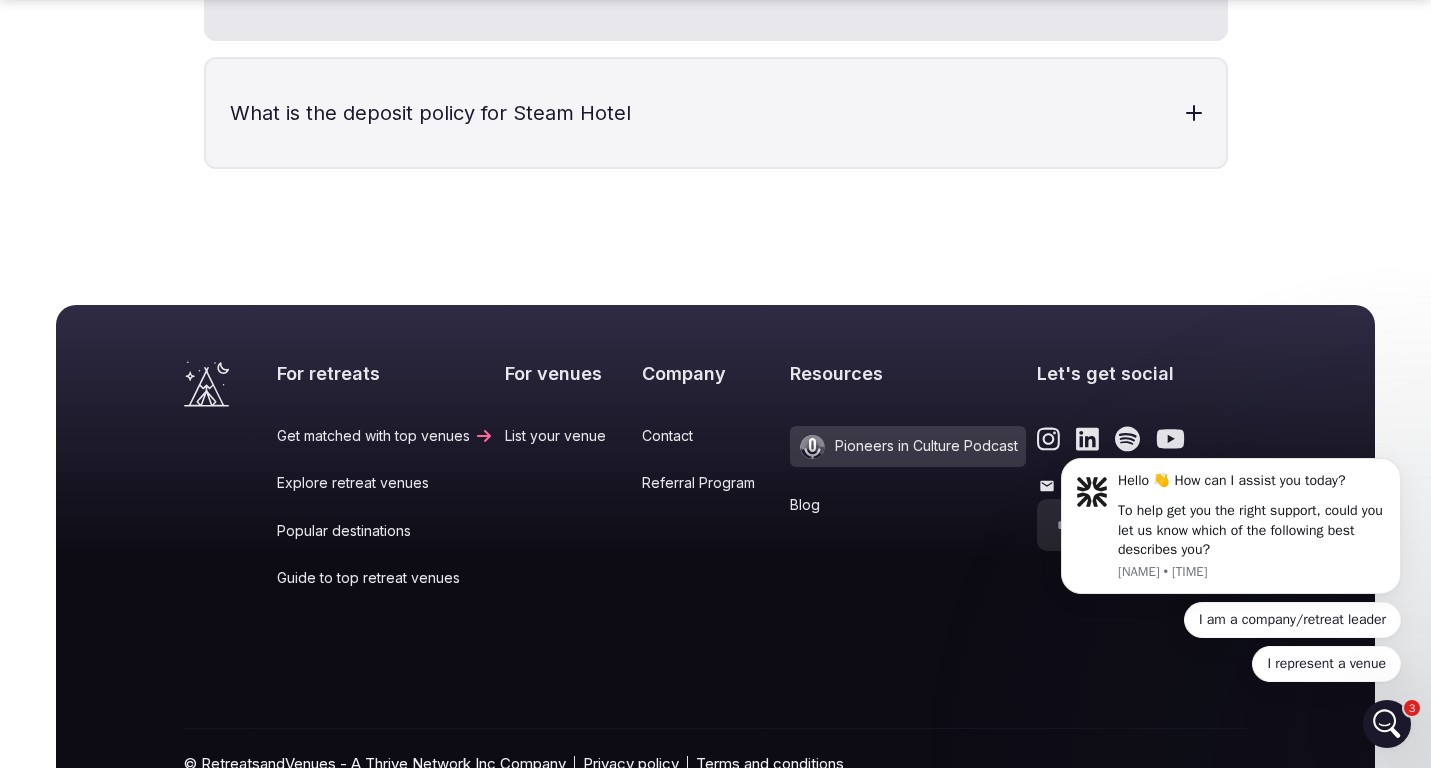 click on "Steam Hotel [CITY], [COUNTRY] Share Save to my shortlist 263 Brs 526 Beds Sleeps 526 ARN 55 min 18 meeting spaces Steam Hotel is a power plant from 1917, a place where new stories are born. 18 floors of industrial romance beside Lake Mälaren that breathes history, energy, and hope. A destination where dinner tastes oh so heavenly on the 18th floor, where the ’oohs’ and ’ahhs’ echo as perfectly chilled drinks are shaken at the rooftop bar, and the music at our 1,000-square-meter Pool Club creates happy feeling... Show more Type of retreats we host" at bounding box center (715, -19209) 